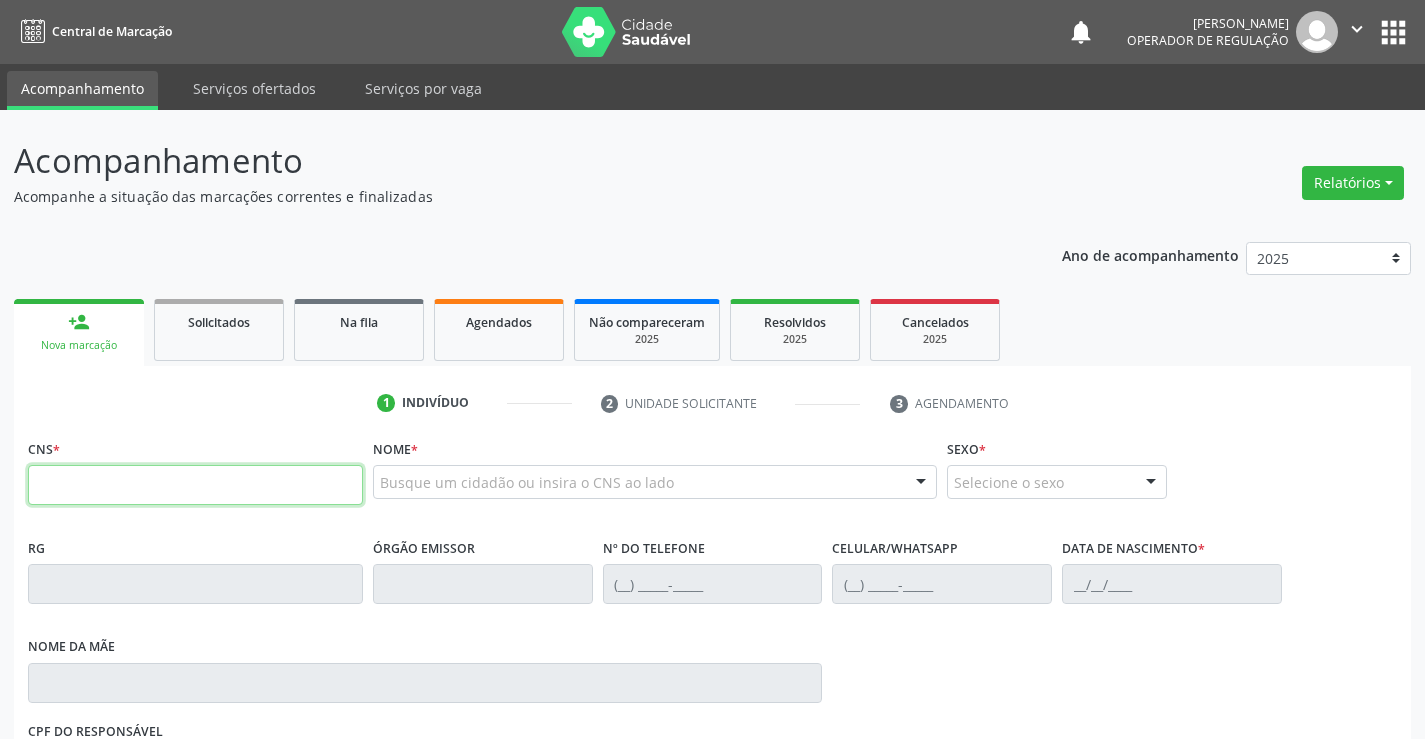 scroll, scrollTop: 0, scrollLeft: 0, axis: both 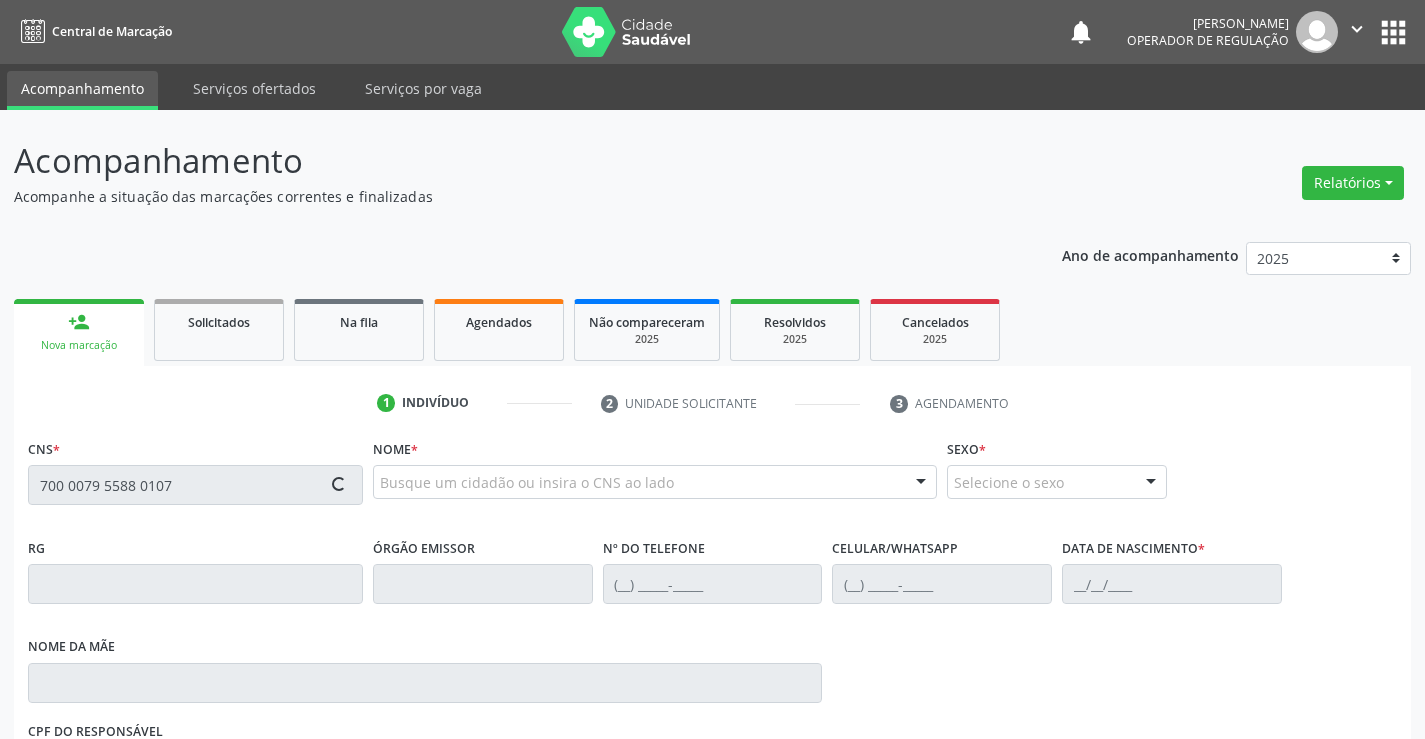 type on "700 0079 5588 0107" 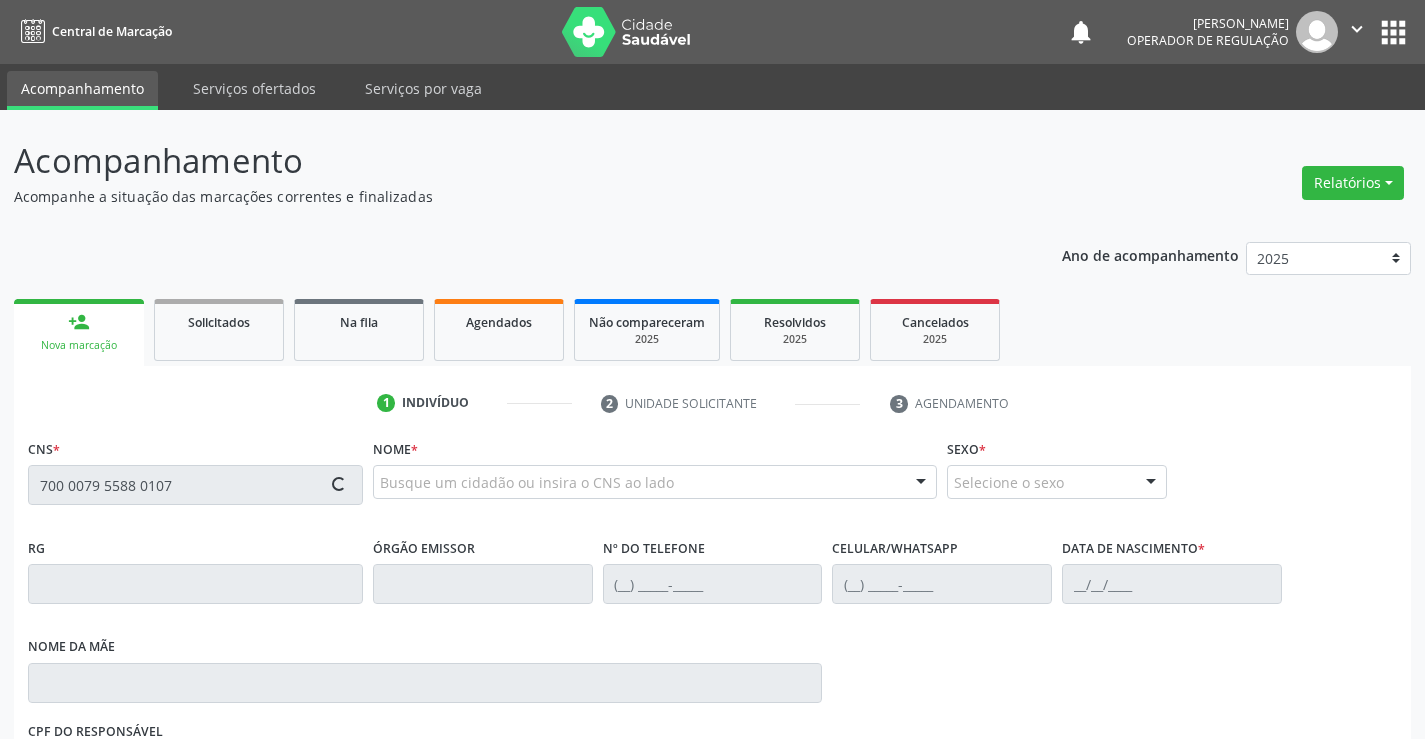 type 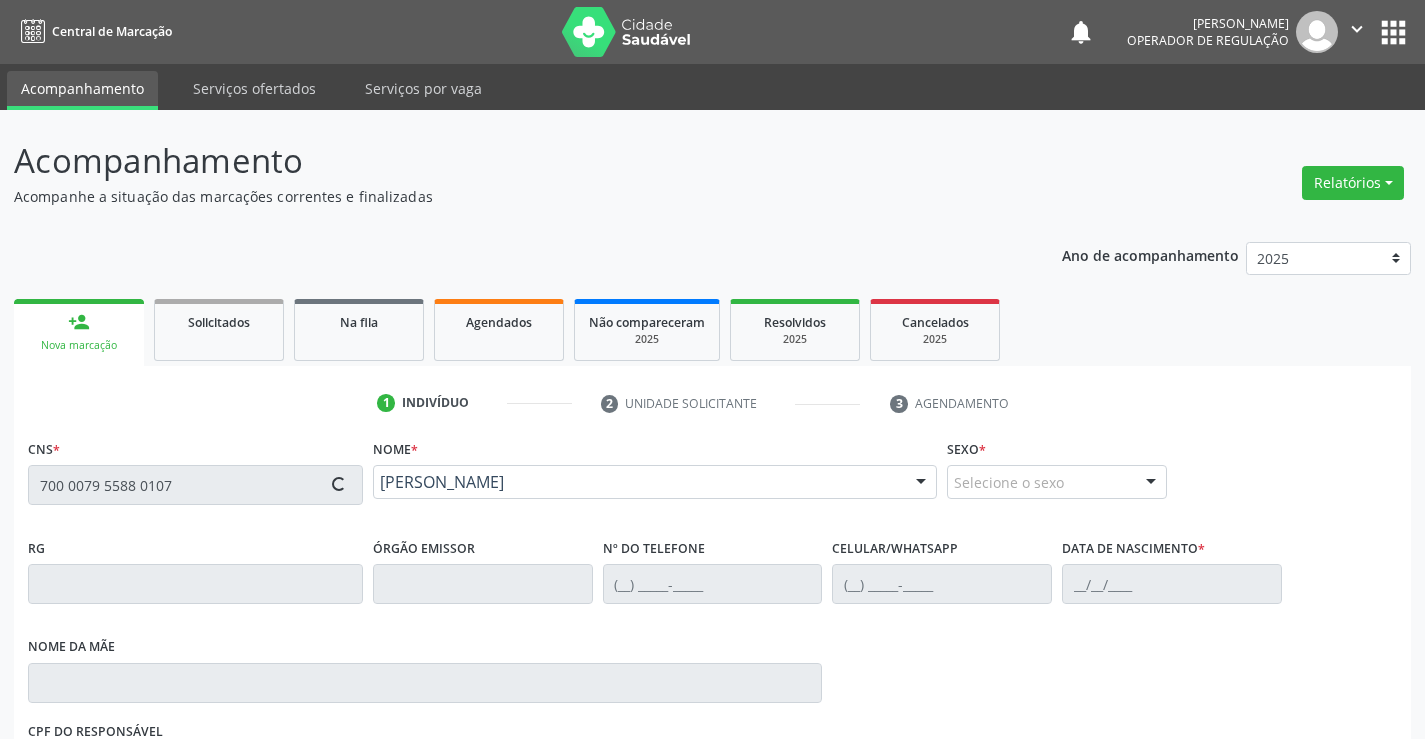 type on "2239213191" 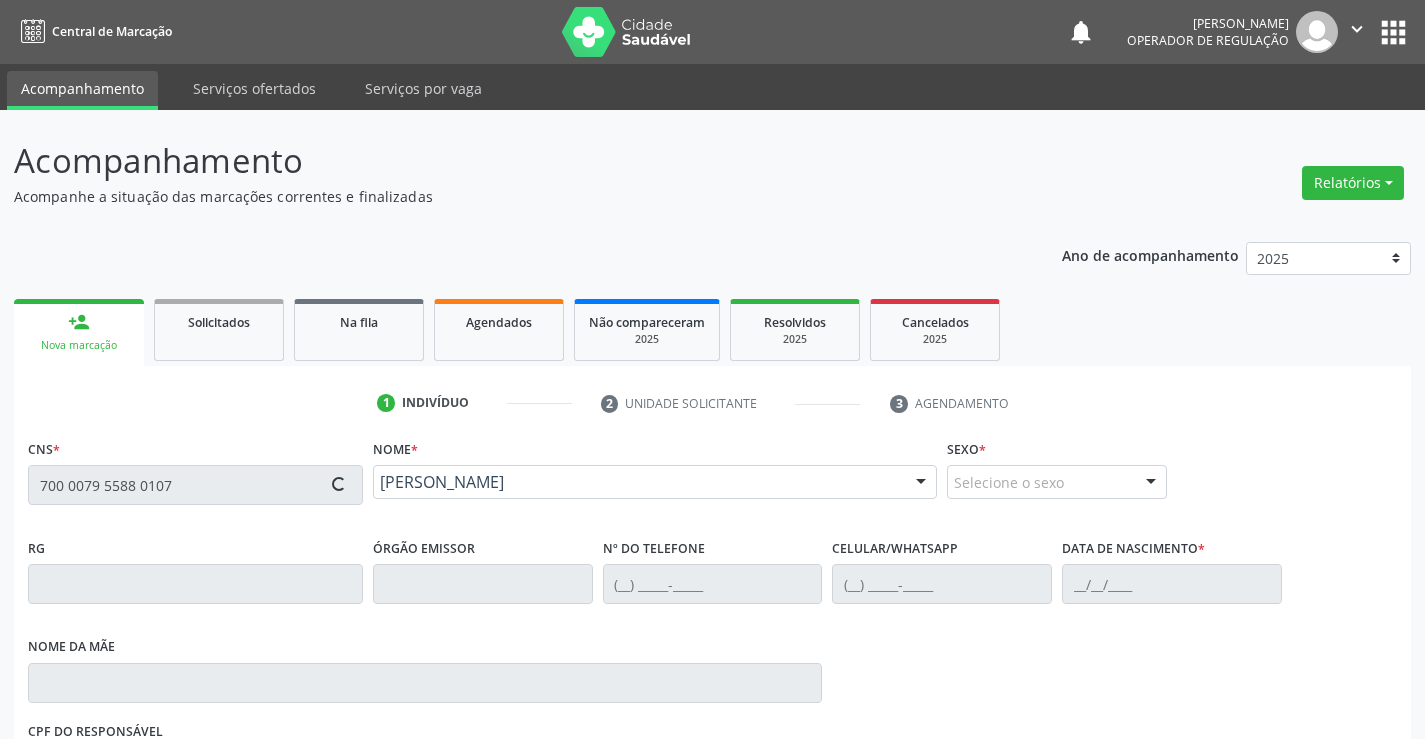 type on "(74) 98856-1031" 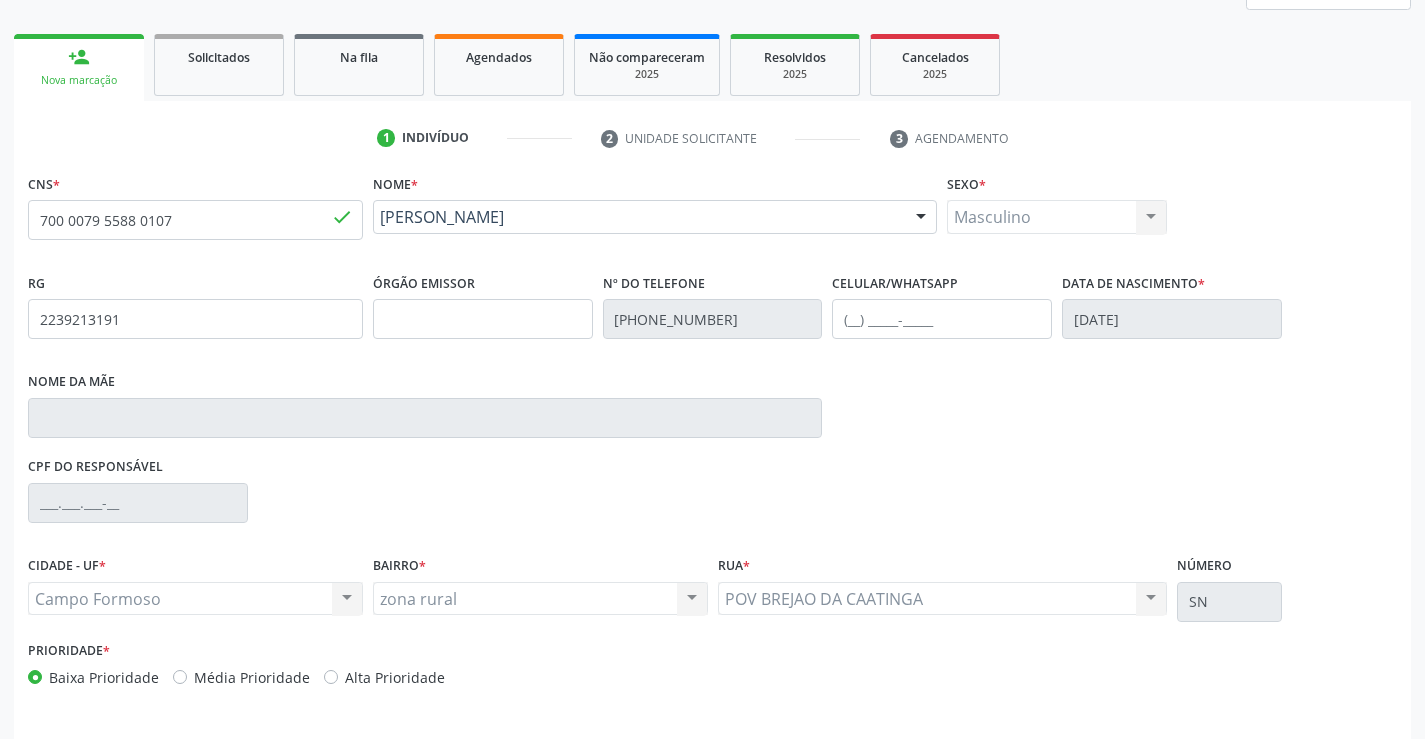 scroll, scrollTop: 300, scrollLeft: 0, axis: vertical 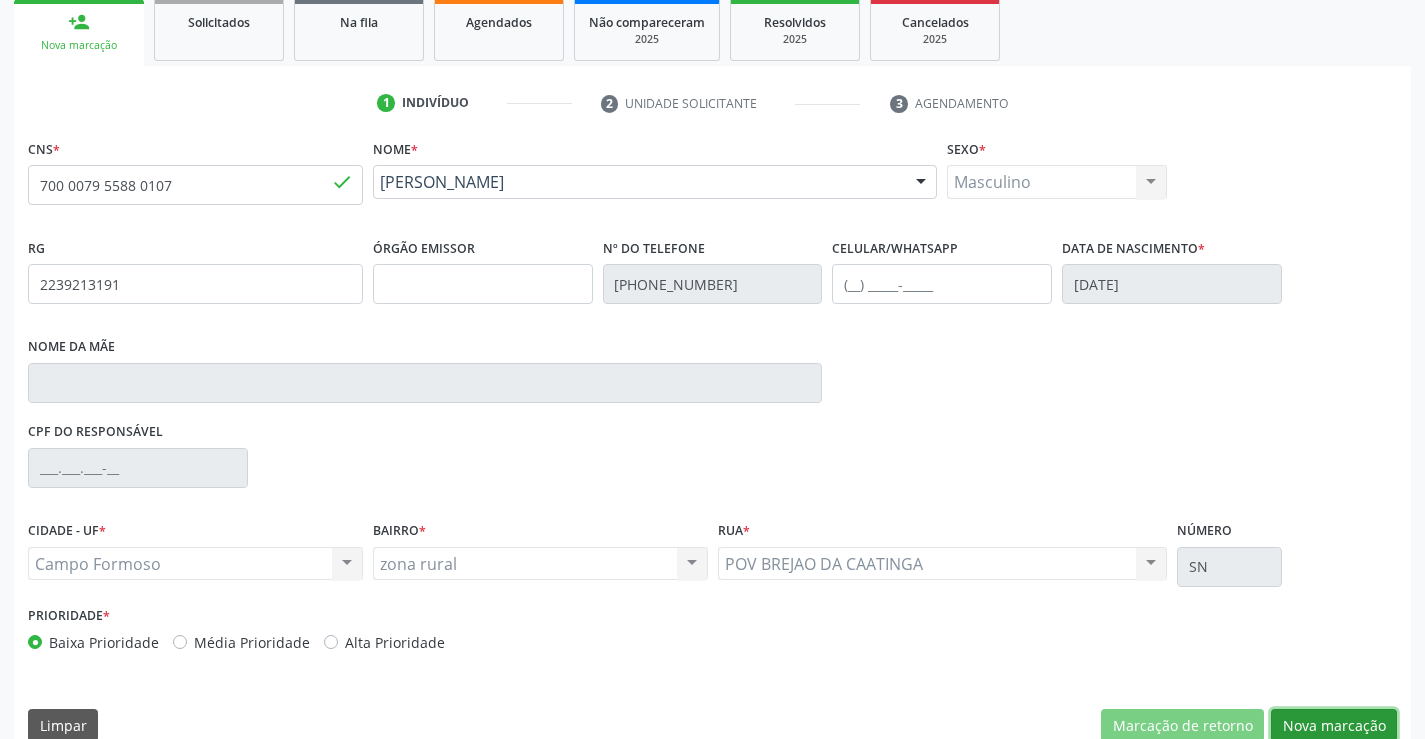 click on "Nova marcação" at bounding box center (1334, 726) 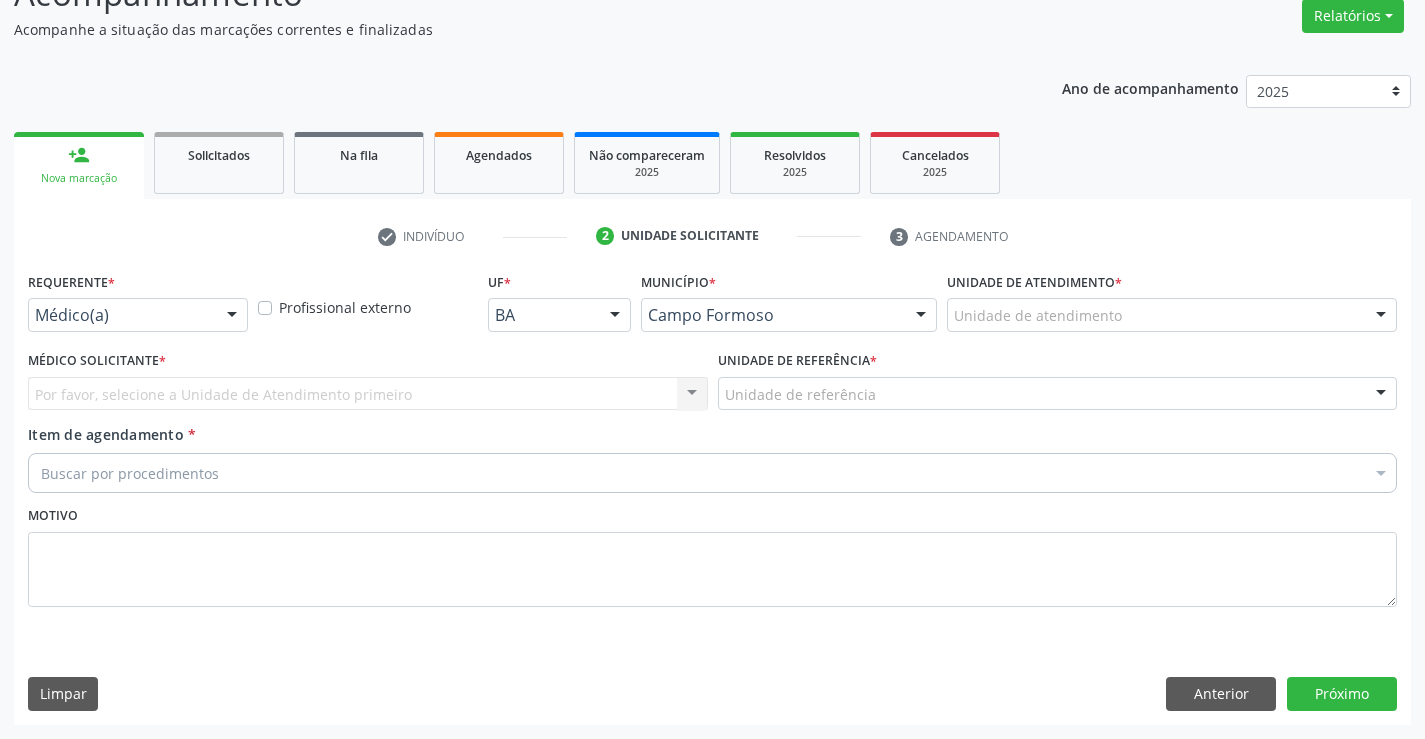 scroll, scrollTop: 167, scrollLeft: 0, axis: vertical 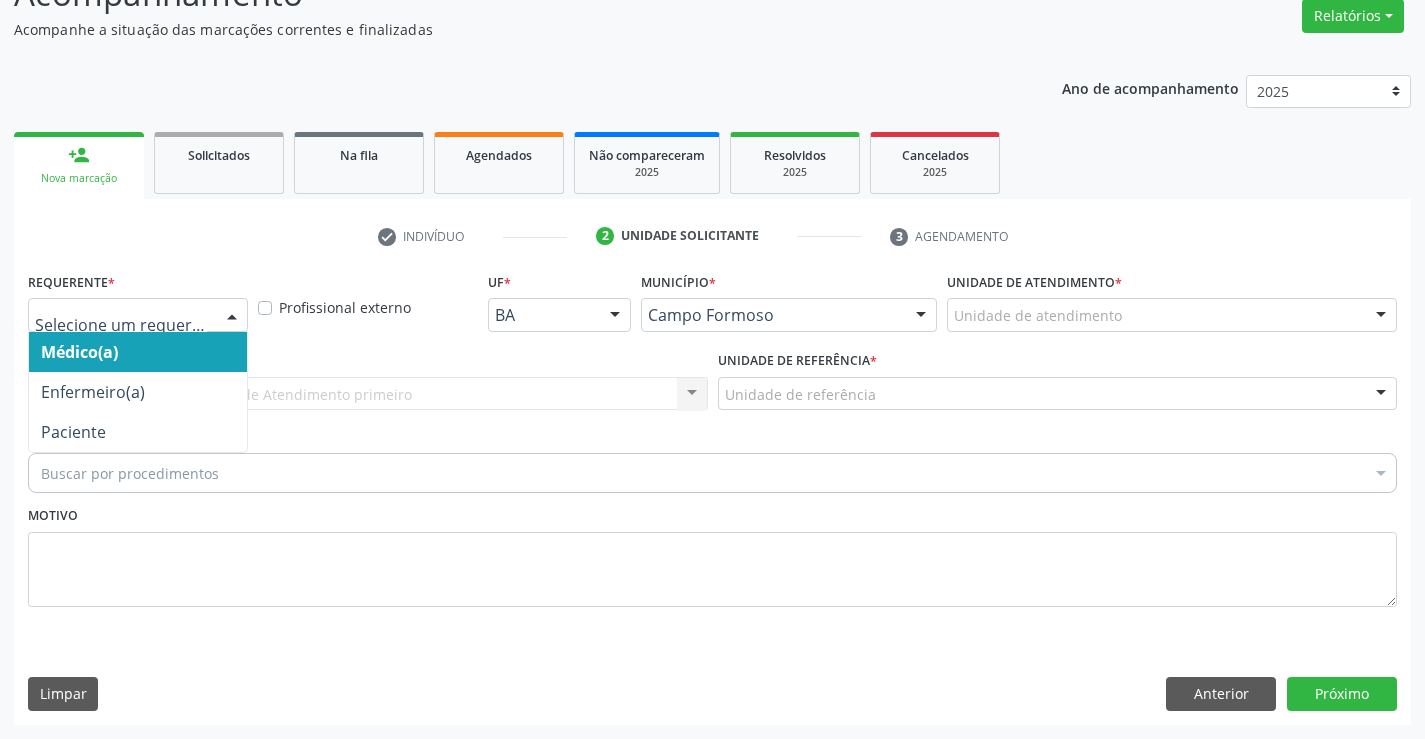 click at bounding box center (138, 315) 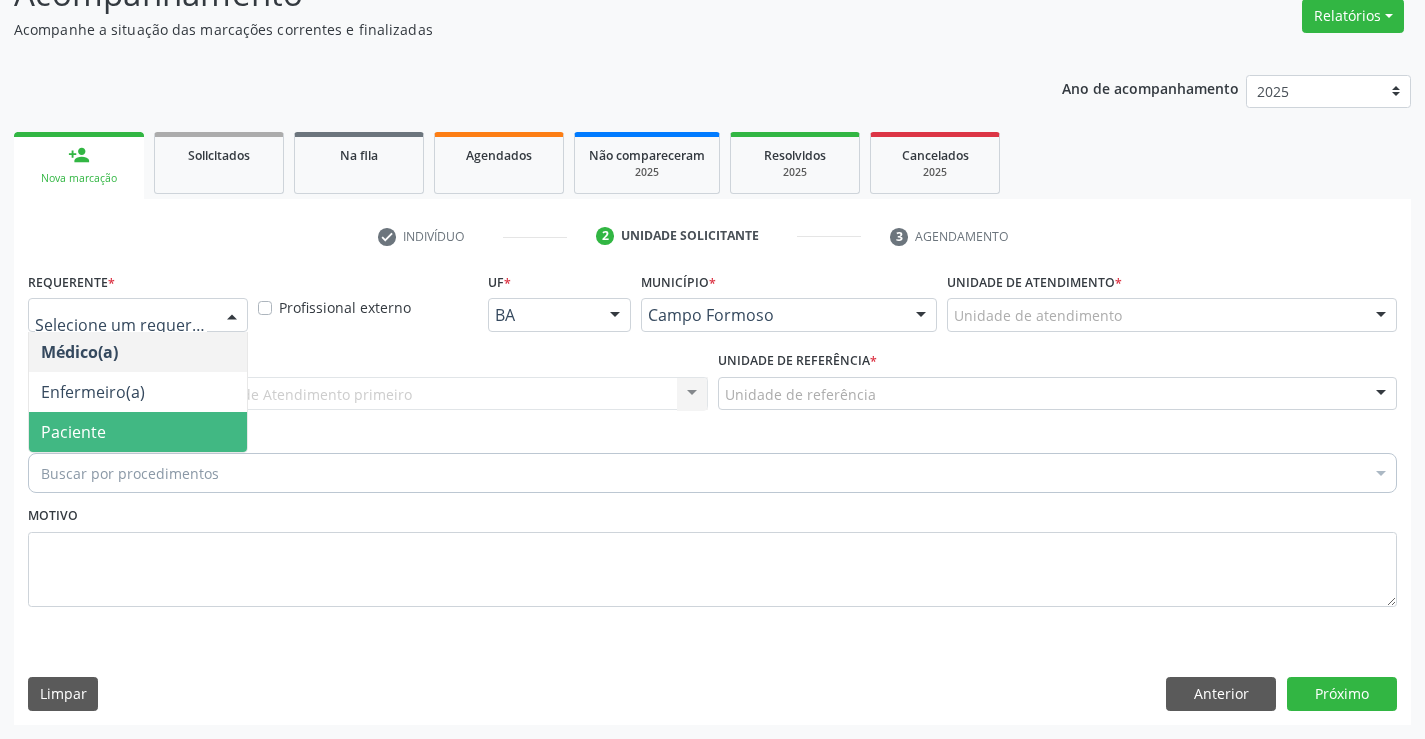 click on "Paciente" at bounding box center (73, 432) 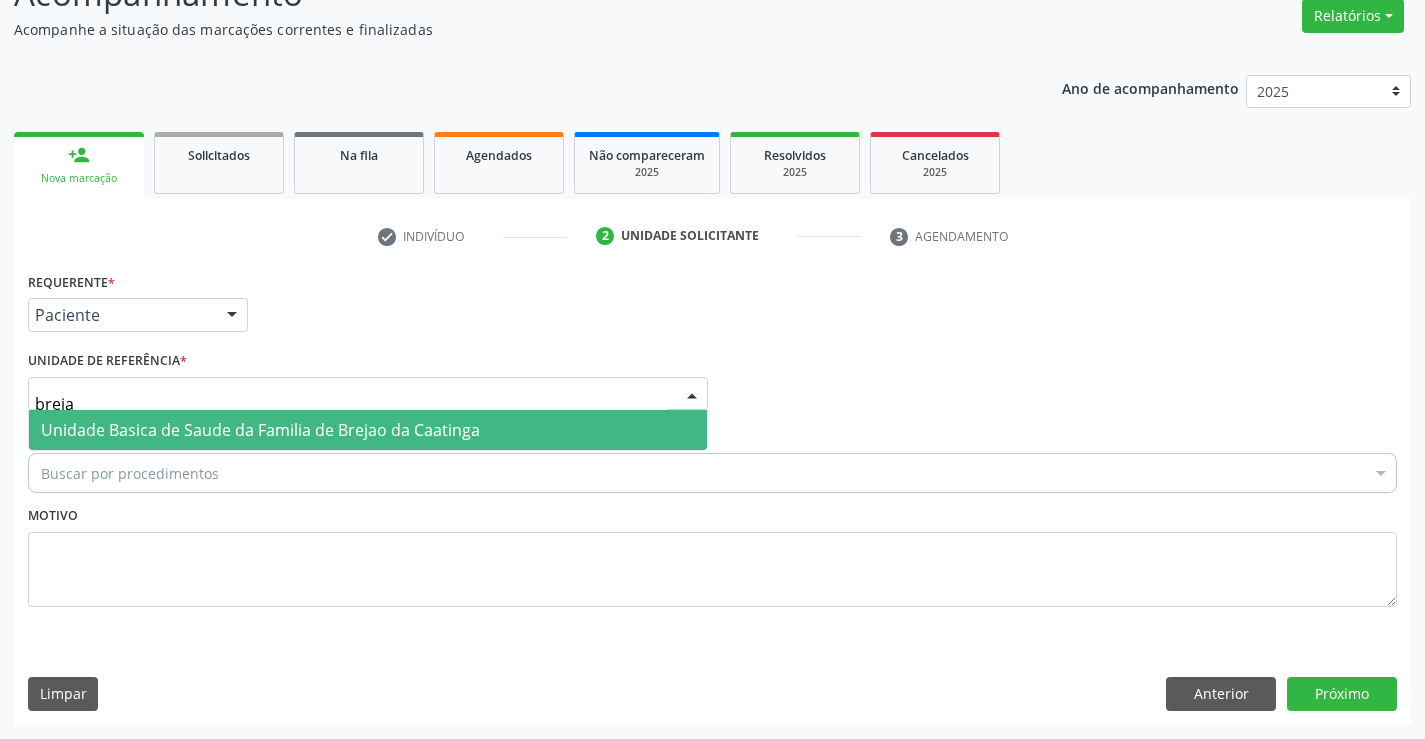 type on "brejao" 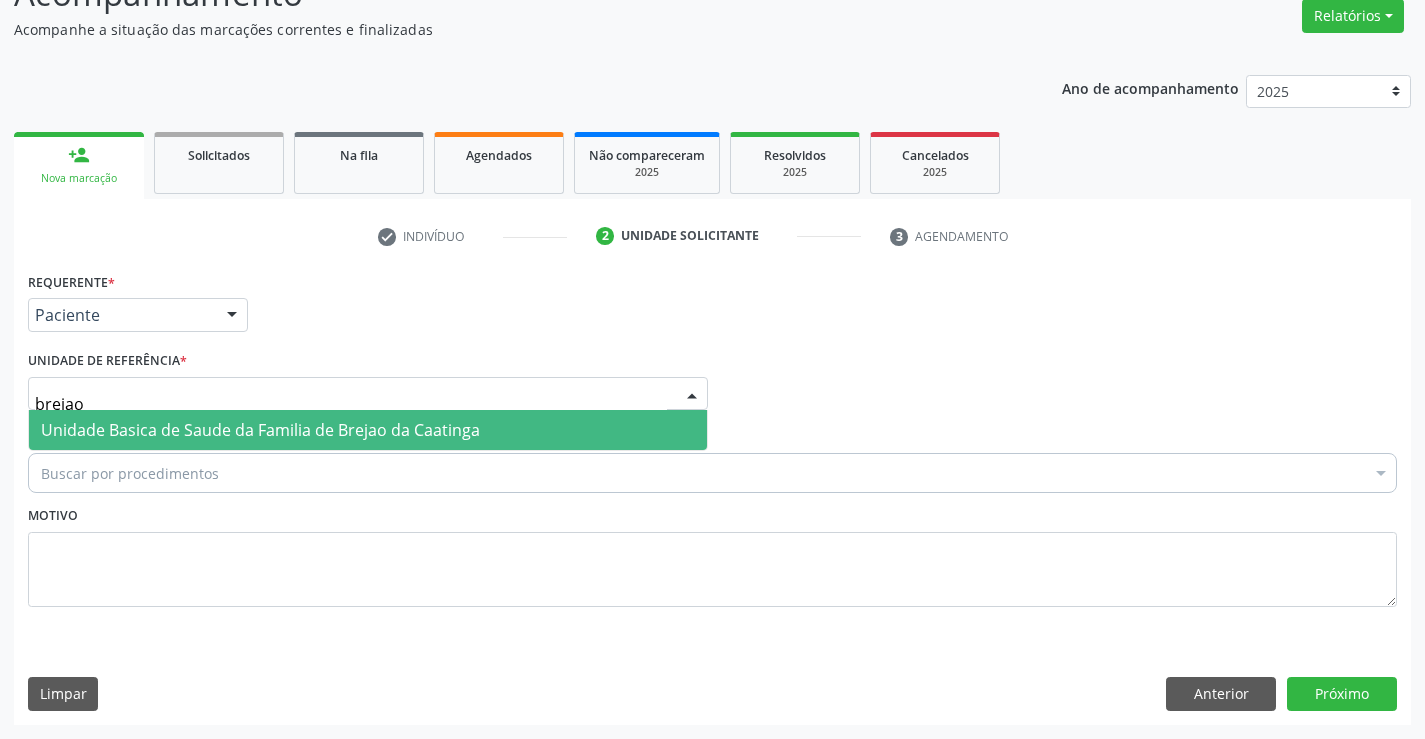 click on "Unidade Basica de Saude da Familia de Brejao da Caatinga" at bounding box center (260, 430) 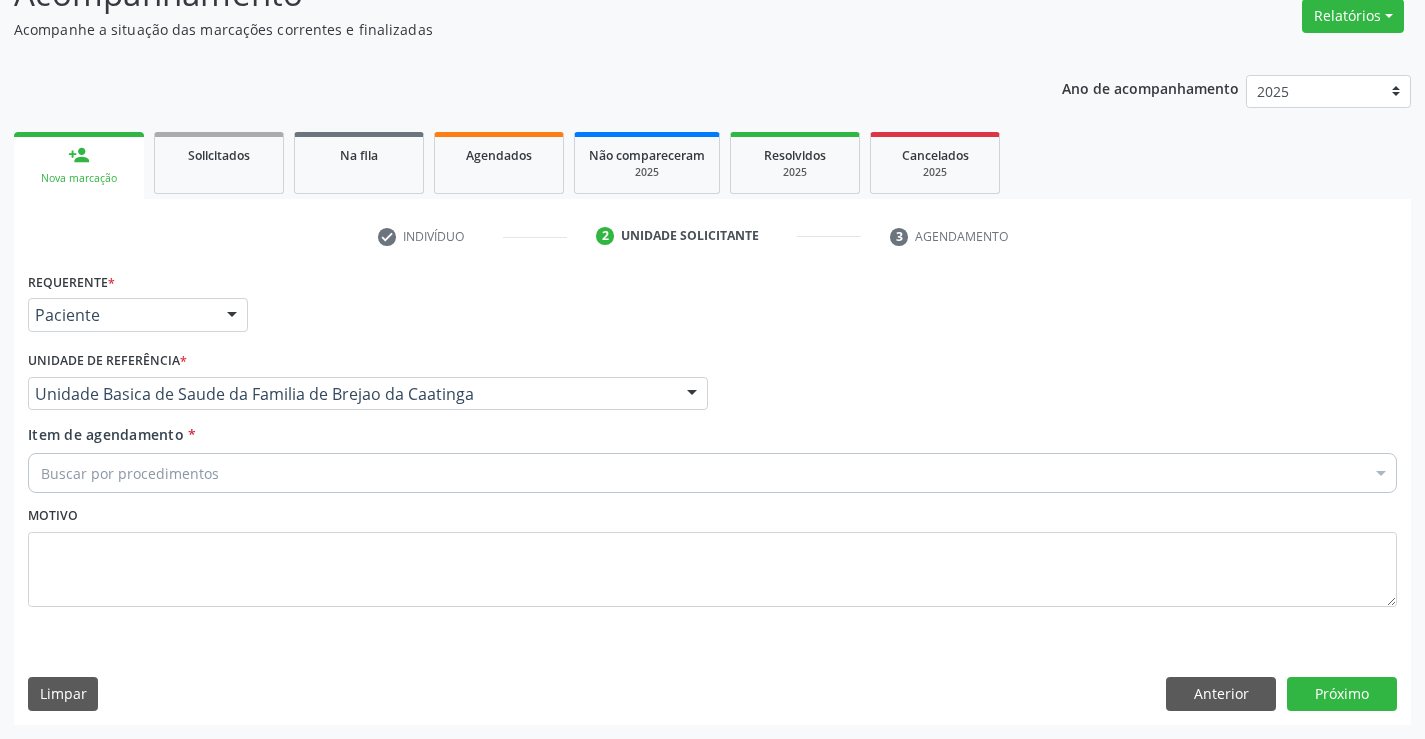 click on "Buscar por procedimentos" at bounding box center [712, 473] 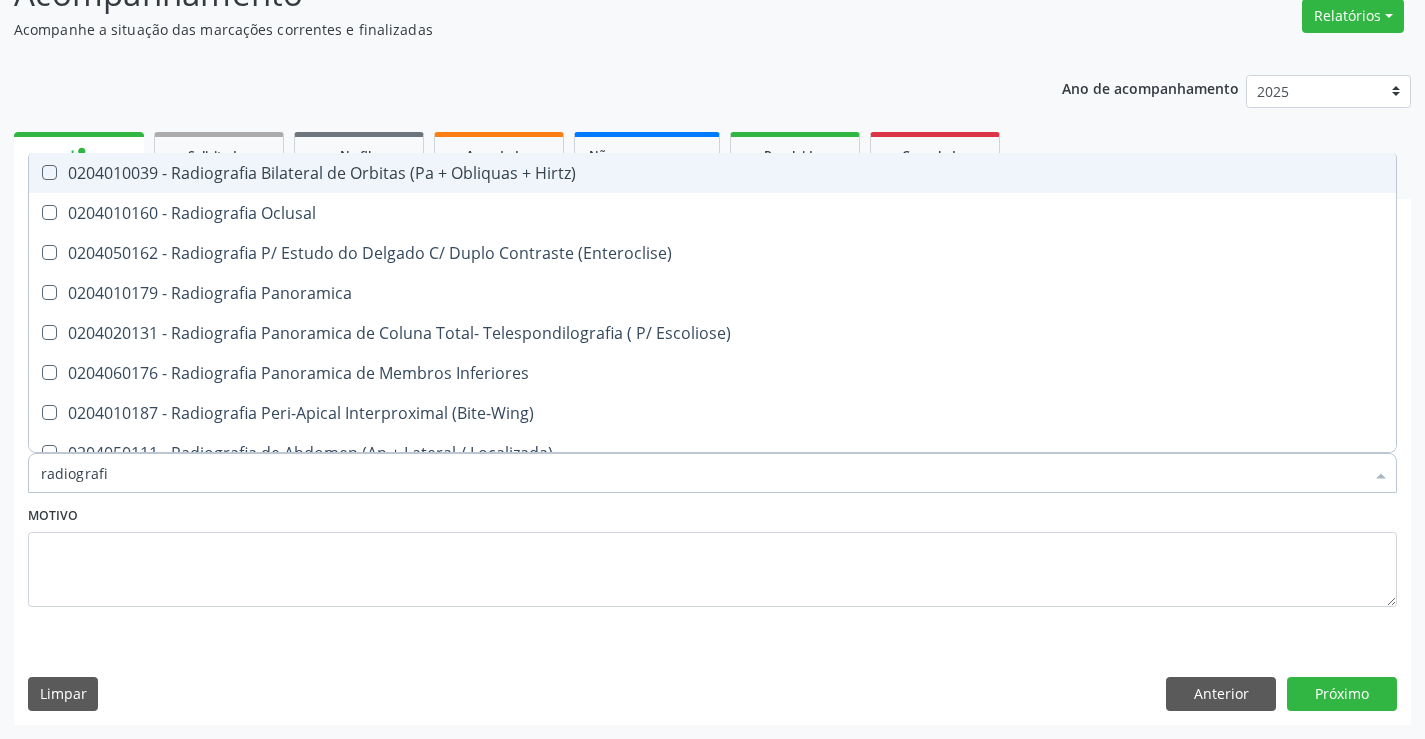 type on "radiografia" 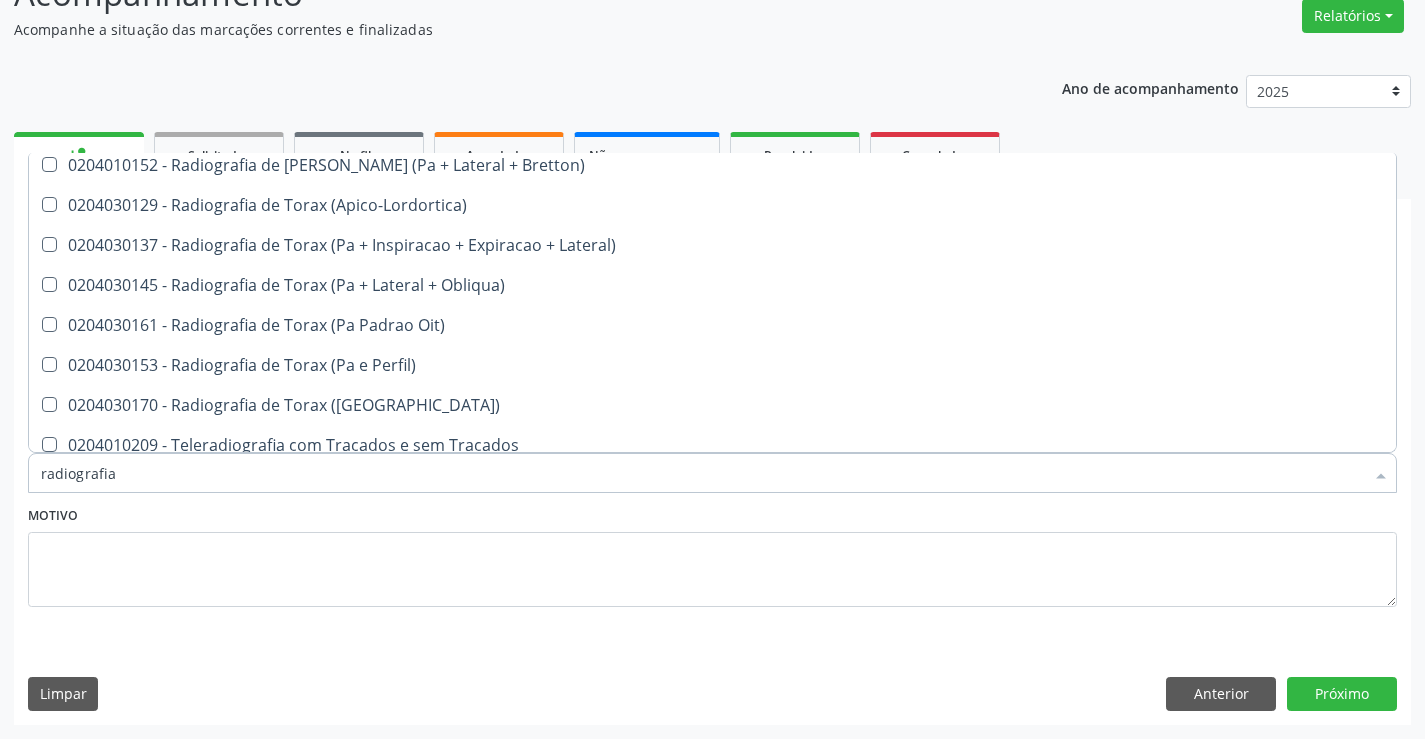 scroll, scrollTop: 2541, scrollLeft: 0, axis: vertical 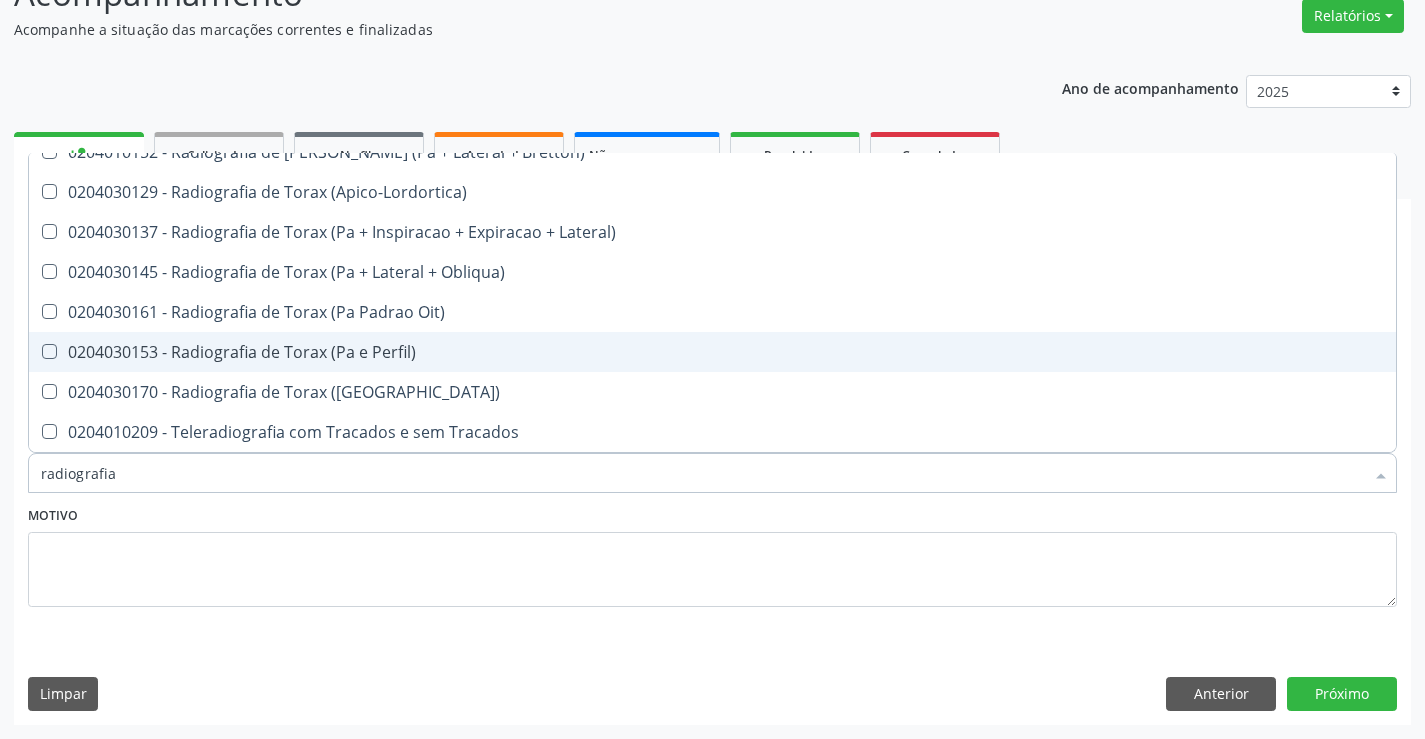 click on "0204030153 - Radiografia de Torax (Pa e Perfil)" at bounding box center [712, 352] 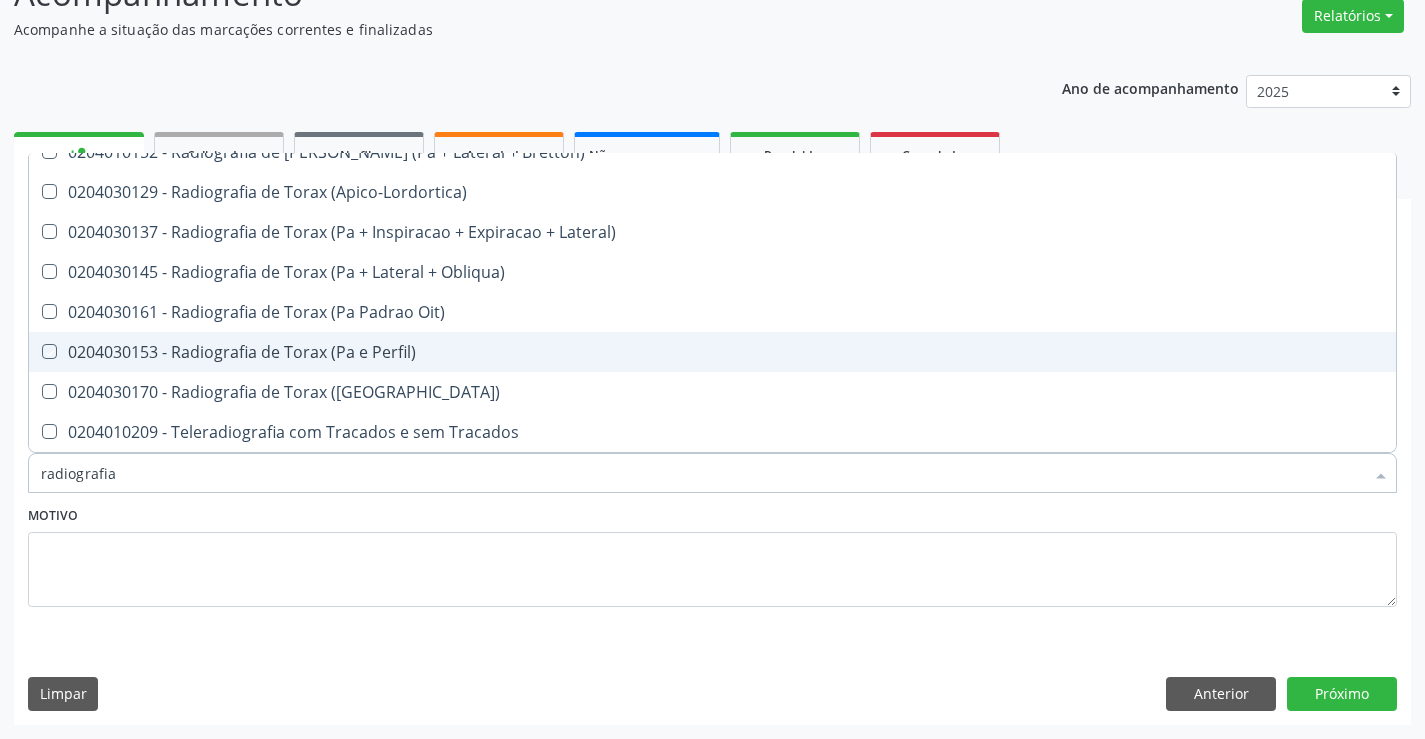 checkbox on "true" 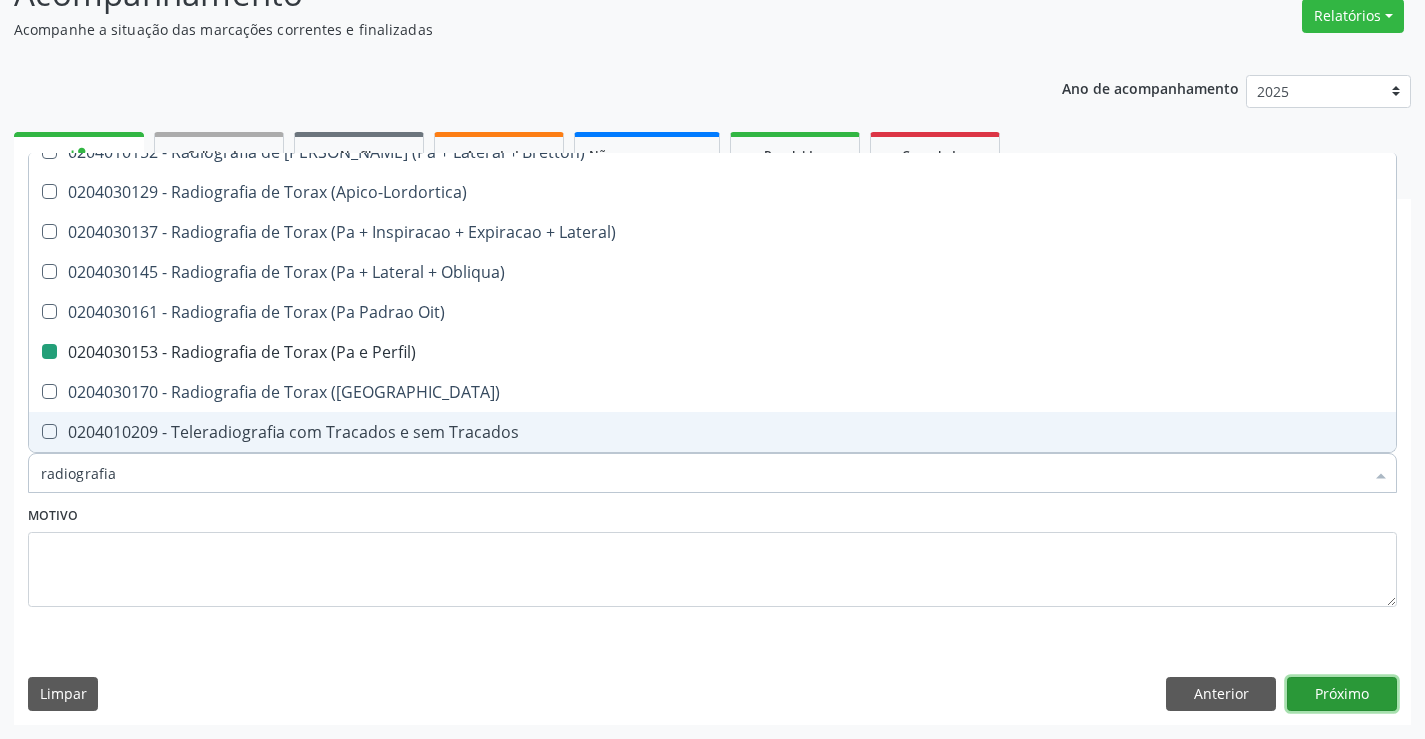 click on "Próximo" at bounding box center [1342, 694] 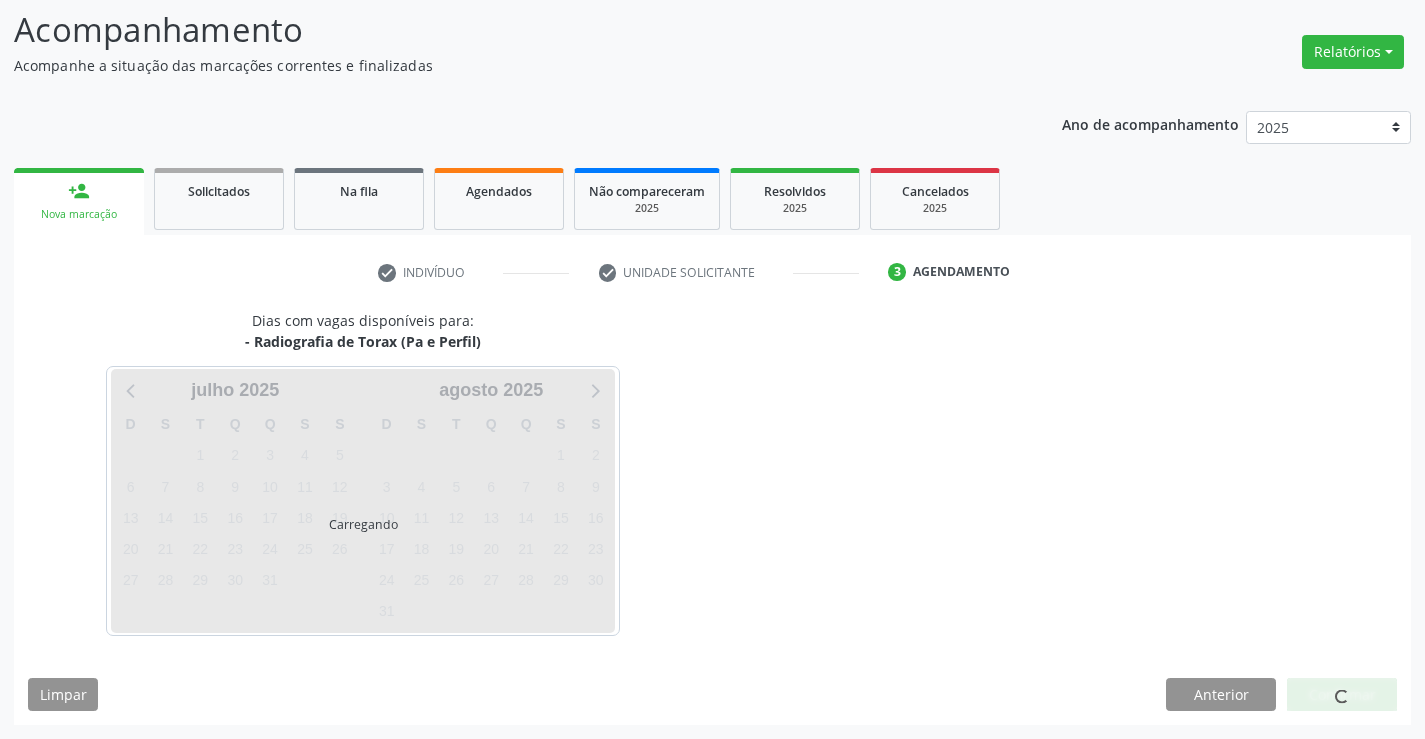 scroll, scrollTop: 131, scrollLeft: 0, axis: vertical 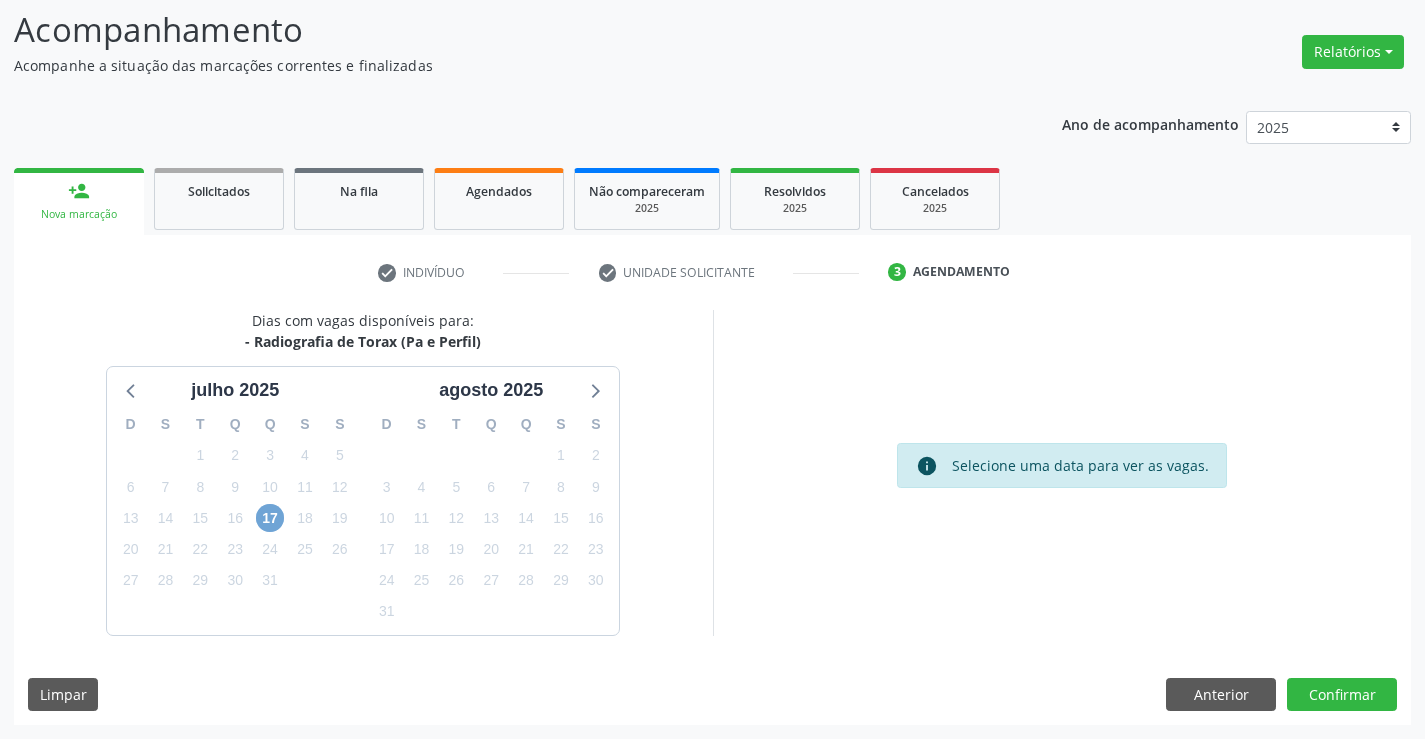 click on "17" at bounding box center [270, 518] 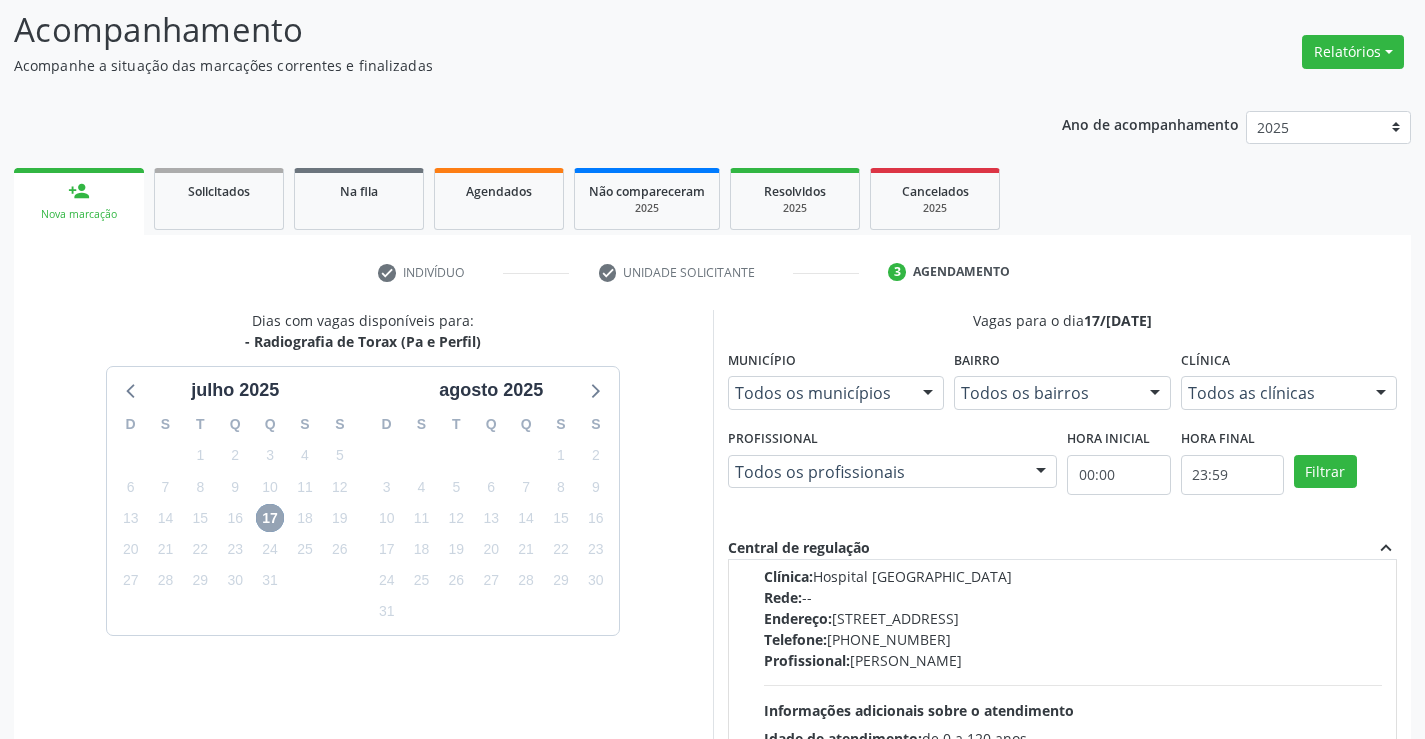scroll, scrollTop: 0, scrollLeft: 0, axis: both 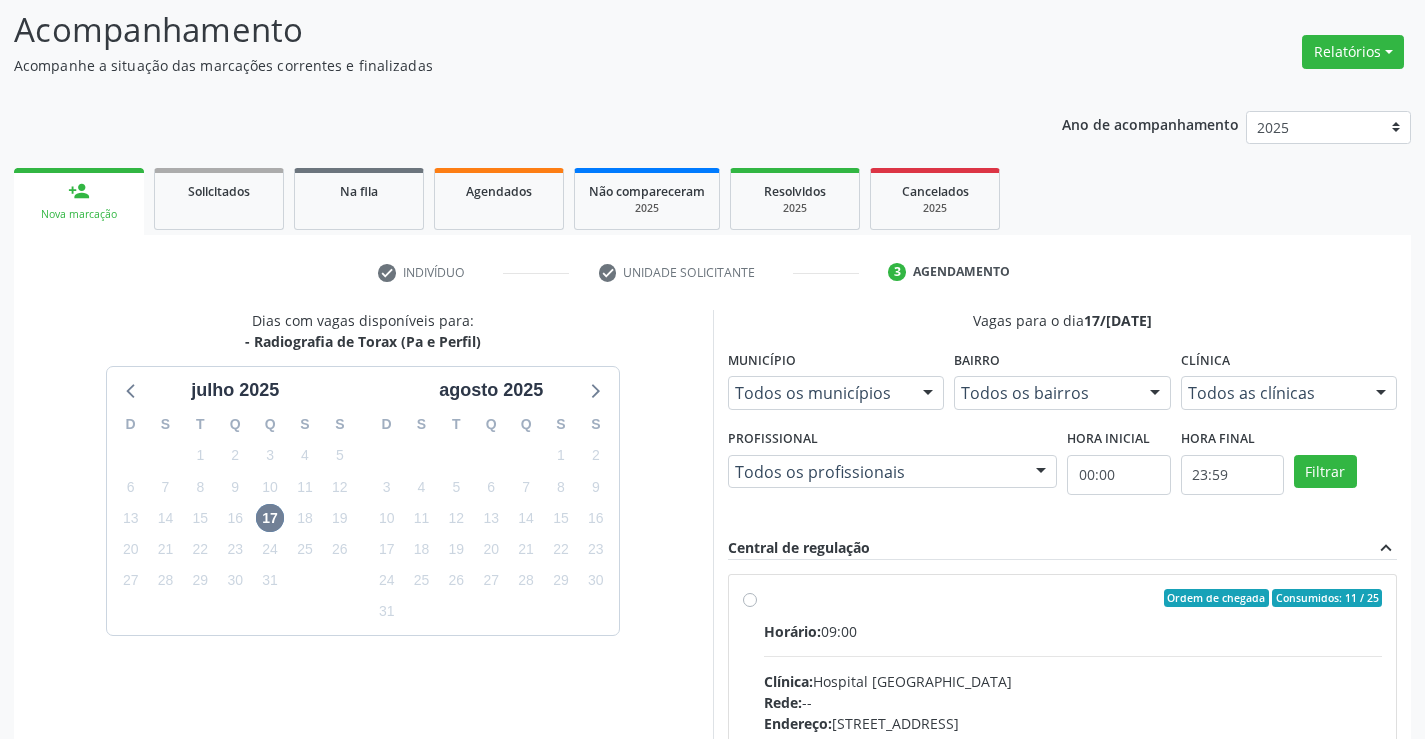 click on "Ordem de chegada
Consumidos: 11 / 25
Horário:   09:00
Clínica:  Hospital Sao Francisco
Rede:
--
Endereço:   Blocos, nº 258, Centro, Campo Formoso - BA
Telefone:   (74) 36451217
Profissional:
Joel da Rocha Almeida
Informações adicionais sobre o atendimento
Idade de atendimento:
de 0 a 120 anos
Gênero(s) atendido(s):
Masculino e Feminino
Informações adicionais:
--" at bounding box center [1073, 742] 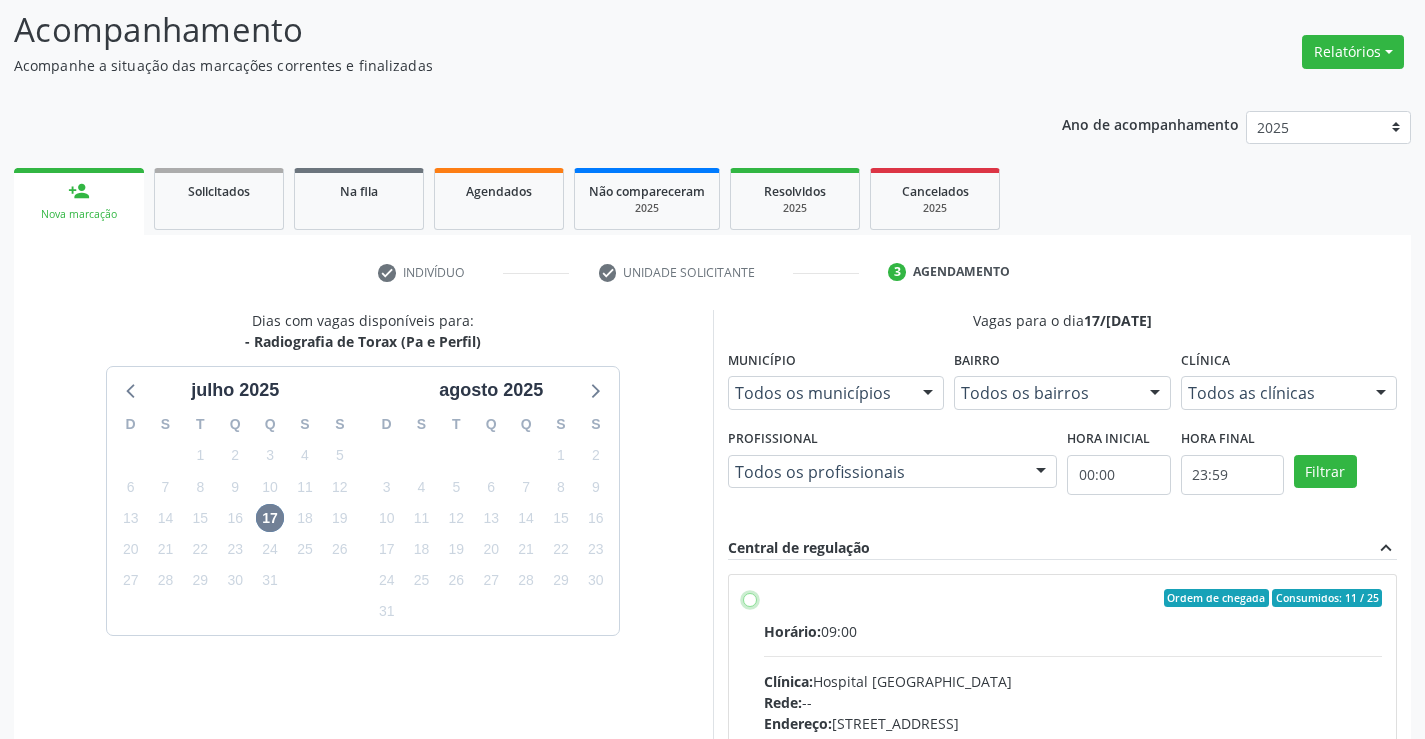 click on "Ordem de chegada
Consumidos: 11 / 25
Horário:   09:00
Clínica:  Hospital Sao Francisco
Rede:
--
Endereço:   Blocos, nº 258, Centro, Campo Formoso - BA
Telefone:   (74) 36451217
Profissional:
Joel da Rocha Almeida
Informações adicionais sobre o atendimento
Idade de atendimento:
de 0 a 120 anos
Gênero(s) atendido(s):
Masculino e Feminino
Informações adicionais:
--" at bounding box center [750, 598] 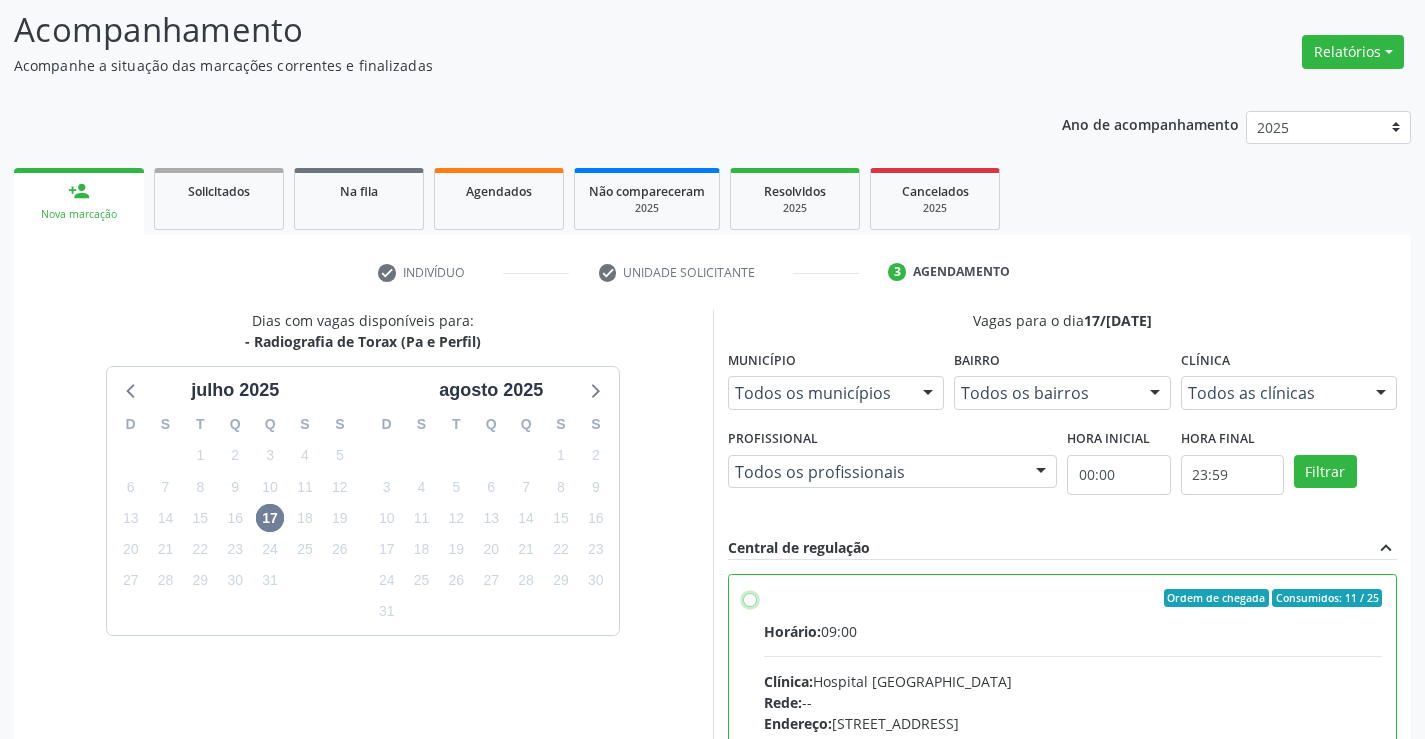 radio on "true" 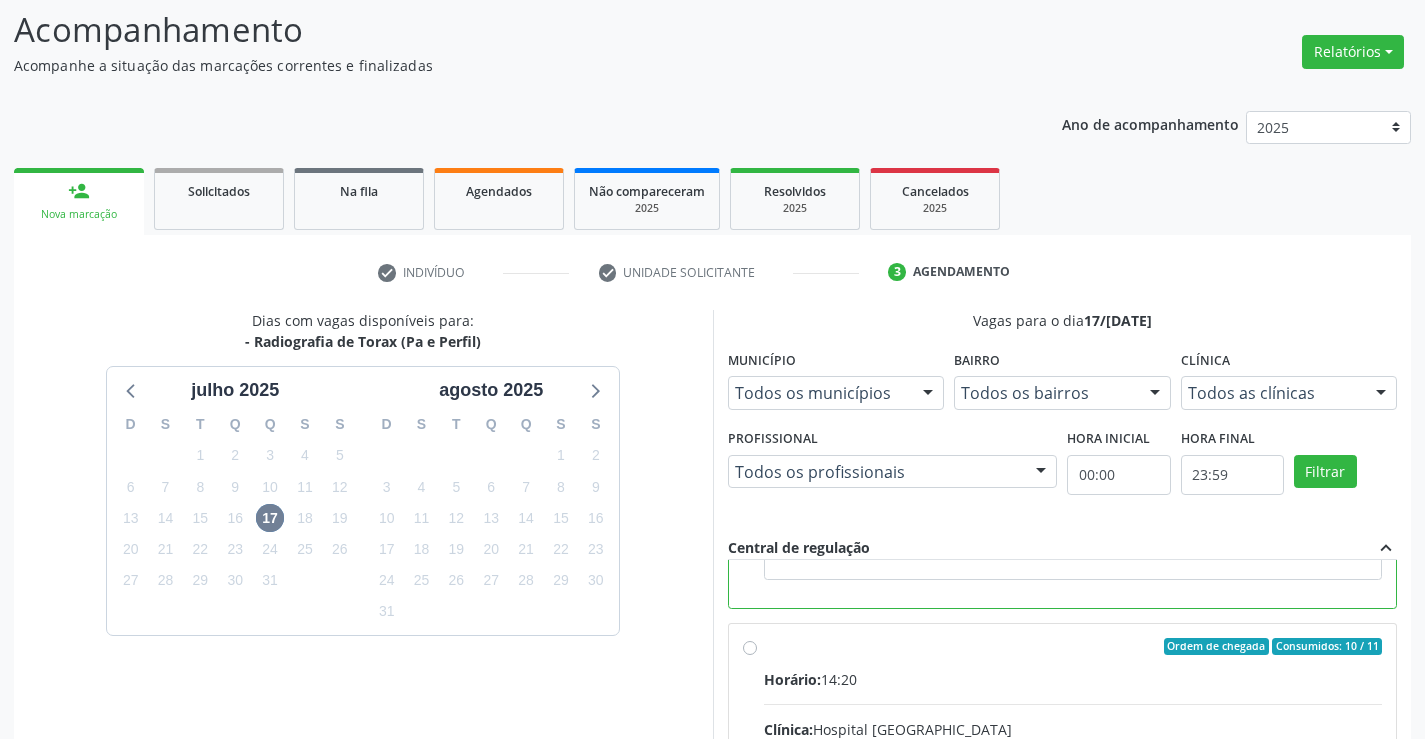 scroll, scrollTop: 450, scrollLeft: 0, axis: vertical 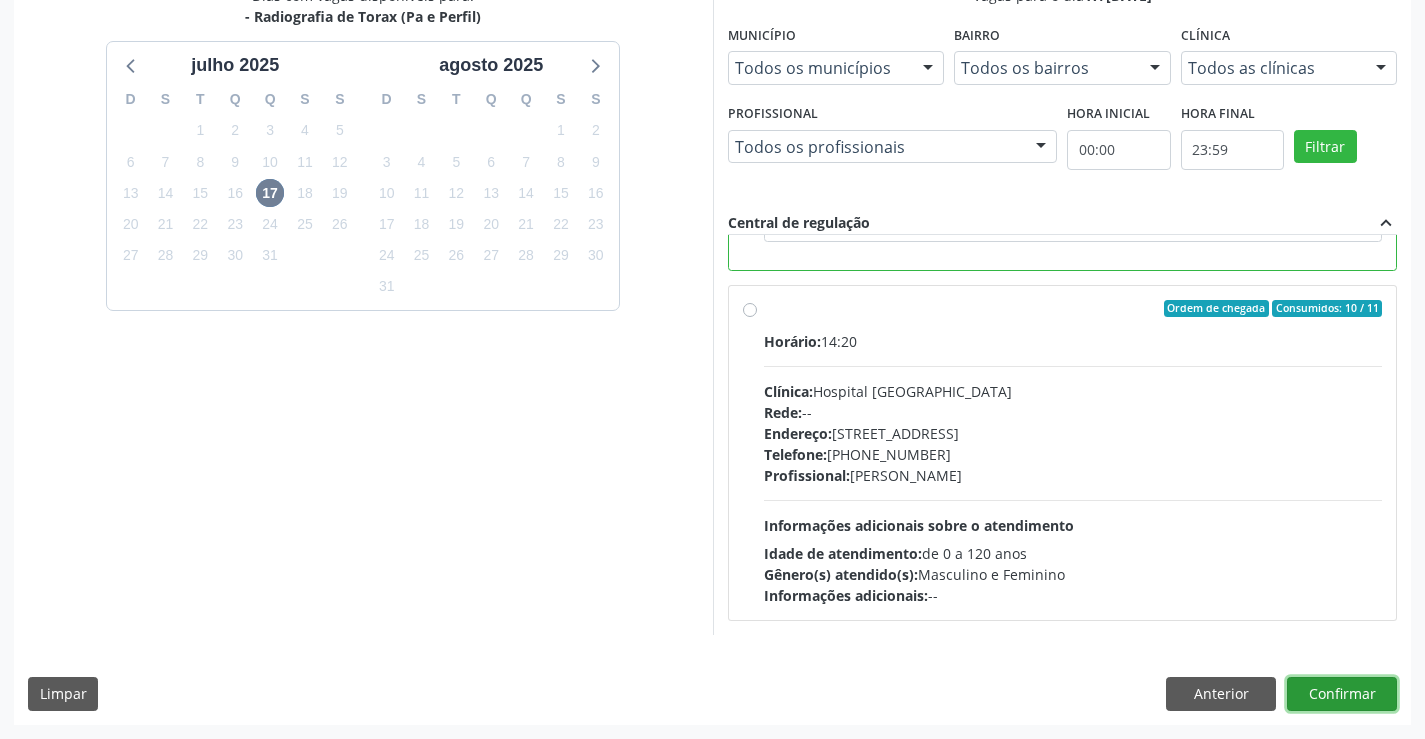click on "Confirmar" at bounding box center (1342, 694) 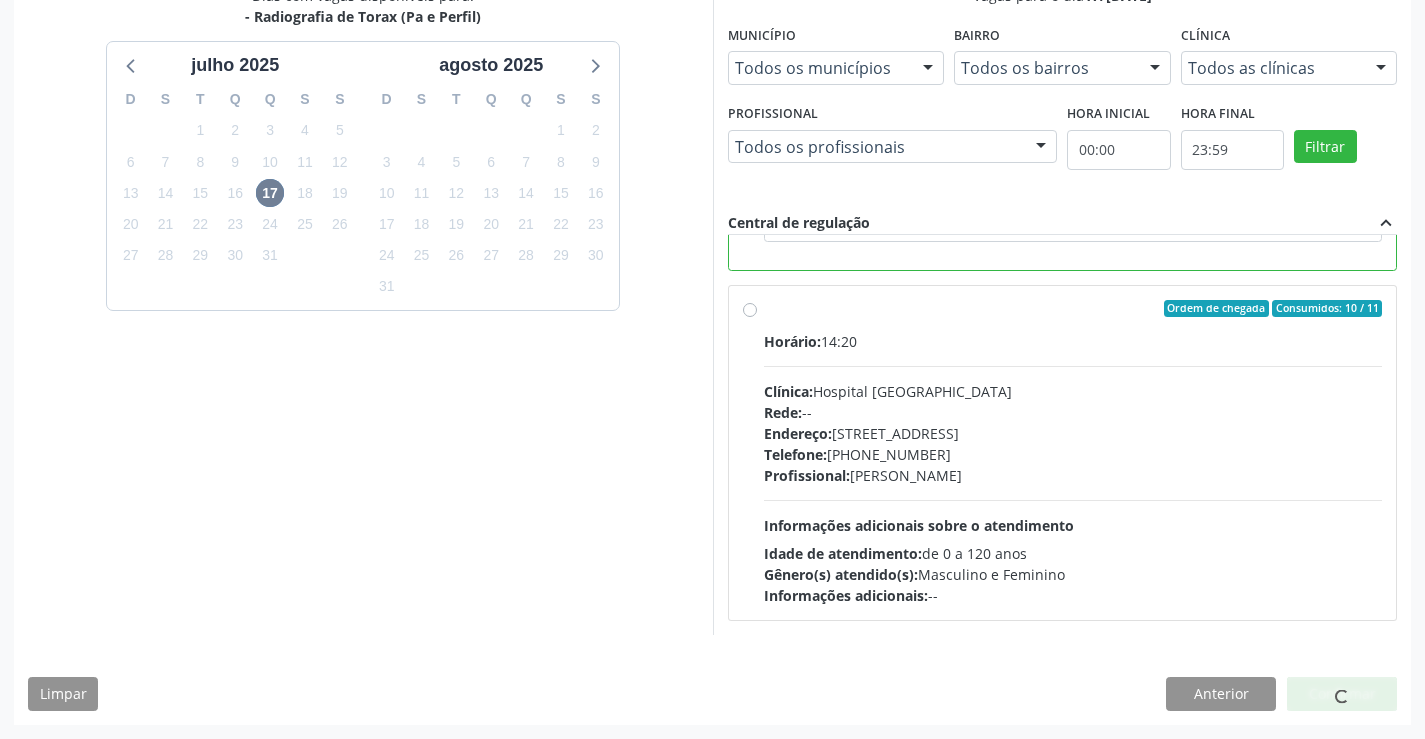 scroll, scrollTop: 0, scrollLeft: 0, axis: both 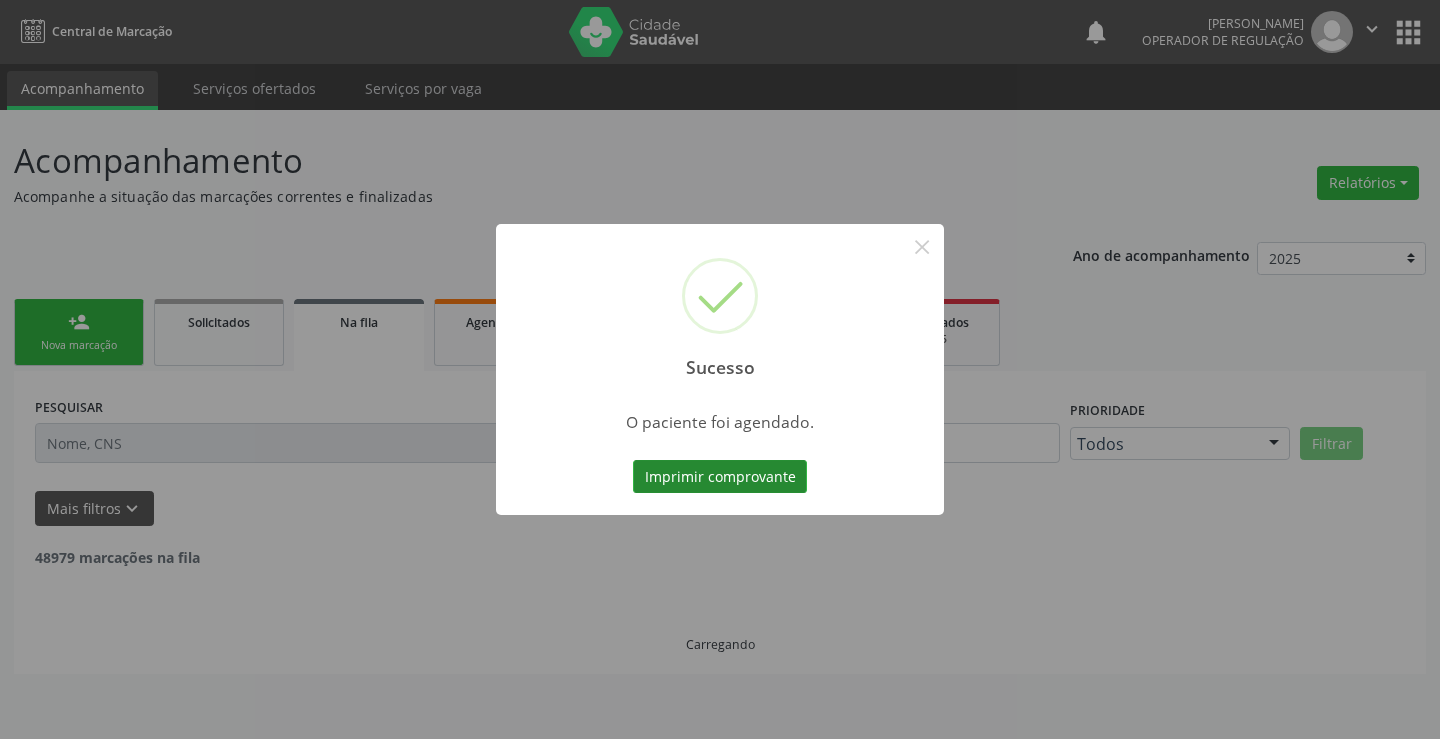 click on "Imprimir comprovante" at bounding box center [720, 477] 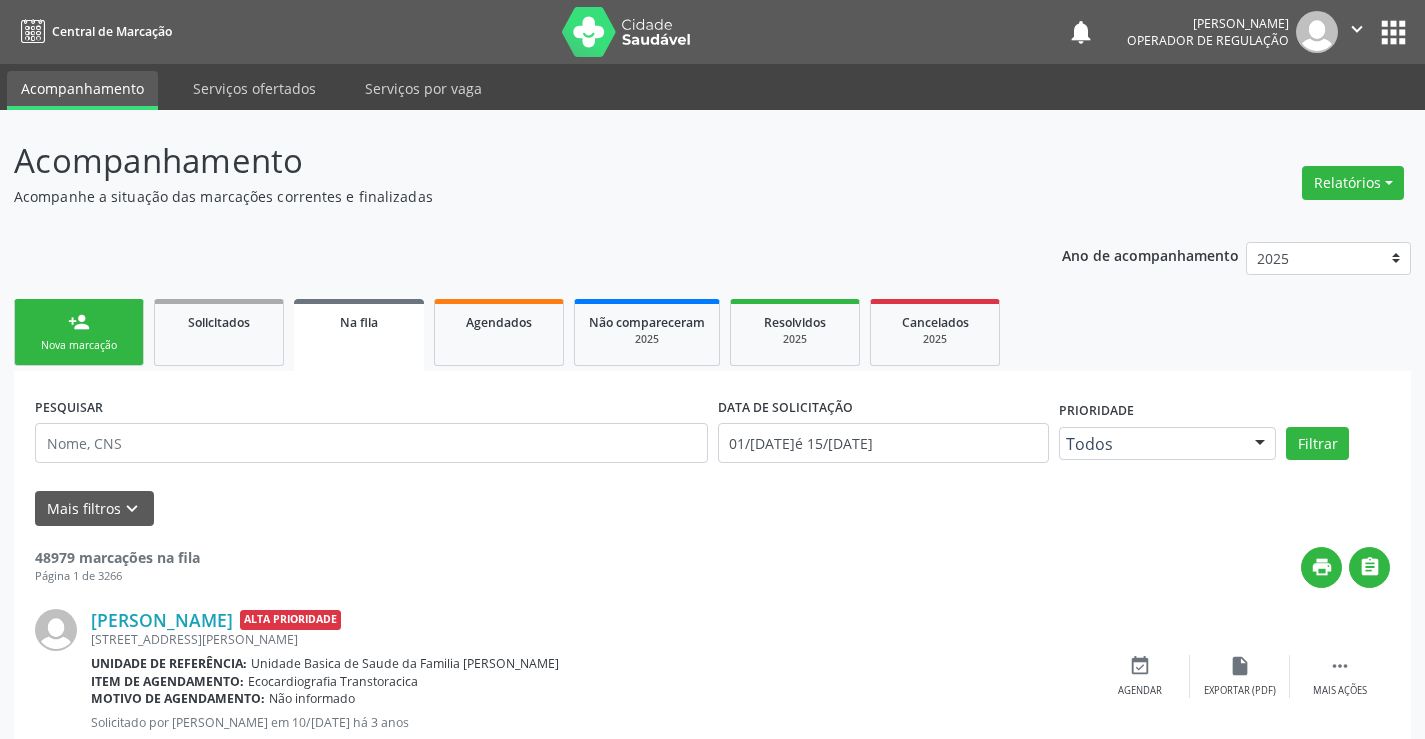 click on "Nova marcação" at bounding box center (79, 345) 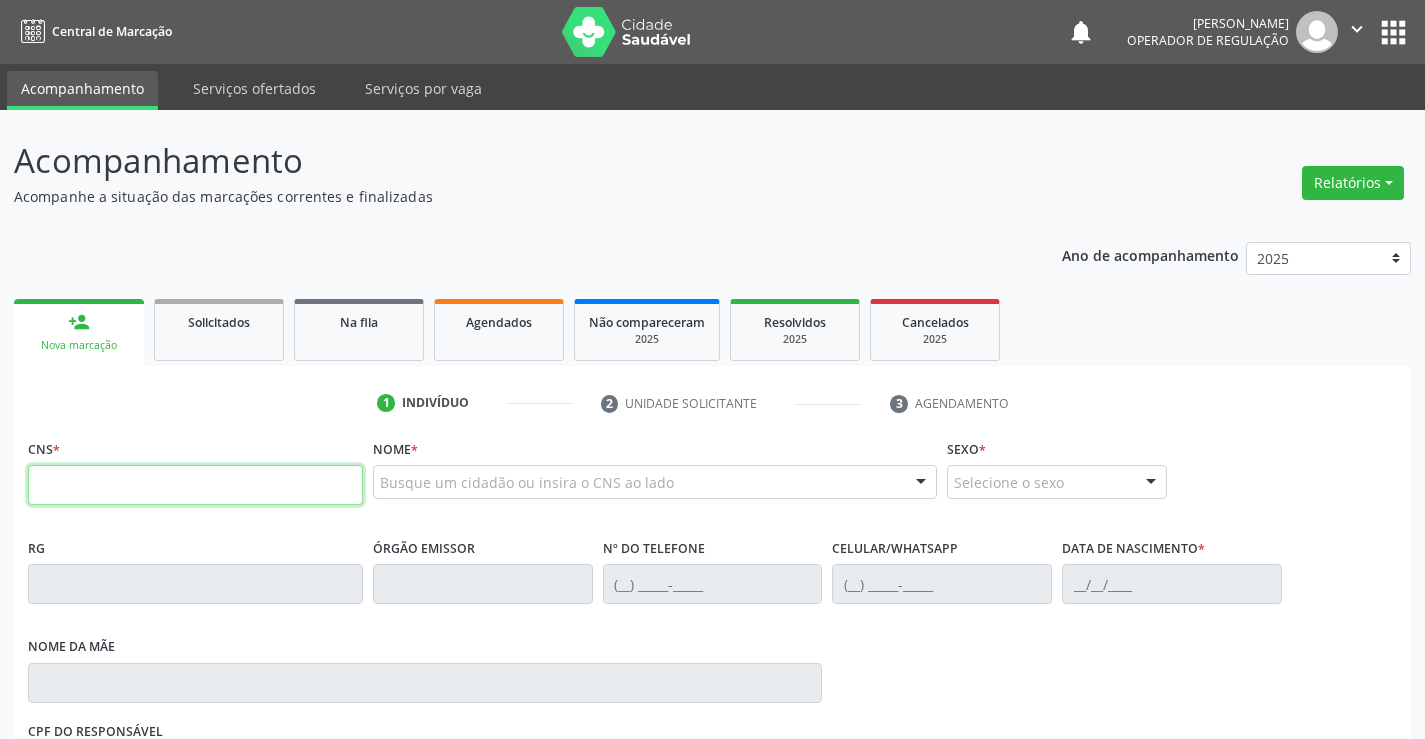 click at bounding box center (195, 485) 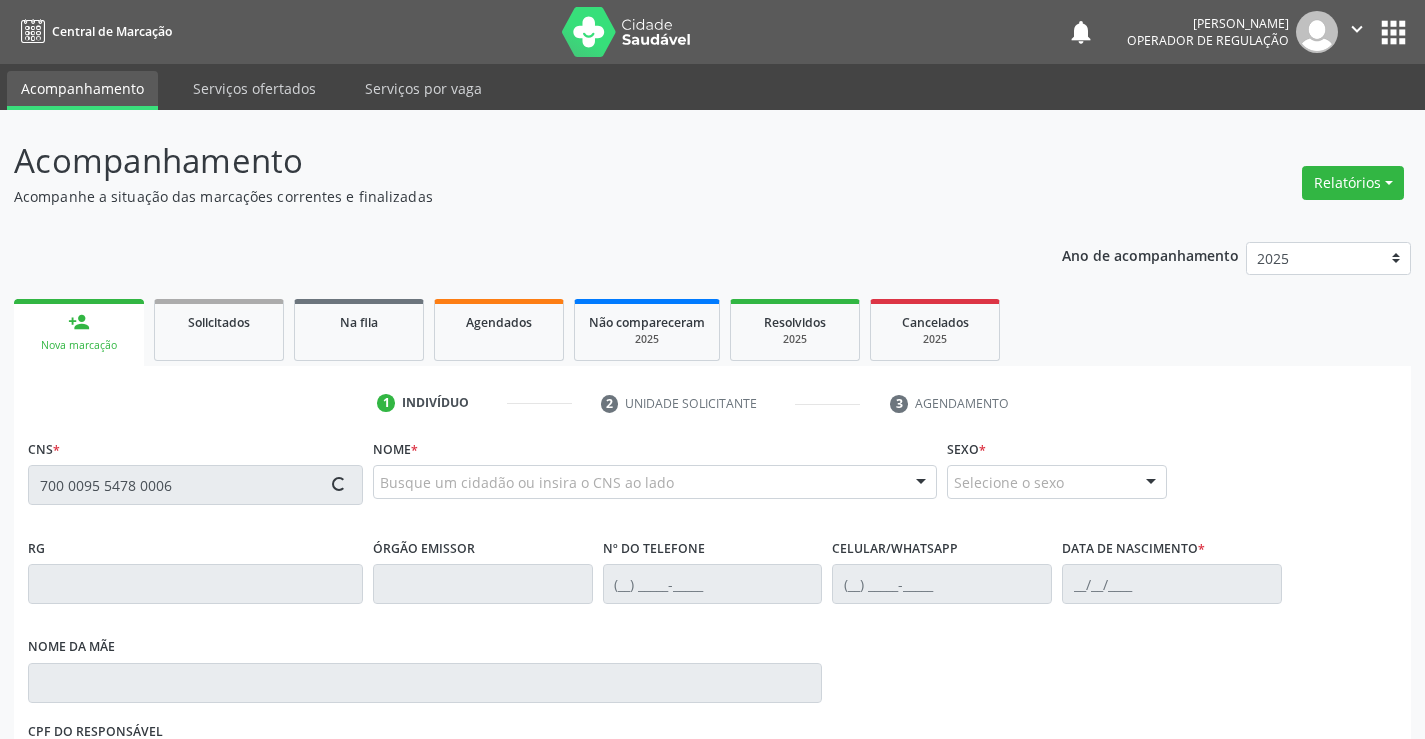 type on "700 0095 5478 0006" 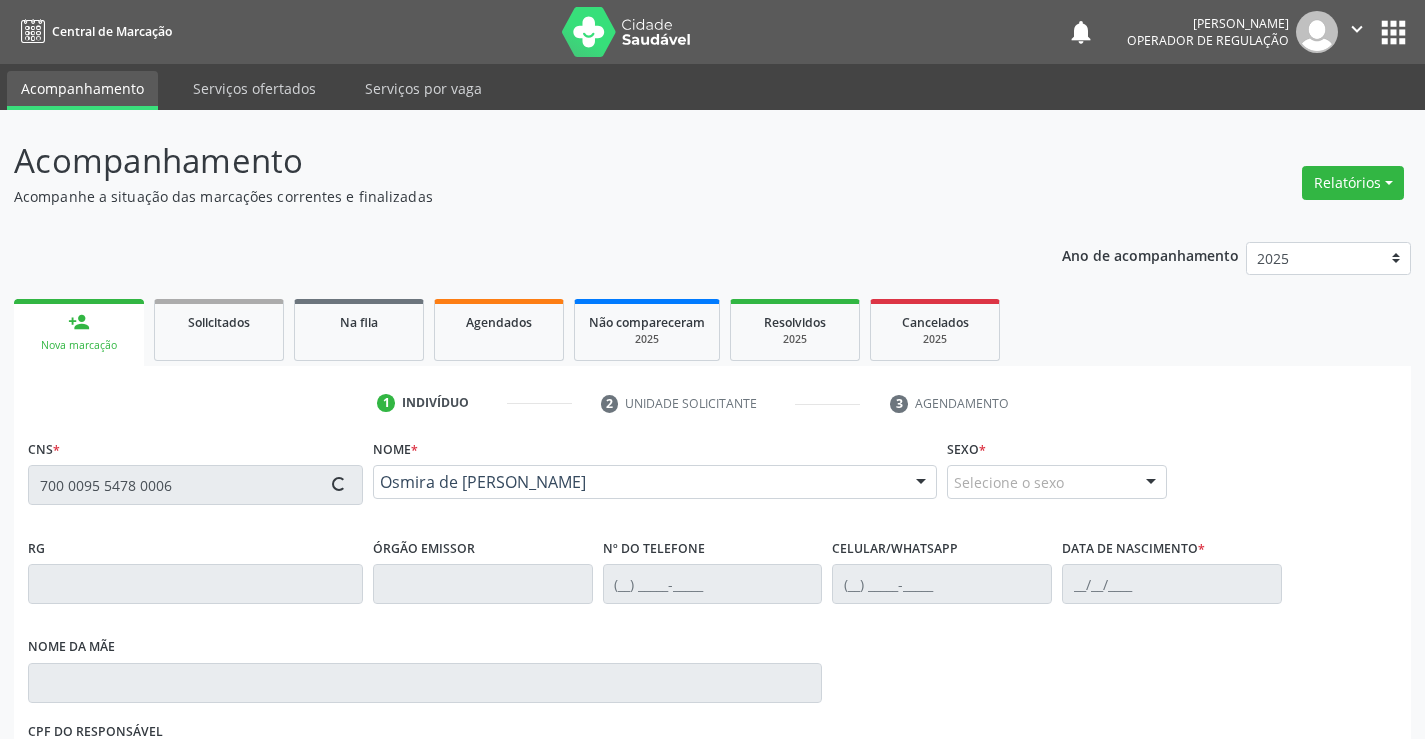 type on "0244272093" 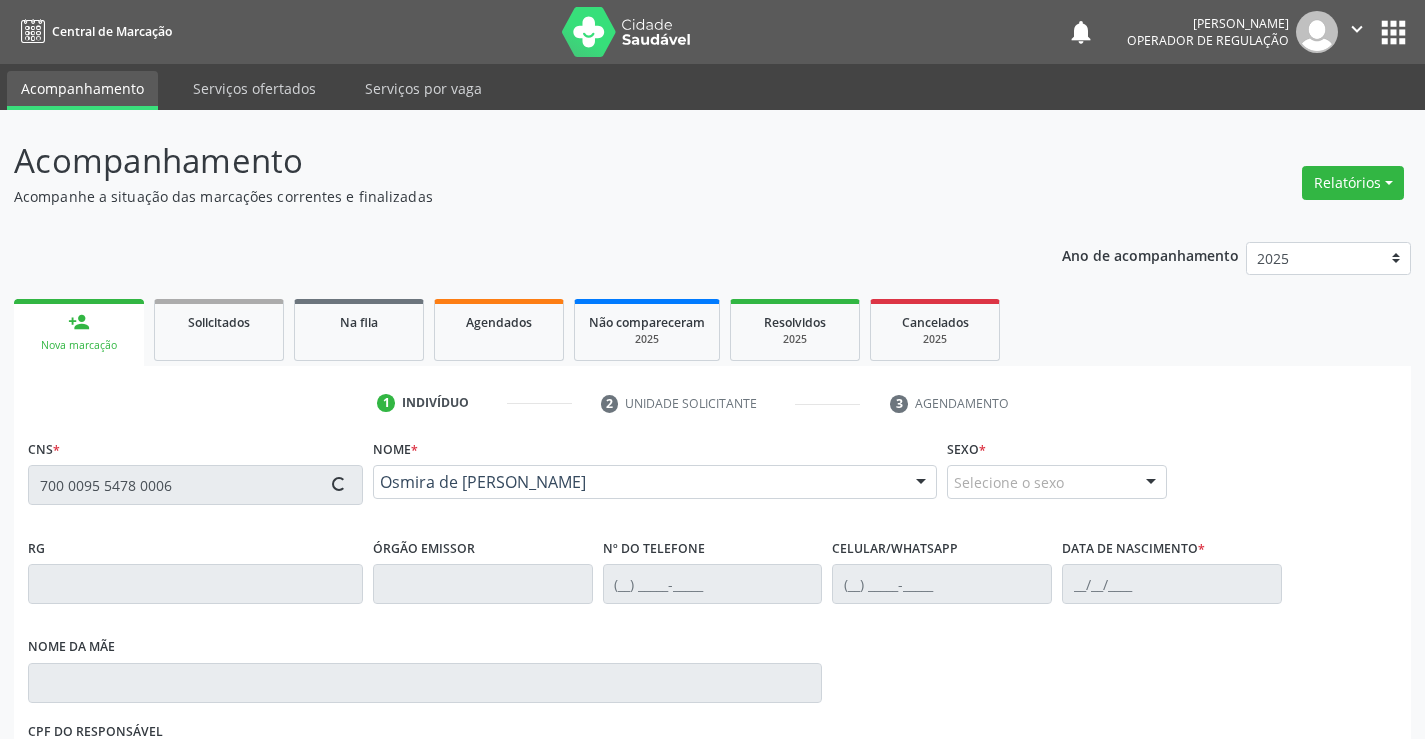 type on "(74) 8132-9902" 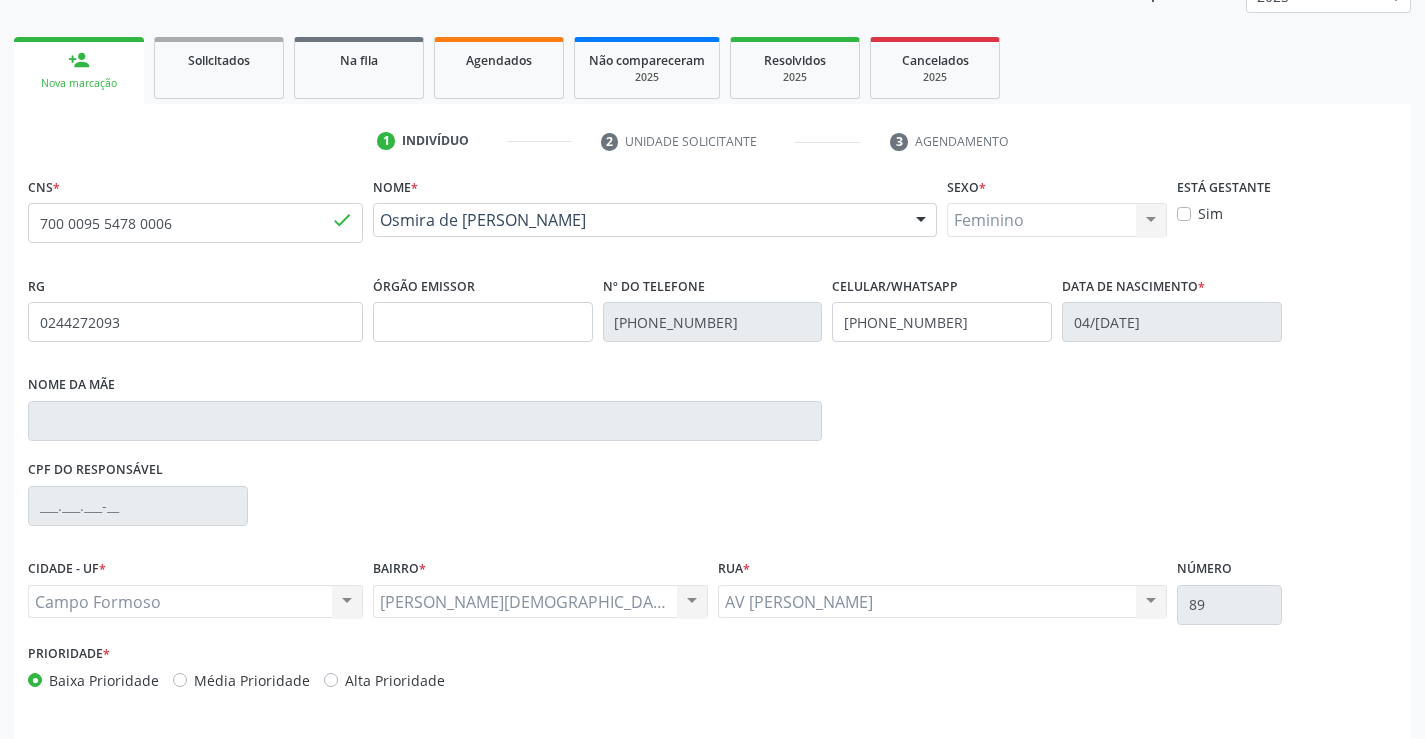 scroll, scrollTop: 300, scrollLeft: 0, axis: vertical 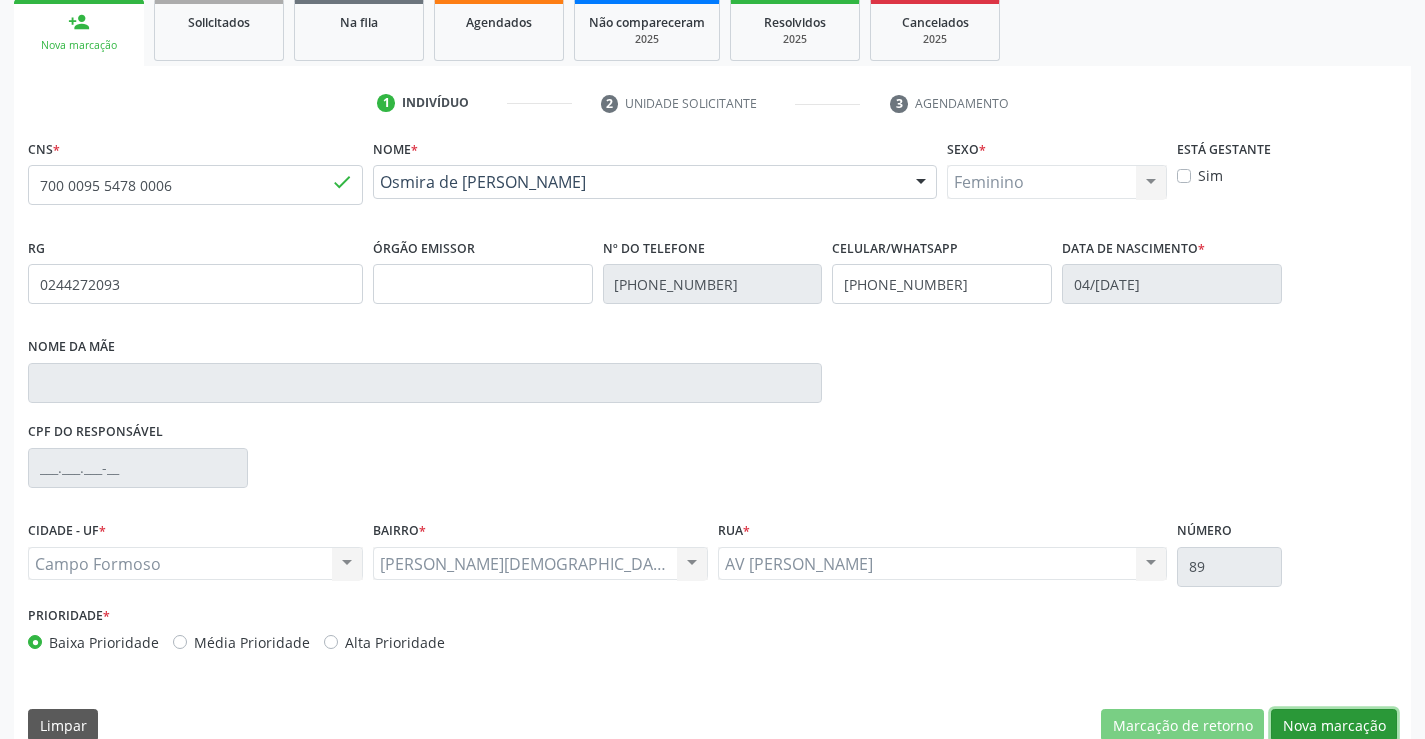 click on "Nova marcação" at bounding box center (1334, 726) 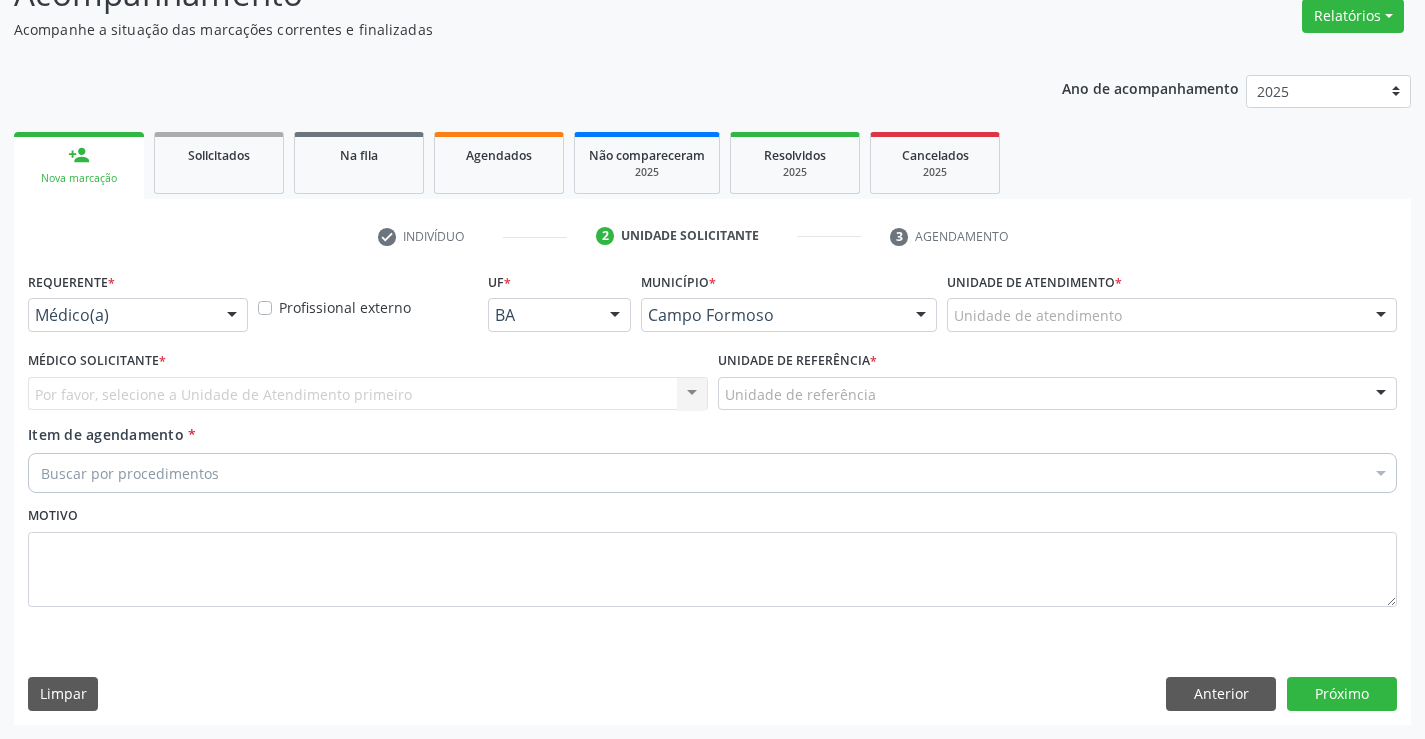 scroll, scrollTop: 167, scrollLeft: 0, axis: vertical 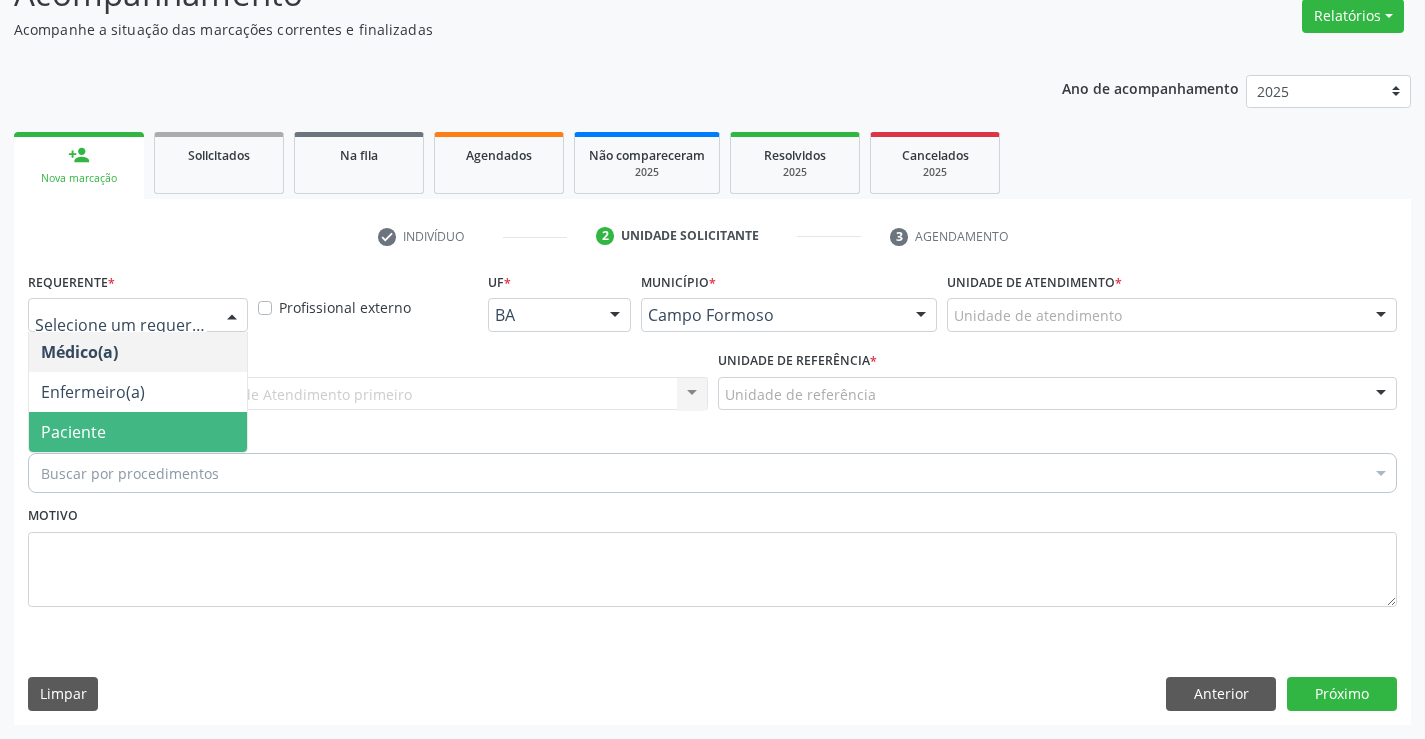 click on "Paciente" at bounding box center (138, 432) 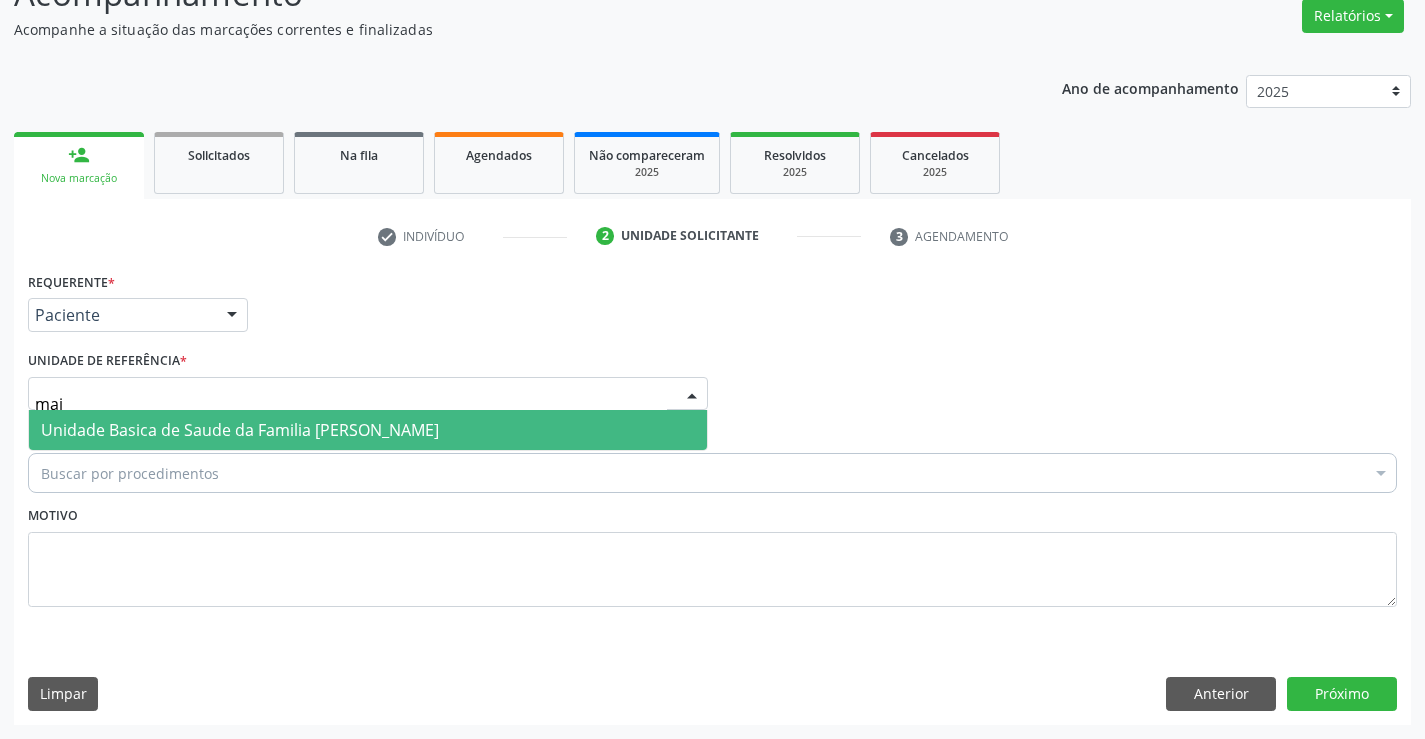type on "maia" 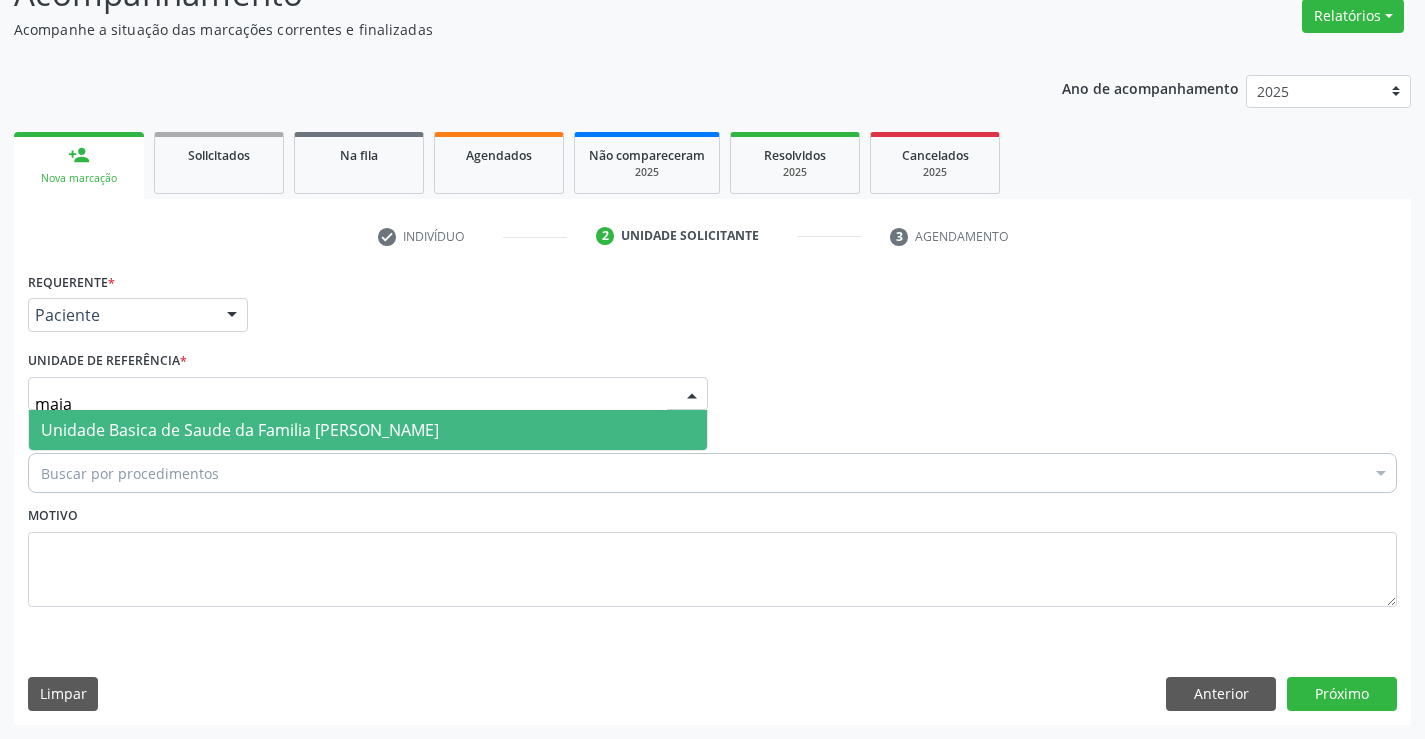 click on "Unidade Basica de Saude da Familia [PERSON_NAME]" at bounding box center [368, 430] 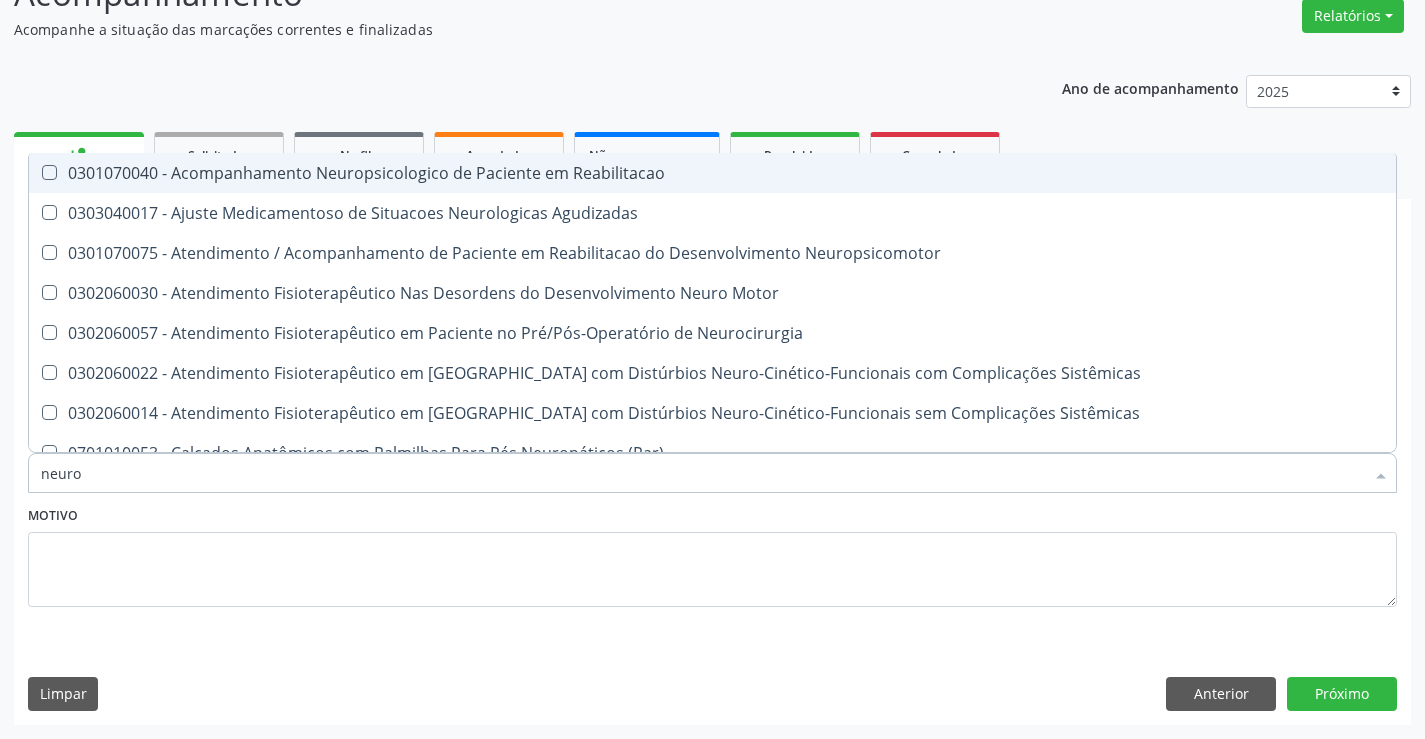 type on "neurol" 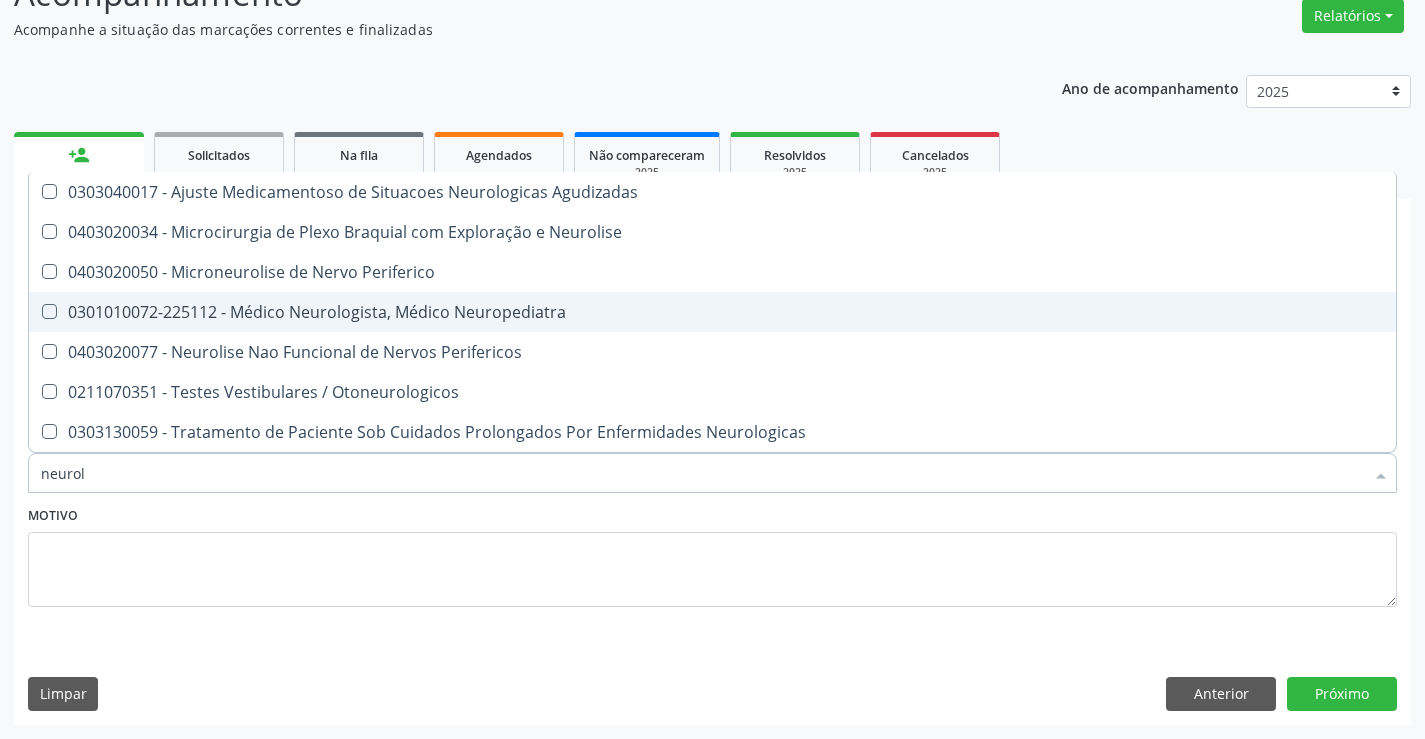 click on "0301010072-225112 - Médico Neurologista, Médico Neuropediatra" at bounding box center [712, 312] 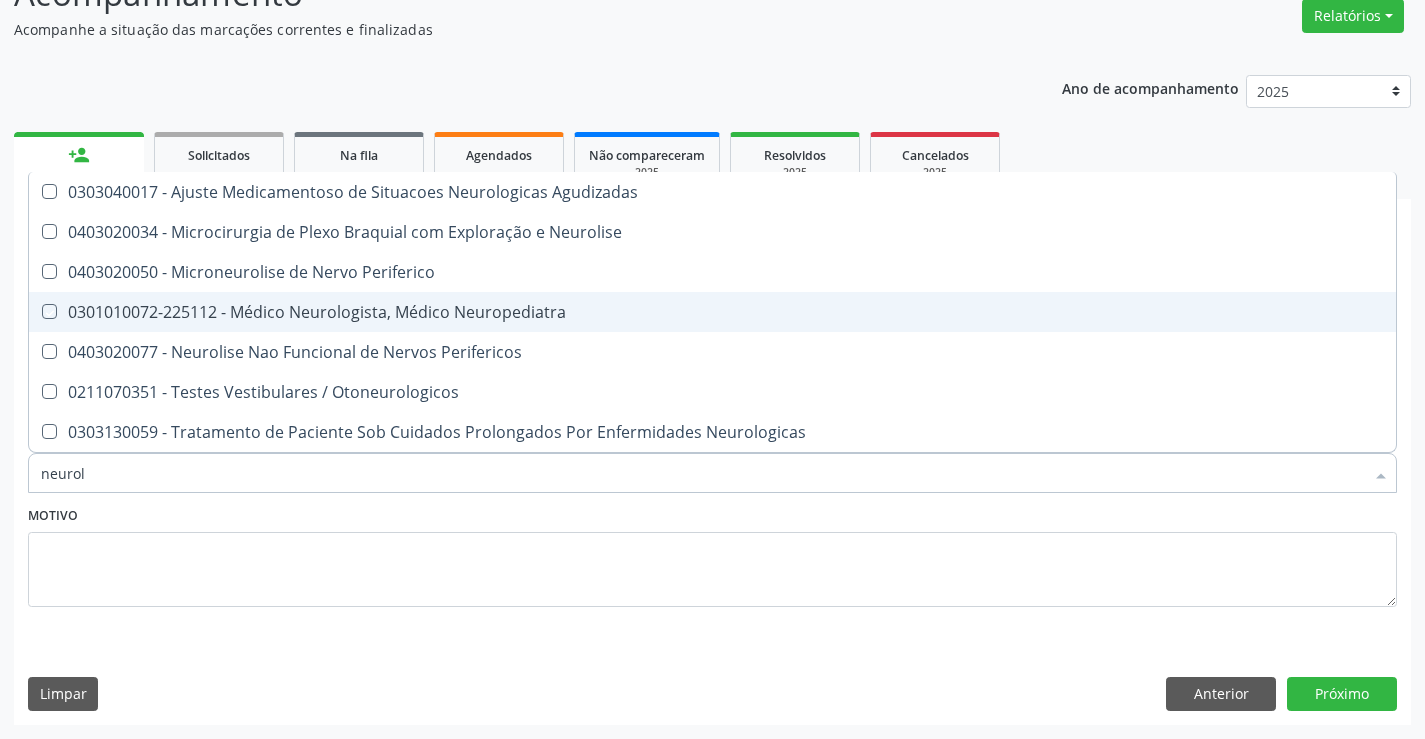checkbox on "true" 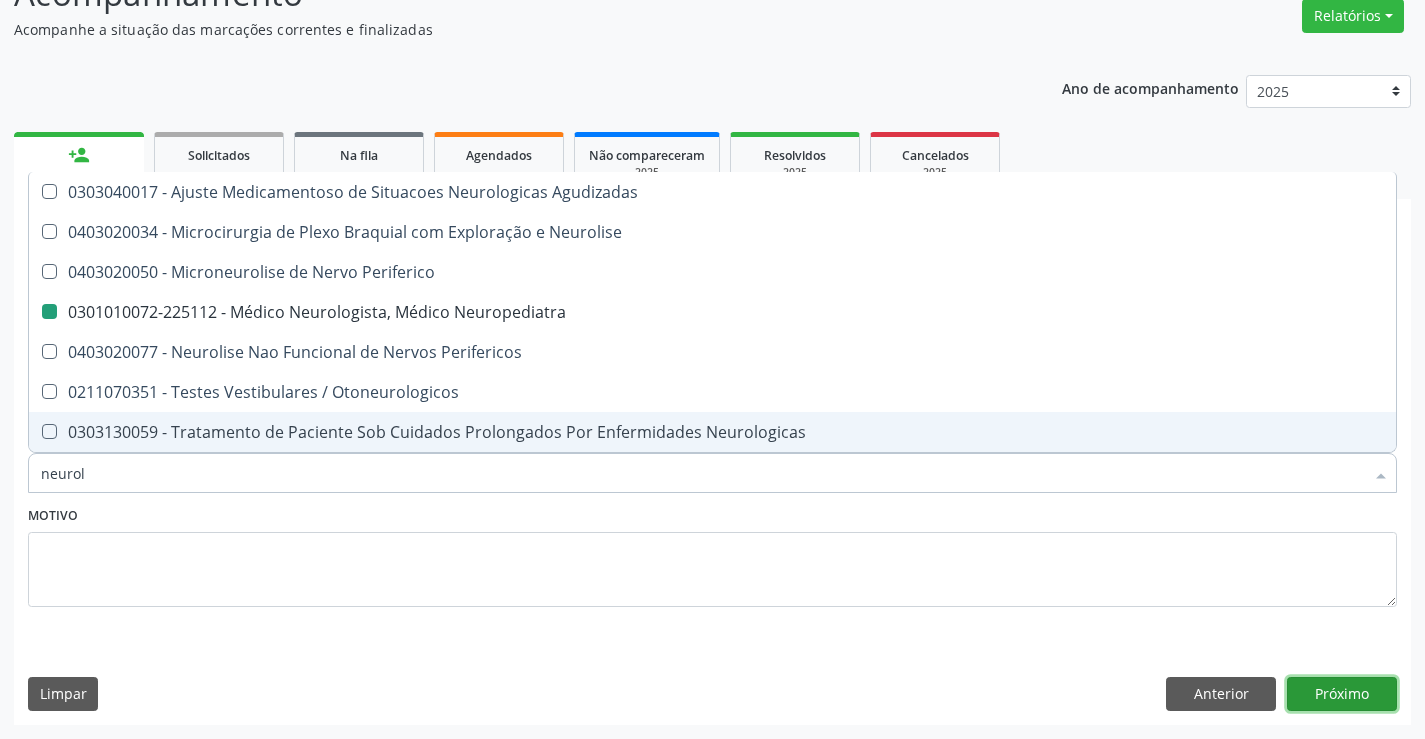 click on "Próximo" at bounding box center [1342, 694] 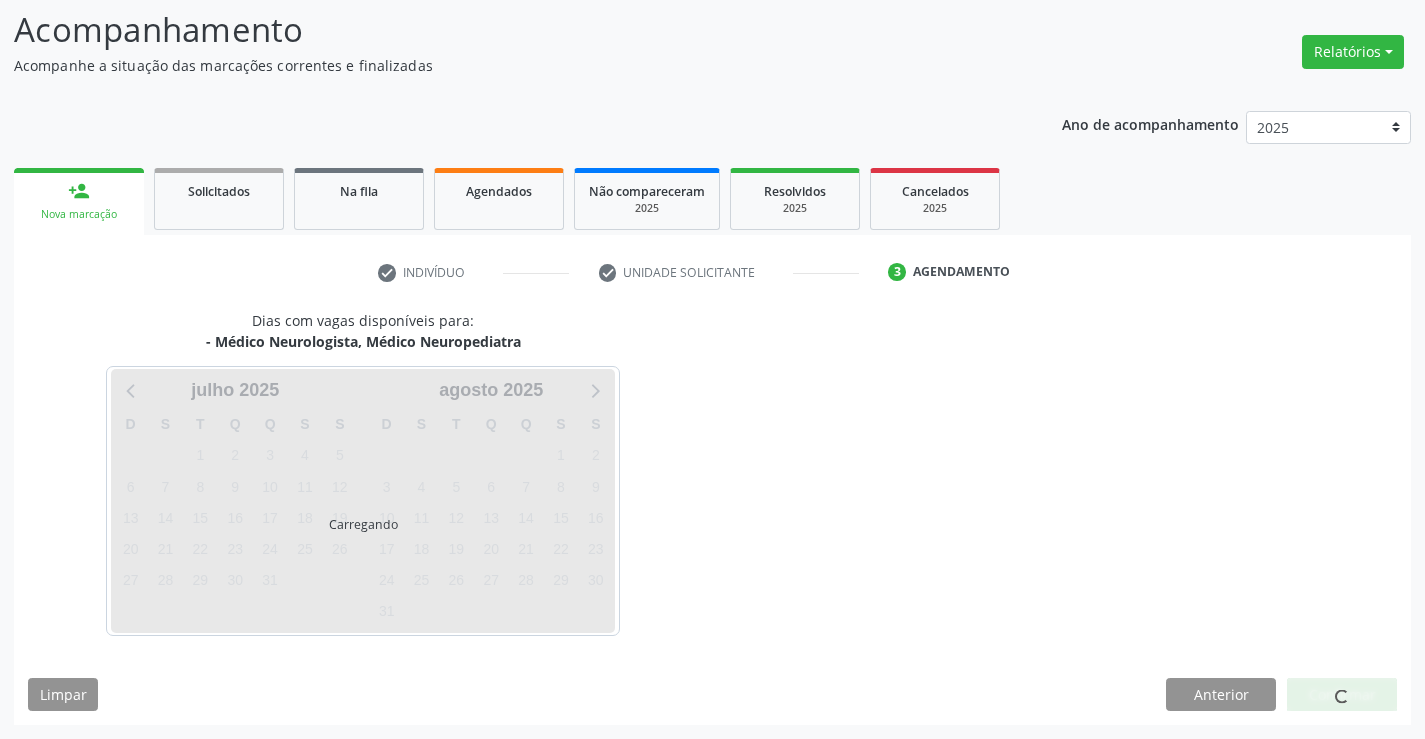 scroll, scrollTop: 167, scrollLeft: 0, axis: vertical 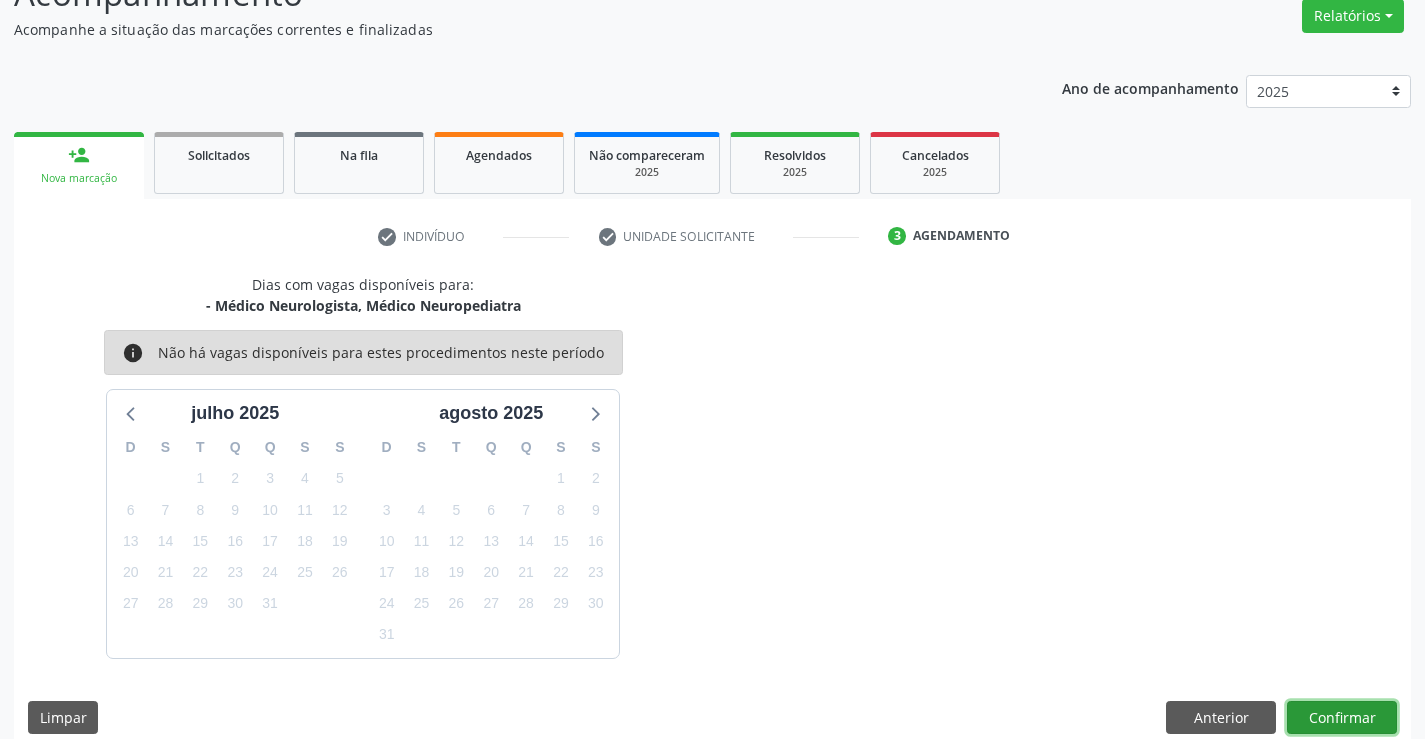 click on "Confirmar" at bounding box center (1342, 718) 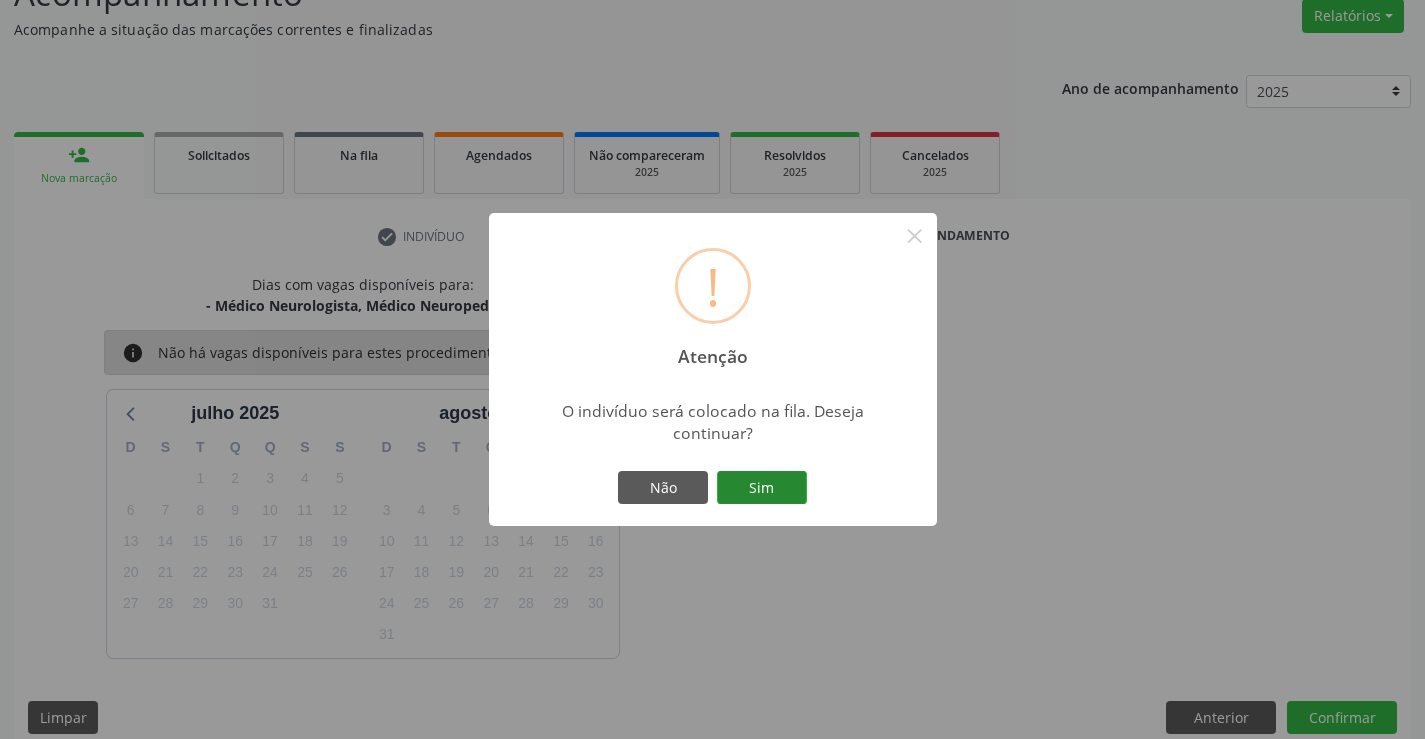 click on "Sim" at bounding box center [762, 488] 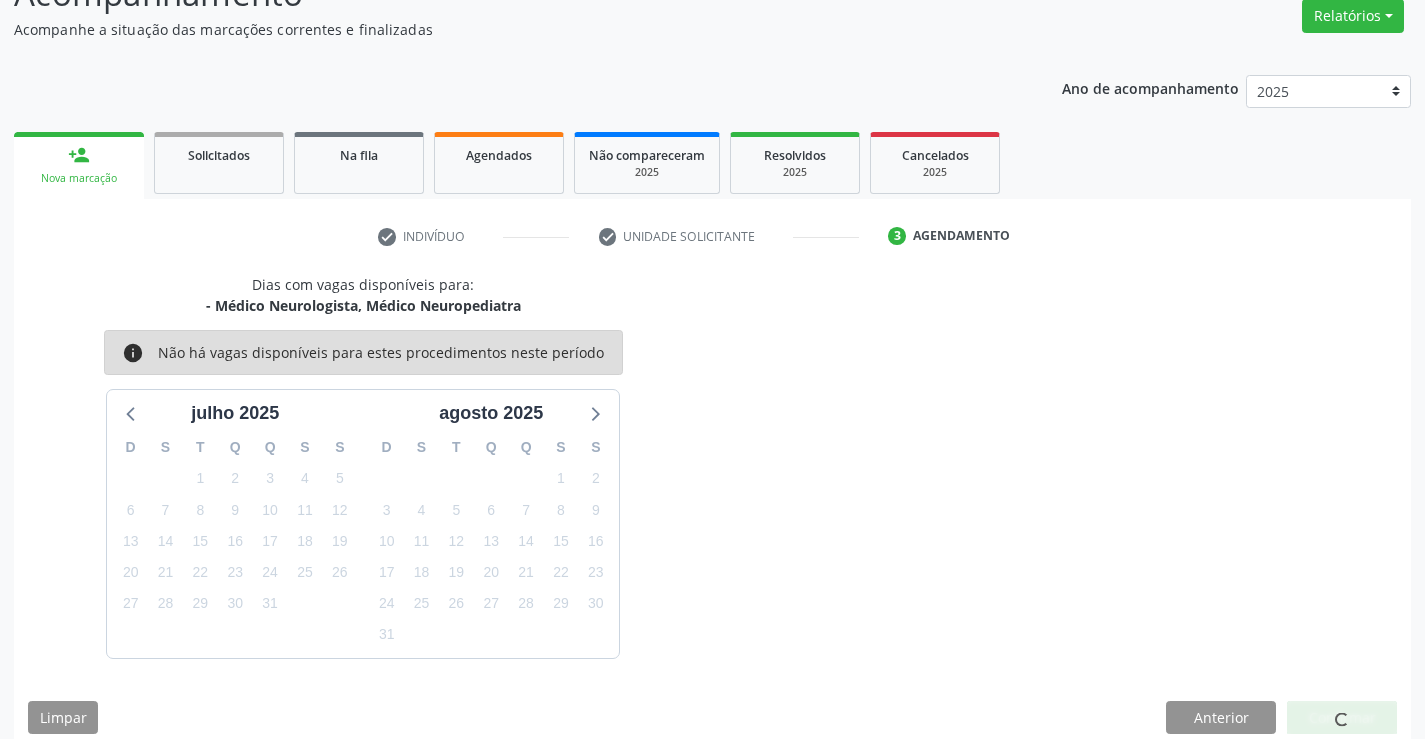 scroll, scrollTop: 0, scrollLeft: 0, axis: both 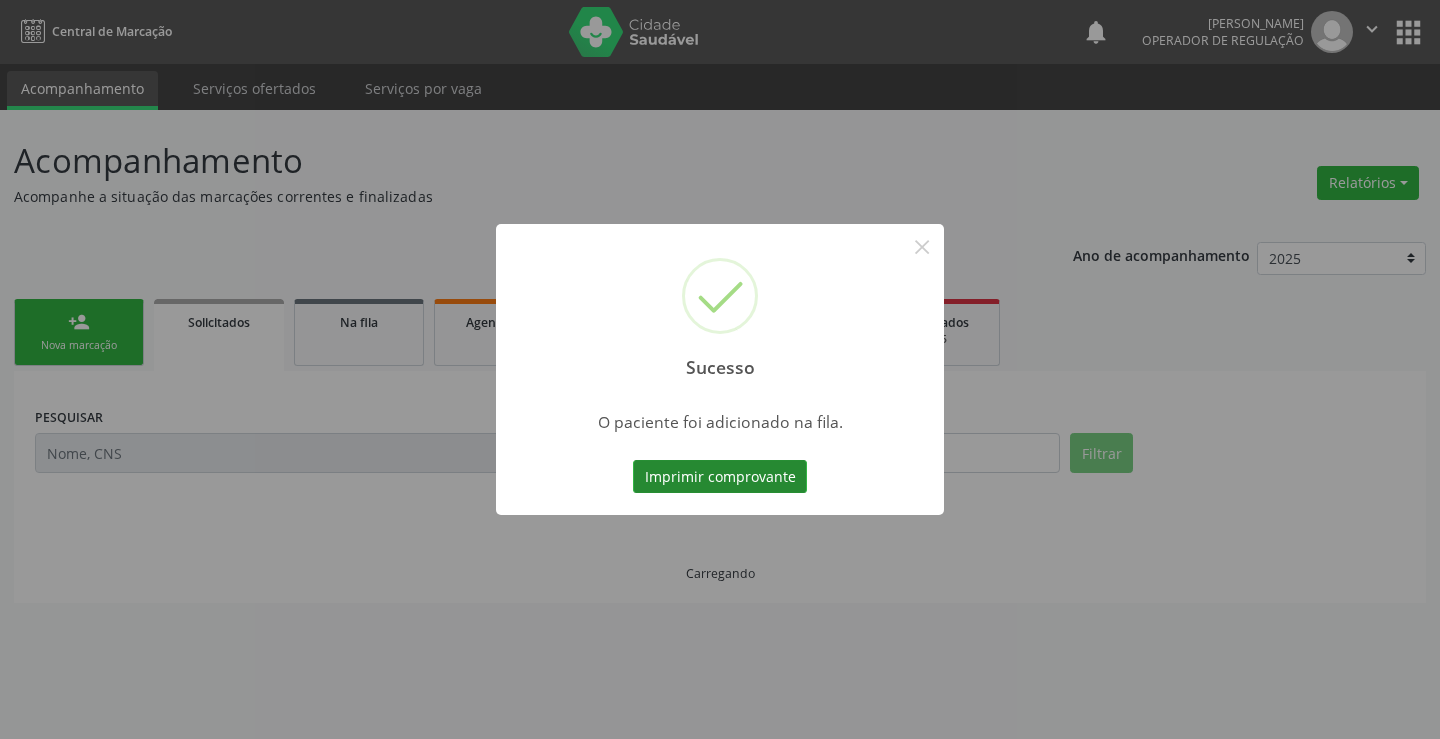 click on "Imprimir comprovante" at bounding box center [720, 477] 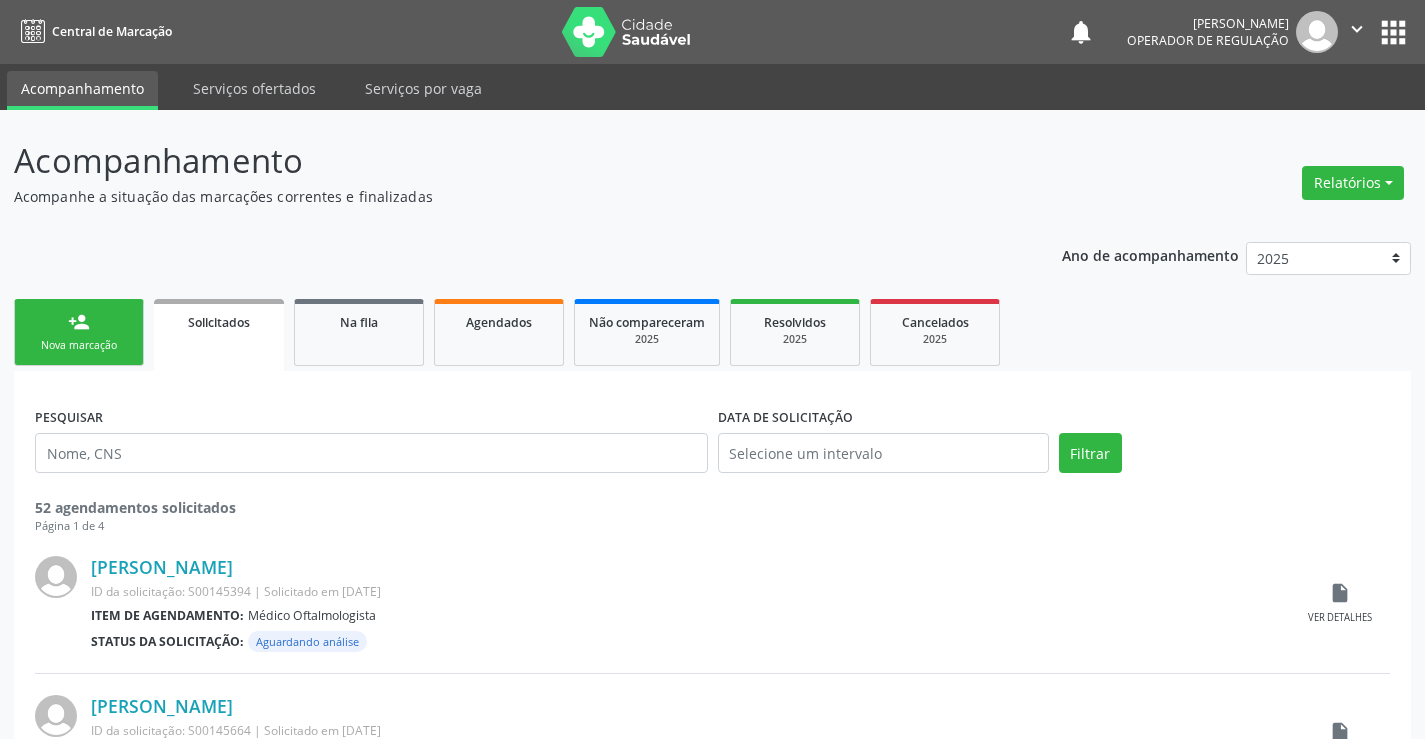 click on "Nova marcação" at bounding box center (79, 345) 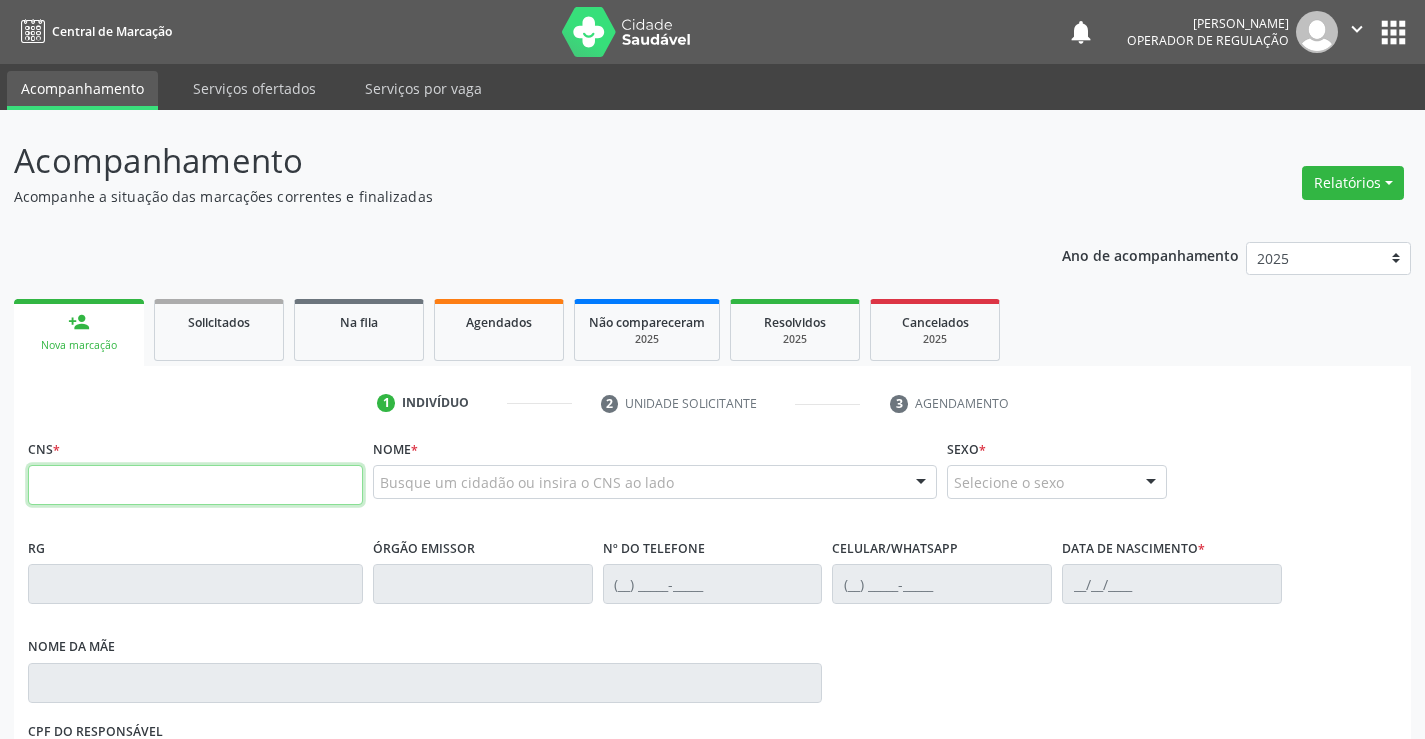 drag, startPoint x: 90, startPoint y: 343, endPoint x: 144, endPoint y: 500, distance: 166.0271 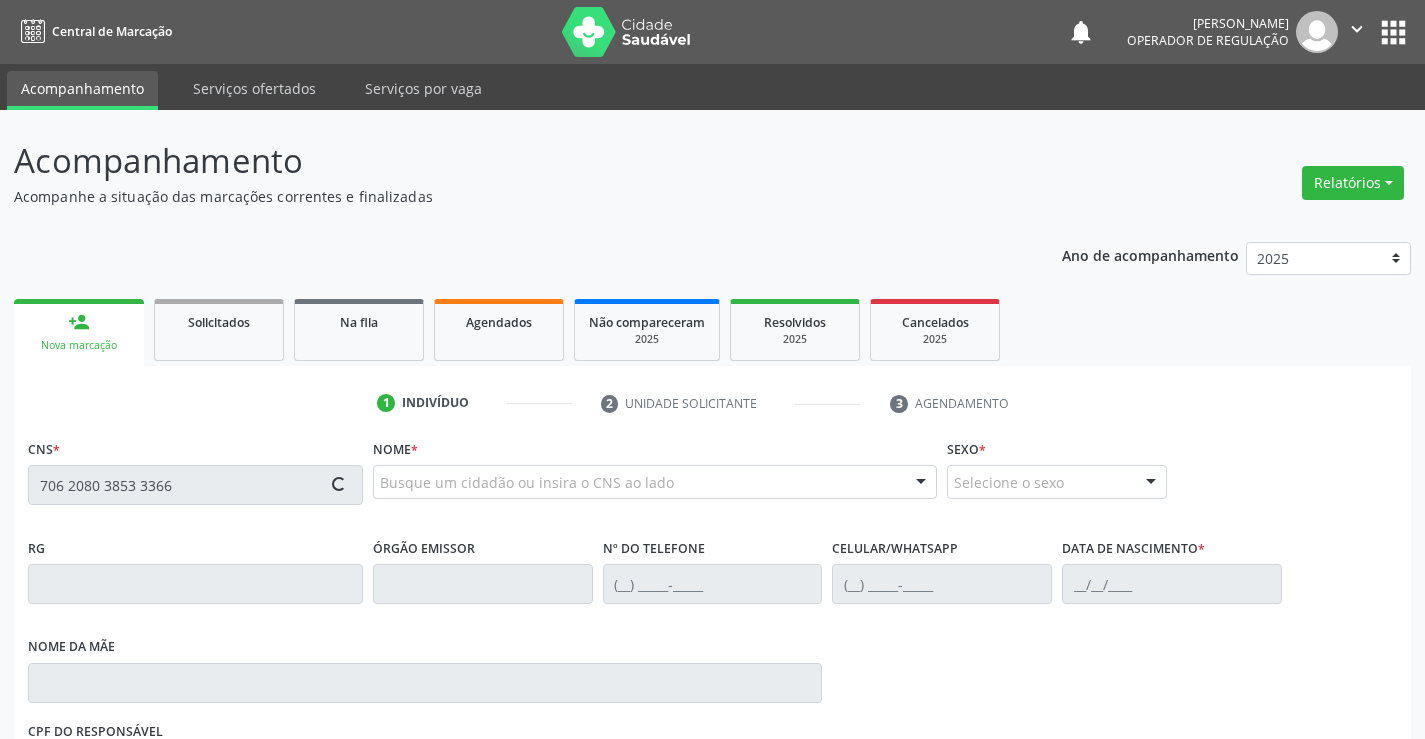 type on "706 2080 3853 3366" 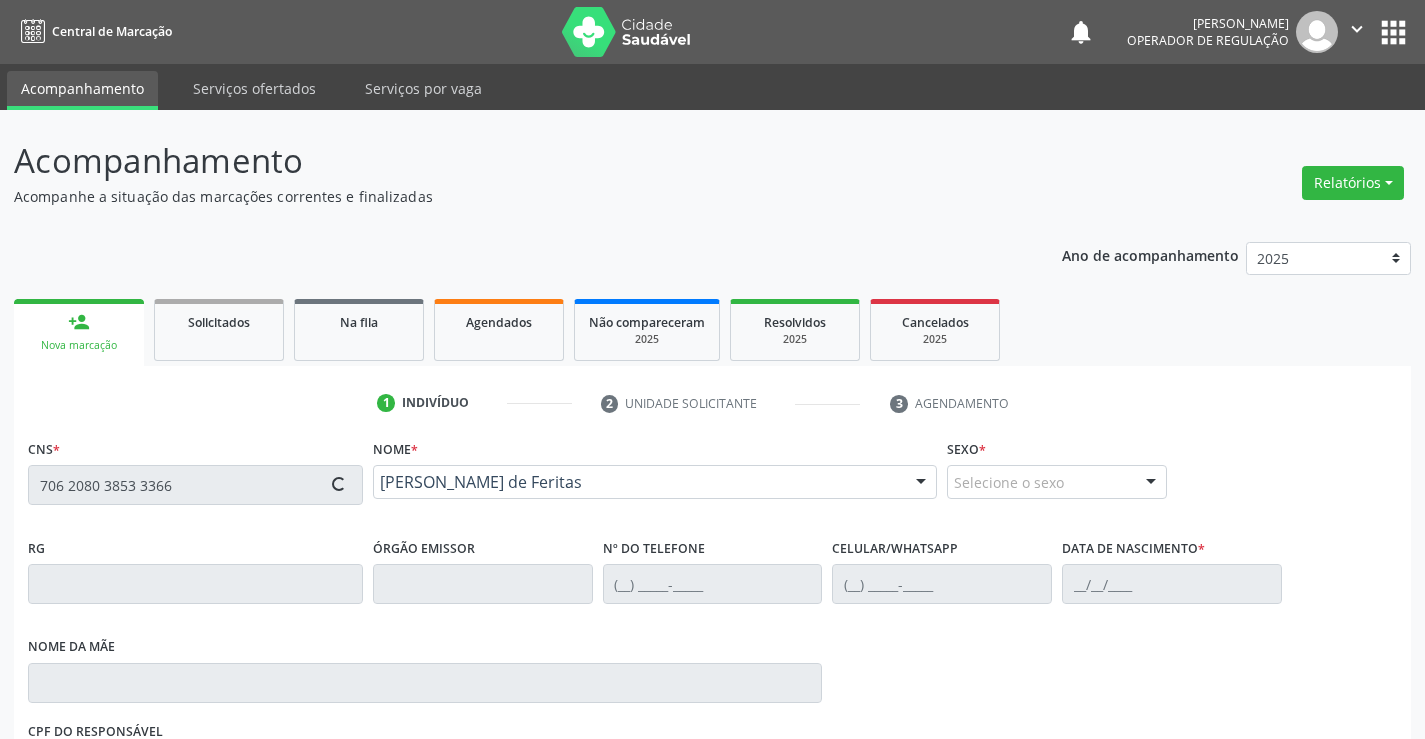 type on "3080932" 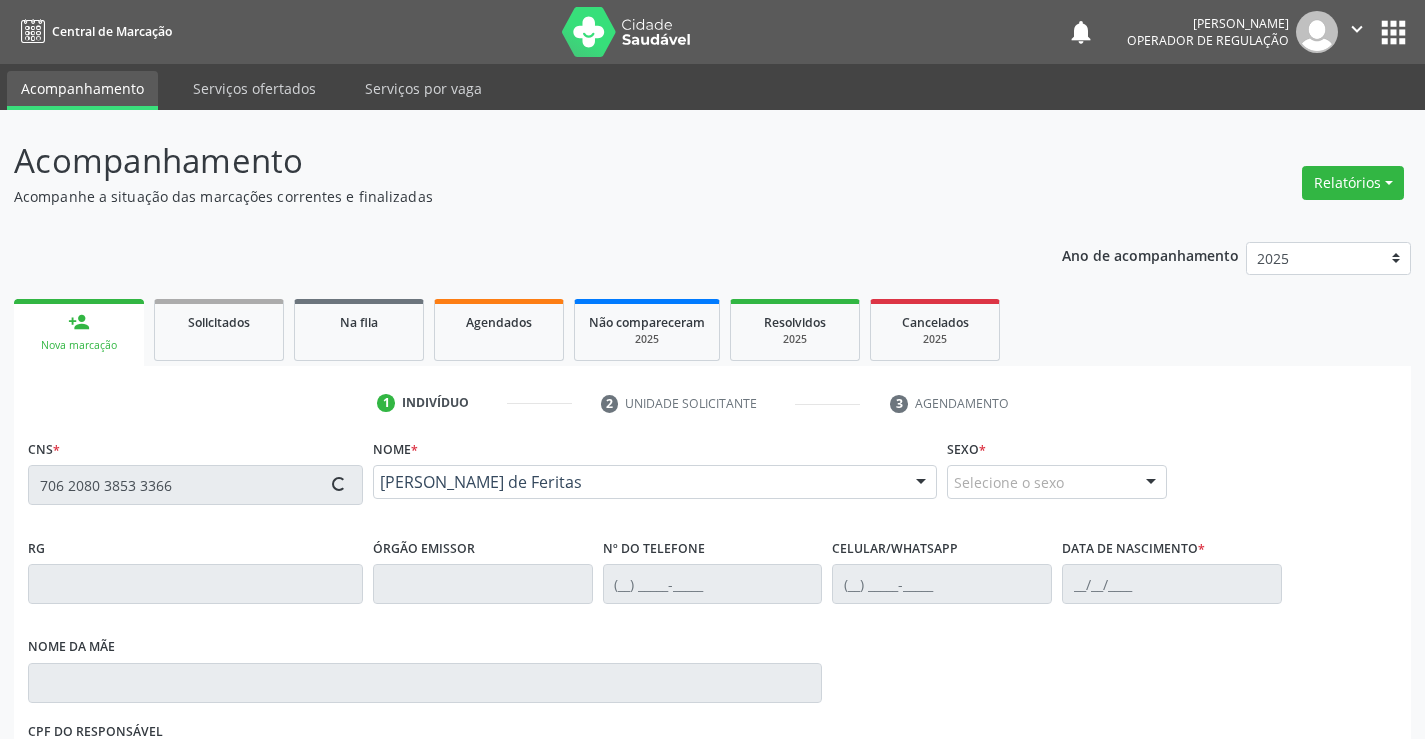 type on "(74) 99984-5764" 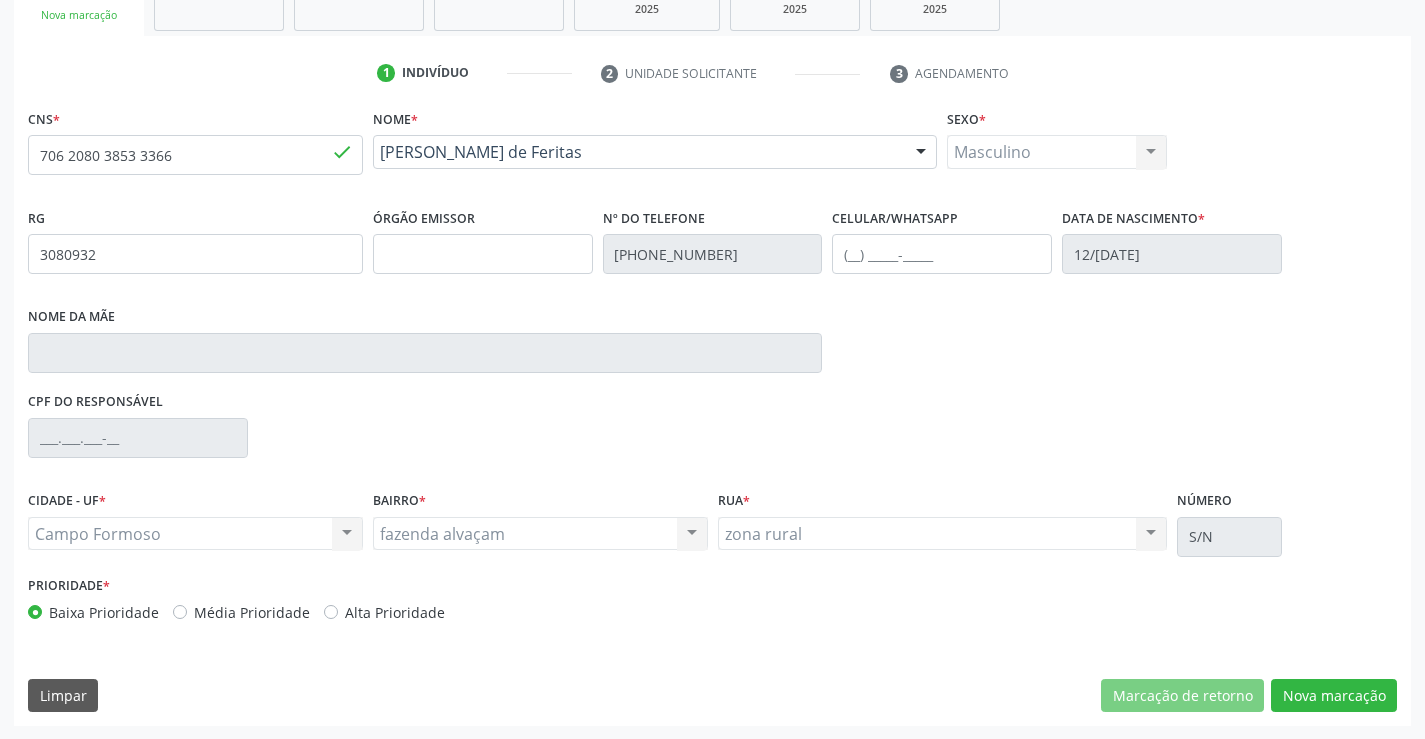 scroll, scrollTop: 331, scrollLeft: 0, axis: vertical 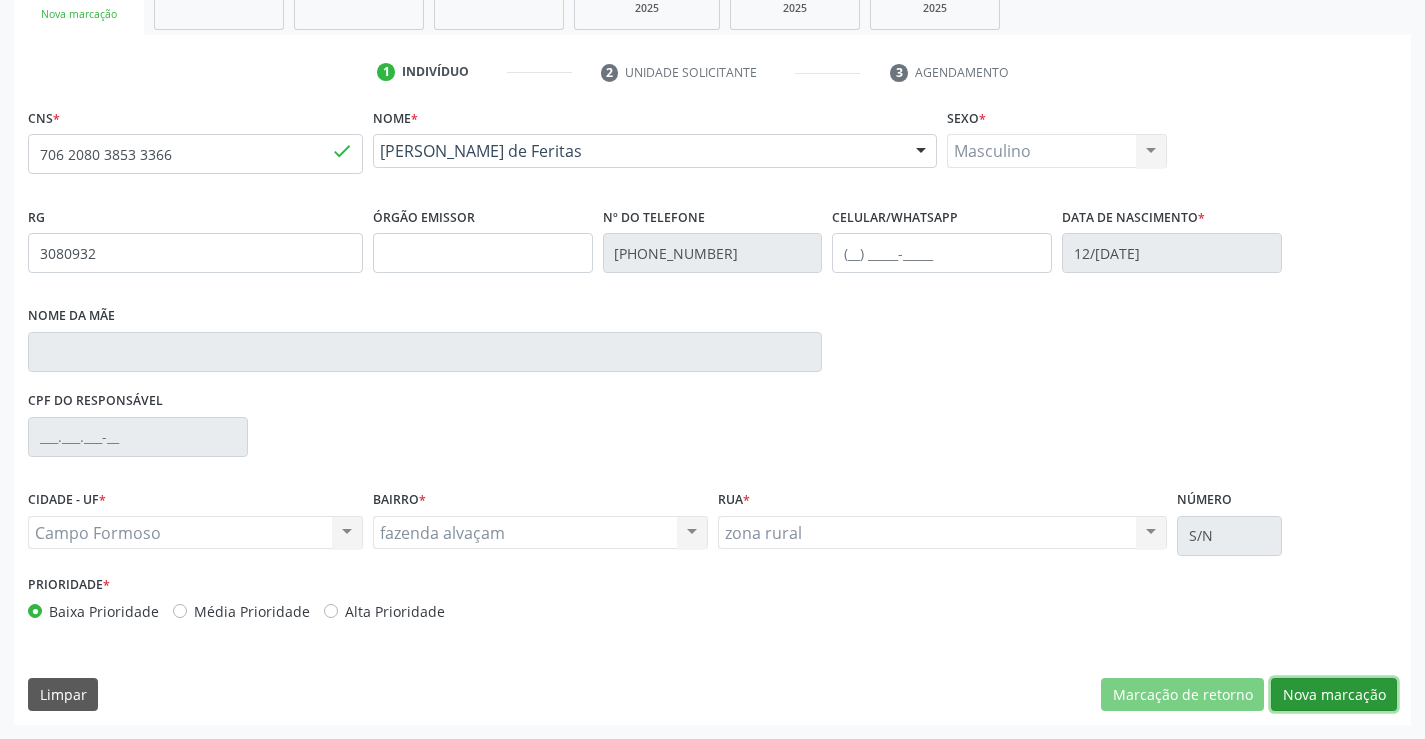 click on "Nova marcação" at bounding box center (1334, 695) 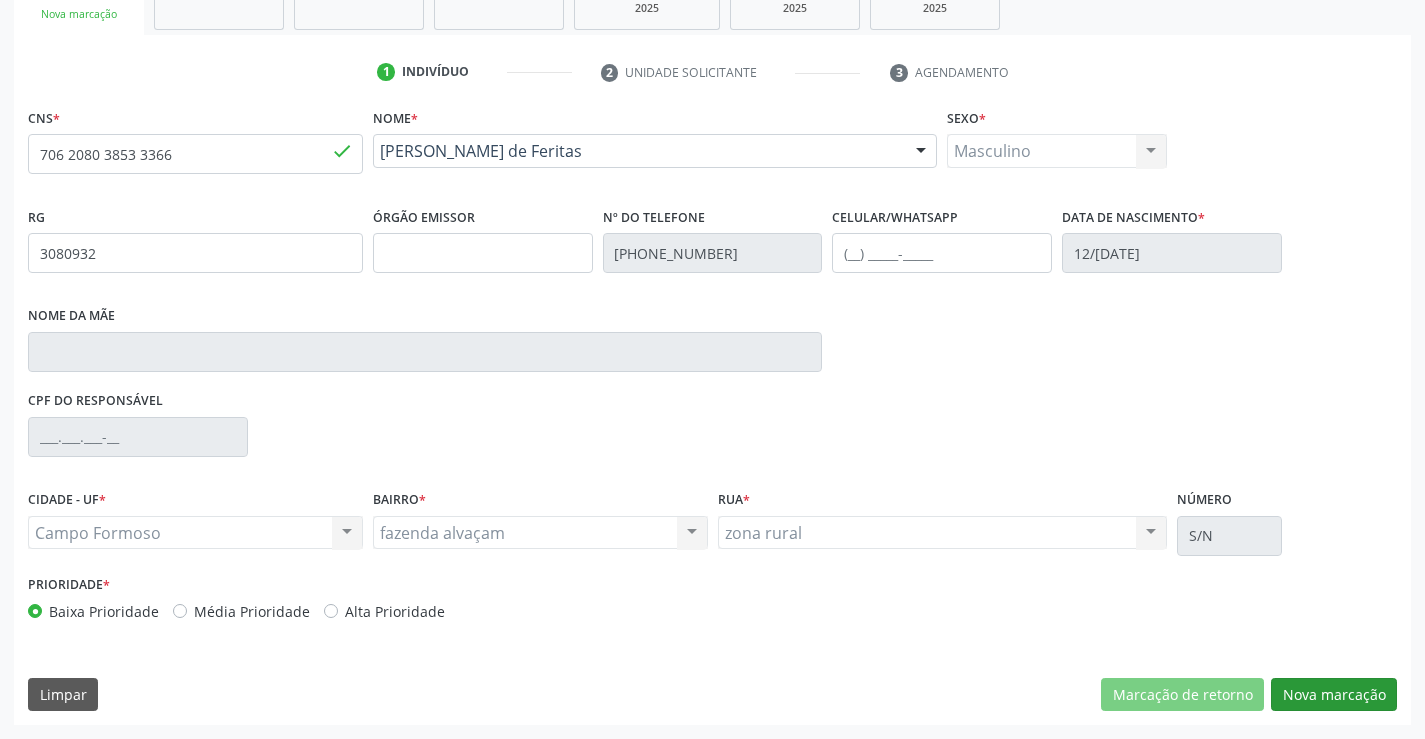 scroll, scrollTop: 167, scrollLeft: 0, axis: vertical 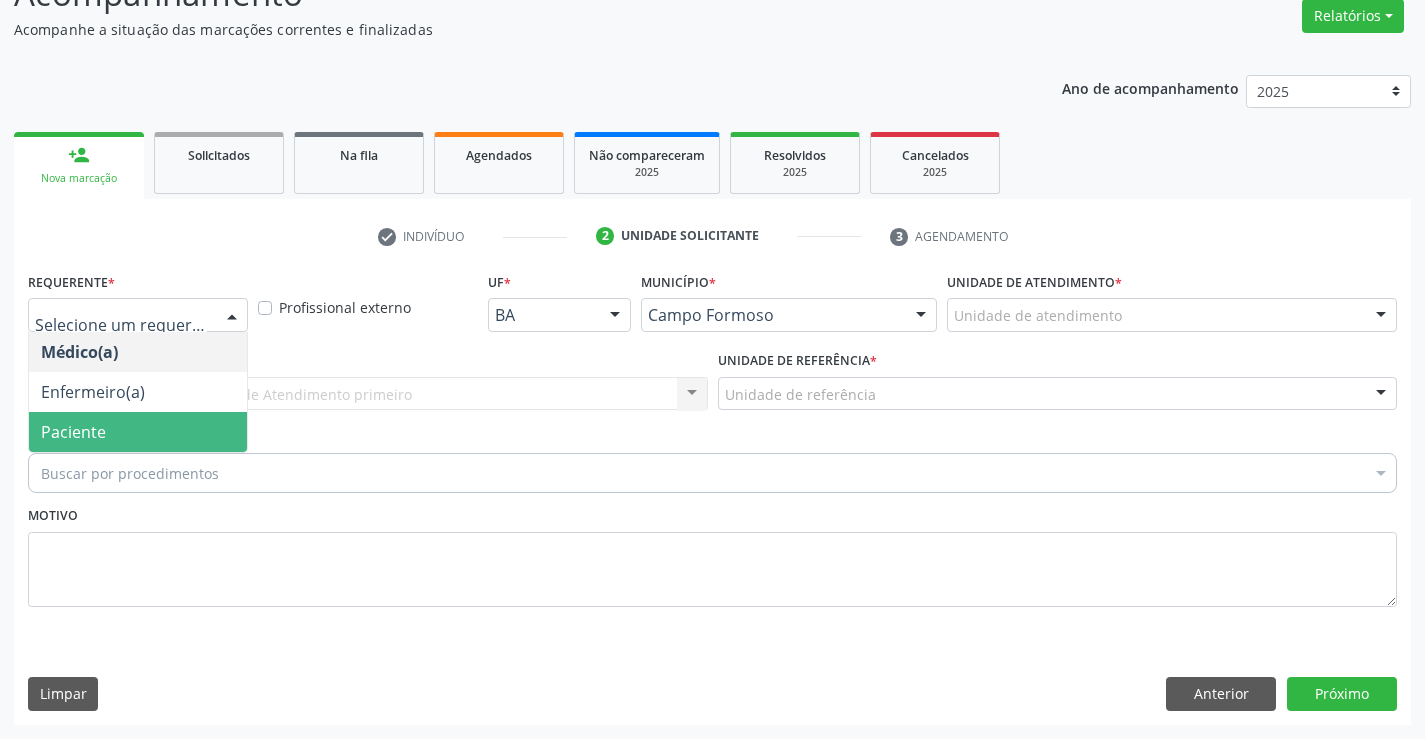 click on "Paciente" at bounding box center [73, 432] 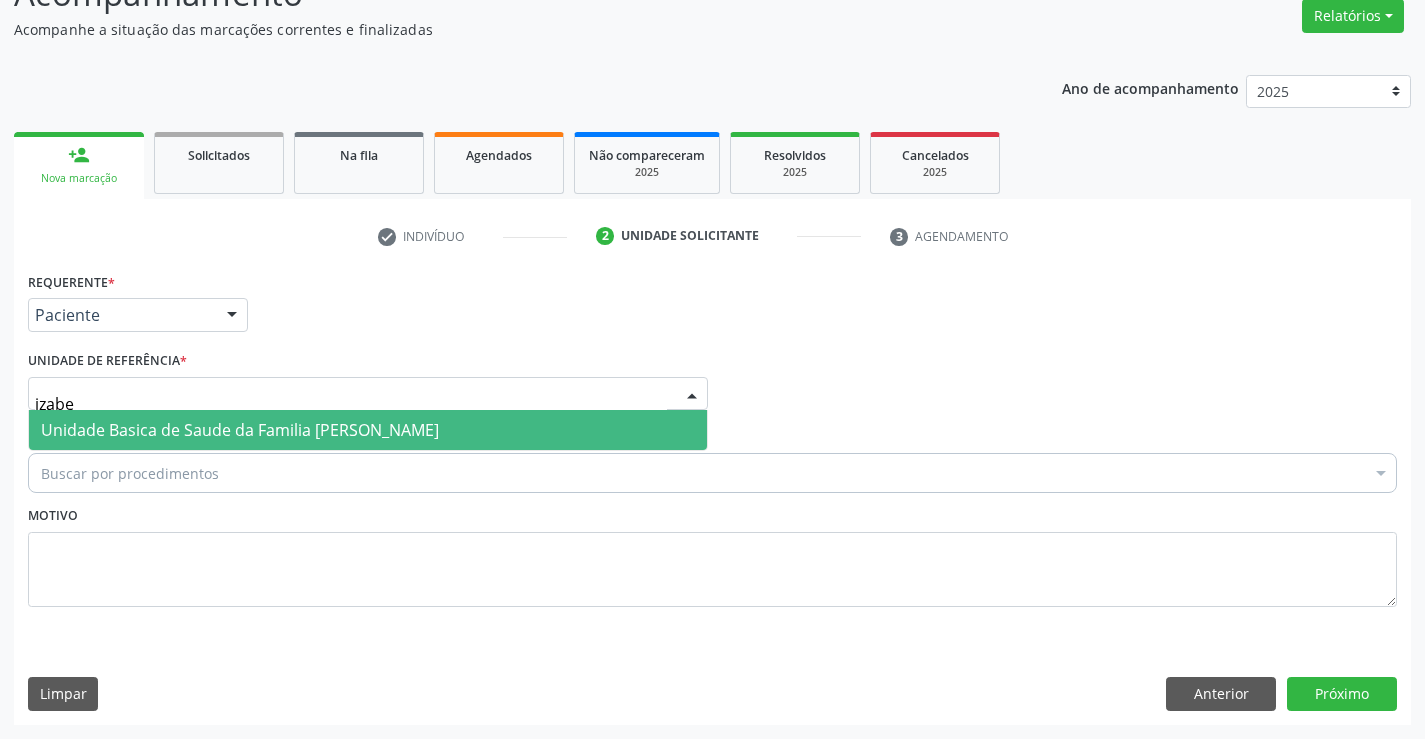 type on "izabel" 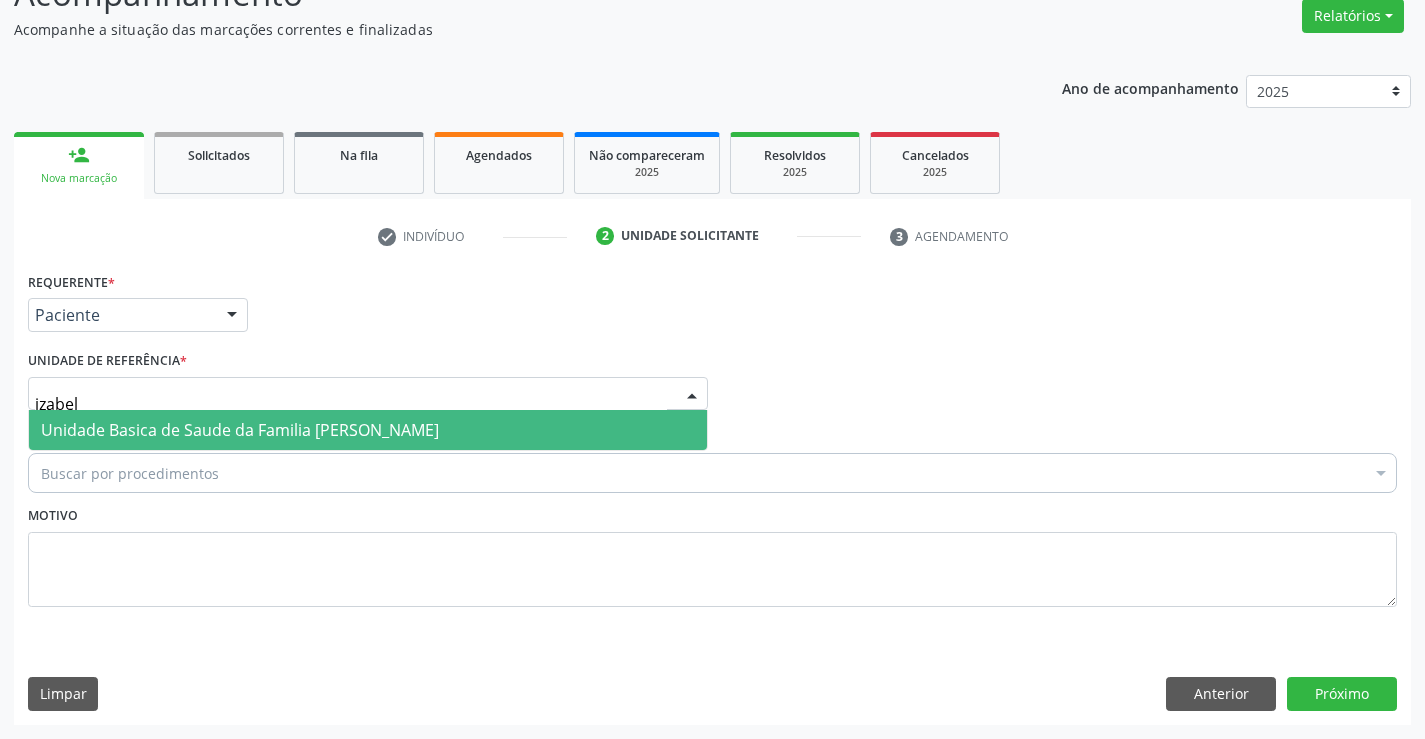 click on "Unidade Basica de Saude da Familia [PERSON_NAME]" at bounding box center (240, 430) 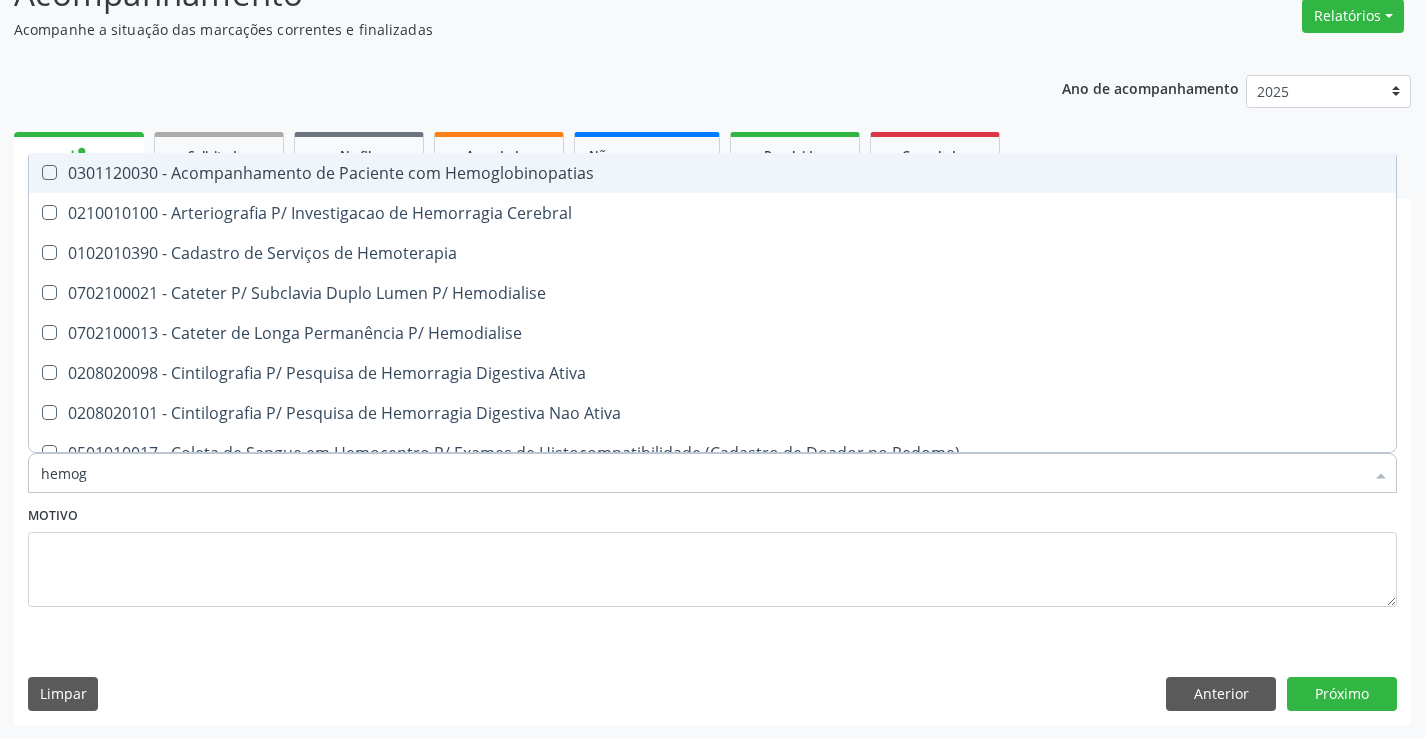type on "hemogr" 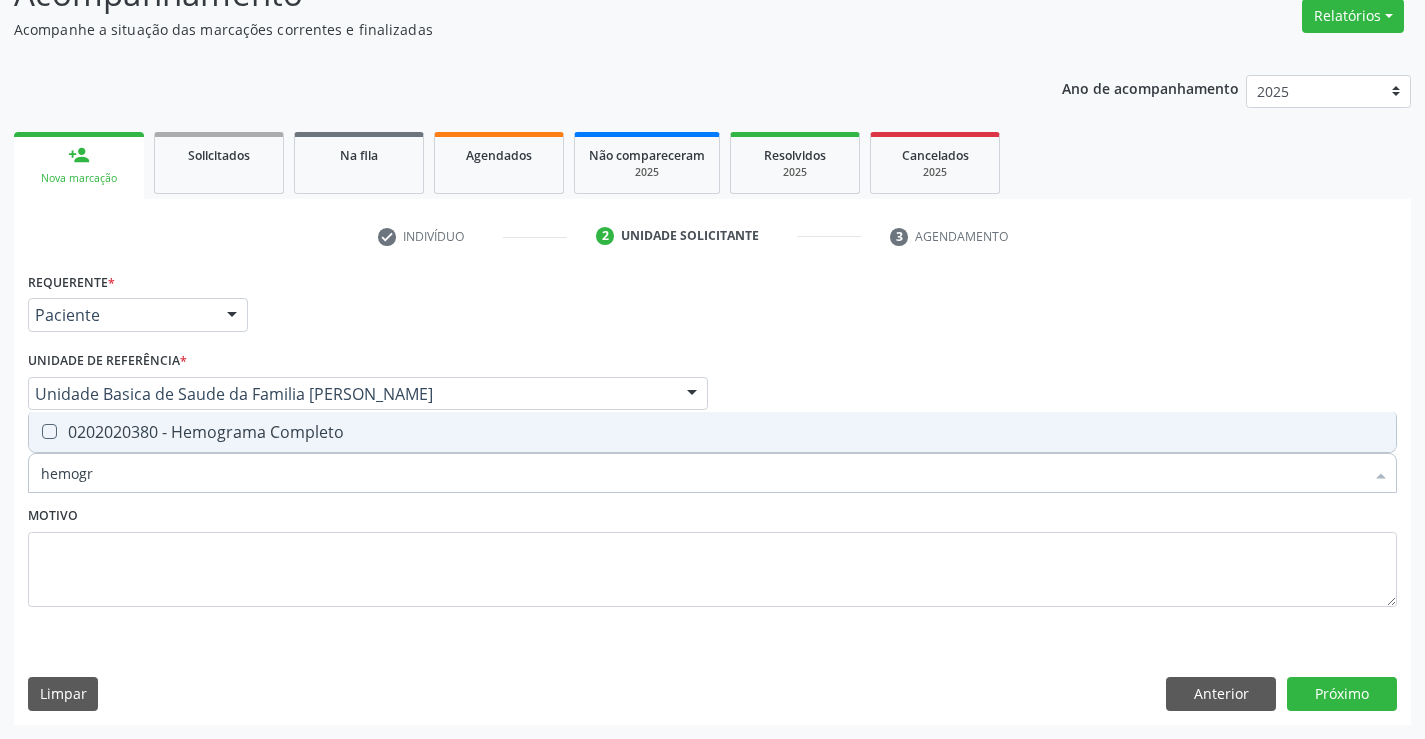 click on "0202020380 - Hemograma Completo" at bounding box center [712, 432] 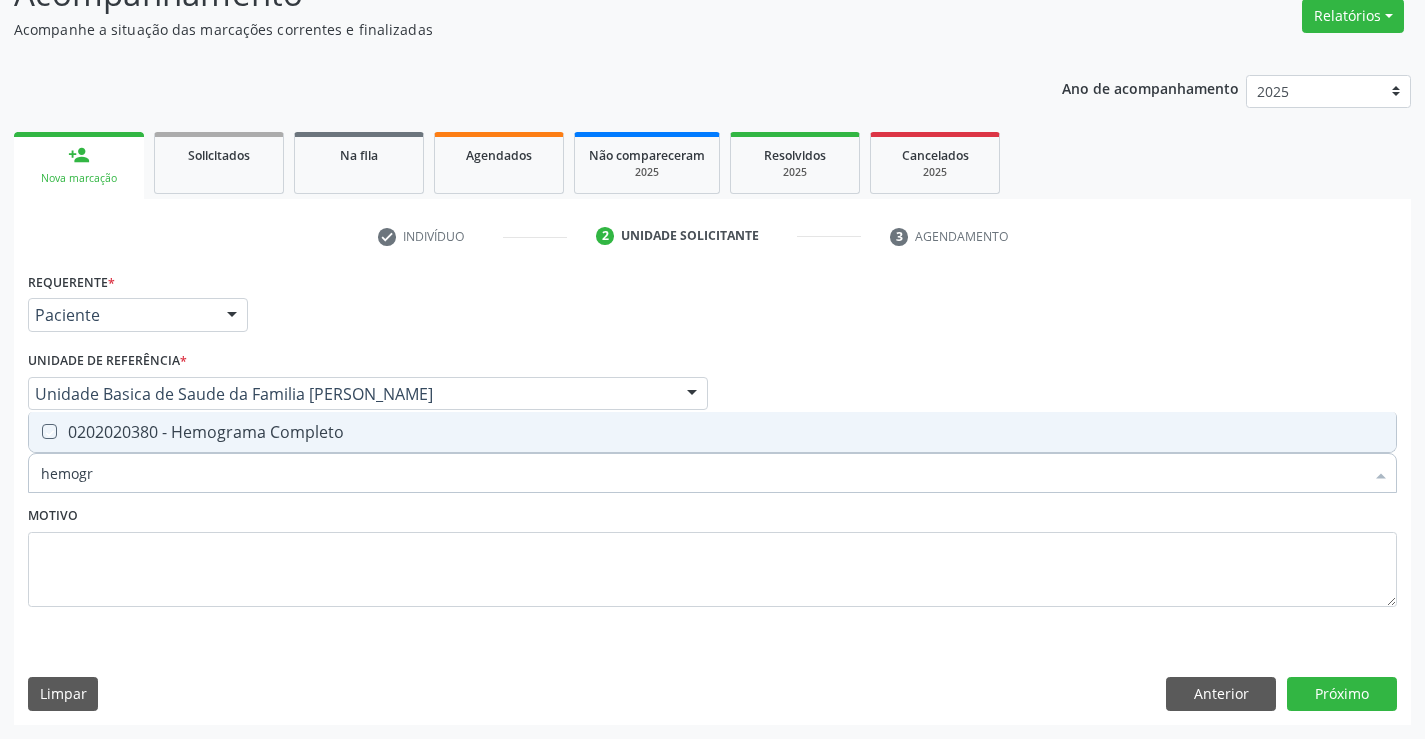 checkbox on "true" 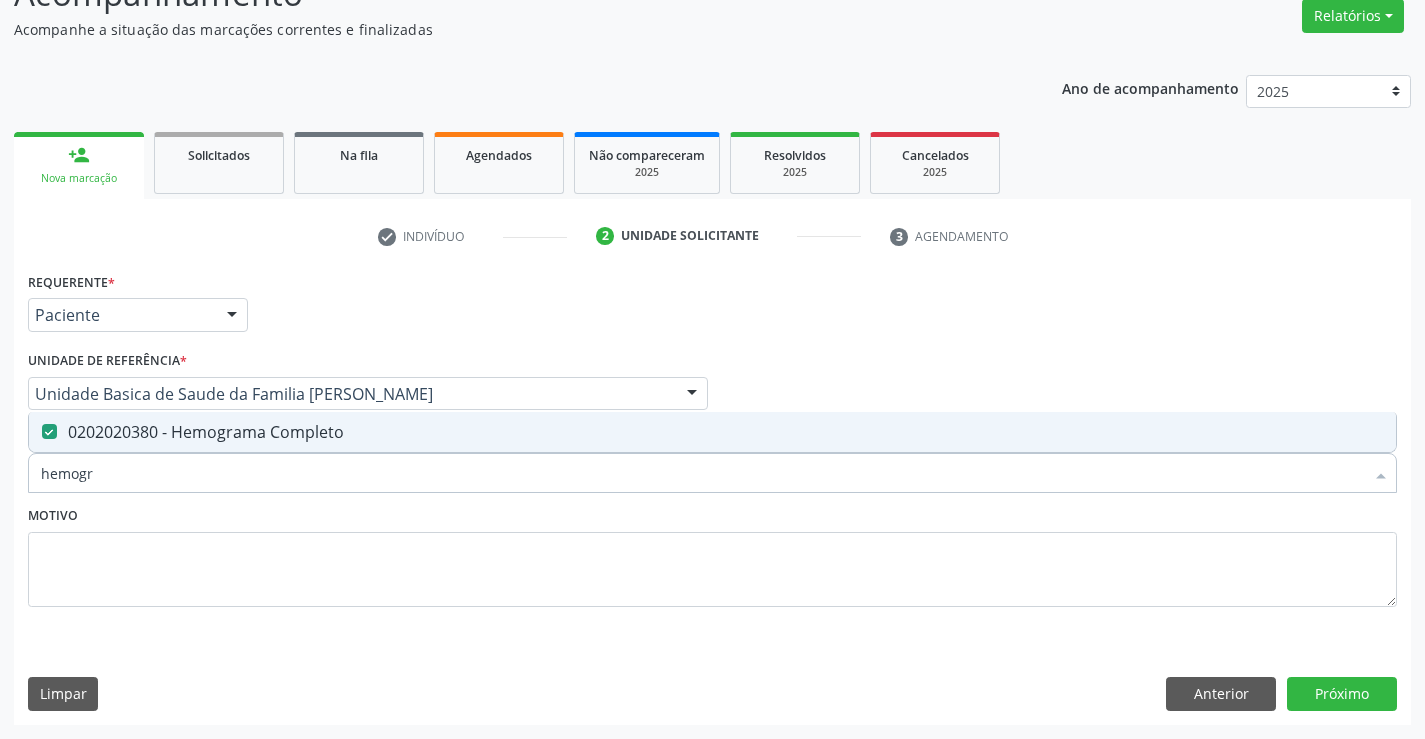 type on "hemogr" 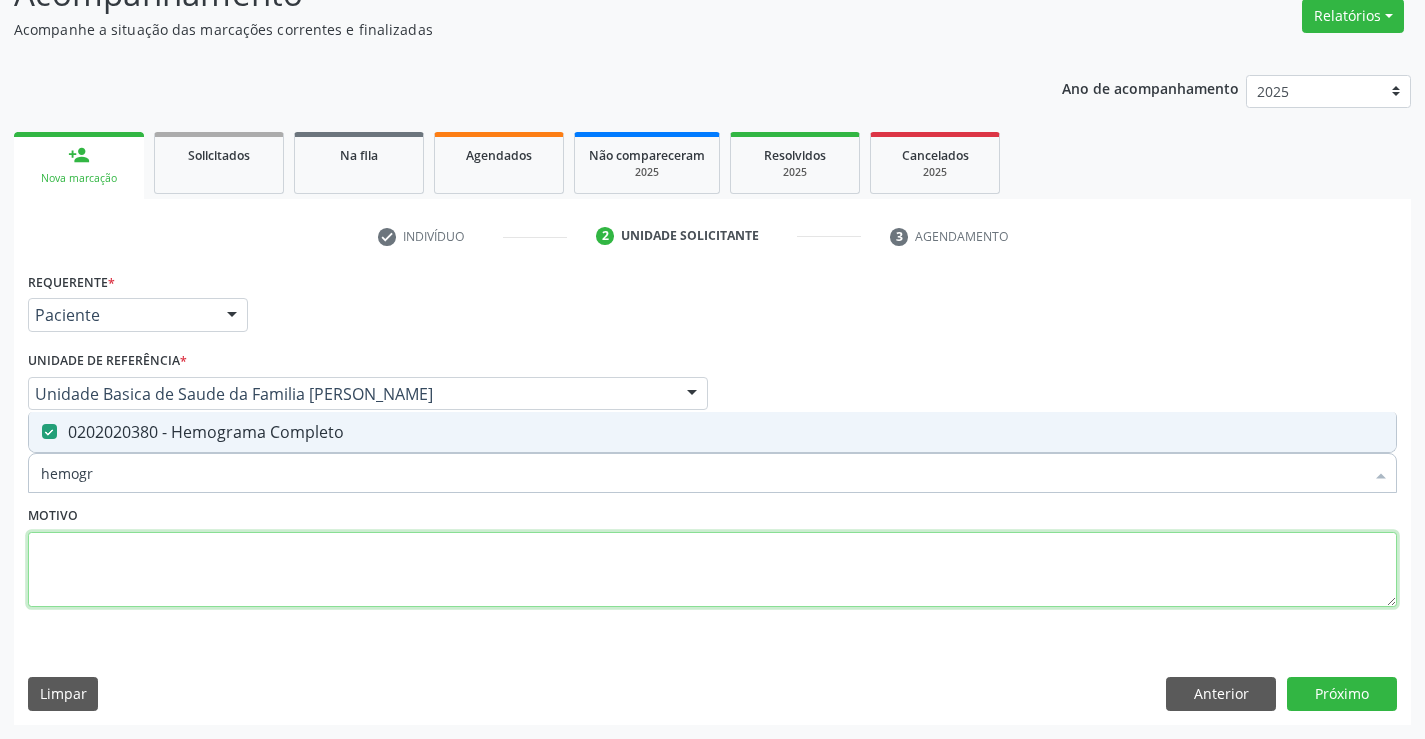 click at bounding box center (712, 570) 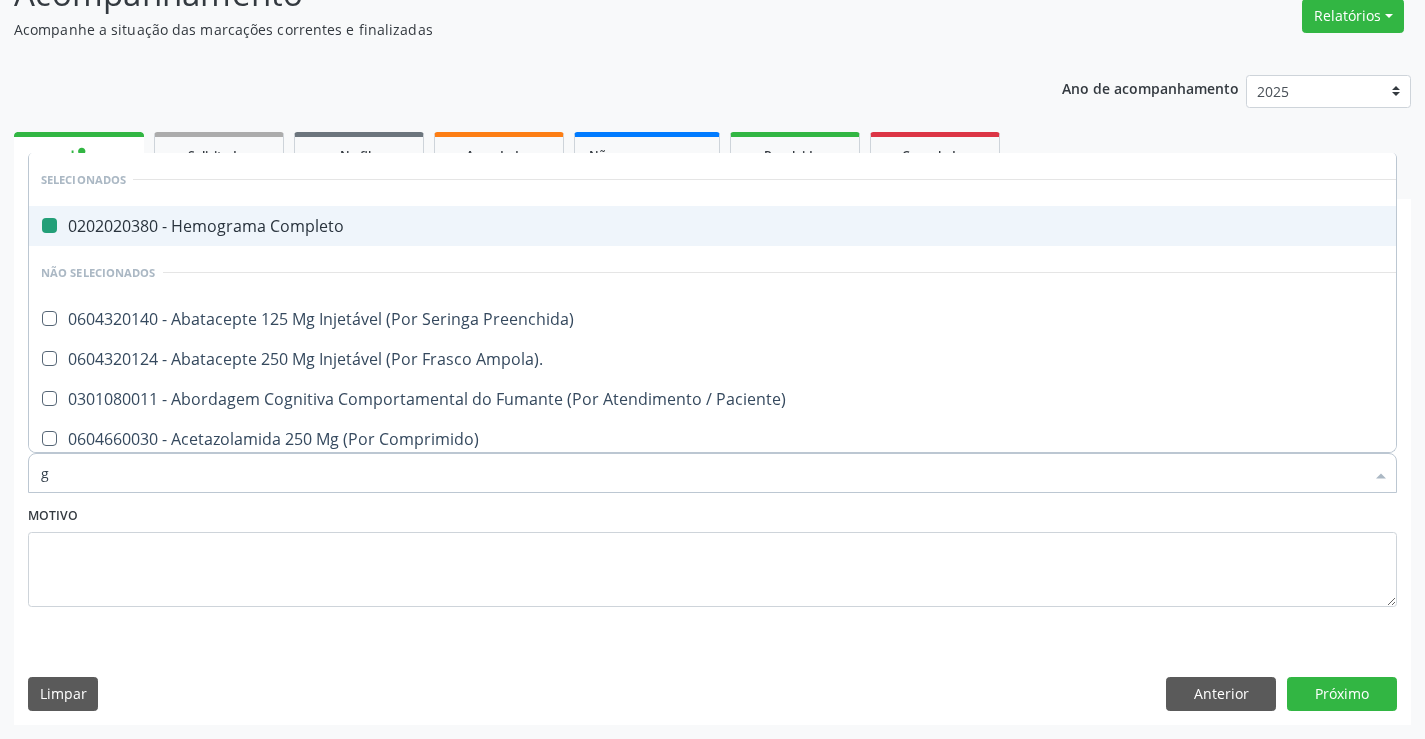 type on "gl" 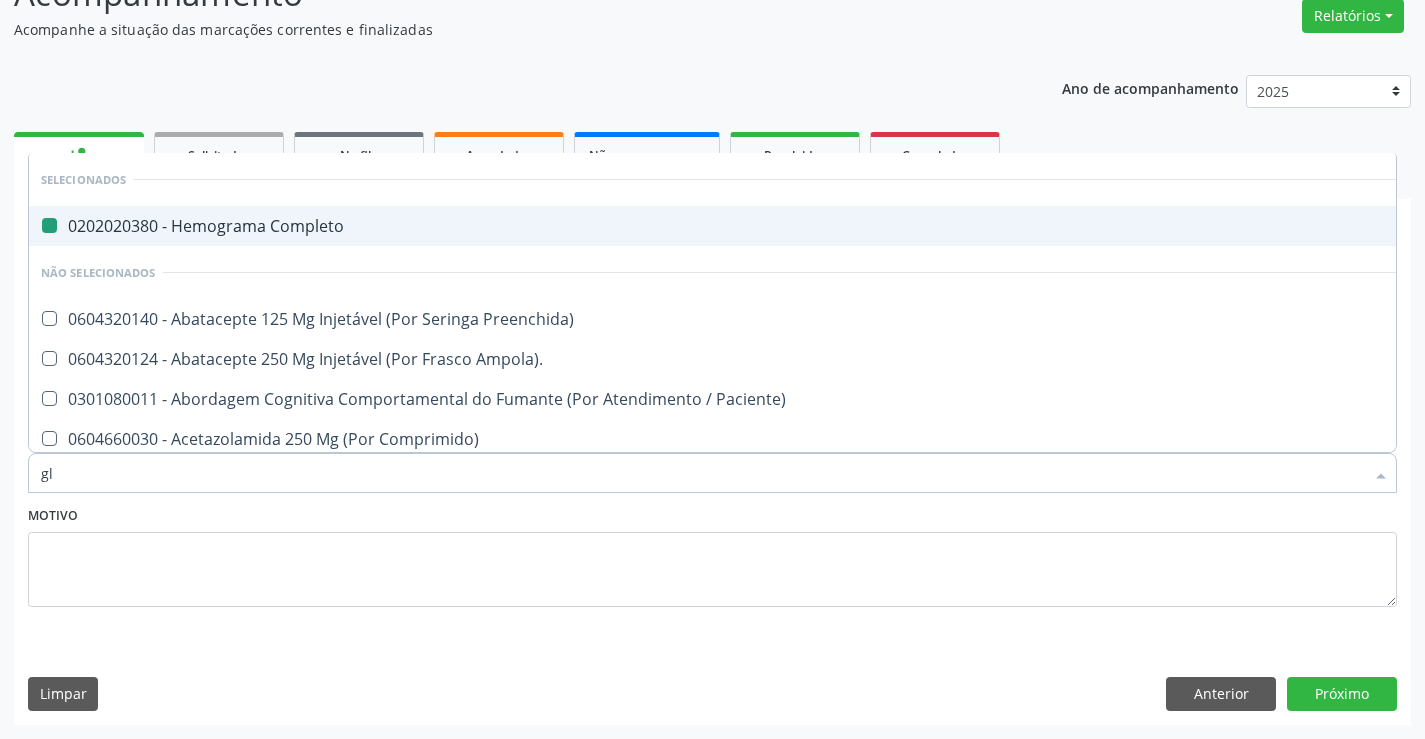 checkbox on "false" 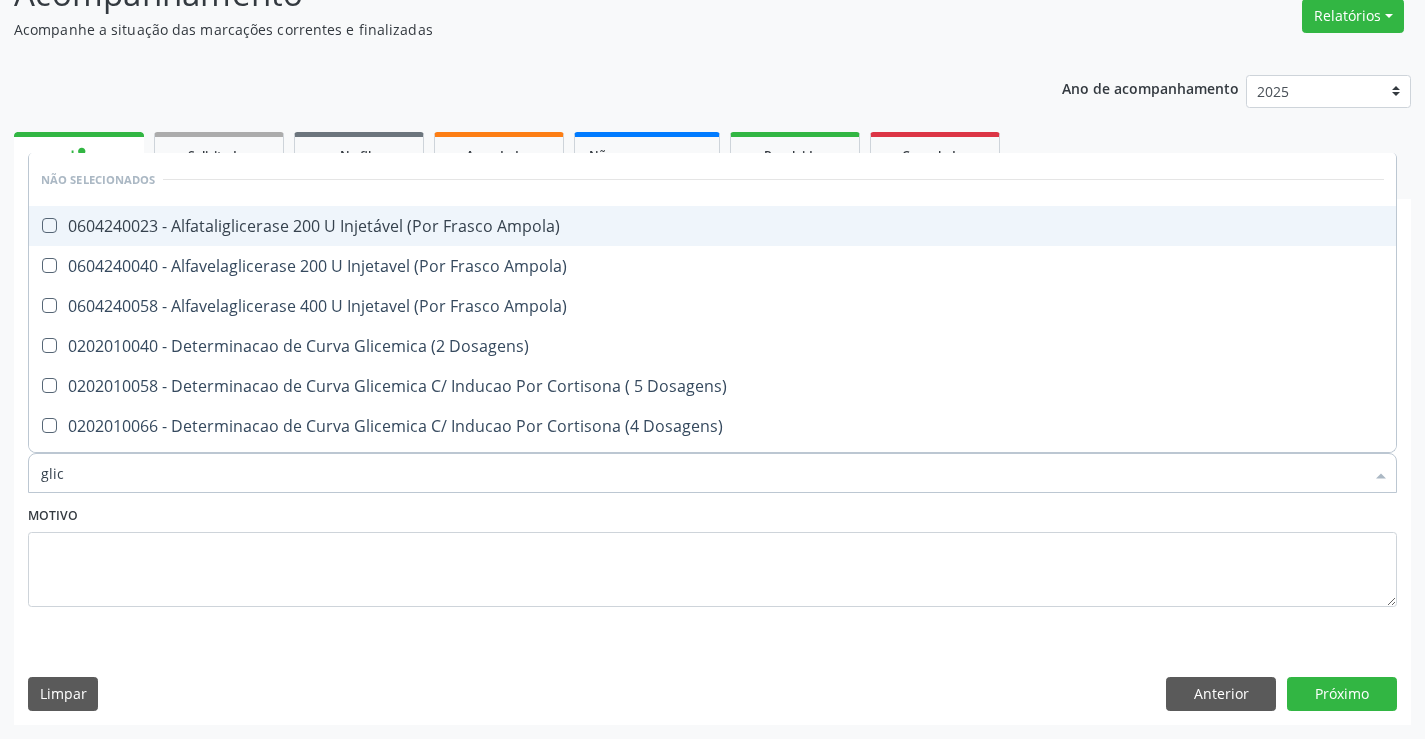 type on "glico" 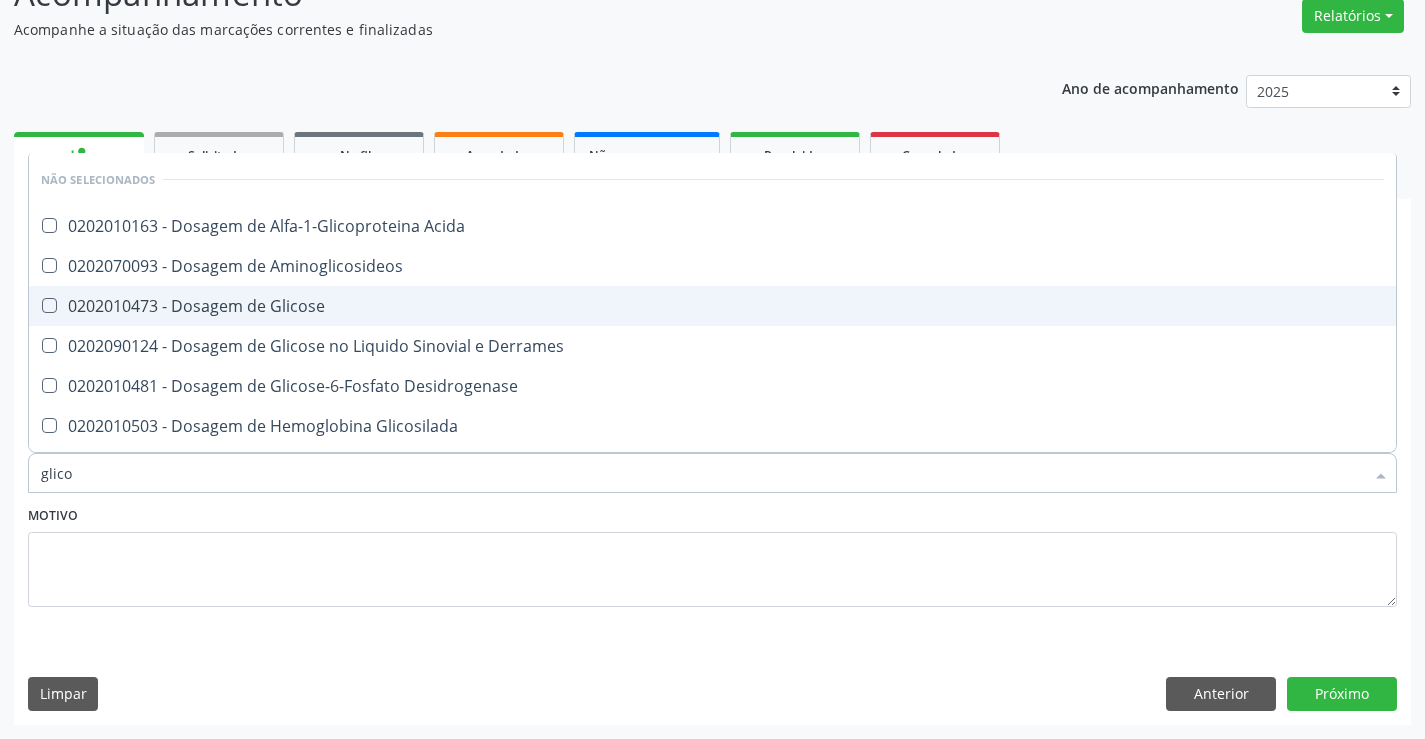 click on "0202010473 - Dosagem de Glicose" at bounding box center (712, 306) 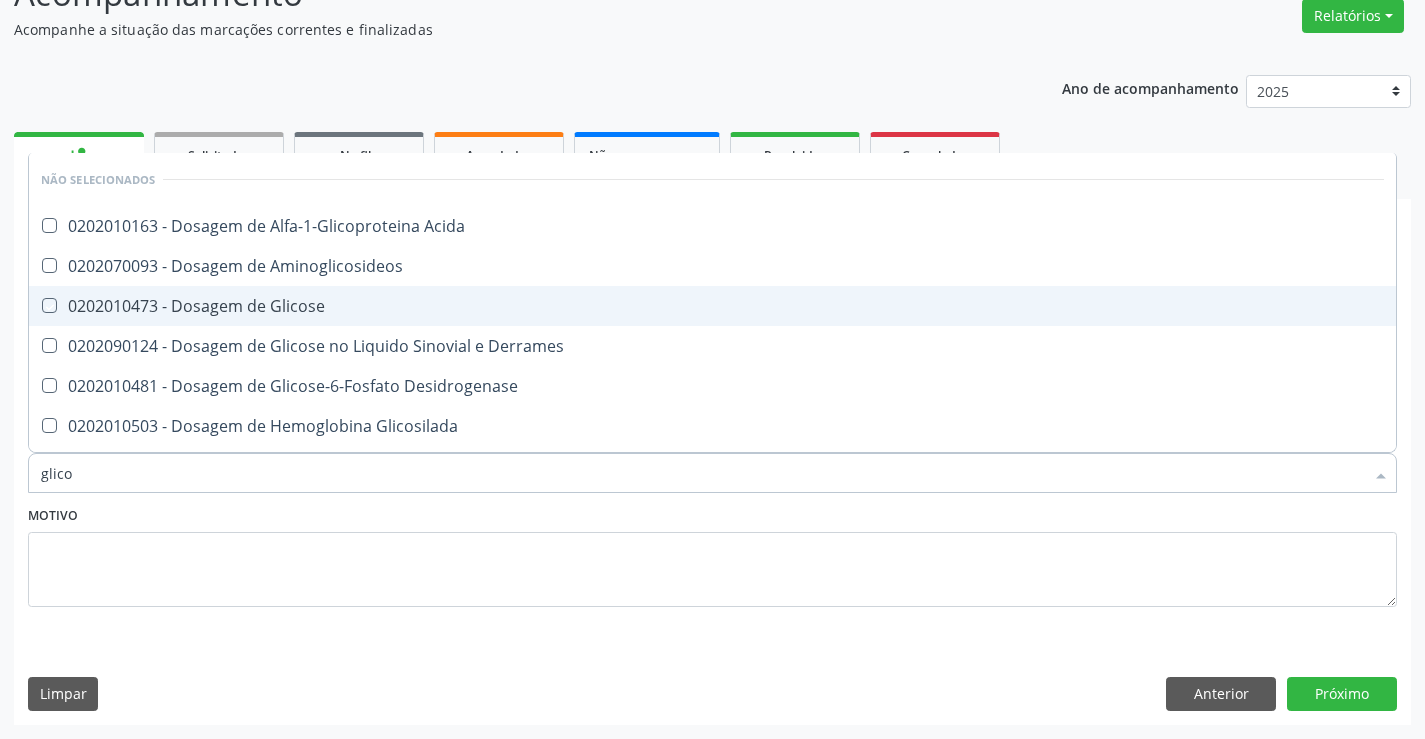 checkbox on "true" 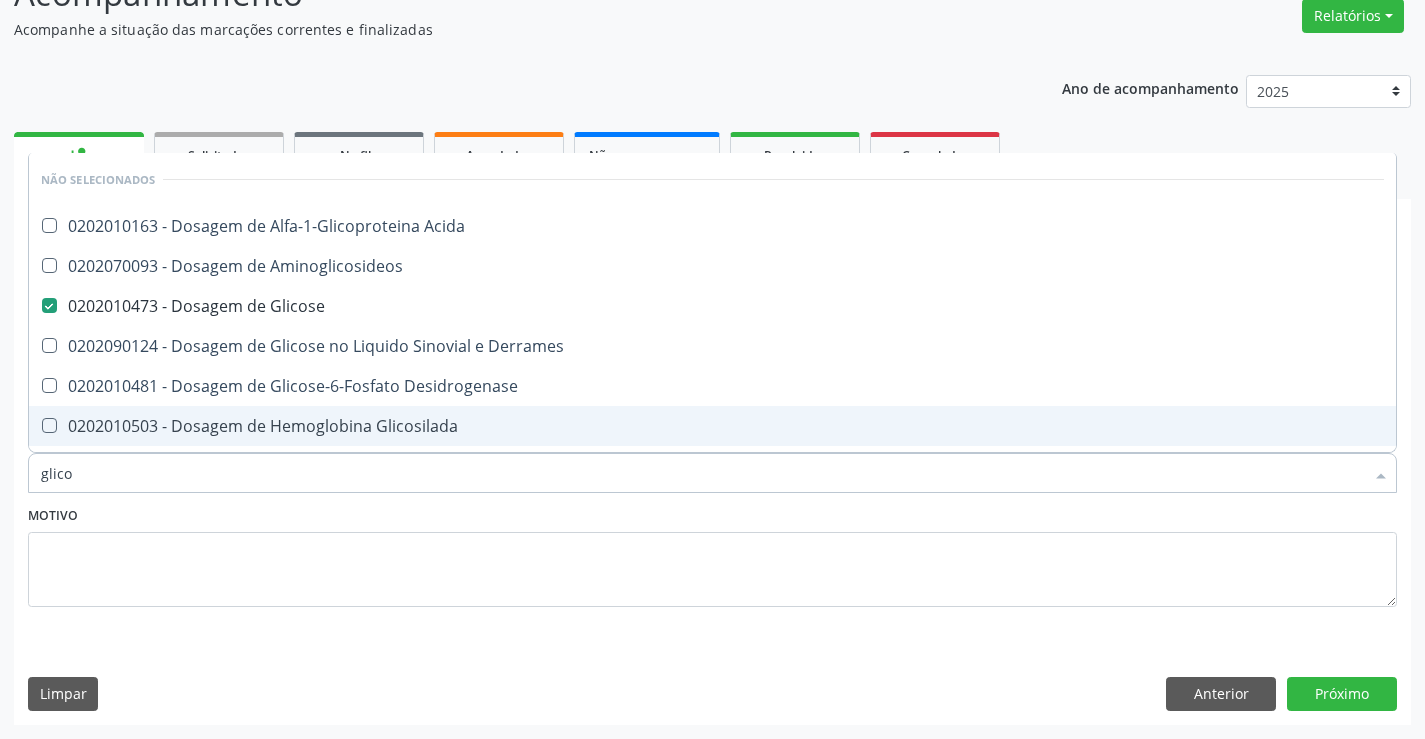 type on "glico" 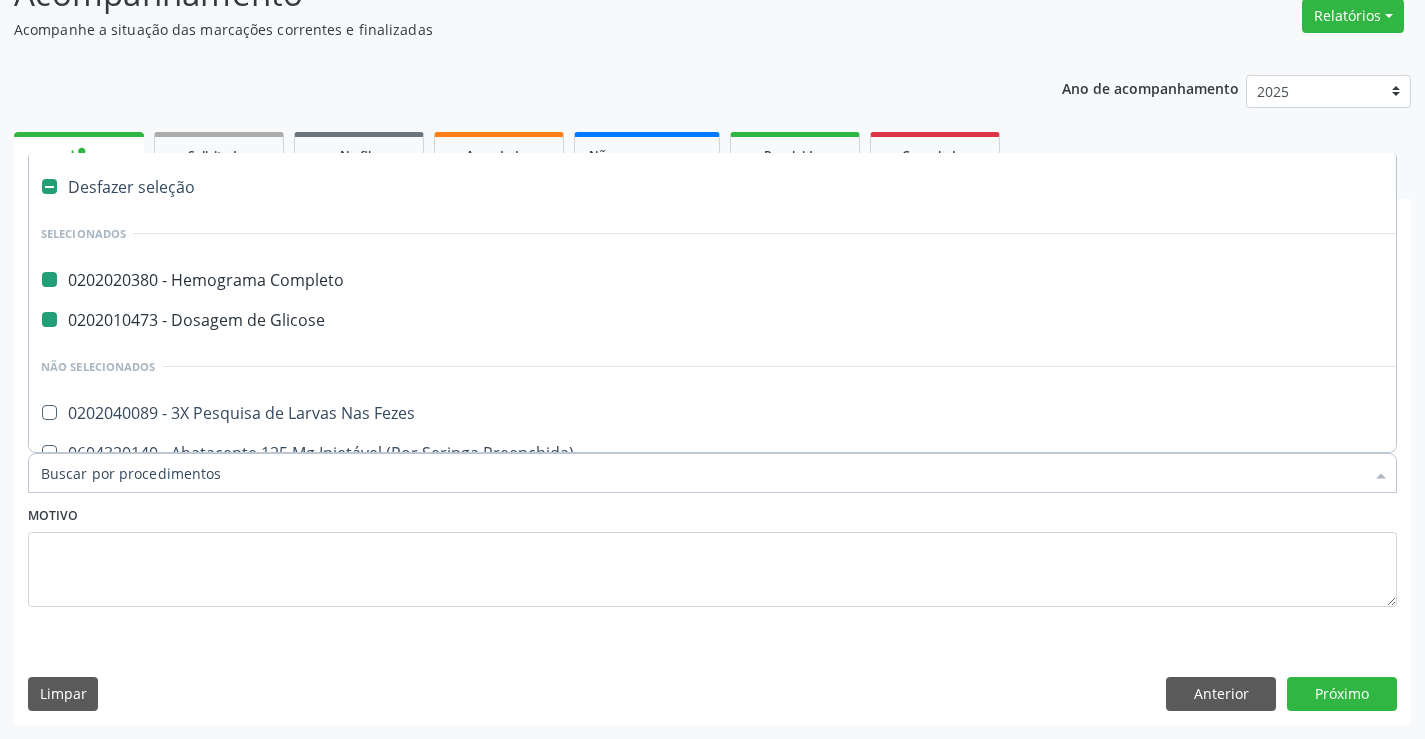 type on "u" 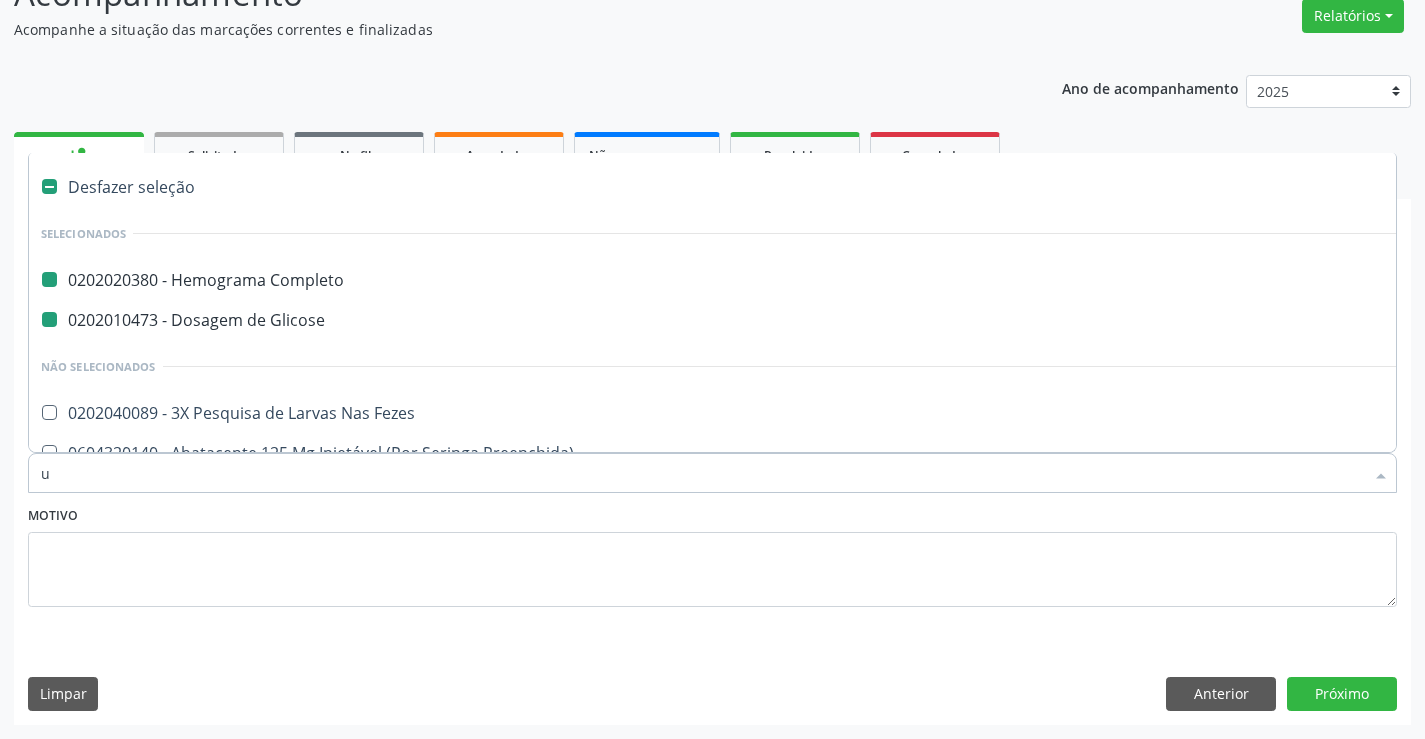 checkbox on "false" 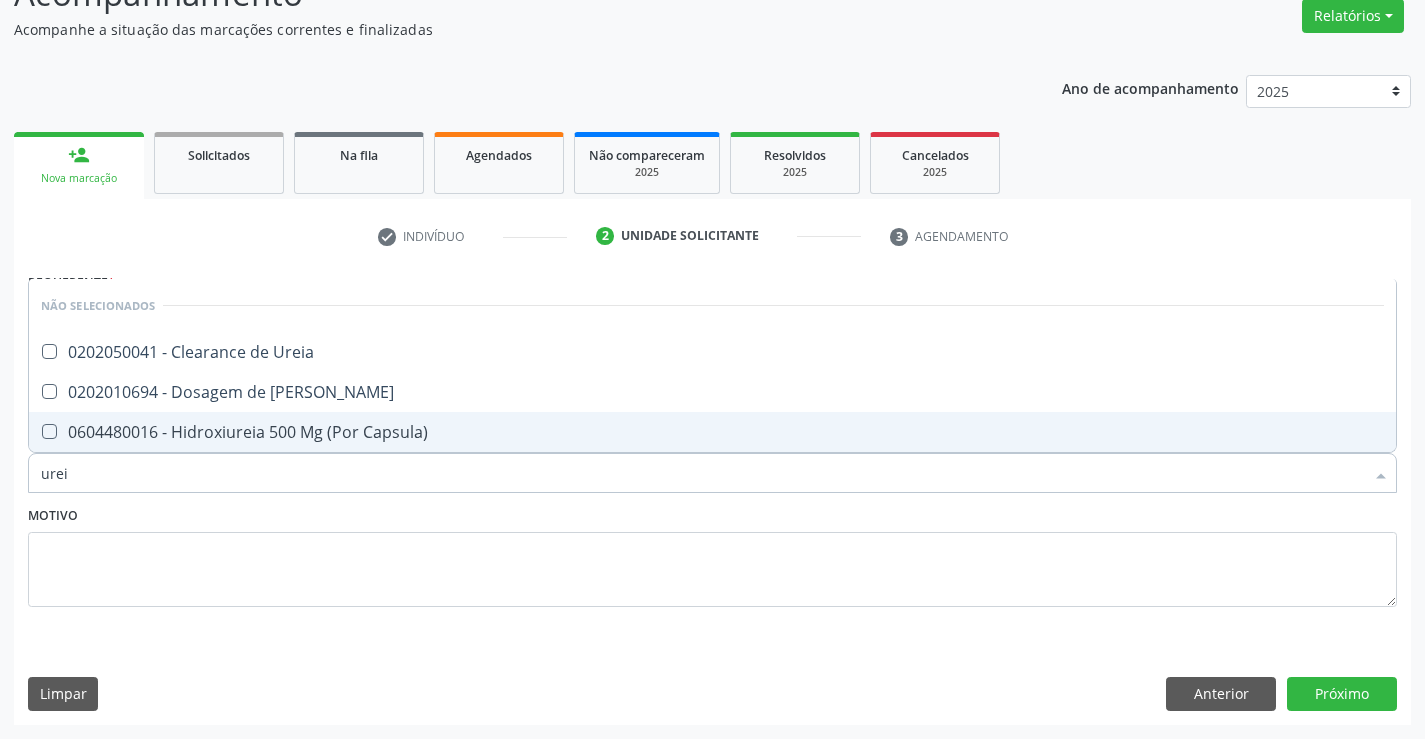 type on "ureia" 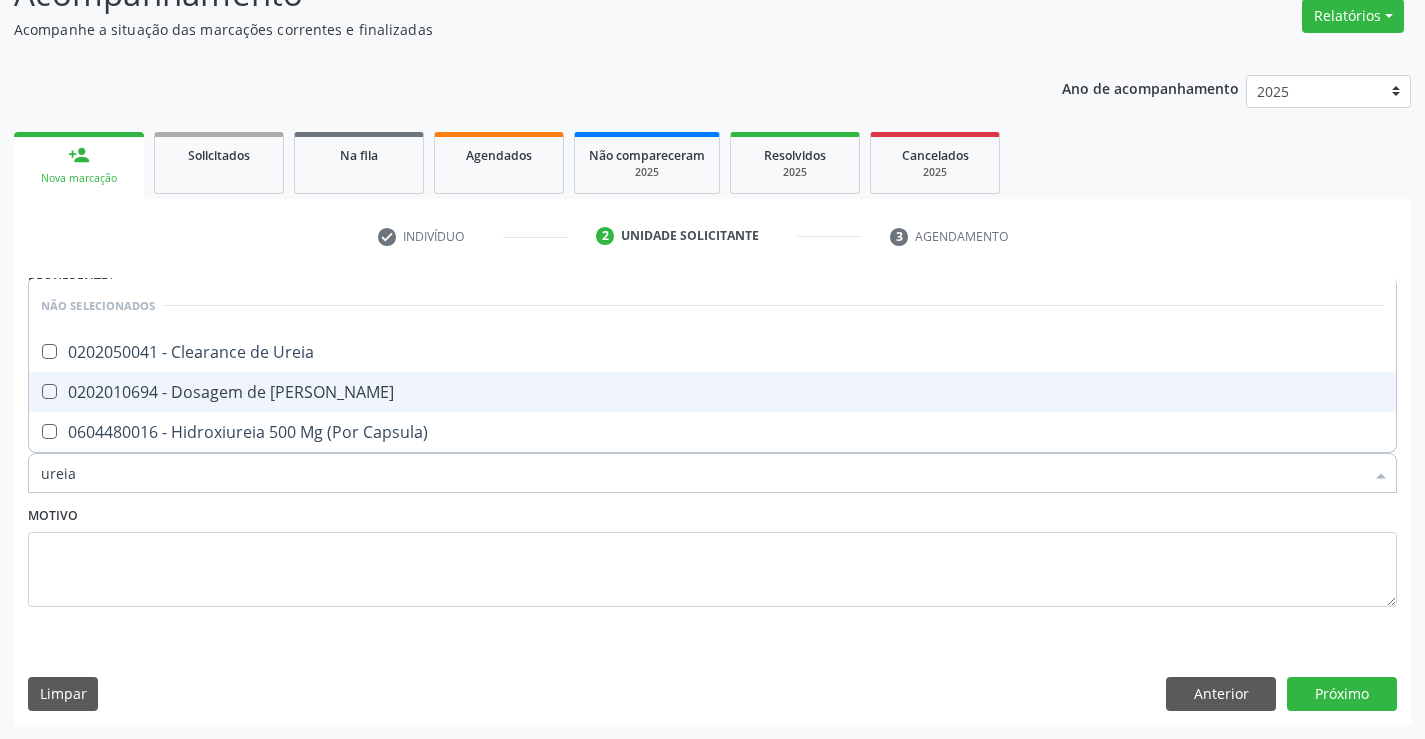 click on "0202010694 - Dosagem de [PERSON_NAME]" at bounding box center (712, 392) 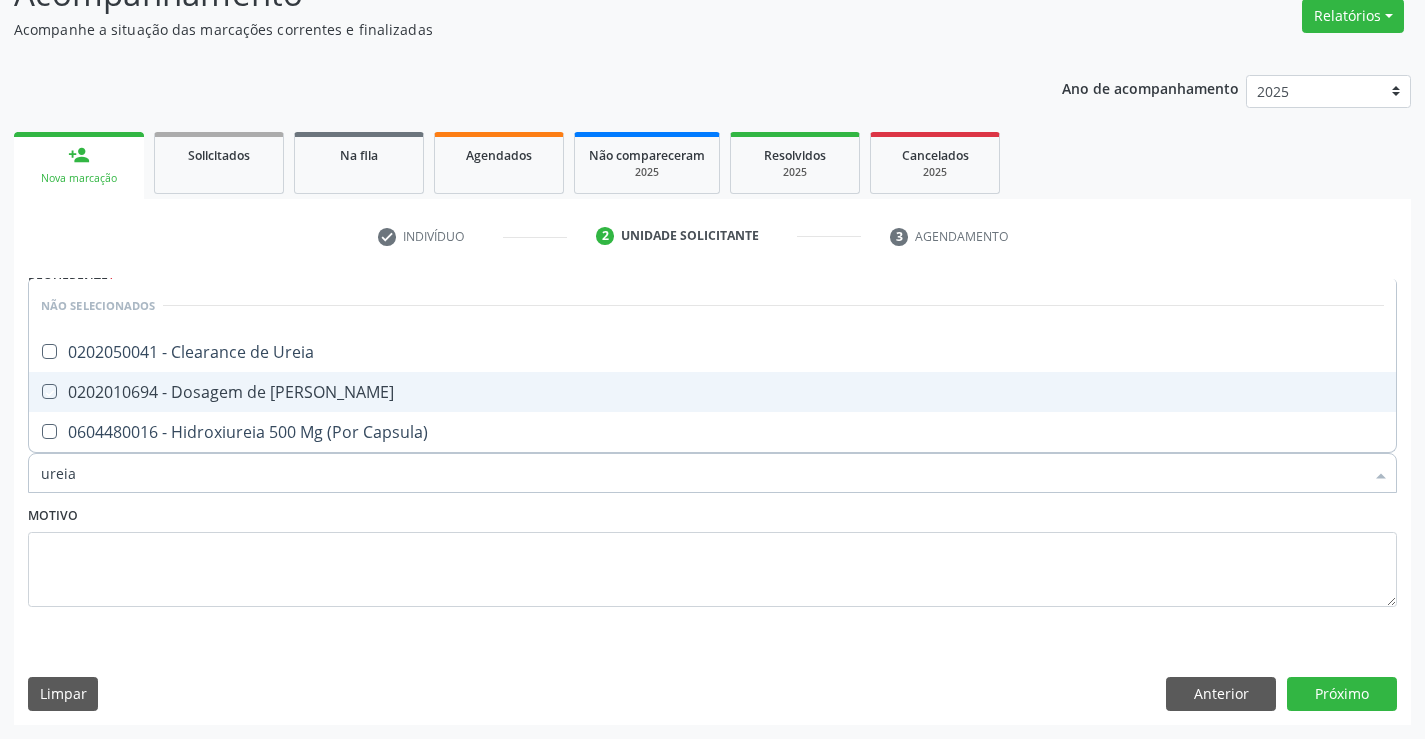 checkbox on "true" 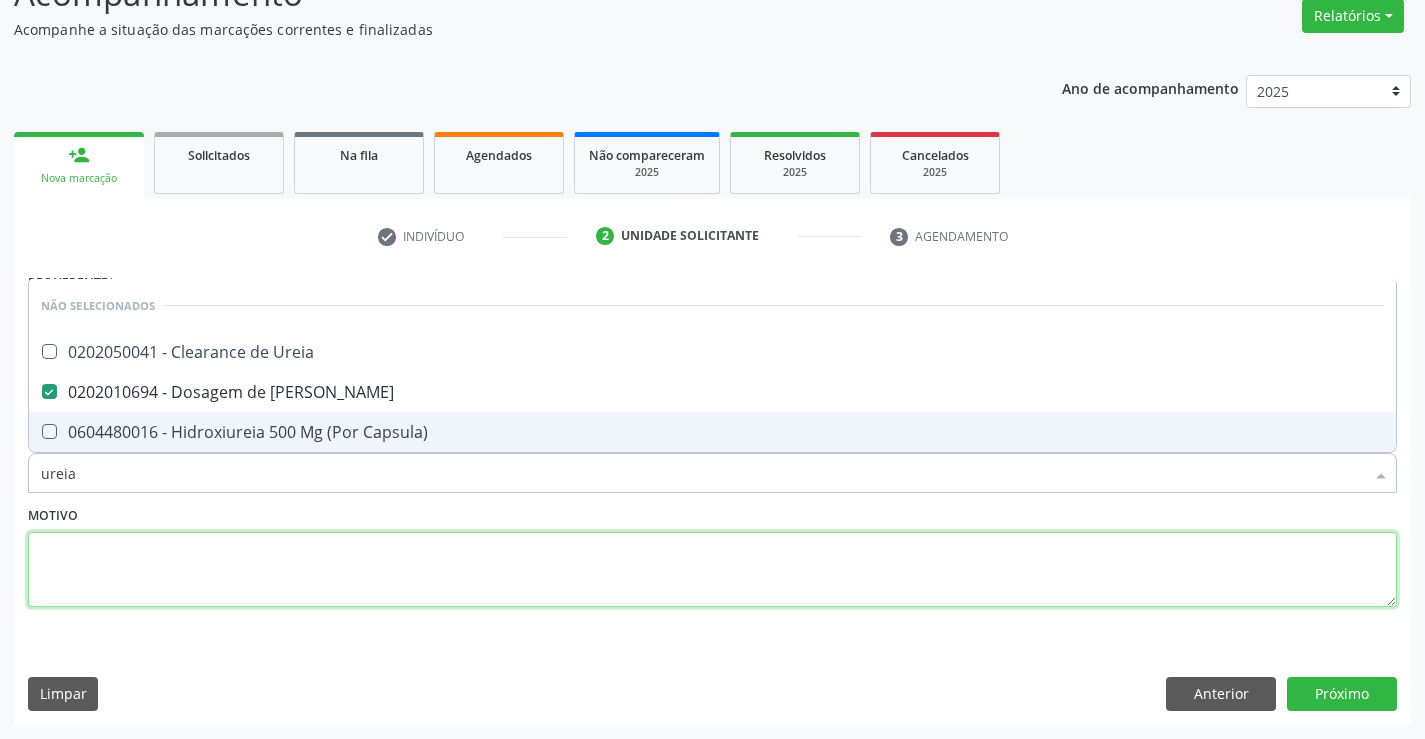 click at bounding box center [712, 570] 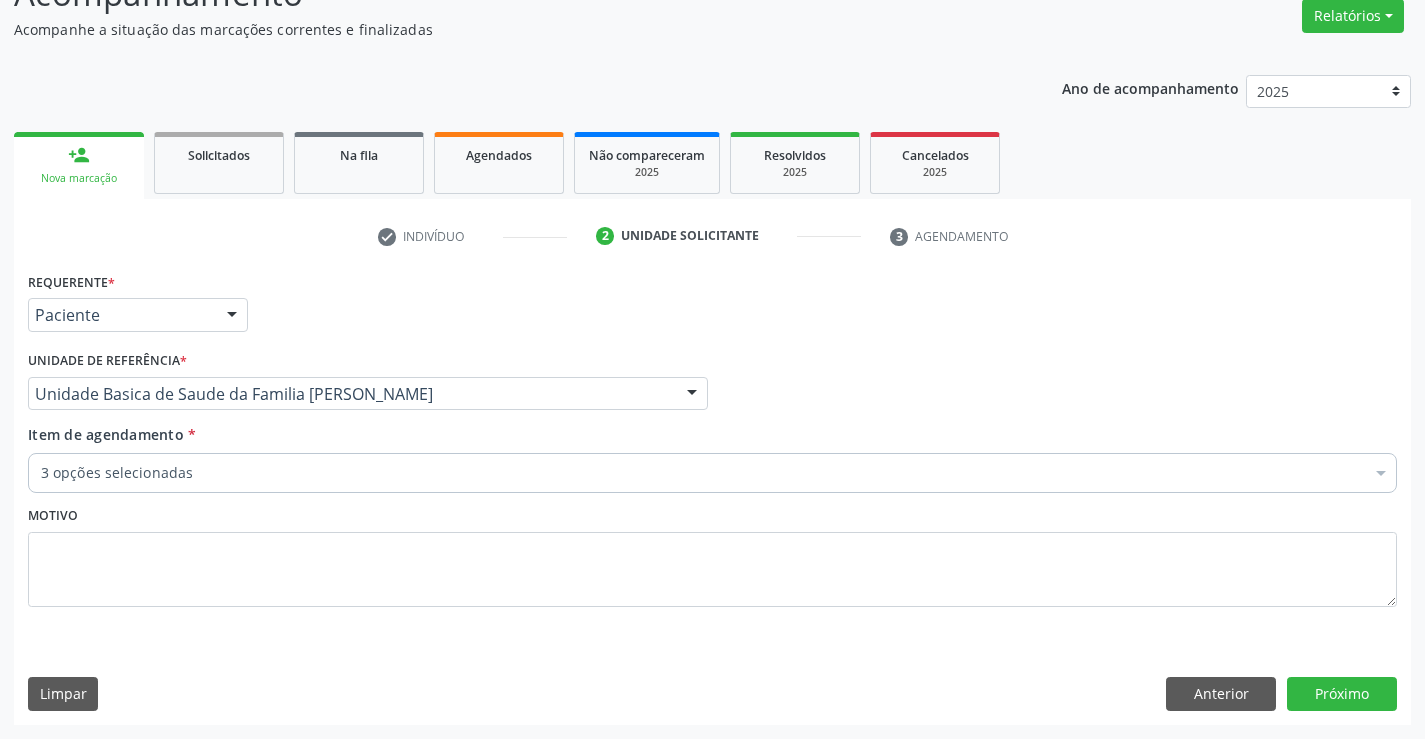 click on "3 opções selecionadas" at bounding box center (712, 473) 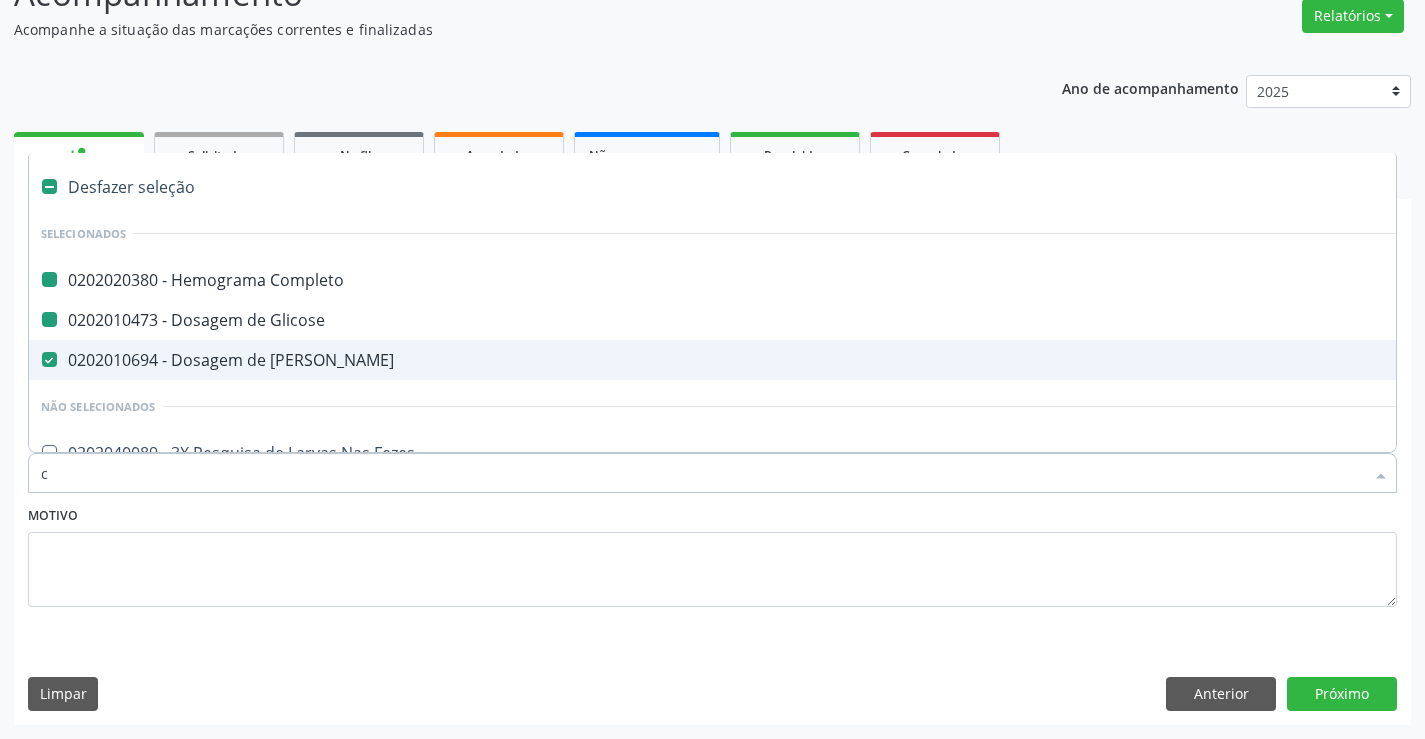 type on "cr" 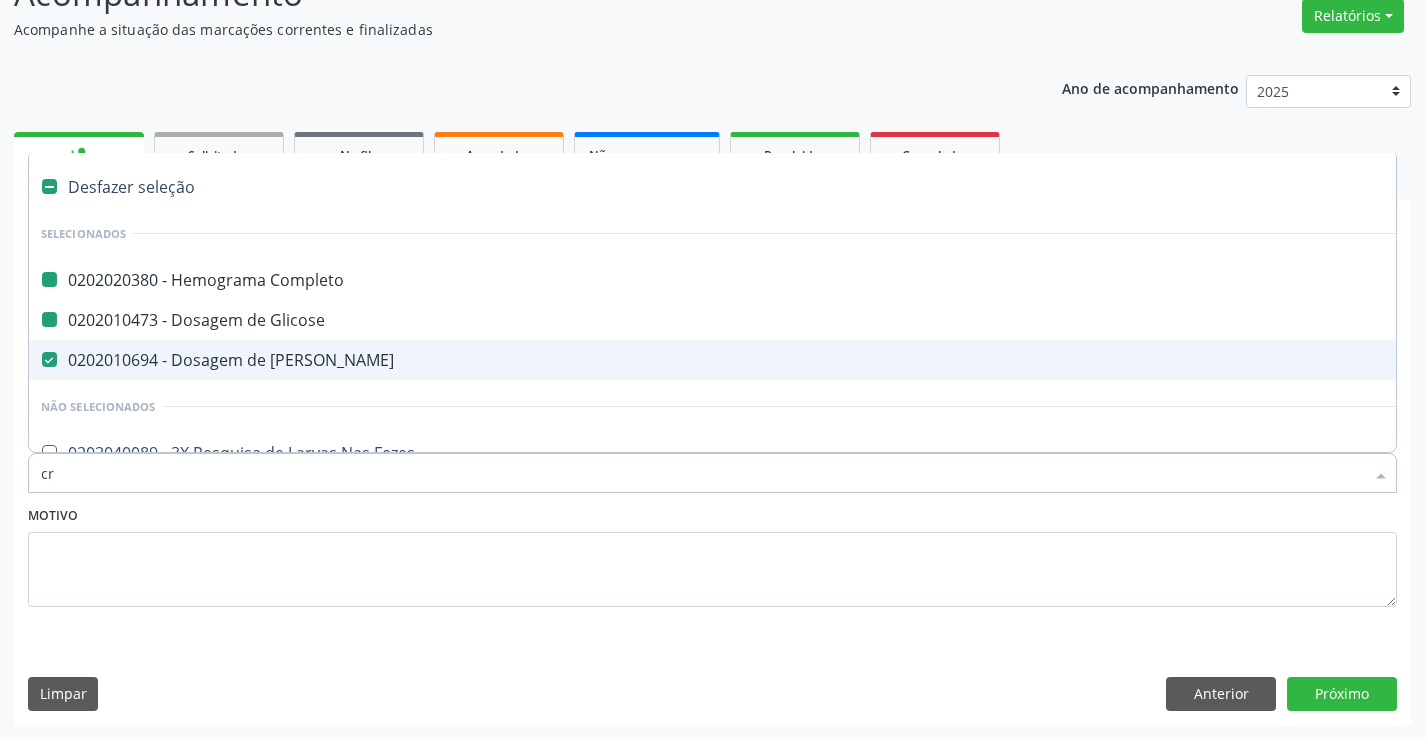 checkbox on "false" 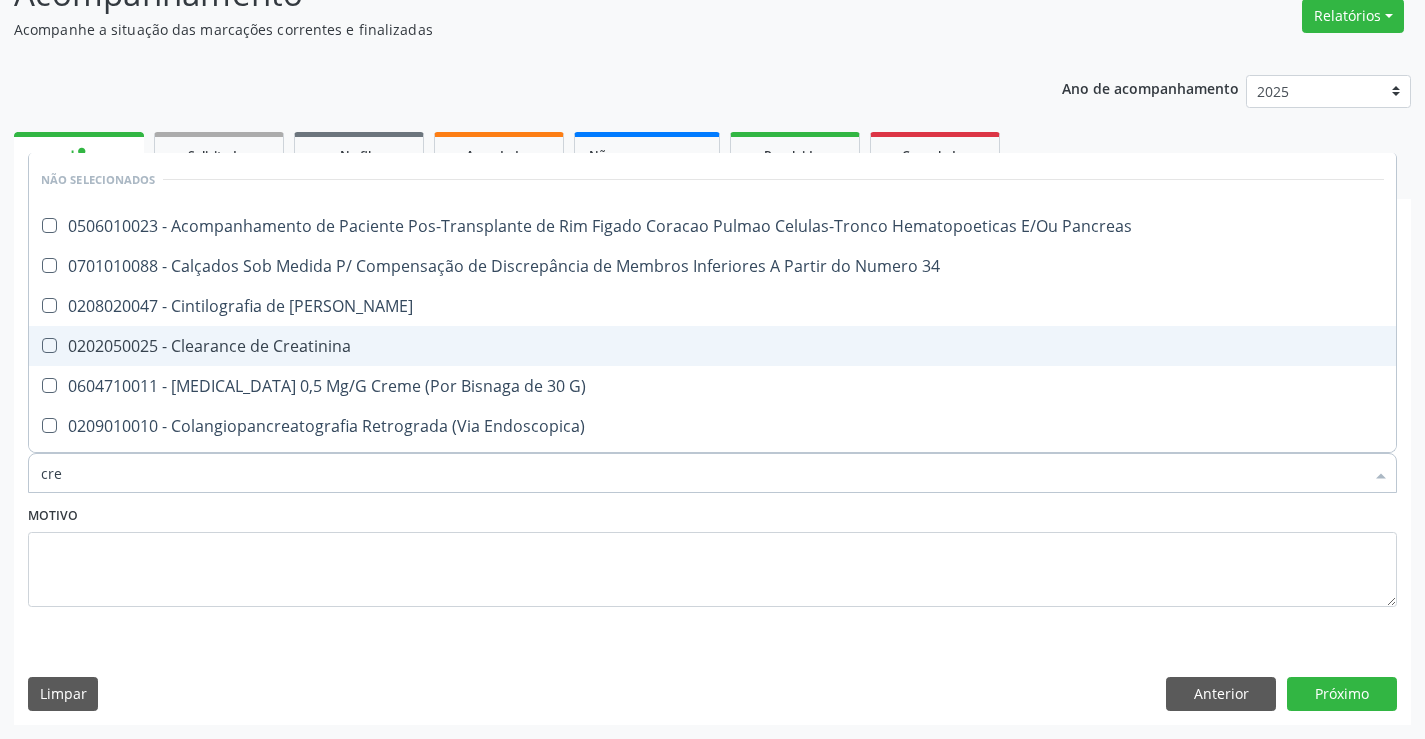 type on "crea" 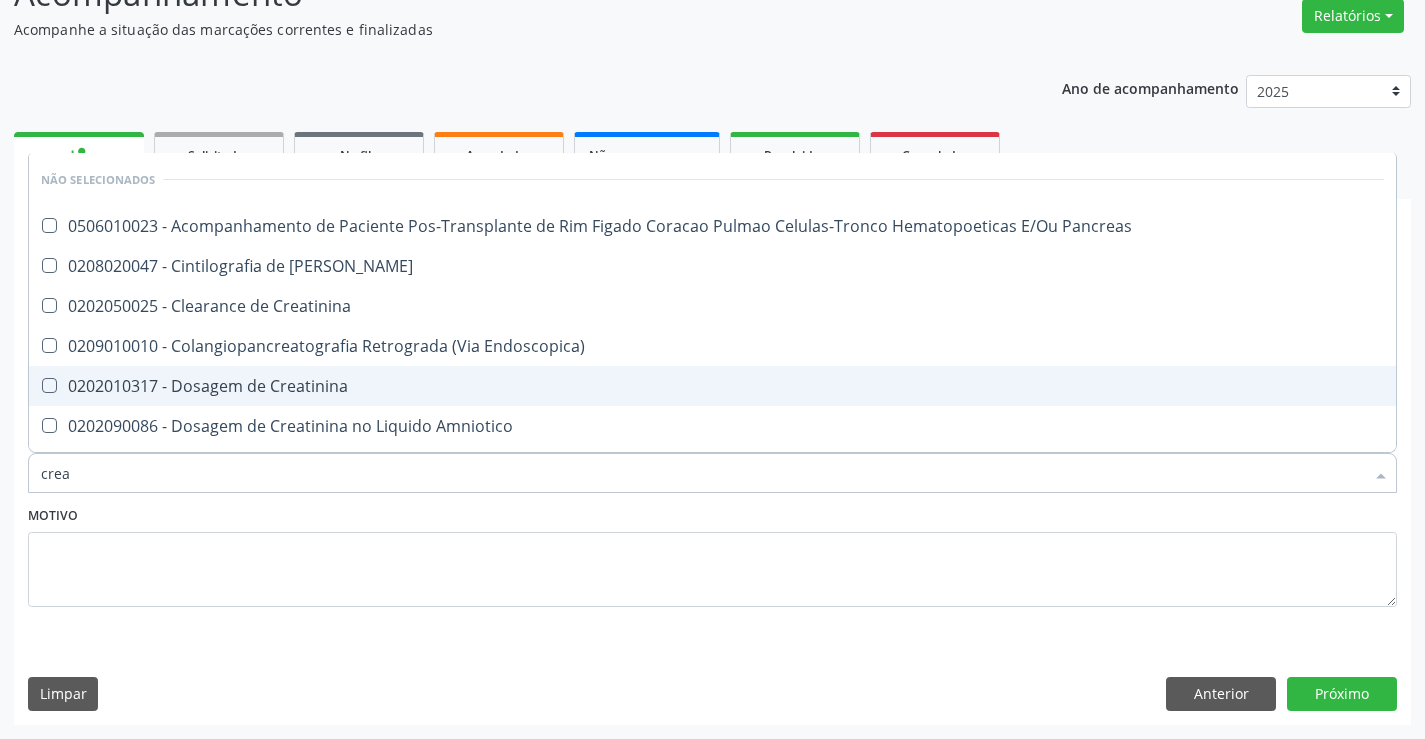 click on "0202010317 - Dosagem de Creatinina" at bounding box center (712, 386) 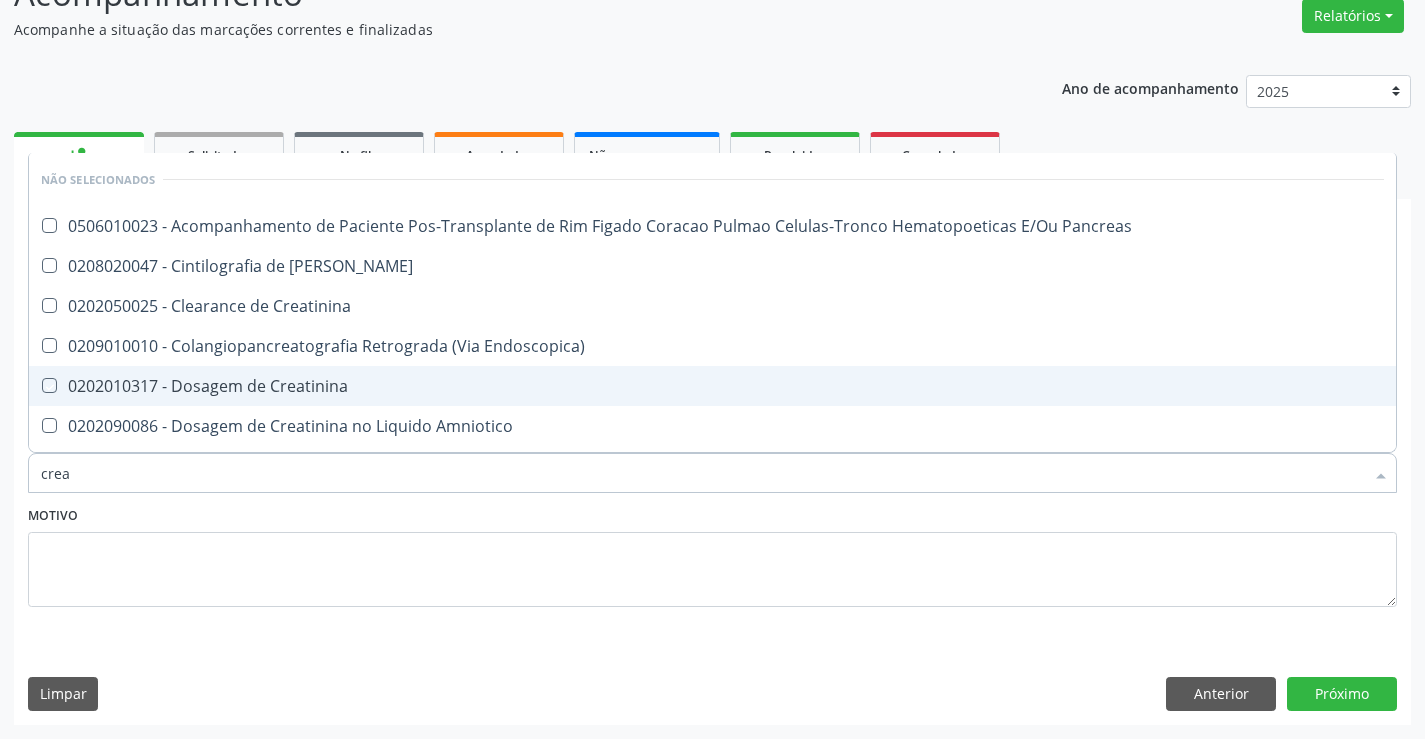 checkbox on "true" 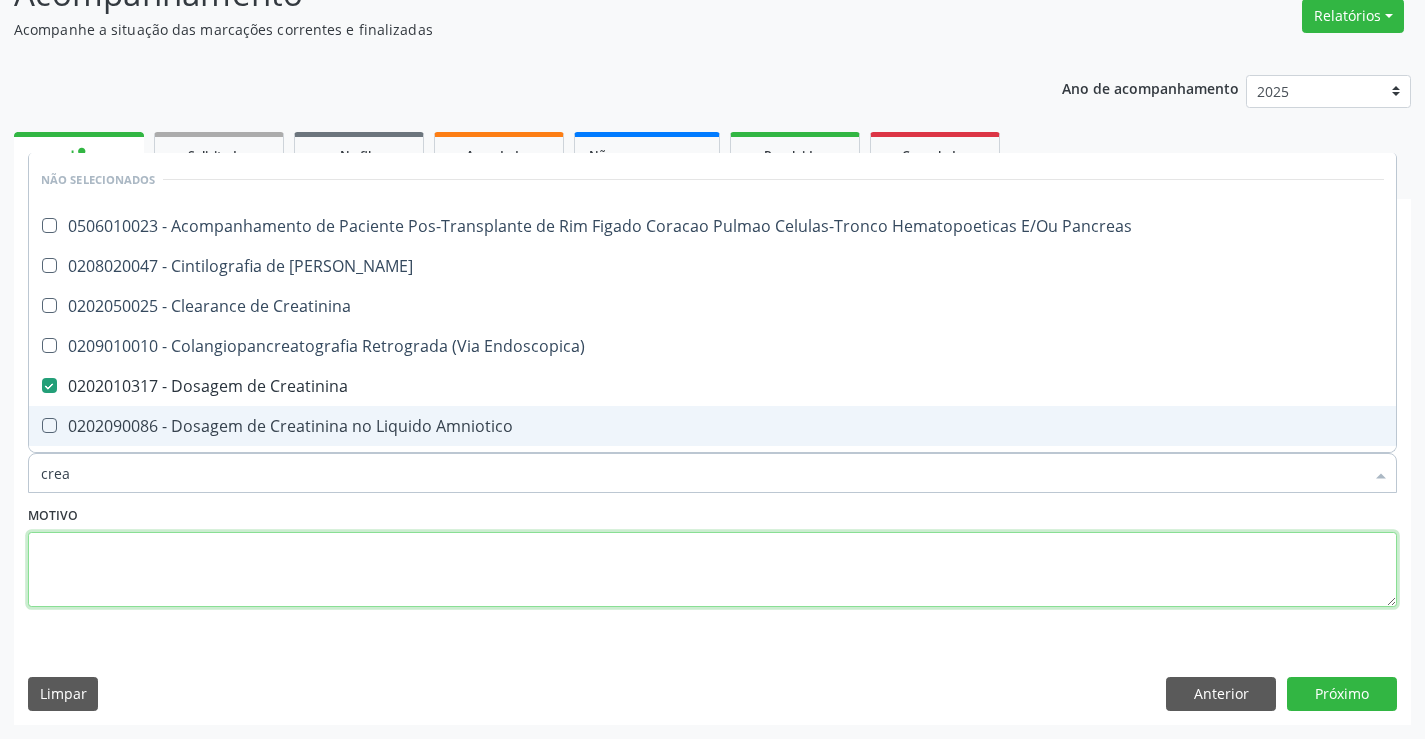 click at bounding box center [712, 570] 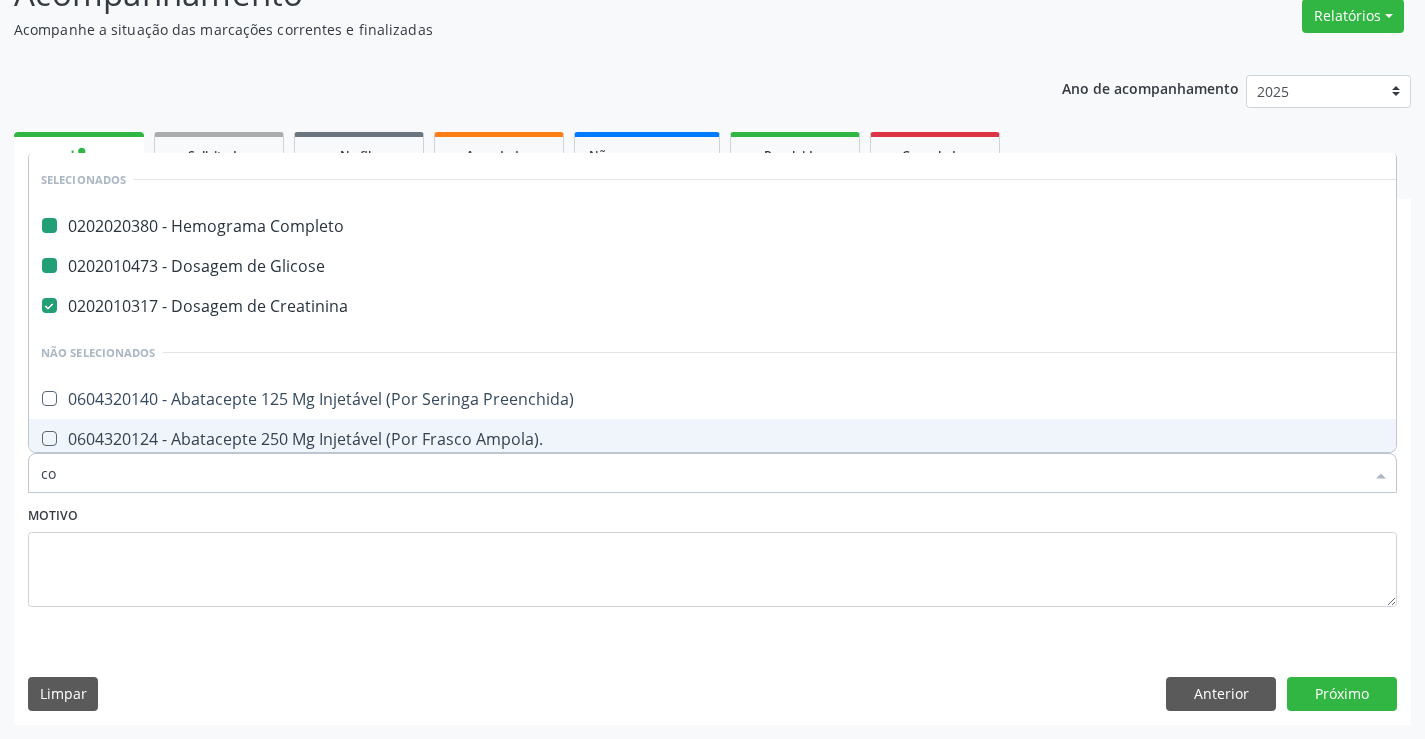 type on "col" 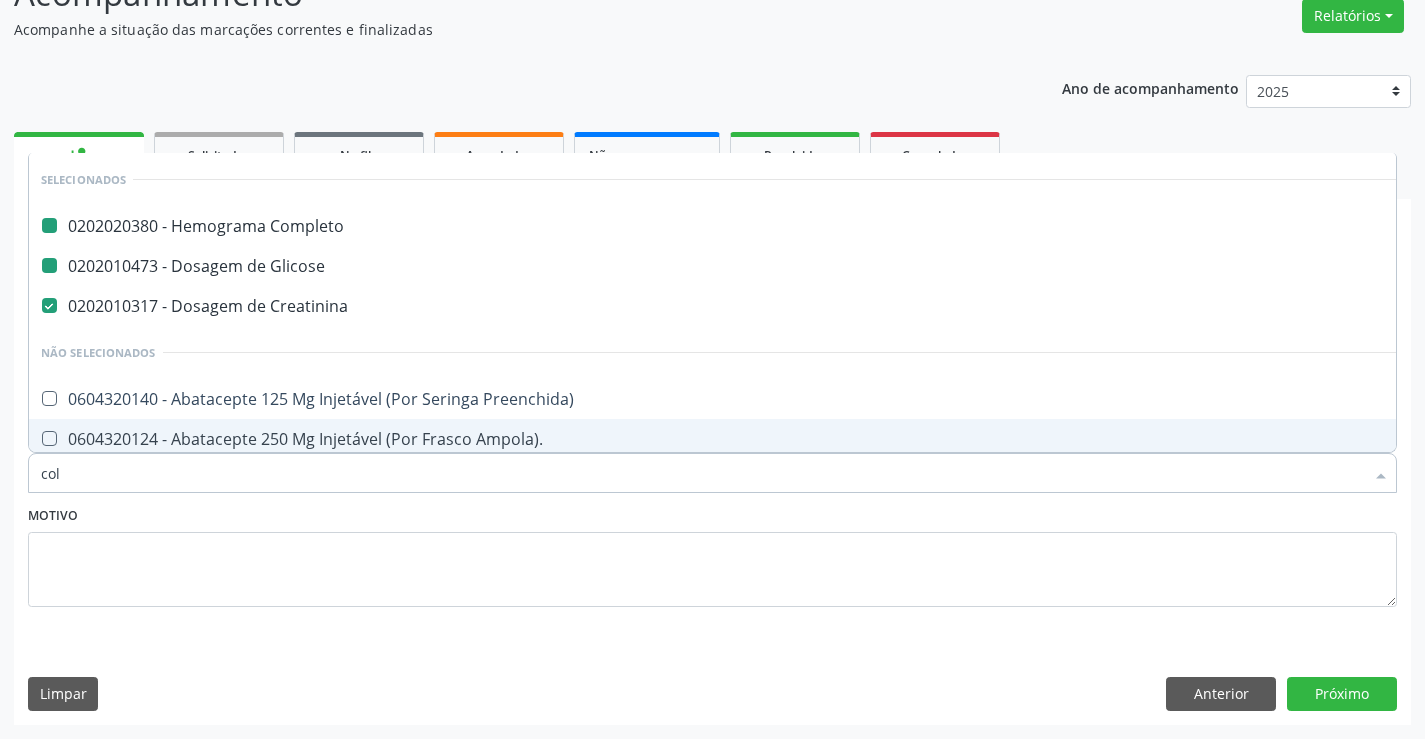 checkbox on "false" 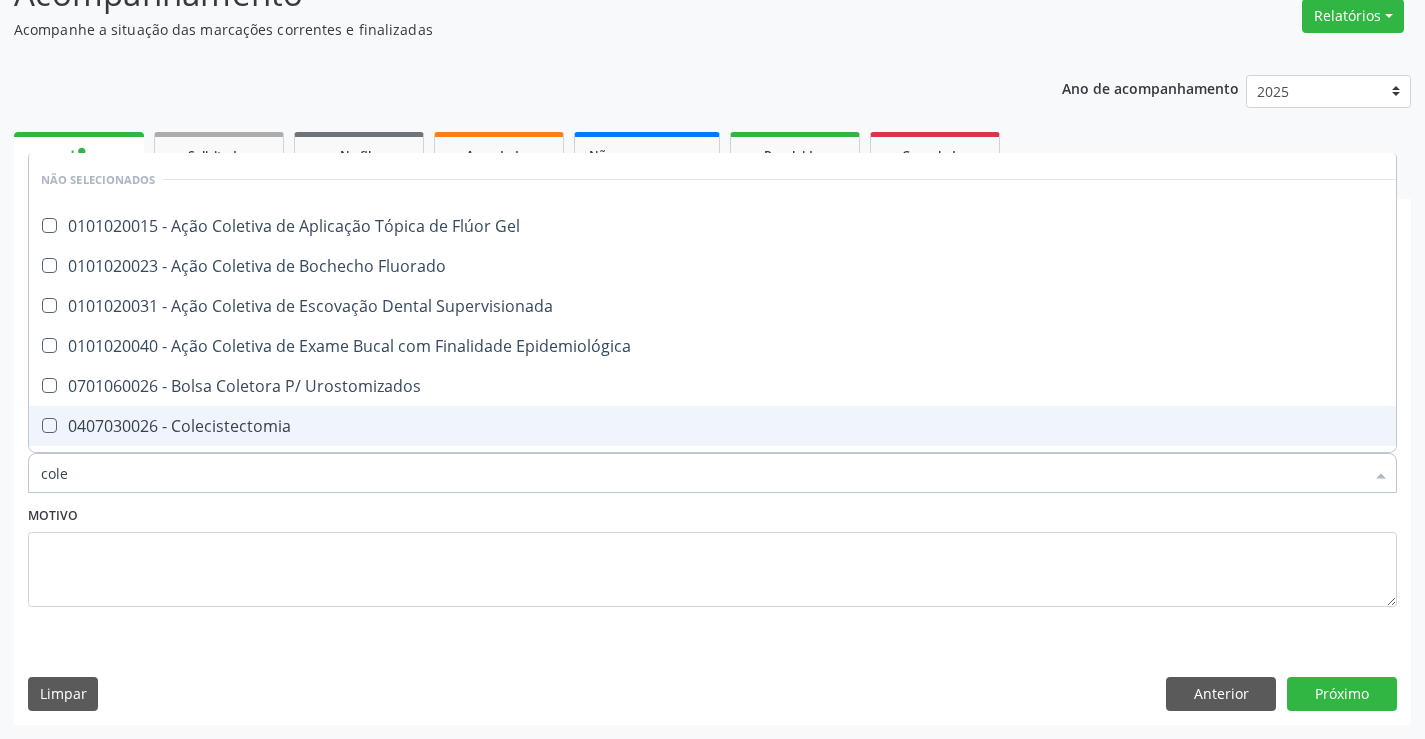 type on "coles" 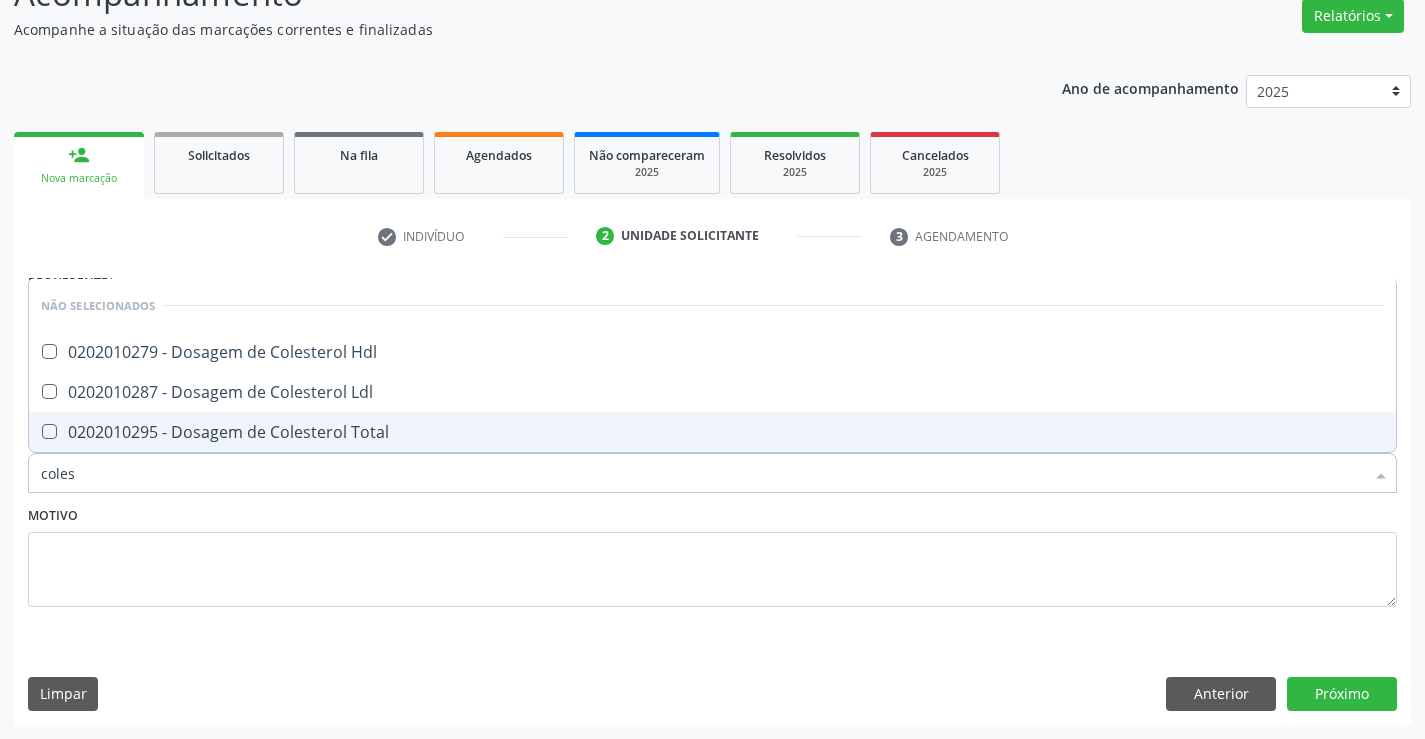 click on "0202010295 - Dosagem de Colesterol Total" at bounding box center (712, 432) 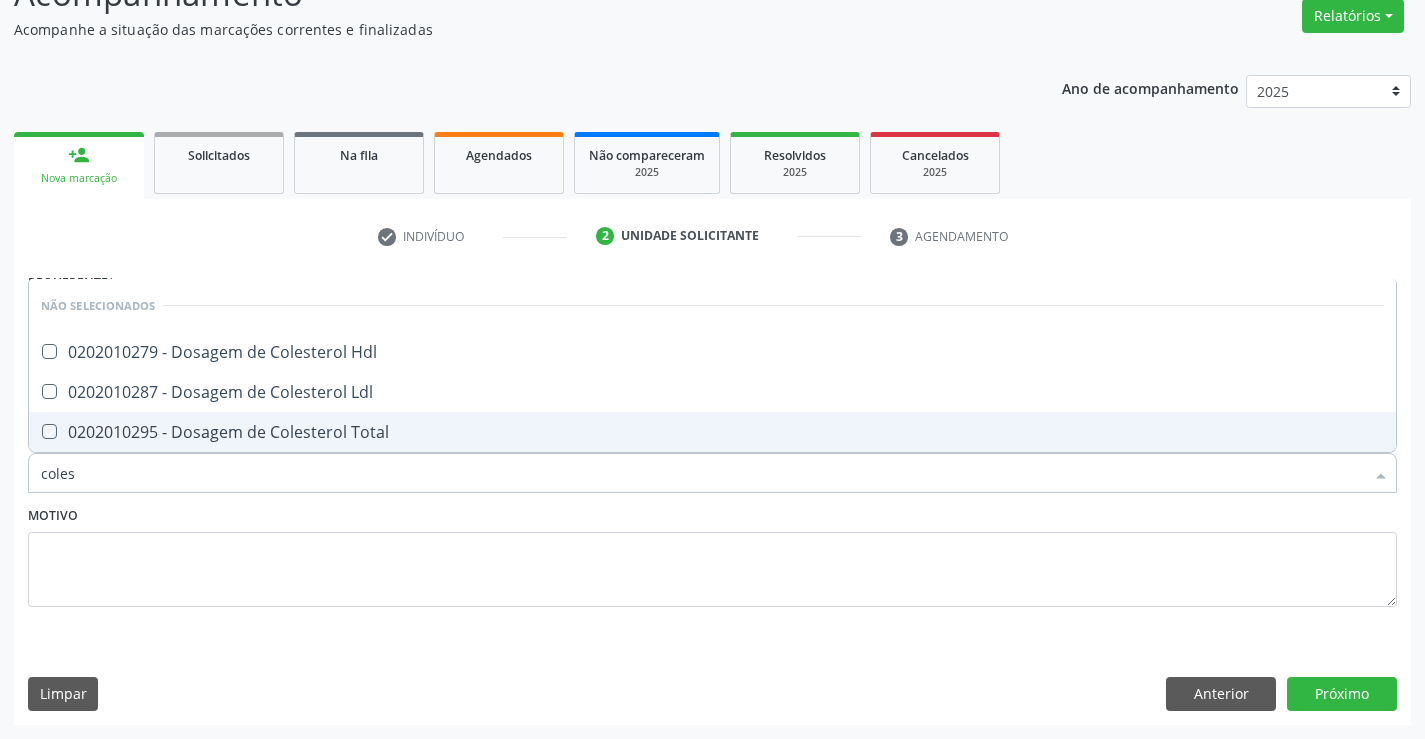 checkbox on "true" 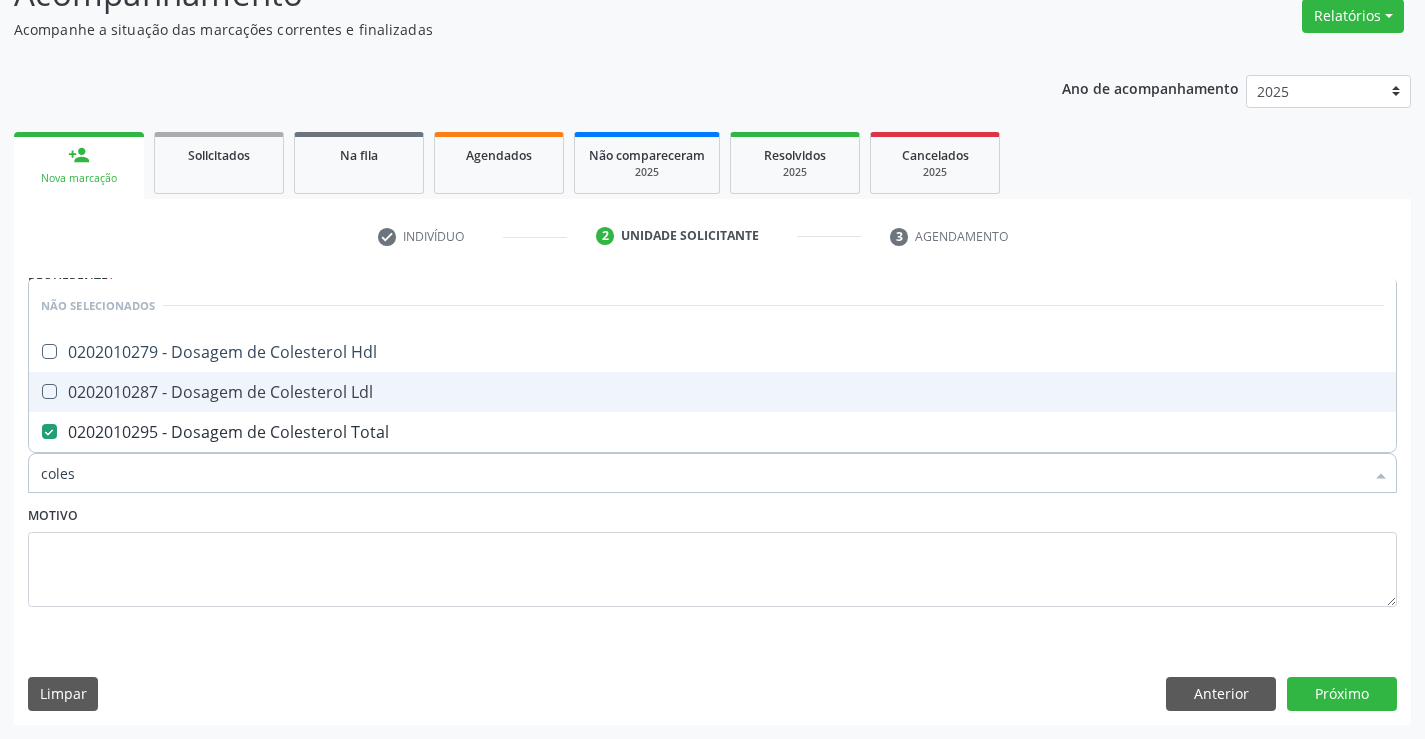 click on "0202010287 - Dosagem de Colesterol Ldl" at bounding box center (712, 392) 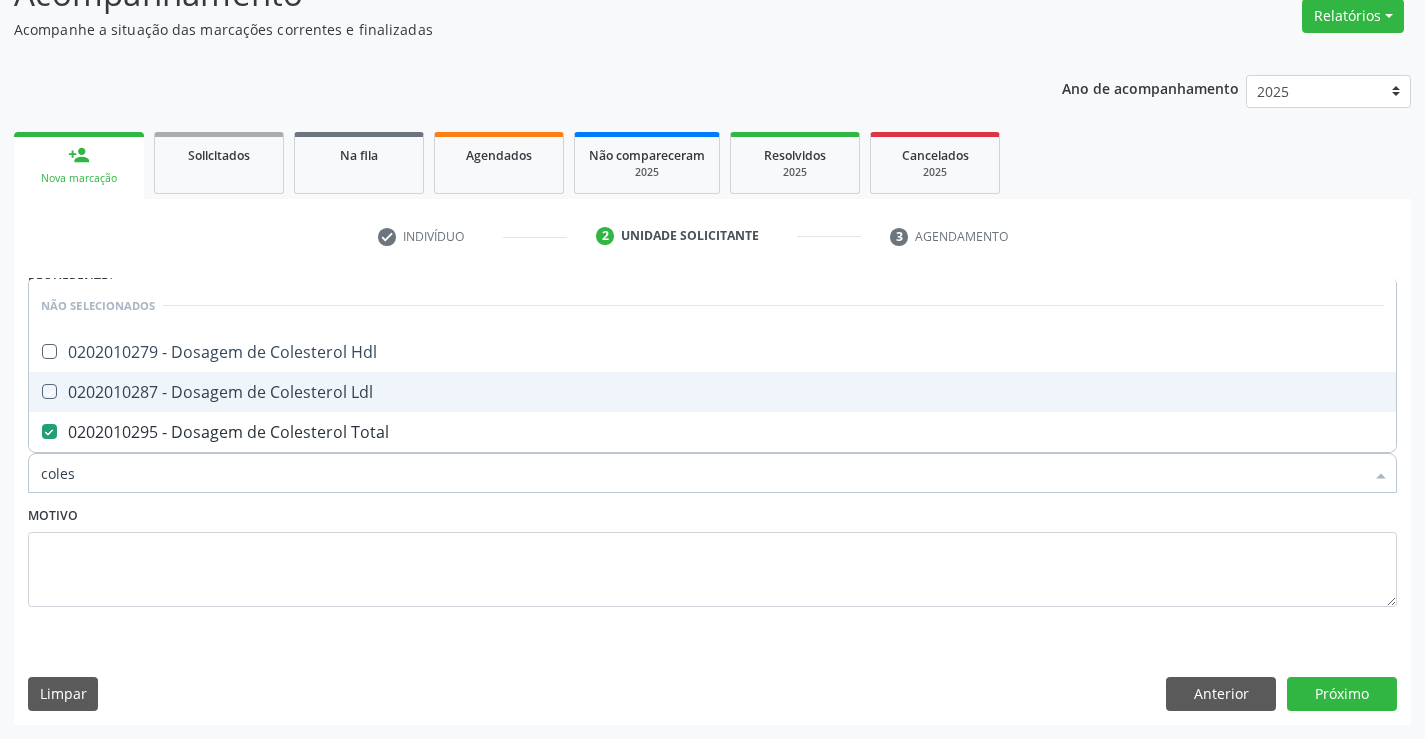 checkbox on "true" 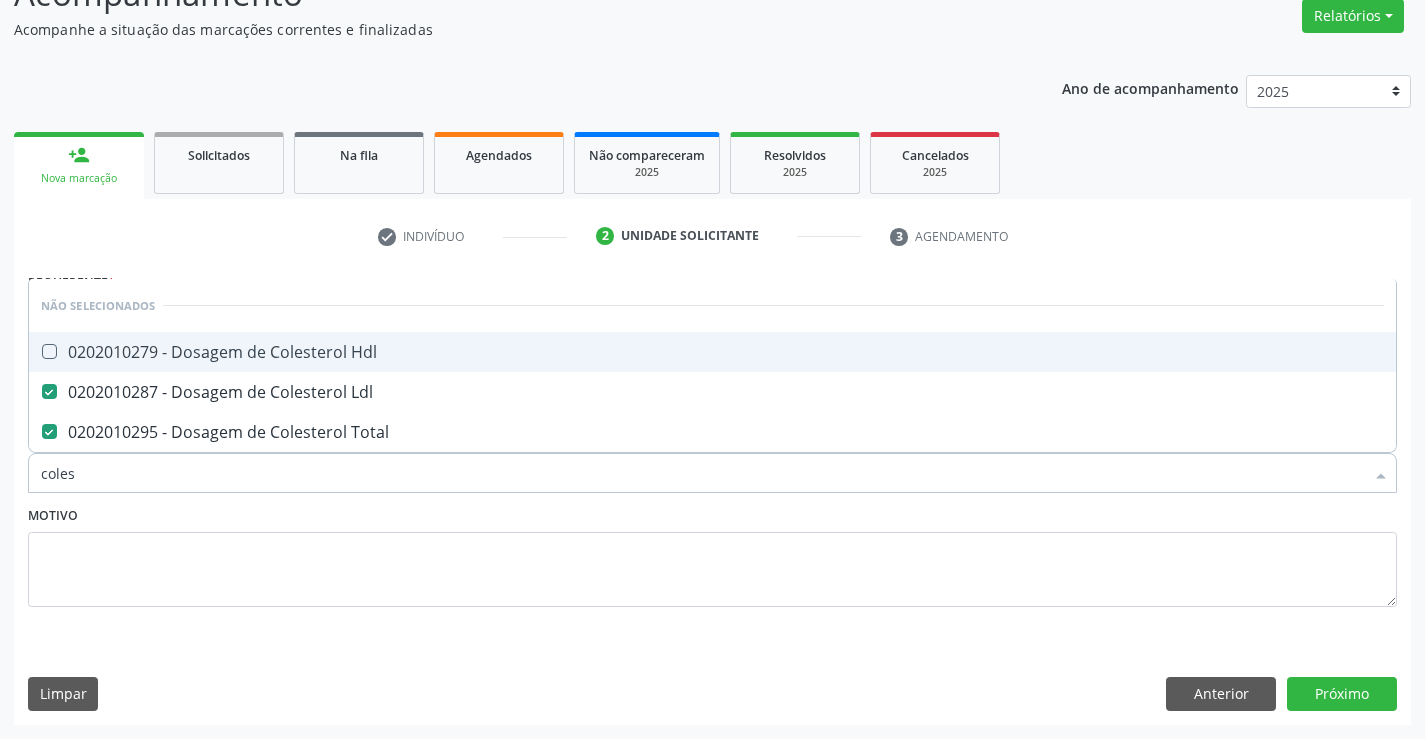 click on "0202010279 - Dosagem de Colesterol Hdl" at bounding box center [712, 352] 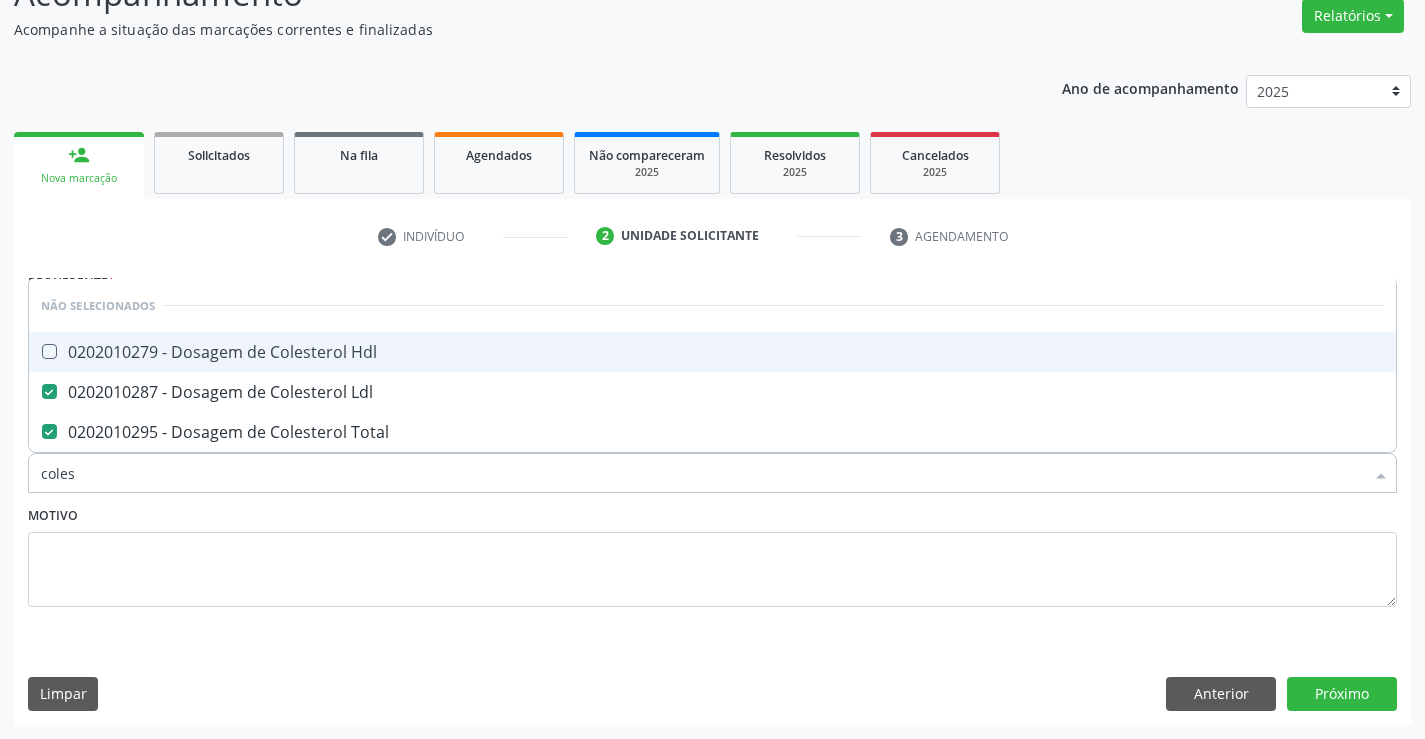 checkbox on "true" 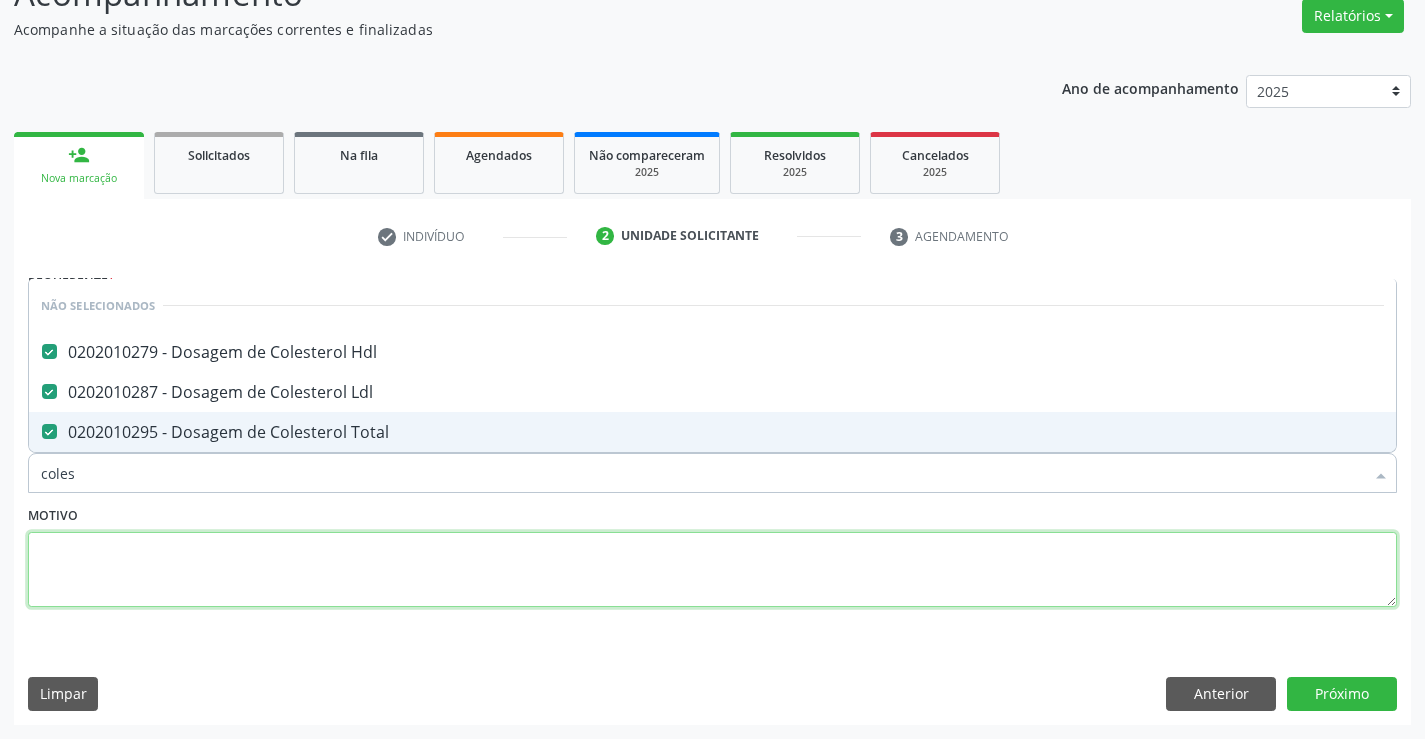 click at bounding box center [712, 570] 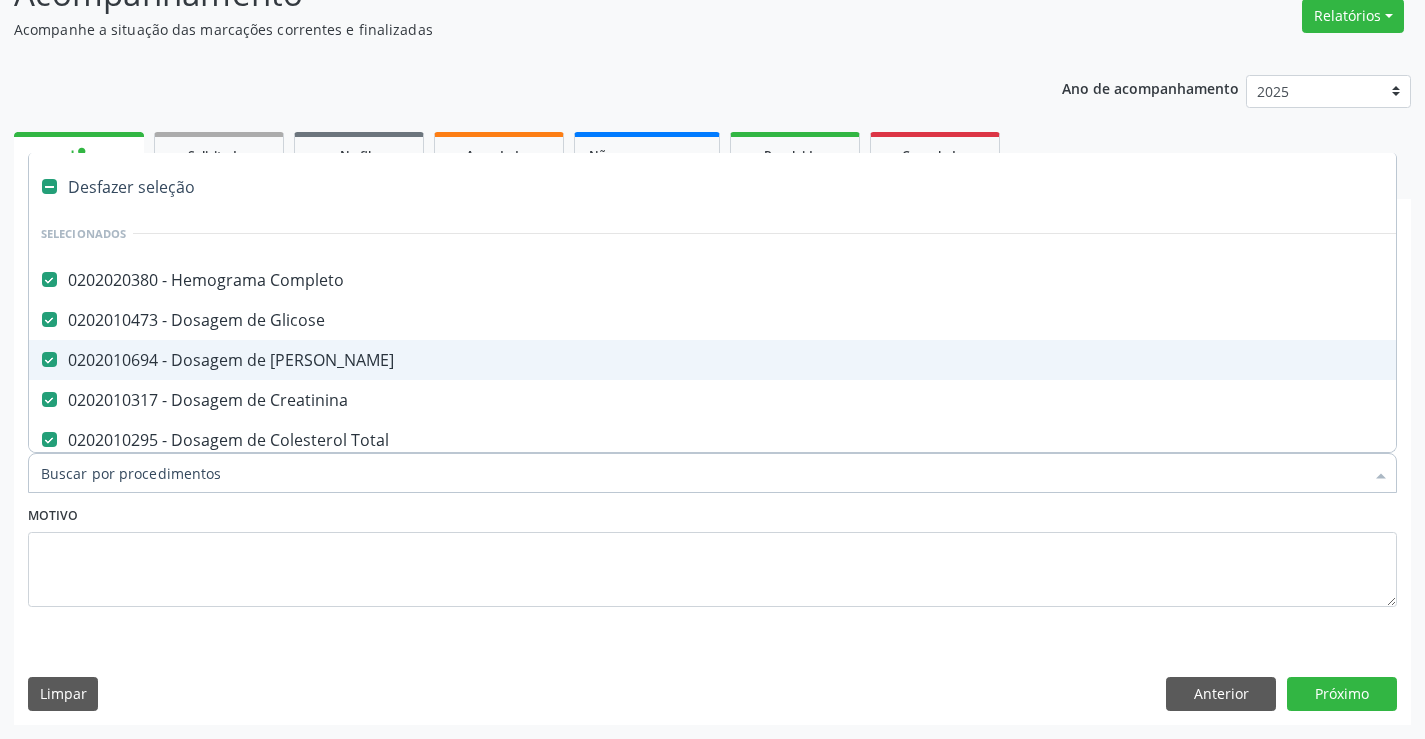type on "t" 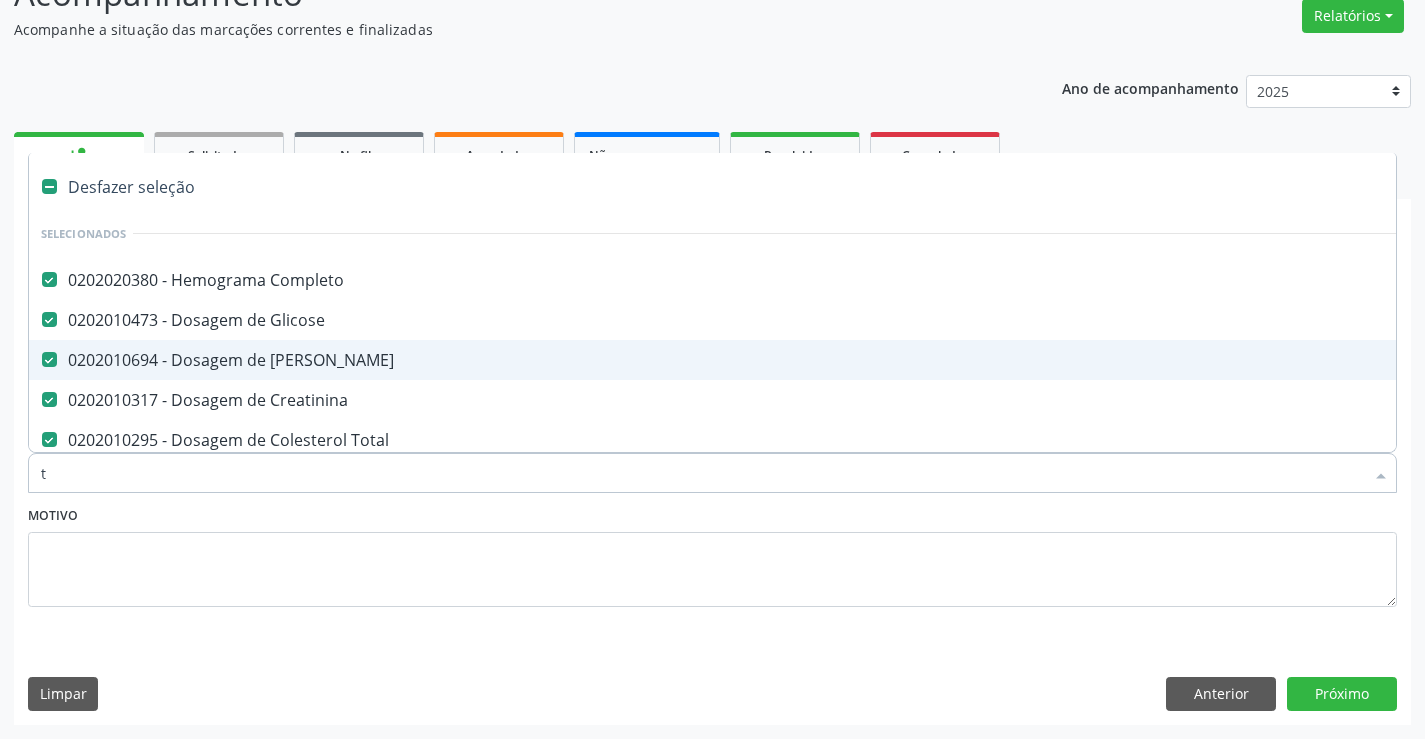 checkbox on "false" 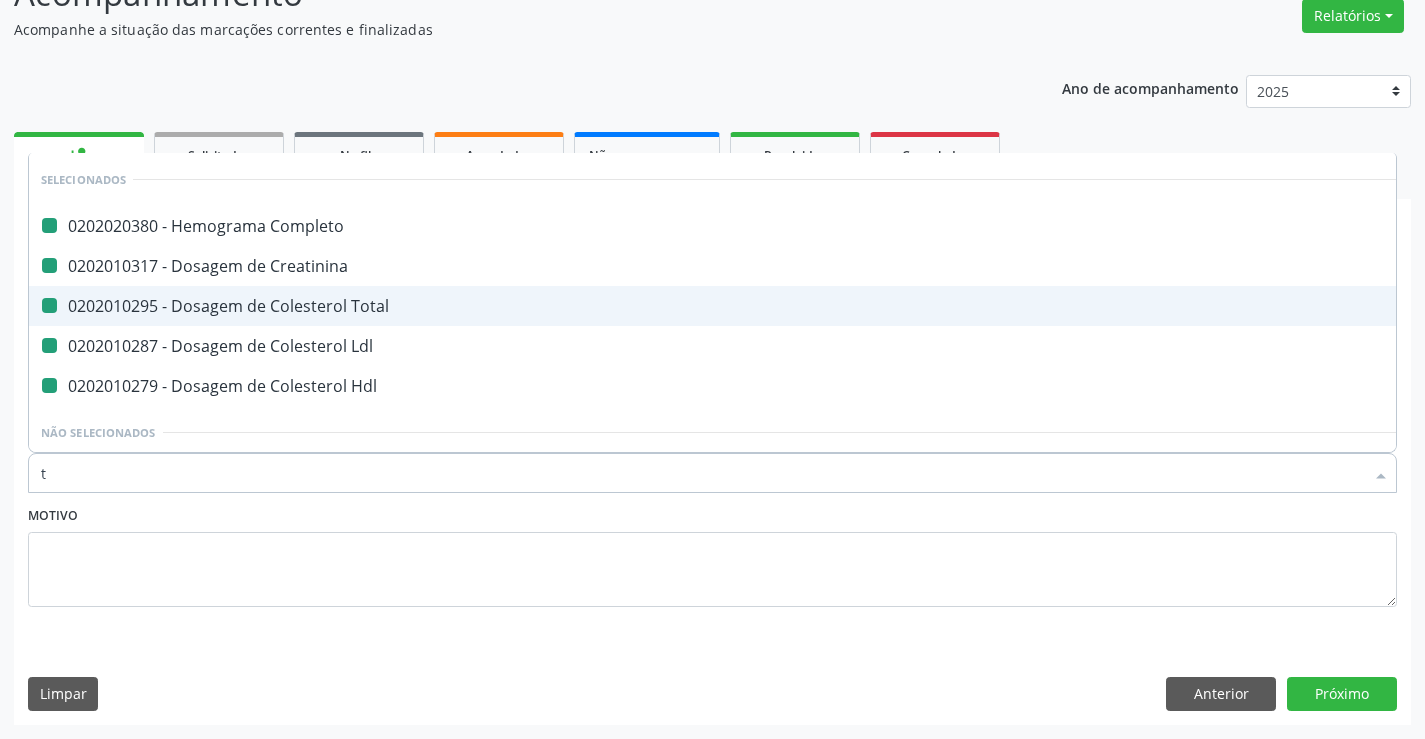 type on "tr" 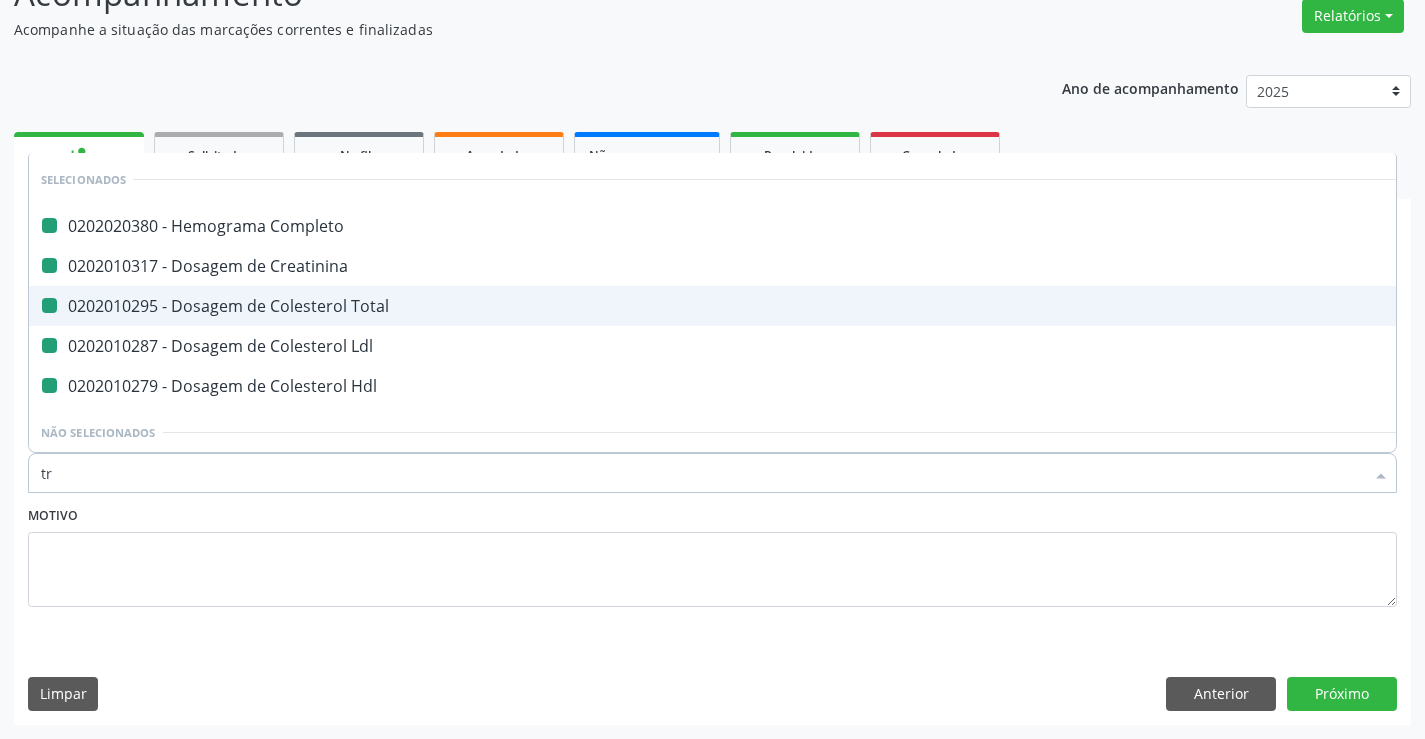 checkbox on "false" 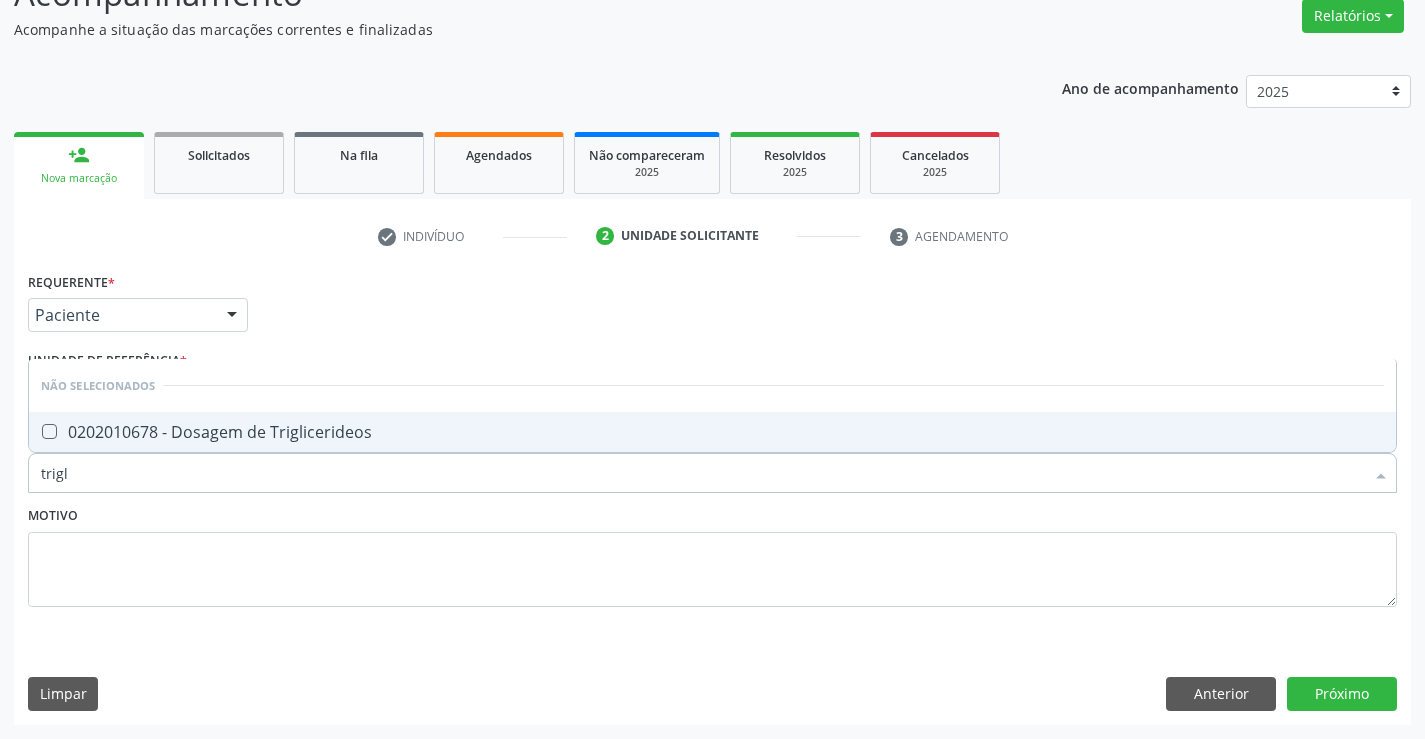 type on "trigli" 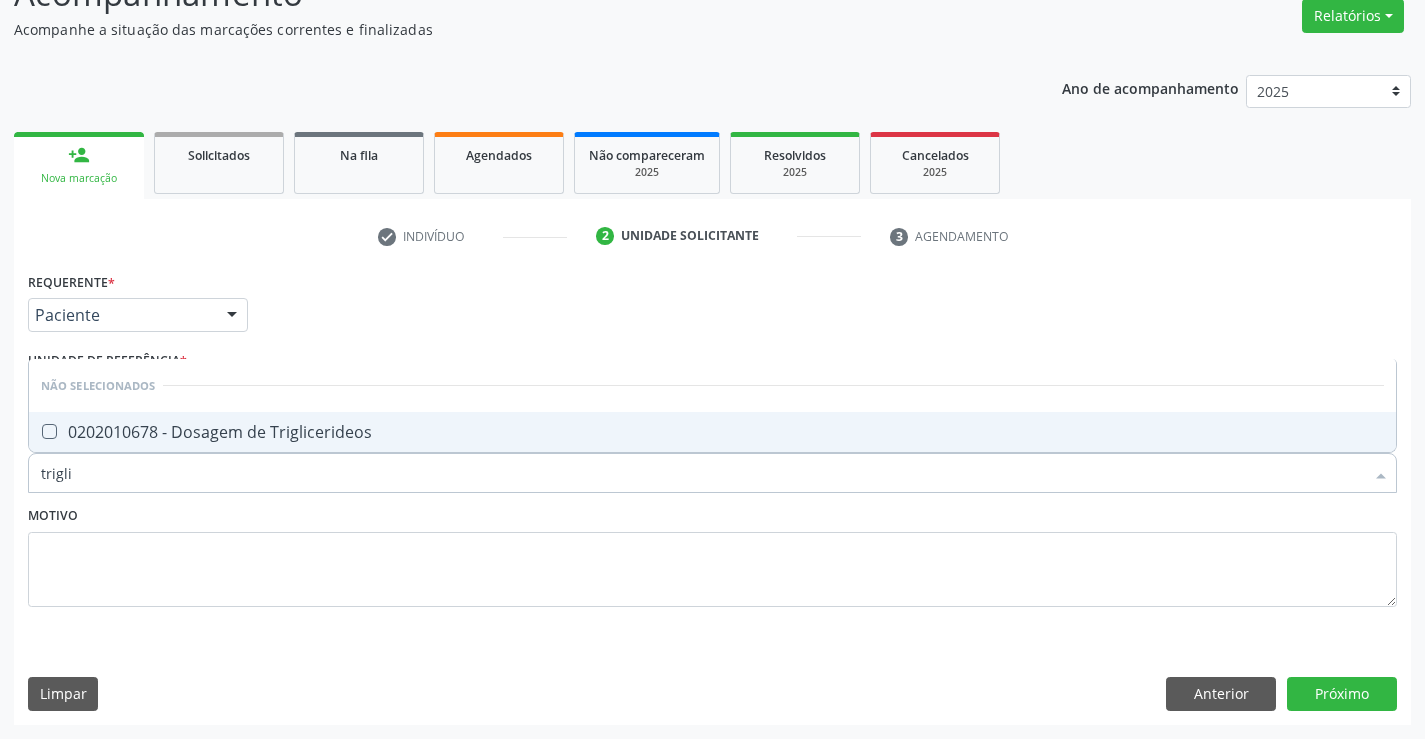click on "0202010678 - Dosagem de Triglicerideos" at bounding box center [712, 432] 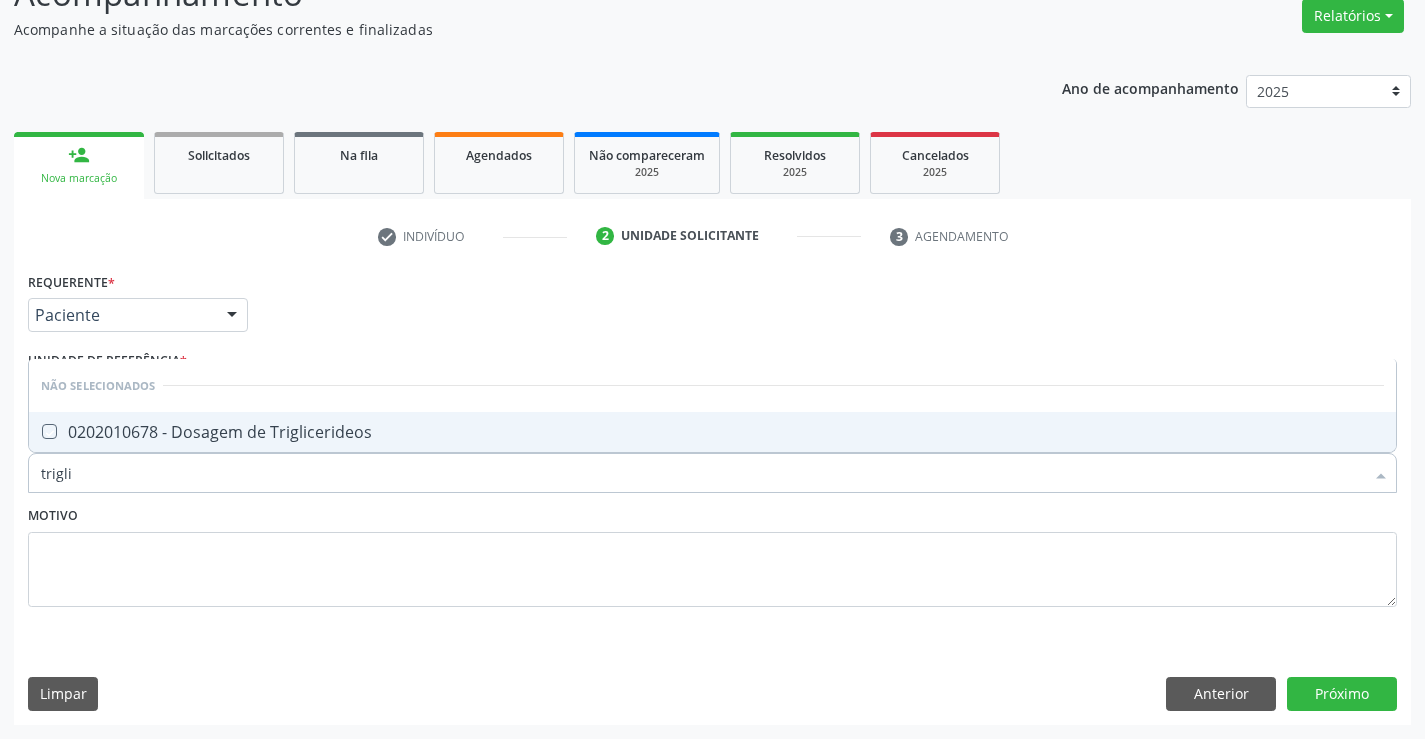 checkbox on "true" 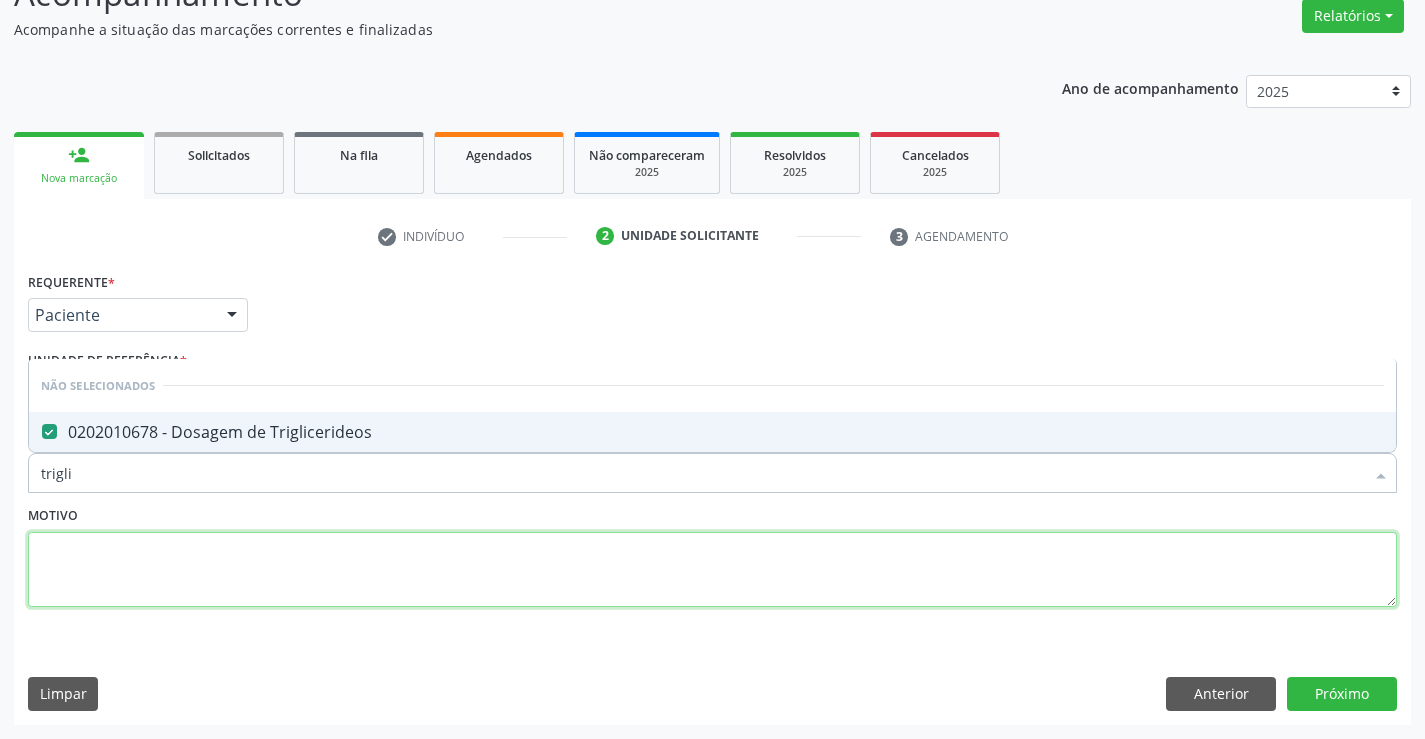 click at bounding box center (712, 570) 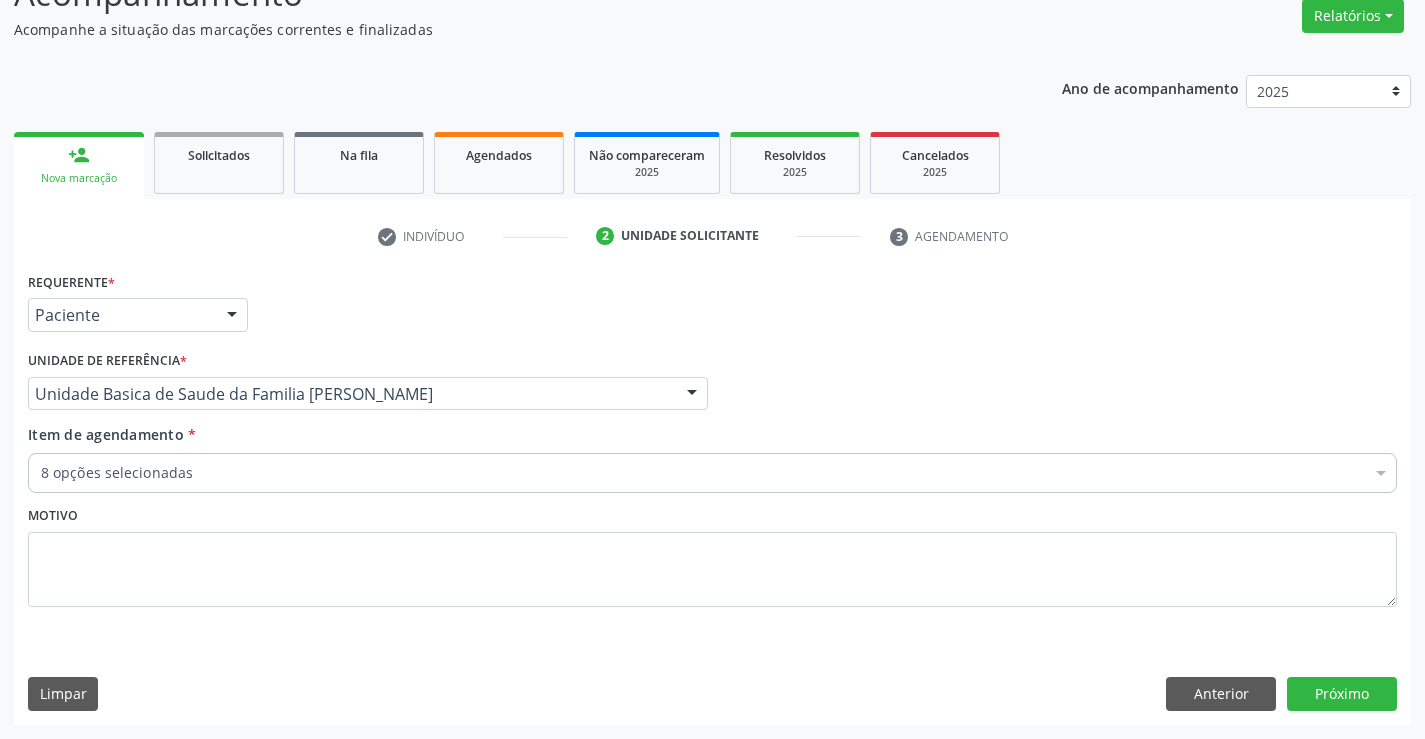 click on "8 opções selecionadas" at bounding box center [712, 473] 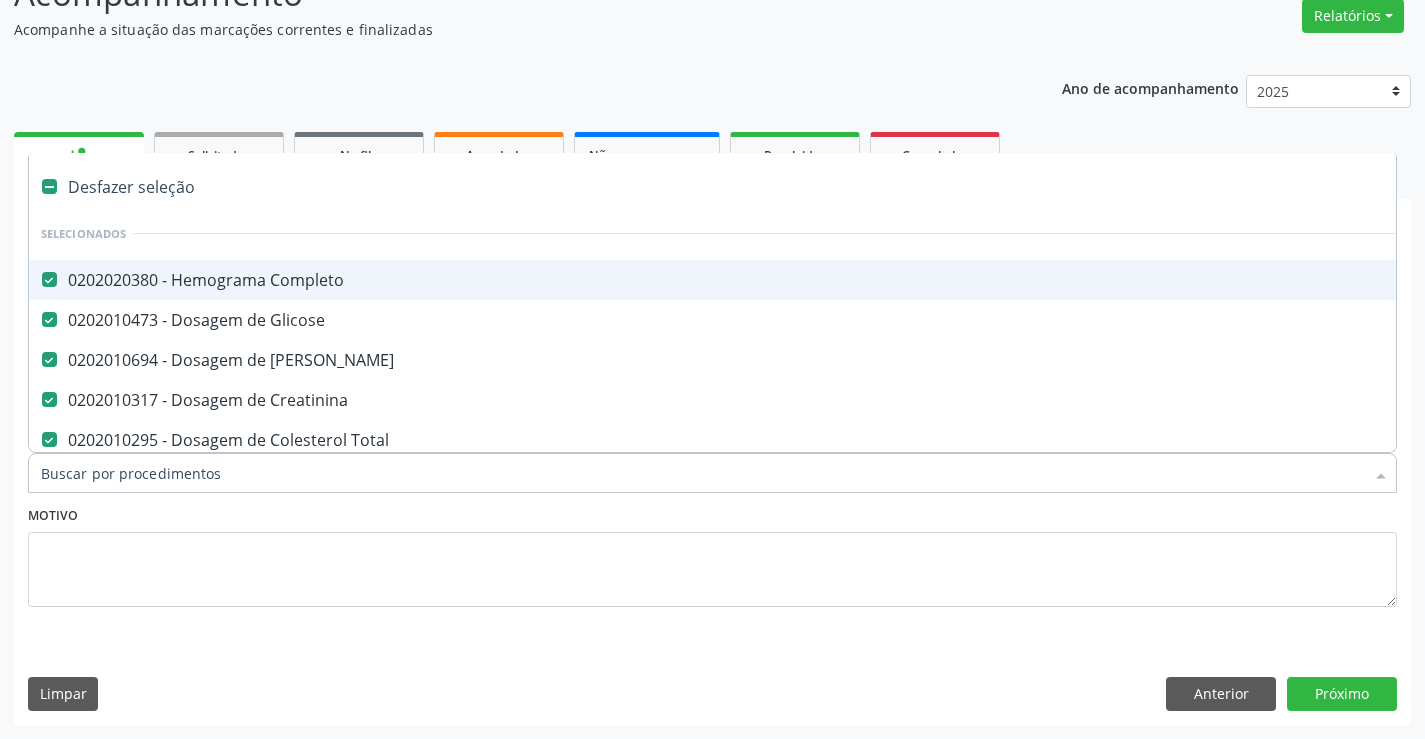 type on "t" 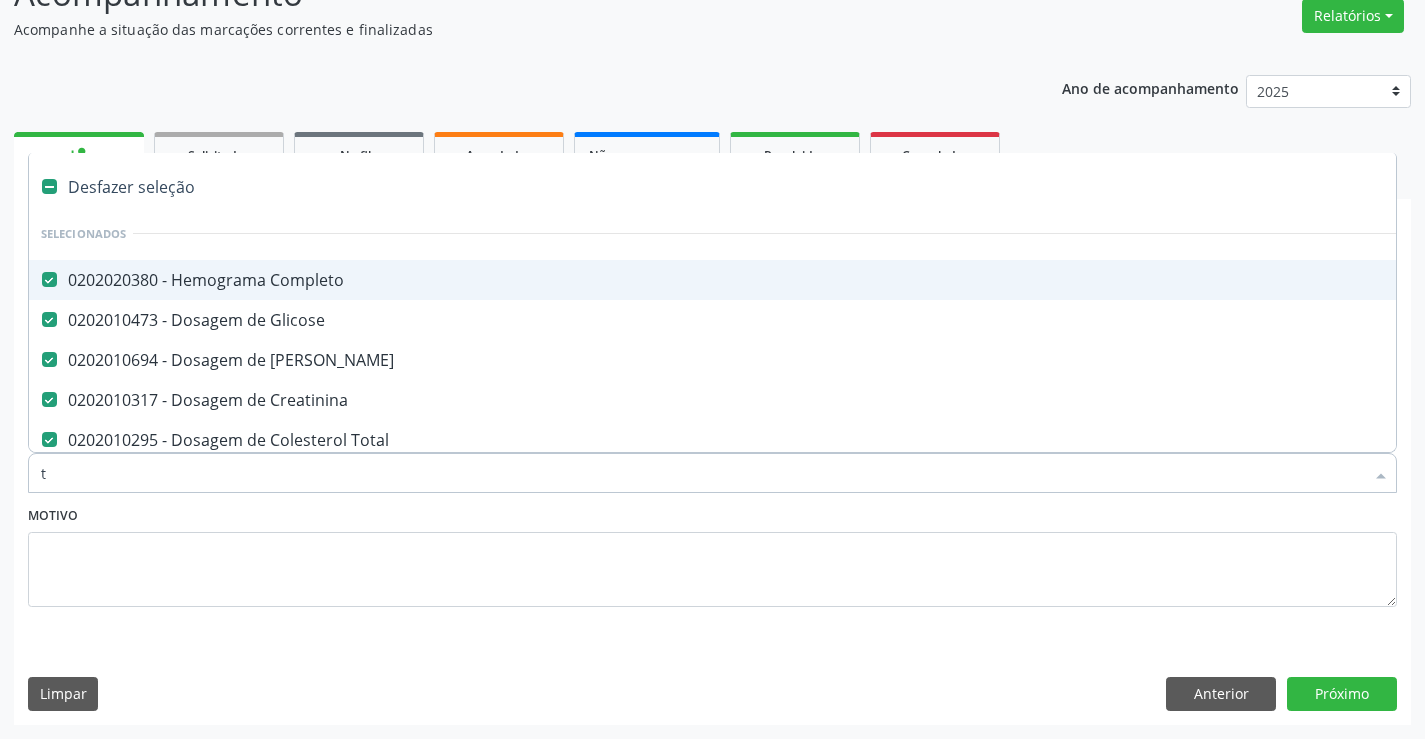 checkbox on "false" 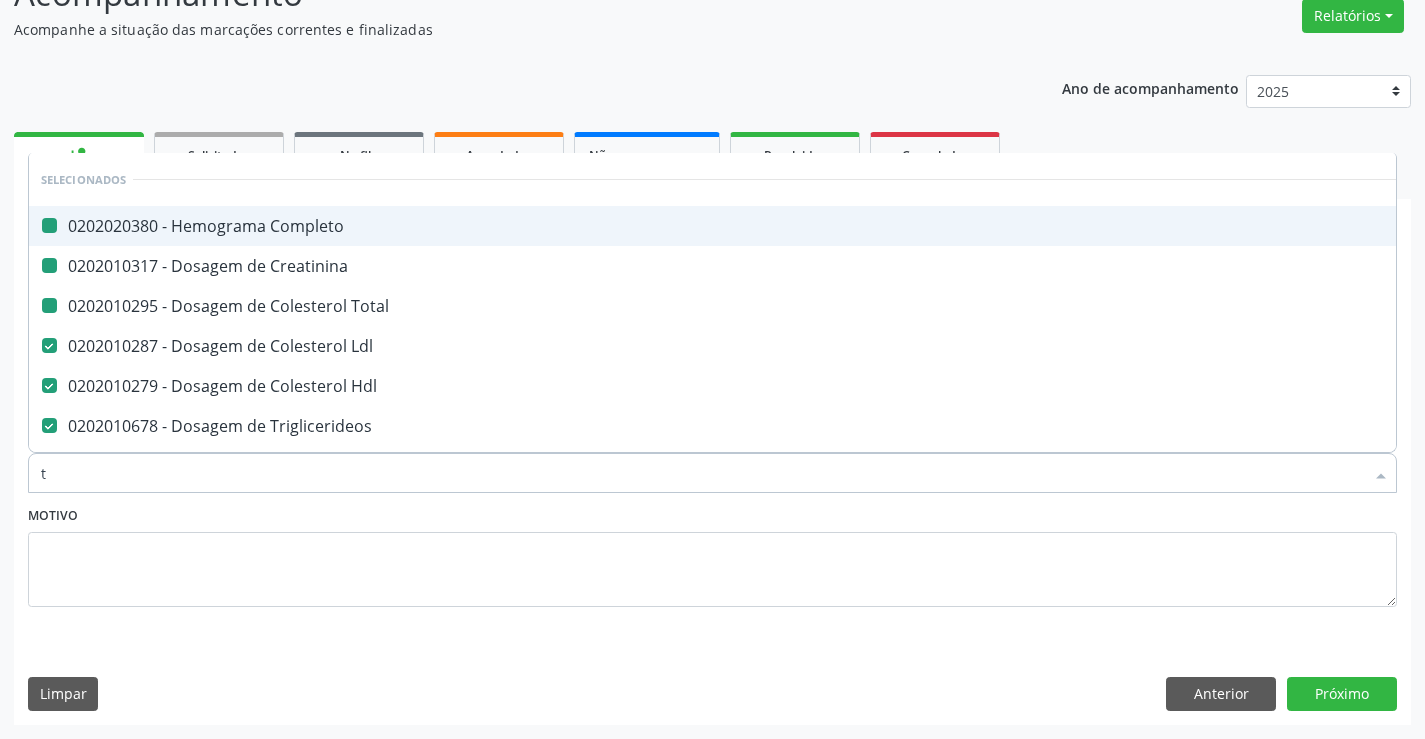 type on "tg" 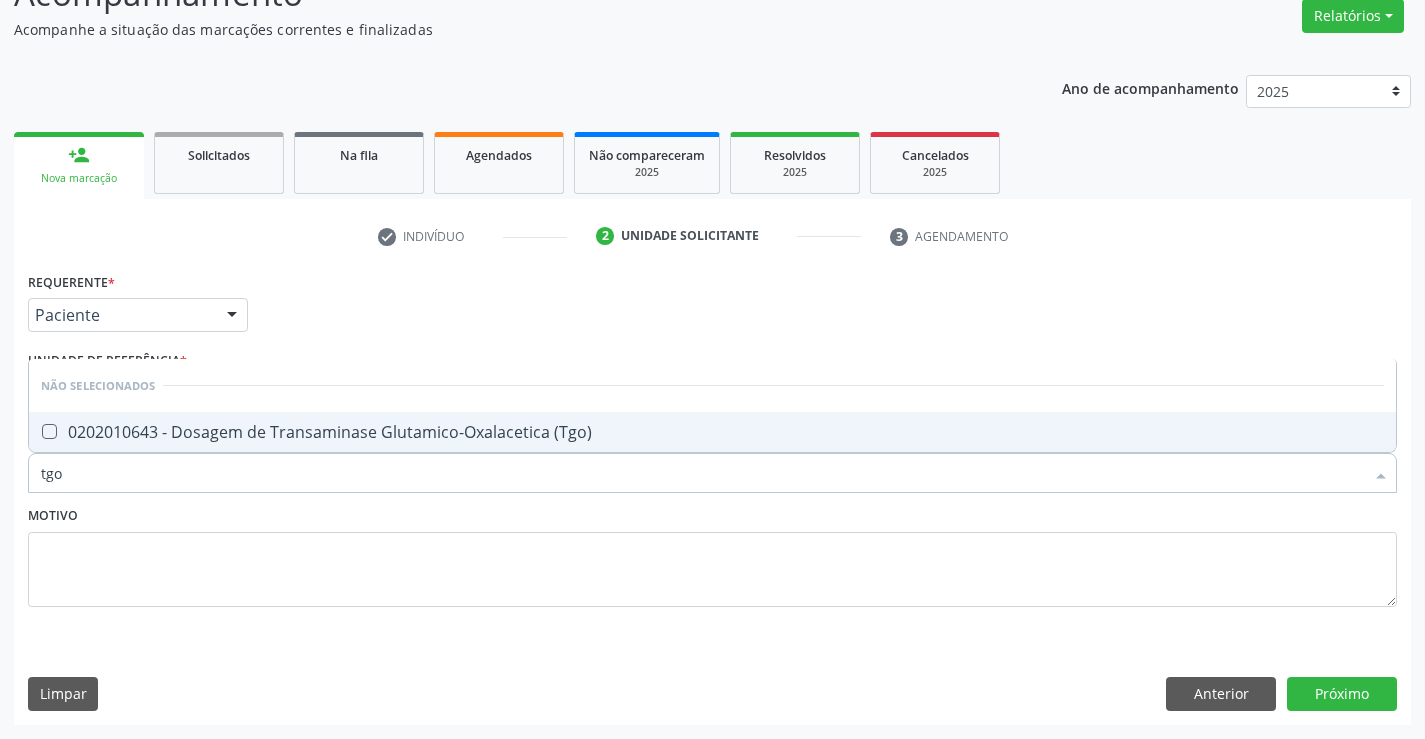 type on "tg" 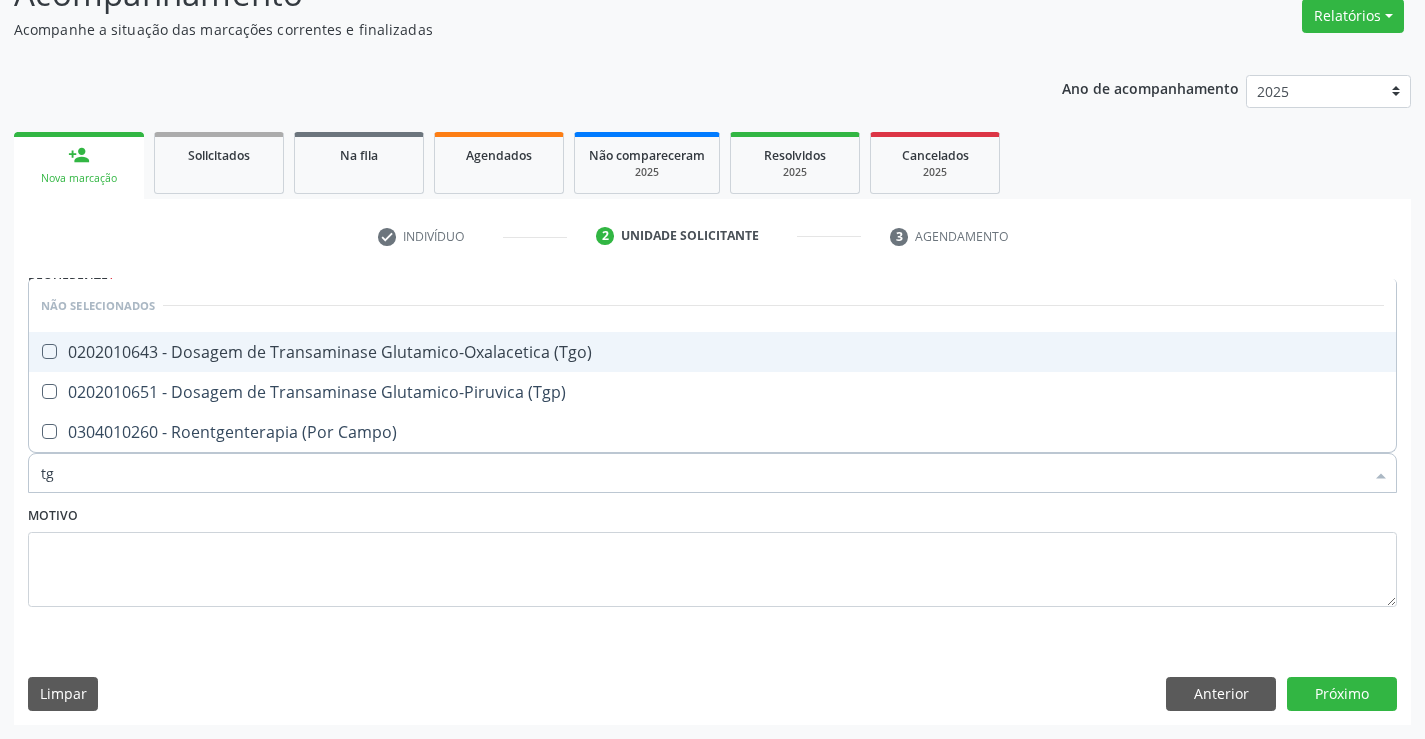 click on "0202010643 - Dosagem de Transaminase Glutamico-Oxalacetica (Tgo)" at bounding box center (712, 352) 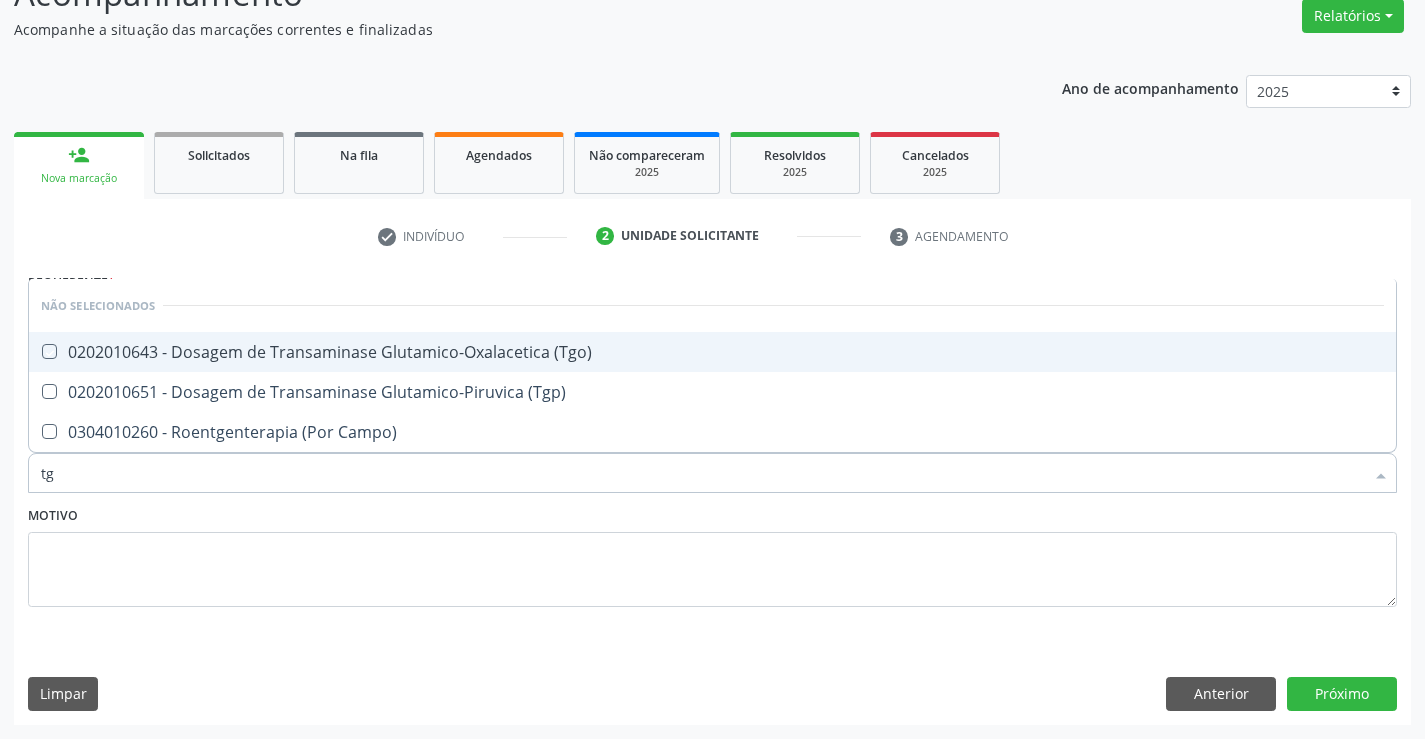 checkbox on "true" 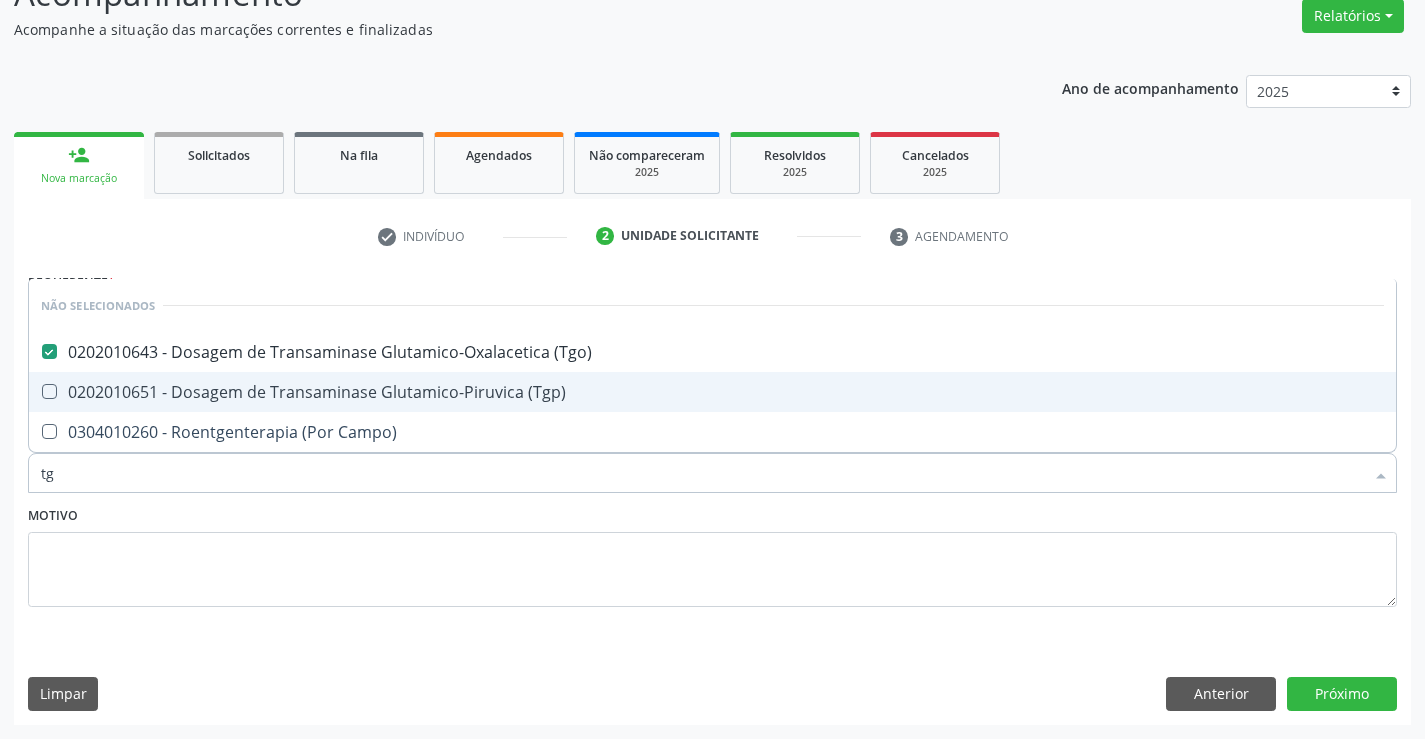 click on "0202010651 - Dosagem de Transaminase Glutamico-Piruvica (Tgp)" at bounding box center (712, 392) 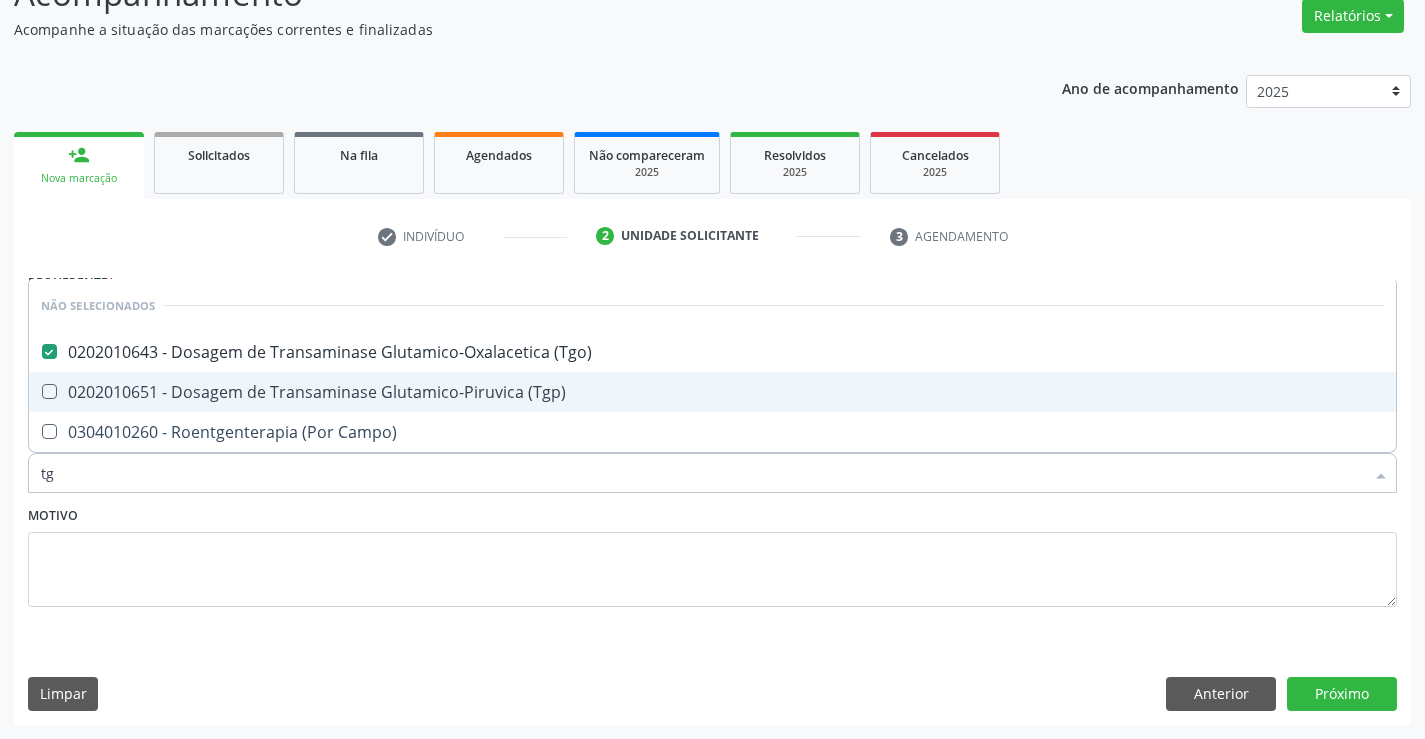 checkbox on "true" 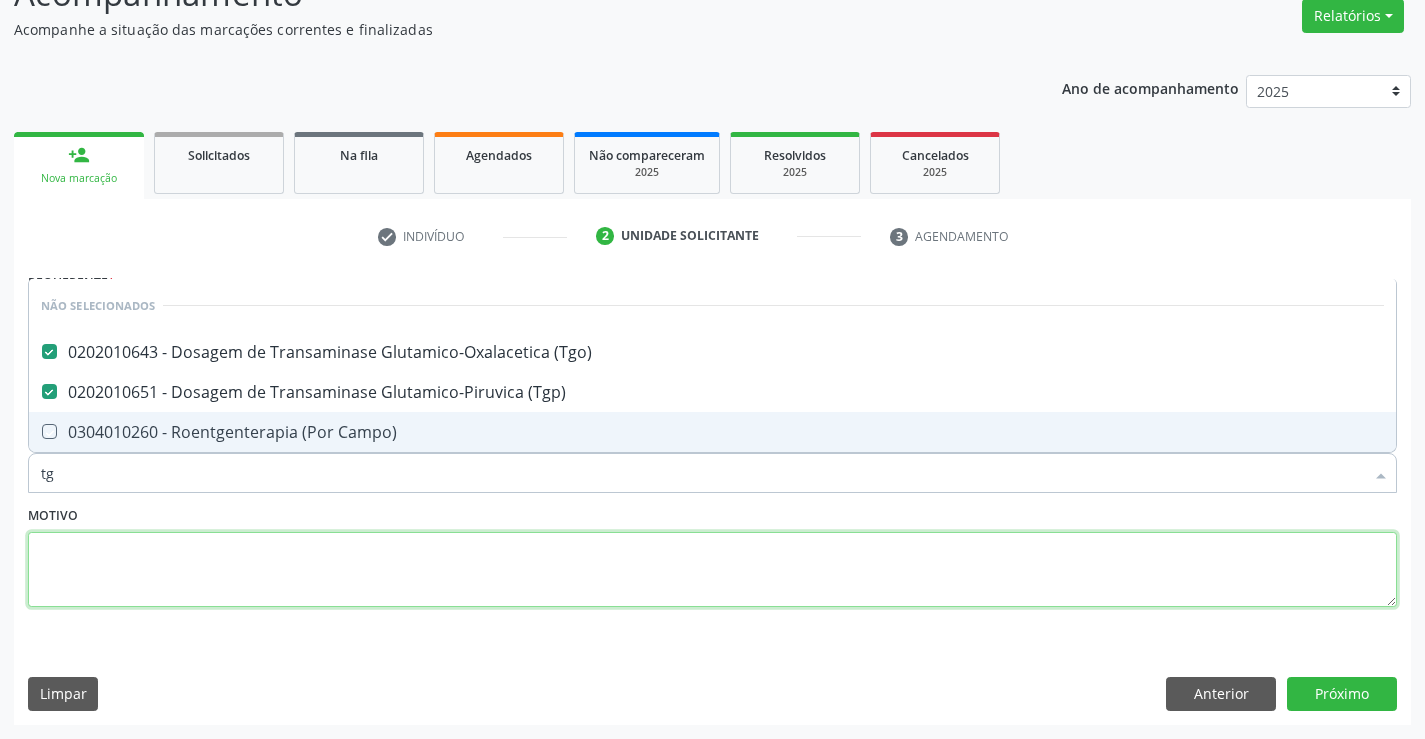 click at bounding box center (712, 570) 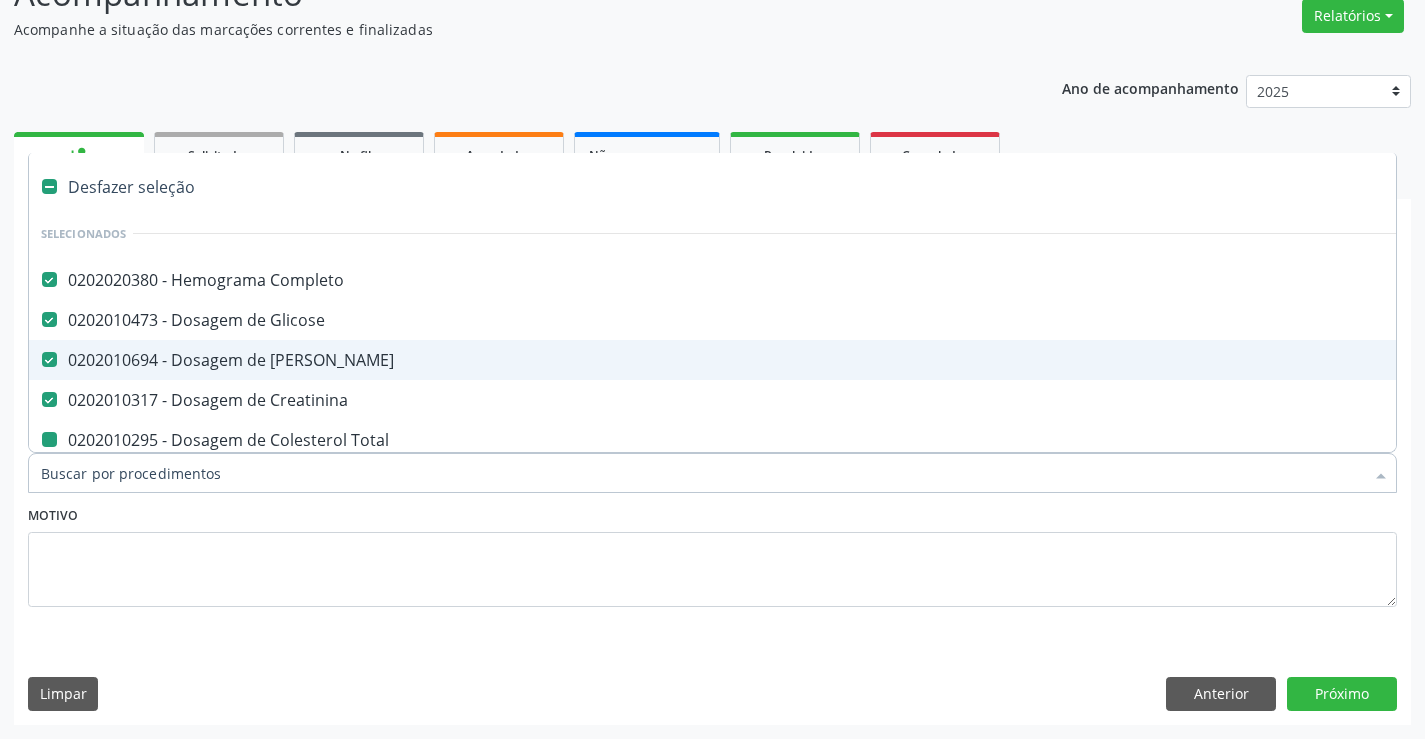 type on "u" 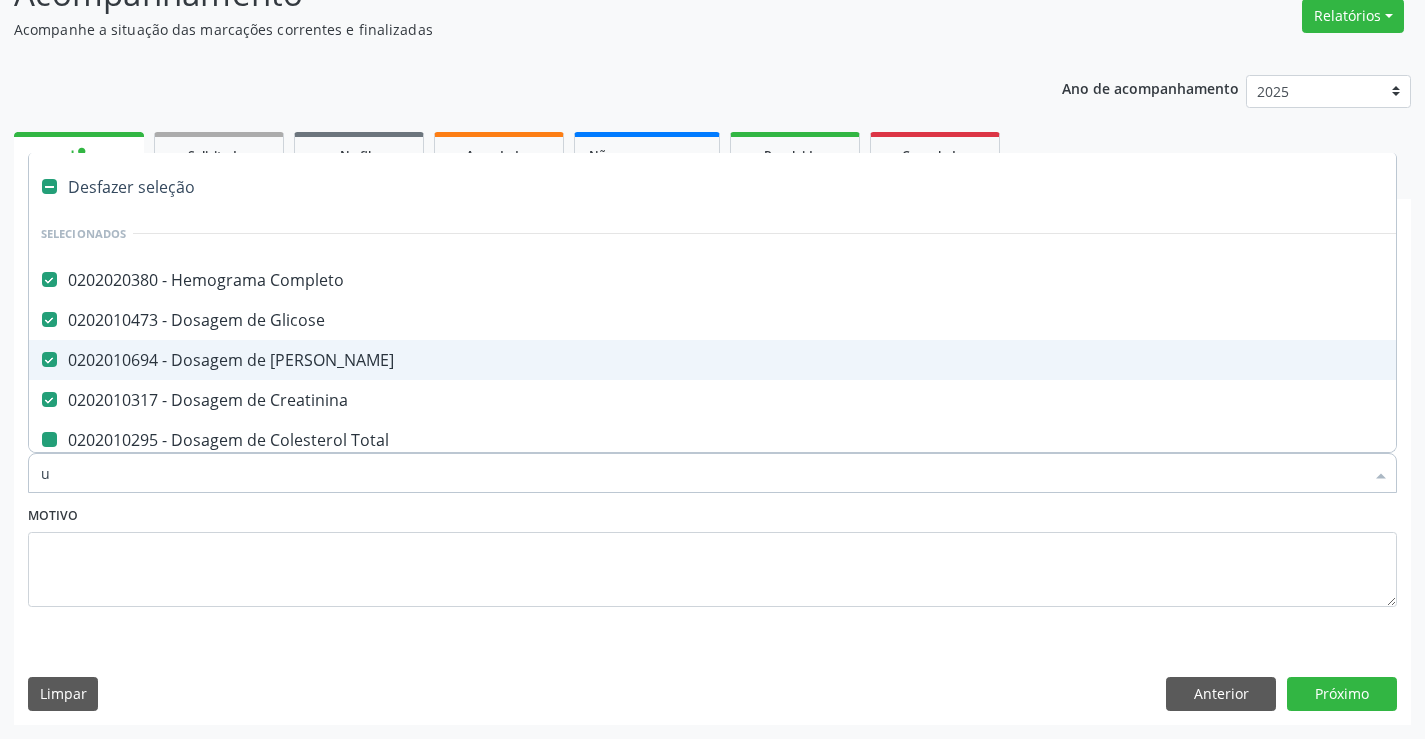 checkbox on "false" 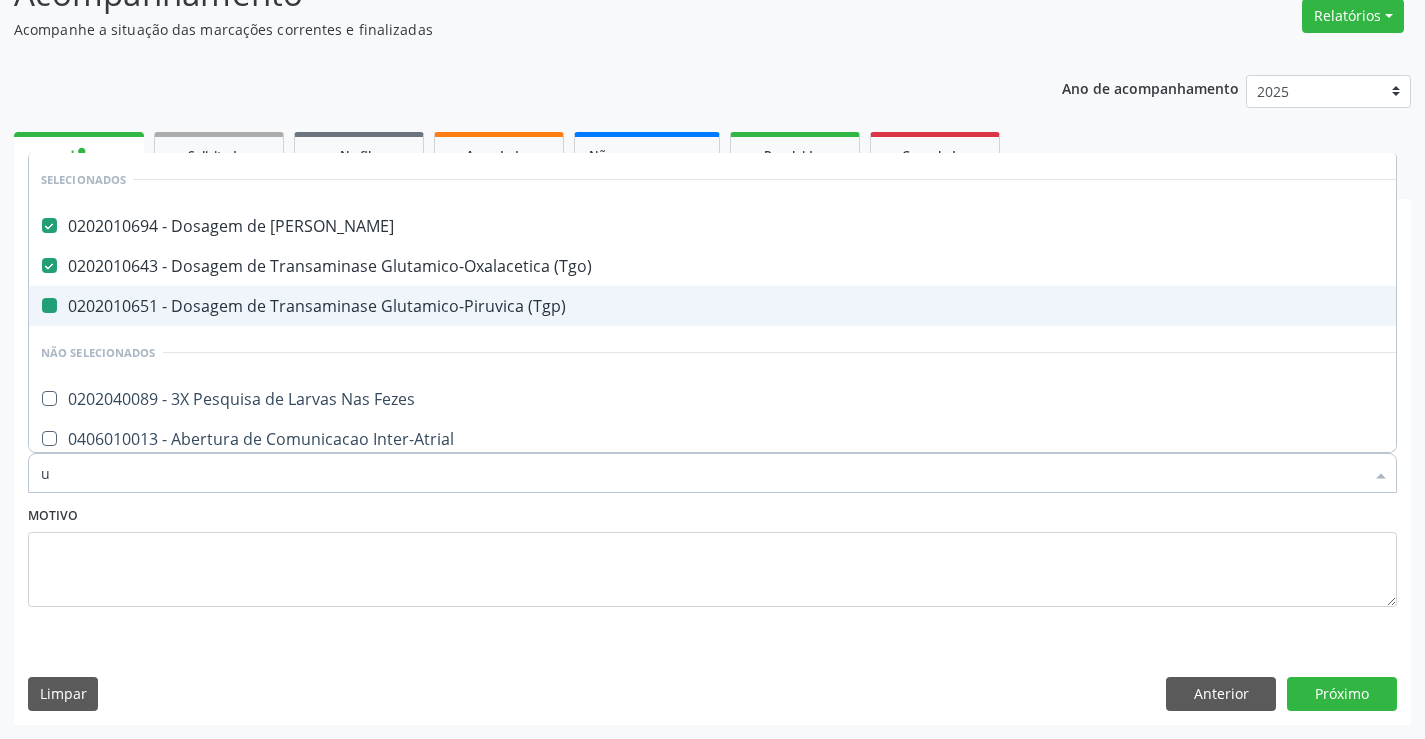 type on "ur" 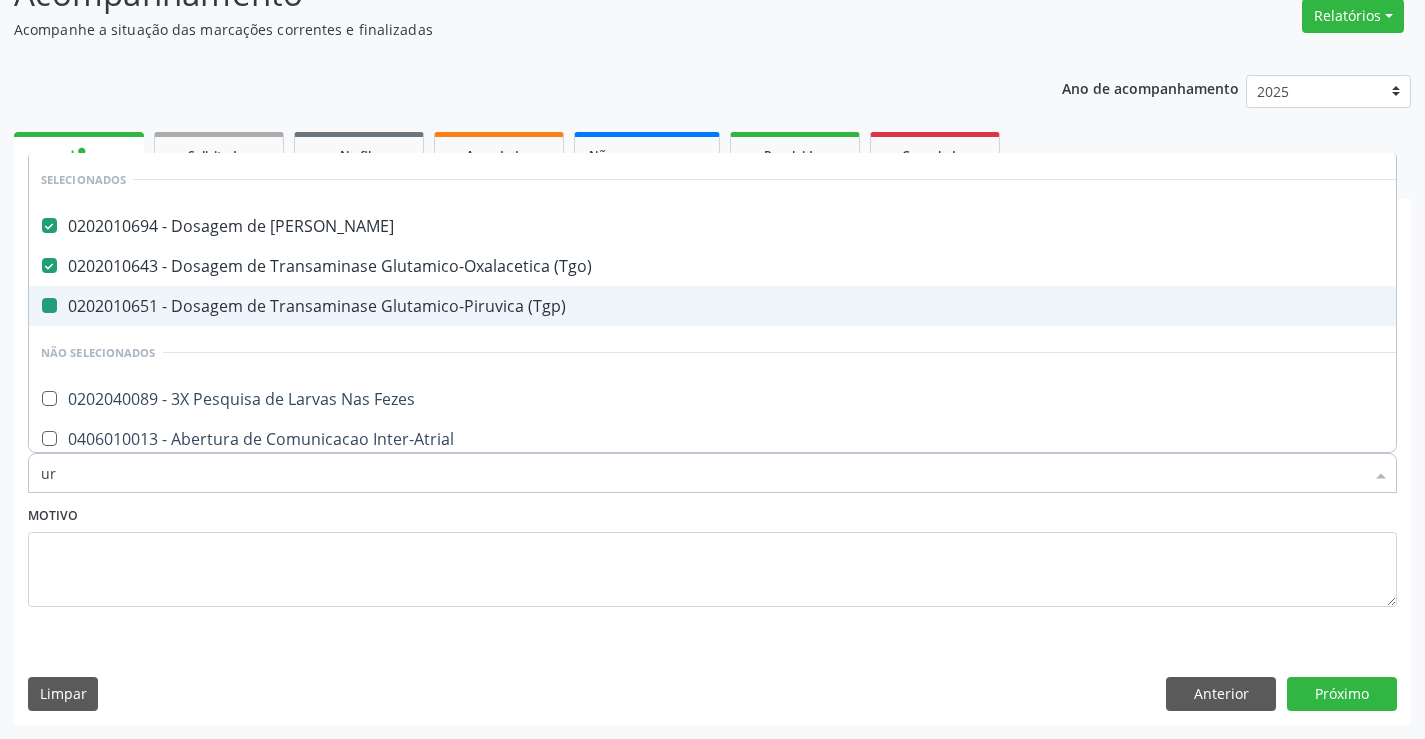 checkbox on "false" 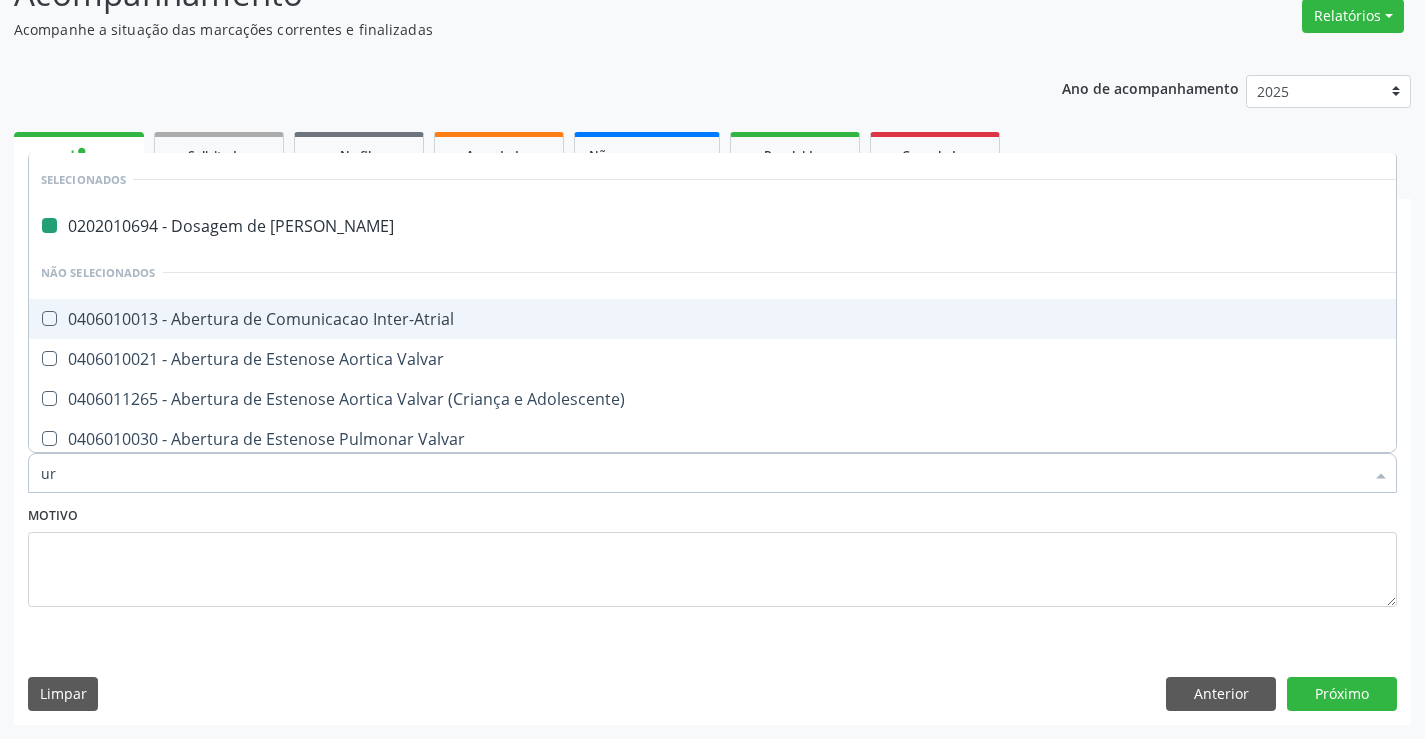 type on "uri" 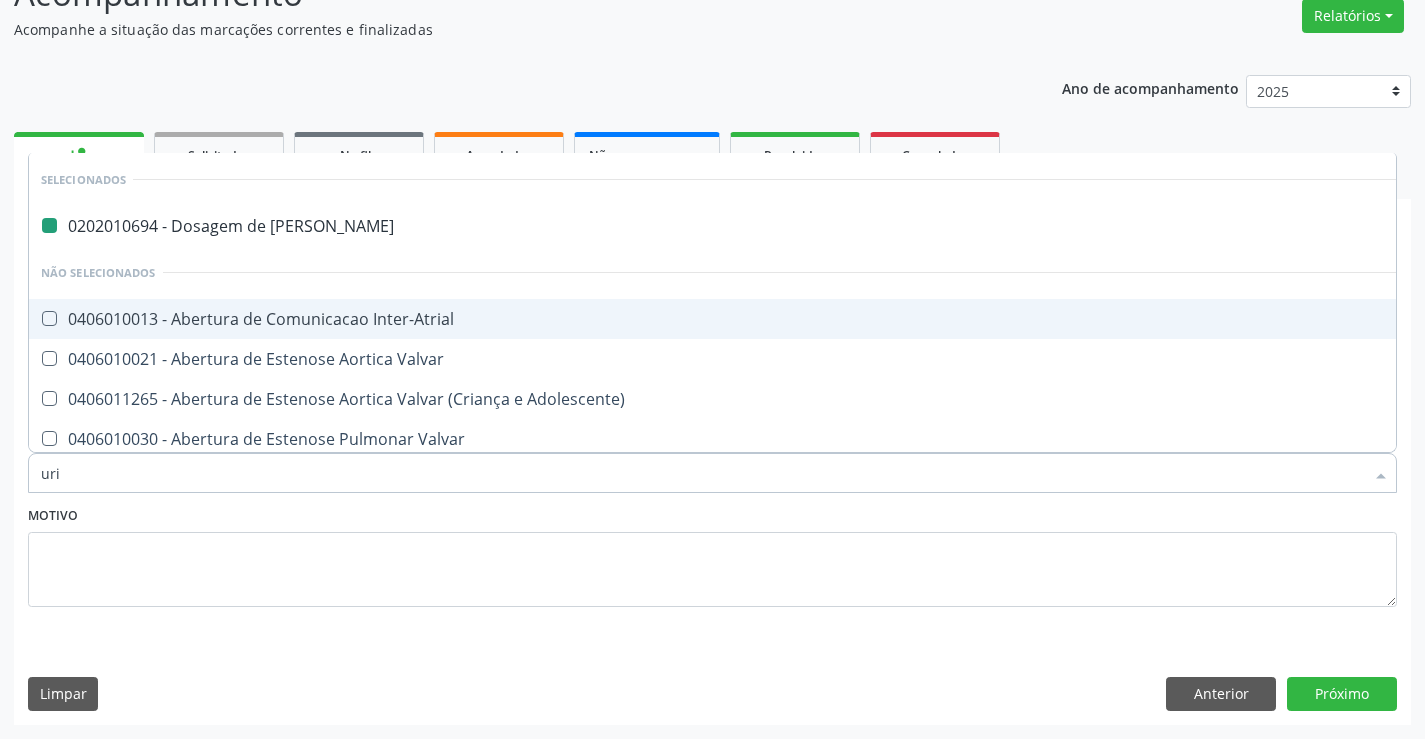 checkbox on "false" 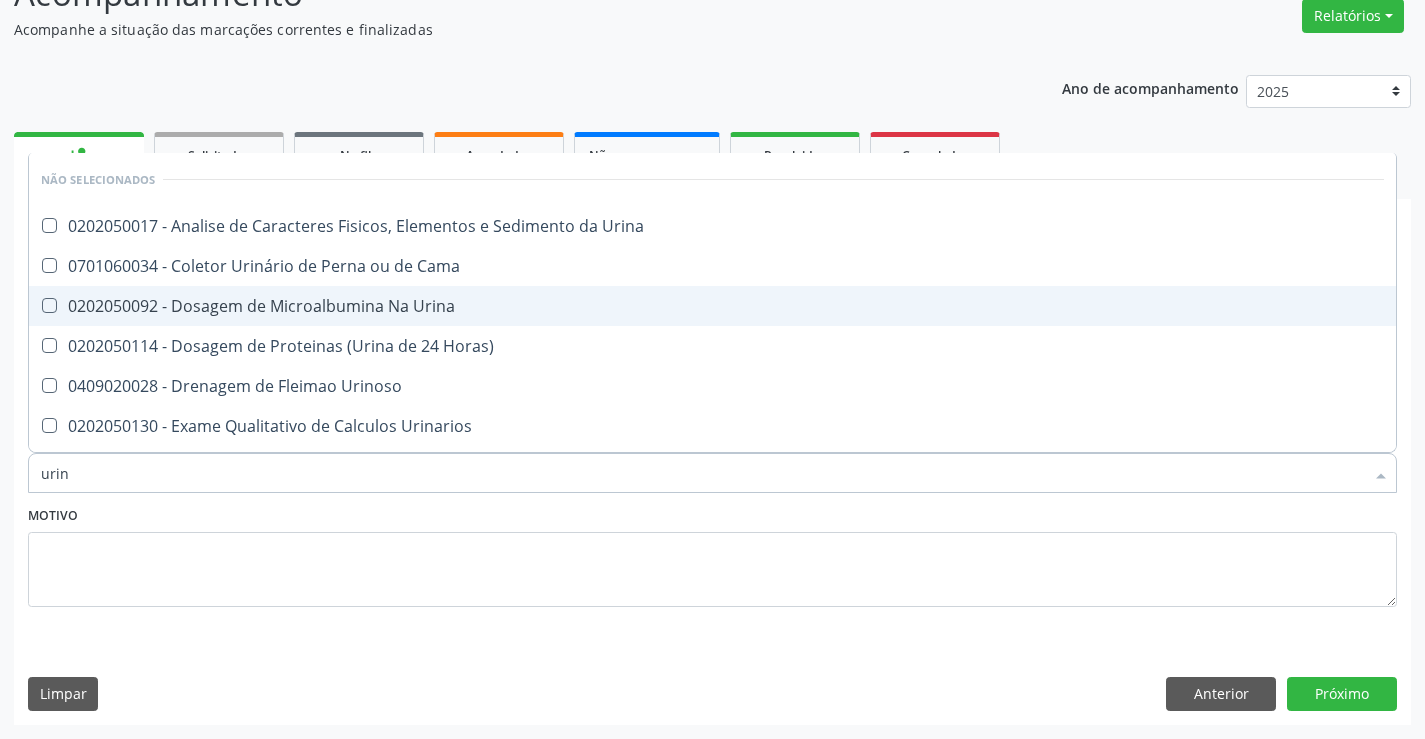 type on "urina" 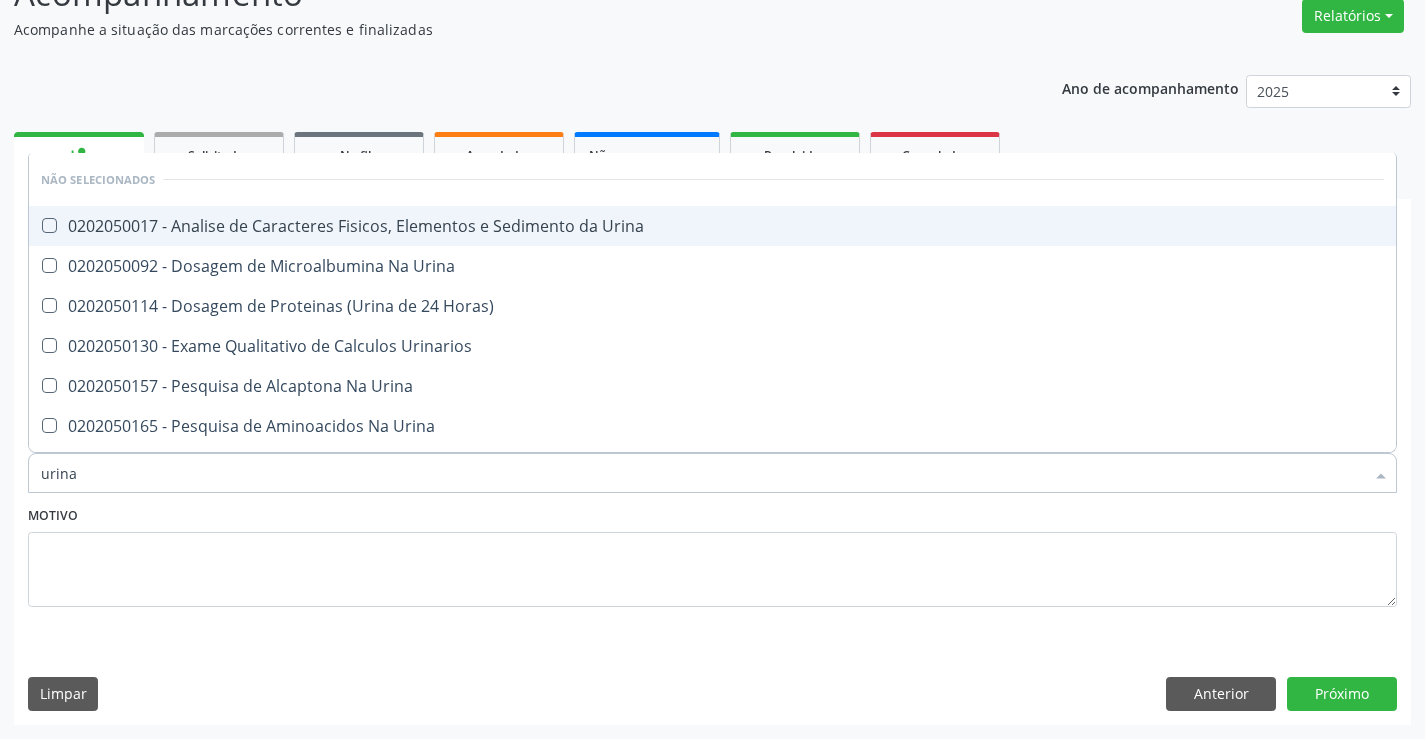 click on "0202050017 - Analise de Caracteres Fisicos, Elementos e Sedimento da Urina" at bounding box center (712, 226) 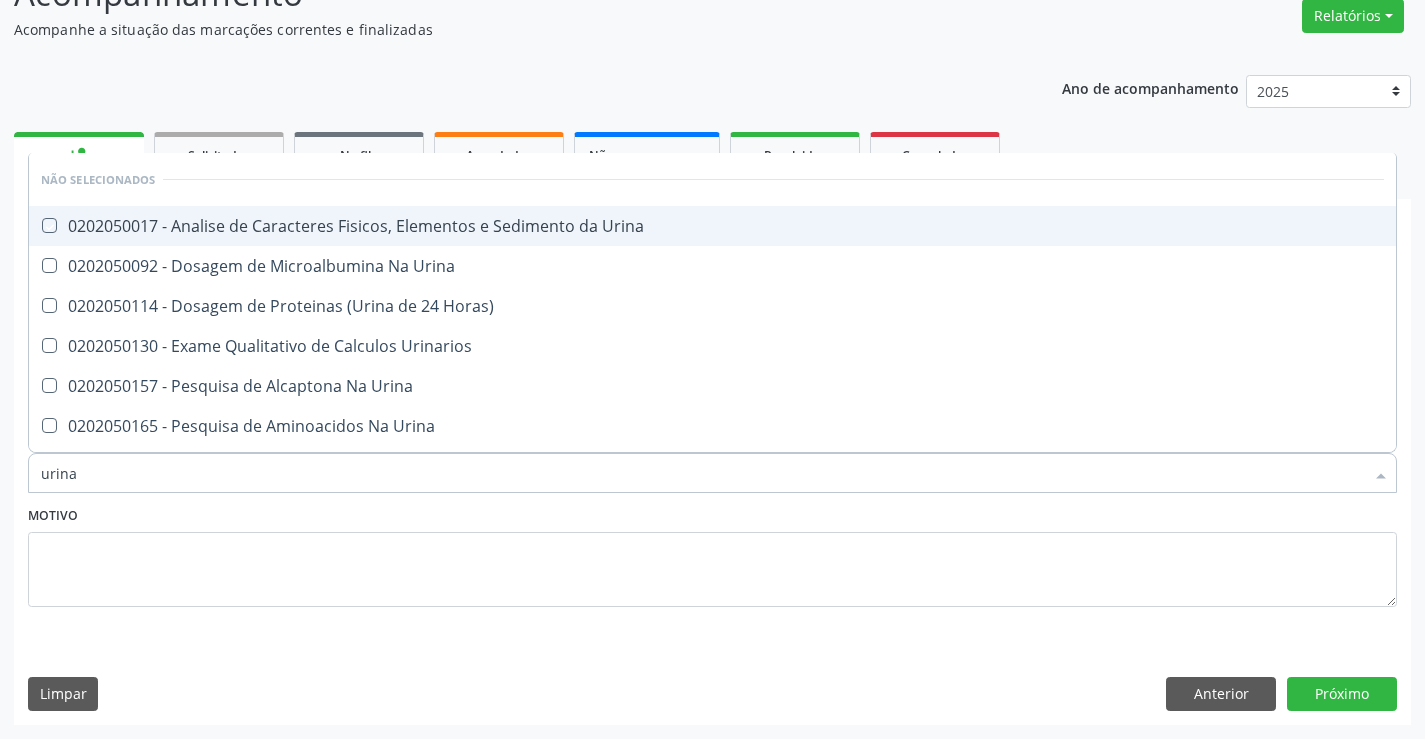 checkbox on "true" 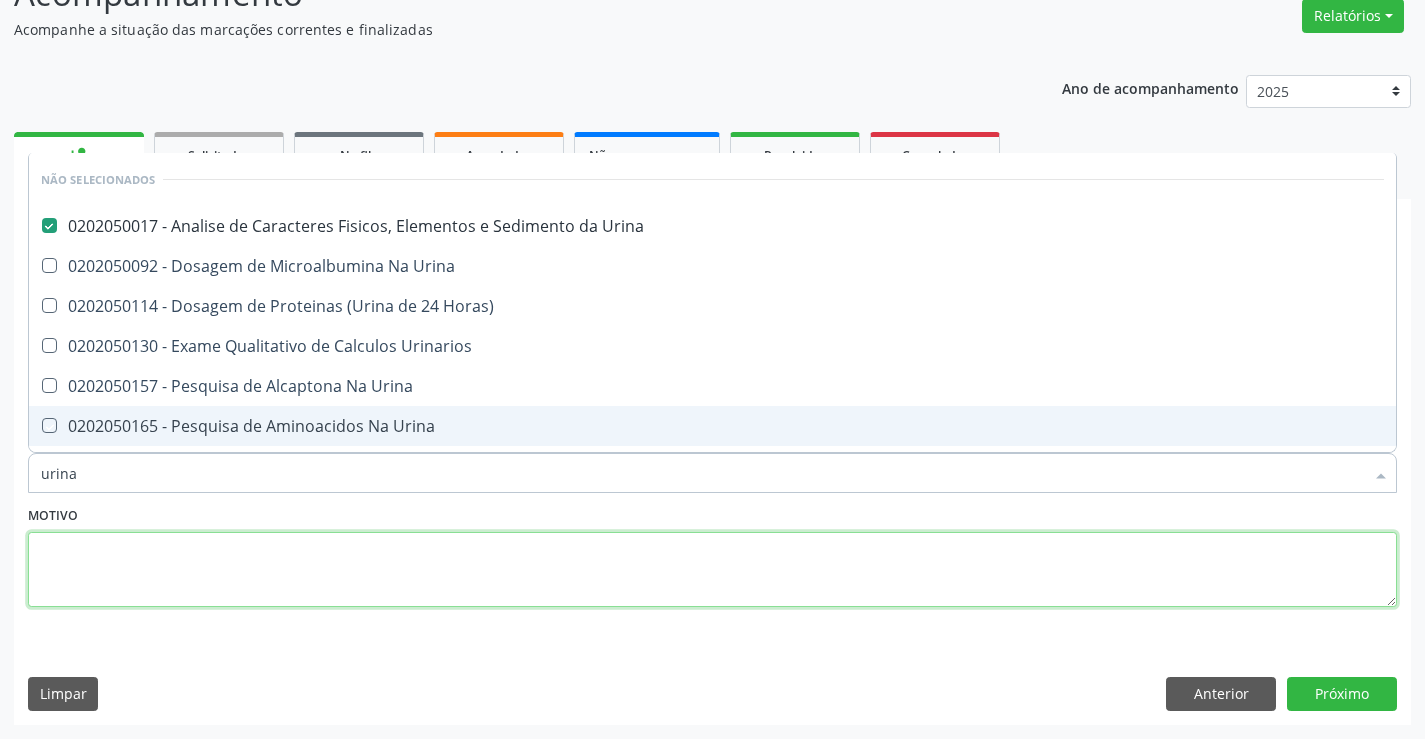 click at bounding box center [712, 570] 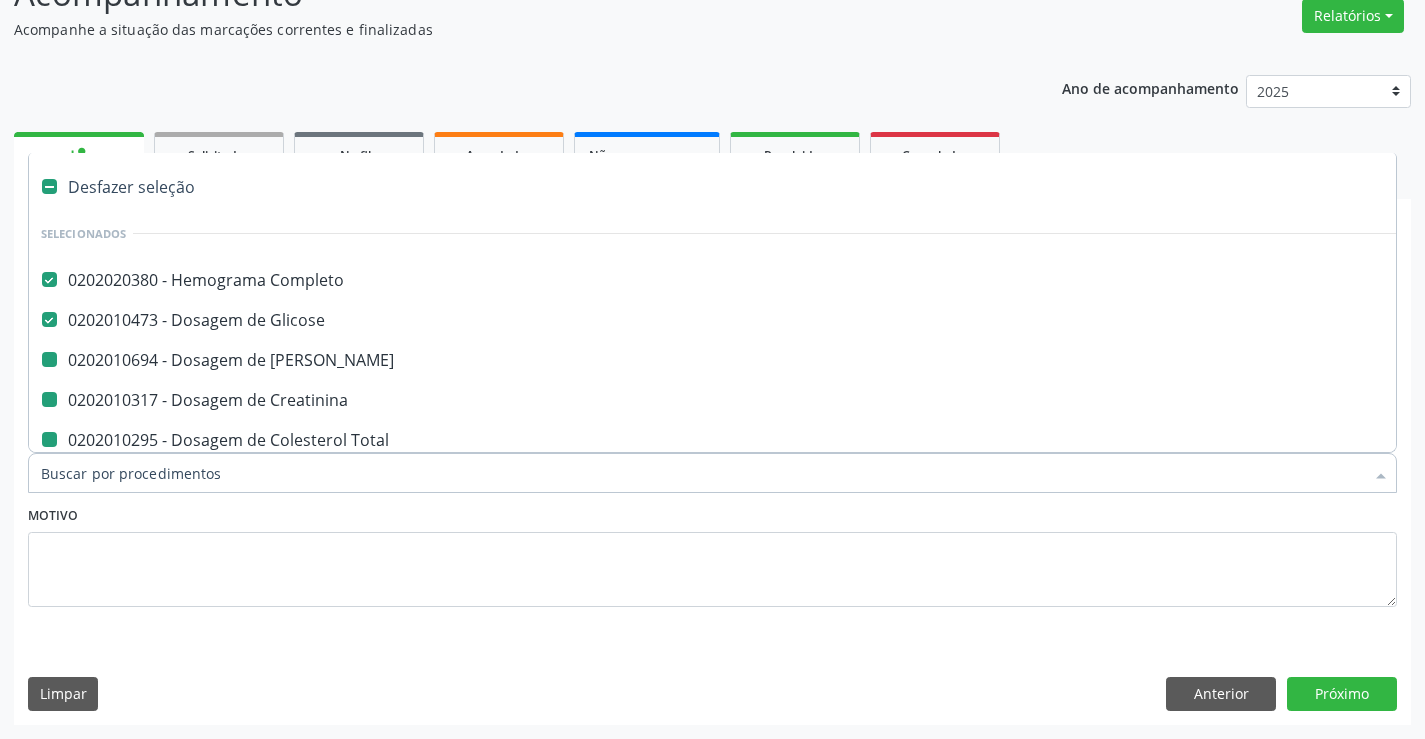 type on "f" 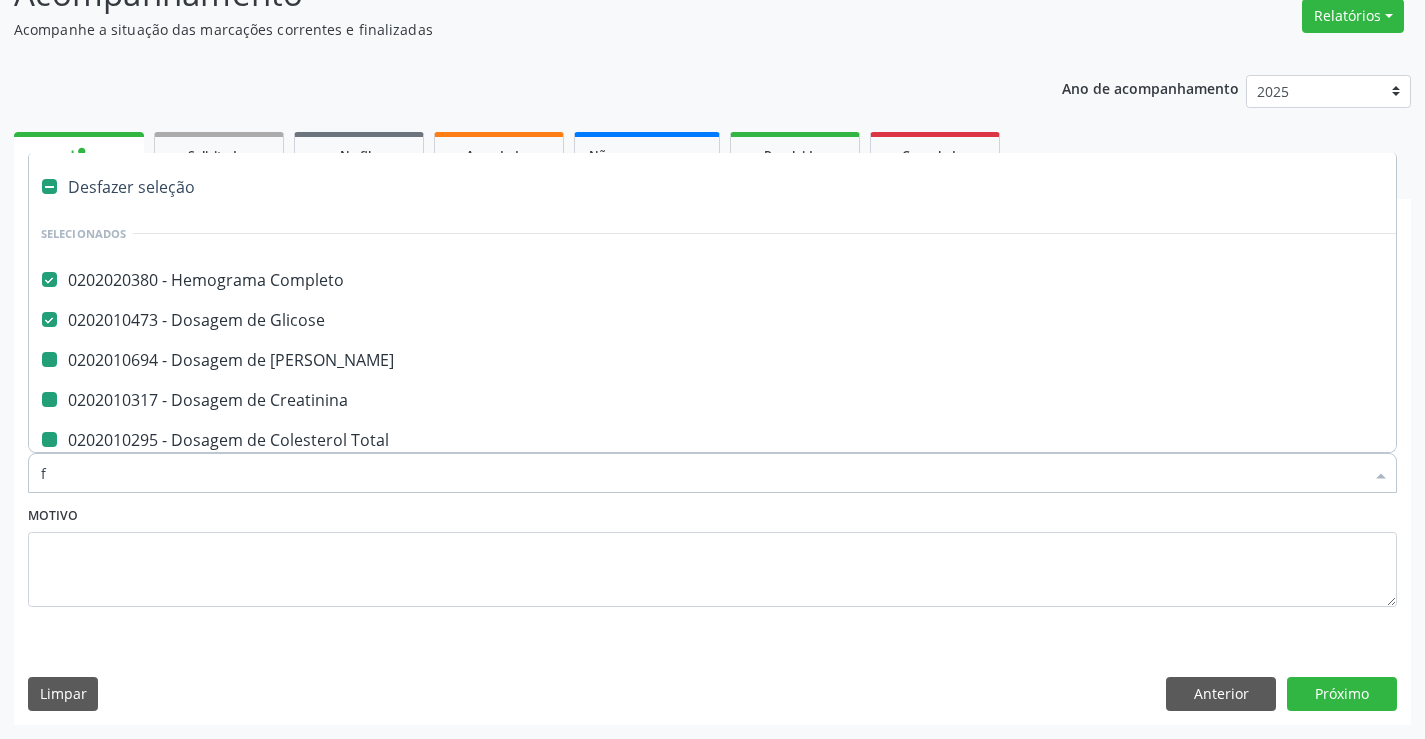 checkbox on "false" 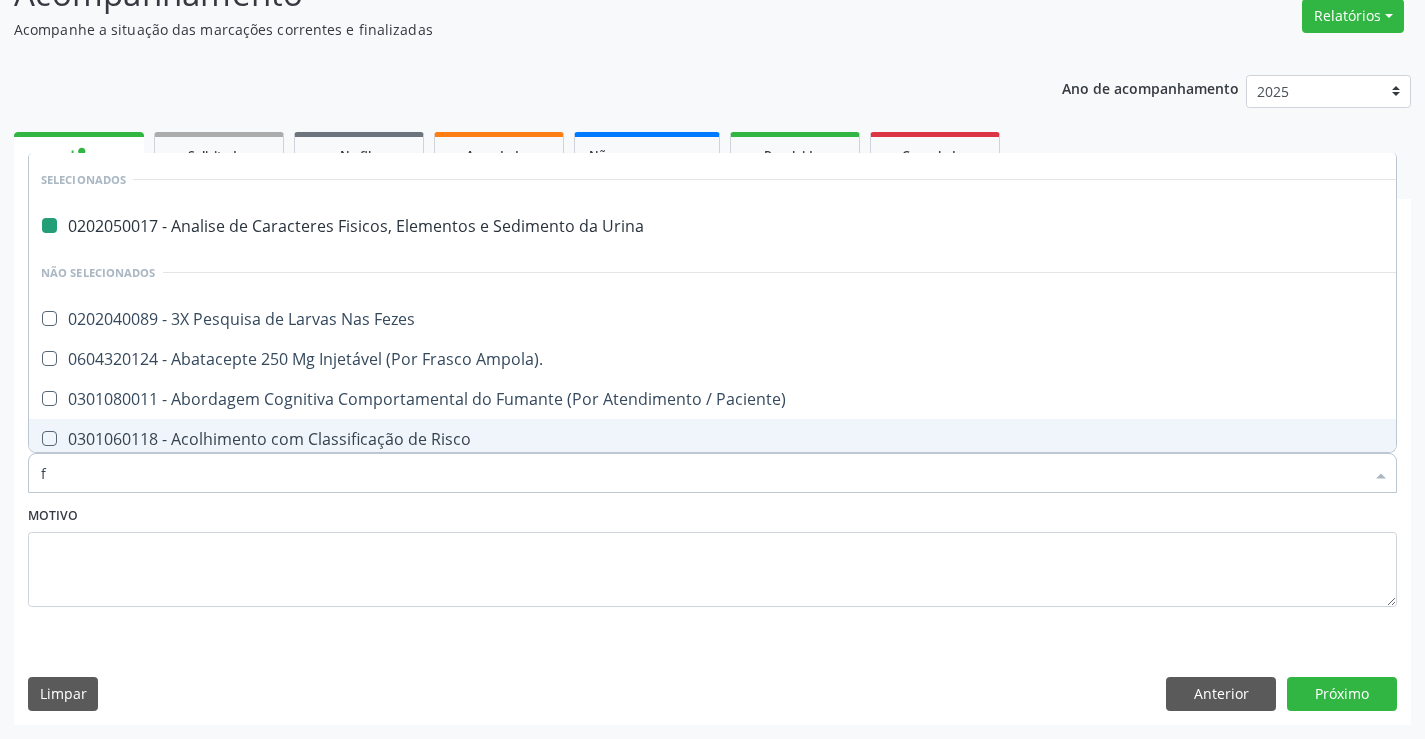 type on "fe" 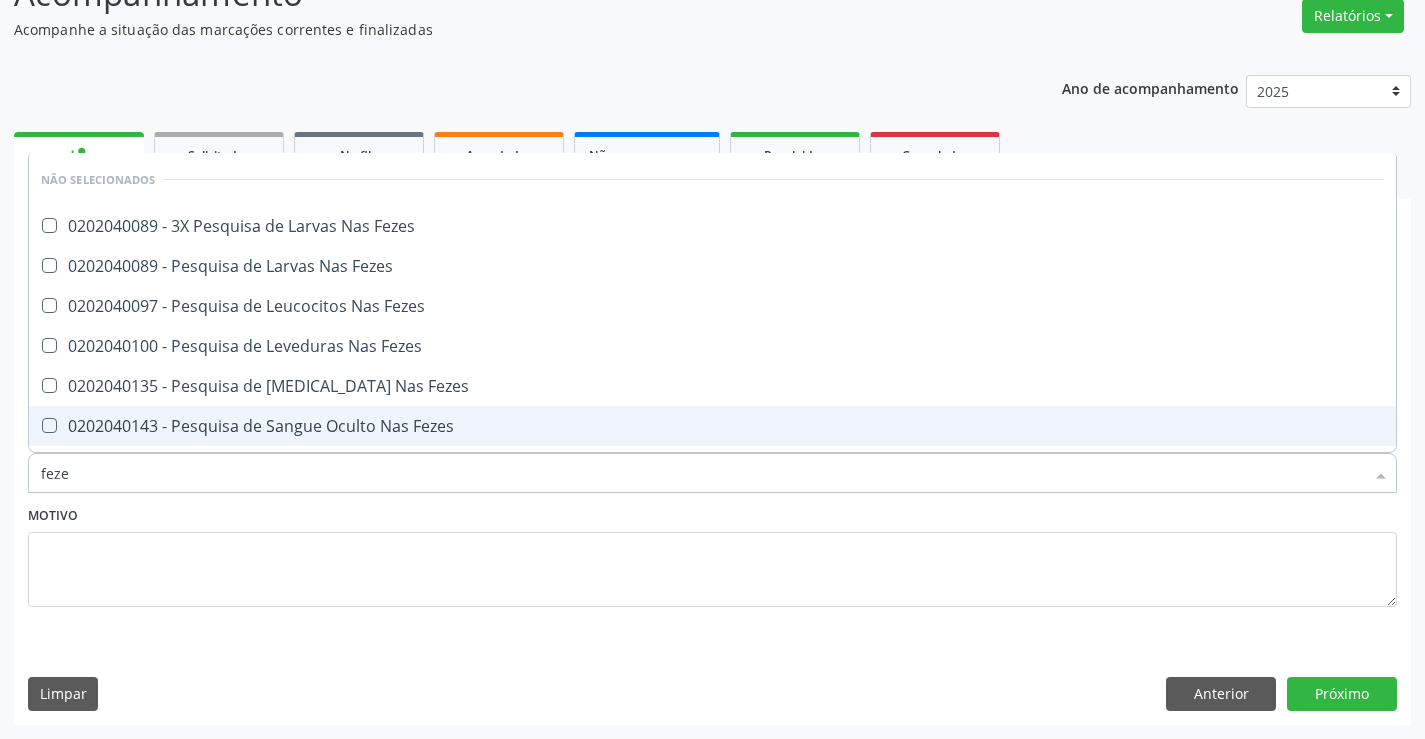 type on "fezes" 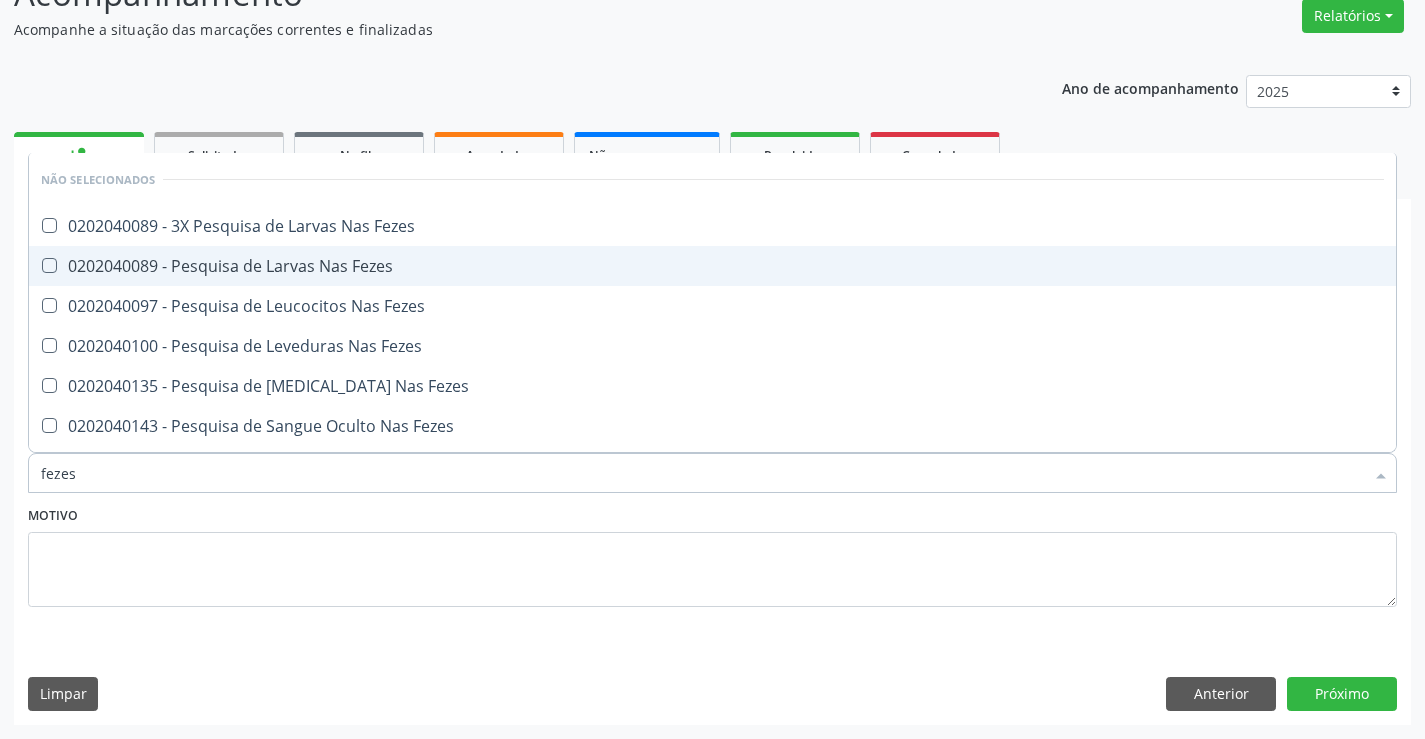 click on "0202040089 - Pesquisa de Larvas Nas Fezes" at bounding box center (712, 266) 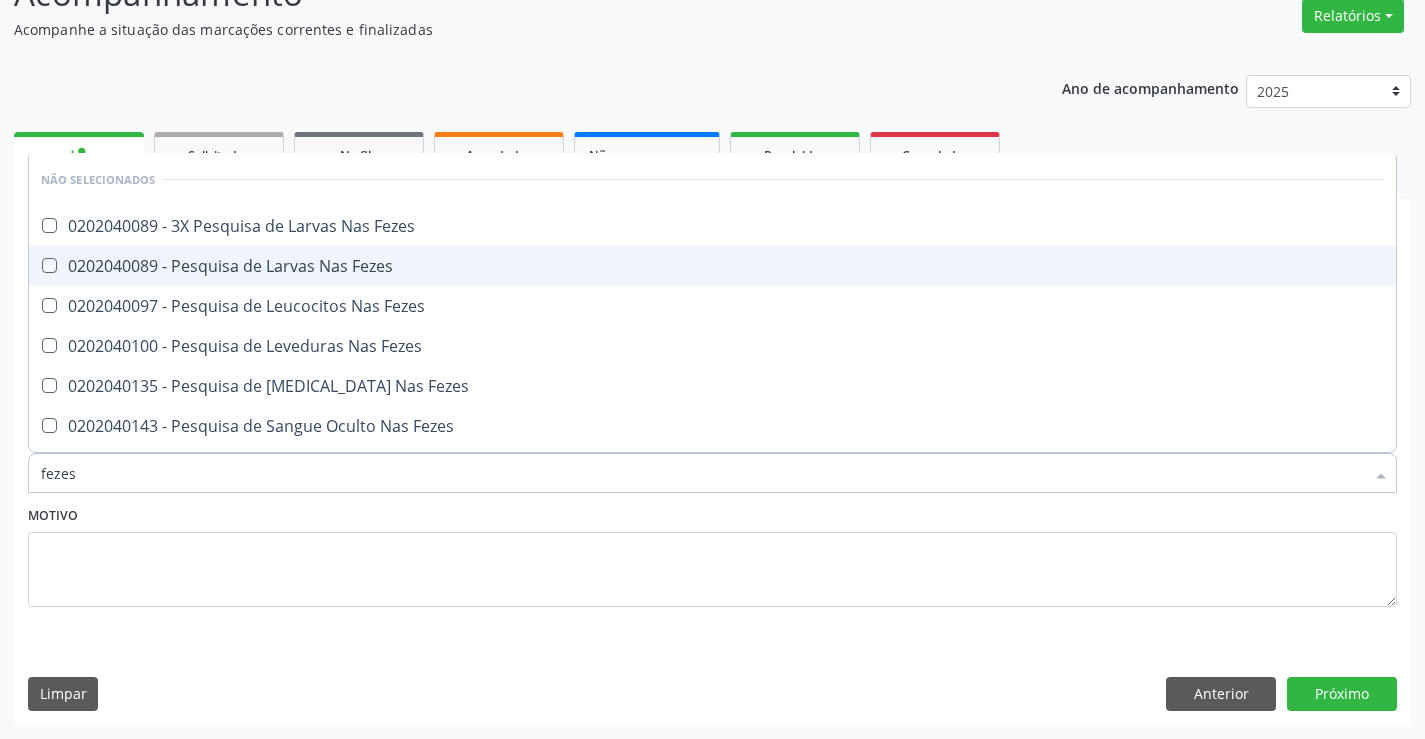 checkbox on "true" 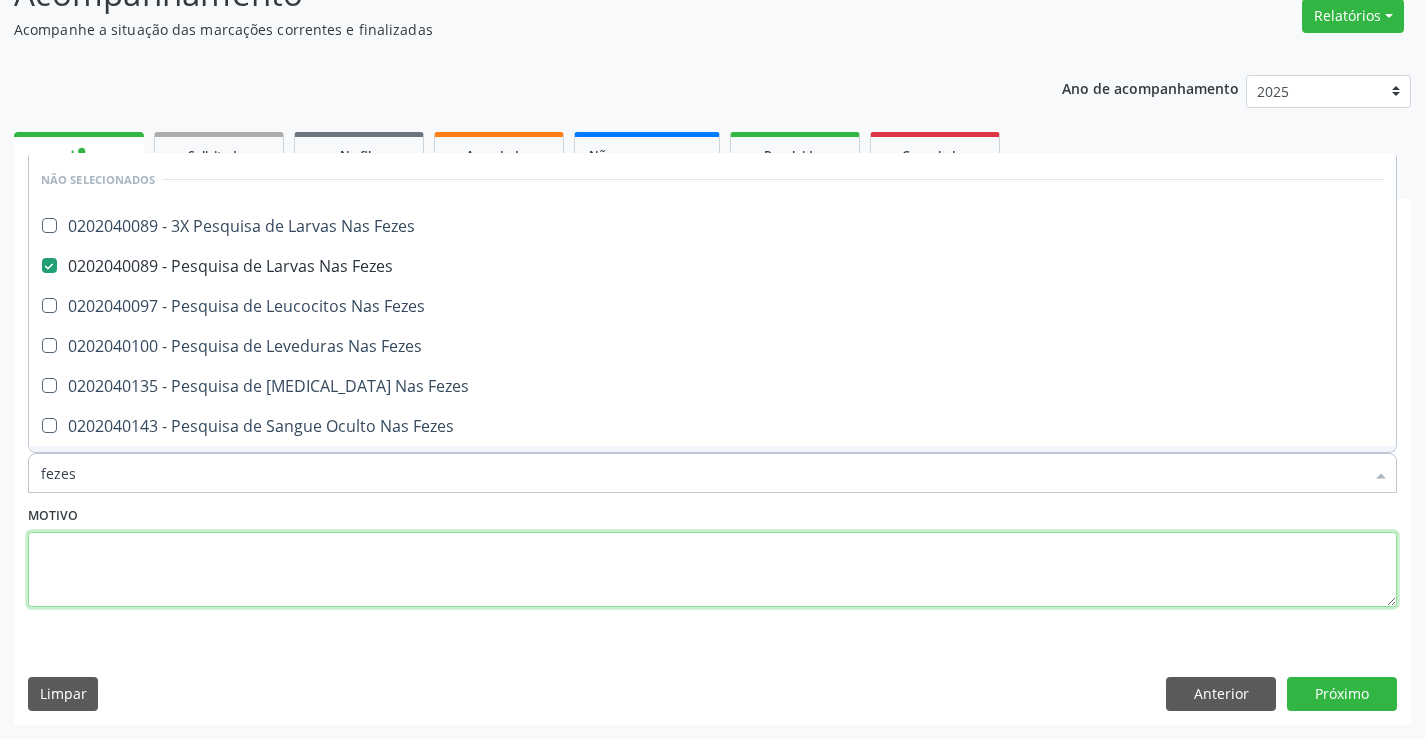 click at bounding box center [712, 570] 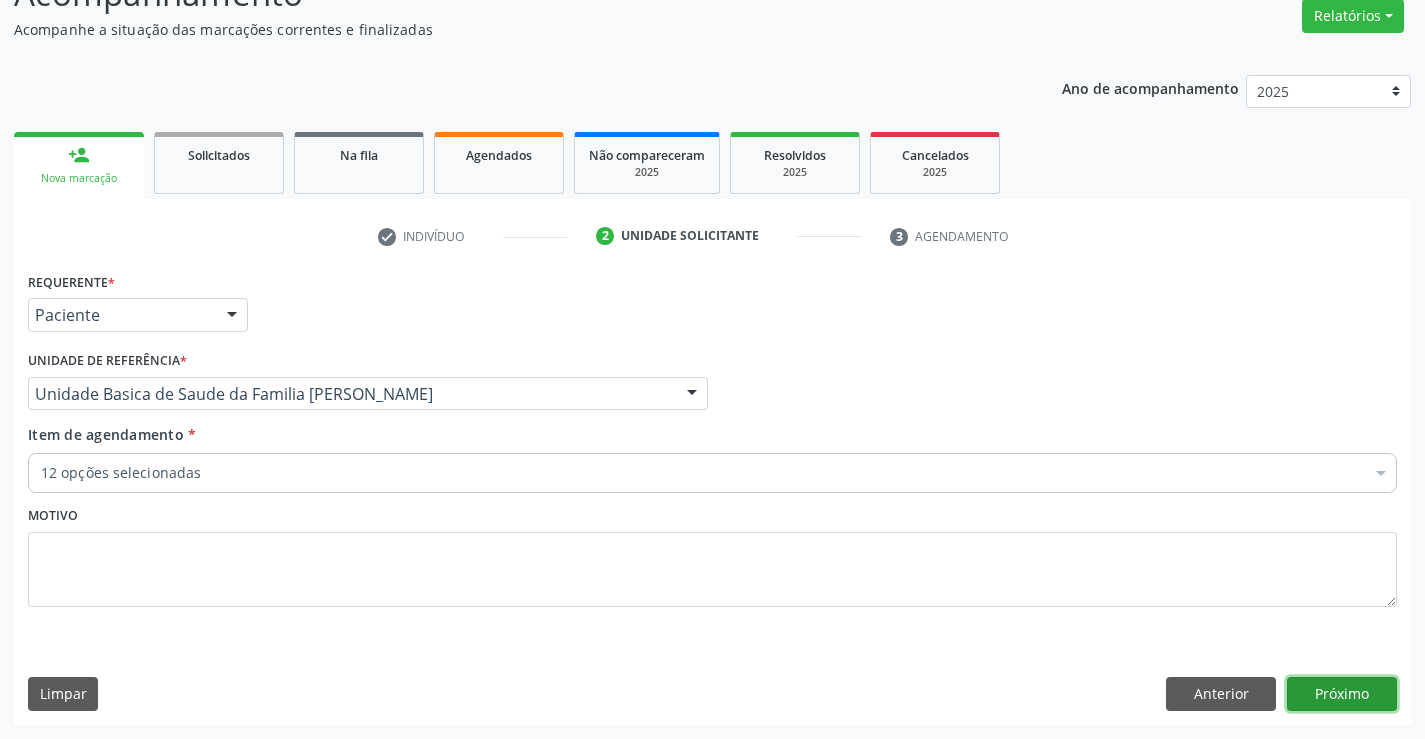 click on "Próximo" at bounding box center (1342, 694) 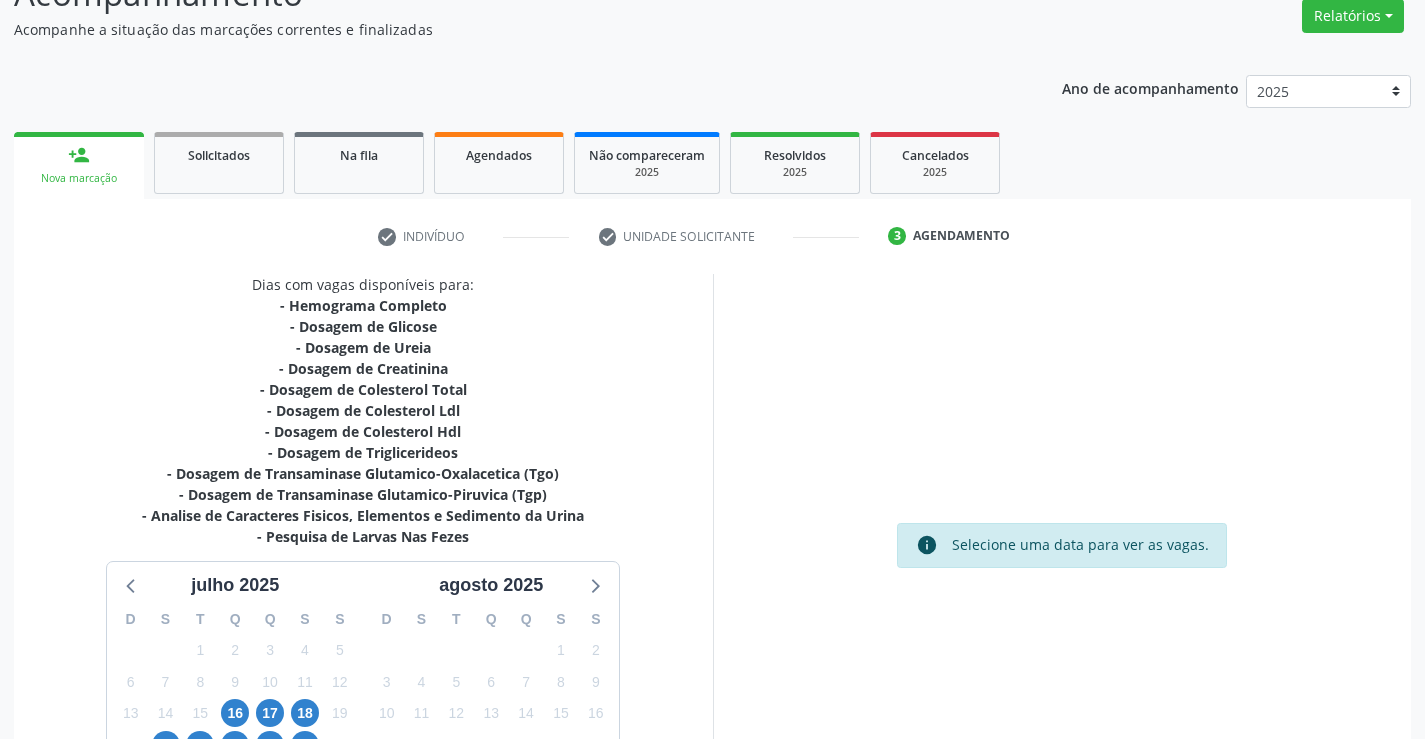 scroll, scrollTop: 362, scrollLeft: 0, axis: vertical 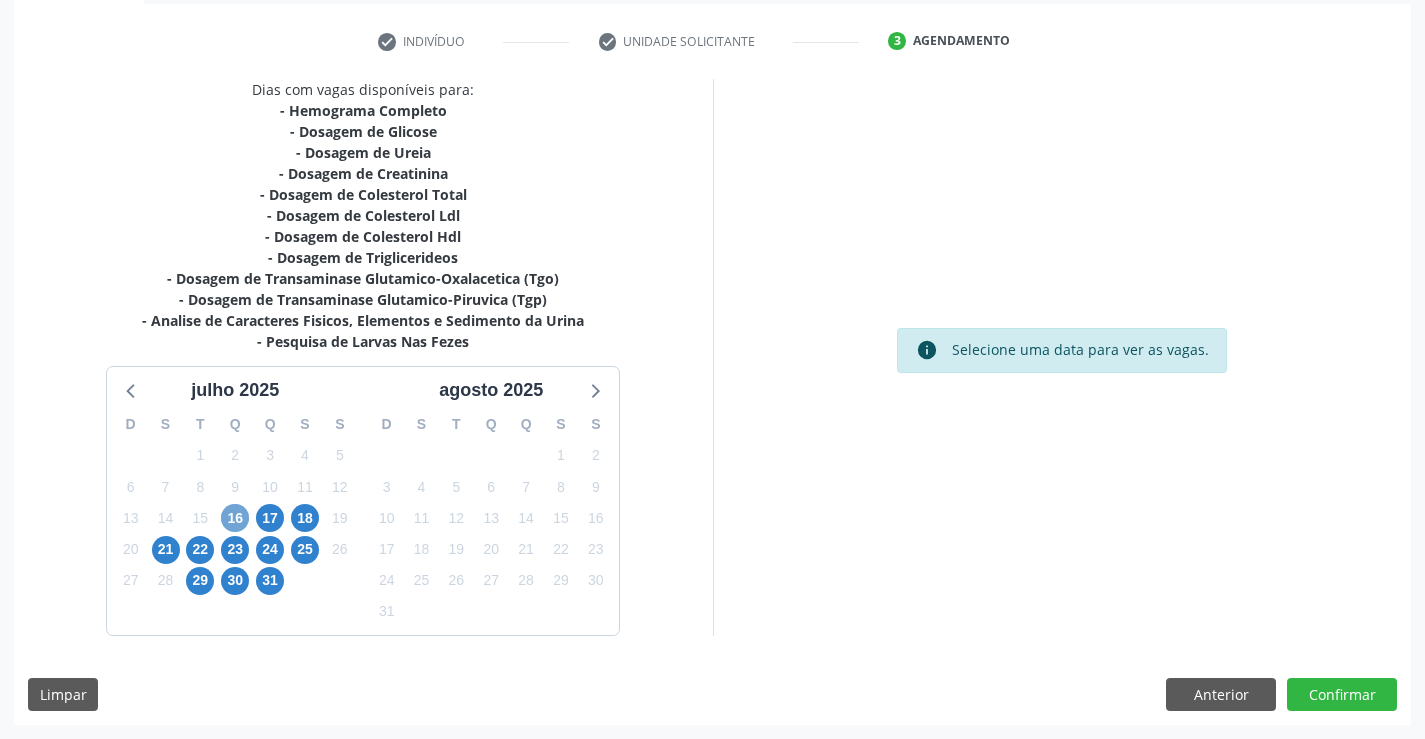 click on "16" at bounding box center [235, 518] 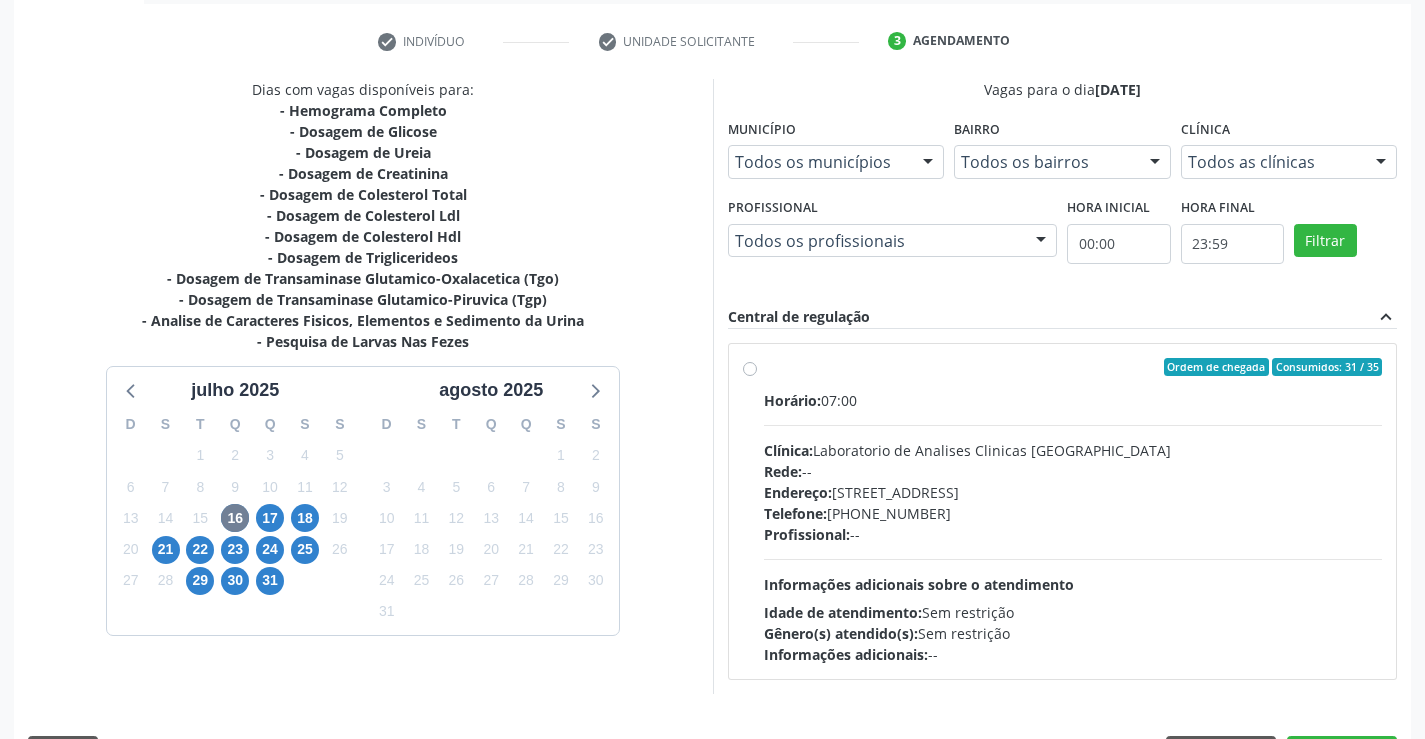 click on "Ordem de chegada
Consumidos: 31 / 35
Horário:   07:00
Clínica:  Laboratorio de Analises Clinicas Sao Francisco
Rede:
--
Endereço:   Terreo, nº 258, Centro, Campo Formoso - BA
Telefone:   (74) 36453588
Profissional:
--
Informações adicionais sobre o atendimento
Idade de atendimento:
Sem restrição
Gênero(s) atendido(s):
Sem restrição
Informações adicionais:
--" at bounding box center (1073, 511) 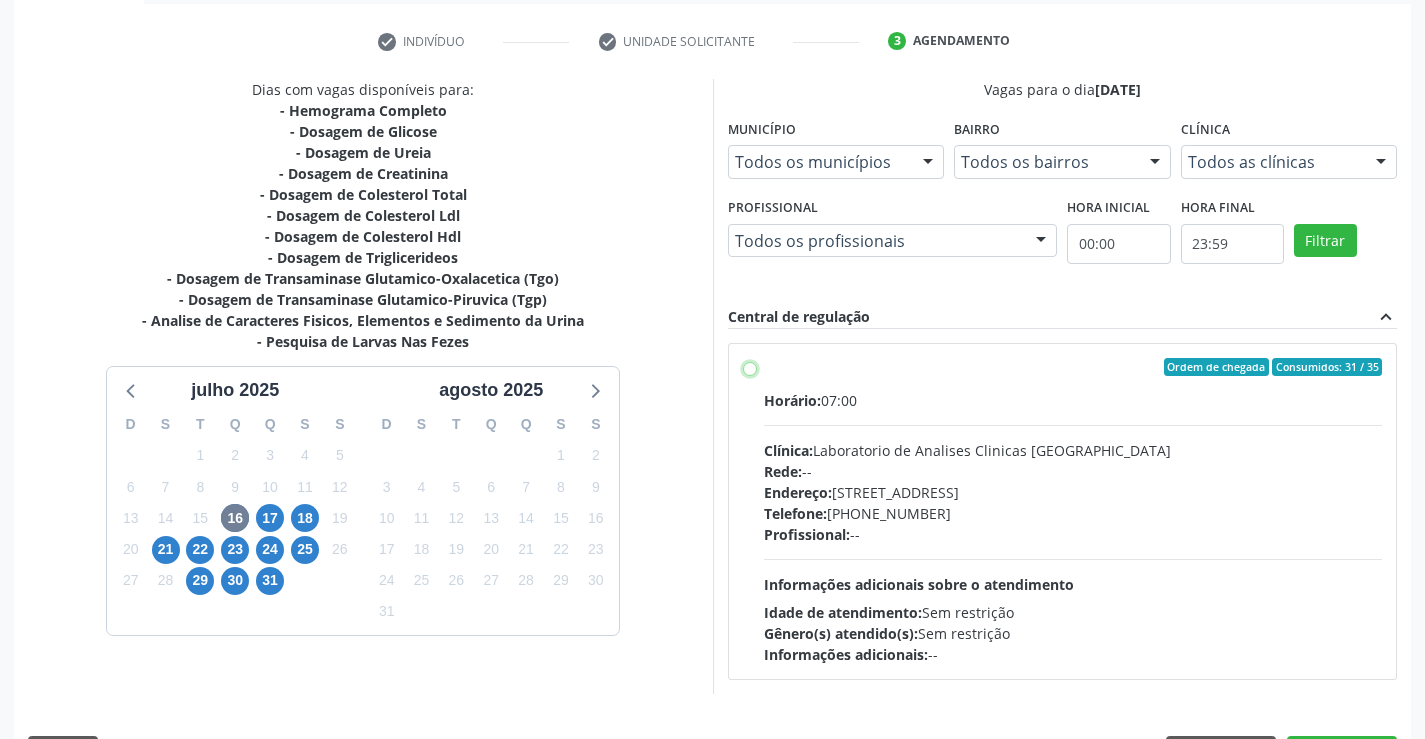 click on "Ordem de chegada
Consumidos: 31 / 35
Horário:   07:00
Clínica:  Laboratorio de Analises Clinicas Sao Francisco
Rede:
--
Endereço:   Terreo, nº 258, Centro, Campo Formoso - BA
Telefone:   (74) 36453588
Profissional:
--
Informações adicionais sobre o atendimento
Idade de atendimento:
Sem restrição
Gênero(s) atendido(s):
Sem restrição
Informações adicionais:
--" at bounding box center (750, 367) 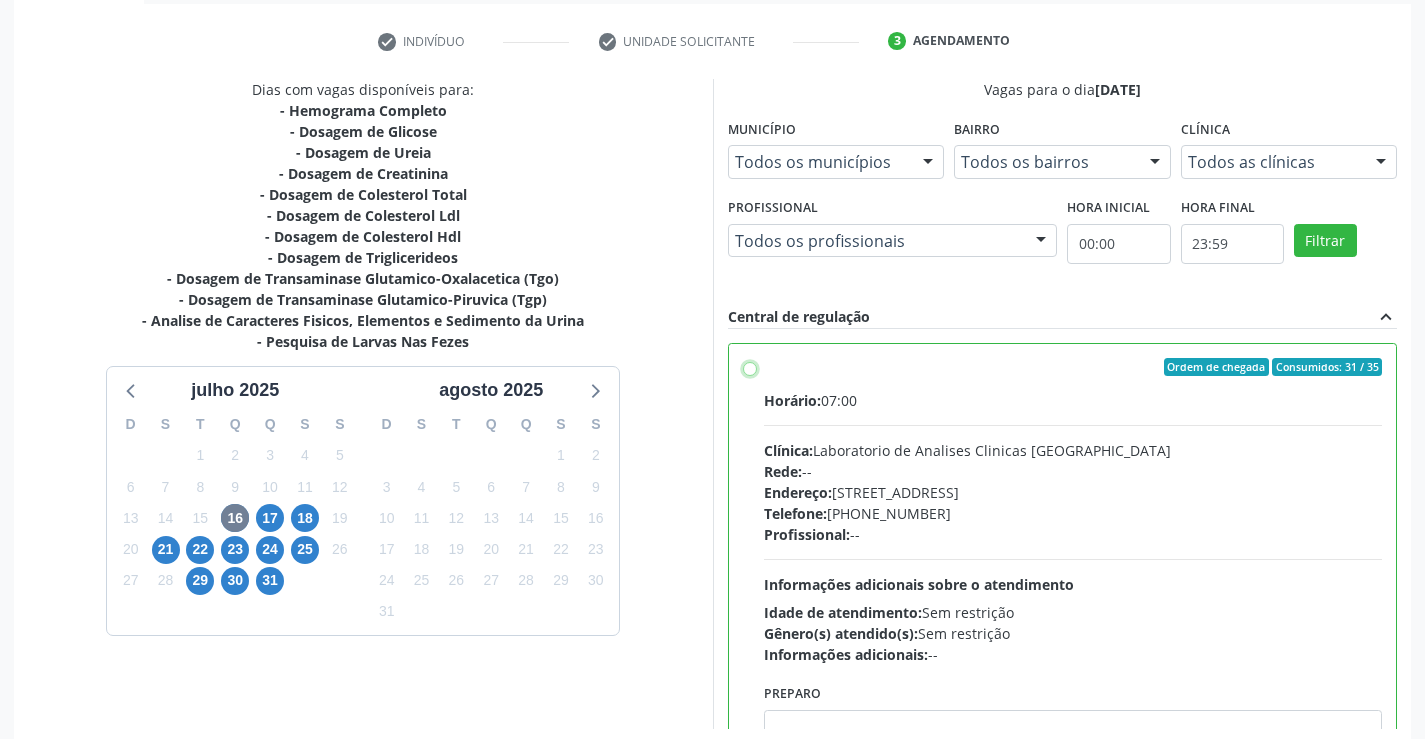 radio on "true" 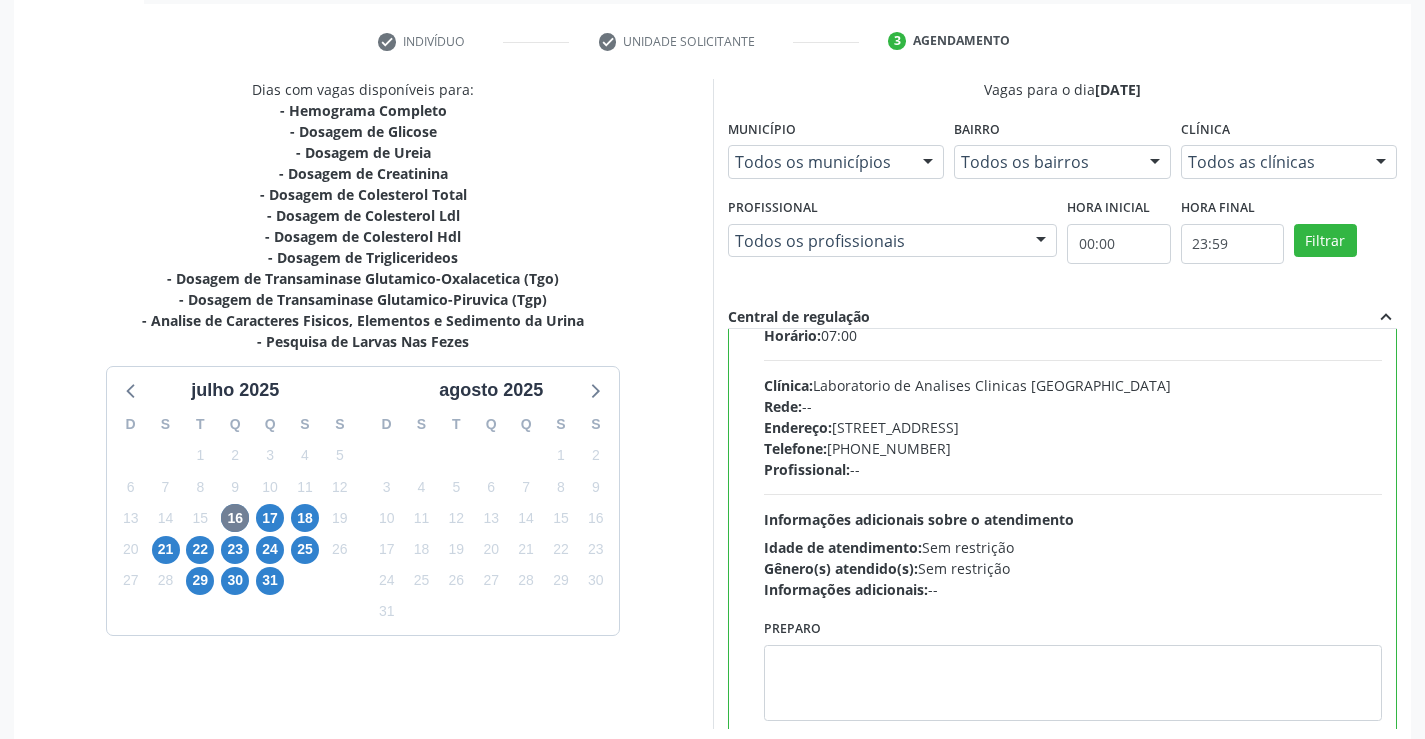 scroll, scrollTop: 99, scrollLeft: 0, axis: vertical 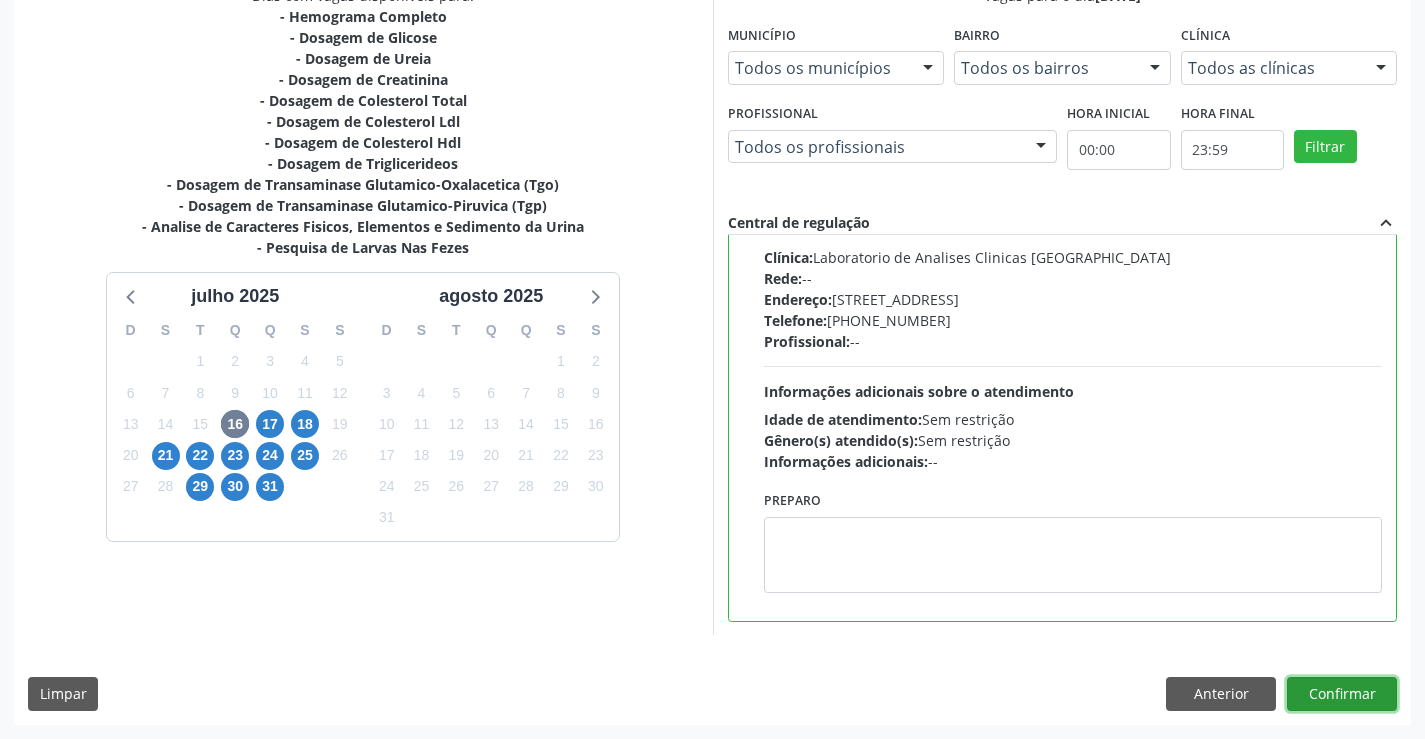 click on "Confirmar" at bounding box center [1342, 694] 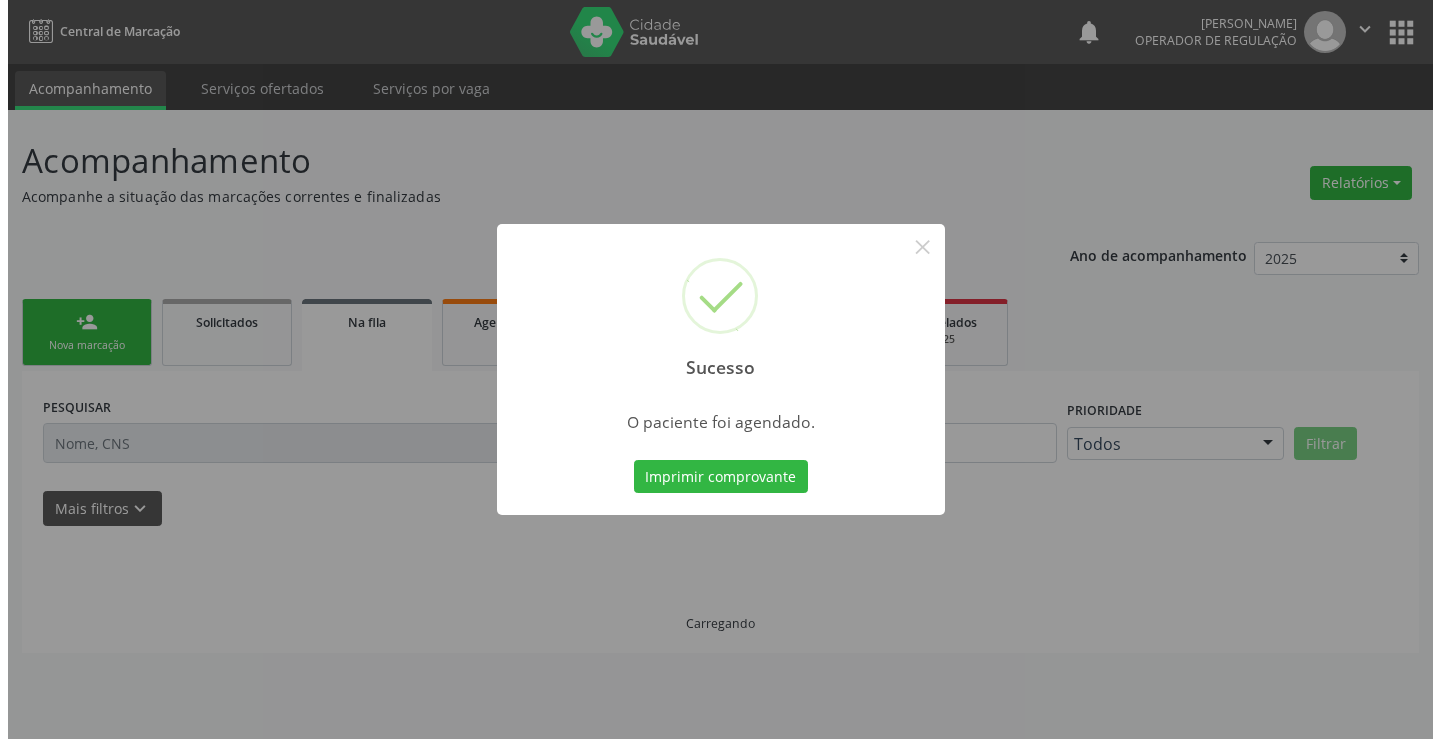 scroll, scrollTop: 0, scrollLeft: 0, axis: both 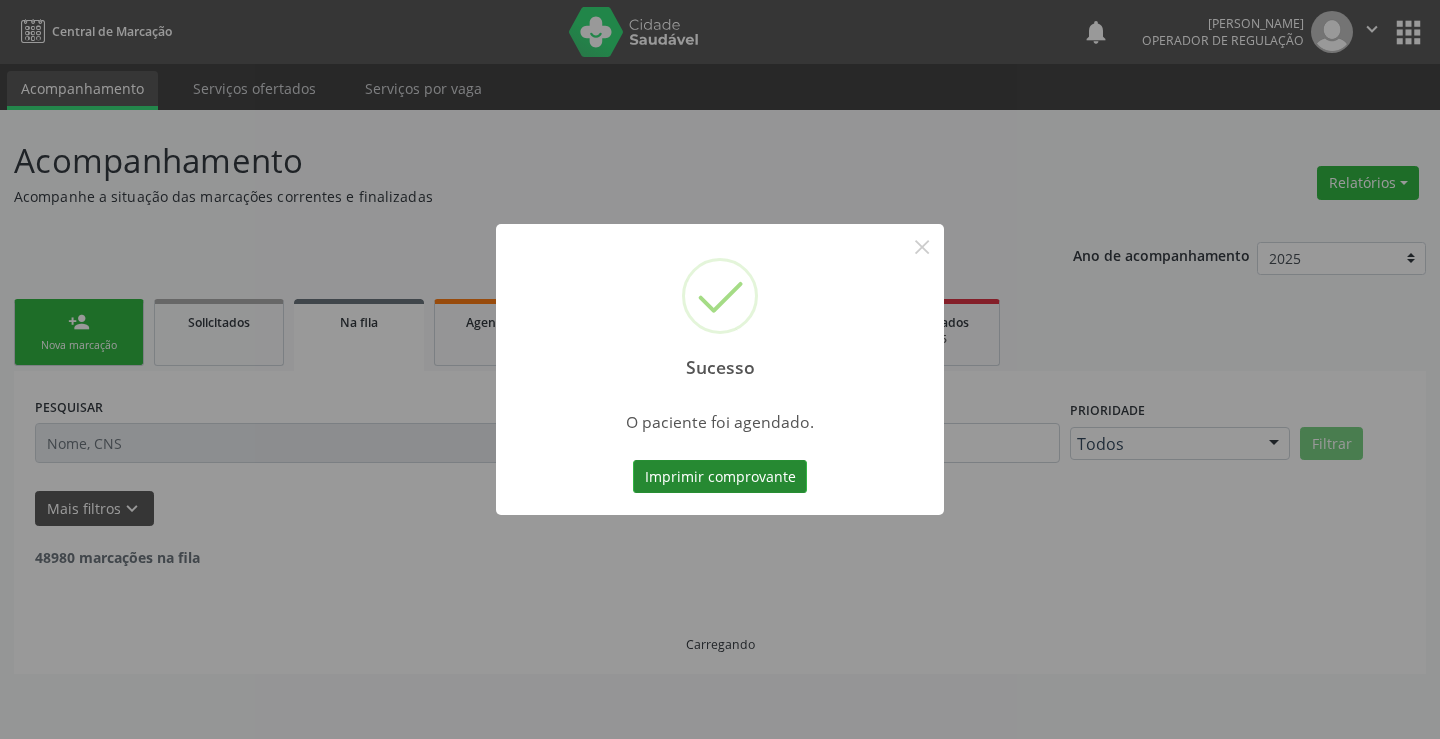 click on "Imprimir comprovante" at bounding box center (720, 477) 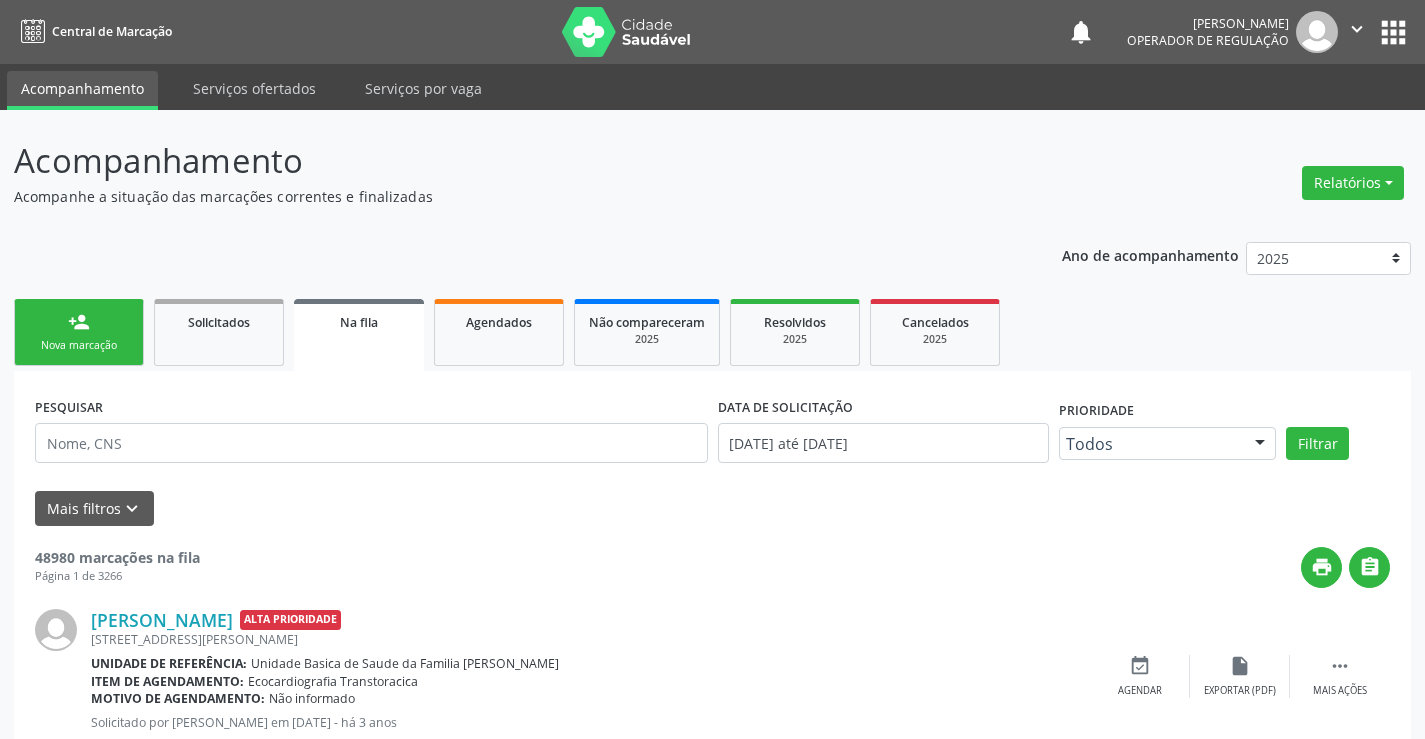 scroll, scrollTop: 0, scrollLeft: 0, axis: both 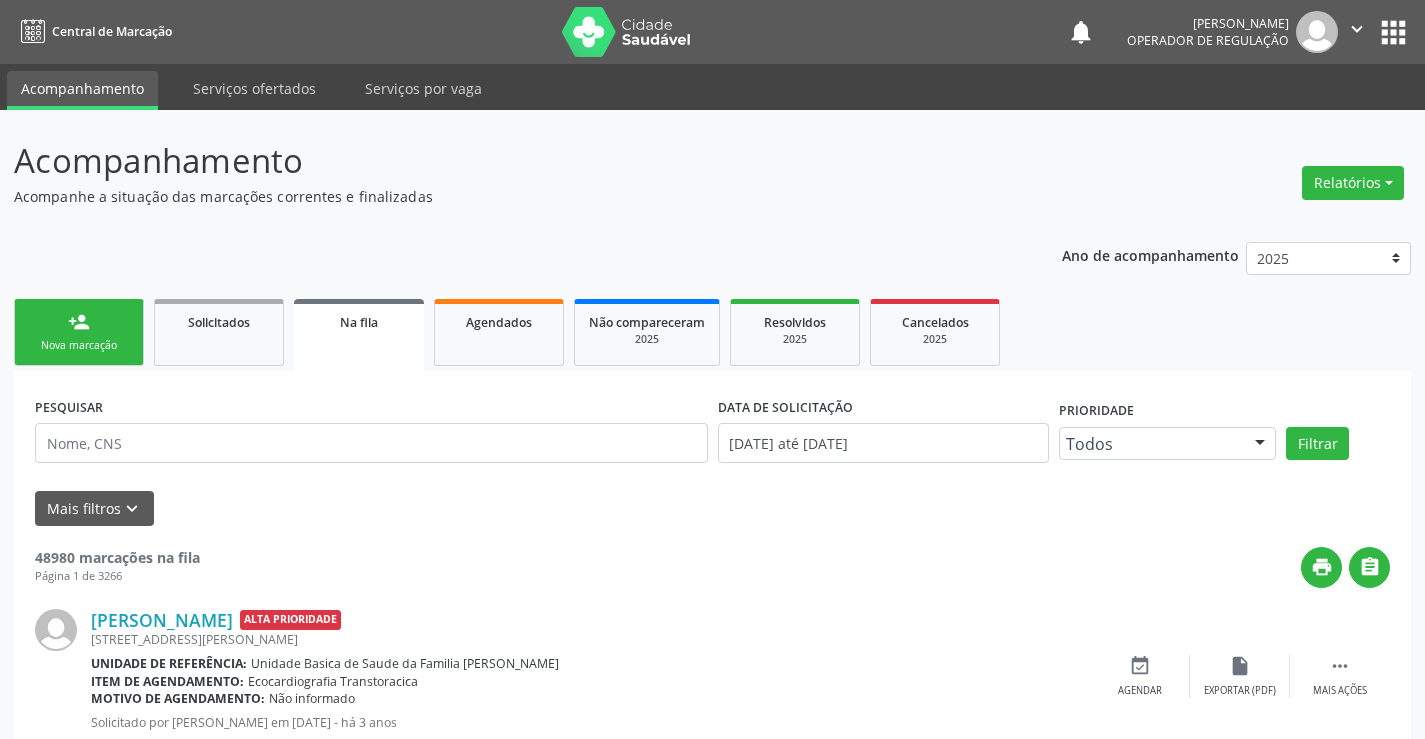 click on "person_add
Nova marcação" at bounding box center [79, 332] 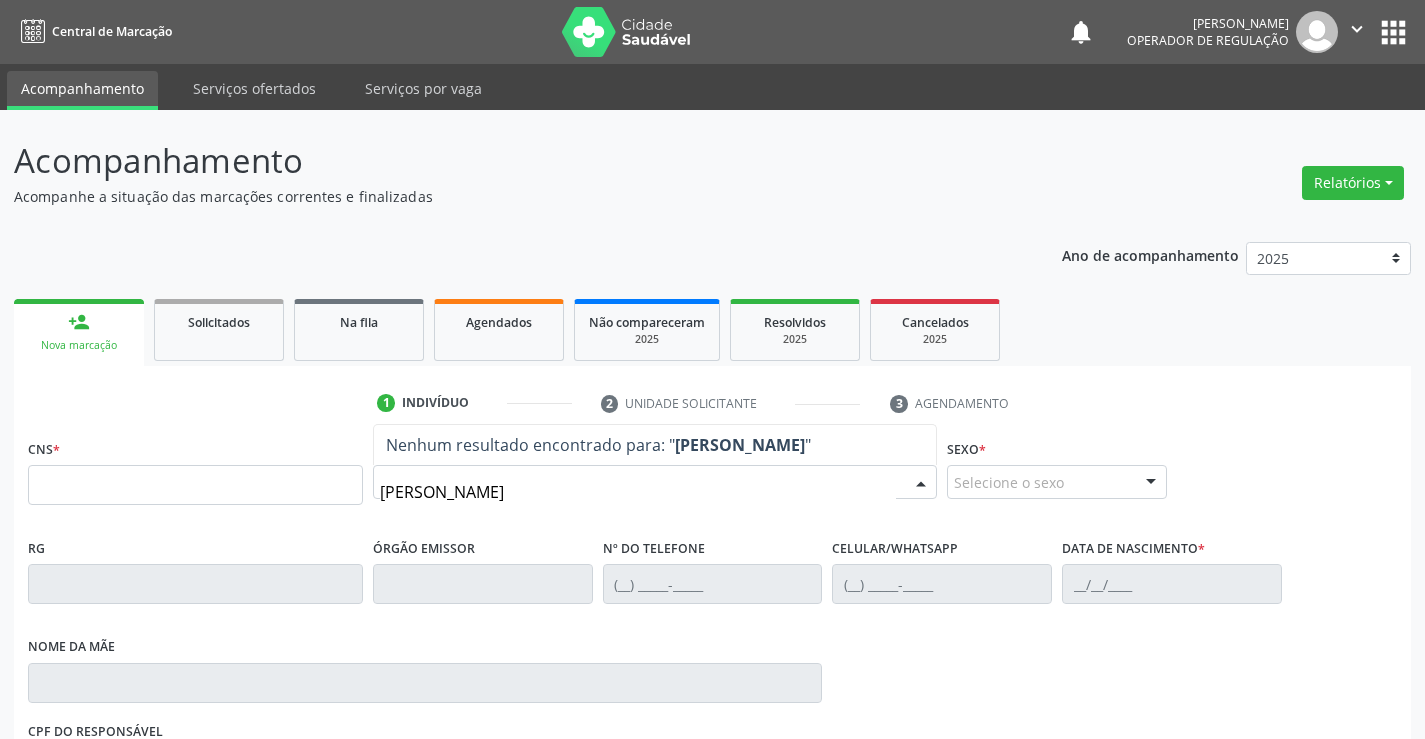 type on "valdirene gomes de souza" 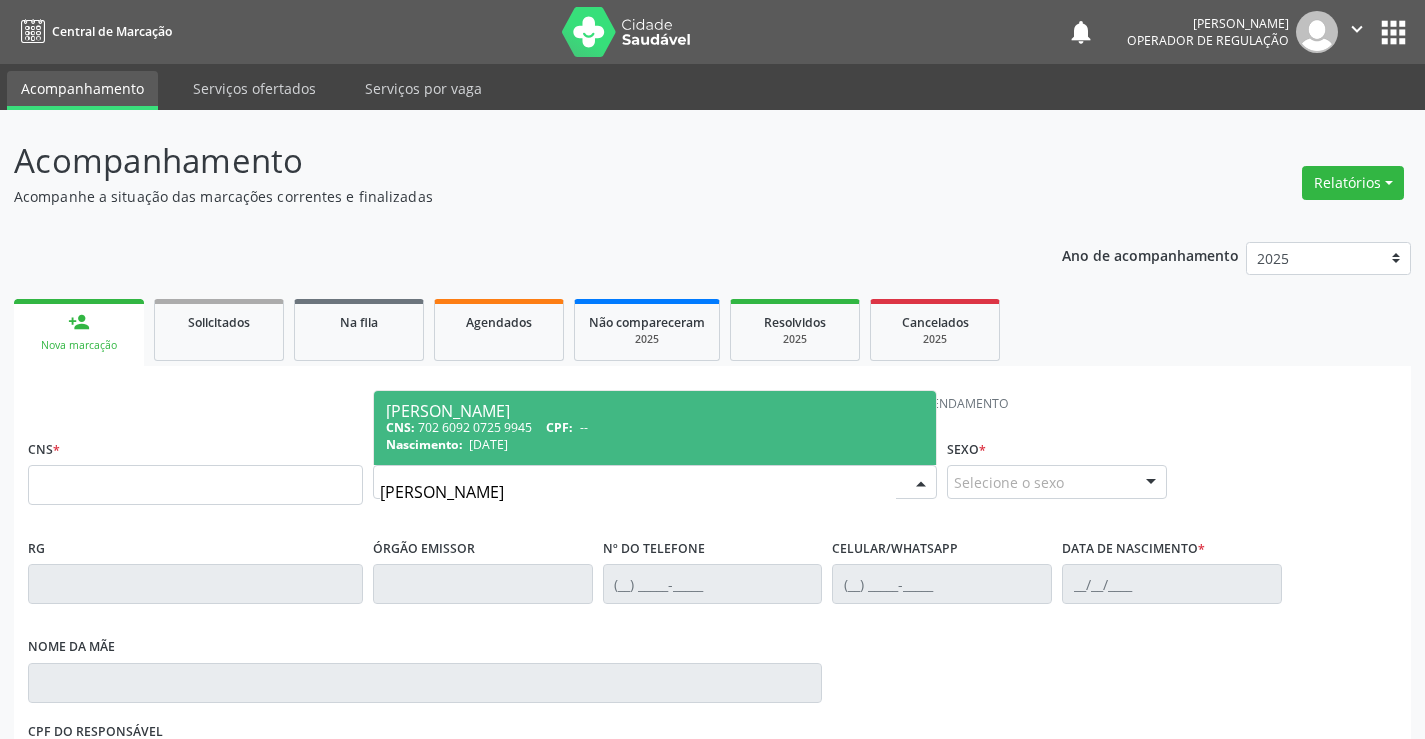 click on "Valdirene Gomes de Souza
CNS:
702 6092 0725 9945
CPF:    --   Nascimento:
05/07/1977" at bounding box center [655, 428] 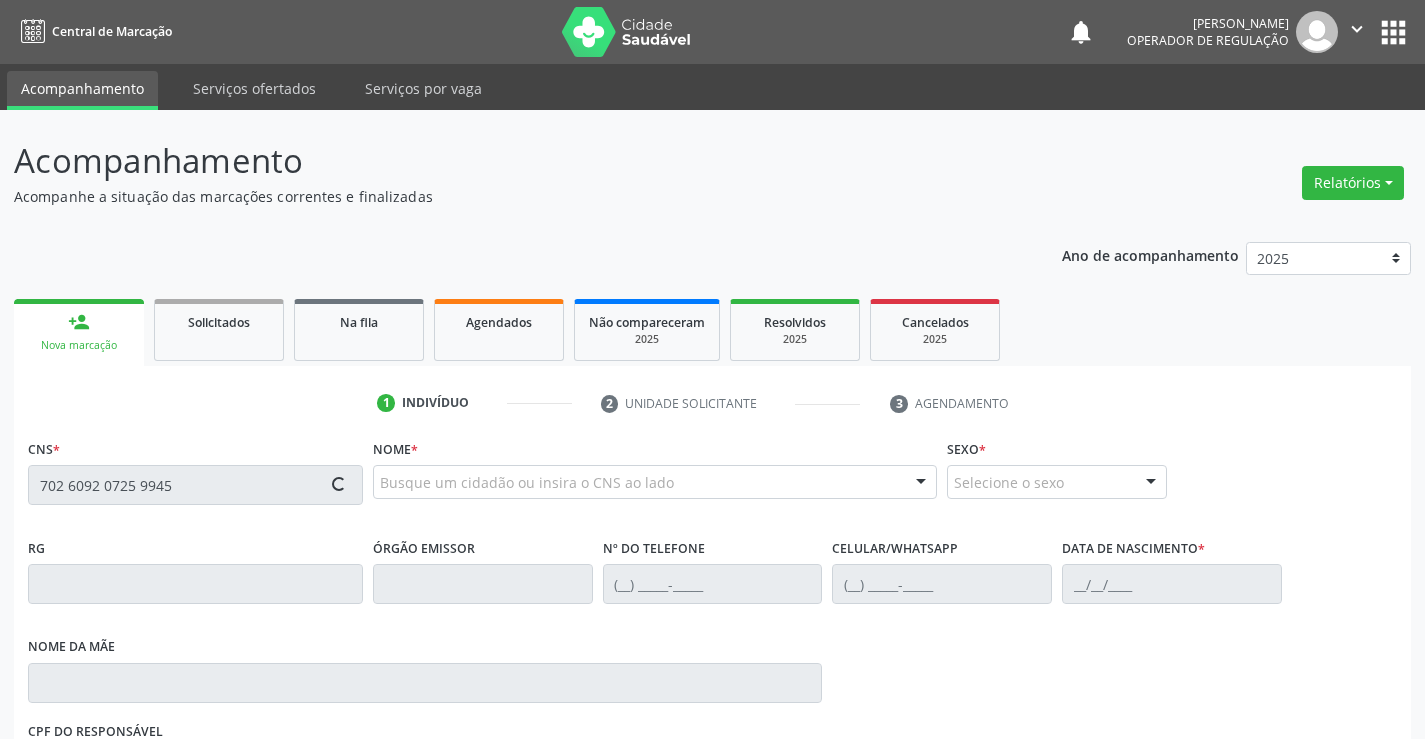 type on "702 6092 0725 9945" 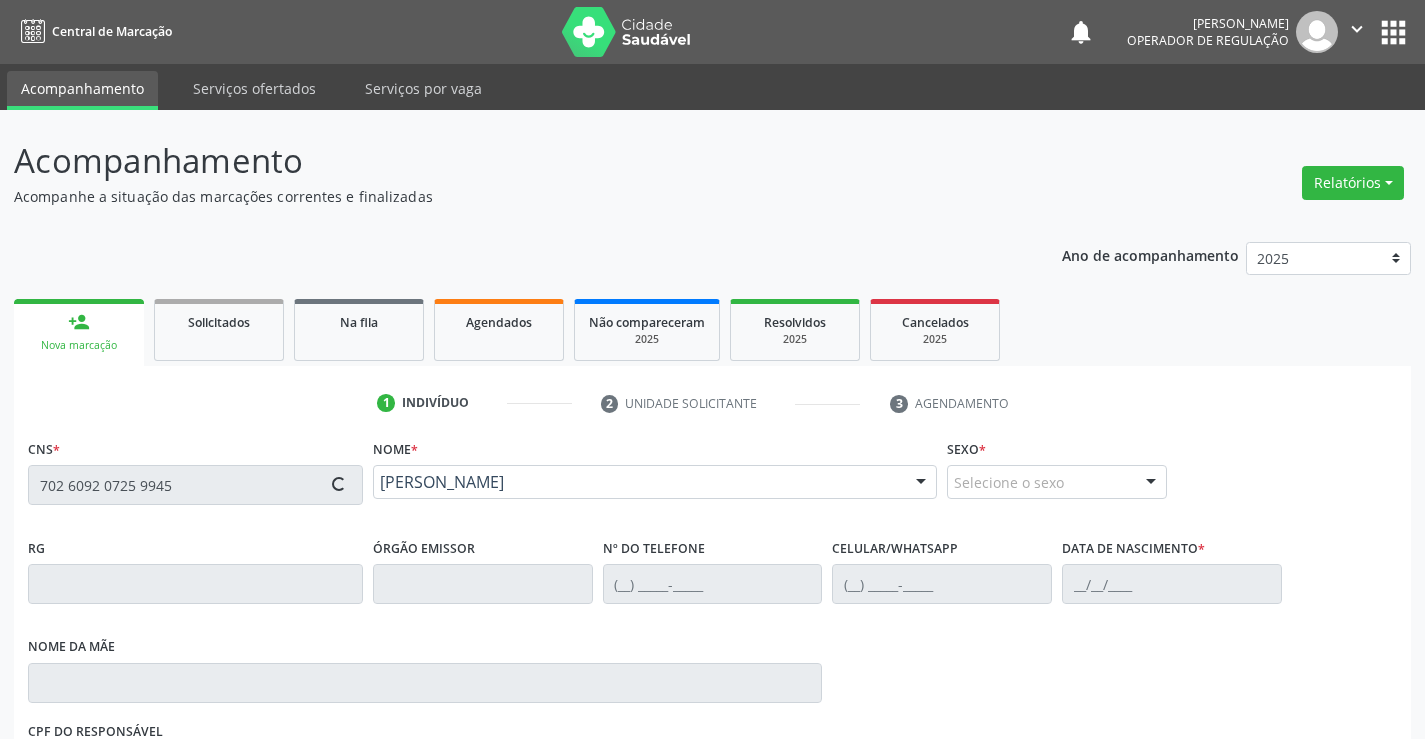 type on "1169205054" 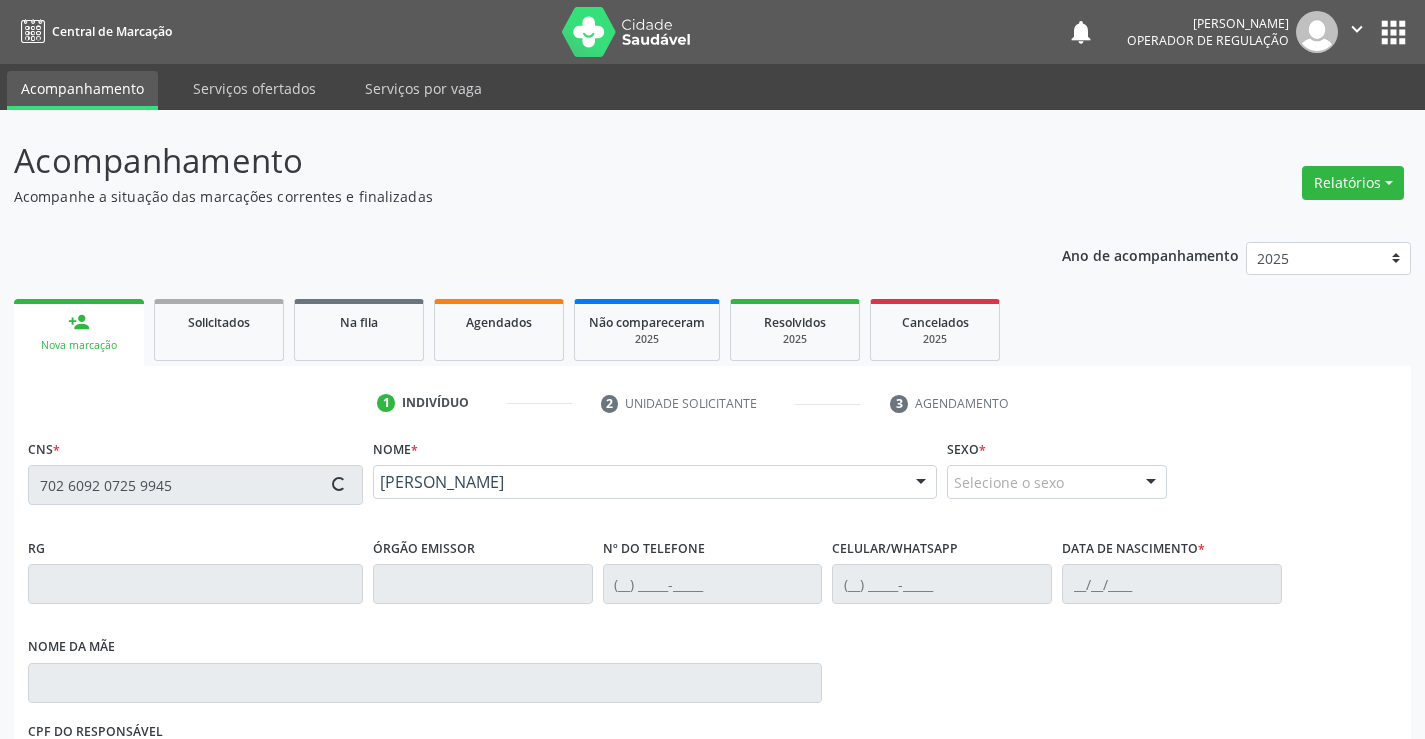 type on "(74) 8846-8885" 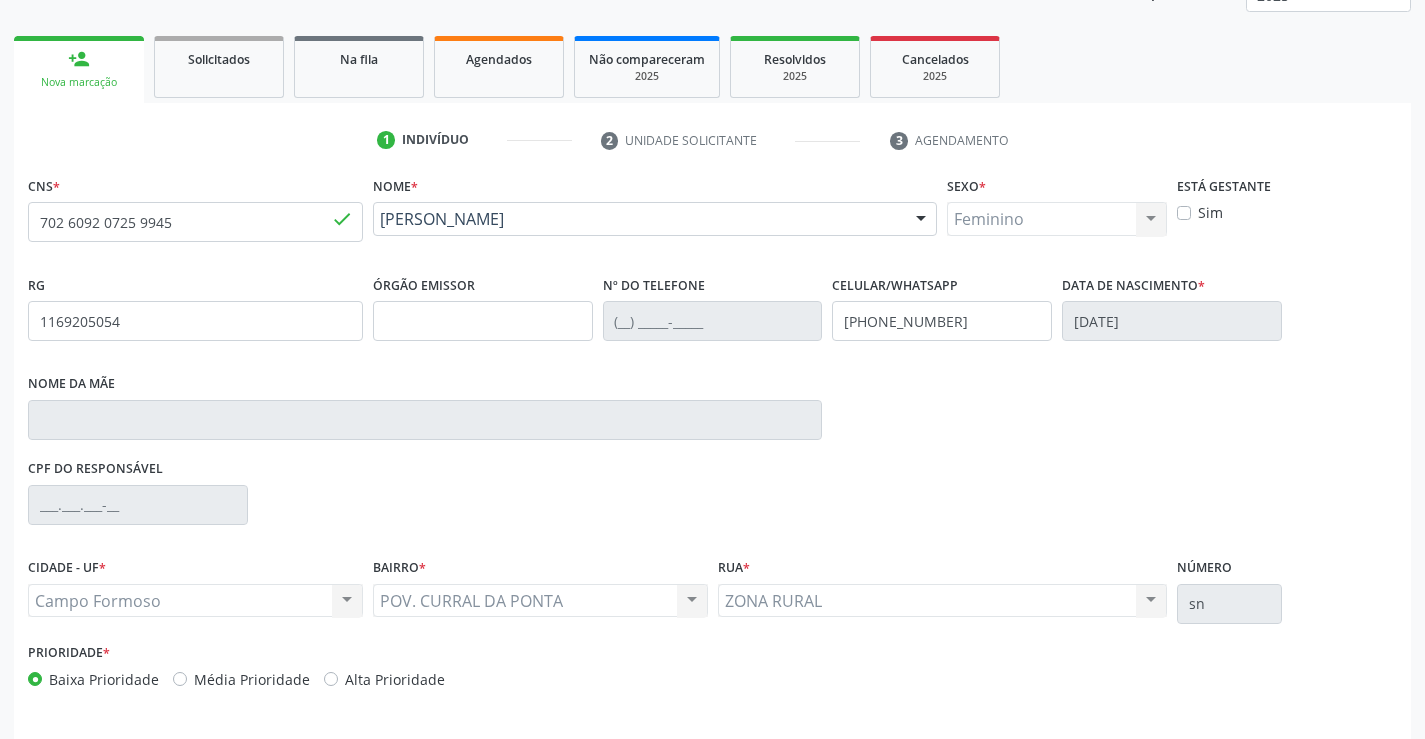 scroll, scrollTop: 331, scrollLeft: 0, axis: vertical 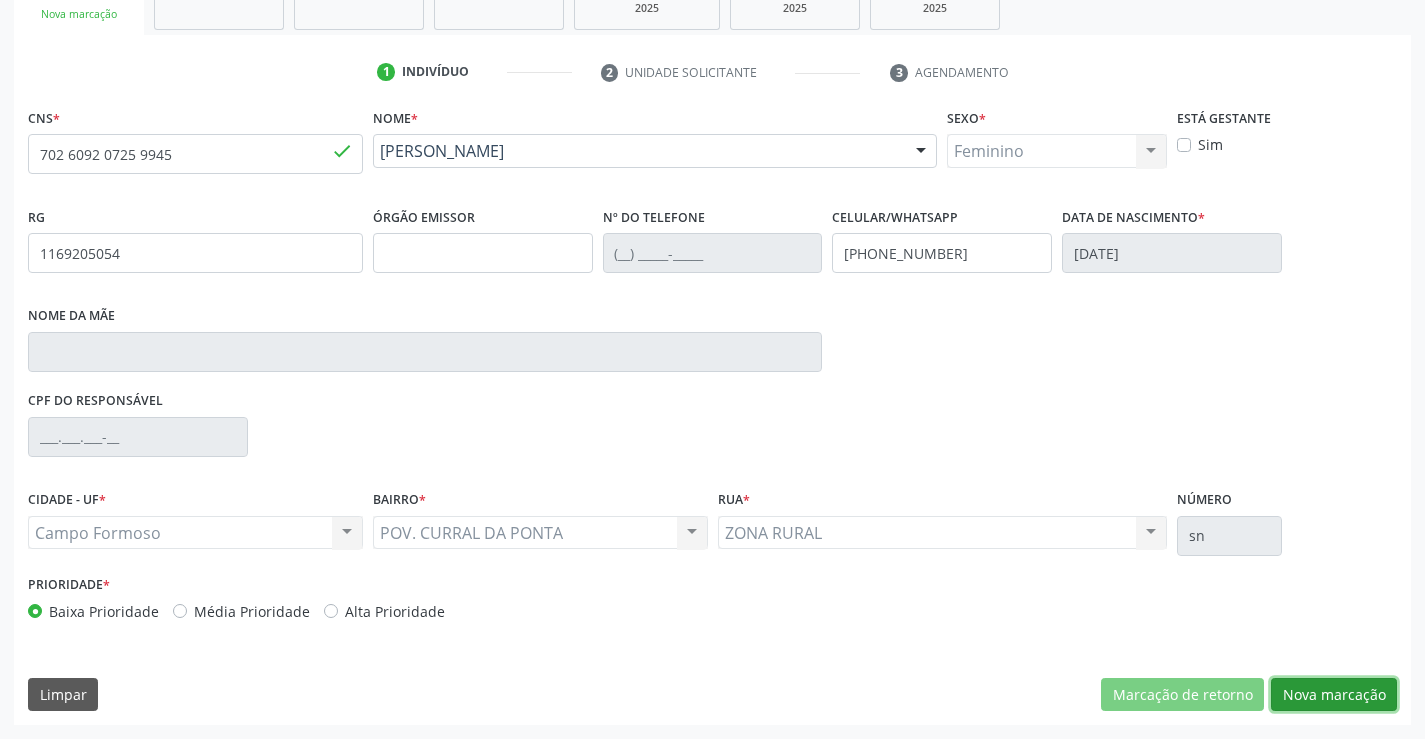 click on "Nova marcação" at bounding box center (1334, 695) 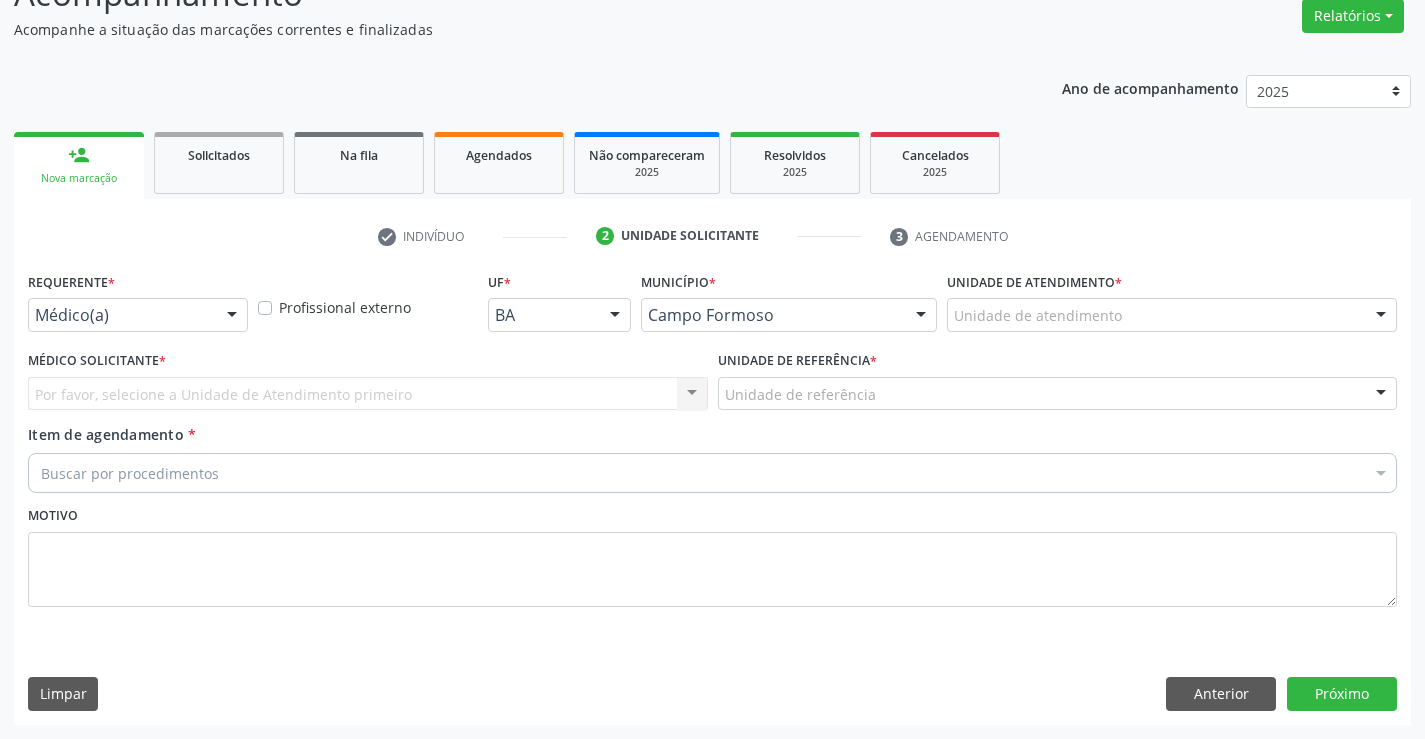 scroll, scrollTop: 167, scrollLeft: 0, axis: vertical 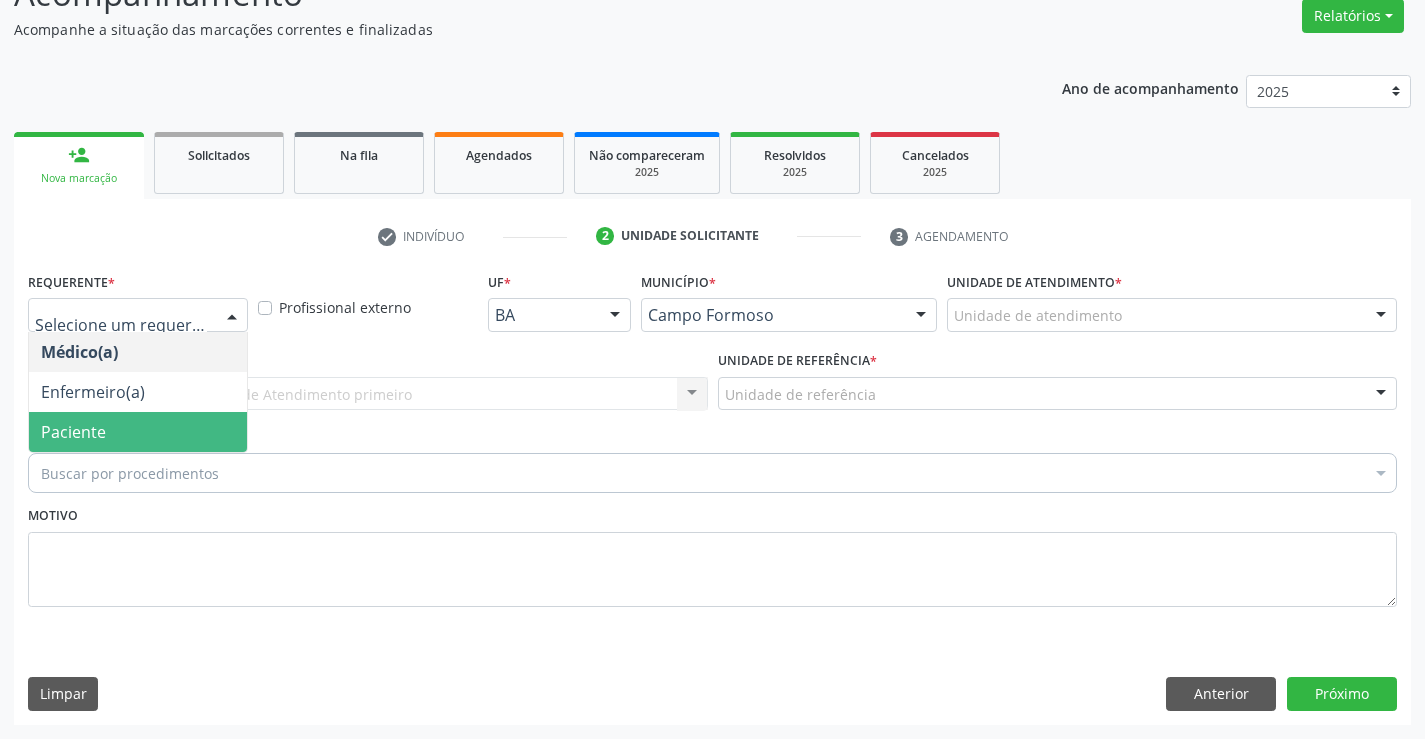 click on "Paciente" at bounding box center [138, 432] 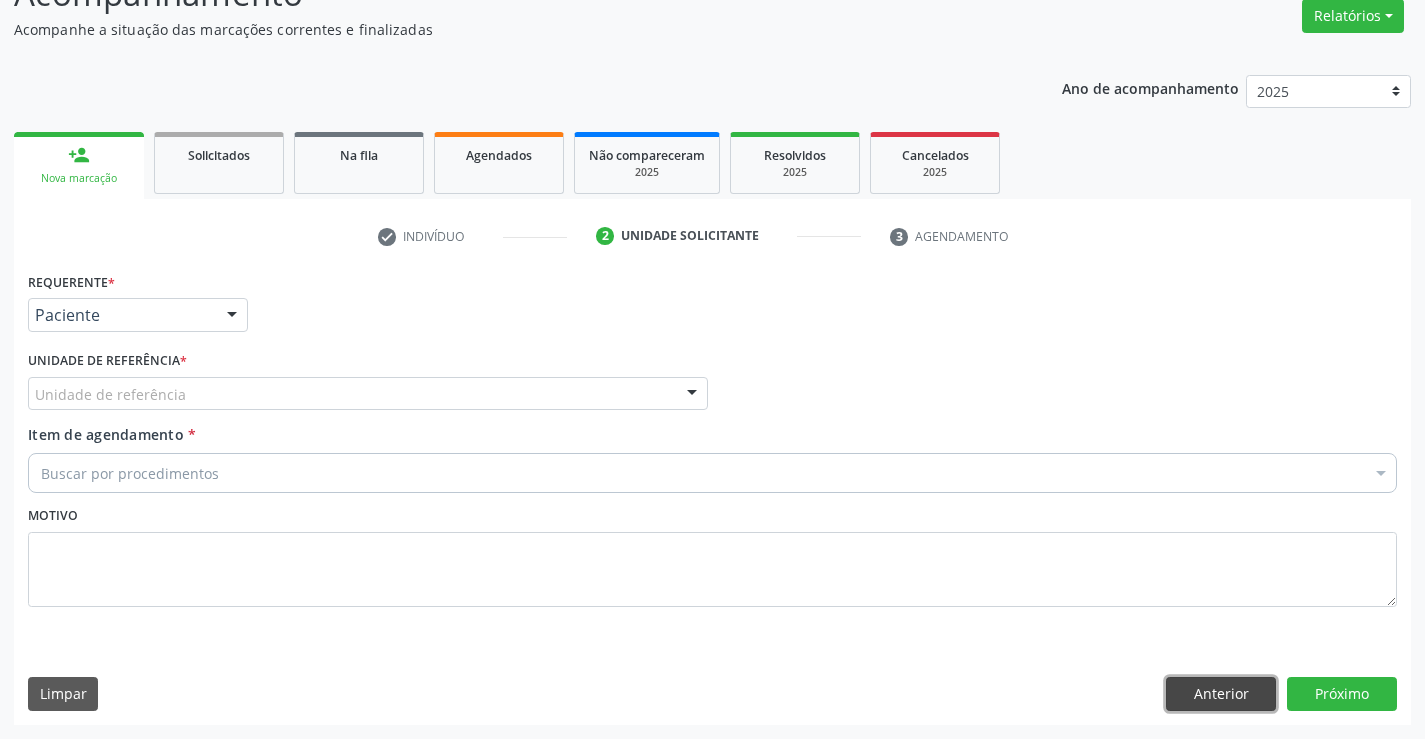 click on "Anterior" at bounding box center [1221, 694] 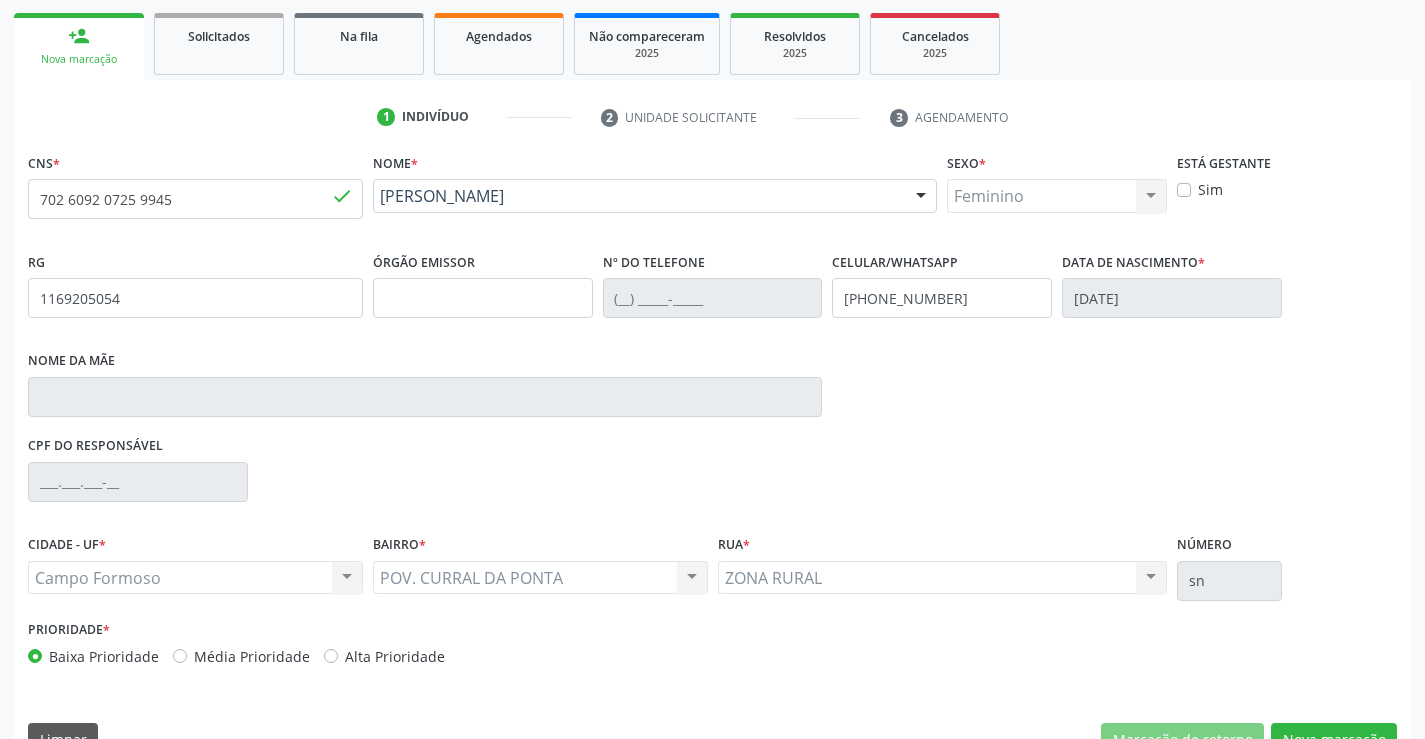 scroll, scrollTop: 331, scrollLeft: 0, axis: vertical 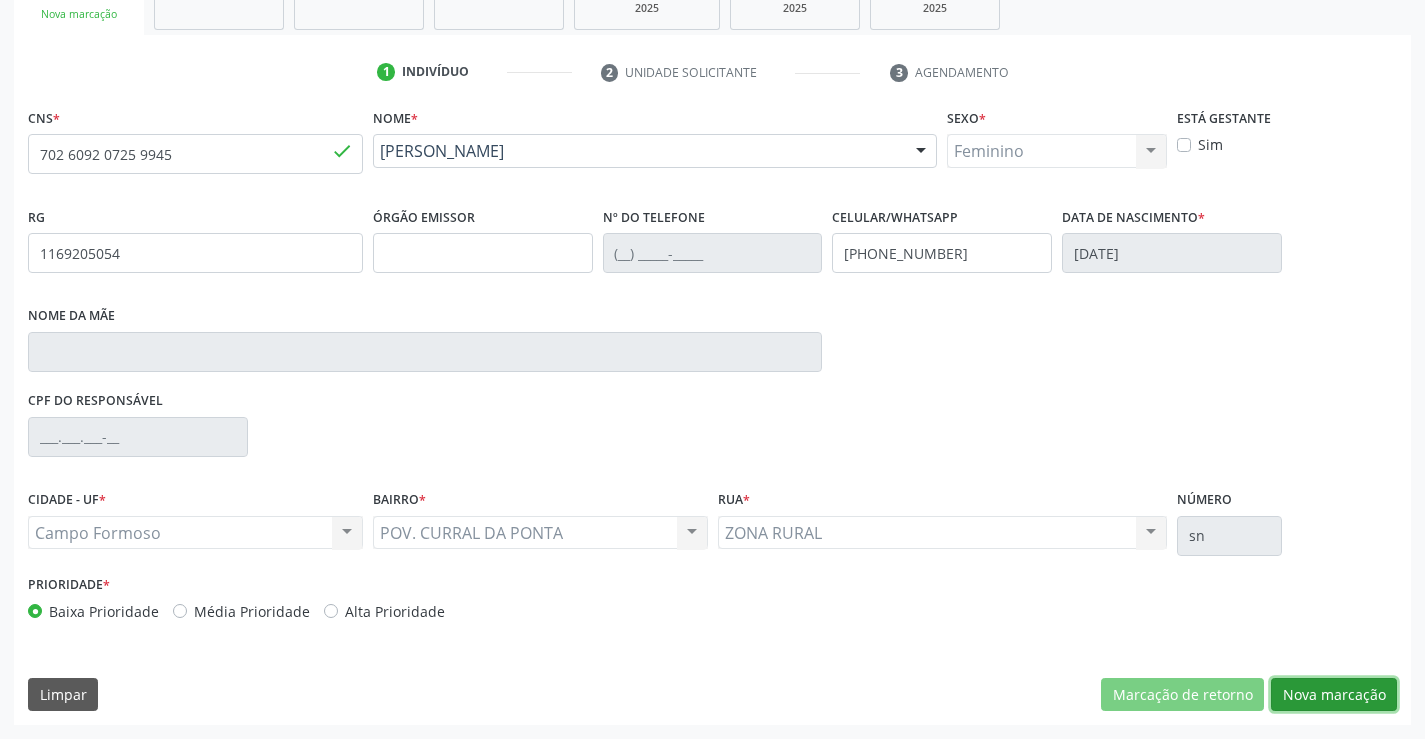 click on "Nova marcação" at bounding box center [1334, 695] 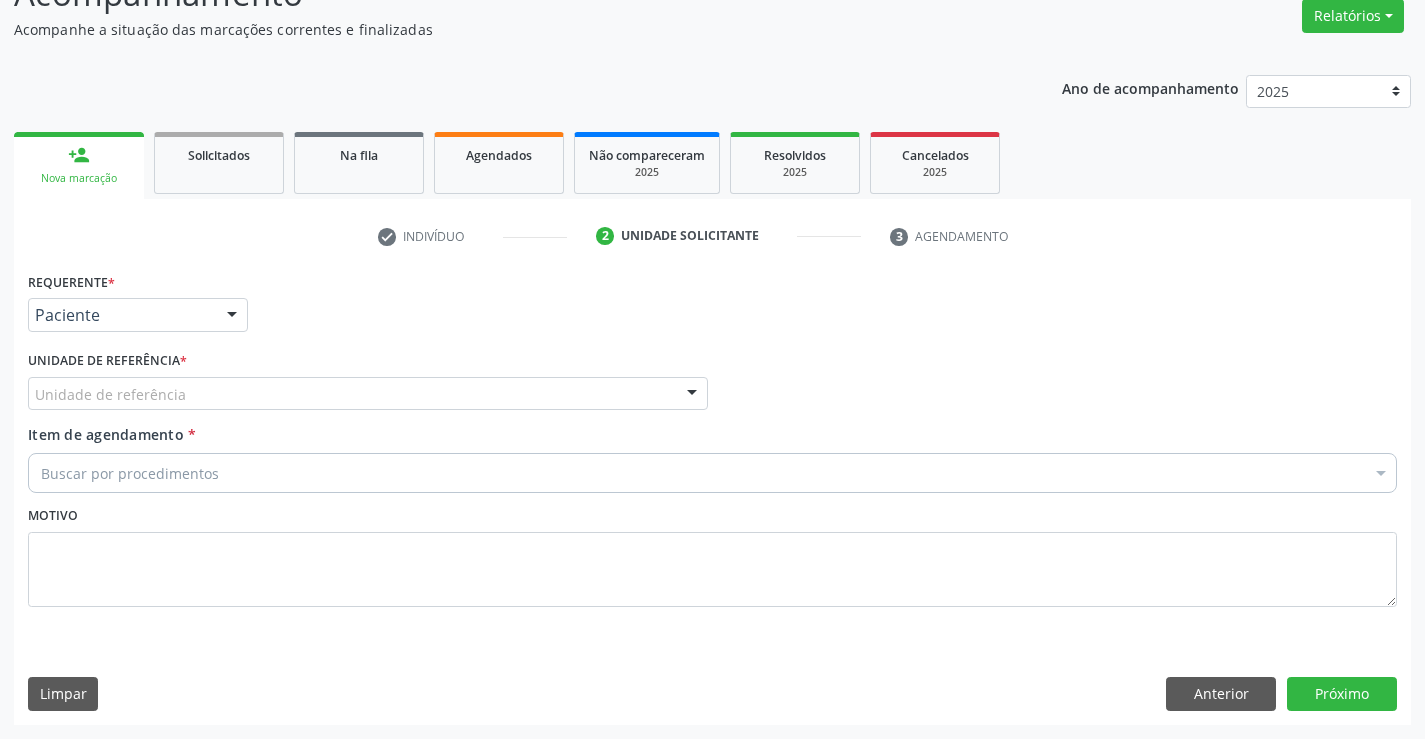 scroll, scrollTop: 167, scrollLeft: 0, axis: vertical 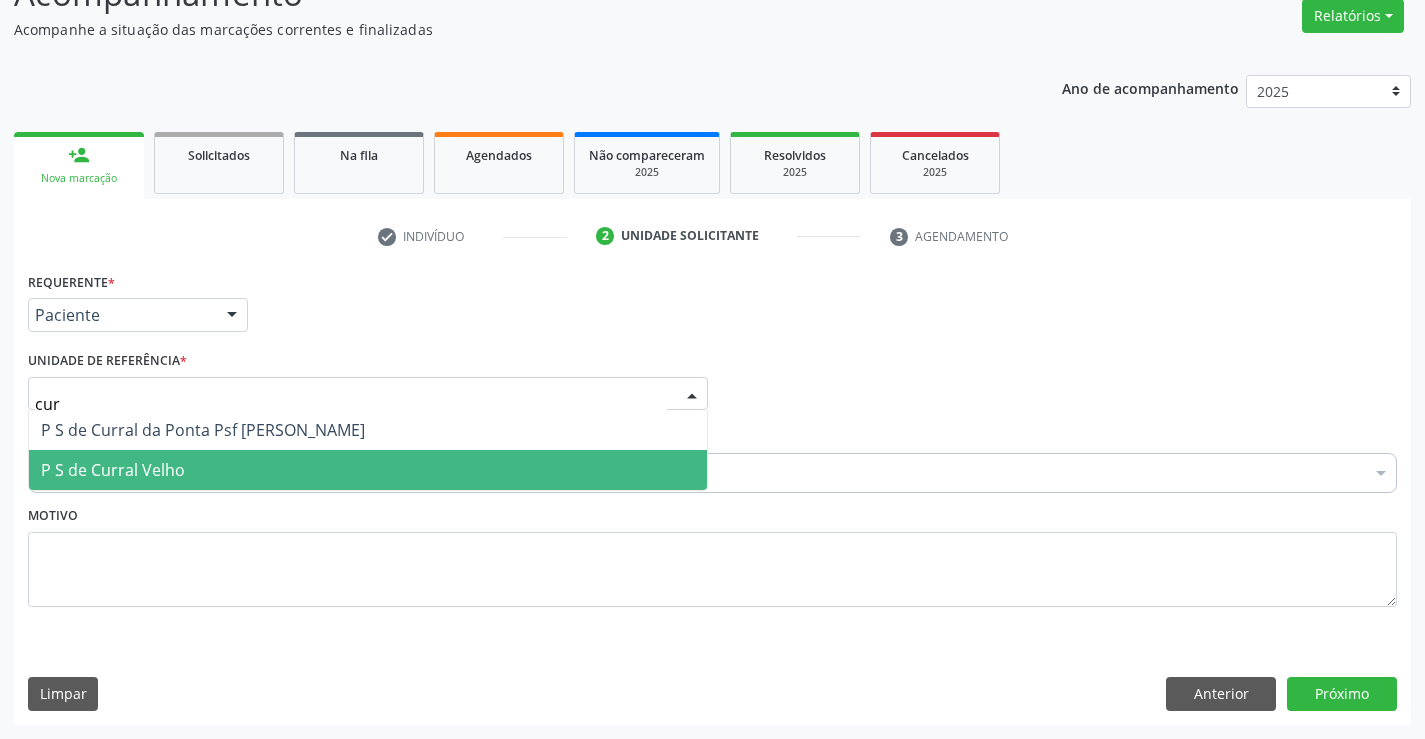 type on "curr" 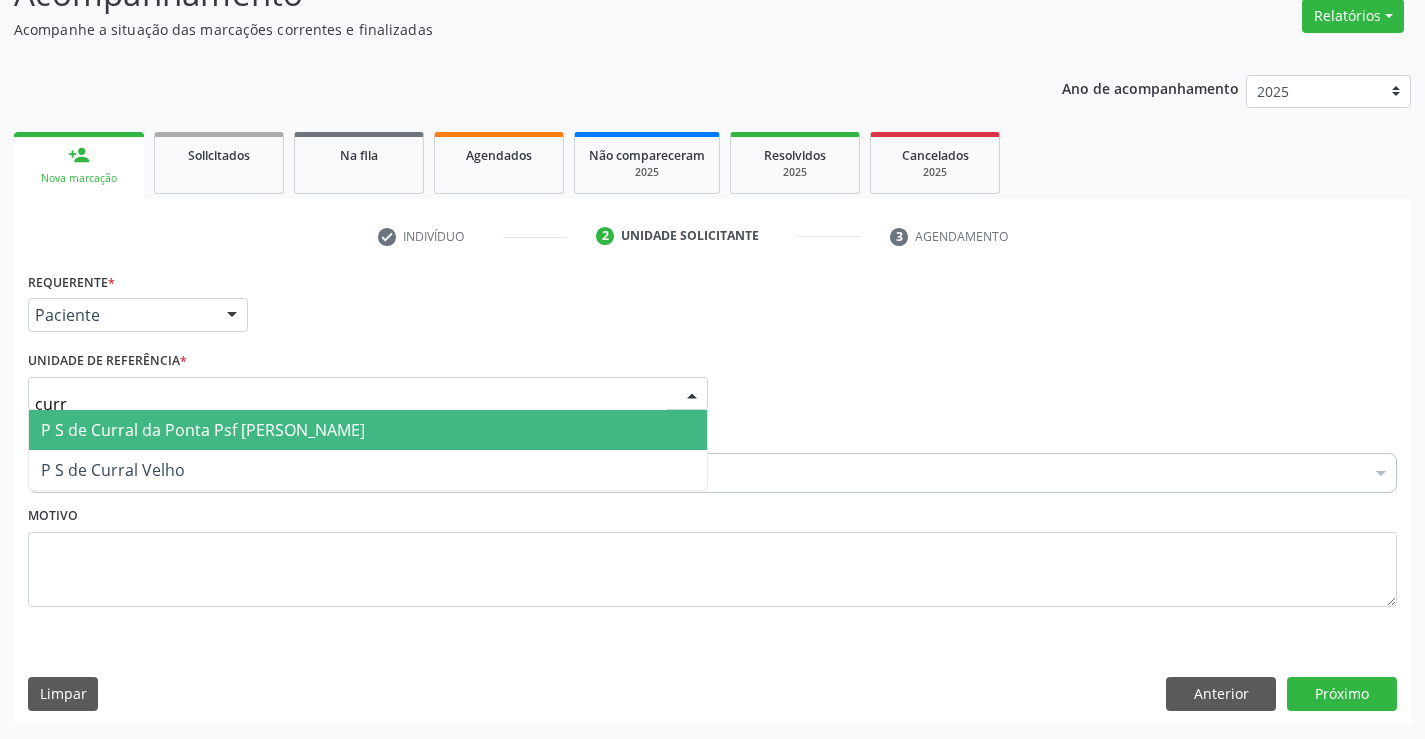 click on "P S de Curral da Ponta Psf [PERSON_NAME]" at bounding box center [203, 430] 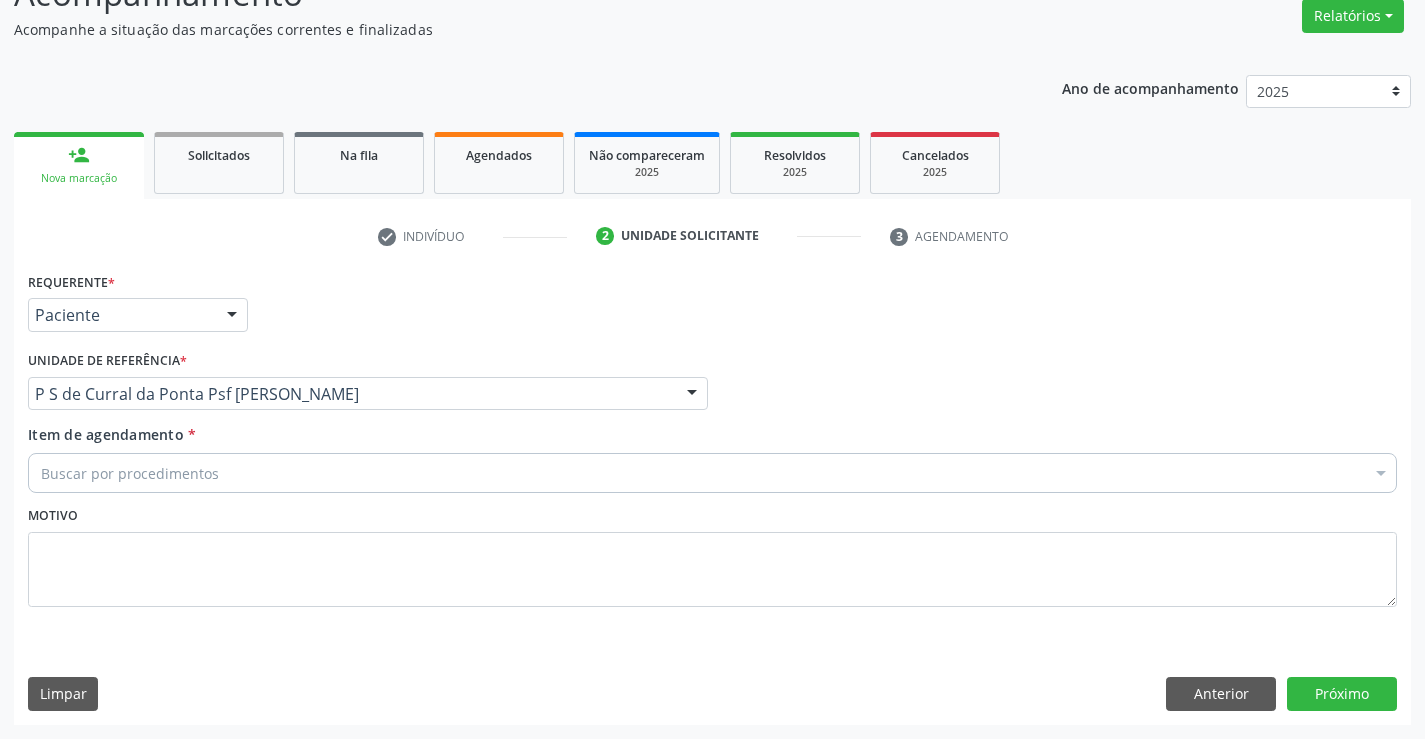 click on "Buscar por procedimentos" at bounding box center [712, 473] 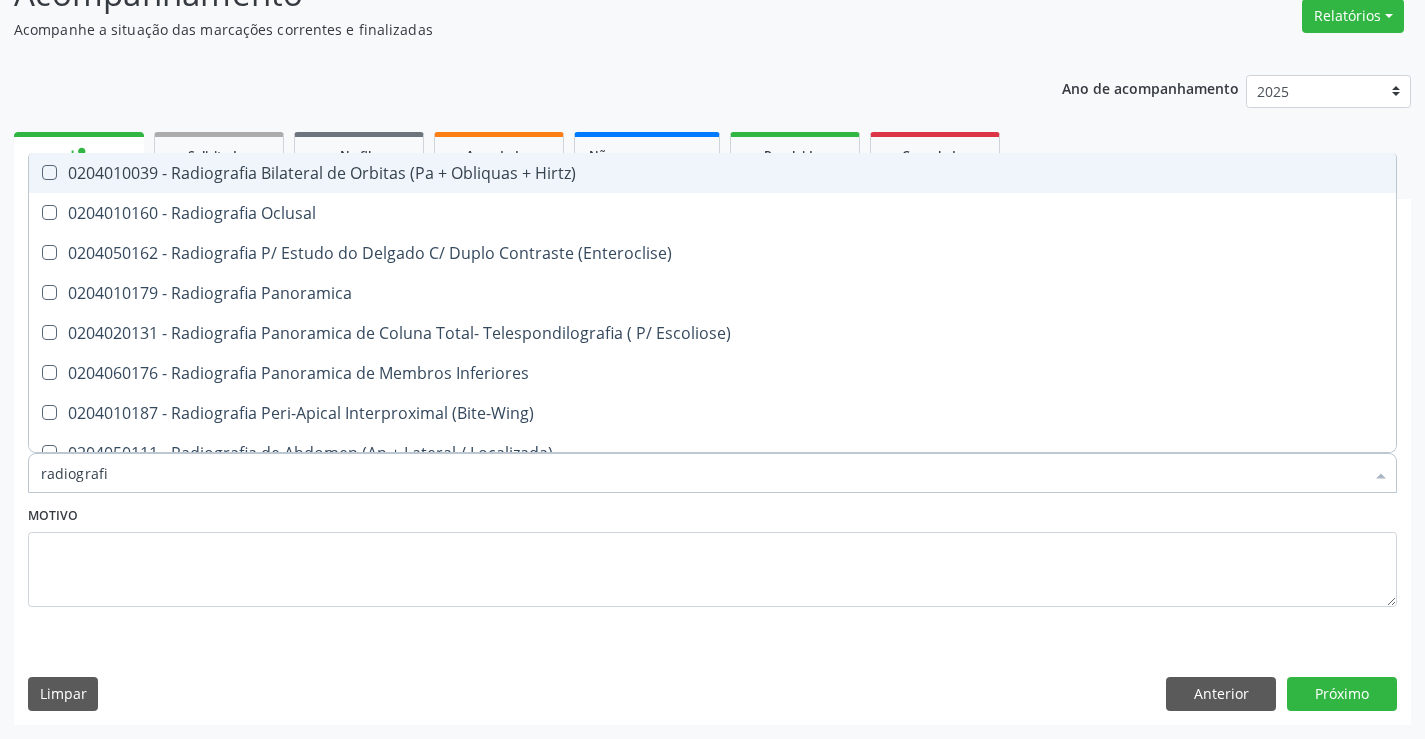 type on "radiografia" 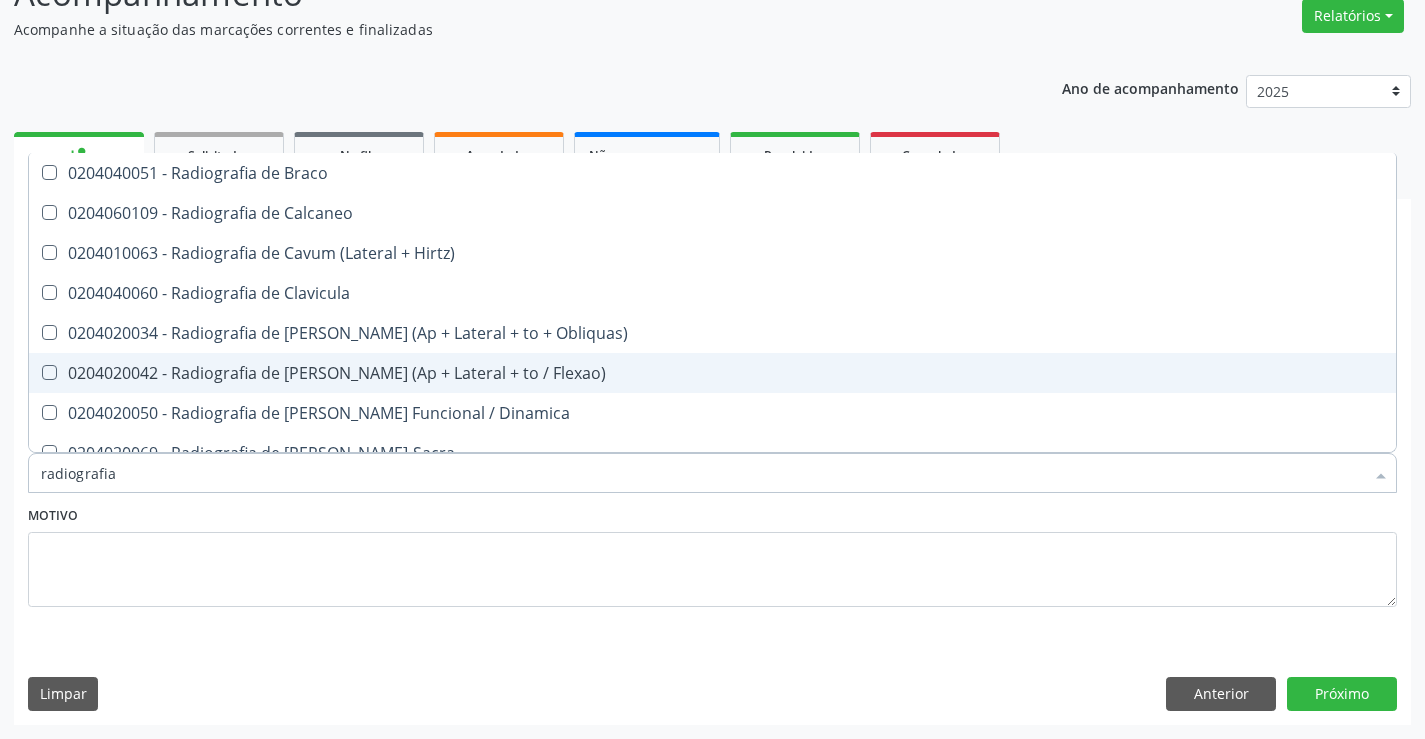 scroll, scrollTop: 900, scrollLeft: 0, axis: vertical 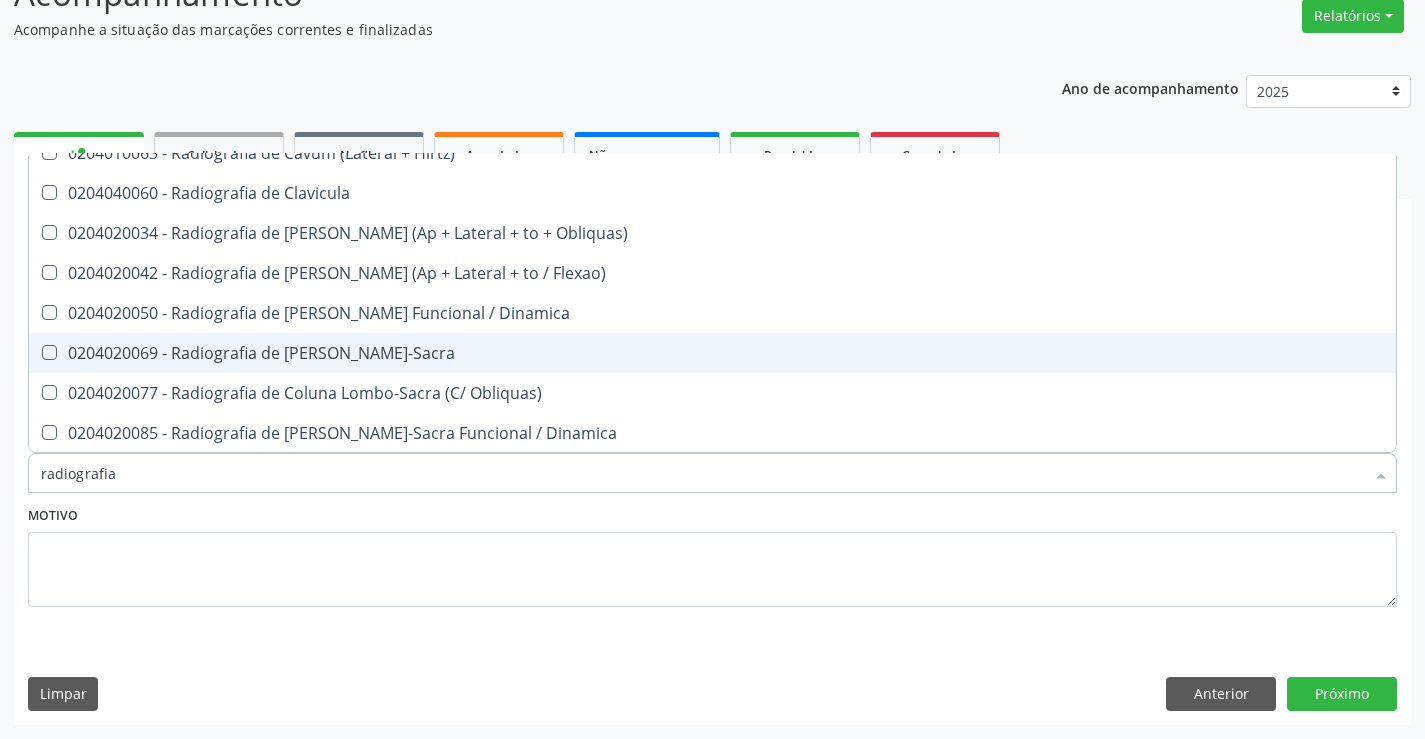 click on "0204020069 - Radiografia de [PERSON_NAME]-Sacra" at bounding box center [712, 353] 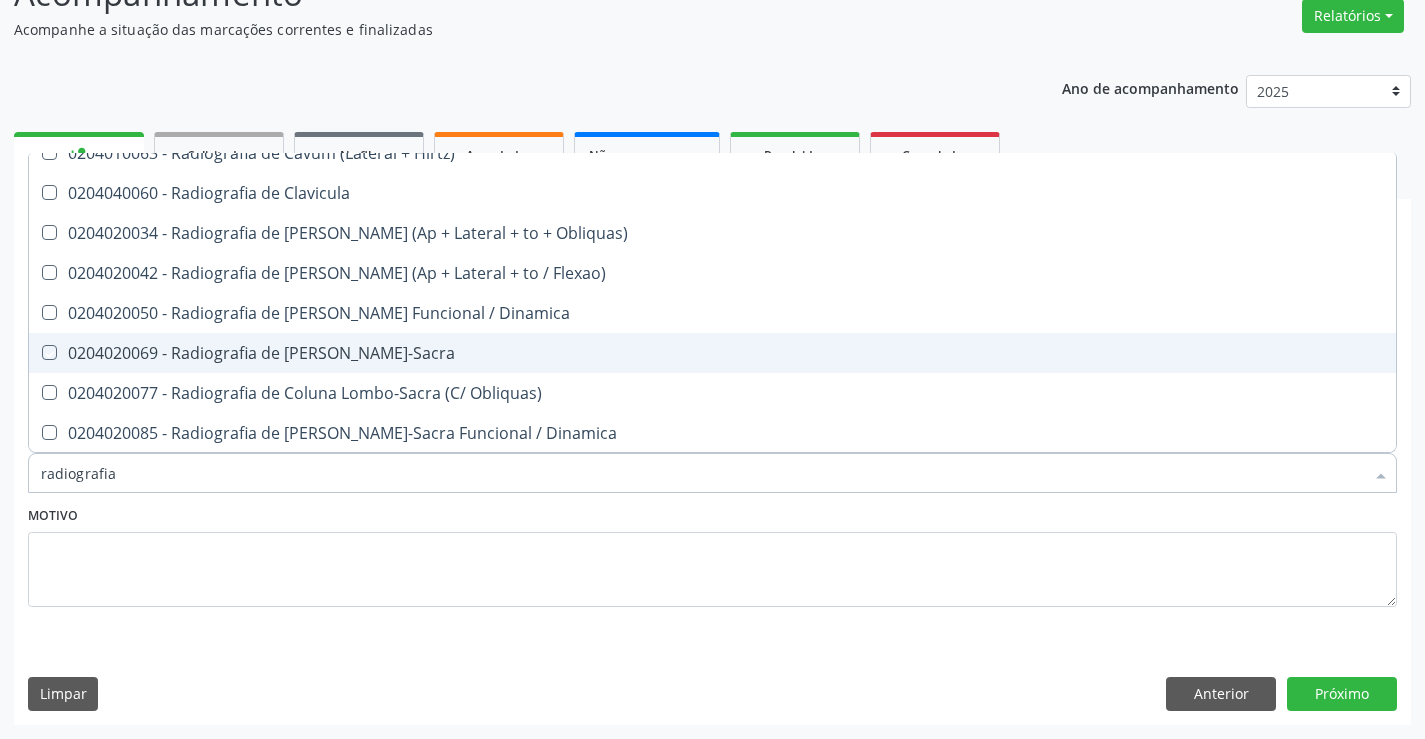 checkbox on "true" 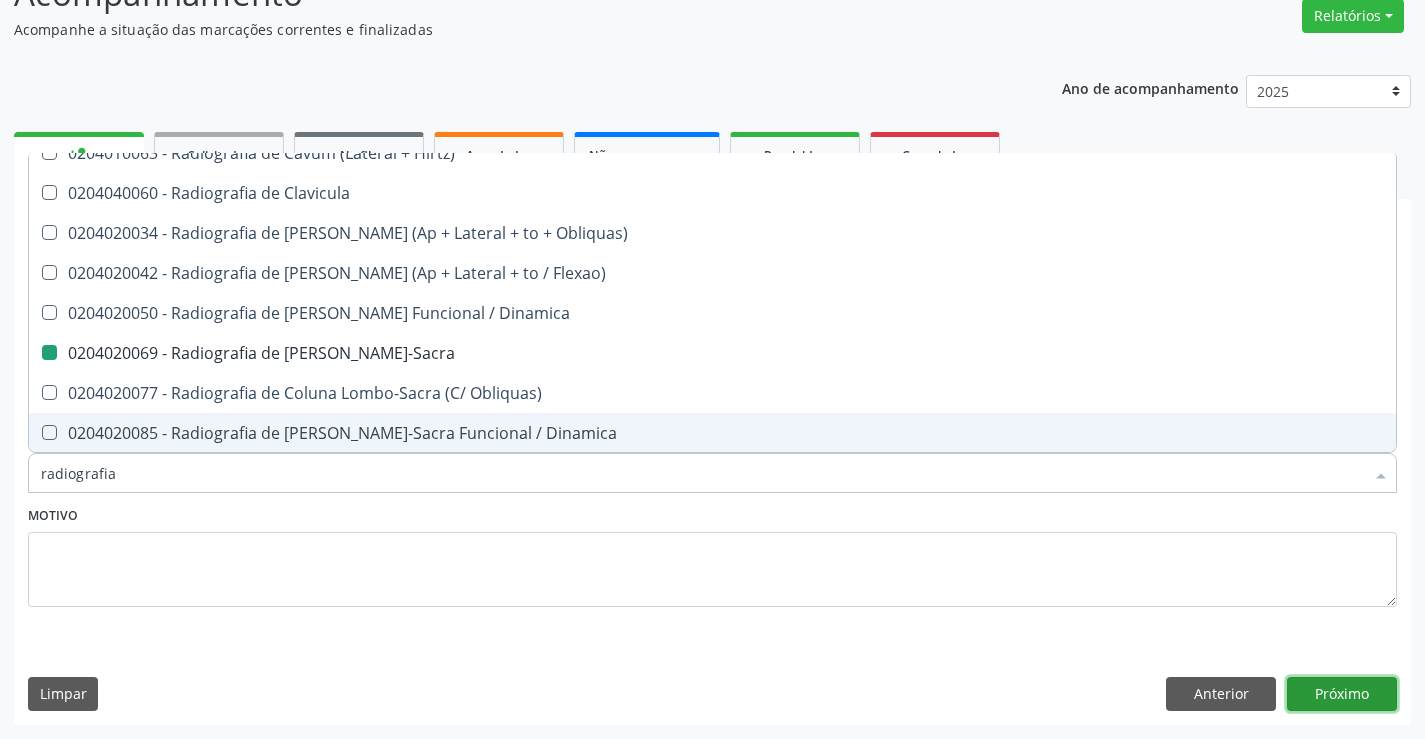 click on "Próximo" at bounding box center (1342, 694) 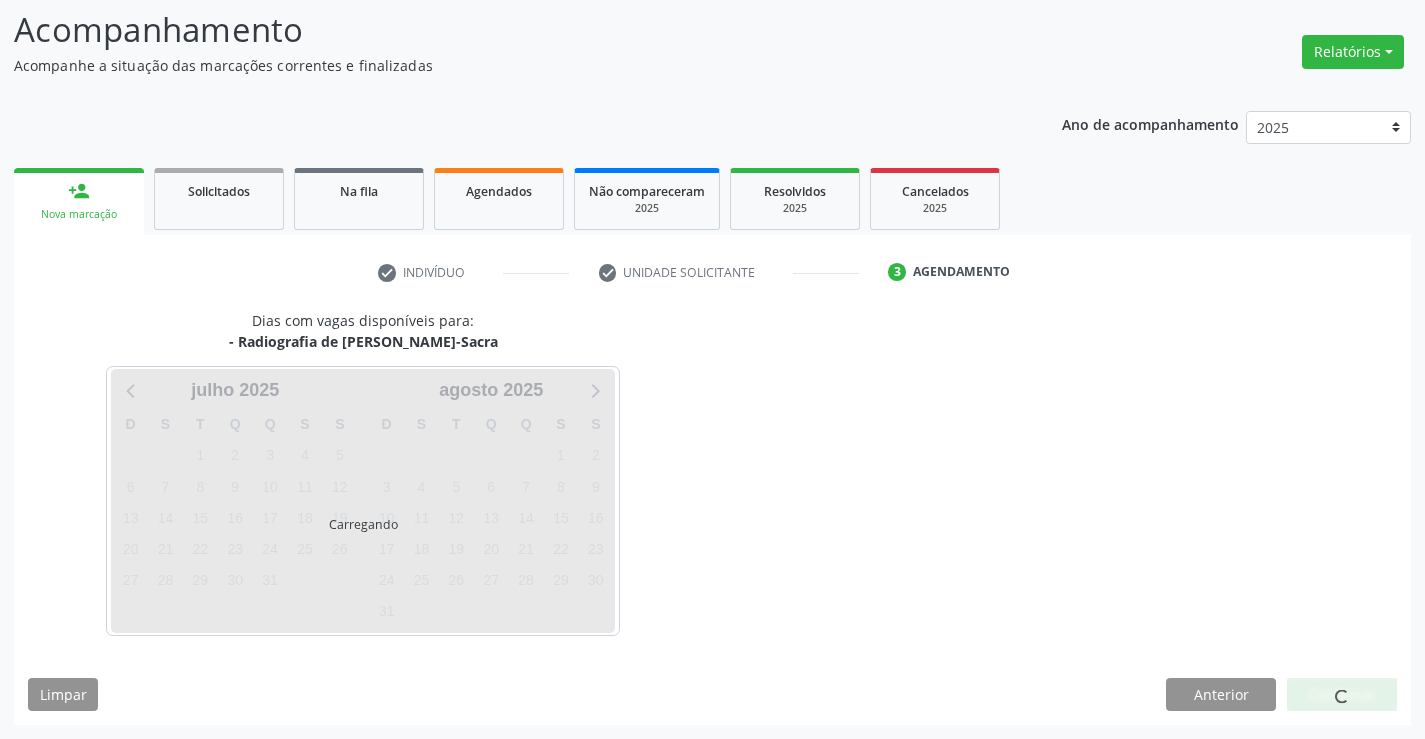 scroll, scrollTop: 131, scrollLeft: 0, axis: vertical 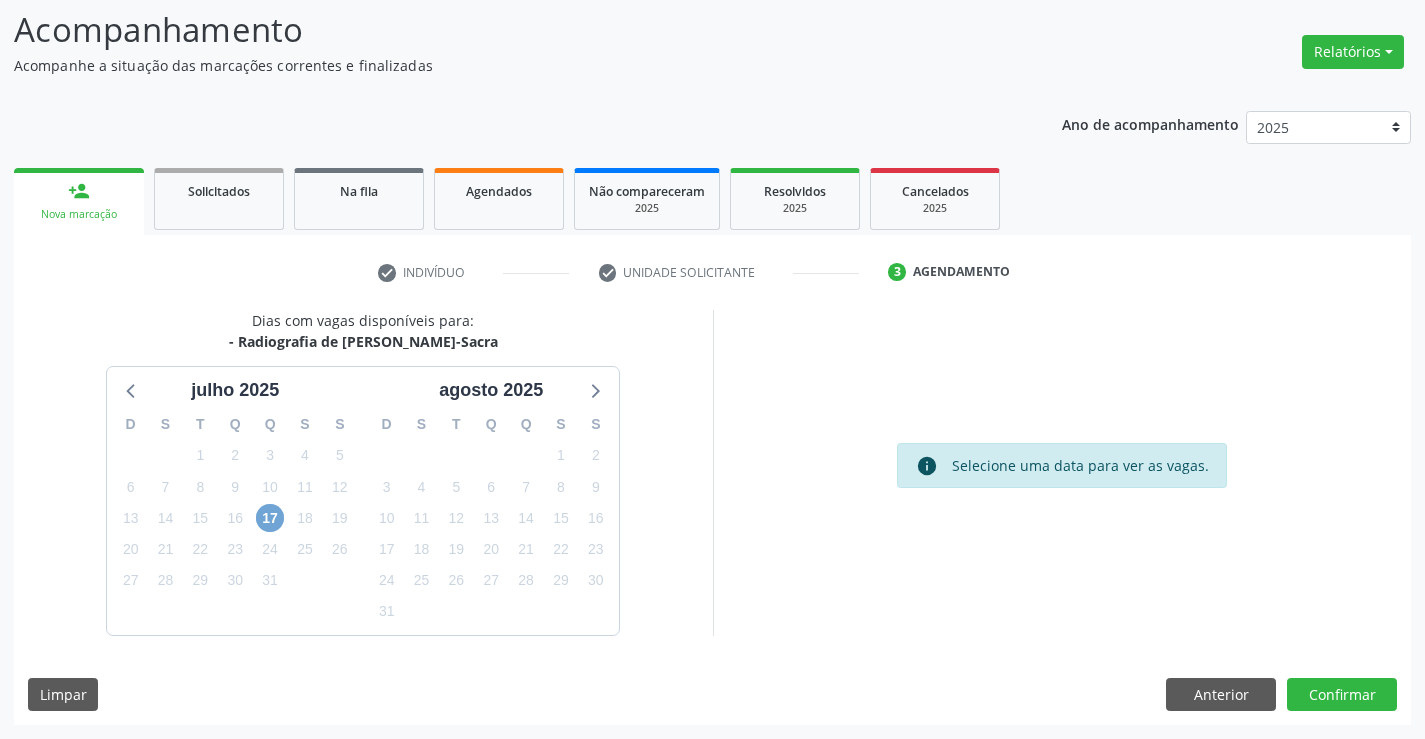 click on "17" at bounding box center [270, 518] 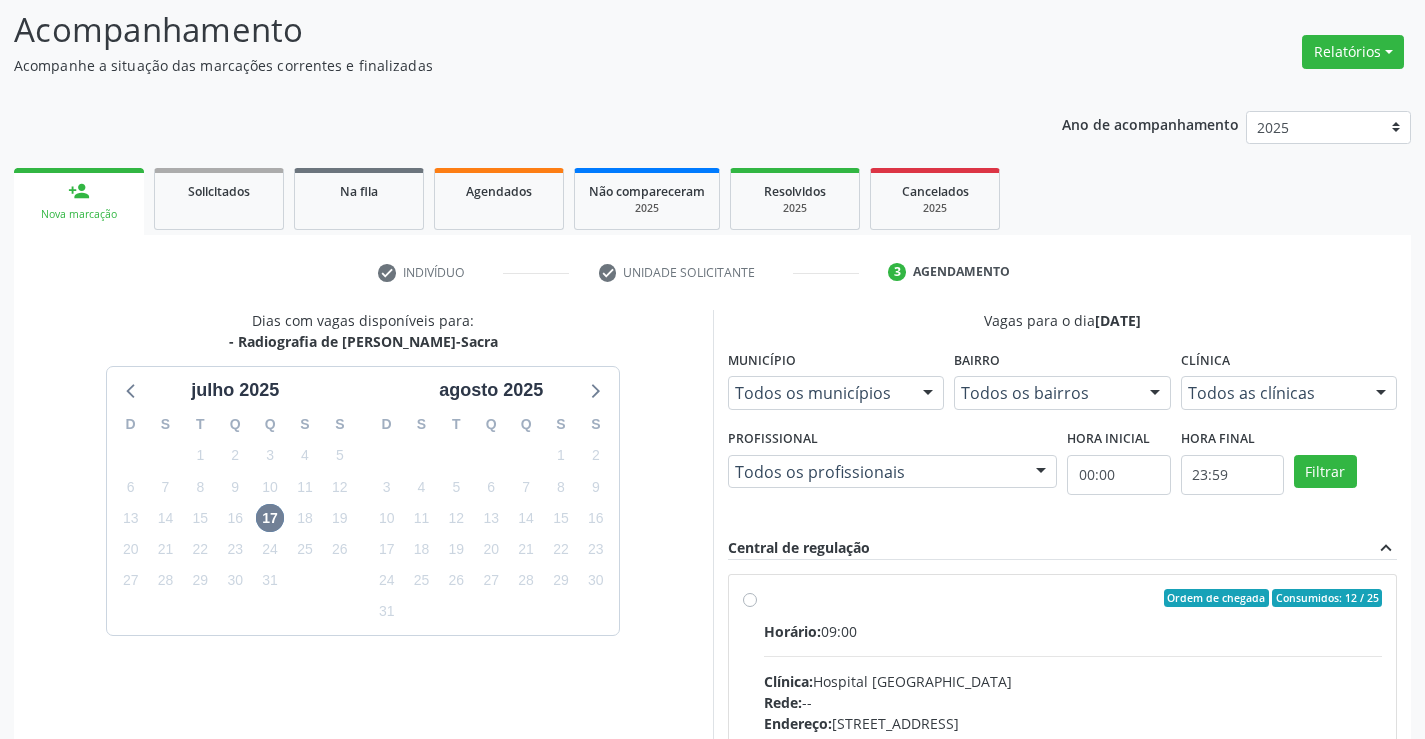 click on "Ordem de chegada
Consumidos: 12 / 25
Horário:   09:00
Clínica:  Hospital Sao Francisco
Rede:
--
Endereço:   Blocos, nº 258, Centro, Campo Formoso - BA
Telefone:   (74) 36451217
Profissional:
Joel da Rocha Almeida
Informações adicionais sobre o atendimento
Idade de atendimento:
de 0 a 120 anos
Gênero(s) atendido(s):
Masculino e Feminino
Informações adicionais:
--" at bounding box center (1073, 742) 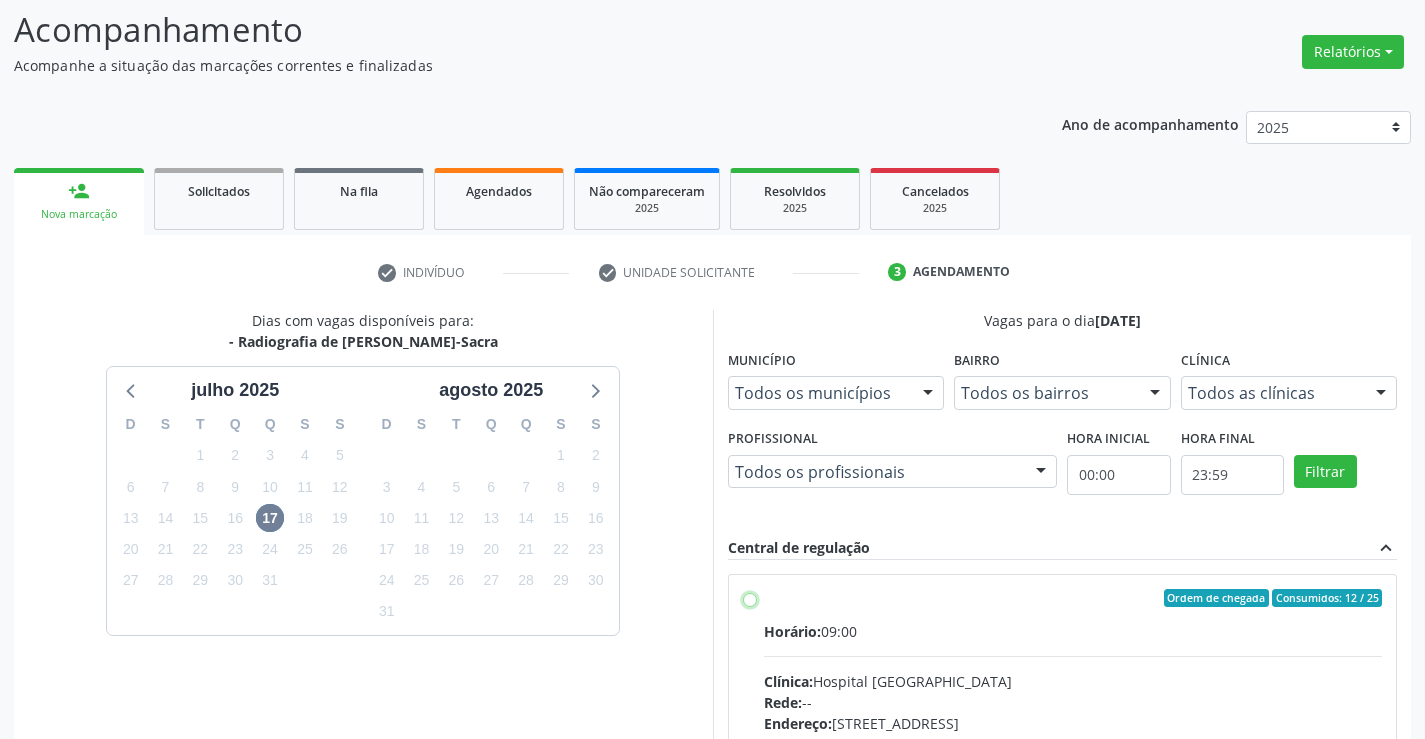 click on "Ordem de chegada
Consumidos: 12 / 25
Horário:   09:00
Clínica:  Hospital Sao Francisco
Rede:
--
Endereço:   Blocos, nº 258, Centro, Campo Formoso - BA
Telefone:   (74) 36451217
Profissional:
Joel da Rocha Almeida
Informações adicionais sobre o atendimento
Idade de atendimento:
de 0 a 120 anos
Gênero(s) atendido(s):
Masculino e Feminino
Informações adicionais:
--" at bounding box center [750, 598] 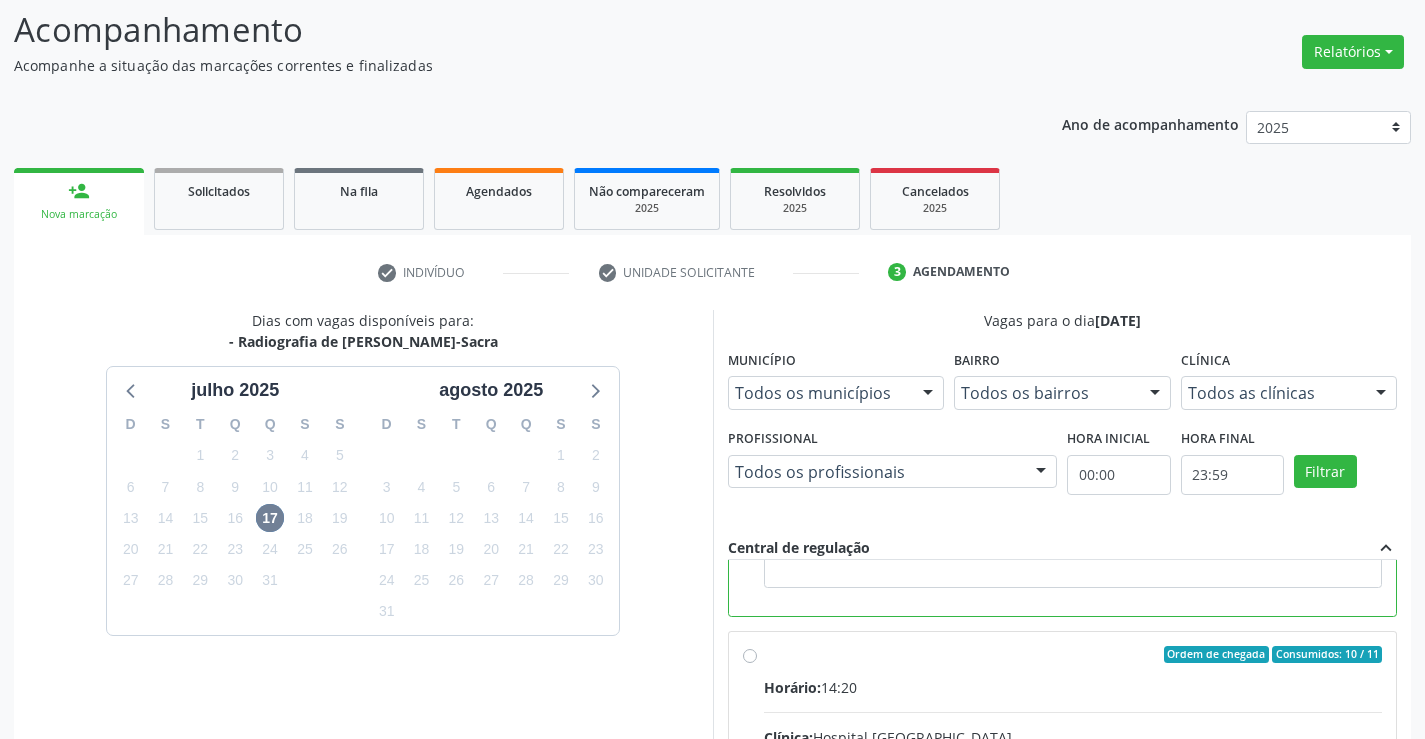 scroll, scrollTop: 450, scrollLeft: 0, axis: vertical 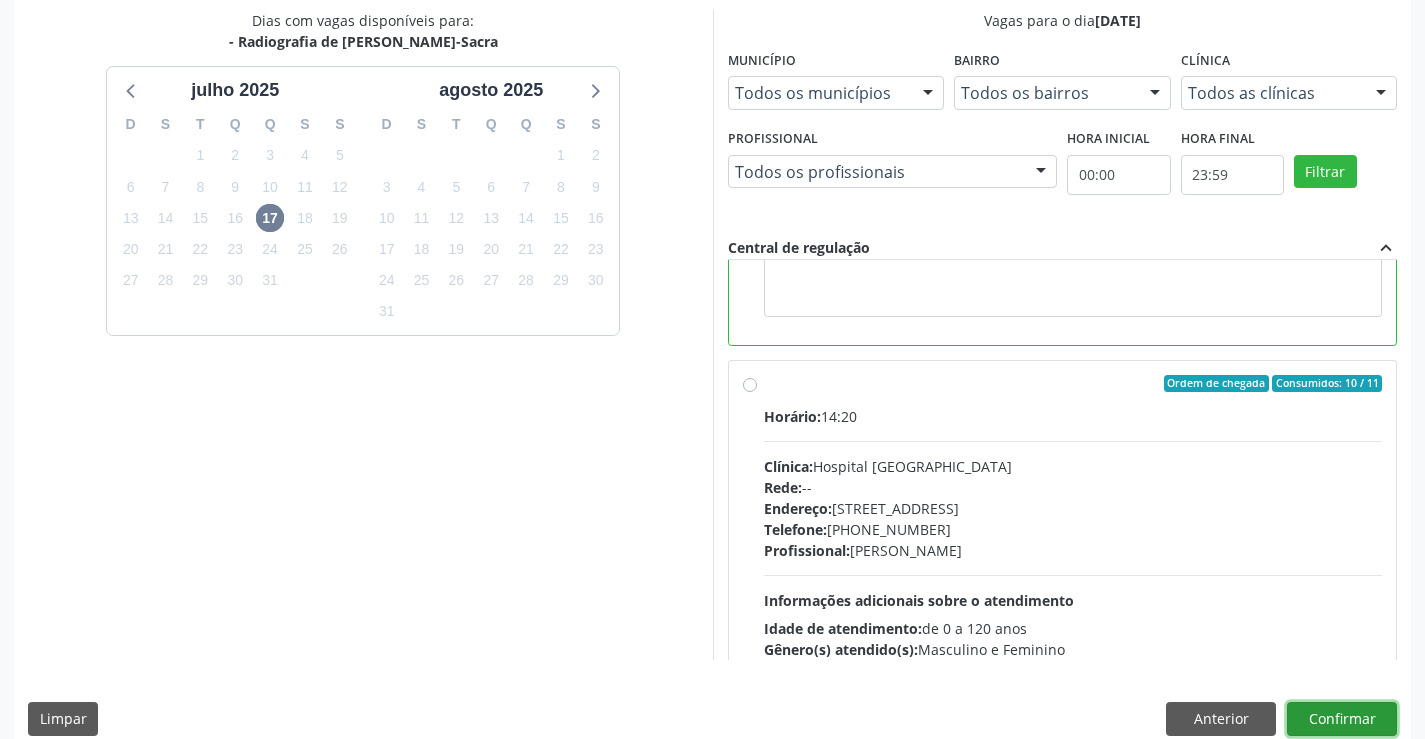click on "Confirmar" at bounding box center [1342, 719] 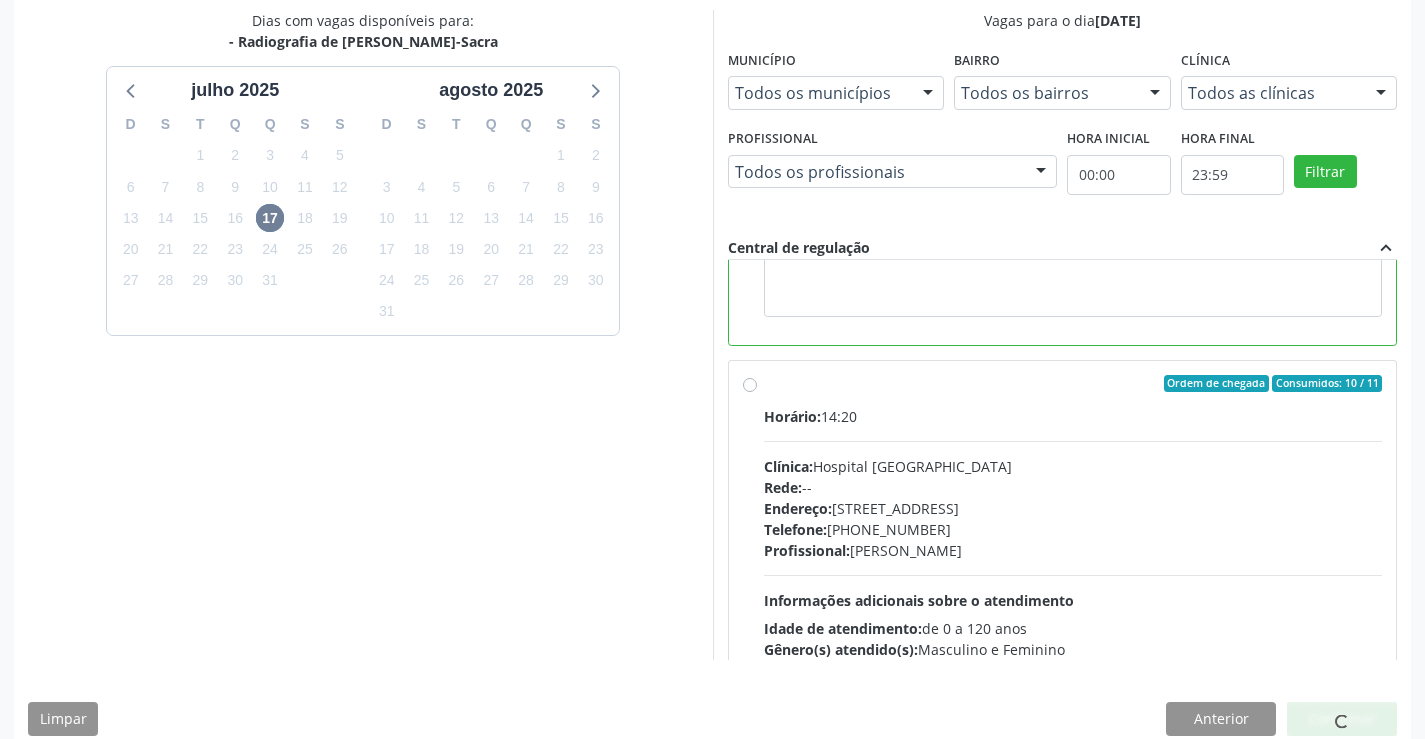 scroll, scrollTop: 0, scrollLeft: 0, axis: both 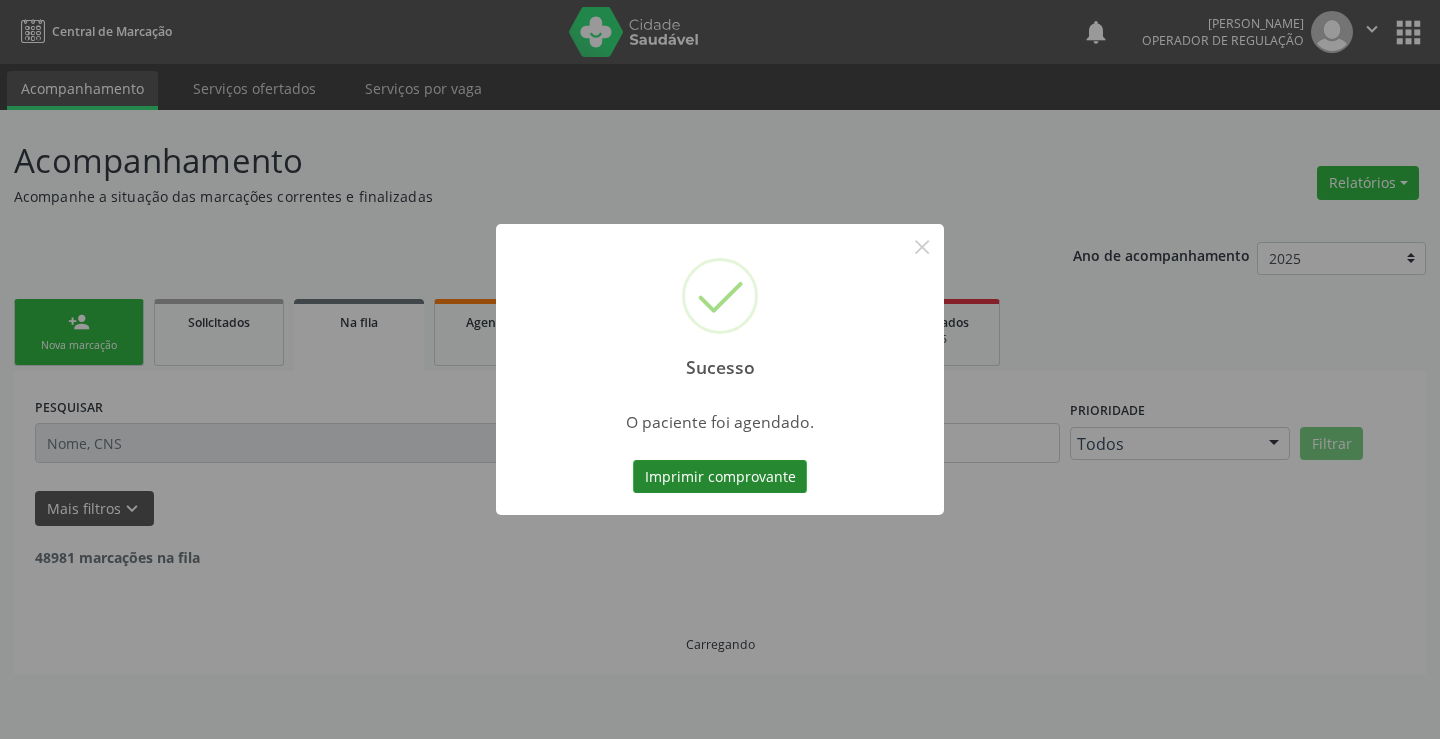 click on "Imprimir comprovante" at bounding box center [720, 477] 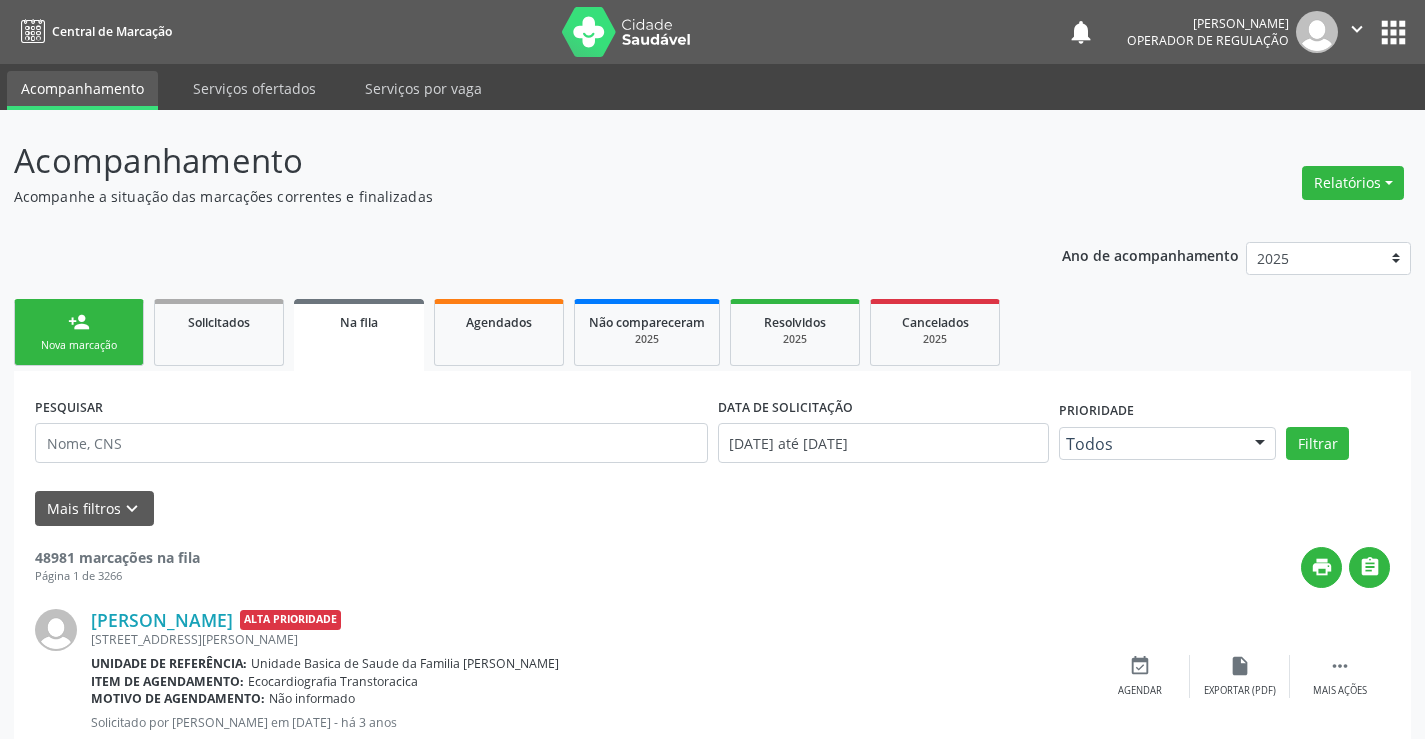 click on "person_add
Nova marcação" at bounding box center (79, 332) 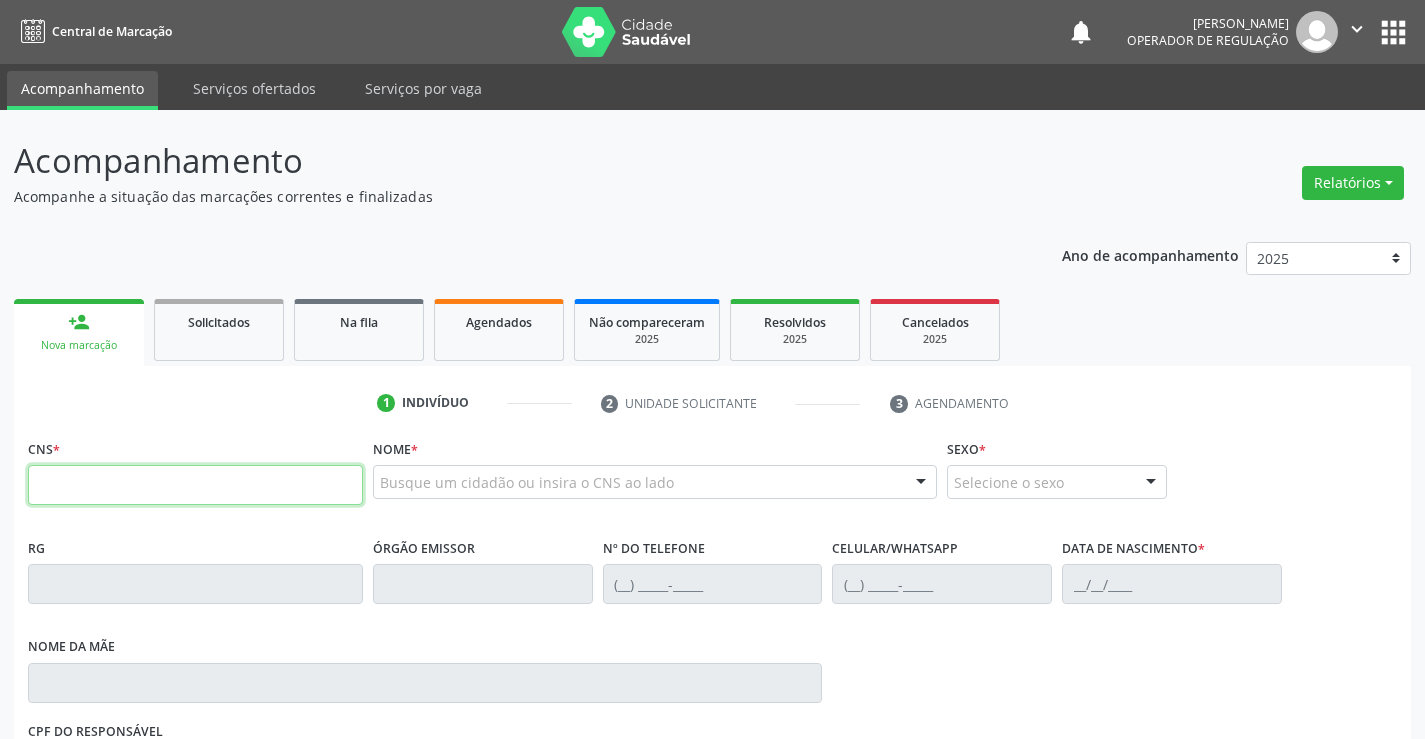 click at bounding box center [195, 485] 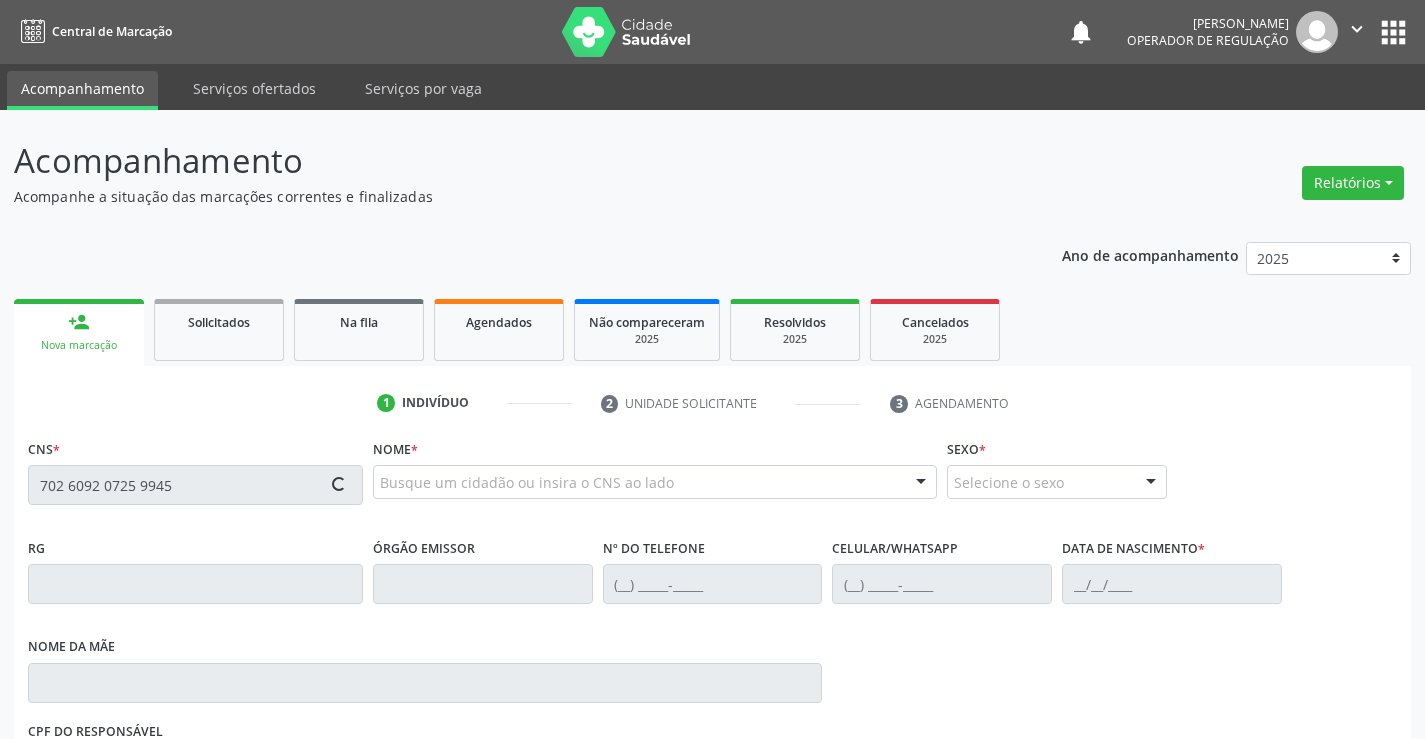 type on "702 6092 0725 9945" 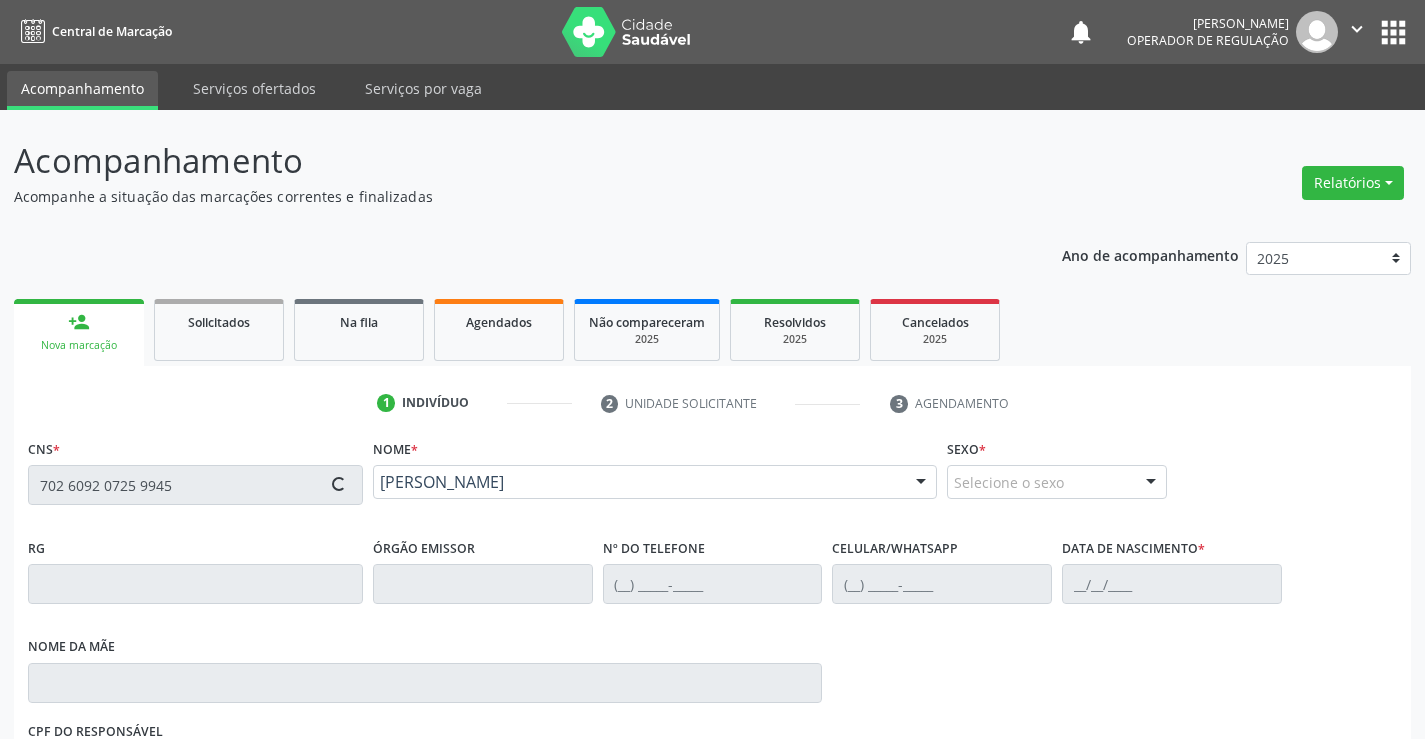 type on "1169205054" 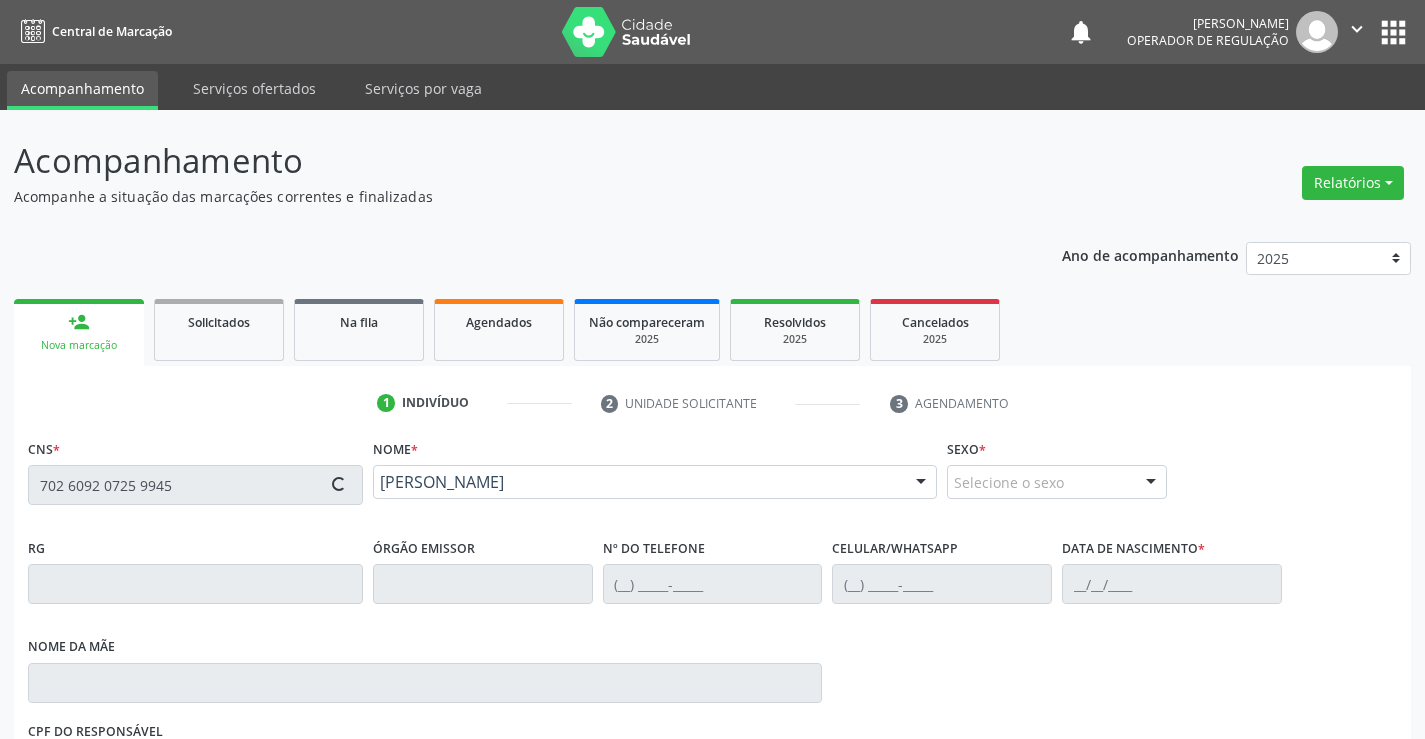 type on "(74) 8846-8885" 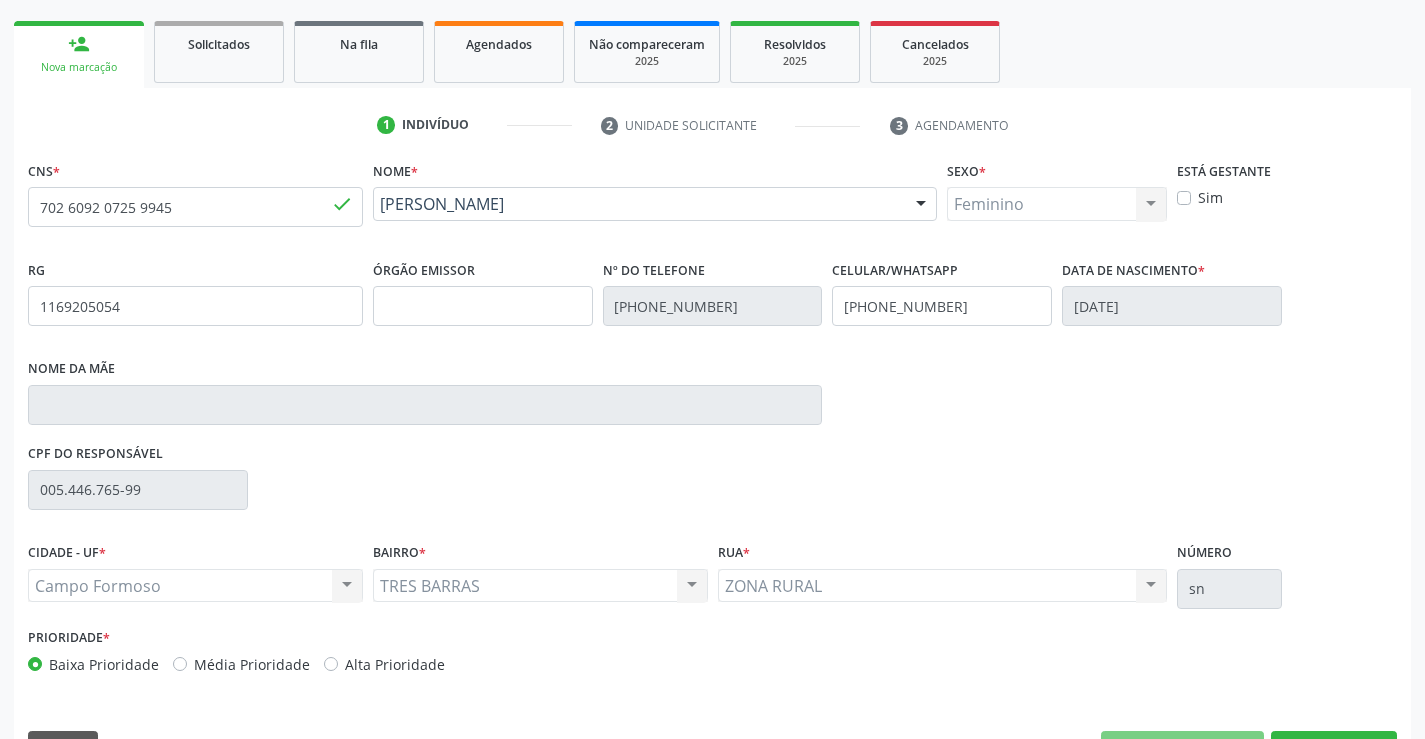 scroll, scrollTop: 331, scrollLeft: 0, axis: vertical 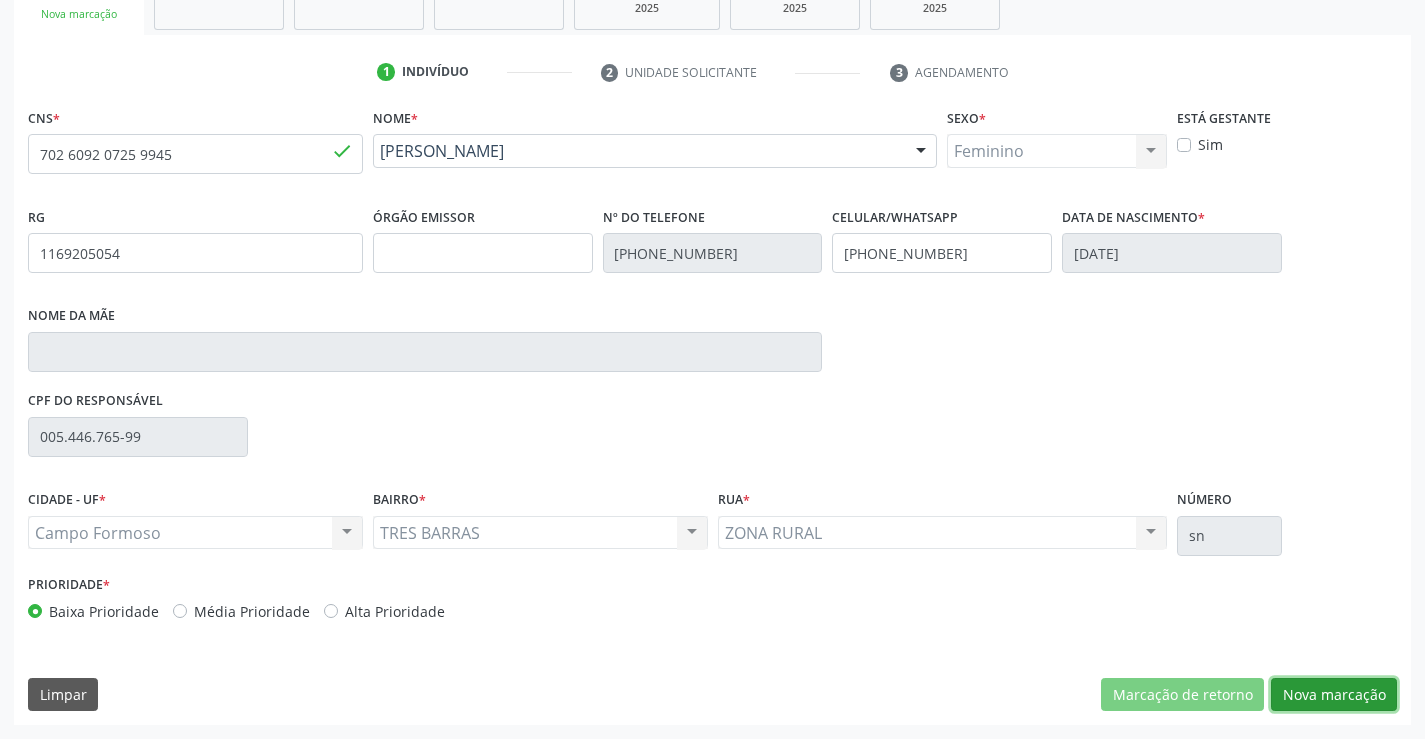 click on "Nova marcação" at bounding box center (1334, 695) 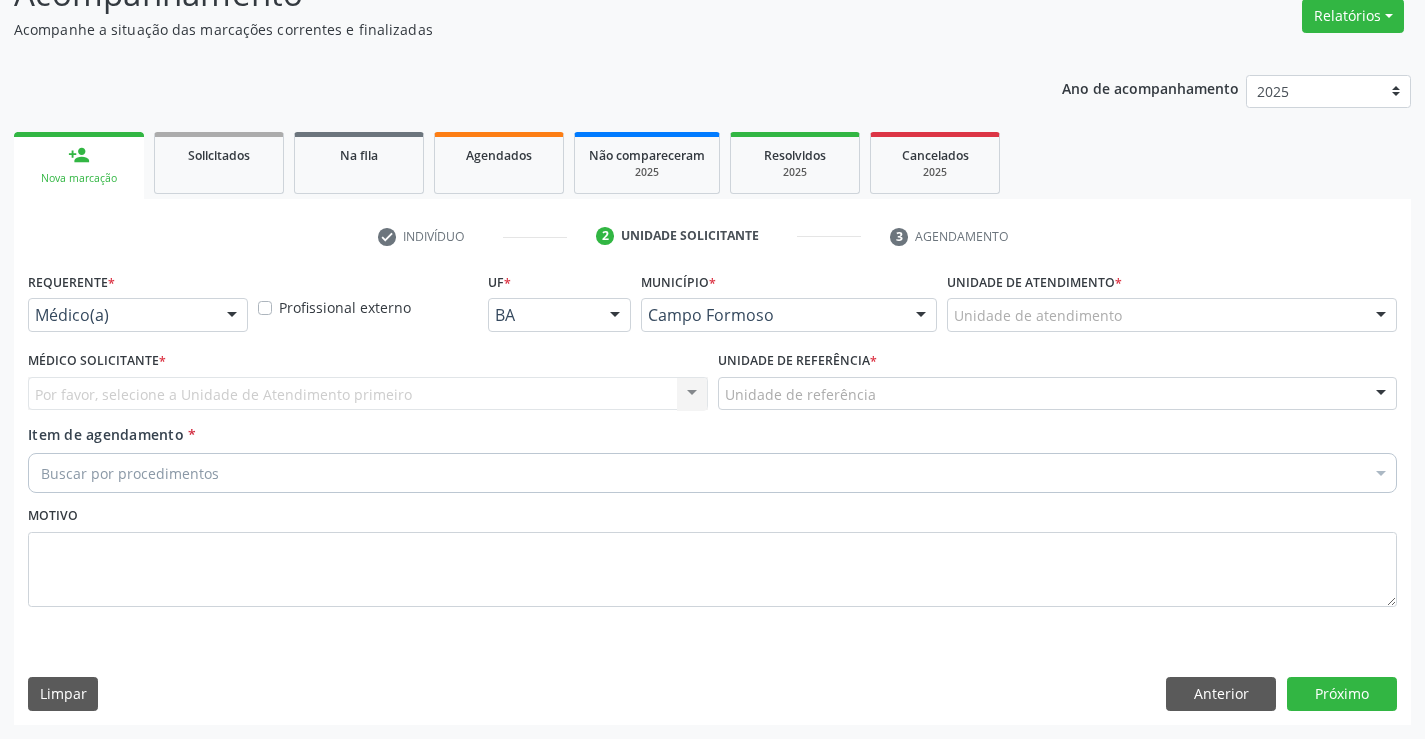 scroll, scrollTop: 167, scrollLeft: 0, axis: vertical 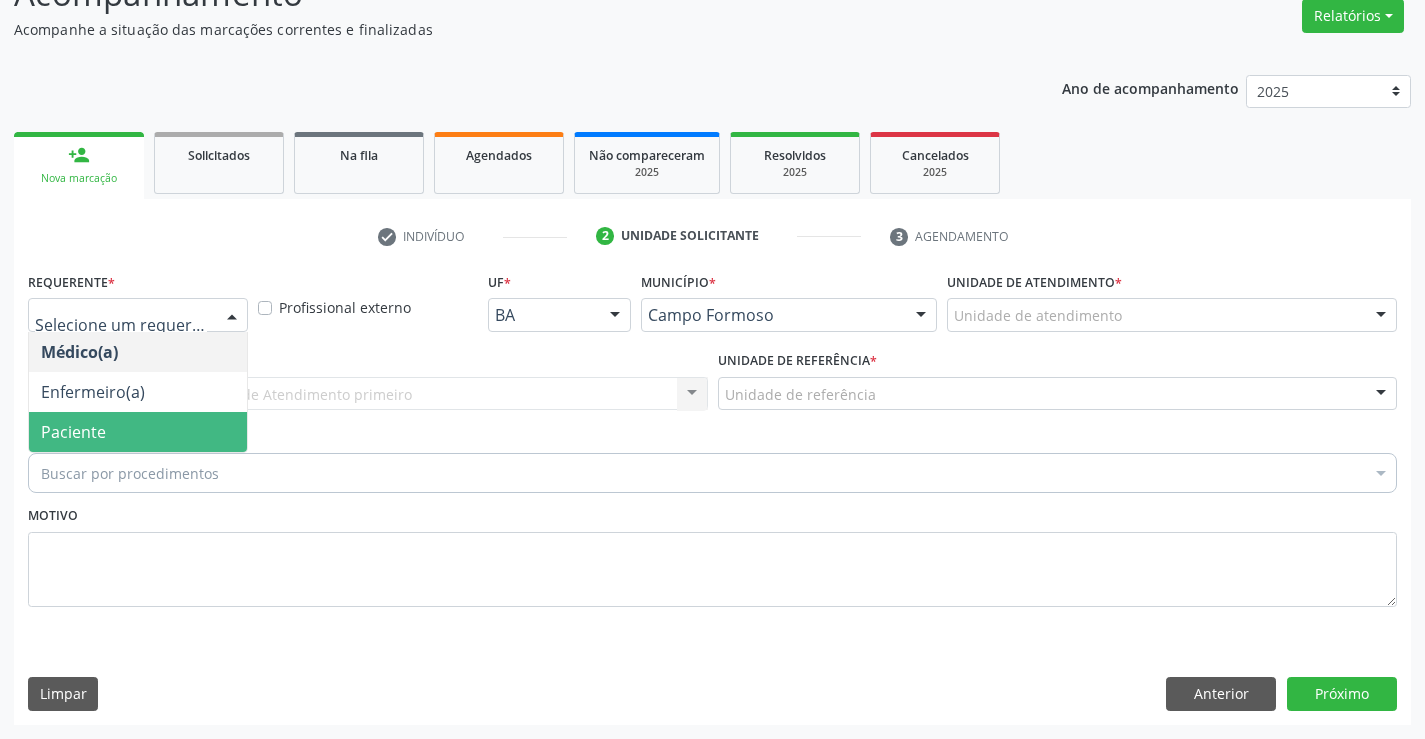 click on "Paciente" at bounding box center (138, 432) 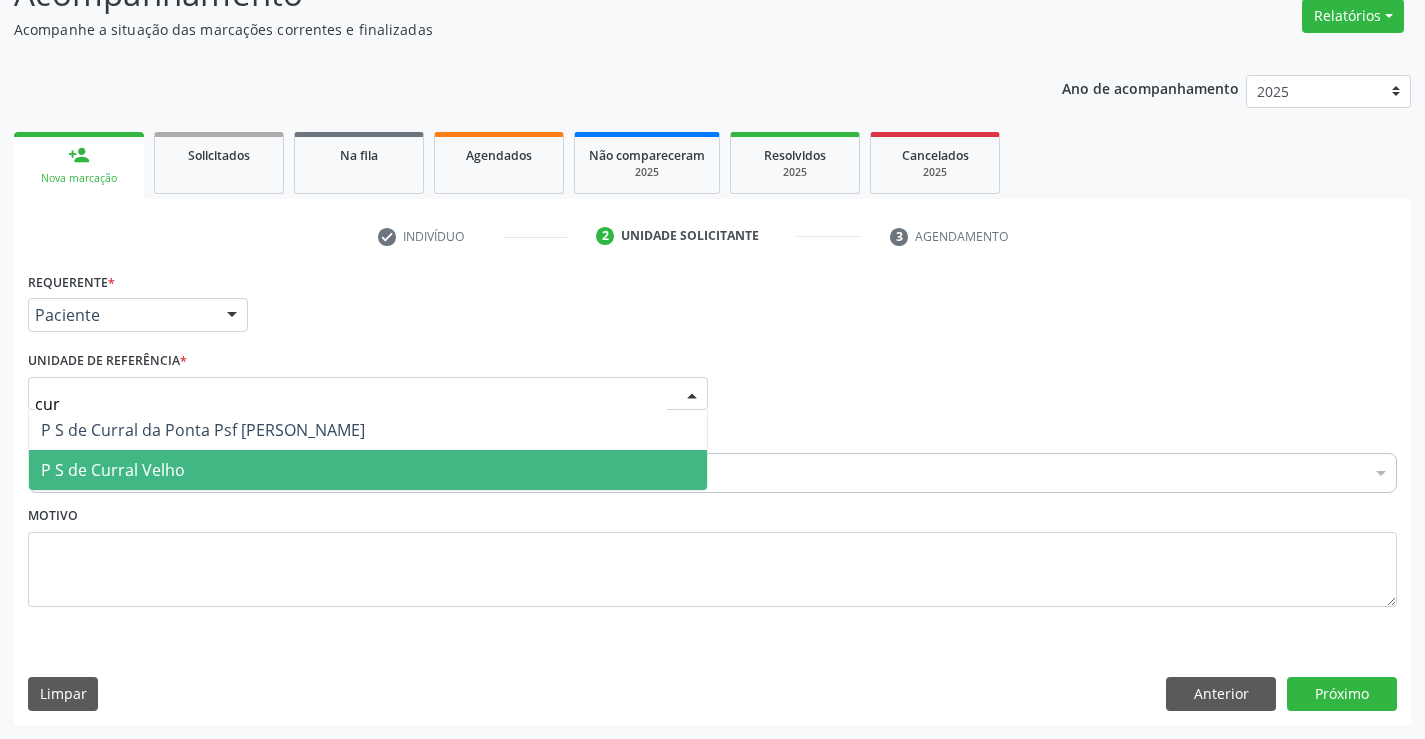 type on "curr" 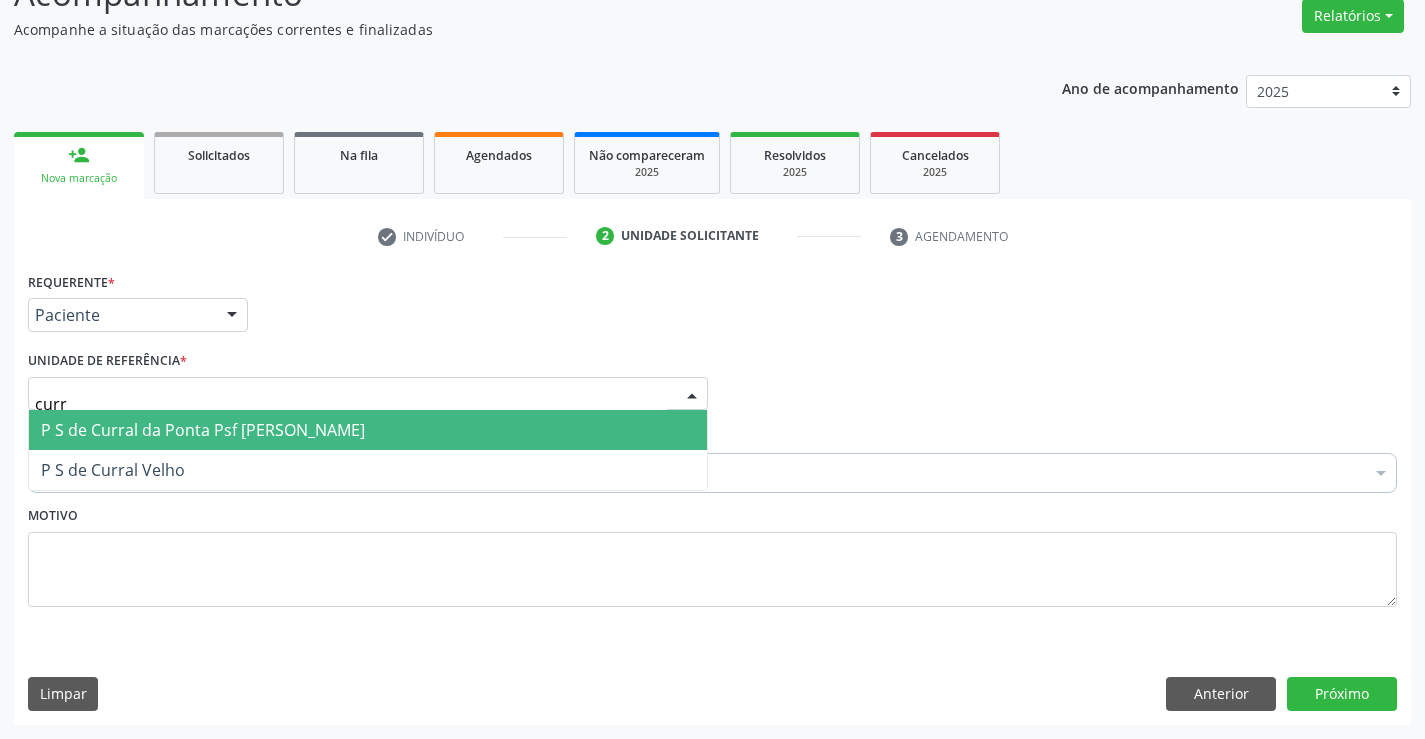 click on "P S de Curral da Ponta Psf [PERSON_NAME]" at bounding box center (203, 430) 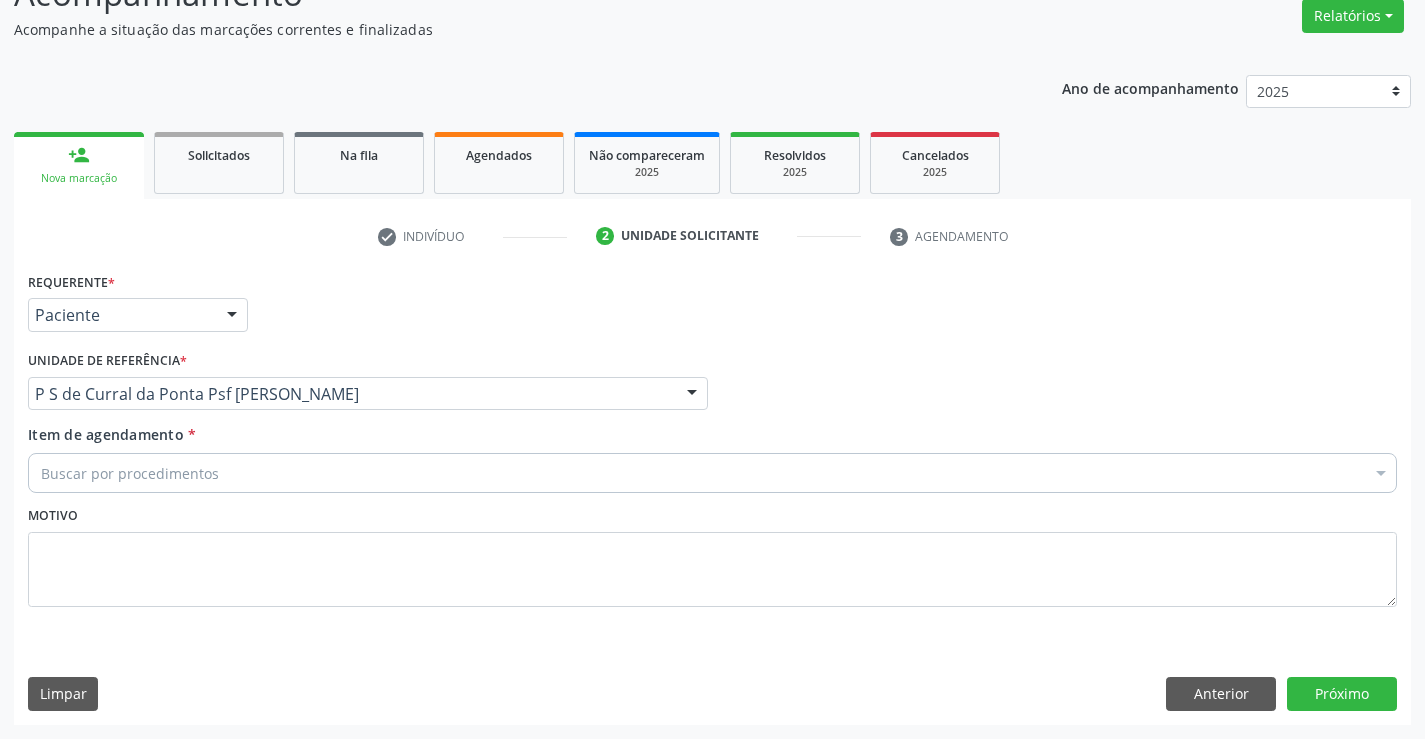 click on "Buscar por procedimentos" at bounding box center (712, 473) 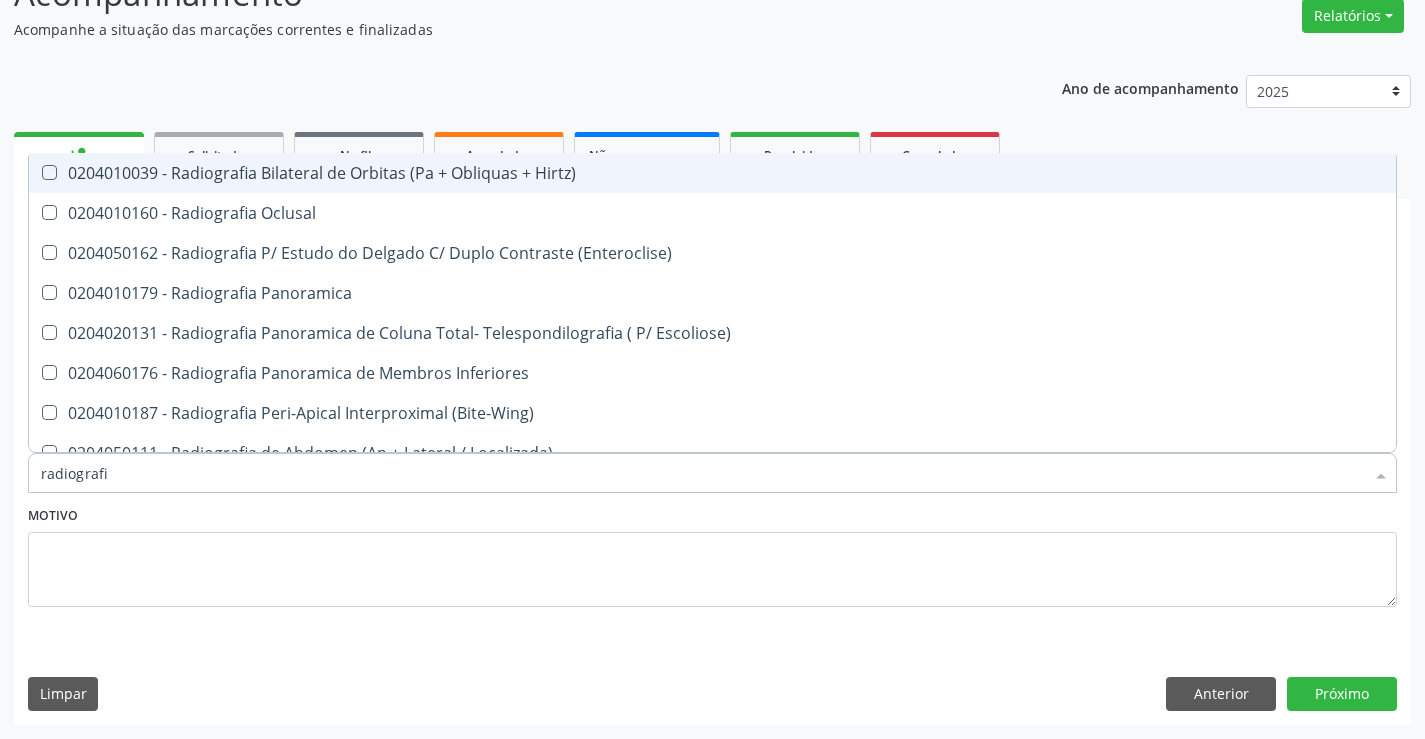 type on "radiografia" 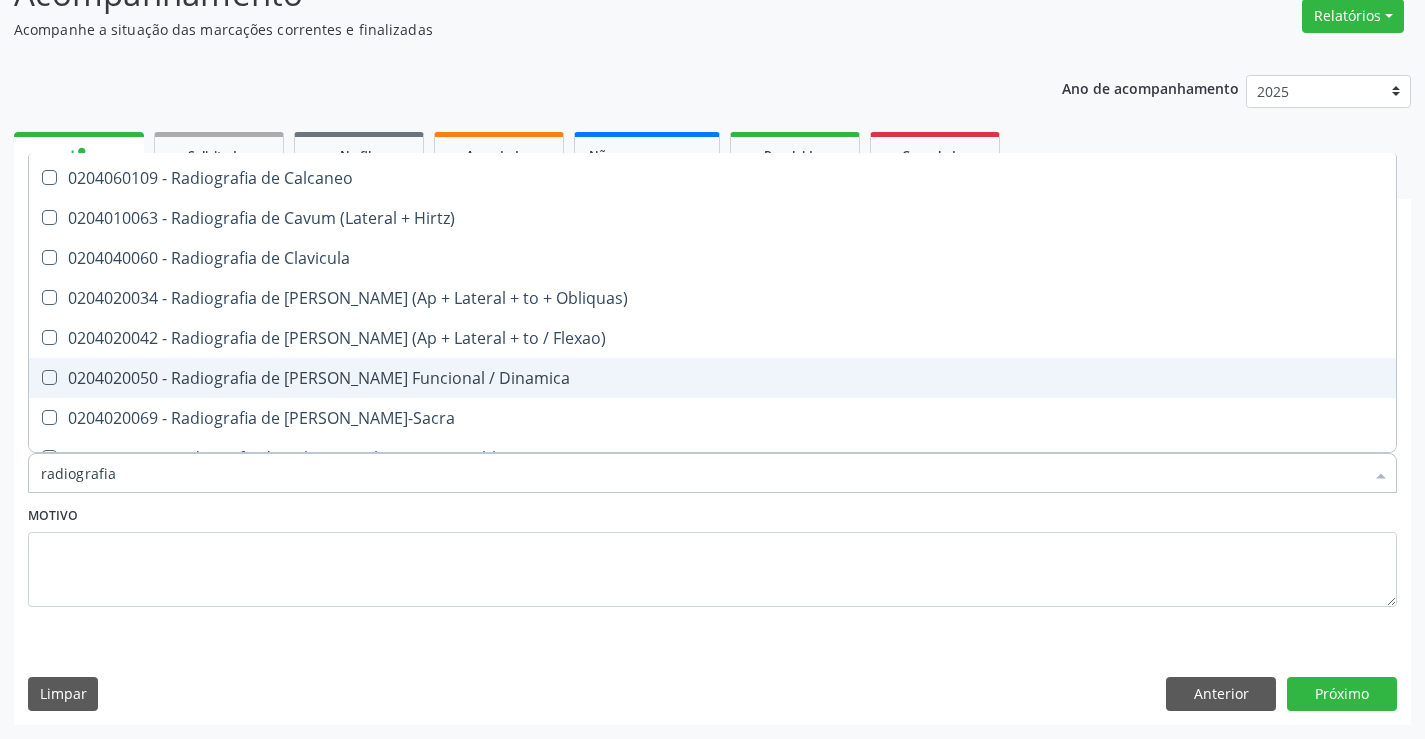 scroll, scrollTop: 800, scrollLeft: 0, axis: vertical 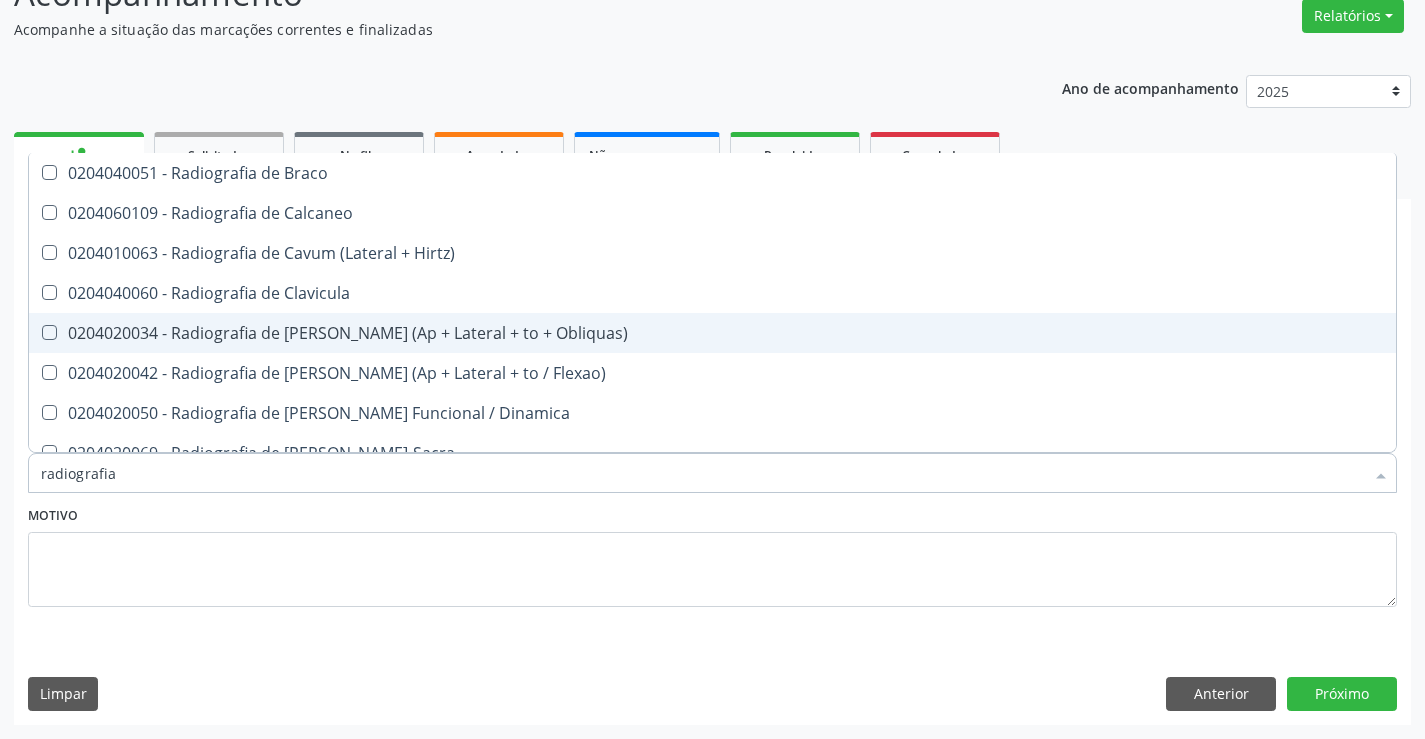 click on "0204020034 - Radiografia de [PERSON_NAME] (Ap + Lateral + to + Obliquas)" at bounding box center (712, 333) 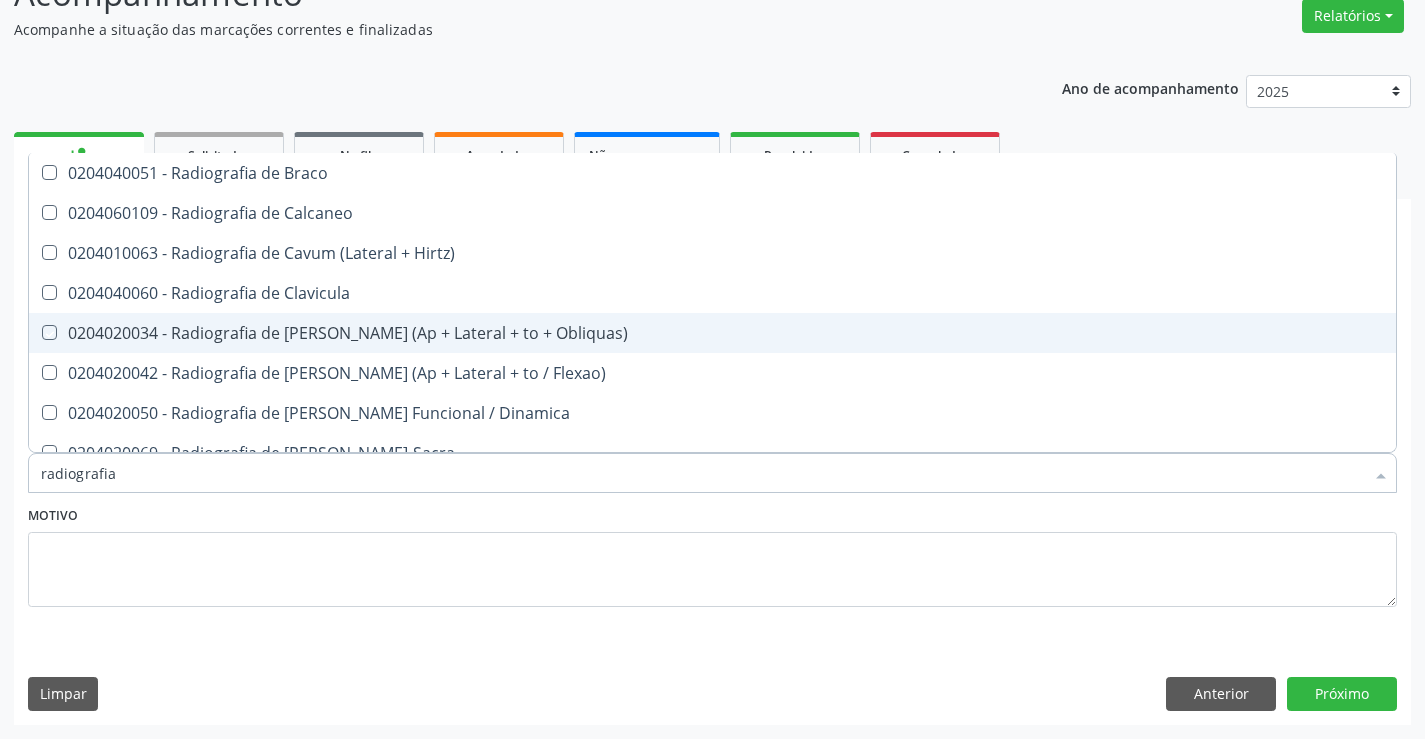checkbox on "true" 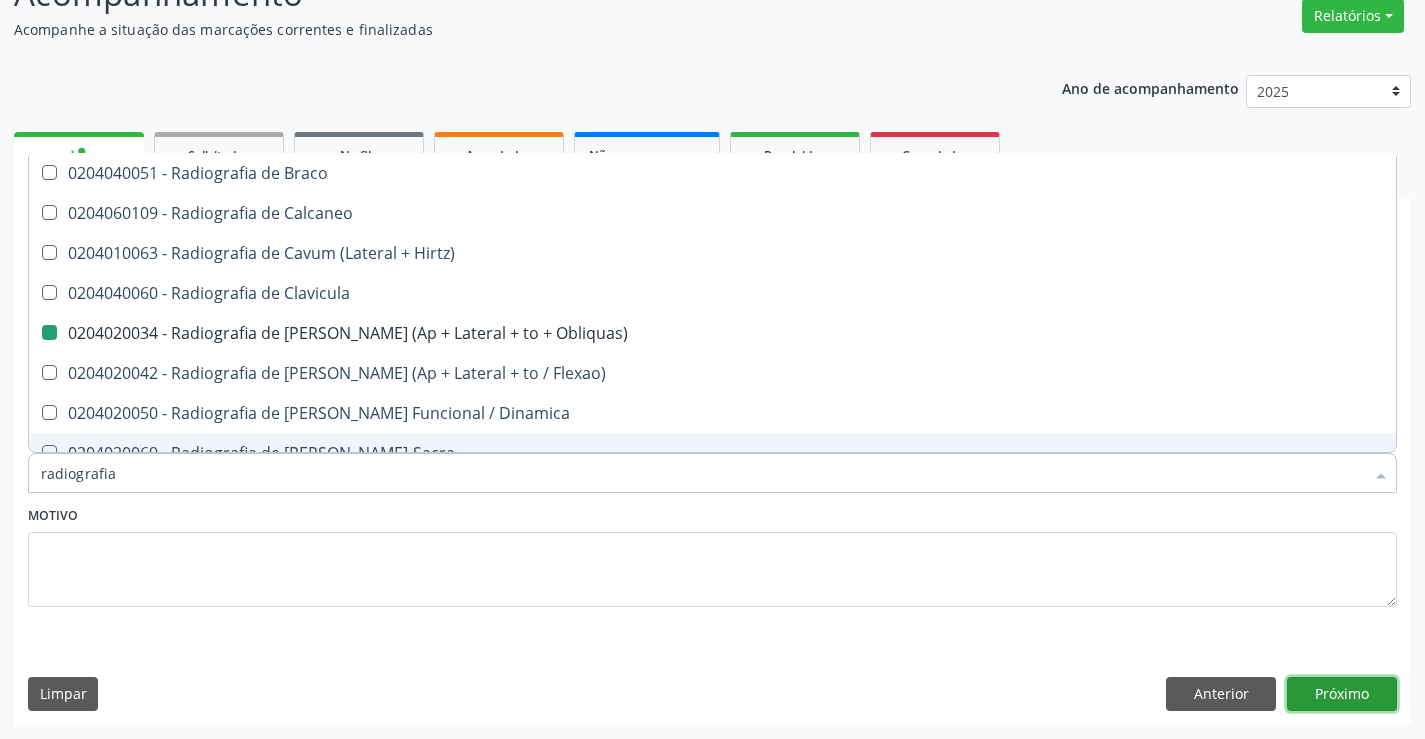 click on "Próximo" at bounding box center (1342, 694) 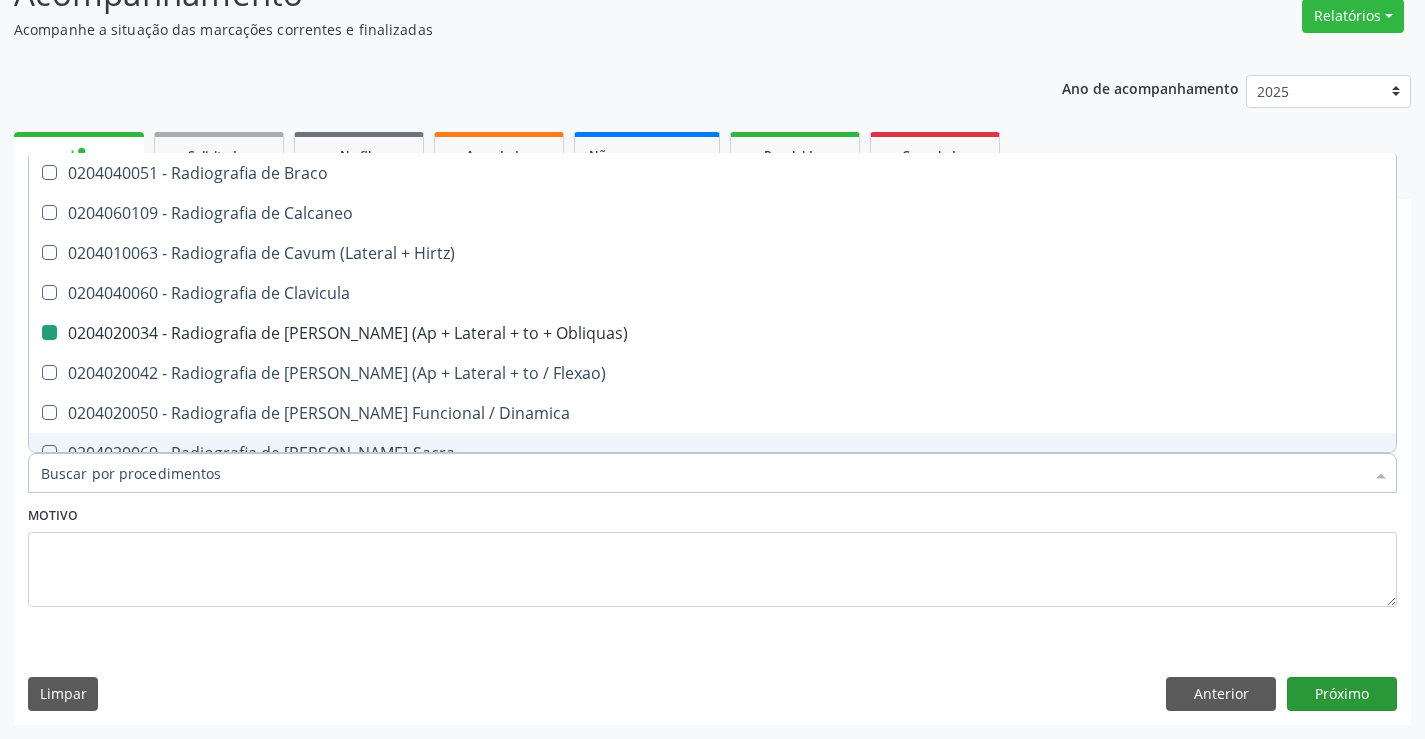 scroll, scrollTop: 131, scrollLeft: 0, axis: vertical 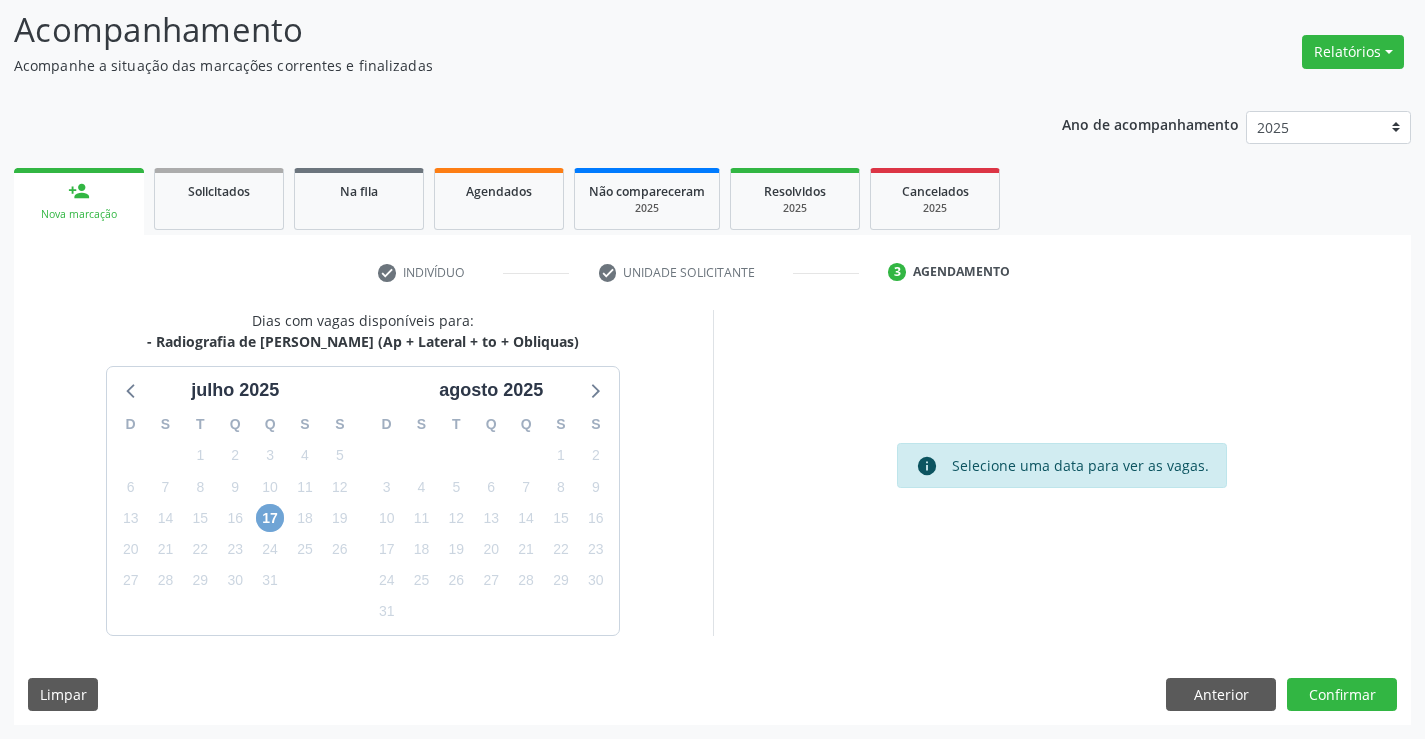 click on "17" at bounding box center (270, 518) 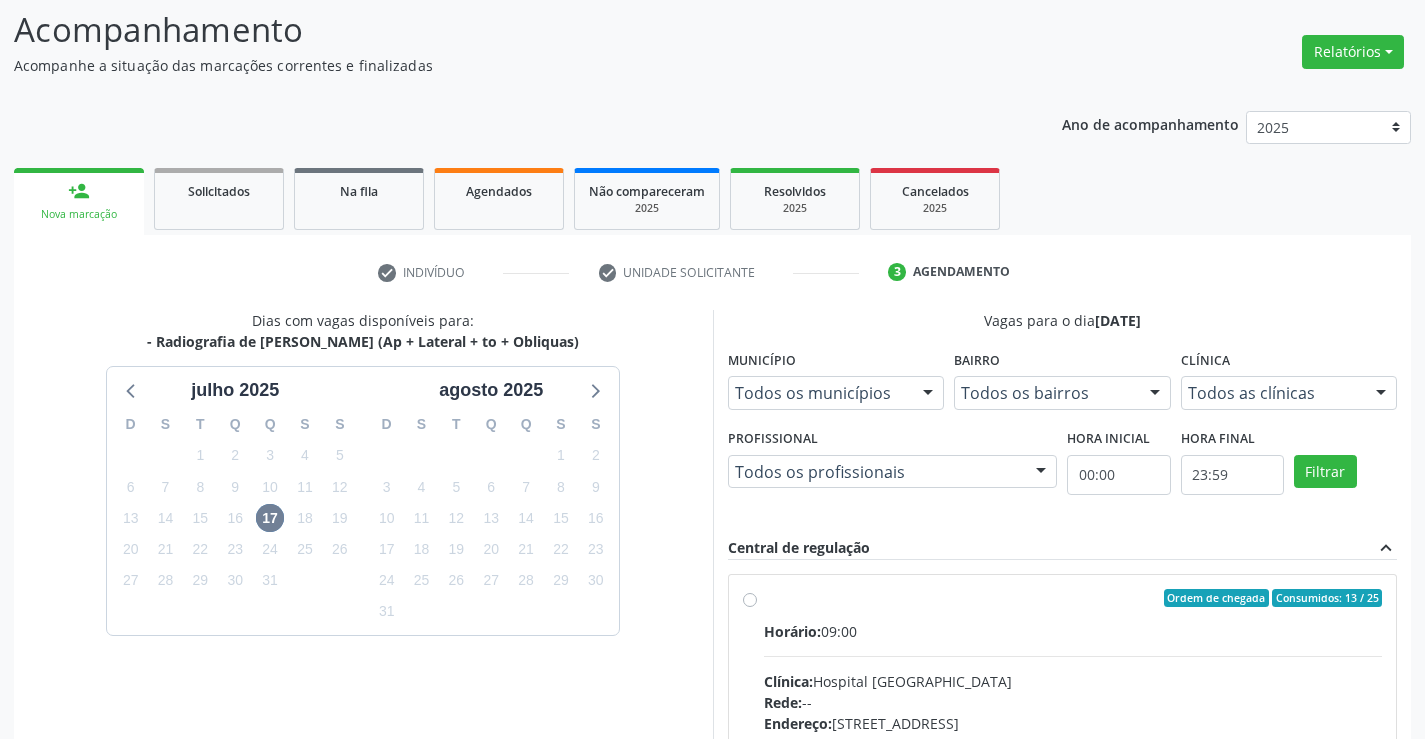 click on "Ordem de chegada
Consumidos: 13 / 25
Horário:   09:00
Clínica:  Hospital Sao Francisco
Rede:
--
Endereço:   Blocos, nº 258, Centro, Campo Formoso - BA
Telefone:   (74) 36451217
Profissional:
Joel da Rocha Almeida
Informações adicionais sobre o atendimento
Idade de atendimento:
de 0 a 120 anos
Gênero(s) atendido(s):
Masculino e Feminino
Informações adicionais:
--" at bounding box center [1073, 742] 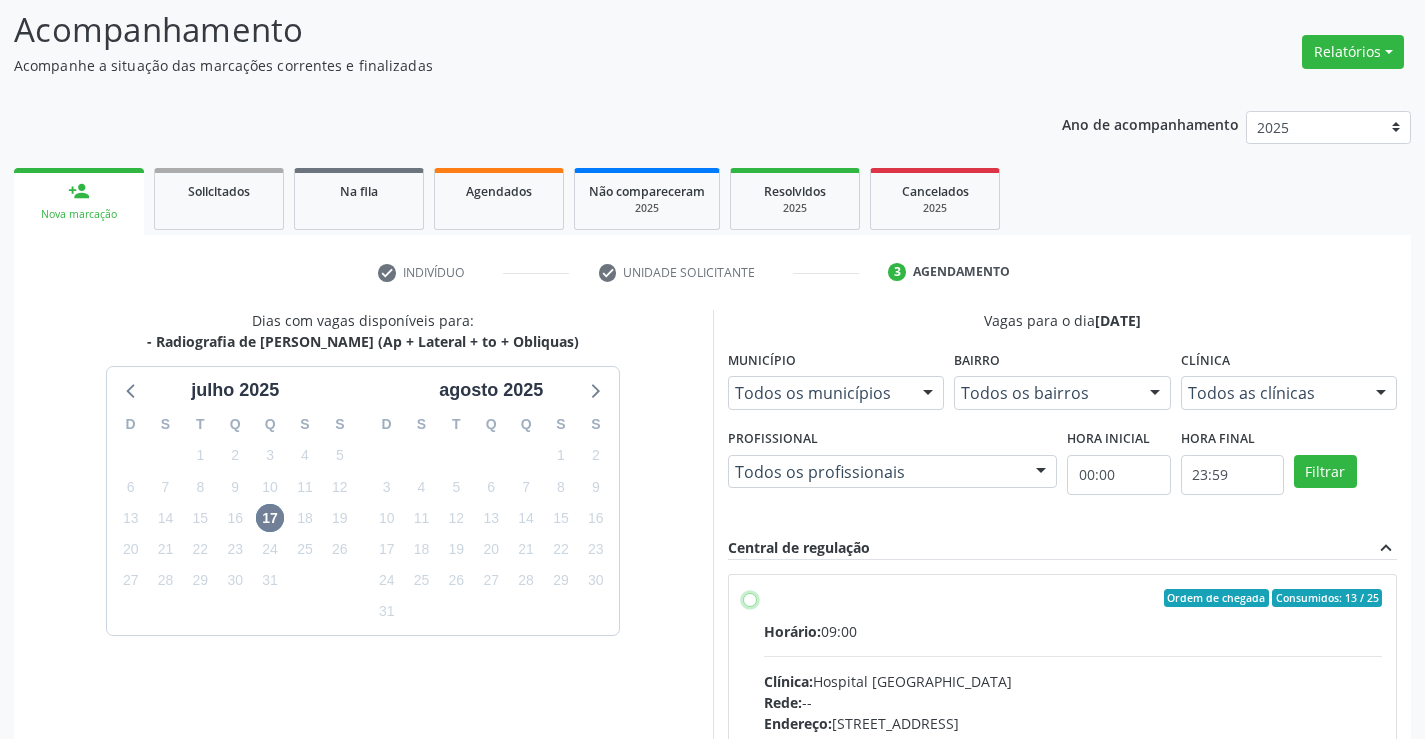 click on "Ordem de chegada
Consumidos: 13 / 25
Horário:   09:00
Clínica:  Hospital Sao Francisco
Rede:
--
Endereço:   Blocos, nº 258, Centro, Campo Formoso - BA
Telefone:   (74) 36451217
Profissional:
Joel da Rocha Almeida
Informações adicionais sobre o atendimento
Idade de atendimento:
de 0 a 120 anos
Gênero(s) atendido(s):
Masculino e Feminino
Informações adicionais:
--" at bounding box center [750, 598] 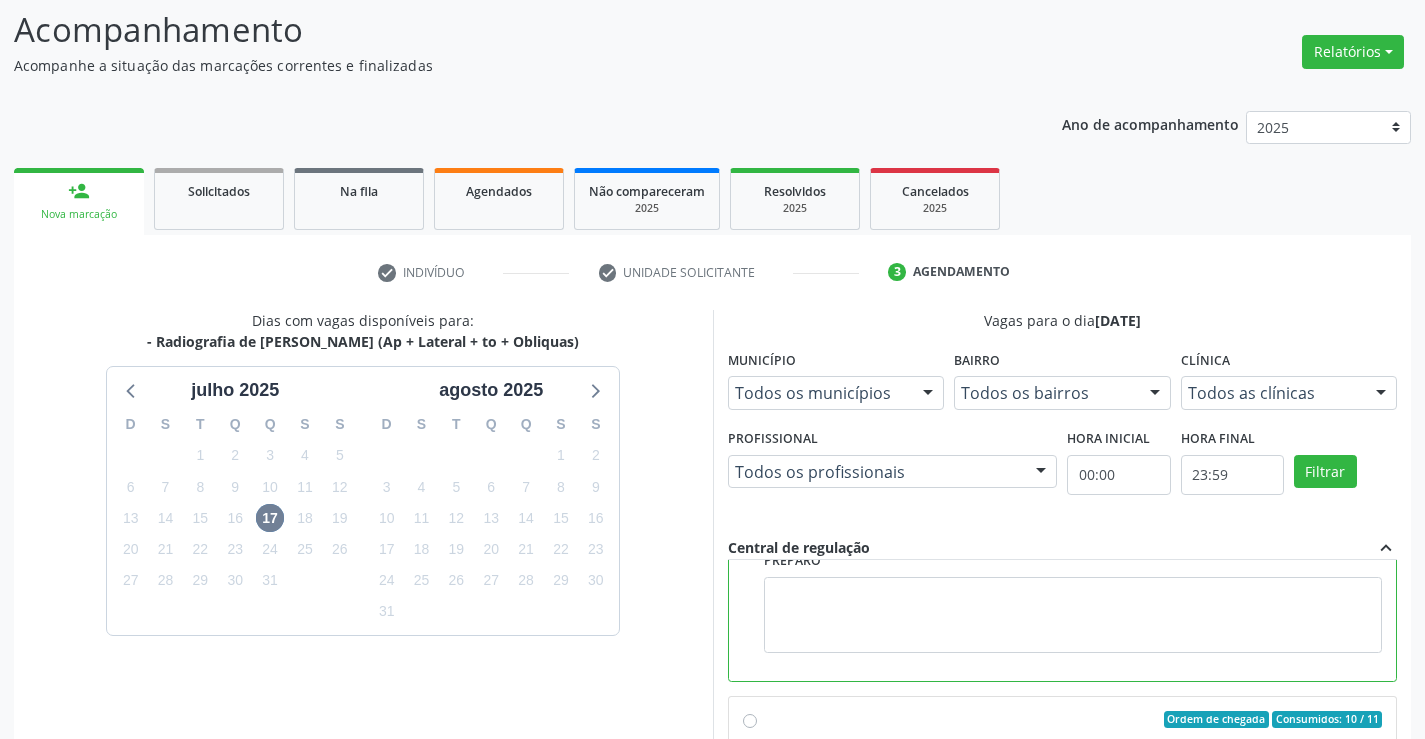 scroll, scrollTop: 450, scrollLeft: 0, axis: vertical 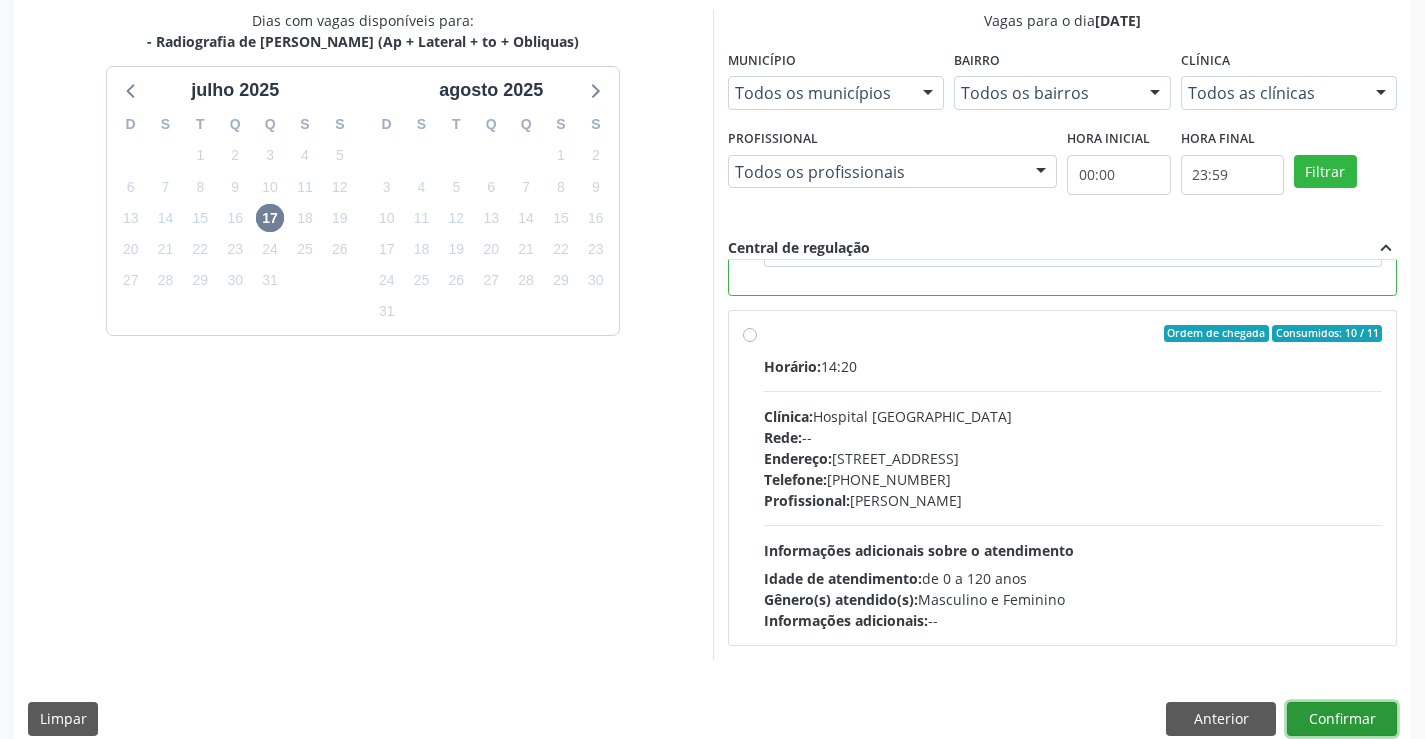 click on "Confirmar" at bounding box center [1342, 719] 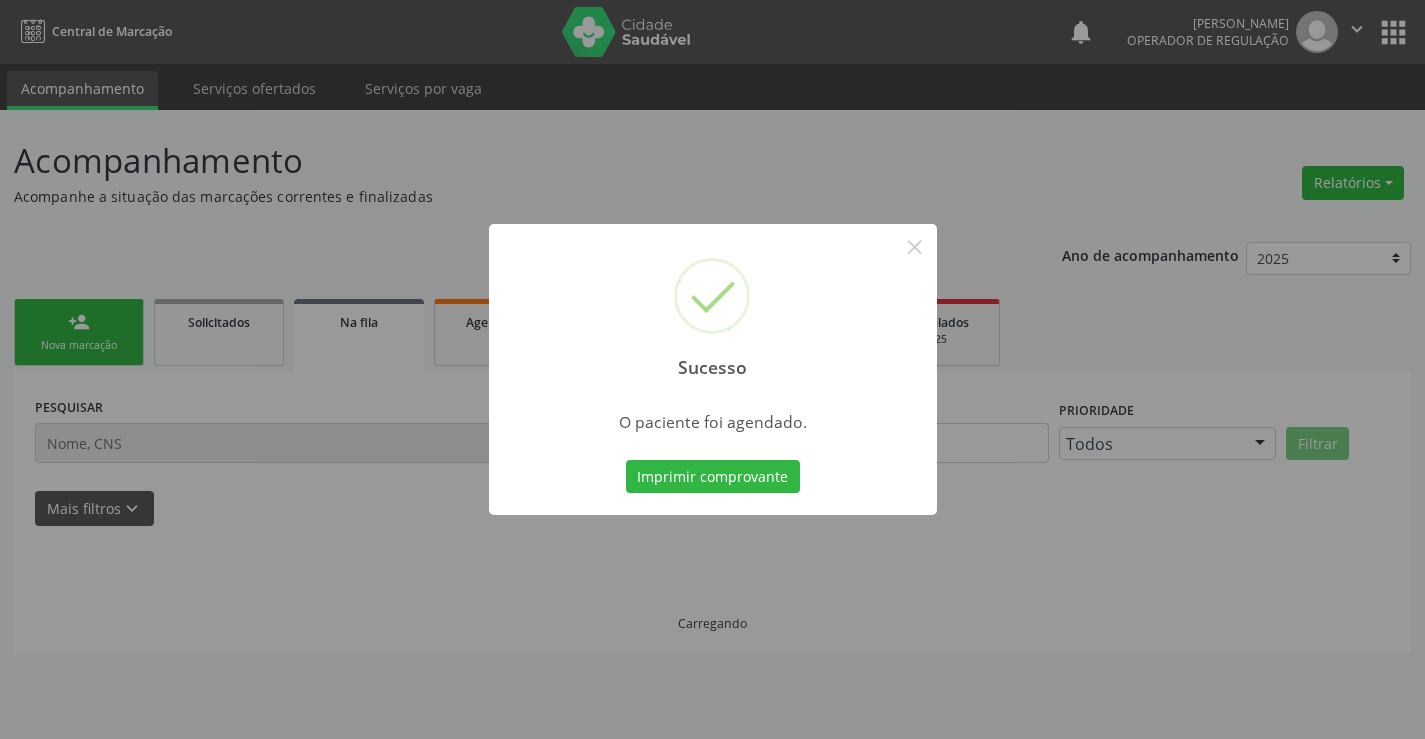 scroll, scrollTop: 0, scrollLeft: 0, axis: both 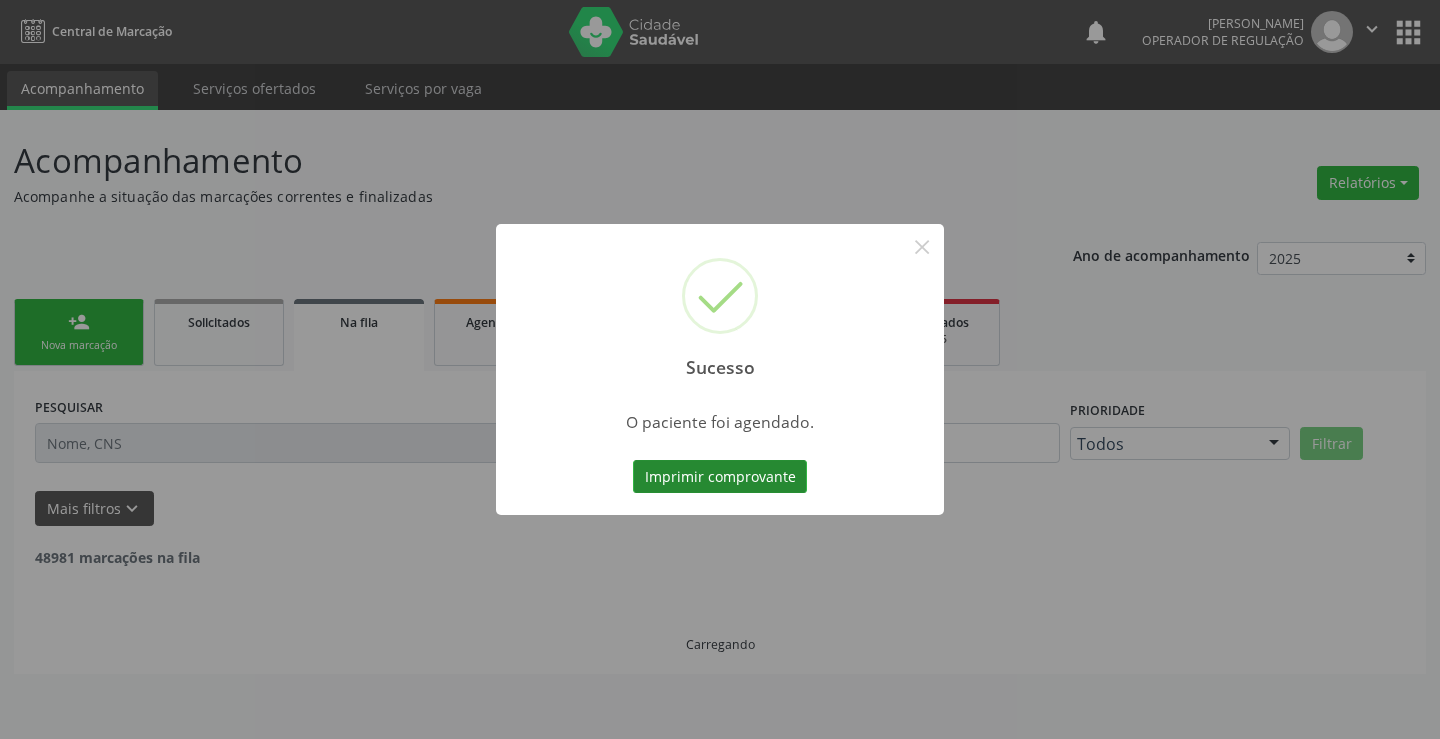 click on "Imprimir comprovante" at bounding box center (720, 477) 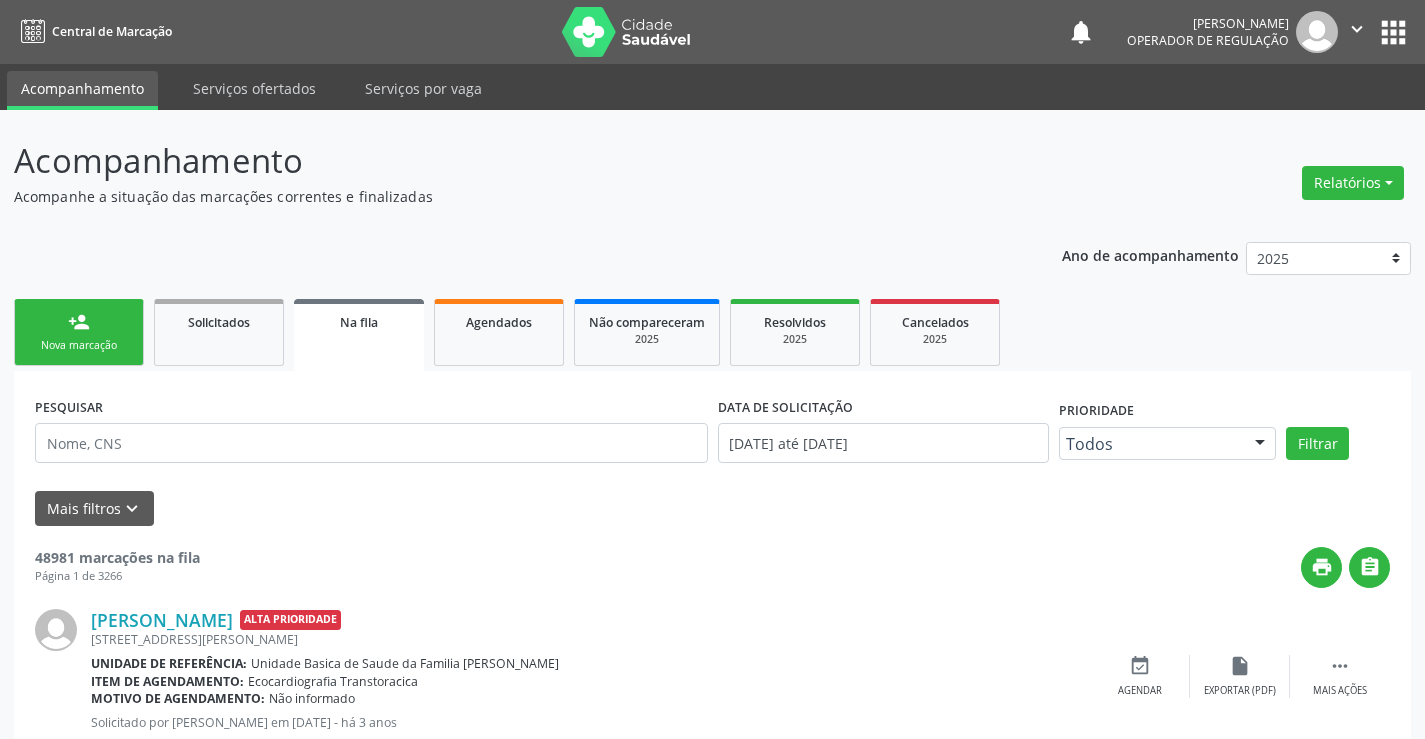 click on "person_add
Nova marcação" at bounding box center [79, 332] 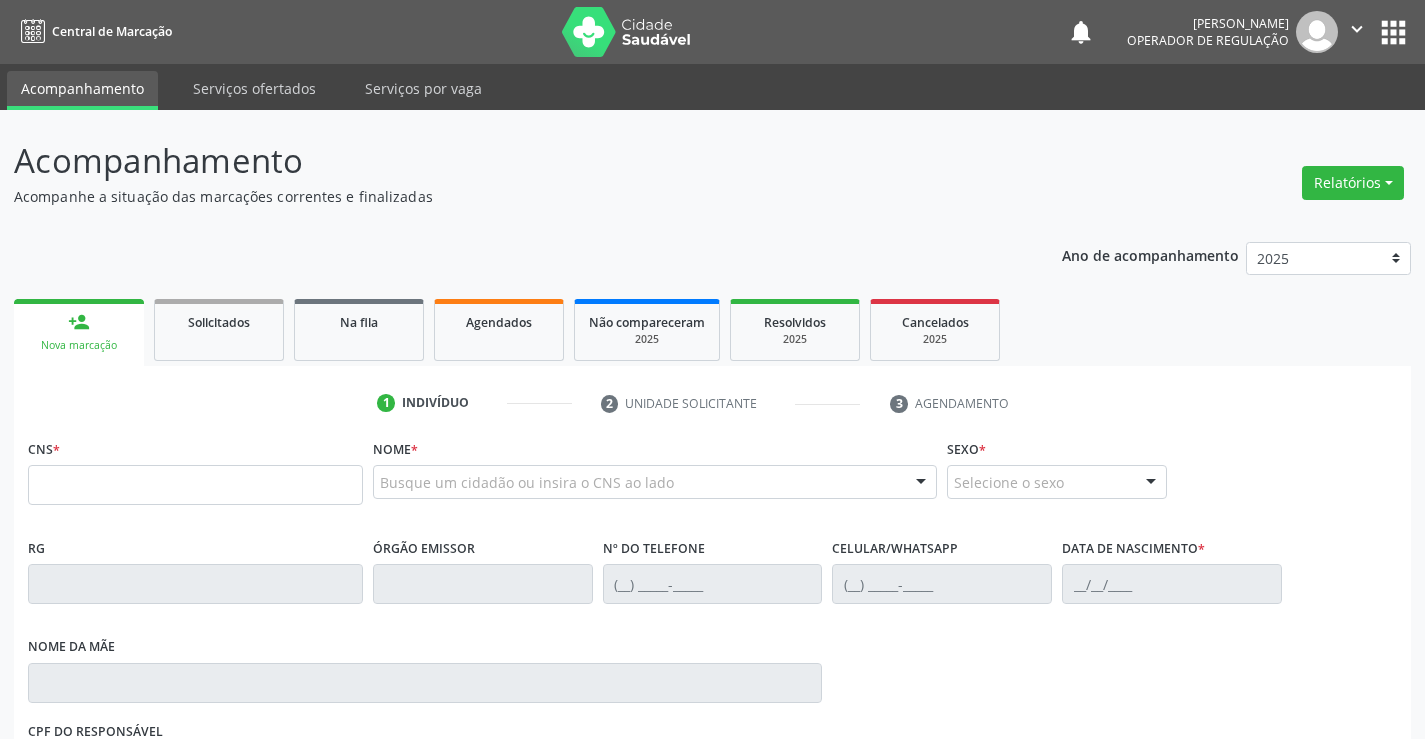 click on "CNS
*" at bounding box center [195, 469] 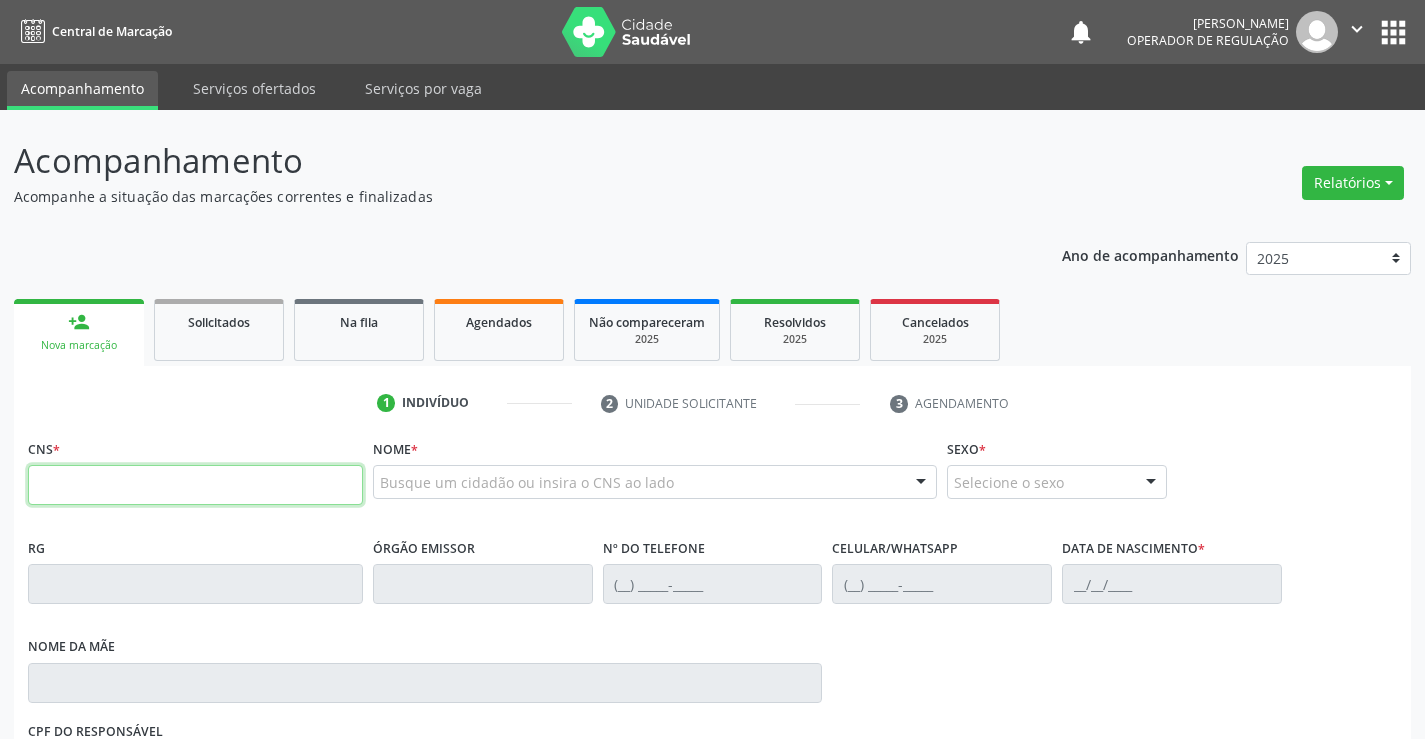 click at bounding box center (195, 485) 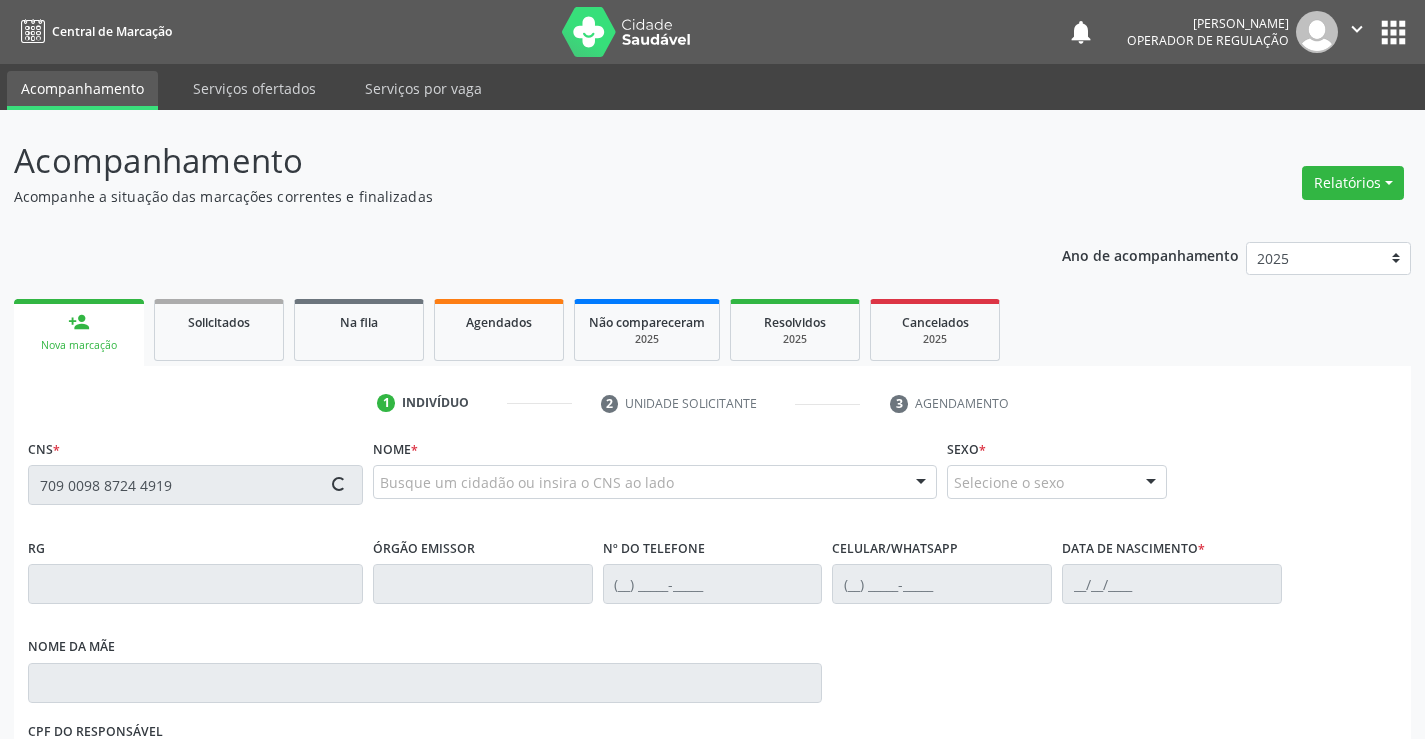 type on "709 0098 8724 4919" 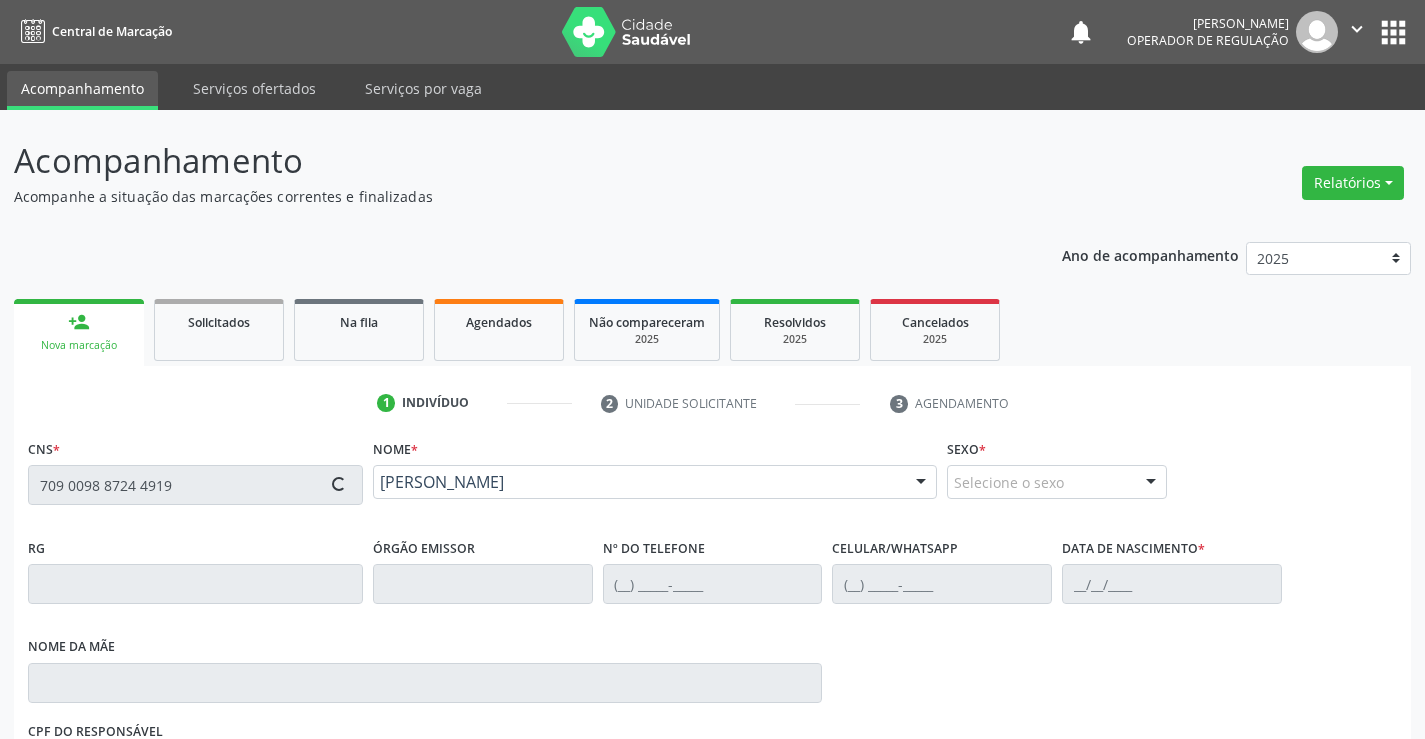 type on "0936176903" 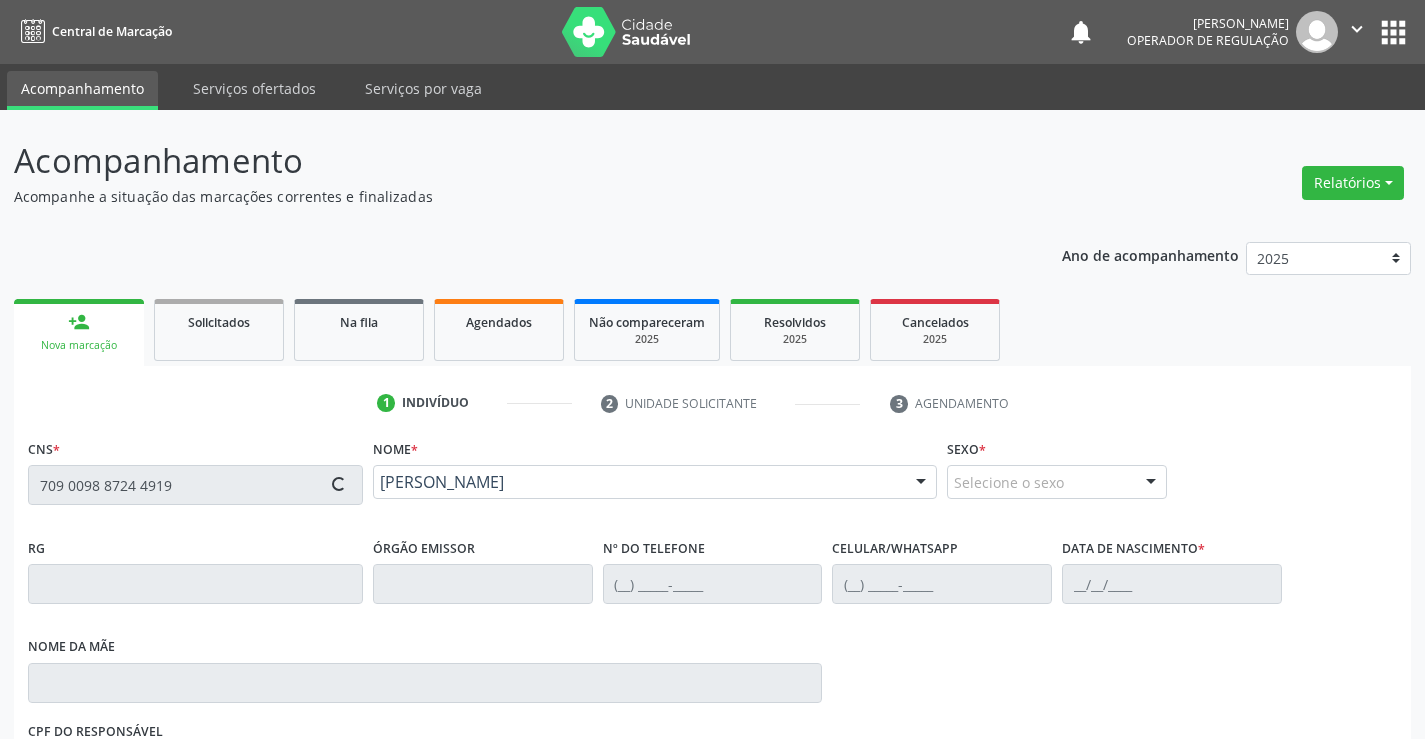 type on "(74) 99139-4687" 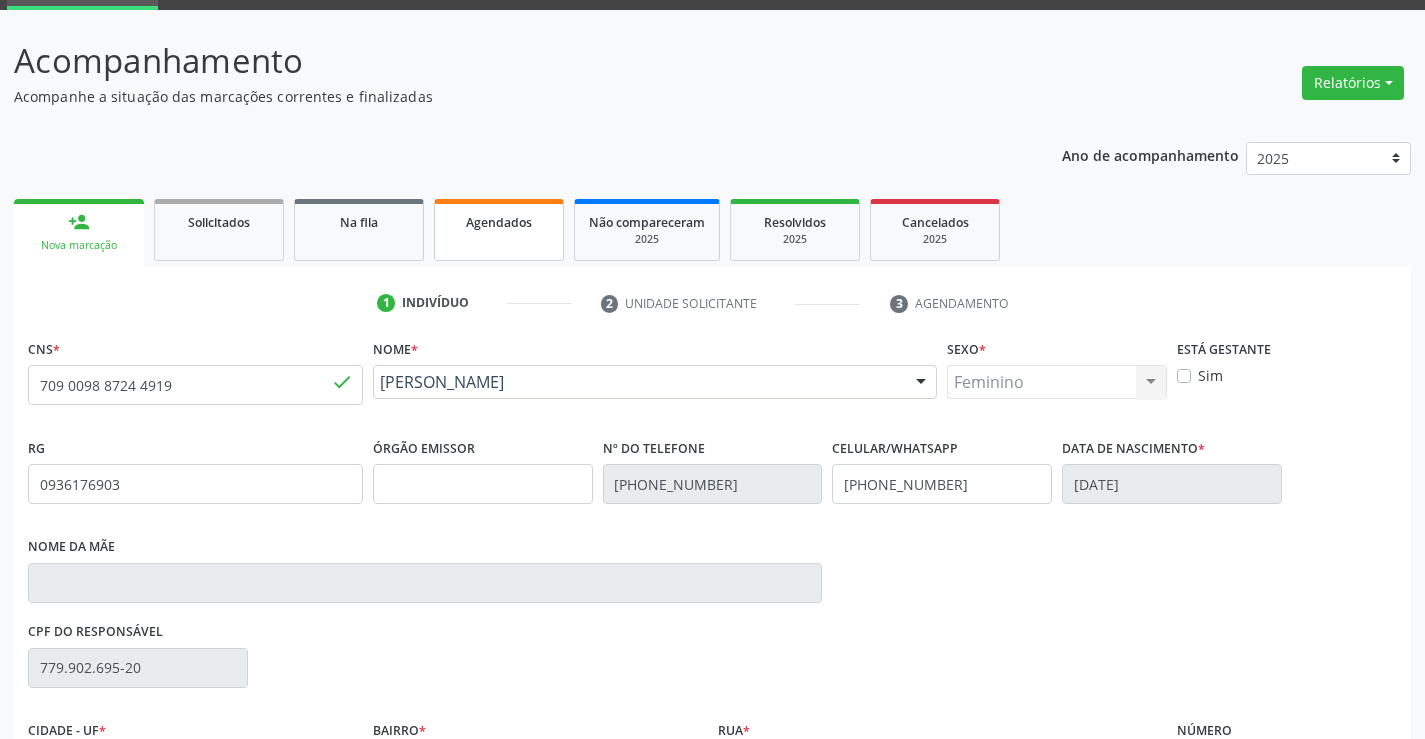 scroll, scrollTop: 0, scrollLeft: 0, axis: both 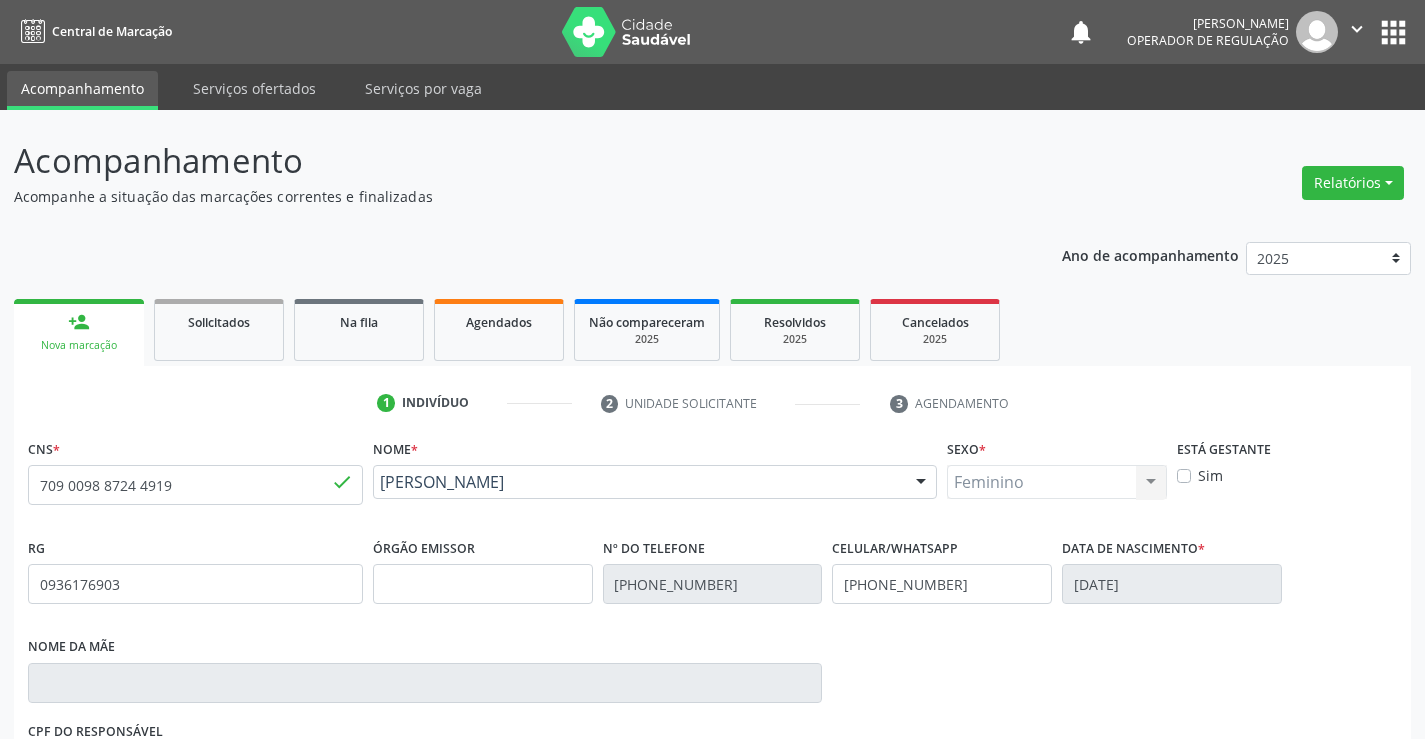 click on "apps" at bounding box center [1393, 32] 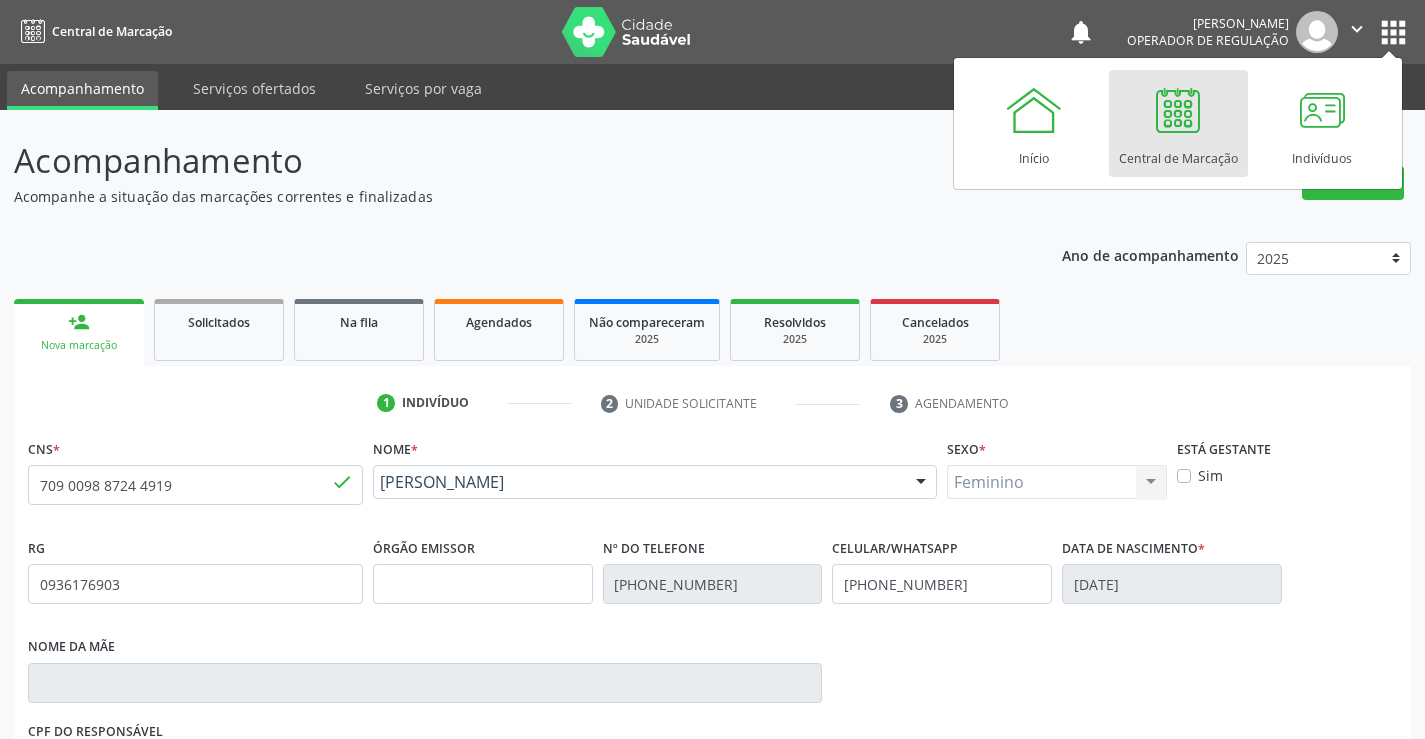 click on "Central de Marcação" at bounding box center [1178, 153] 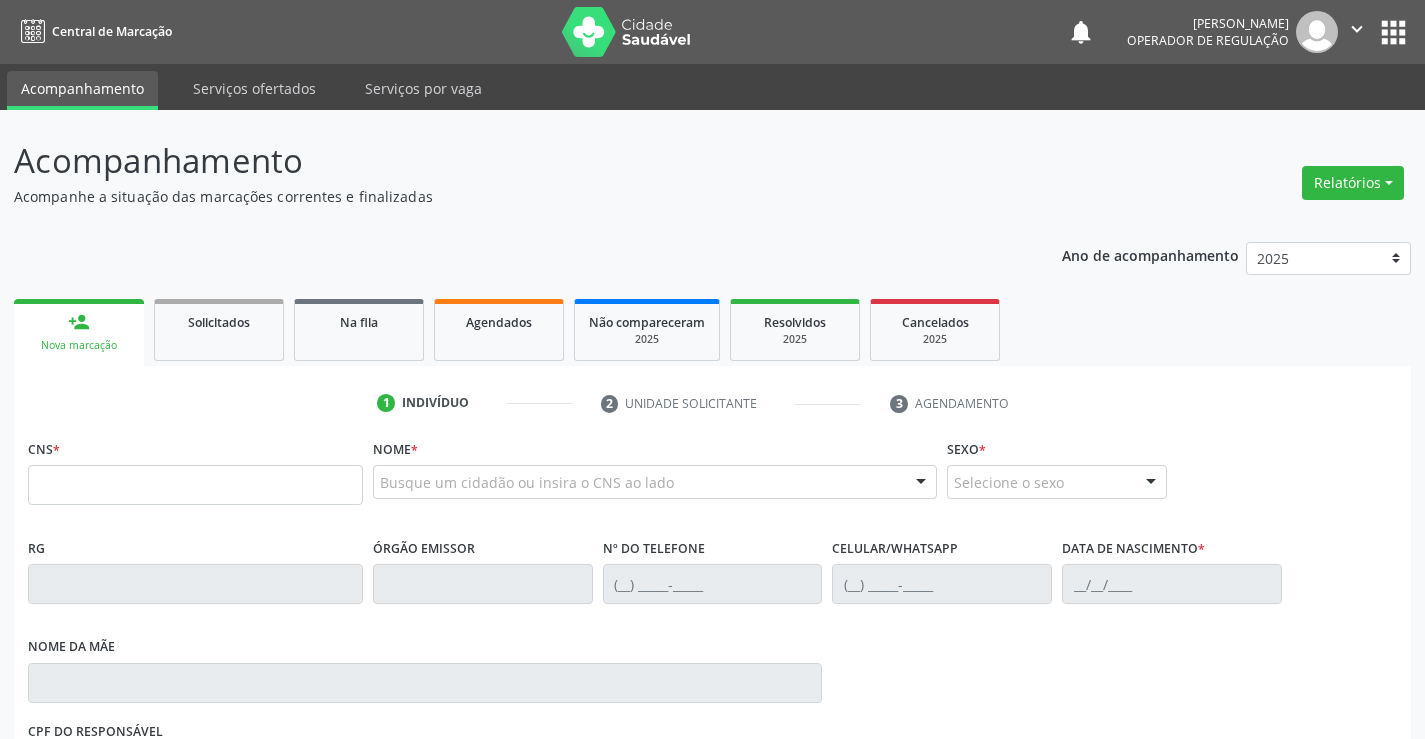 scroll, scrollTop: 0, scrollLeft: 0, axis: both 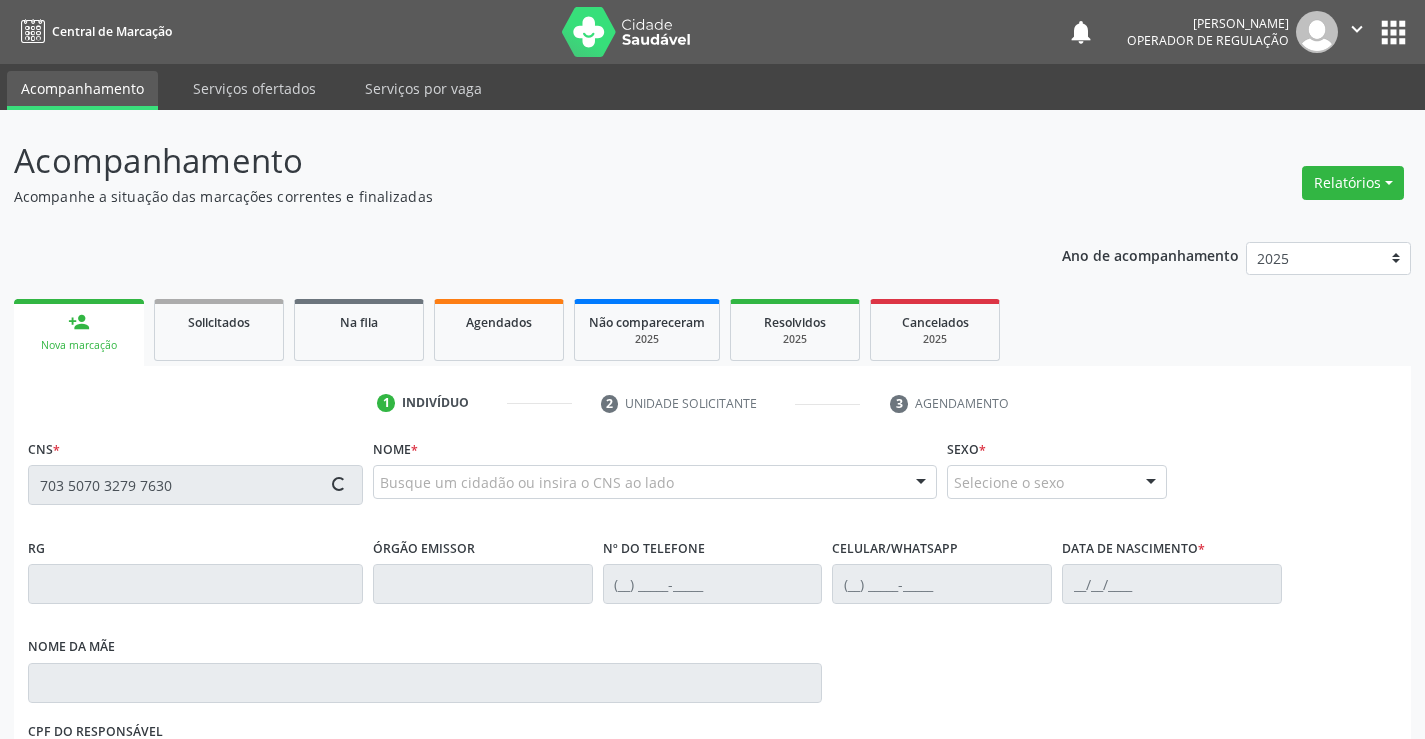 type on "703 5070 3279 7630" 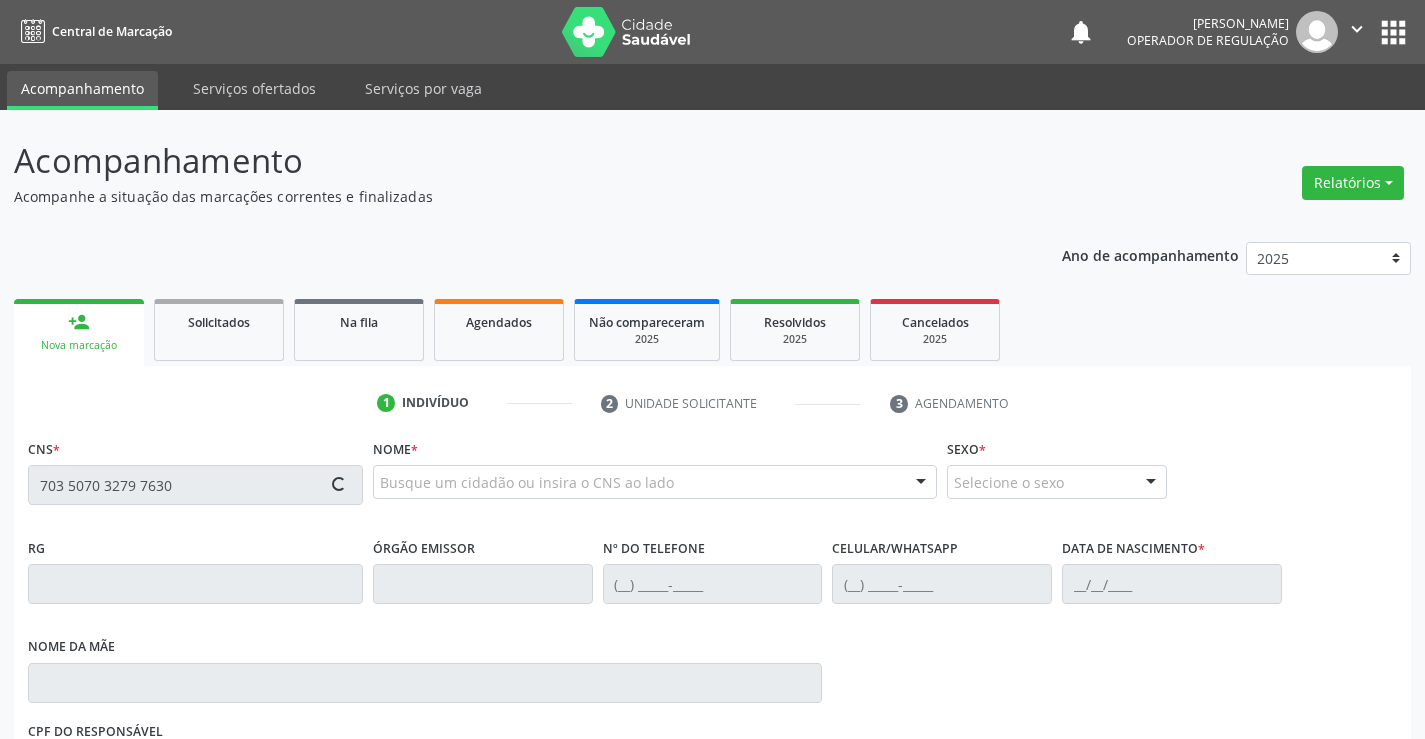 type 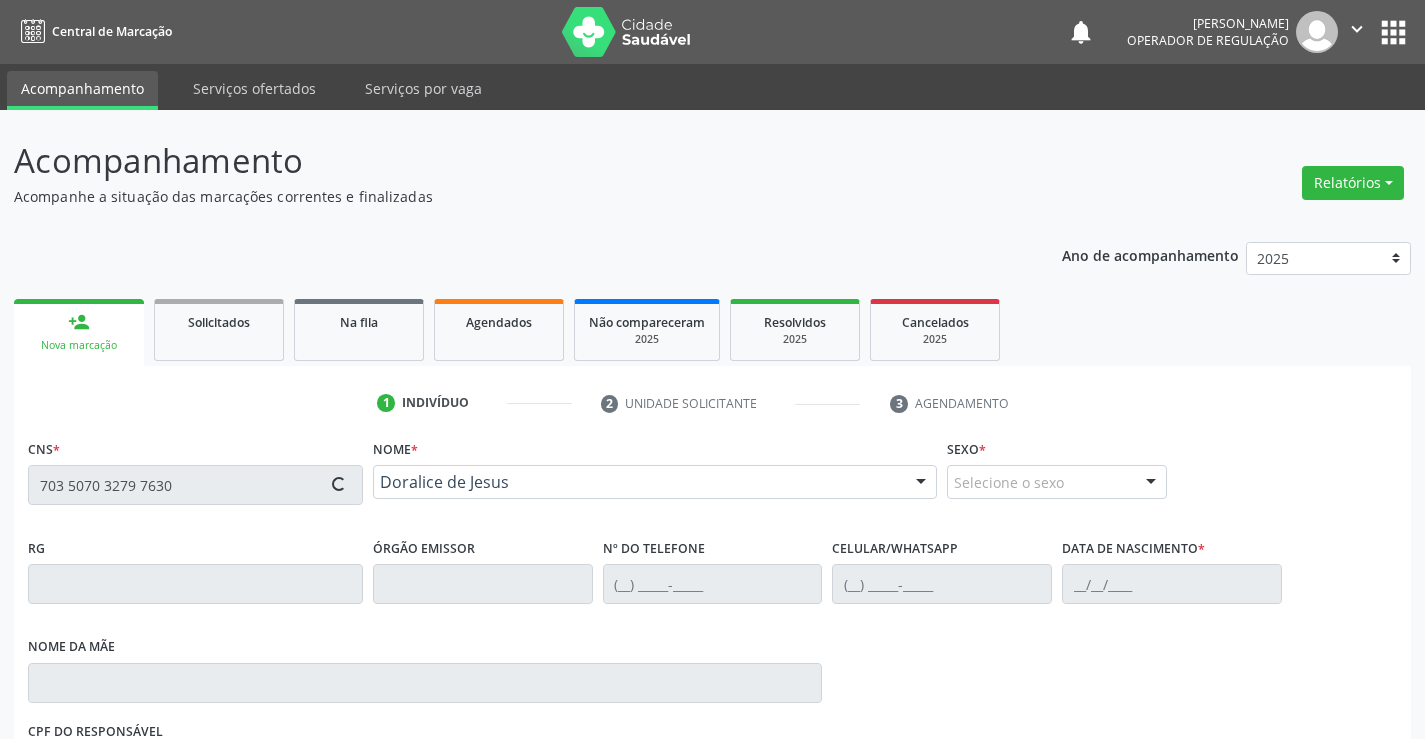 type on "1297800141" 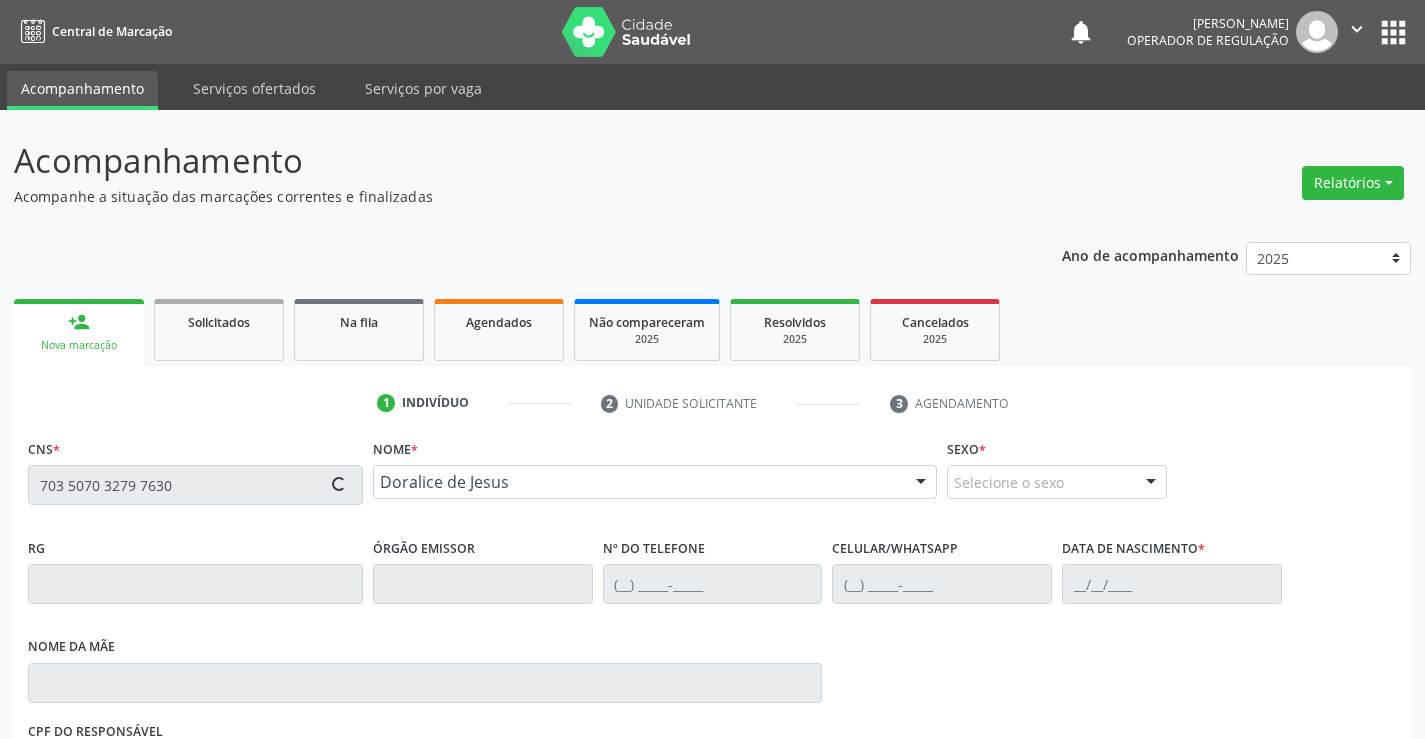 type on "(74) 9139-4687" 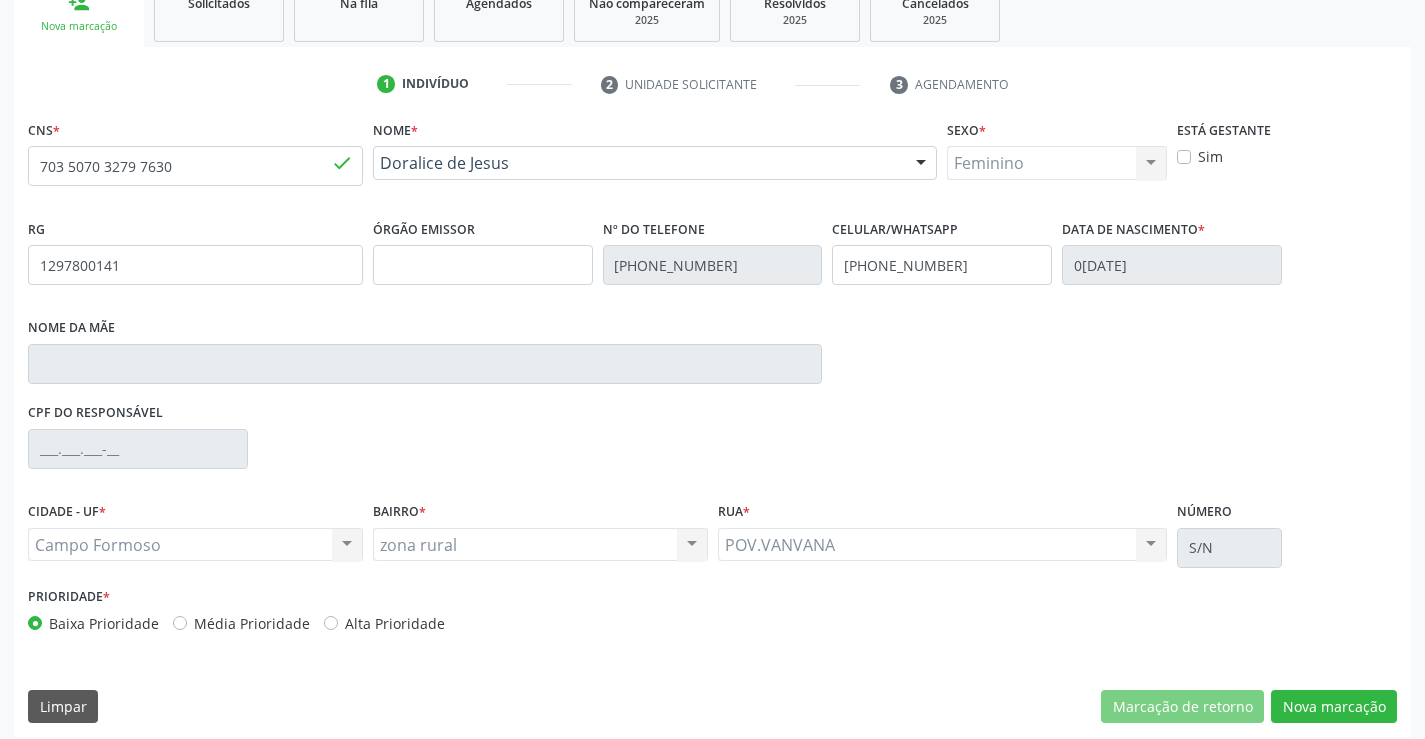 scroll, scrollTop: 331, scrollLeft: 0, axis: vertical 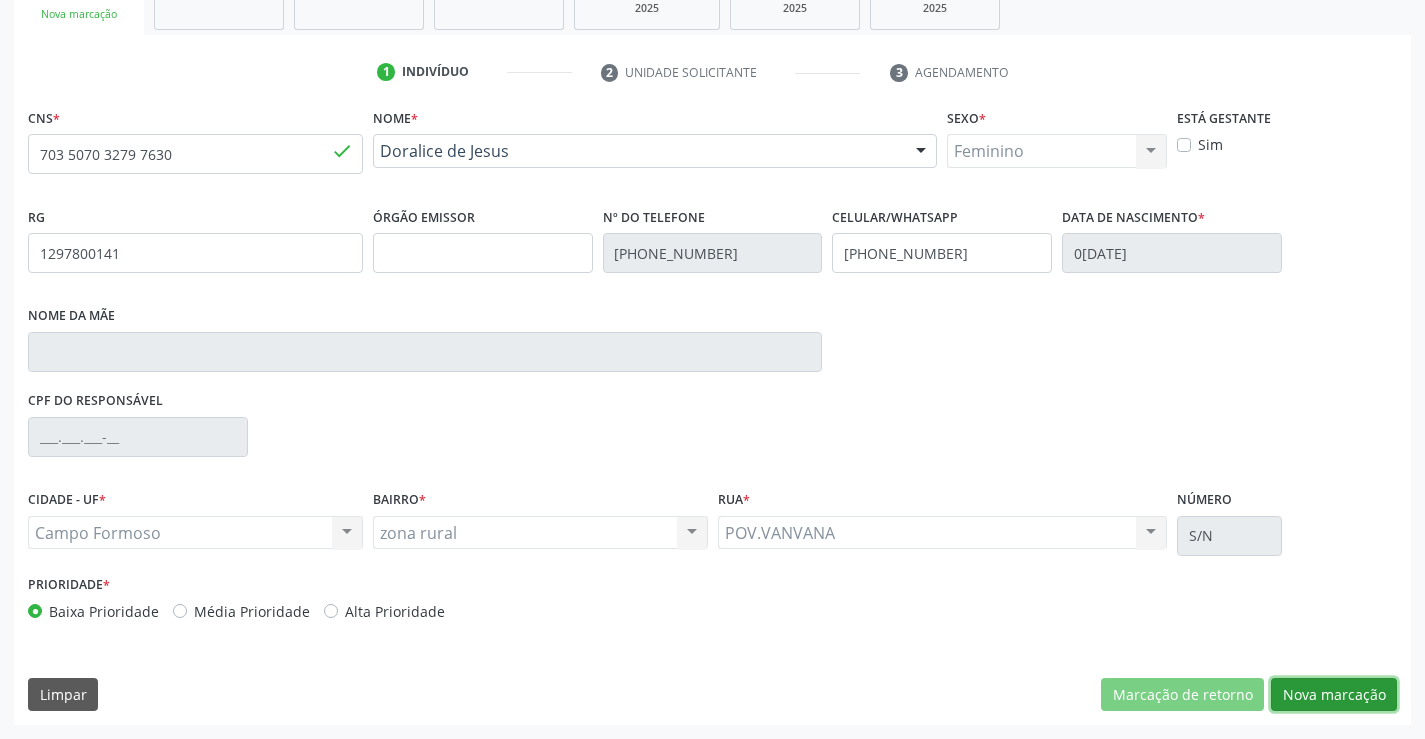click on "Nova marcação" at bounding box center (1334, 695) 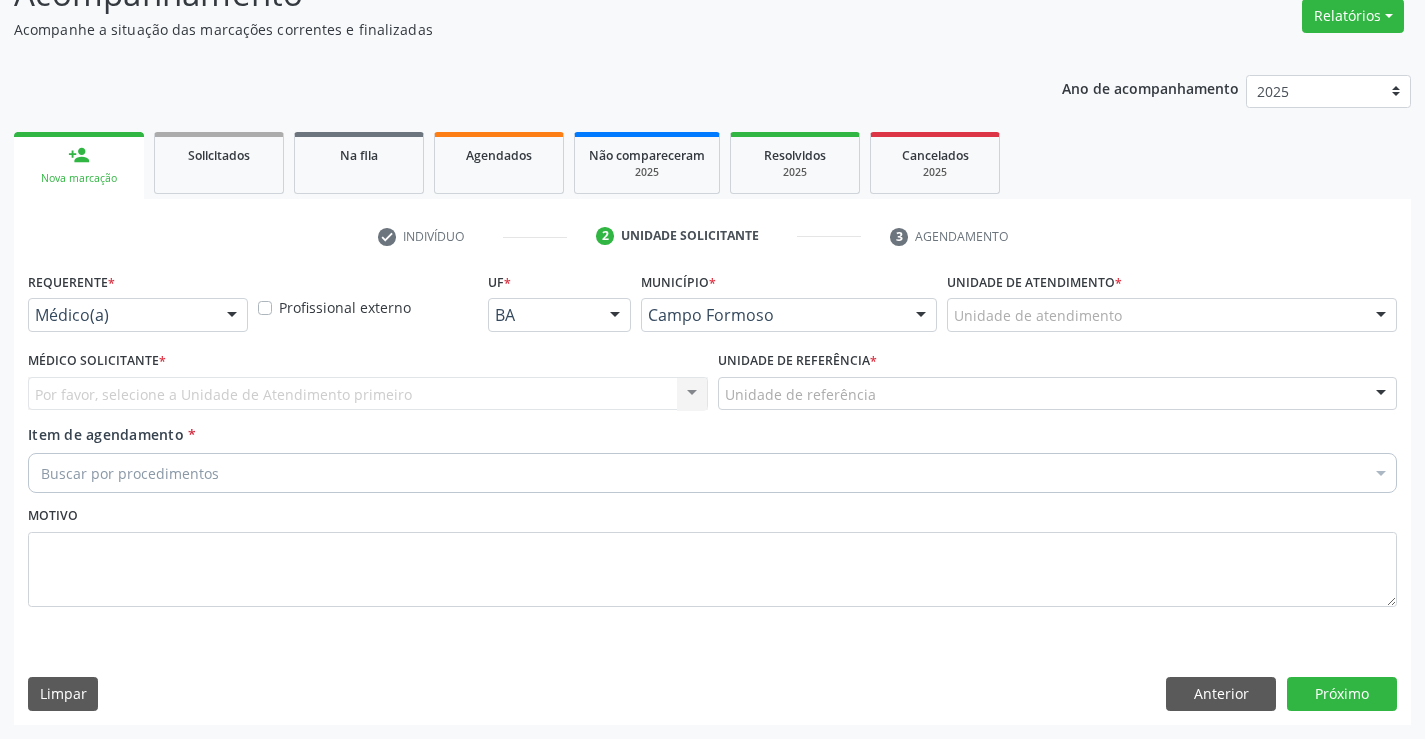 scroll, scrollTop: 167, scrollLeft: 0, axis: vertical 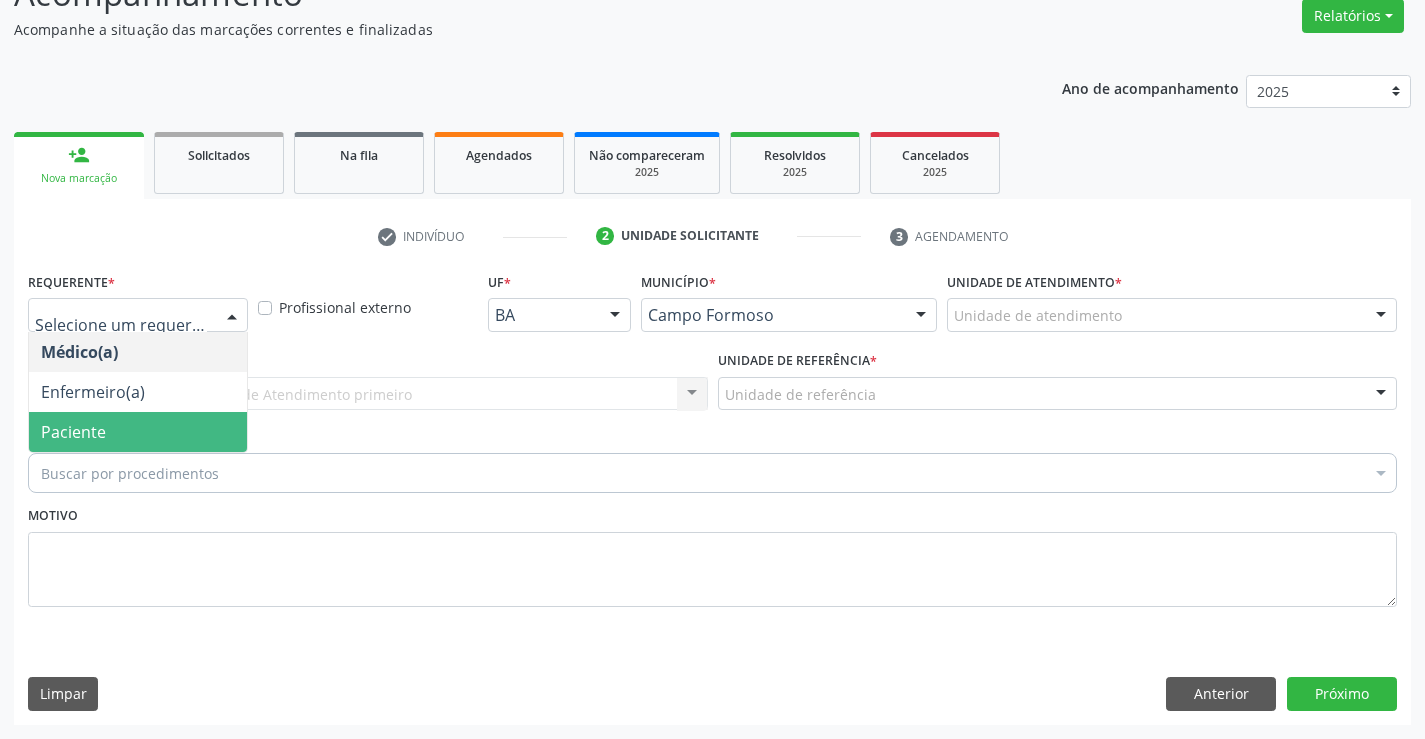 click on "Paciente" at bounding box center (138, 432) 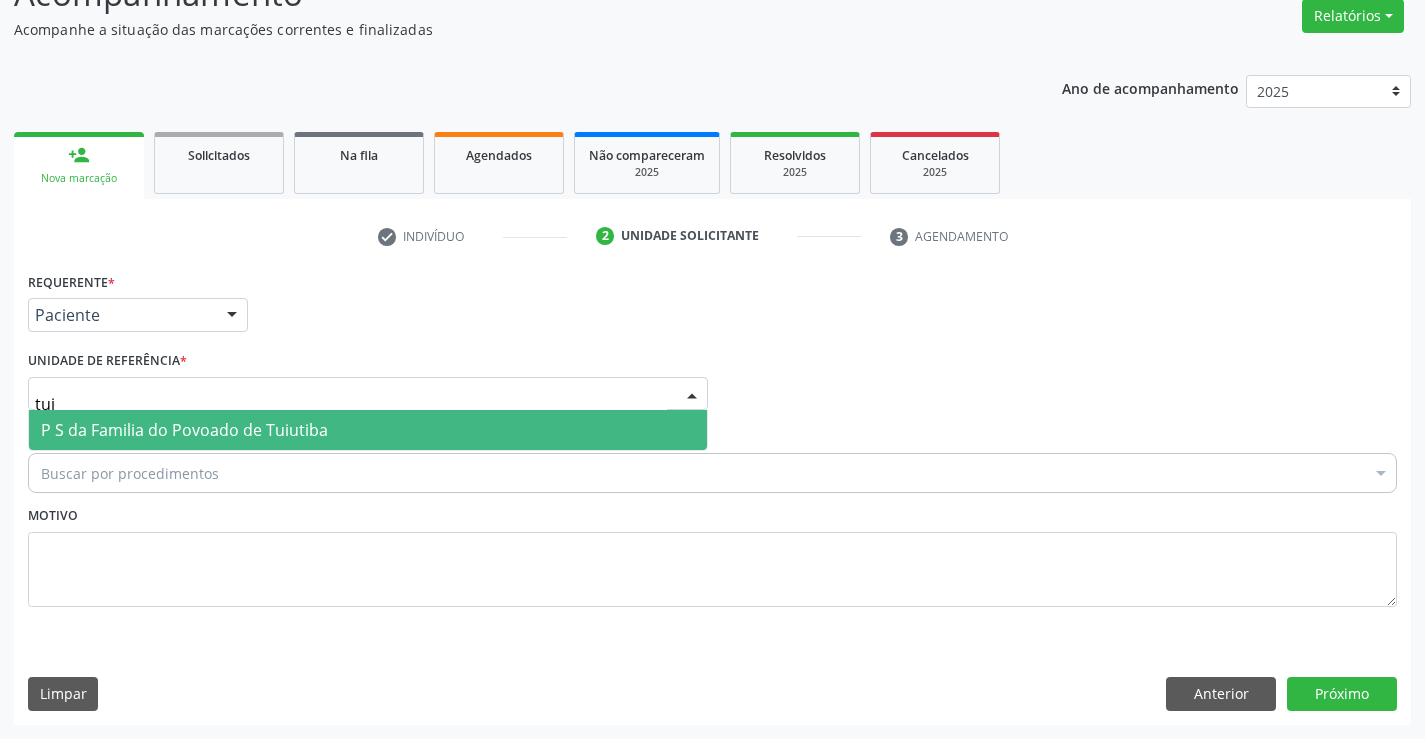type on "tuiu" 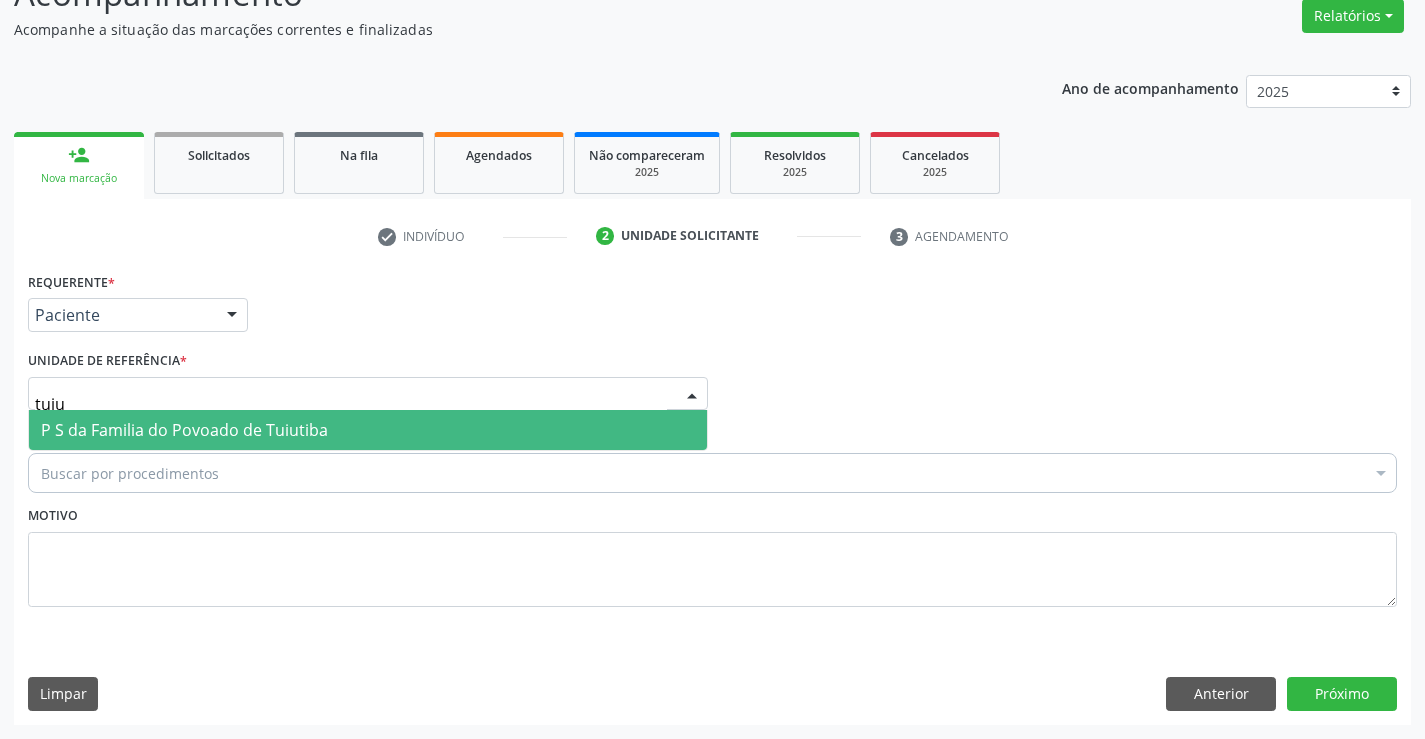 click on "P S da Familia do Povoado de Tuiutiba" at bounding box center [184, 430] 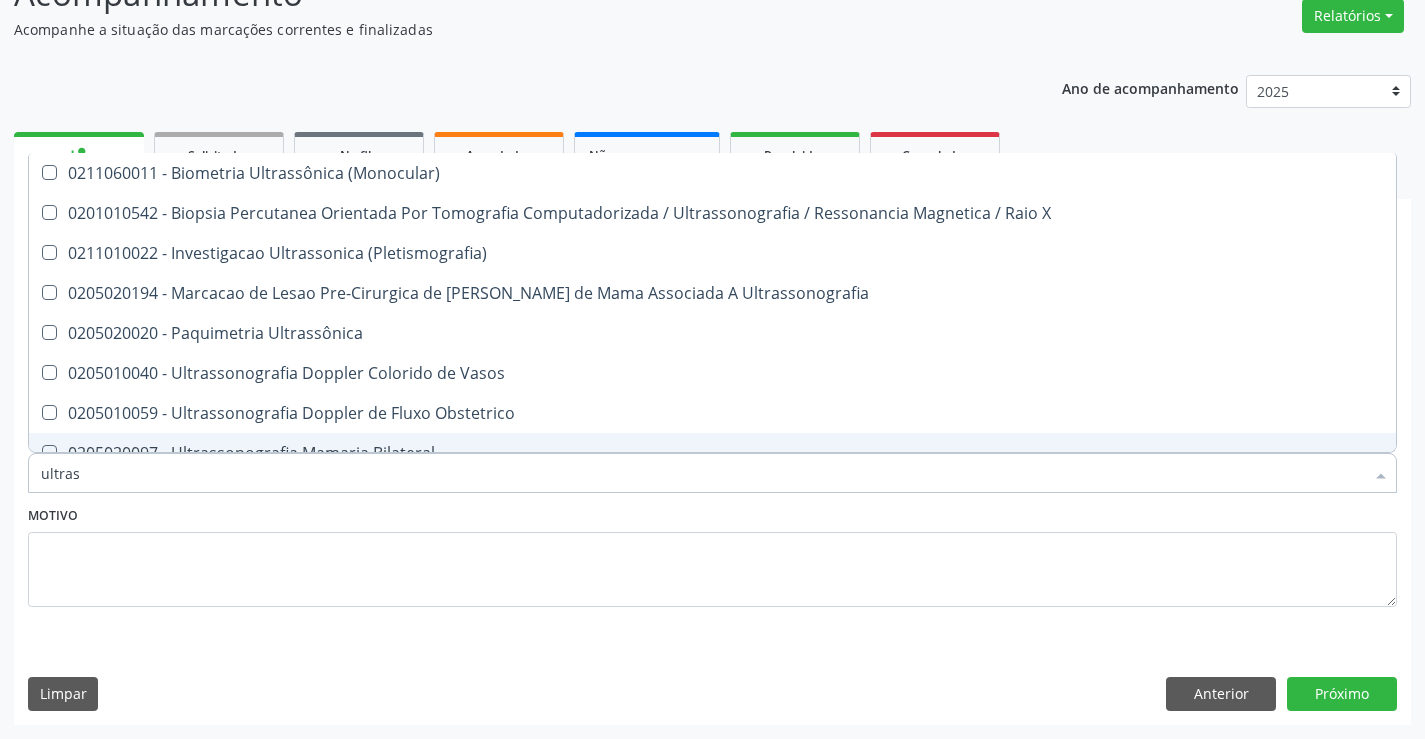 type on "ultrass" 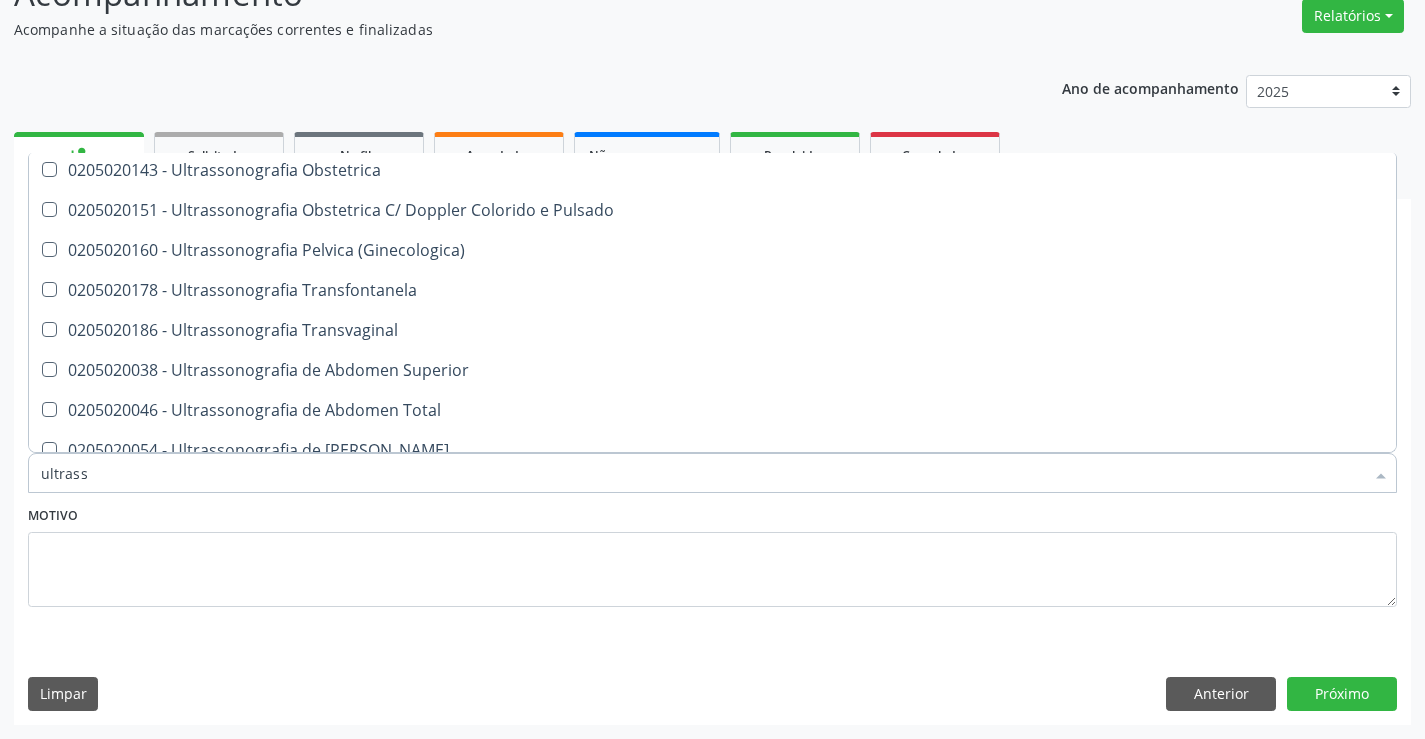 scroll, scrollTop: 321, scrollLeft: 0, axis: vertical 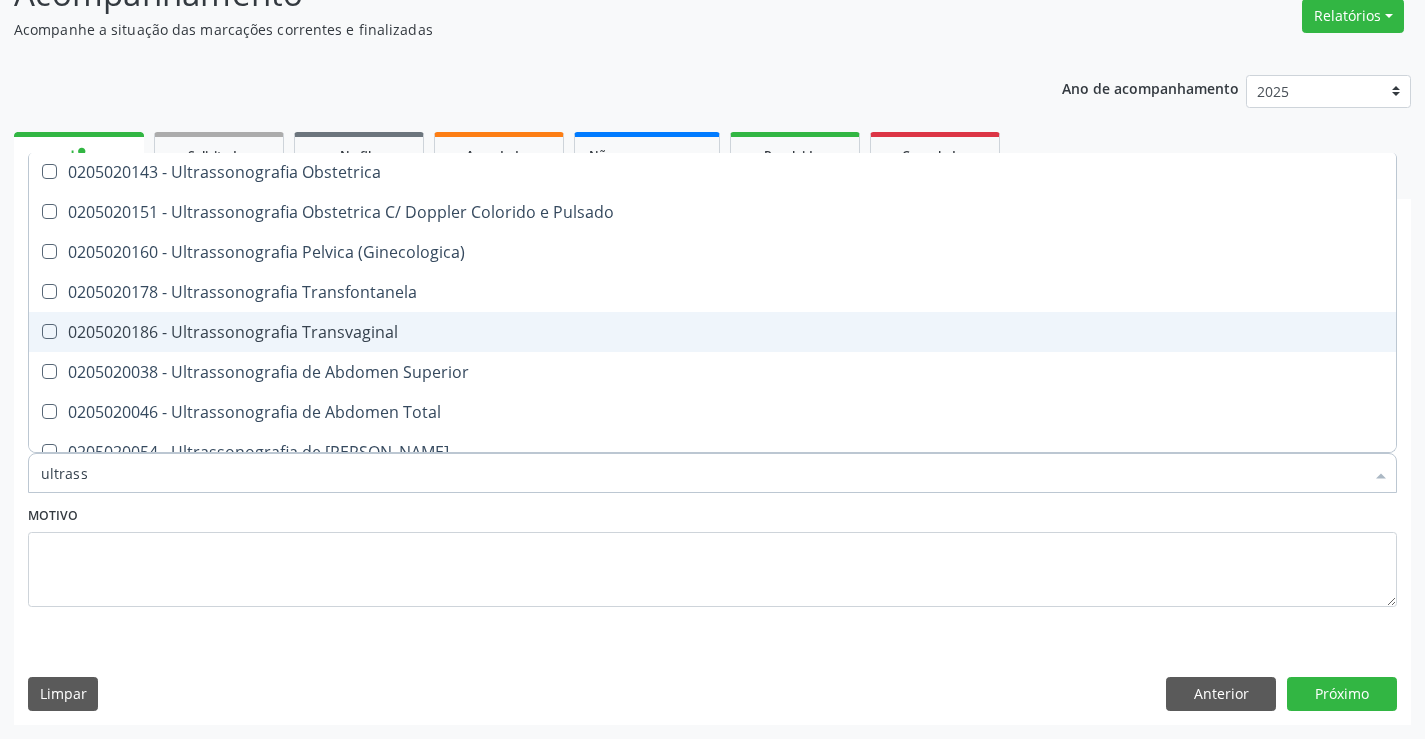 click on "0205020186 - Ultrassonografia Transvaginal" at bounding box center (712, 332) 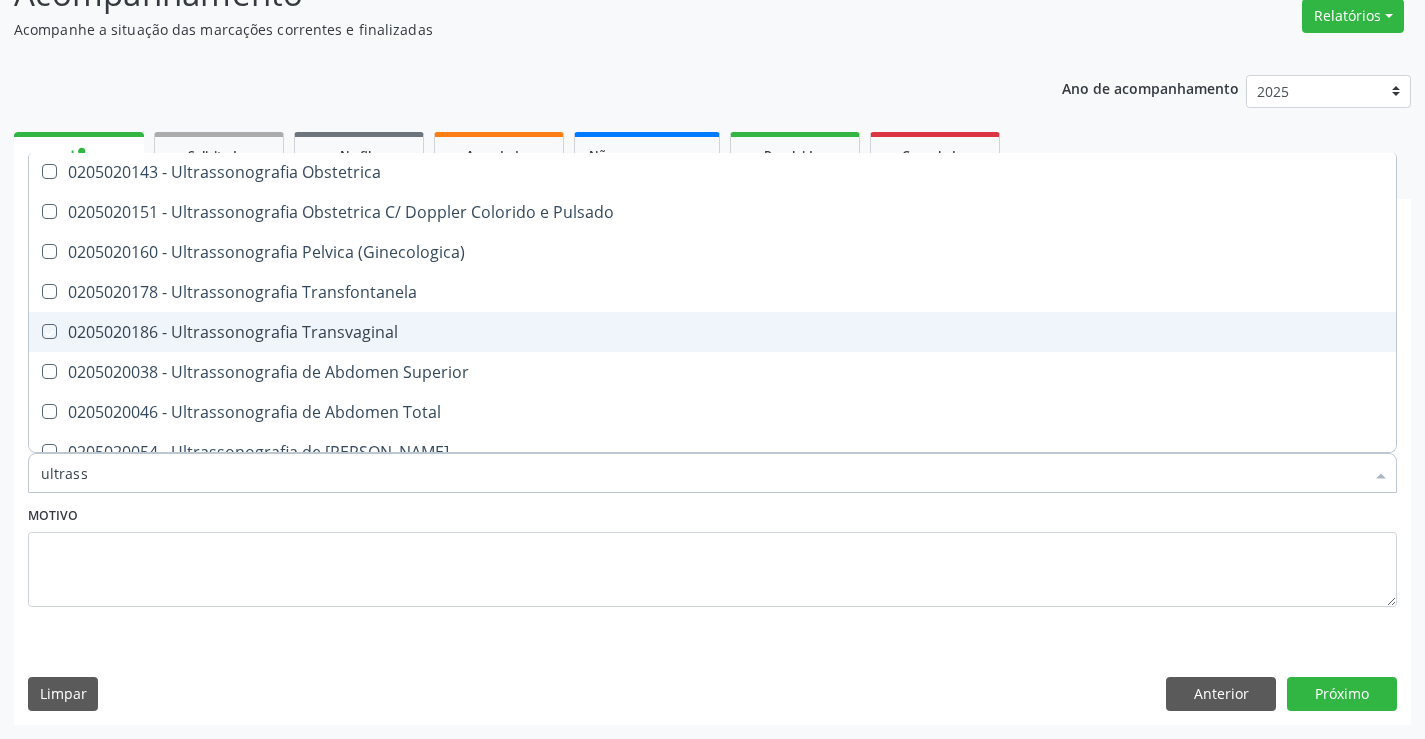 checkbox on "true" 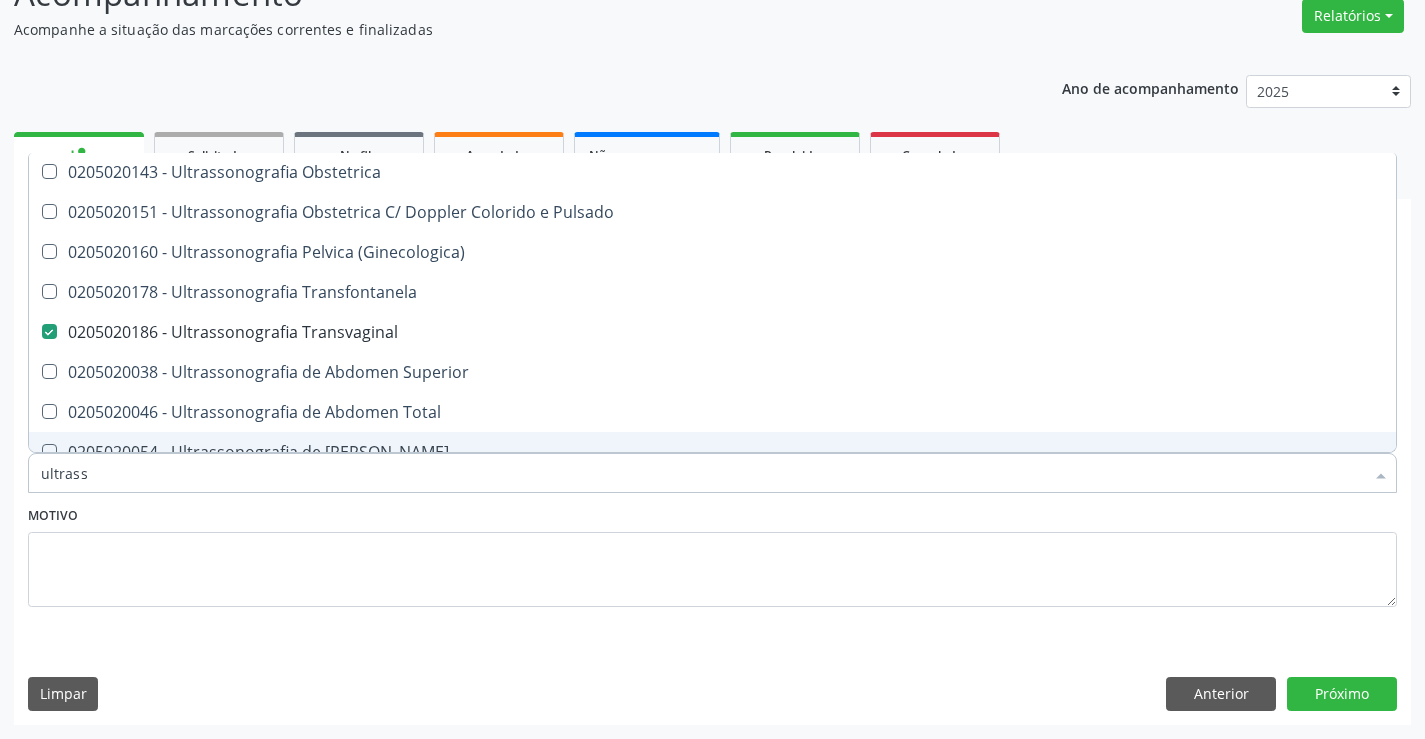 type on "ultrass" 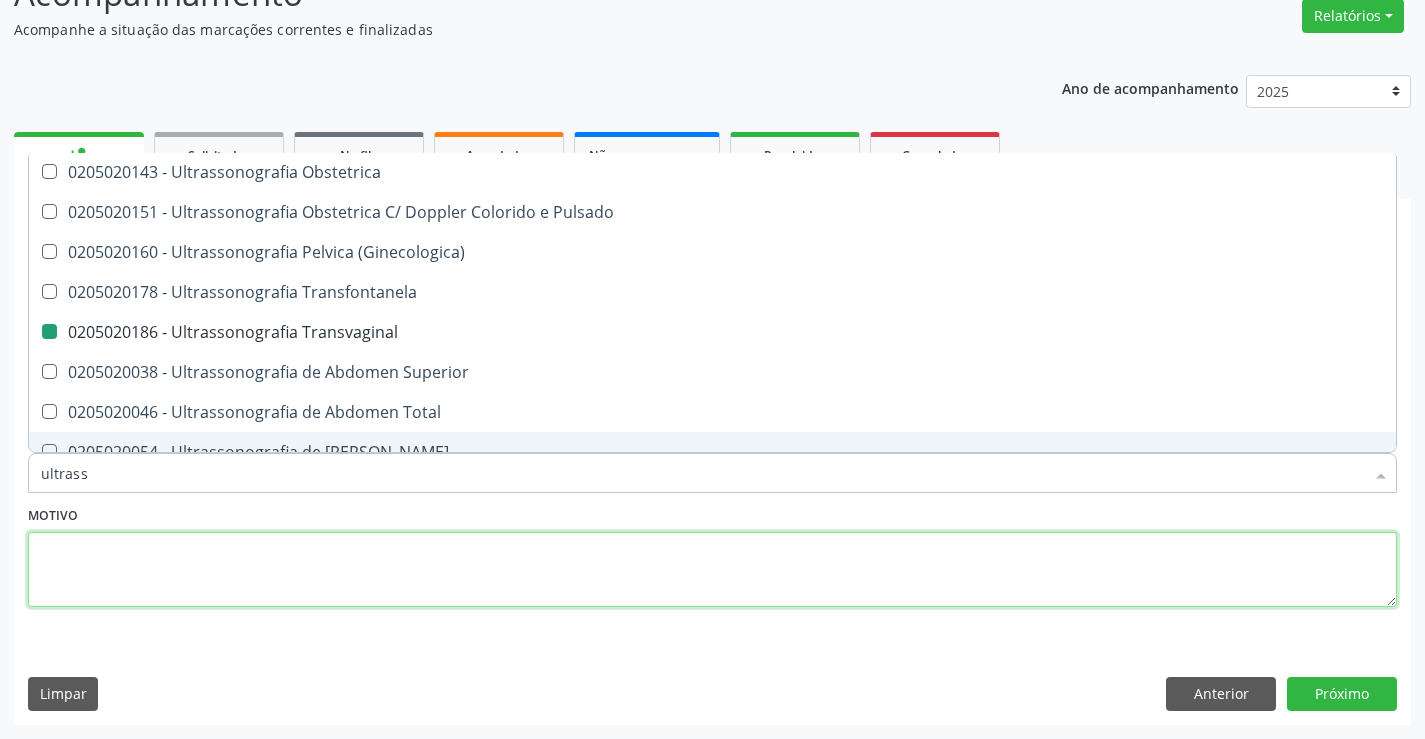 click at bounding box center (712, 570) 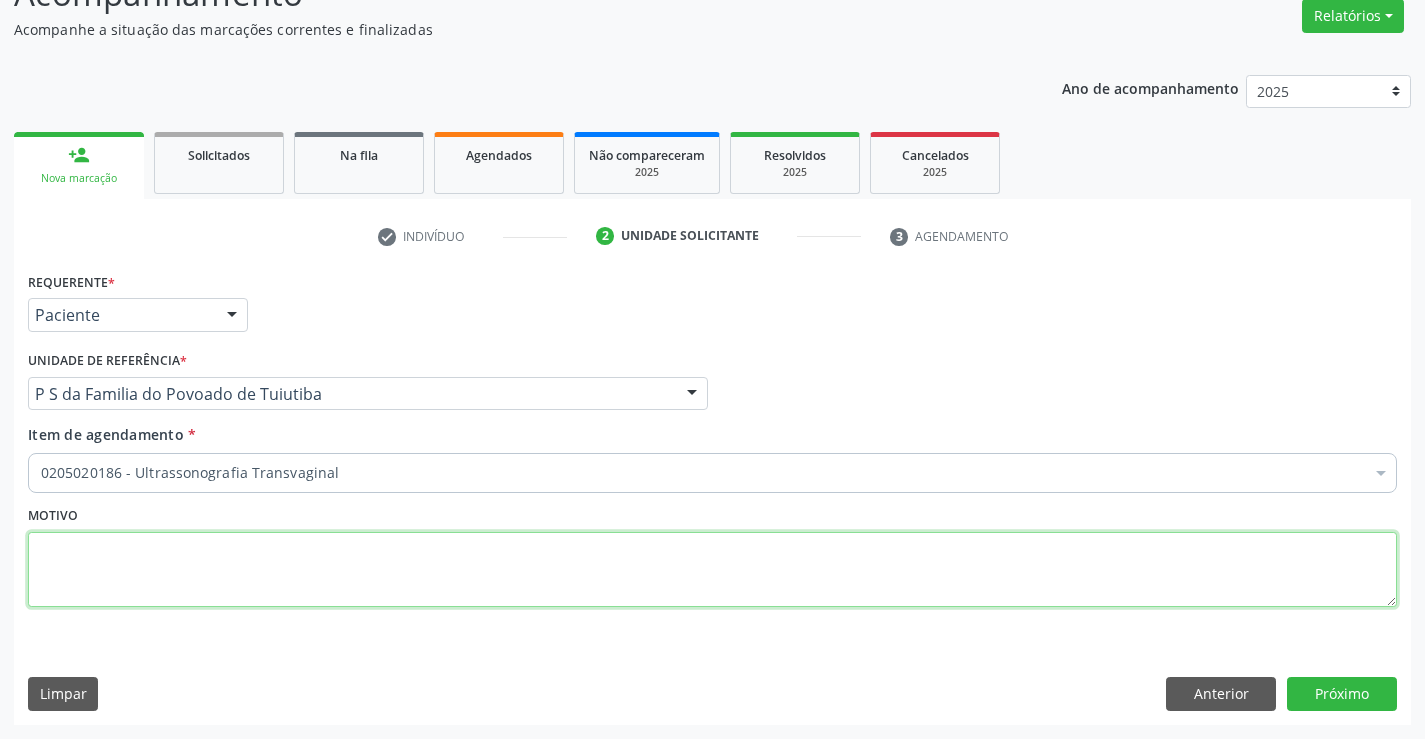 scroll, scrollTop: 0, scrollLeft: 0, axis: both 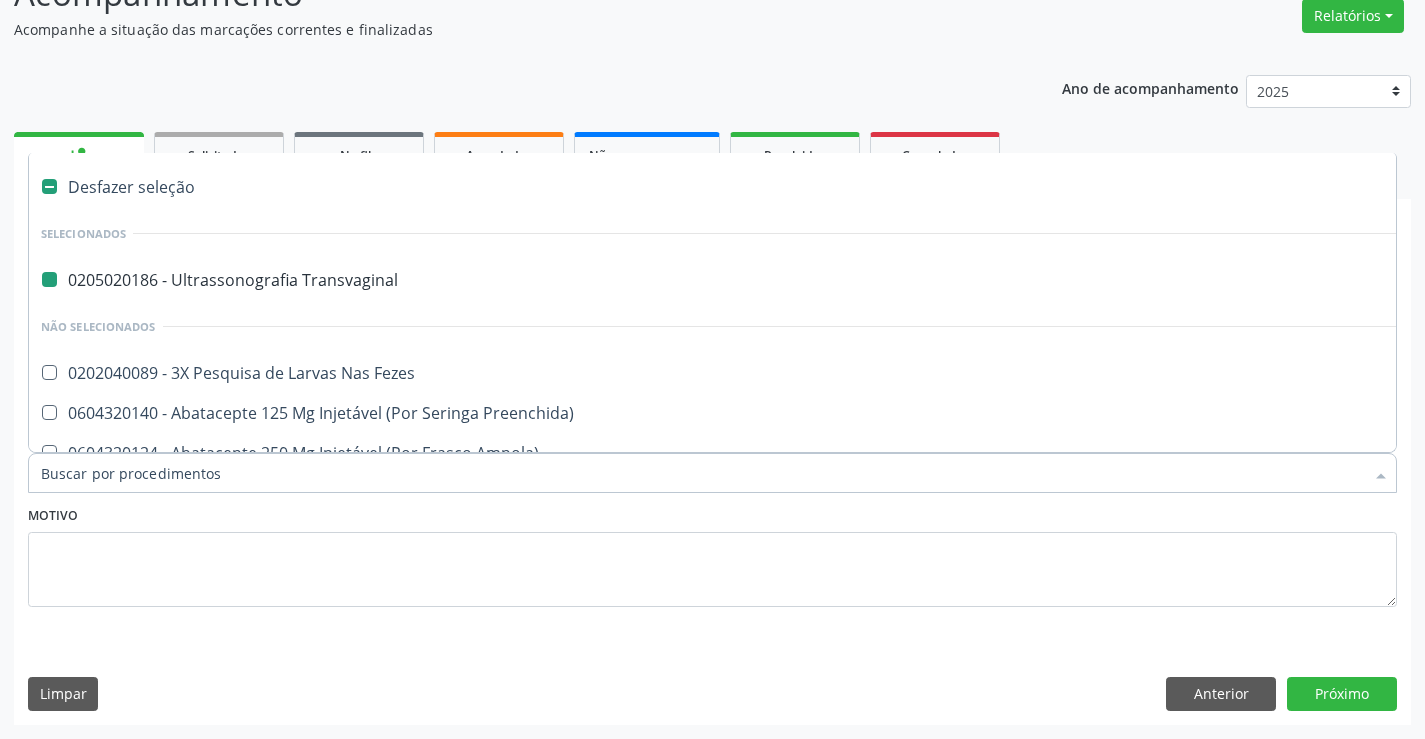 type on "c" 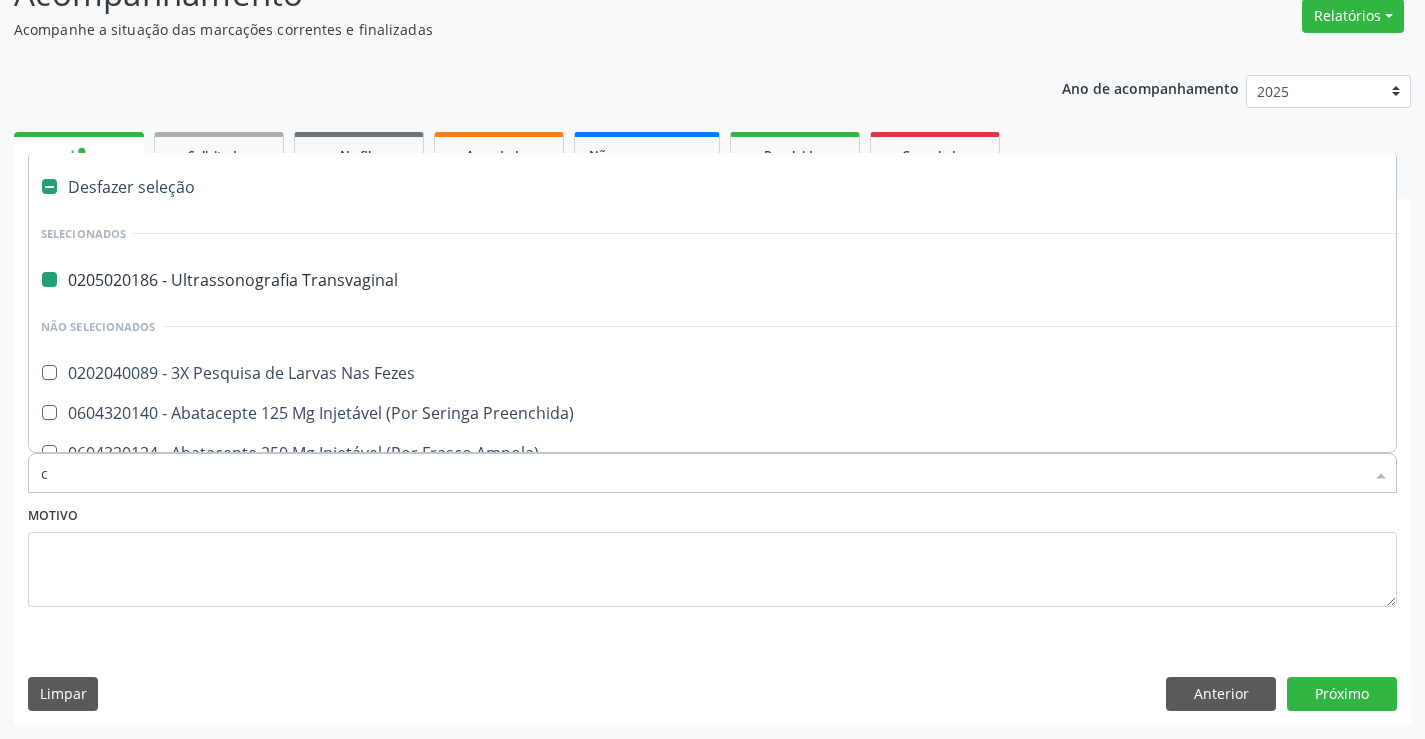 checkbox on "false" 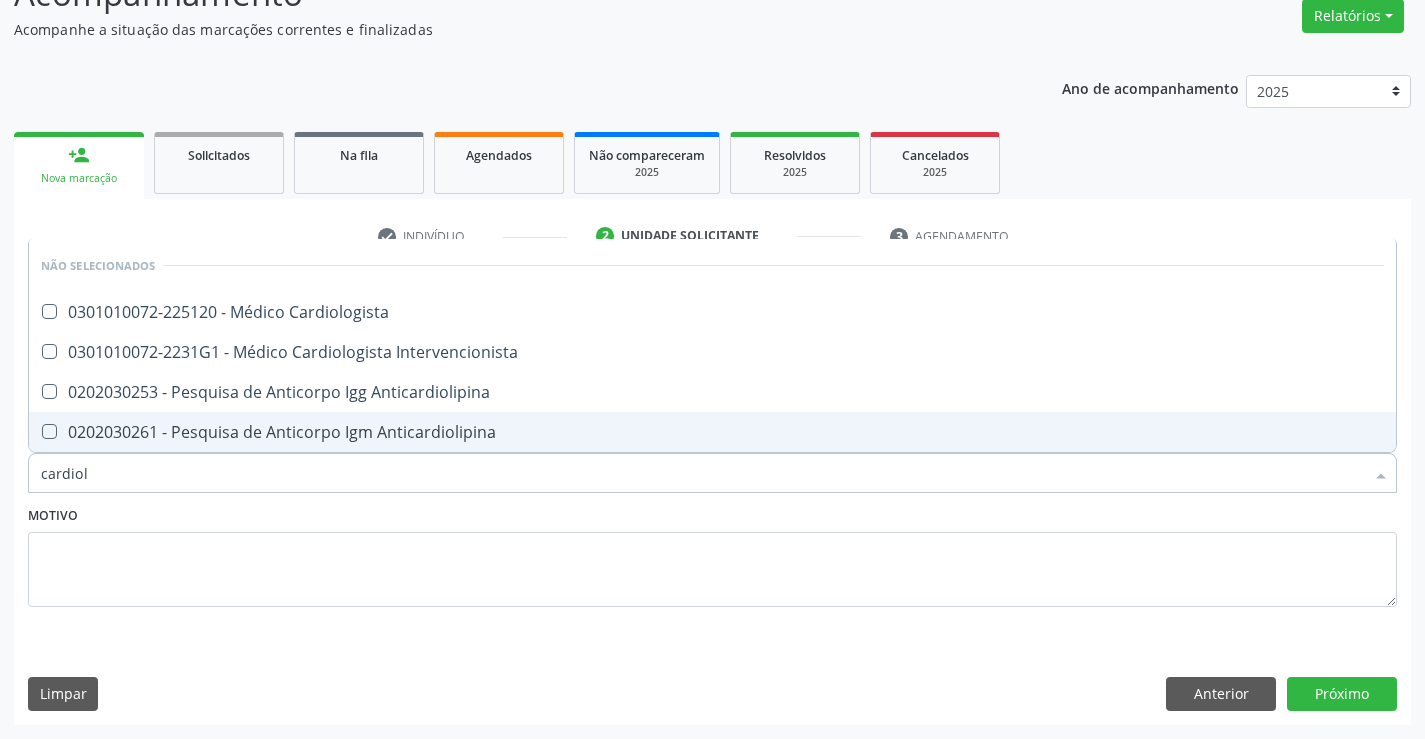 type on "cardiolo" 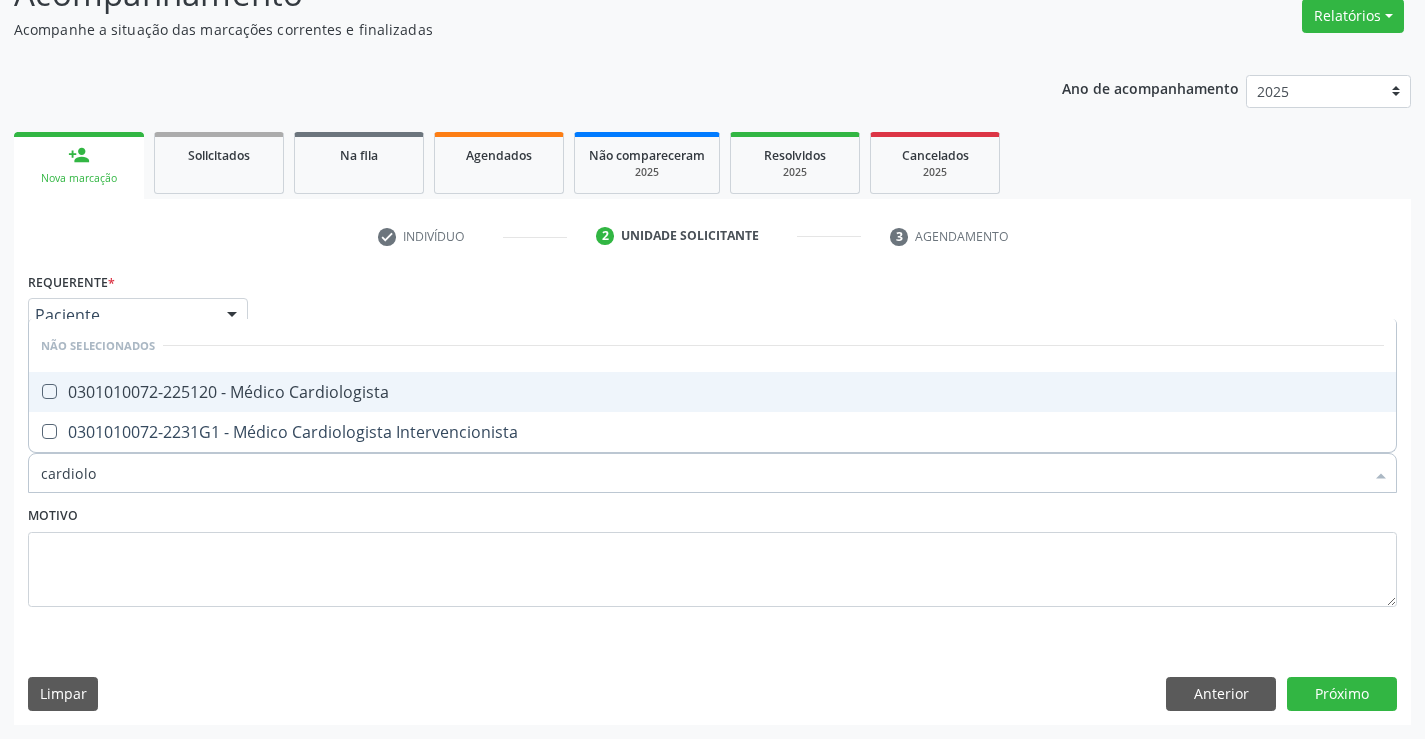 click on "0301010072-225120 - Médico Cardiologista" at bounding box center (712, 392) 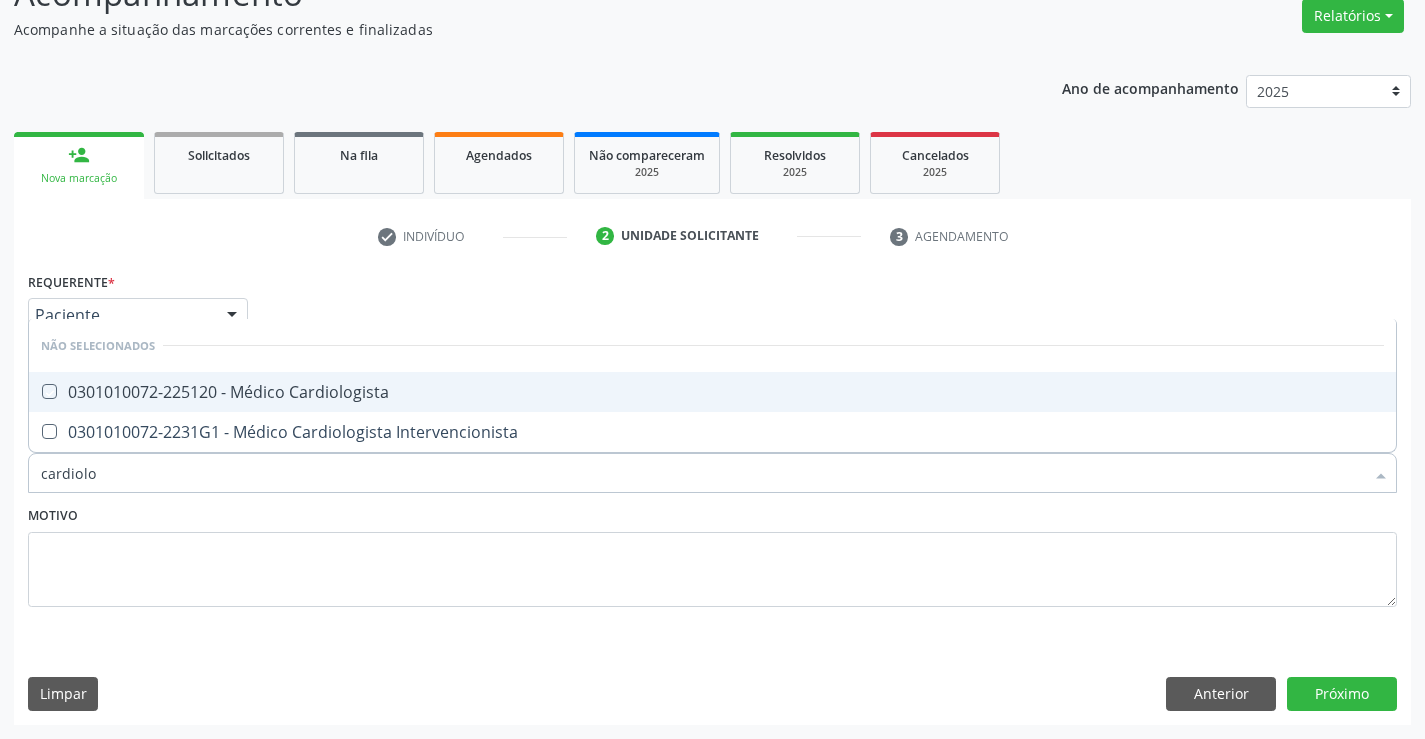 checkbox on "true" 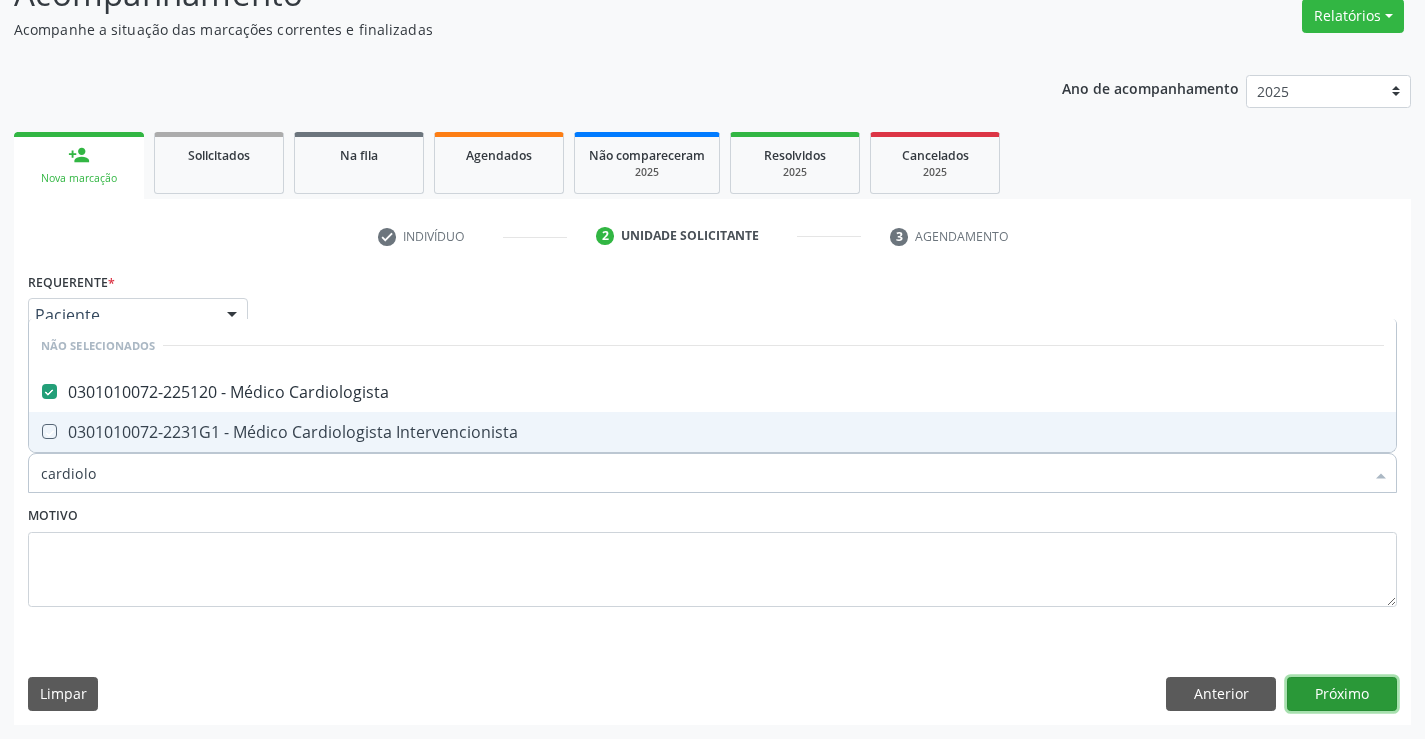 click on "Próximo" at bounding box center (1342, 694) 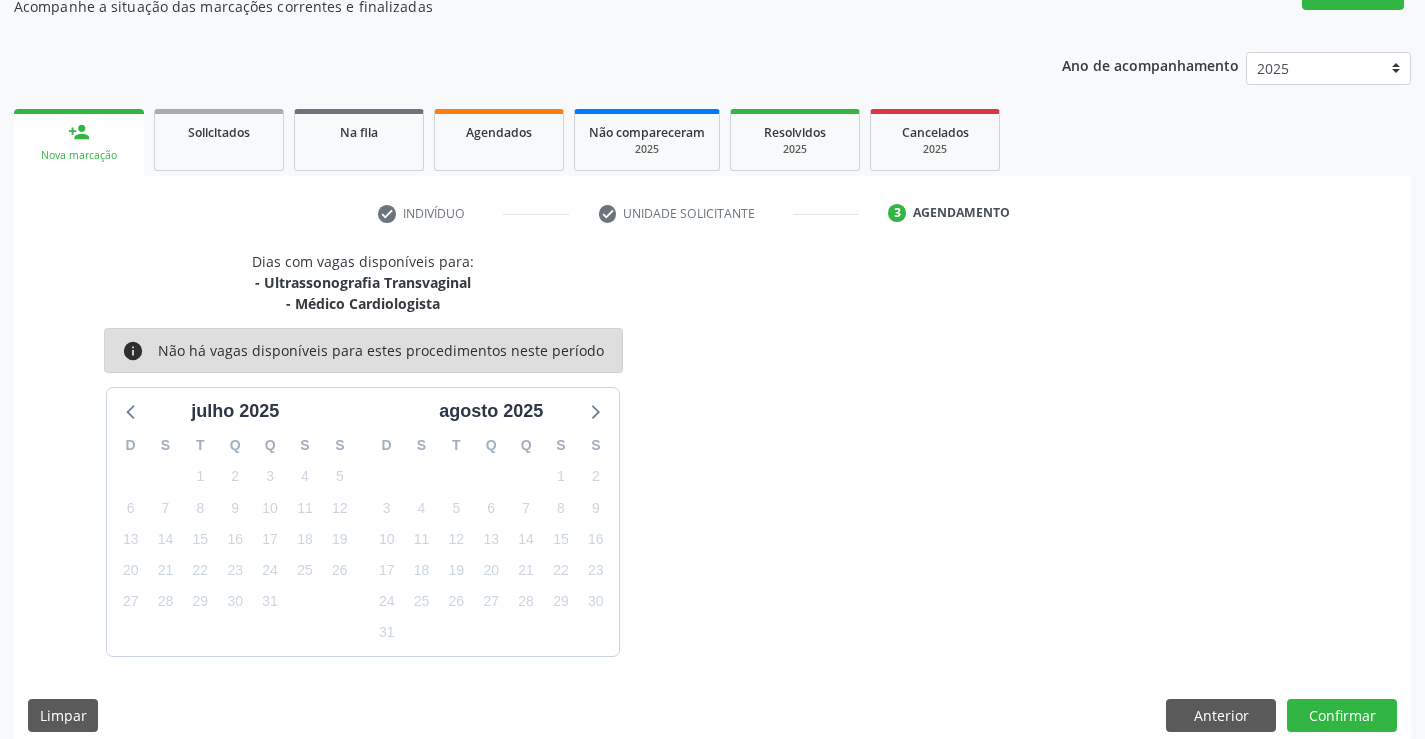 scroll, scrollTop: 211, scrollLeft: 0, axis: vertical 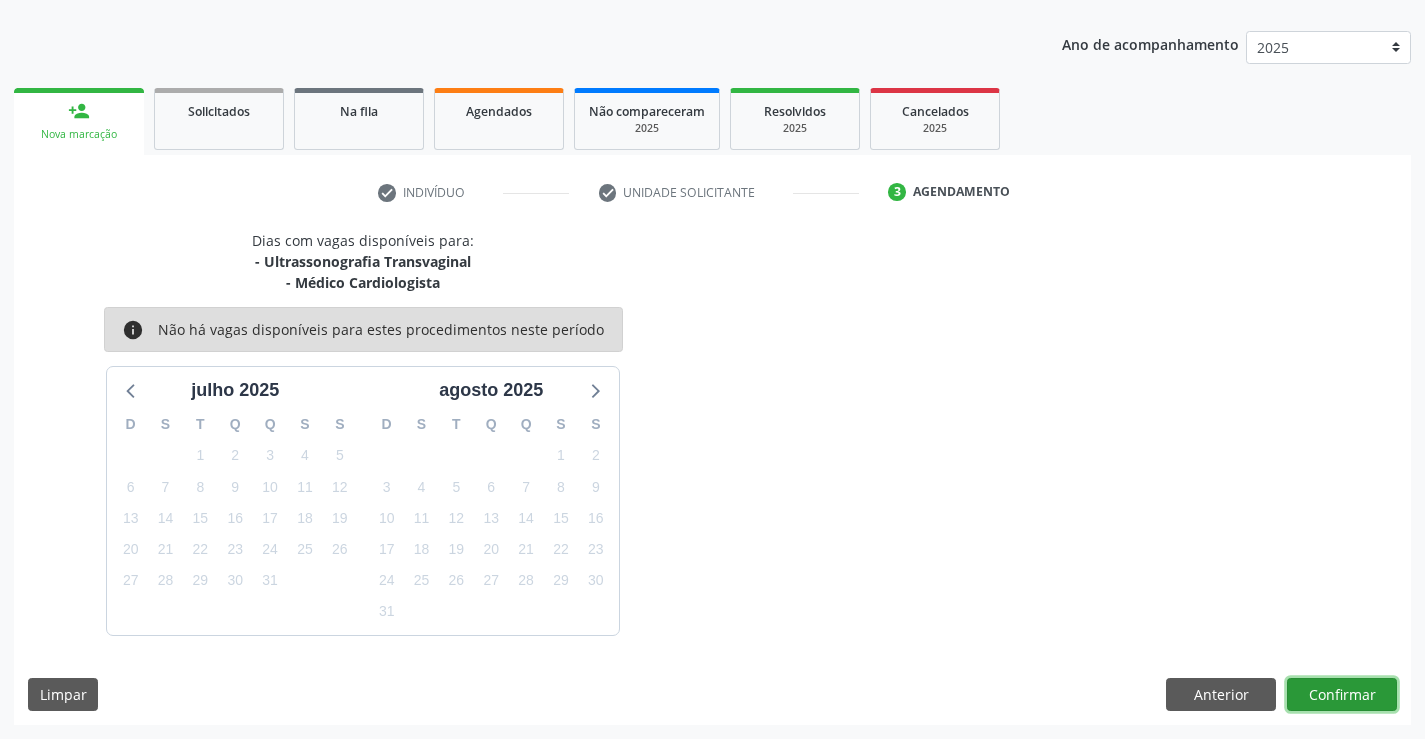 click on "Confirmar" at bounding box center [1342, 695] 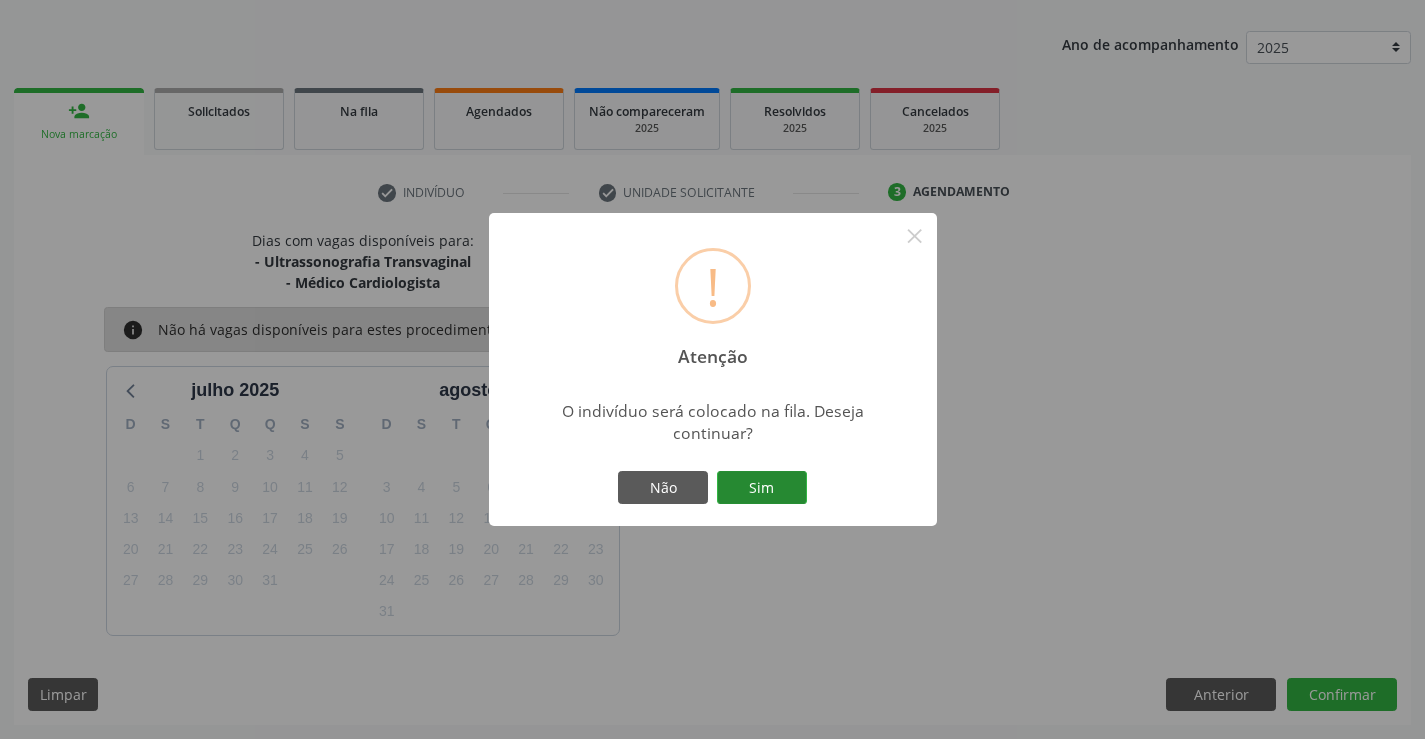 click on "Sim" at bounding box center [762, 488] 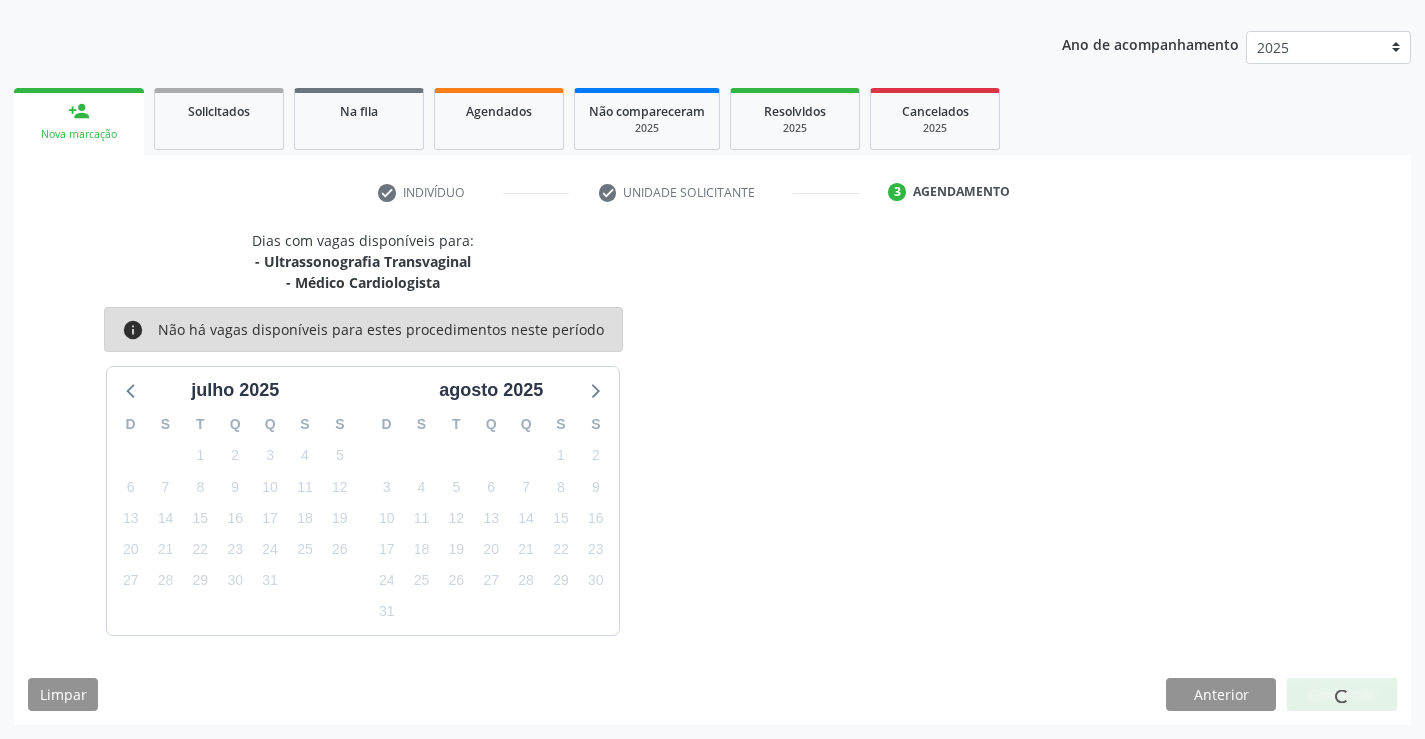 scroll, scrollTop: 0, scrollLeft: 0, axis: both 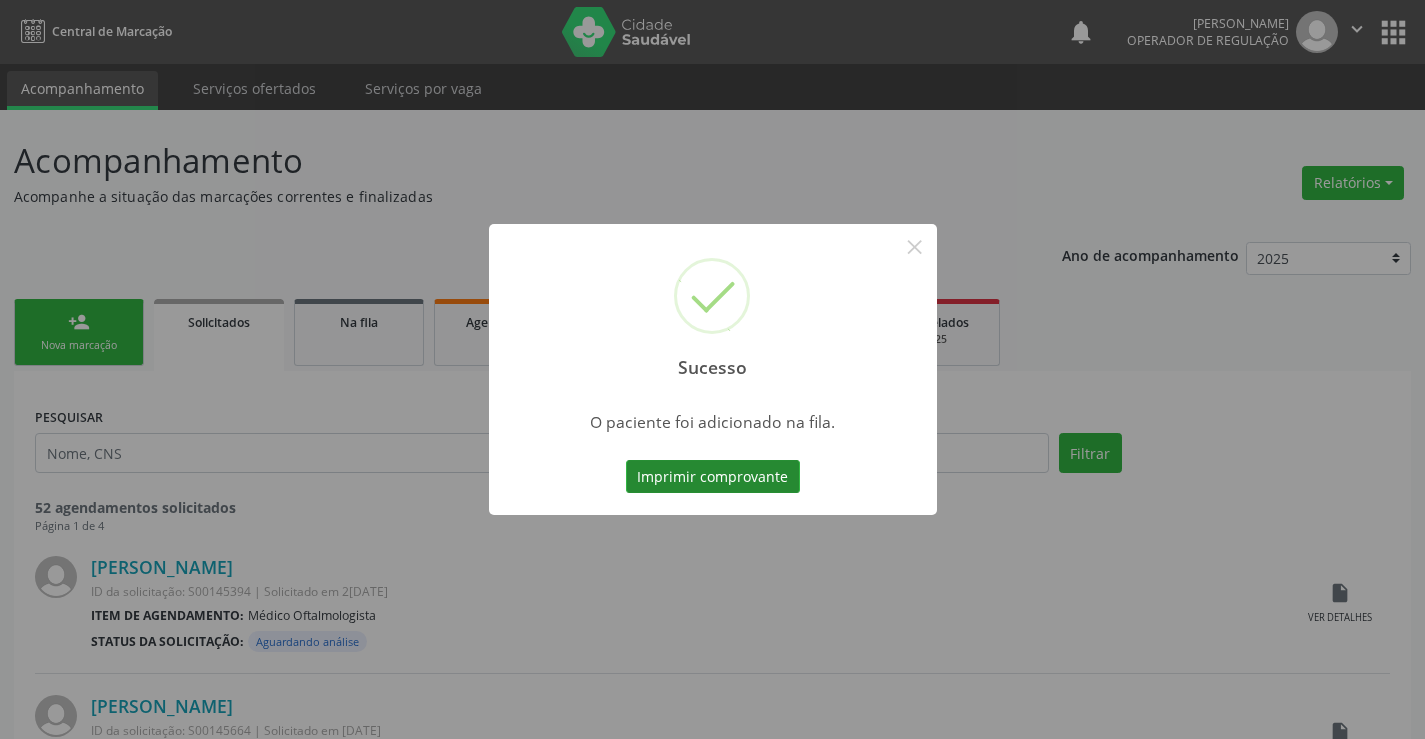 click on "Imprimir comprovante" at bounding box center [713, 477] 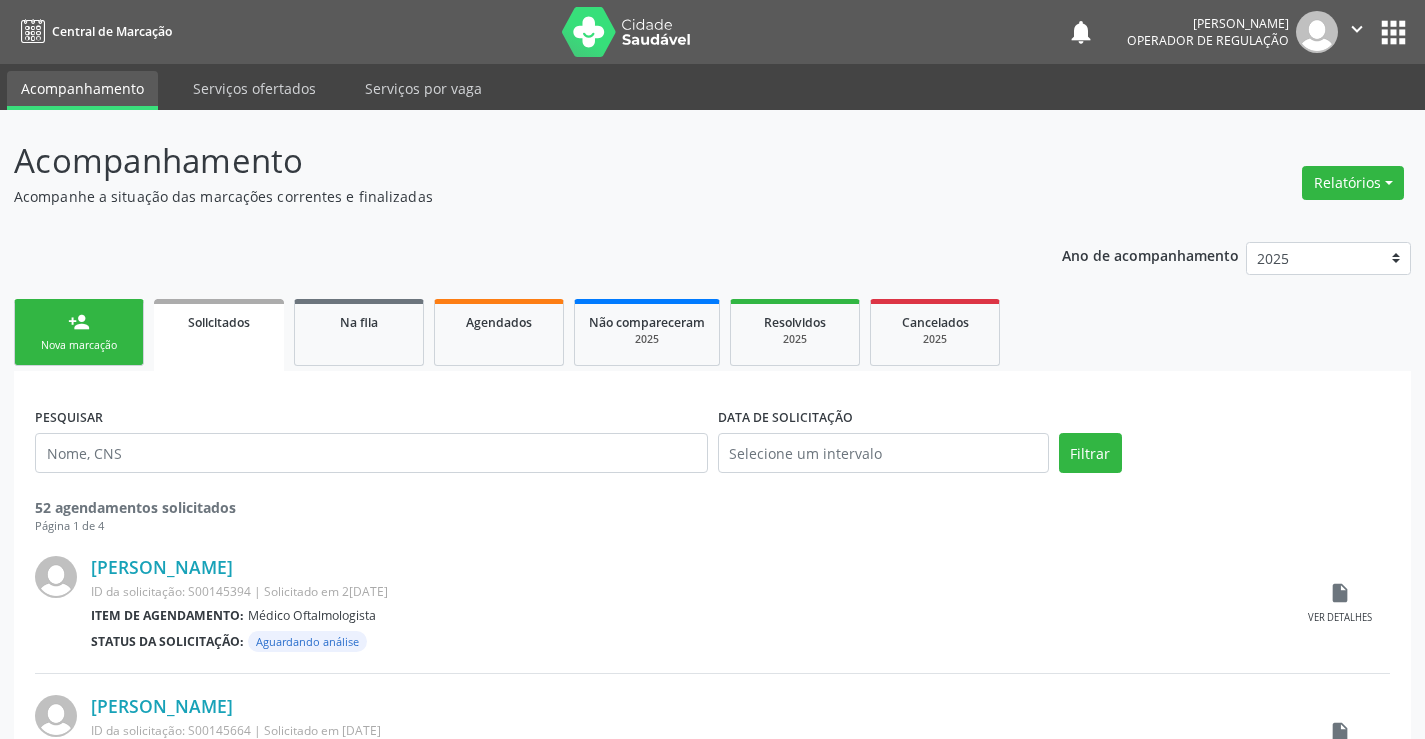 click on "person_add
Nova marcação" at bounding box center (79, 332) 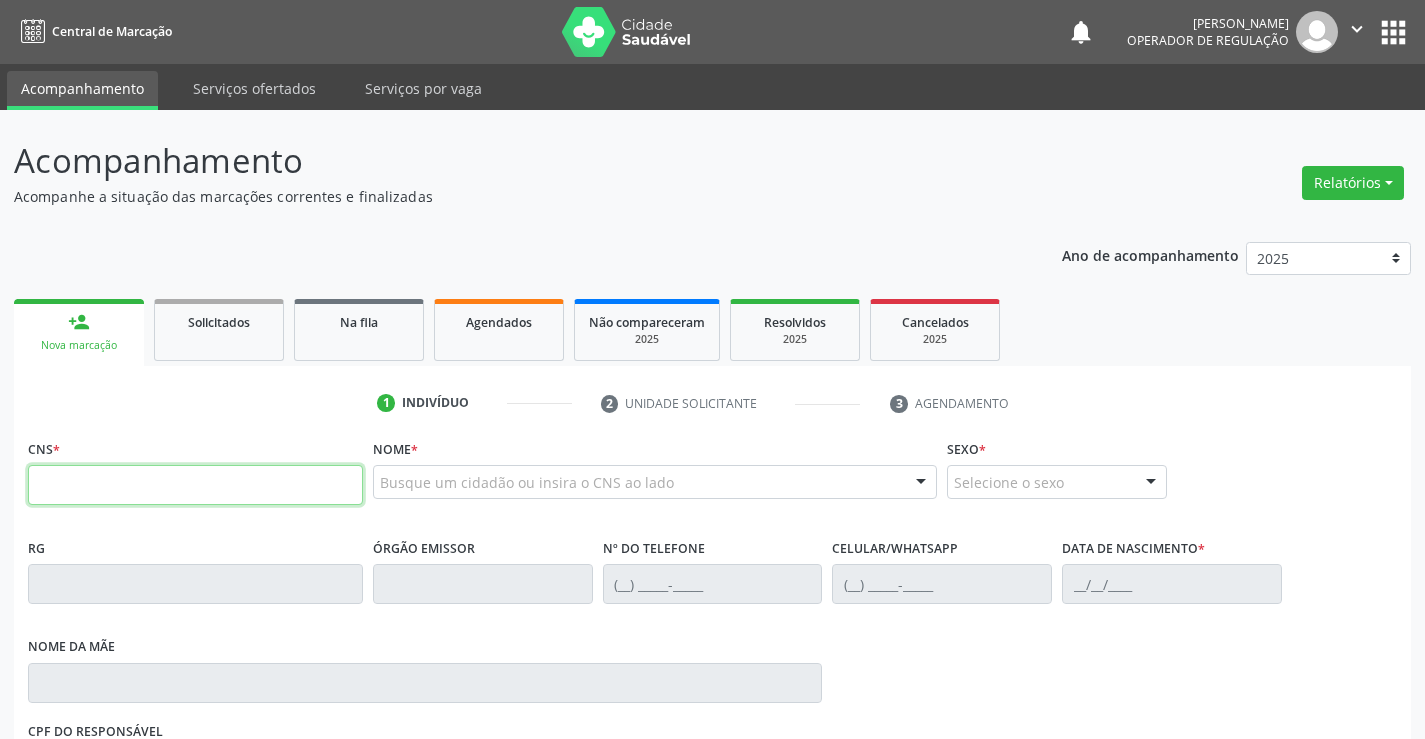 click at bounding box center (195, 485) 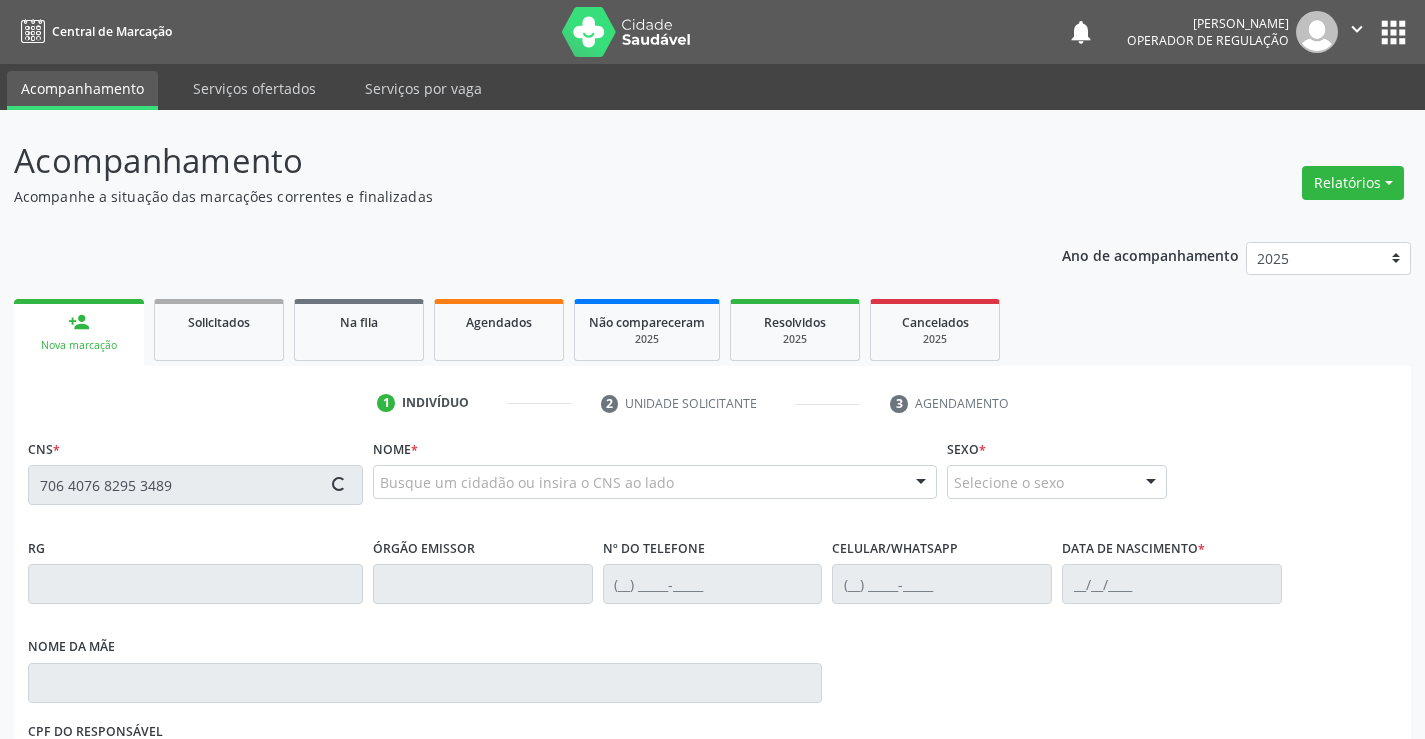 type on "706 4076 8295 3489" 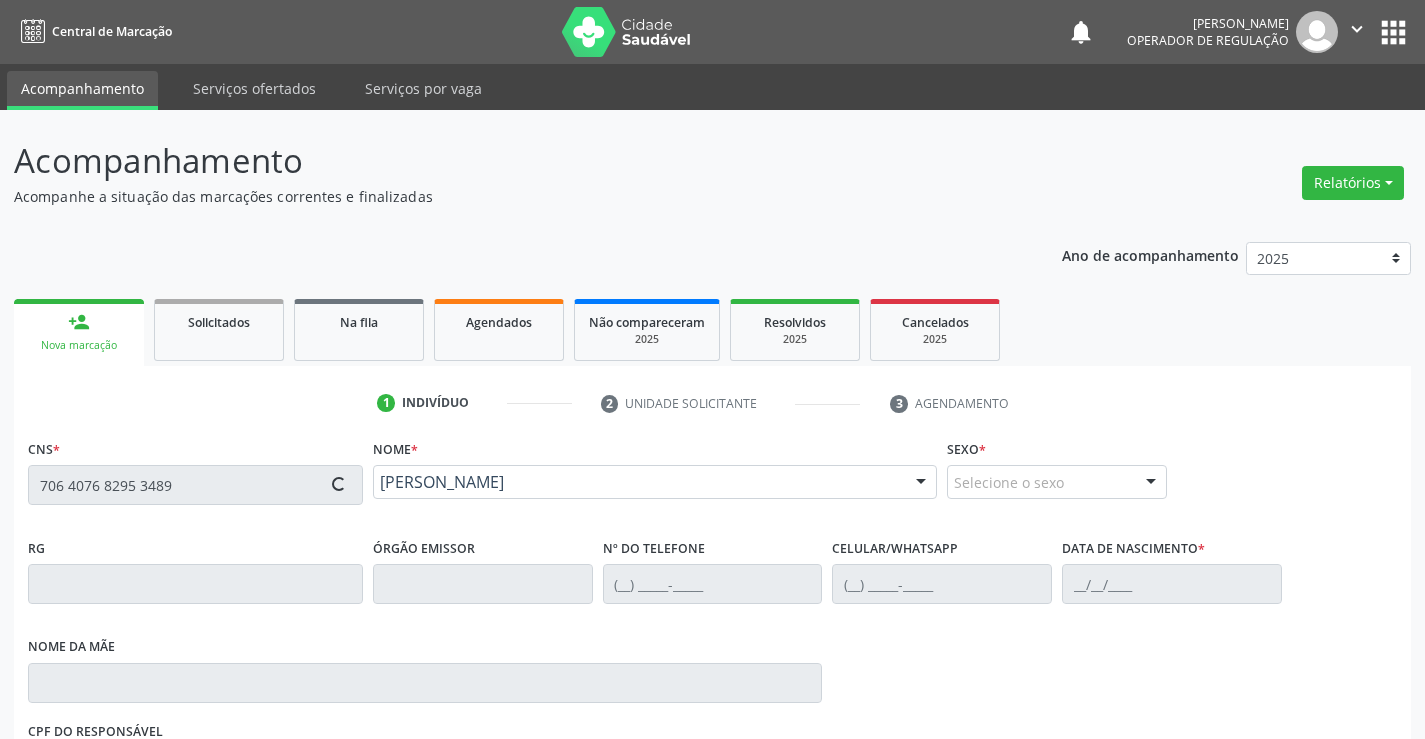type on "0773024190" 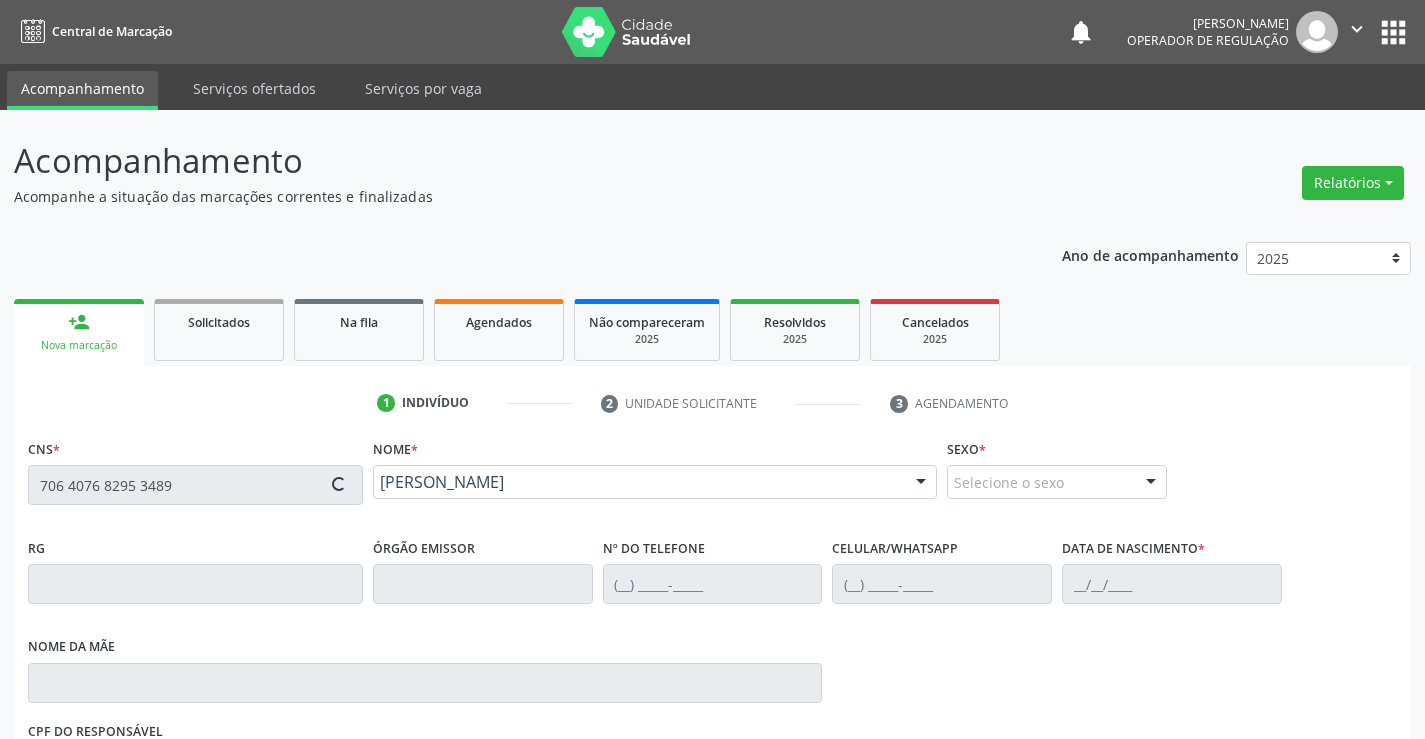 type on "(74) 99118-7051" 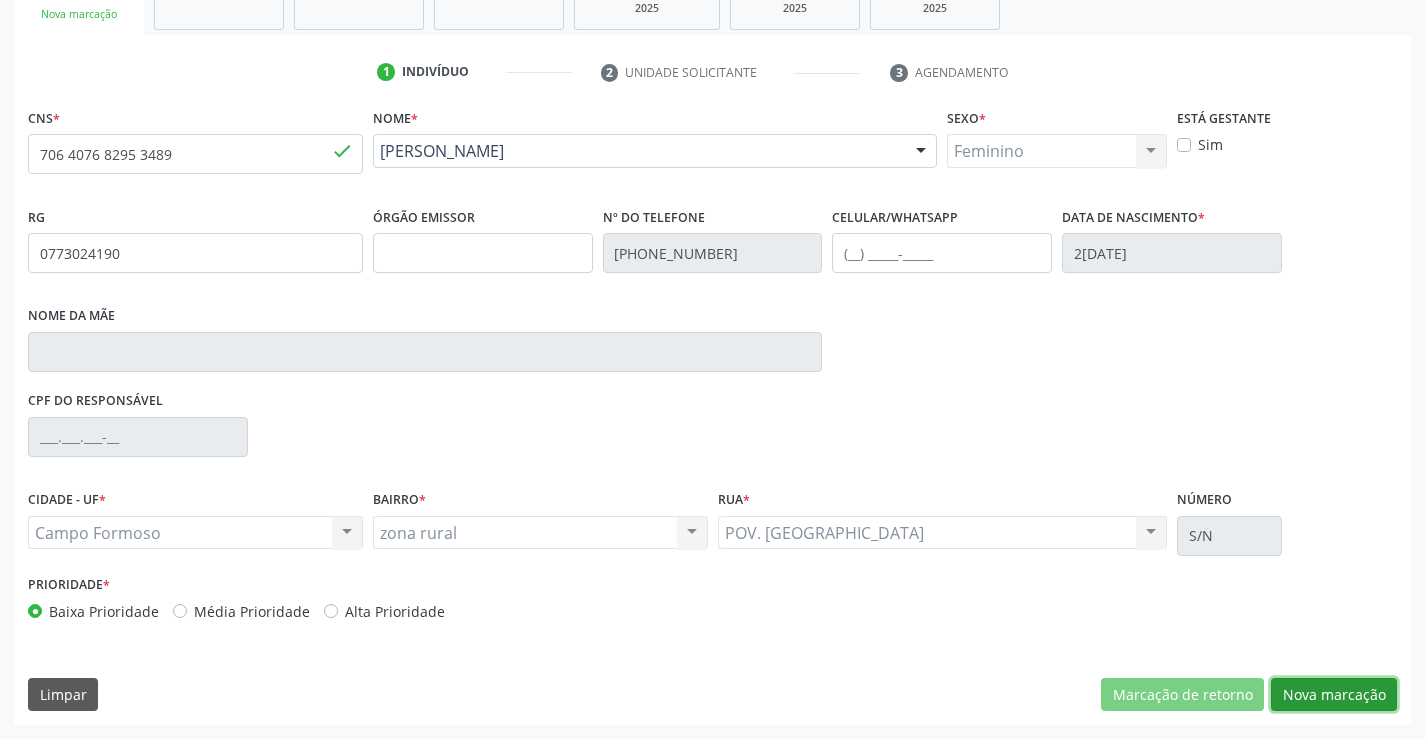 click on "Nova marcação" at bounding box center (1334, 695) 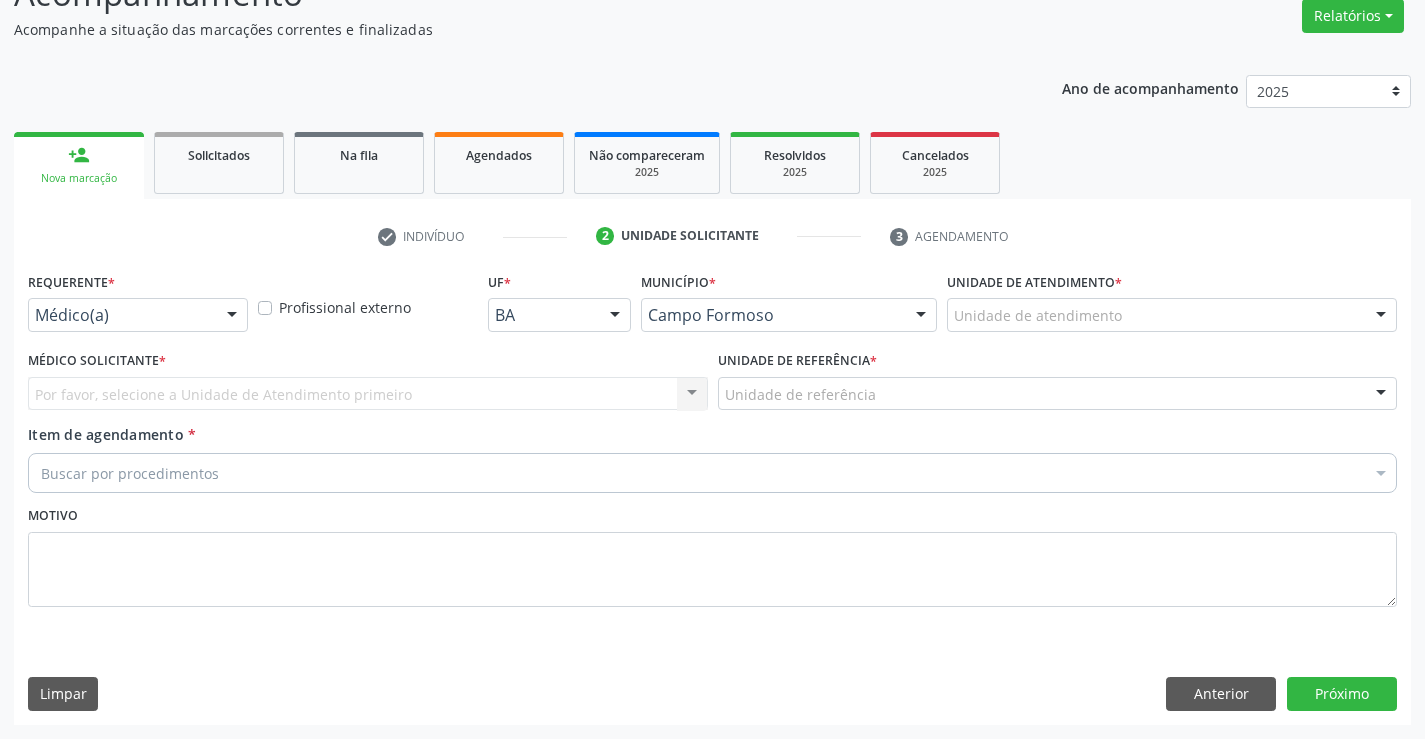 scroll, scrollTop: 167, scrollLeft: 0, axis: vertical 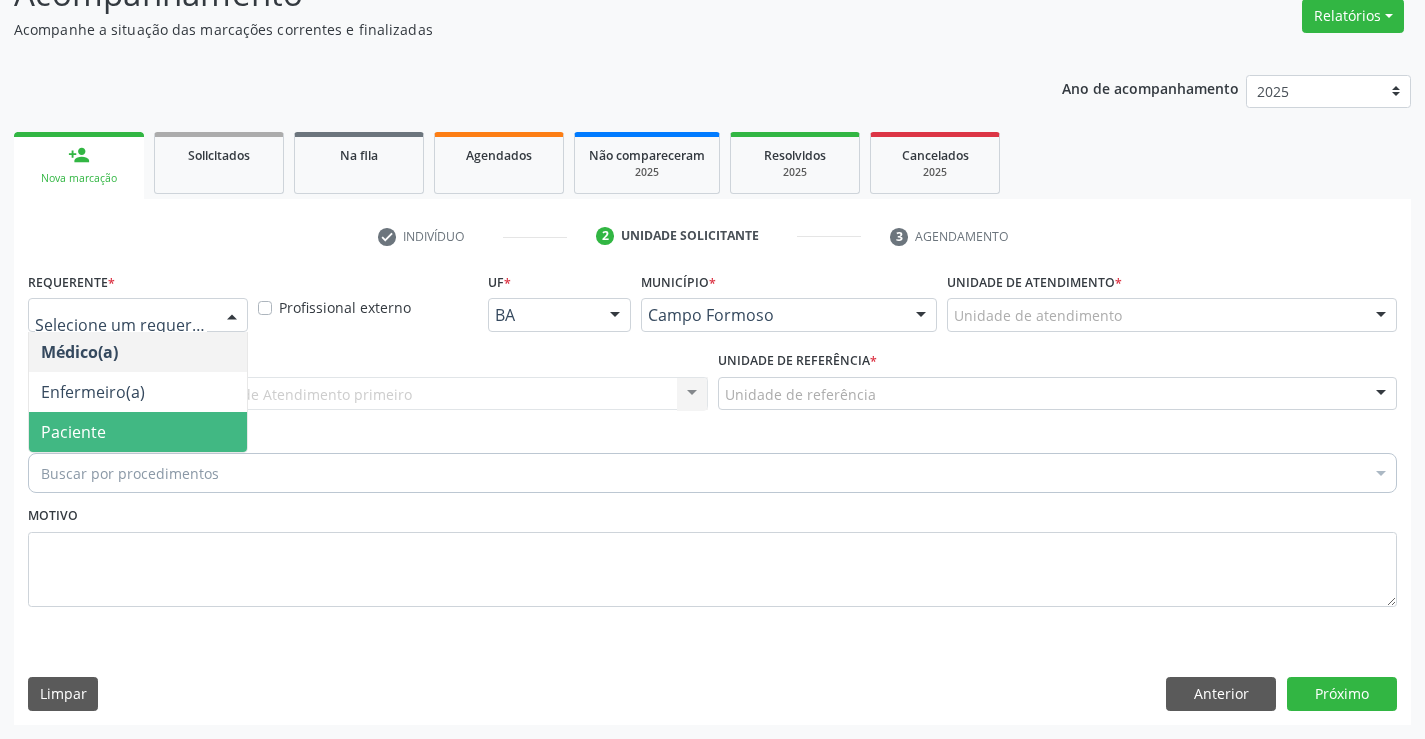 click on "Paciente" at bounding box center (138, 432) 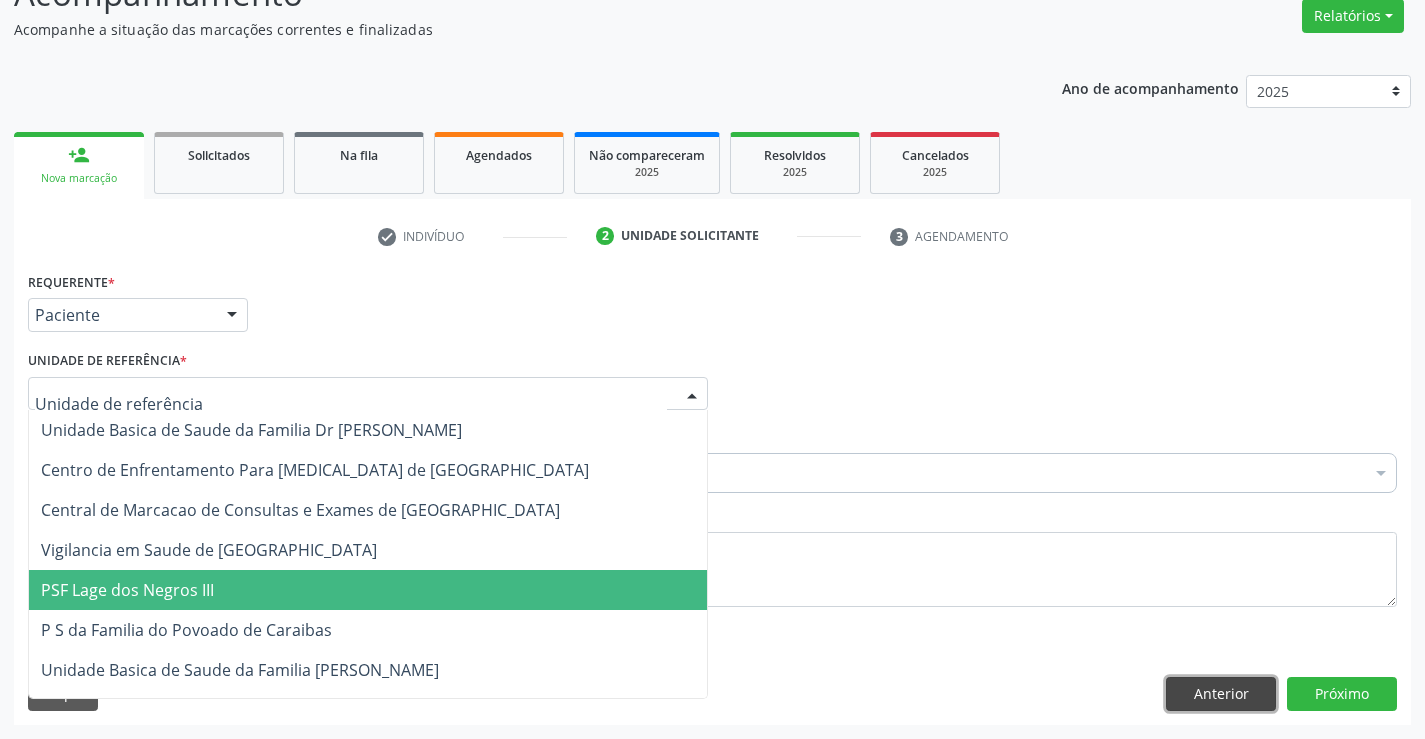 click on "Anterior" at bounding box center (1221, 694) 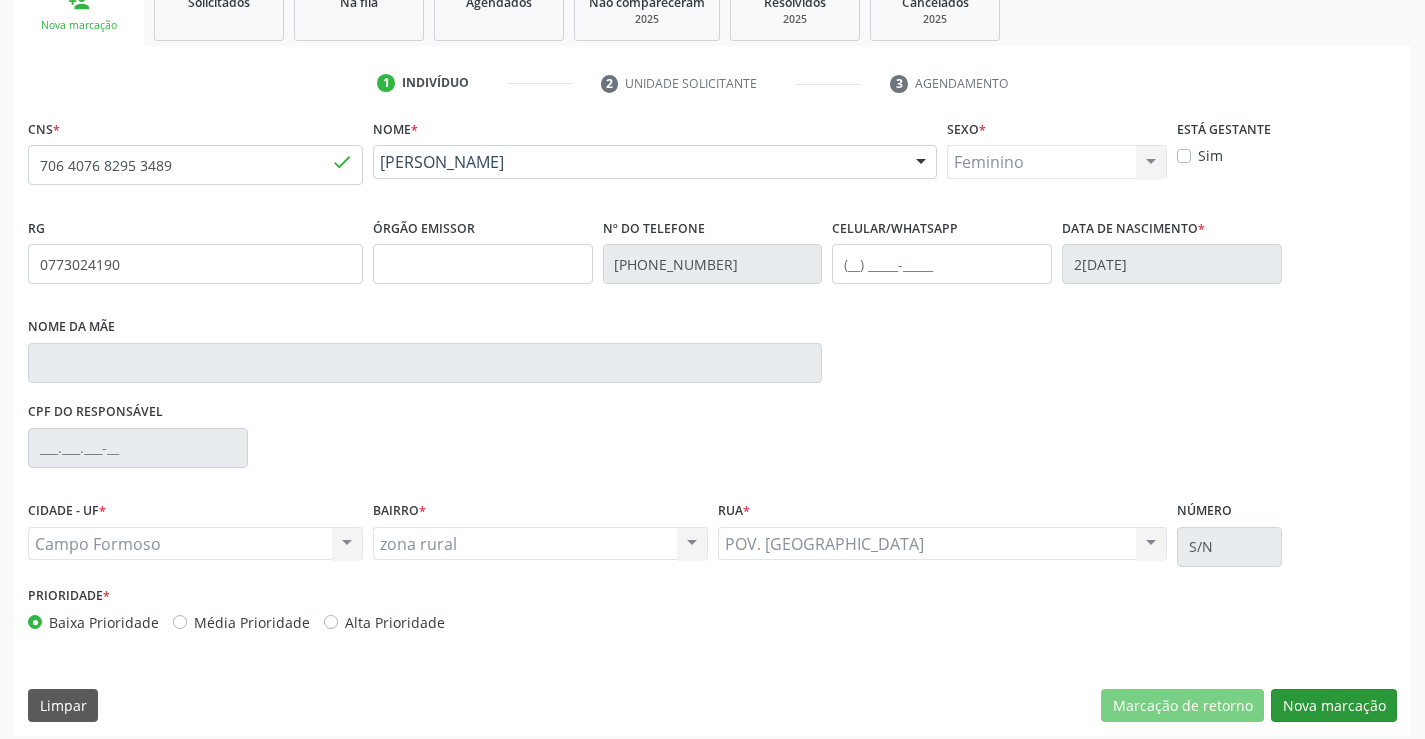scroll, scrollTop: 331, scrollLeft: 0, axis: vertical 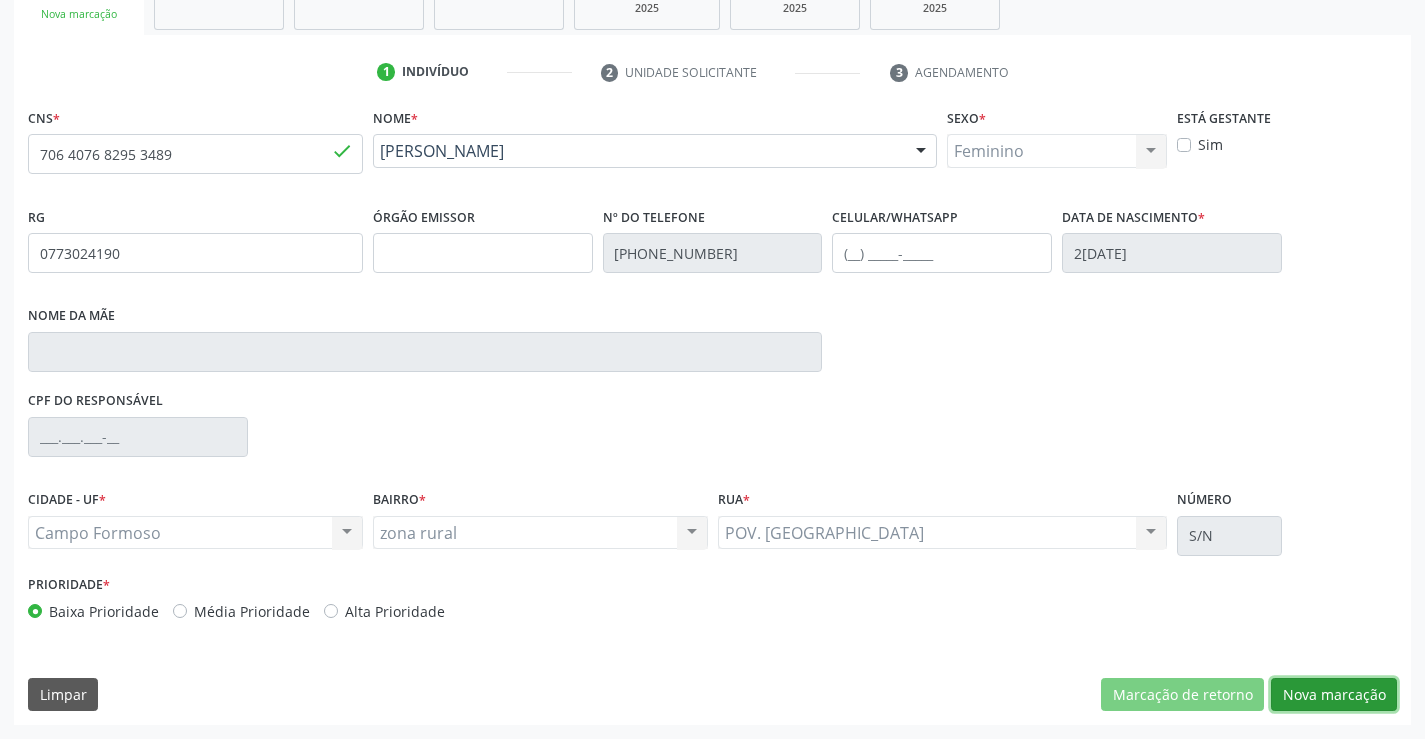 click on "Nova marcação" at bounding box center [1334, 695] 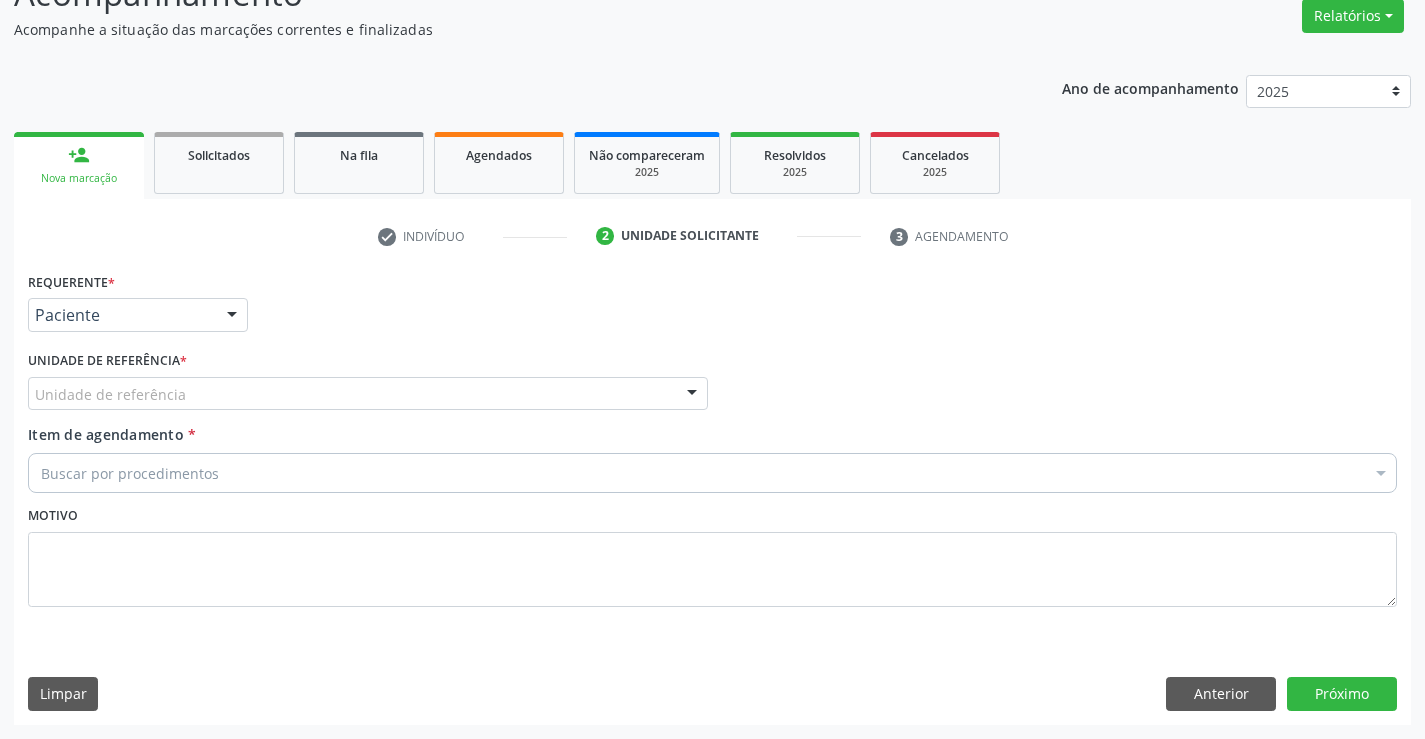 scroll, scrollTop: 167, scrollLeft: 0, axis: vertical 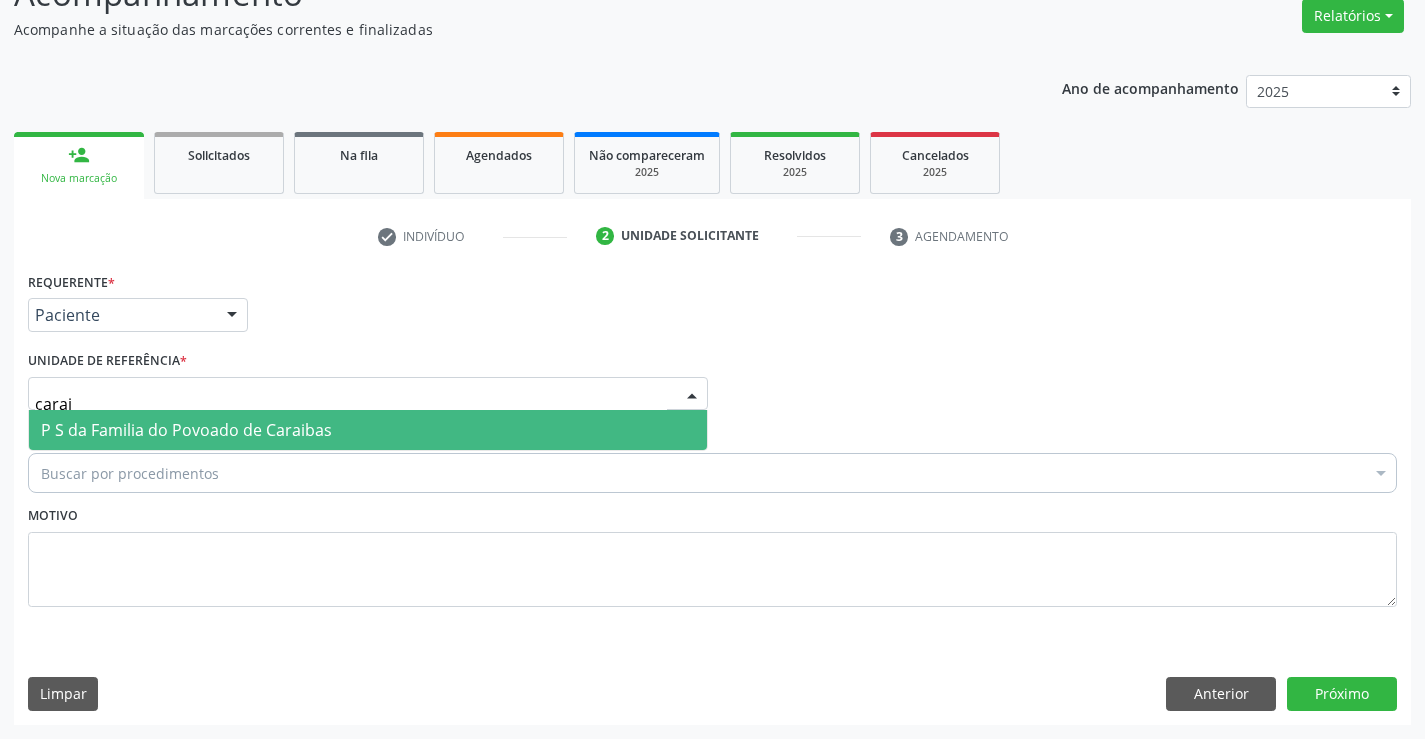 type on "caraib" 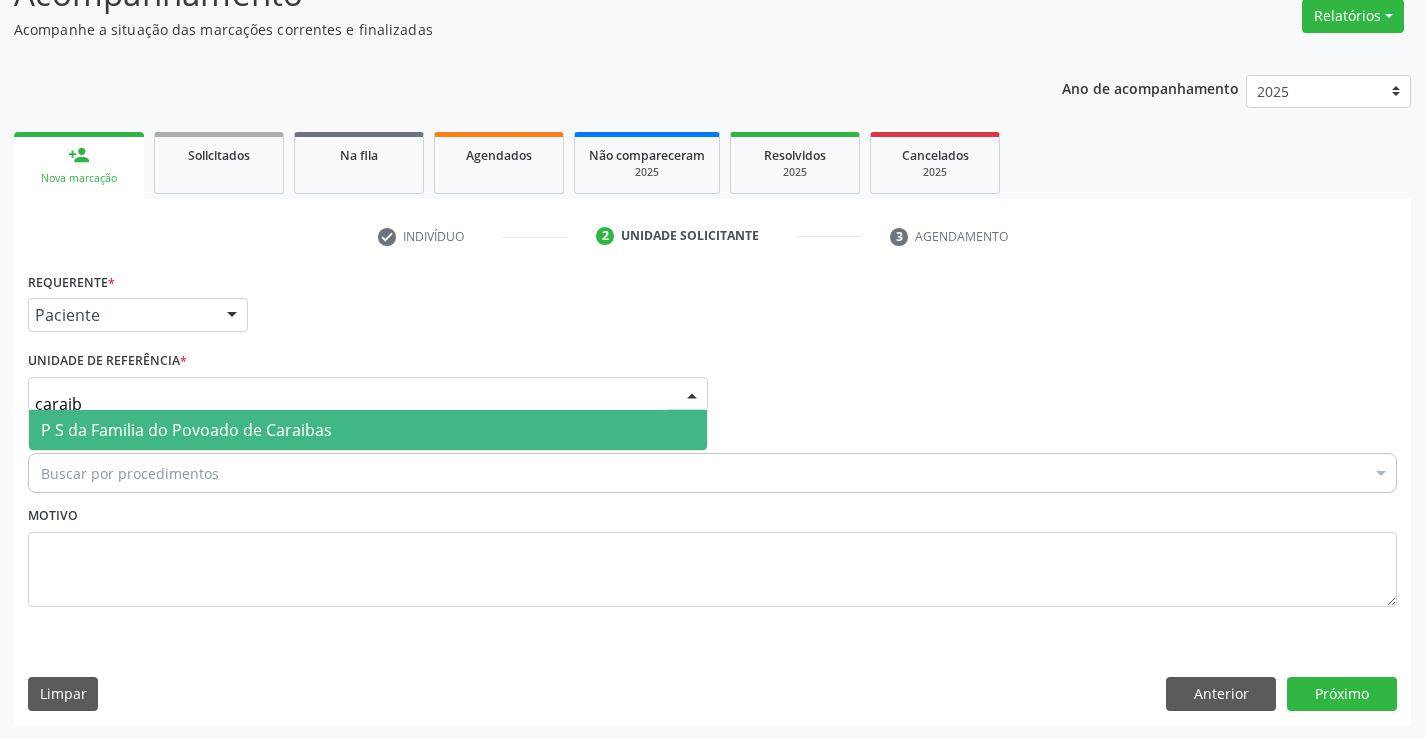 click on "P S da Familia do Povoado de Caraibas" at bounding box center [186, 430] 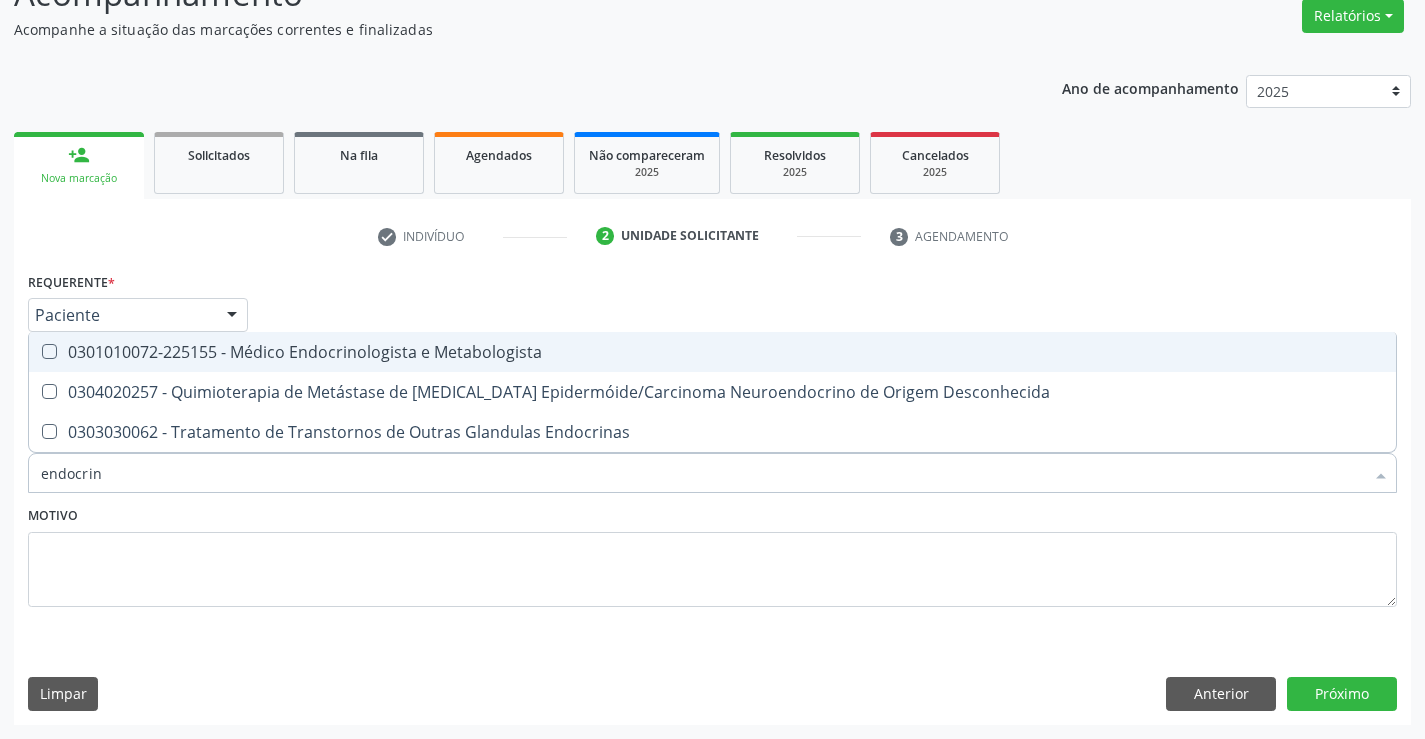 type on "endocrino" 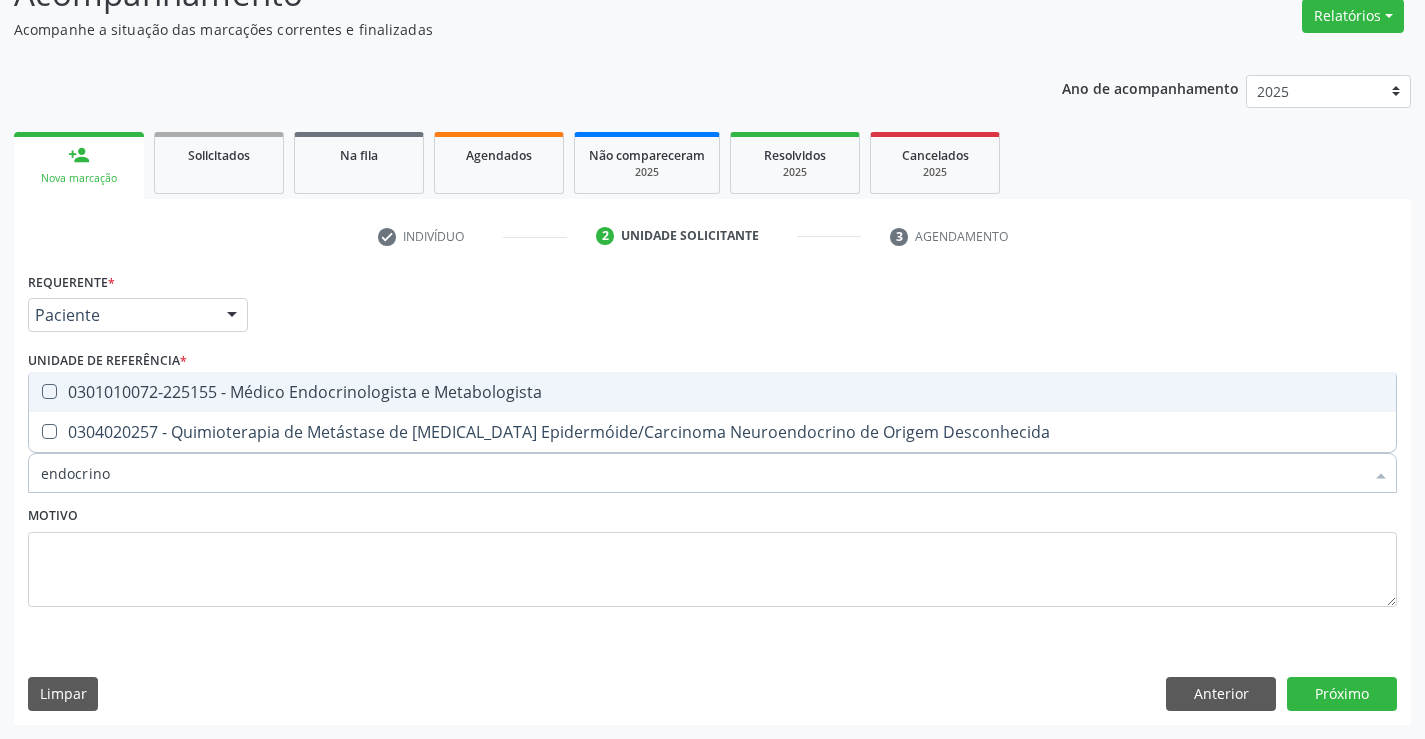 click on "0301010072-225155 - Médico Endocrinologista e Metabologista" at bounding box center (712, 392) 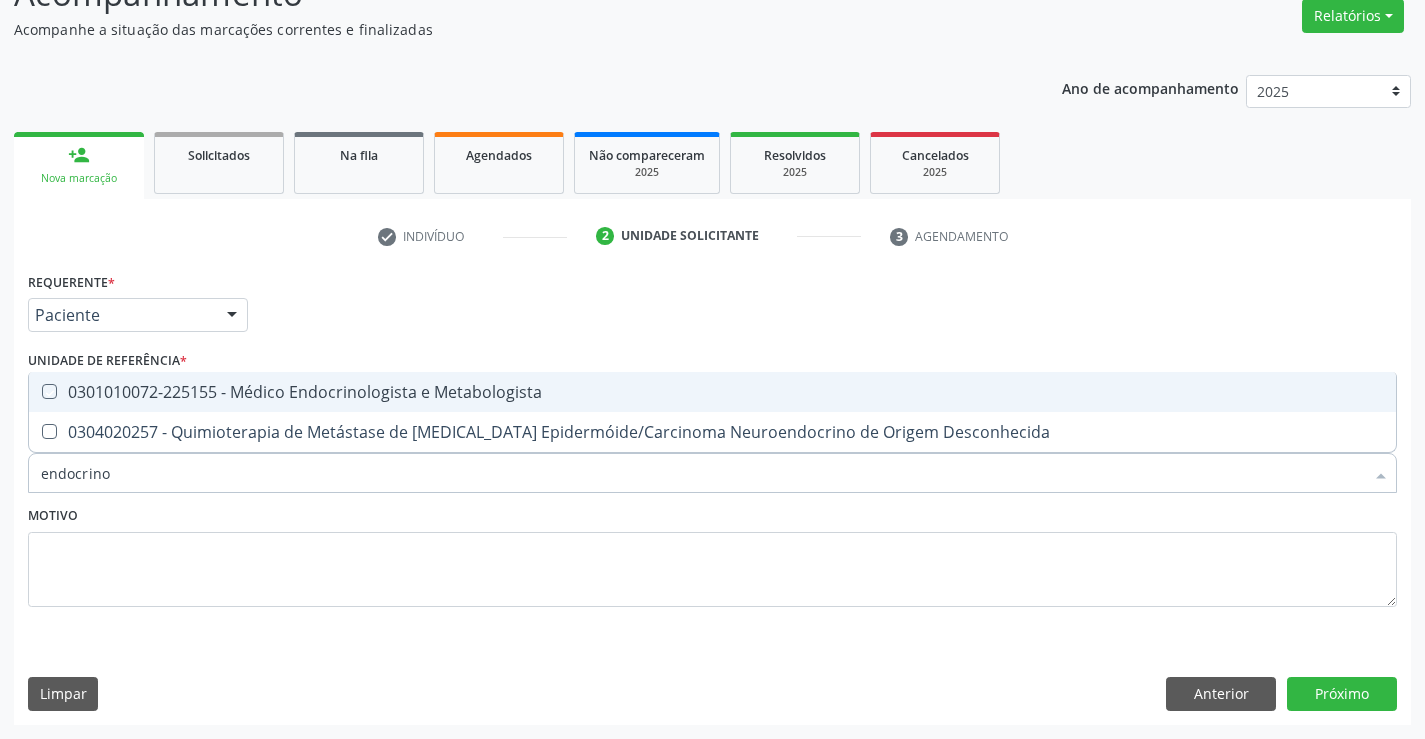 checkbox on "true" 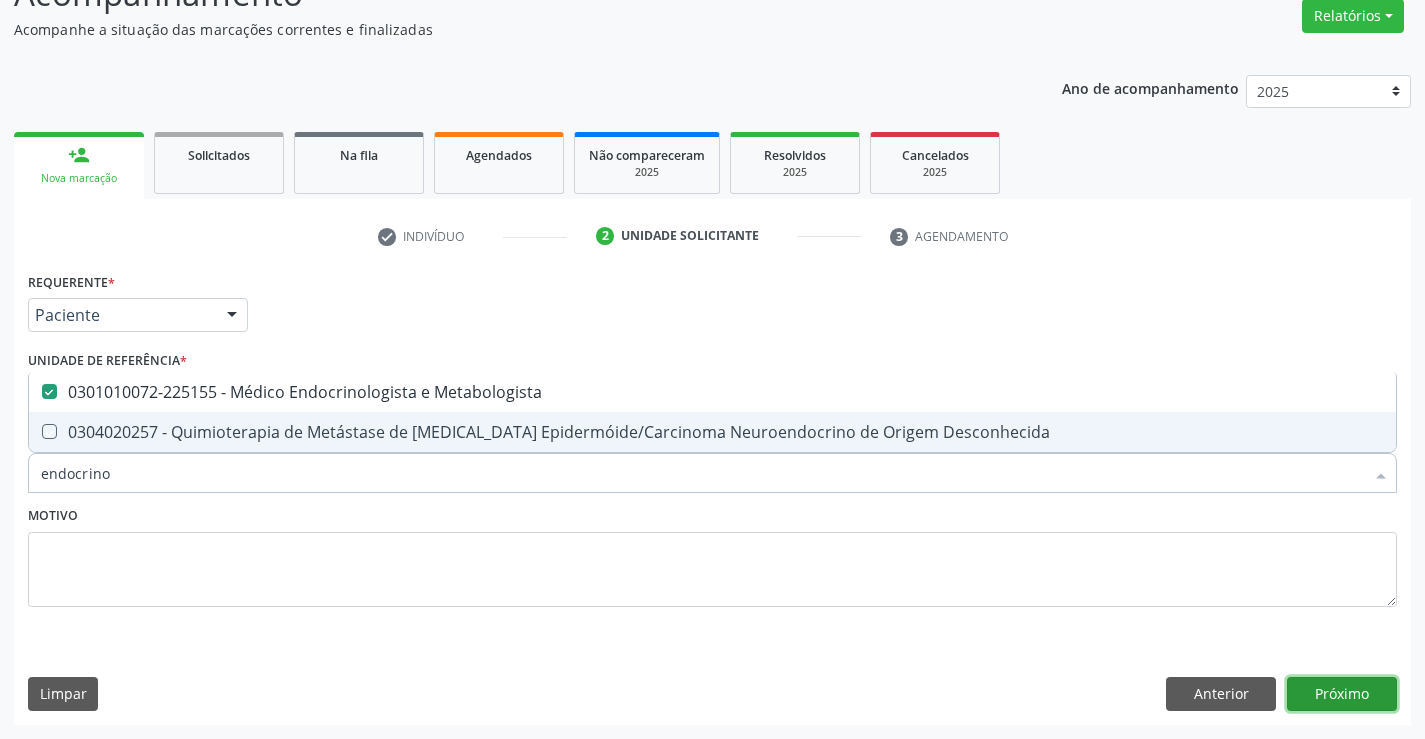 click on "Próximo" at bounding box center (1342, 694) 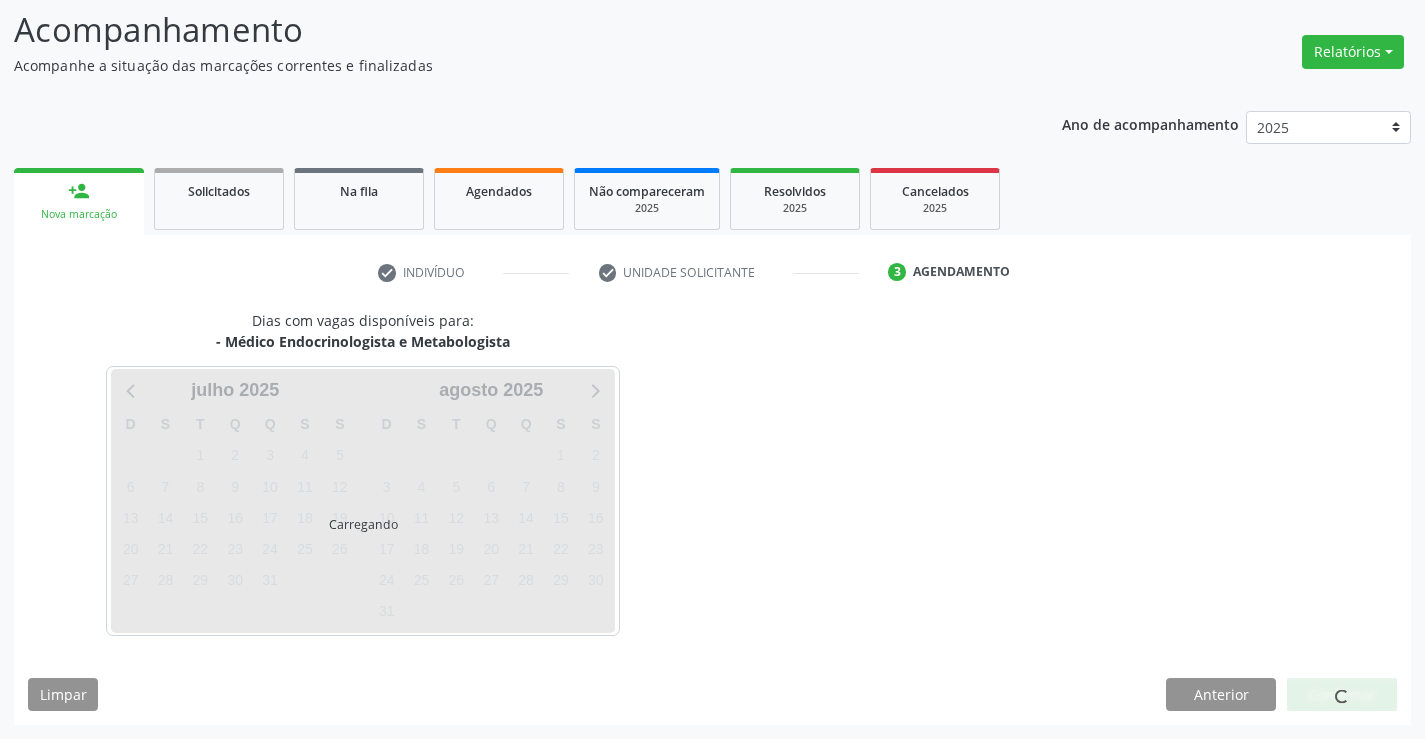 scroll, scrollTop: 167, scrollLeft: 0, axis: vertical 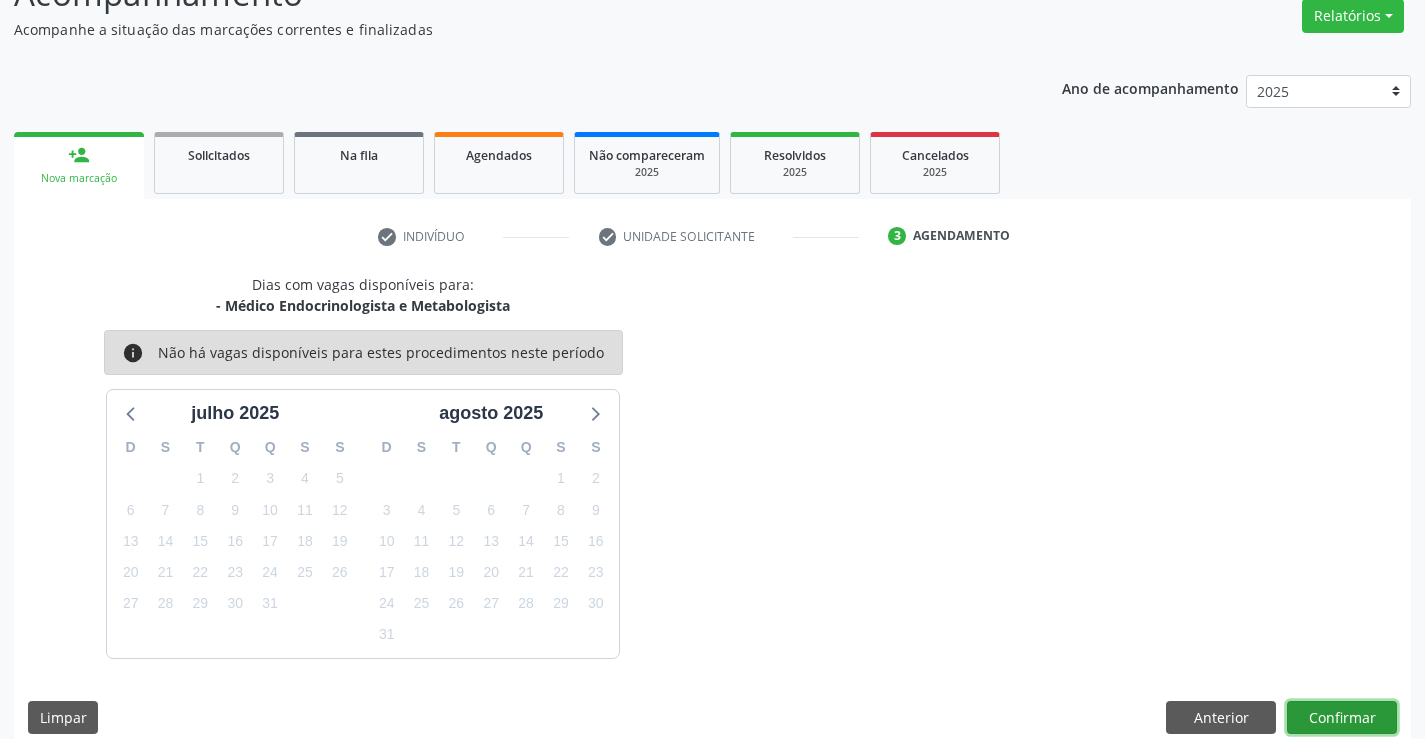 click on "Confirmar" at bounding box center (1342, 718) 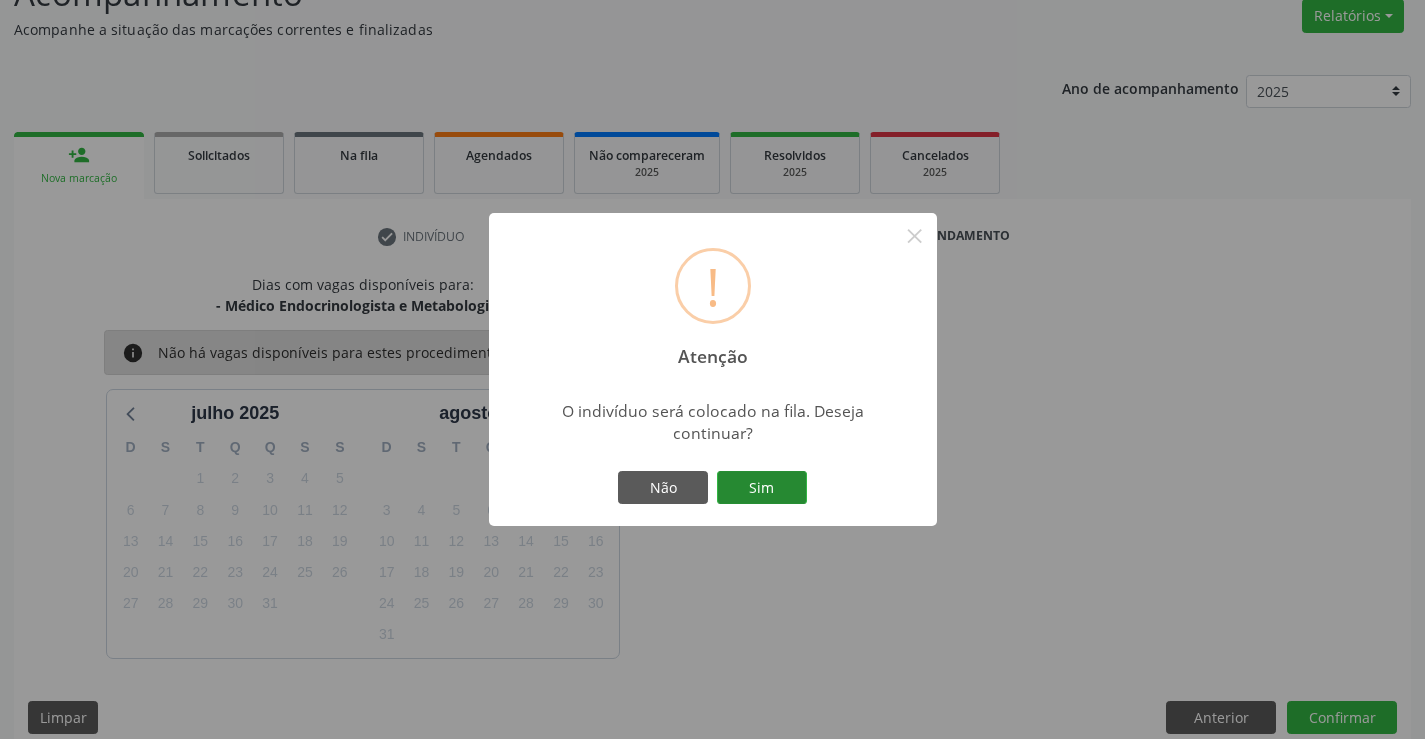 click on "Sim" at bounding box center (762, 488) 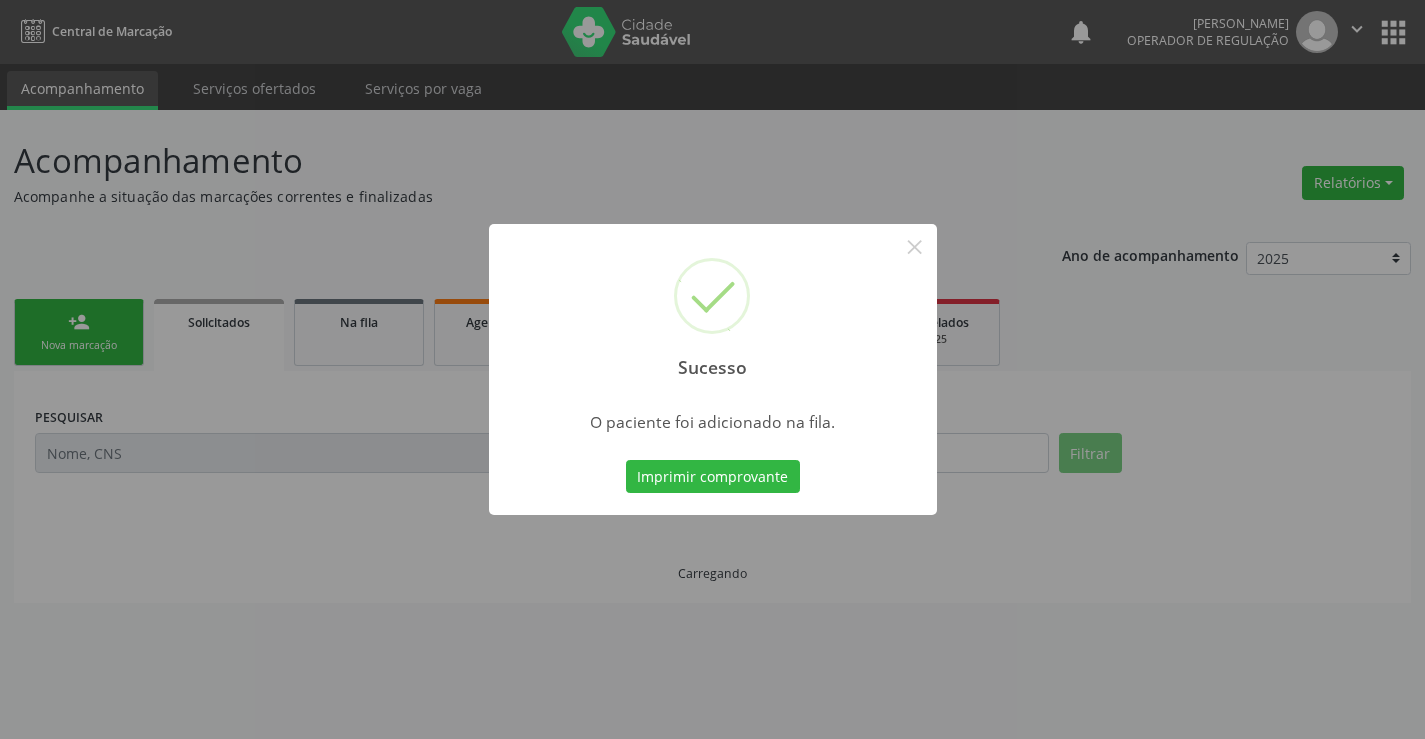 scroll, scrollTop: 0, scrollLeft: 0, axis: both 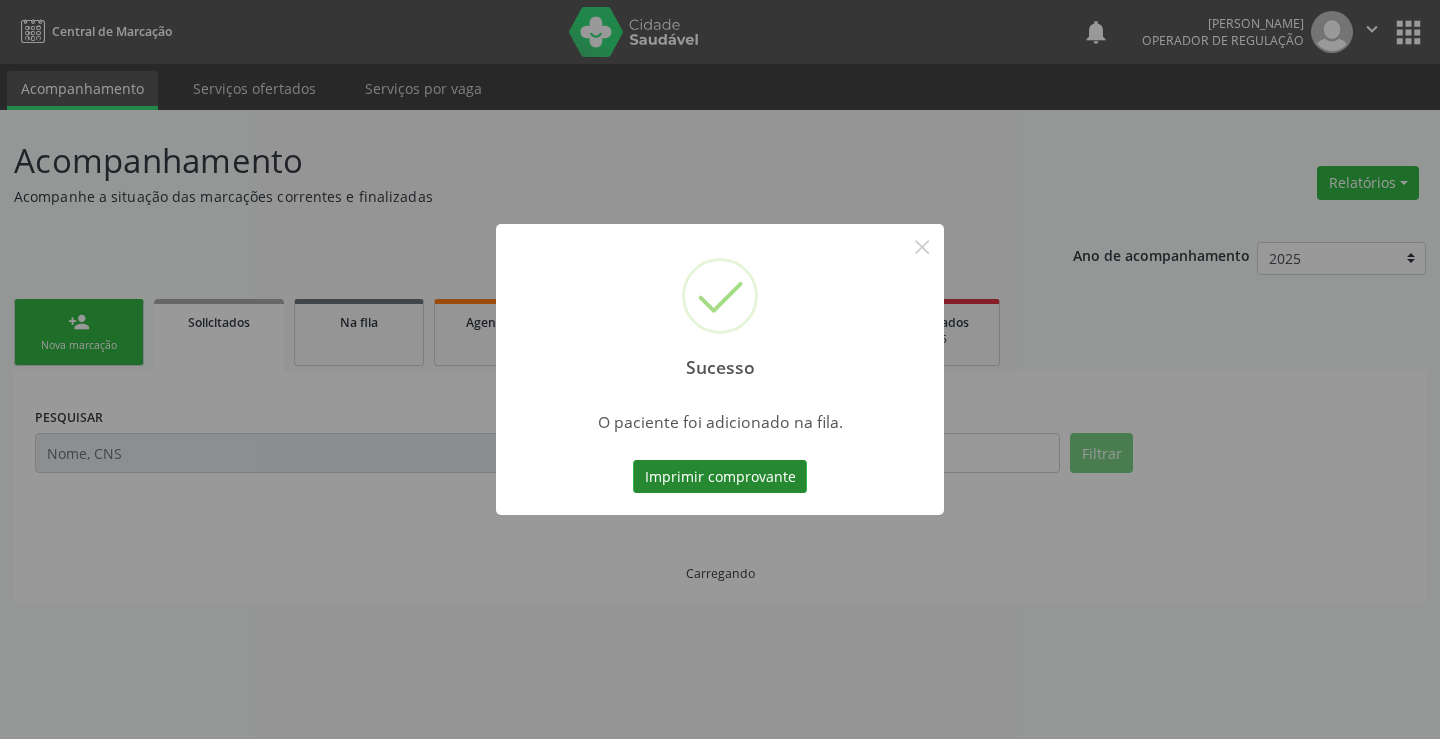 click on "Imprimir comprovante" at bounding box center [720, 477] 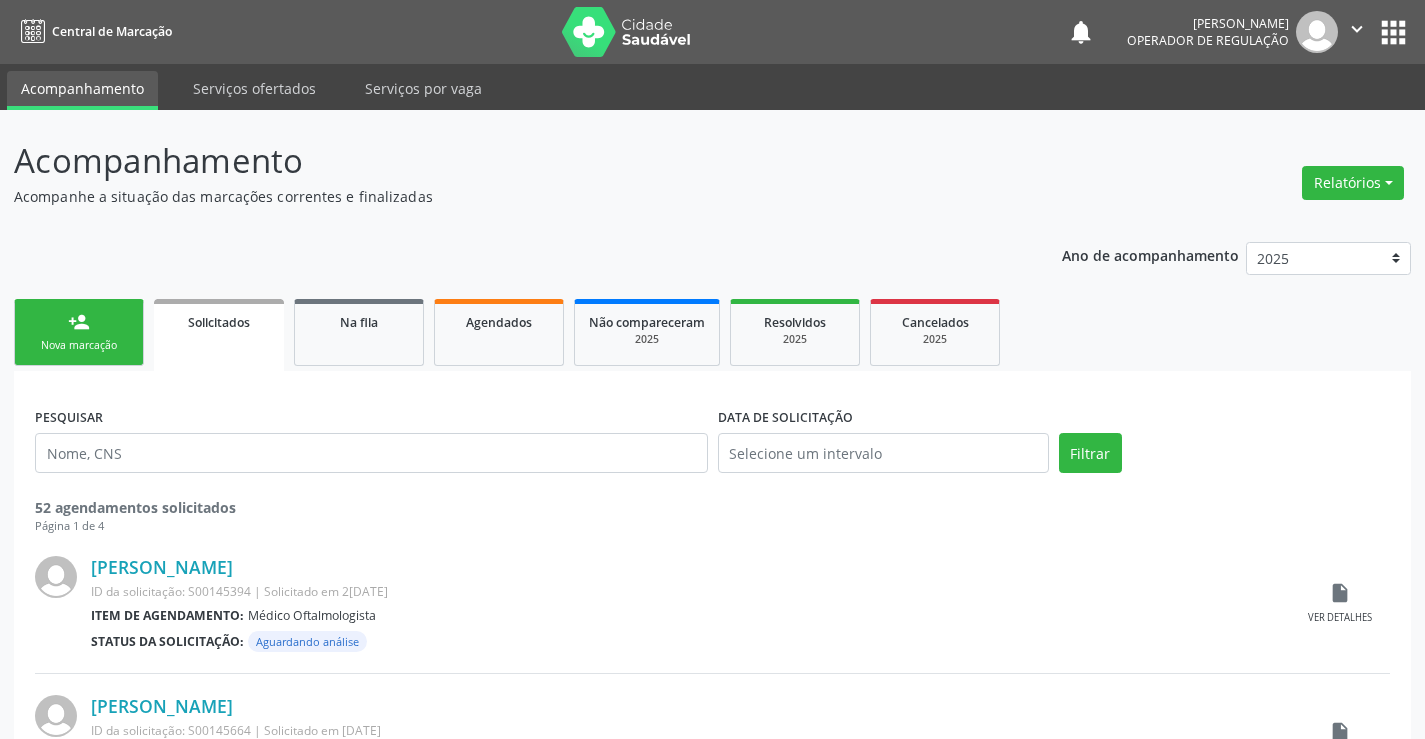 click on "person_add
Nova marcação" at bounding box center [79, 332] 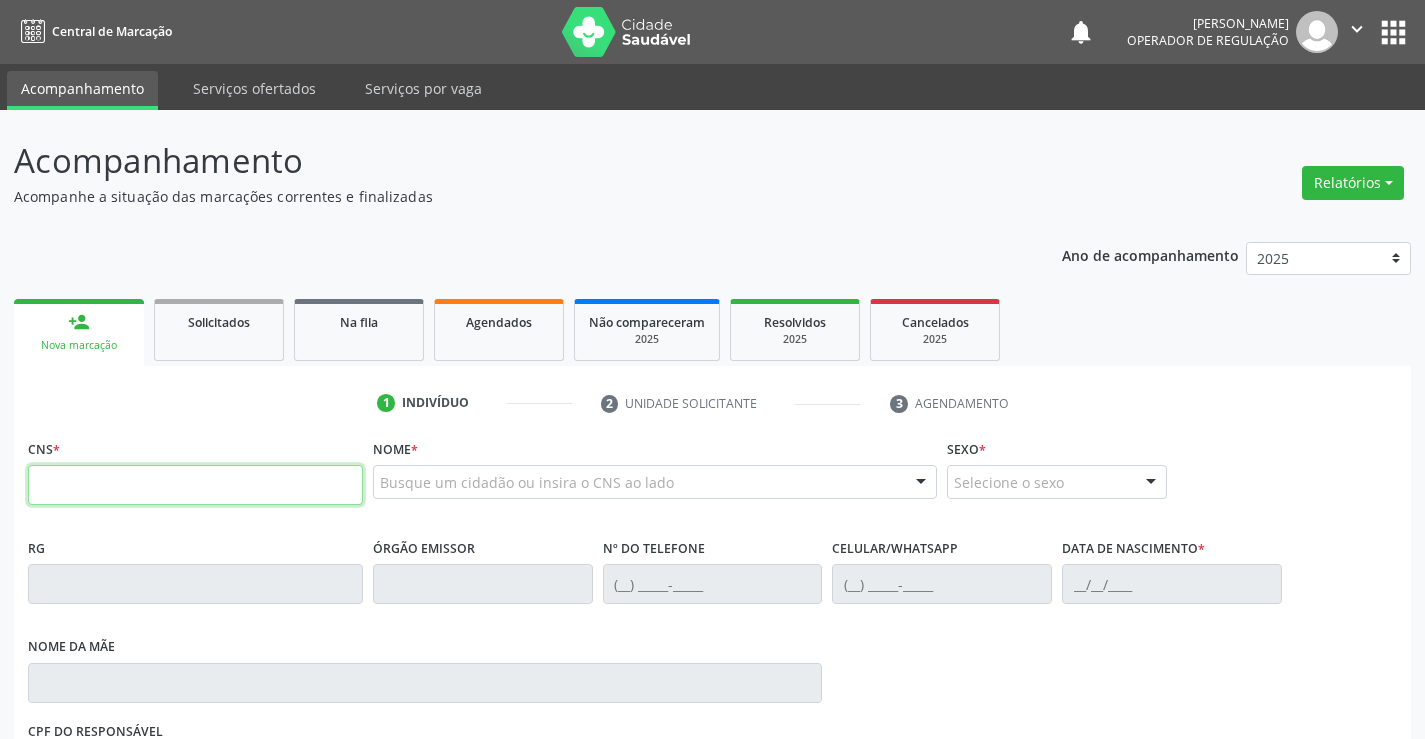 click at bounding box center (195, 485) 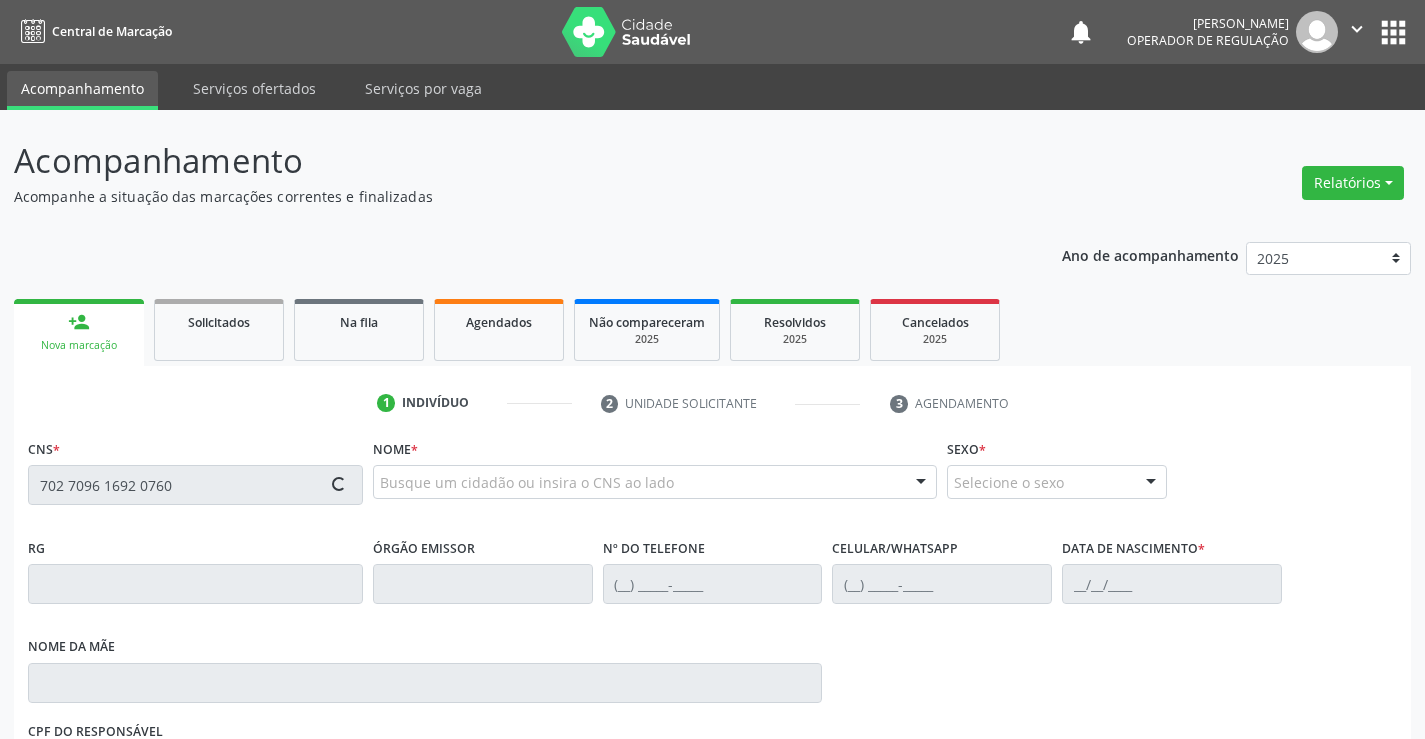 type on "702 7096 1692 0760" 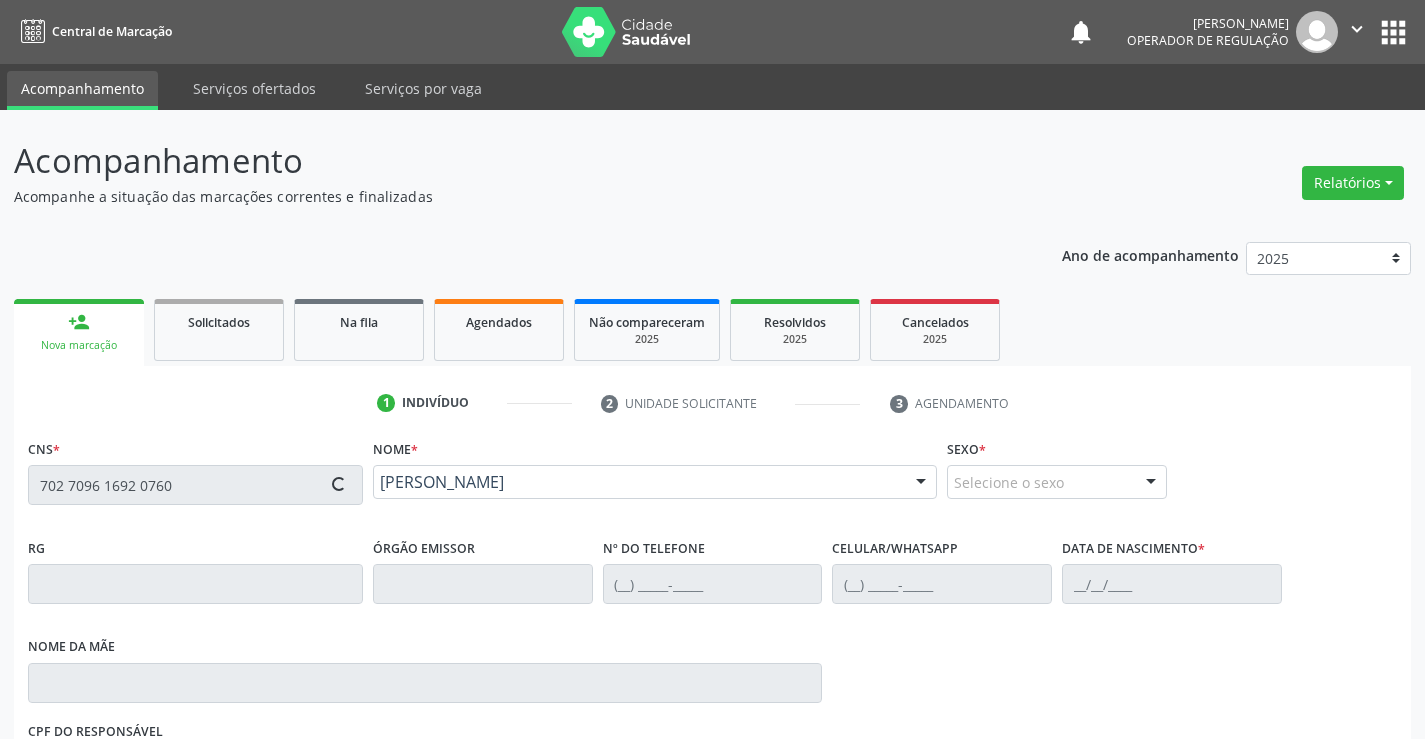 type on "0259115037" 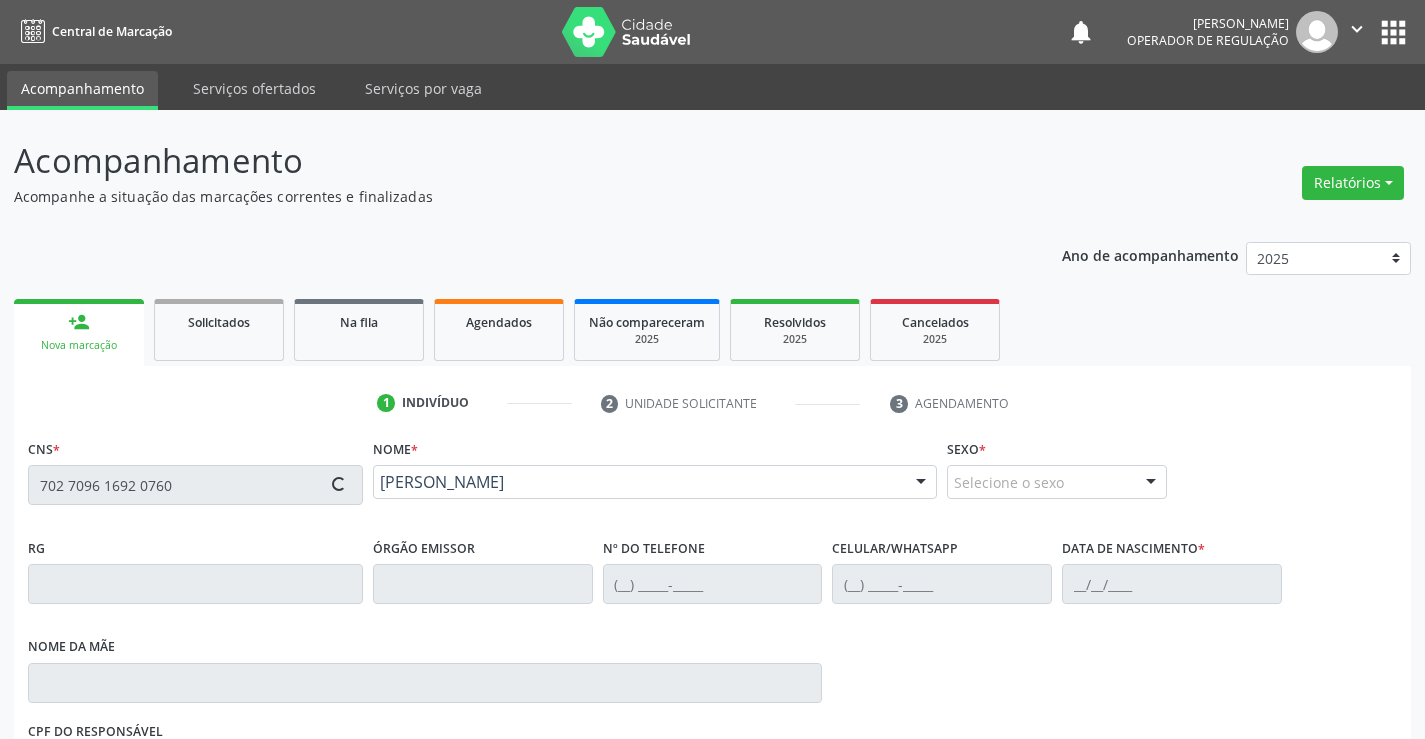 type on "29/12/1958" 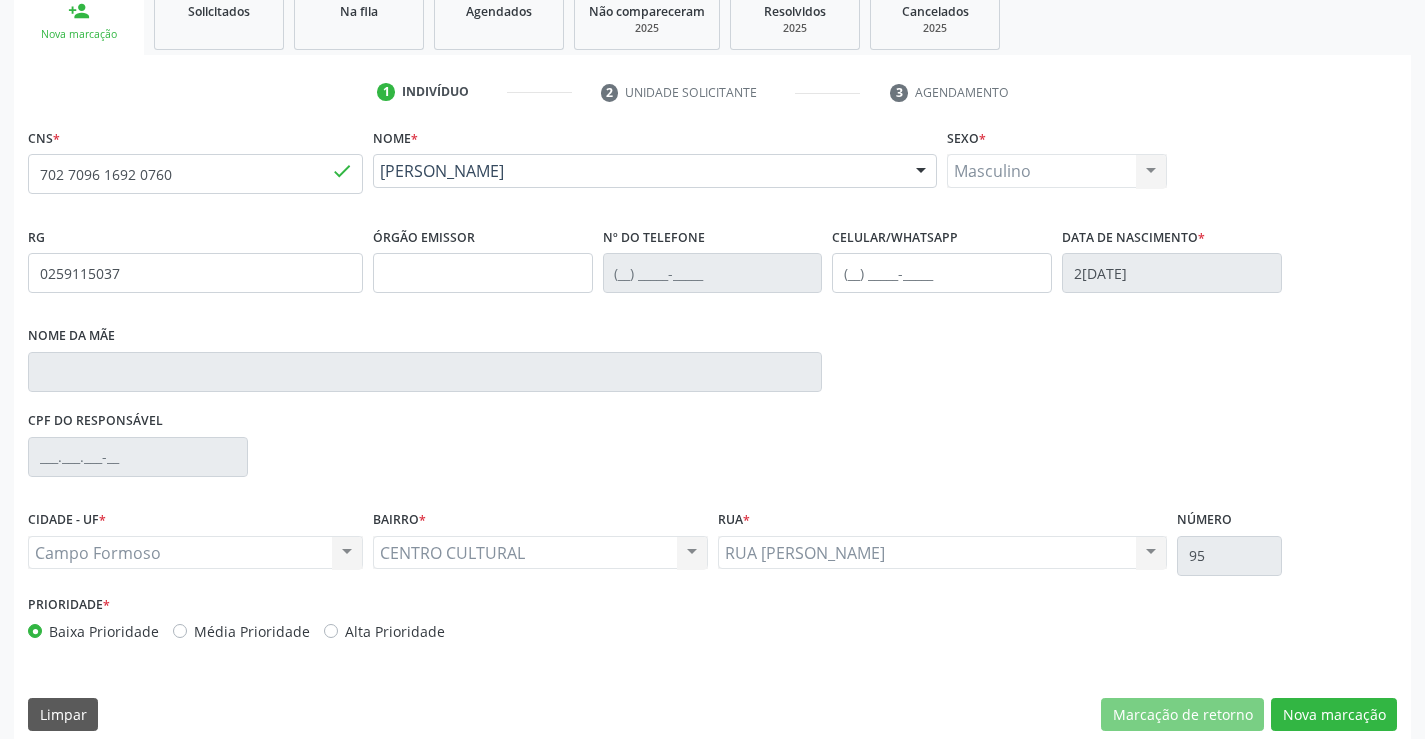 scroll, scrollTop: 331, scrollLeft: 0, axis: vertical 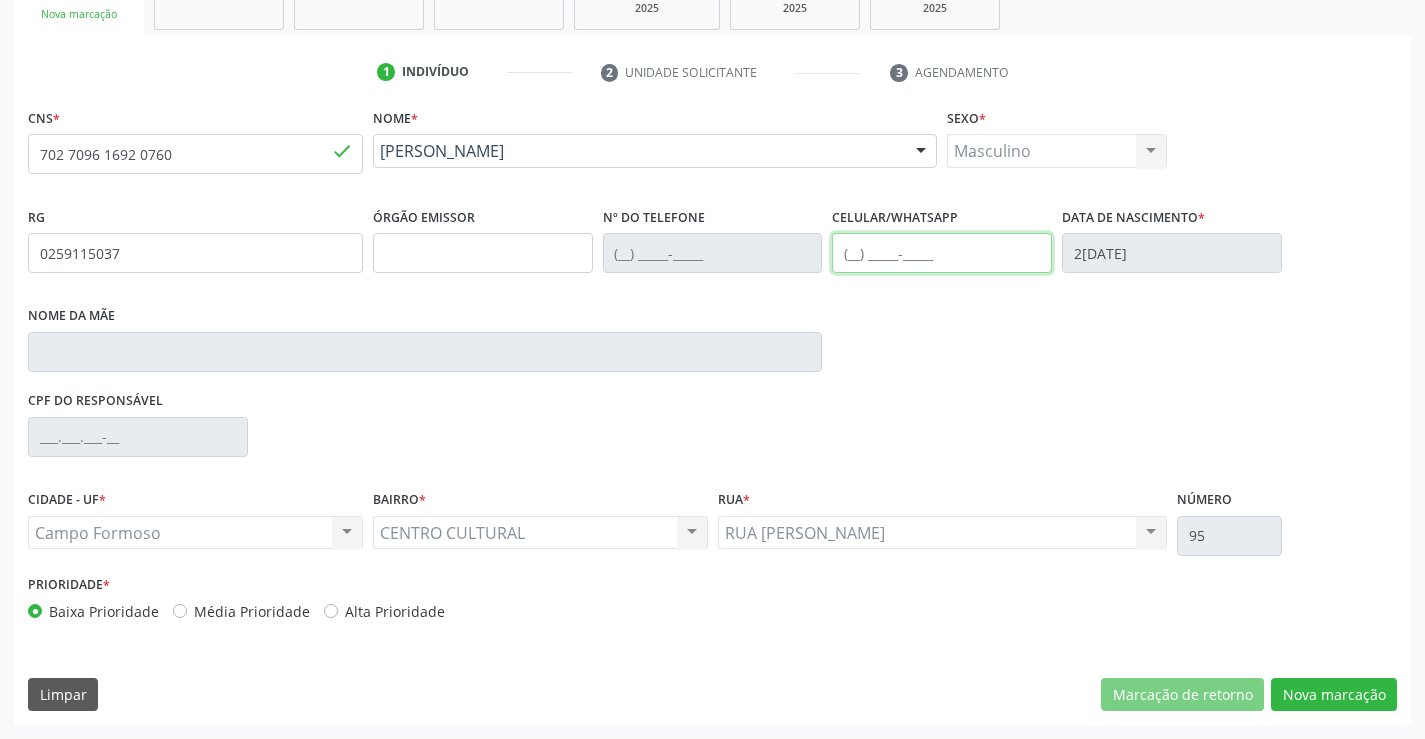 click at bounding box center [942, 253] 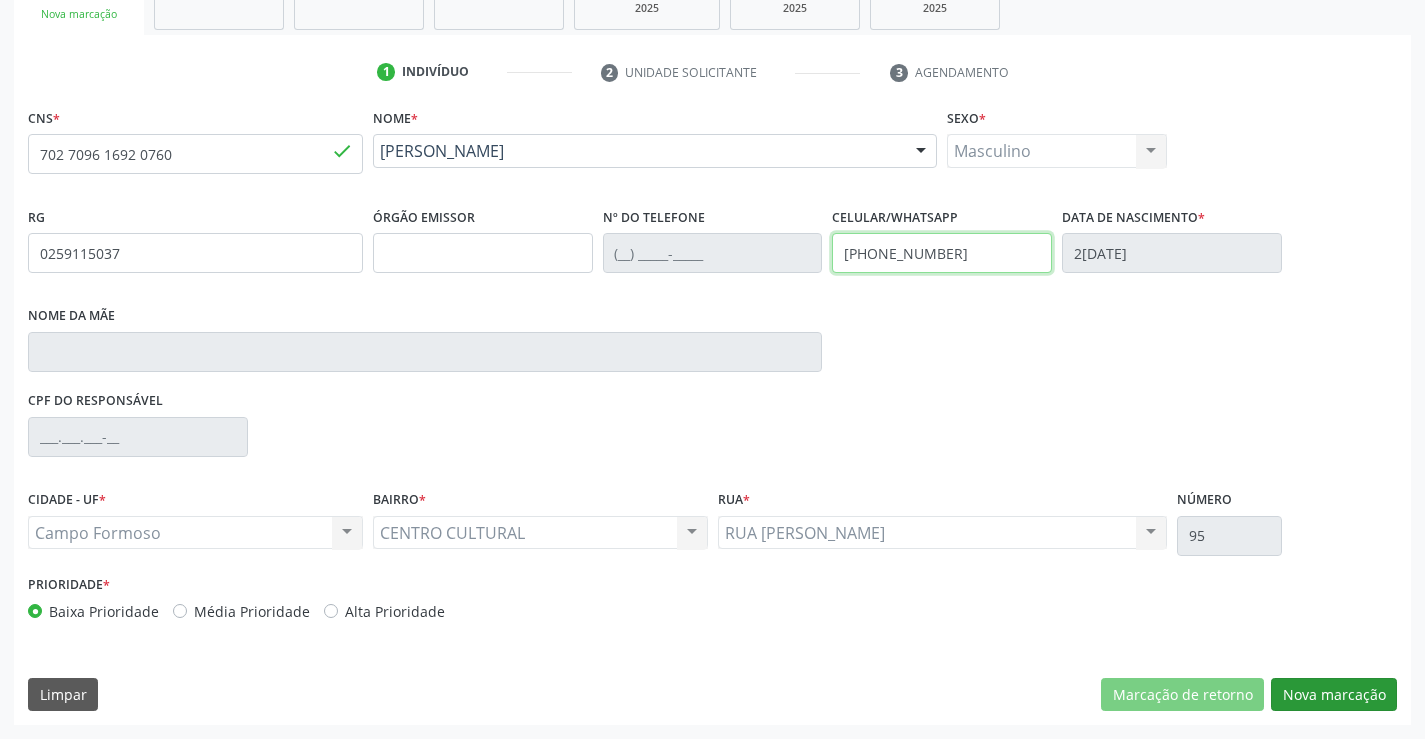 type on "(74) 99814-4601" 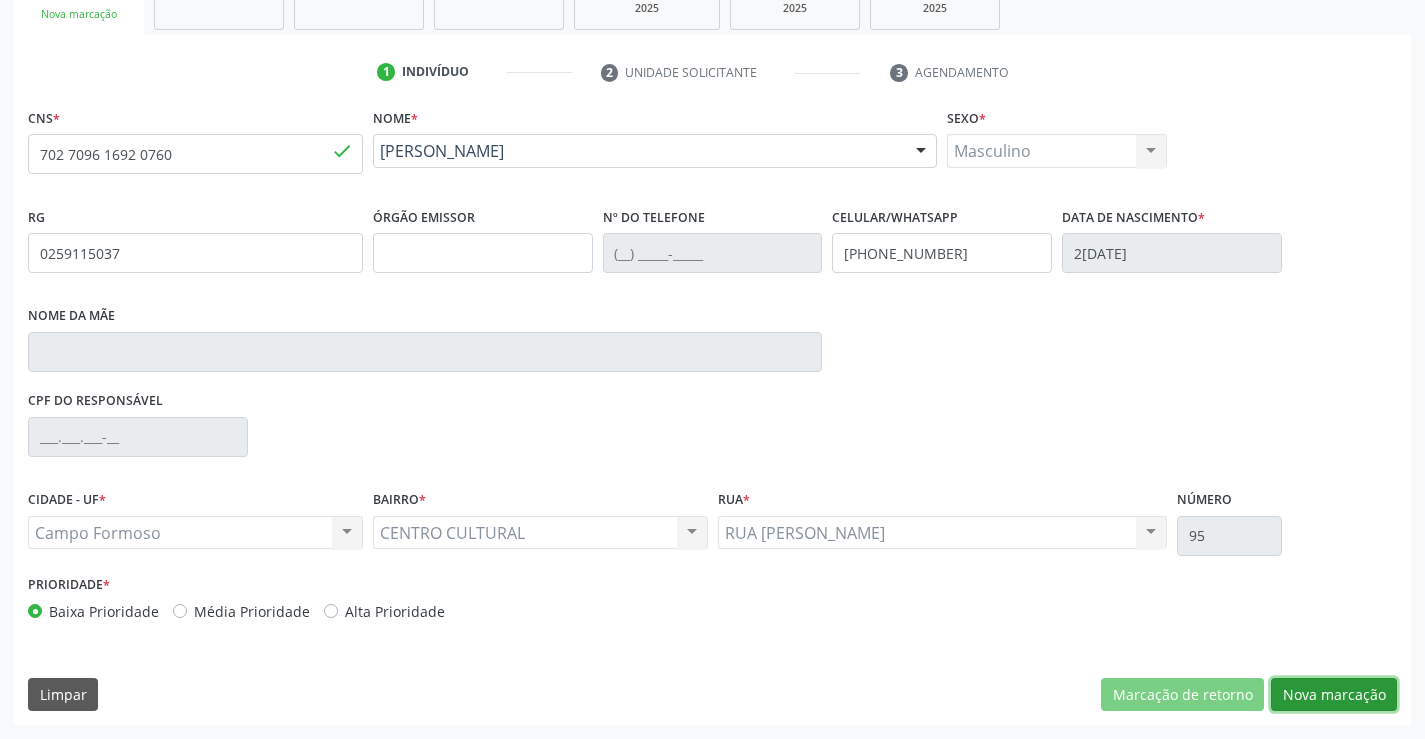 click on "Nova marcação" at bounding box center [1334, 695] 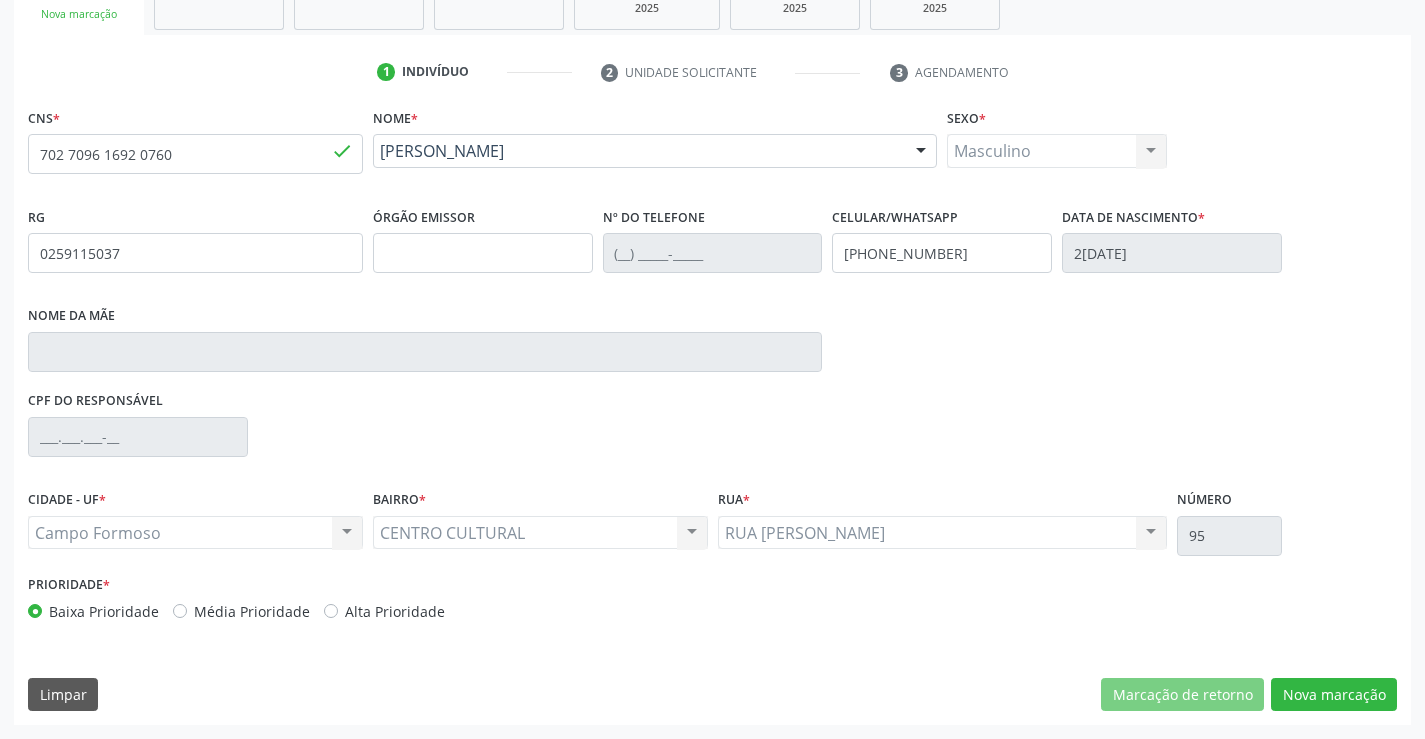 scroll, scrollTop: 167, scrollLeft: 0, axis: vertical 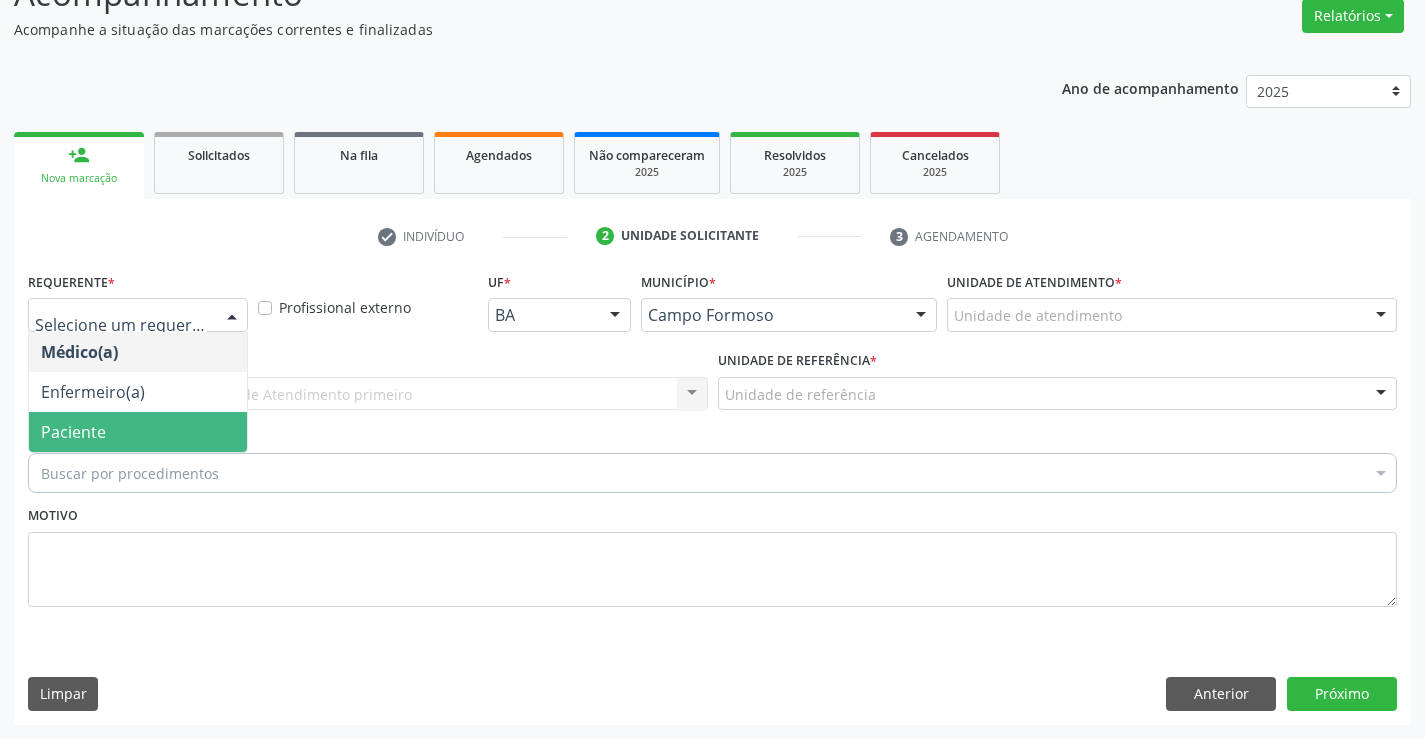 click on "Paciente" at bounding box center [73, 432] 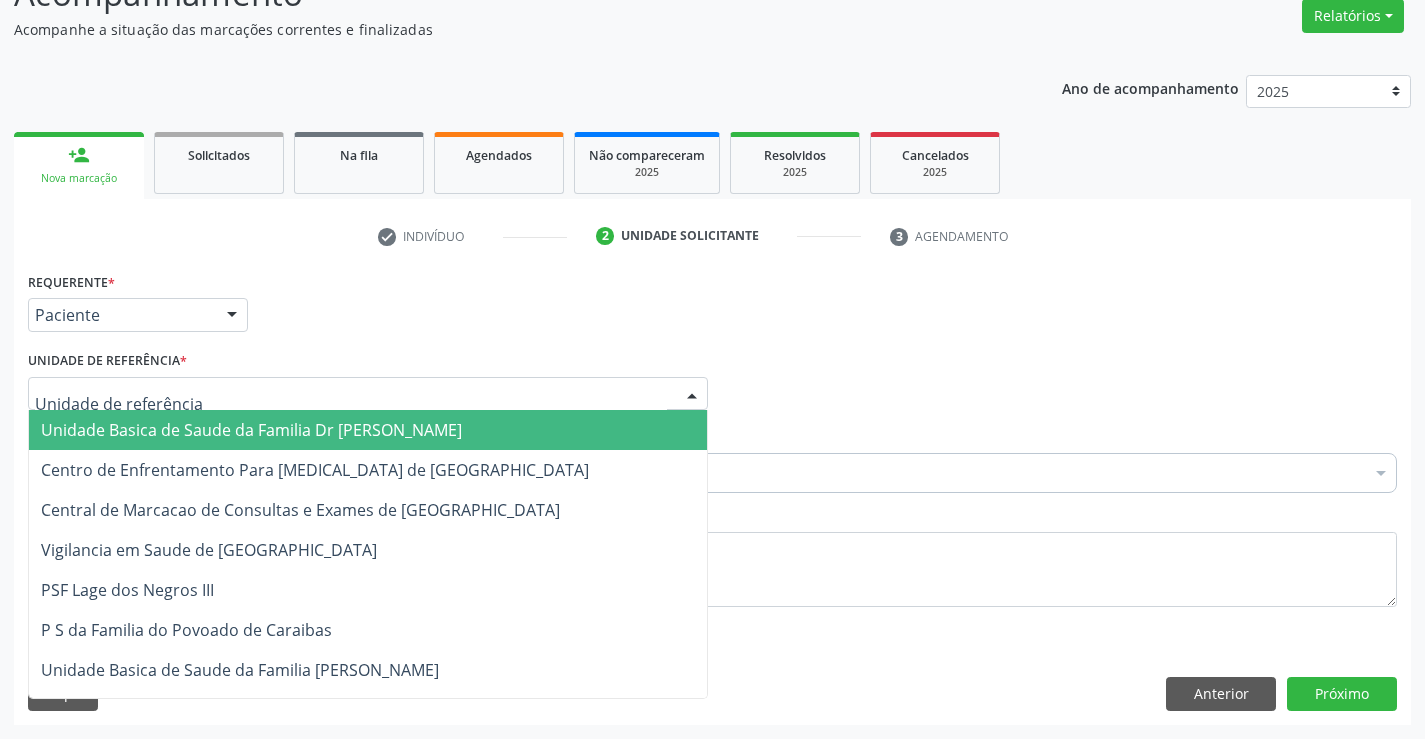 click on "Unidade Basica de Saude da Familia Dr [PERSON_NAME]" at bounding box center [251, 430] 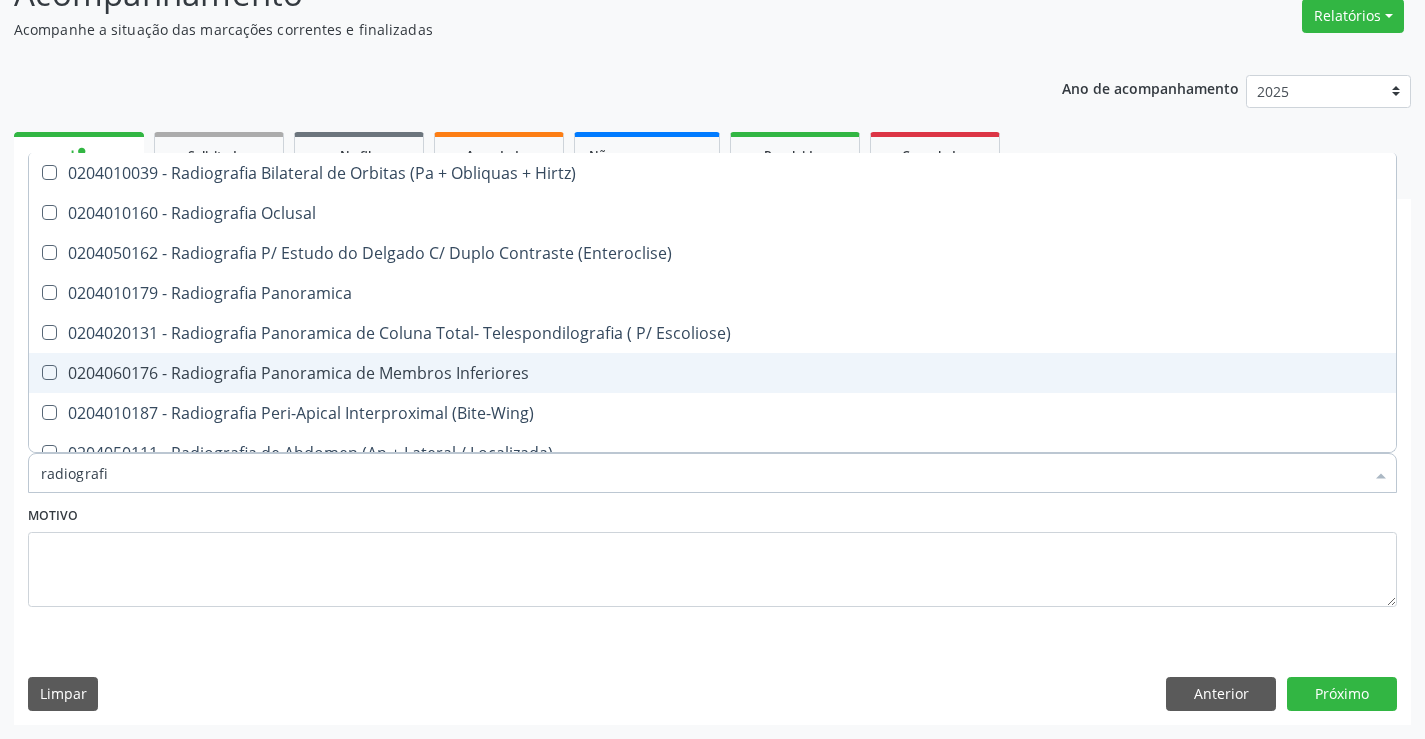 type on "radiografia" 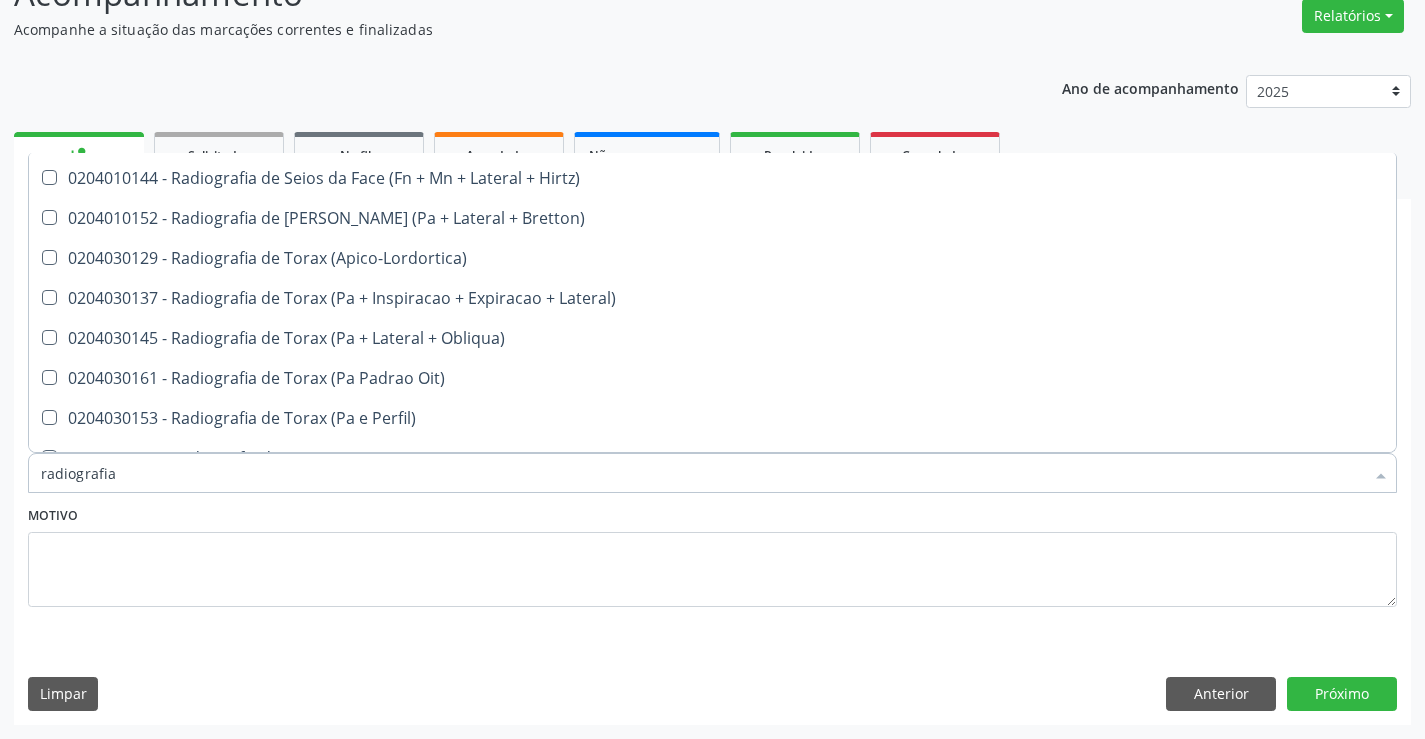 scroll, scrollTop: 2500, scrollLeft: 0, axis: vertical 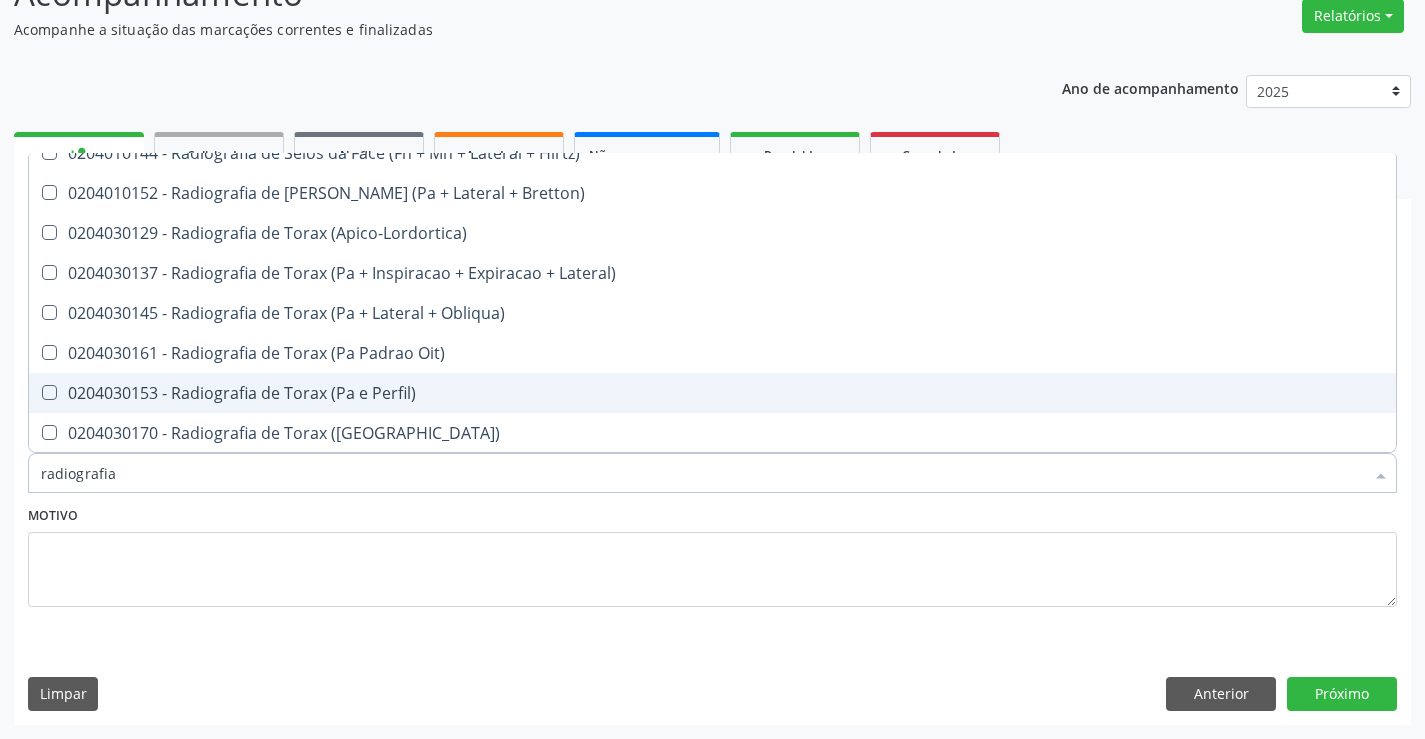 click on "0204030153 - Radiografia de Torax (Pa e Perfil)" at bounding box center [712, 393] 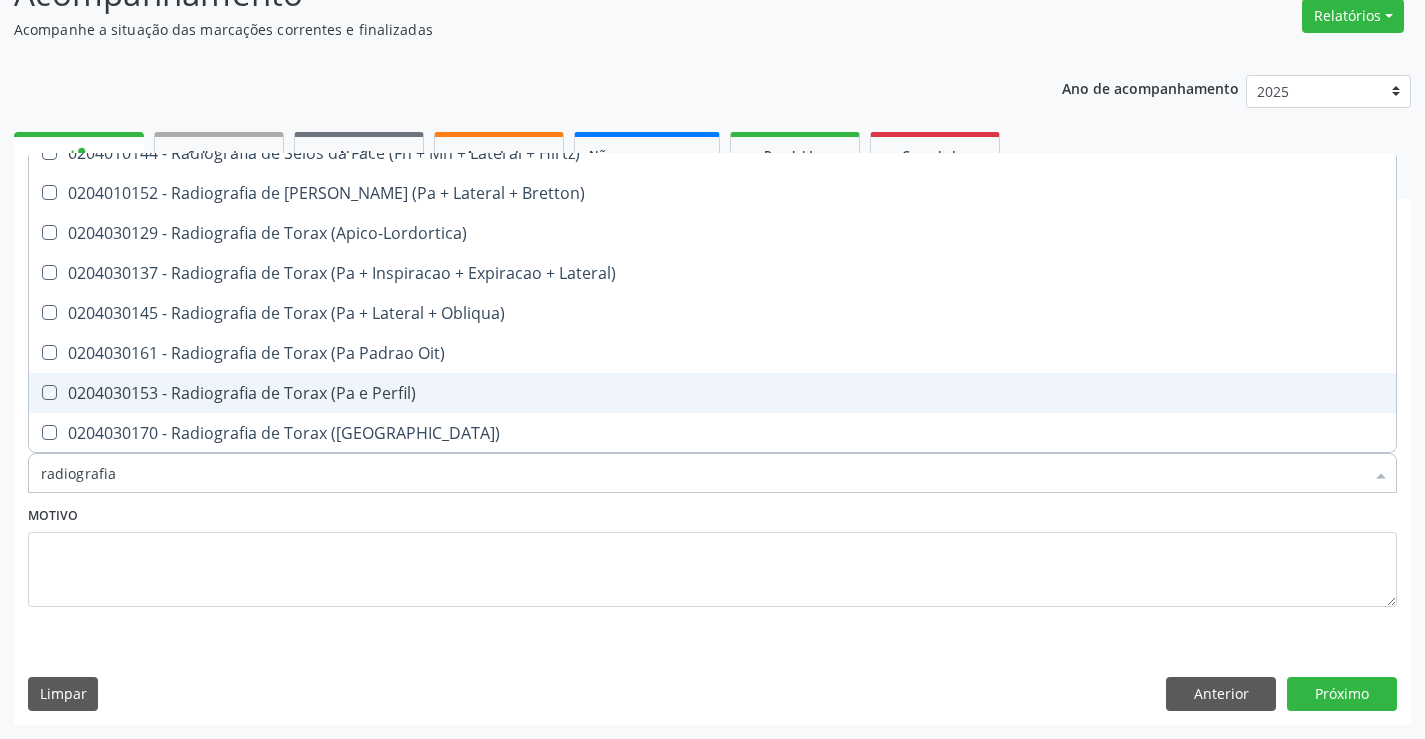checkbox on "true" 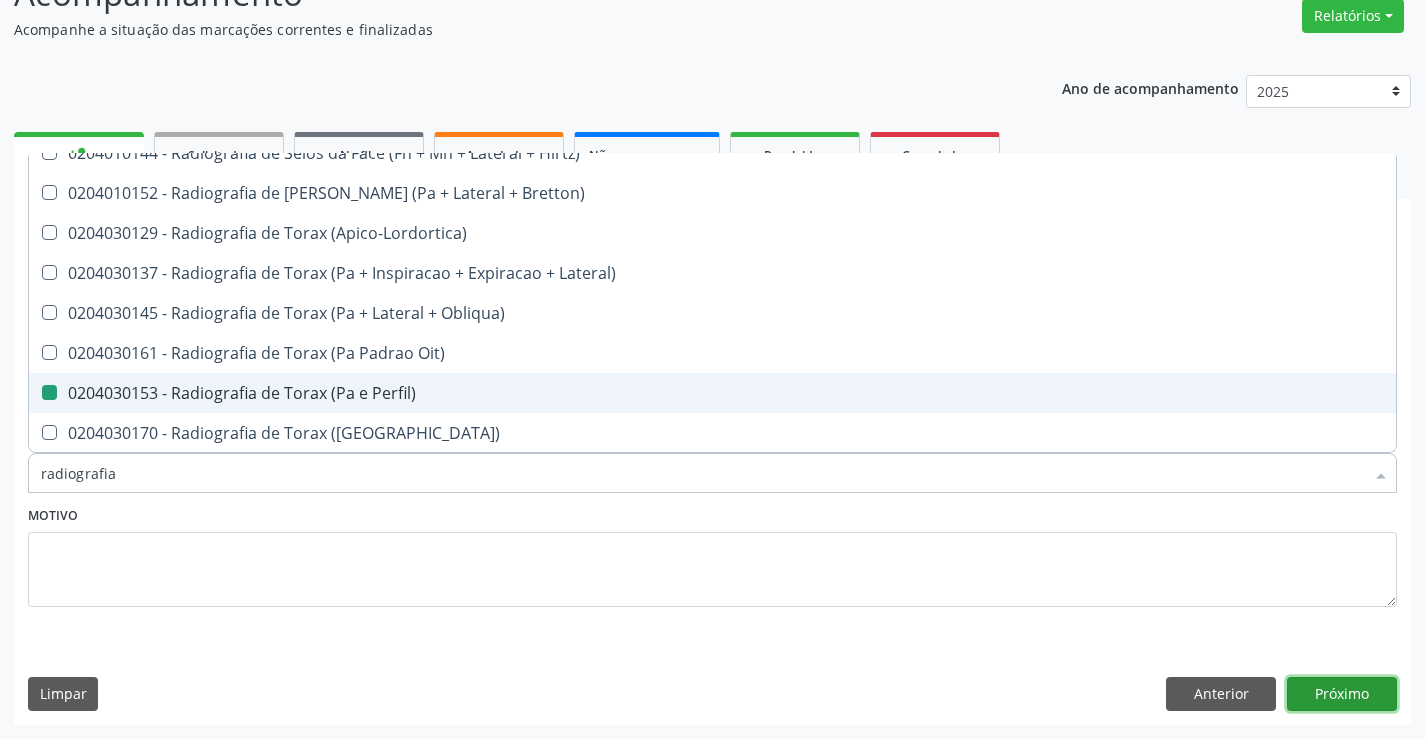 click on "Próximo" at bounding box center (1342, 694) 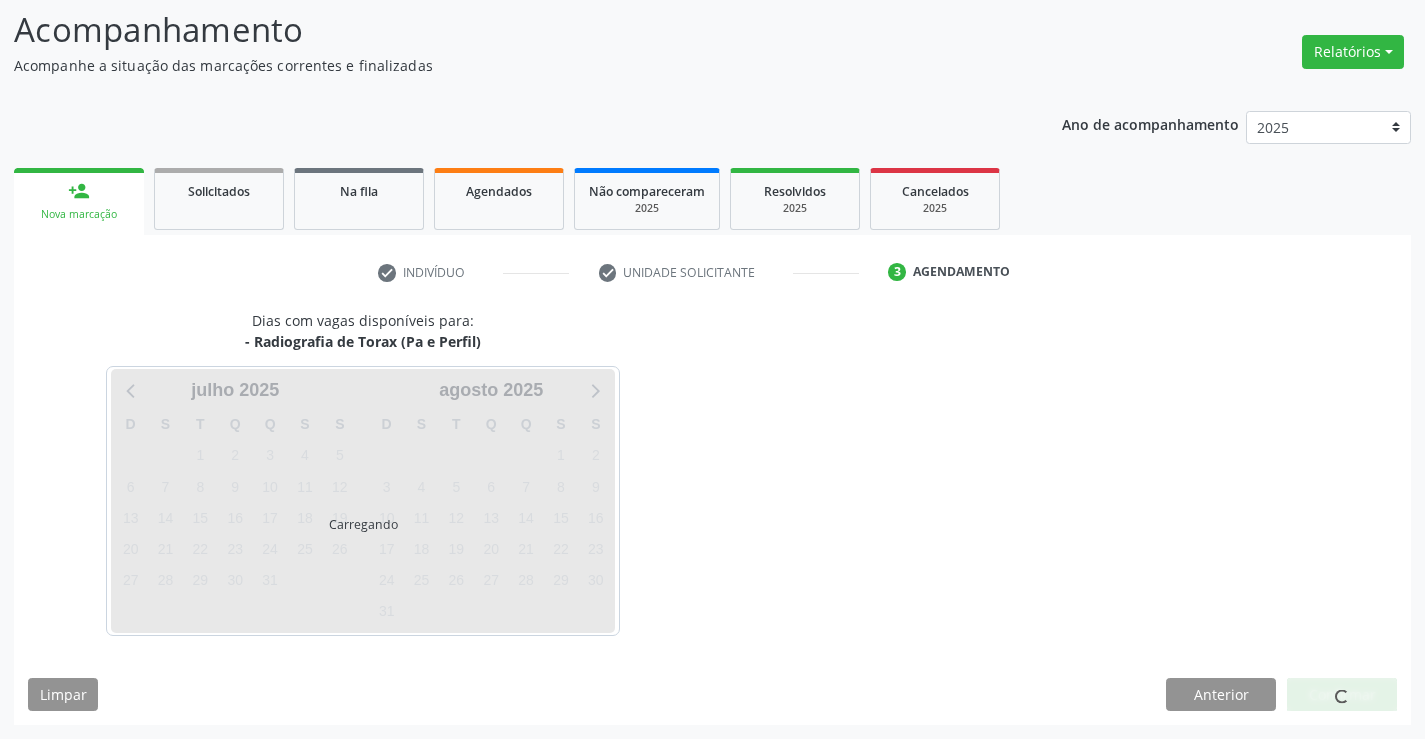 scroll, scrollTop: 131, scrollLeft: 0, axis: vertical 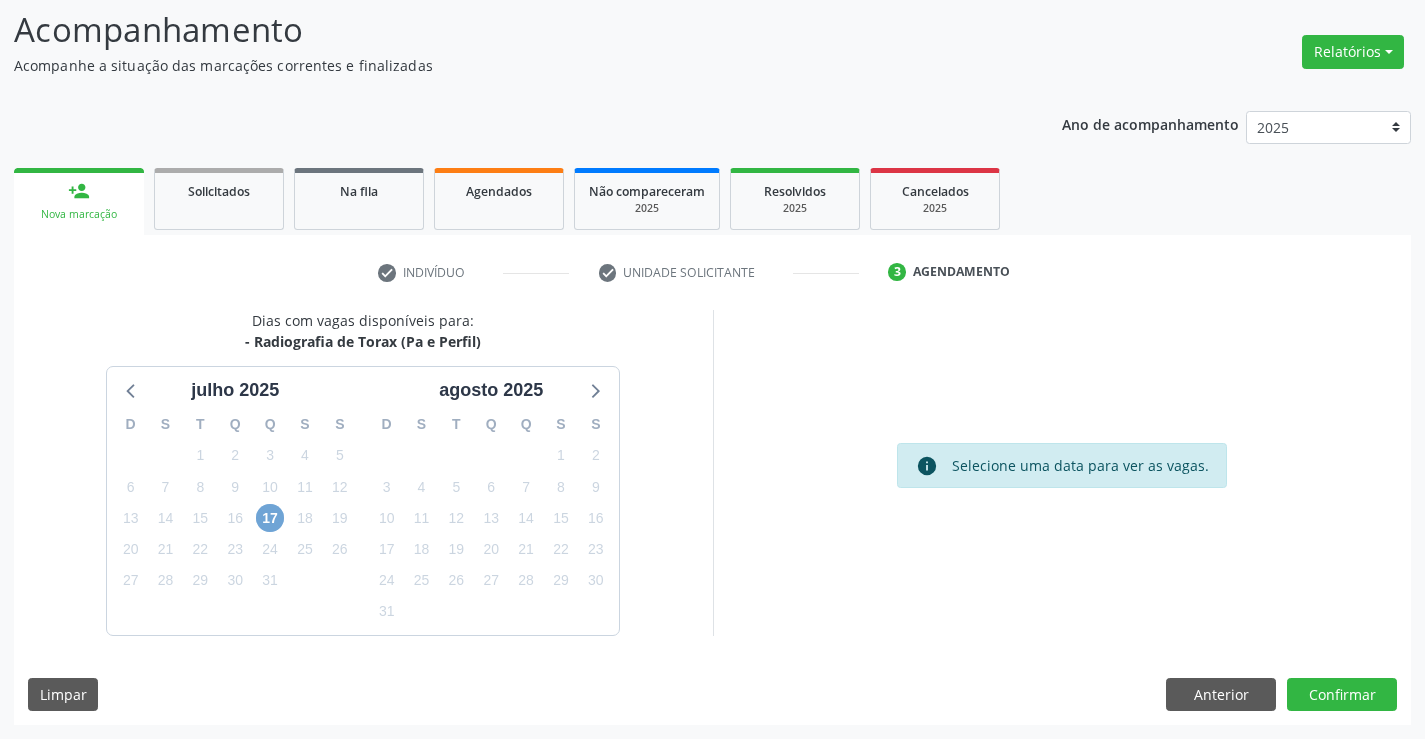 click on "17" at bounding box center [270, 518] 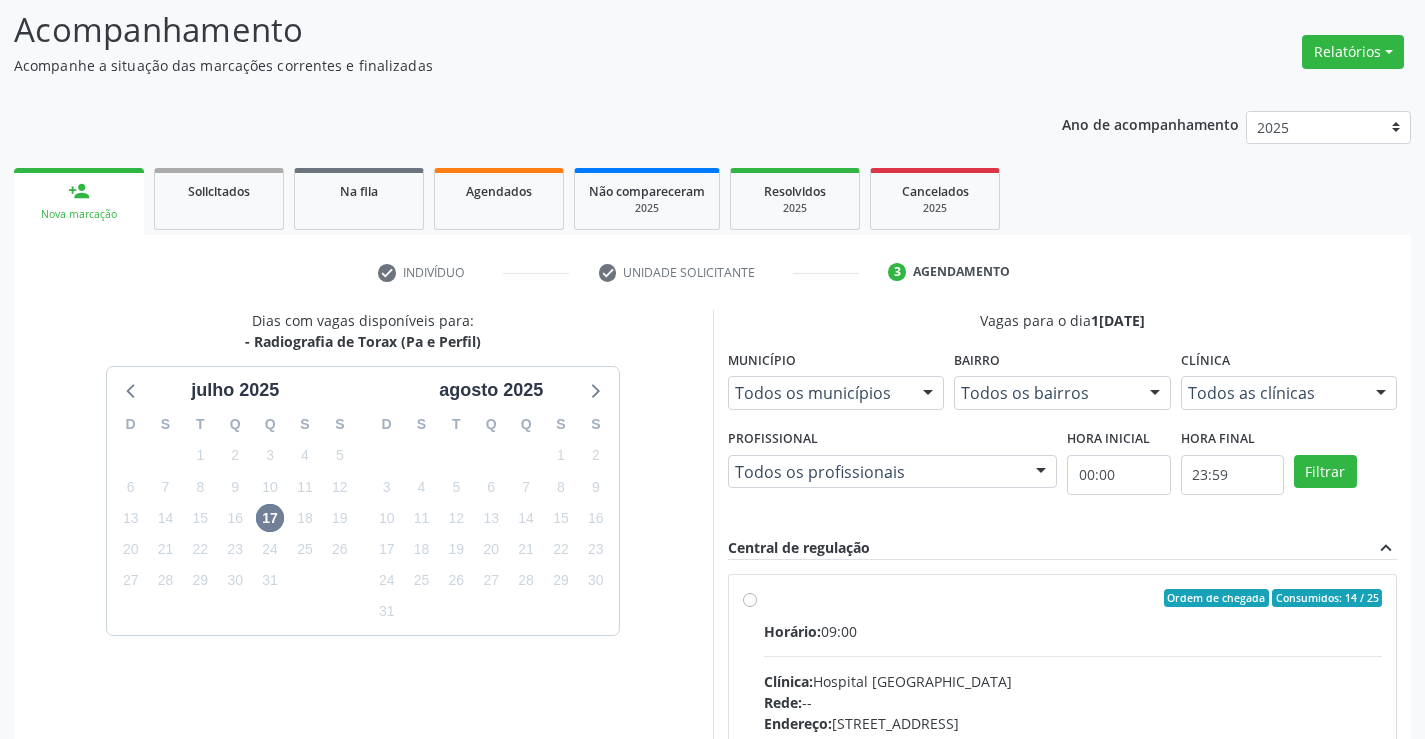 click on "Ordem de chegada
Consumidos: 14 / 25
Horário:   09:00
Clínica:  Hospital Sao Francisco
Rede:
--
Endereço:   Blocos, nº 258, Centro, Campo Formoso - BA
Telefone:   (74) 36451217
Profissional:
Joel da Rocha Almeida
Informações adicionais sobre o atendimento
Idade de atendimento:
de 0 a 120 anos
Gênero(s) atendido(s):
Masculino e Feminino
Informações adicionais:
--" at bounding box center (1073, 742) 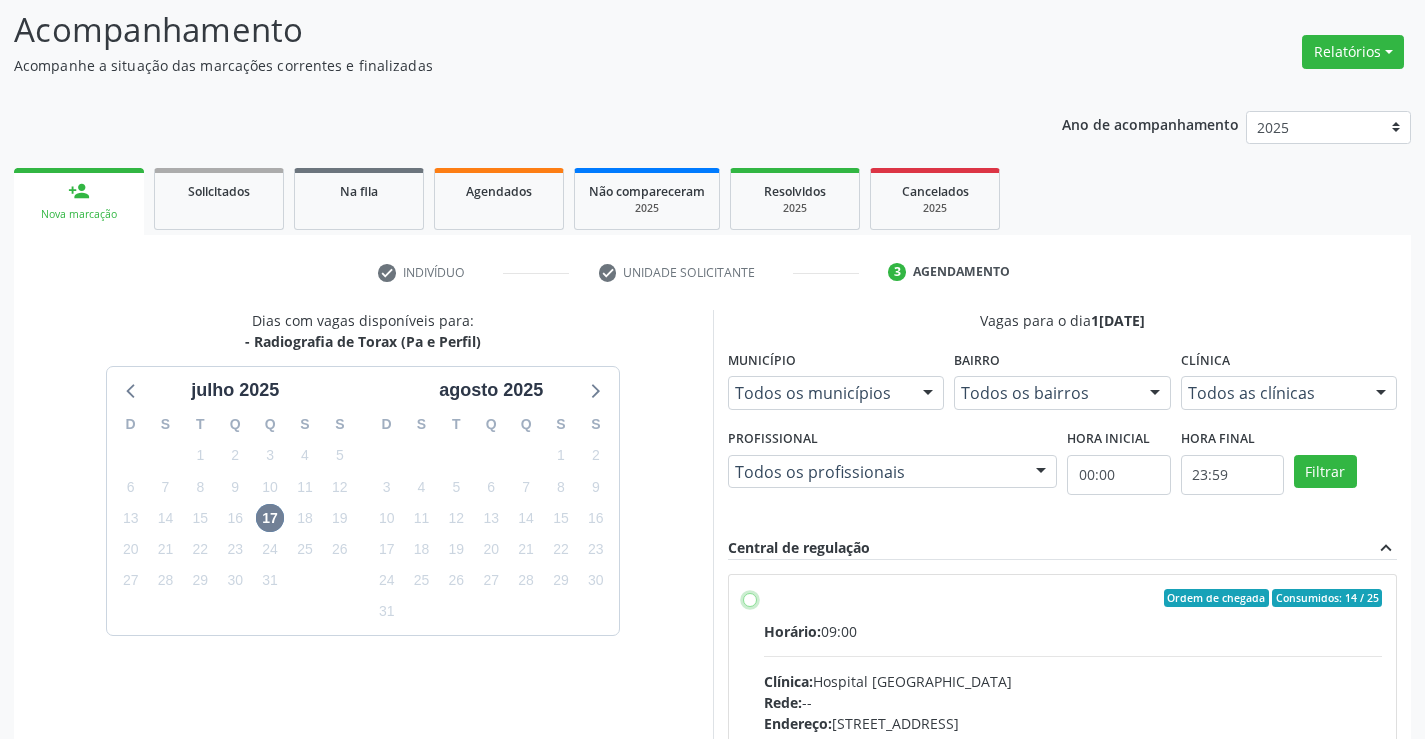click on "Ordem de chegada
Consumidos: 14 / 25
Horário:   09:00
Clínica:  Hospital Sao Francisco
Rede:
--
Endereço:   Blocos, nº 258, Centro, Campo Formoso - BA
Telefone:   (74) 36451217
Profissional:
Joel da Rocha Almeida
Informações adicionais sobre o atendimento
Idade de atendimento:
de 0 a 120 anos
Gênero(s) atendido(s):
Masculino e Feminino
Informações adicionais:
--" at bounding box center [750, 598] 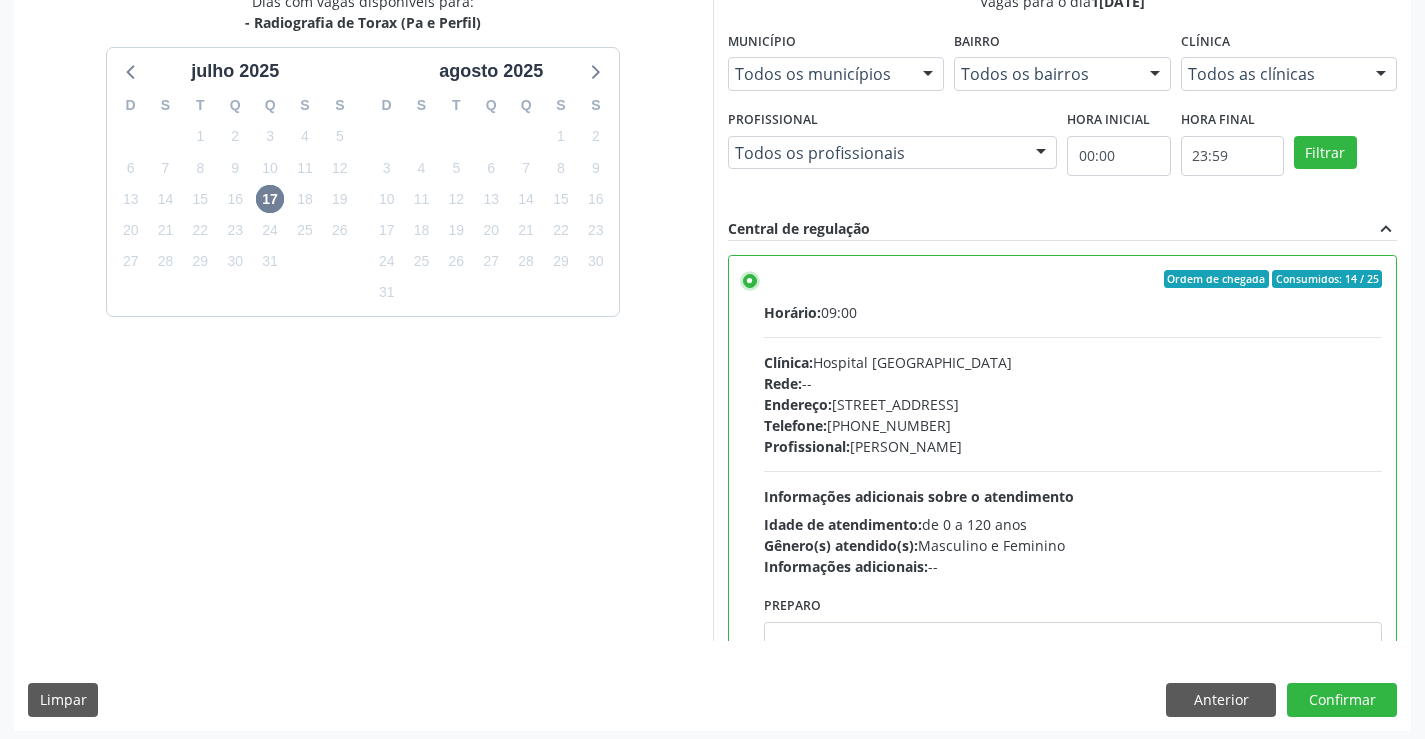 scroll, scrollTop: 456, scrollLeft: 0, axis: vertical 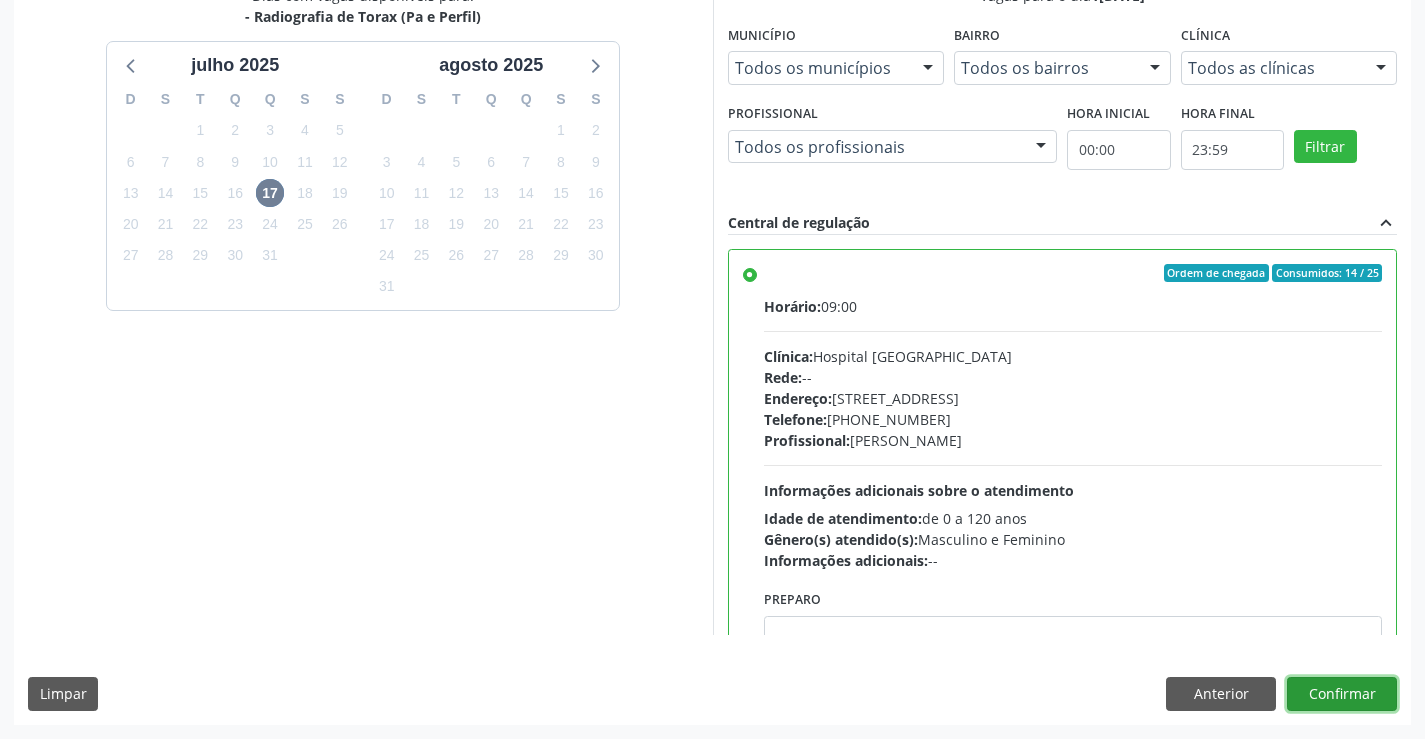 click on "Confirmar" at bounding box center [1342, 694] 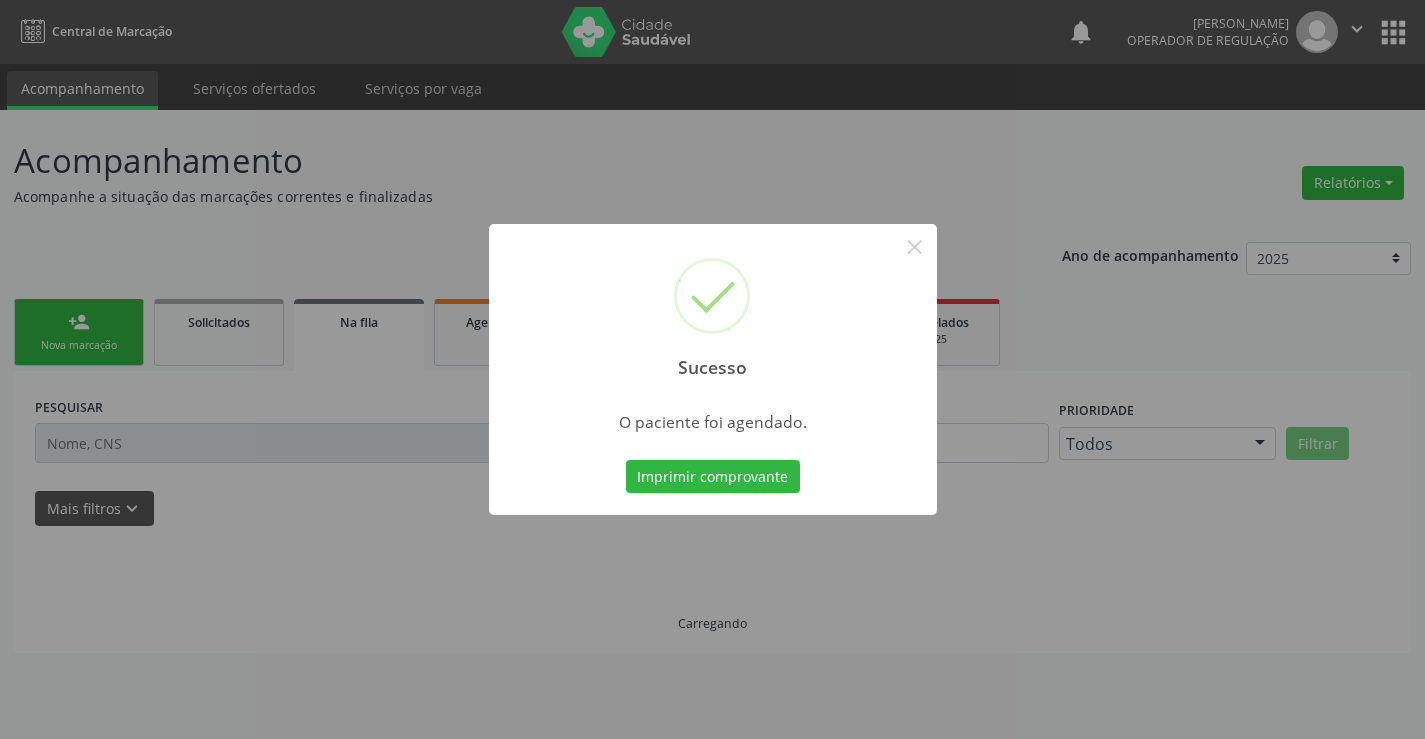 scroll, scrollTop: 0, scrollLeft: 0, axis: both 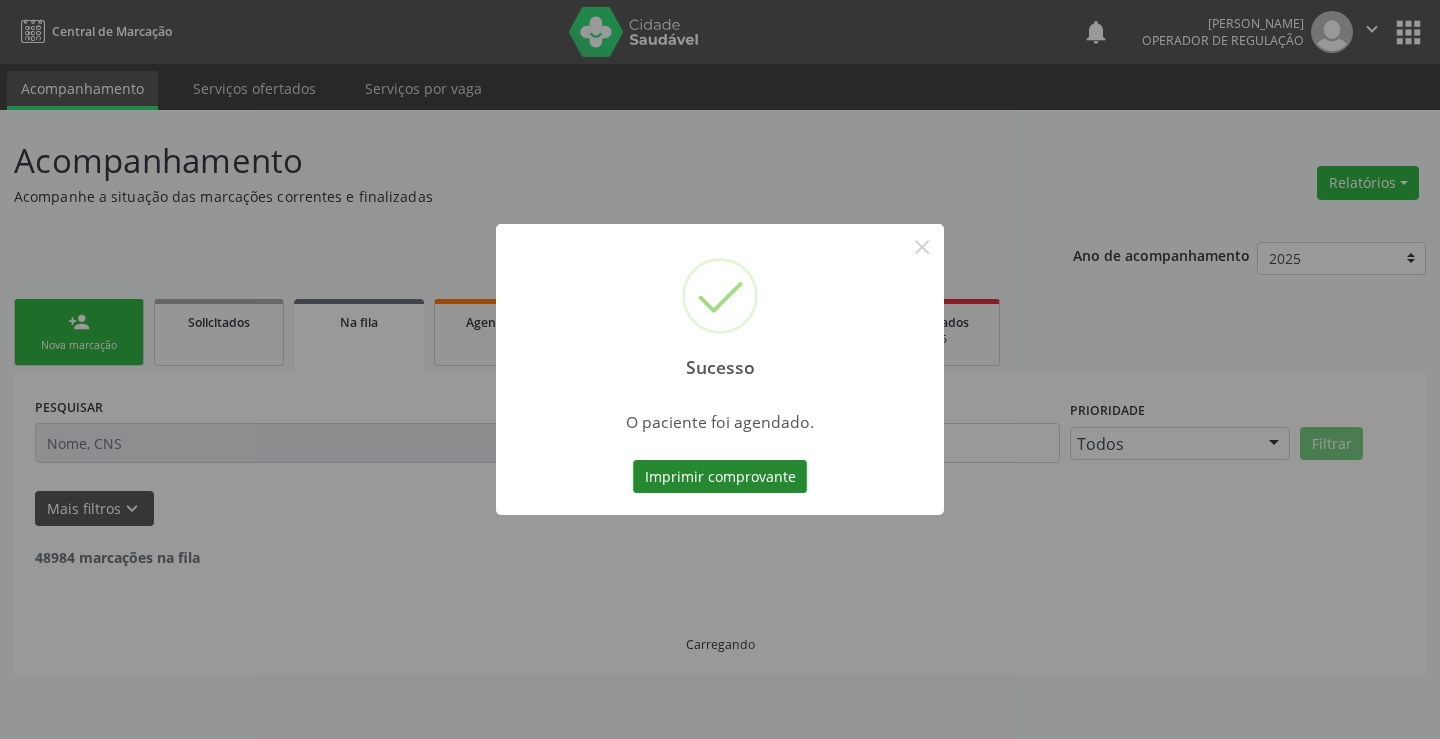 click on "Imprimir comprovante" at bounding box center [720, 477] 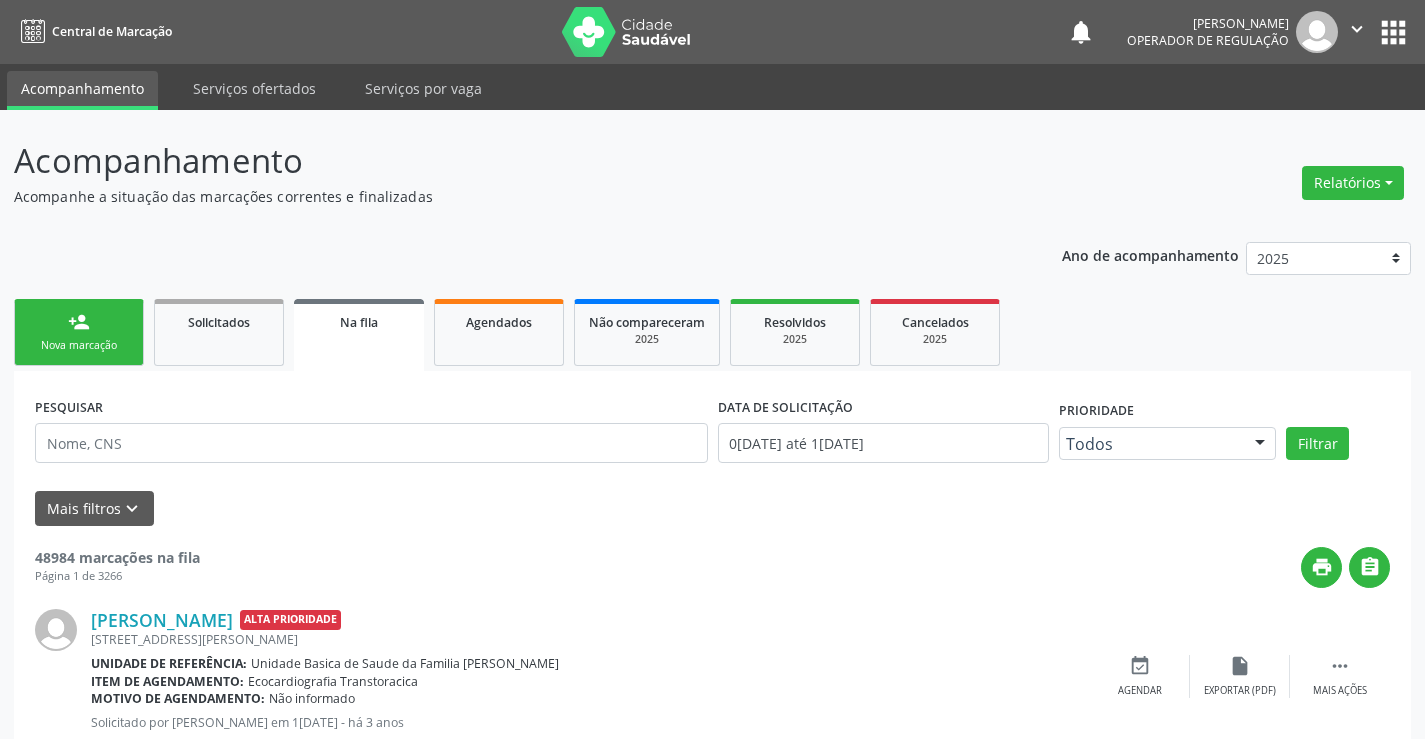 click on "person_add
Nova marcação" at bounding box center (79, 332) 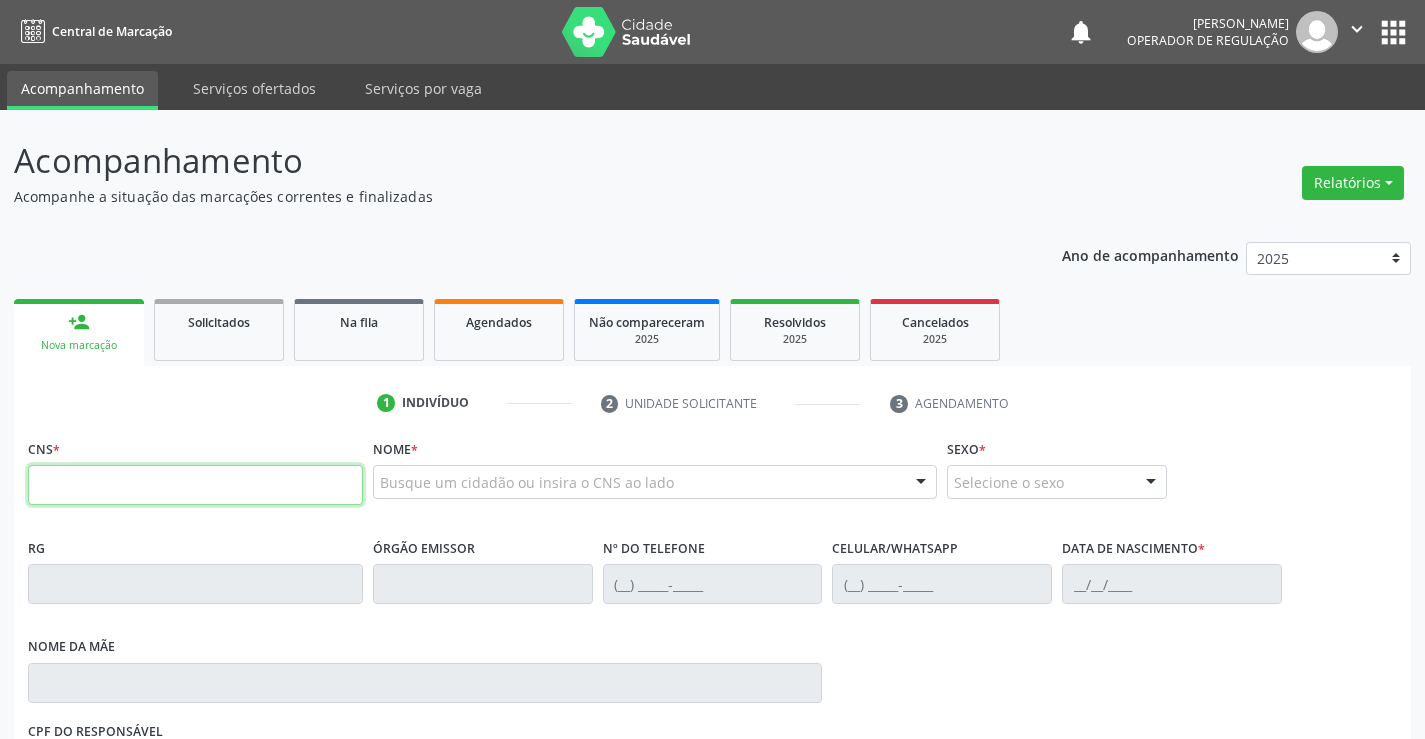 click at bounding box center [195, 485] 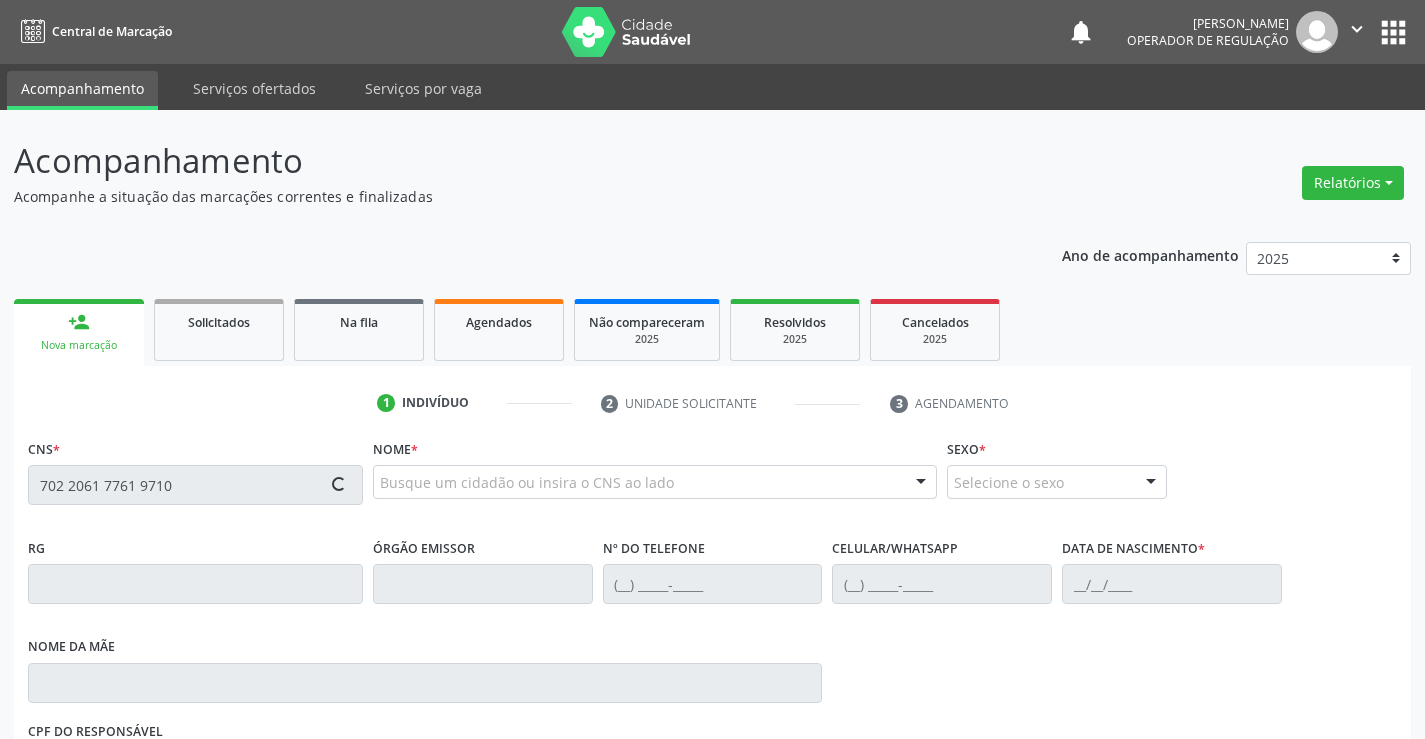 type on "702 2061 7761 9710" 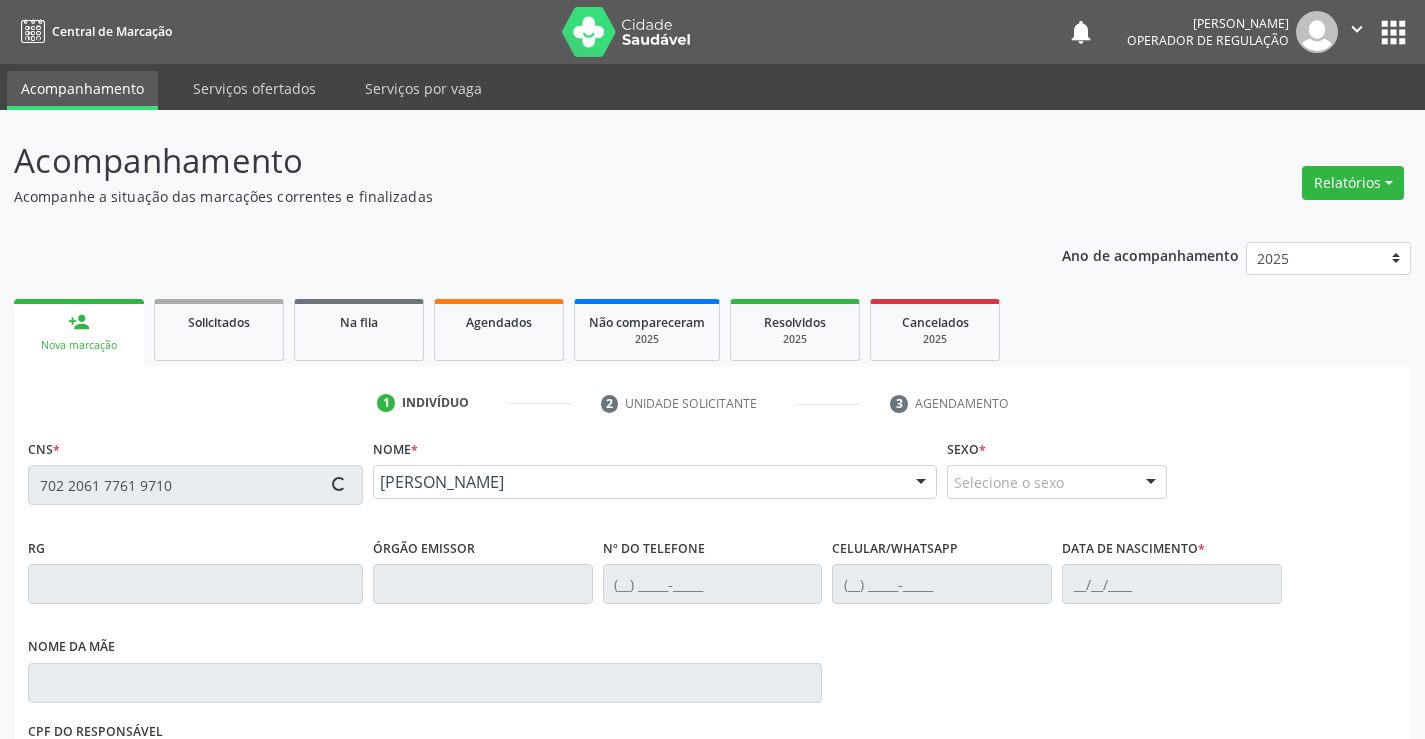 type on "2104848709" 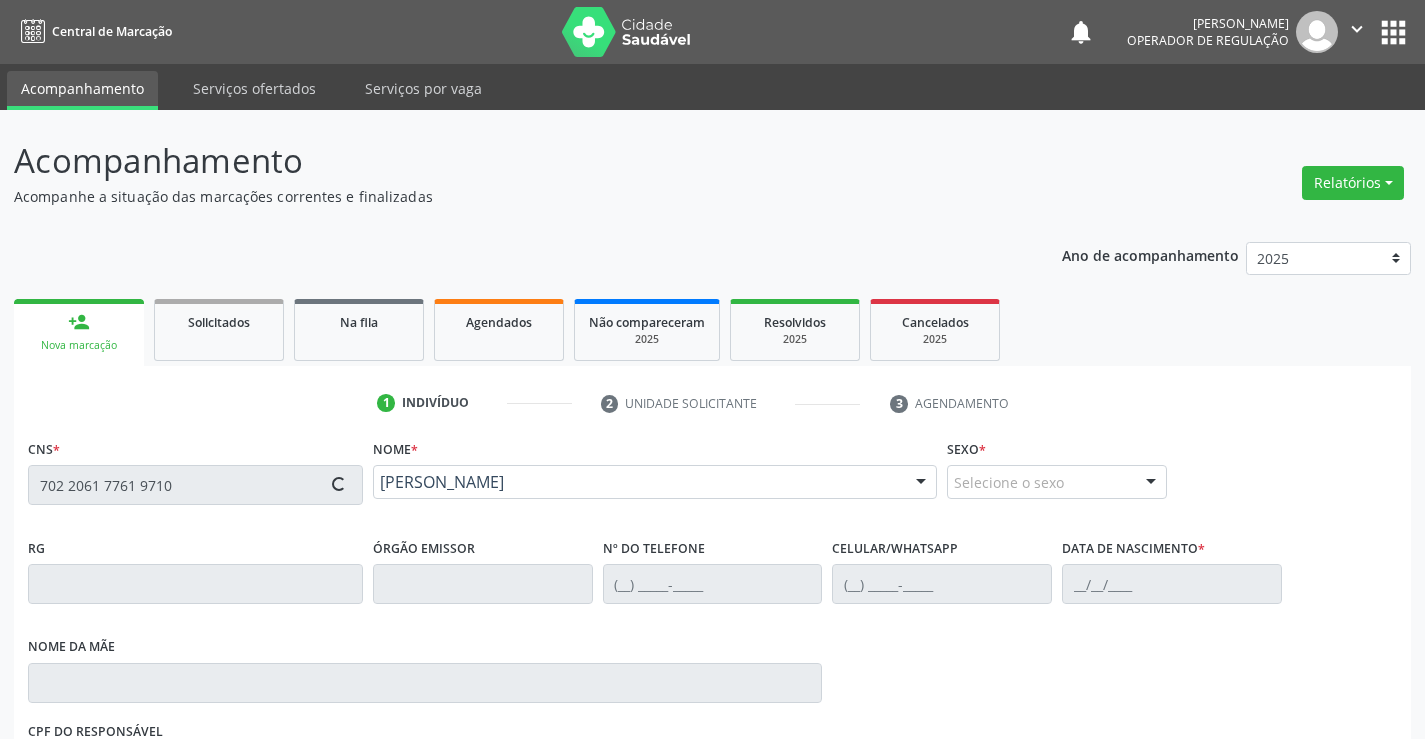 type on "(74) 98805-3268" 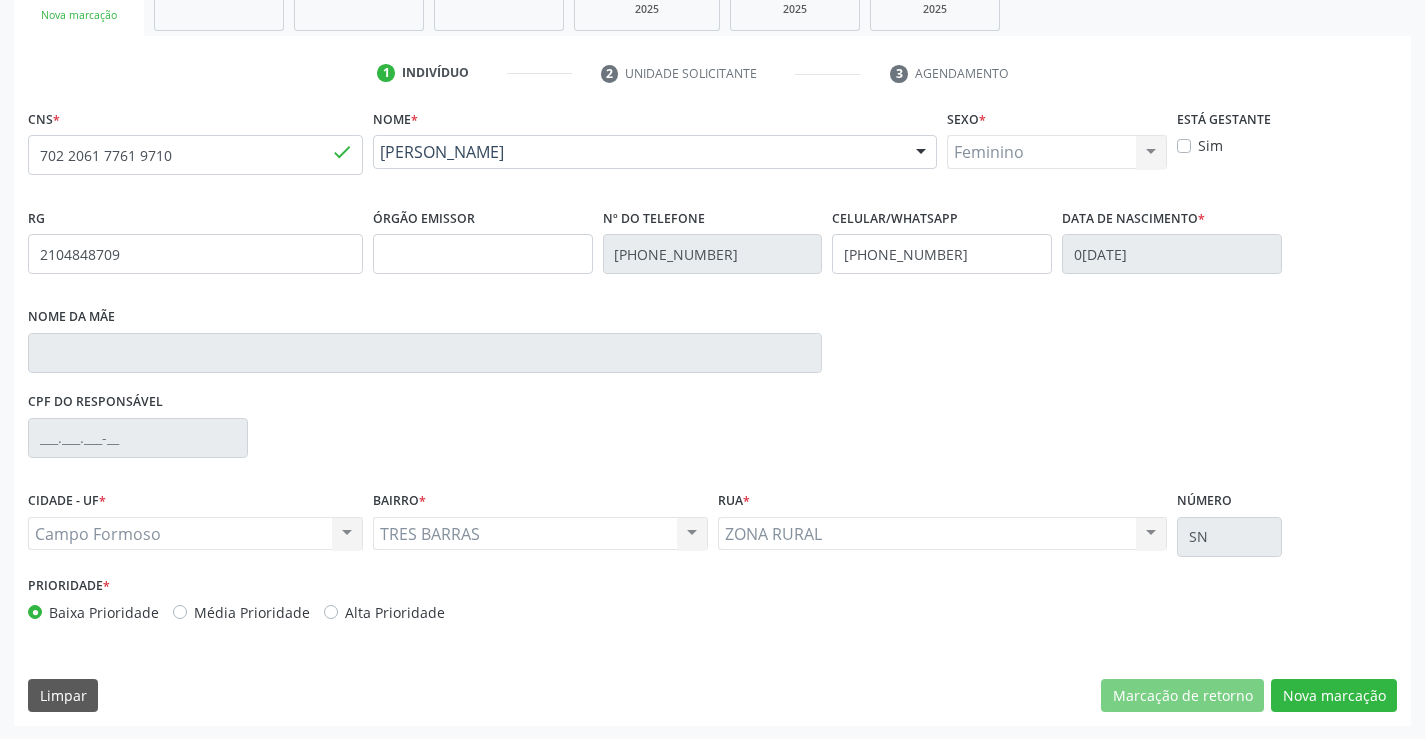 scroll, scrollTop: 331, scrollLeft: 0, axis: vertical 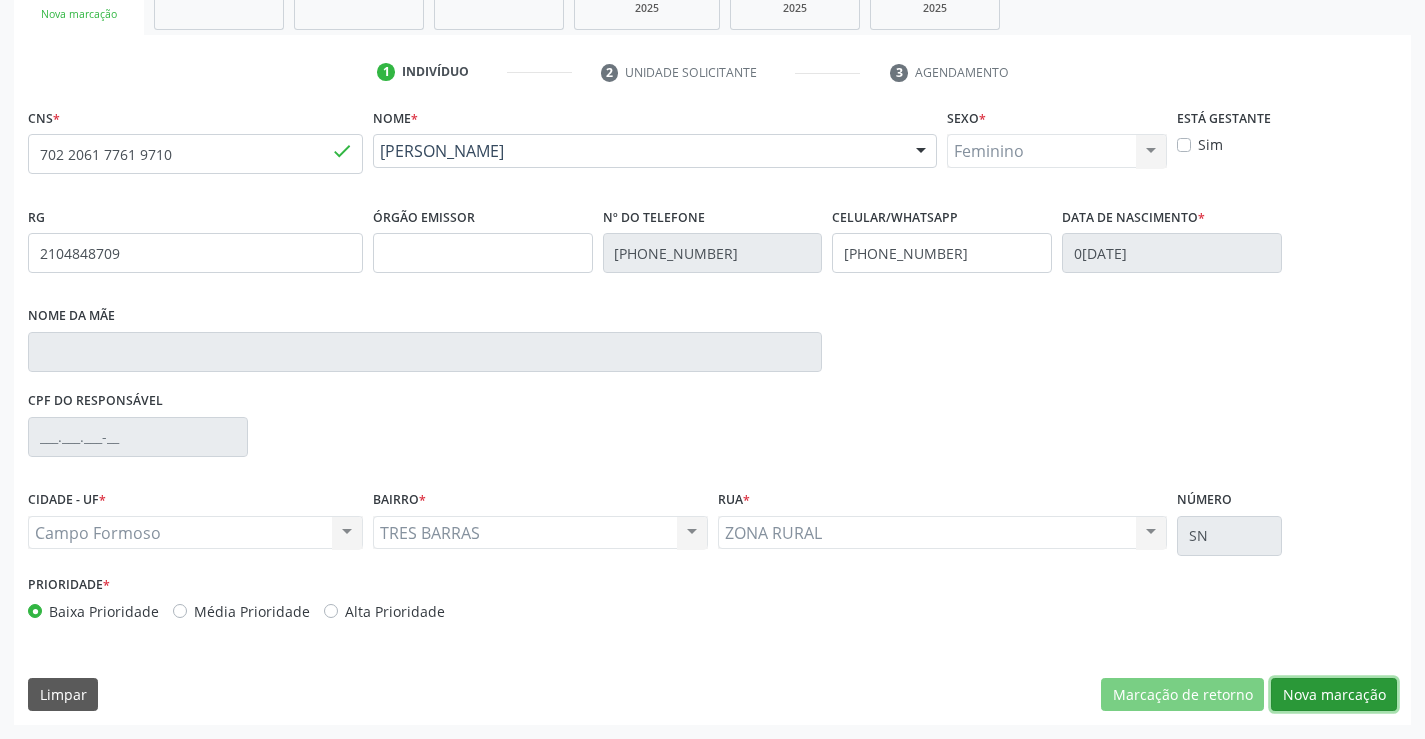 click on "Nova marcação" at bounding box center [1334, 695] 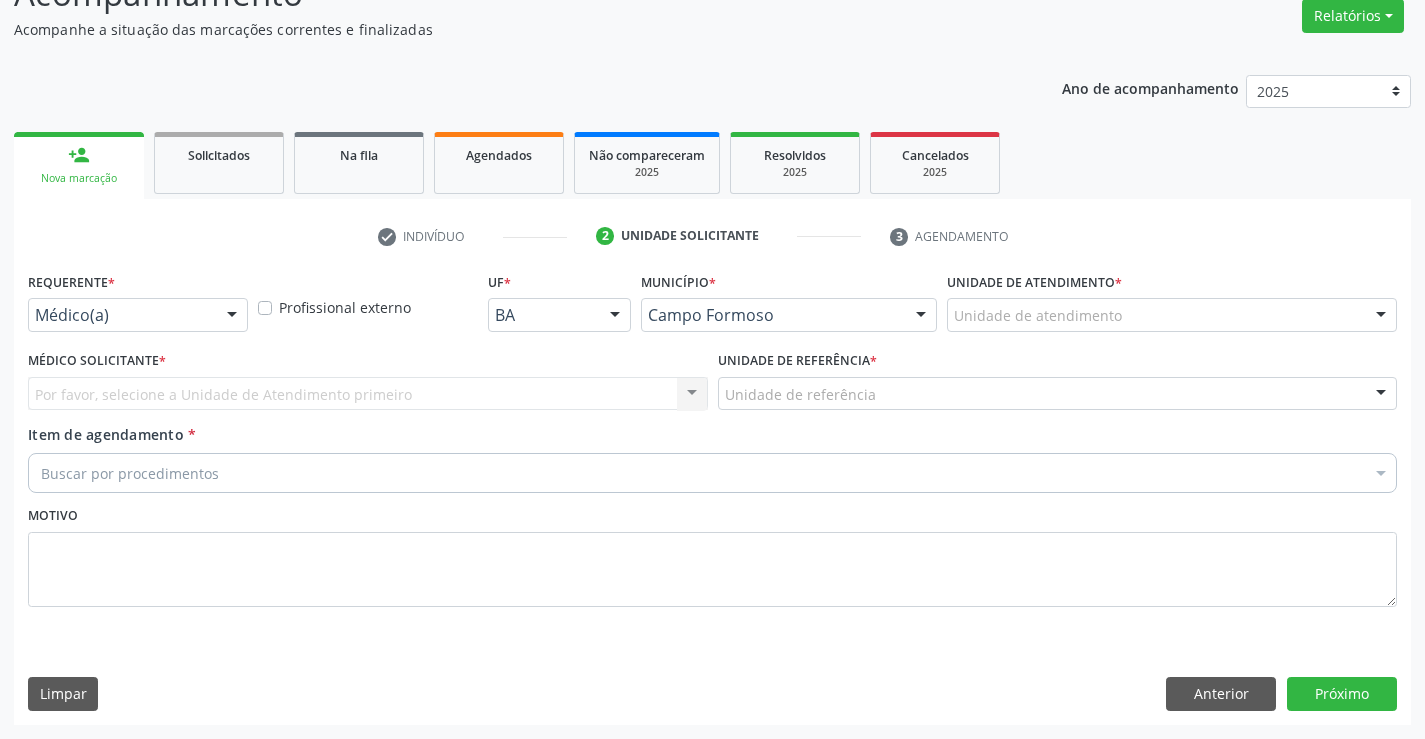 scroll, scrollTop: 167, scrollLeft: 0, axis: vertical 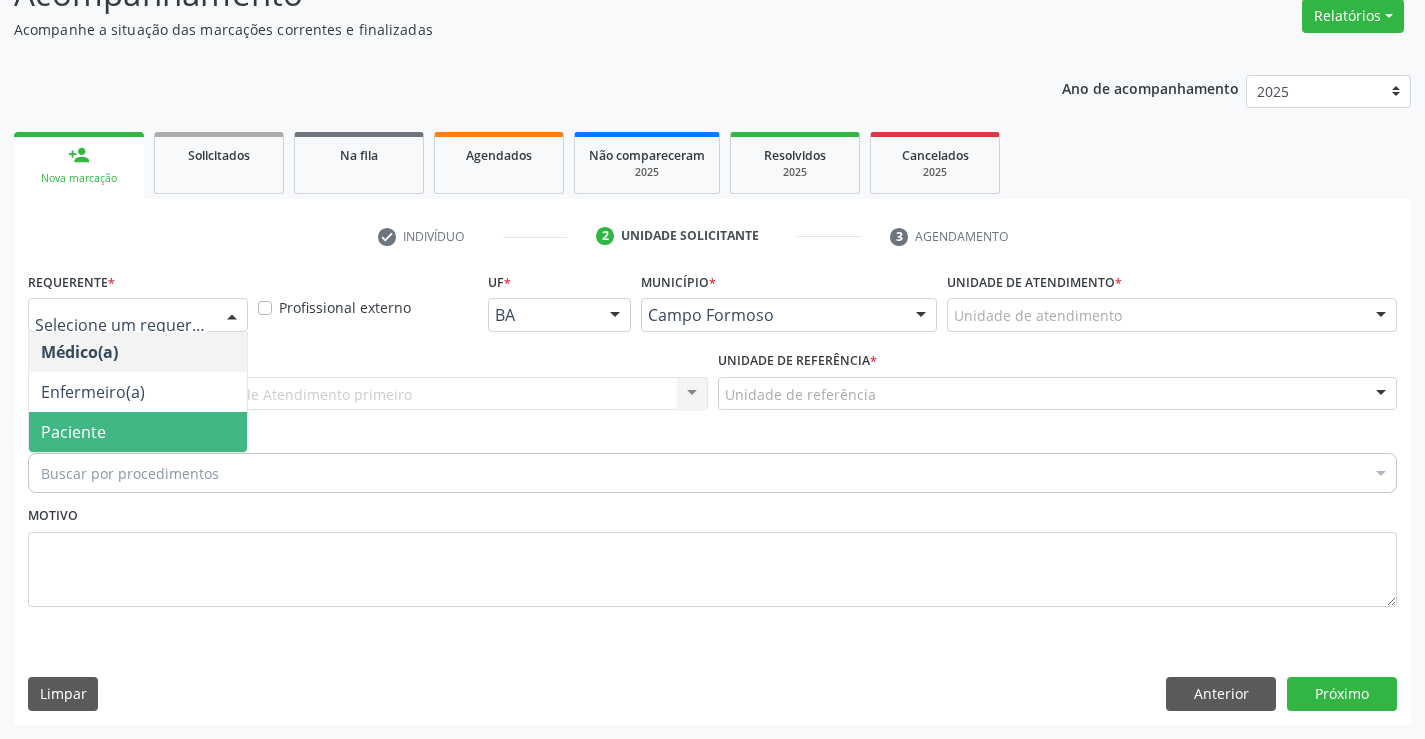 click on "Paciente" at bounding box center (73, 432) 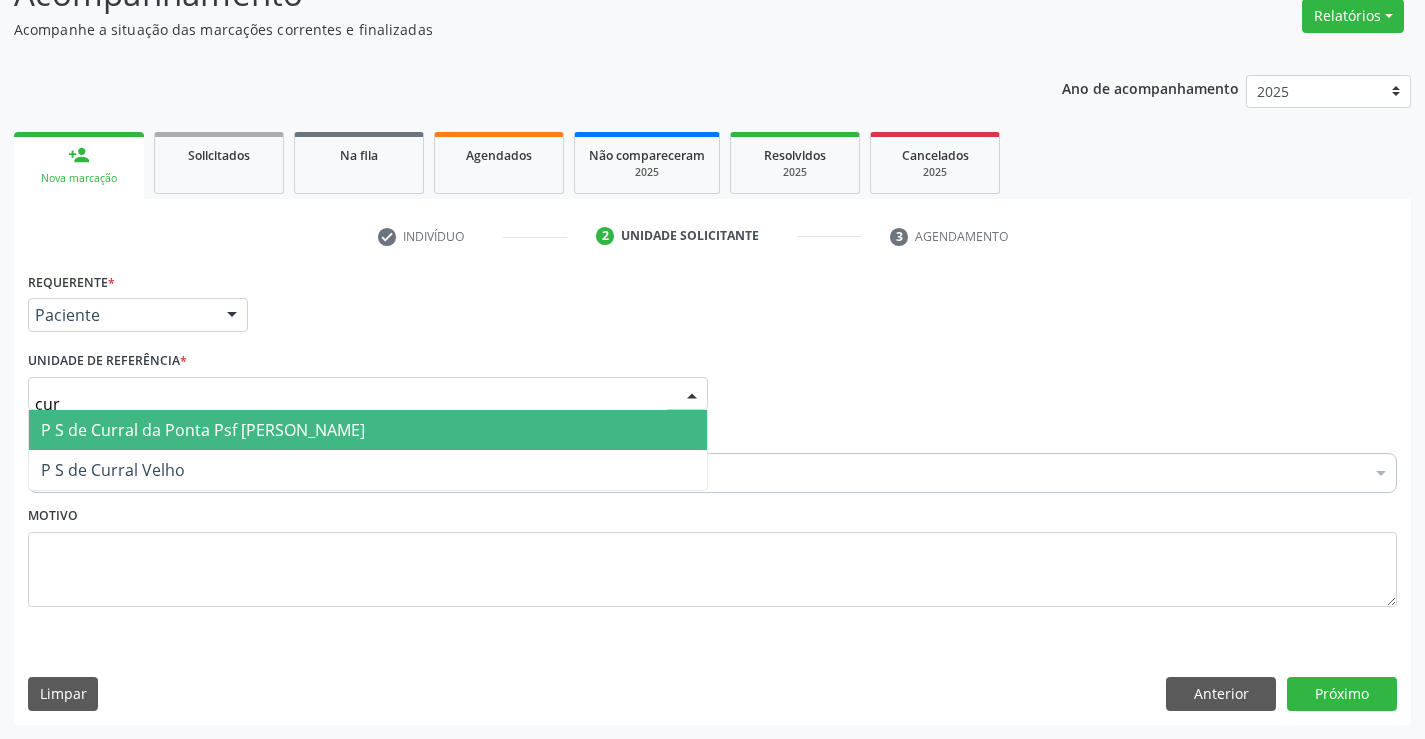 type on "curr" 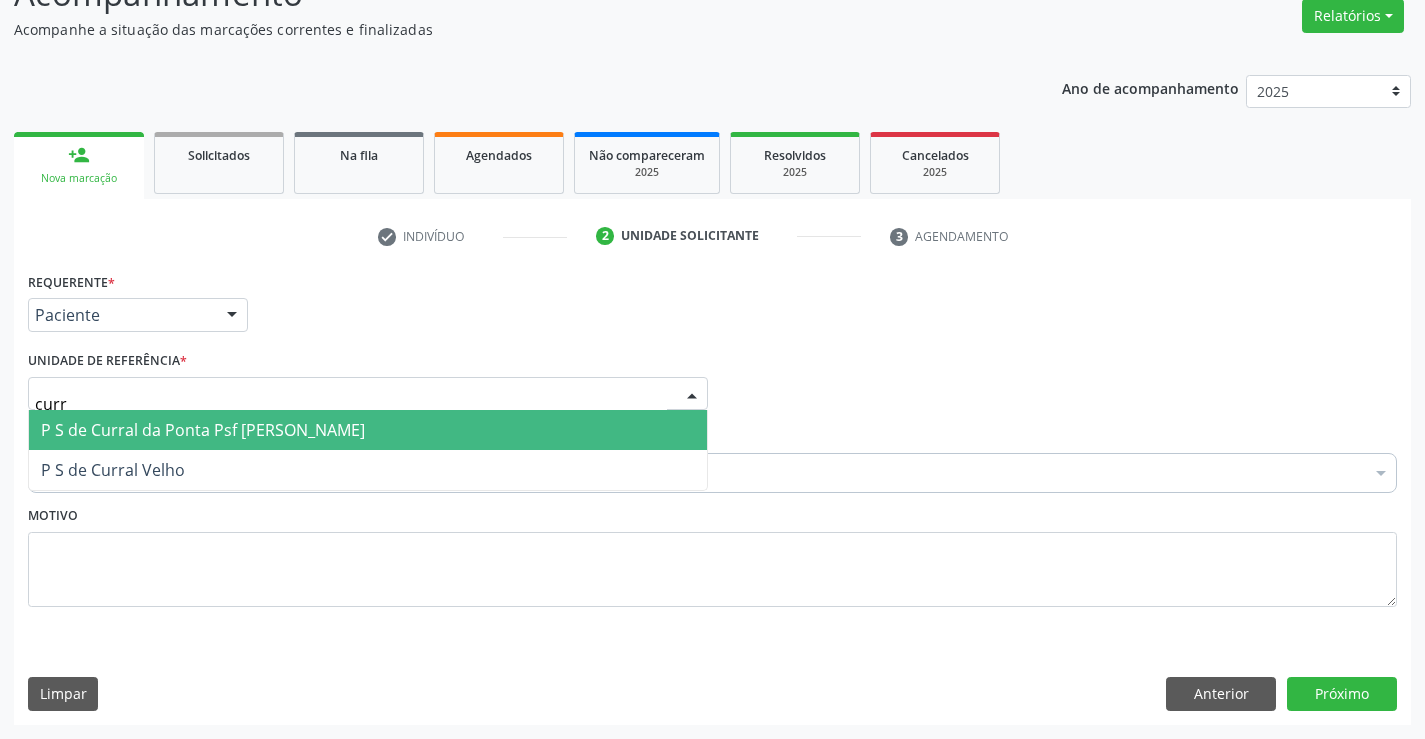 click on "P S de Curral da Ponta Psf [PERSON_NAME]" at bounding box center [203, 430] 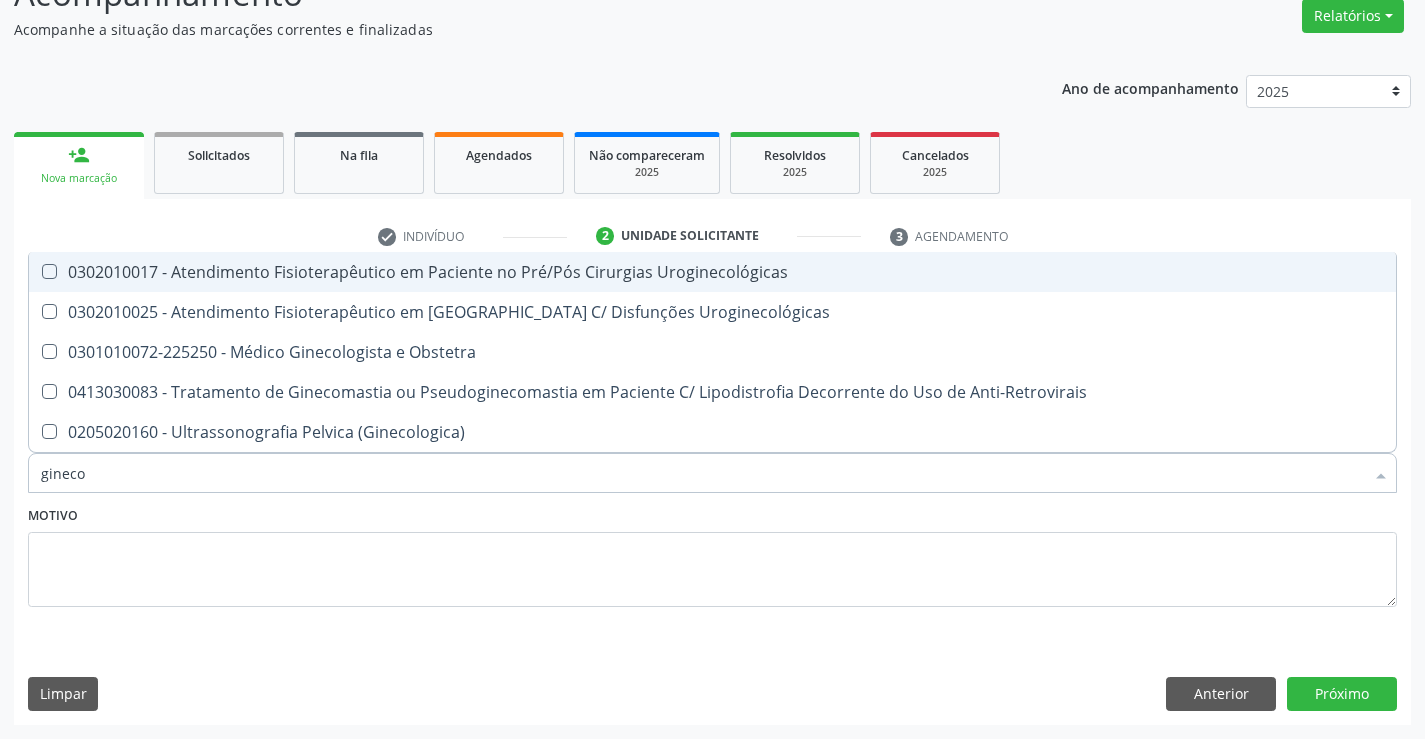 type on "ginecol" 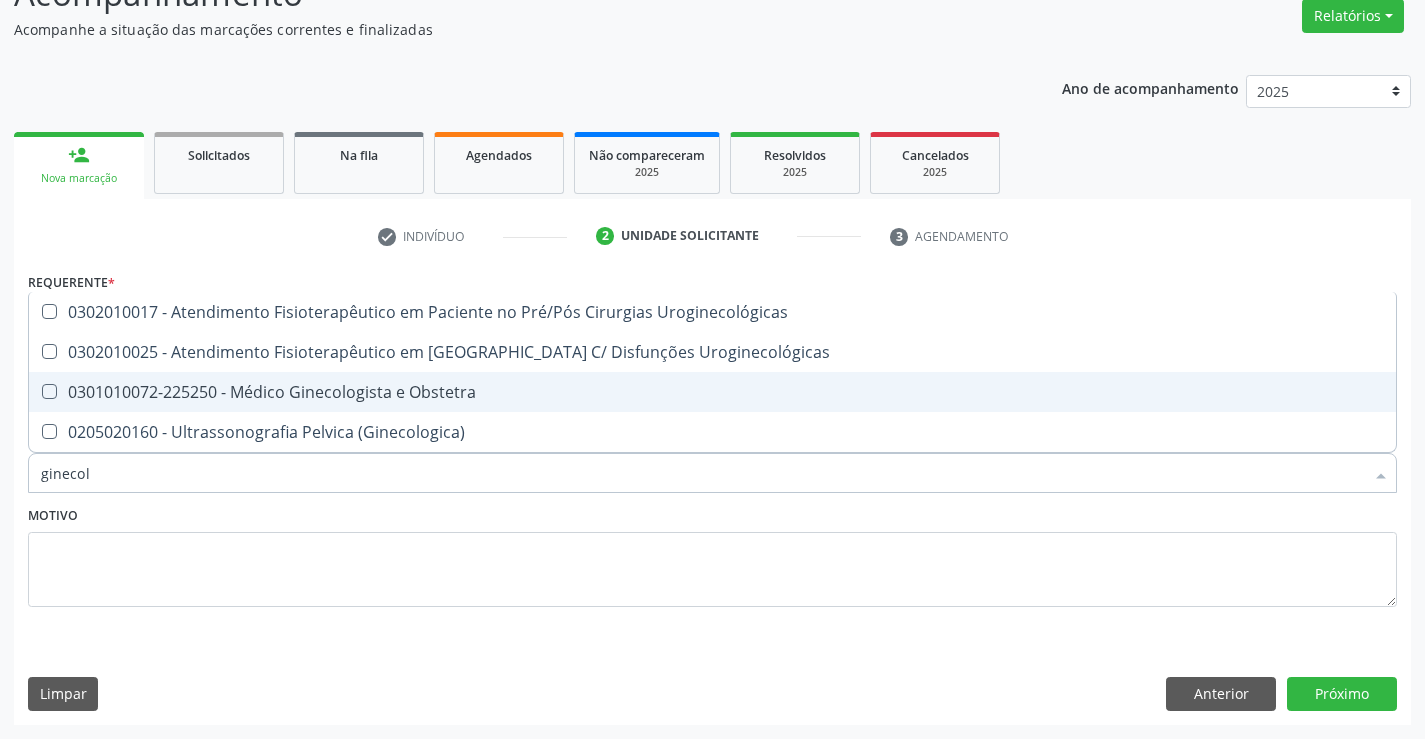 click on "0301010072-225250 - Médico Ginecologista e Obstetra" at bounding box center [712, 392] 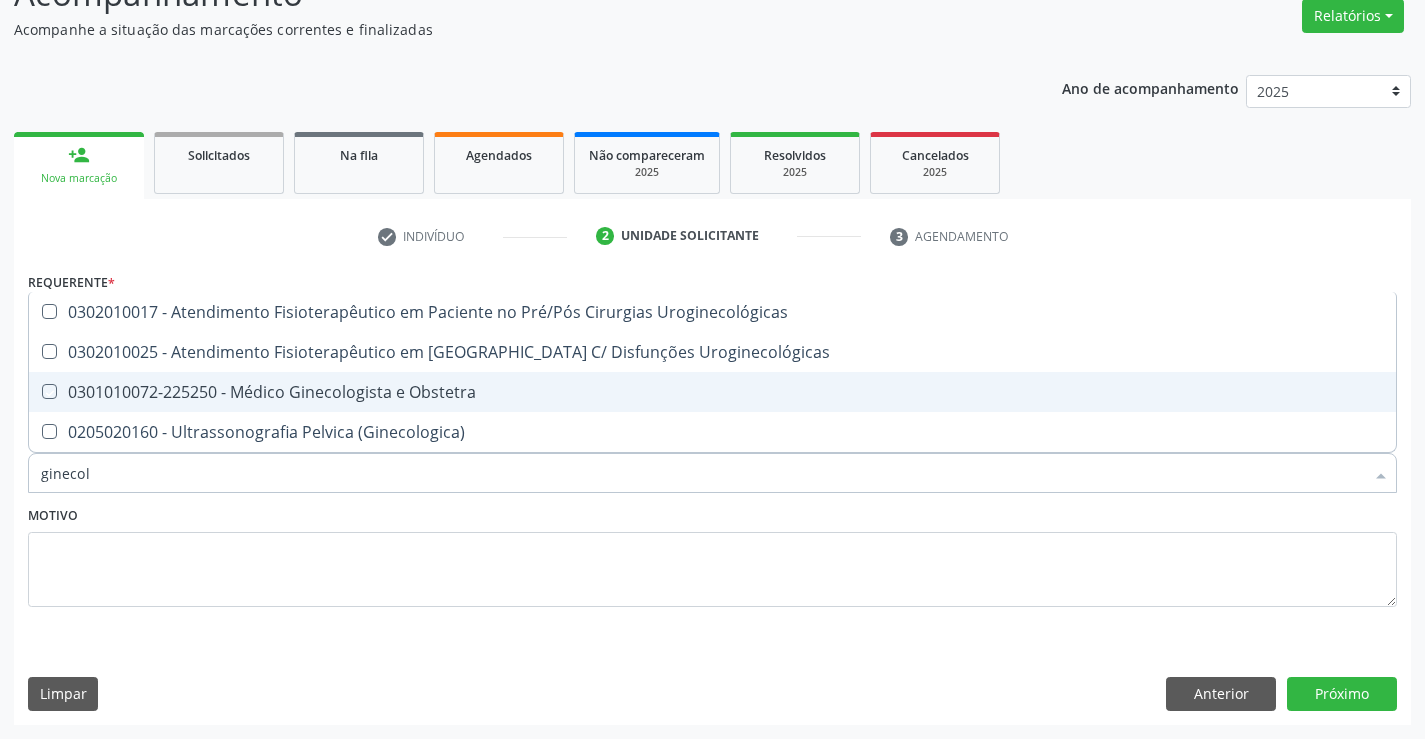 checkbox on "true" 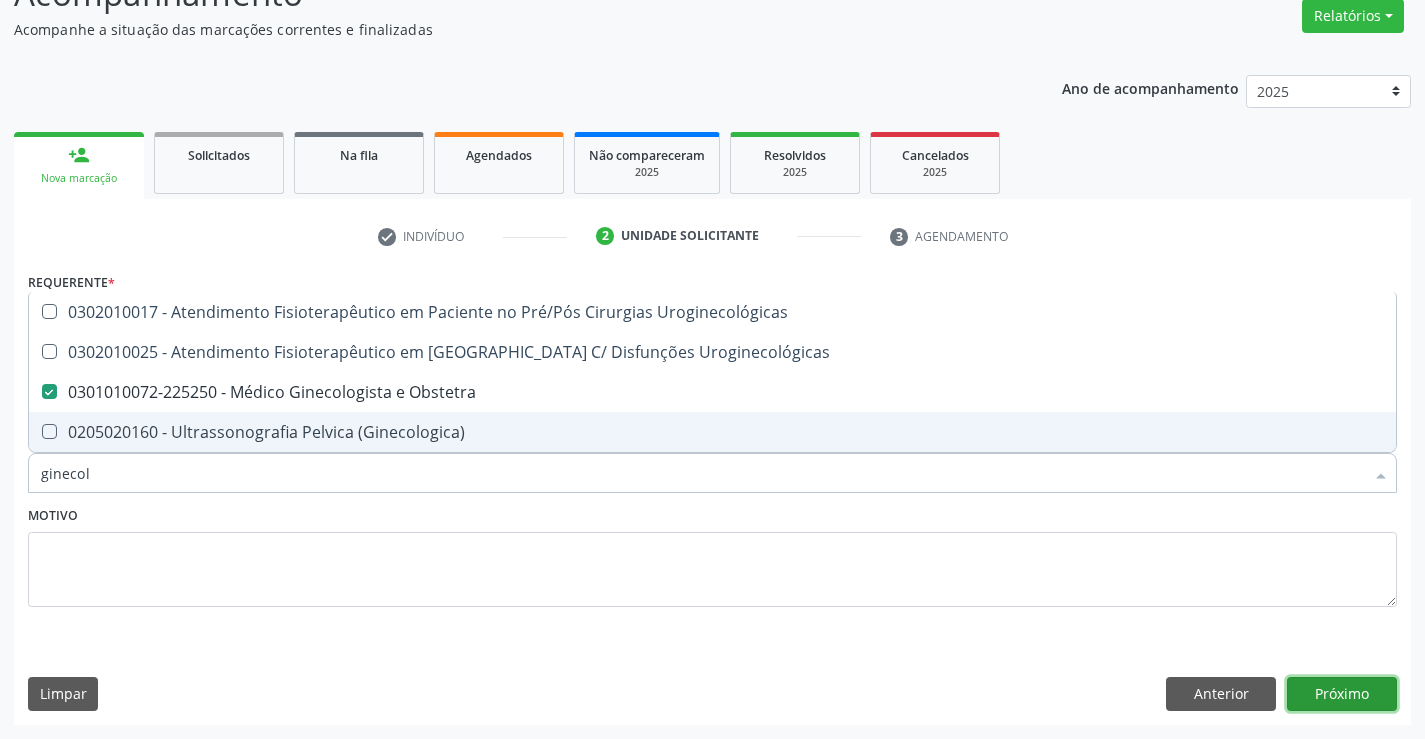 click on "Próximo" at bounding box center [1342, 694] 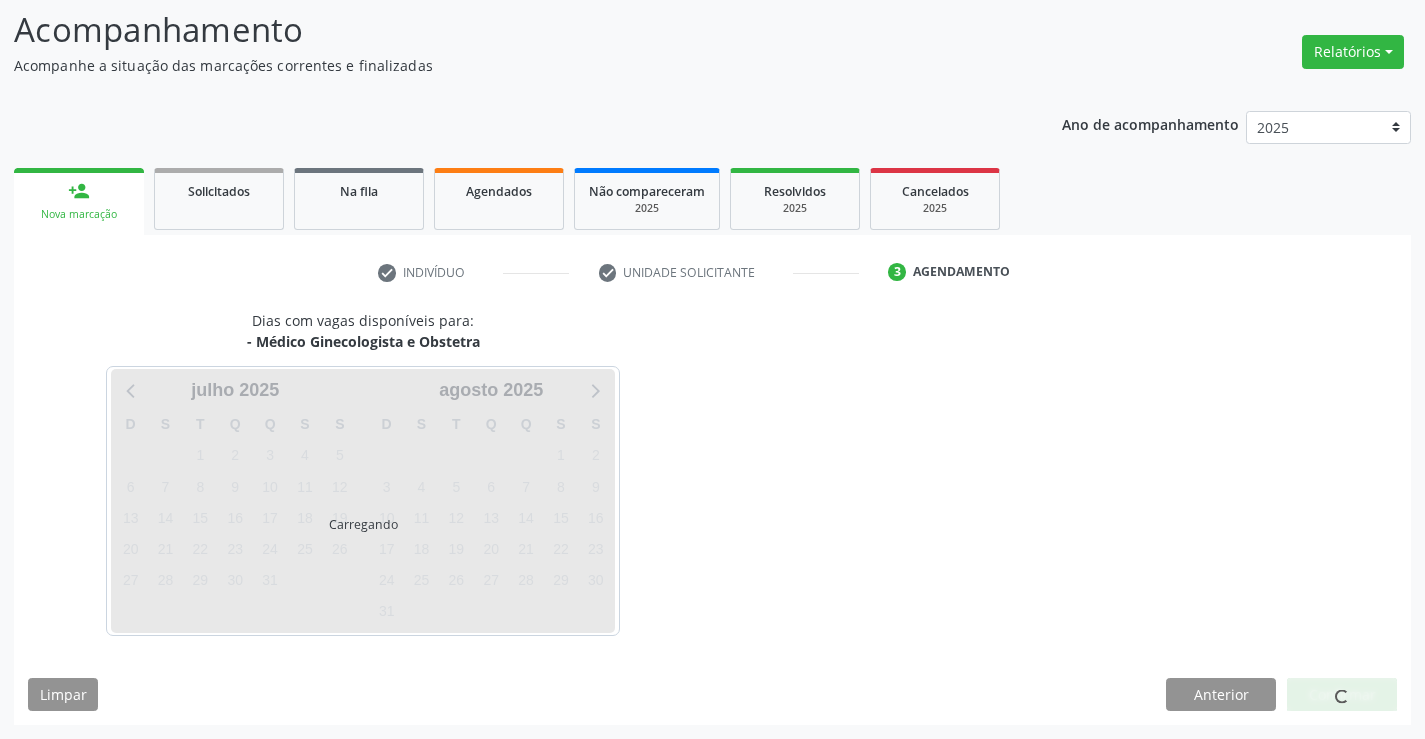 scroll, scrollTop: 131, scrollLeft: 0, axis: vertical 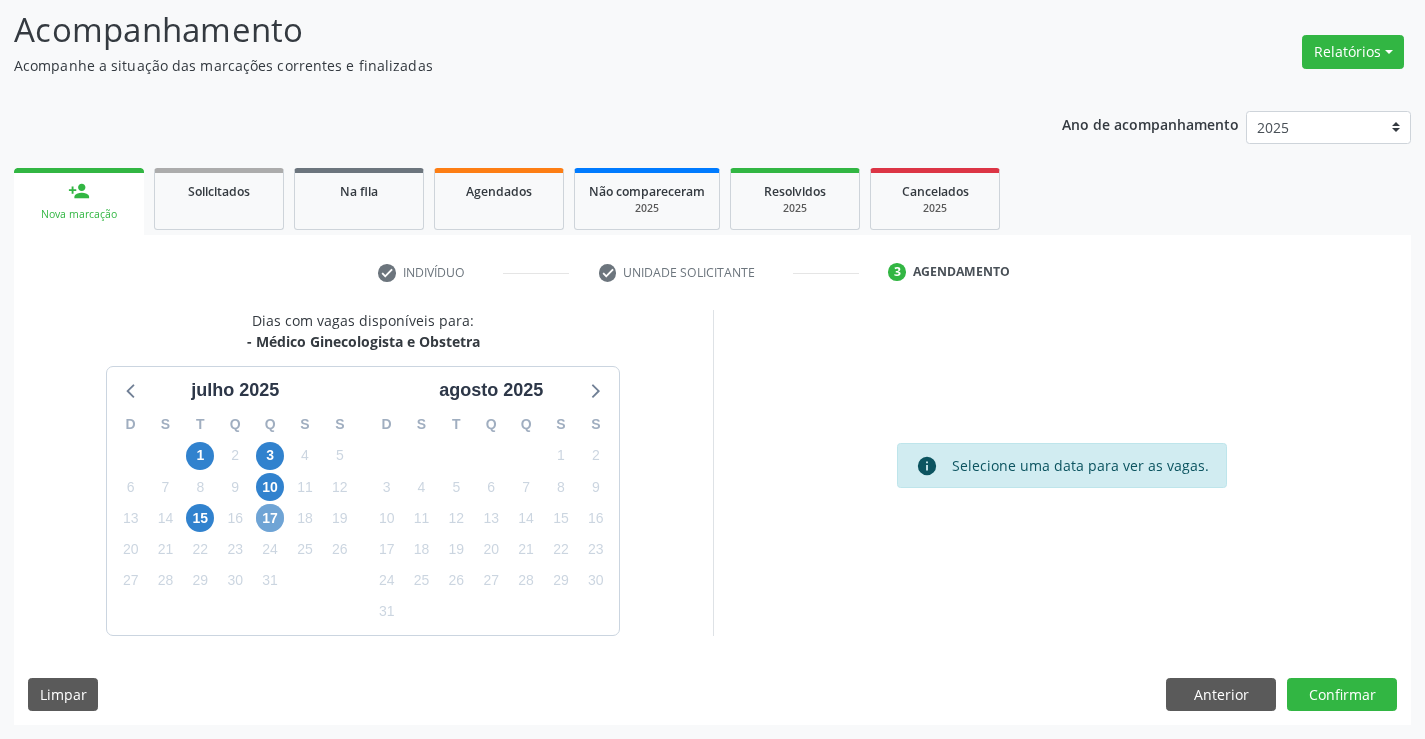 click on "17" at bounding box center (270, 518) 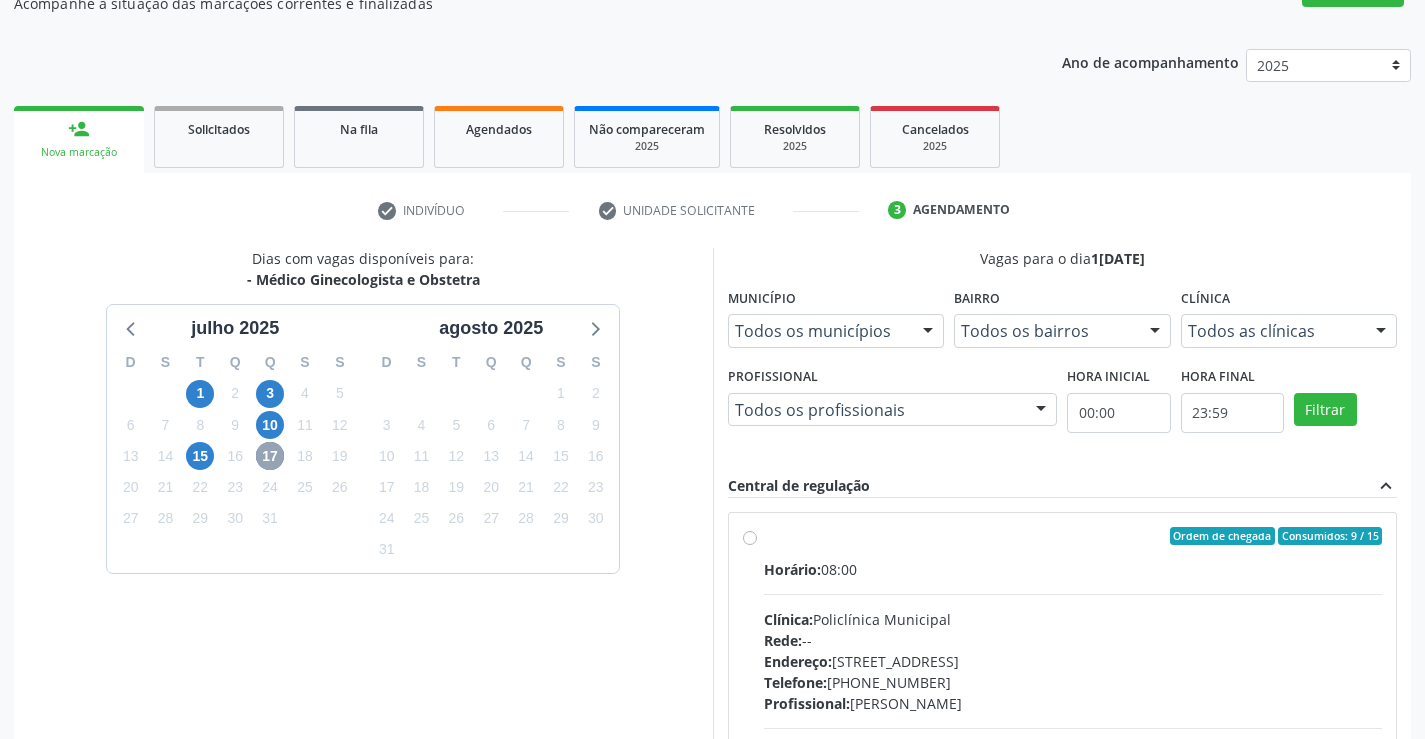 scroll, scrollTop: 420, scrollLeft: 0, axis: vertical 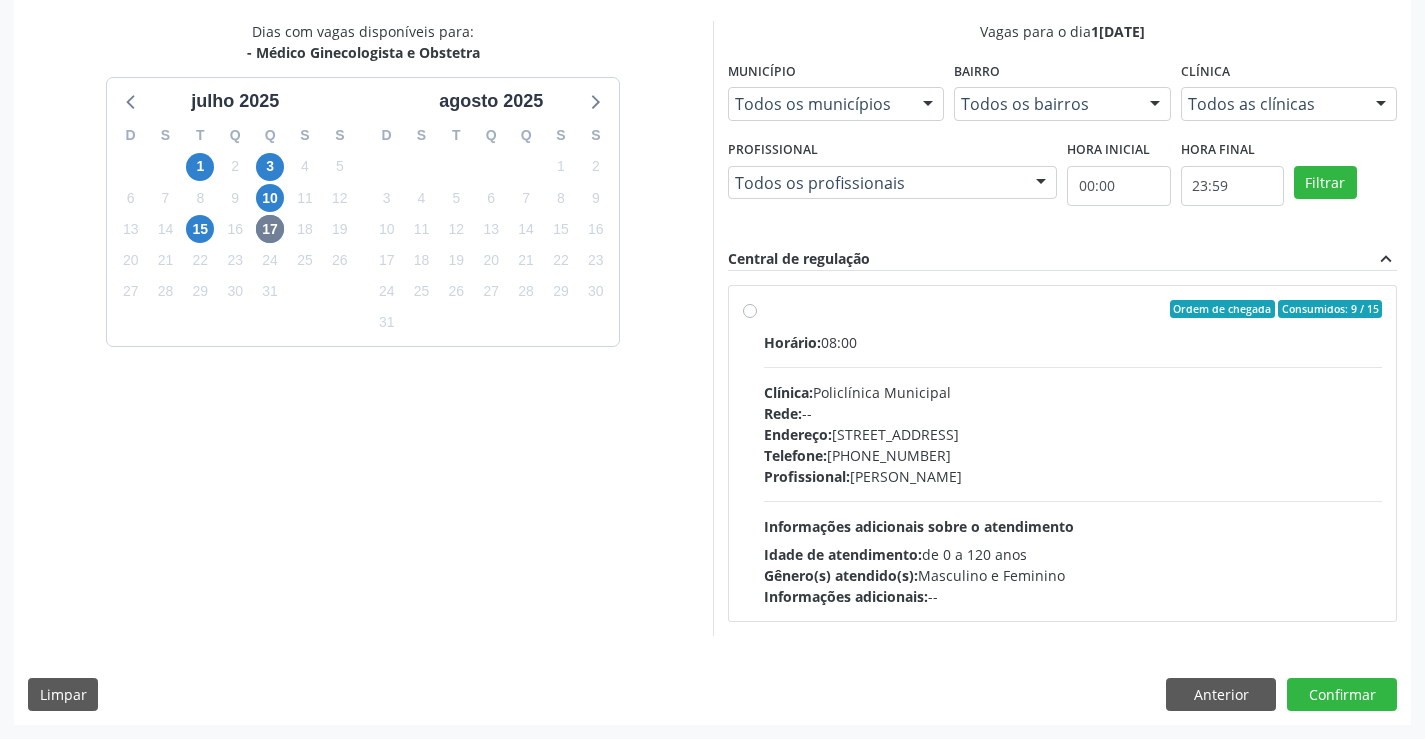 click on "Ordem de chegada
Consumidos: 9 / 15
Horário:   08:00
Clínica:  Policlínica Municipal
Rede:
--
Endereço:   Predio, nº 386, Centro, Campo Formoso - BA
Telefone:   (74) 6451312
Profissional:
Orlindo Carvalho dos Santos
Informações adicionais sobre o atendimento
Idade de atendimento:
de 0 a 120 anos
Gênero(s) atendido(s):
Masculino e Feminino
Informações adicionais:
--" at bounding box center [1073, 453] 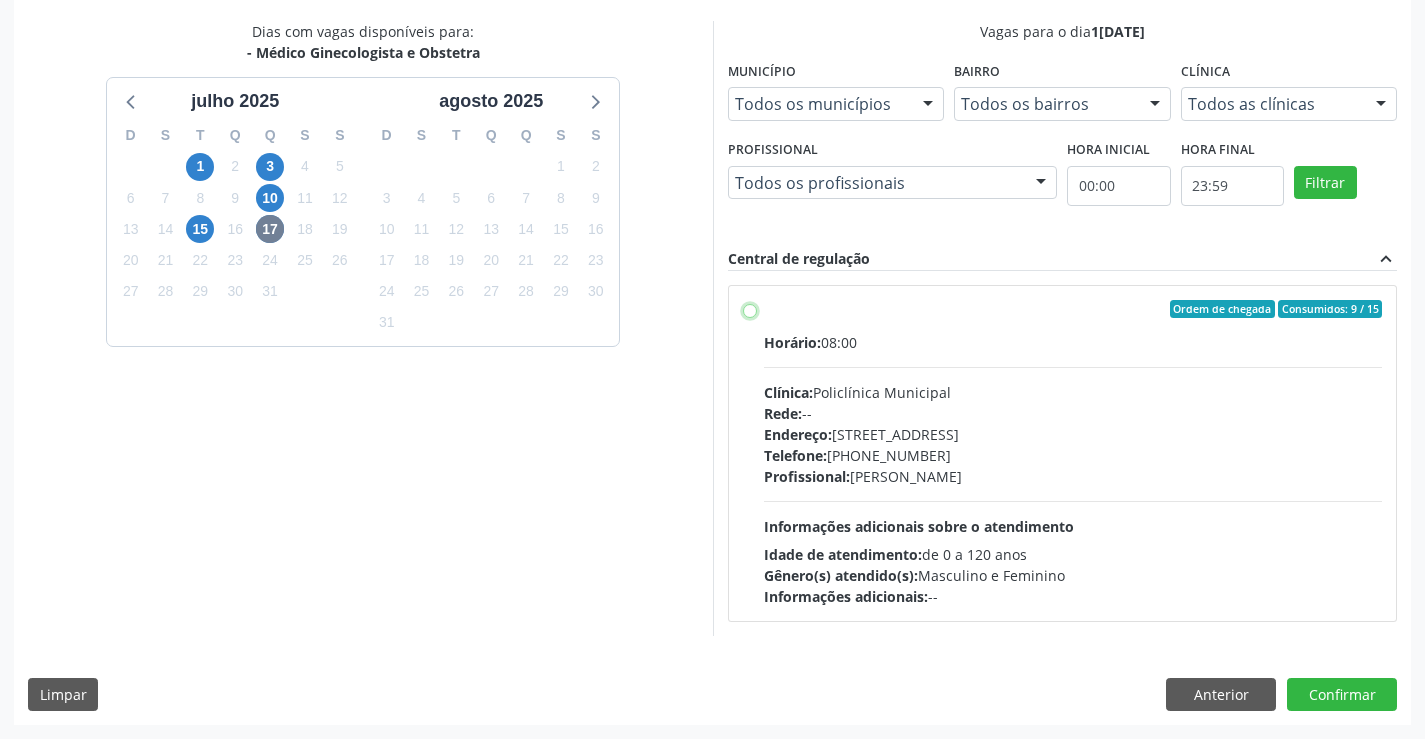 click on "Ordem de chegada
Consumidos: 9 / 15
Horário:   08:00
Clínica:  Policlínica Municipal
Rede:
--
Endereço:   Predio, nº 386, Centro, Campo Formoso - BA
Telefone:   (74) 6451312
Profissional:
Orlindo Carvalho dos Santos
Informações adicionais sobre o atendimento
Idade de atendimento:
de 0 a 120 anos
Gênero(s) atendido(s):
Masculino e Feminino
Informações adicionais:
--" at bounding box center [750, 309] 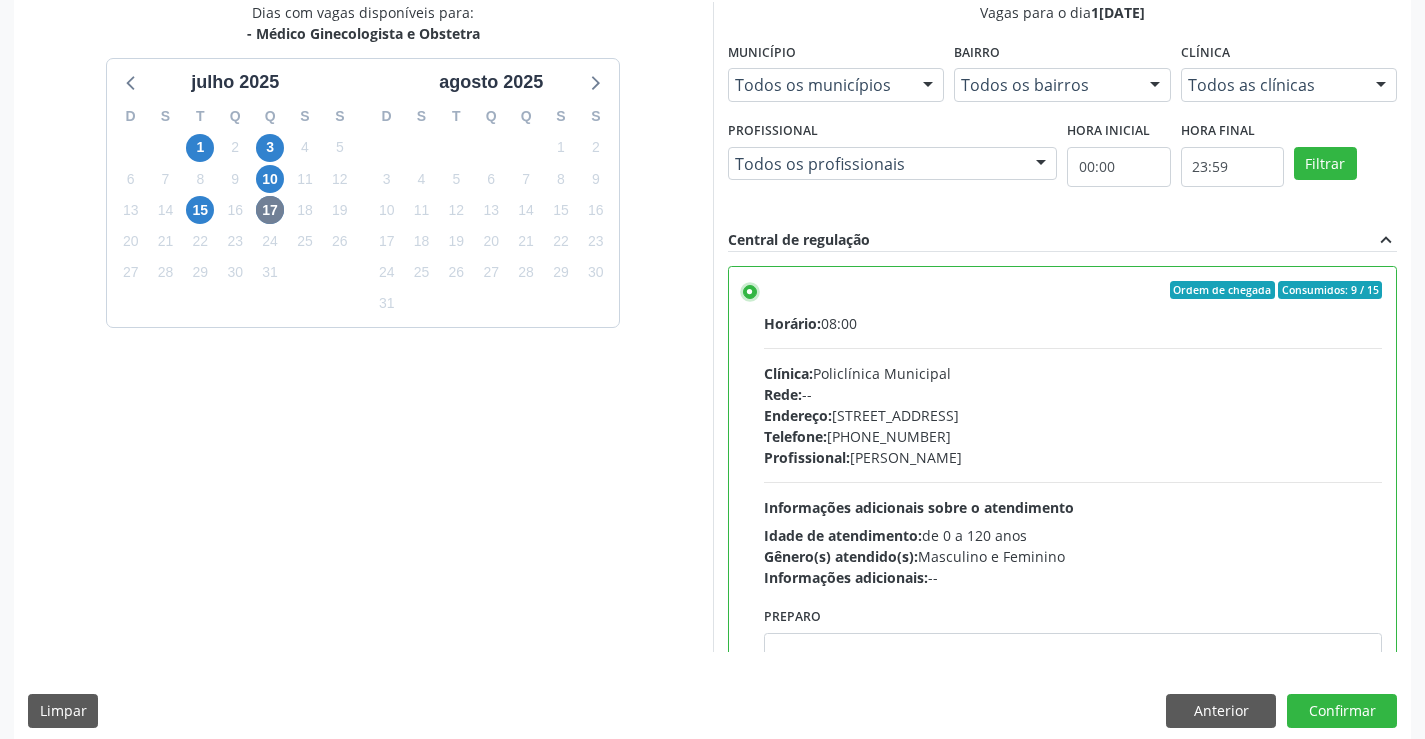 scroll, scrollTop: 456, scrollLeft: 0, axis: vertical 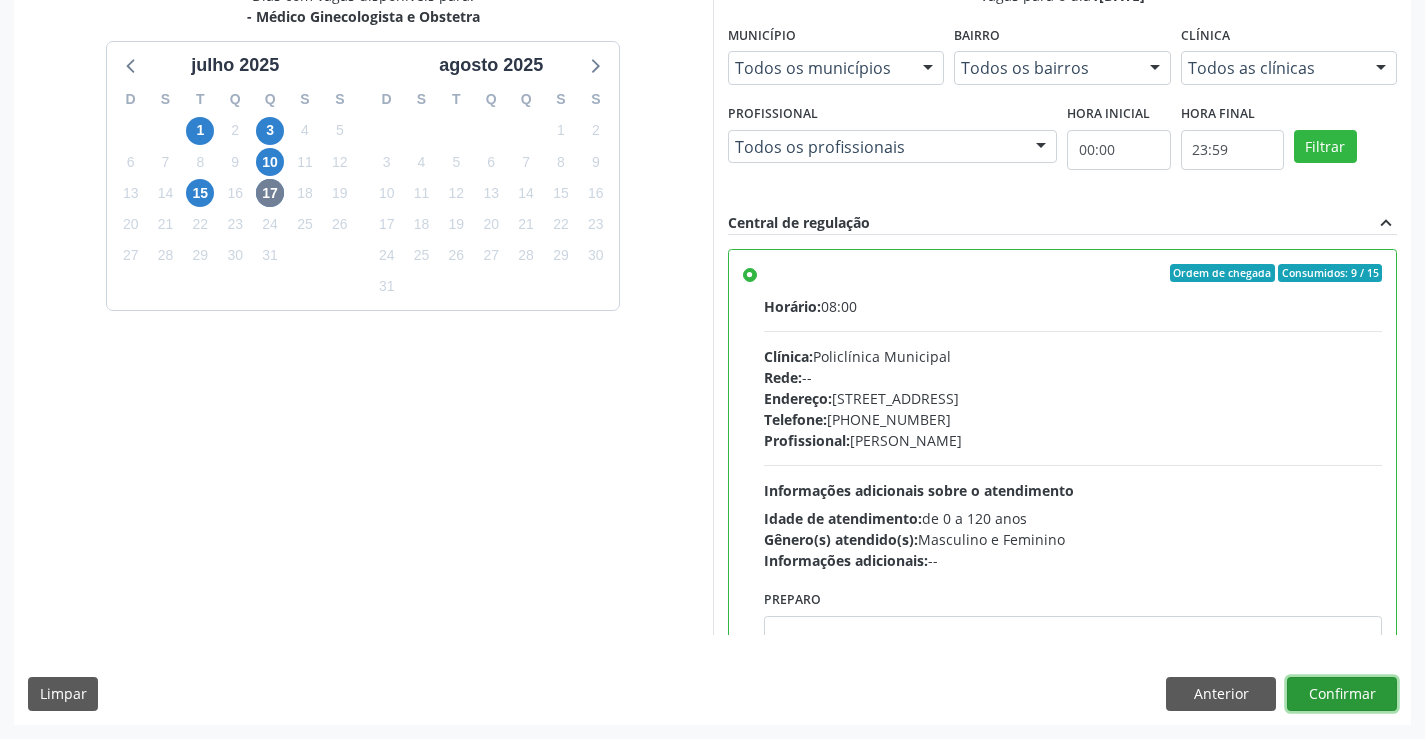 click on "Confirmar" at bounding box center (1342, 694) 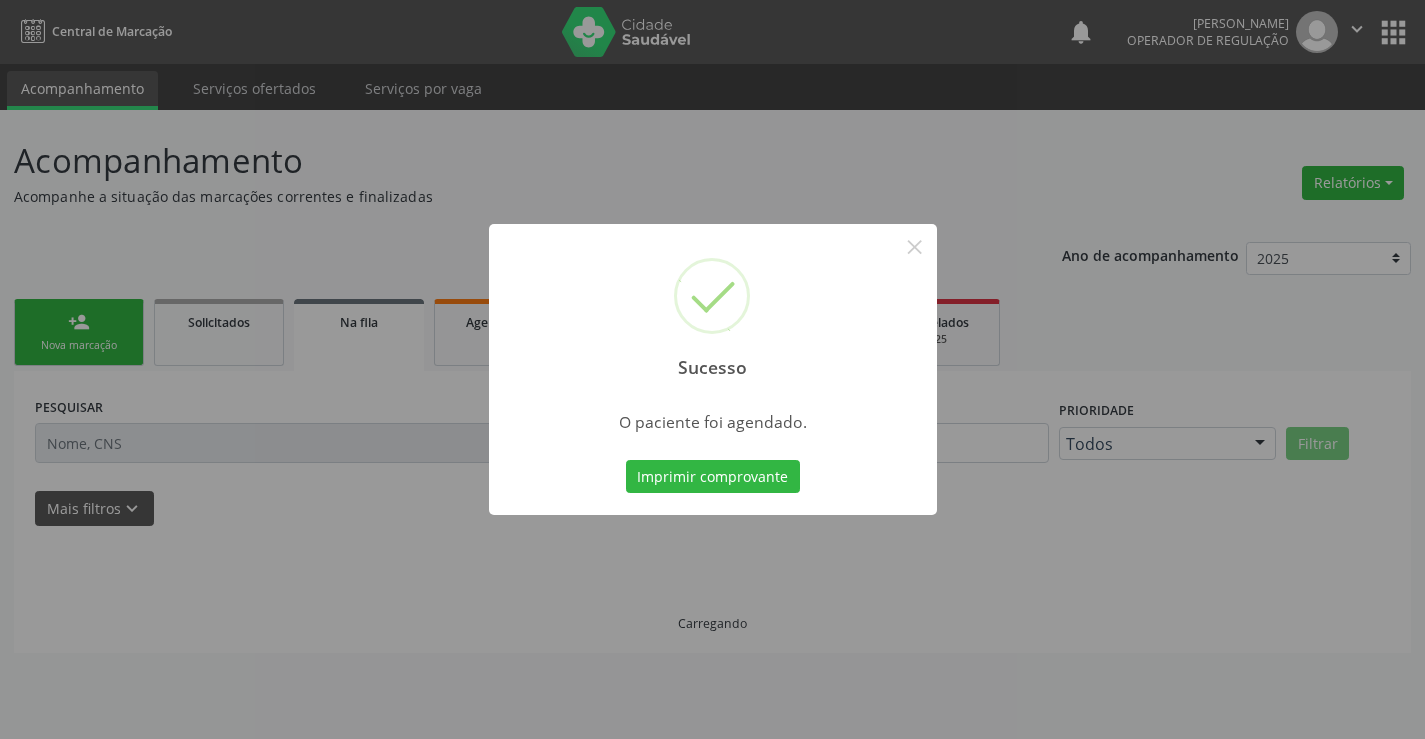 scroll, scrollTop: 0, scrollLeft: 0, axis: both 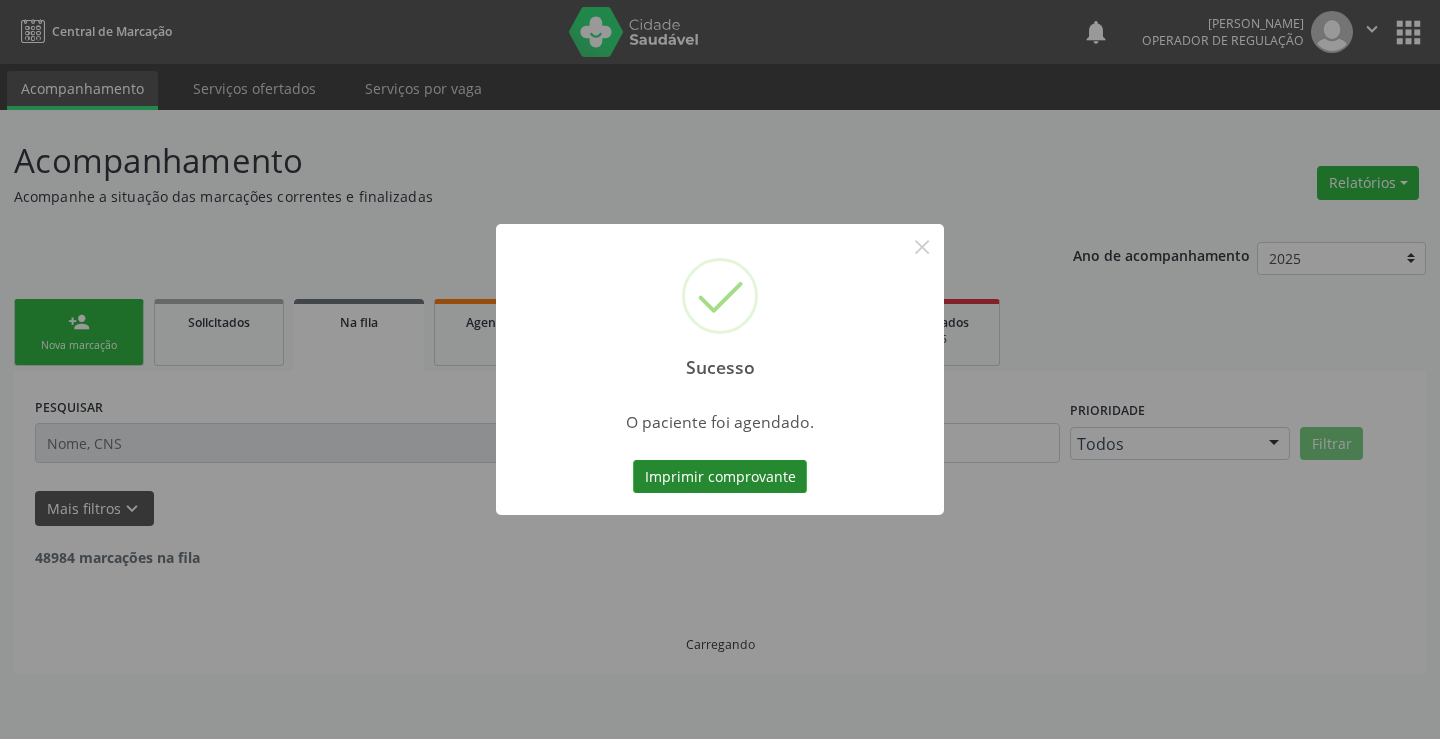 click on "Imprimir comprovante" at bounding box center [720, 477] 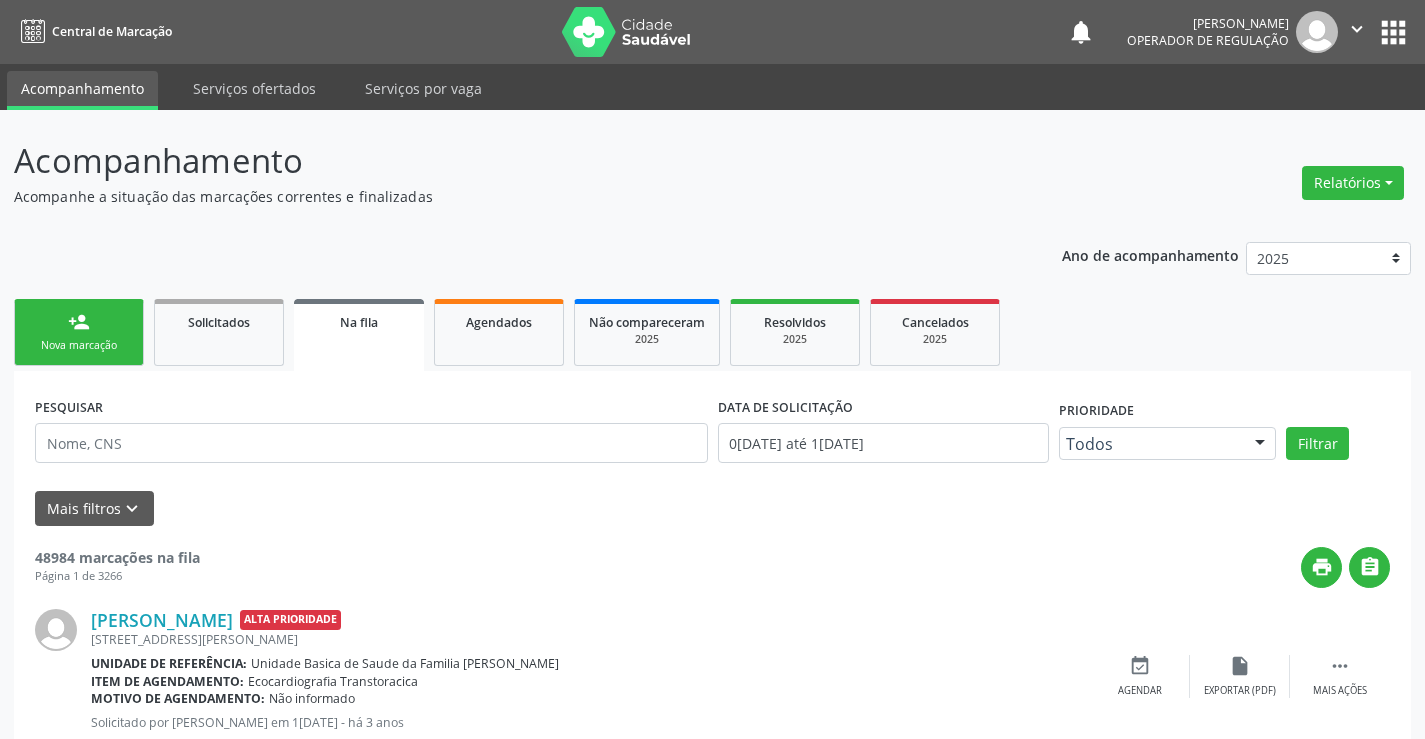 click on "person_add
Nova marcação" at bounding box center [79, 332] 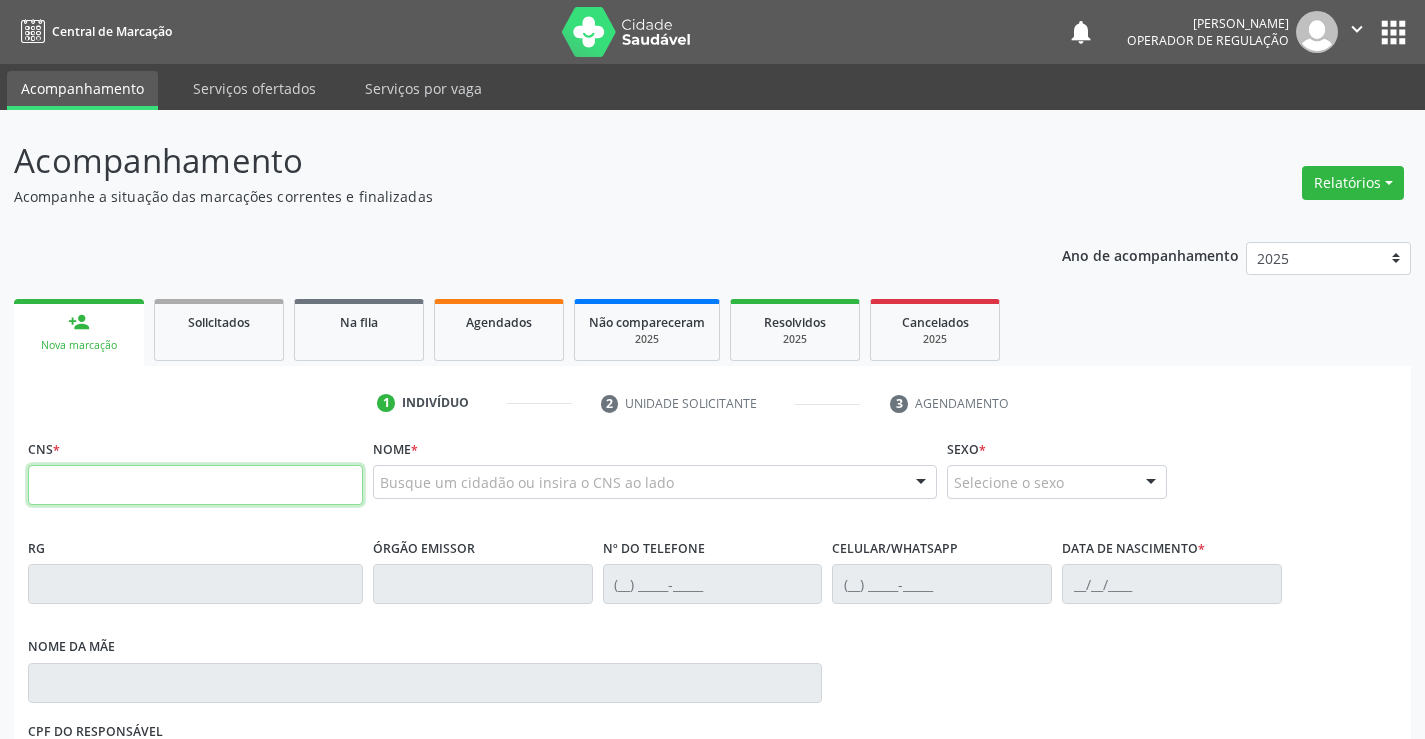 click at bounding box center (195, 485) 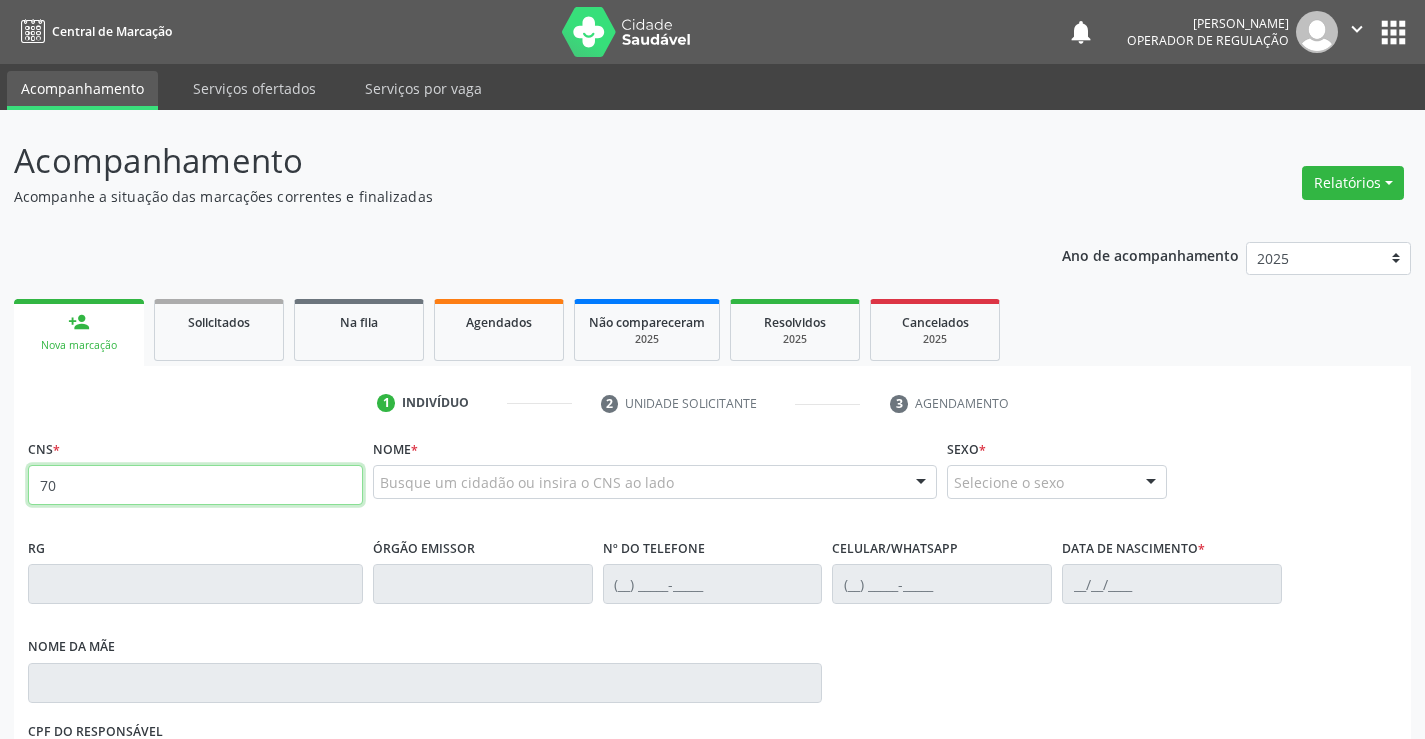 type on "701" 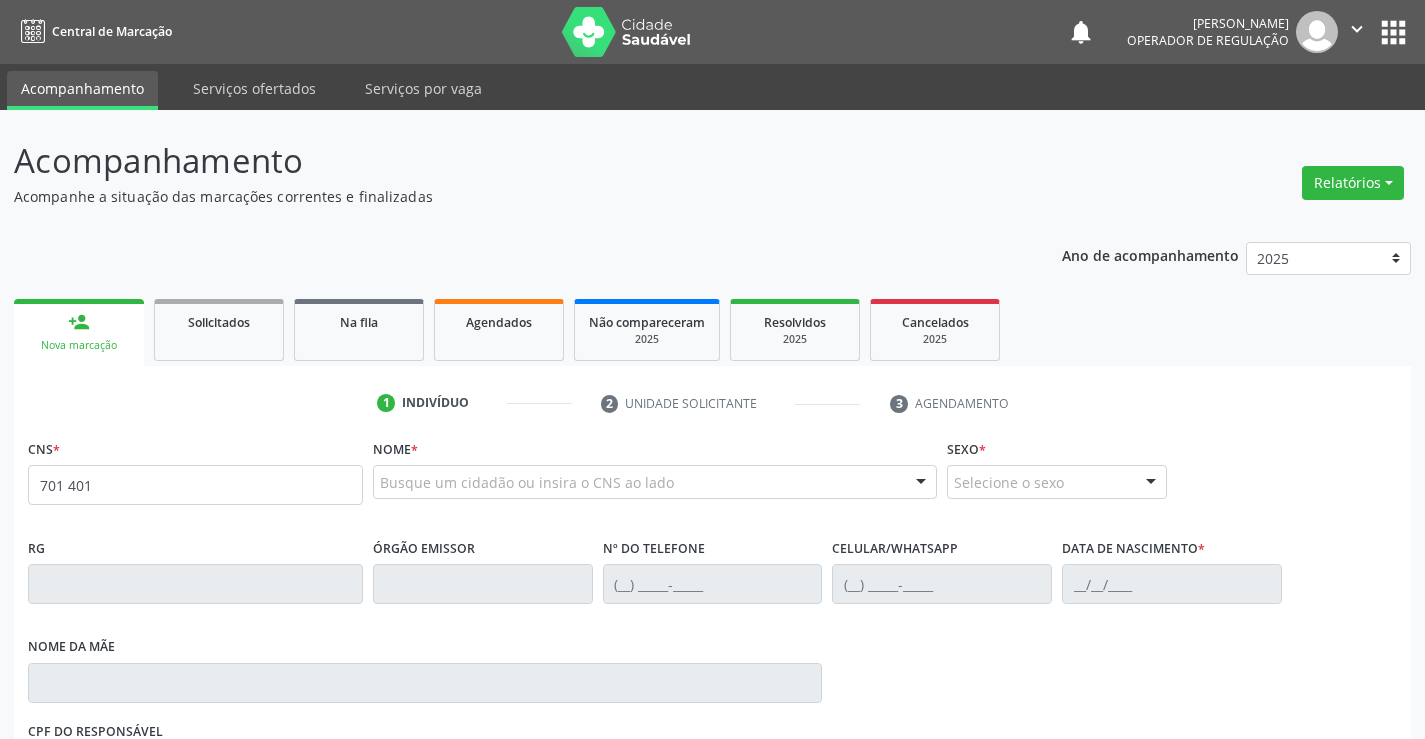 scroll, scrollTop: 0, scrollLeft: 0, axis: both 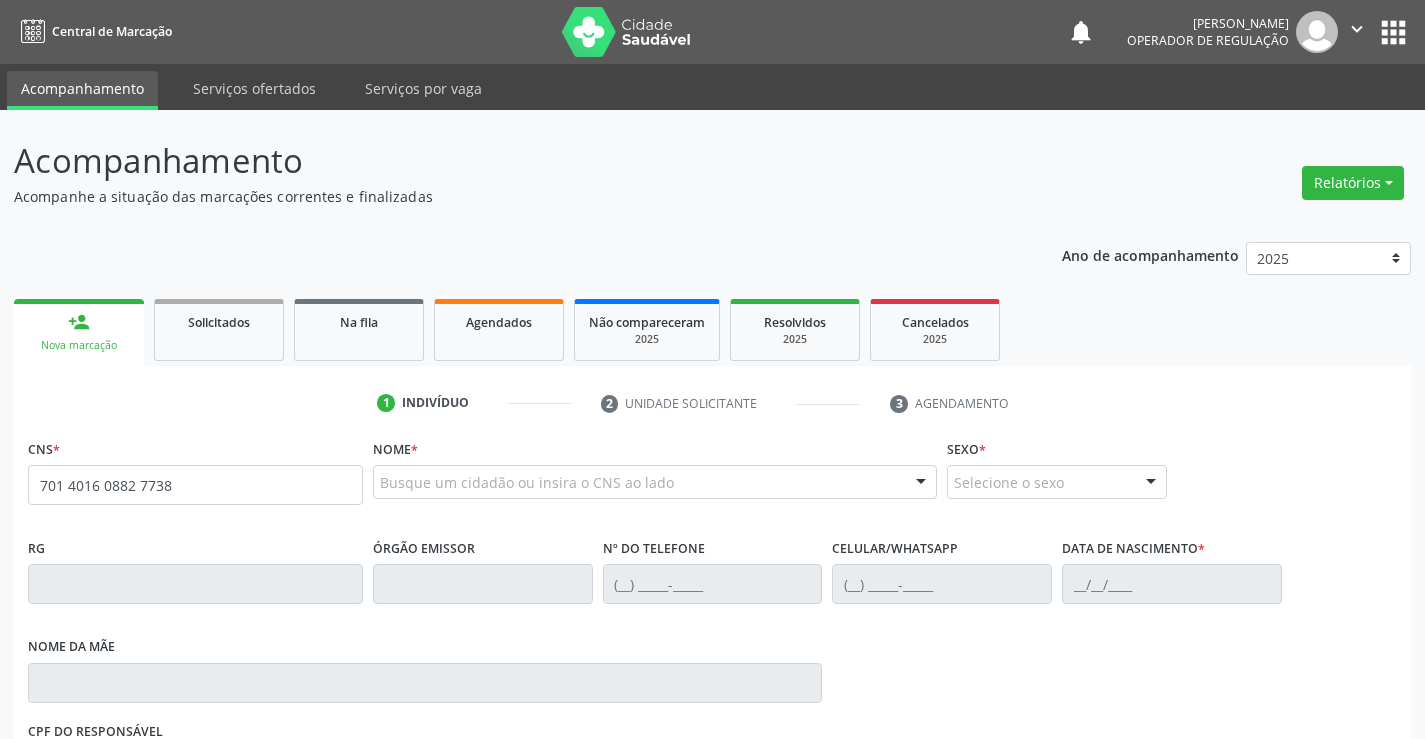 type on "701 4016 0882 7738" 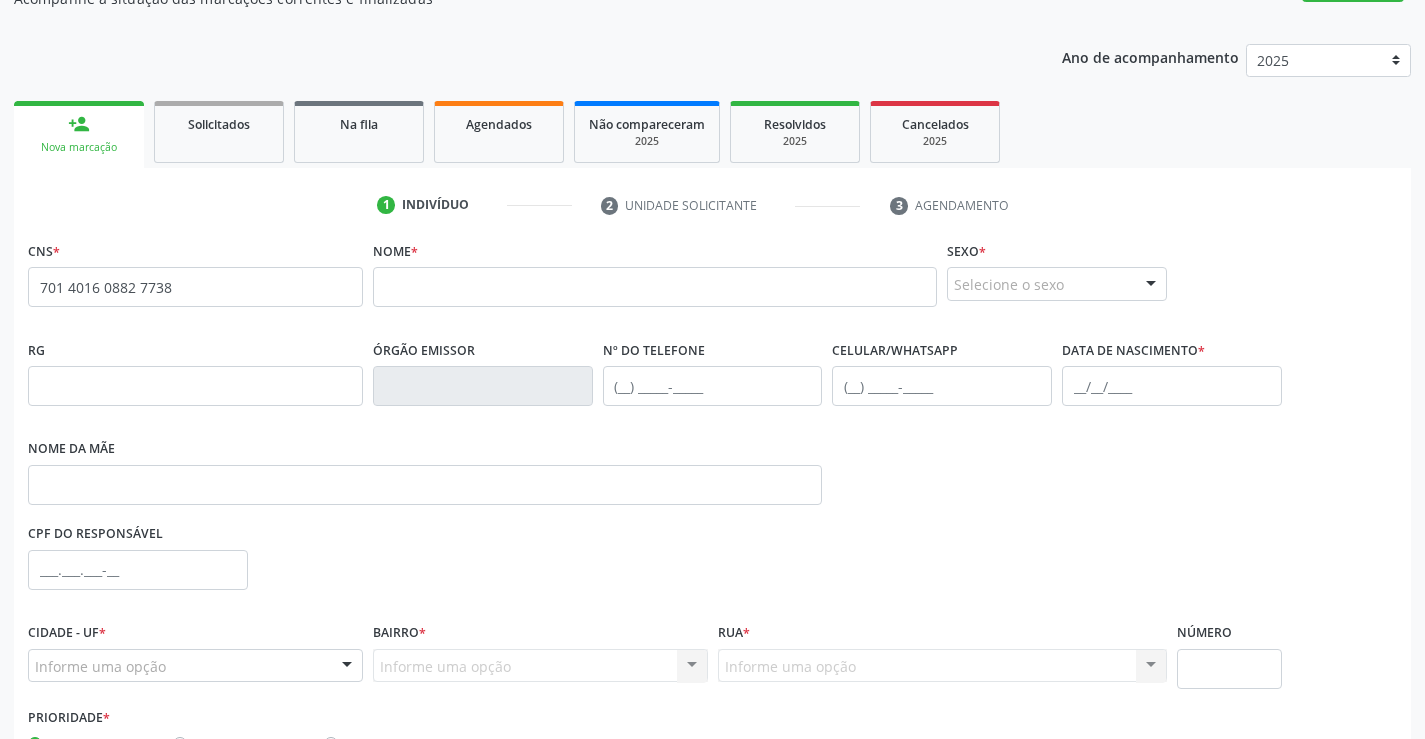 scroll, scrollTop: 200, scrollLeft: 0, axis: vertical 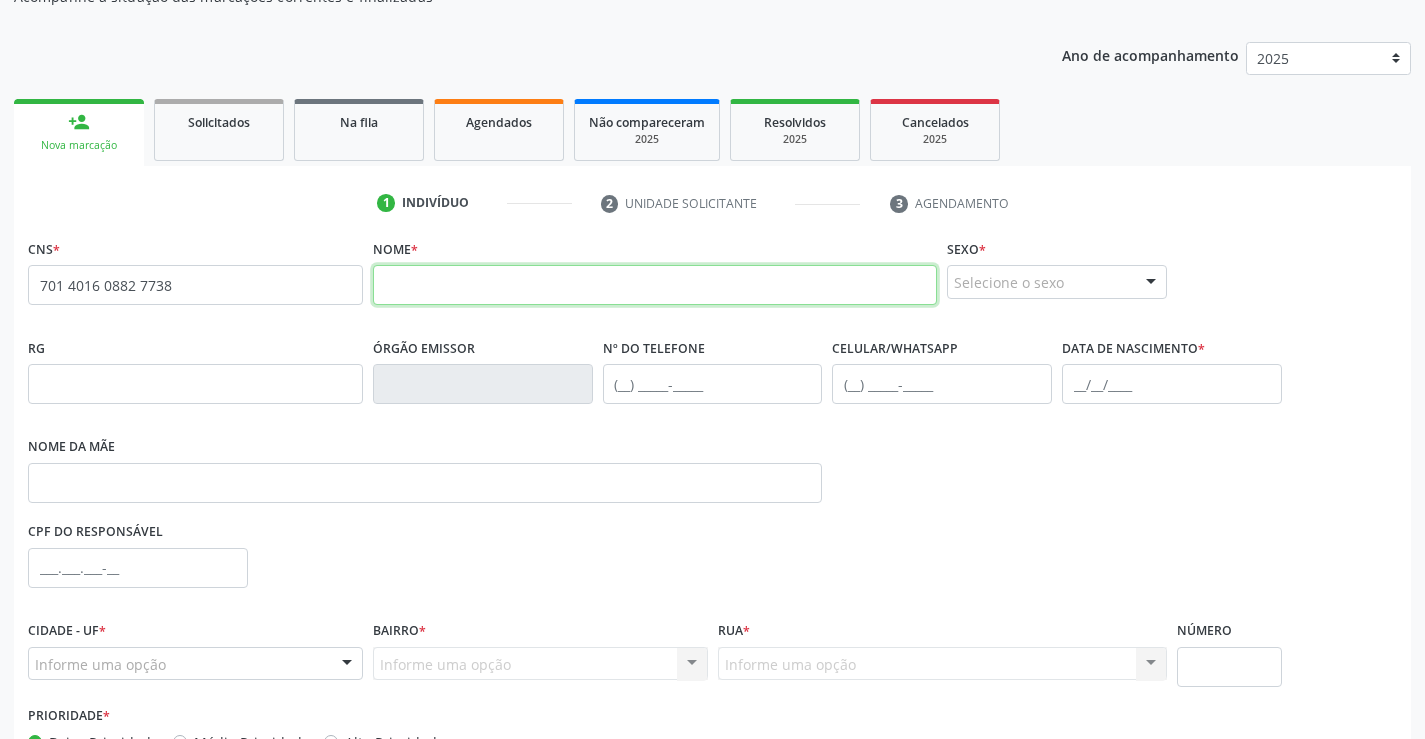 click at bounding box center [655, 285] 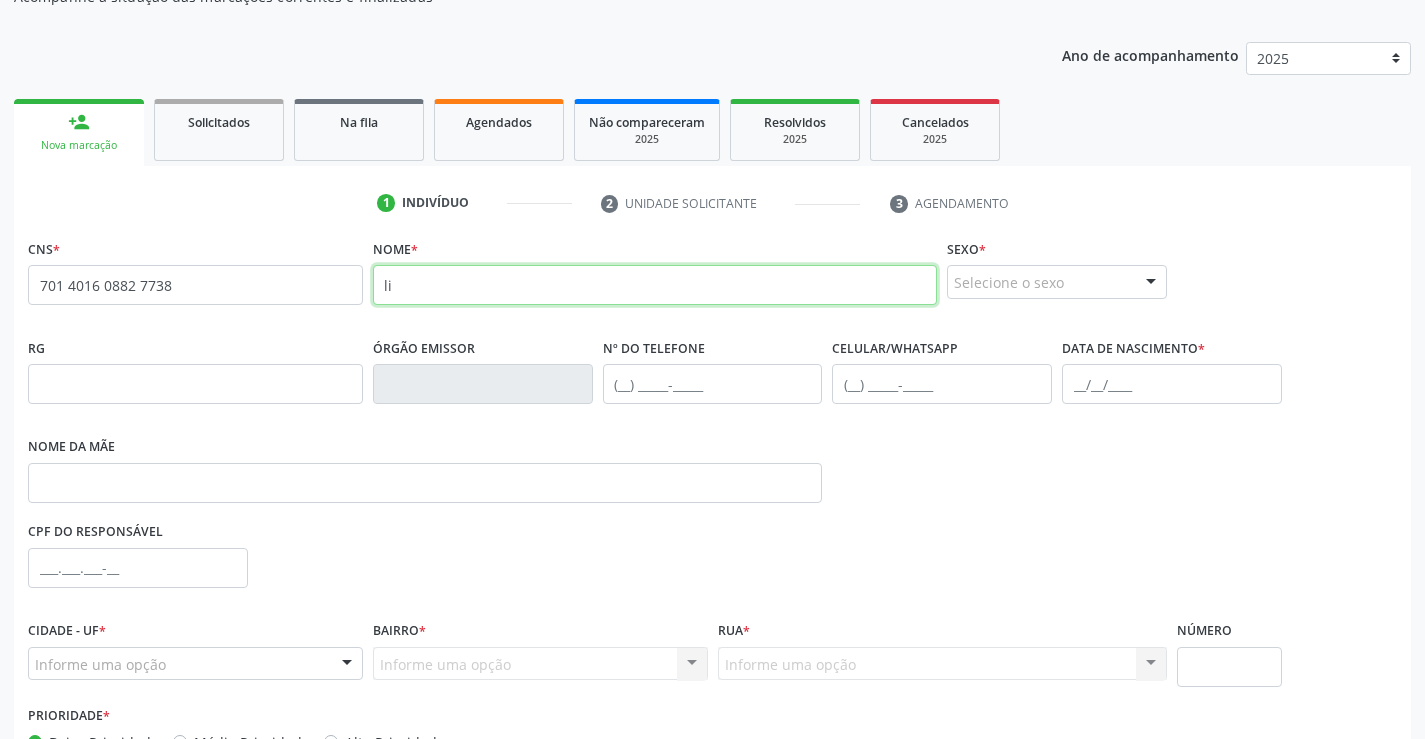 type on "l" 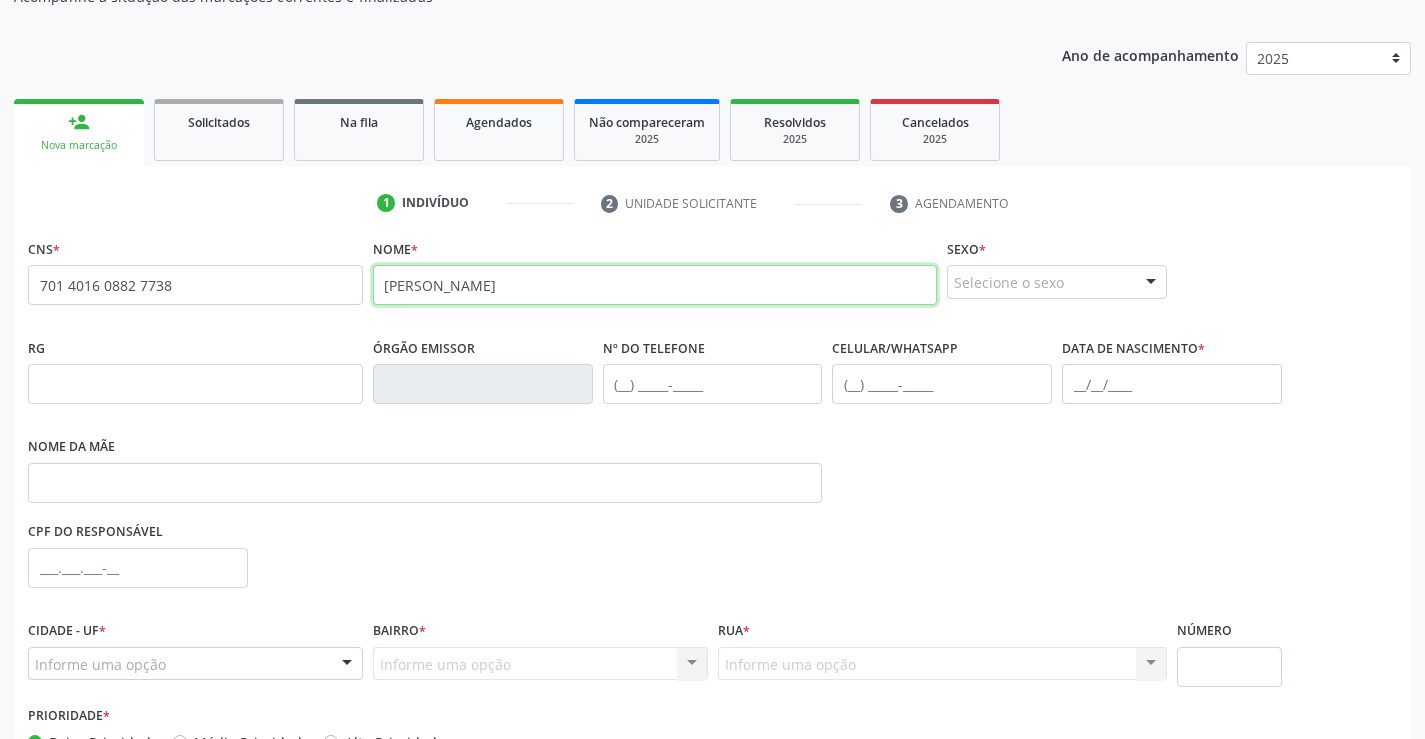 type on "[PERSON_NAME]" 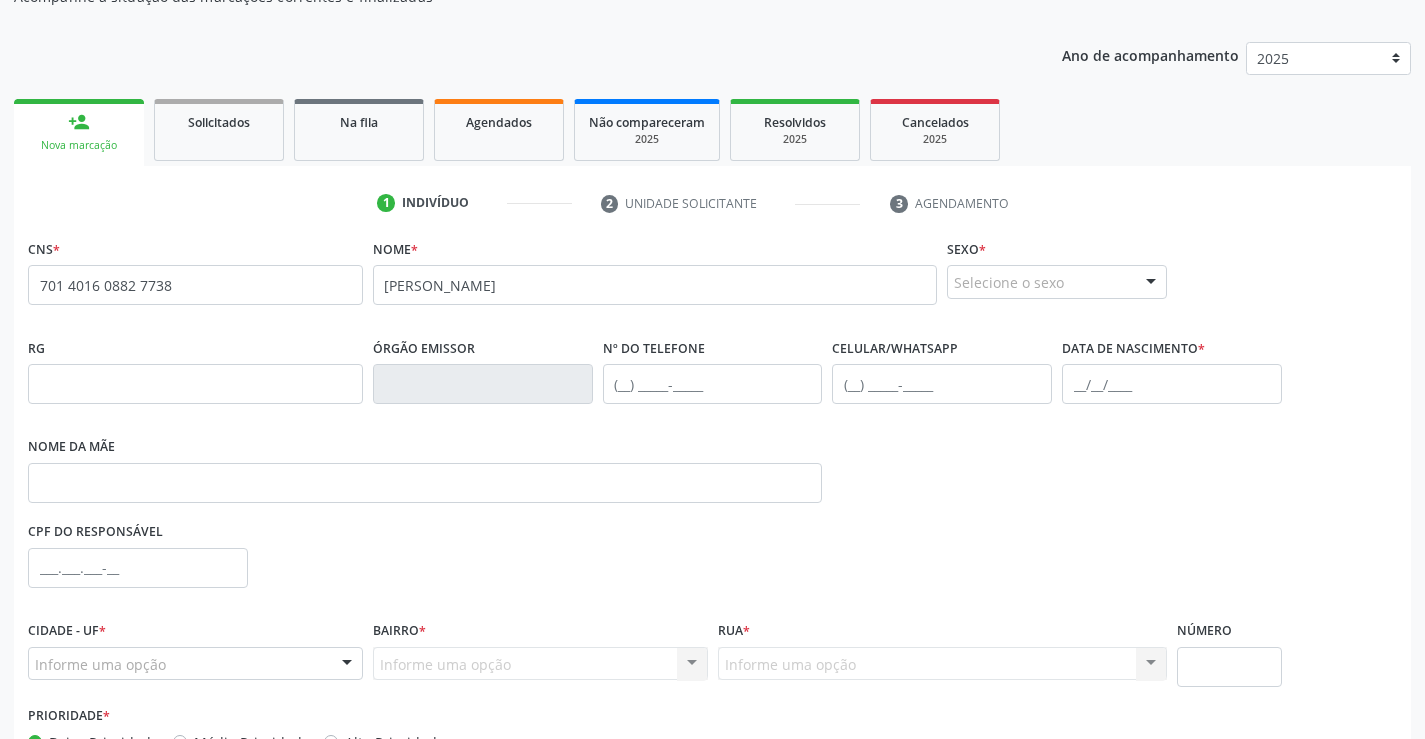 click on "Selecione o sexo" at bounding box center [1057, 282] 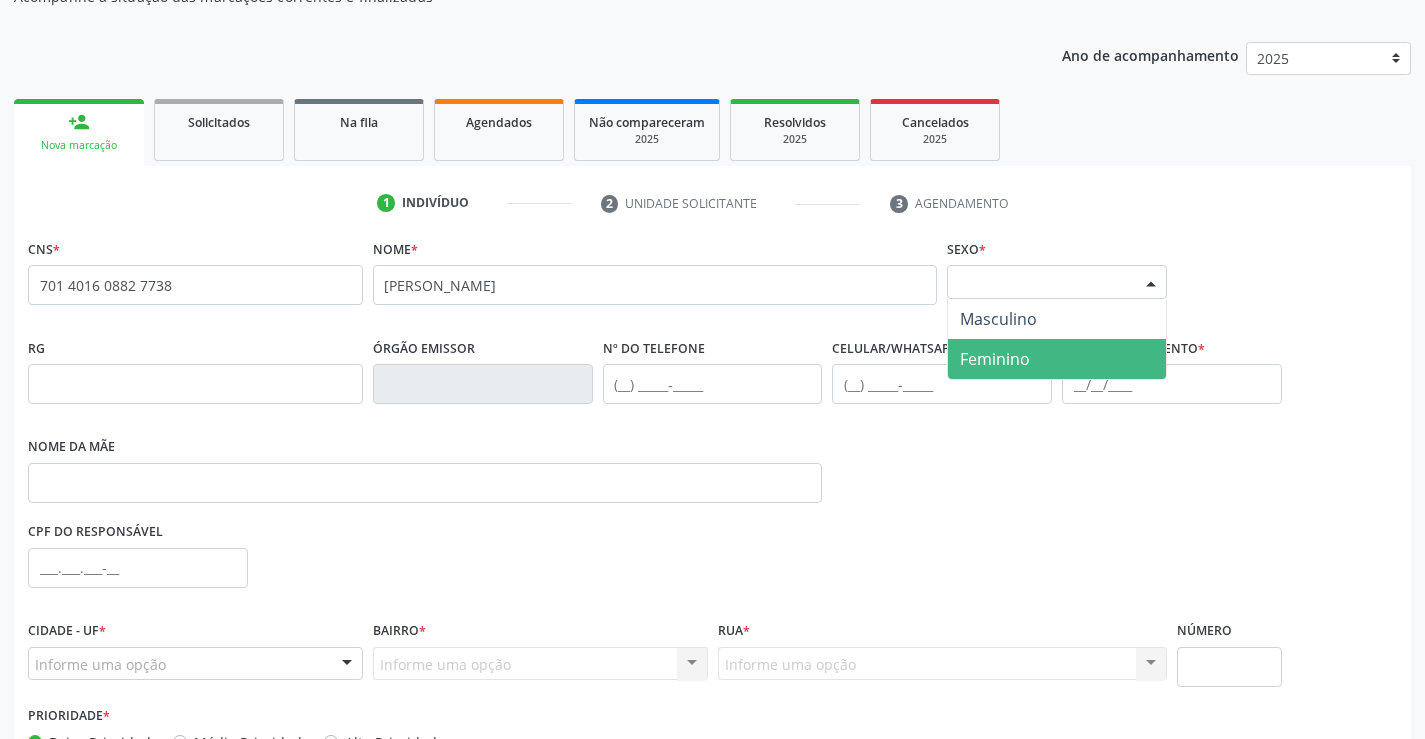 click on "Feminino" at bounding box center [995, 359] 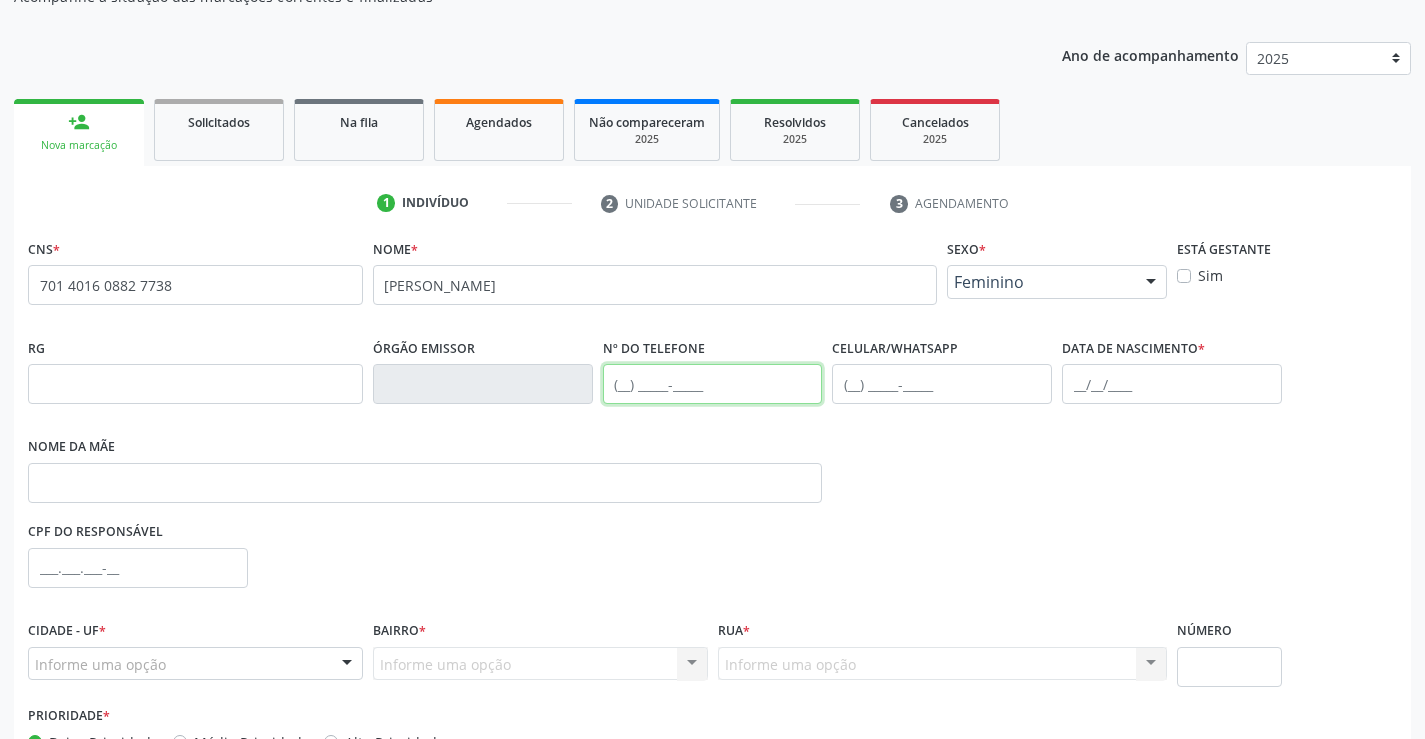 click at bounding box center [713, 384] 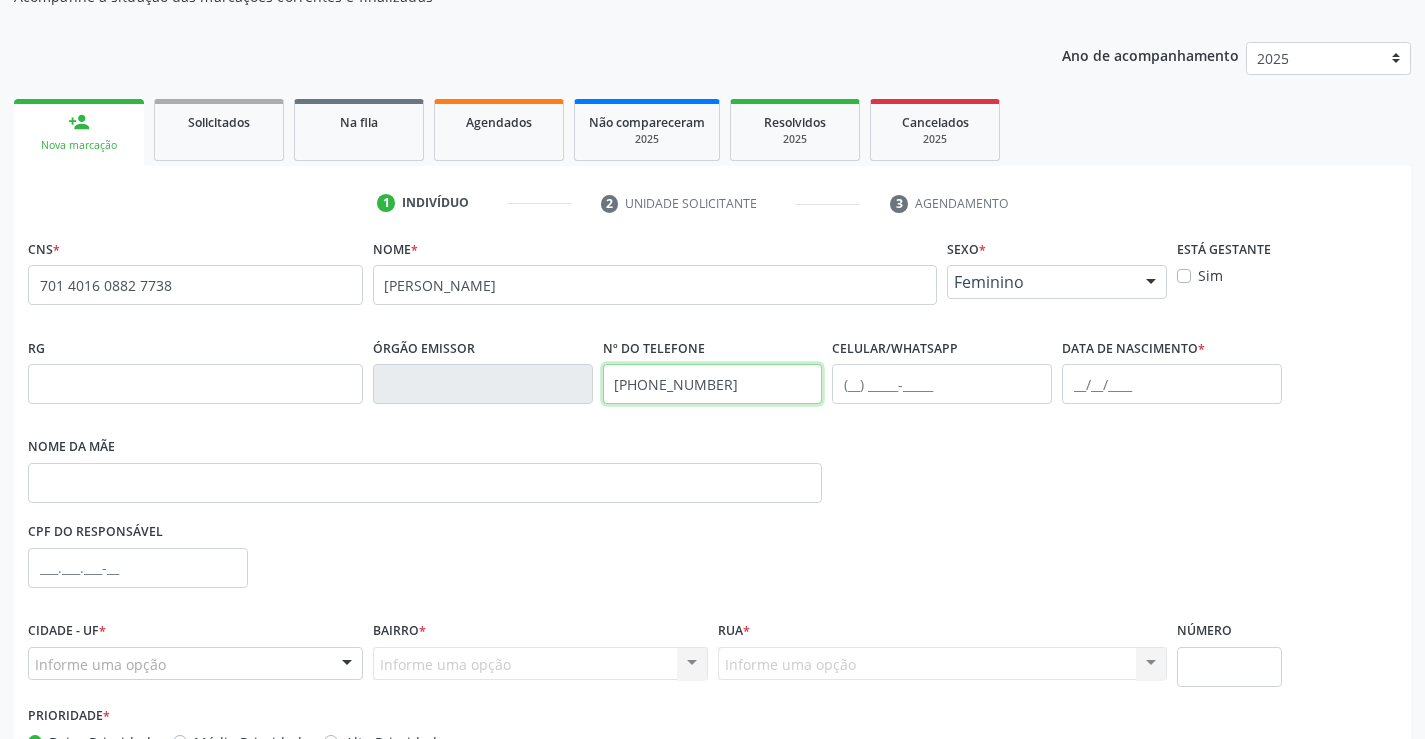 type on "[PHONE_NUMBER]" 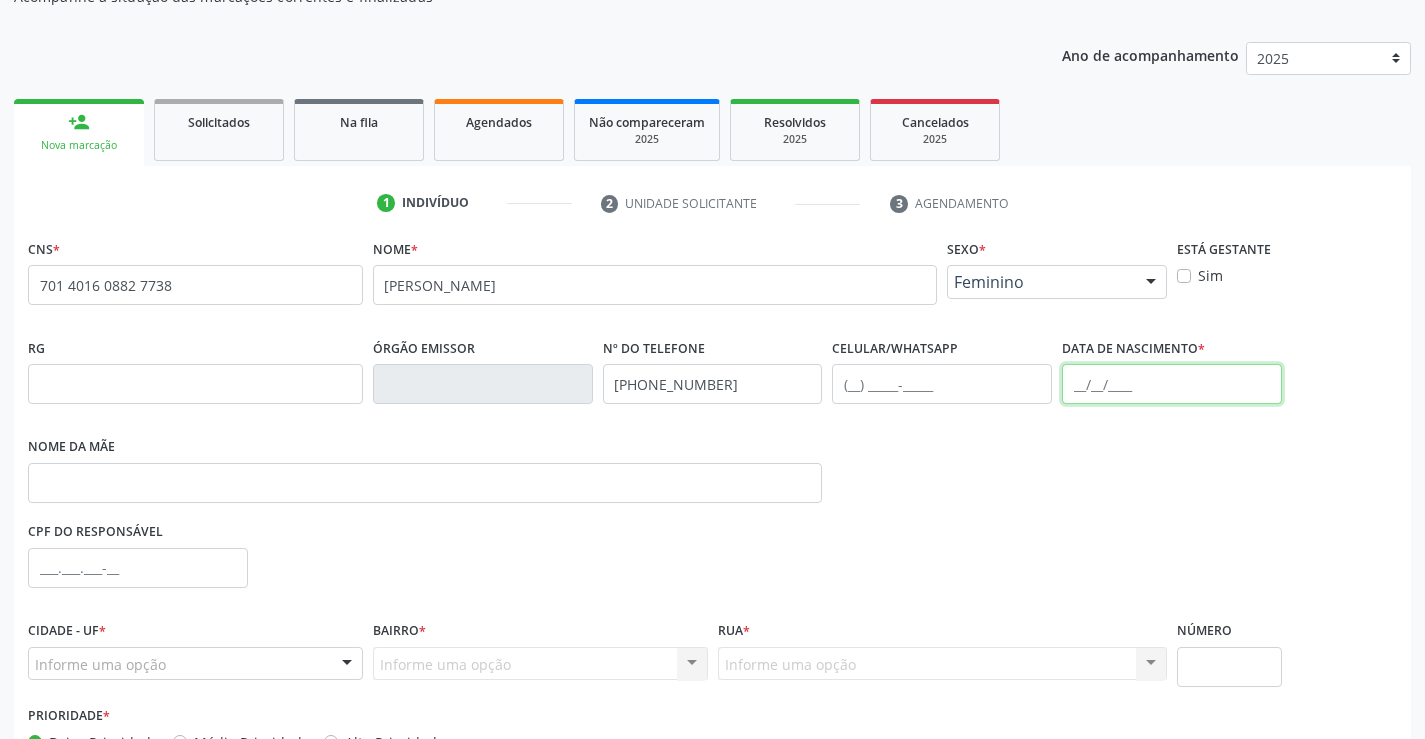 click at bounding box center [1172, 384] 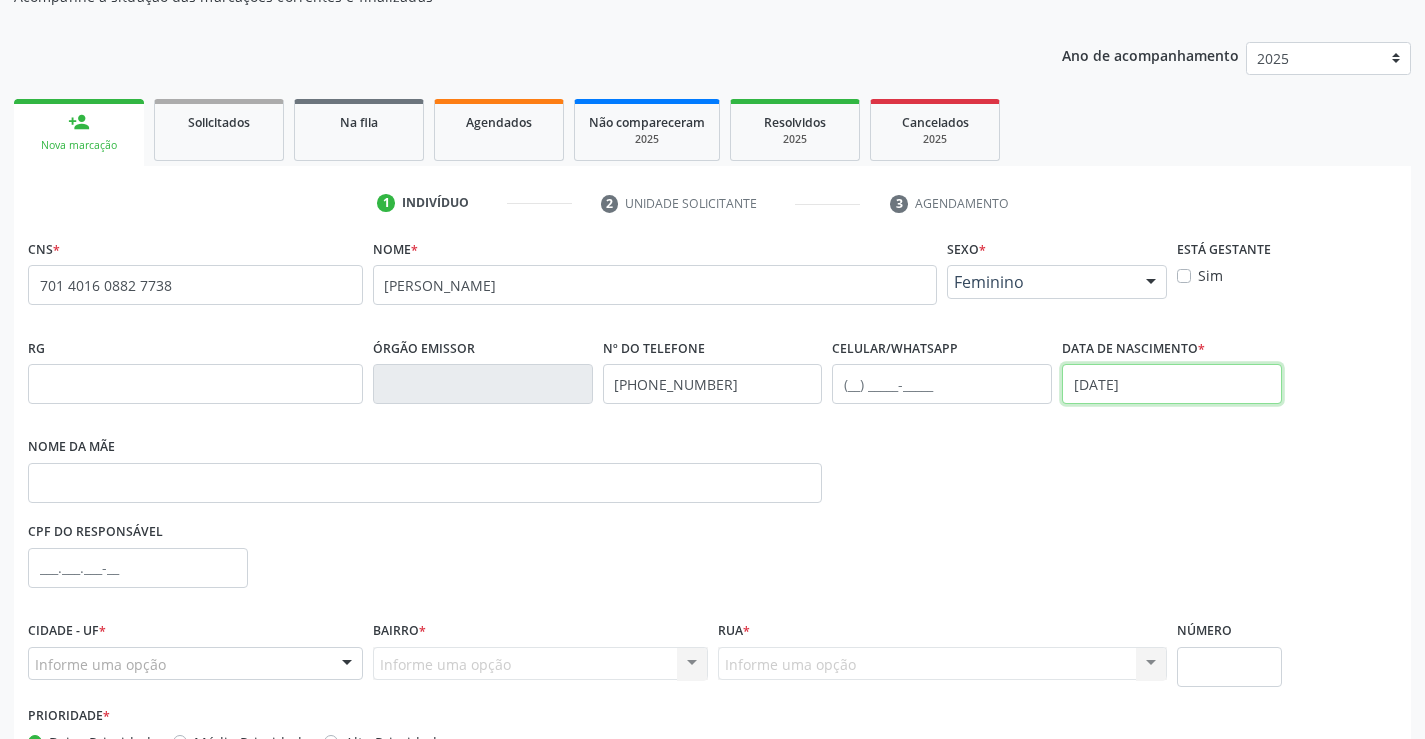 scroll, scrollTop: 300, scrollLeft: 0, axis: vertical 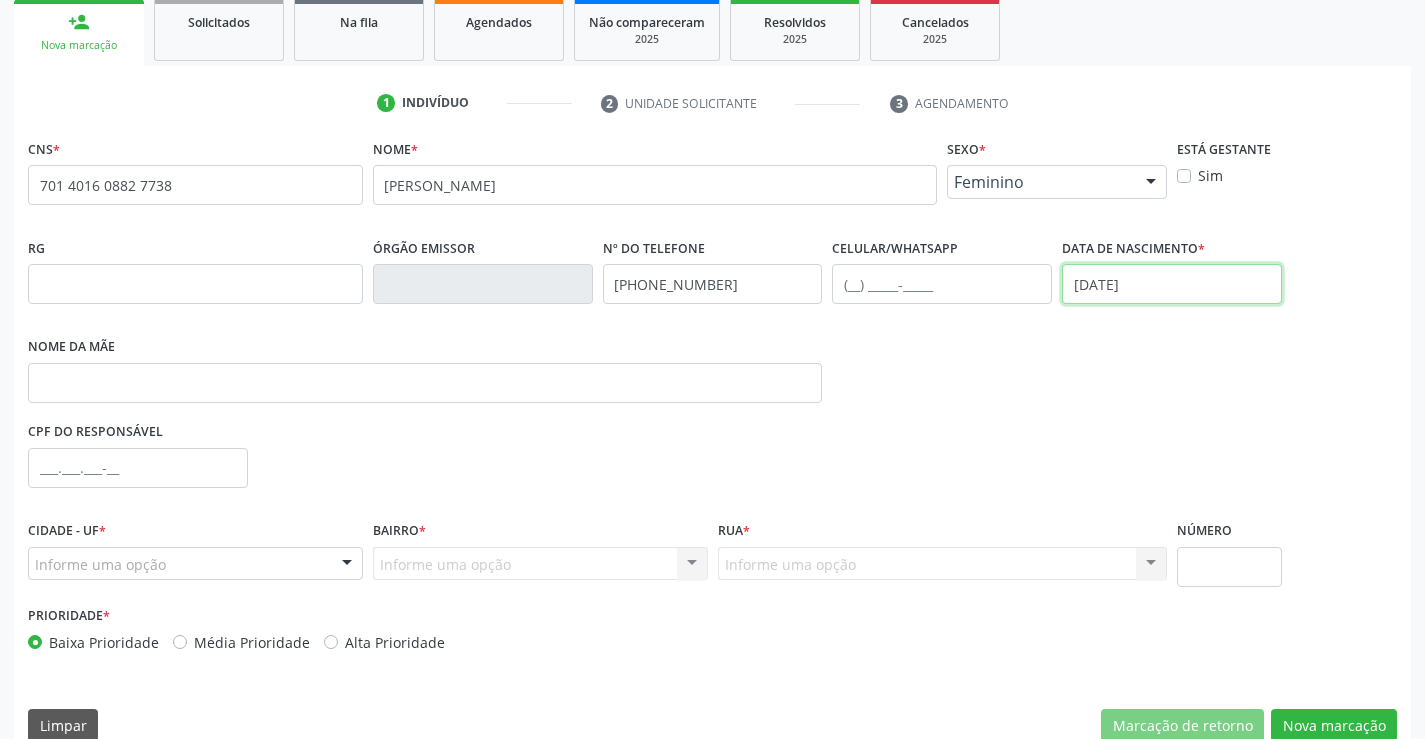 type on "[DATE]" 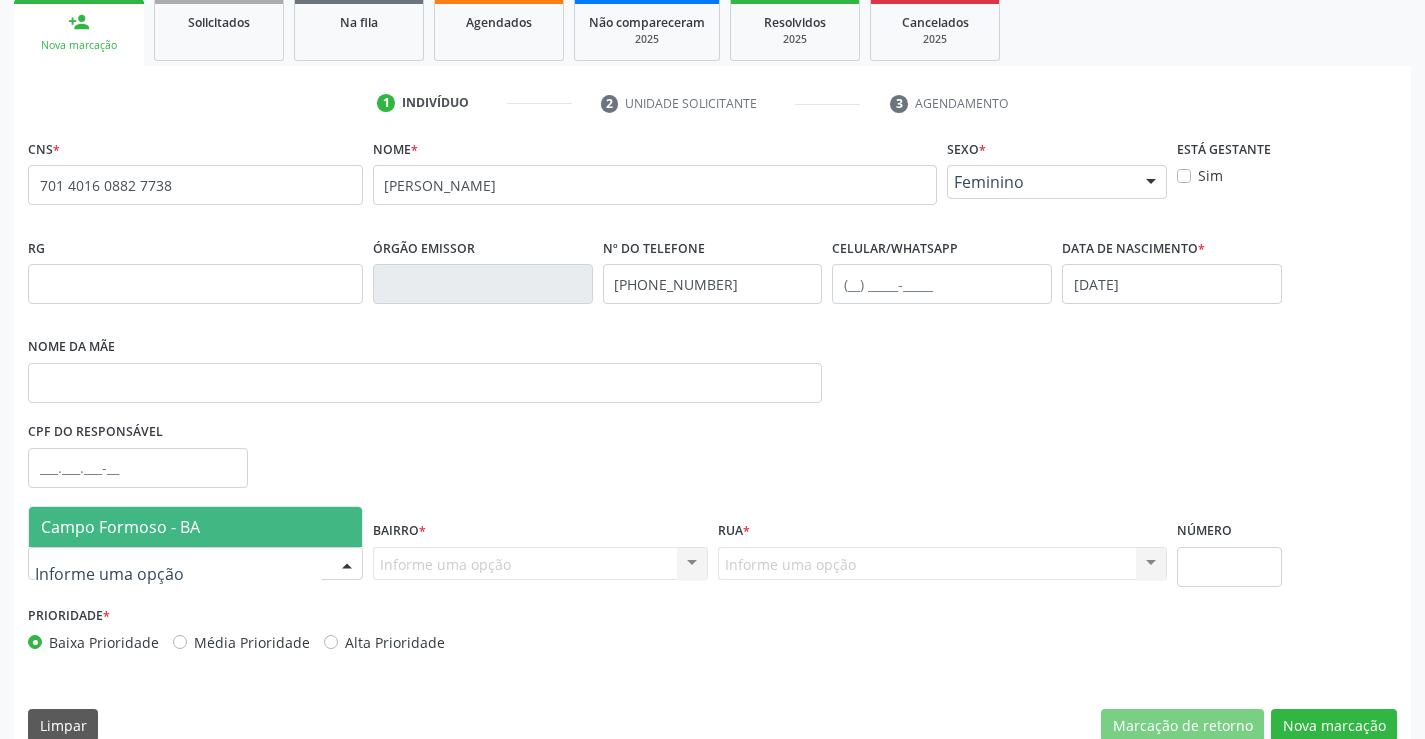 click on "Campo Formoso - BA" at bounding box center [120, 527] 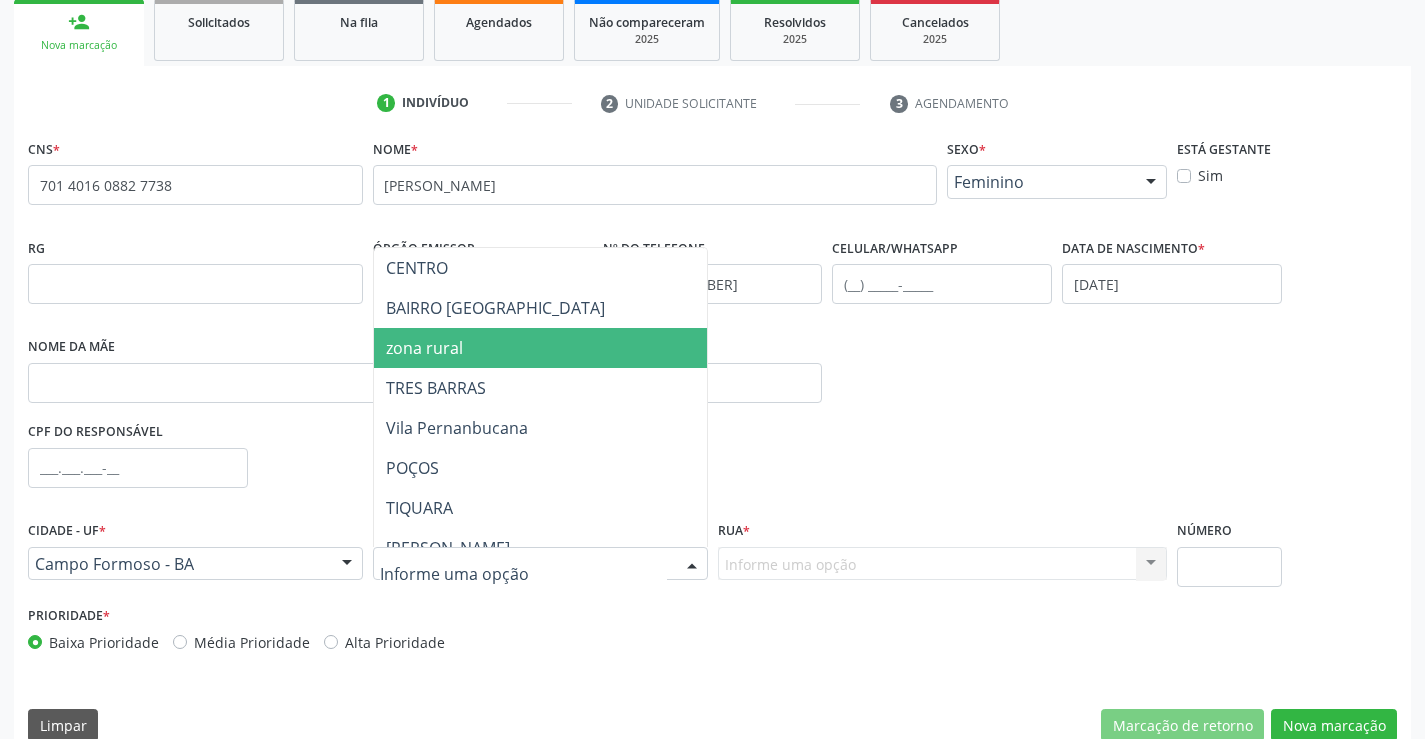 click on "zona rural" at bounding box center [424, 348] 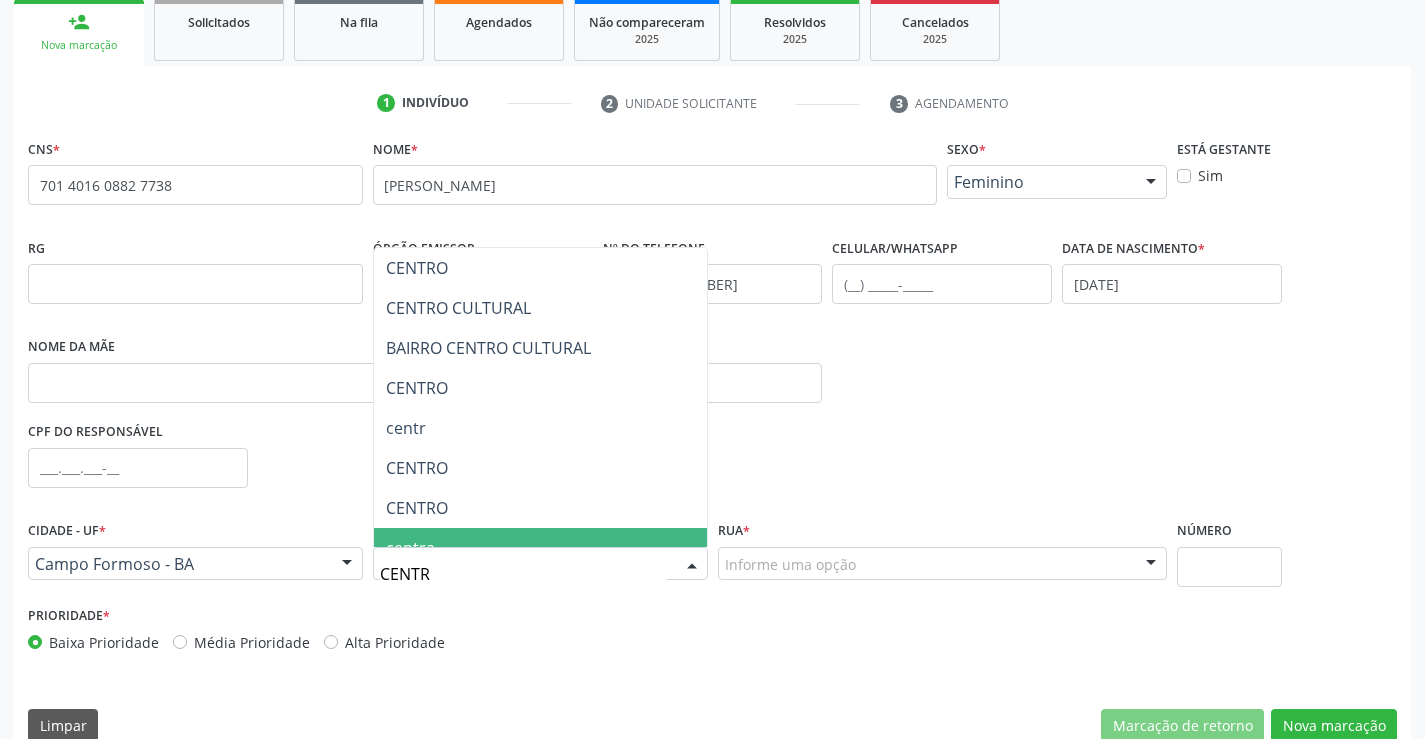 type on "CENTRO" 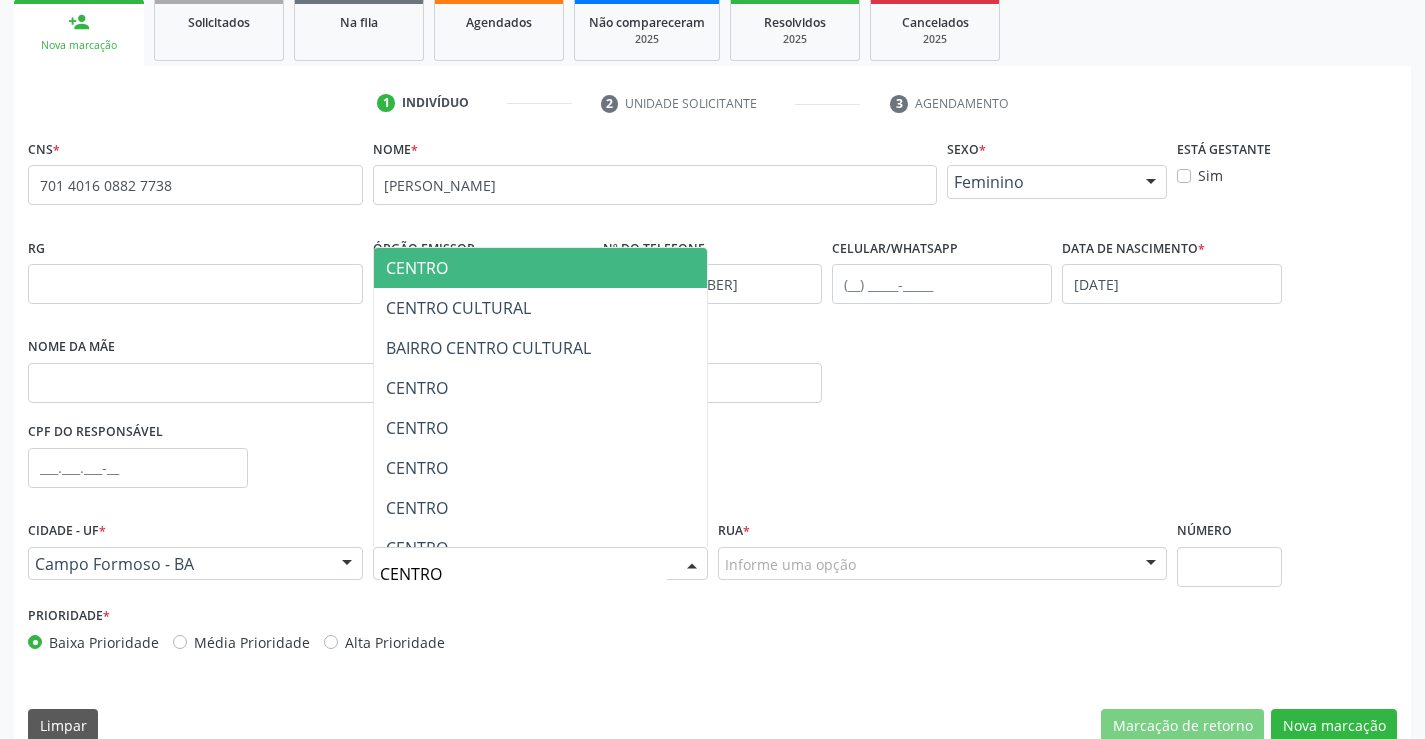 click on "CENTRO" at bounding box center [417, 268] 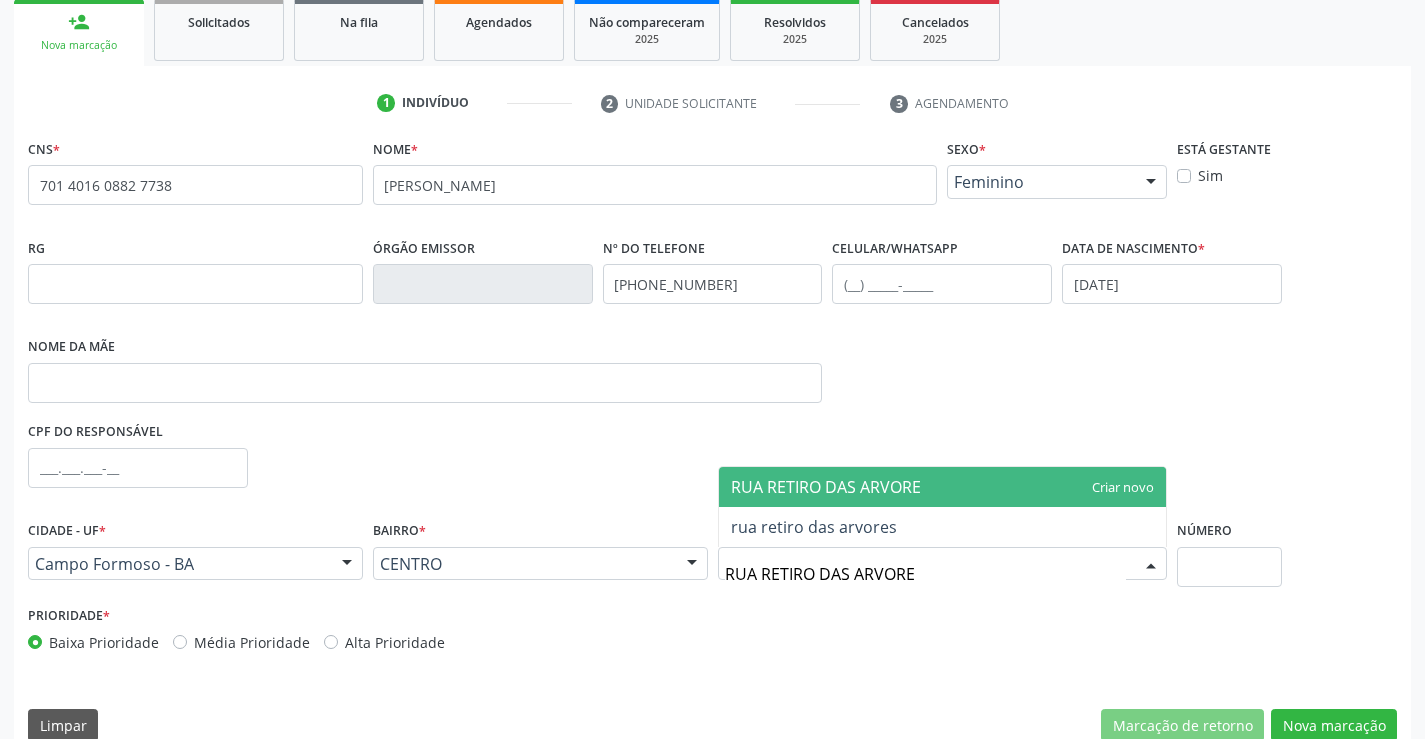type on "RUA RETIRO DAS ARVORES" 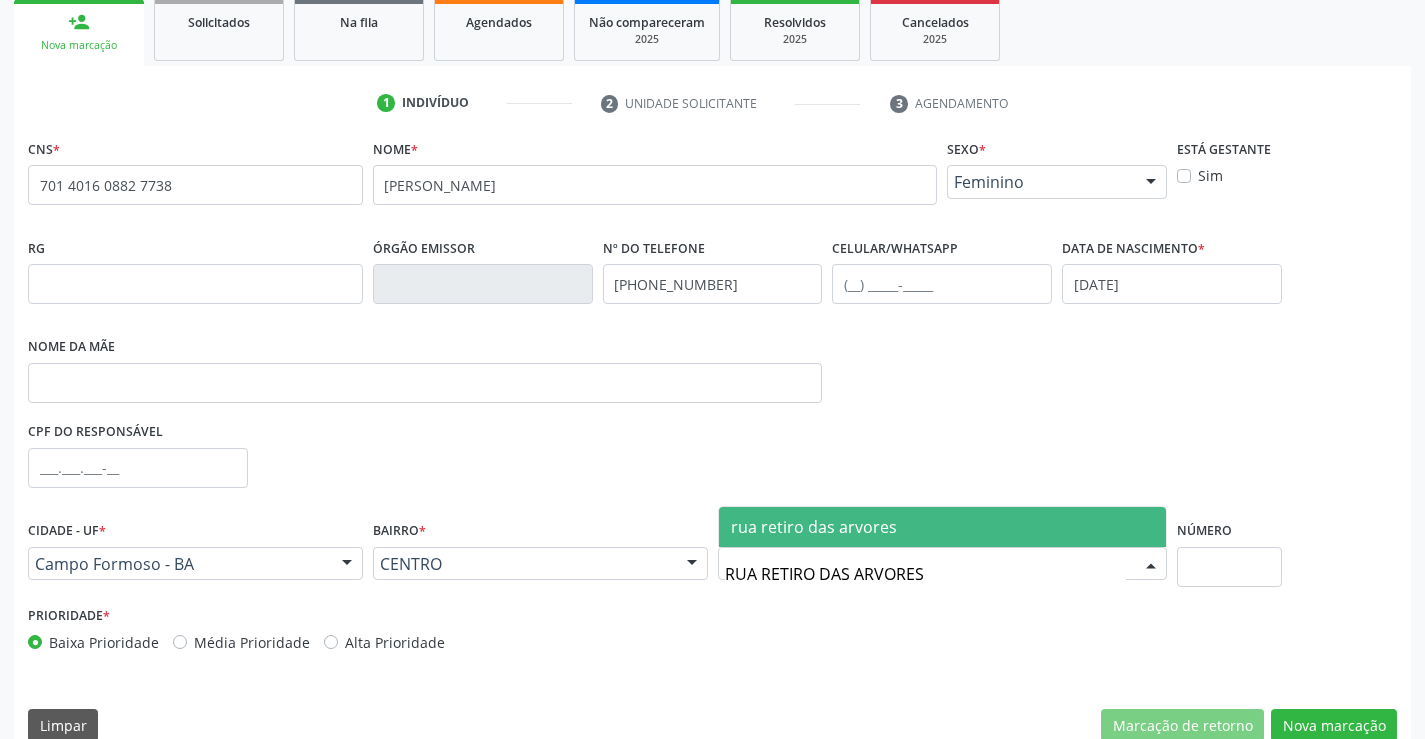 click on "rua retiro das arvores" at bounding box center (943, 527) 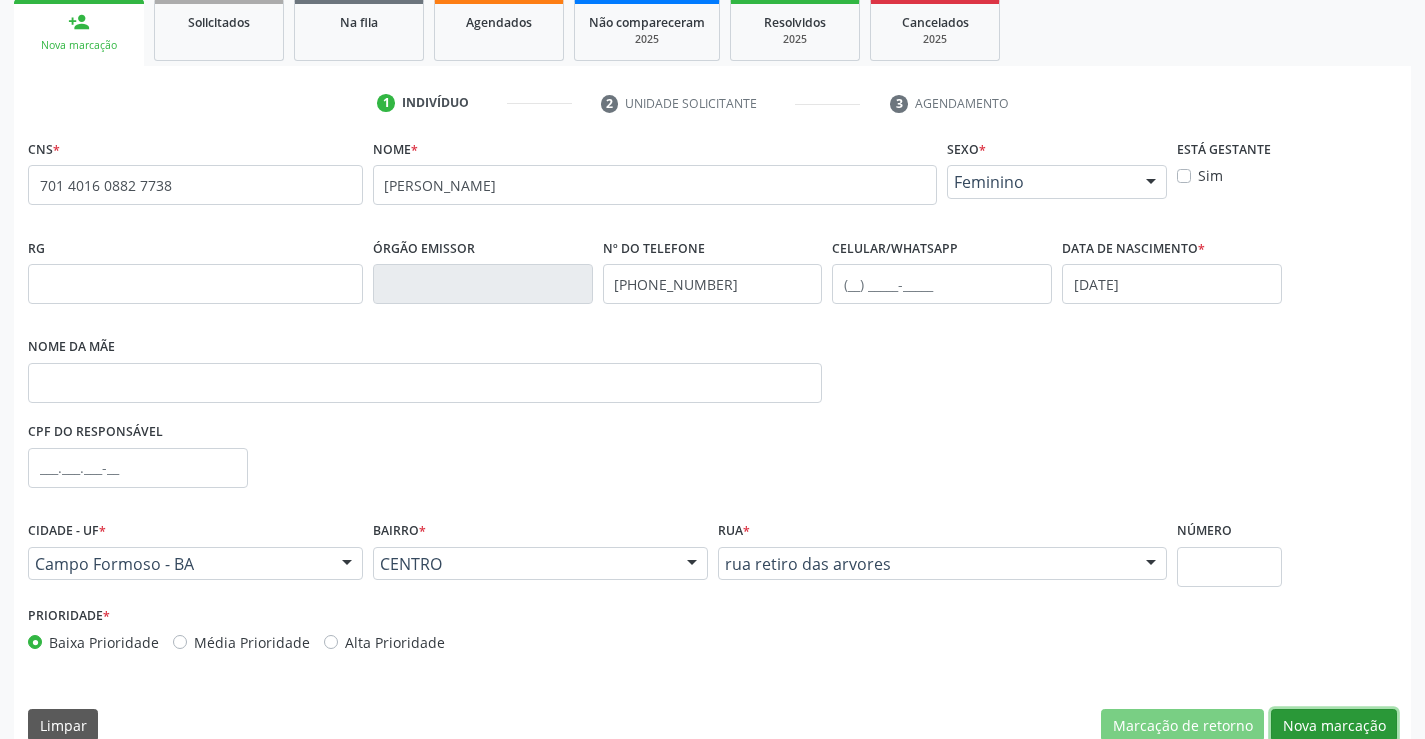 click on "Nova marcação" at bounding box center [1334, 726] 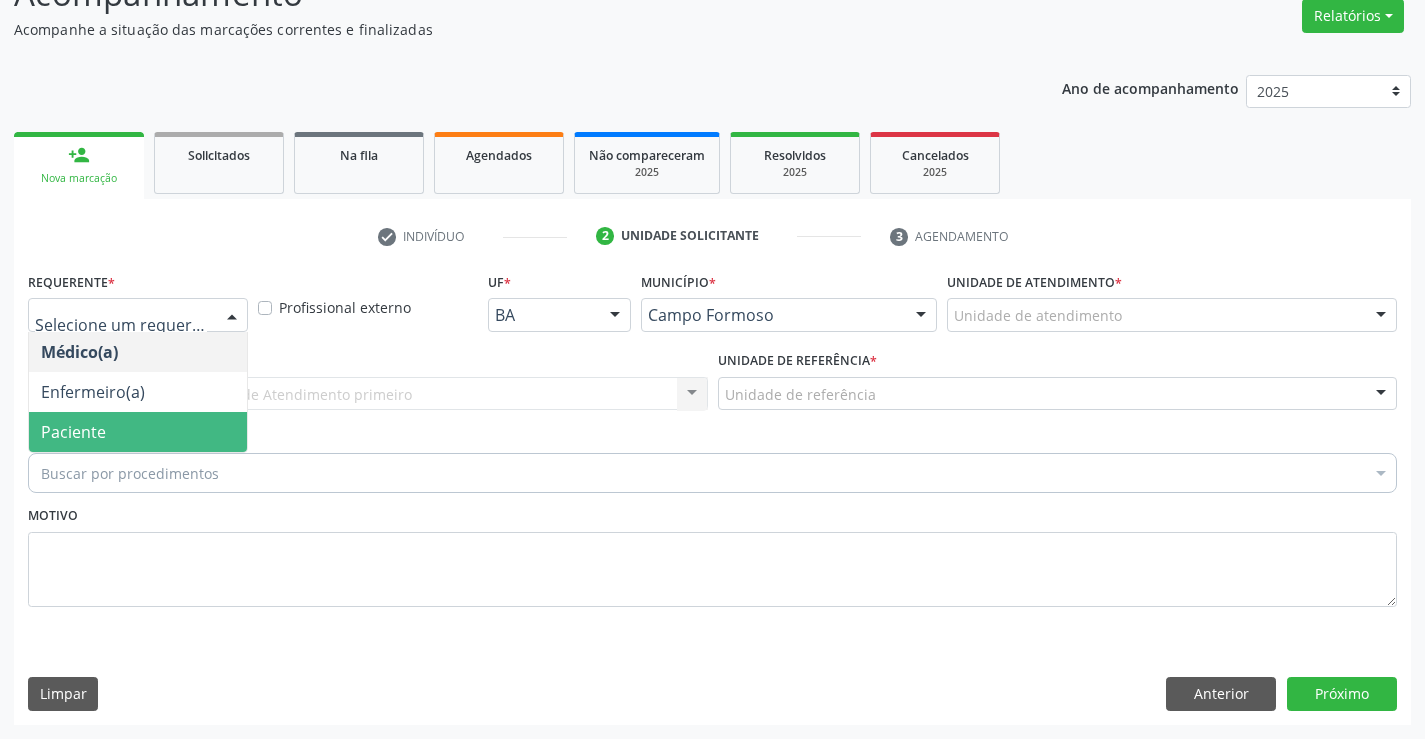 click on "Paciente" at bounding box center (73, 432) 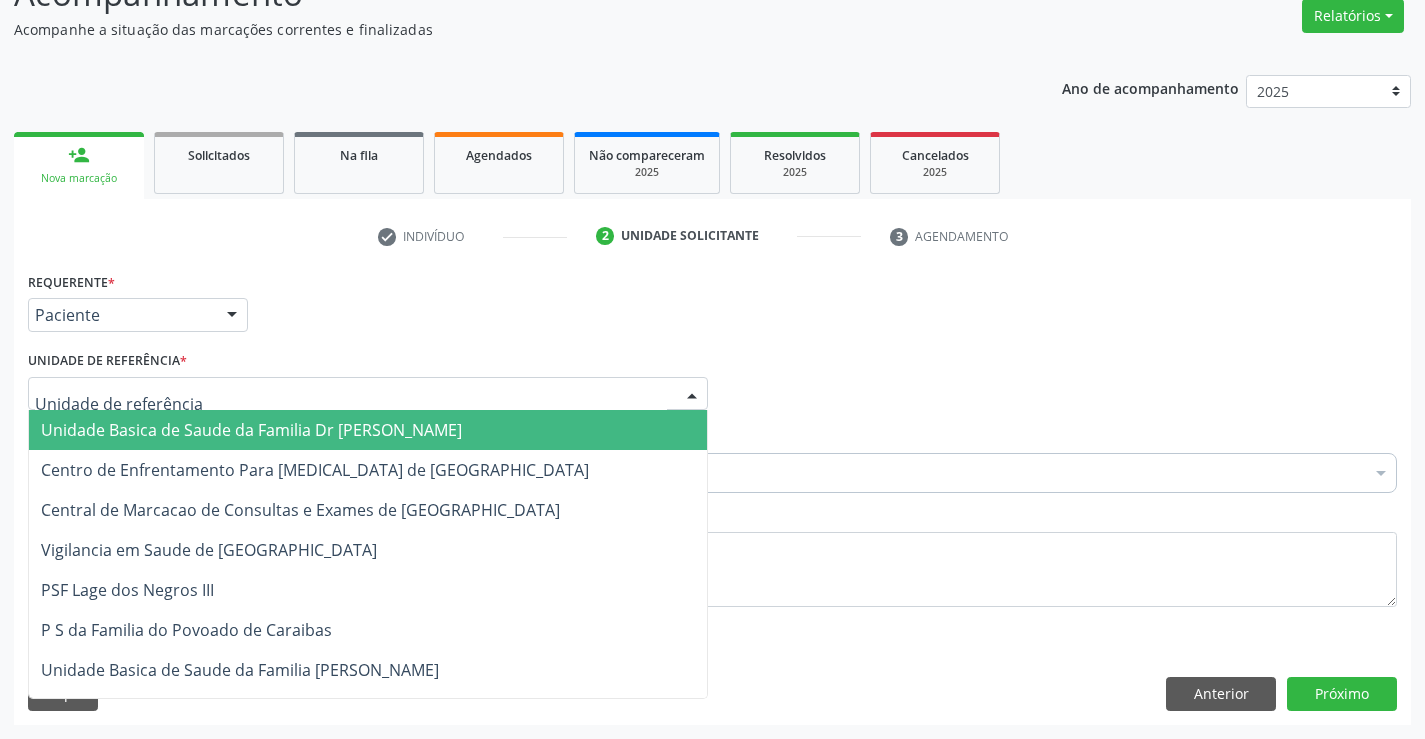 click on "Unidade Basica de Saude da Familia Dr [PERSON_NAME]" at bounding box center (251, 430) 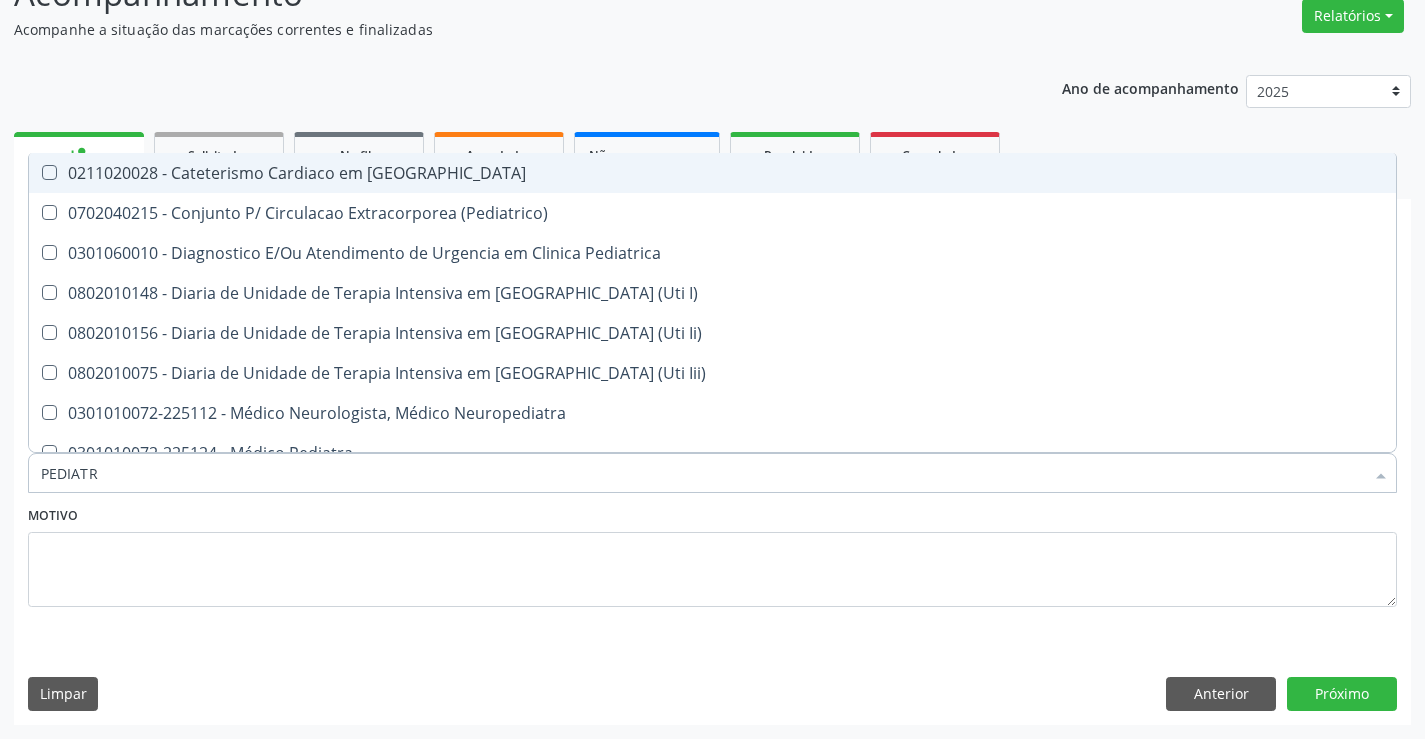 type on "PEDIATRA" 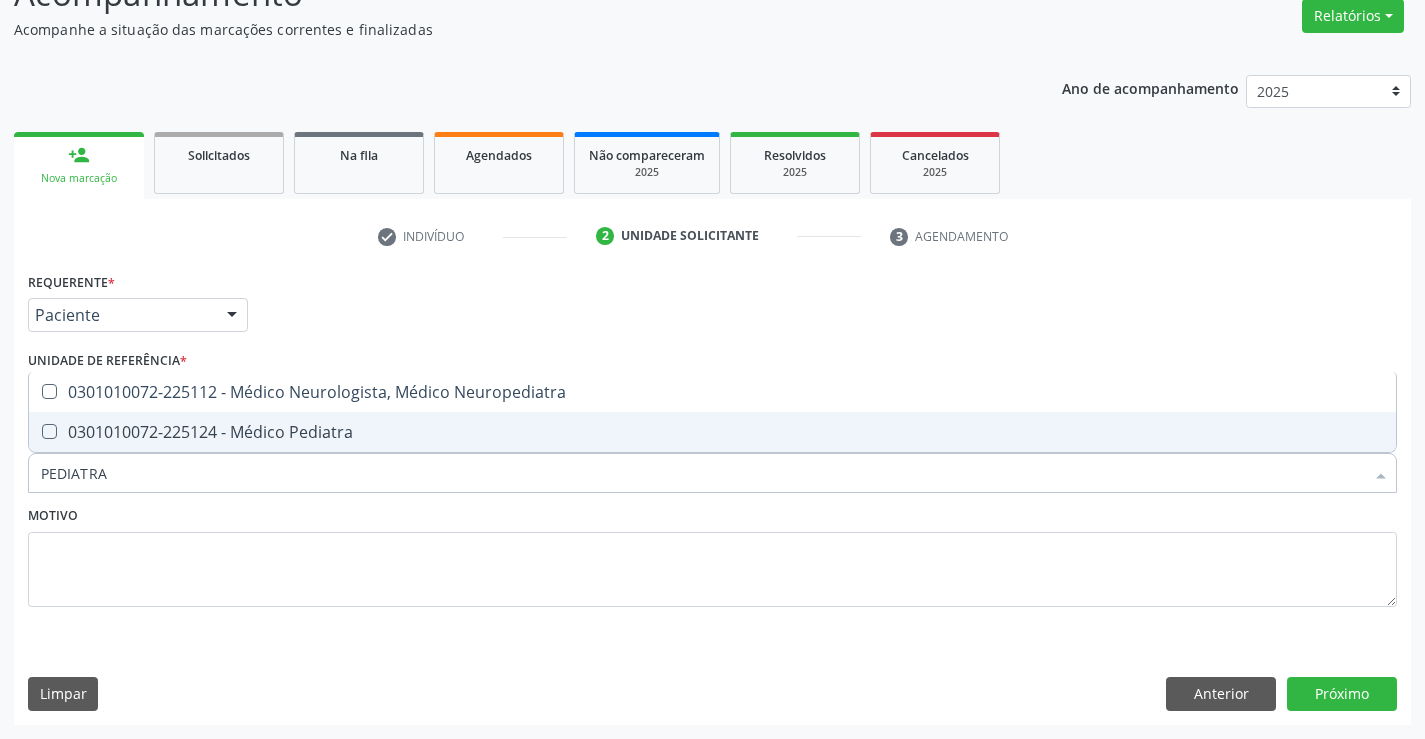 click on "0301010072-225124 - Médico Pediatra" at bounding box center (712, 432) 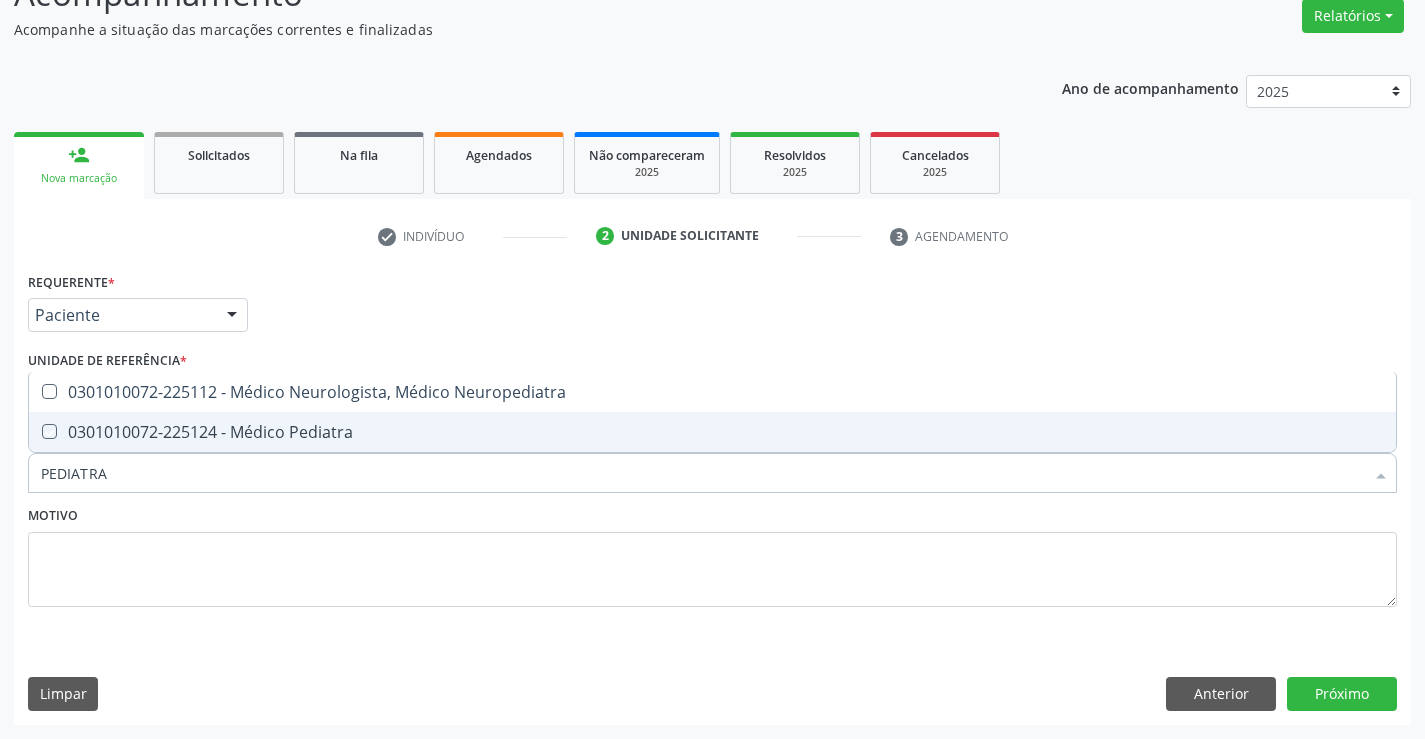 checkbox on "true" 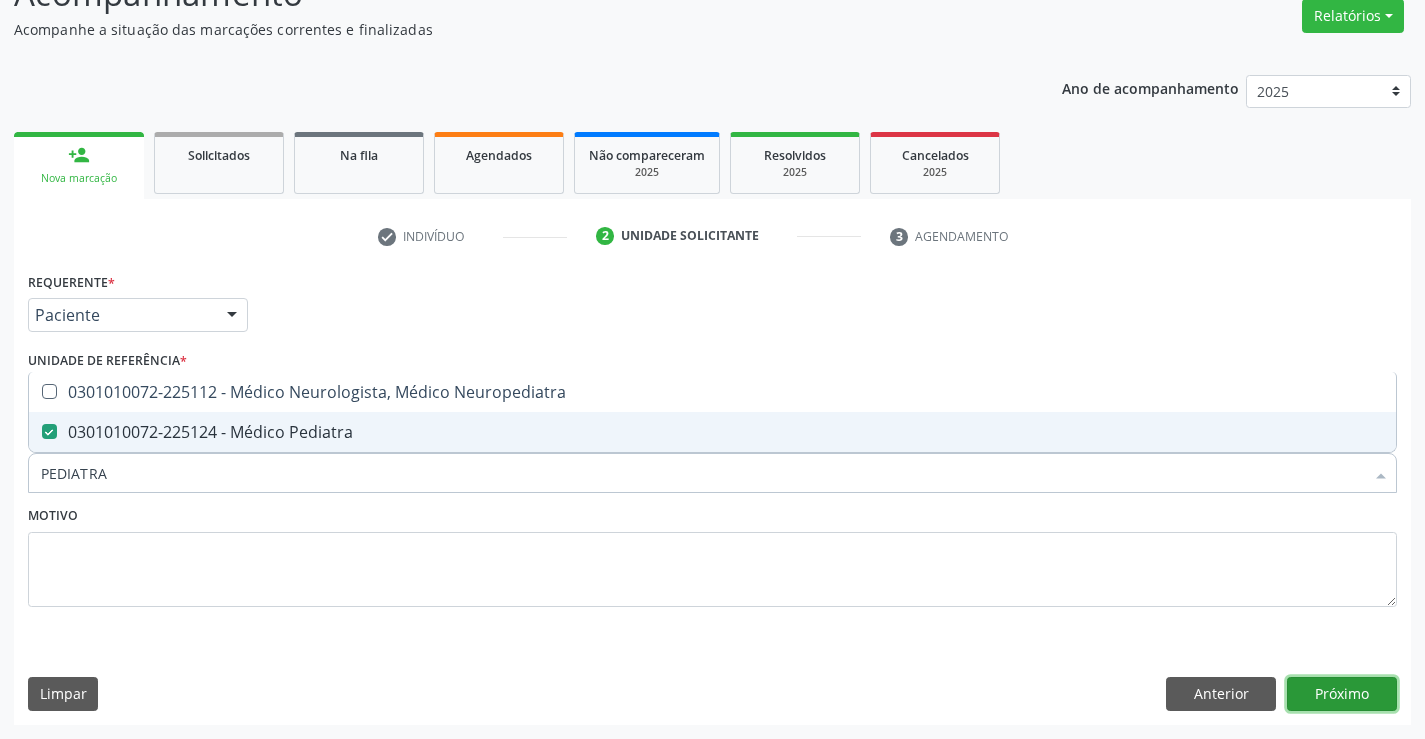 click on "Próximo" at bounding box center [1342, 694] 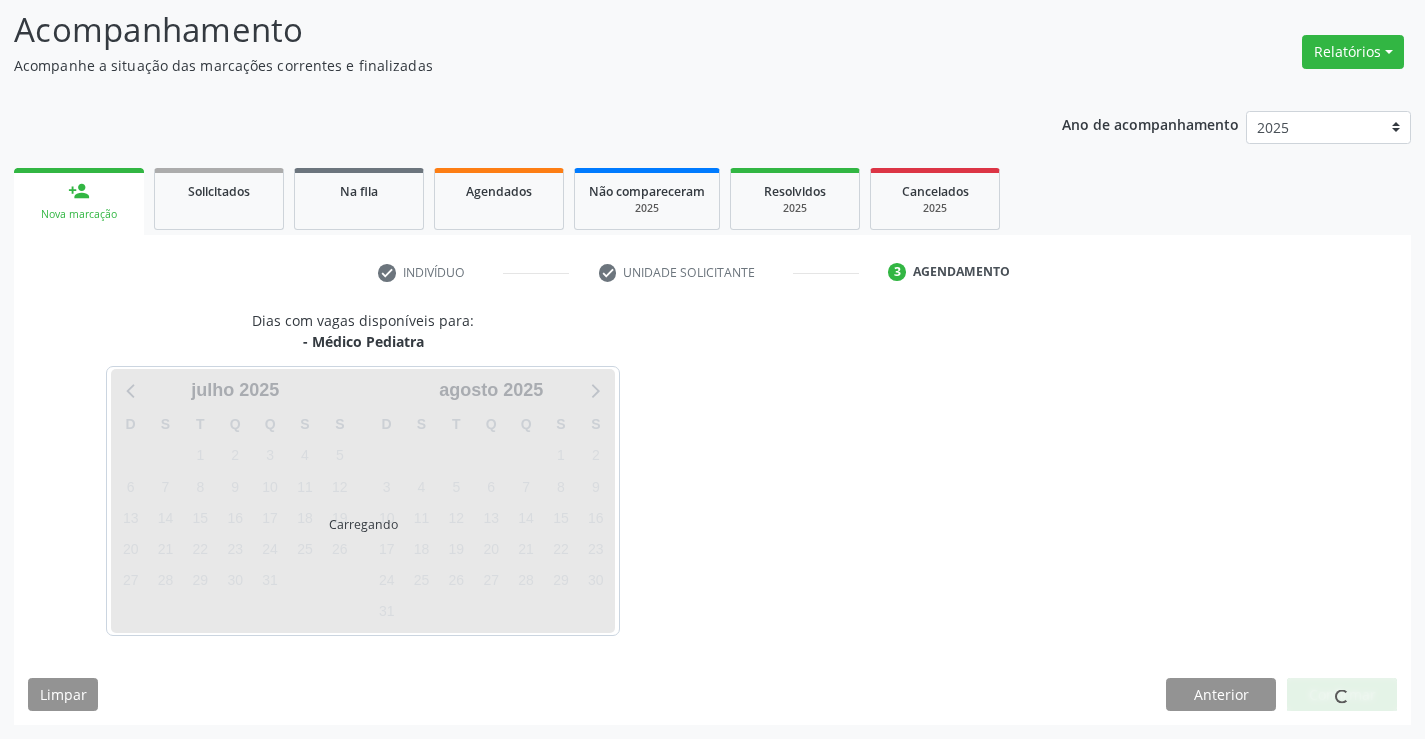 scroll, scrollTop: 131, scrollLeft: 0, axis: vertical 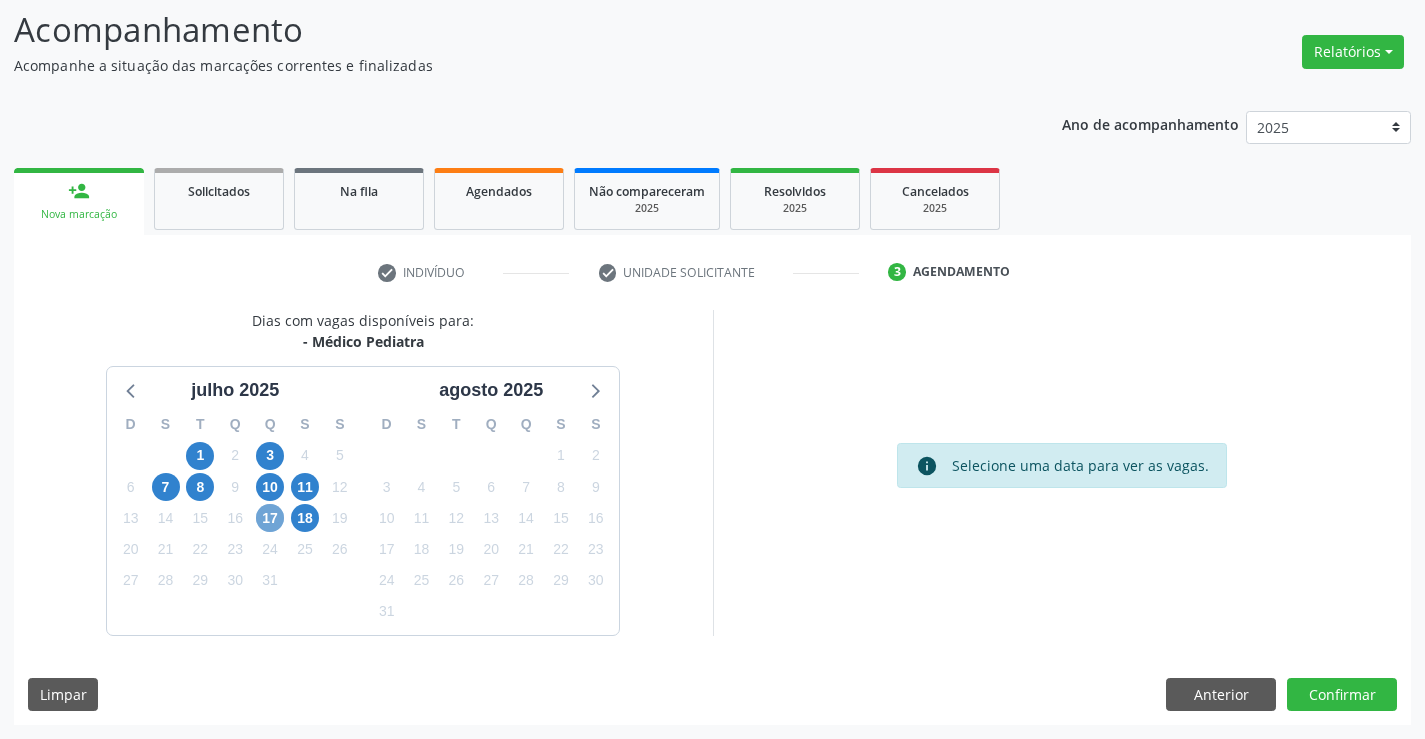 click on "17" at bounding box center (270, 518) 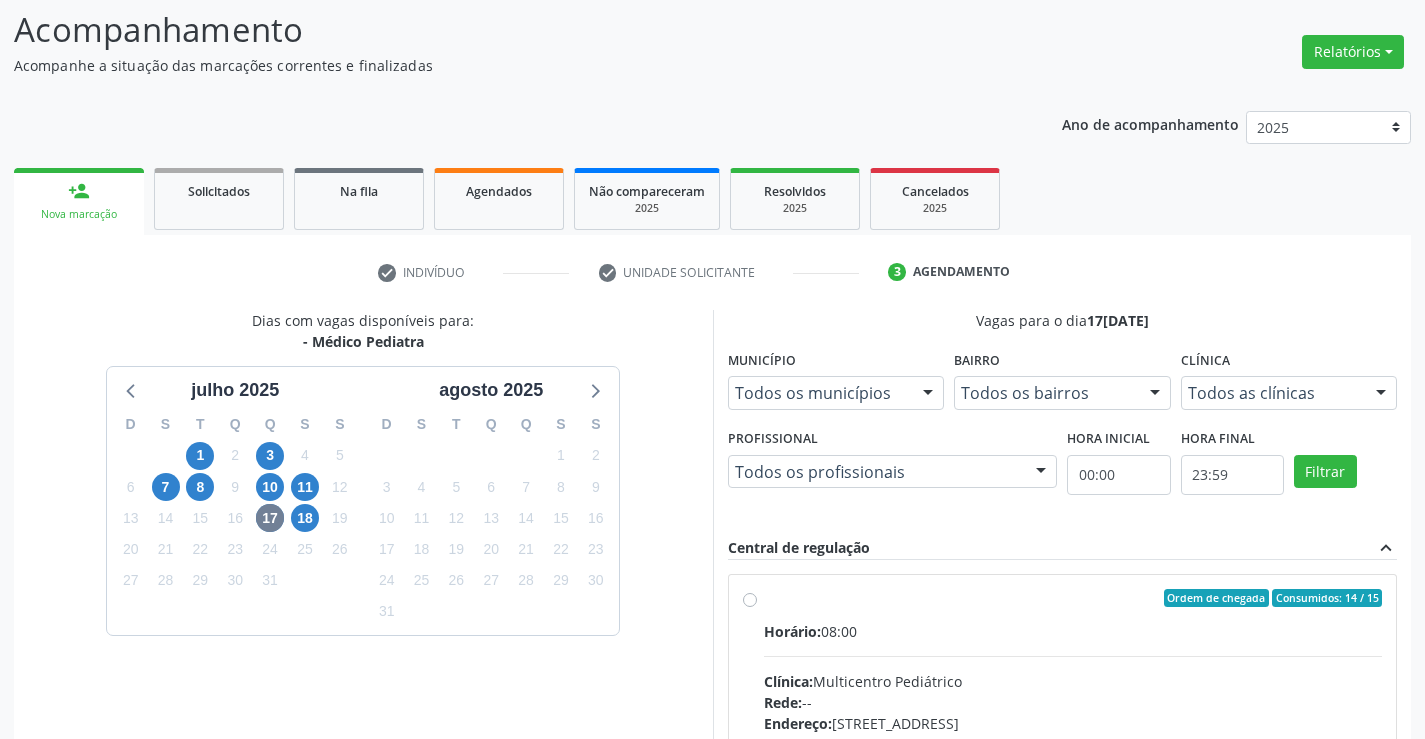 click on "Ordem de chegada
Consumidos: 14 / 15
Horário:   08:00
Clínica:  Multicentro Pediátrico
Rede:
--
Endereço:   [STREET_ADDRESS]
Telefone:   --
Profissional:
[PERSON_NAME]
Informações adicionais sobre o atendimento
Idade de atendimento:
de 0 a 11 anos
Gênero(s) atendido(s):
Masculino e Feminino
Informações adicionais:
--" at bounding box center (1073, 742) 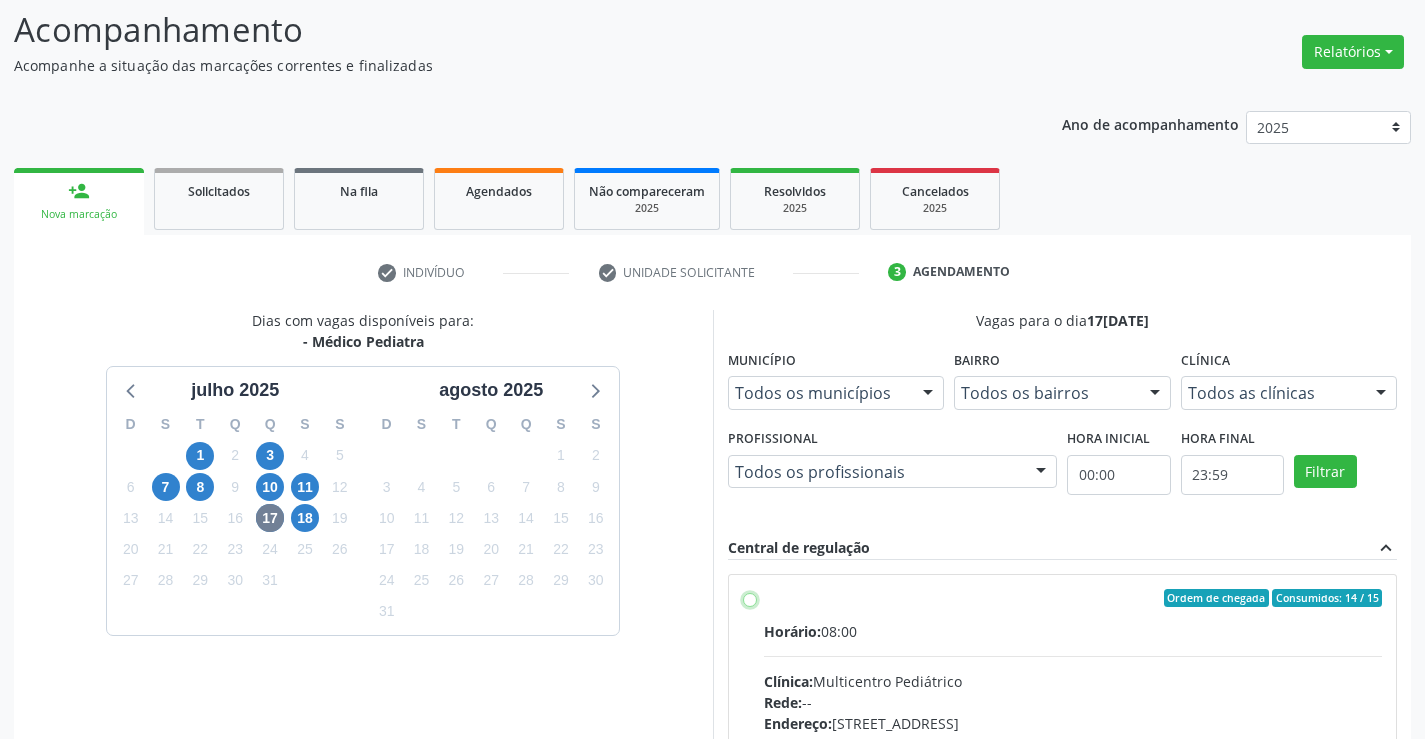 click on "Ordem de chegada
Consumidos: 14 / 15
Horário:   08:00
Clínica:  Multicentro Pediátrico
Rede:
--
Endereço:   [STREET_ADDRESS]
Telefone:   --
Profissional:
[PERSON_NAME]
Informações adicionais sobre o atendimento
Idade de atendimento:
de 0 a 11 anos
Gênero(s) atendido(s):
Masculino e Feminino
Informações adicionais:
--" at bounding box center [750, 598] 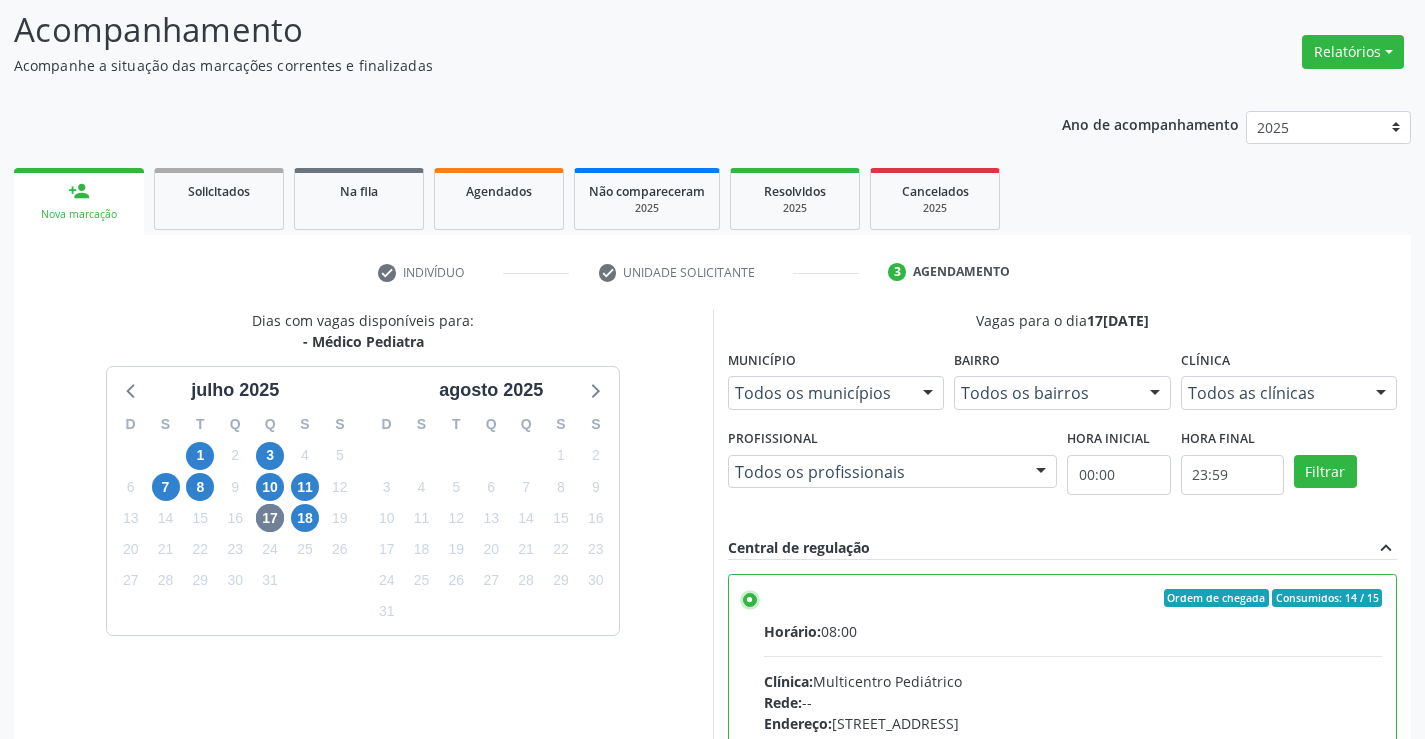 scroll, scrollTop: 99, scrollLeft: 0, axis: vertical 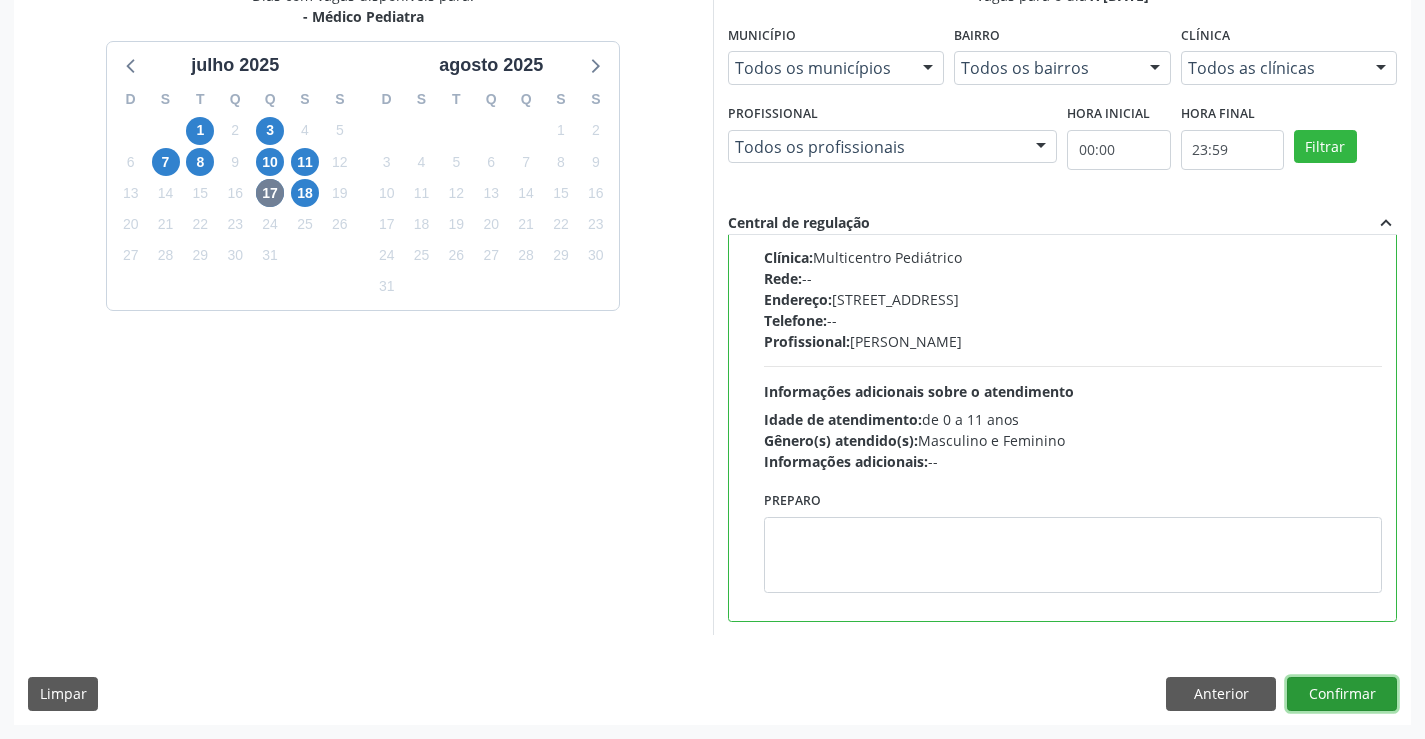 click on "Confirmar" at bounding box center (1342, 694) 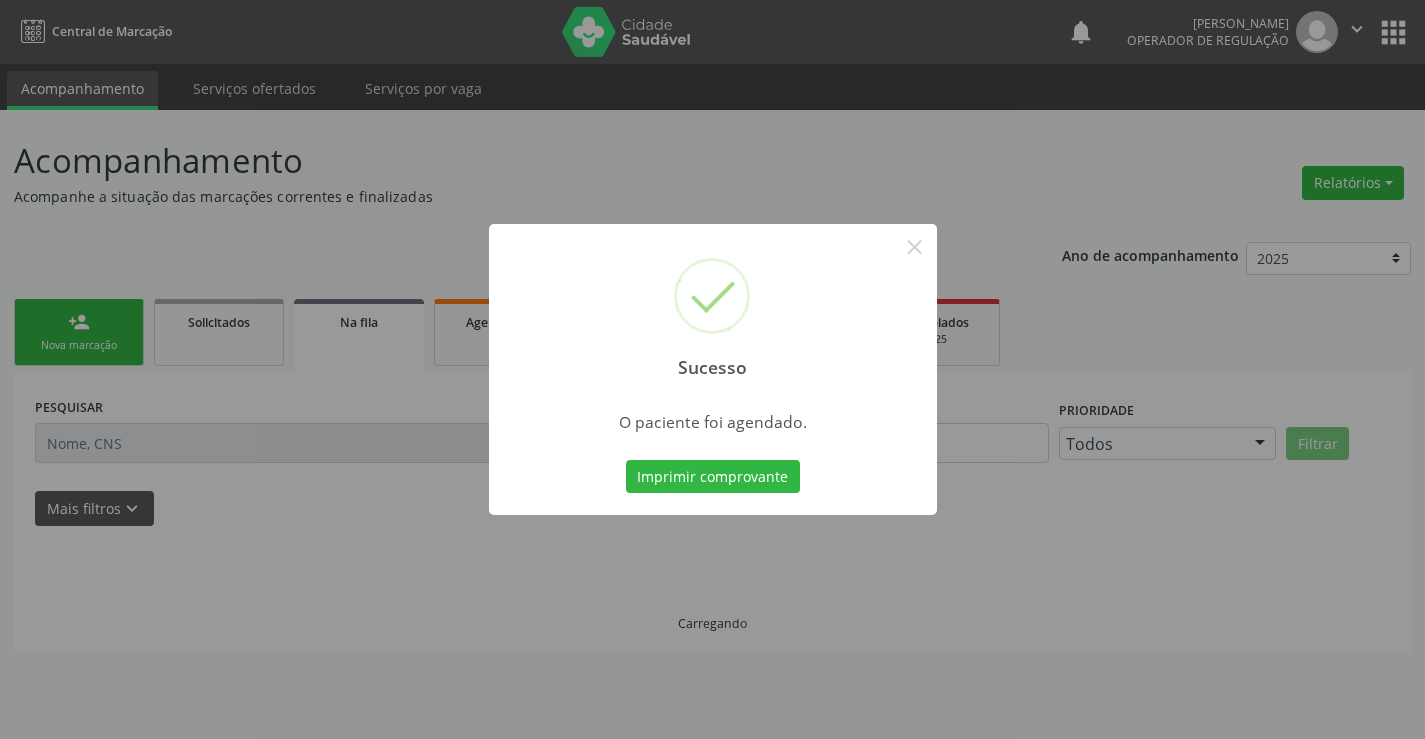 scroll, scrollTop: 0, scrollLeft: 0, axis: both 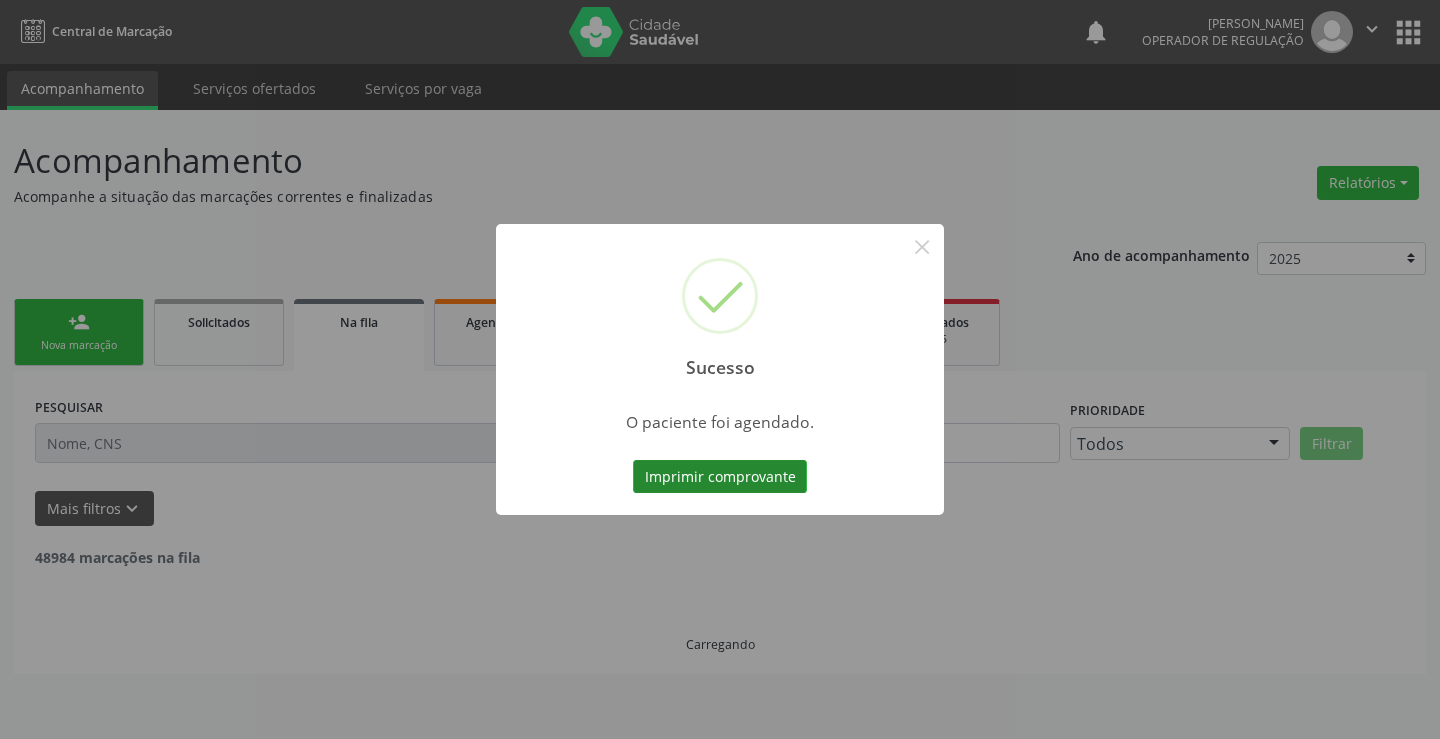click on "Imprimir comprovante" at bounding box center (720, 477) 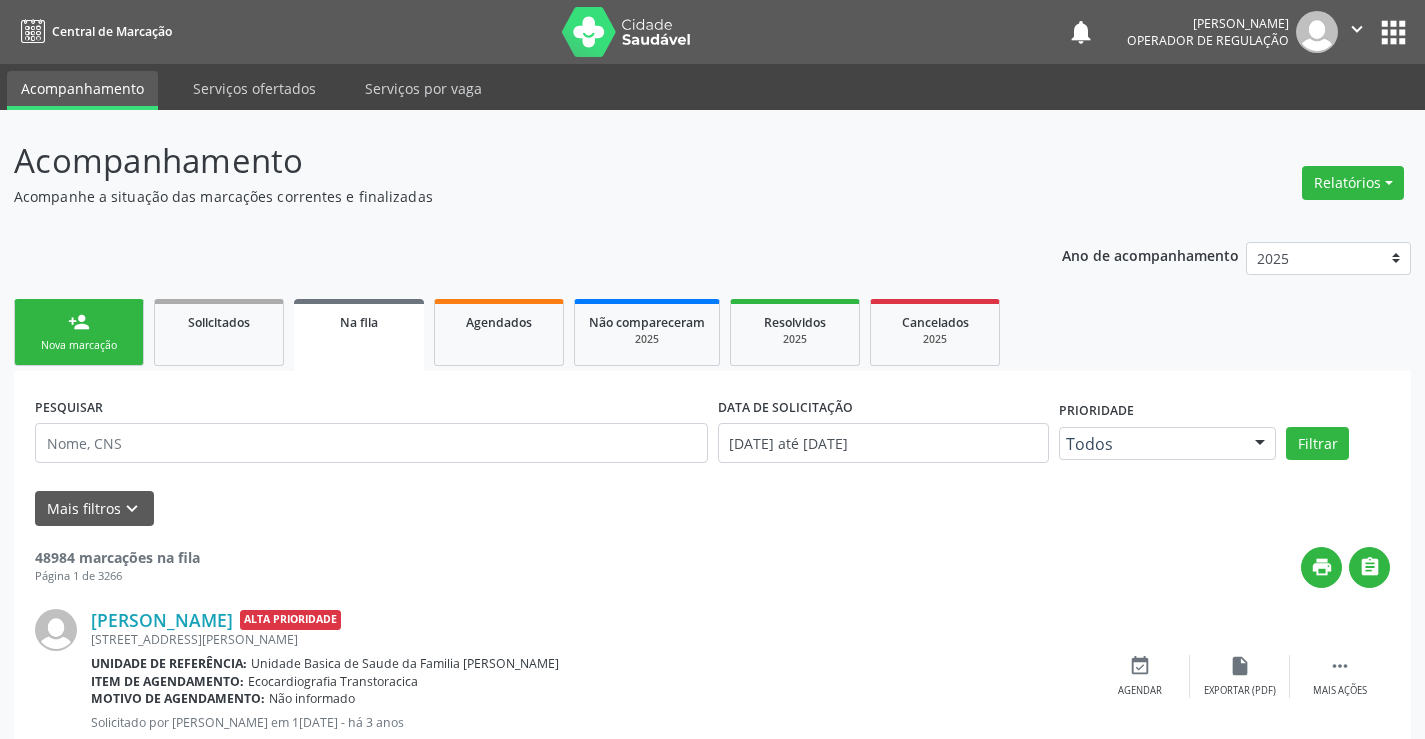 click on "person_add
Nova marcação" at bounding box center [79, 332] 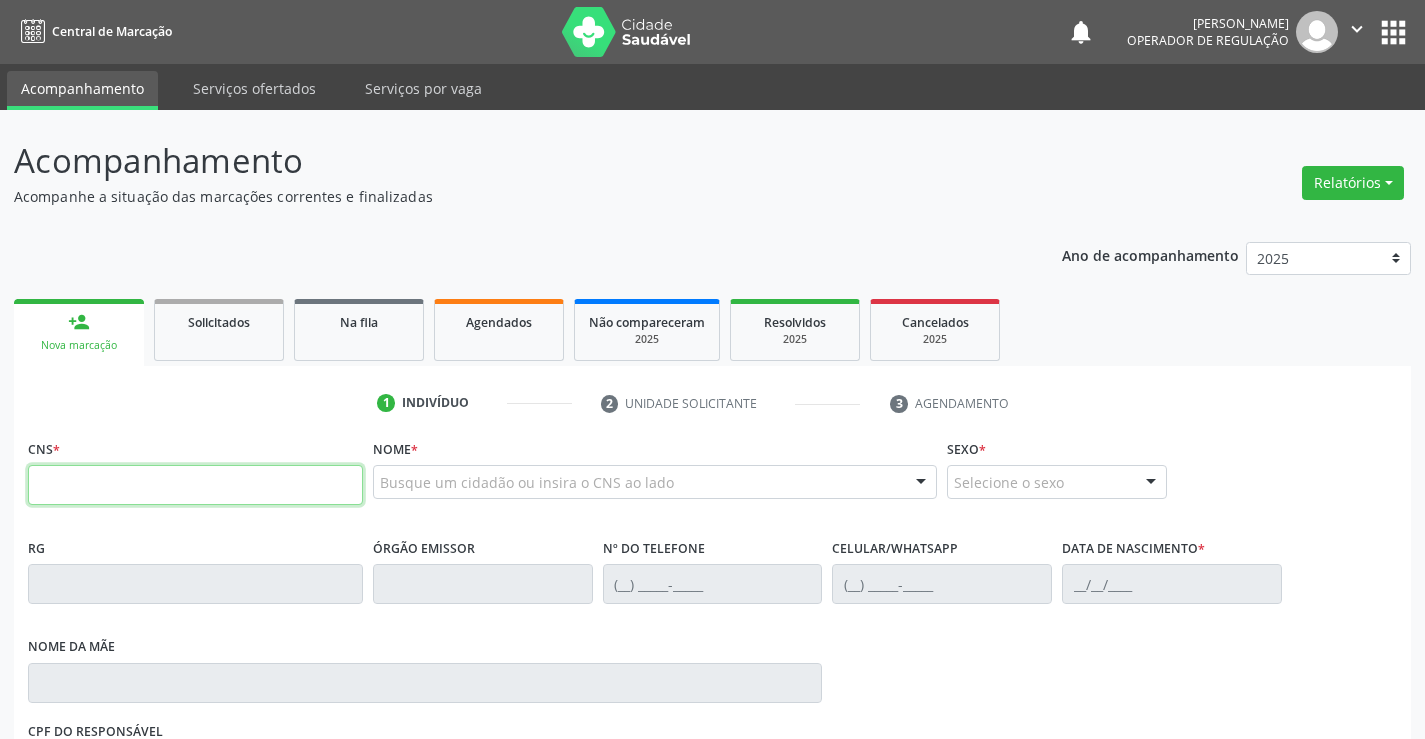 click at bounding box center (195, 485) 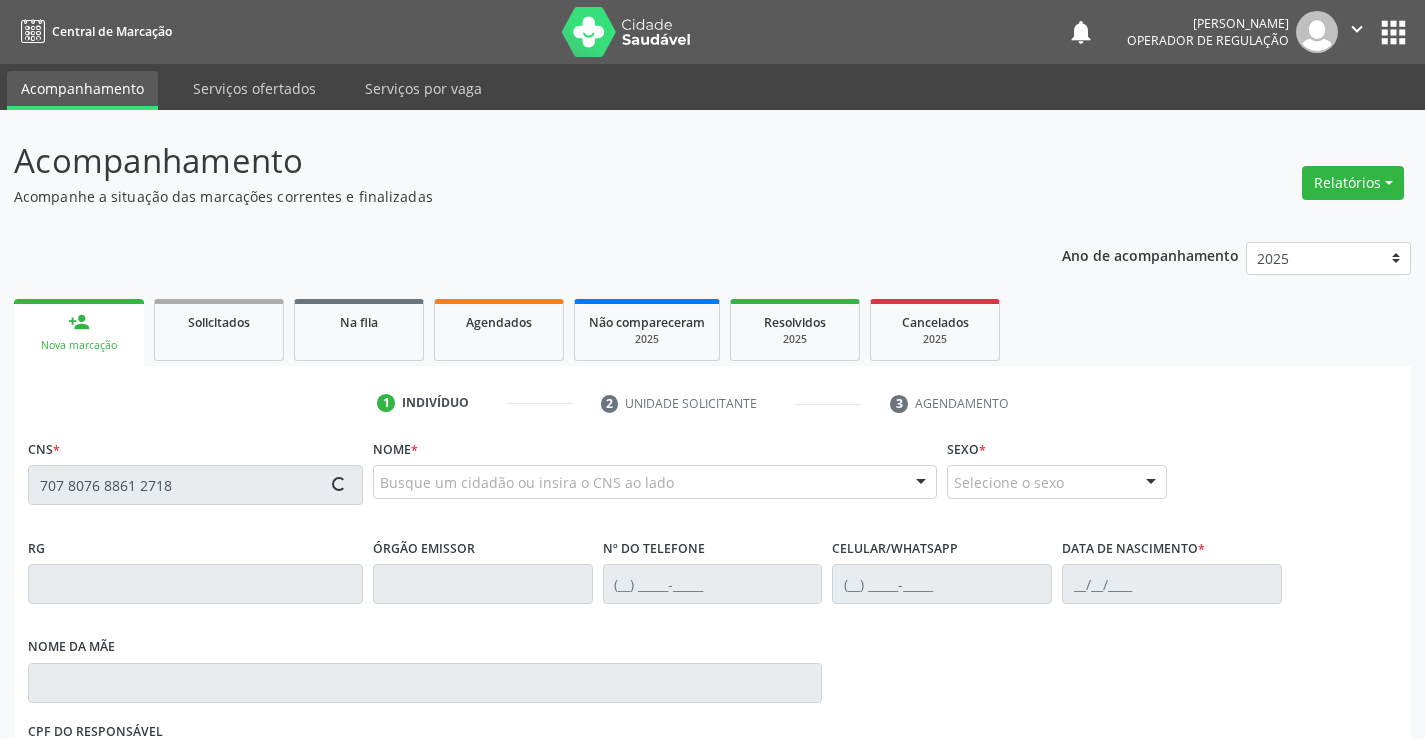 type on "707 8076 8861 2718" 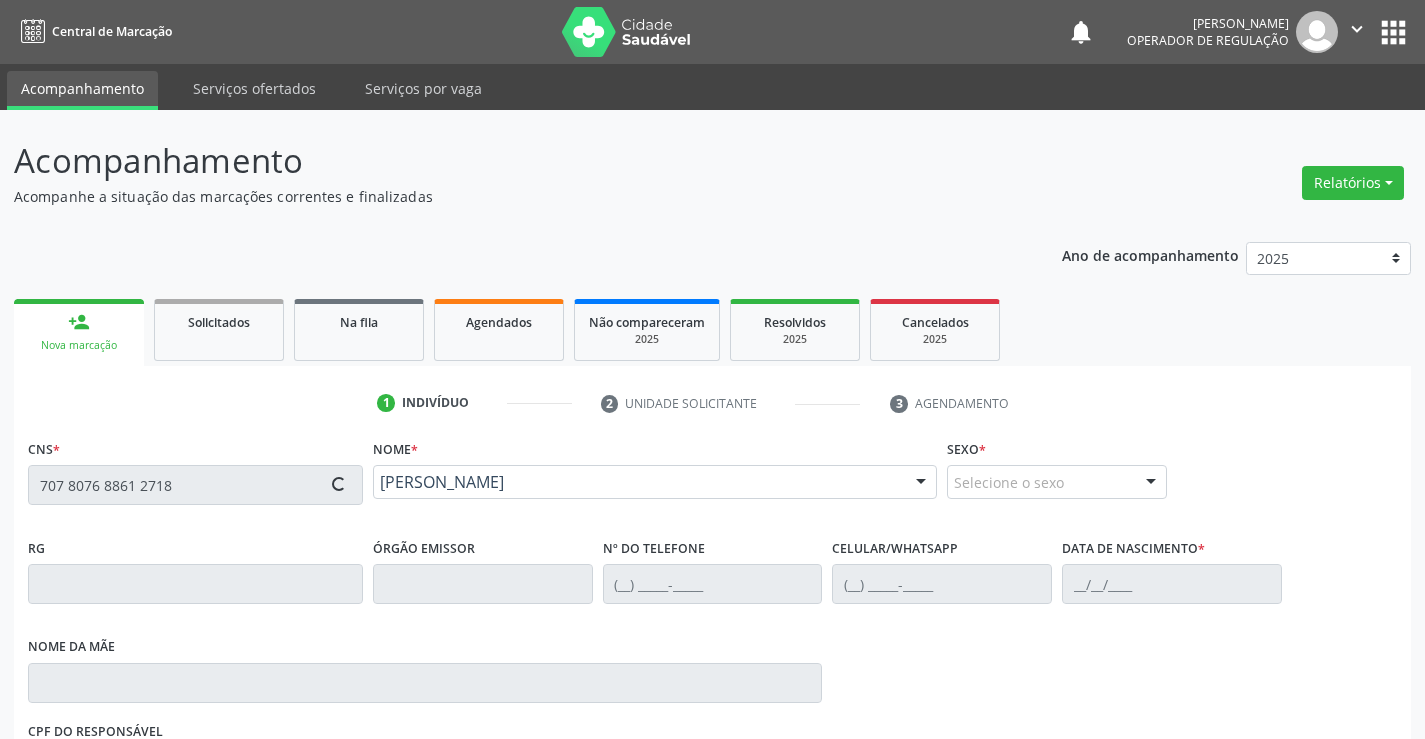 type on "2097113966" 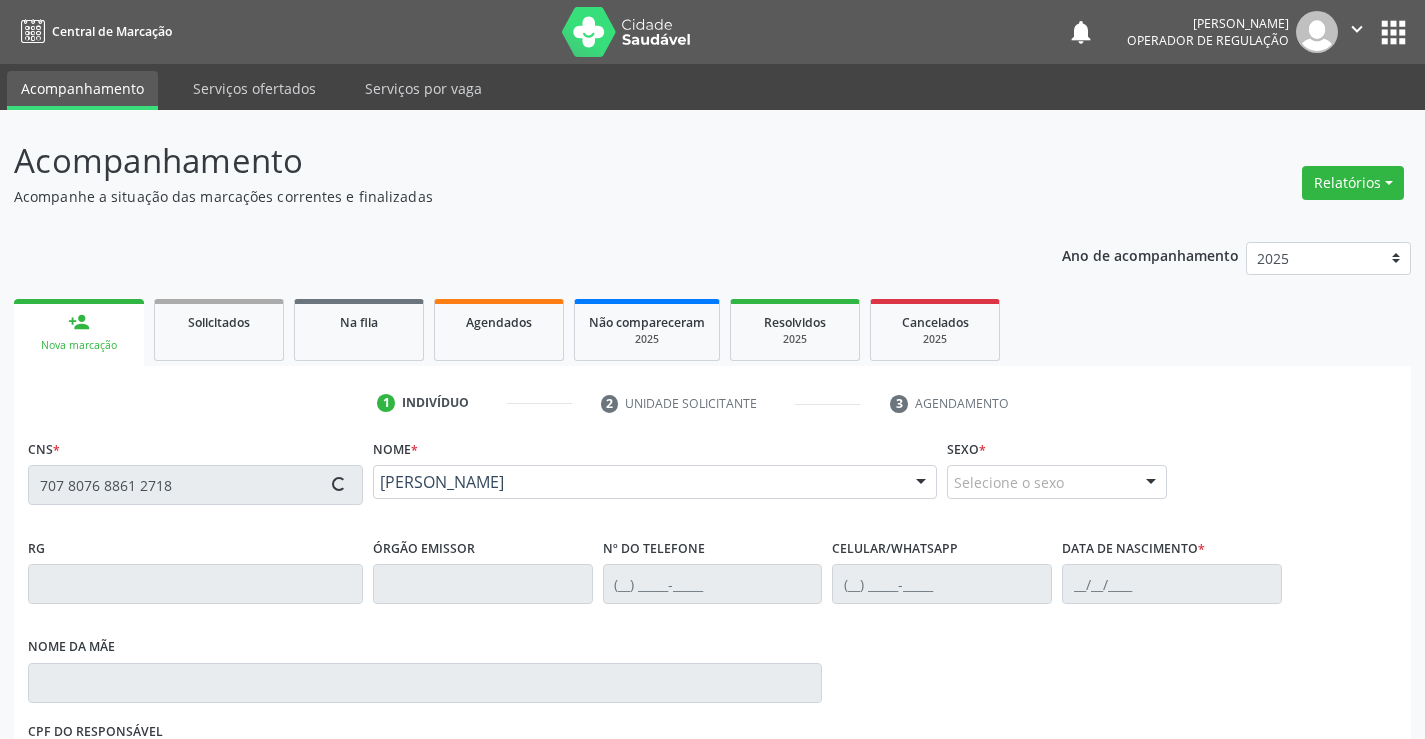 type on "[PHONE_NUMBER]" 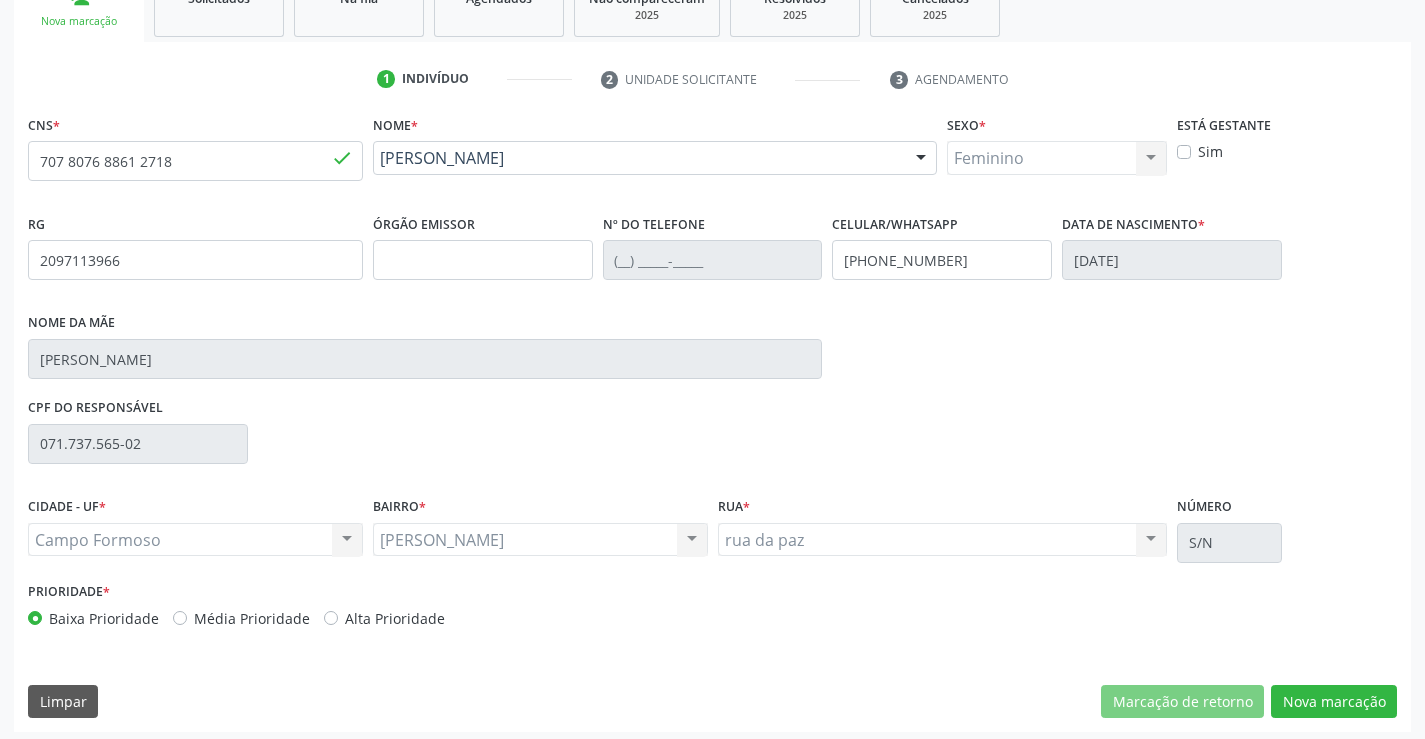 scroll, scrollTop: 331, scrollLeft: 0, axis: vertical 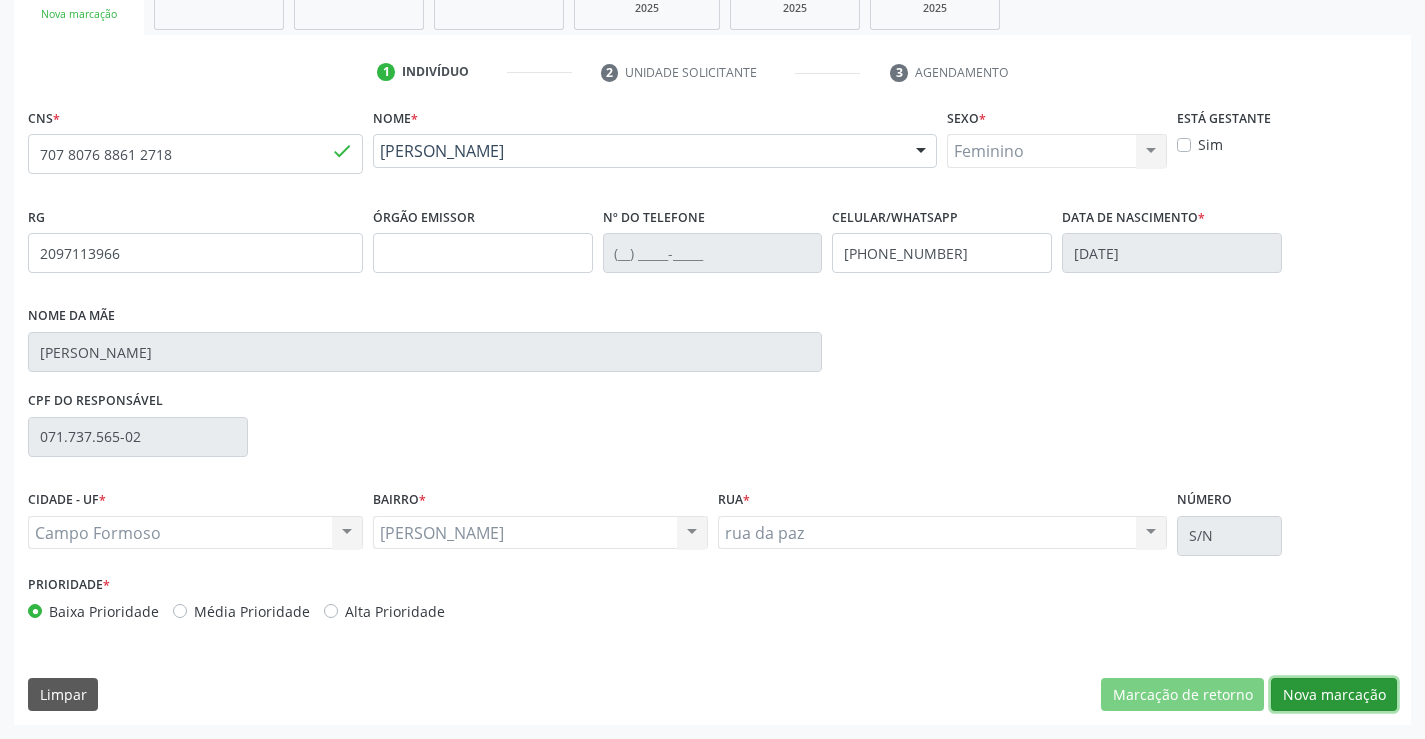 click on "Nova marcação" at bounding box center [1334, 695] 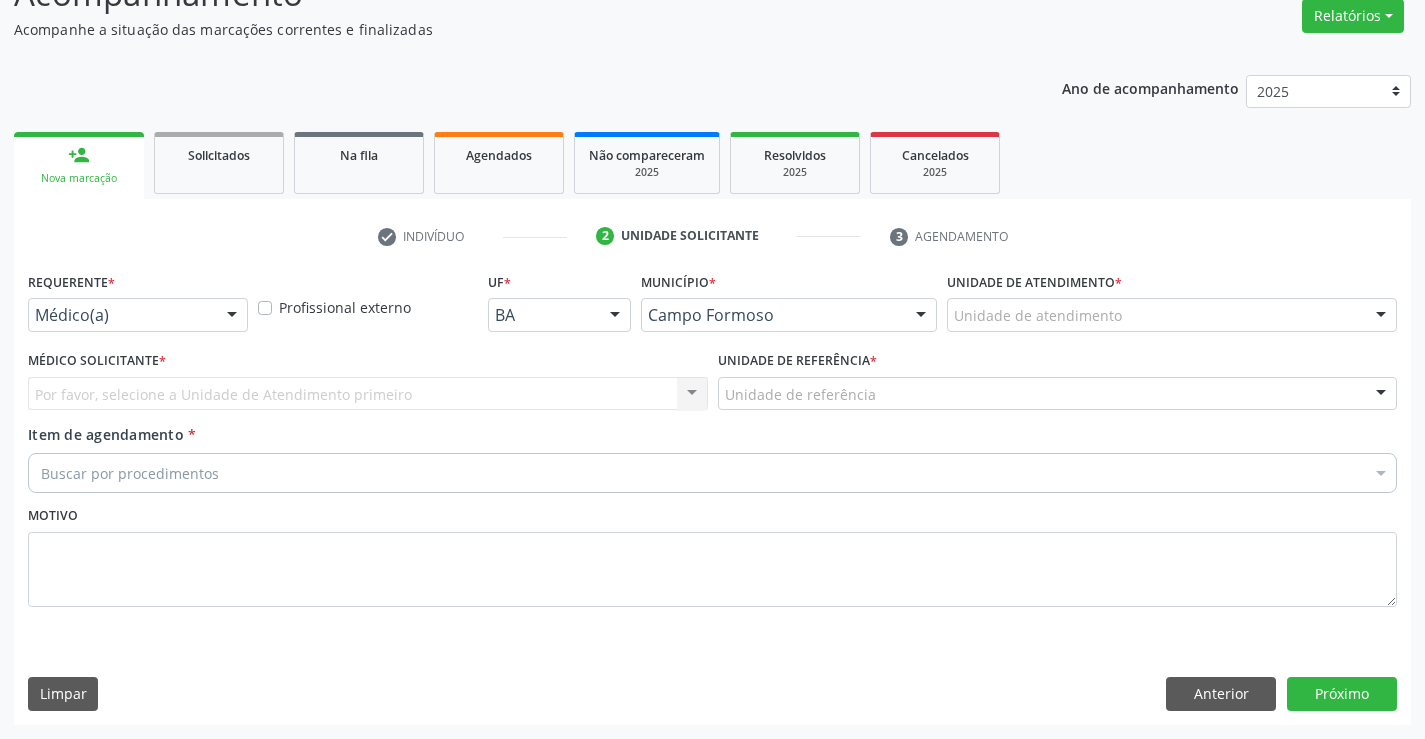scroll, scrollTop: 167, scrollLeft: 0, axis: vertical 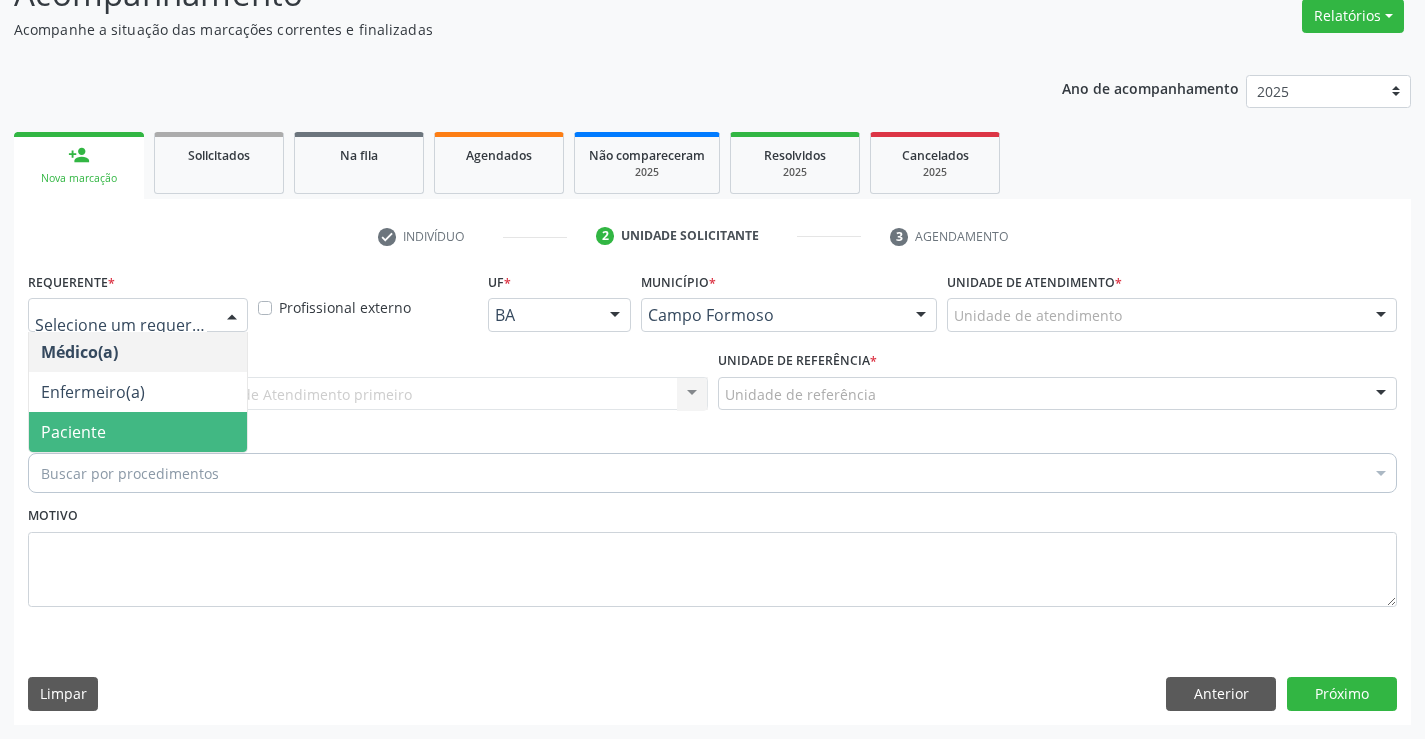 click on "Paciente" at bounding box center [73, 432] 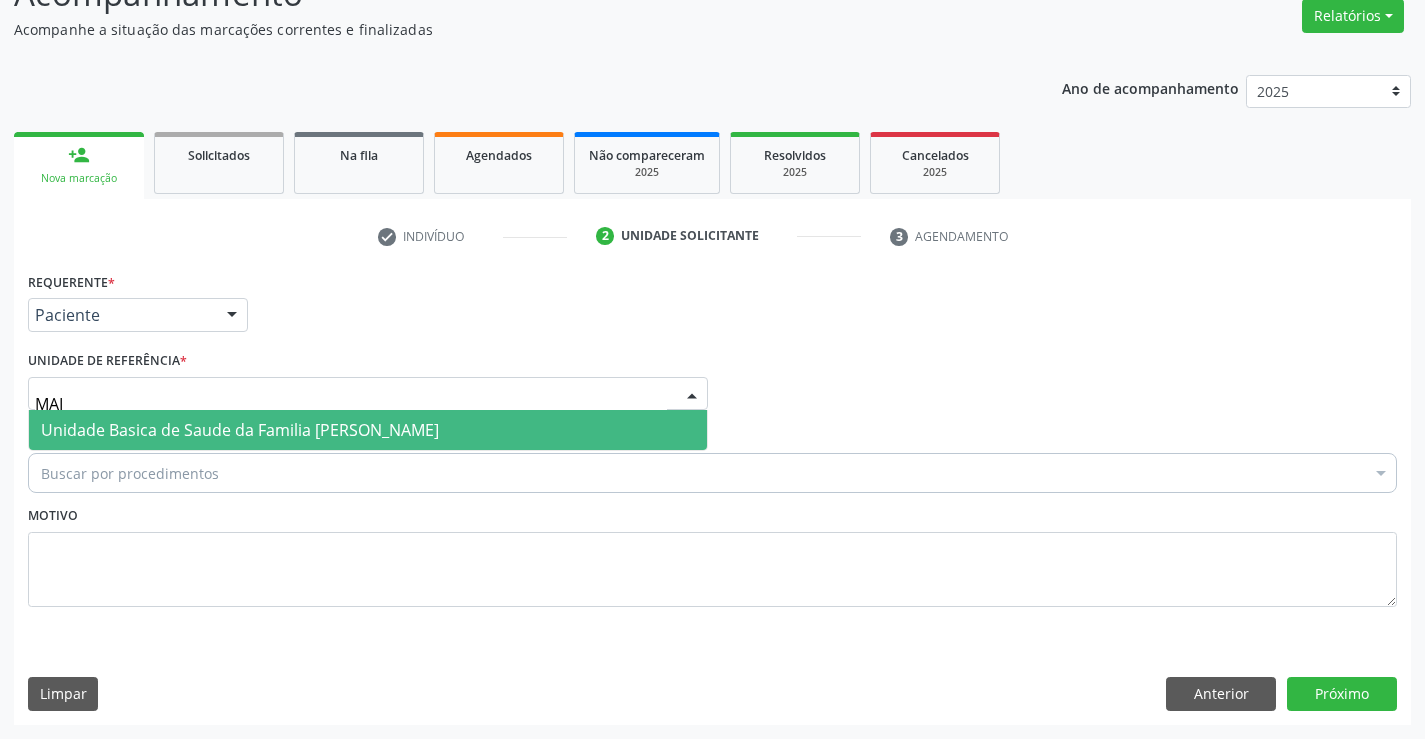 type on "MAIA" 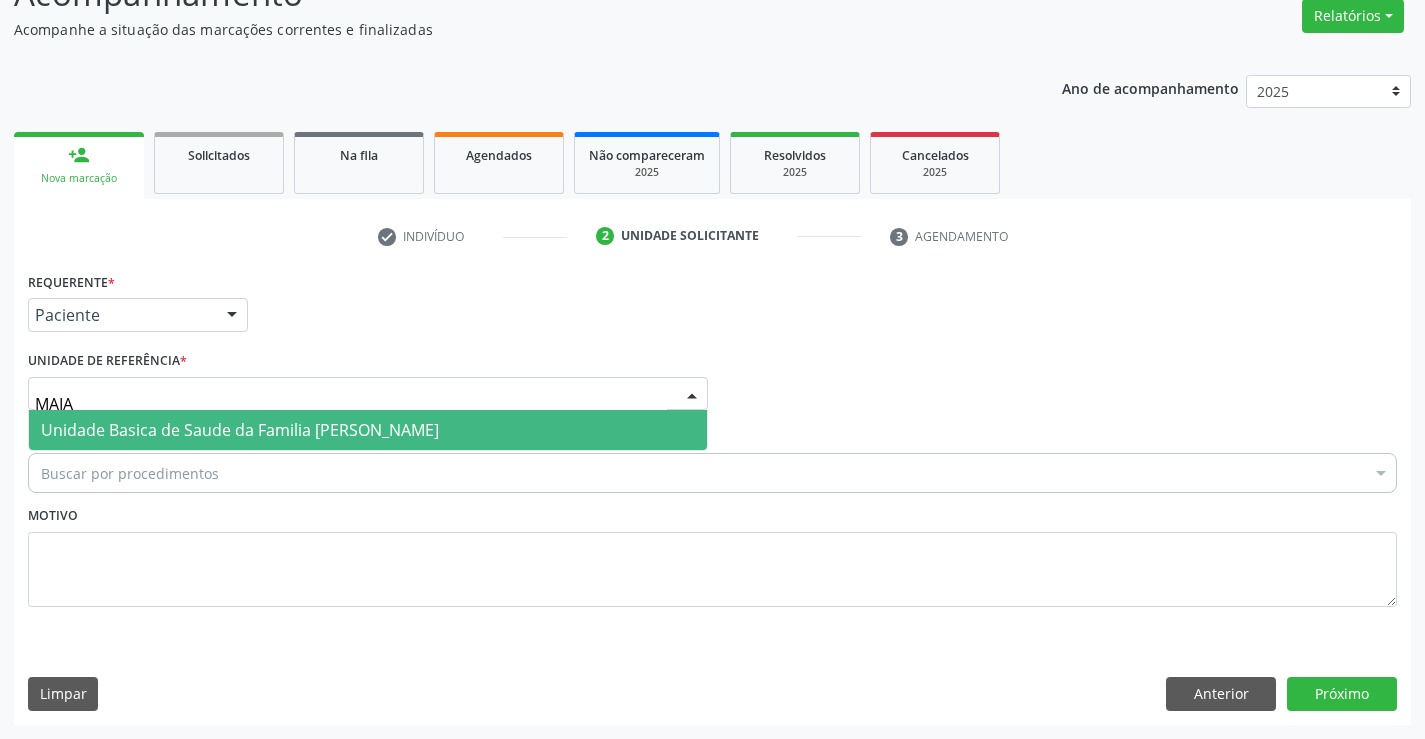 click on "Unidade Basica de Saude da Familia [PERSON_NAME]" at bounding box center (240, 430) 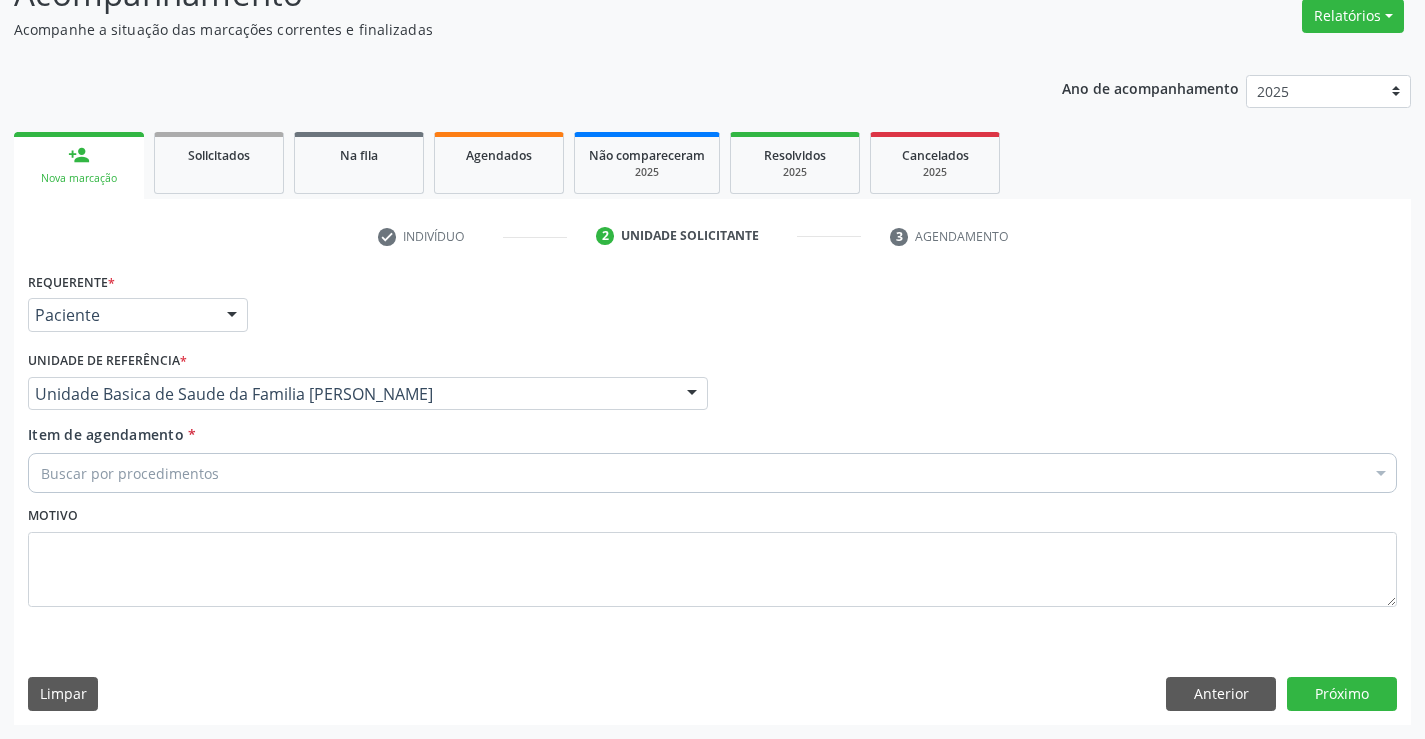 click on "Buscar por procedimentos" at bounding box center (712, 473) 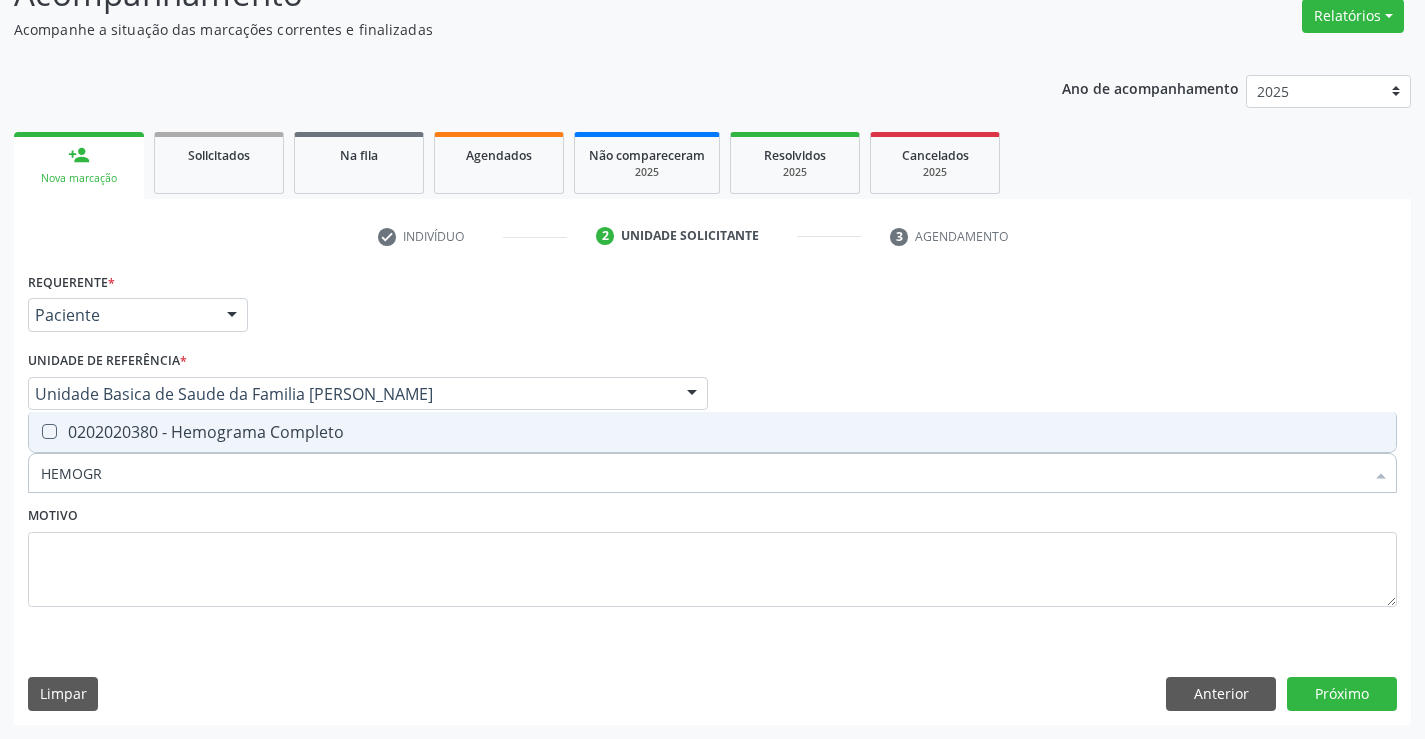 type on "HEMOGRA" 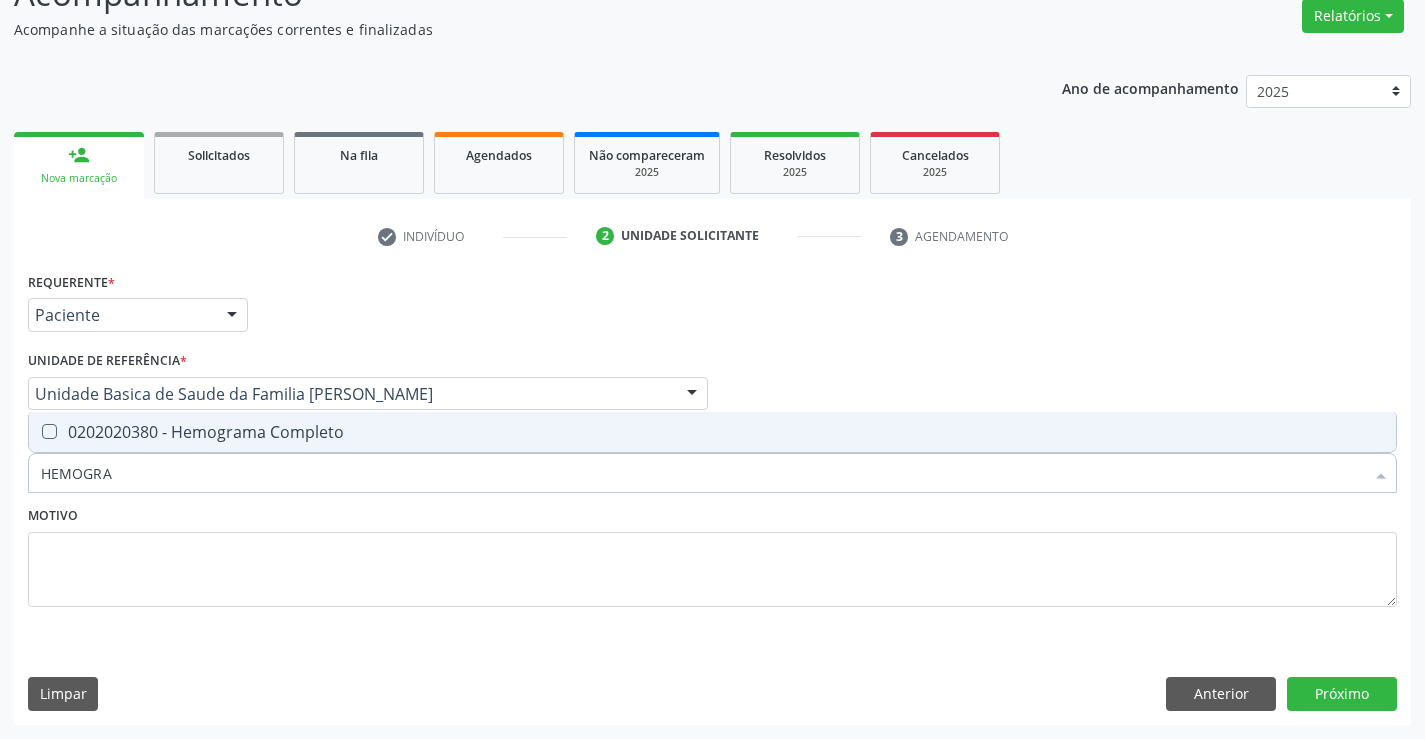 click on "0202020380 - Hemograma Completo" at bounding box center [712, 432] 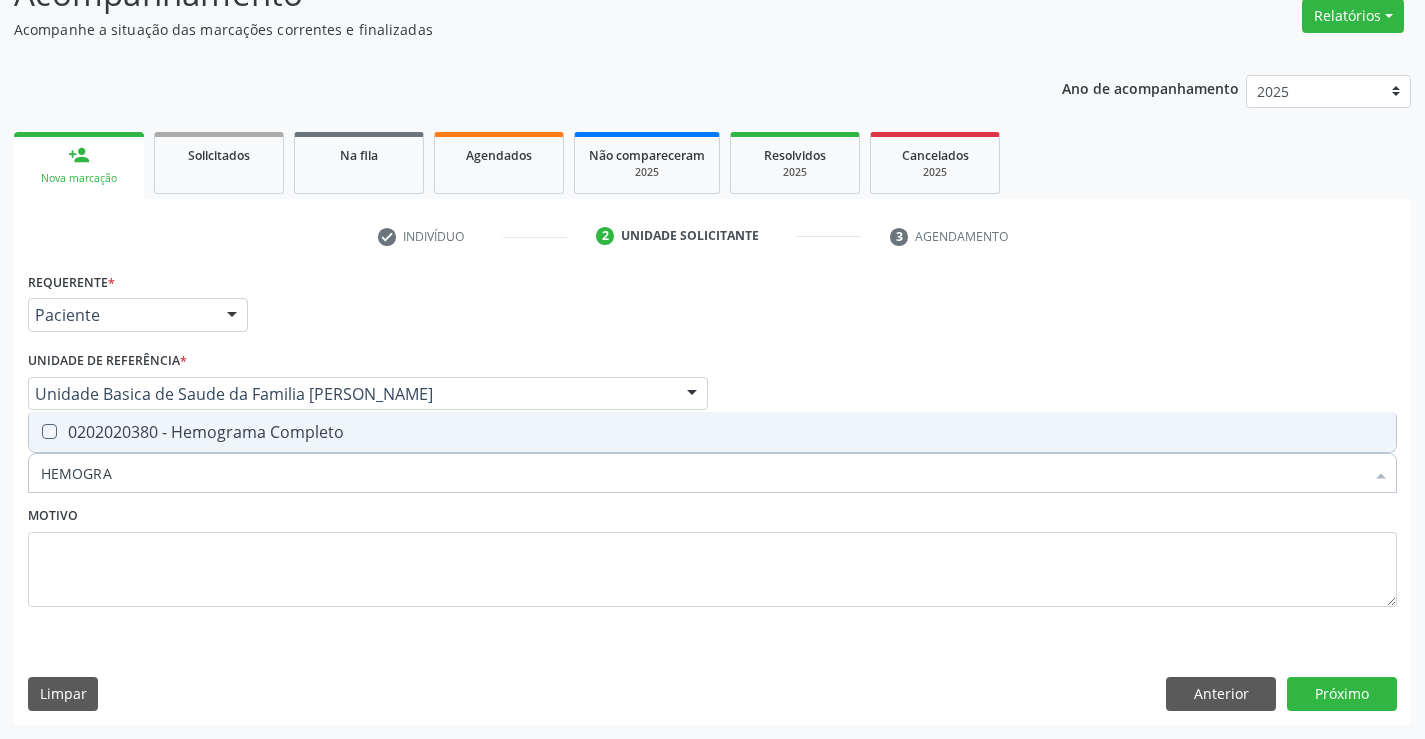 checkbox on "true" 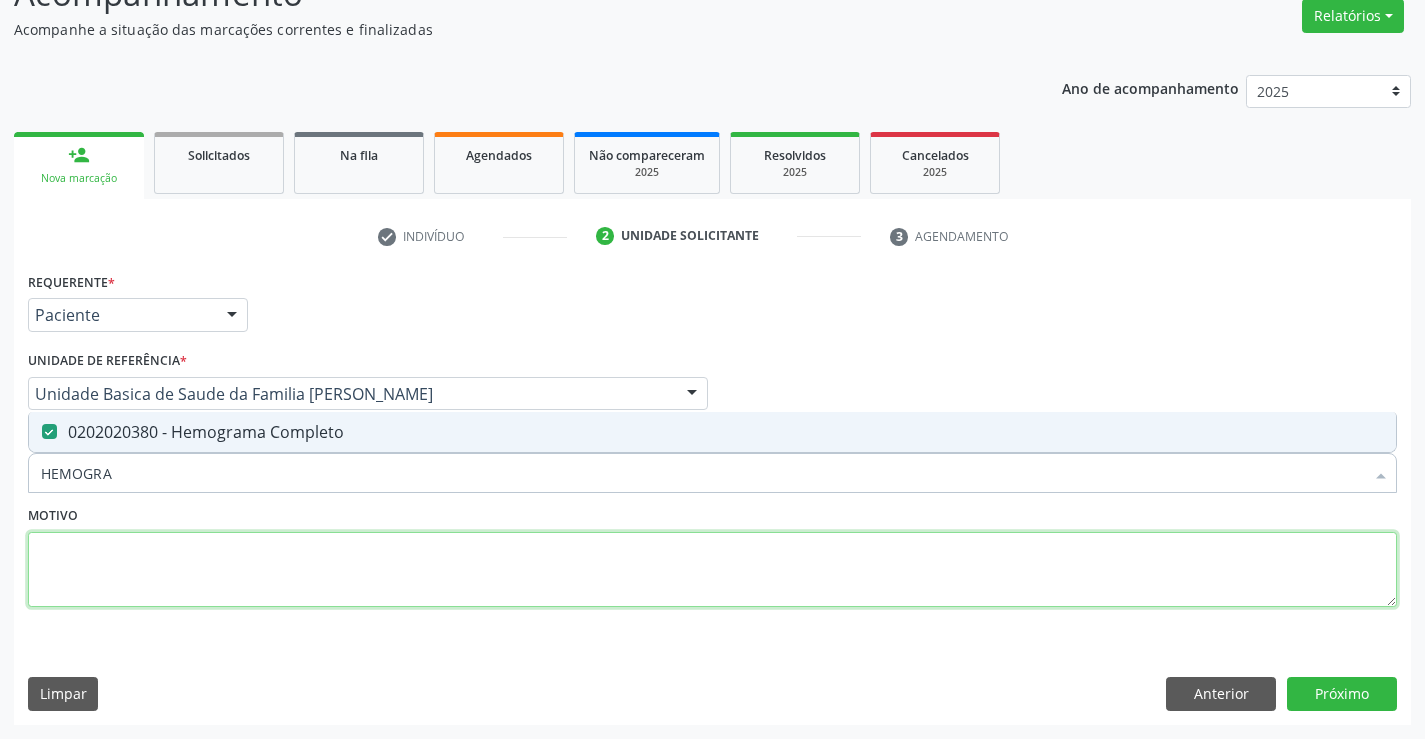 click at bounding box center [712, 570] 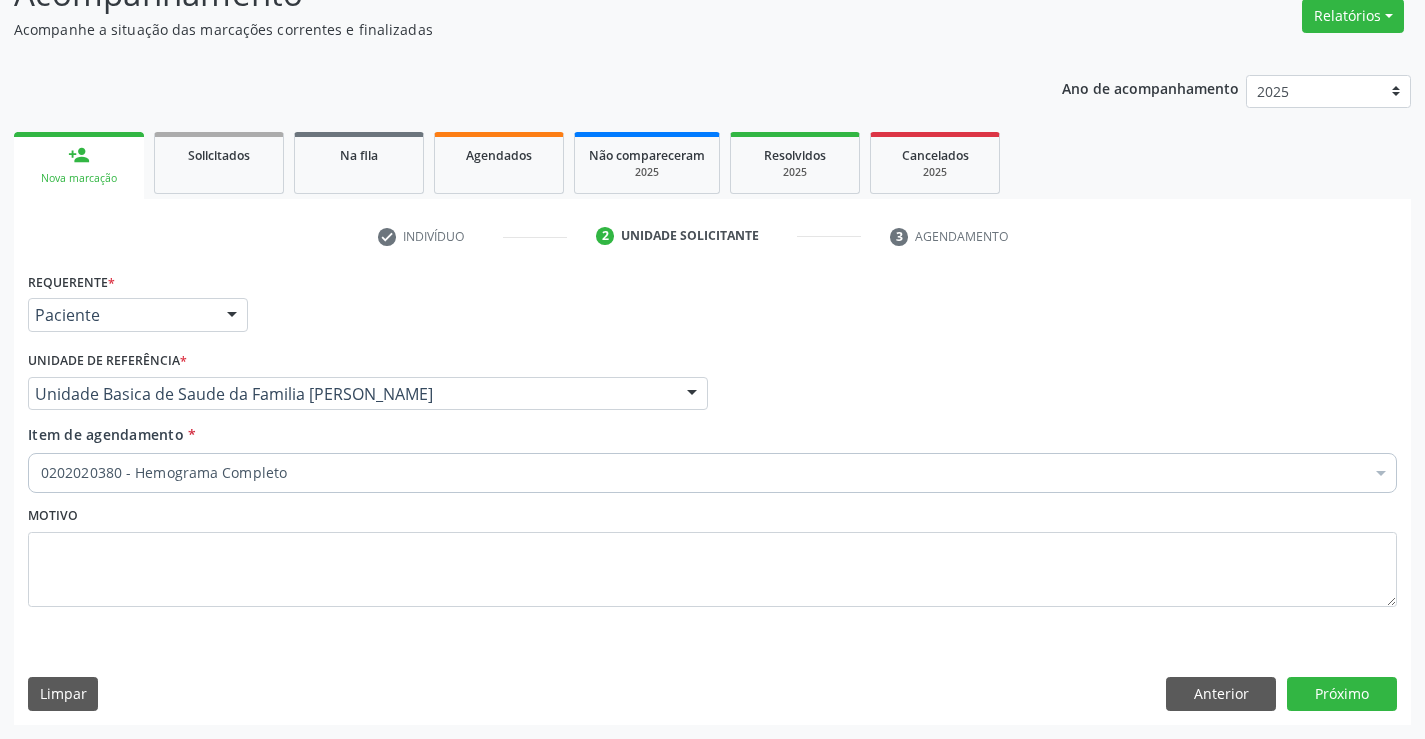 click on "0202020380 - Hemograma Completo" at bounding box center (712, 473) 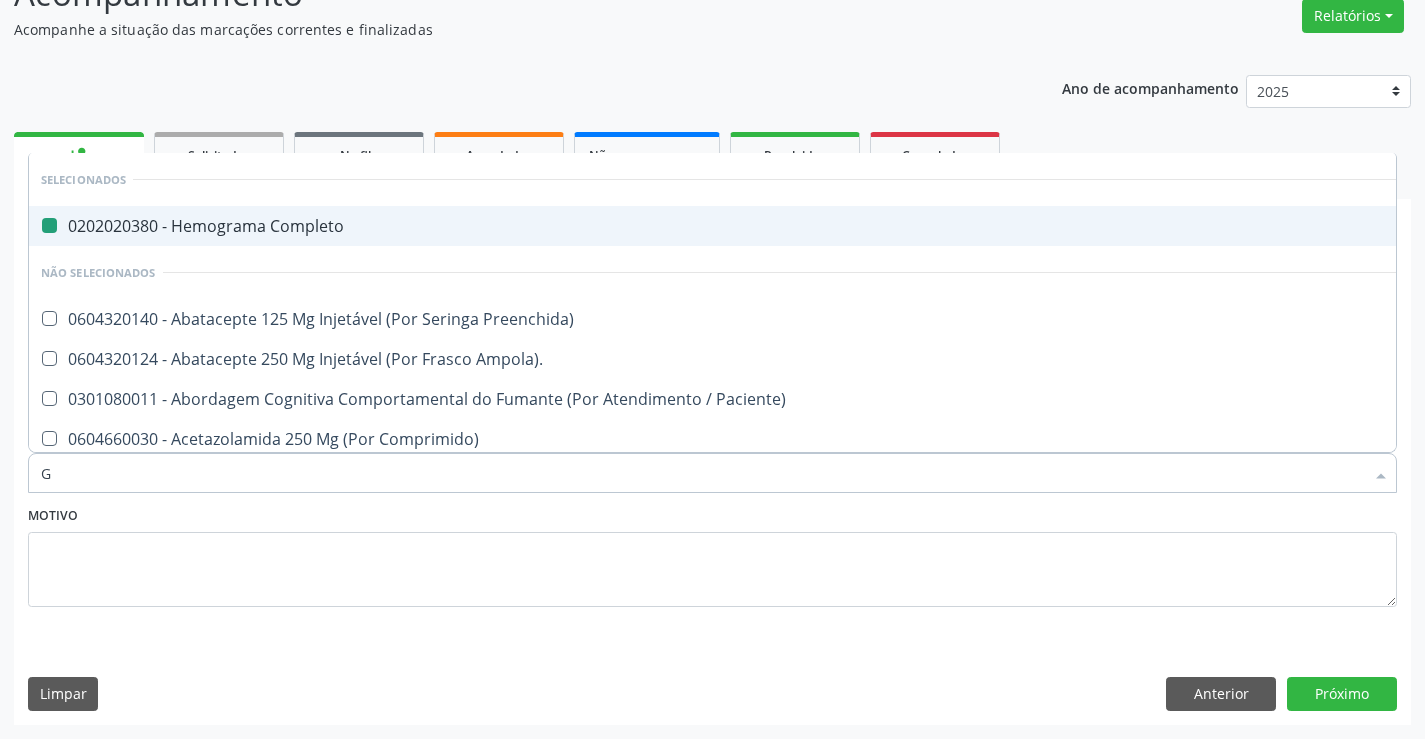 type on "GL" 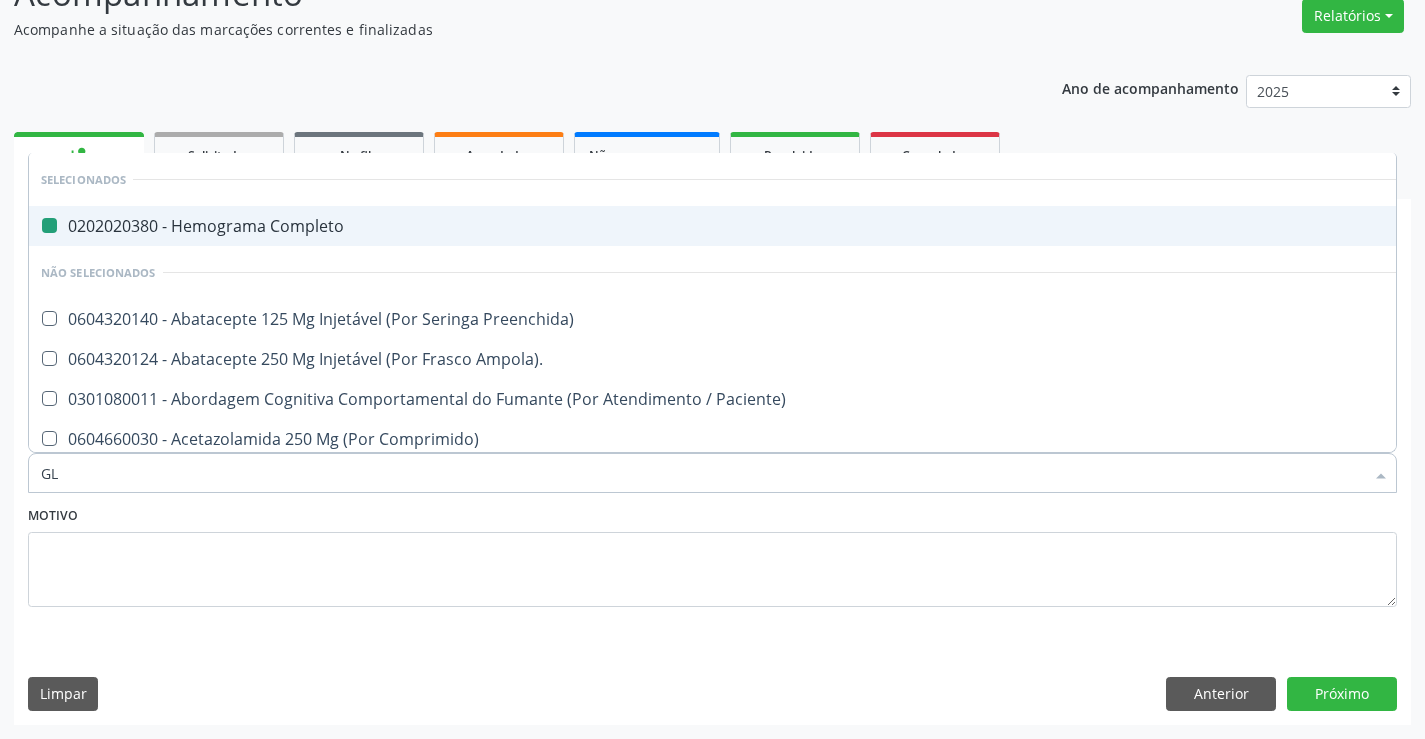 checkbox on "false" 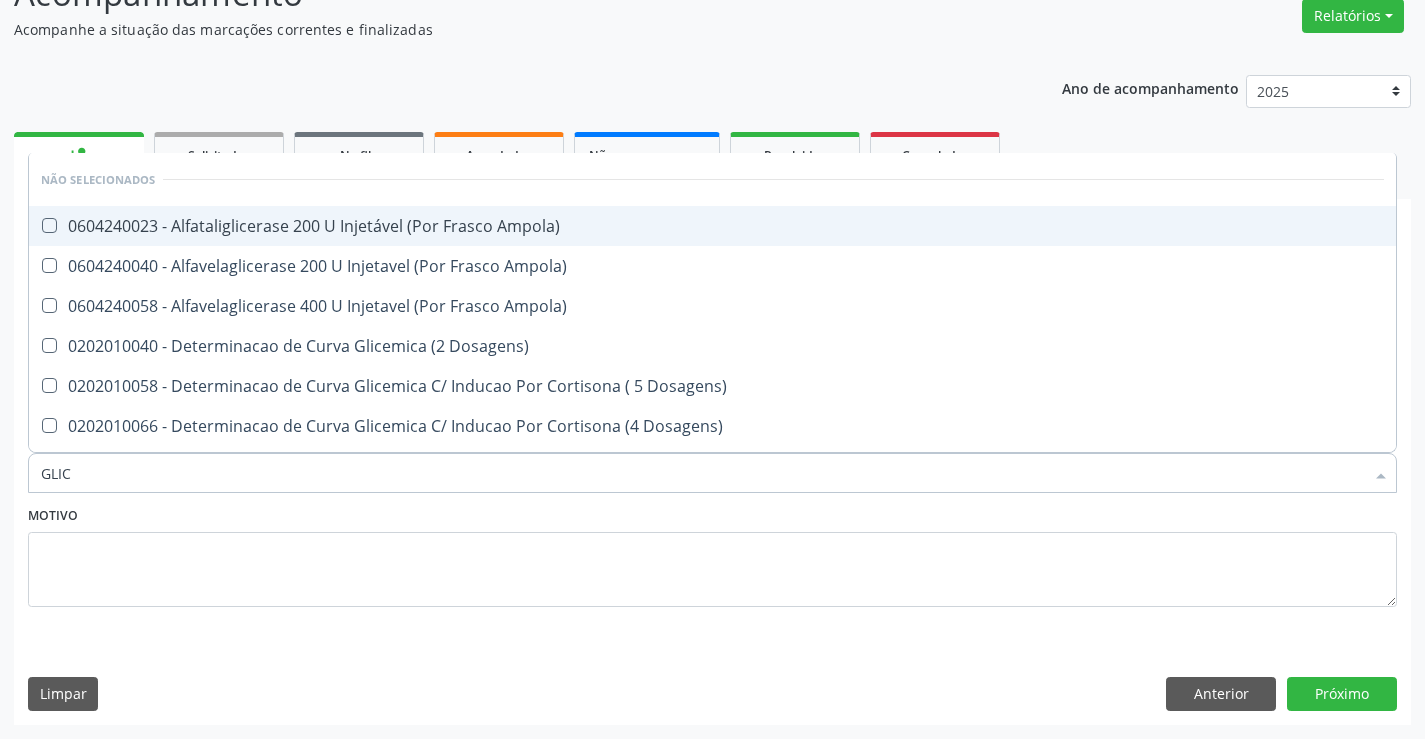 type on "GLICO" 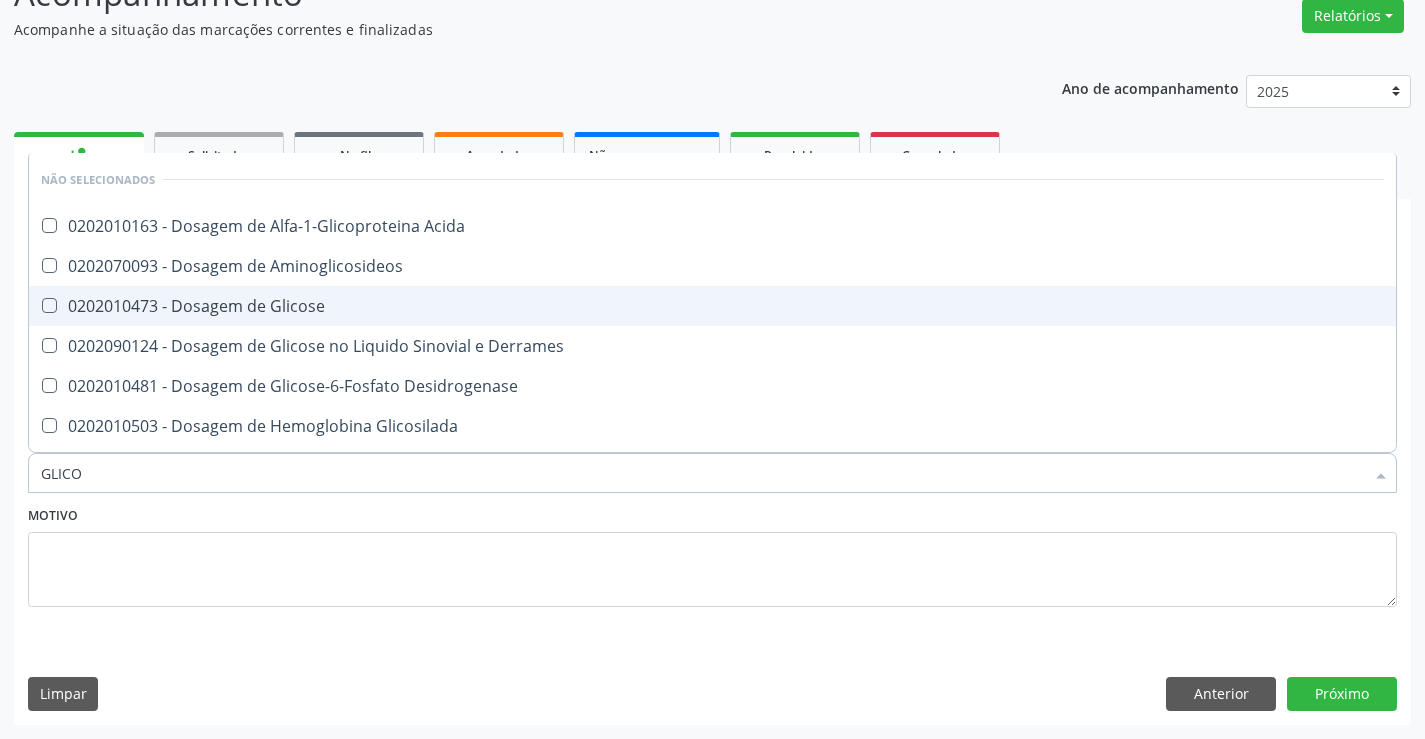 click on "0202010473 - Dosagem de Glicose" at bounding box center (712, 306) 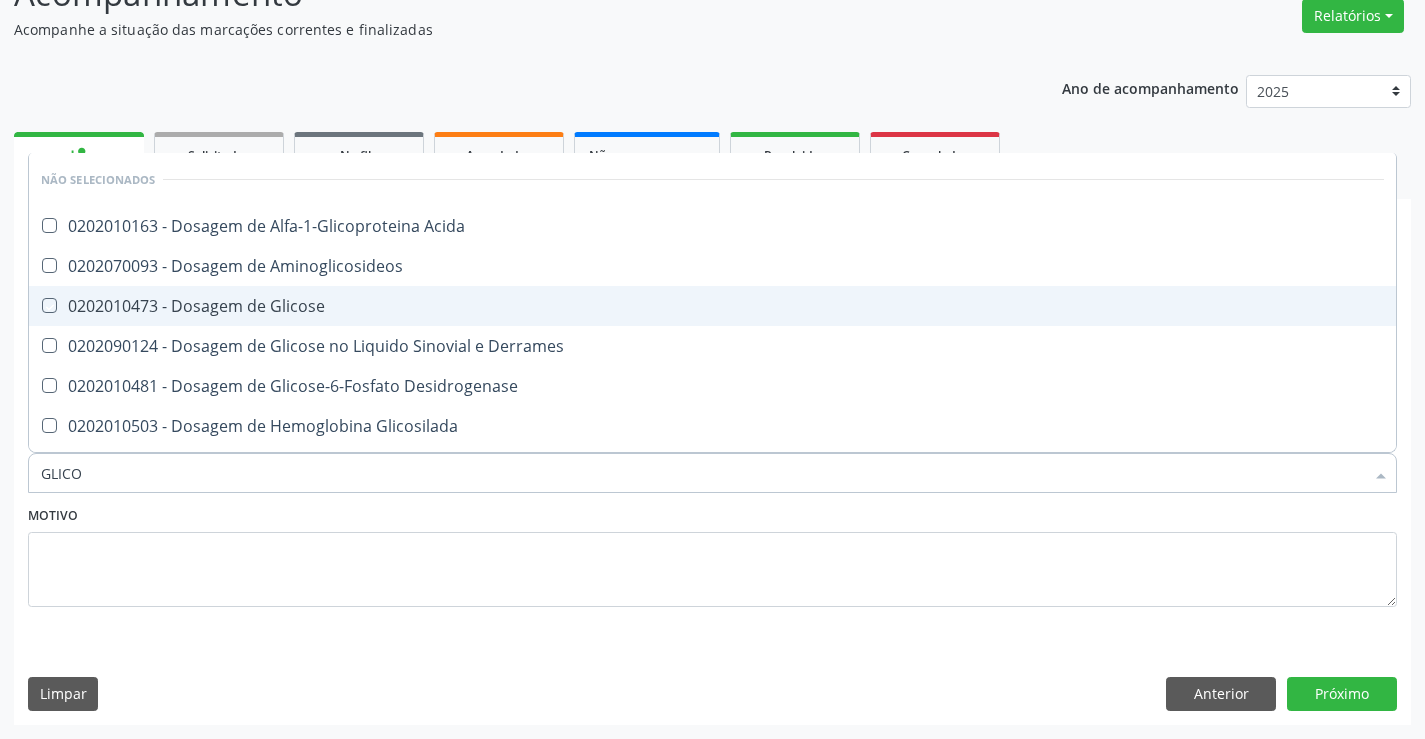 checkbox on "true" 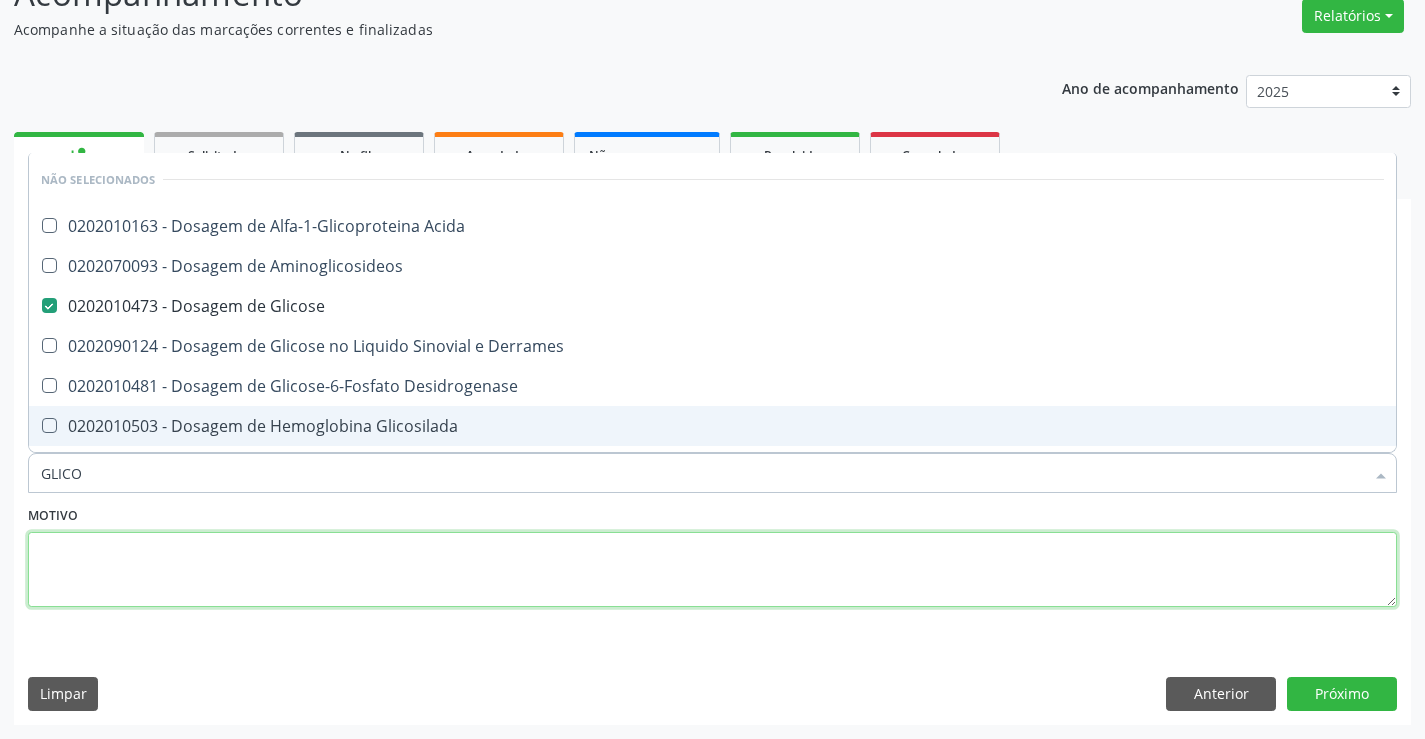 click at bounding box center [712, 570] 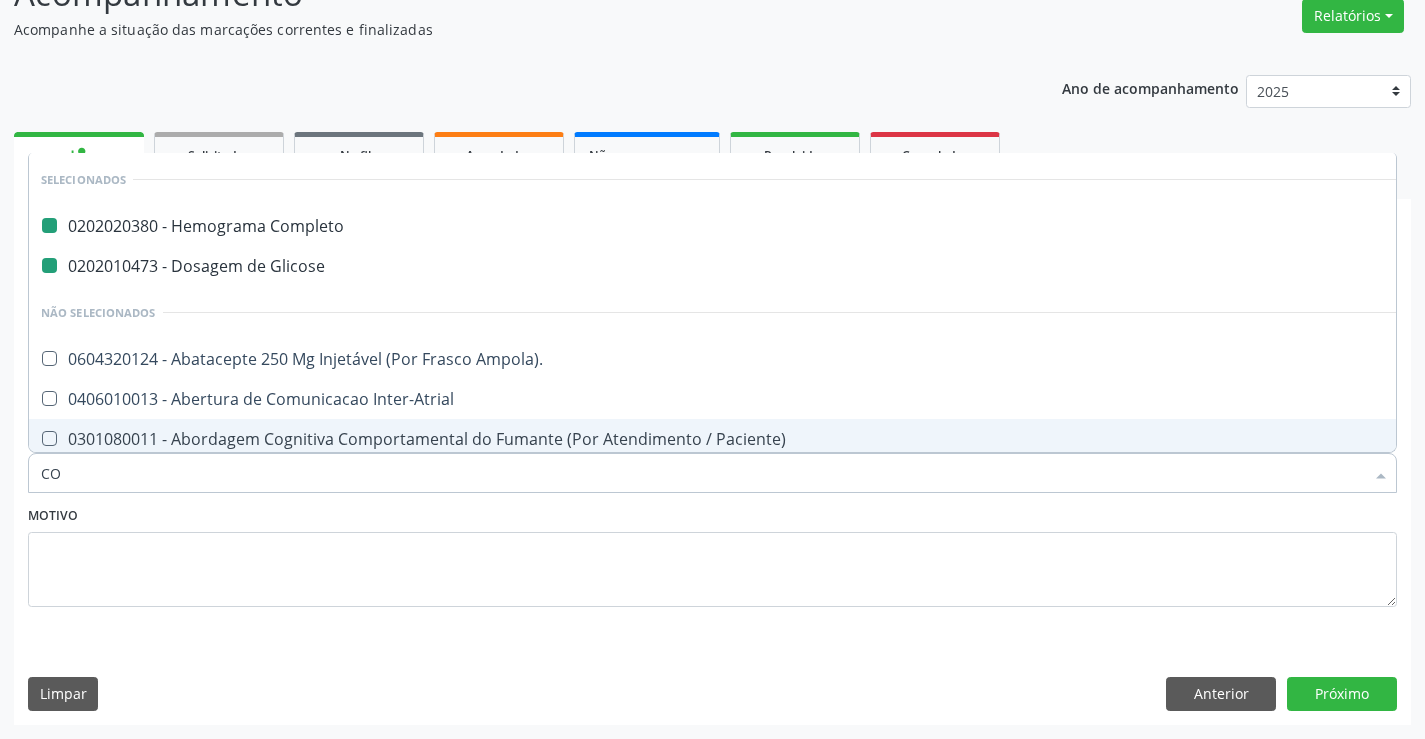 type on "COL" 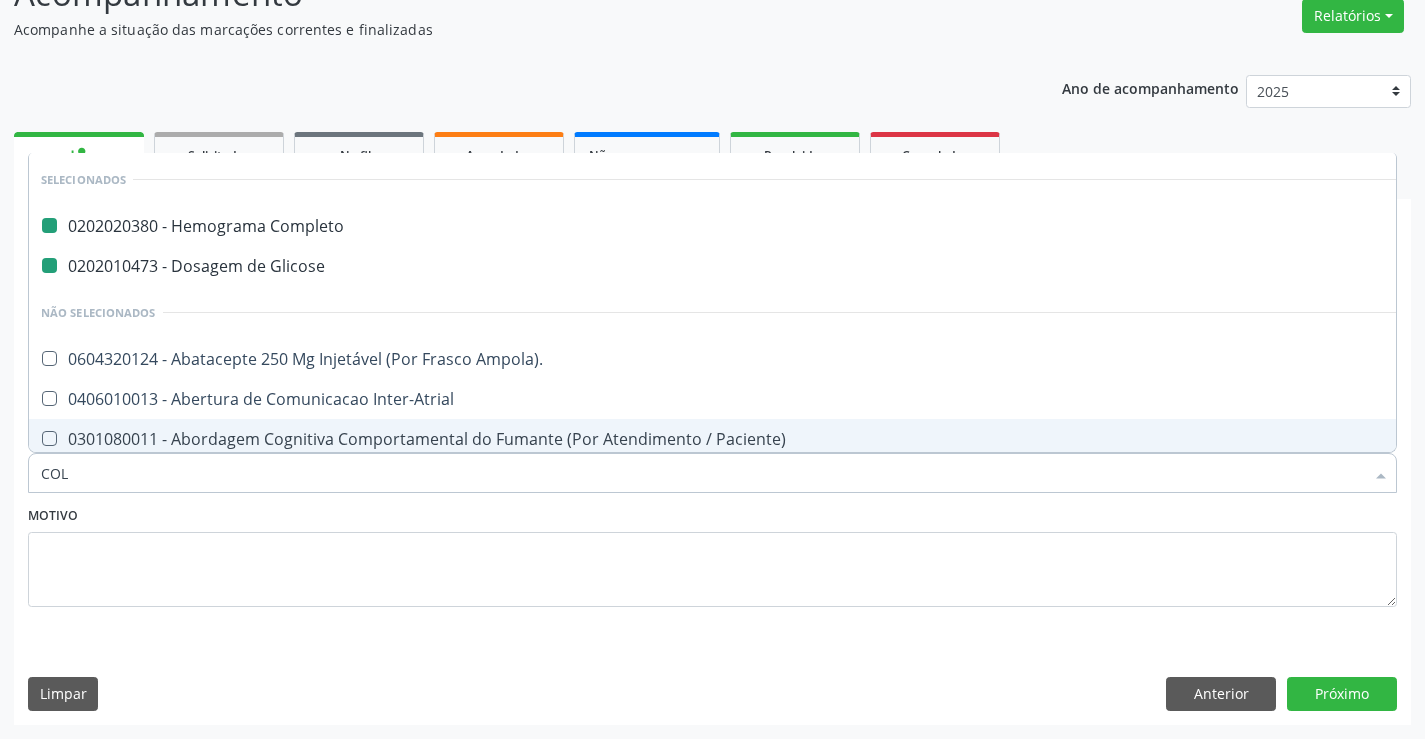 checkbox on "false" 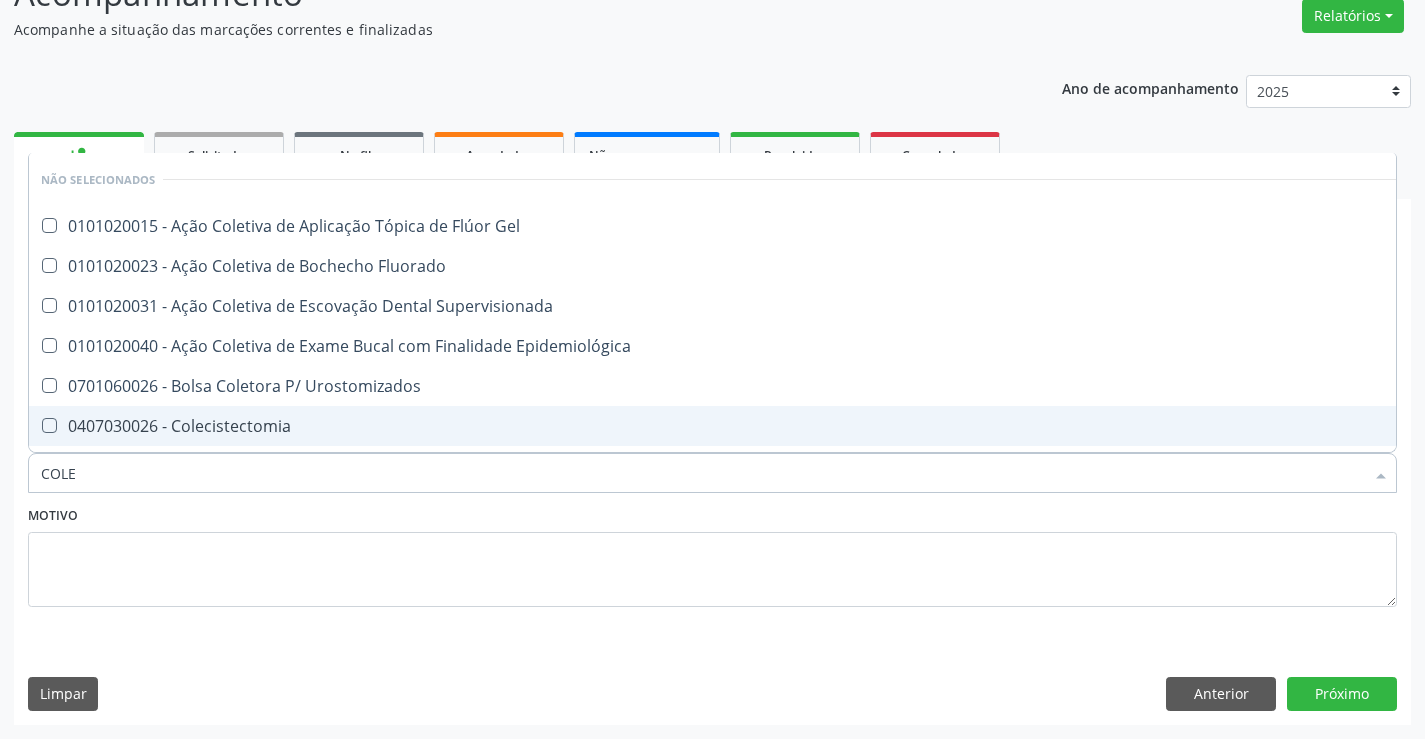 type on "COLES" 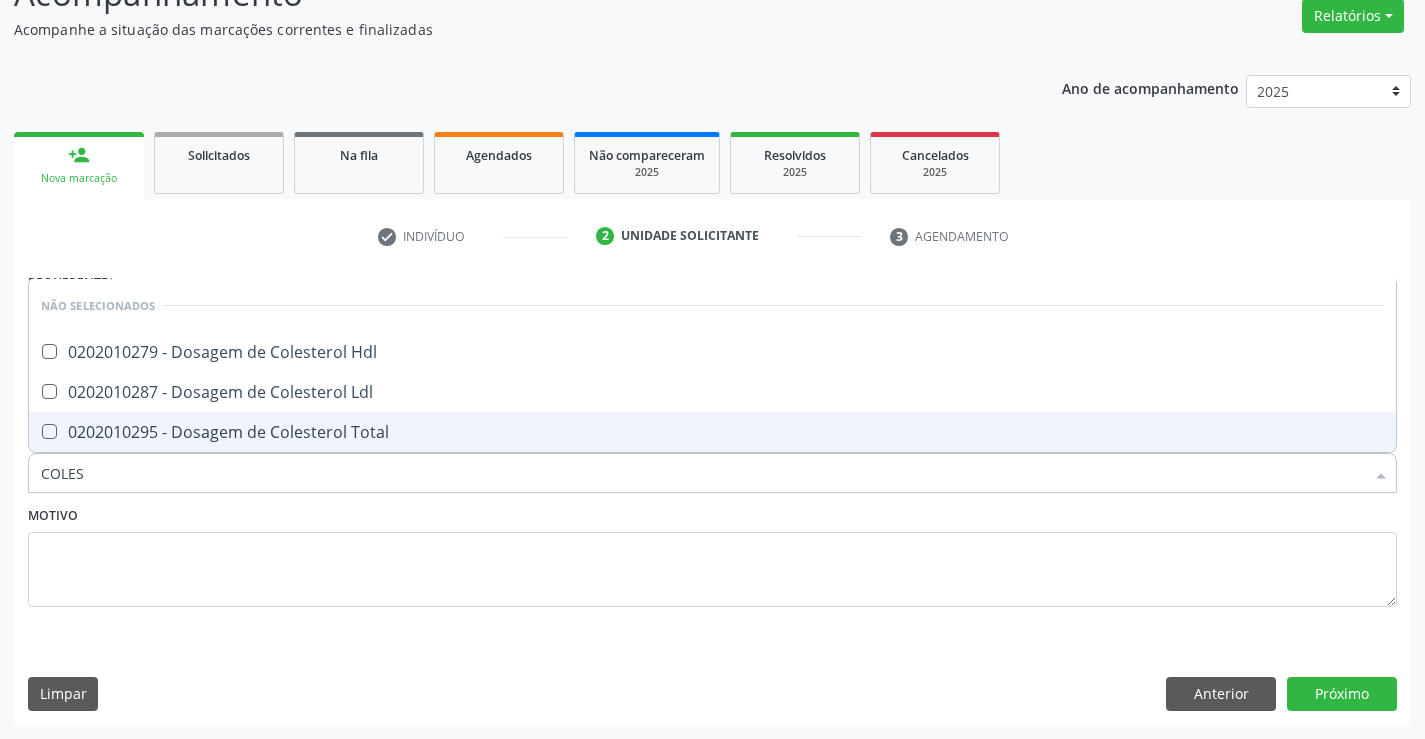 click on "0202010295 - Dosagem de Colesterol Total" at bounding box center [712, 432] 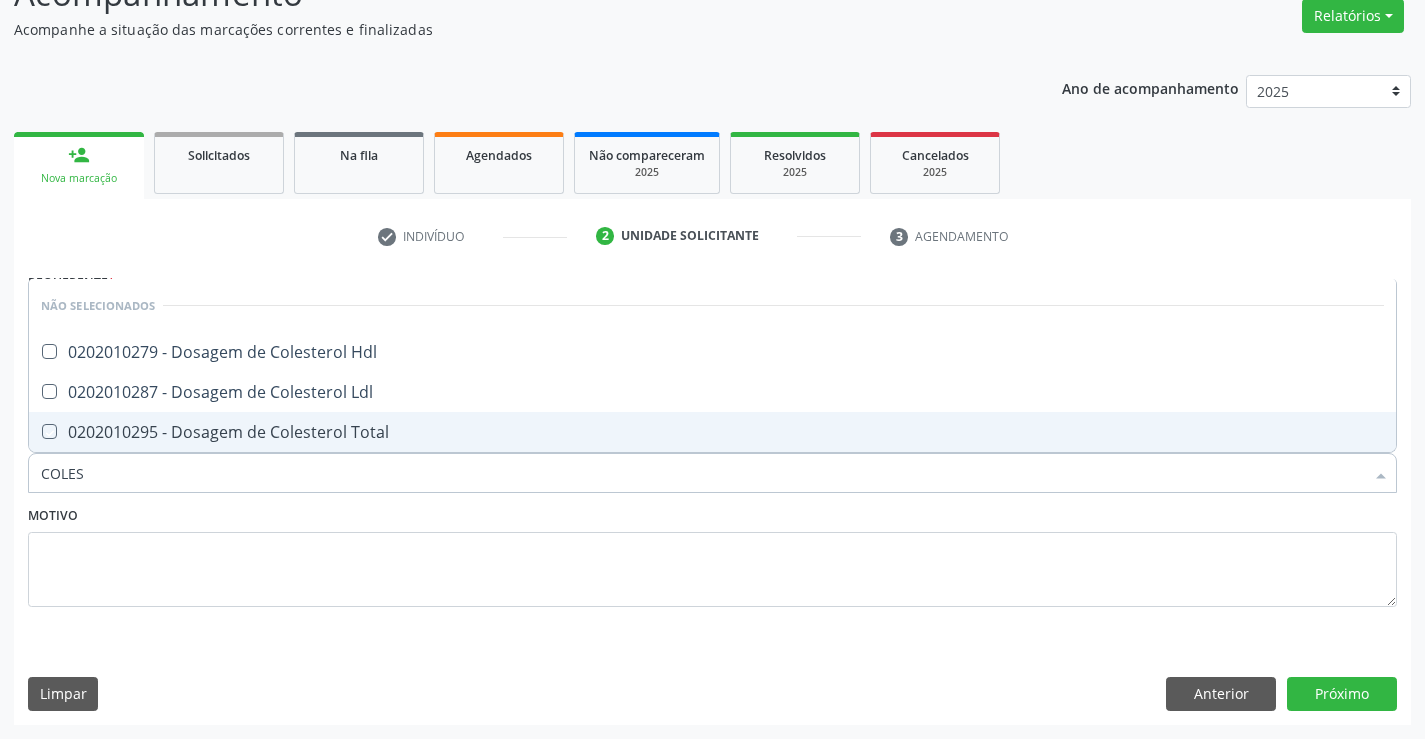 checkbox on "true" 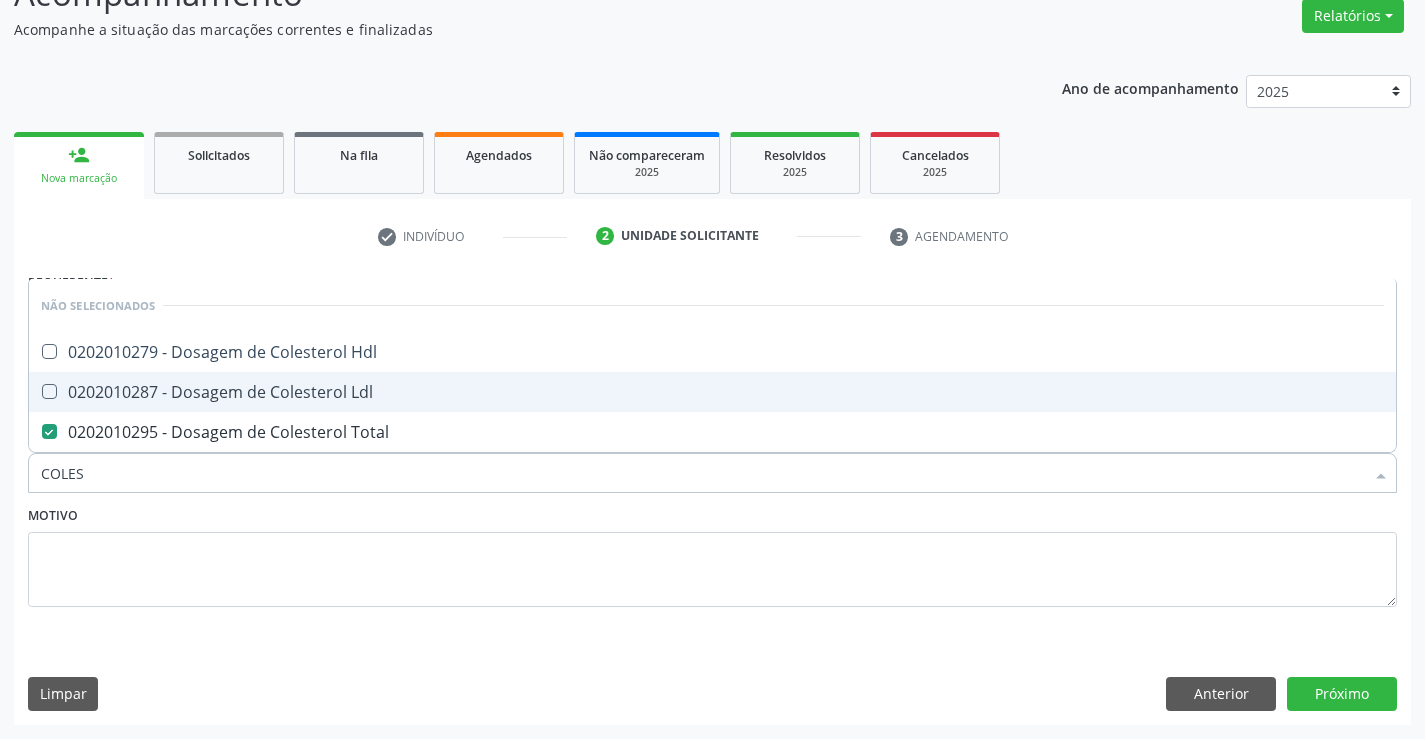 click on "0202010287 - Dosagem de Colesterol Ldl" at bounding box center (712, 392) 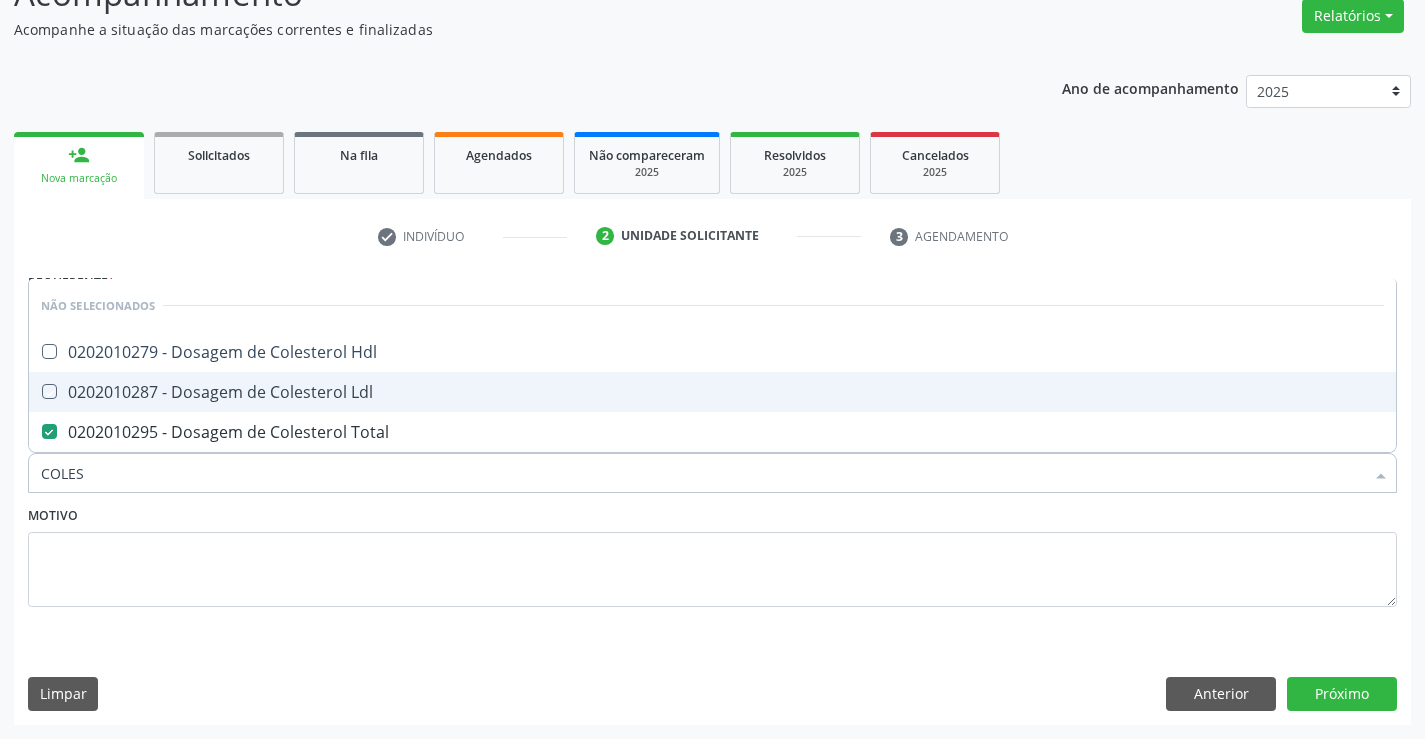 checkbox on "true" 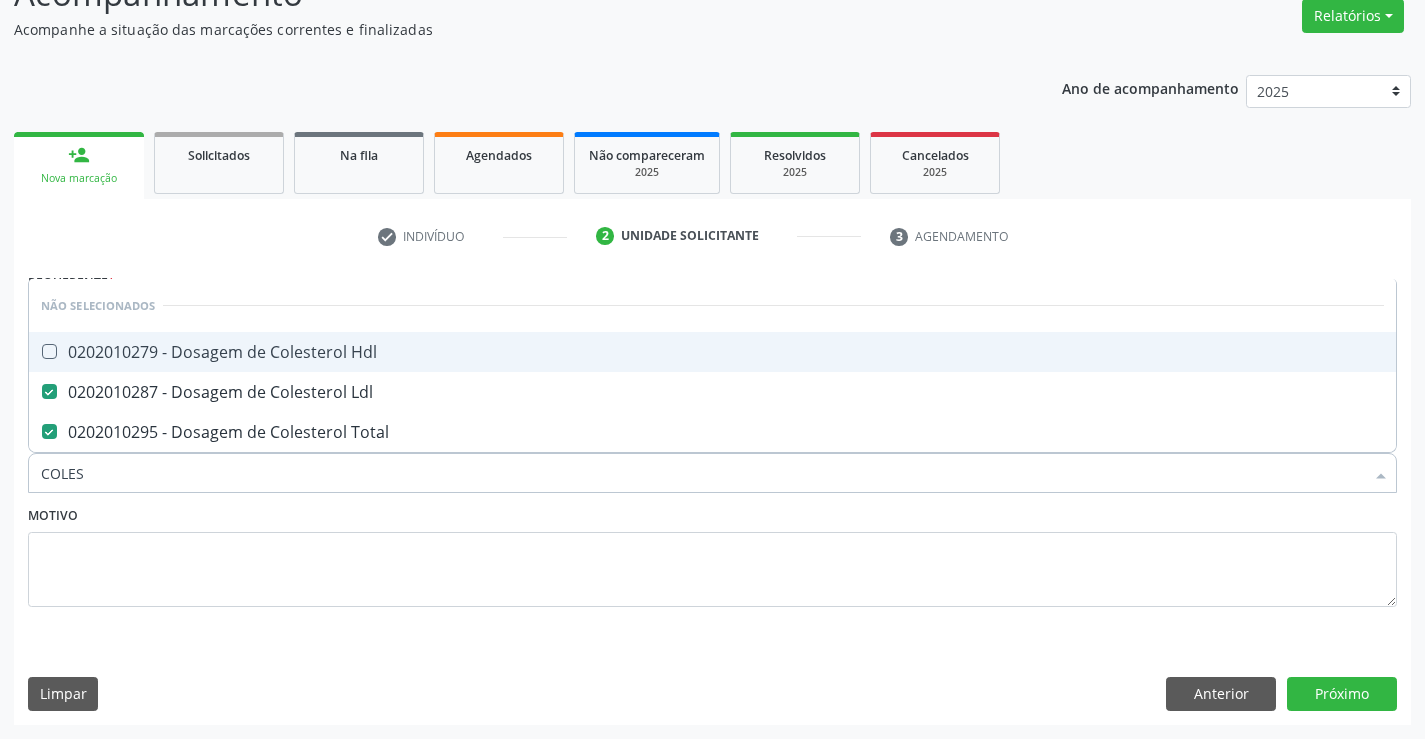 click on "0202010279 - Dosagem de Colesterol Hdl" at bounding box center (712, 352) 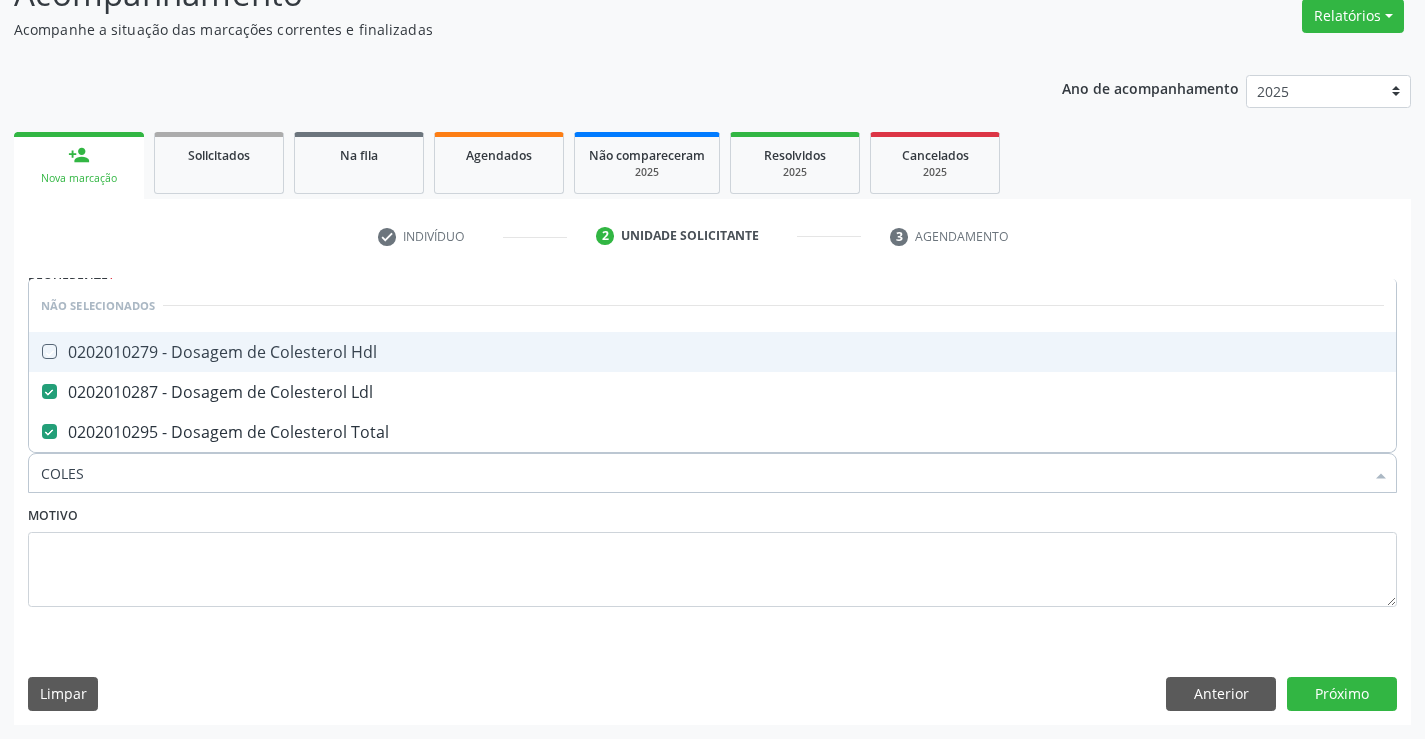 checkbox on "true" 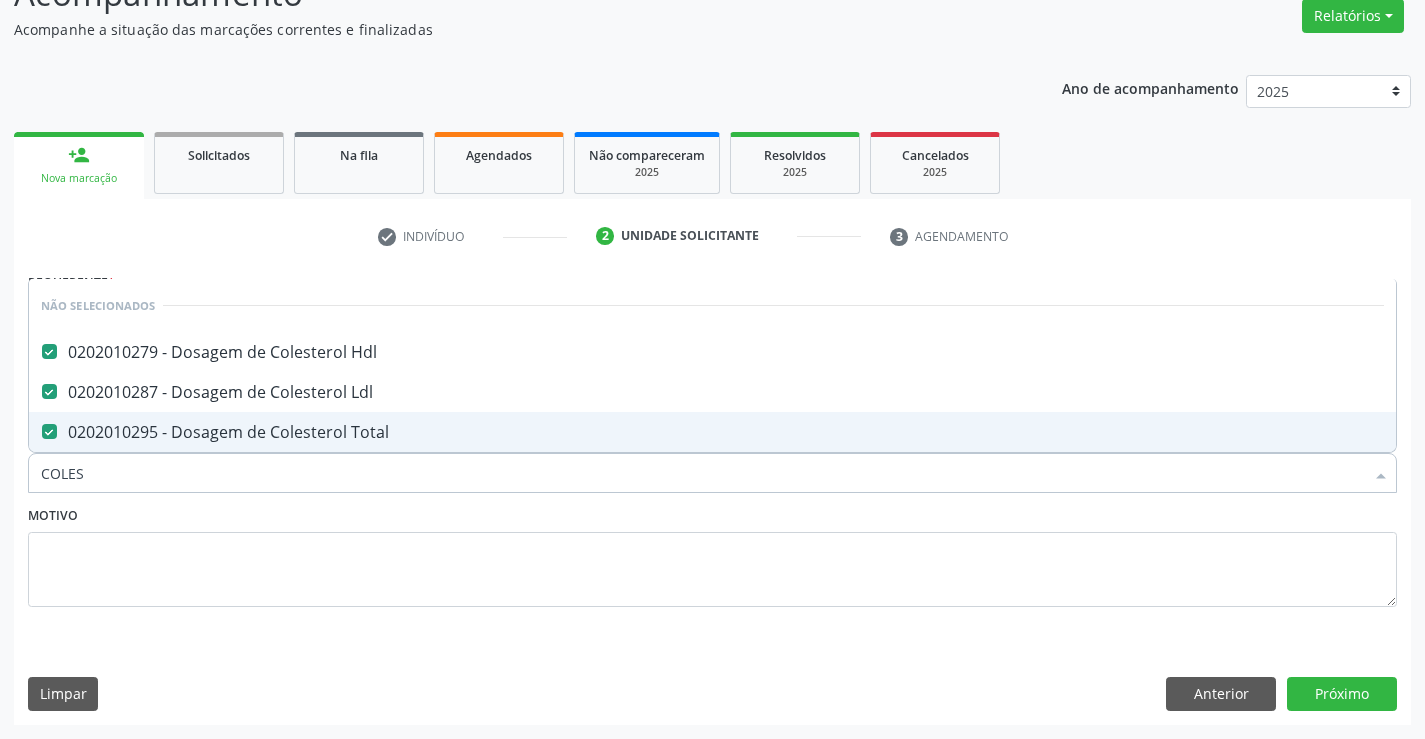 click on "Motivo" at bounding box center (712, 554) 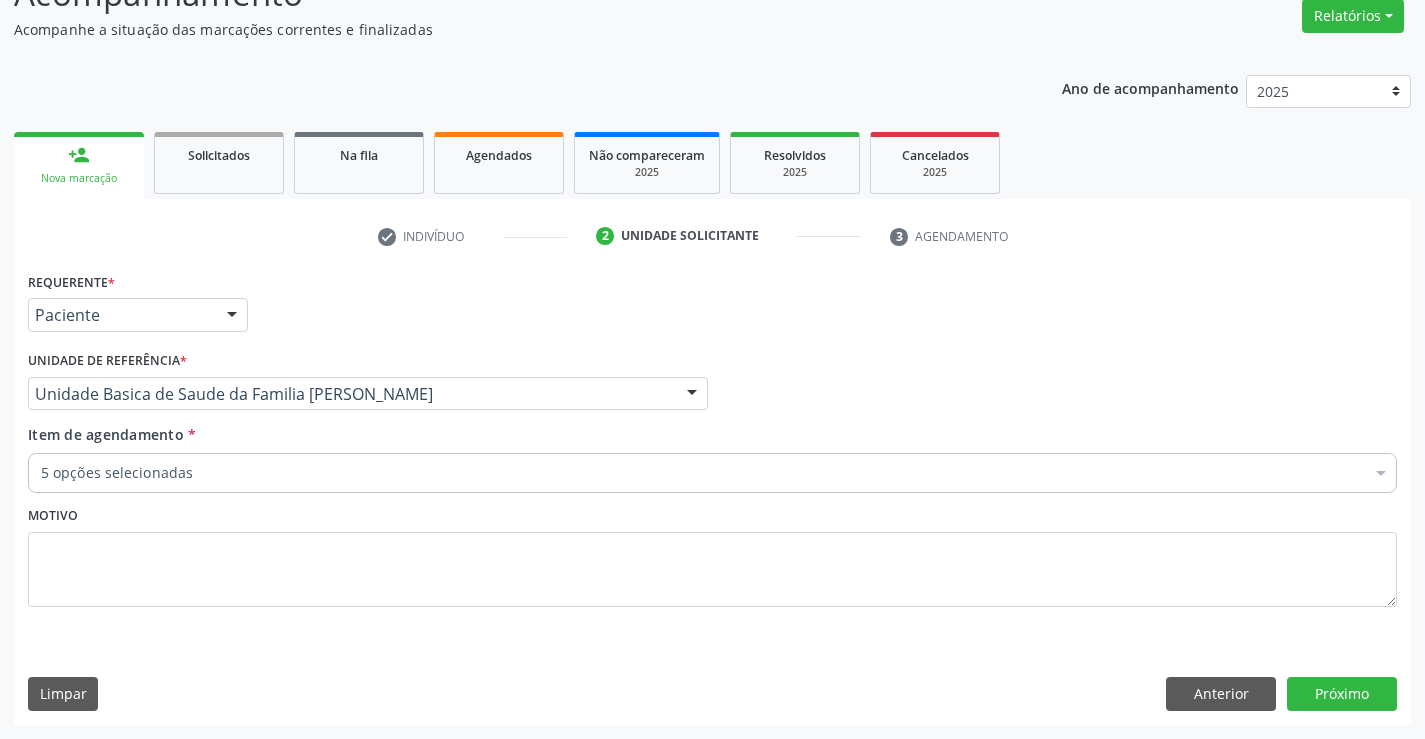 click on "5 opções selecionadas" at bounding box center [712, 473] 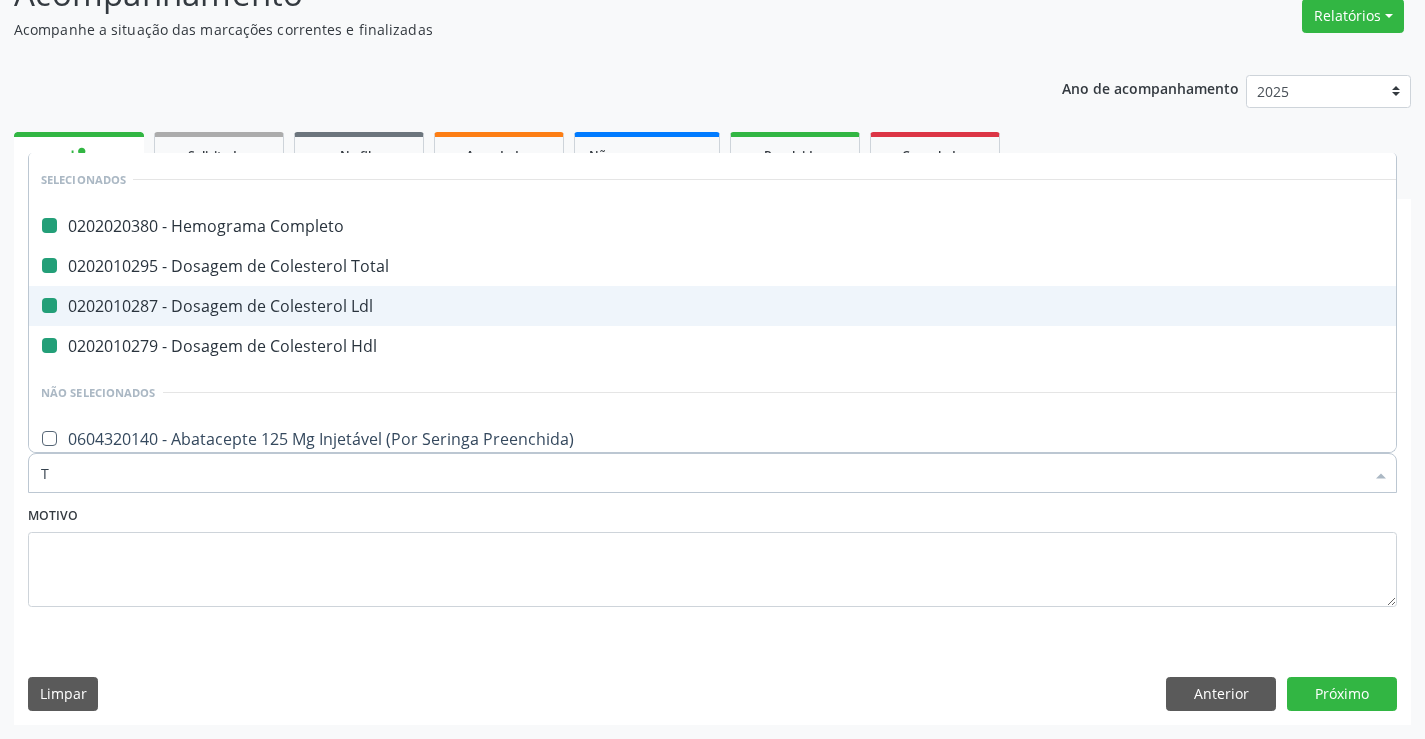 type on "TR" 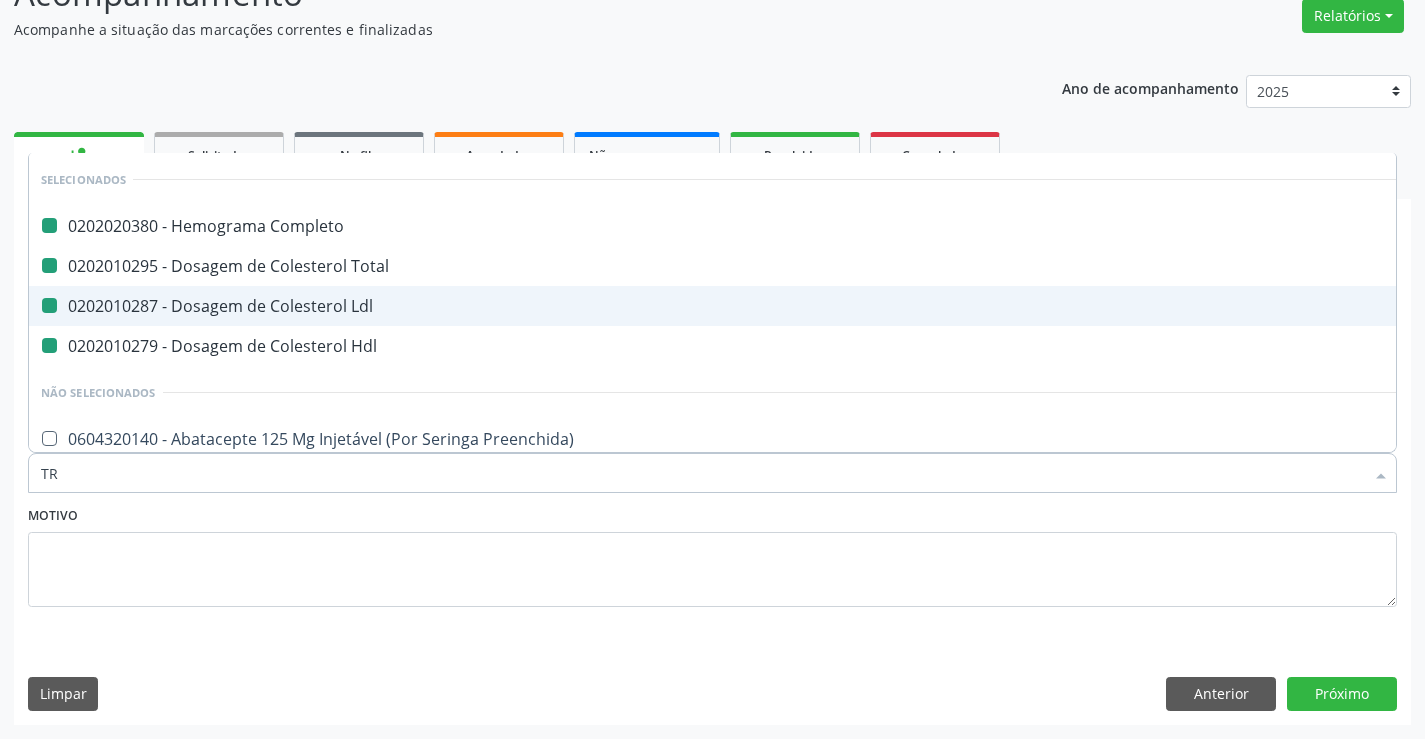 checkbox on "false" 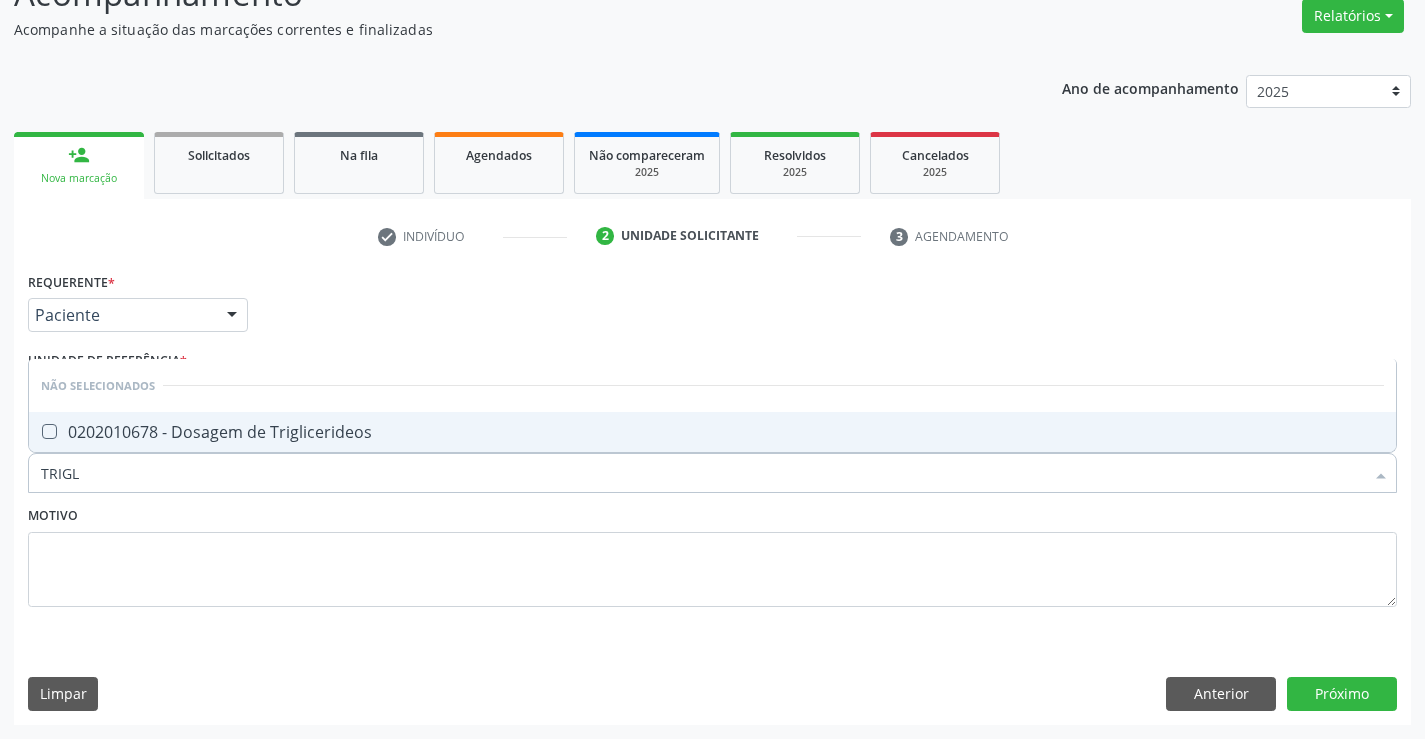 type on "TRIGLI" 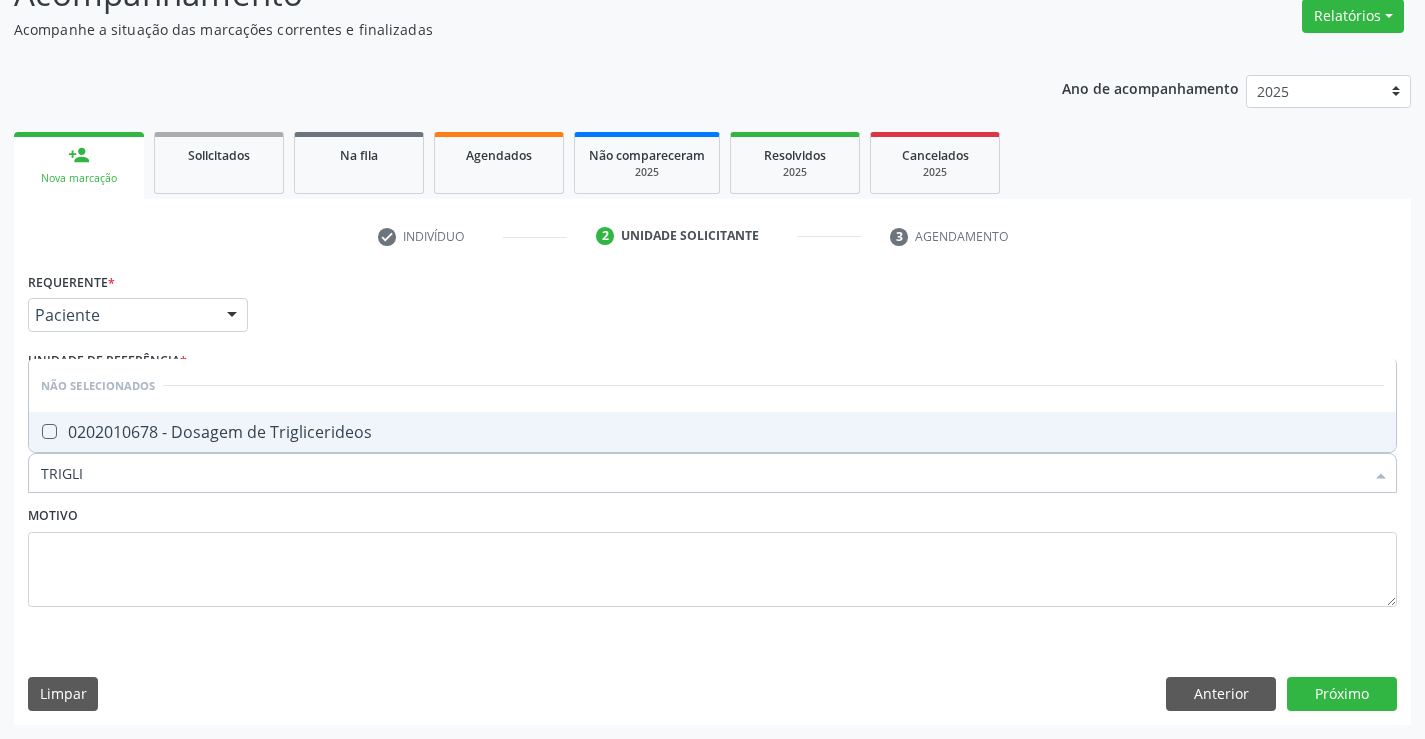click on "0202010678 - Dosagem de Triglicerideos" at bounding box center (712, 432) 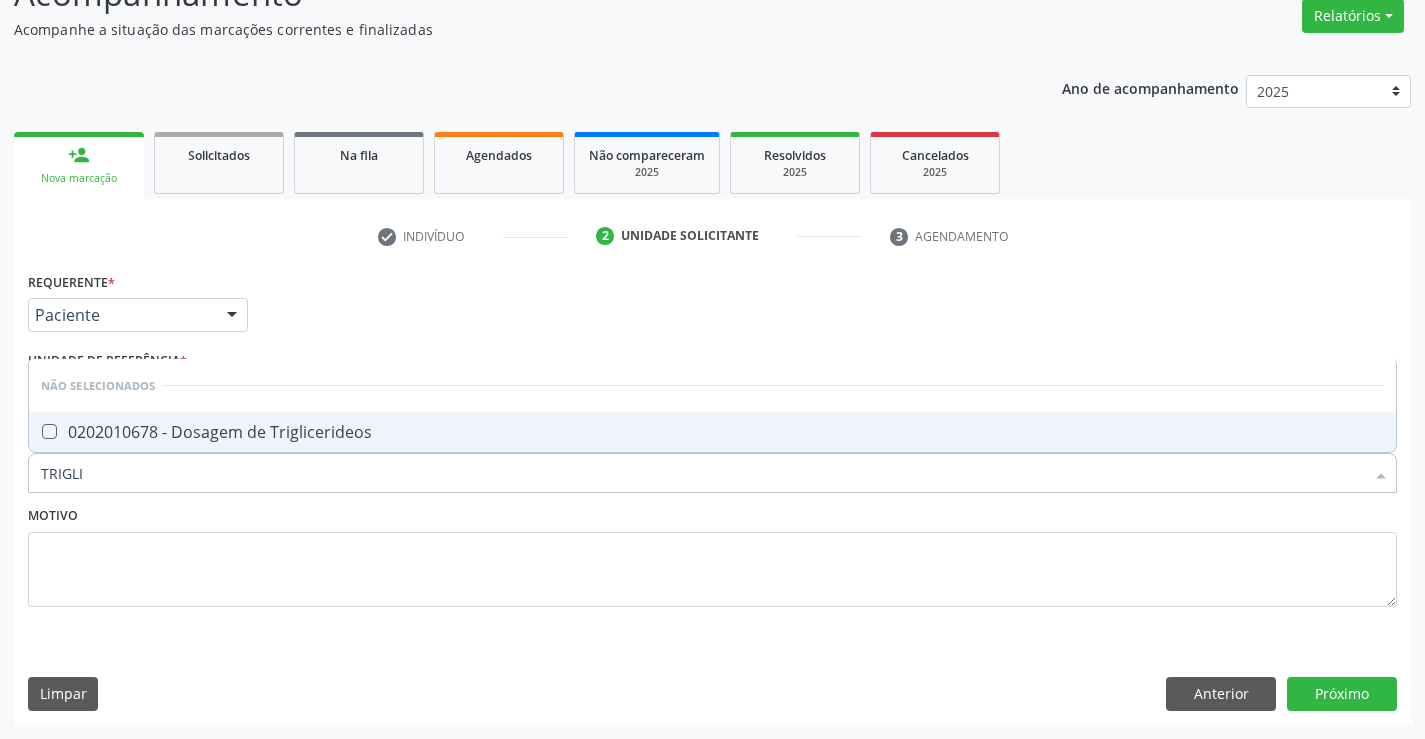 checkbox on "true" 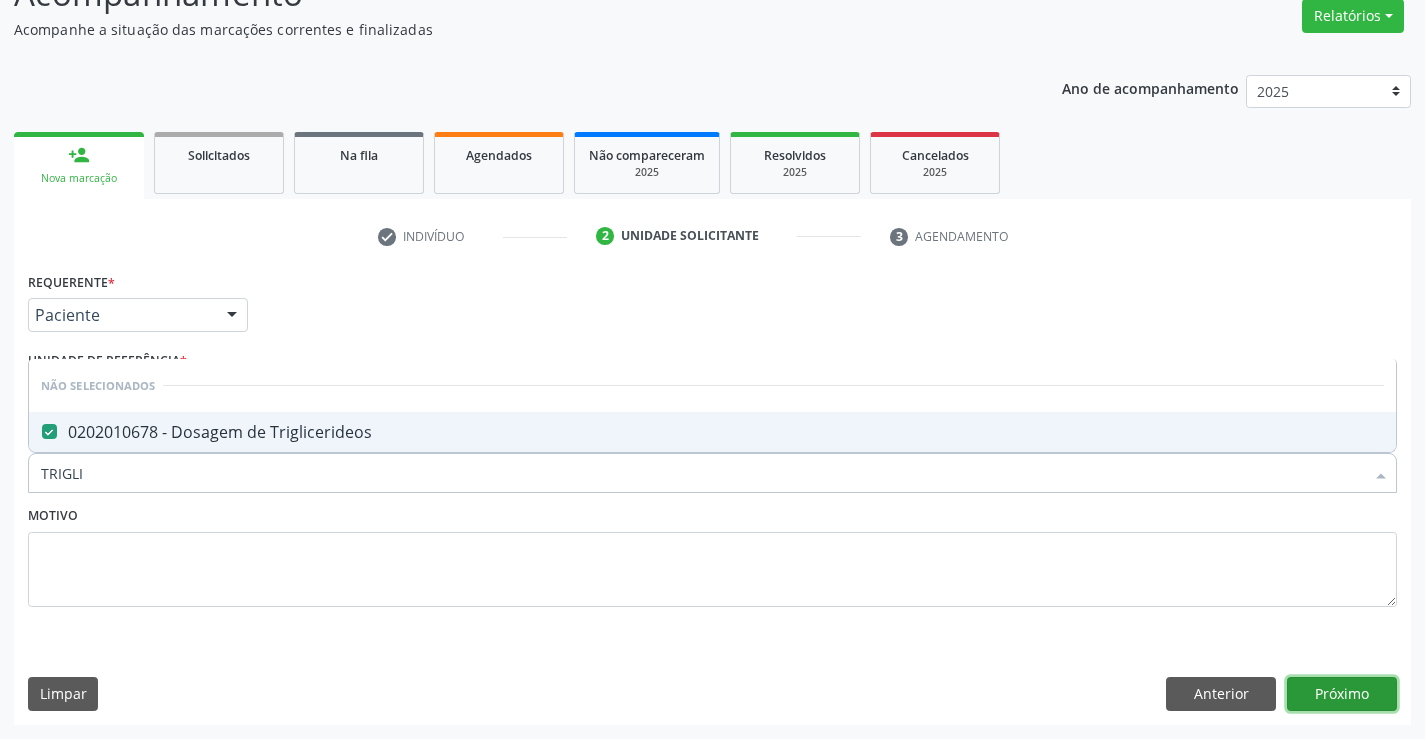 click on "Próximo" at bounding box center (1342, 694) 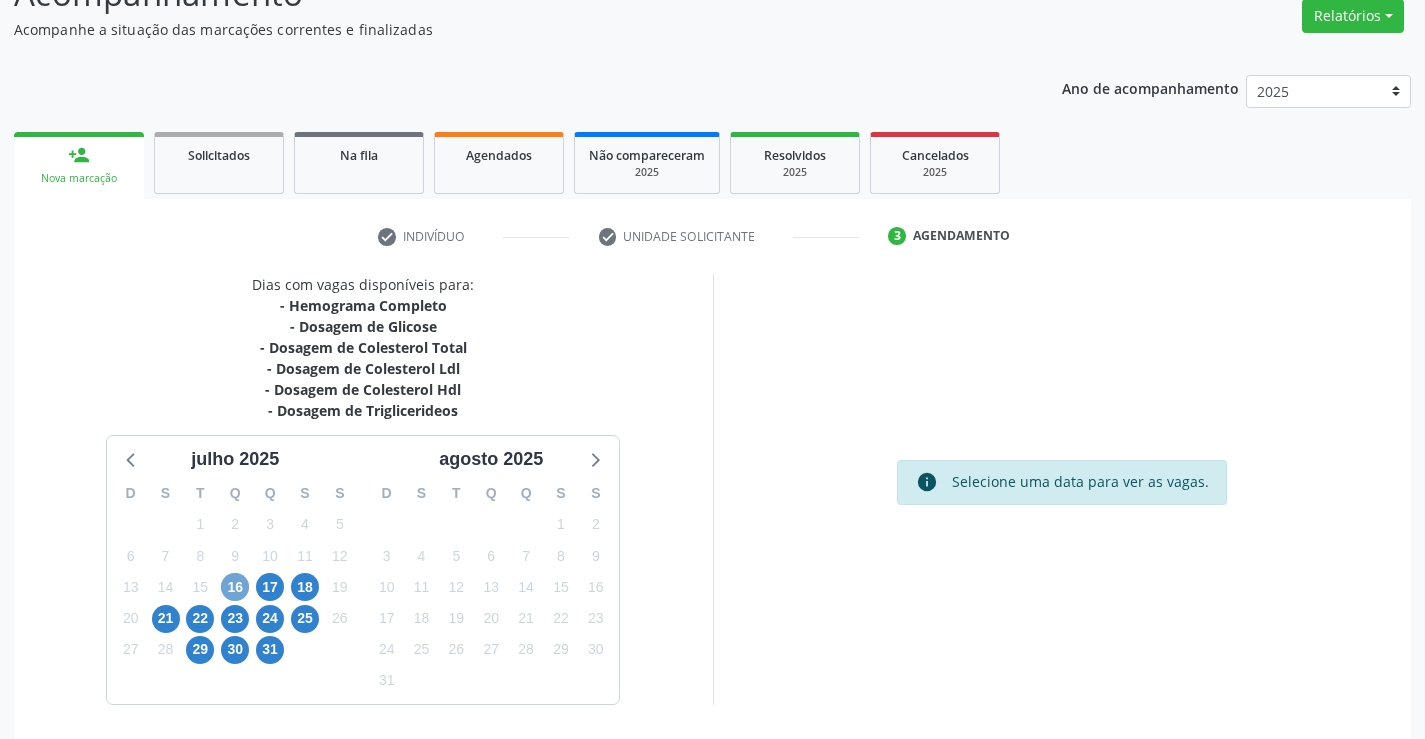 click on "16" at bounding box center (235, 587) 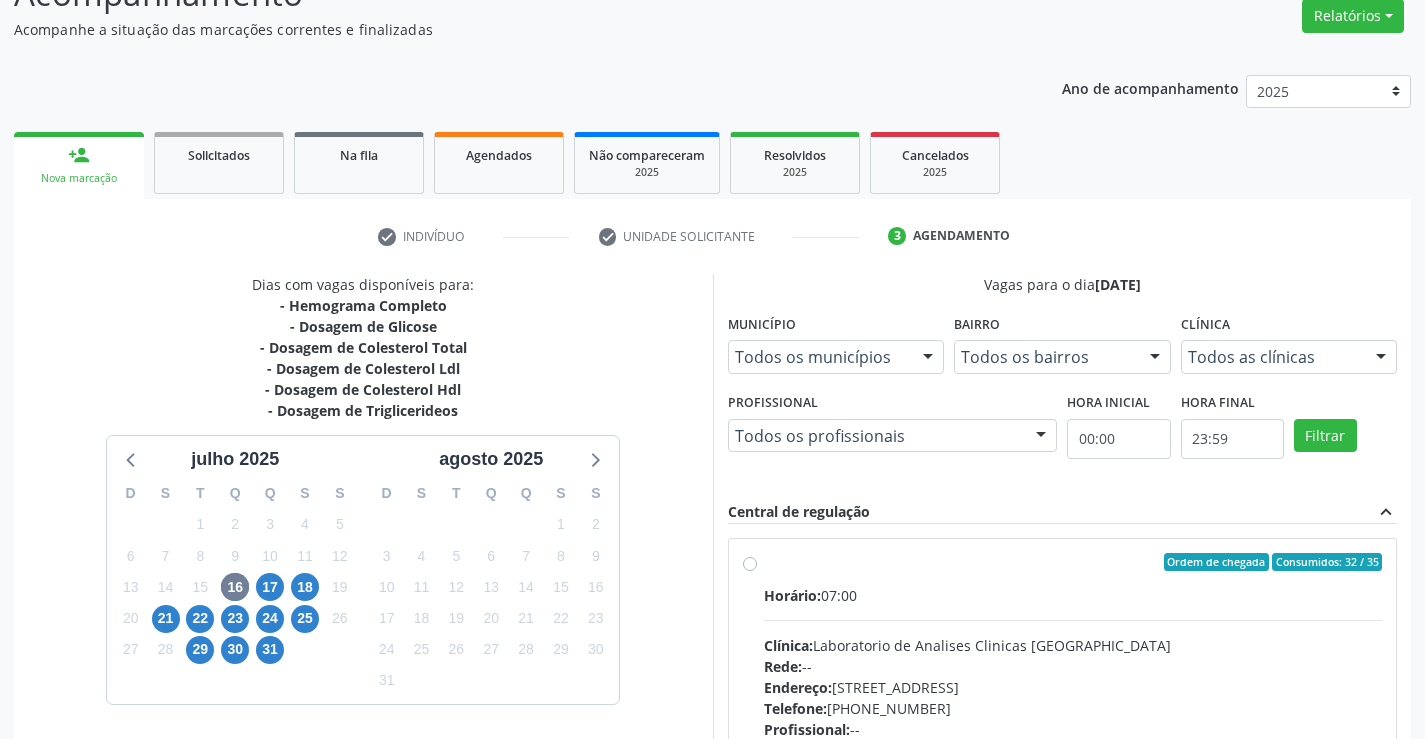 click on "Ordem de chegada
Consumidos: 32 / 35
Horário:   07:00
Clínica:  Laboratorio de Analises Clinicas Sao Francisco
Rede:
--
Endereço:   Terreo, nº 258, Centro, Campo Formoso - BA
Telefone:   (74) 36453588
Profissional:
--
Informações adicionais sobre o atendimento
Idade de atendimento:
Sem restrição
Gênero(s) atendido(s):
Sem restrição
Informações adicionais:
--" at bounding box center [1073, 706] 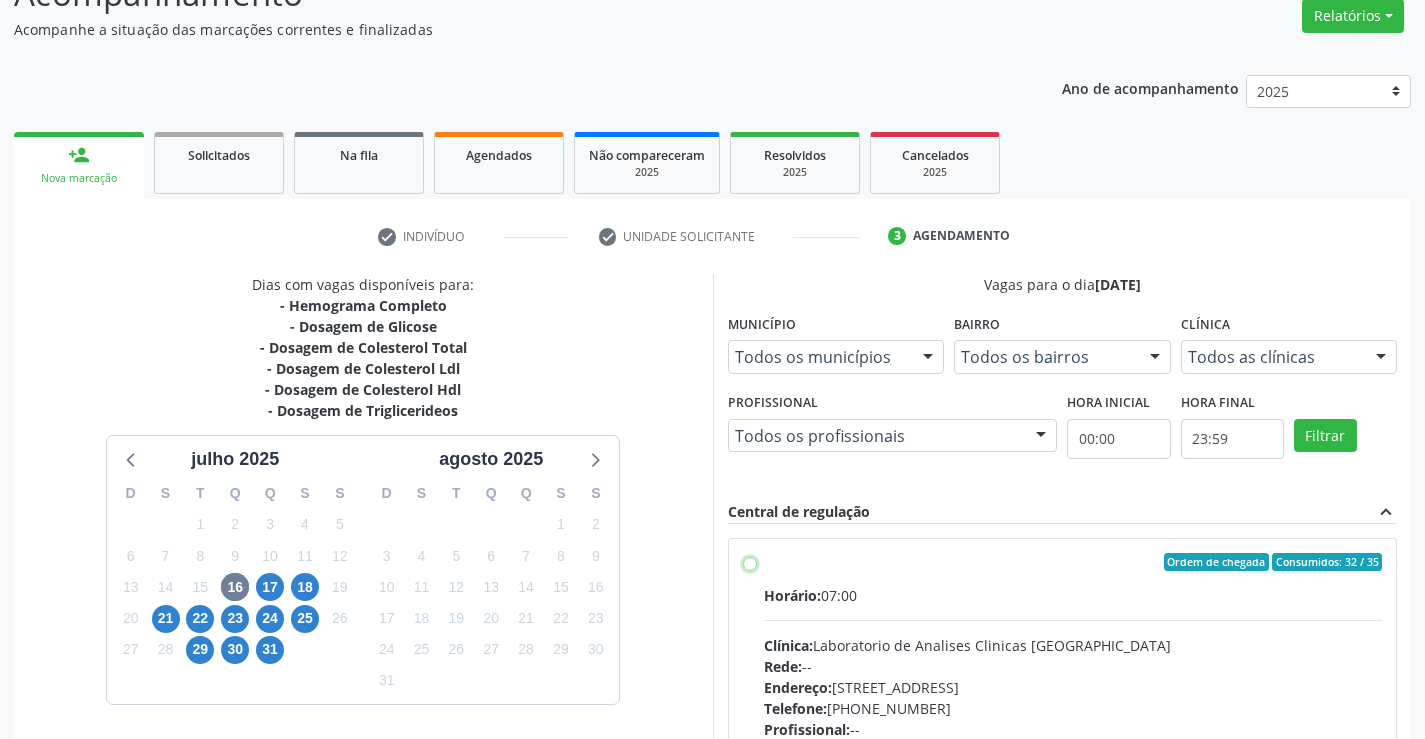 click on "Ordem de chegada
Consumidos: 32 / 35
Horário:   07:00
Clínica:  Laboratorio de Analises Clinicas Sao Francisco
Rede:
--
Endereço:   Terreo, nº 258, Centro, Campo Formoso - BA
Telefone:   (74) 36453588
Profissional:
--
Informações adicionais sobre o atendimento
Idade de atendimento:
Sem restrição
Gênero(s) atendido(s):
Sem restrição
Informações adicionais:
--" at bounding box center (750, 562) 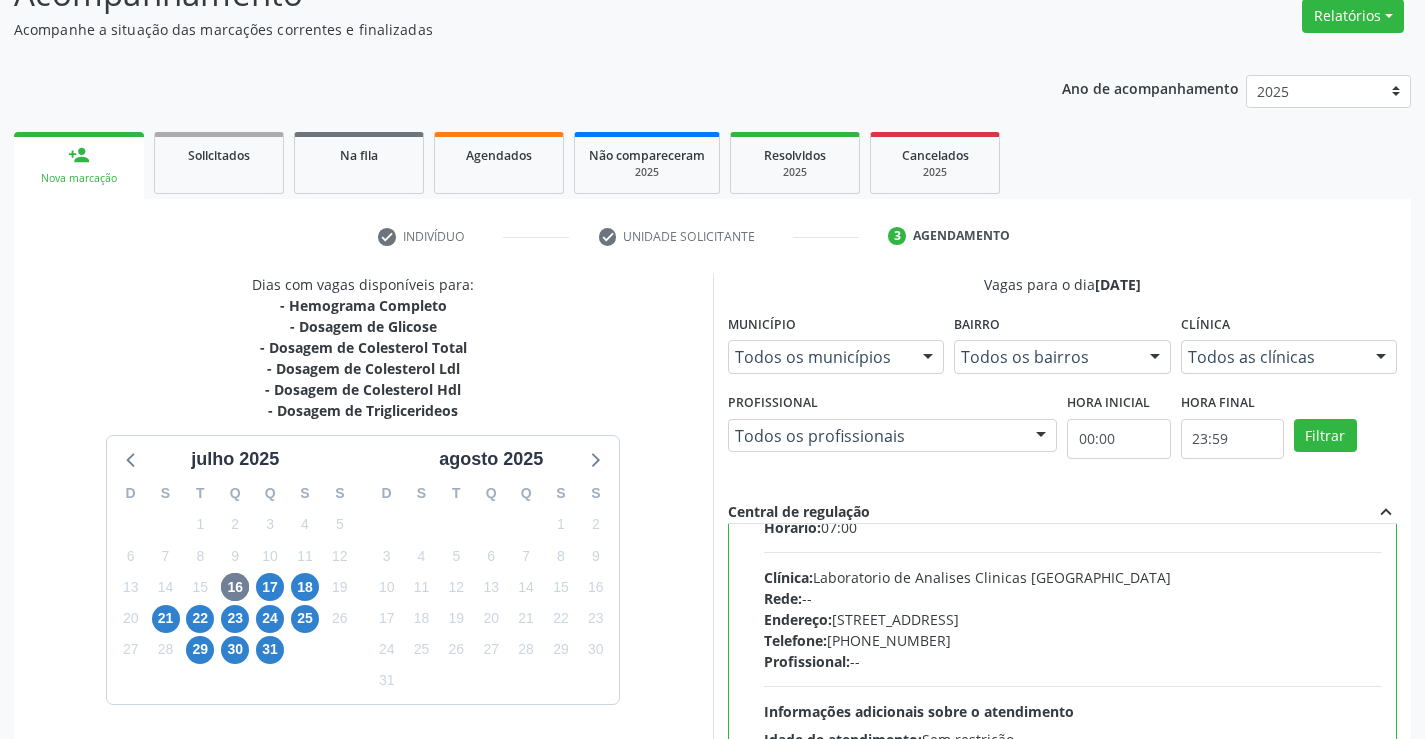 scroll, scrollTop: 99, scrollLeft: 0, axis: vertical 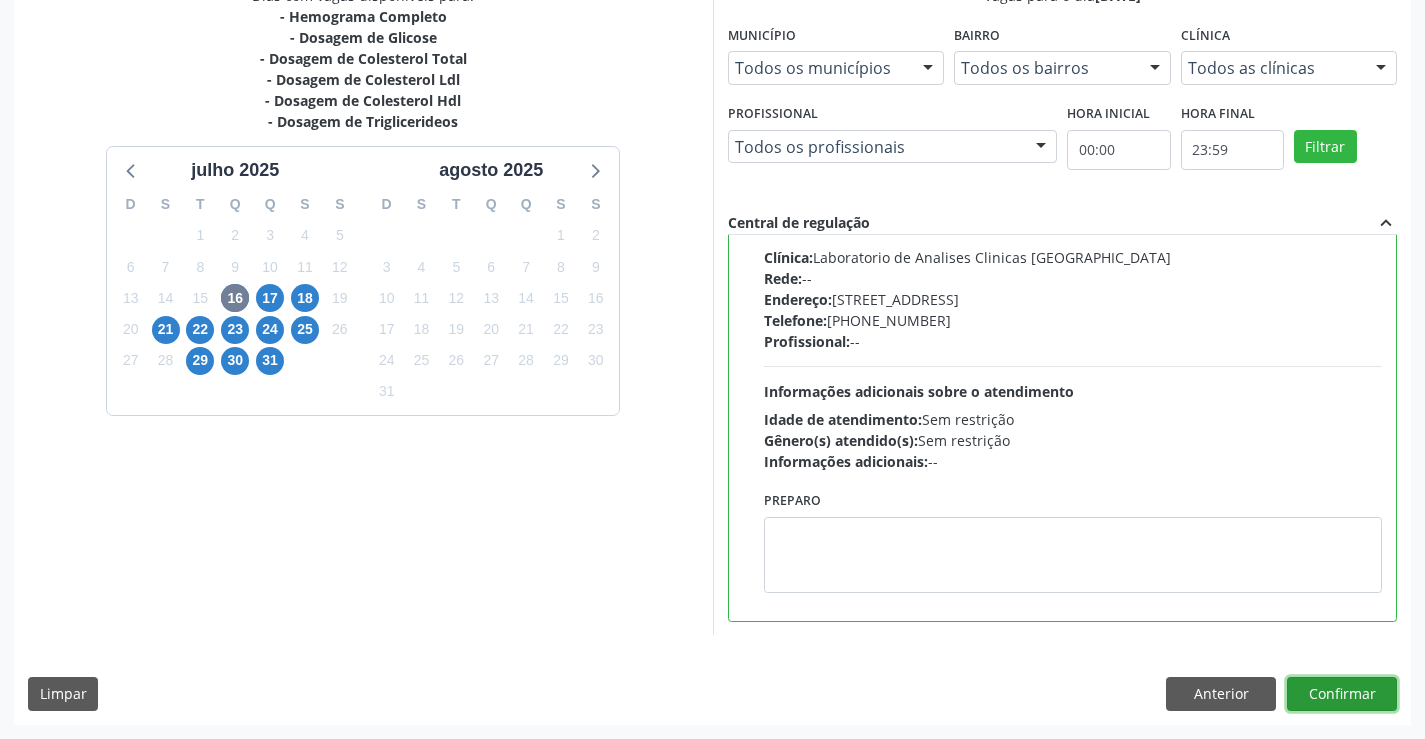 click on "Confirmar" at bounding box center [1342, 694] 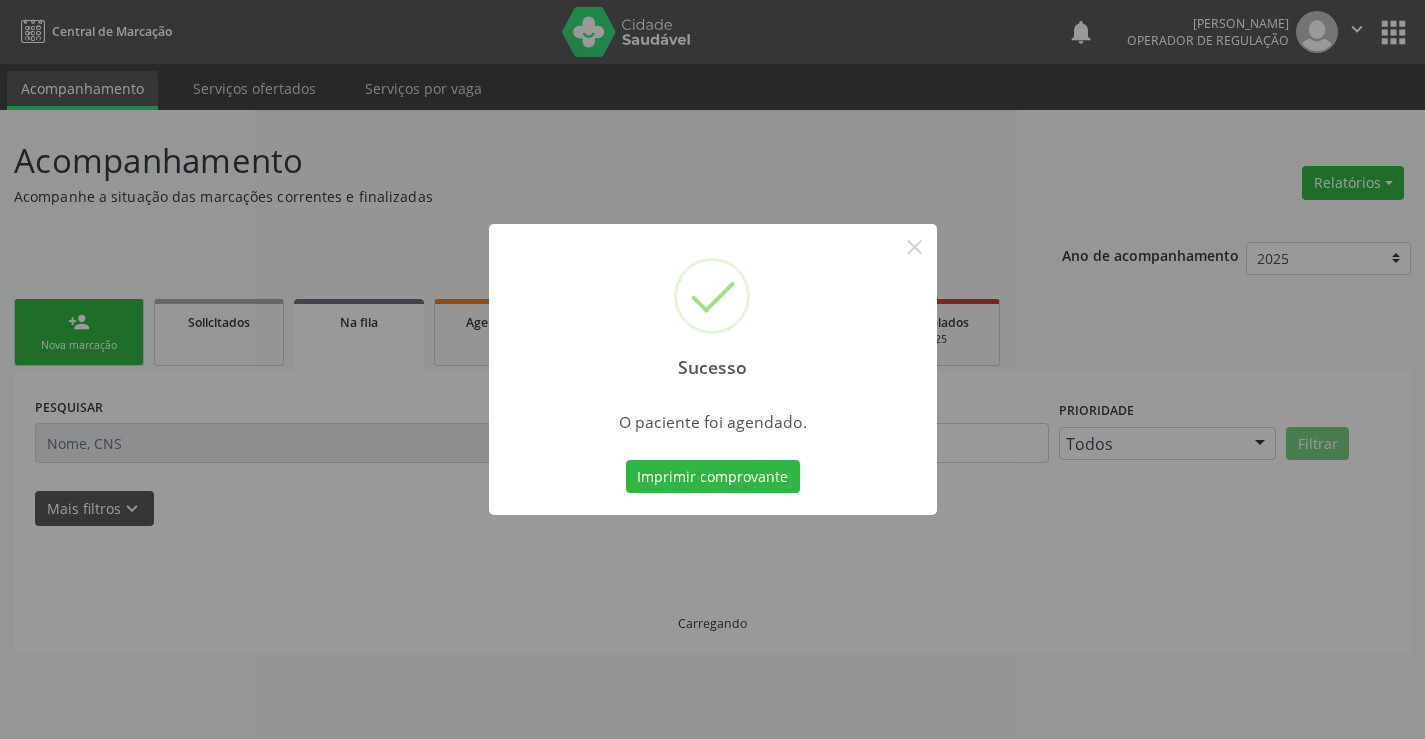 scroll, scrollTop: 0, scrollLeft: 0, axis: both 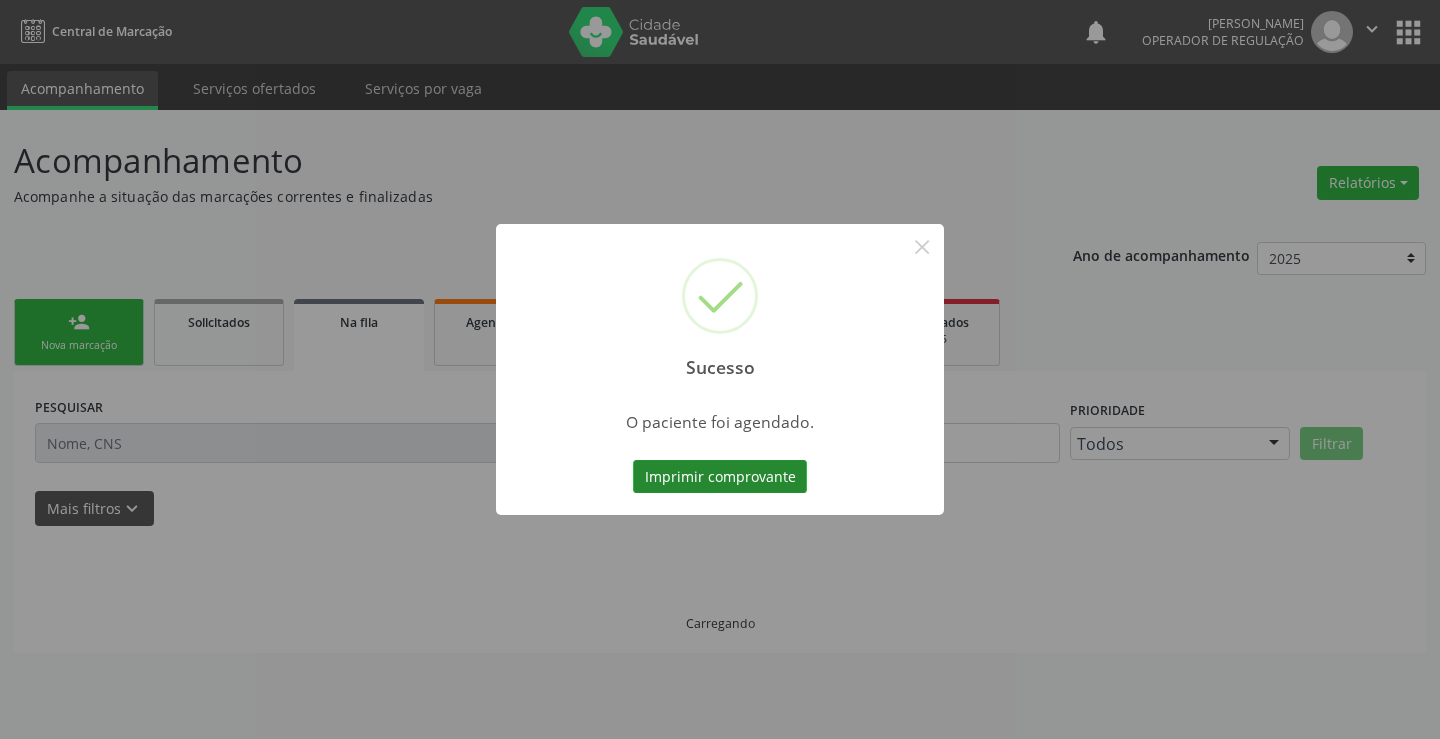 click on "Imprimir comprovante" at bounding box center [720, 477] 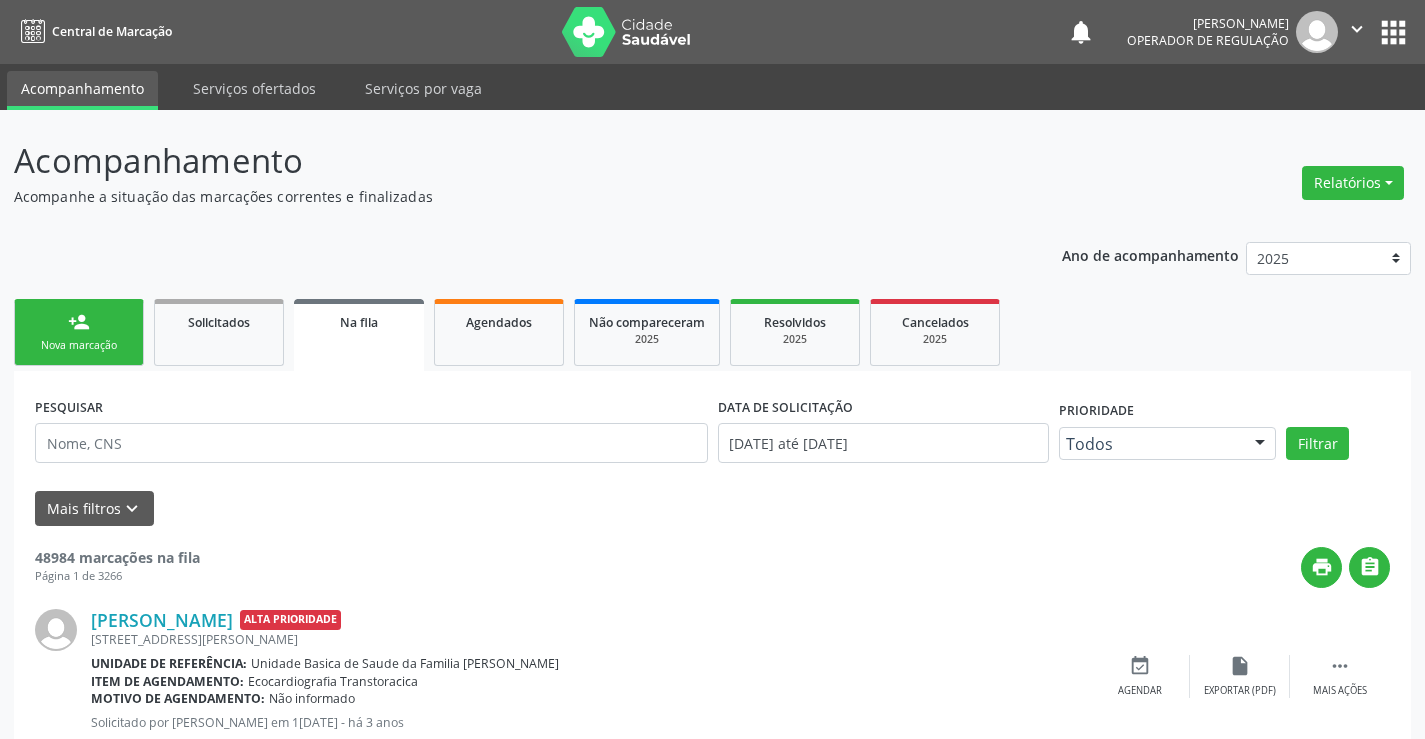 click on "person_add
Nova marcação" at bounding box center (79, 332) 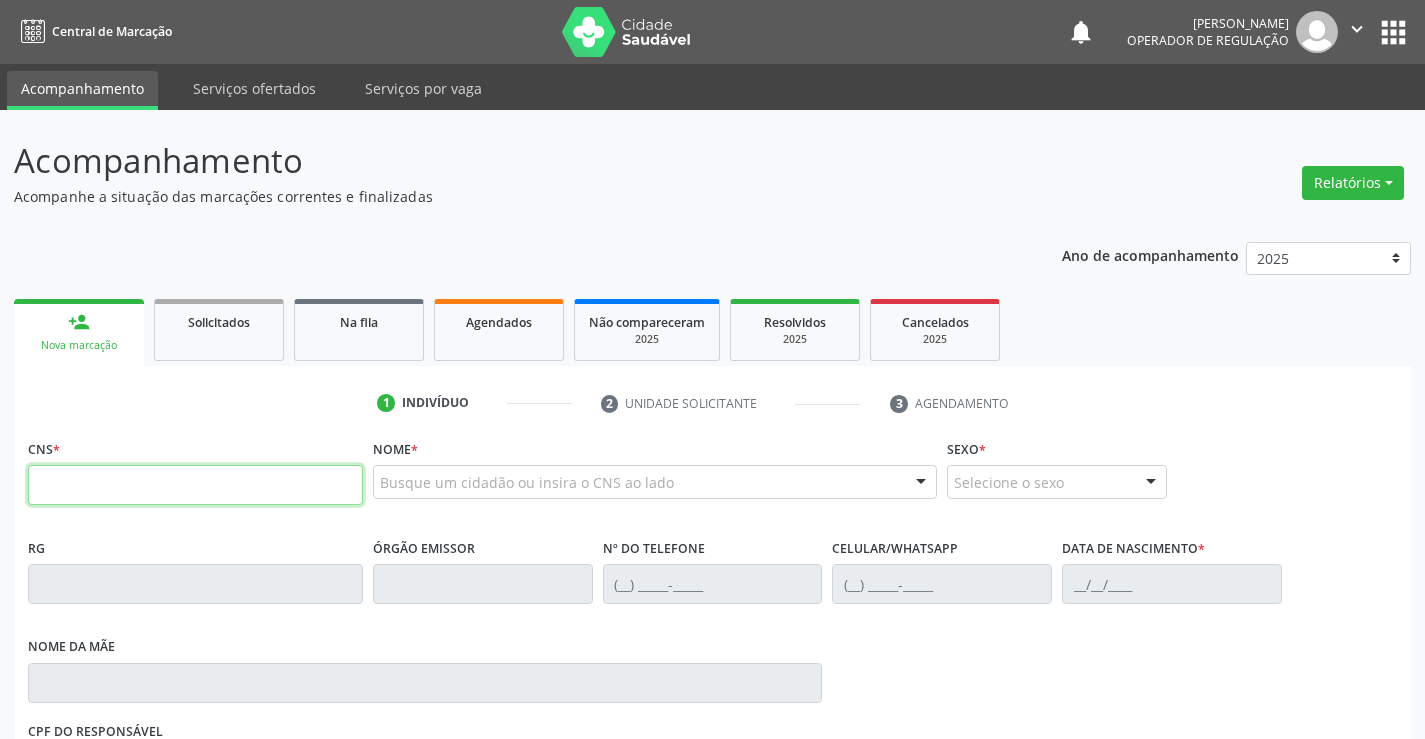 click at bounding box center [195, 485] 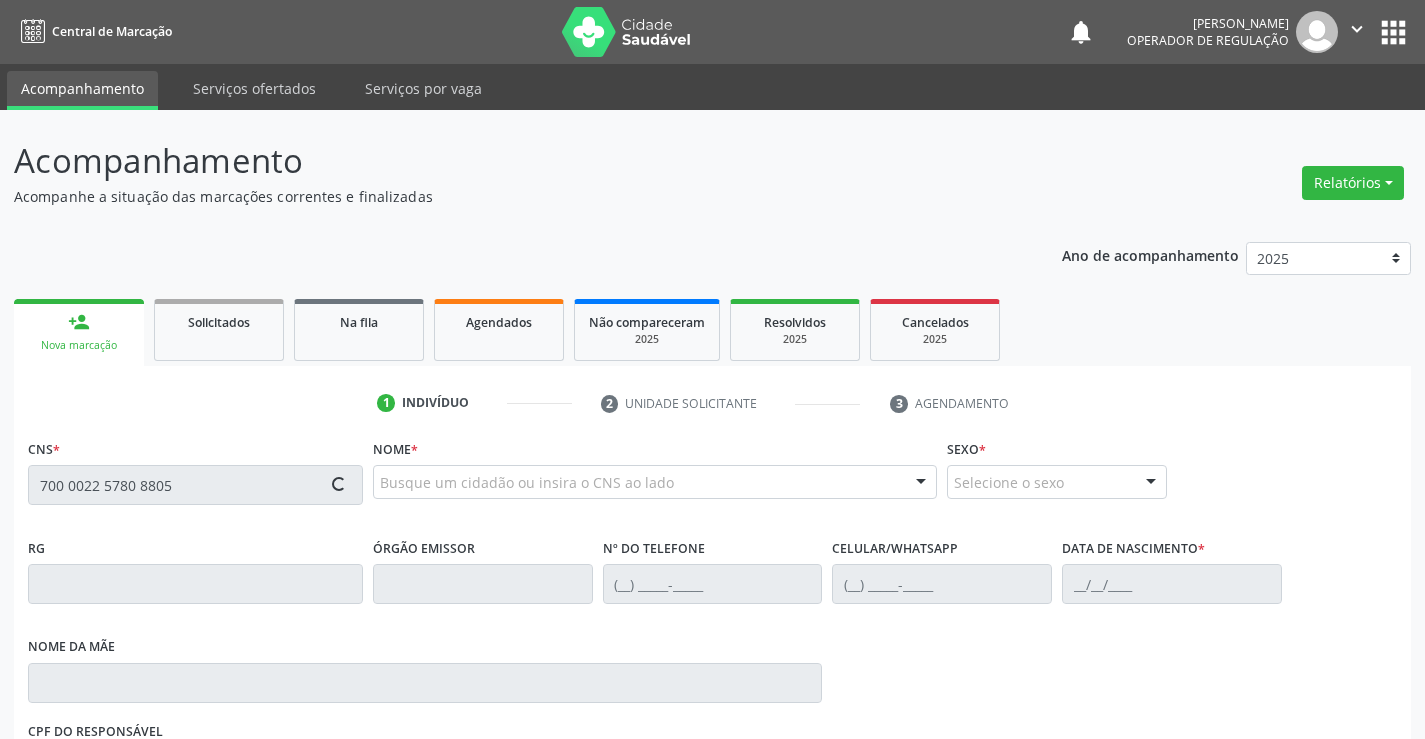 type on "700 0022 5780 8805" 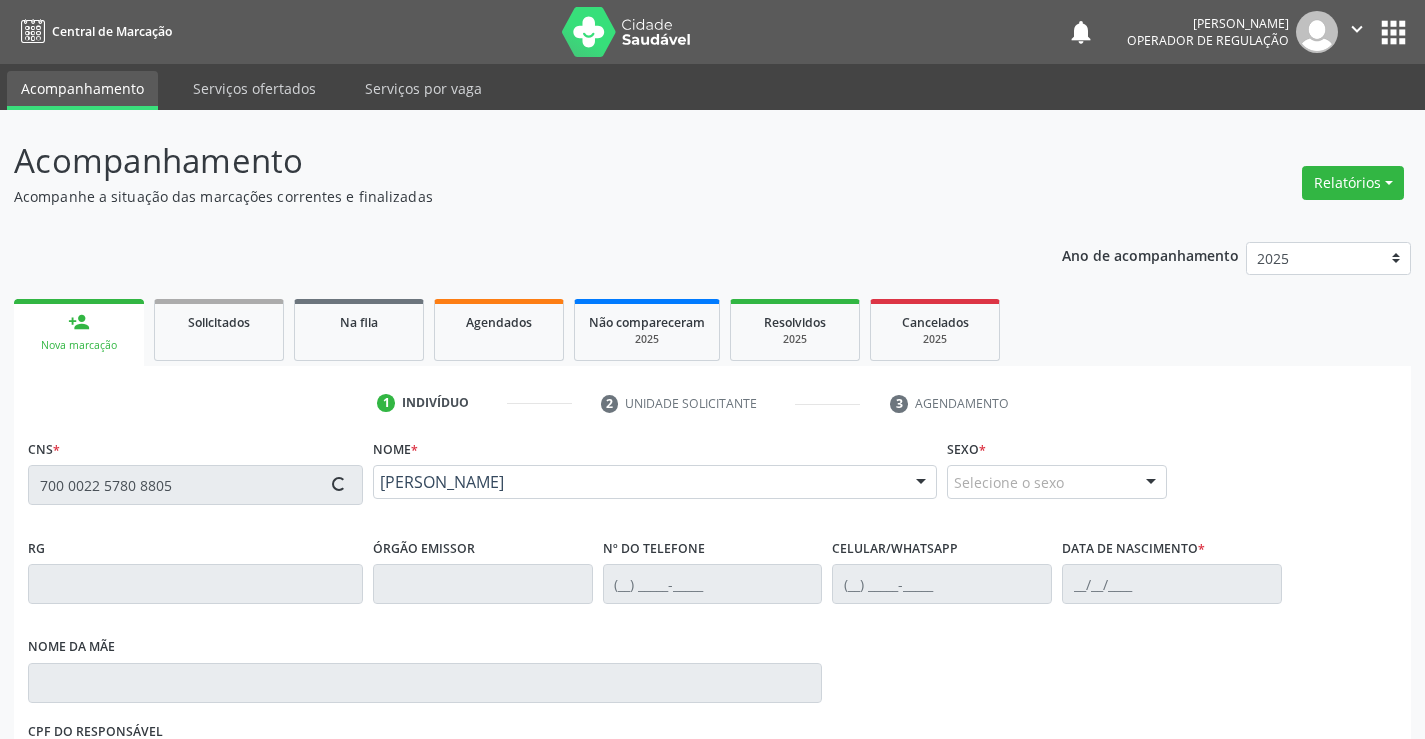 type on "1410523179" 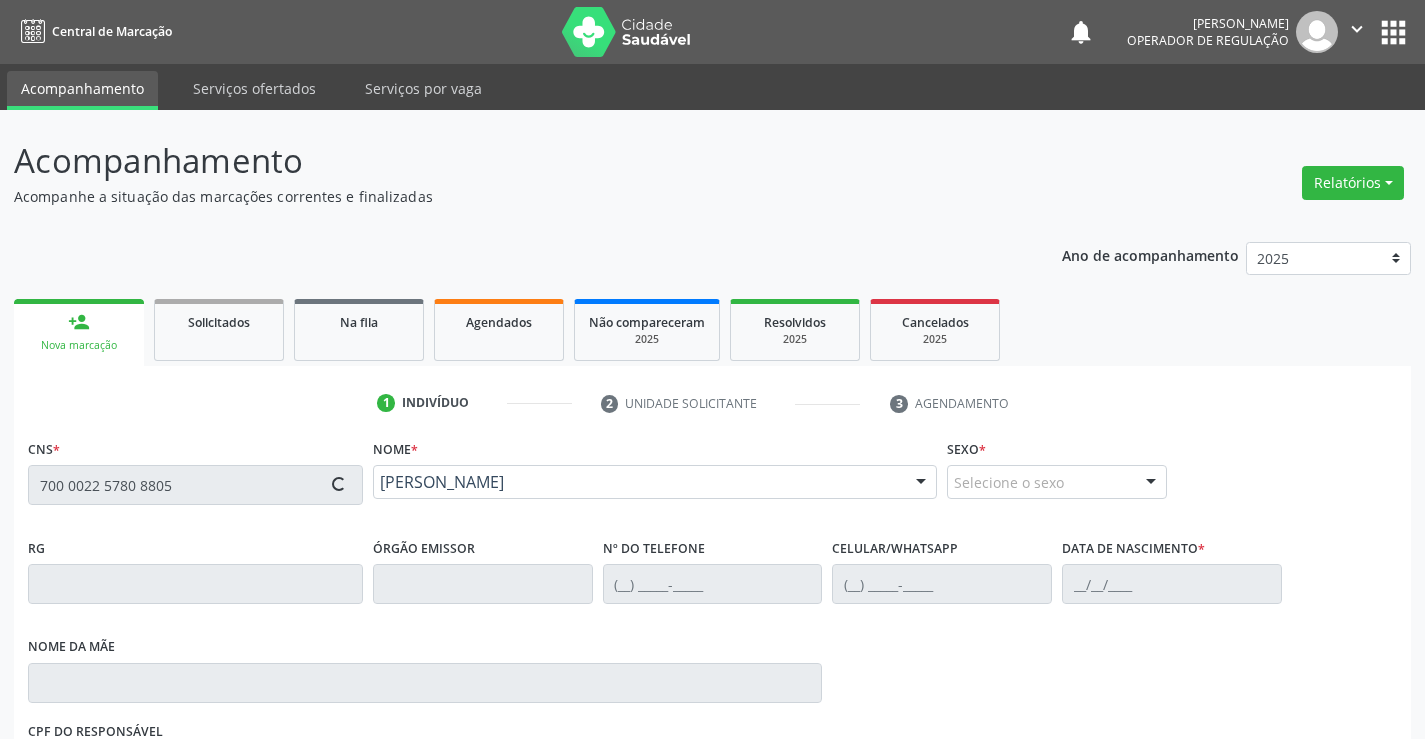 type on "(74) 99107-6665" 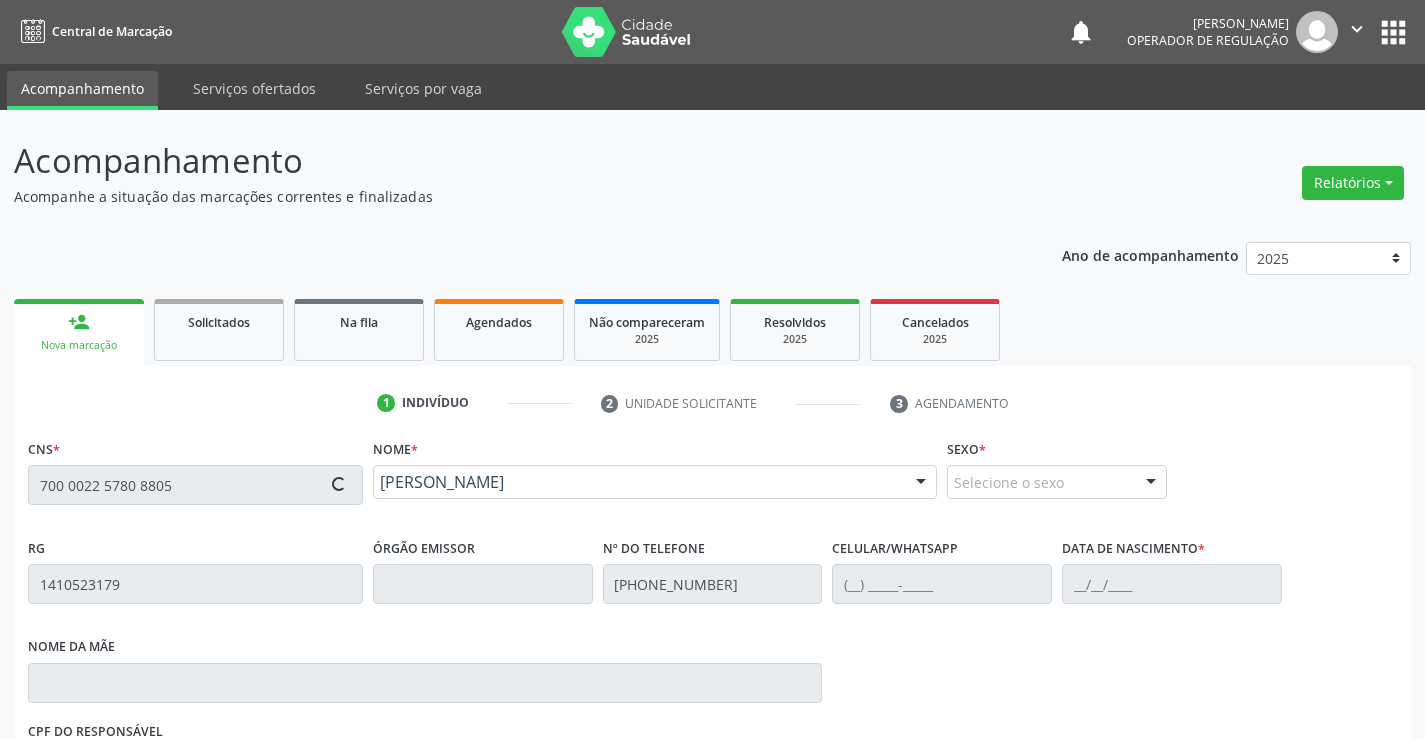 type on "03/09/1984" 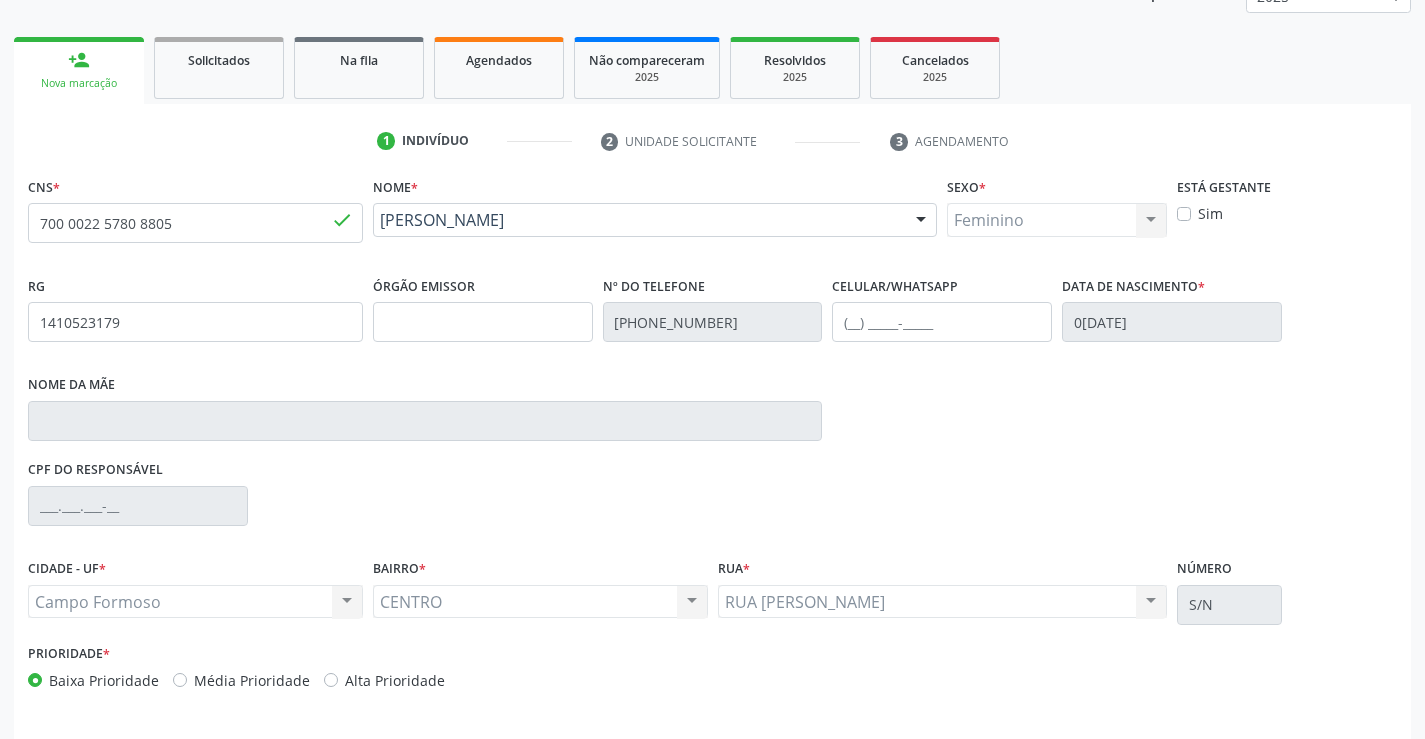 scroll, scrollTop: 331, scrollLeft: 0, axis: vertical 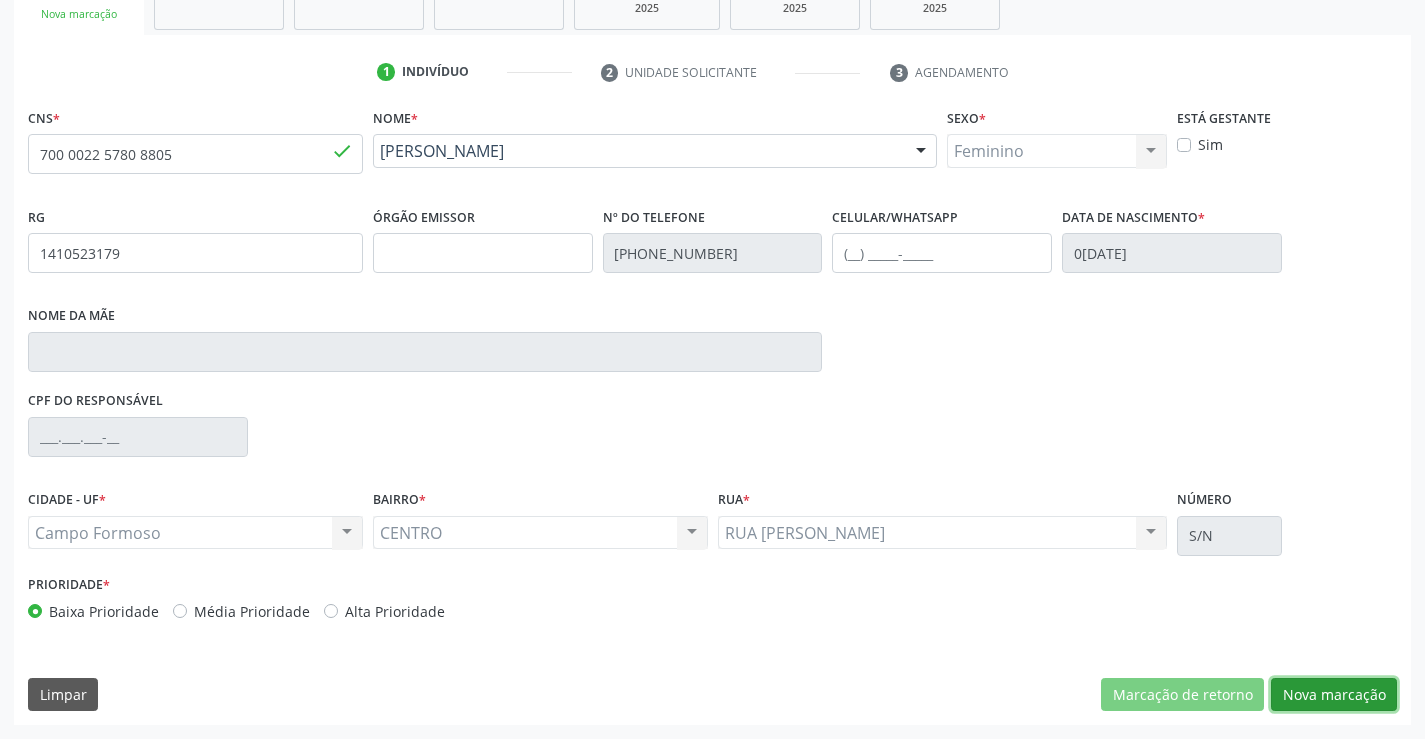 click on "Nova marcação" at bounding box center (1334, 695) 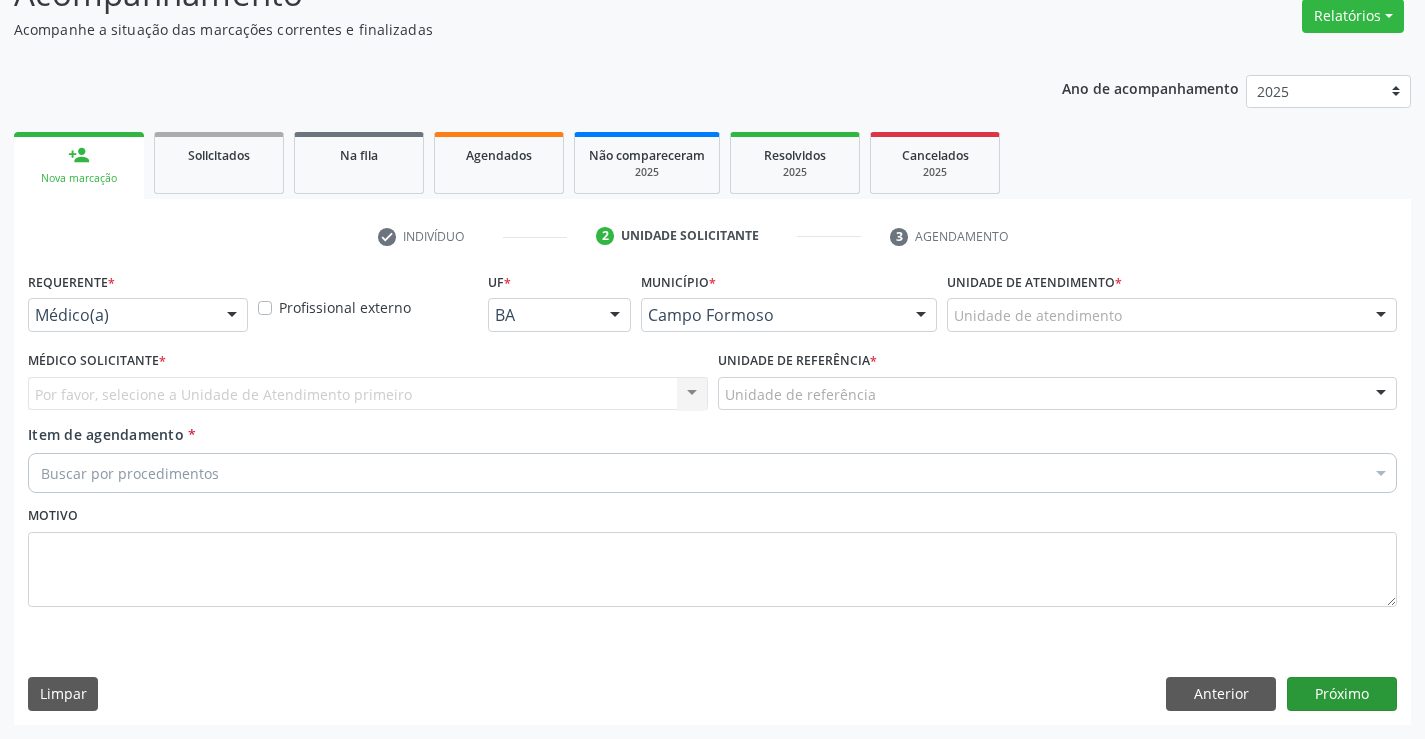 scroll, scrollTop: 167, scrollLeft: 0, axis: vertical 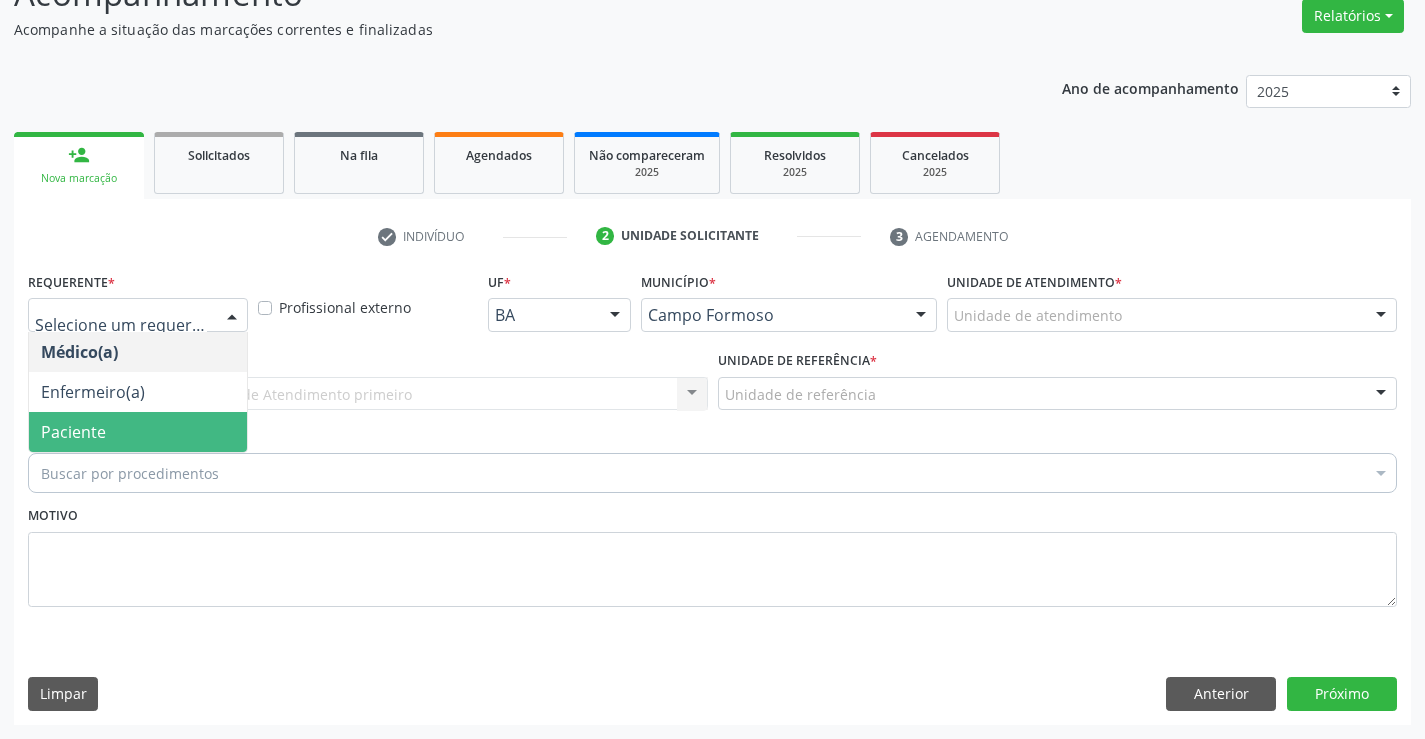 click on "Paciente" at bounding box center (138, 432) 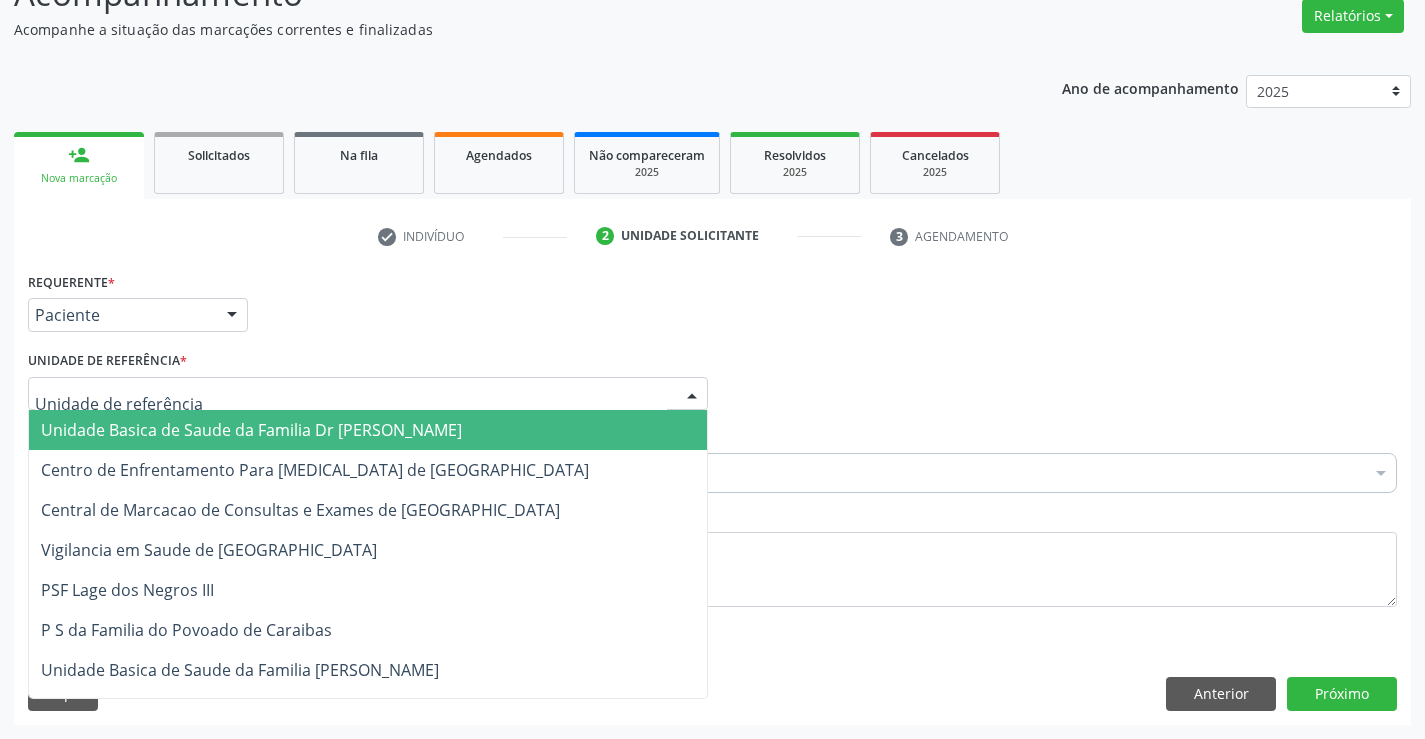 click on "Unidade Basica de Saude da Familia Dr [PERSON_NAME]" at bounding box center [251, 430] 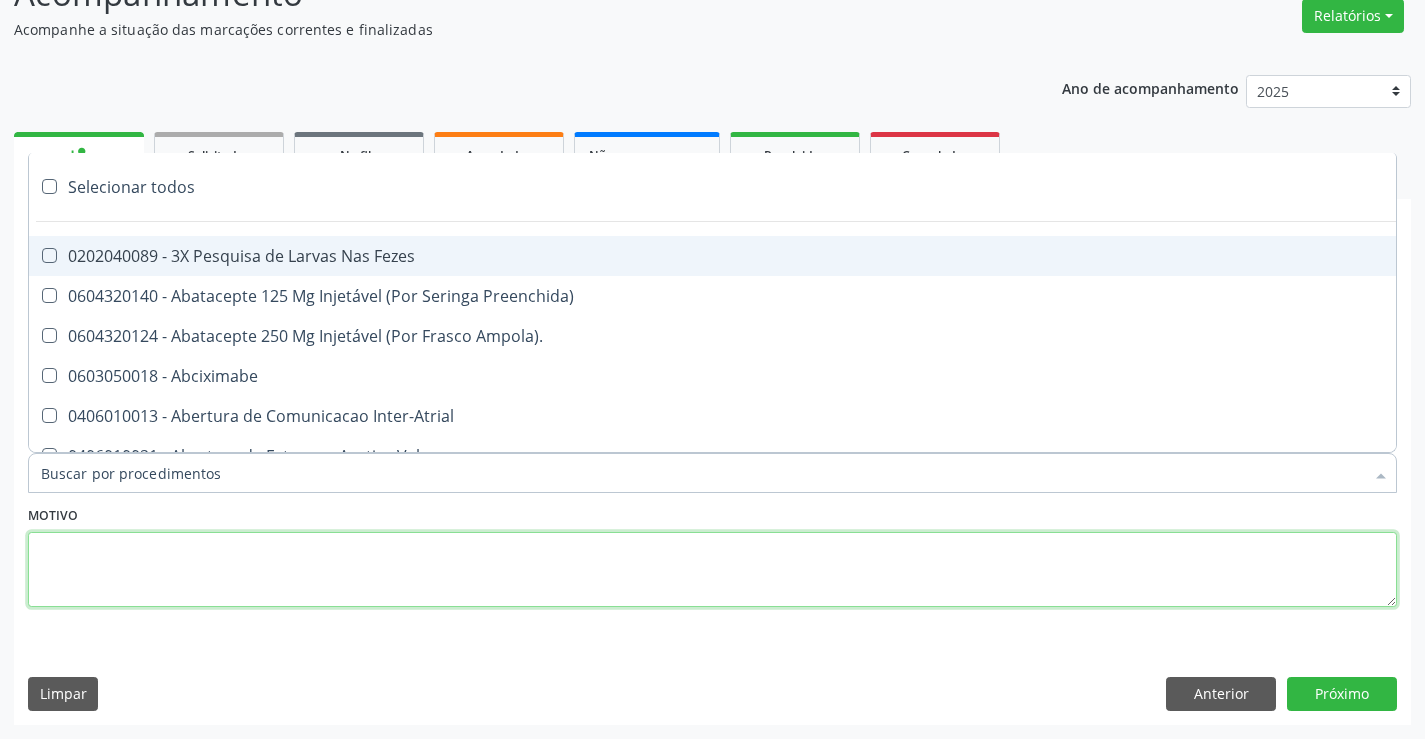 click at bounding box center [712, 570] 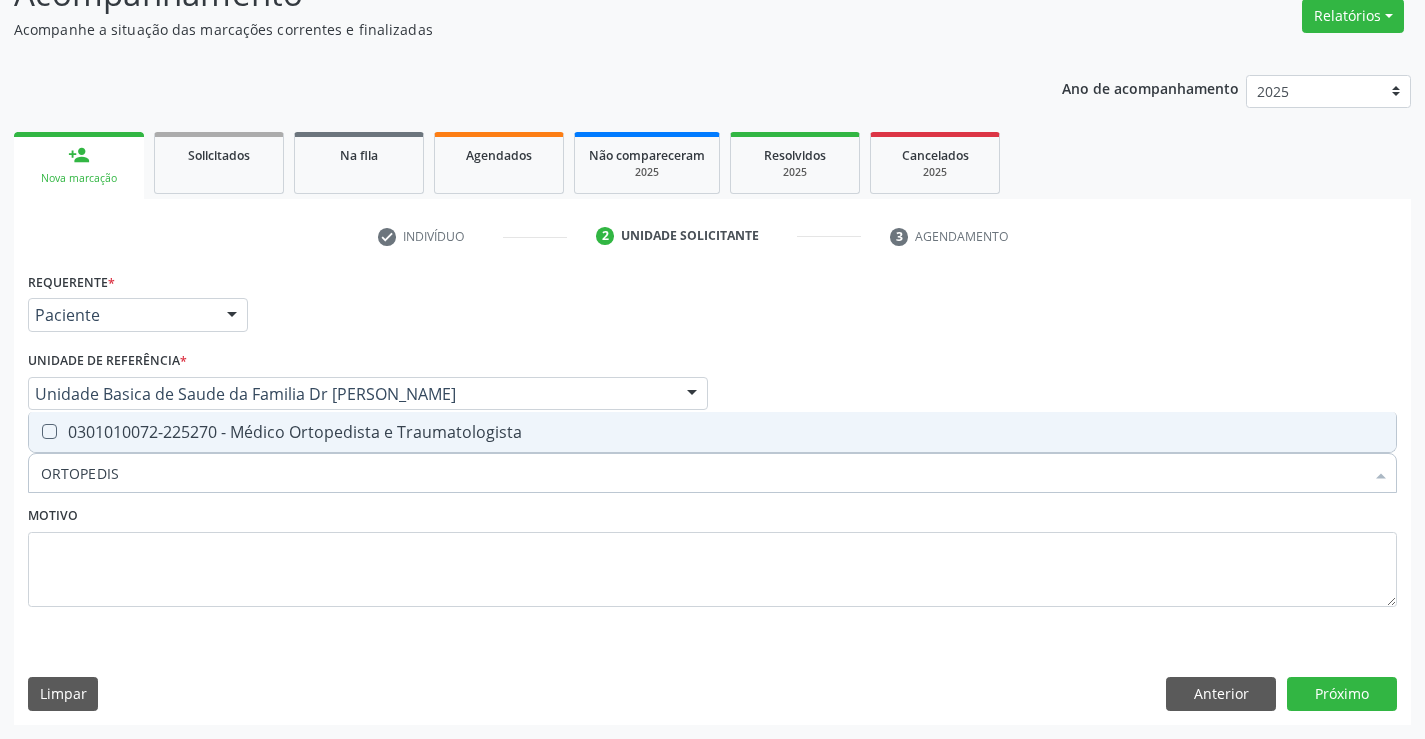 type on "ORTOPEDIST" 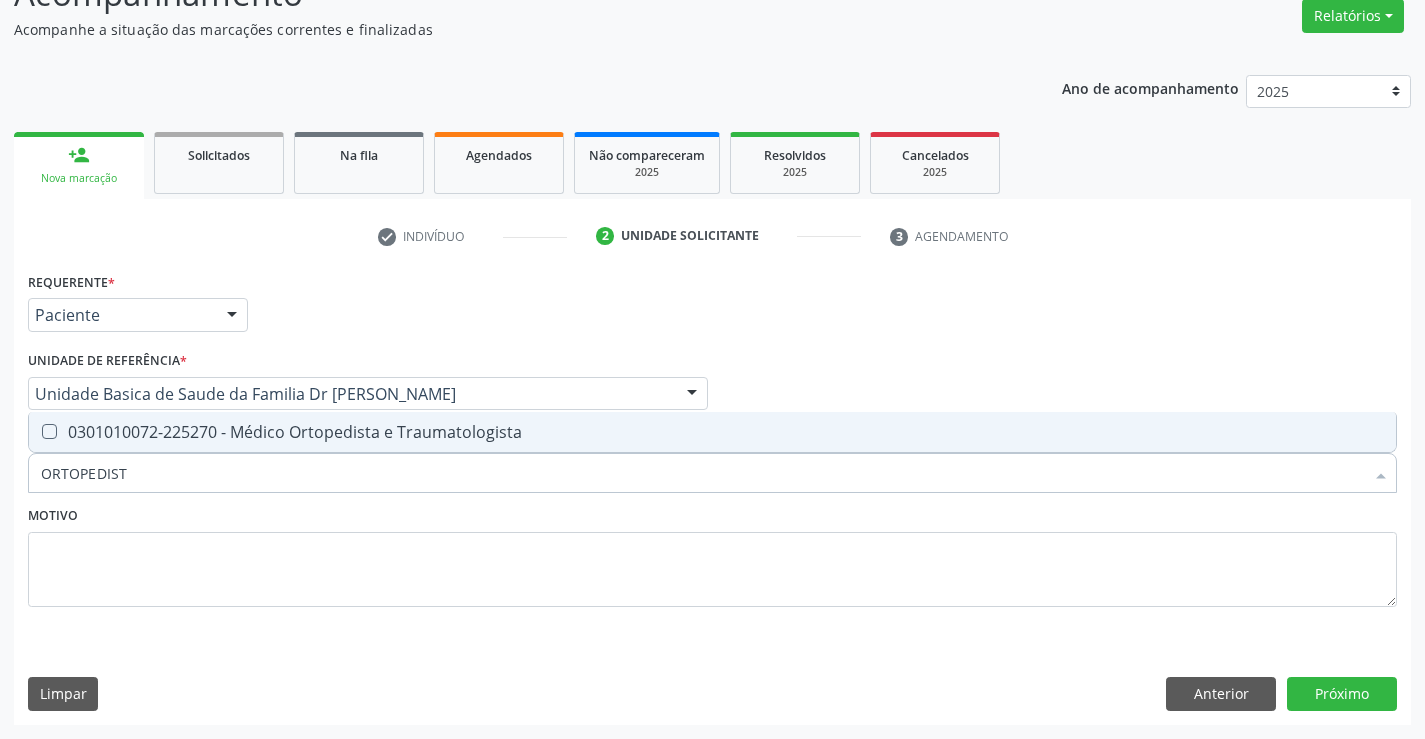 click on "0301010072-225270 - Médico Ortopedista e Traumatologista" at bounding box center (712, 432) 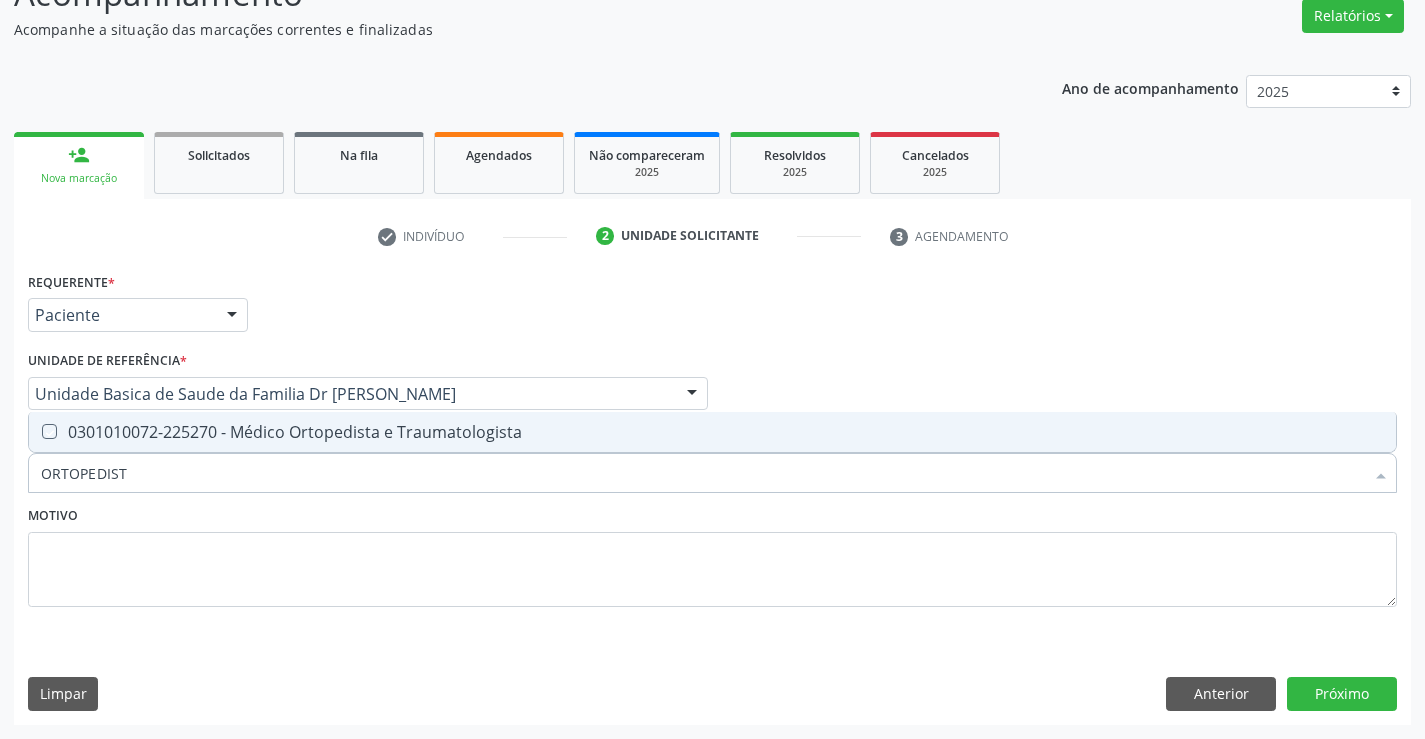 checkbox on "true" 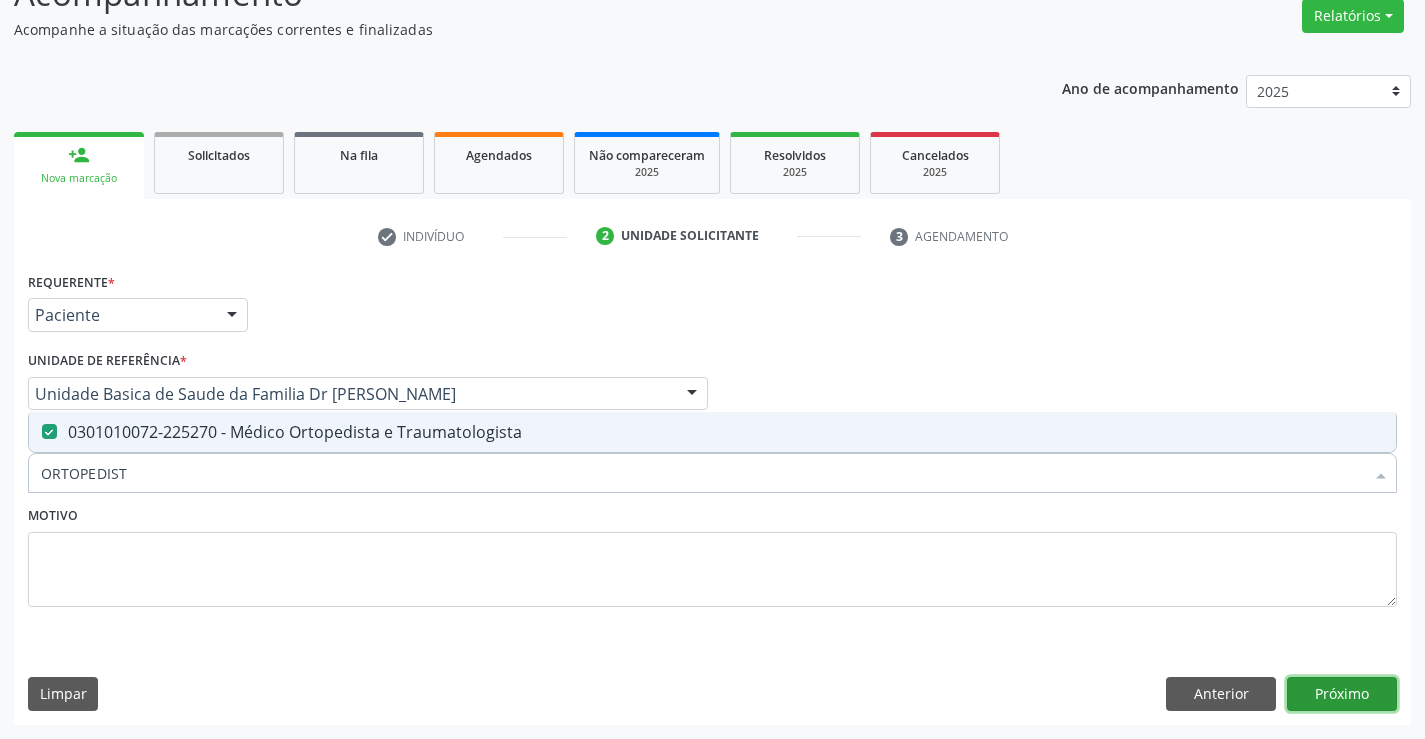 click on "Próximo" at bounding box center (1342, 694) 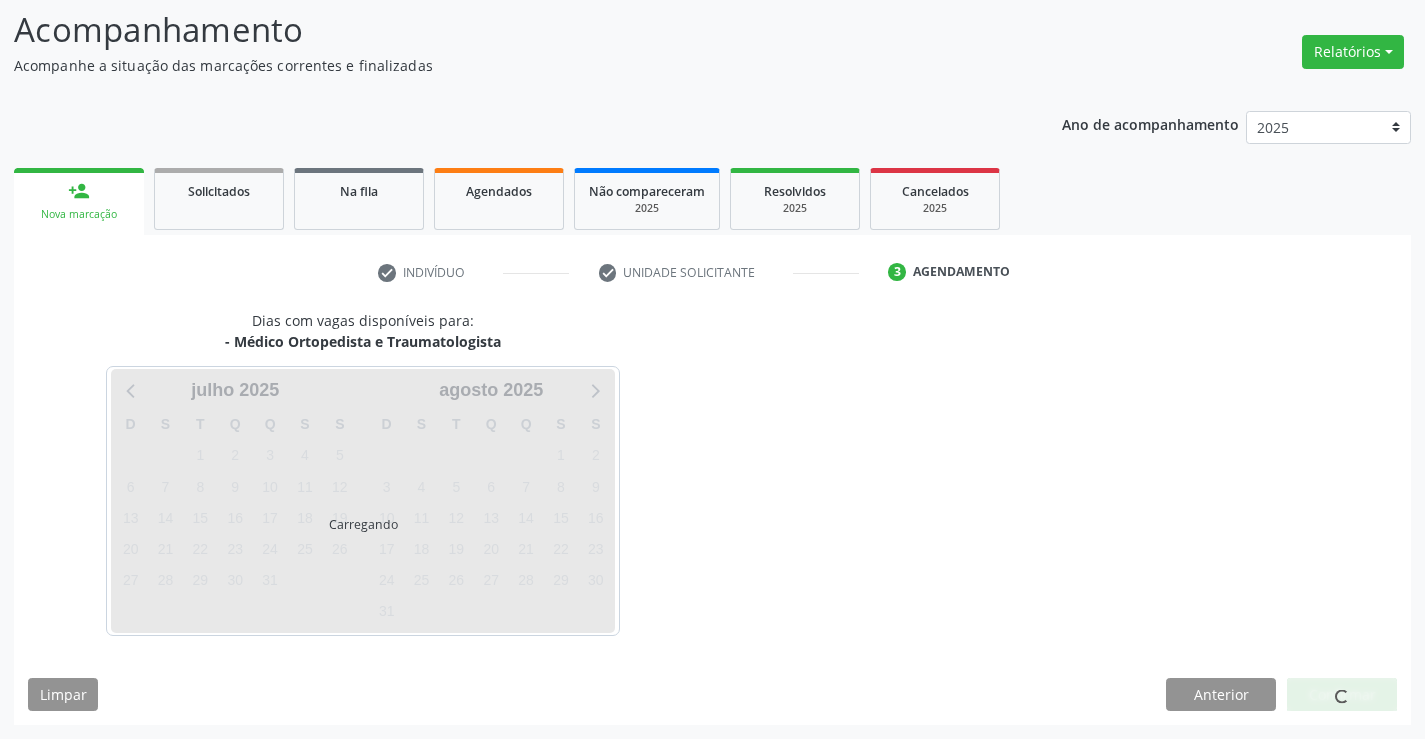 scroll, scrollTop: 131, scrollLeft: 0, axis: vertical 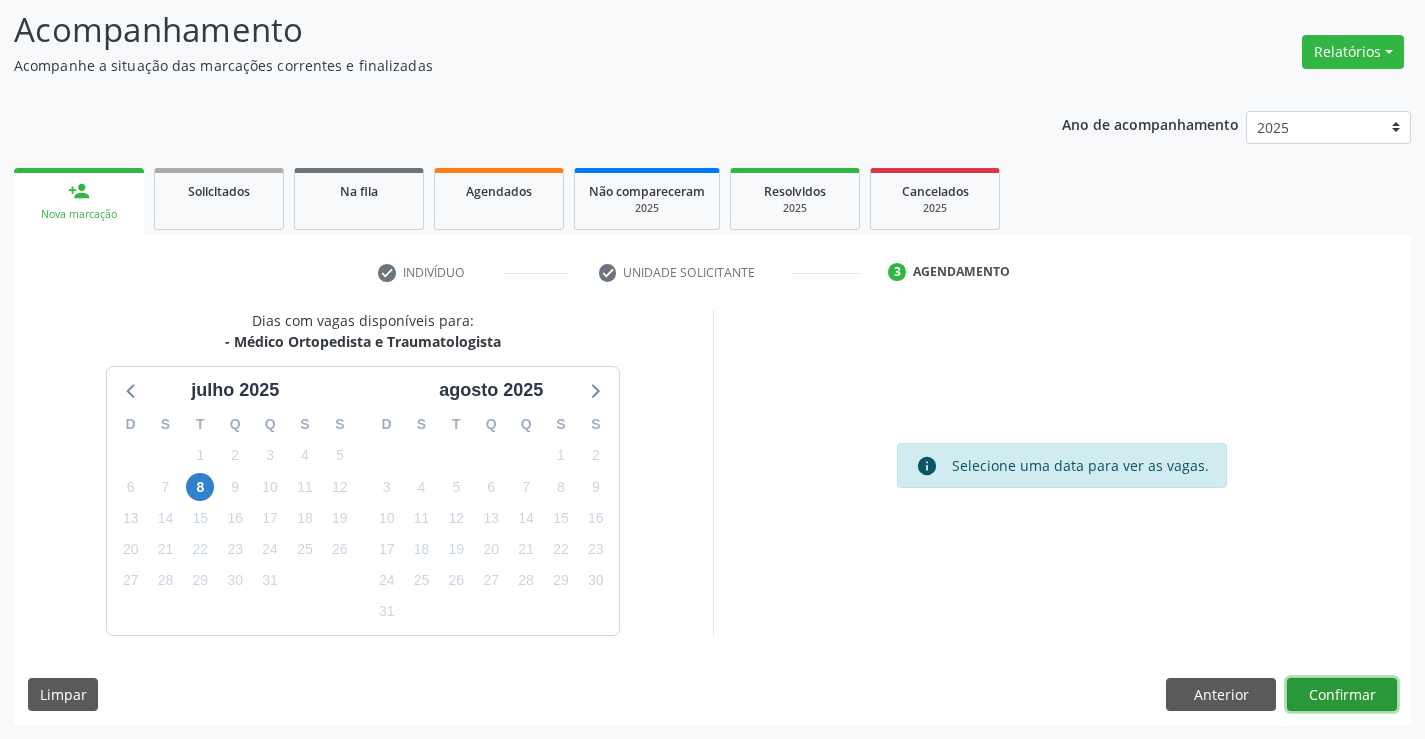 click on "Confirmar" at bounding box center (1342, 695) 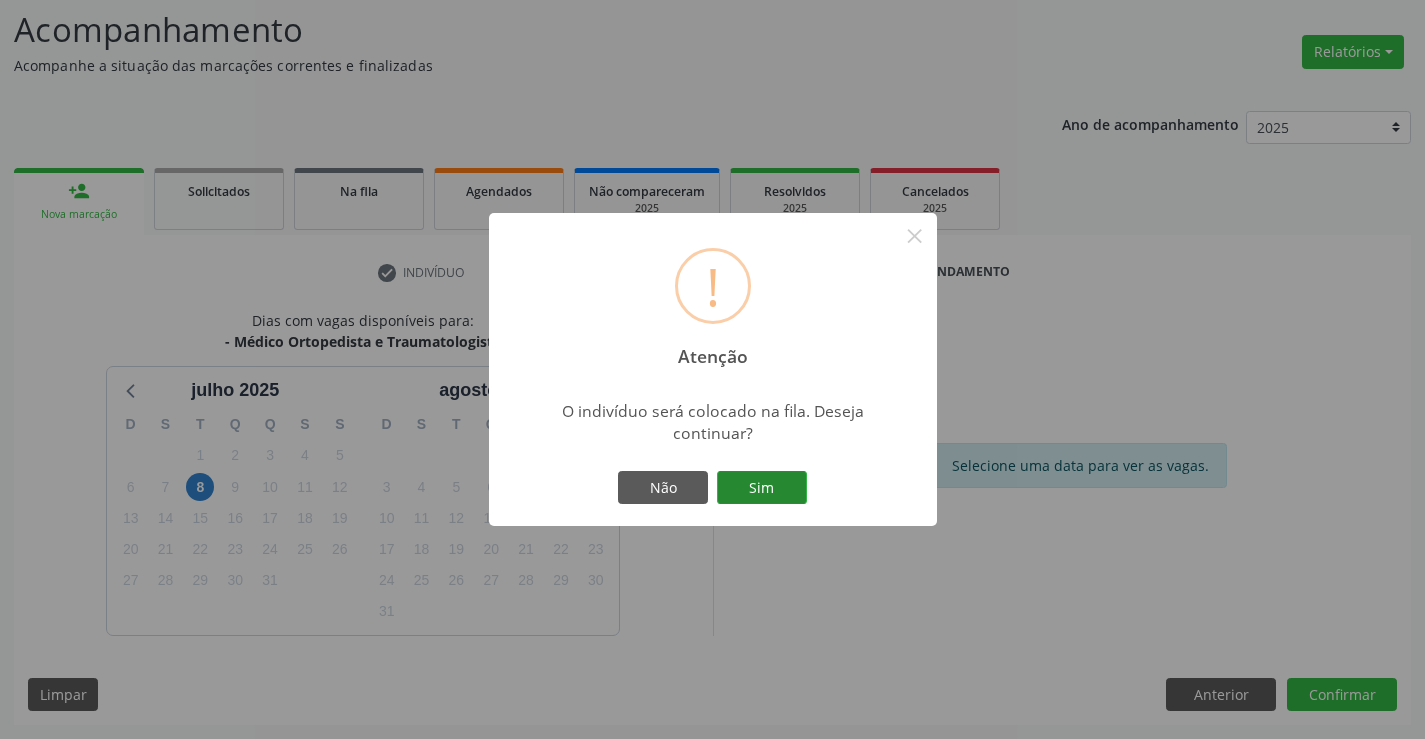 click on "Sim" at bounding box center (762, 488) 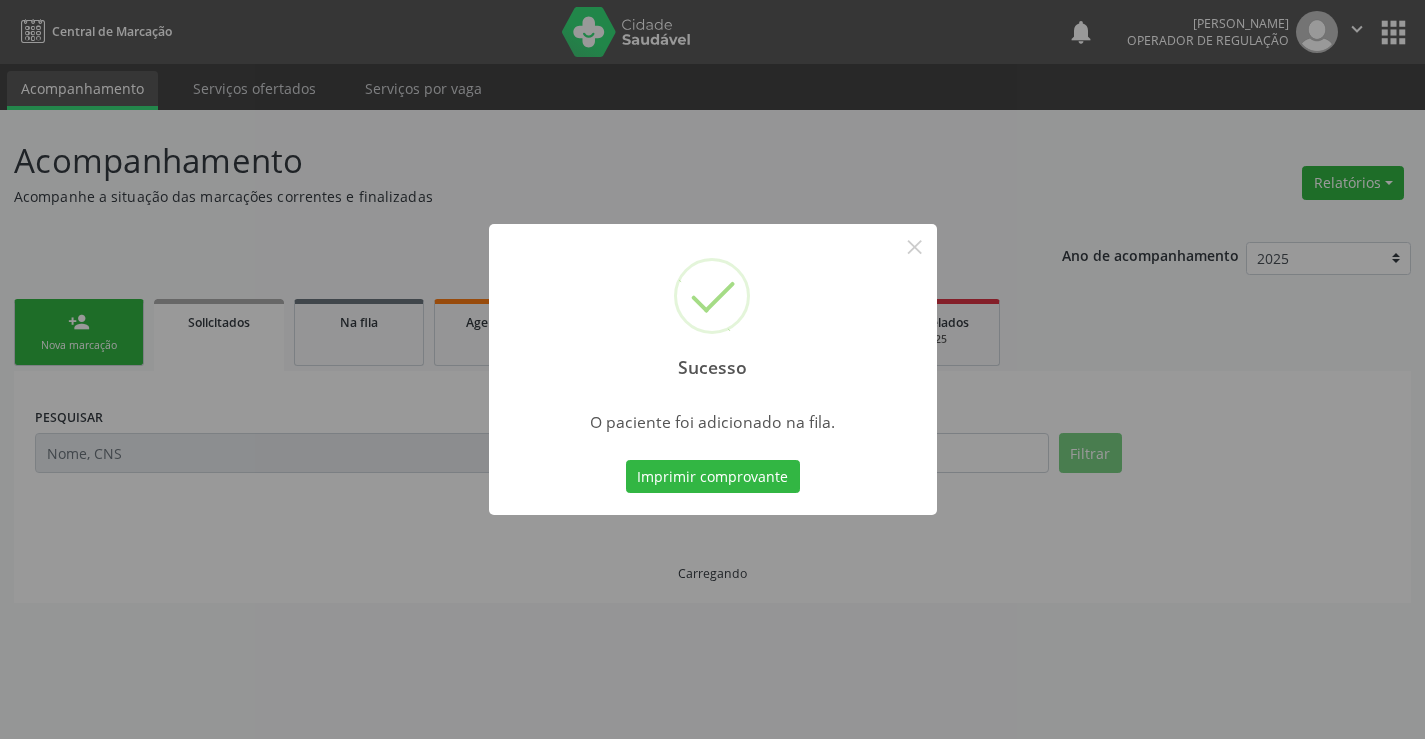 scroll, scrollTop: 0, scrollLeft: 0, axis: both 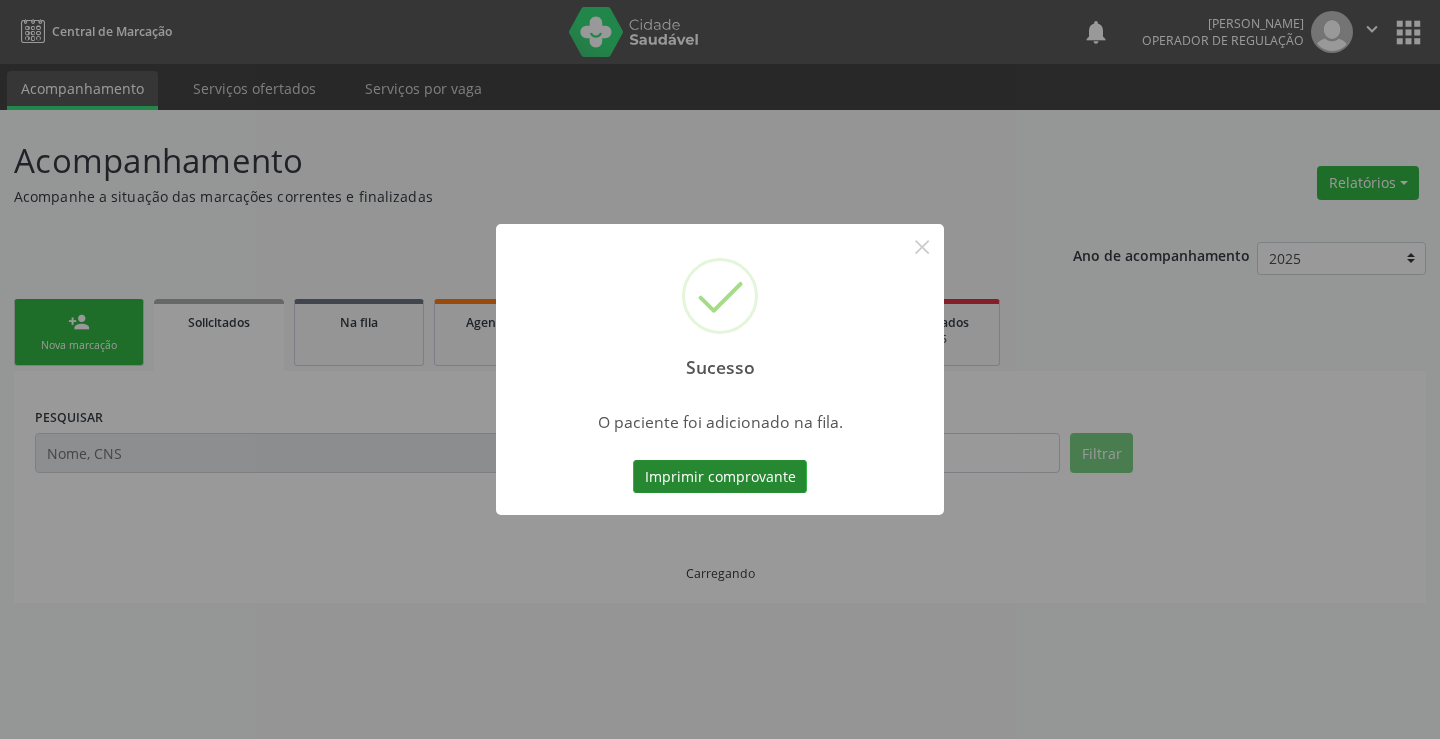 click on "Imprimir comprovante" at bounding box center (720, 477) 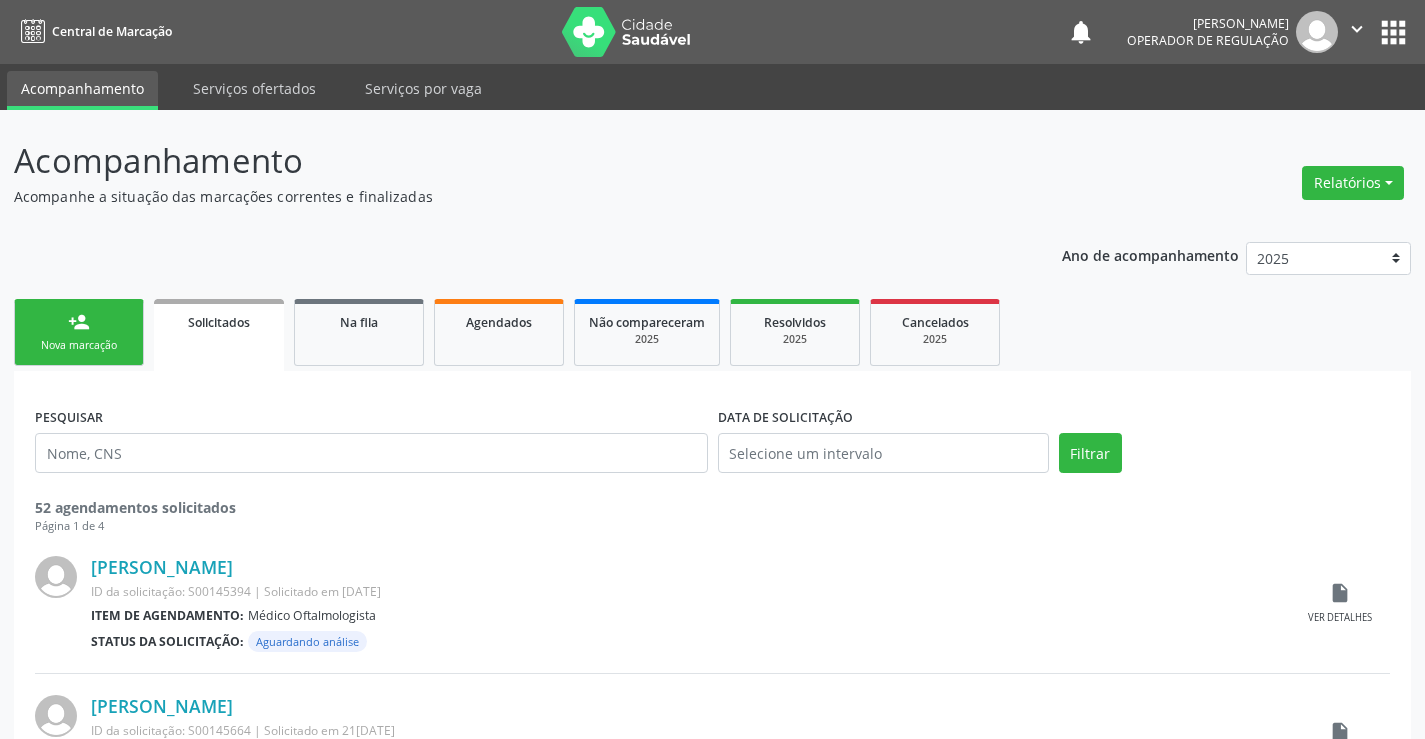 click on "person_add" at bounding box center (79, 322) 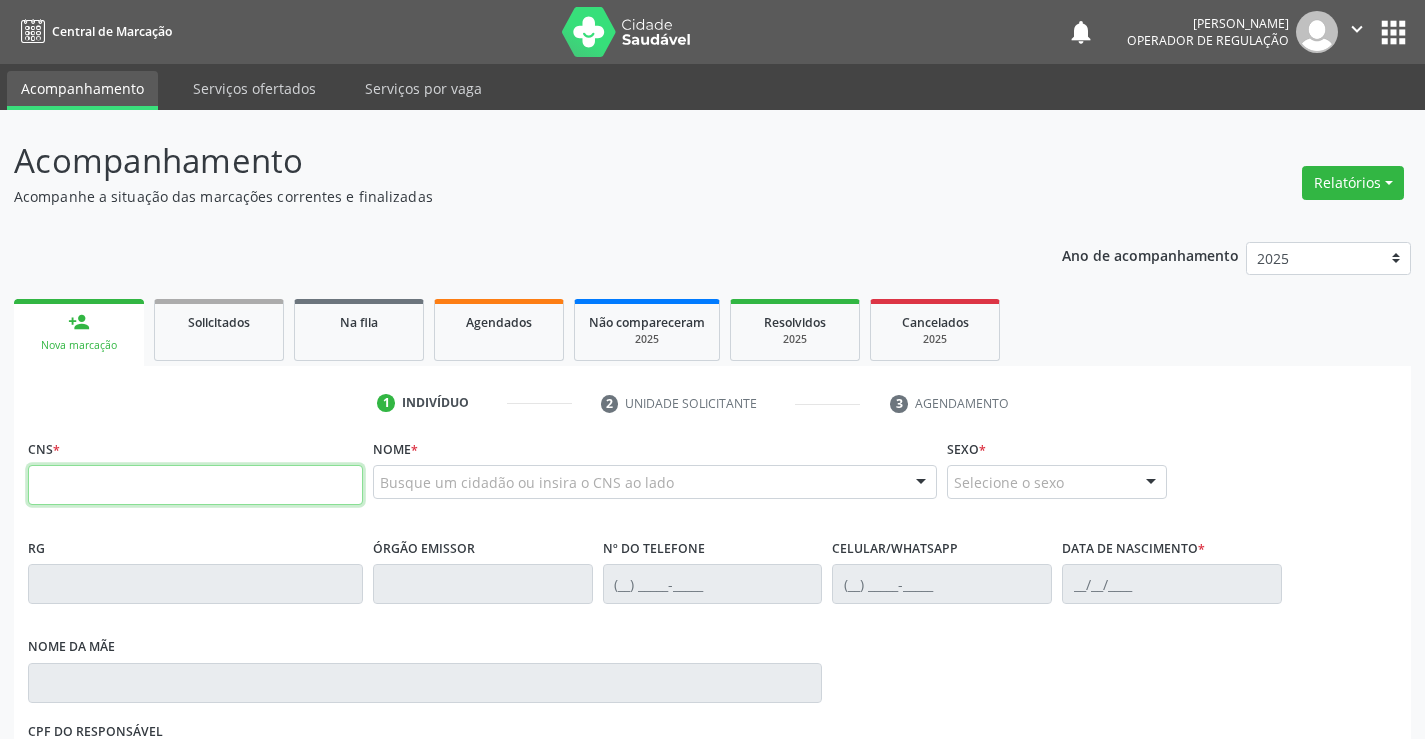 click at bounding box center (195, 485) 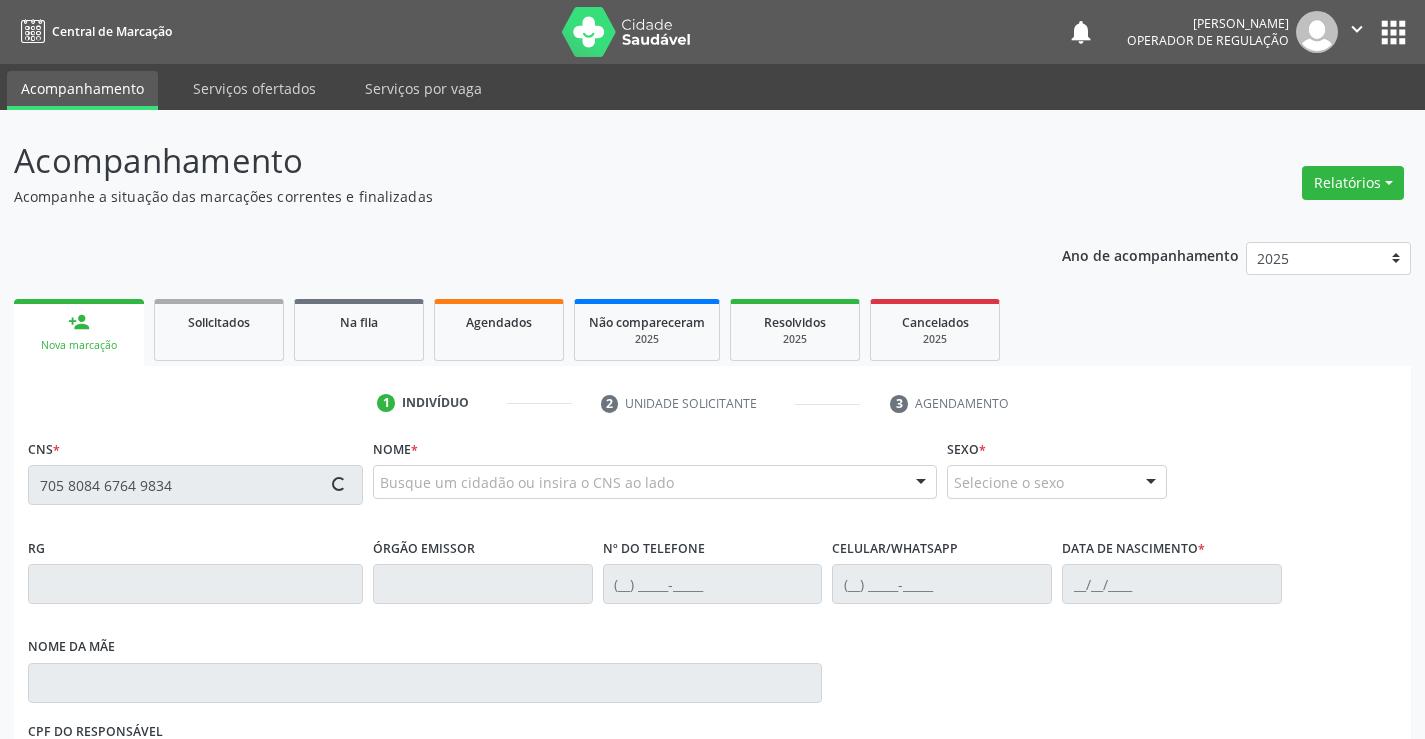 type on "705 8084 6764 9834" 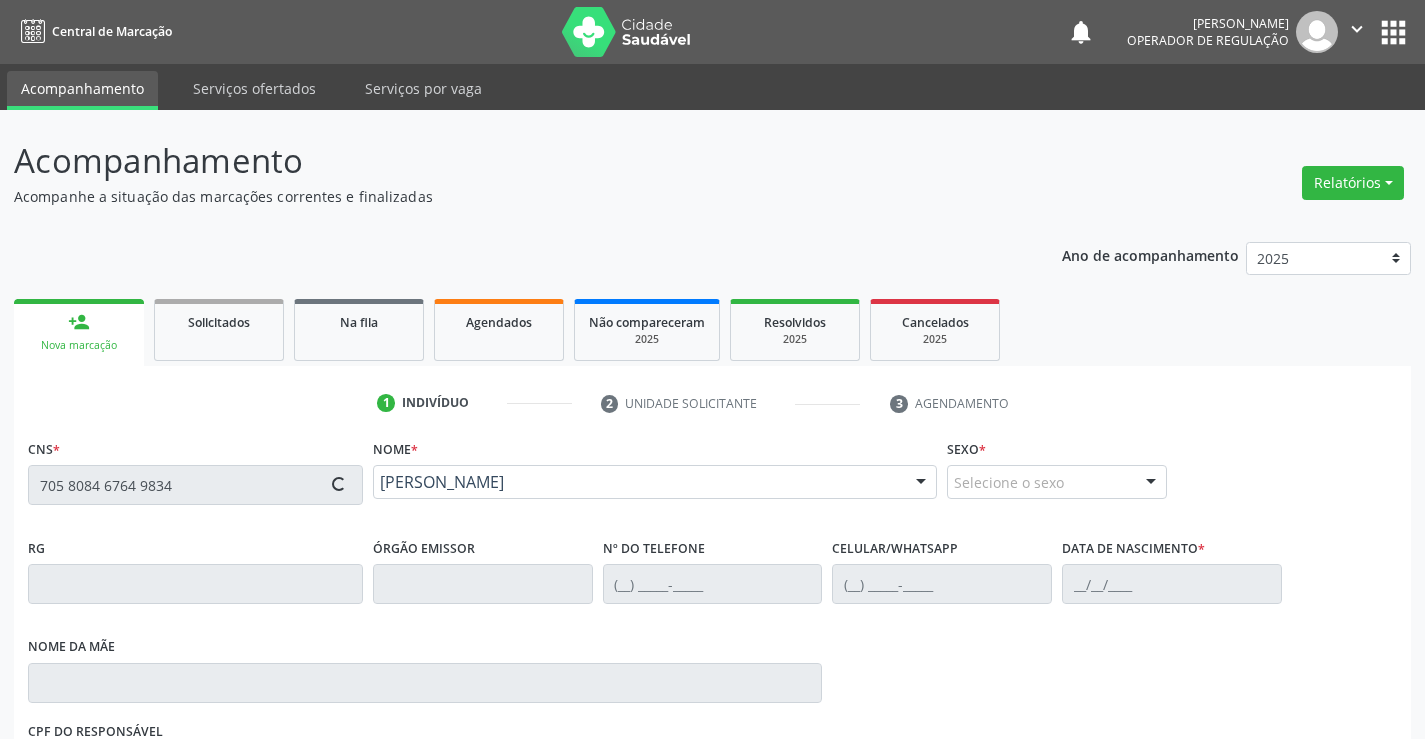 type on "027136015520181" 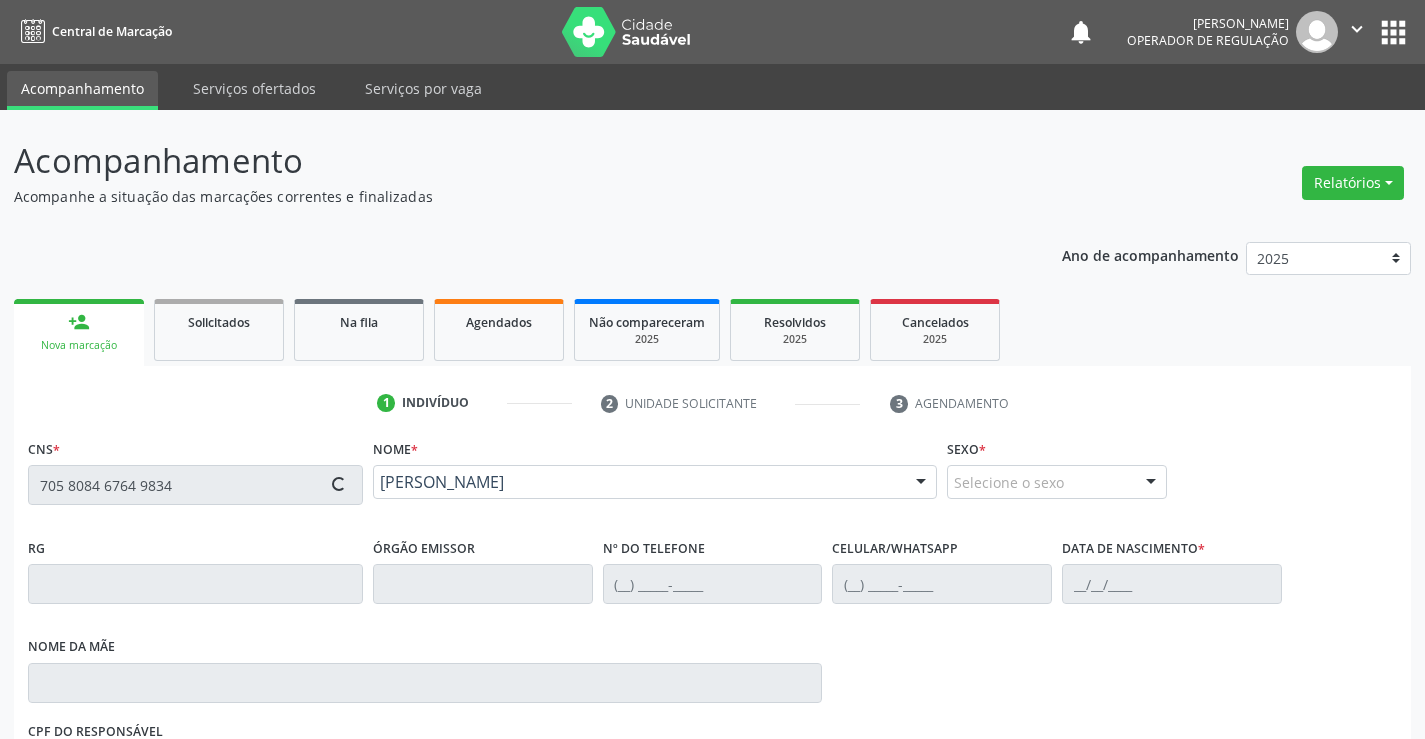 type on "(75) 99873-5516" 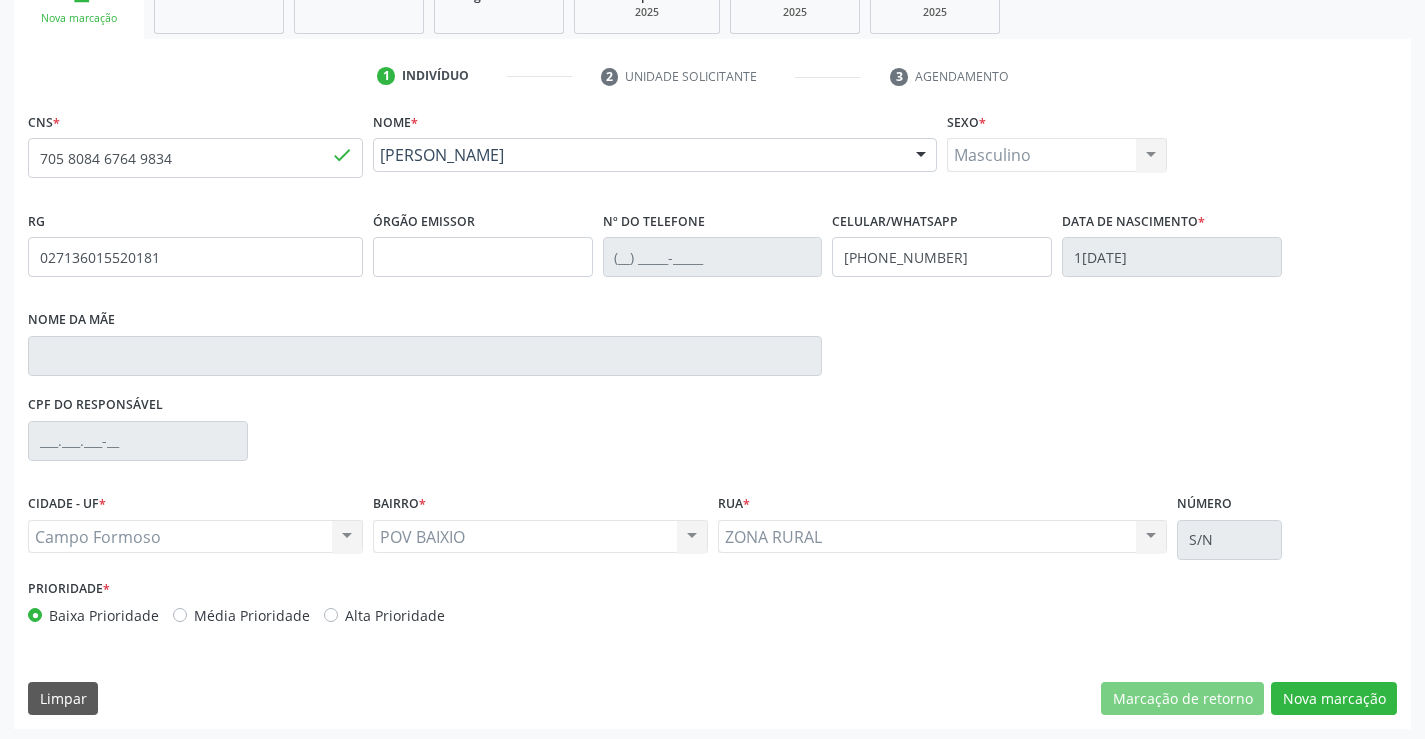 scroll, scrollTop: 331, scrollLeft: 0, axis: vertical 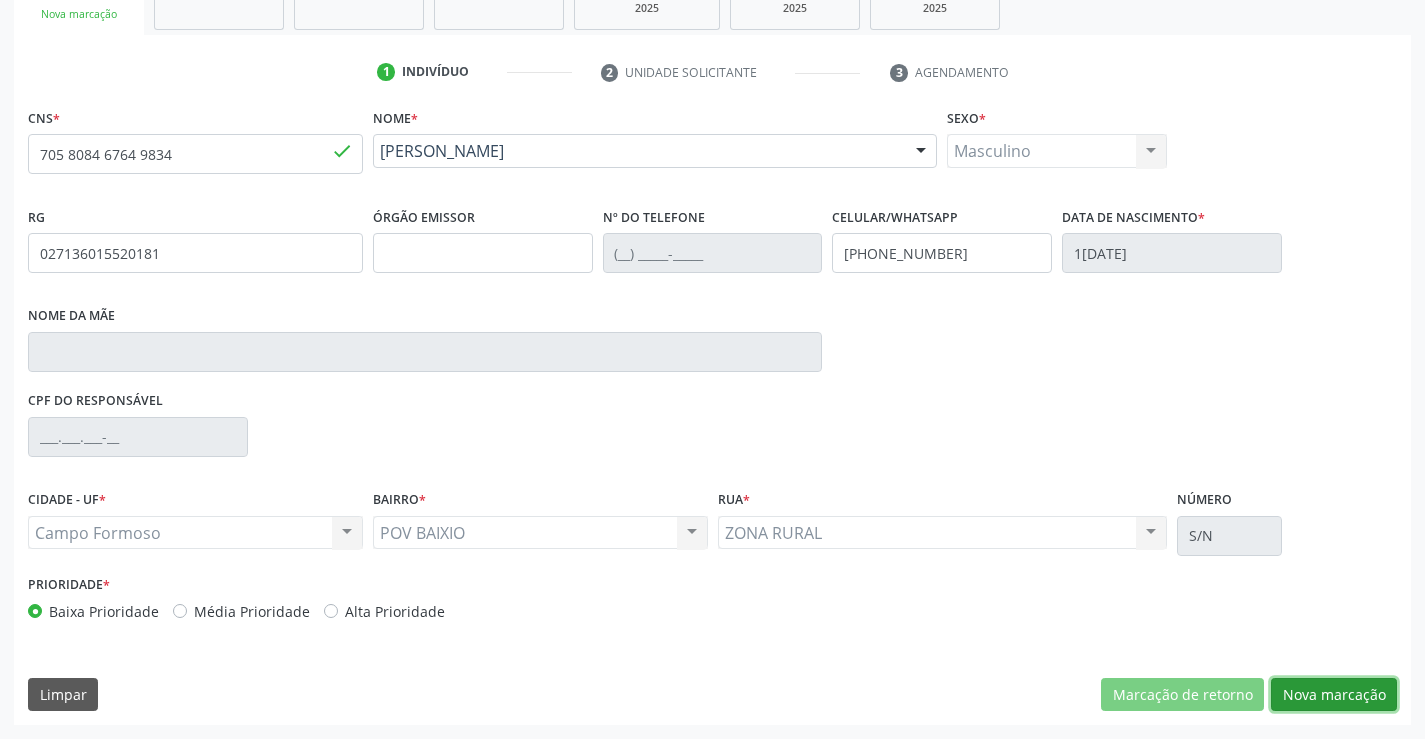 click on "Nova marcação" at bounding box center (1334, 695) 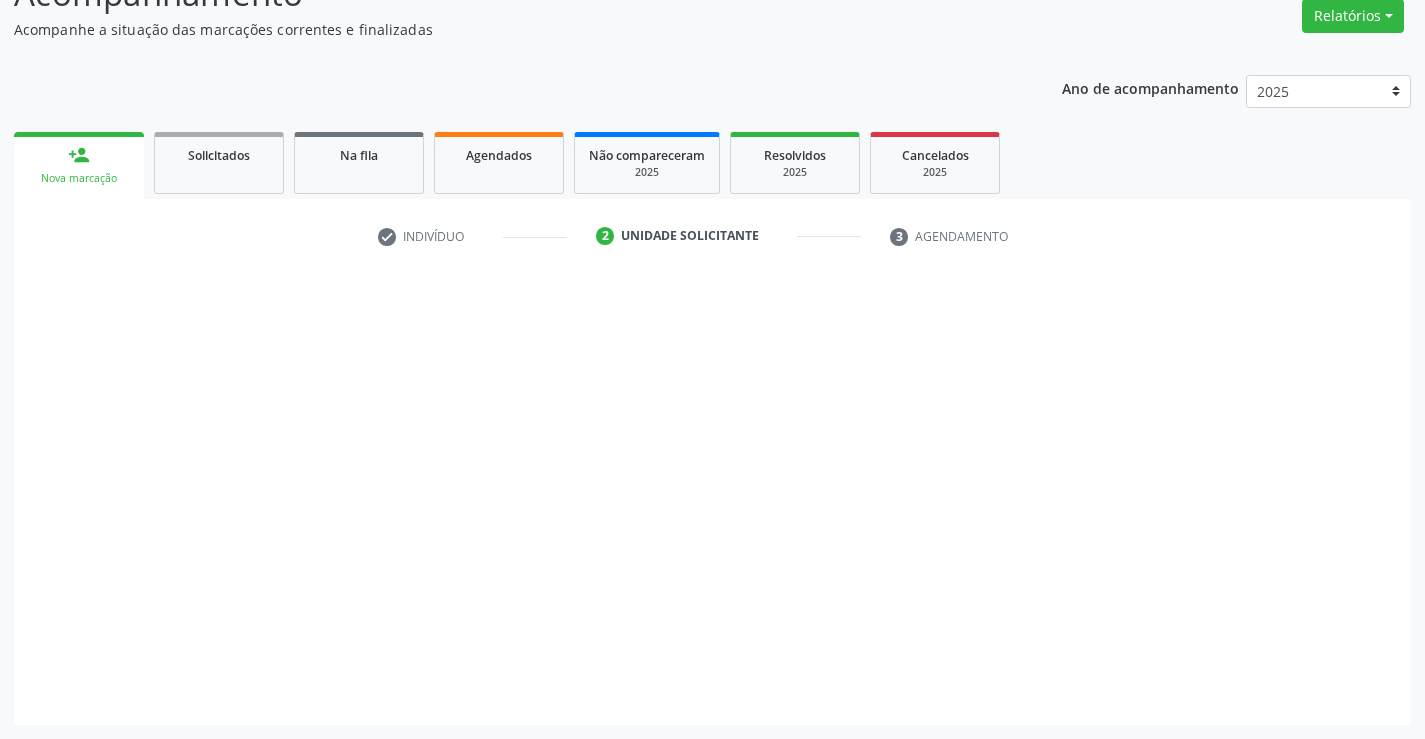 scroll, scrollTop: 167, scrollLeft: 0, axis: vertical 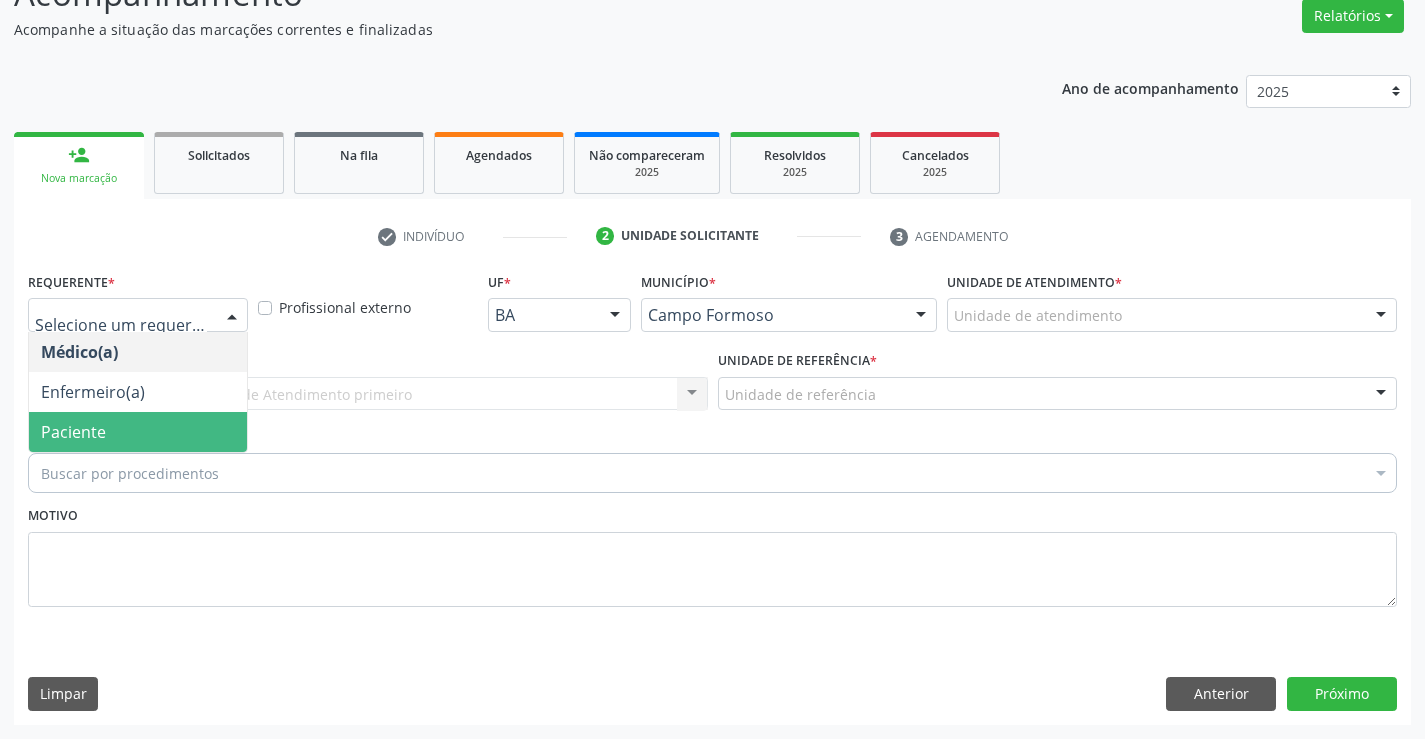 click on "Paciente" at bounding box center (73, 432) 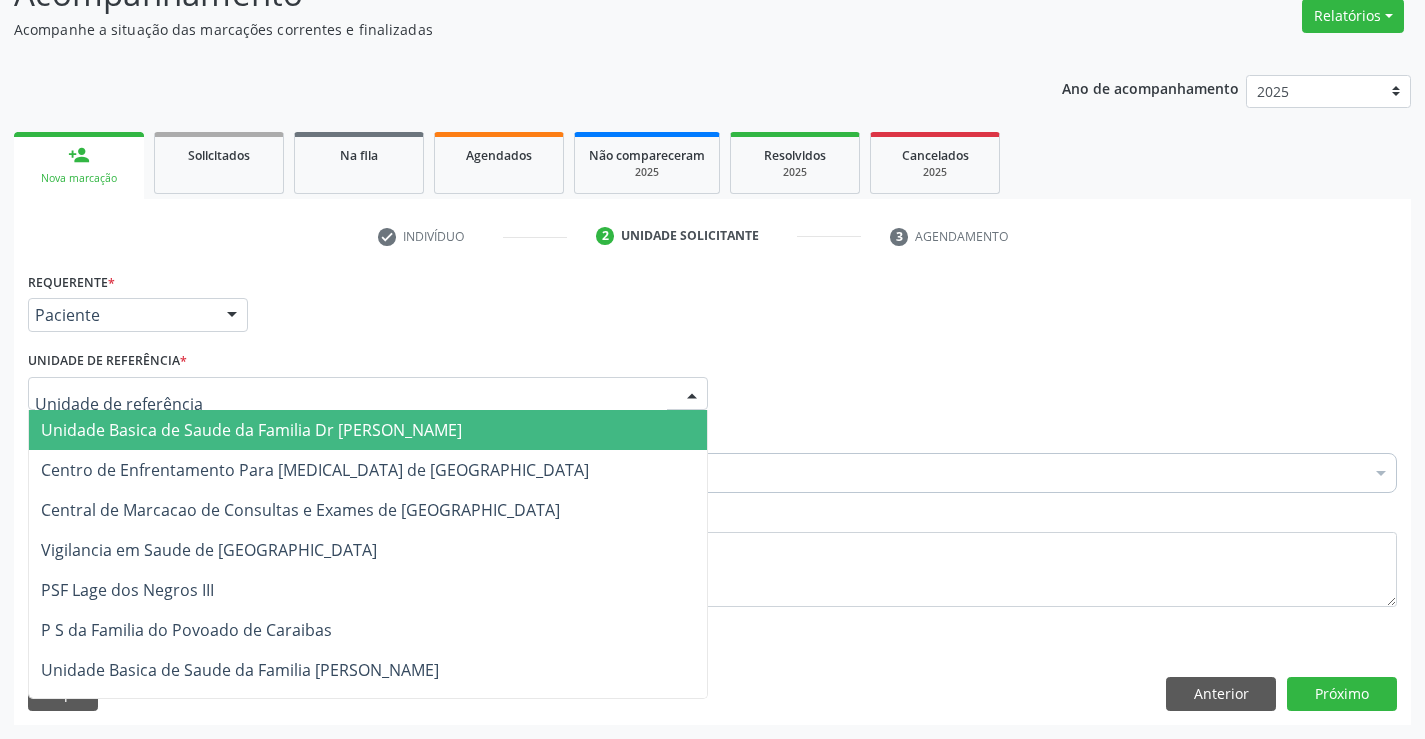 click on "Unidade Basica de Saude da Familia Dr [PERSON_NAME]" at bounding box center [251, 430] 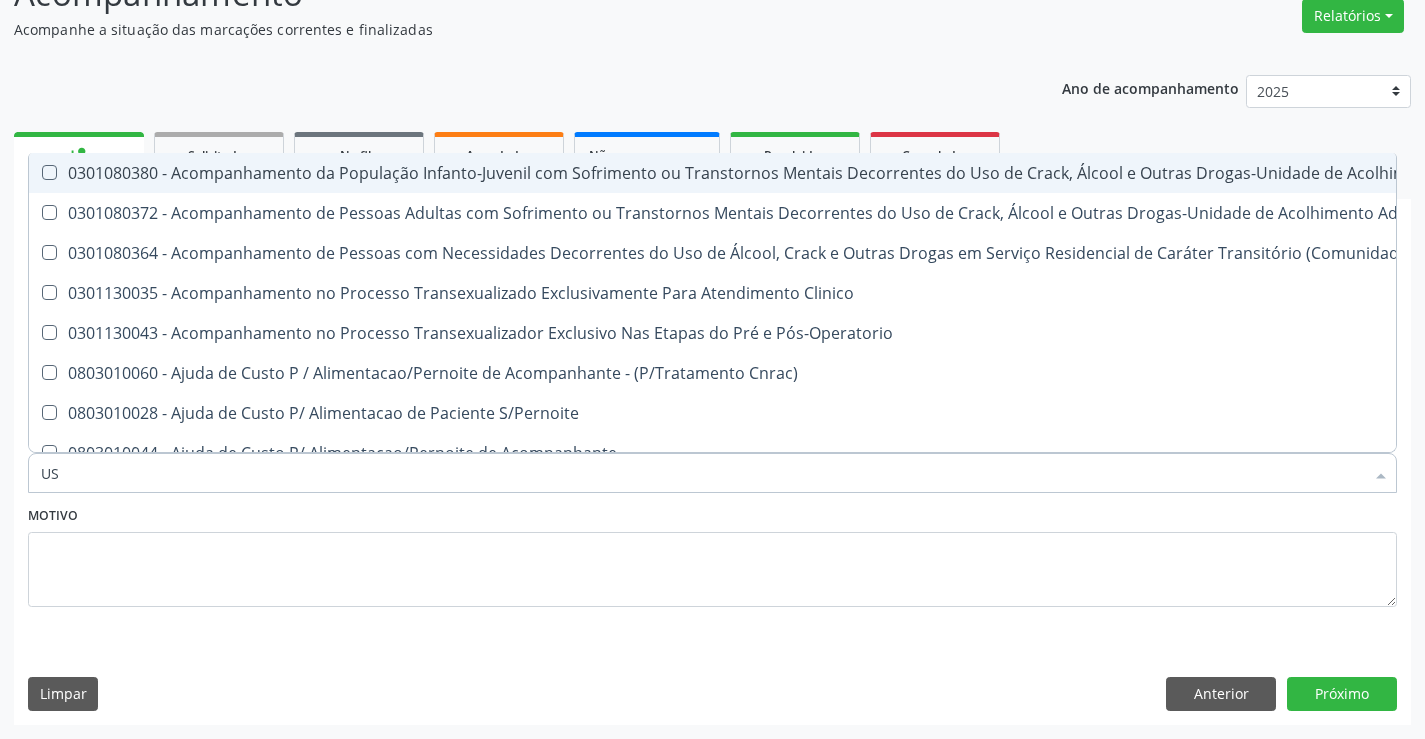 type on "USG" 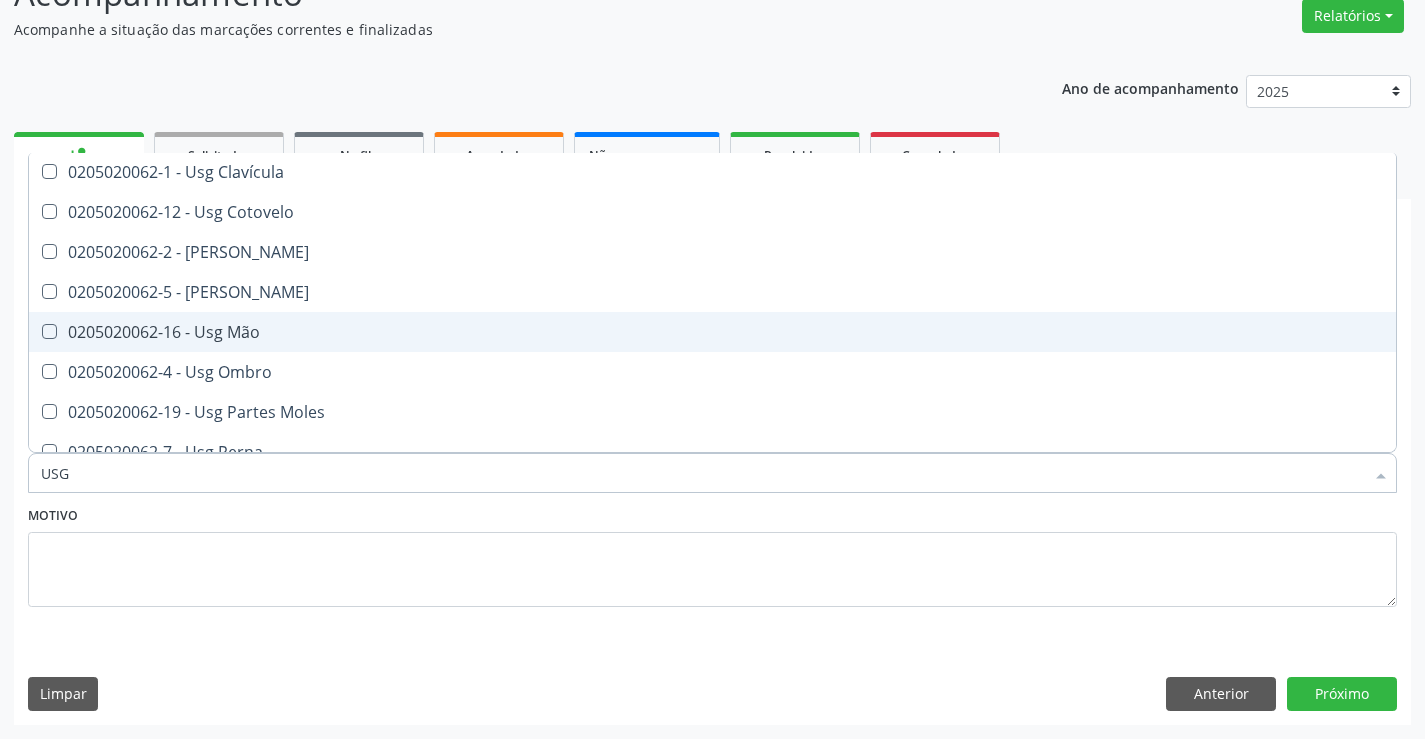 scroll, scrollTop: 61, scrollLeft: 0, axis: vertical 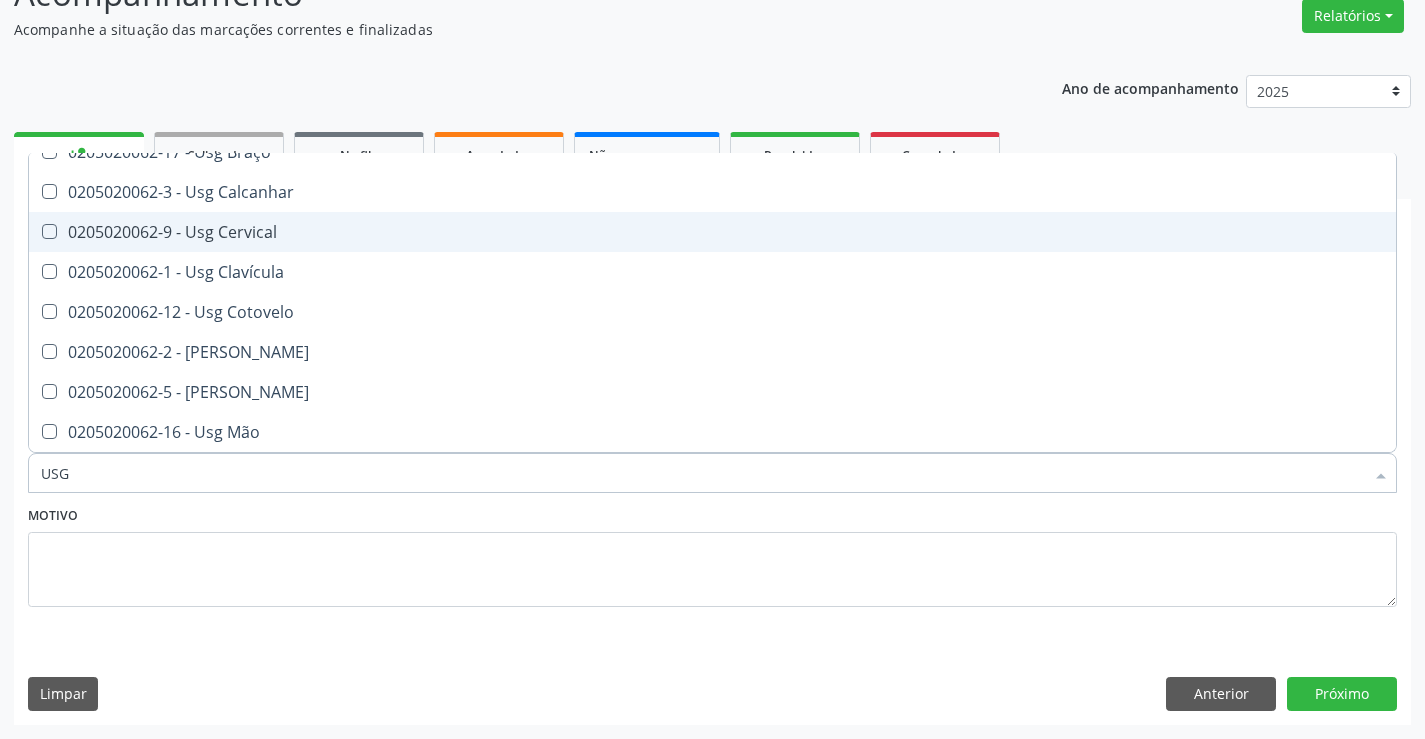click on "0205020062-9 - Usg Cervical" at bounding box center [712, 232] 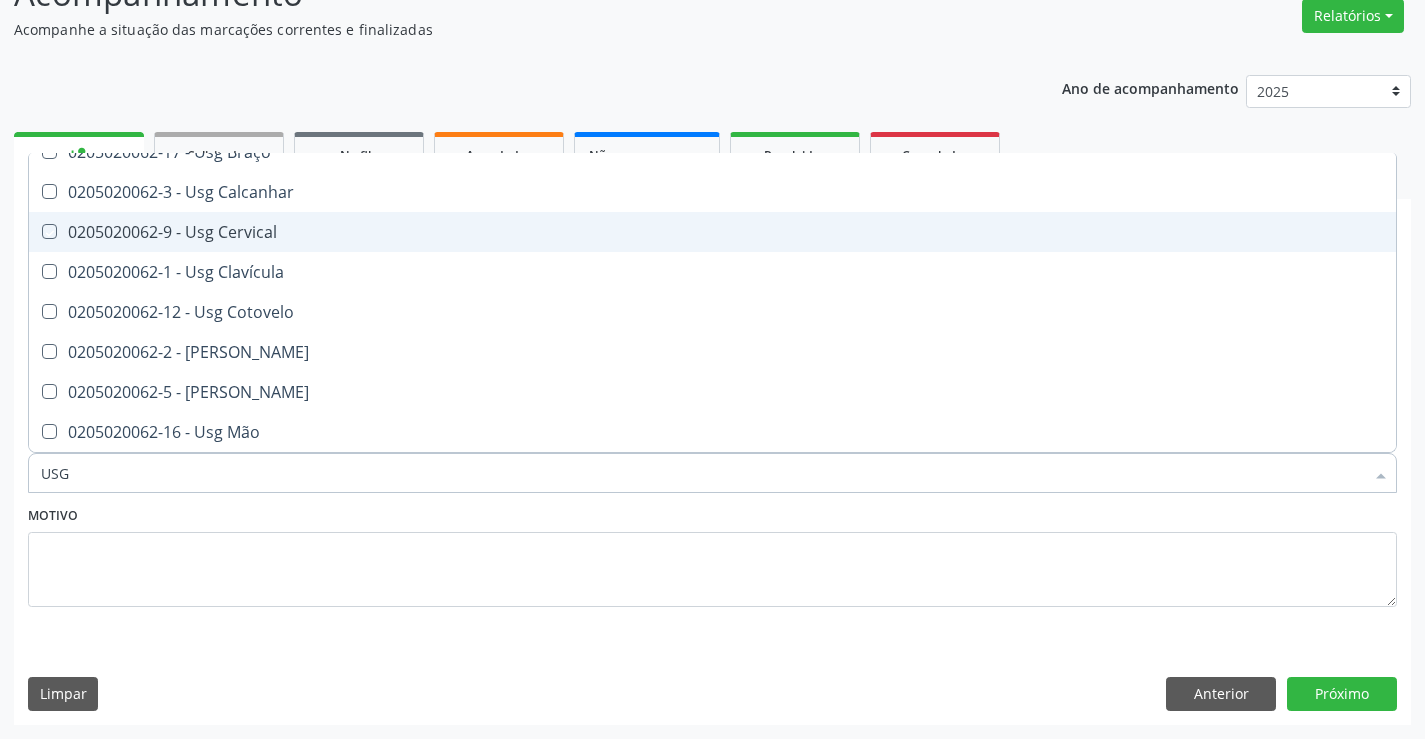 checkbox on "true" 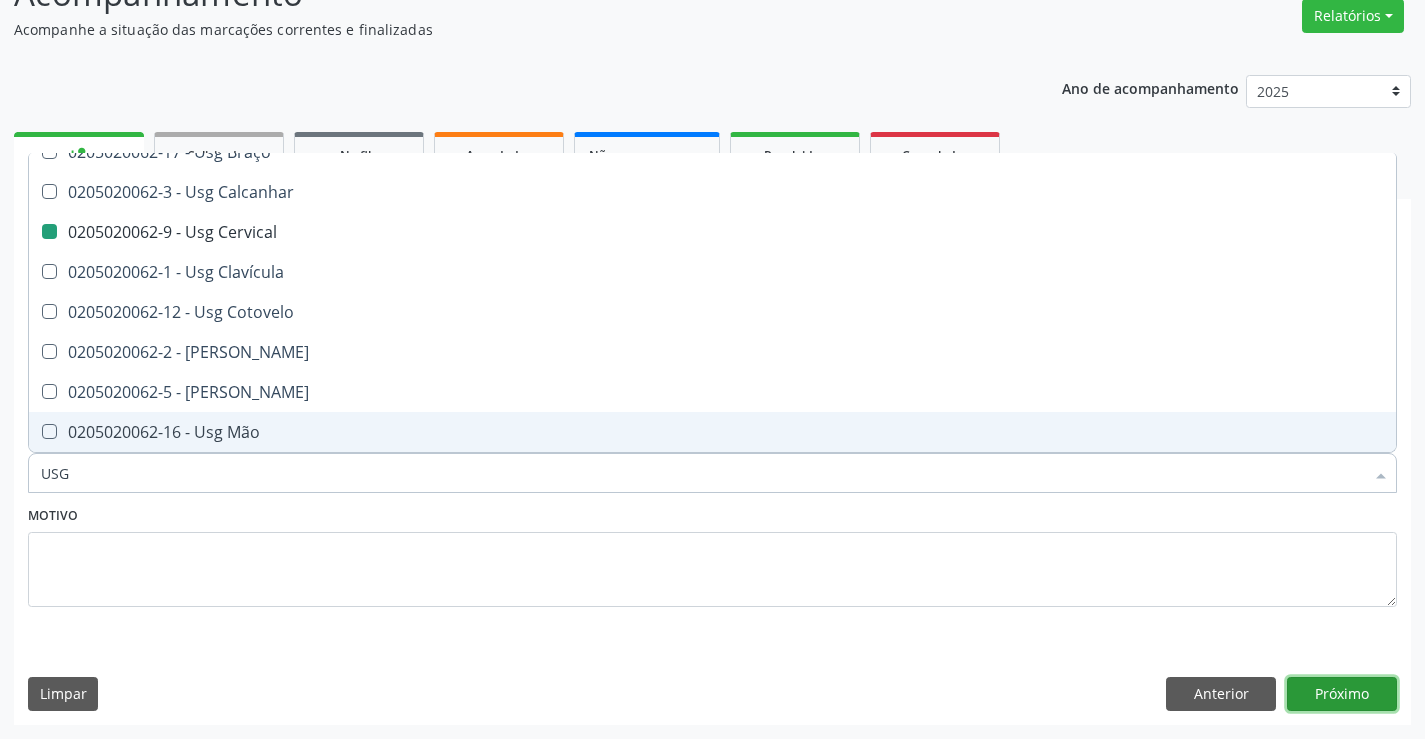 click on "Próximo" at bounding box center [1342, 694] 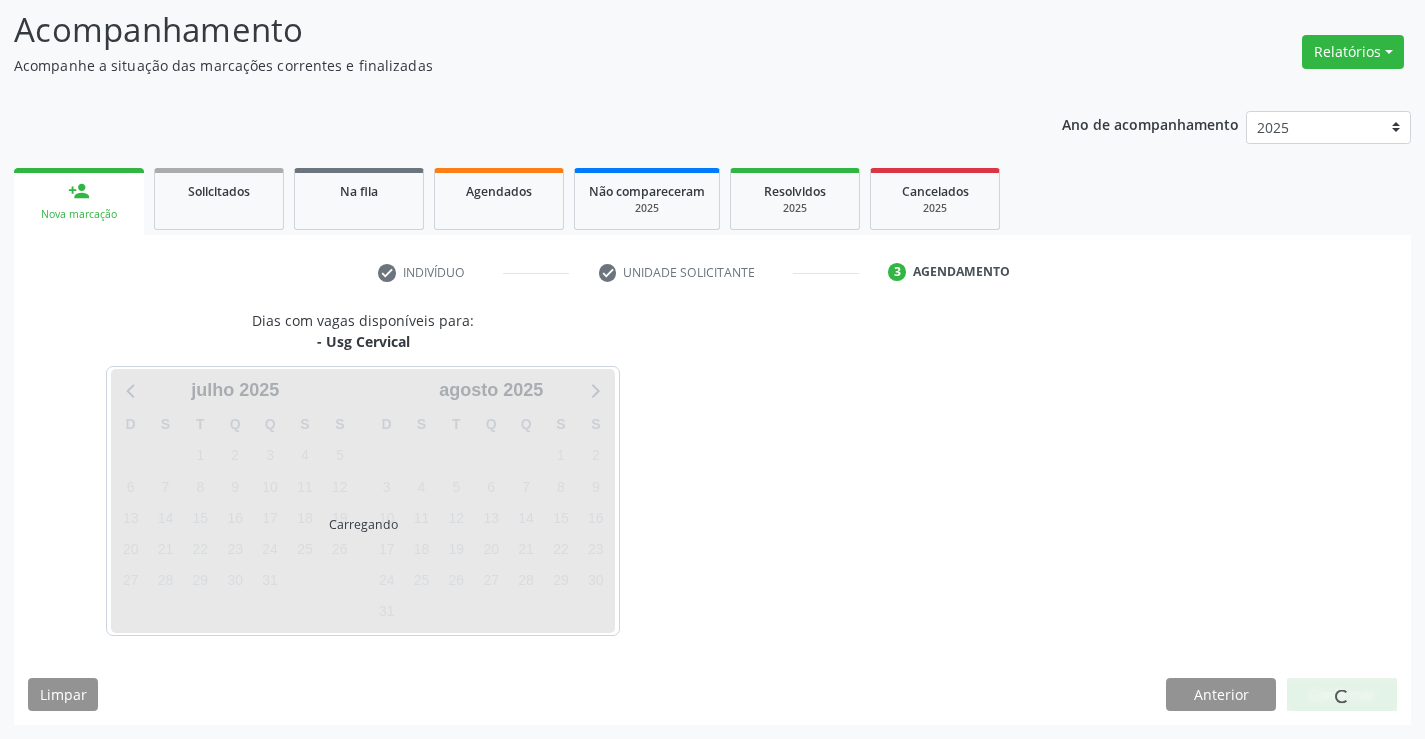 scroll, scrollTop: 131, scrollLeft: 0, axis: vertical 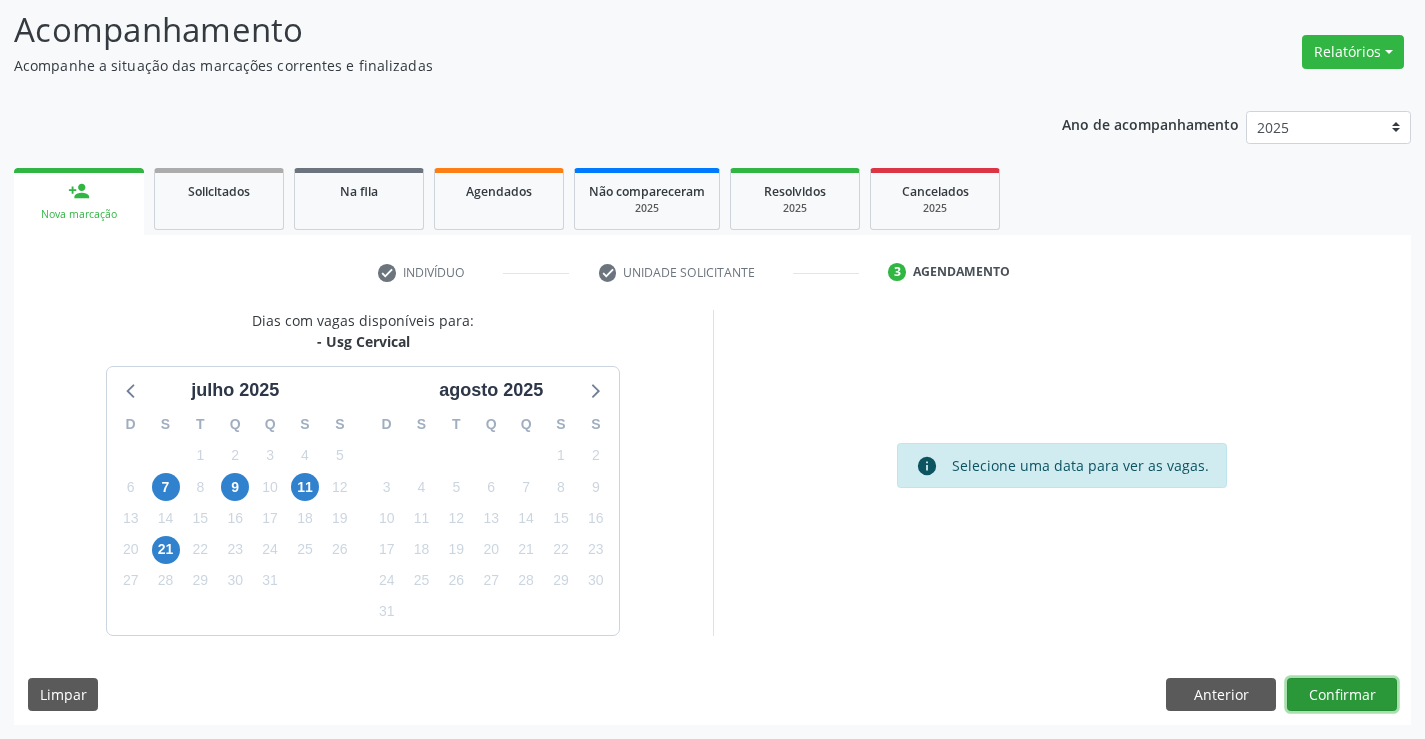 click on "Confirmar" at bounding box center (1342, 695) 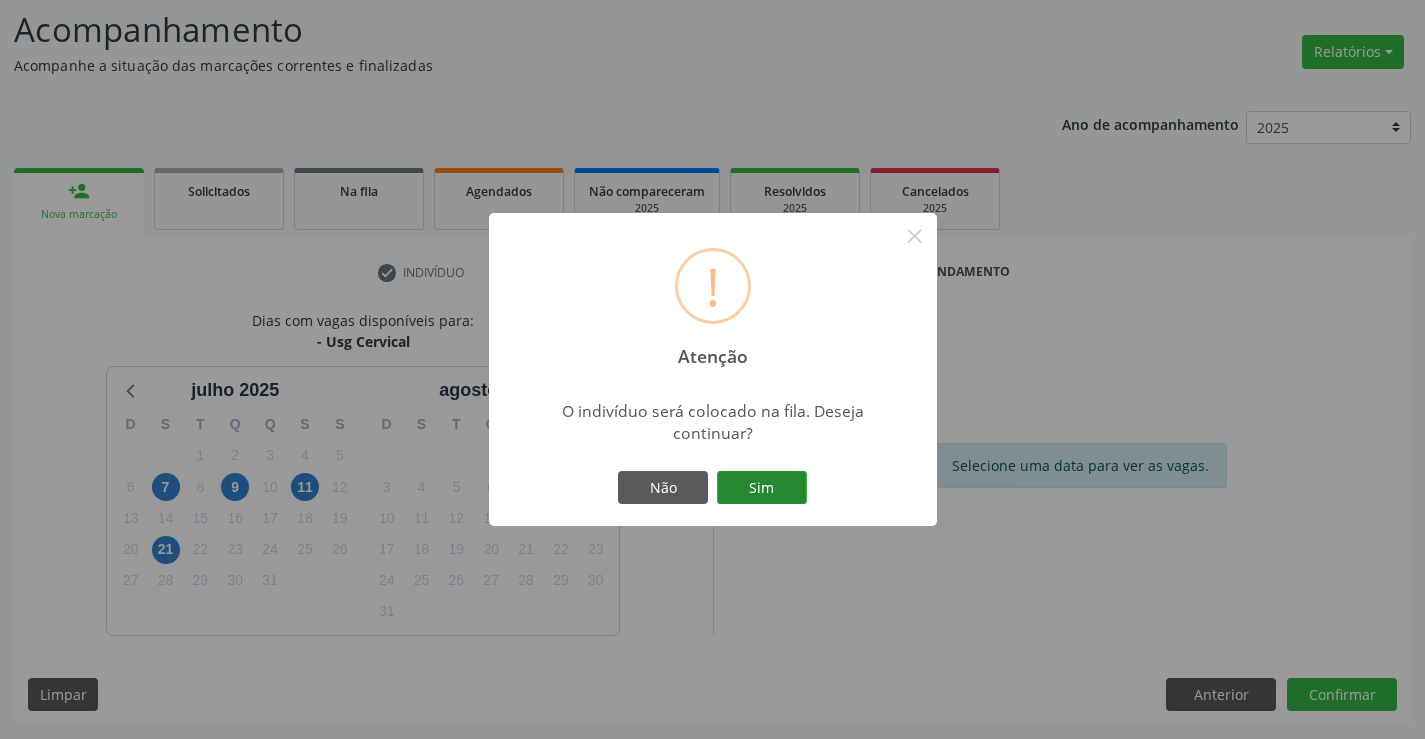 click on "Sim" at bounding box center [762, 488] 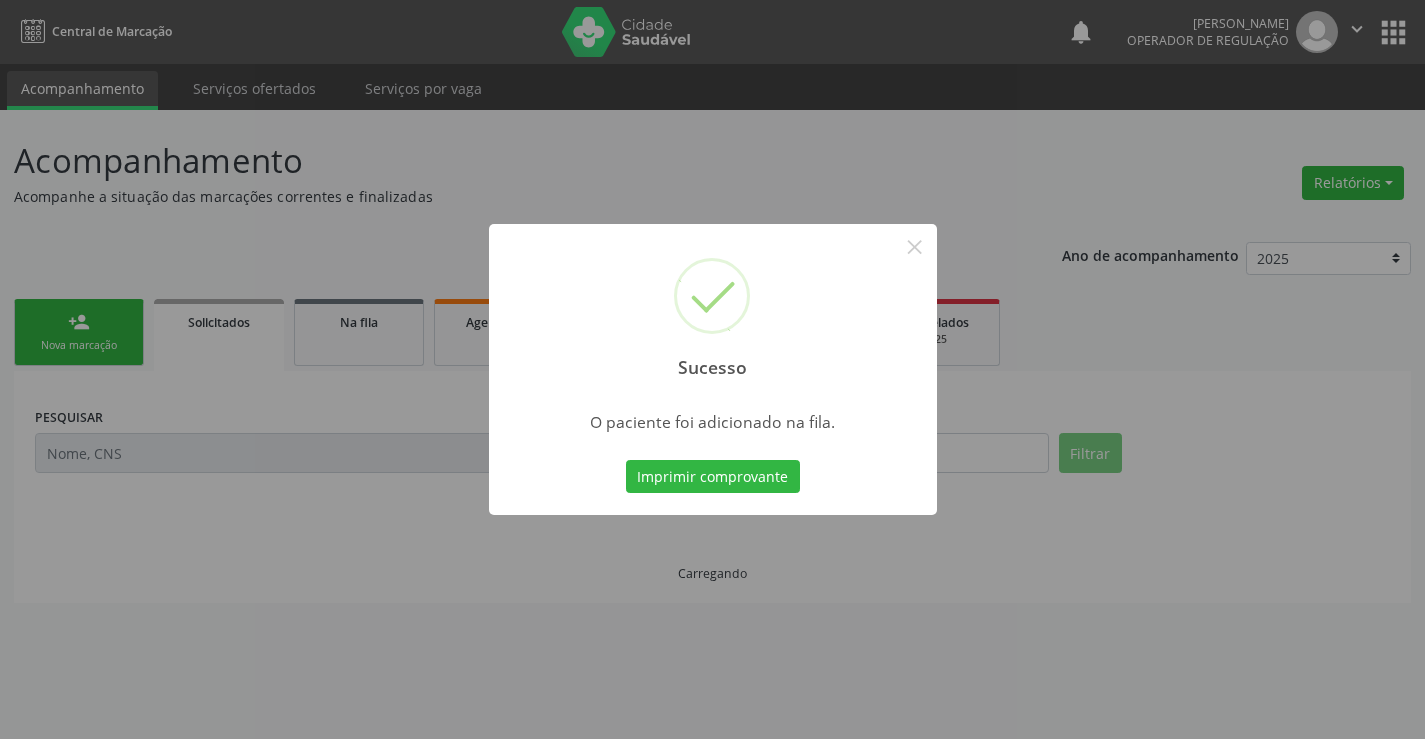 scroll, scrollTop: 0, scrollLeft: 0, axis: both 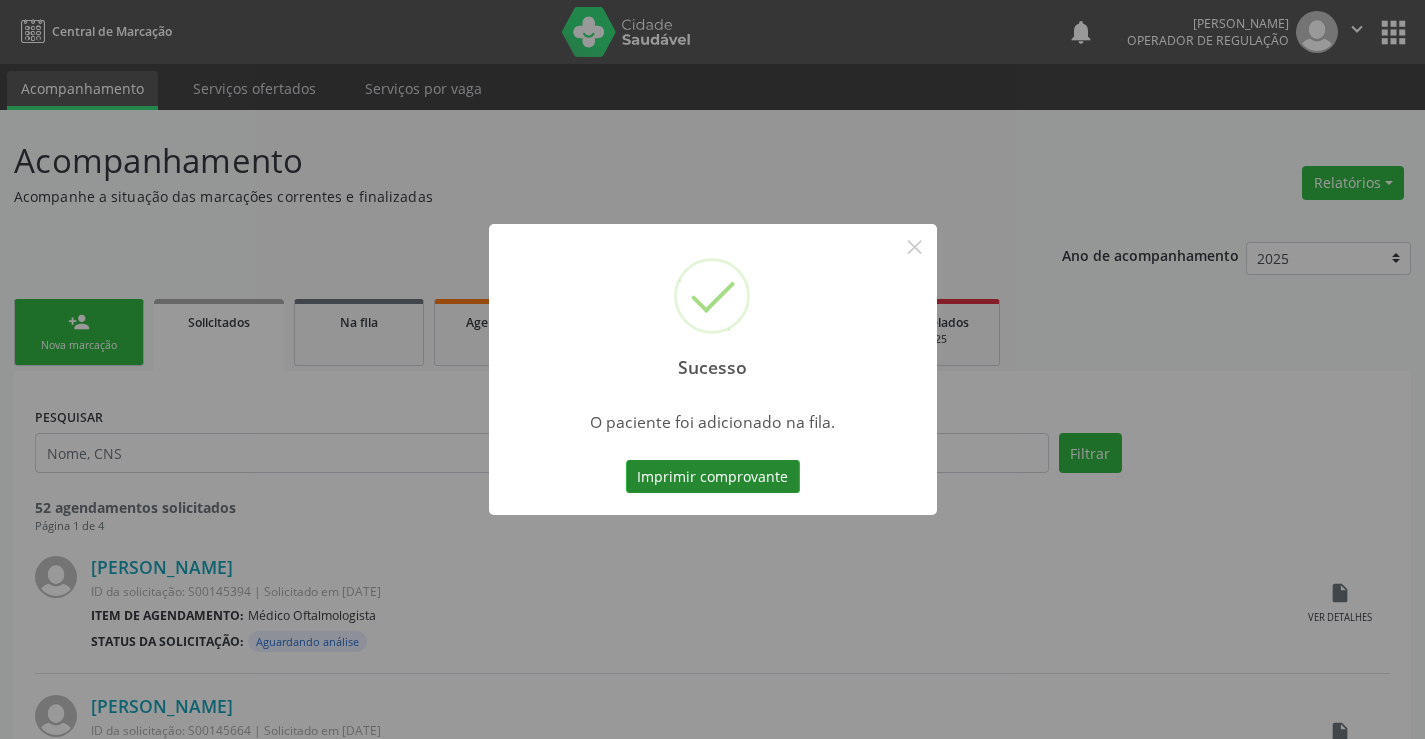 click on "Imprimir comprovante" at bounding box center [713, 477] 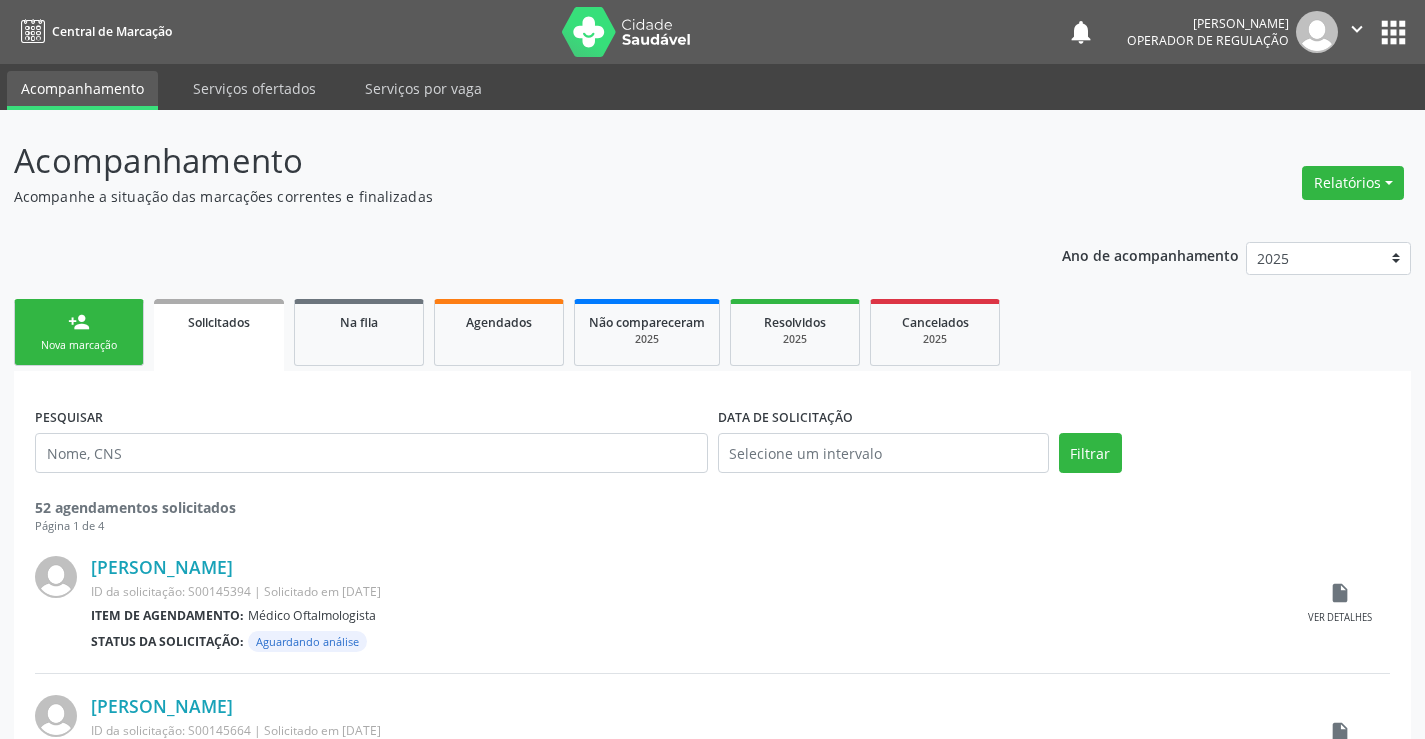 click on "person_add" at bounding box center [79, 322] 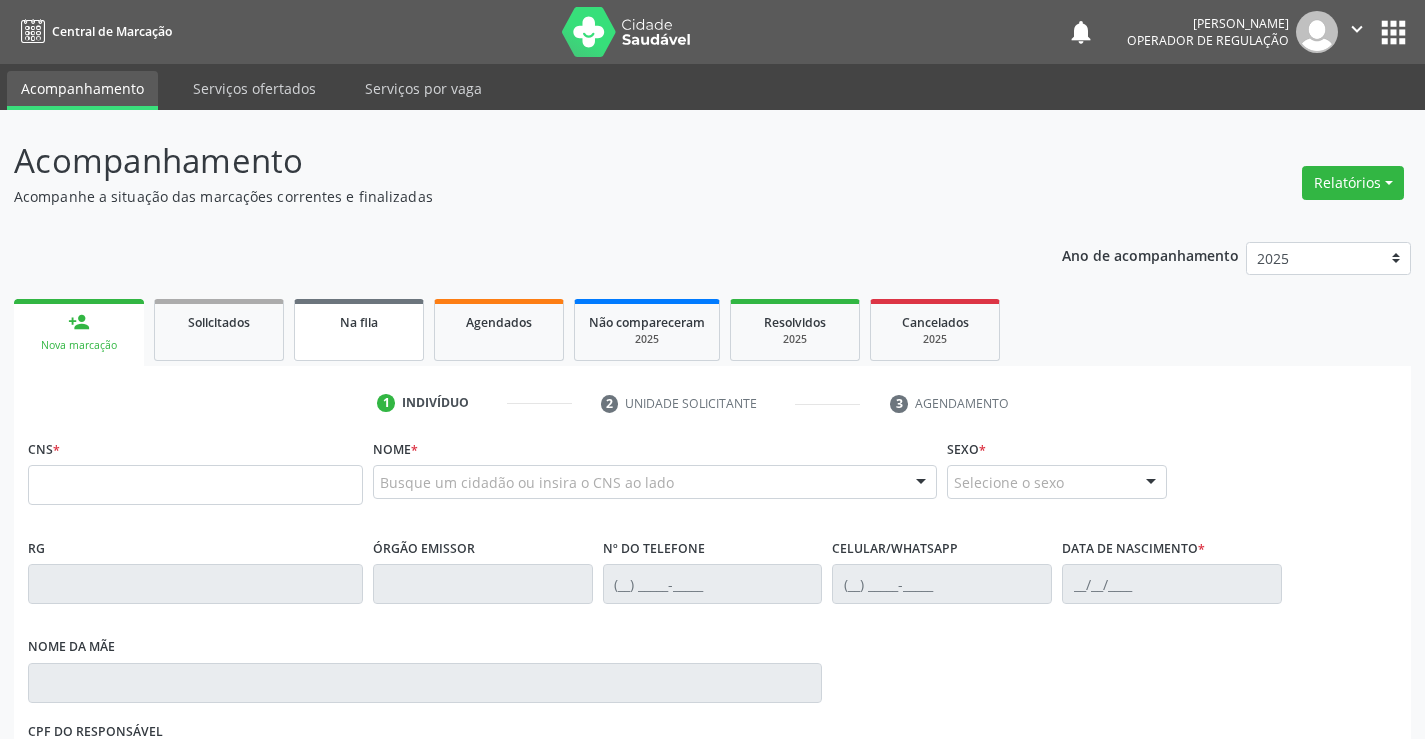 click on "Na fila" at bounding box center (359, 330) 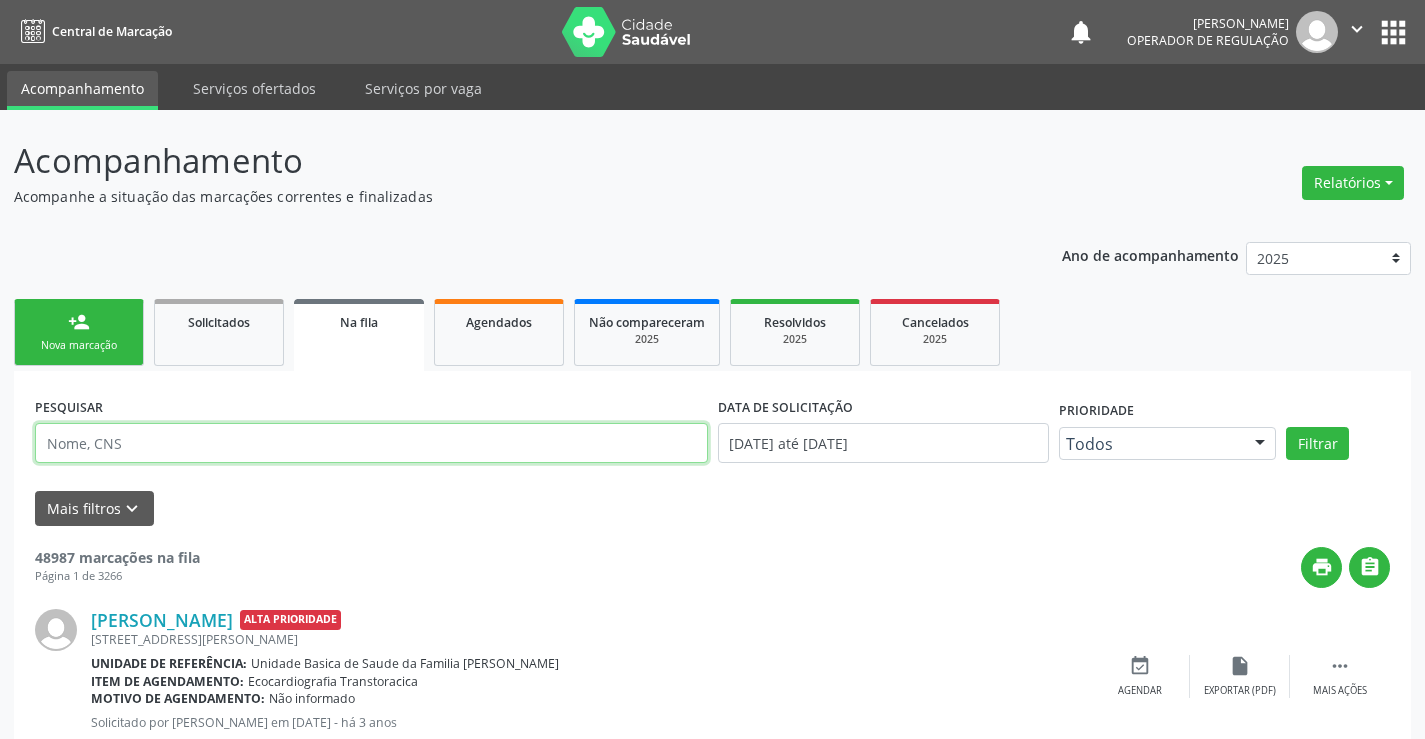 click at bounding box center [371, 443] 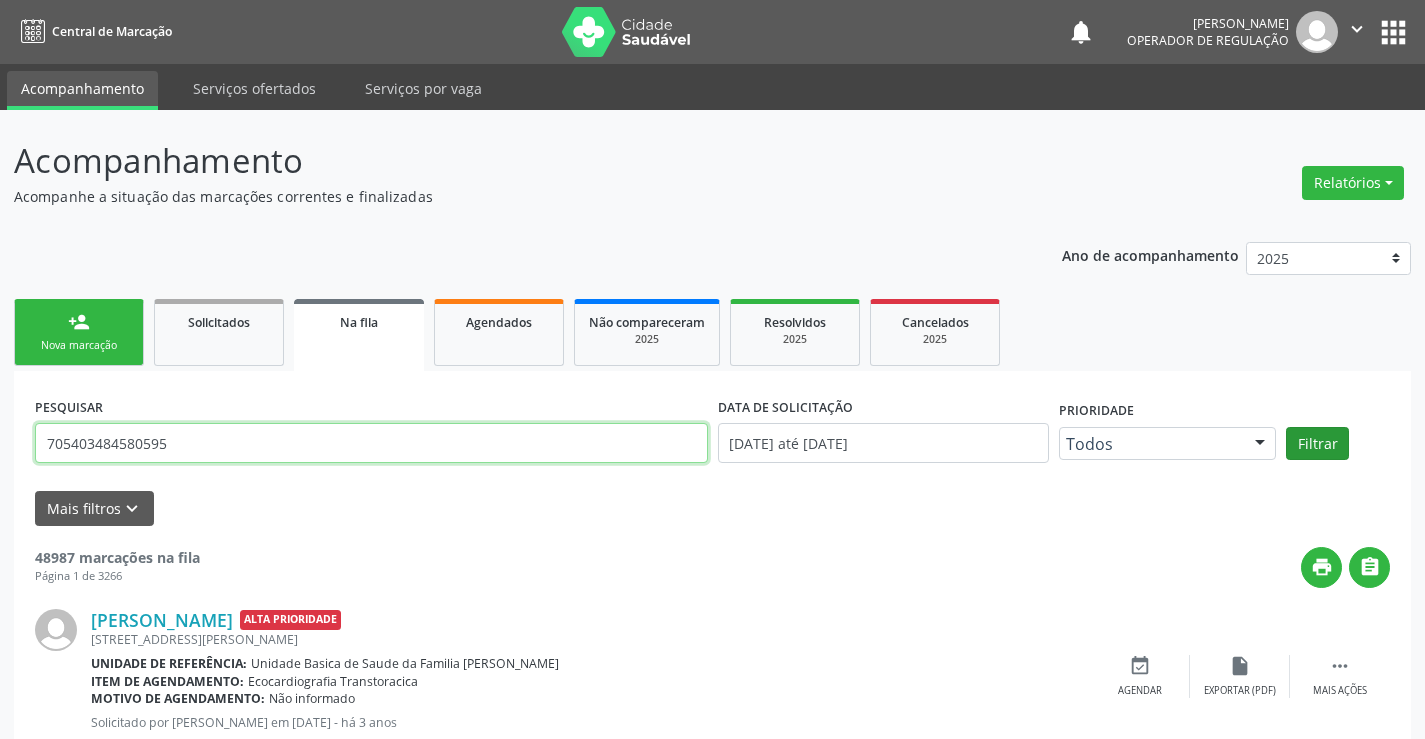 type on "705403484580595" 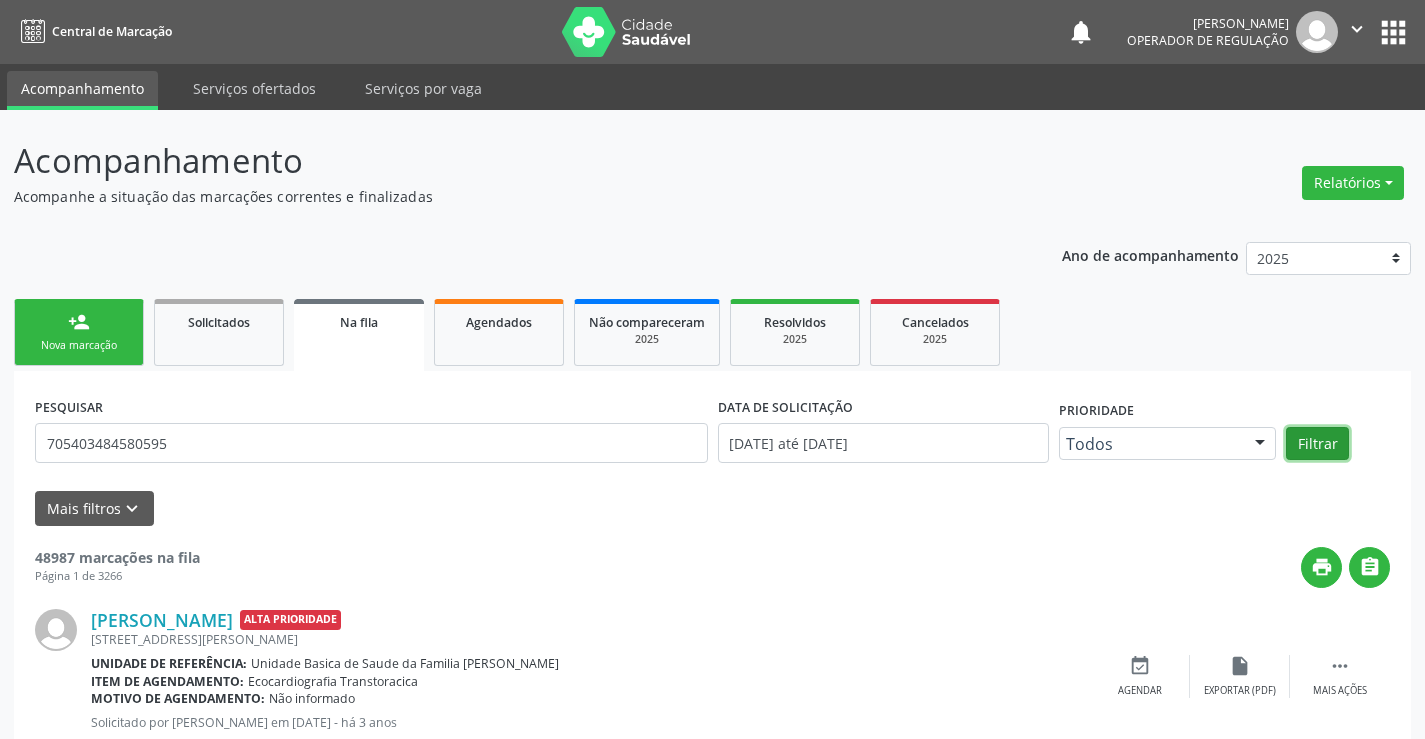 click on "Filtrar" at bounding box center [1317, 444] 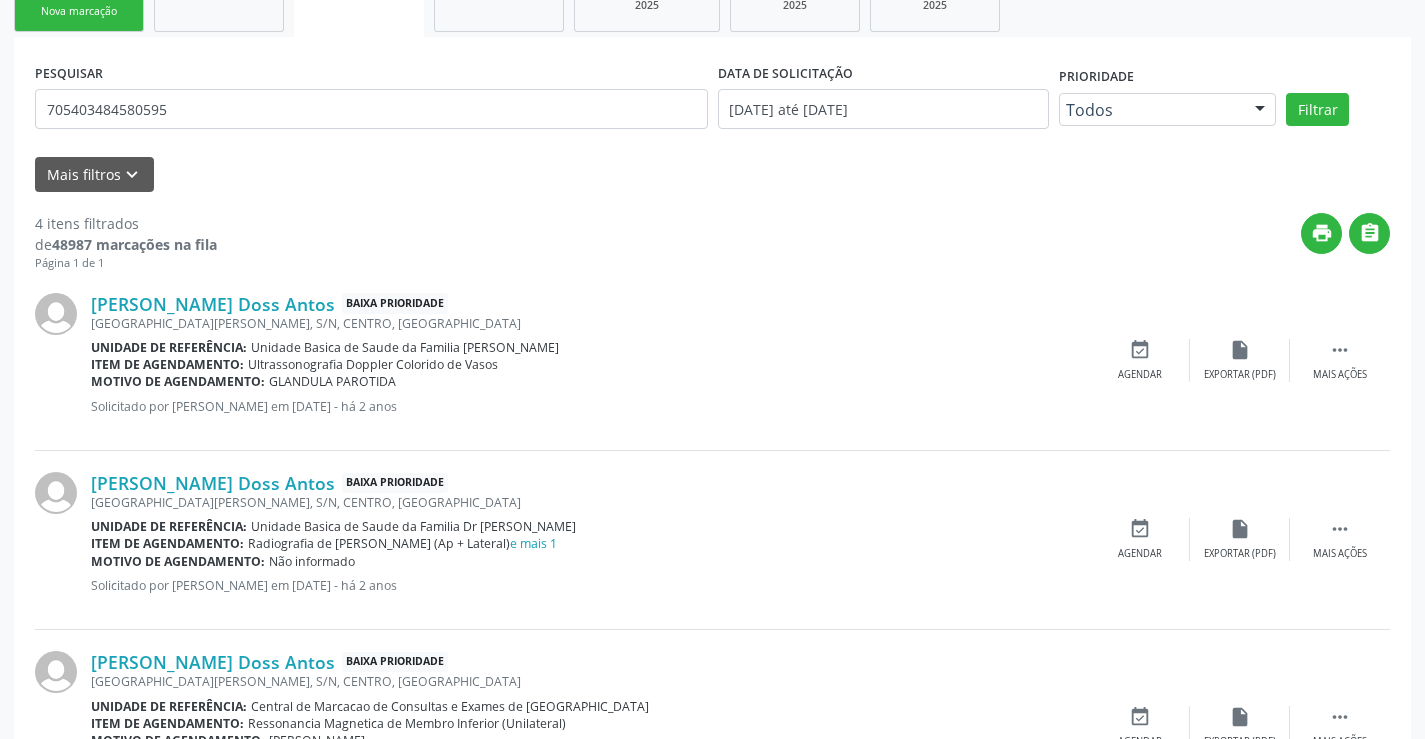 scroll, scrollTop: 634, scrollLeft: 0, axis: vertical 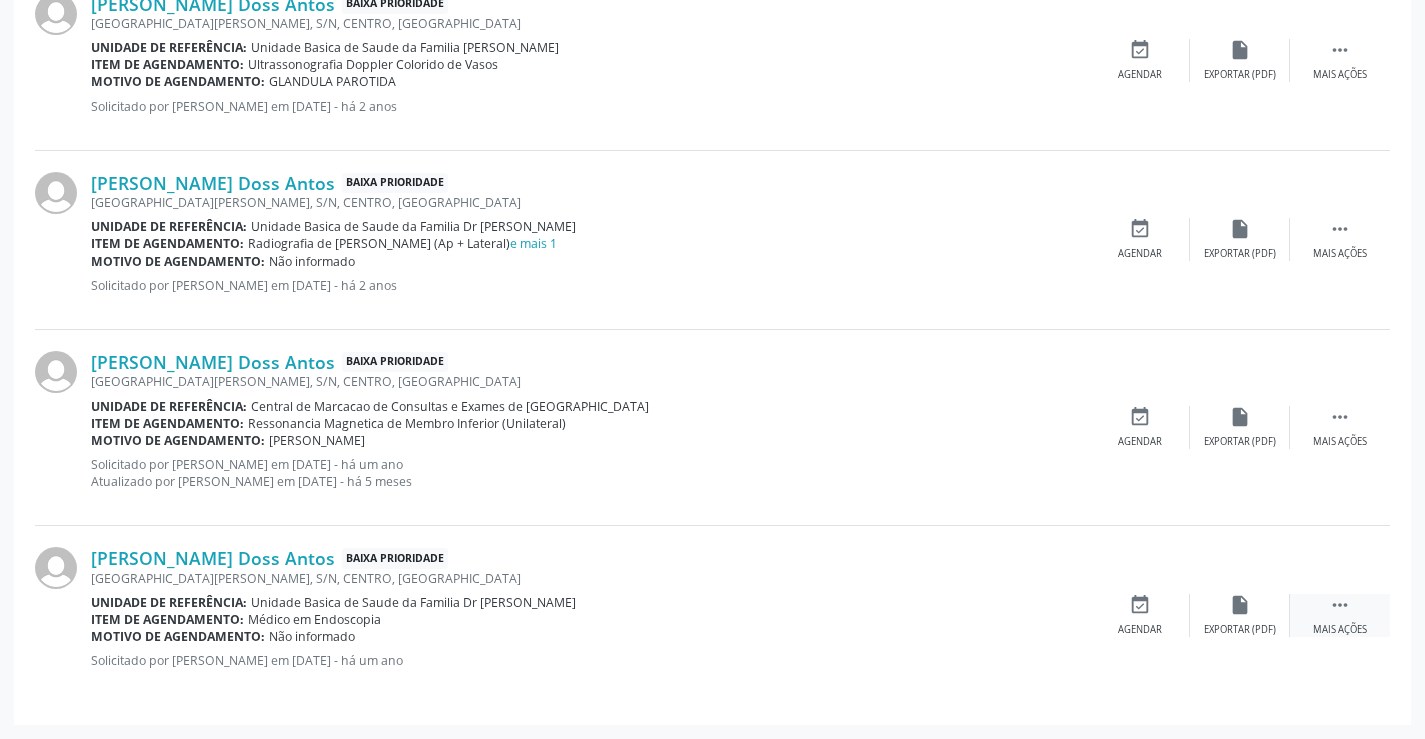 click on "" at bounding box center [1340, 605] 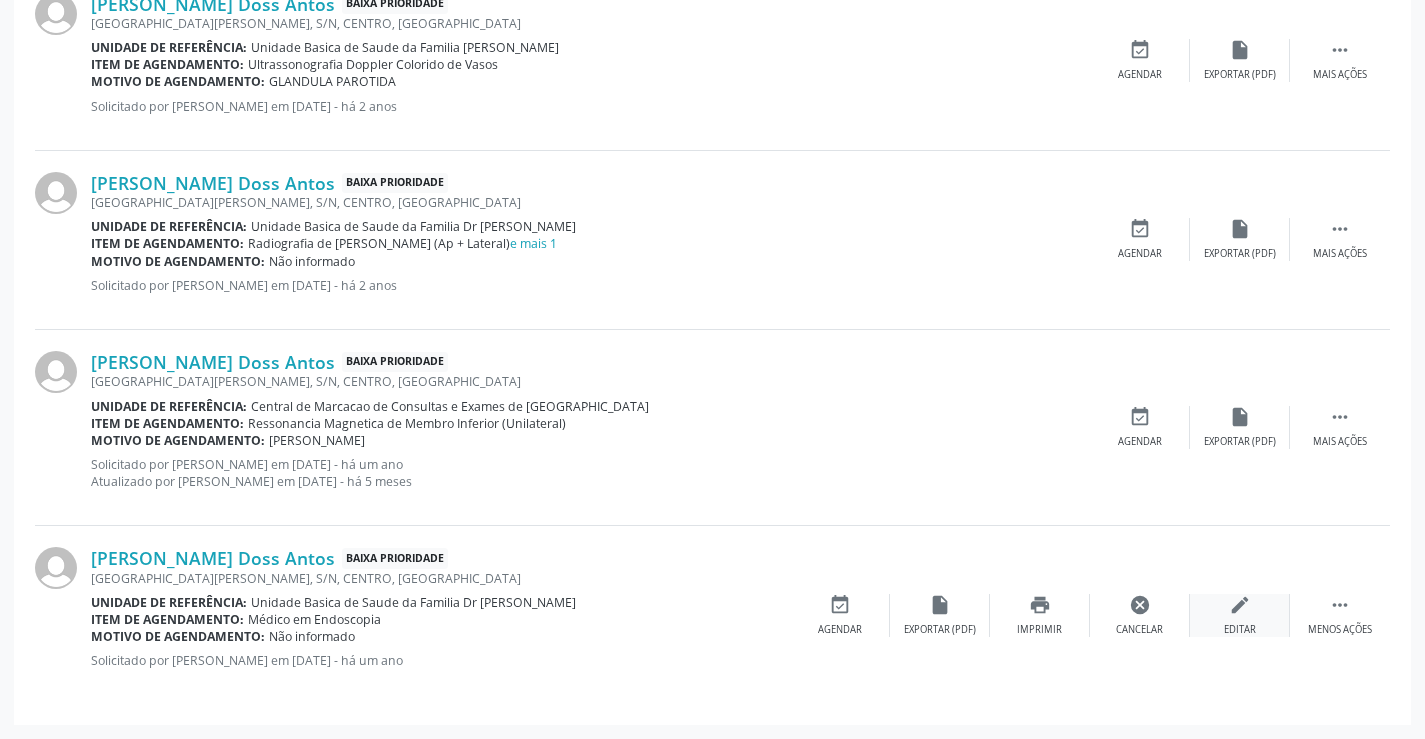 click on "edit" at bounding box center (1240, 605) 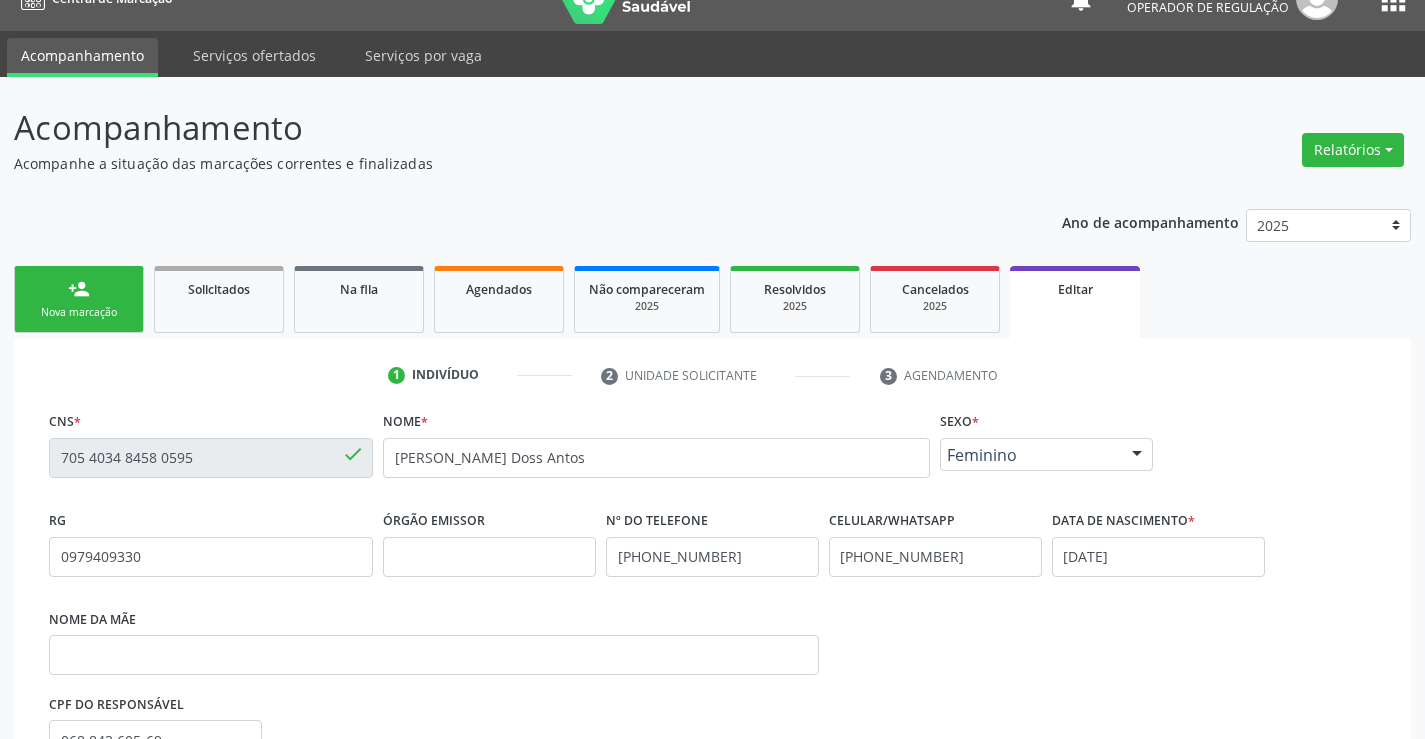 scroll, scrollTop: 0, scrollLeft: 0, axis: both 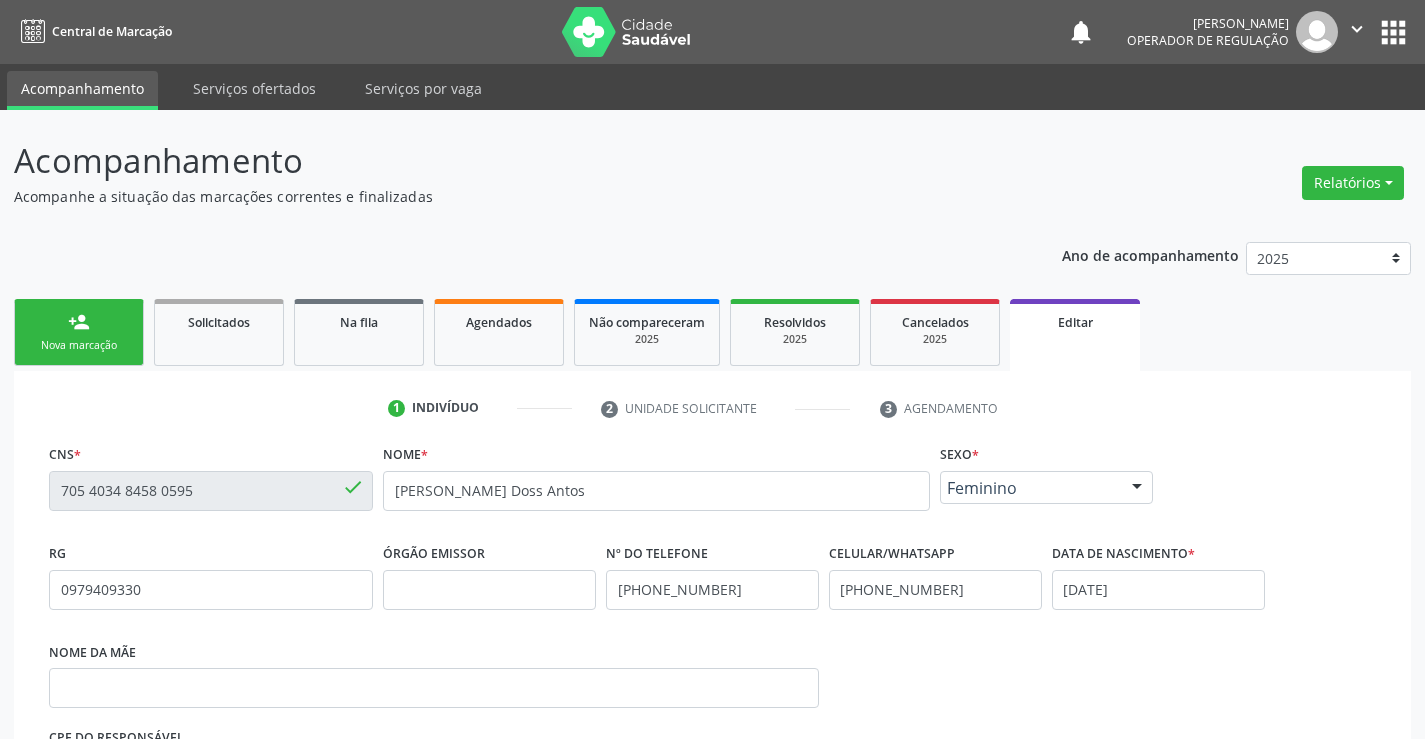 click on "apps" at bounding box center (1393, 32) 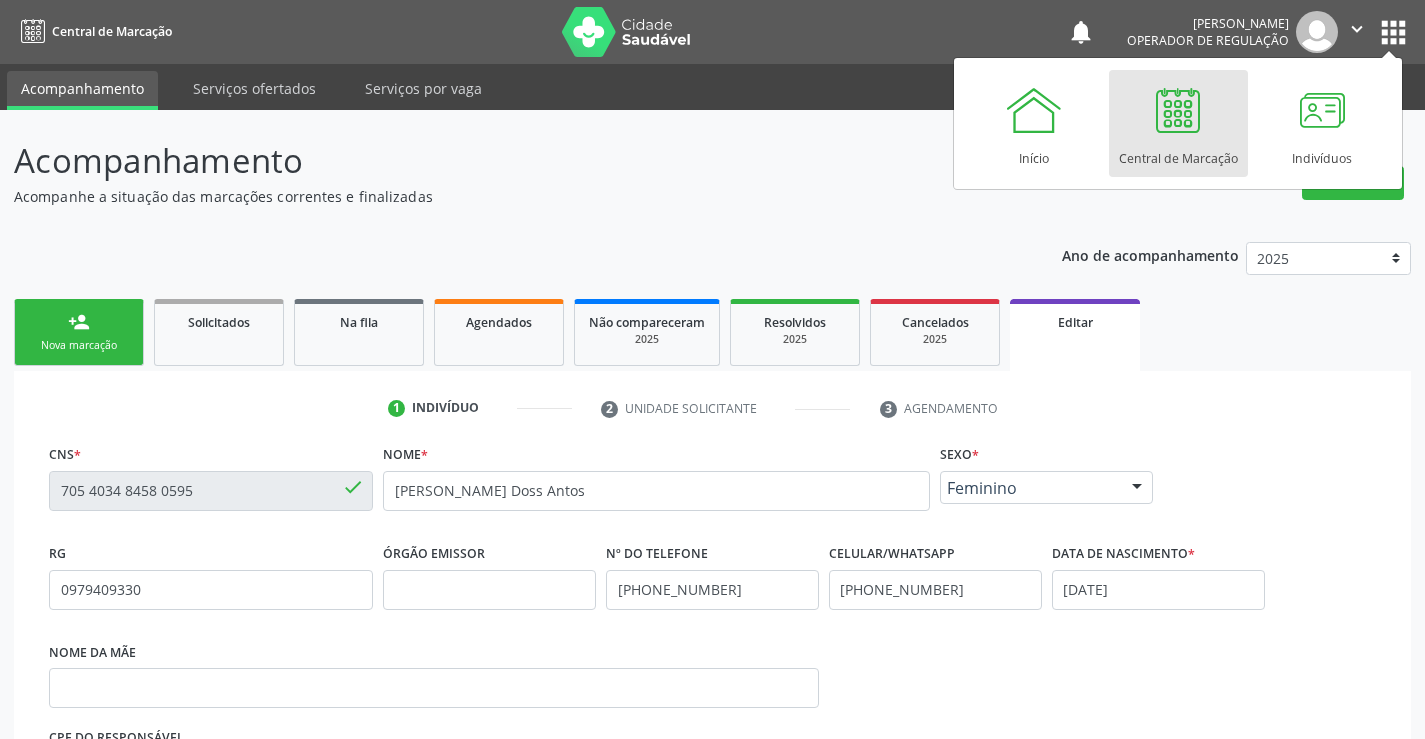 click on "Central de Marcação" at bounding box center (1178, 153) 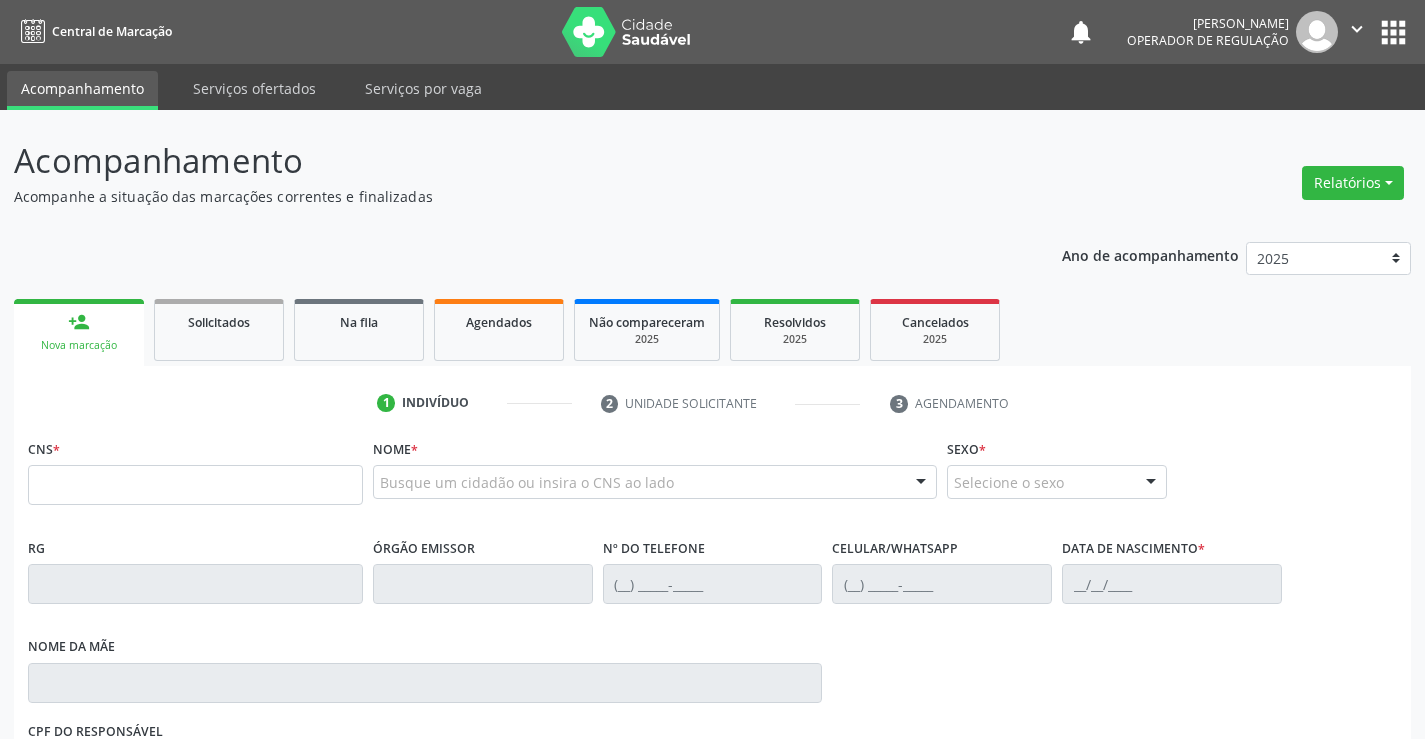 scroll, scrollTop: 0, scrollLeft: 0, axis: both 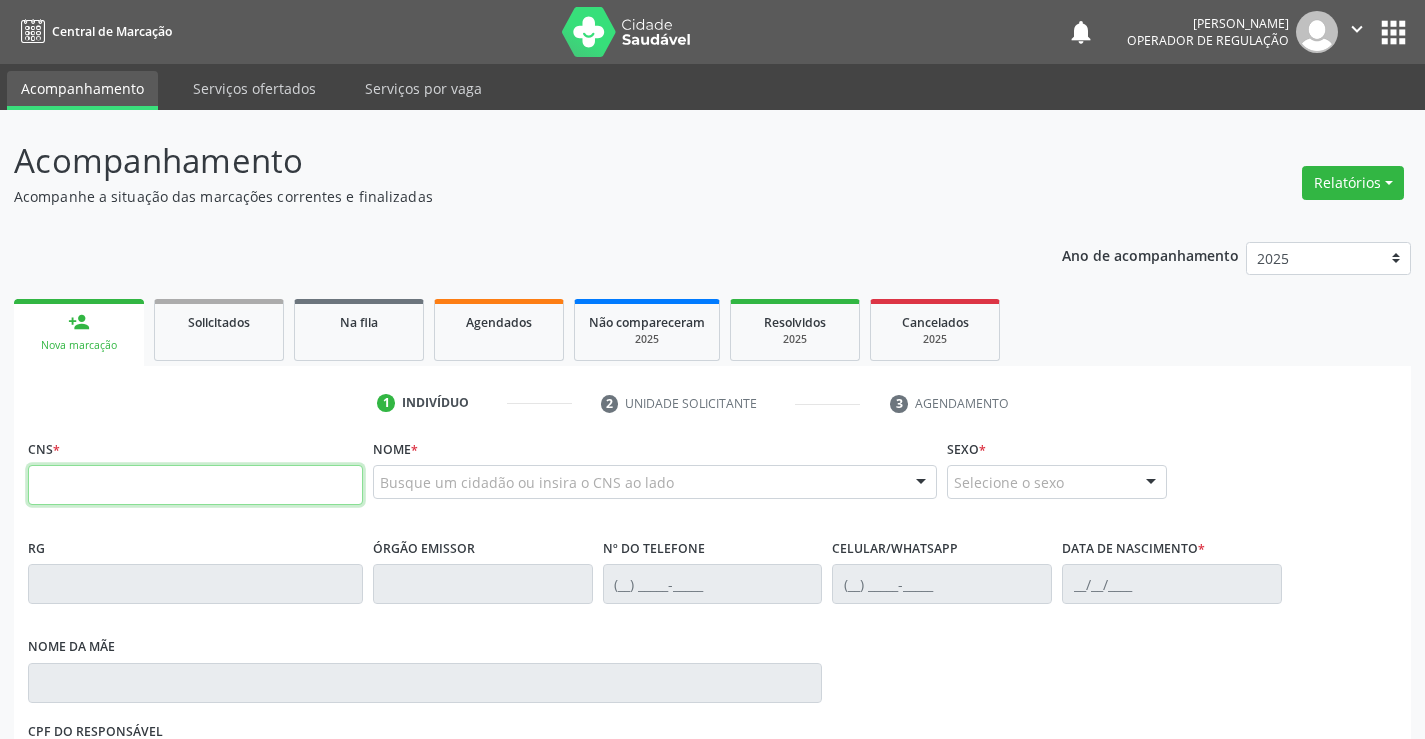 click at bounding box center [195, 485] 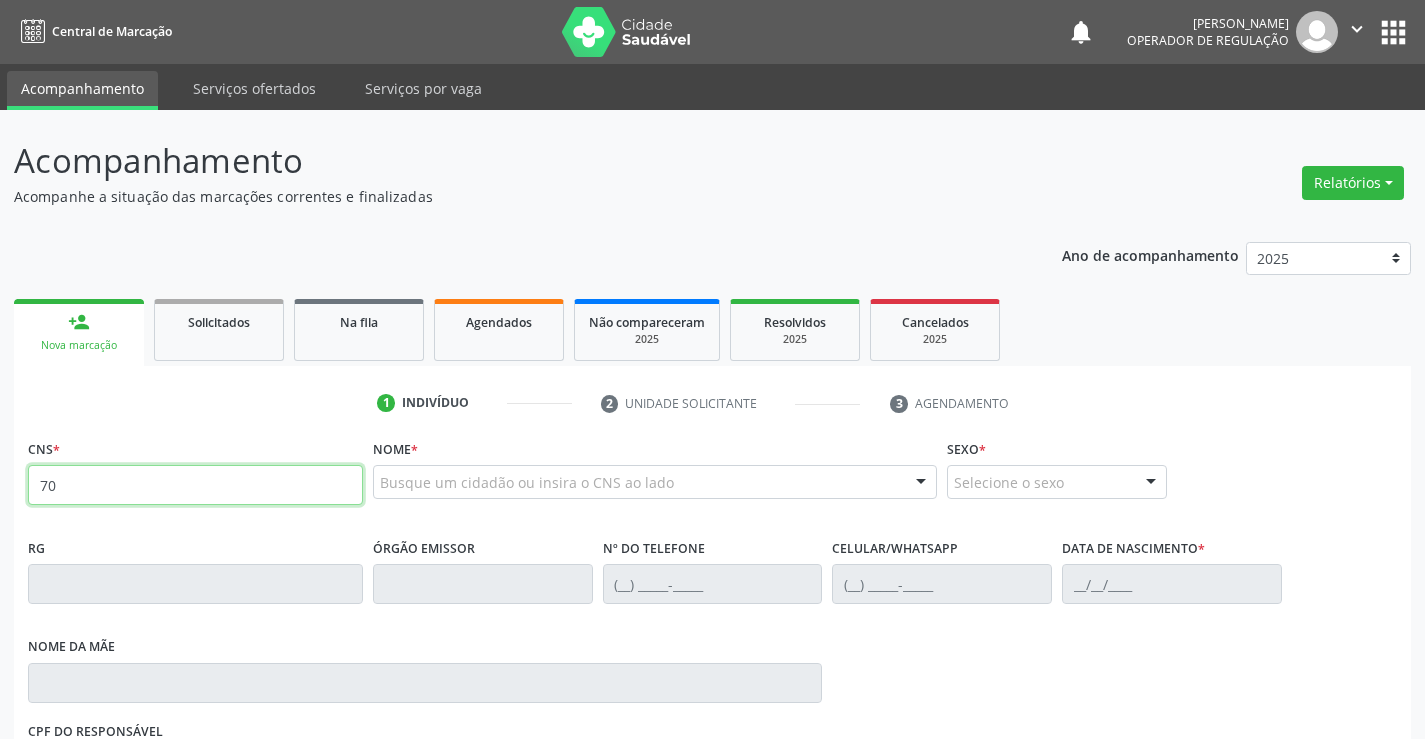 type on "7" 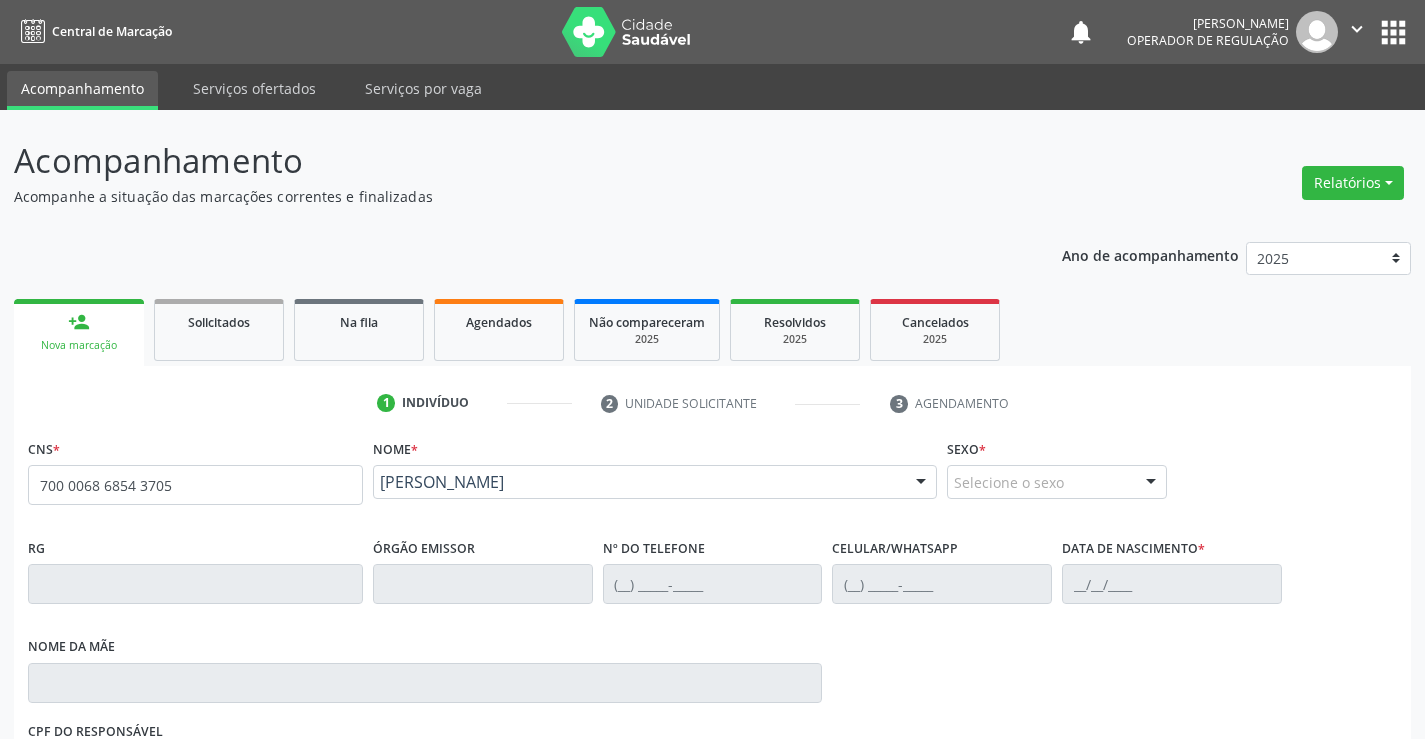 type on "700 0068 6854 3705" 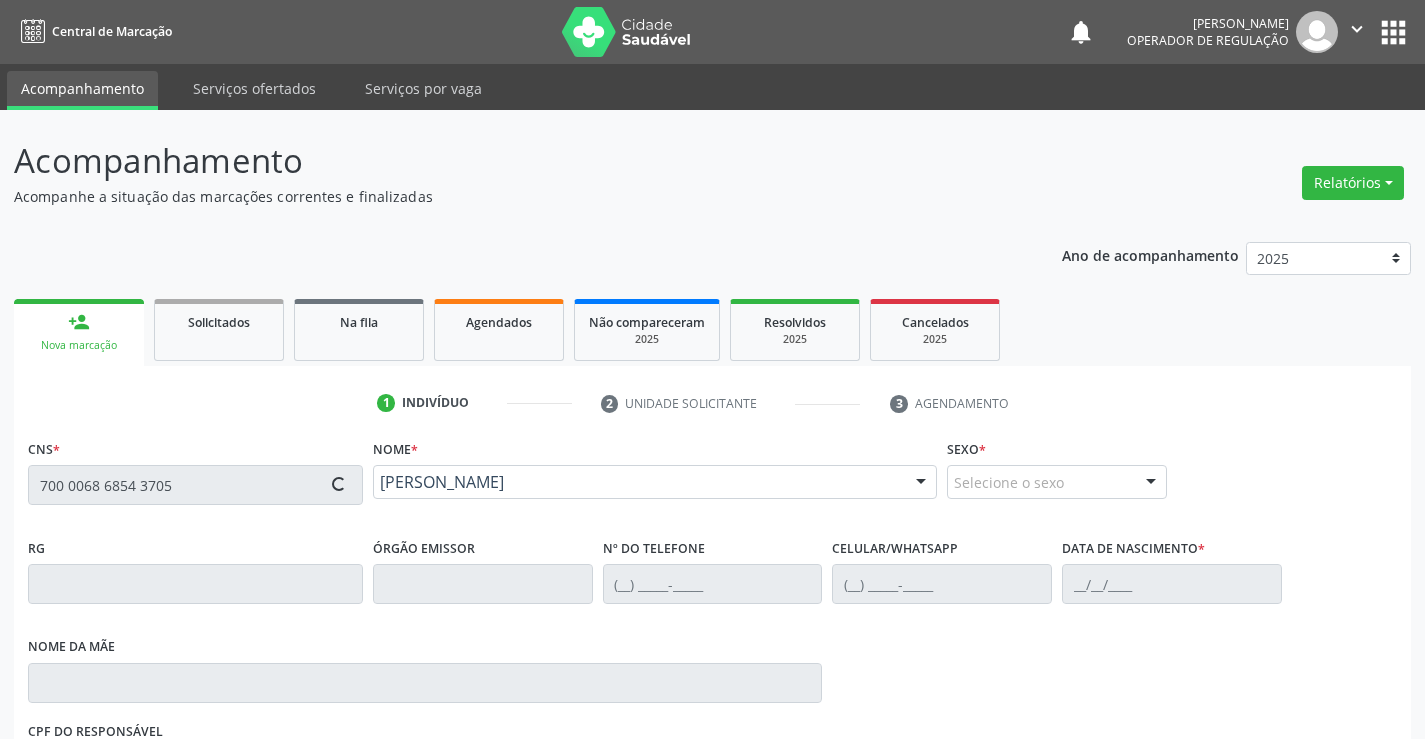 type on "572543980" 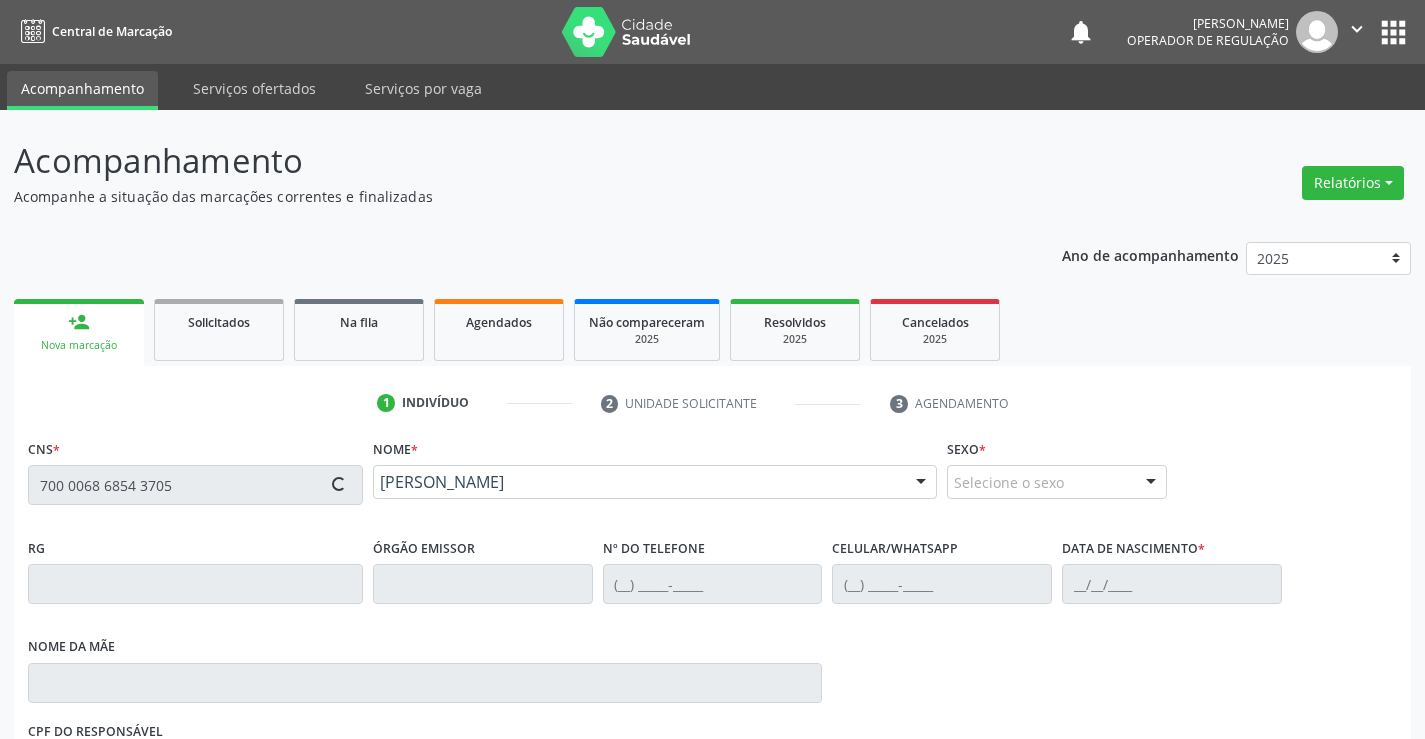 type on "[PHONE_NUMBER]" 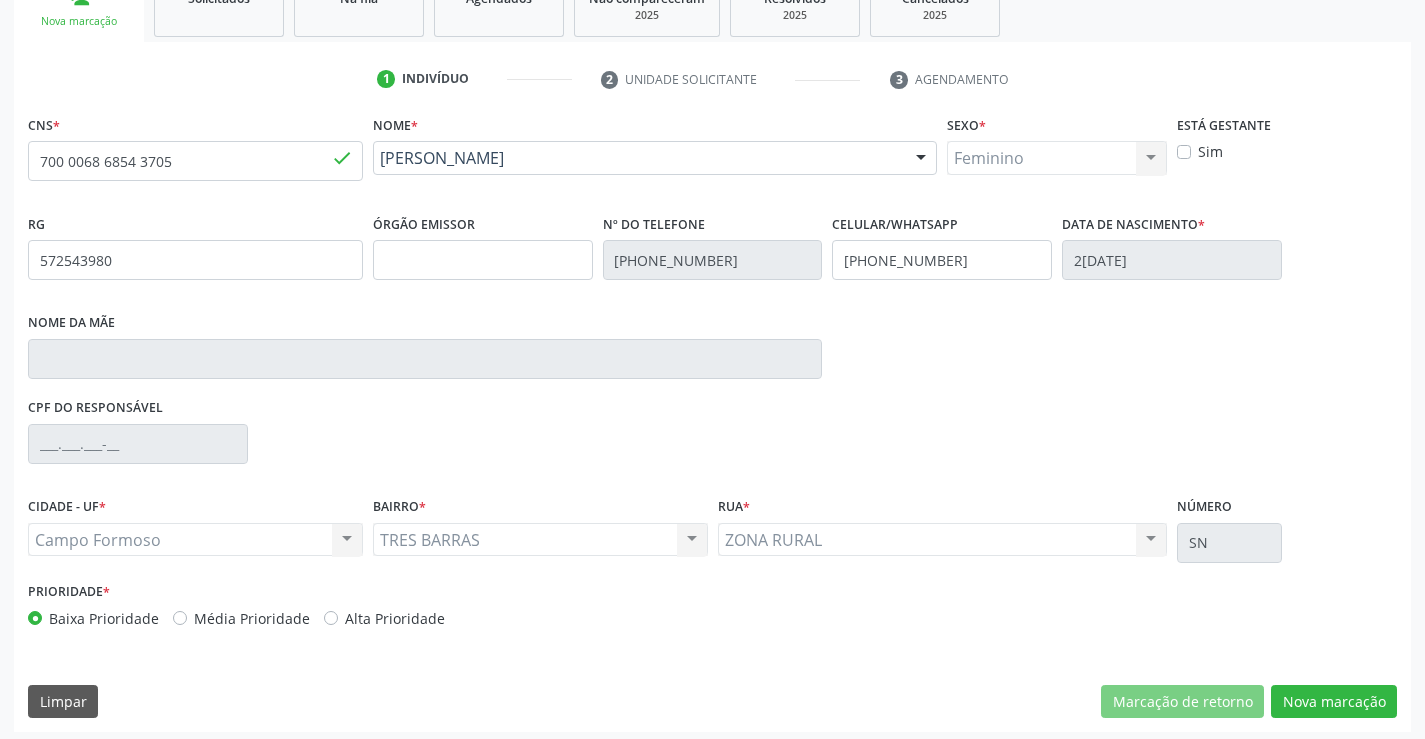 scroll, scrollTop: 331, scrollLeft: 0, axis: vertical 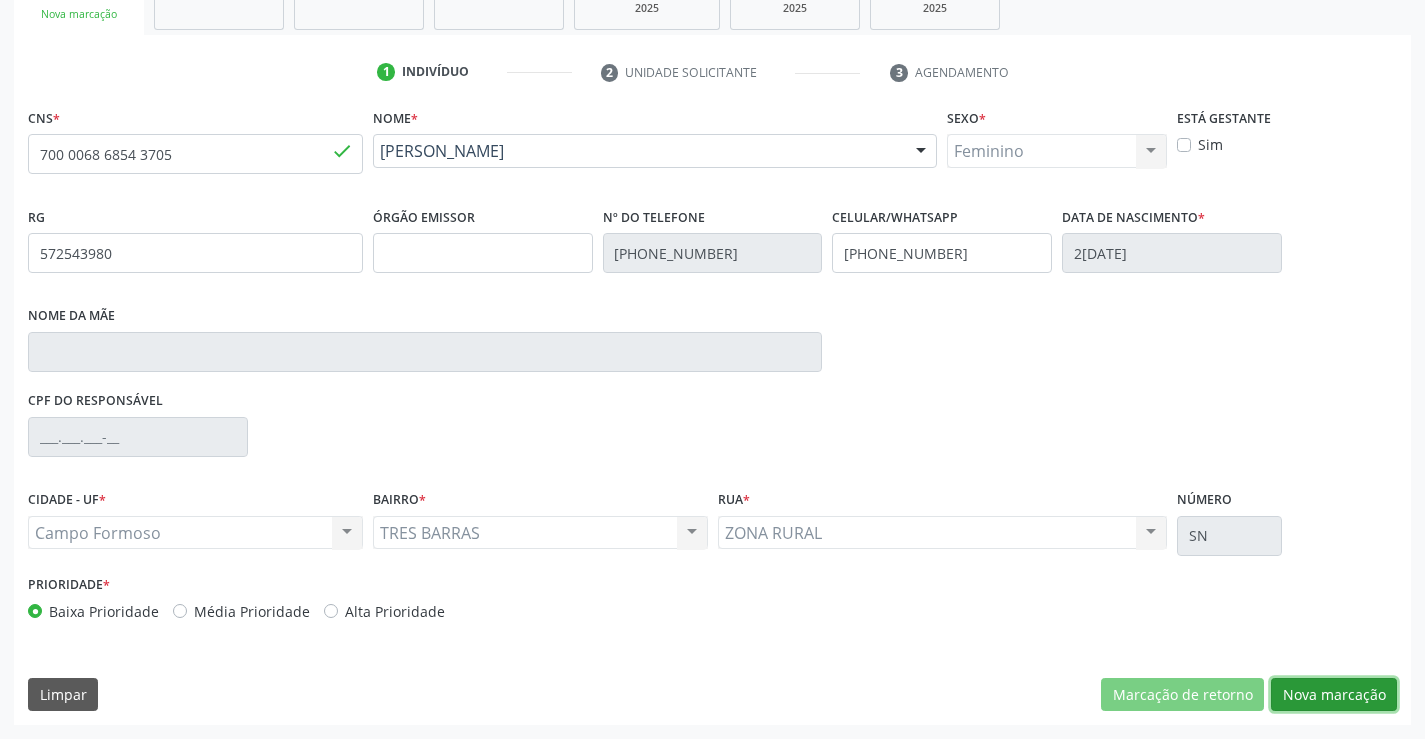 click on "Nova marcação" at bounding box center [1334, 695] 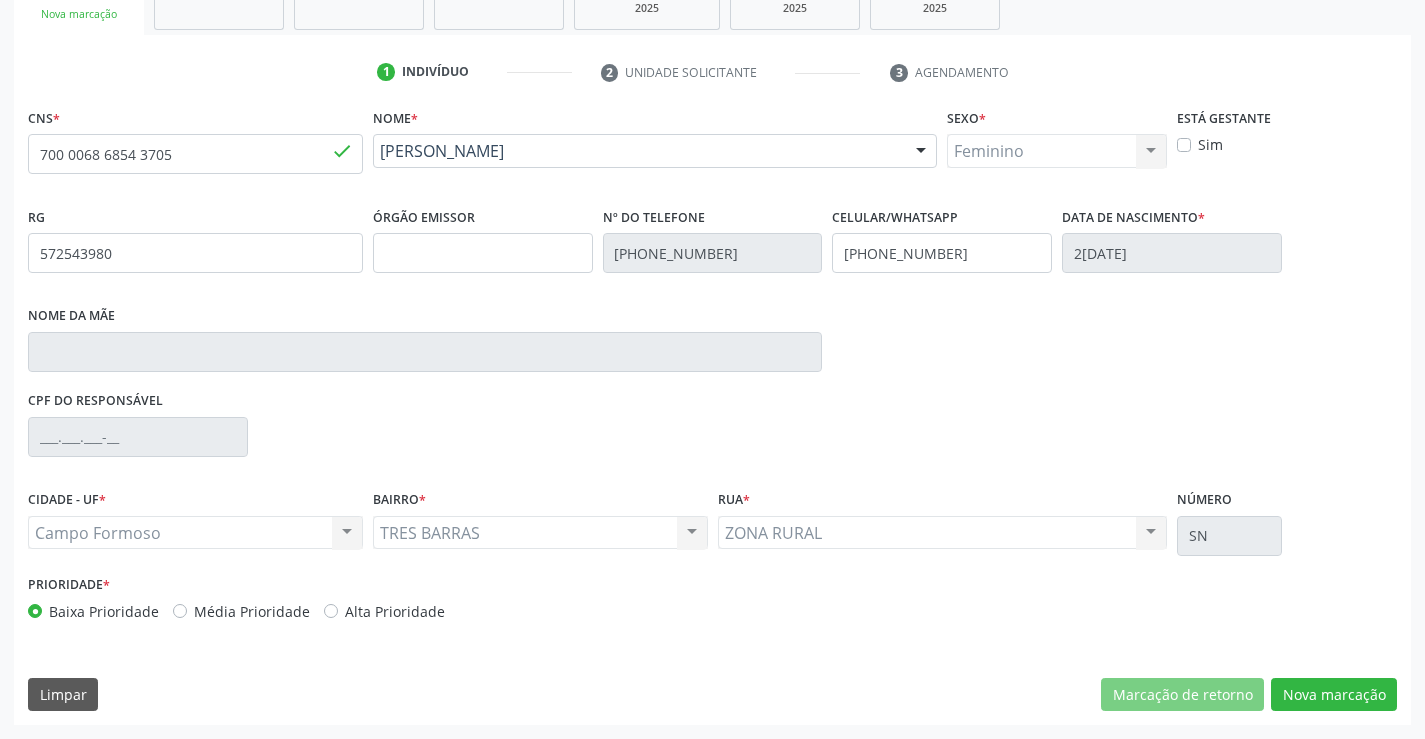 scroll, scrollTop: 167, scrollLeft: 0, axis: vertical 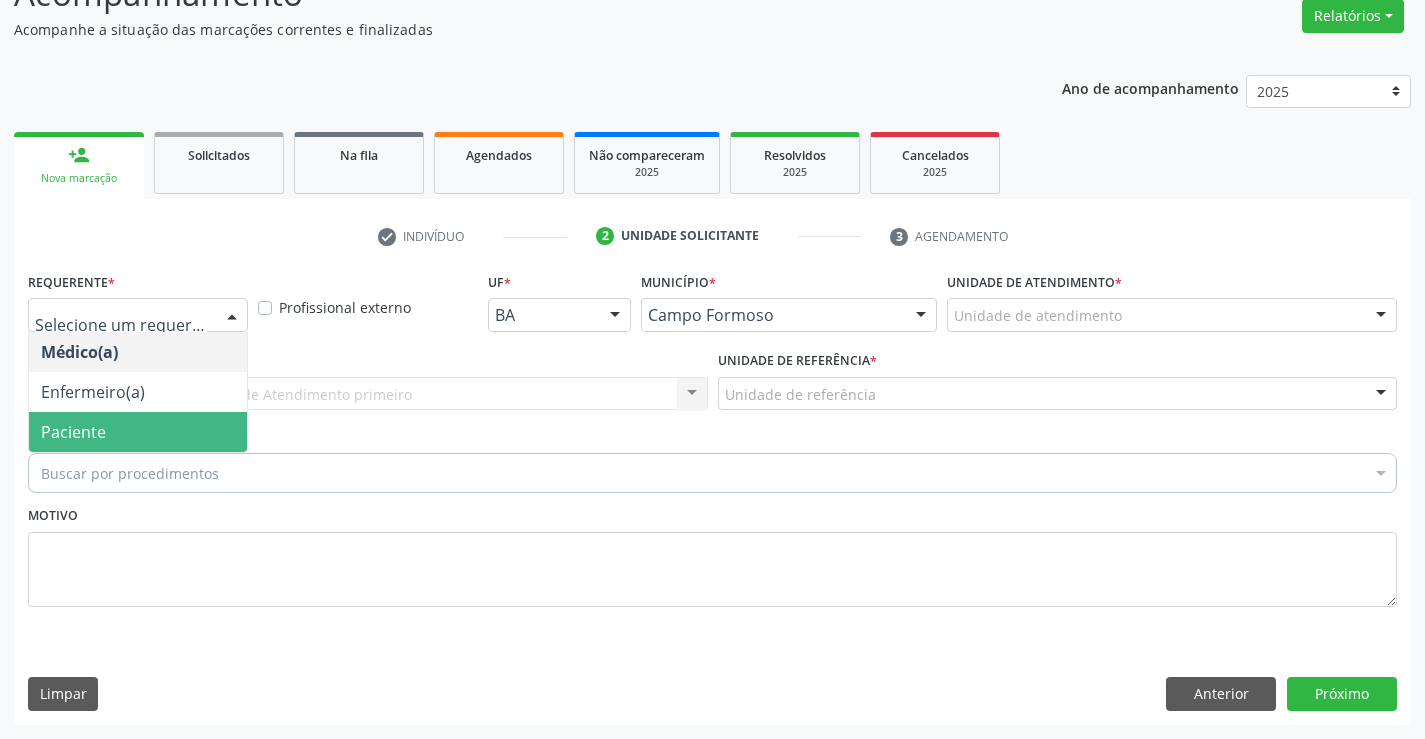 click on "Paciente" at bounding box center (73, 432) 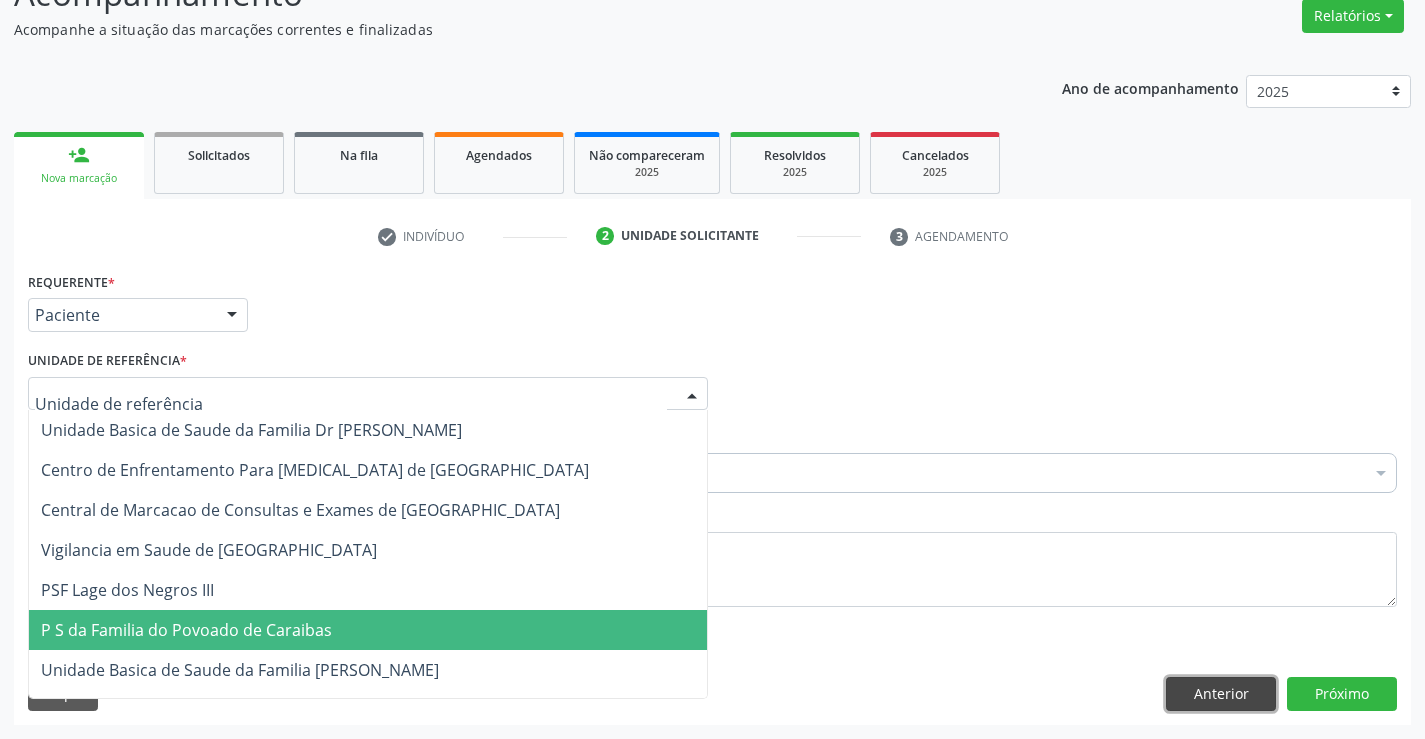 click on "Anterior" at bounding box center [1221, 694] 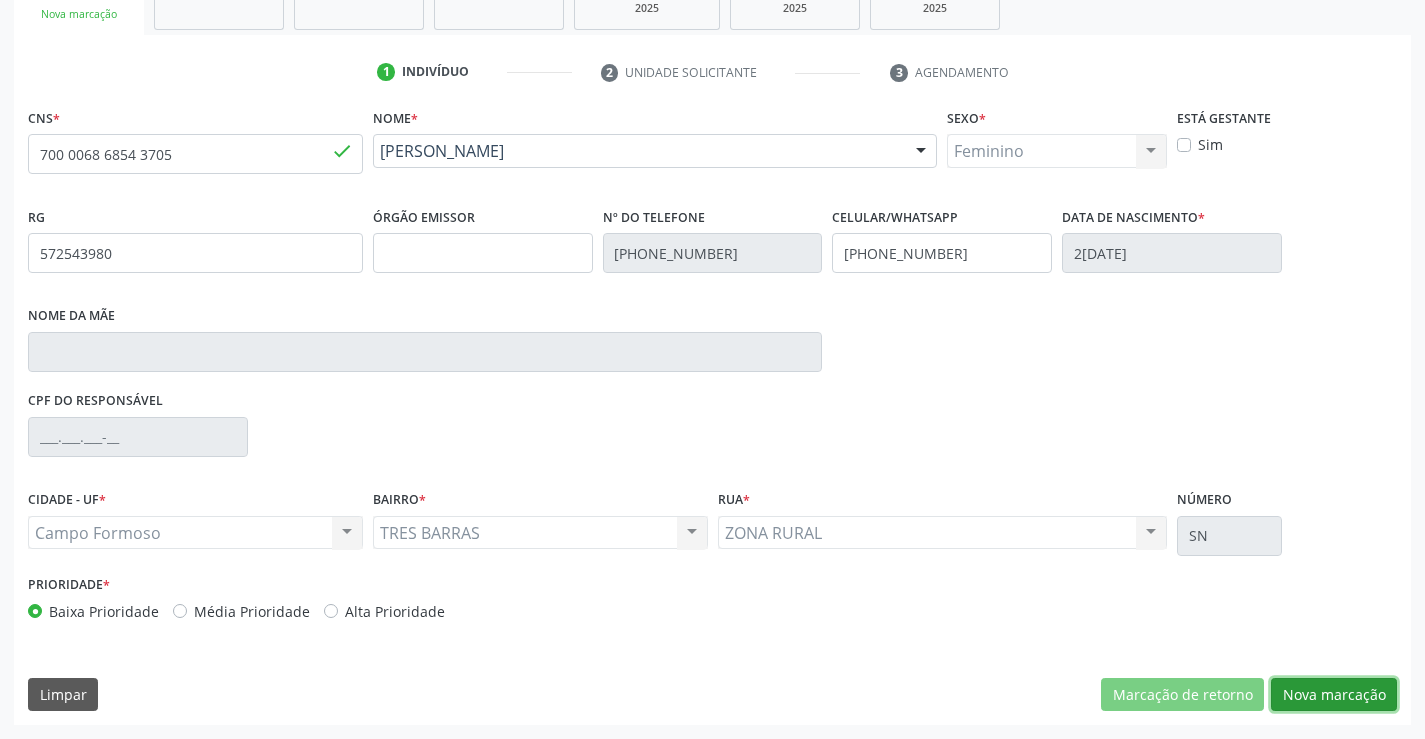 click on "Nova marcação" at bounding box center [1334, 695] 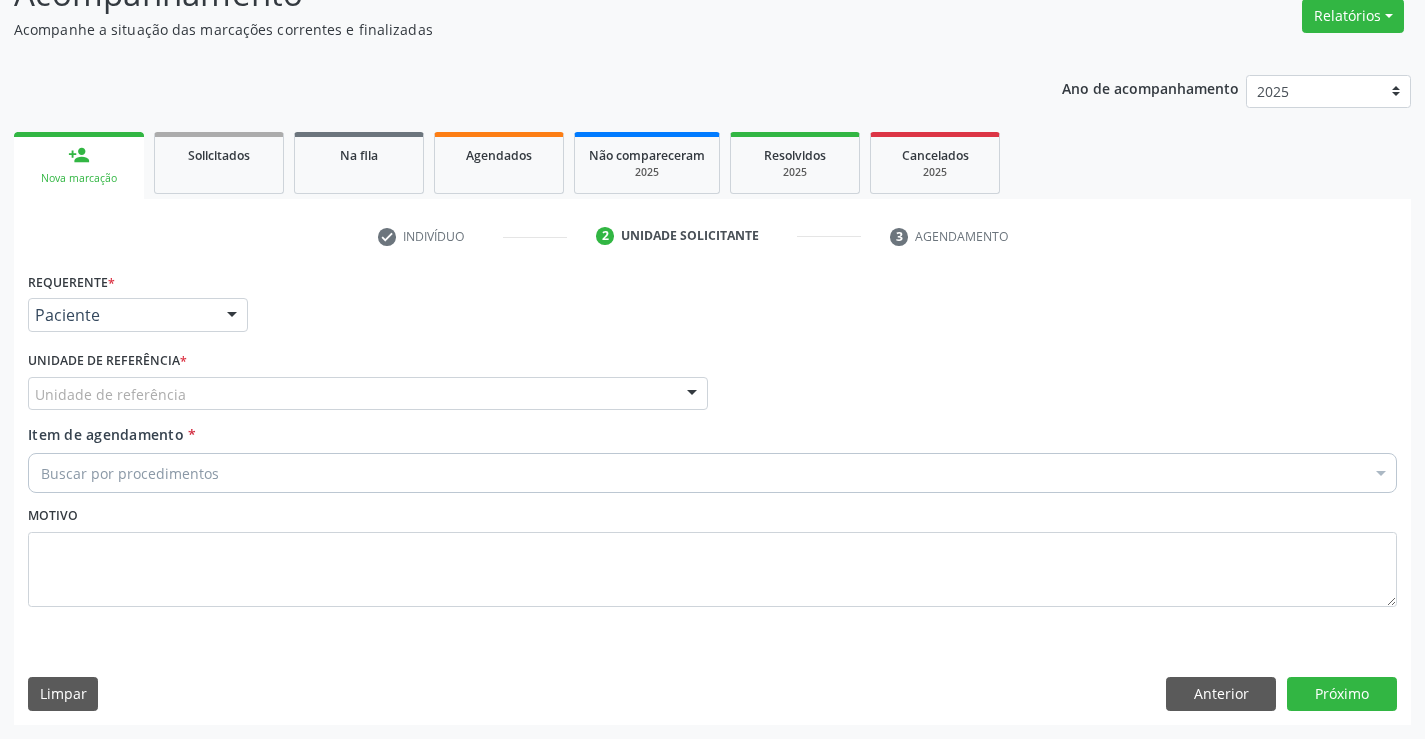 scroll, scrollTop: 167, scrollLeft: 0, axis: vertical 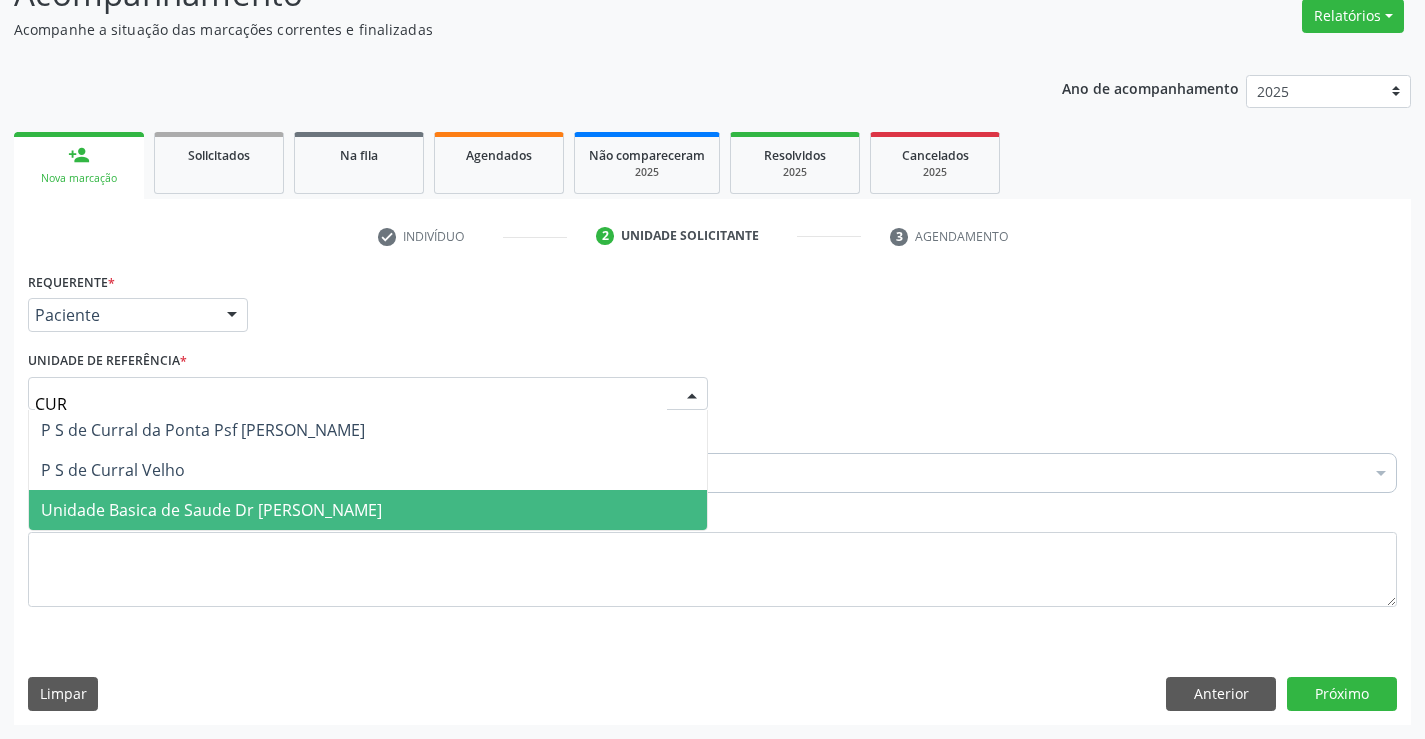type on "CURR" 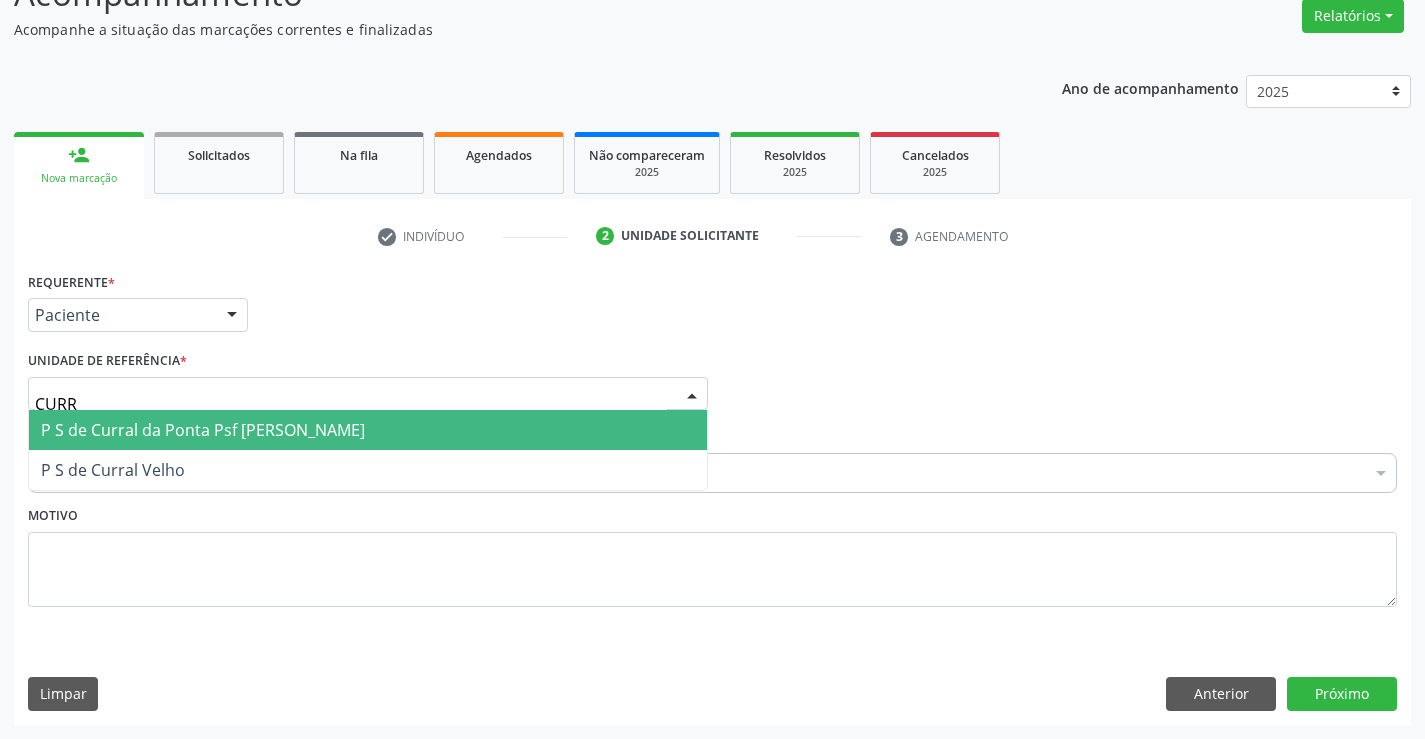 click on "P S de Curral da Ponta Psf [PERSON_NAME]" at bounding box center [203, 430] 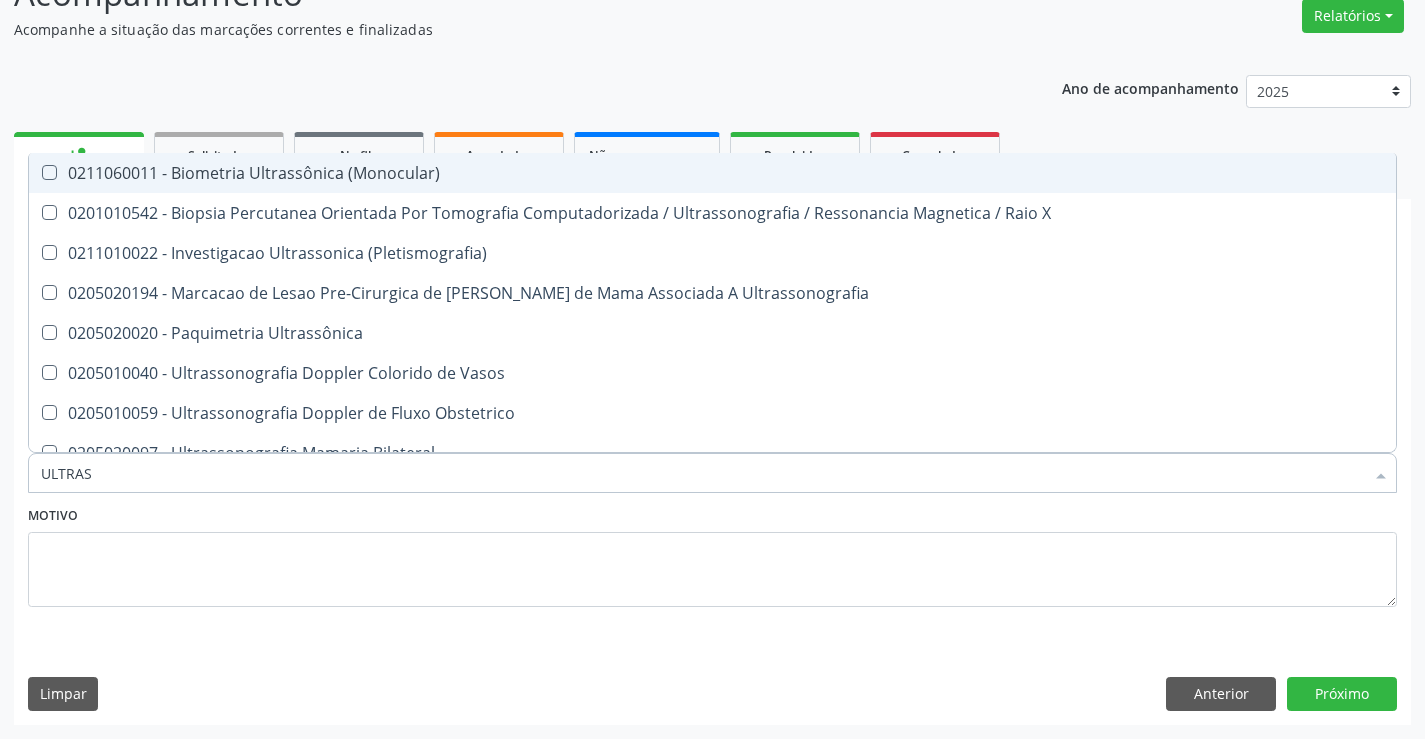 type on "ULTRASS" 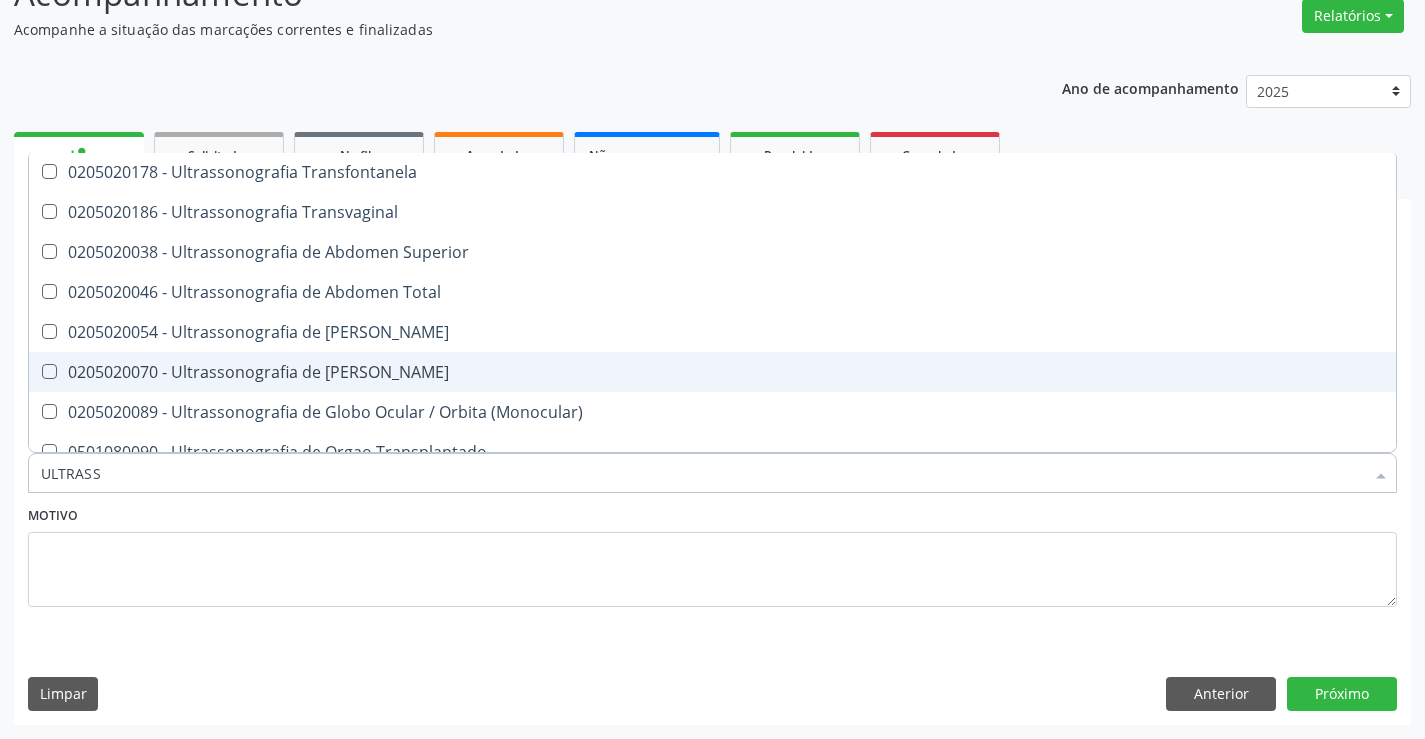 scroll, scrollTop: 321, scrollLeft: 0, axis: vertical 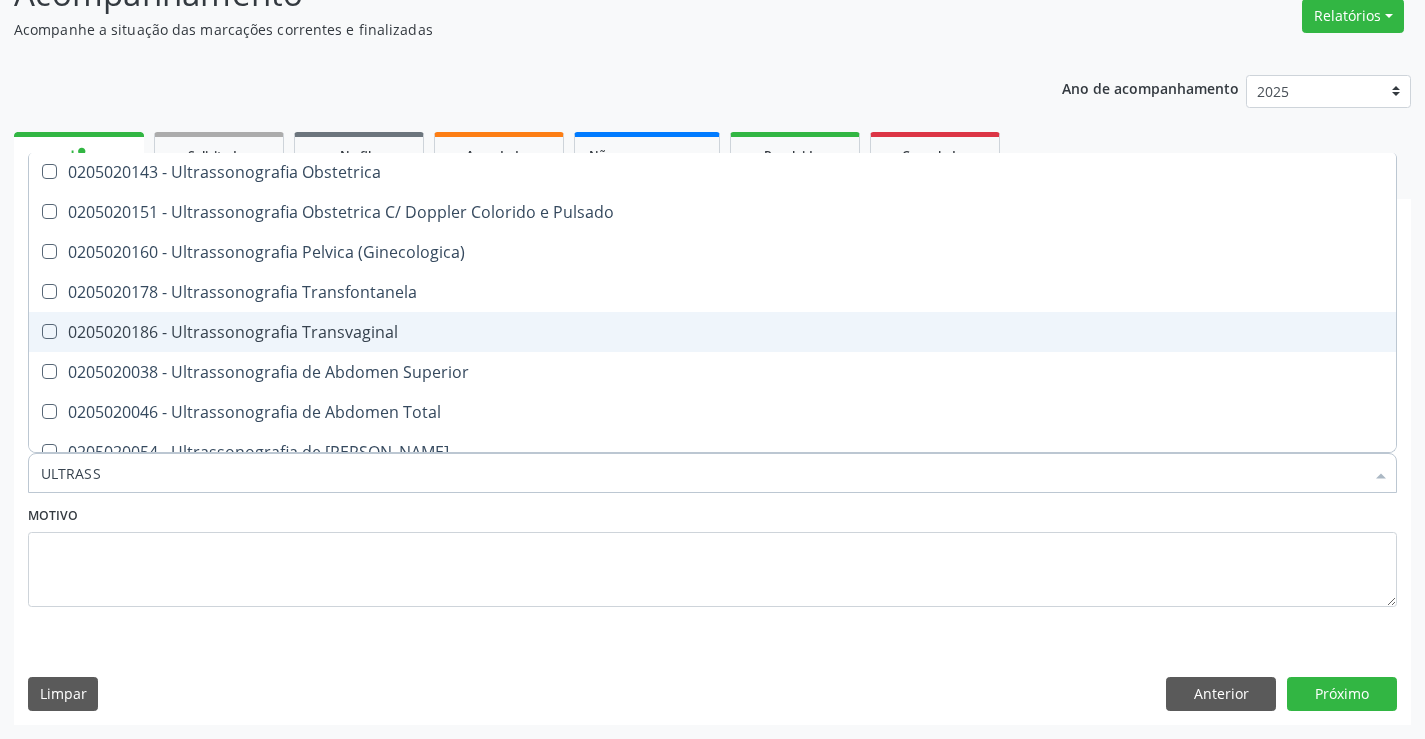 click on "0205020186 - Ultrassonografia Transvaginal" at bounding box center (712, 332) 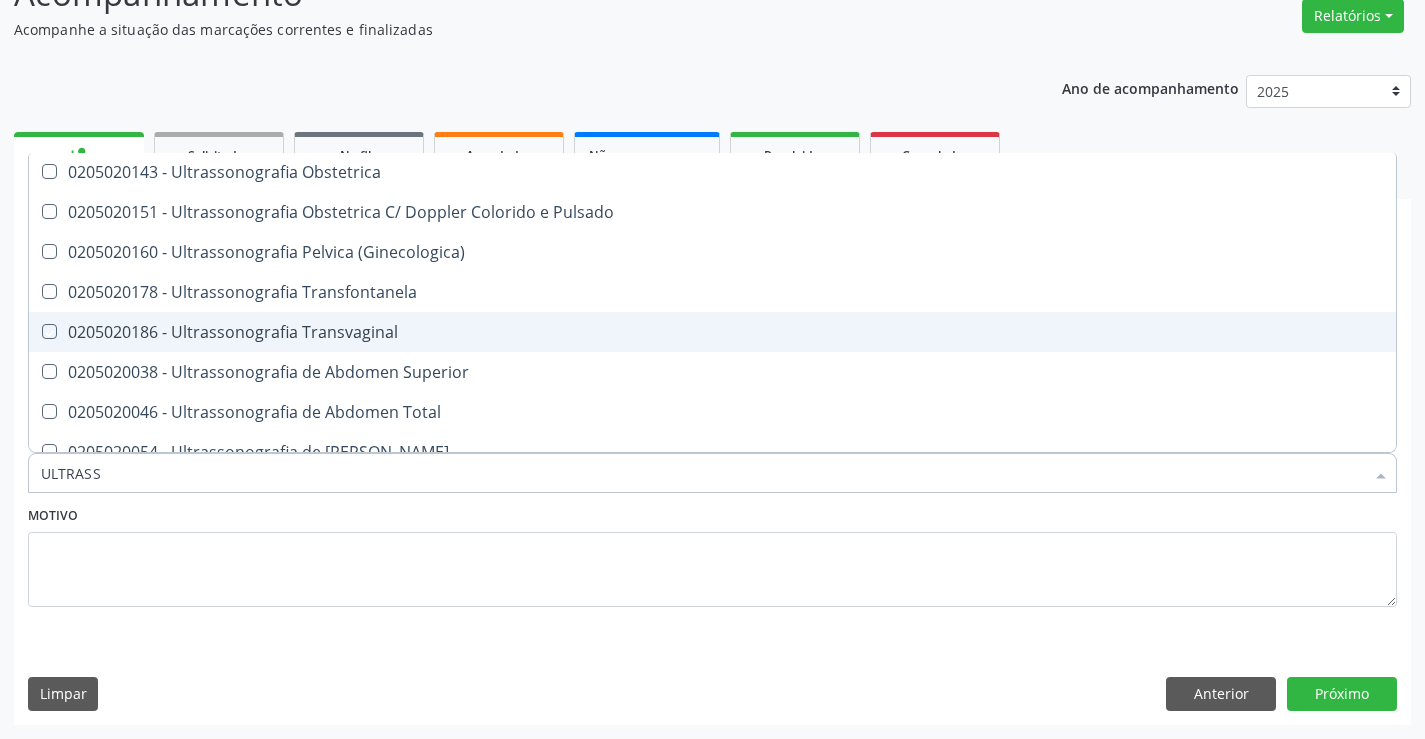 checkbox on "true" 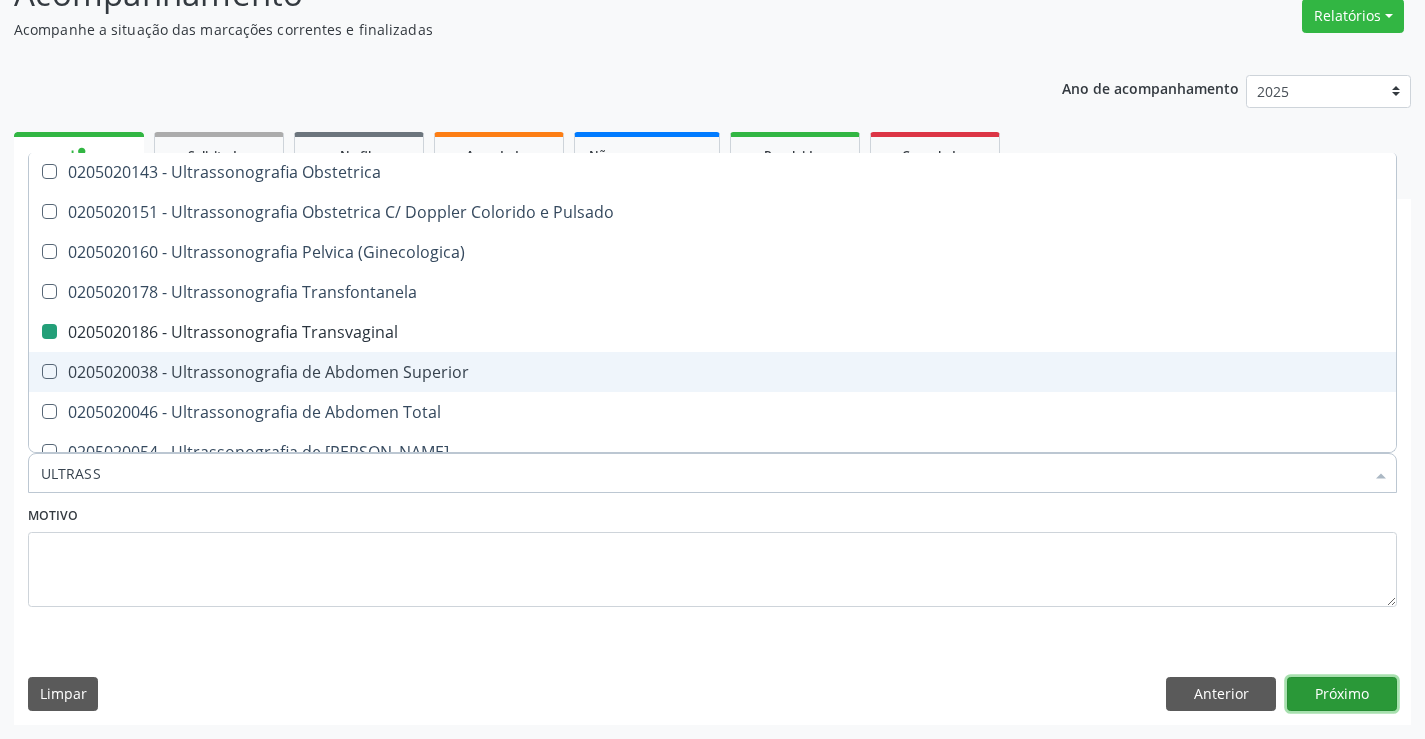 click on "Próximo" at bounding box center [1342, 694] 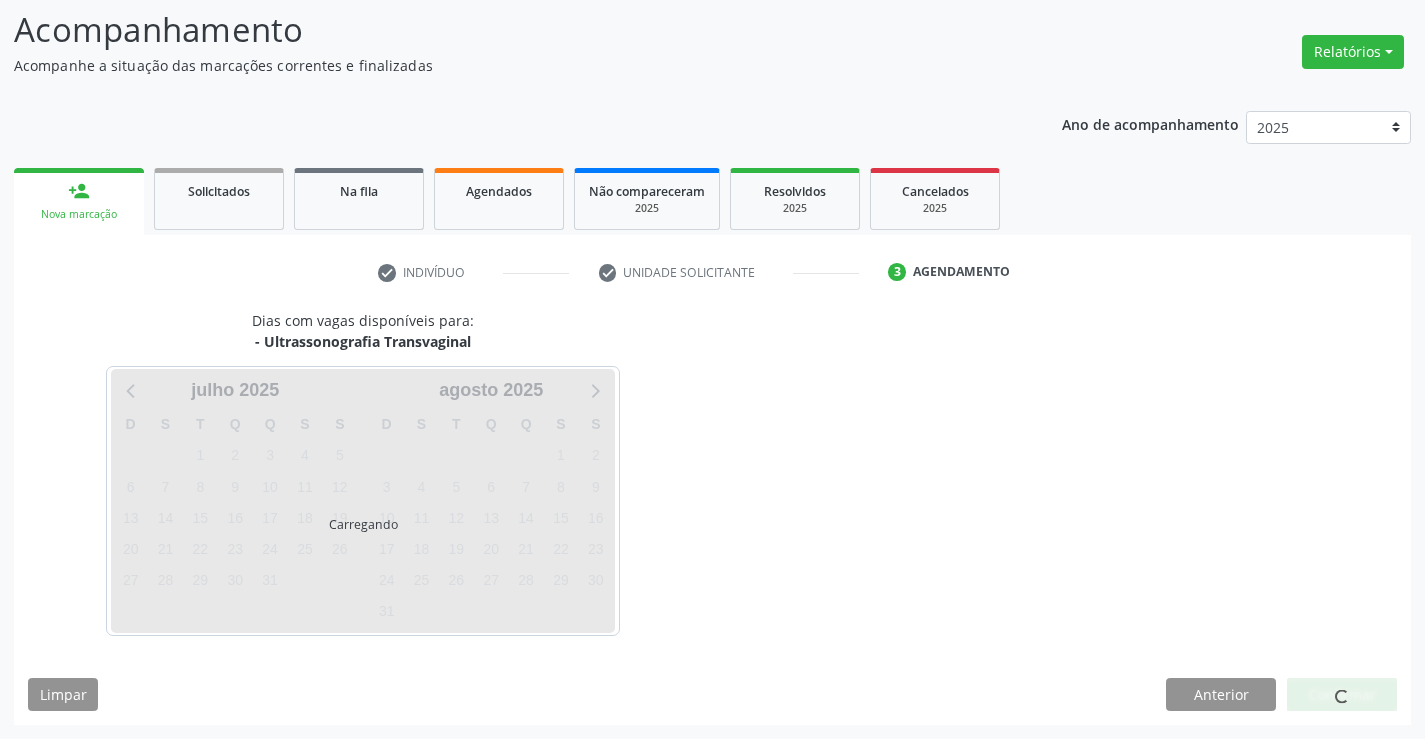 scroll, scrollTop: 131, scrollLeft: 0, axis: vertical 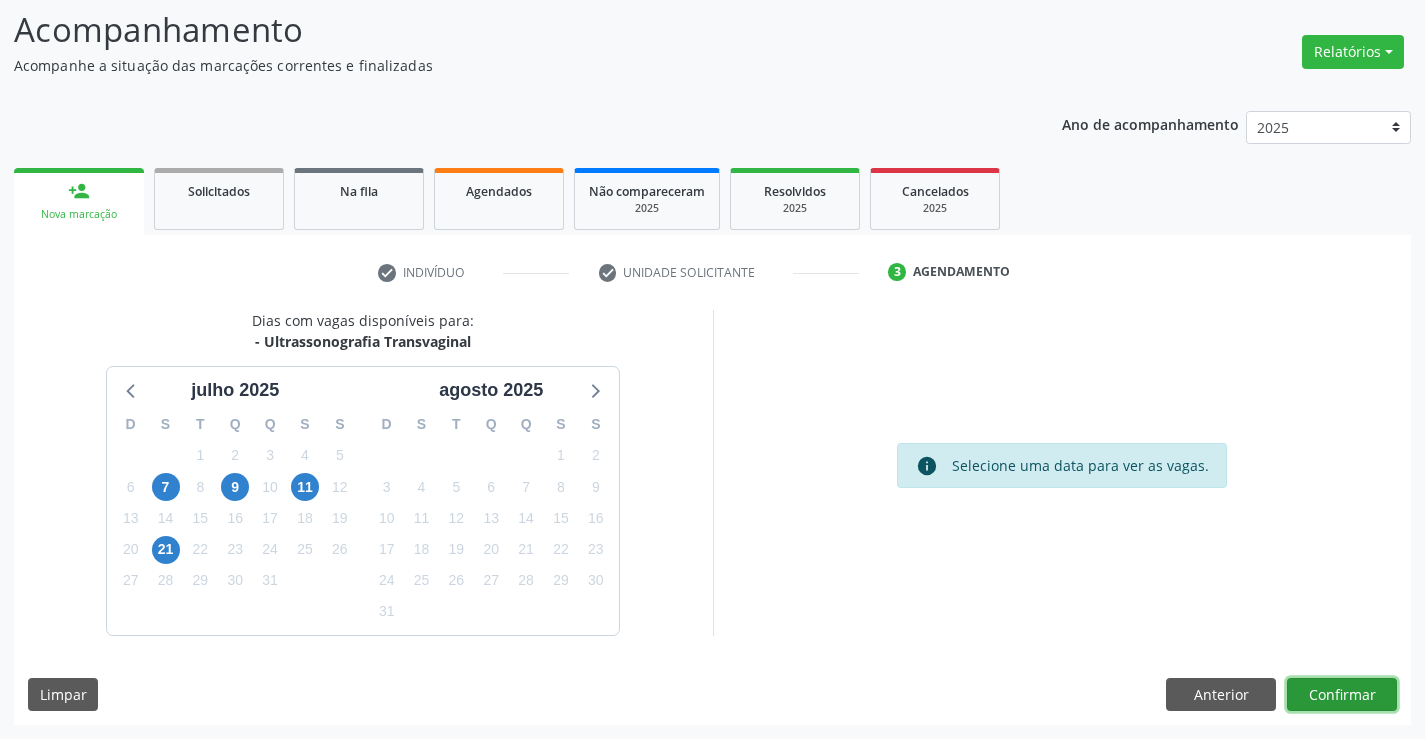 click on "Confirmar" at bounding box center [1342, 695] 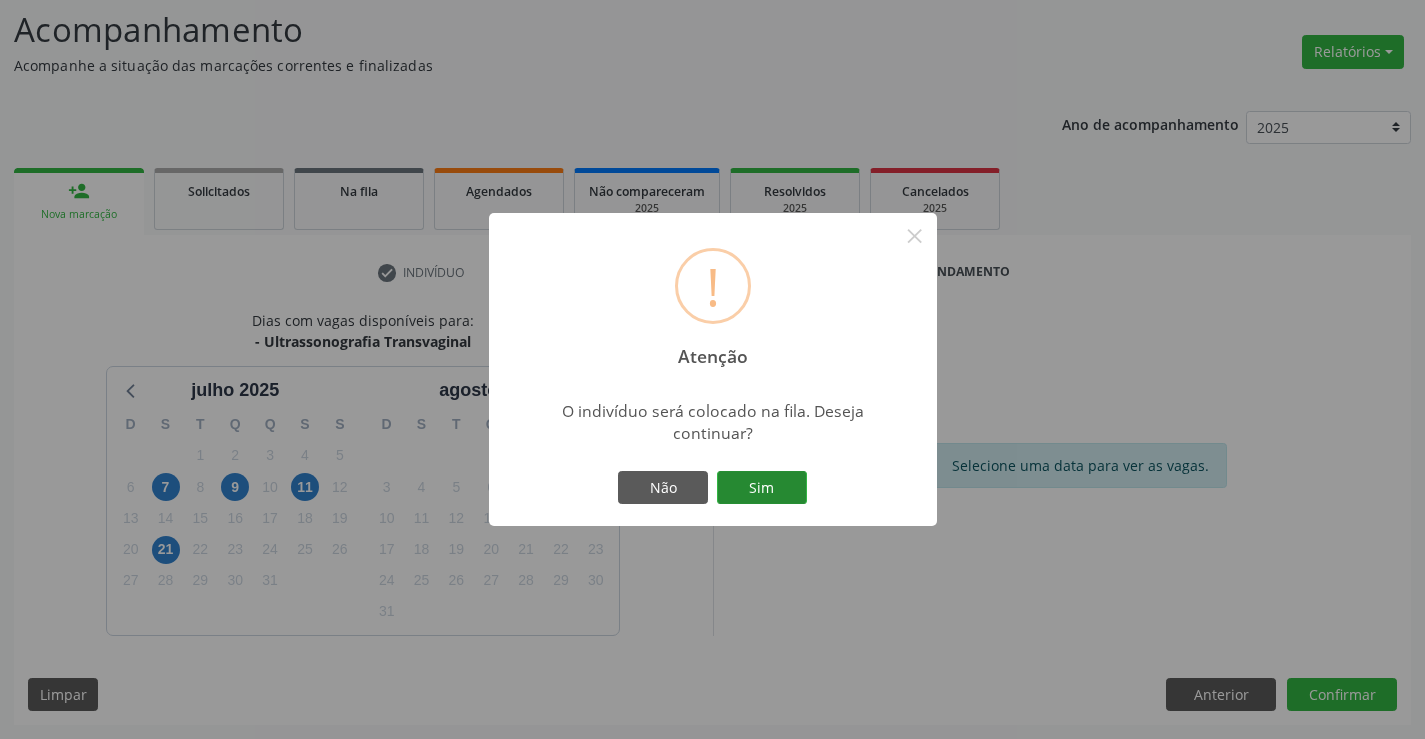 click on "Sim" at bounding box center [762, 488] 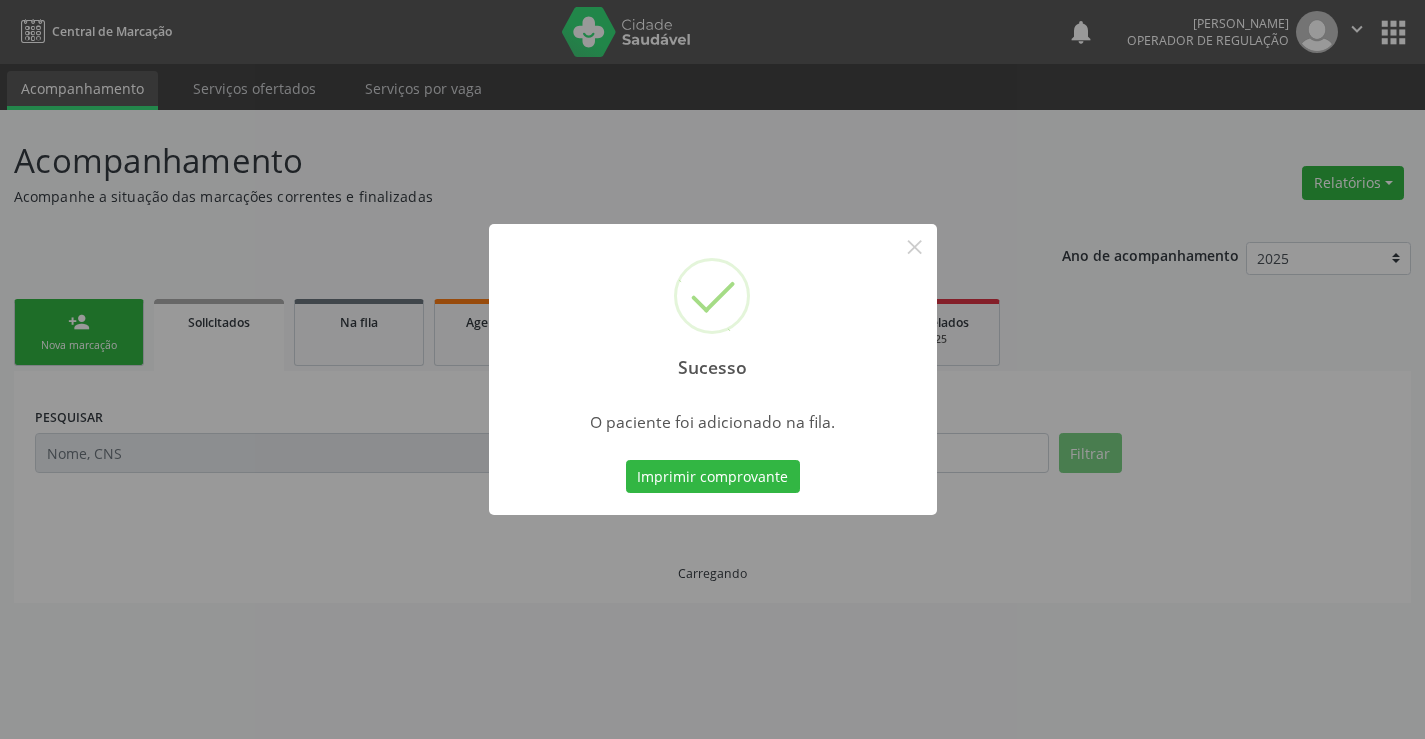 scroll, scrollTop: 0, scrollLeft: 0, axis: both 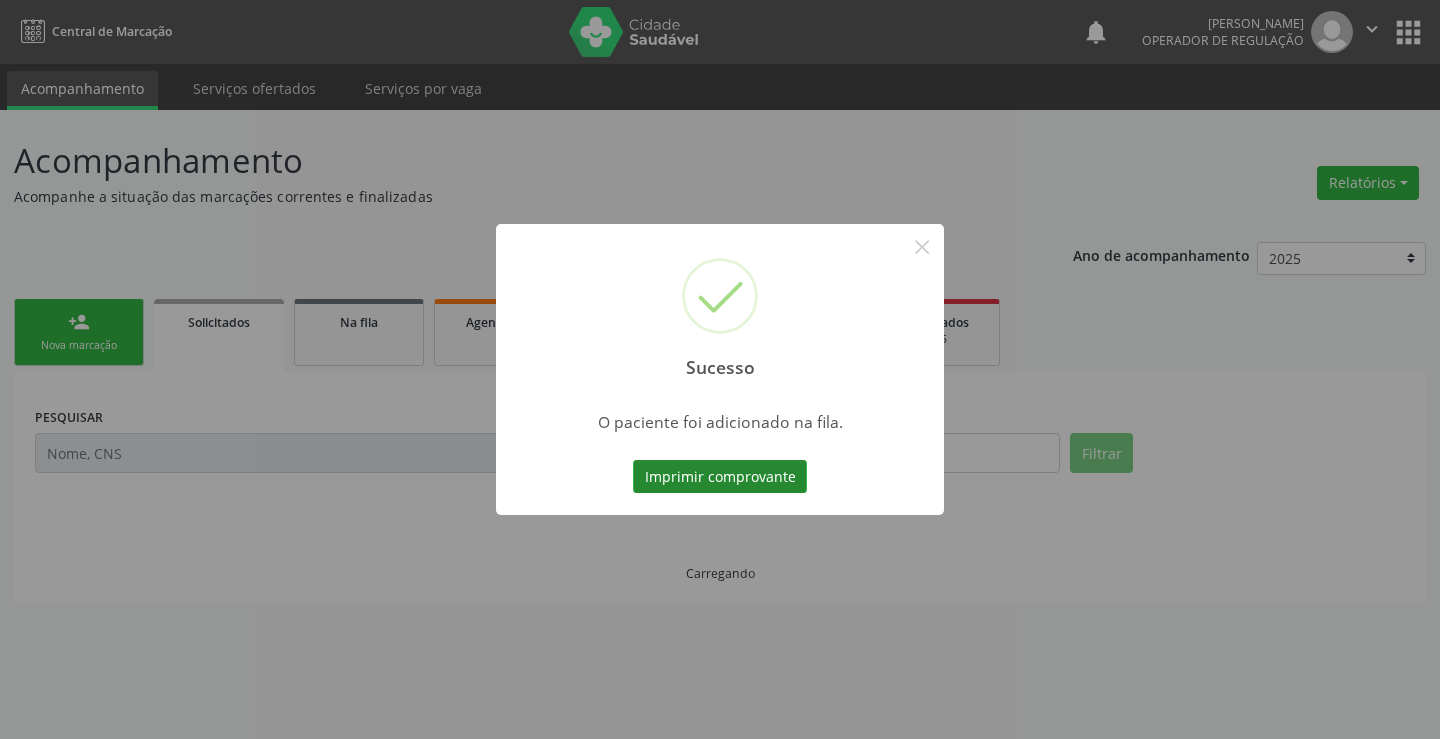 click on "Imprimir comprovante" at bounding box center (720, 477) 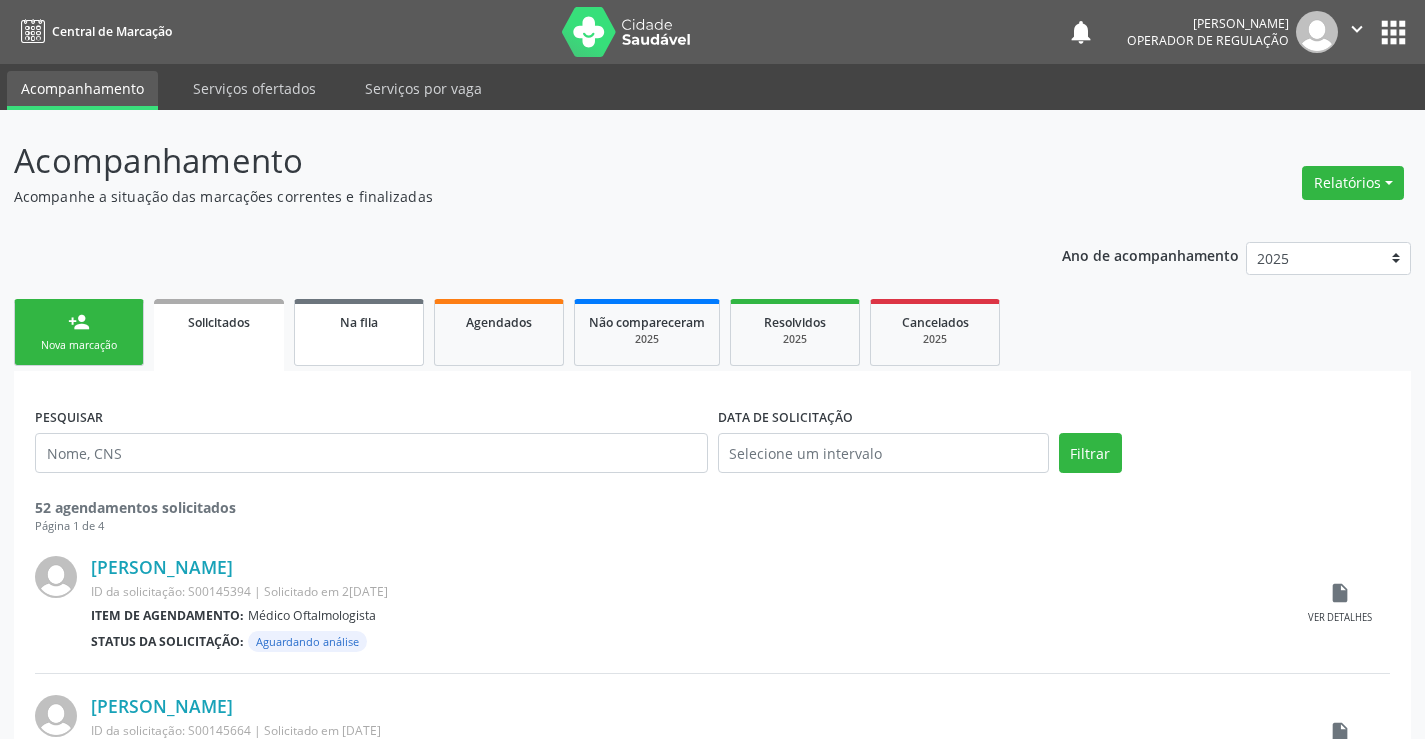click on "Na fila" at bounding box center [359, 332] 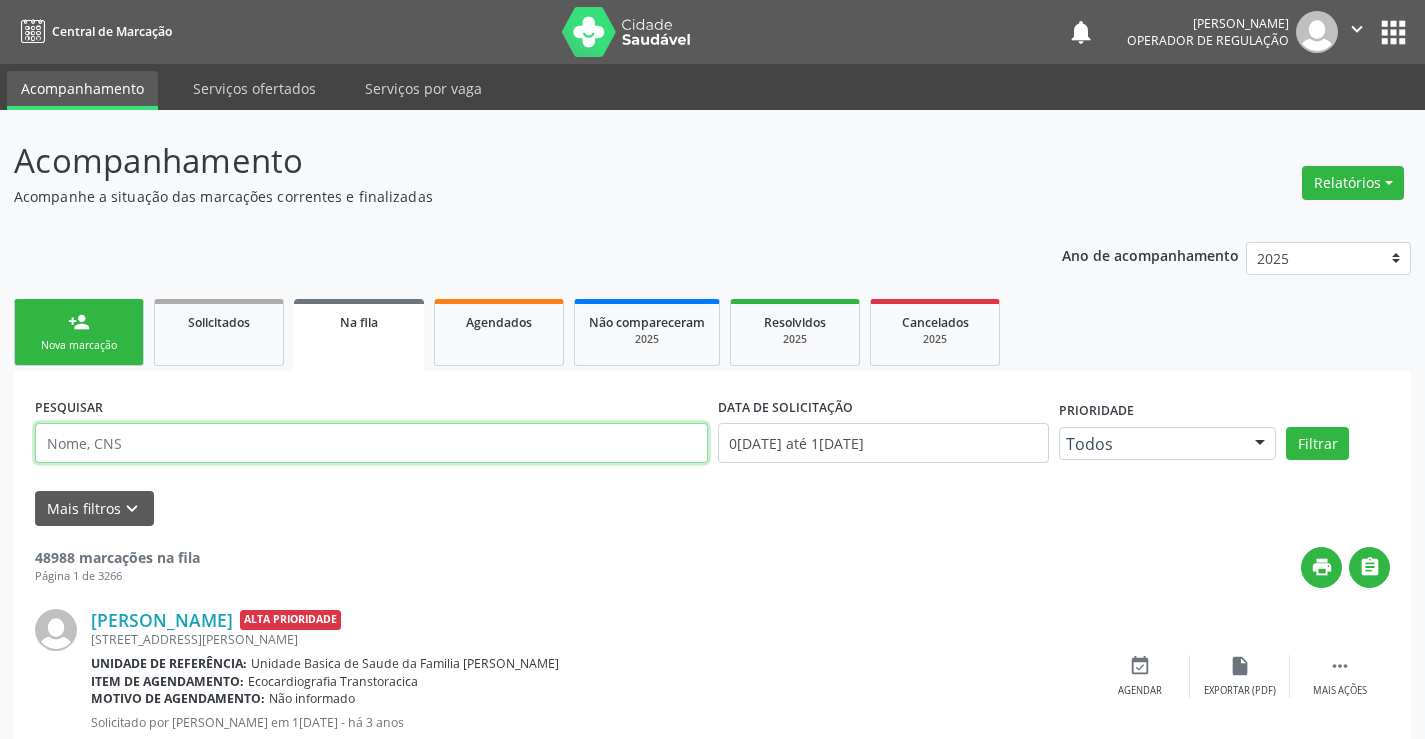 click at bounding box center (371, 443) 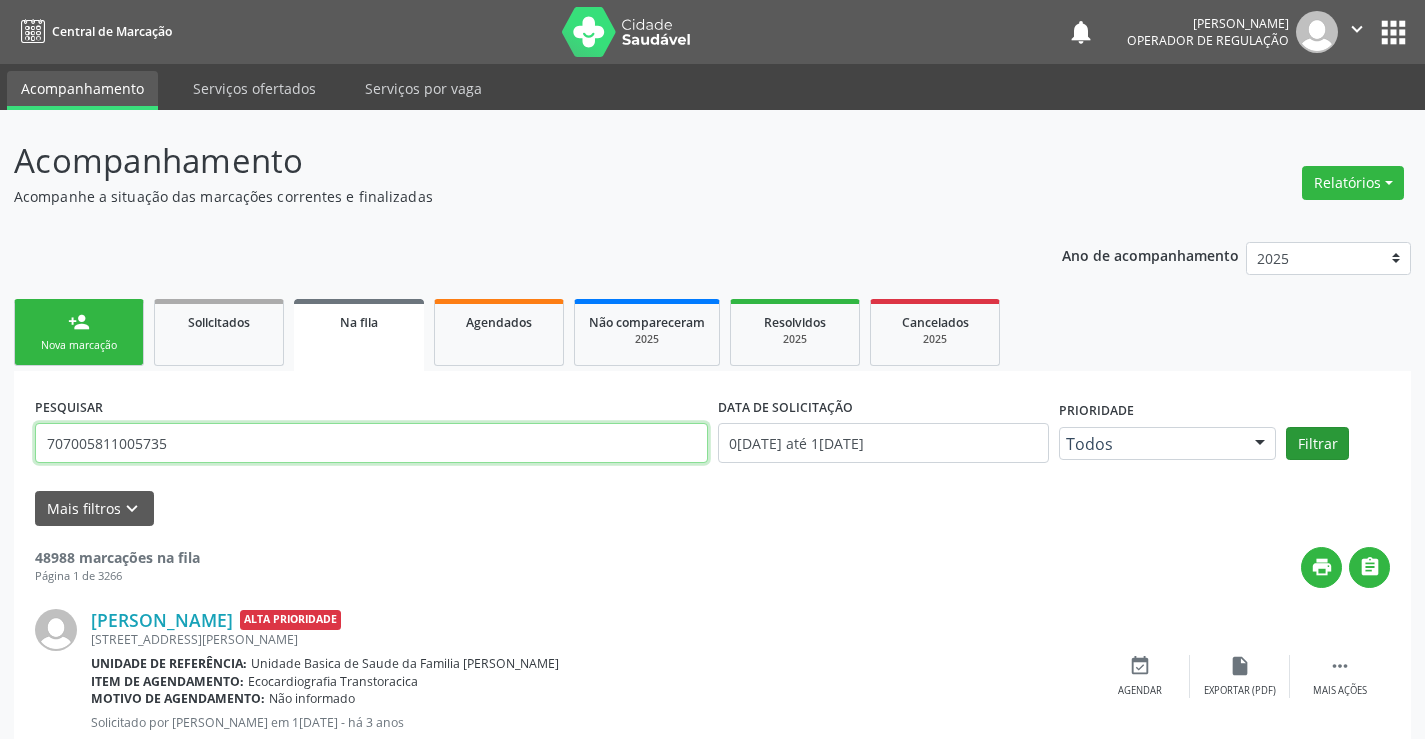 type on "707005811005735" 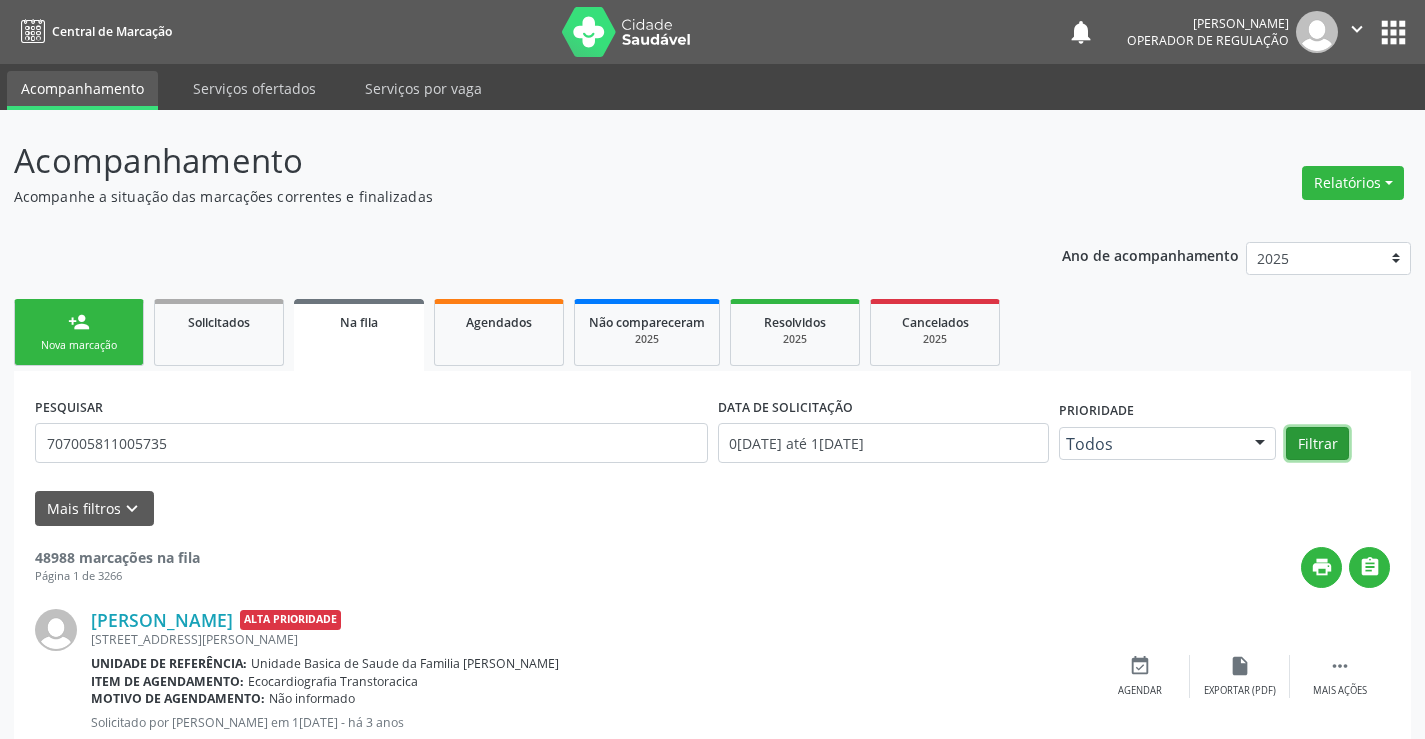 click on "Filtrar" at bounding box center (1317, 444) 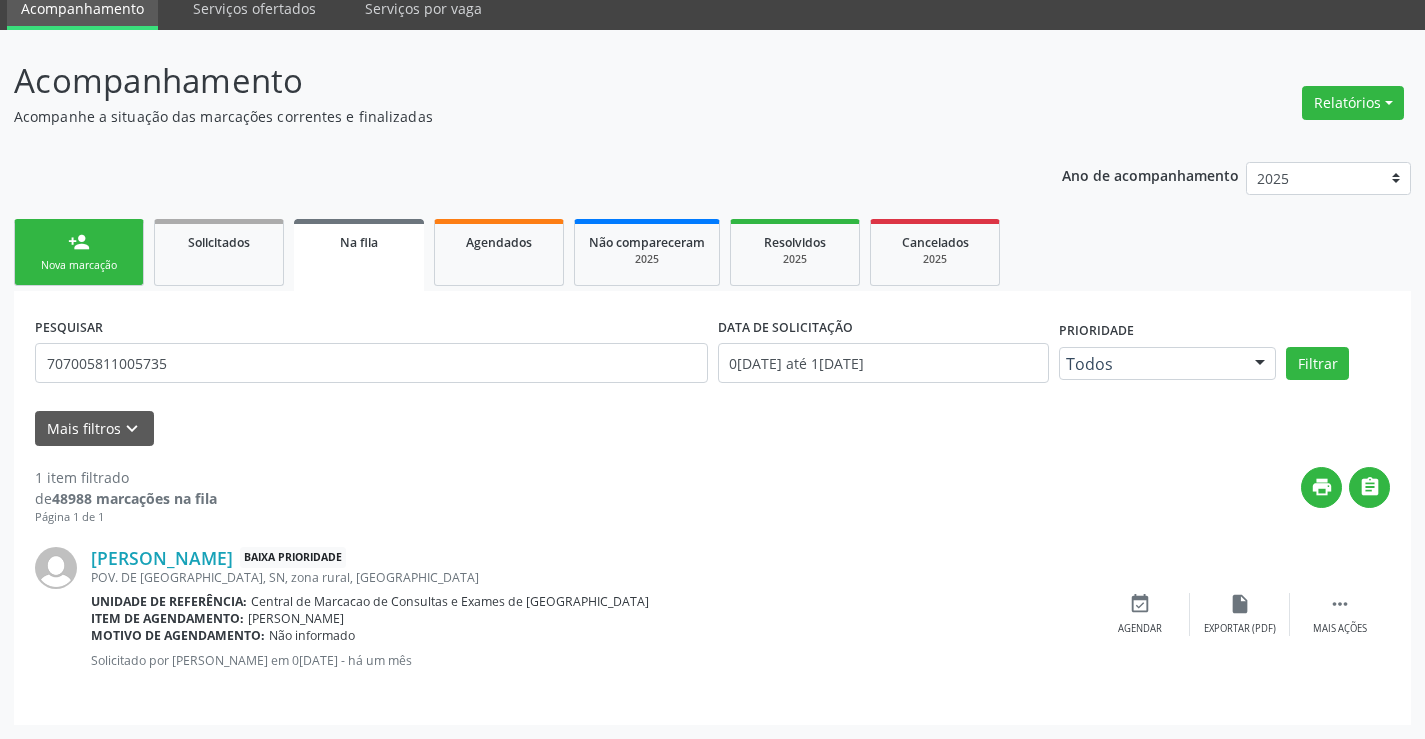 scroll, scrollTop: 0, scrollLeft: 0, axis: both 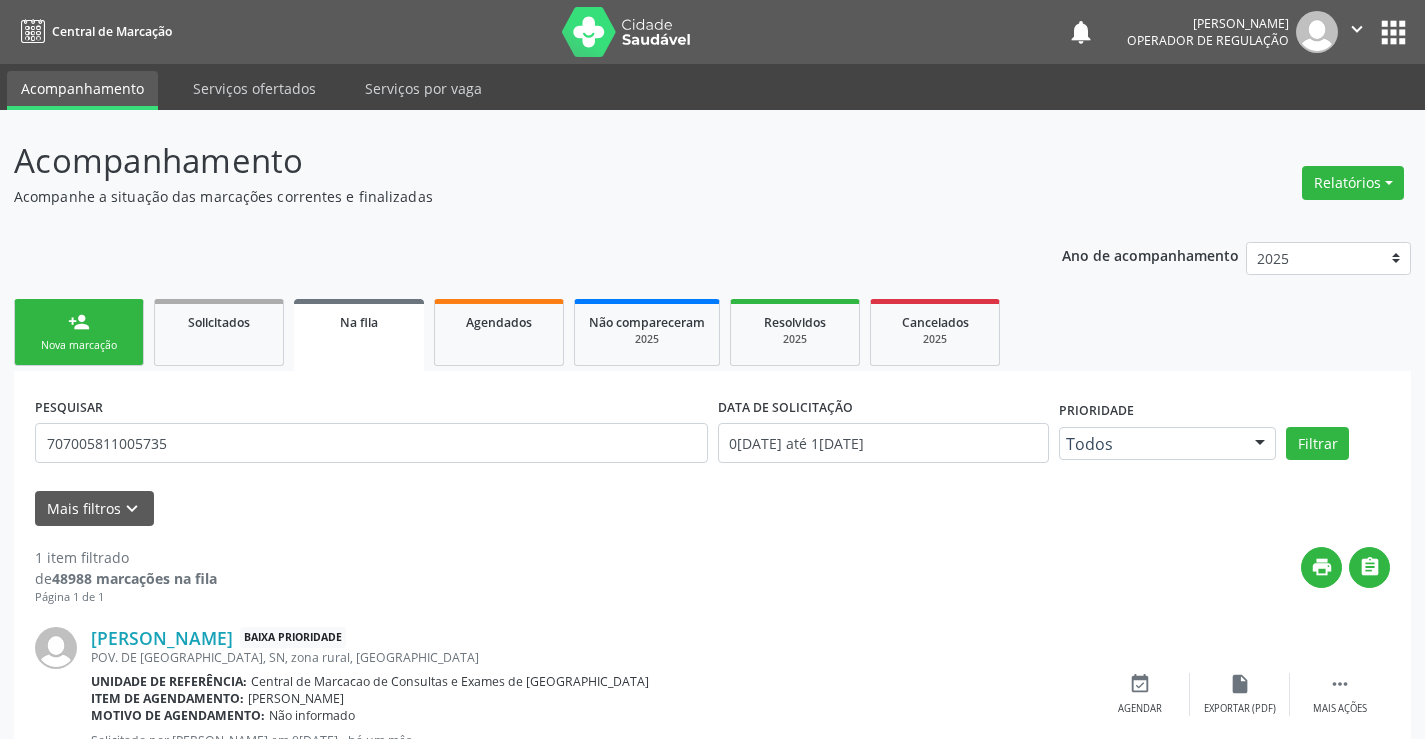 click on "person_add
Nova marcação" at bounding box center [79, 332] 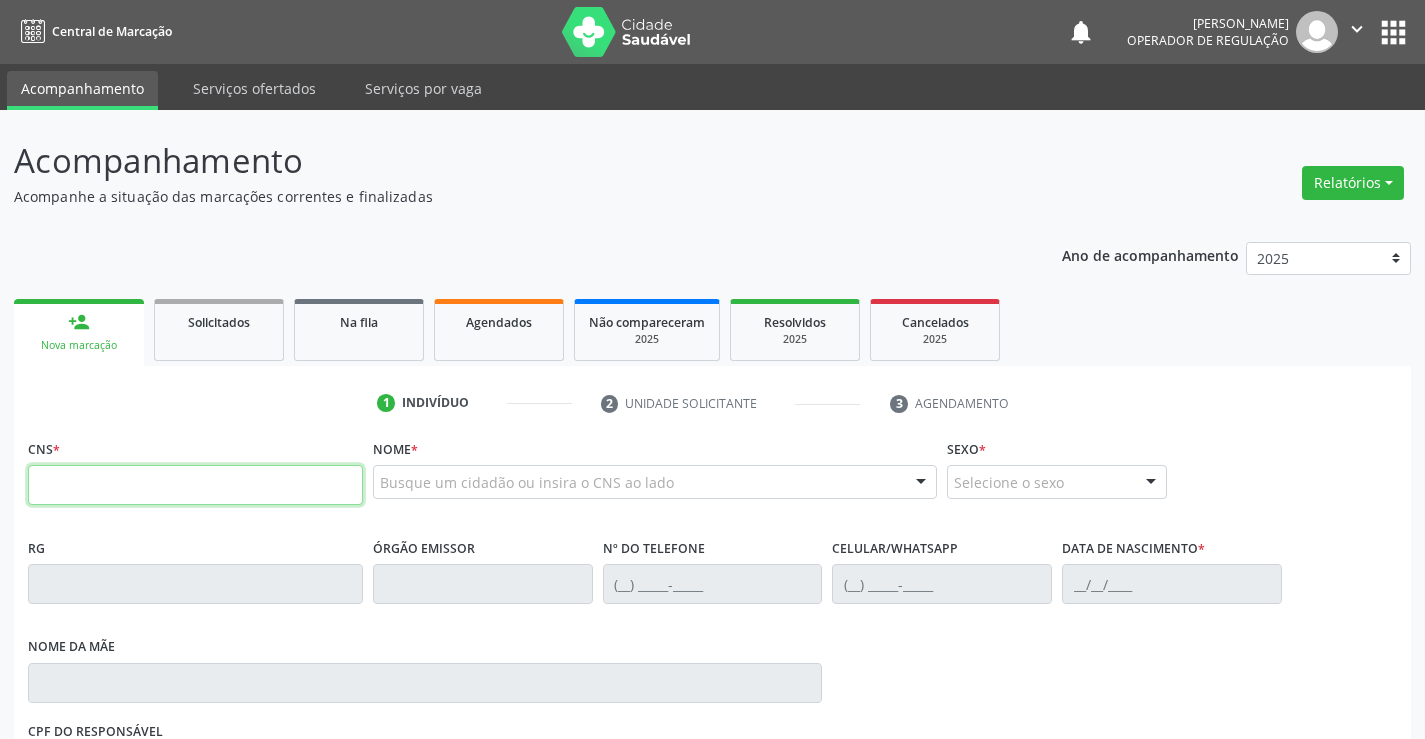 click at bounding box center [195, 485] 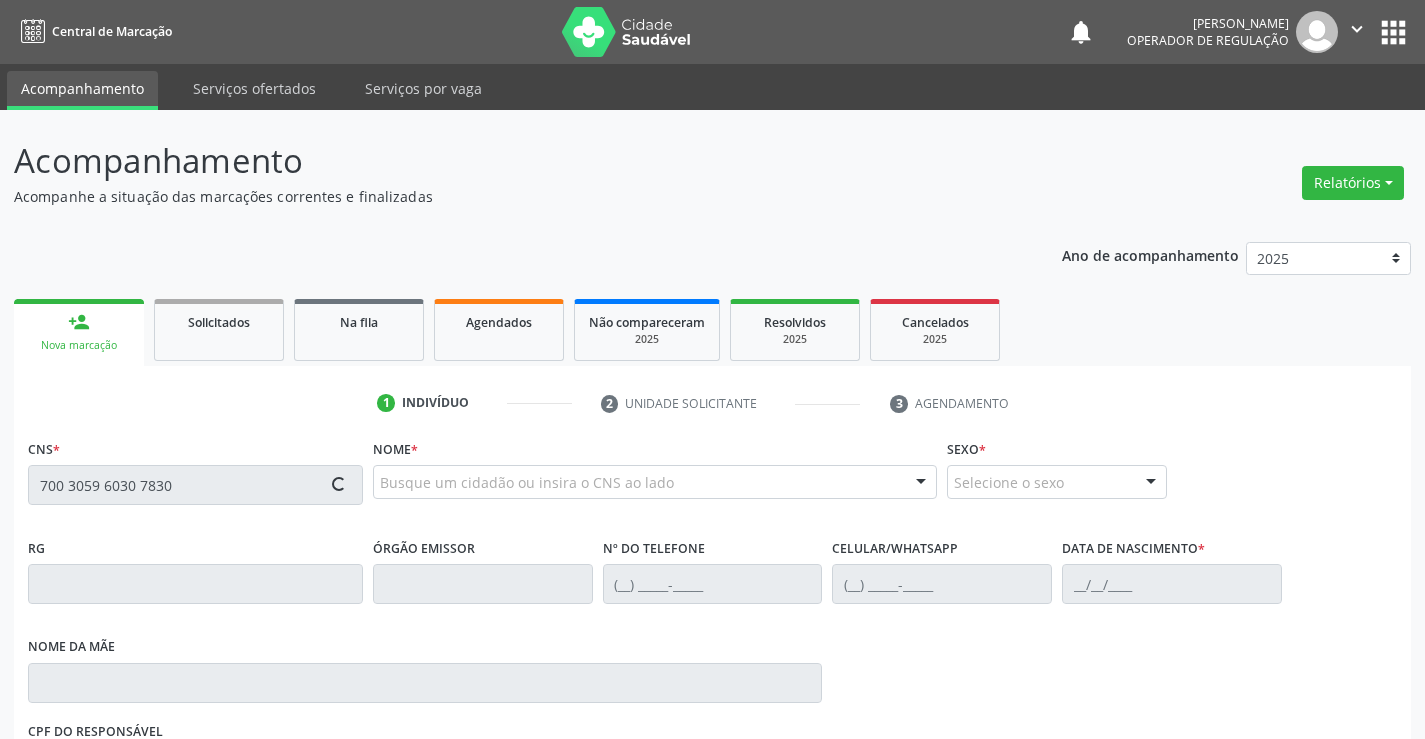 type on "700 3059 6030 7830" 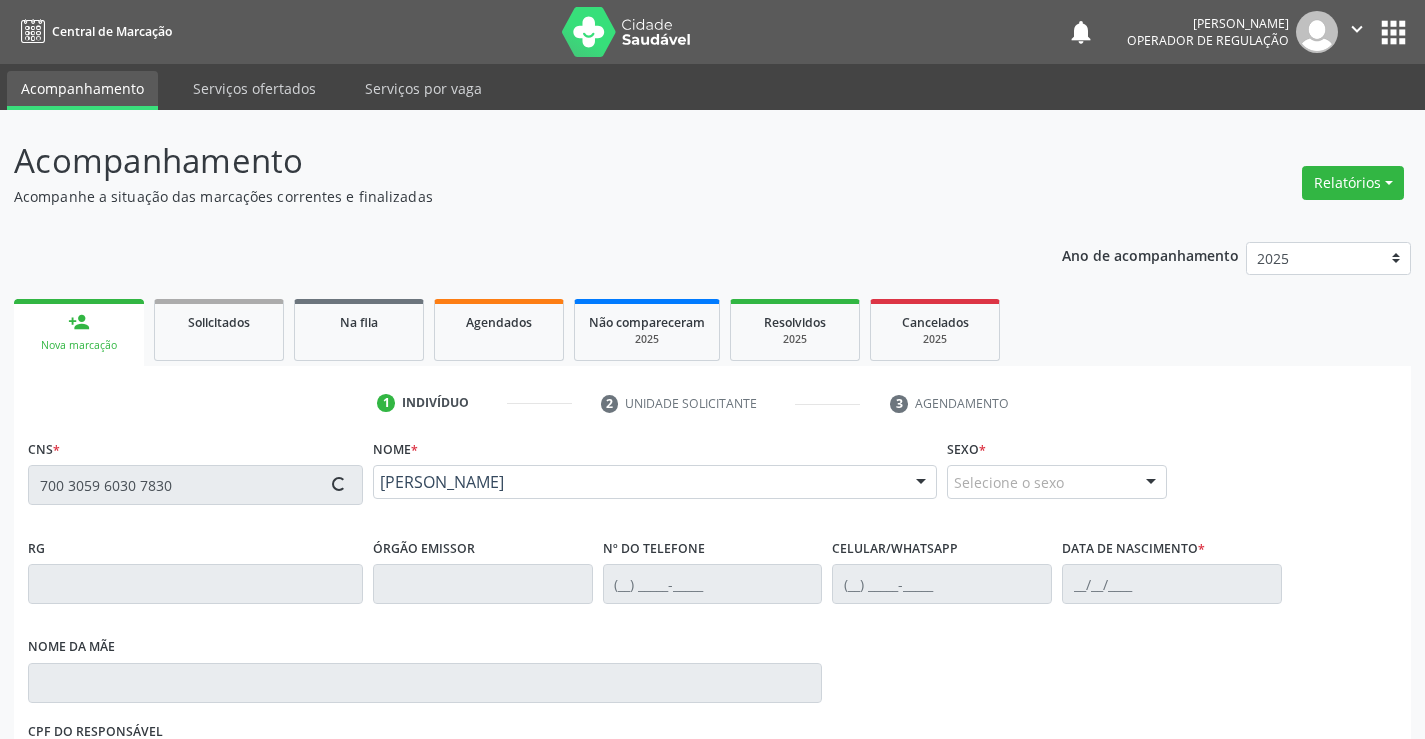 type on "2311912780" 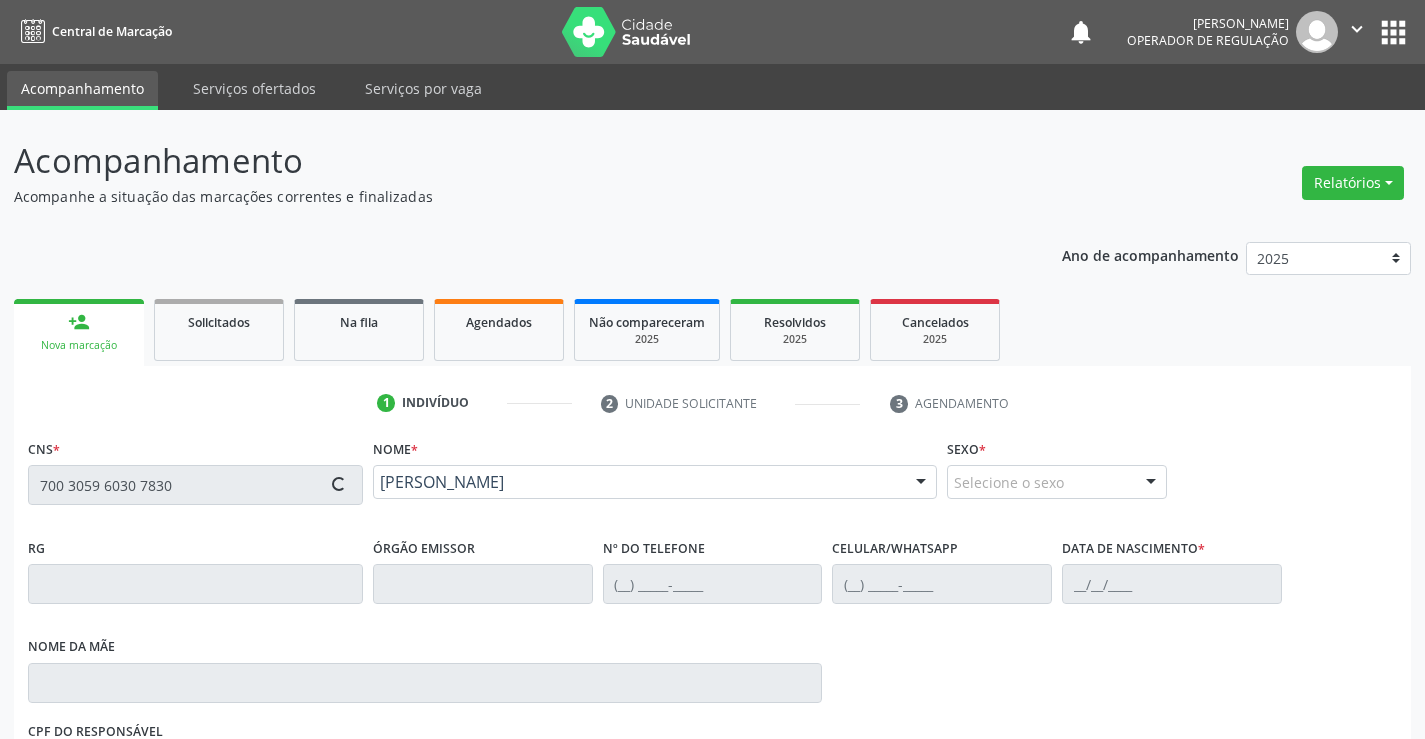 type on "(74) 99188-9197" 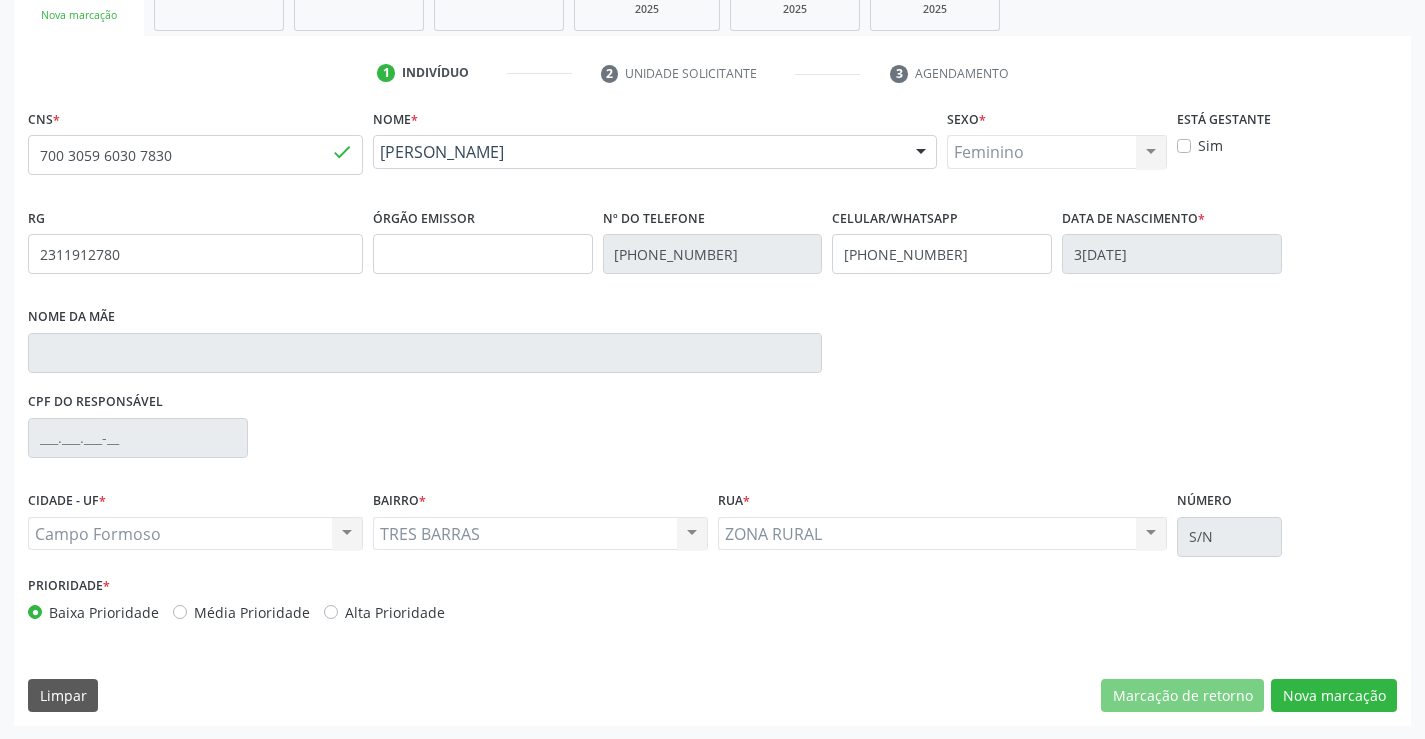 scroll, scrollTop: 331, scrollLeft: 0, axis: vertical 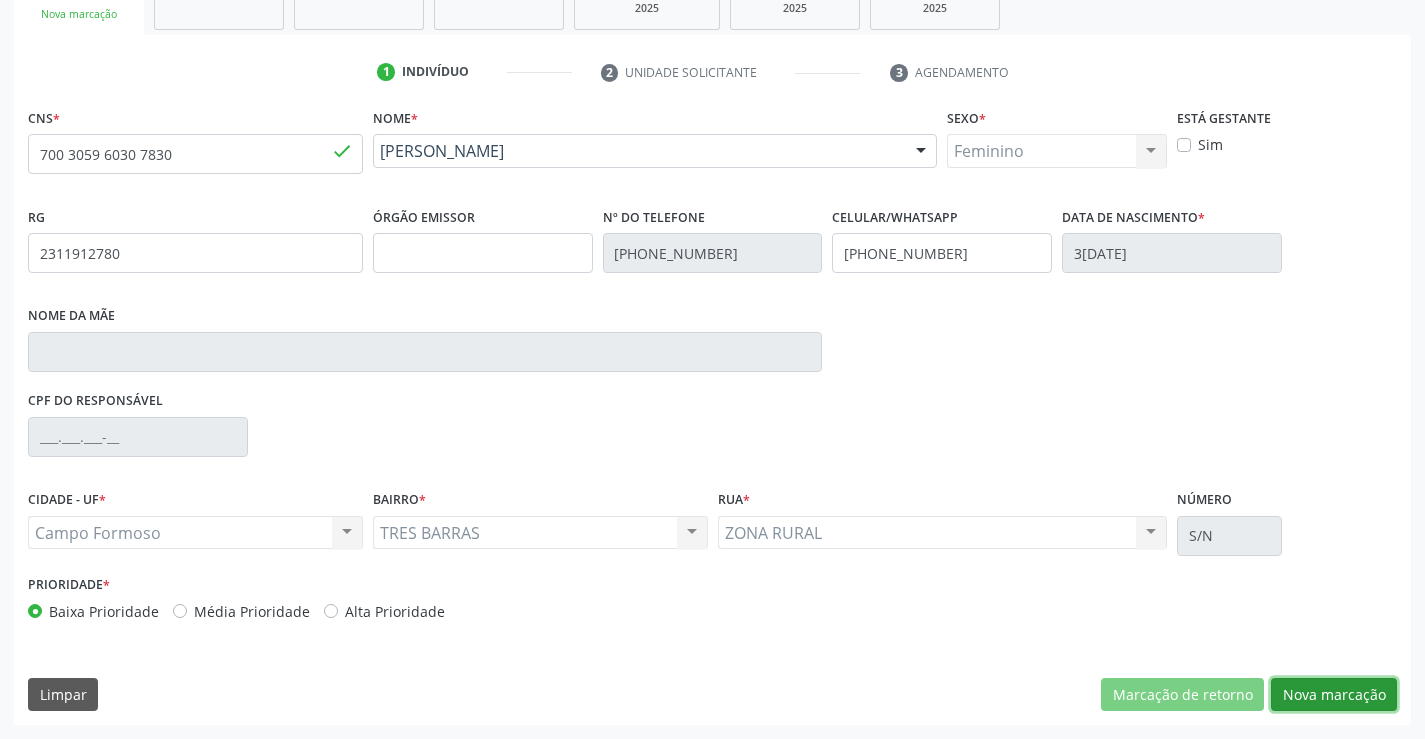 click on "Nova marcação" at bounding box center [1334, 695] 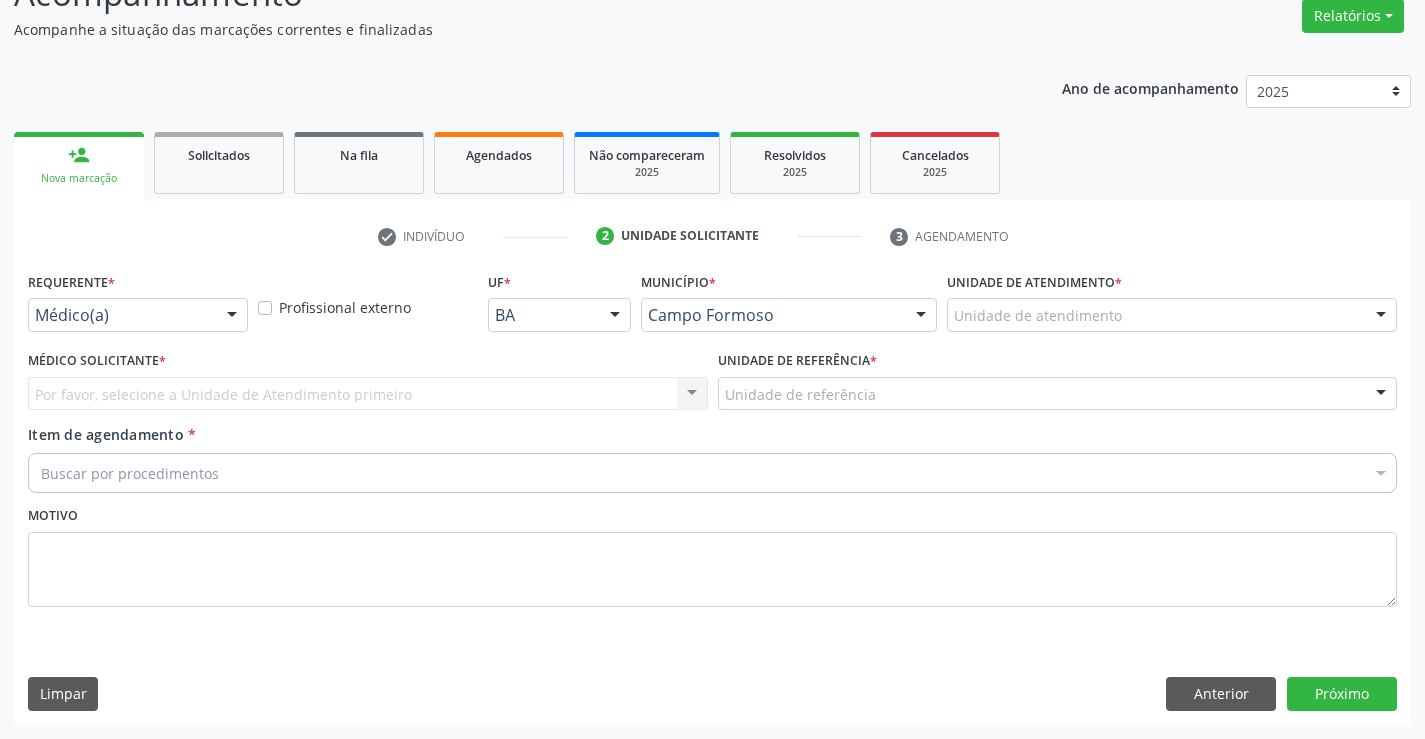 scroll, scrollTop: 167, scrollLeft: 0, axis: vertical 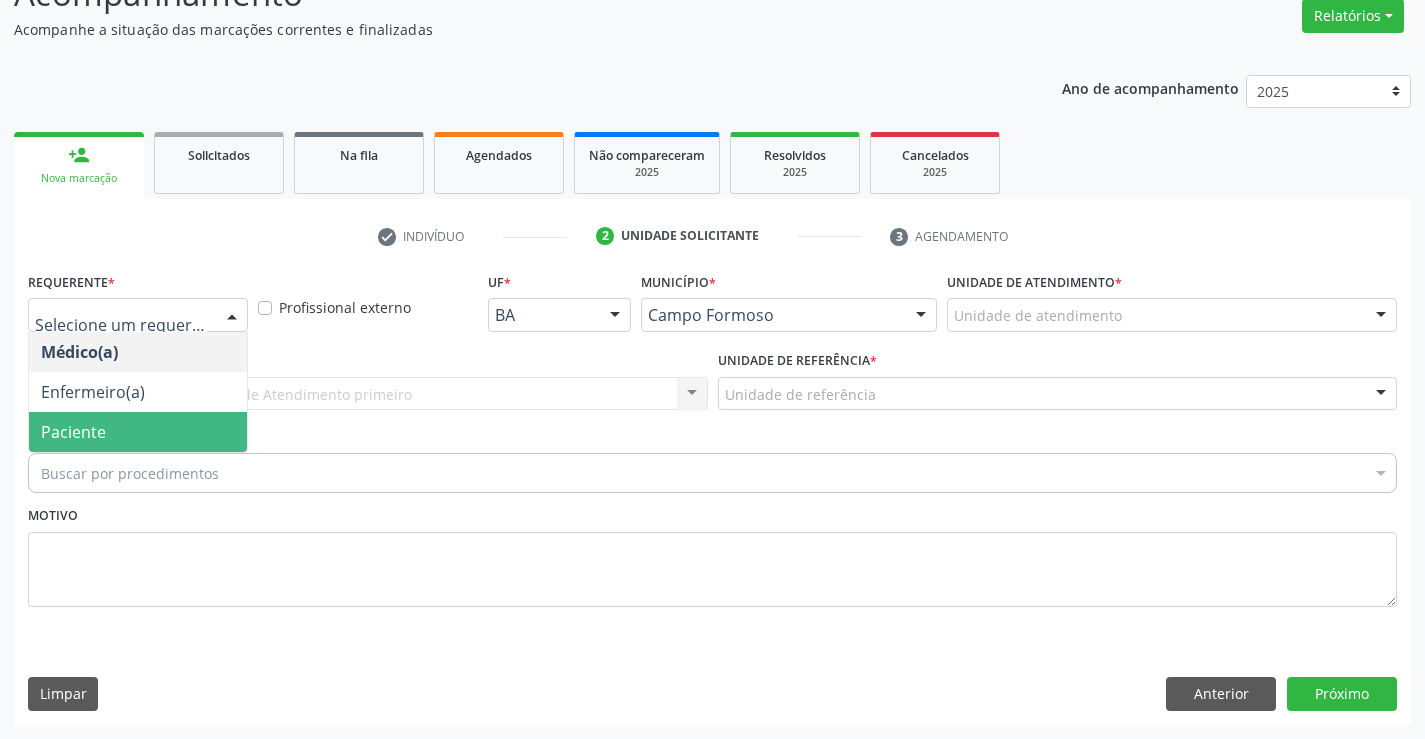 click on "Paciente" at bounding box center [73, 432] 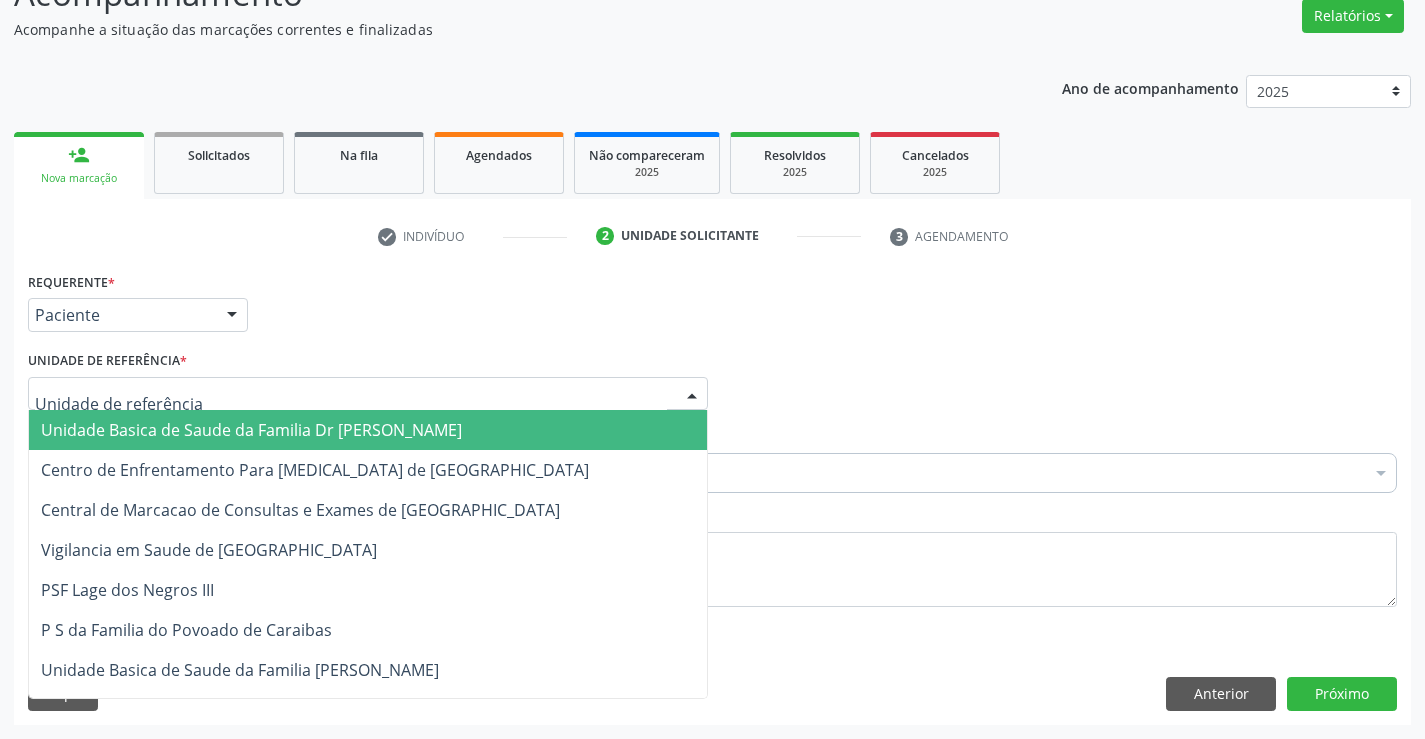 click at bounding box center (368, 394) 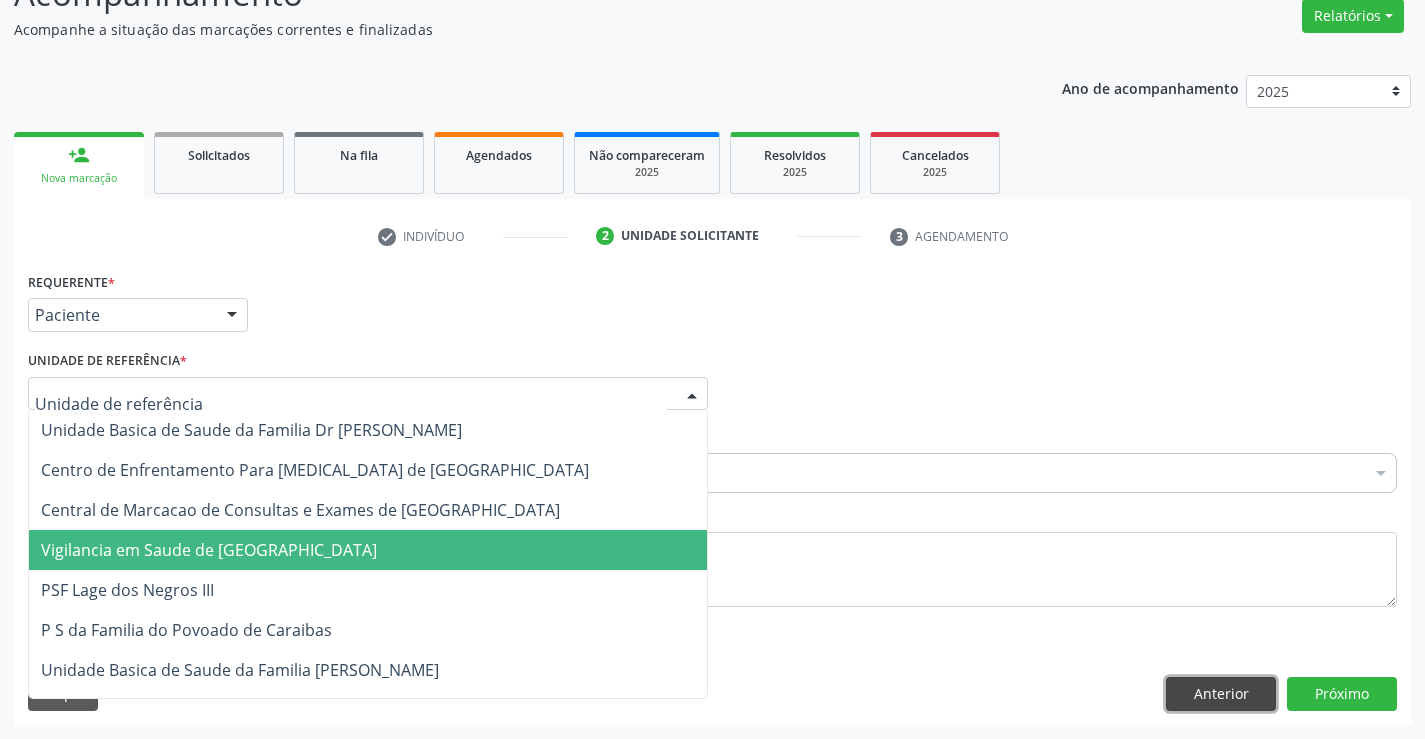 click on "Anterior" at bounding box center [1221, 694] 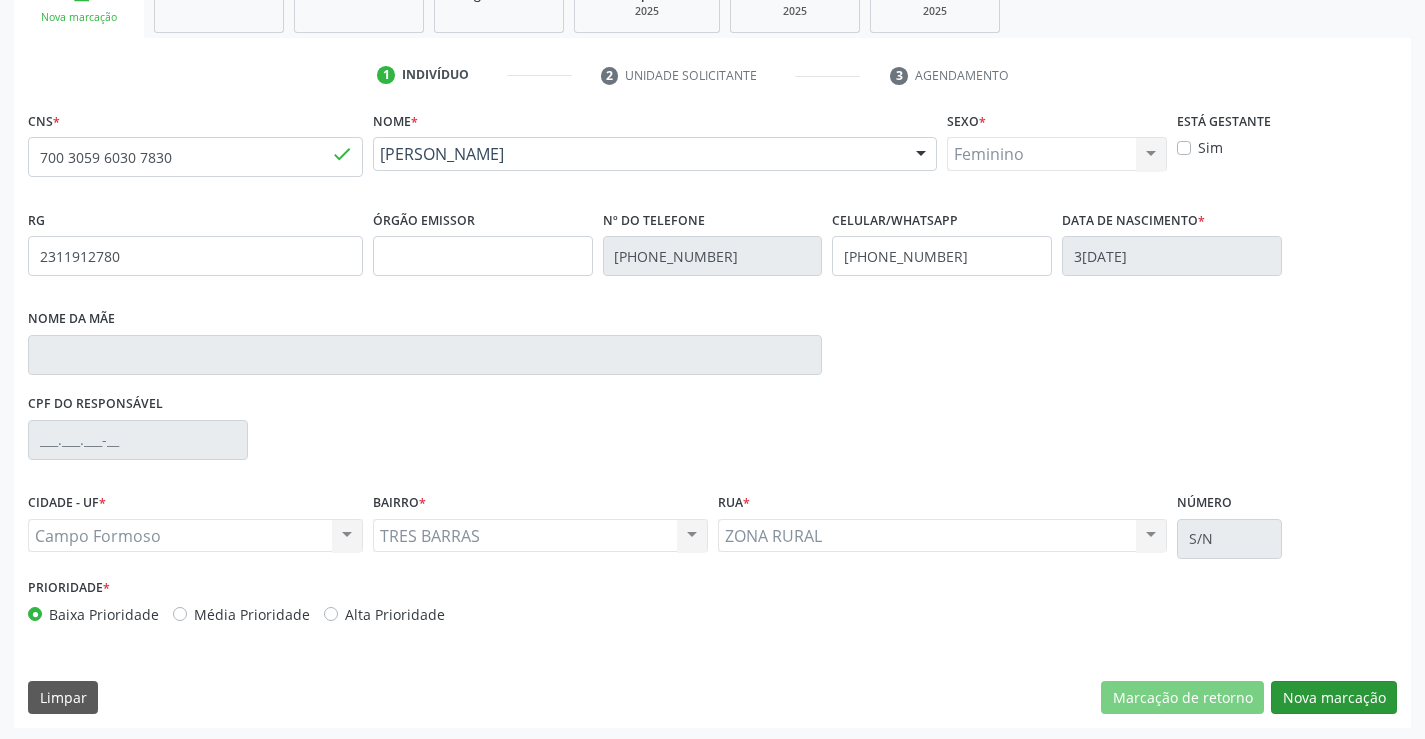 scroll, scrollTop: 331, scrollLeft: 0, axis: vertical 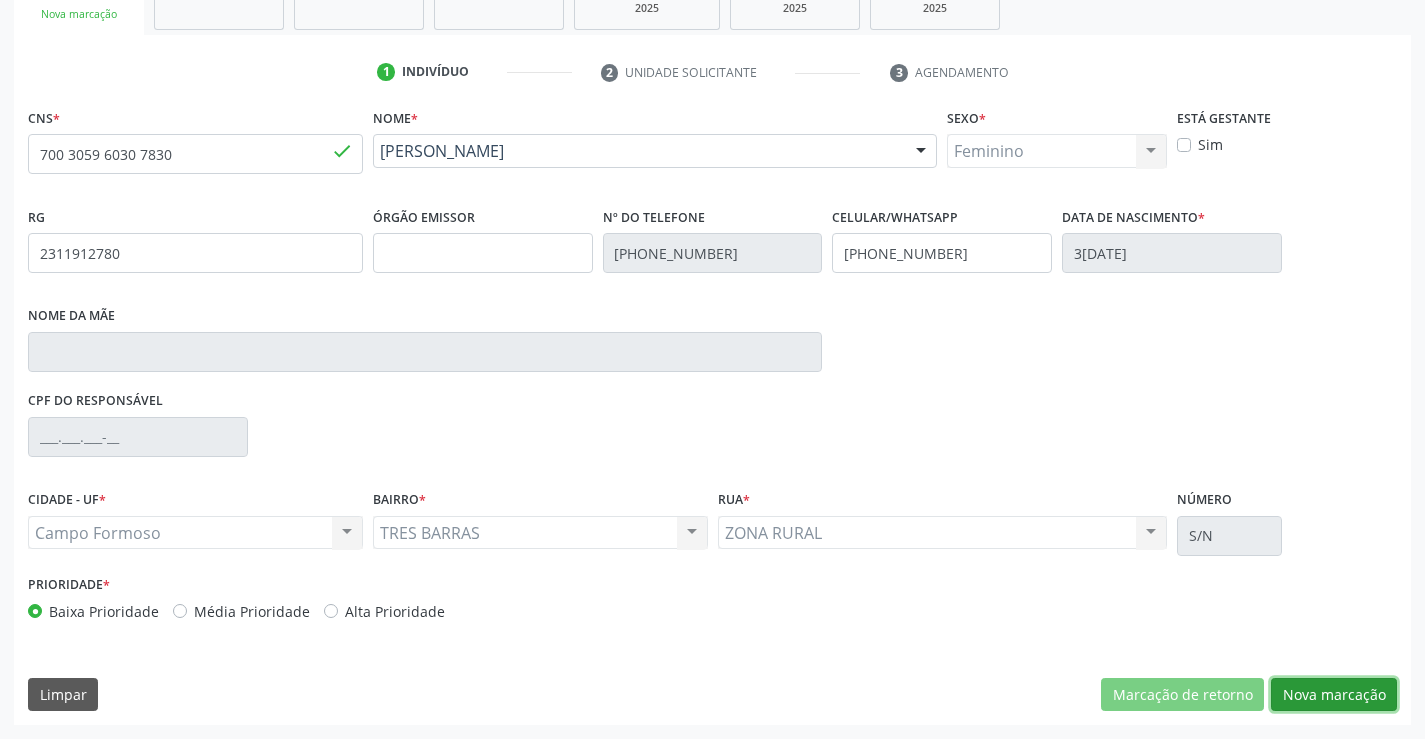 click on "Nova marcação" at bounding box center (1334, 695) 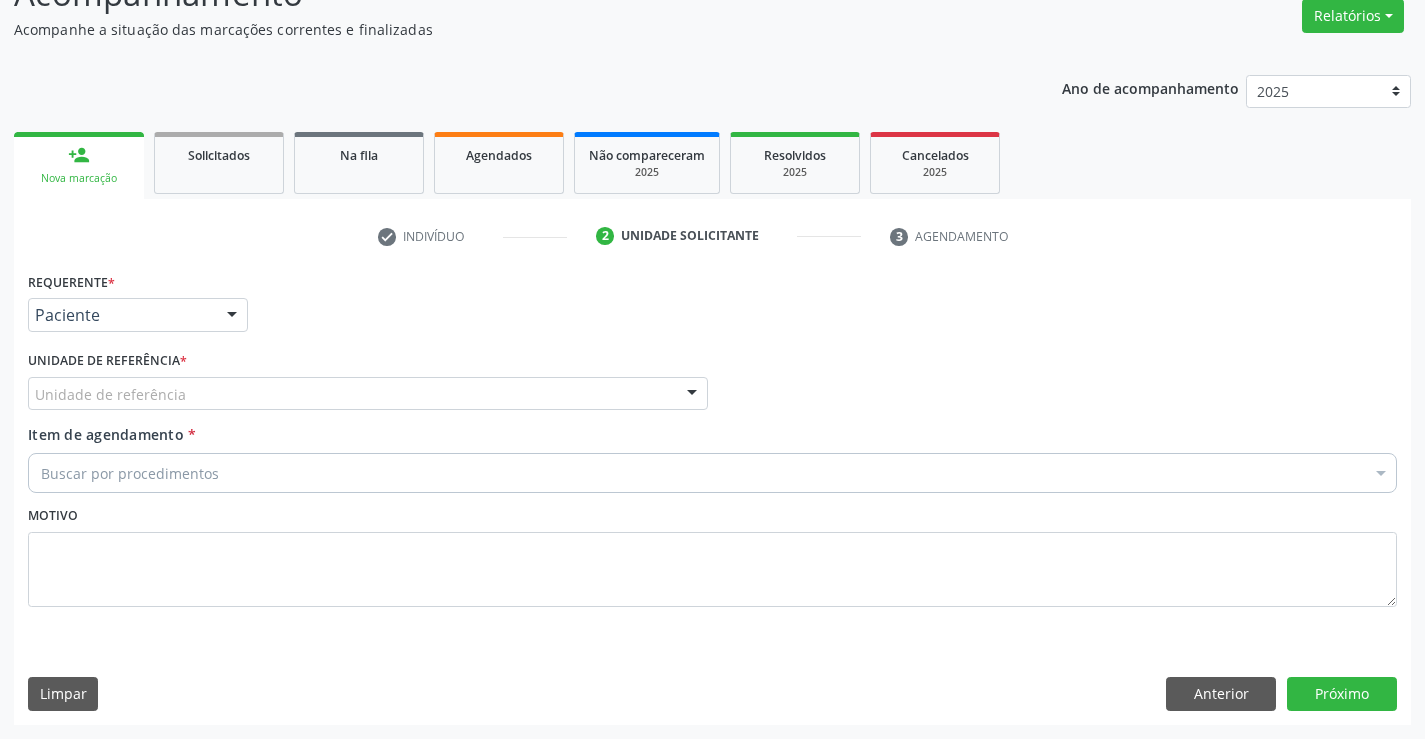 scroll, scrollTop: 167, scrollLeft: 0, axis: vertical 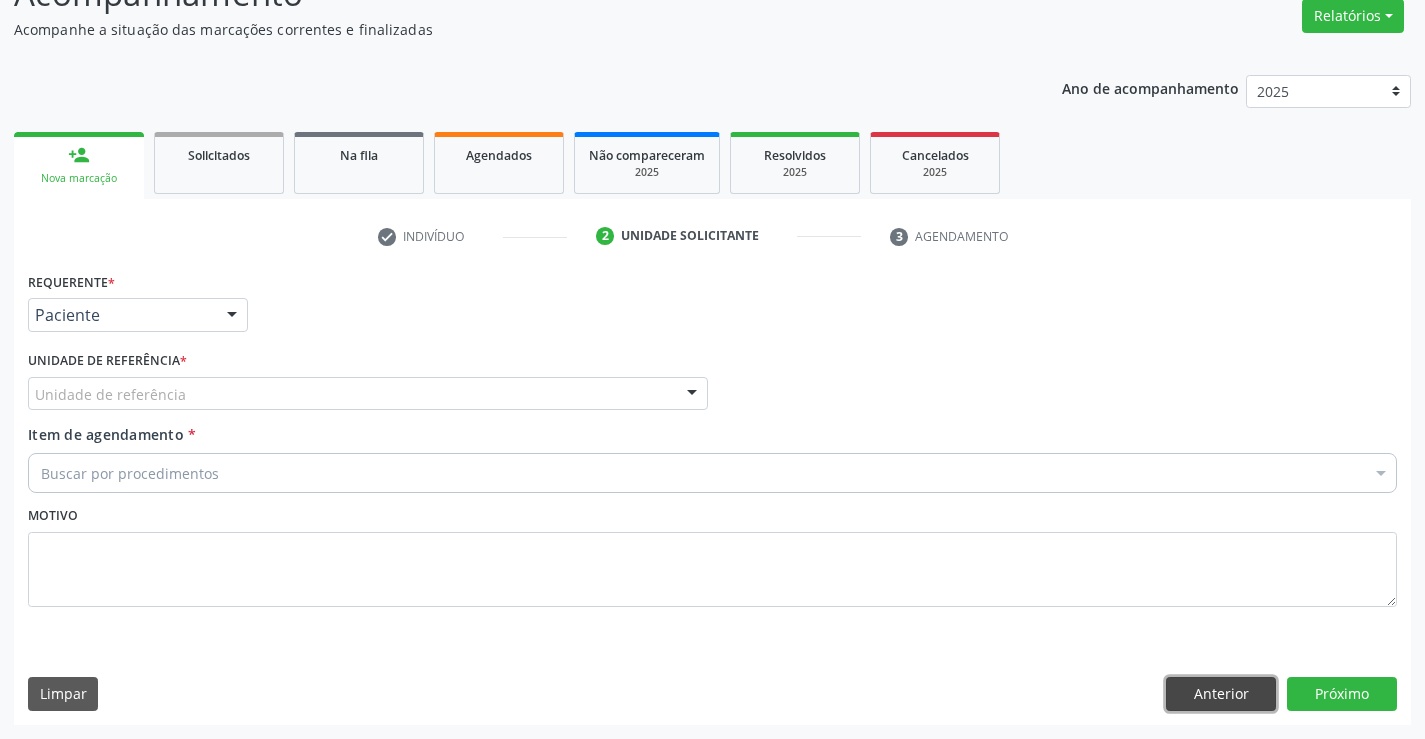 click on "Anterior" at bounding box center (1221, 694) 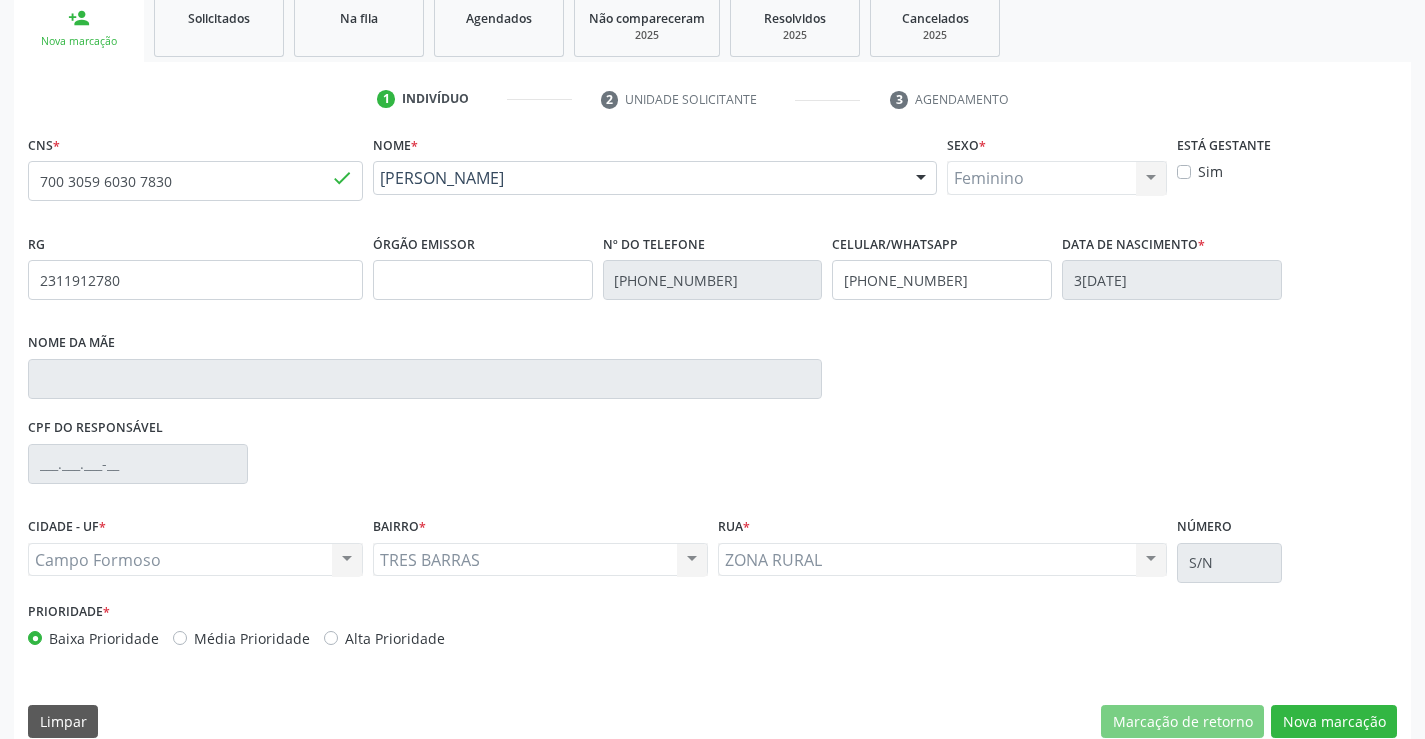 scroll, scrollTop: 331, scrollLeft: 0, axis: vertical 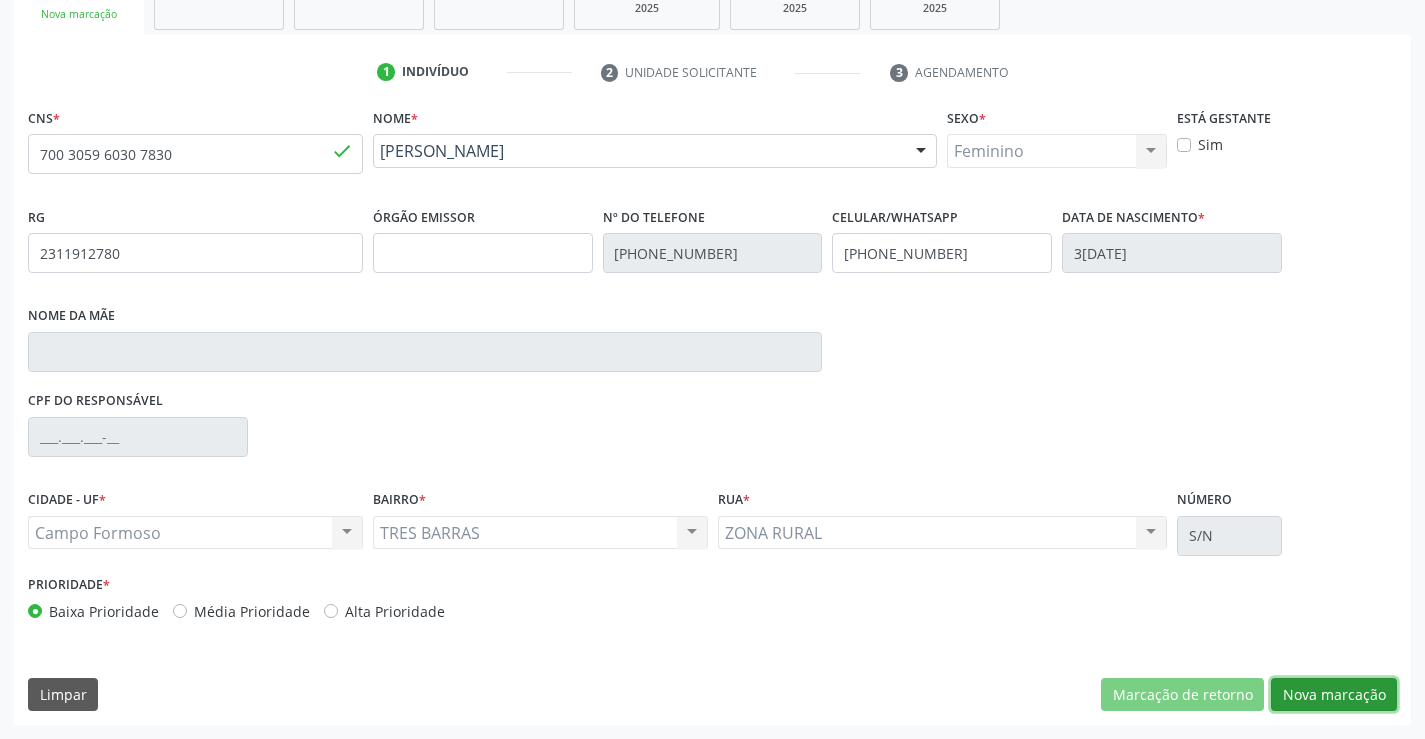 click on "Nova marcação" at bounding box center (1334, 695) 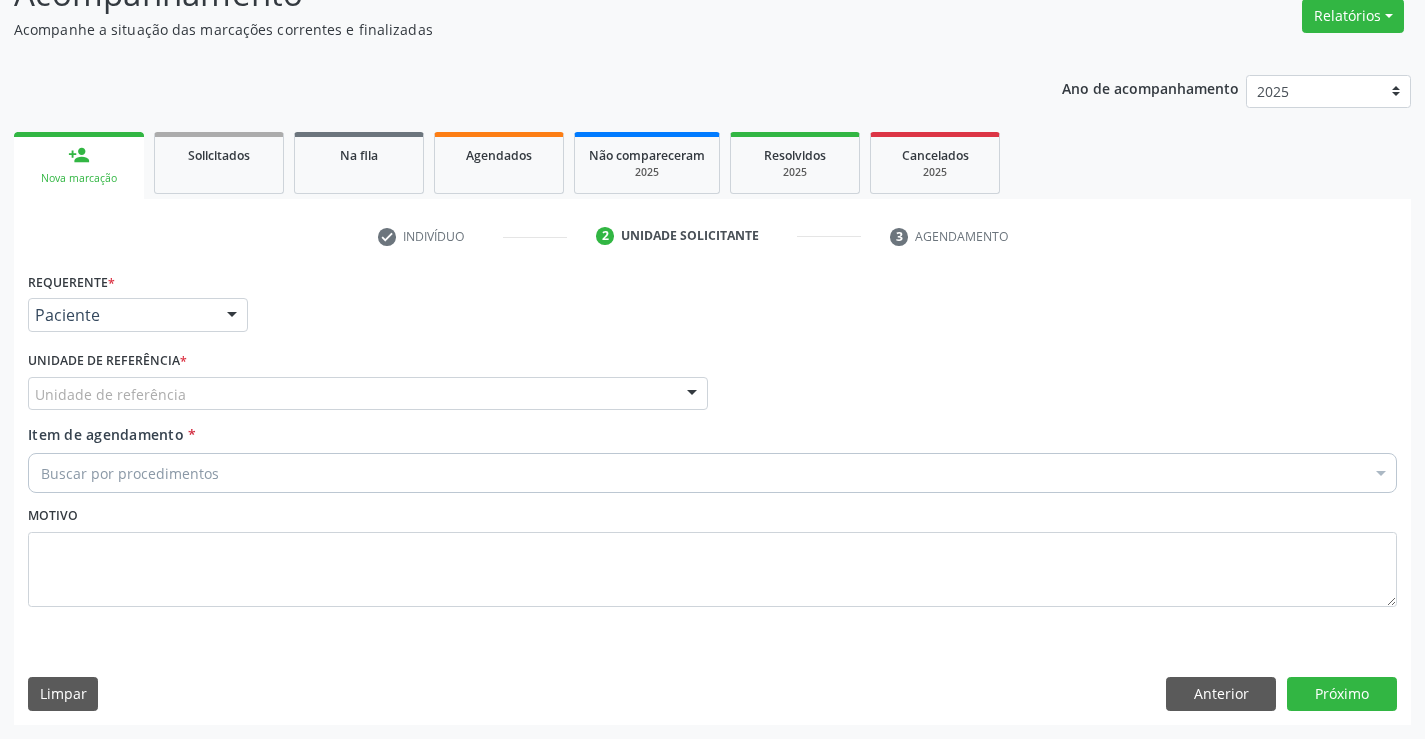 scroll, scrollTop: 167, scrollLeft: 0, axis: vertical 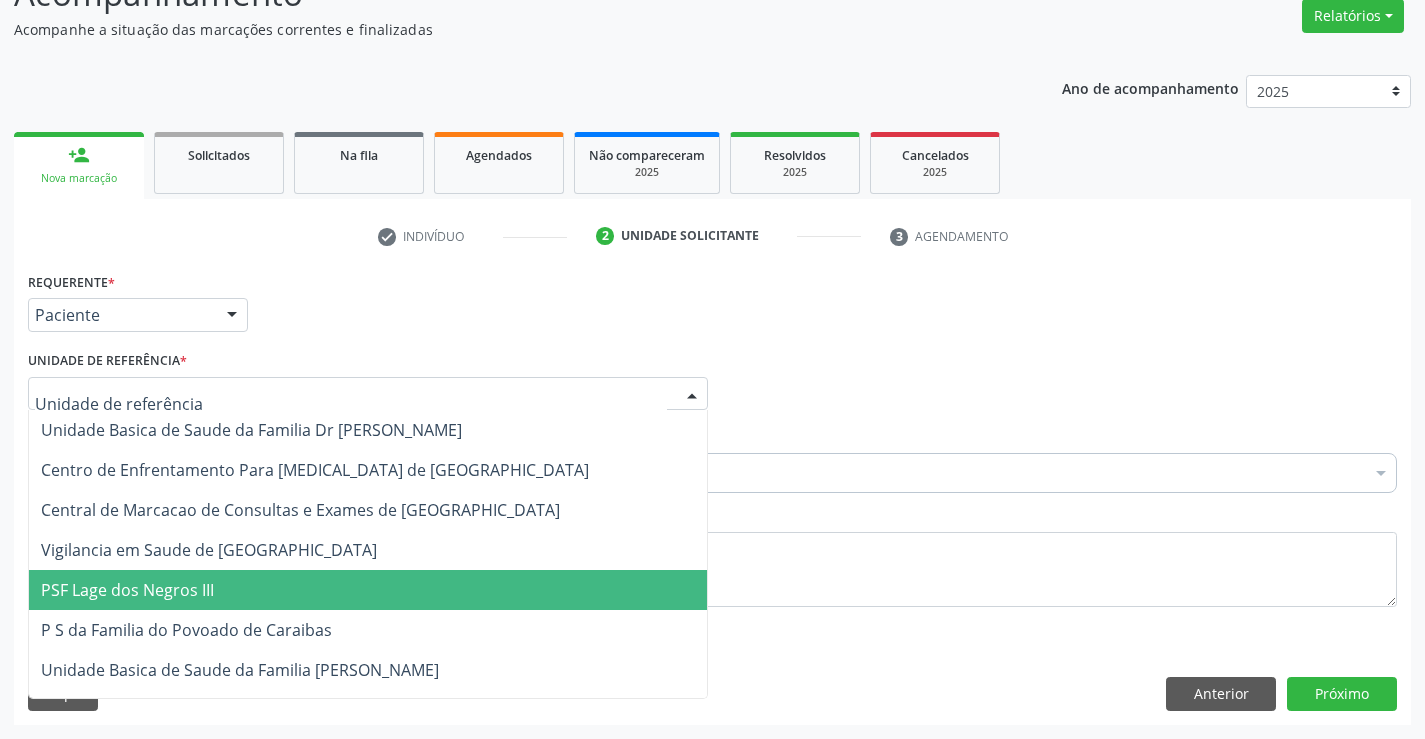 click at bounding box center [368, 394] 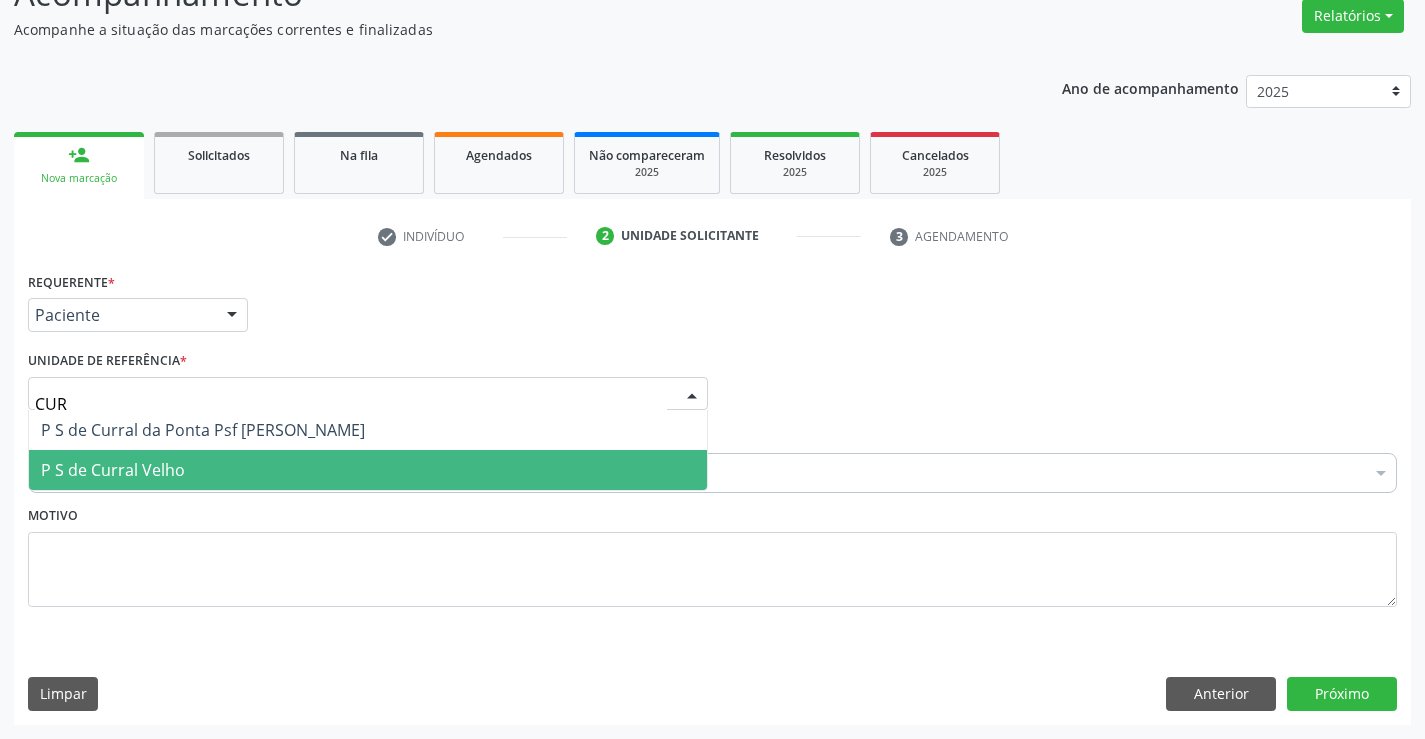 type on "CURR" 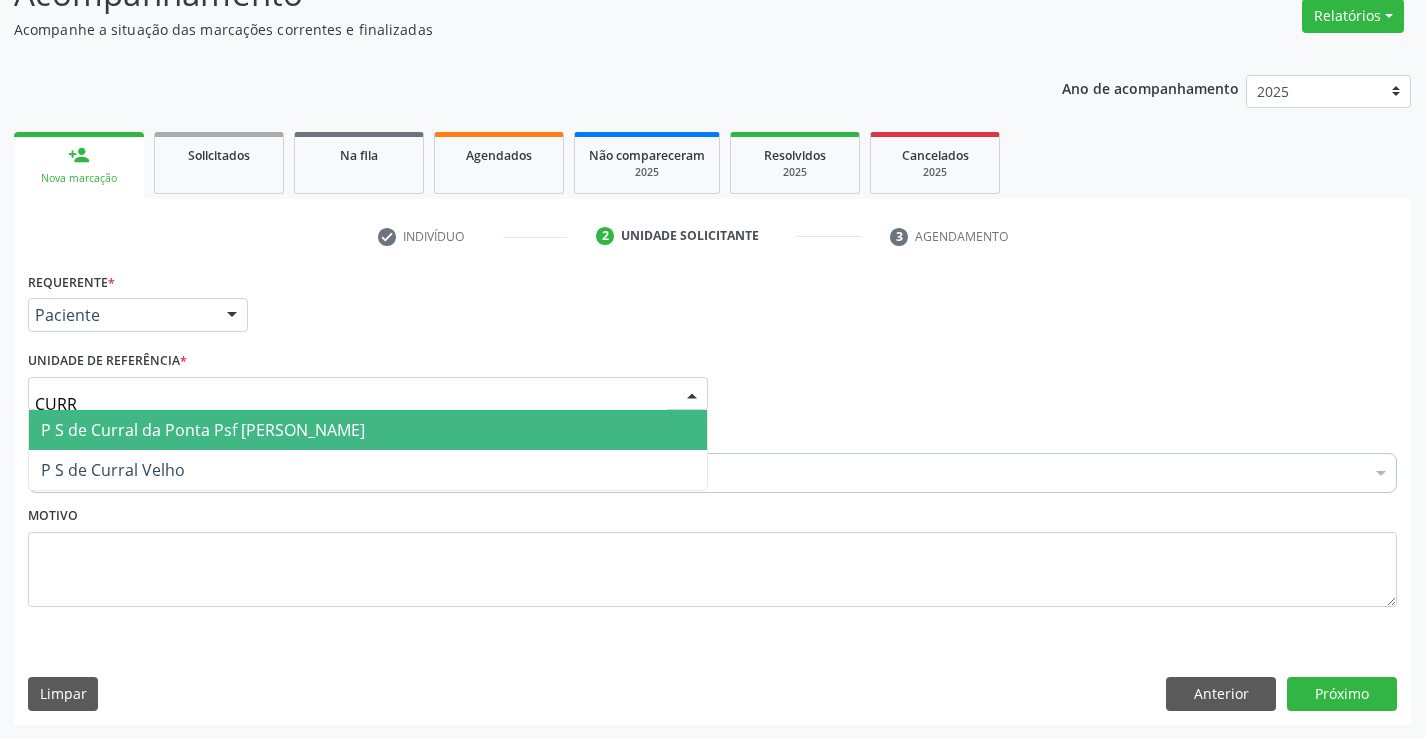 click on "P S de Curral da Ponta Psf [PERSON_NAME]" at bounding box center [203, 430] 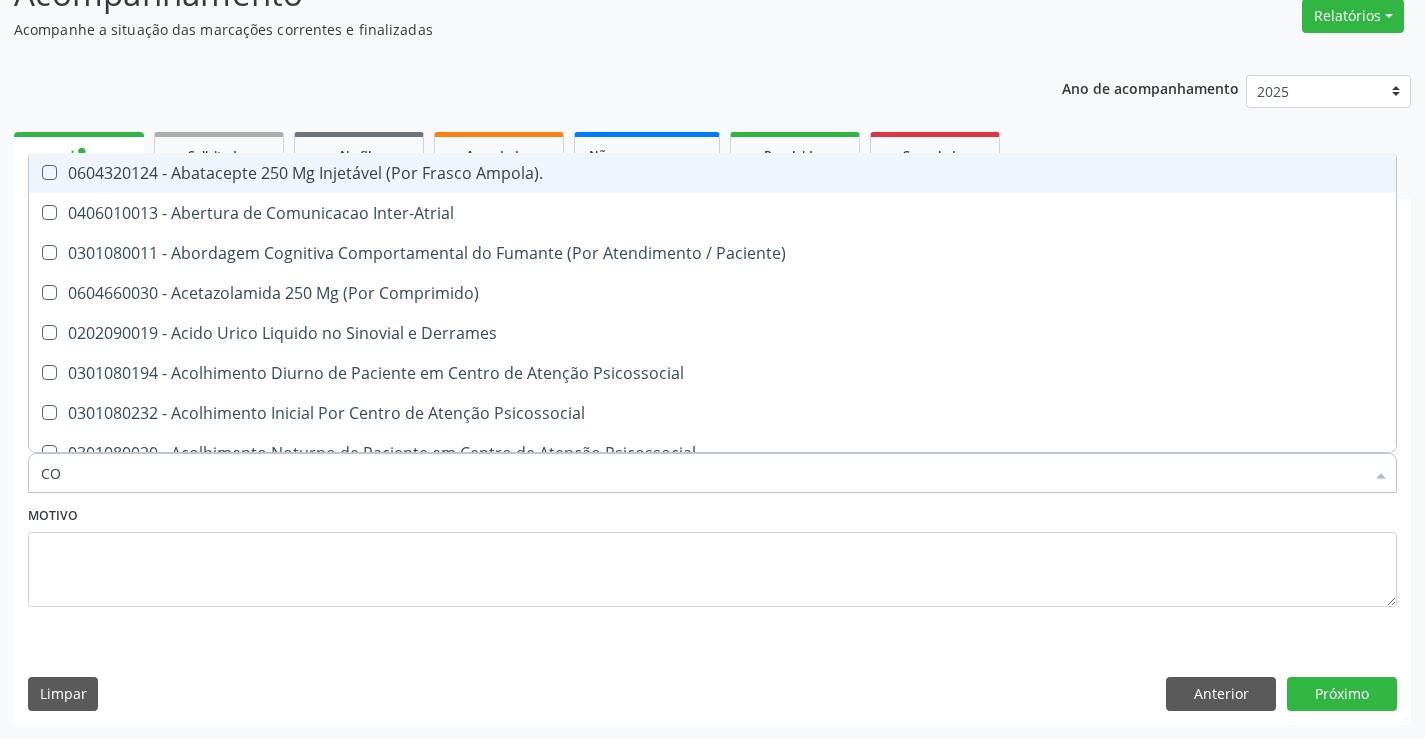 type on "C" 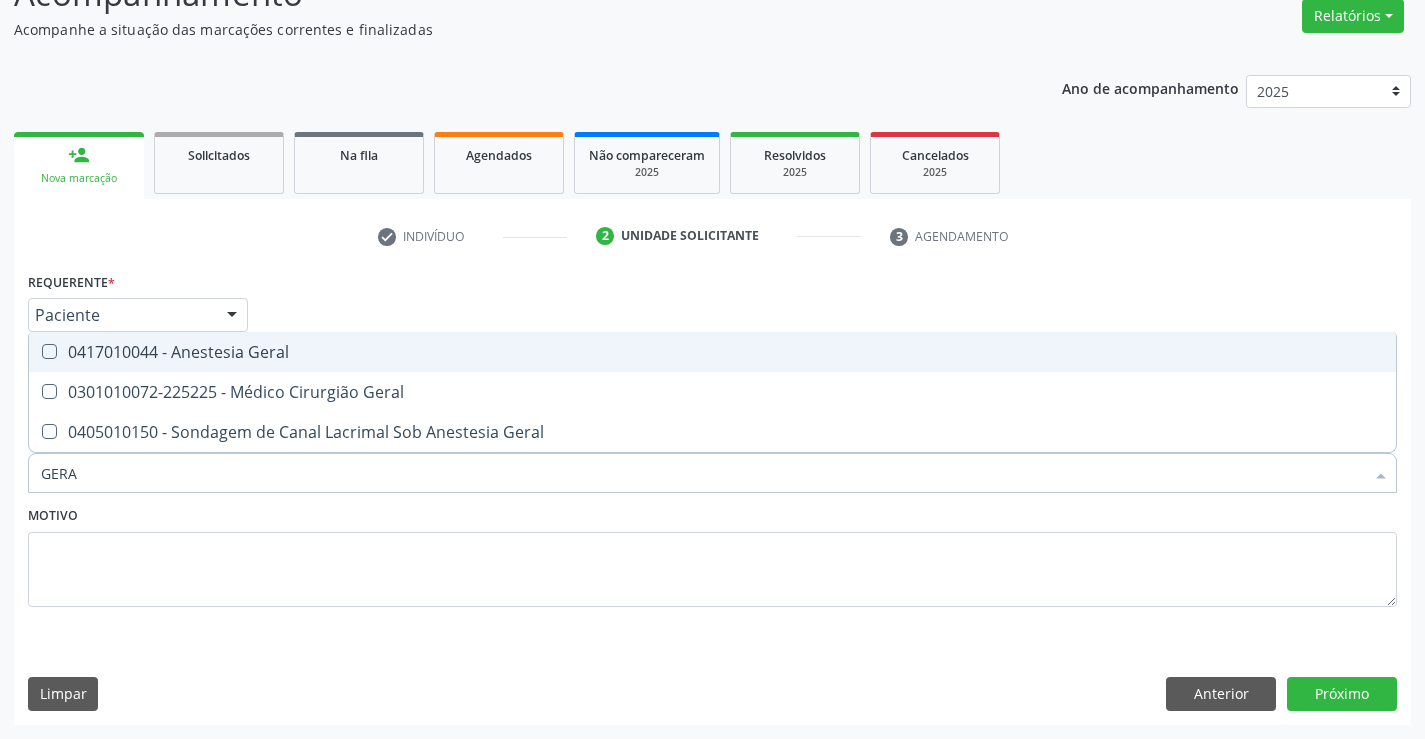 type on "GERAL" 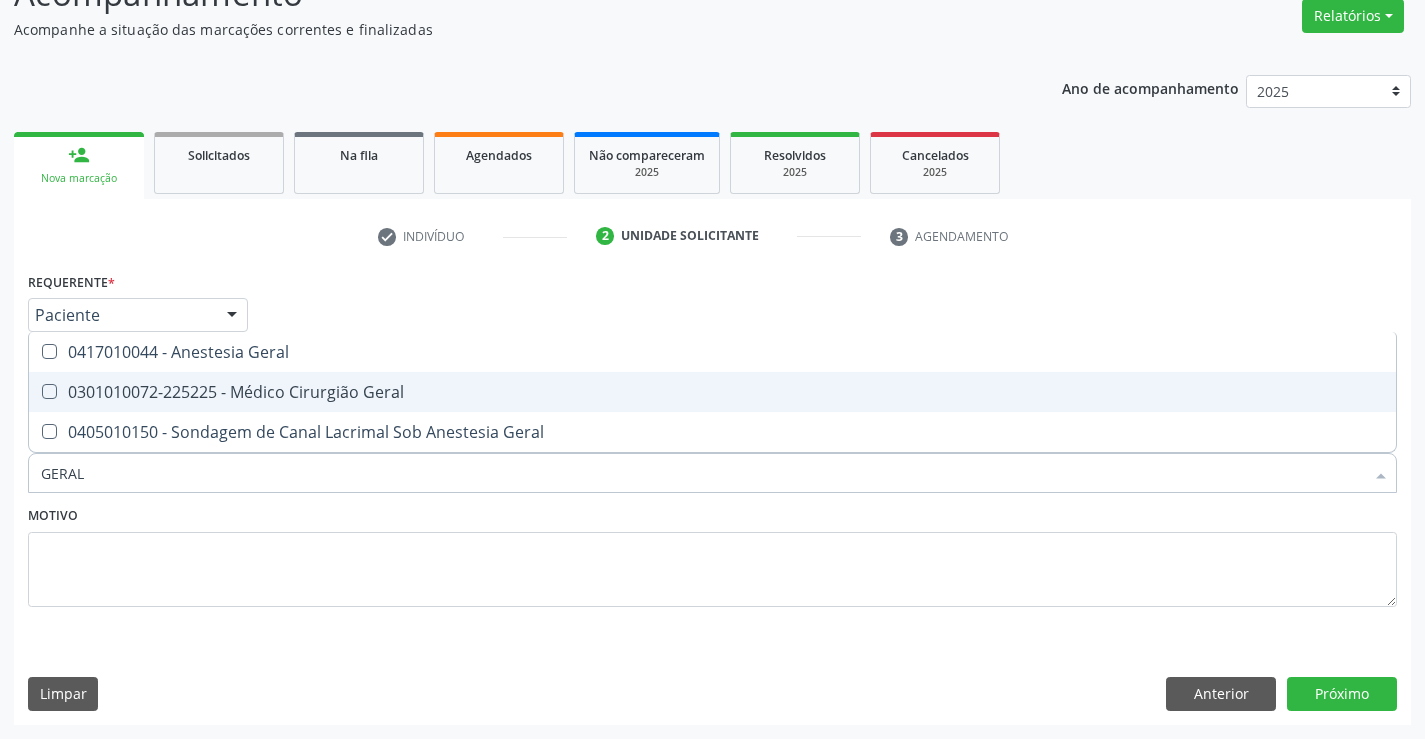 click on "0301010072-225225 - Médico Cirurgião Geral" at bounding box center (712, 392) 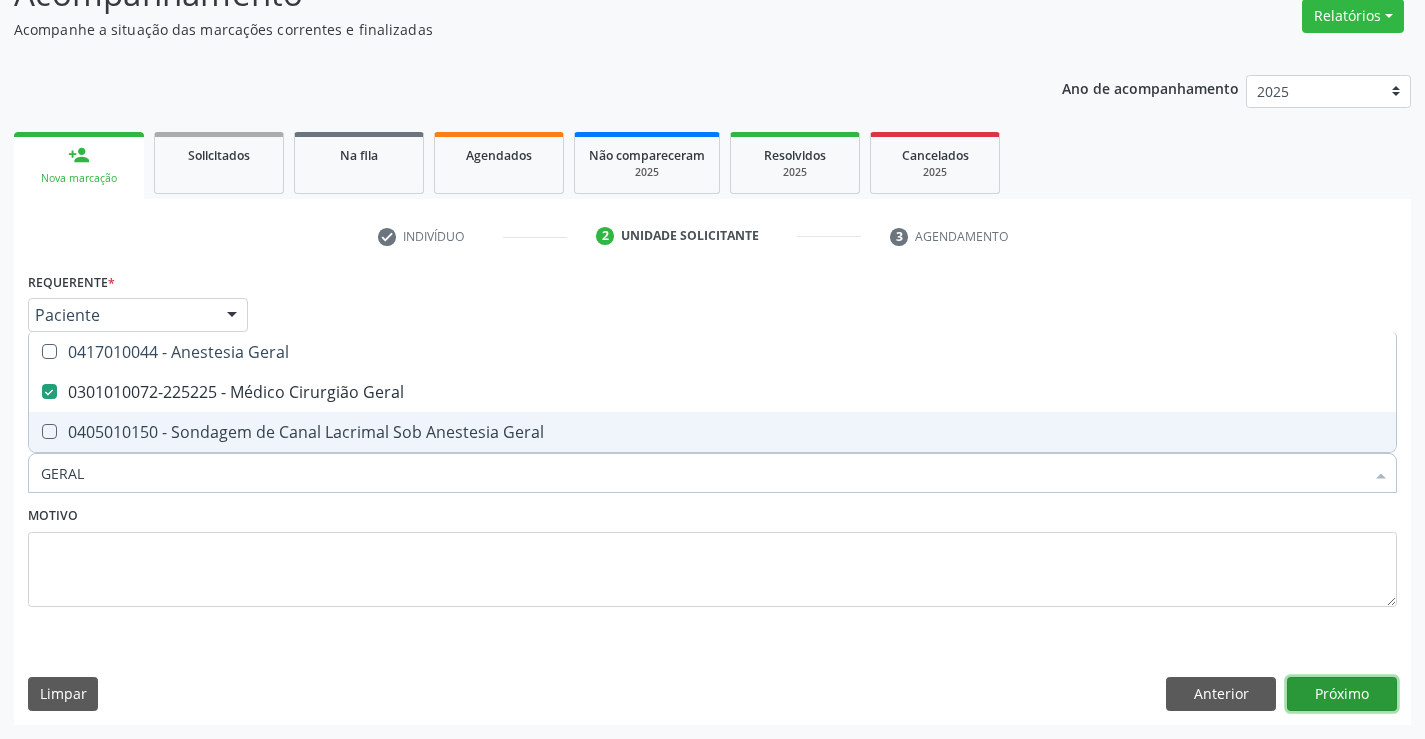 click on "Próximo" at bounding box center (1342, 694) 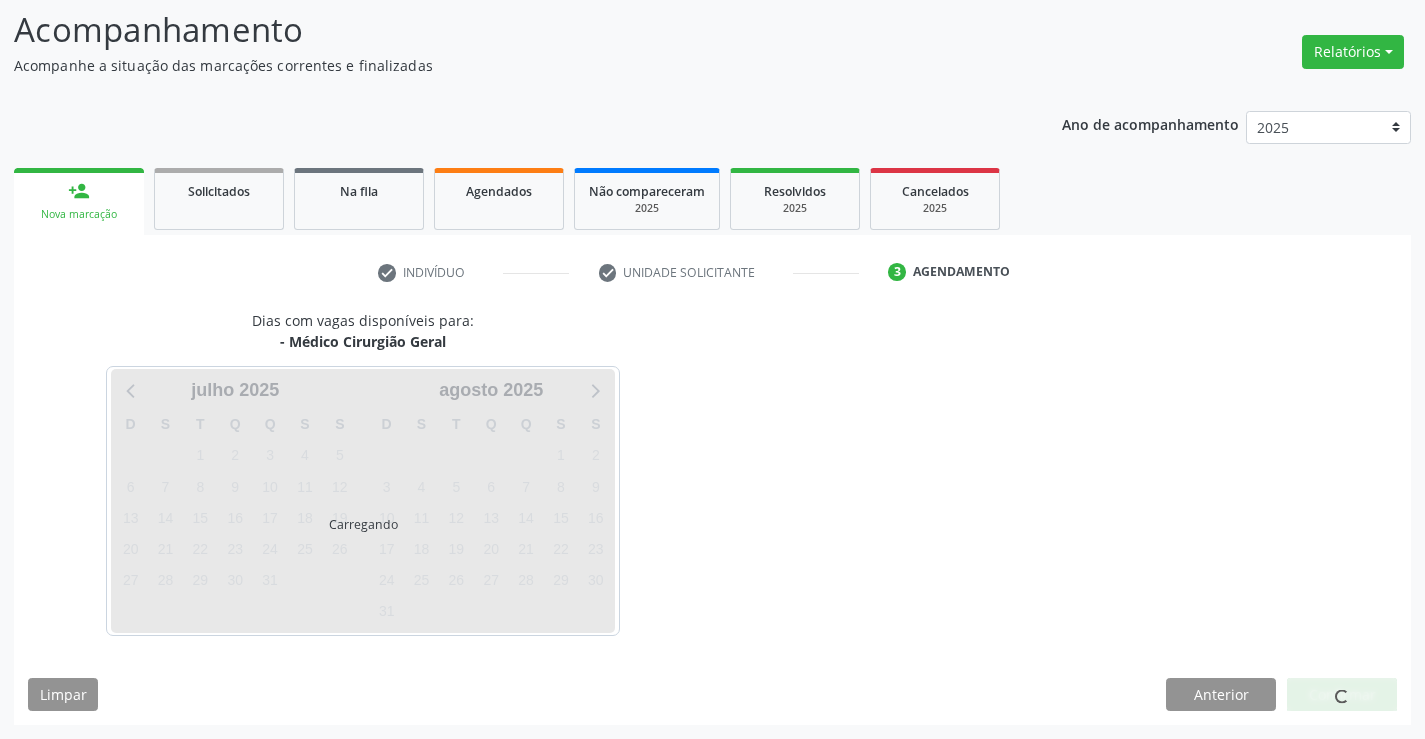 scroll, scrollTop: 131, scrollLeft: 0, axis: vertical 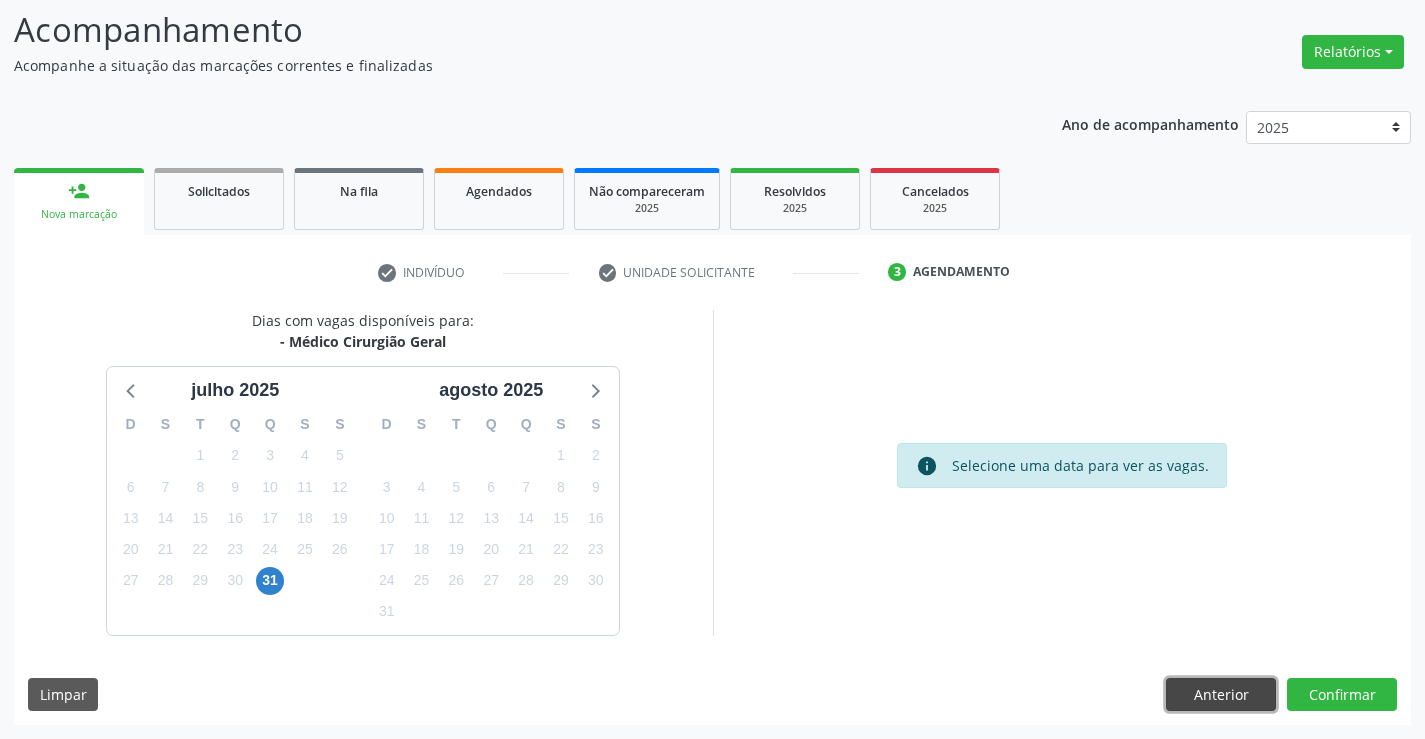 click on "Anterior" at bounding box center [1221, 695] 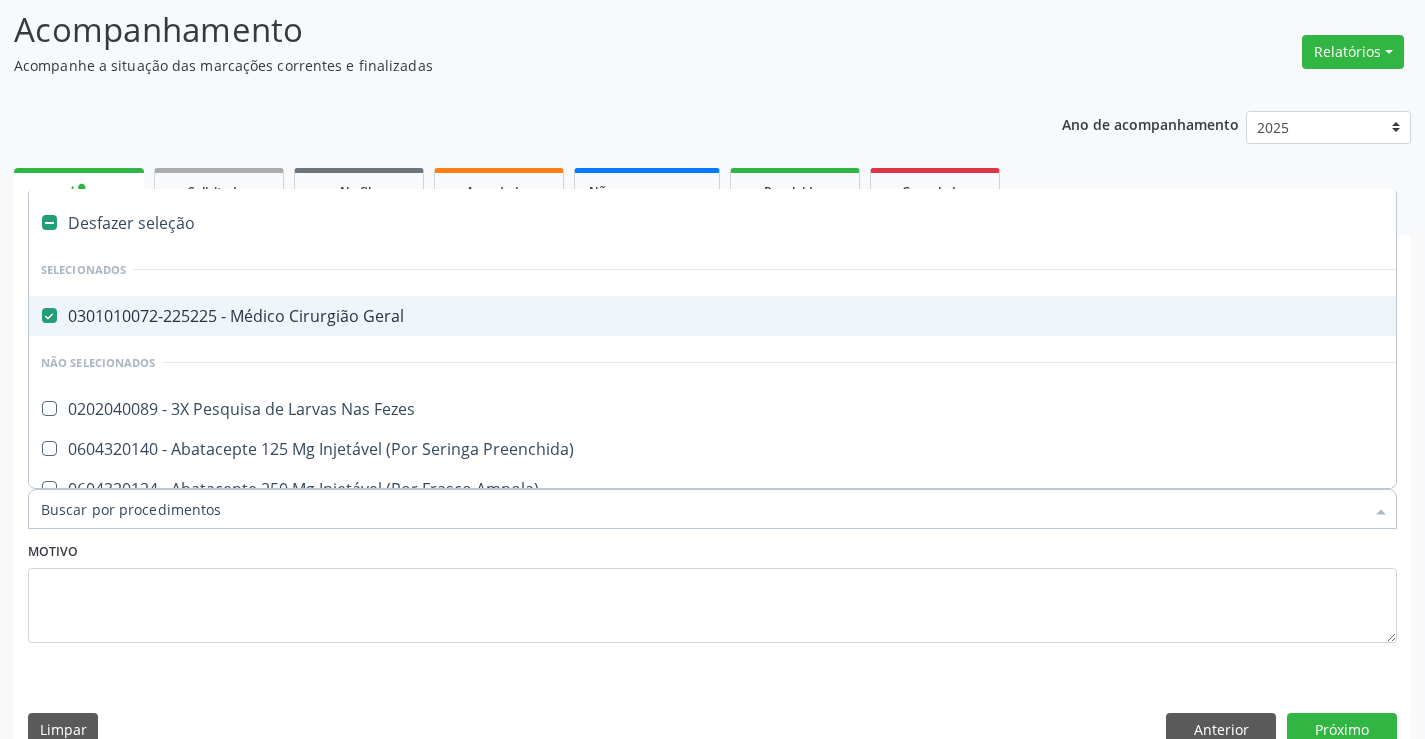 click at bounding box center [49, 315] 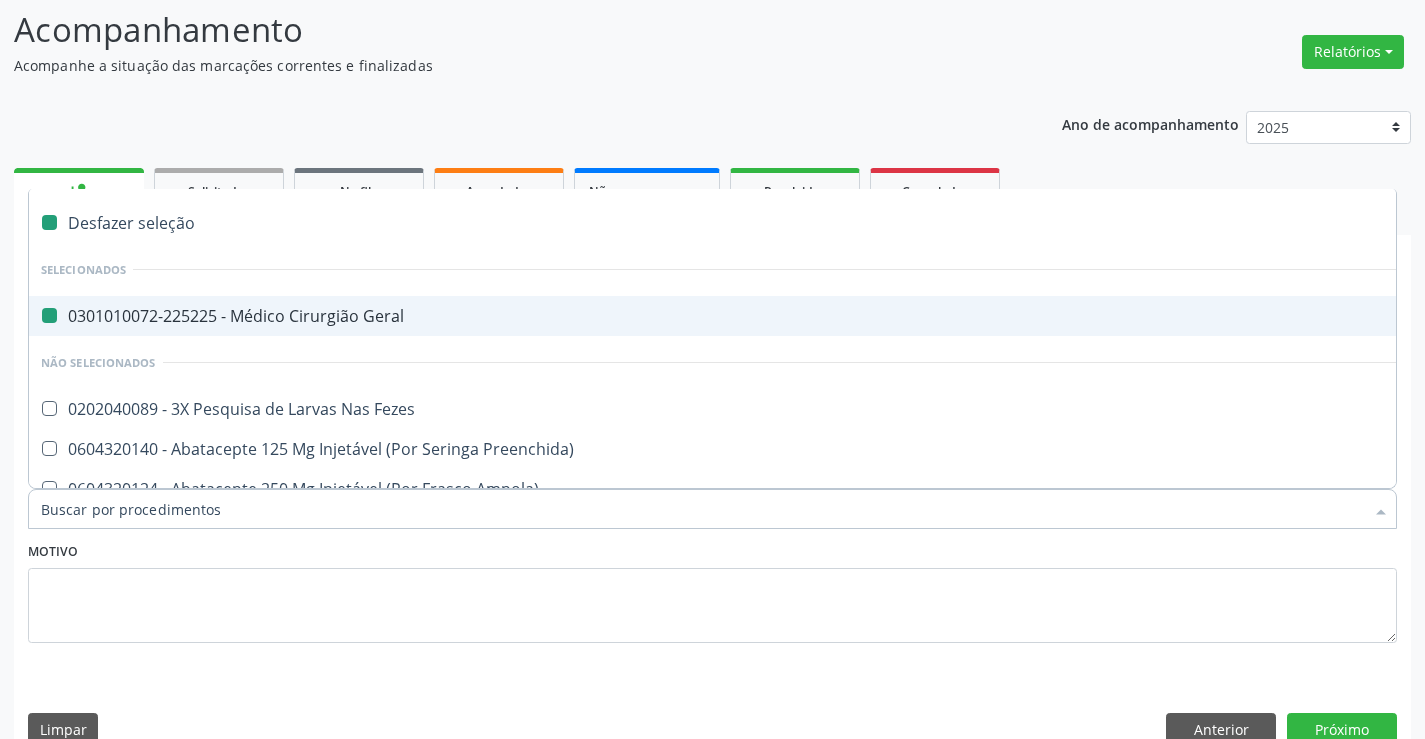 checkbox on "false" 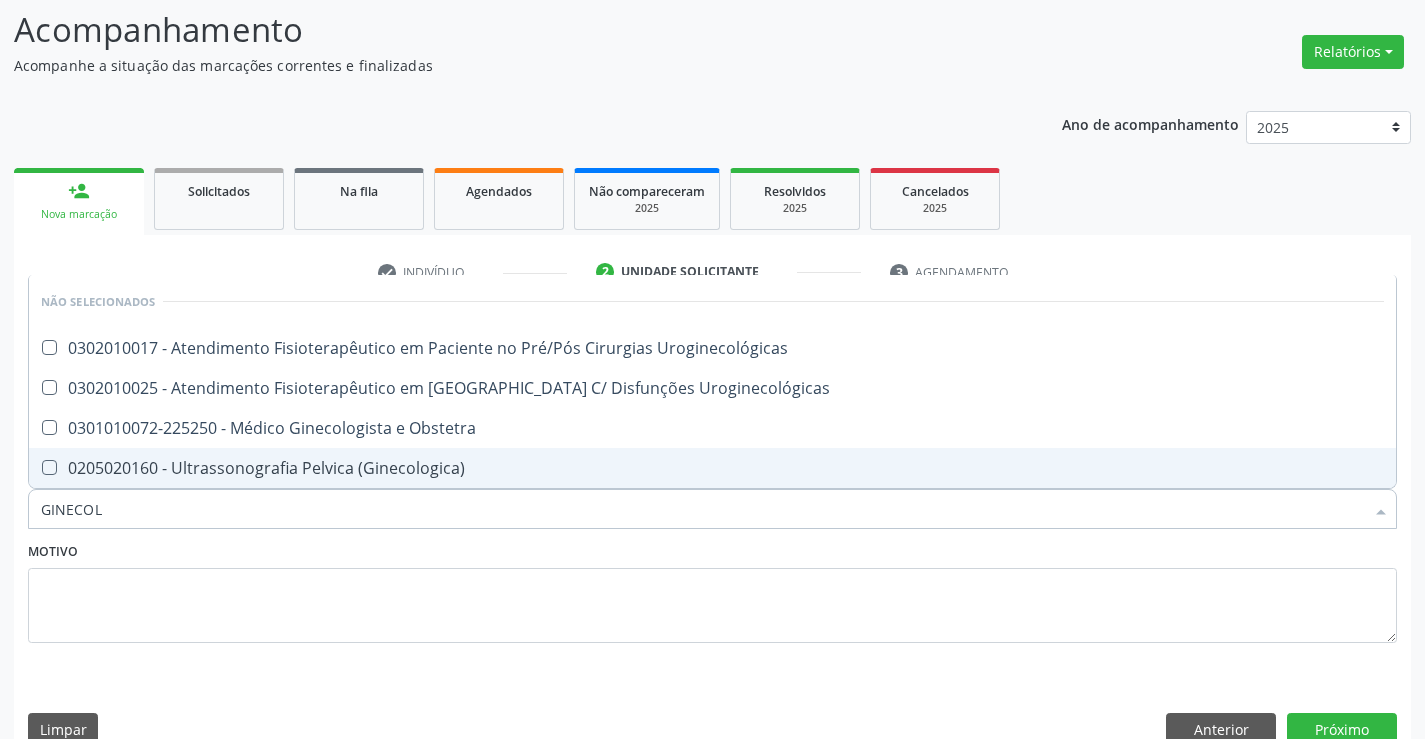 type on "GINECOLO" 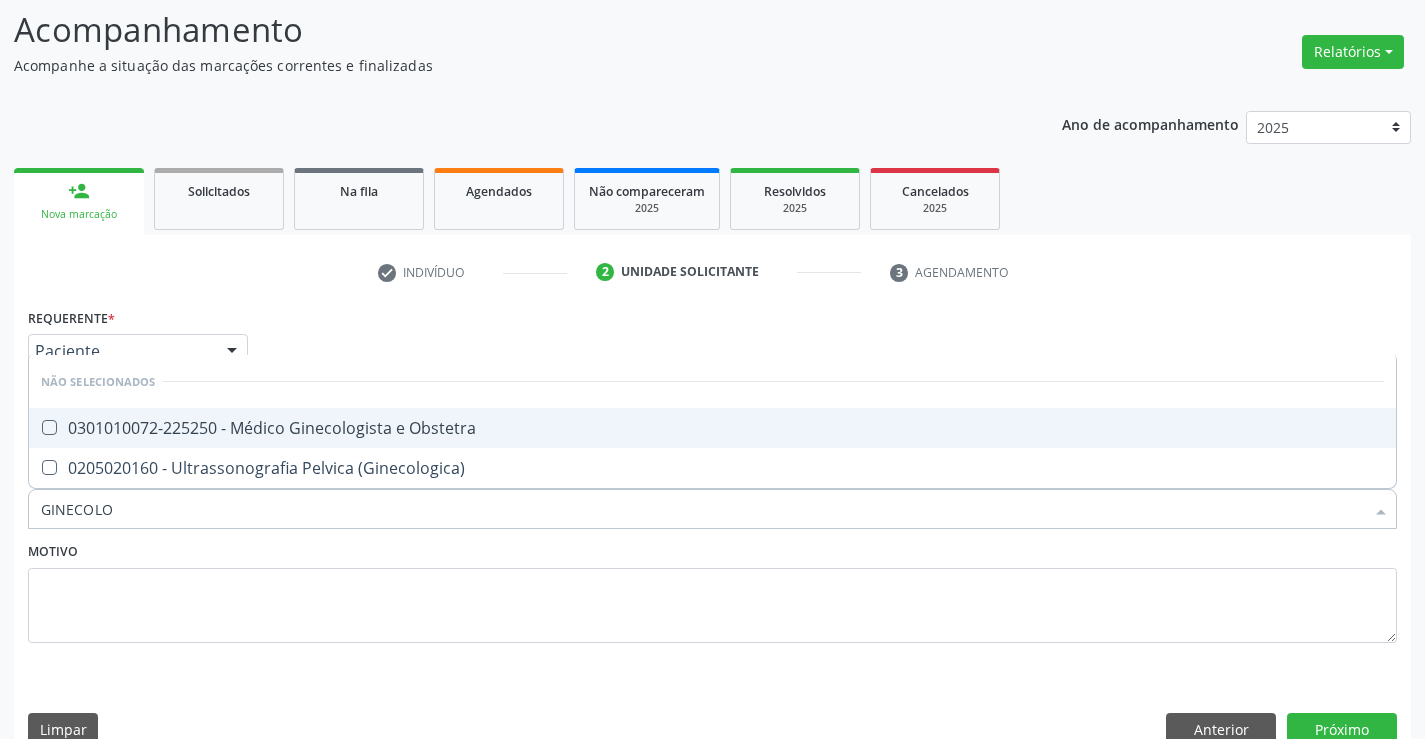 click on "0301010072-225250 - Médico Ginecologista e Obstetra" at bounding box center [712, 428] 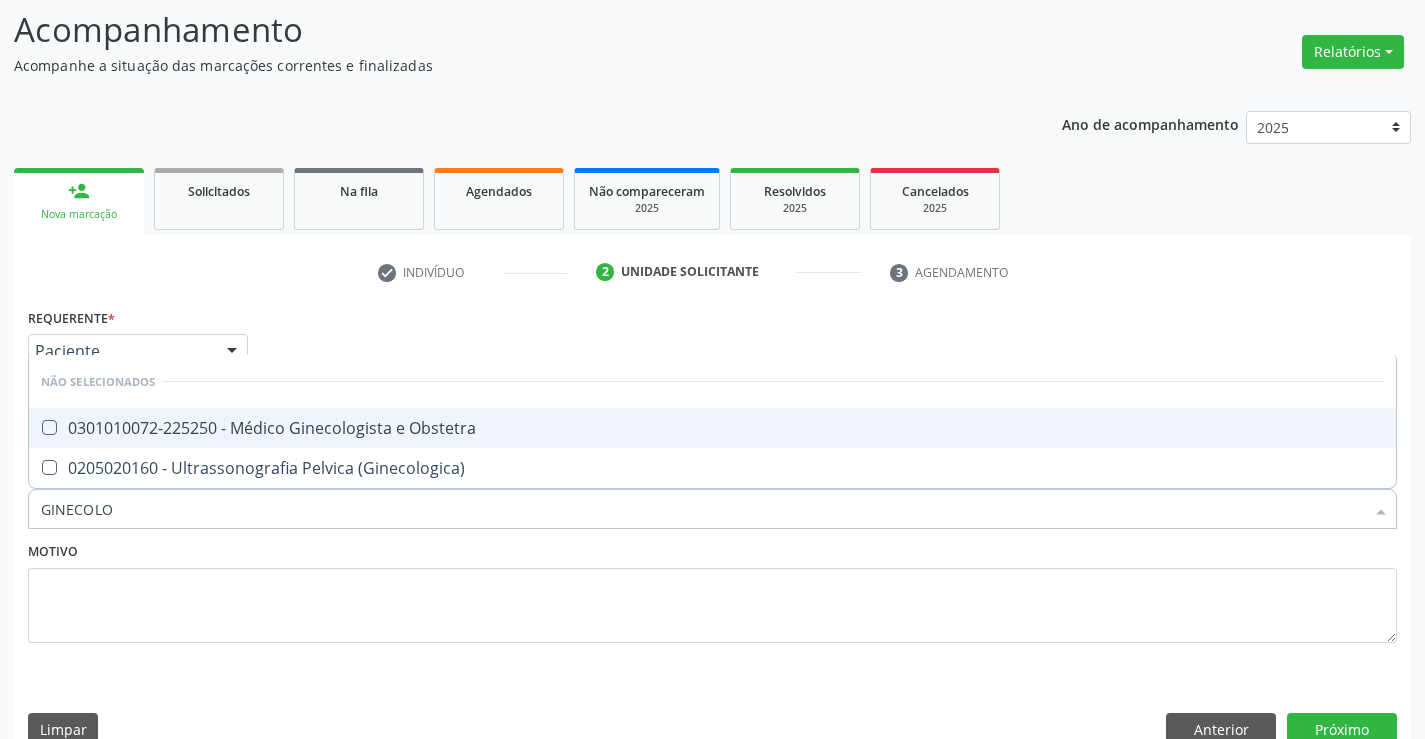checkbox on "true" 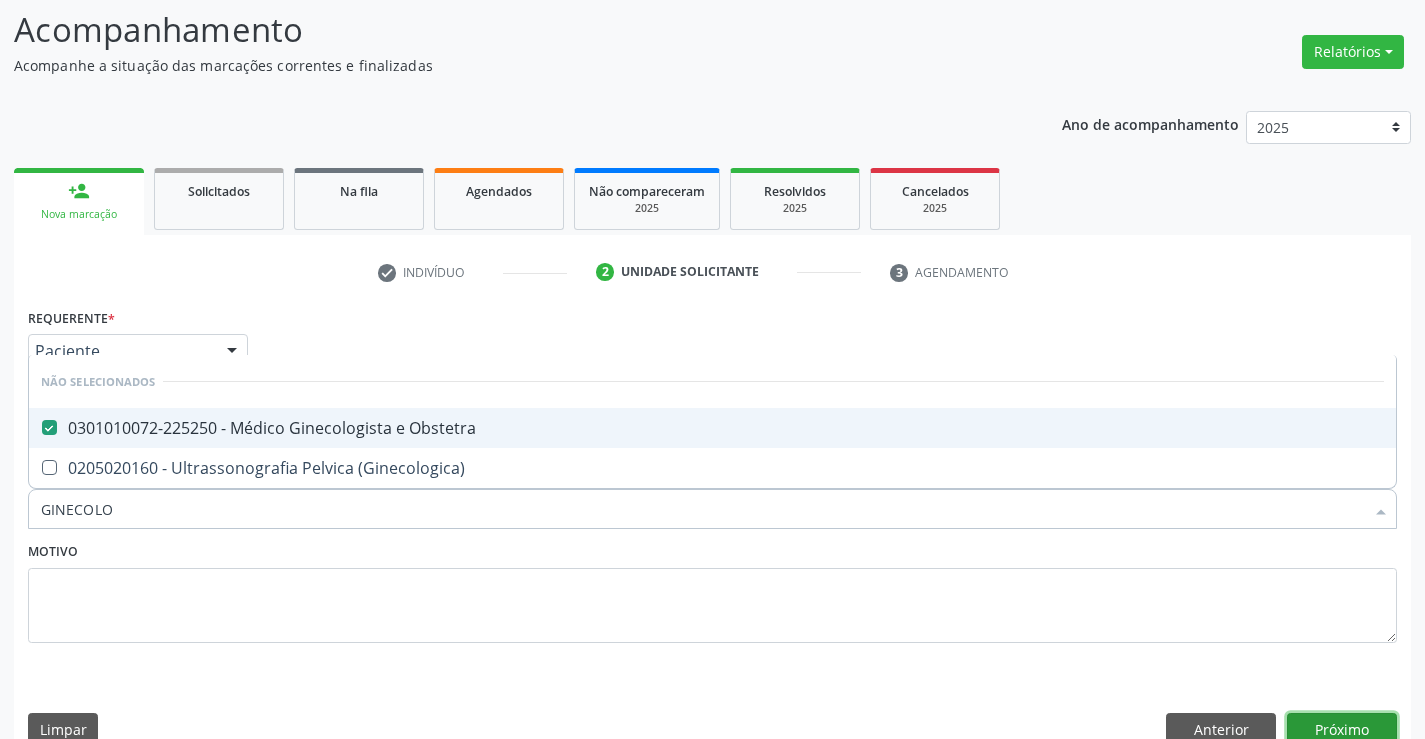 click on "Próximo" at bounding box center (1342, 730) 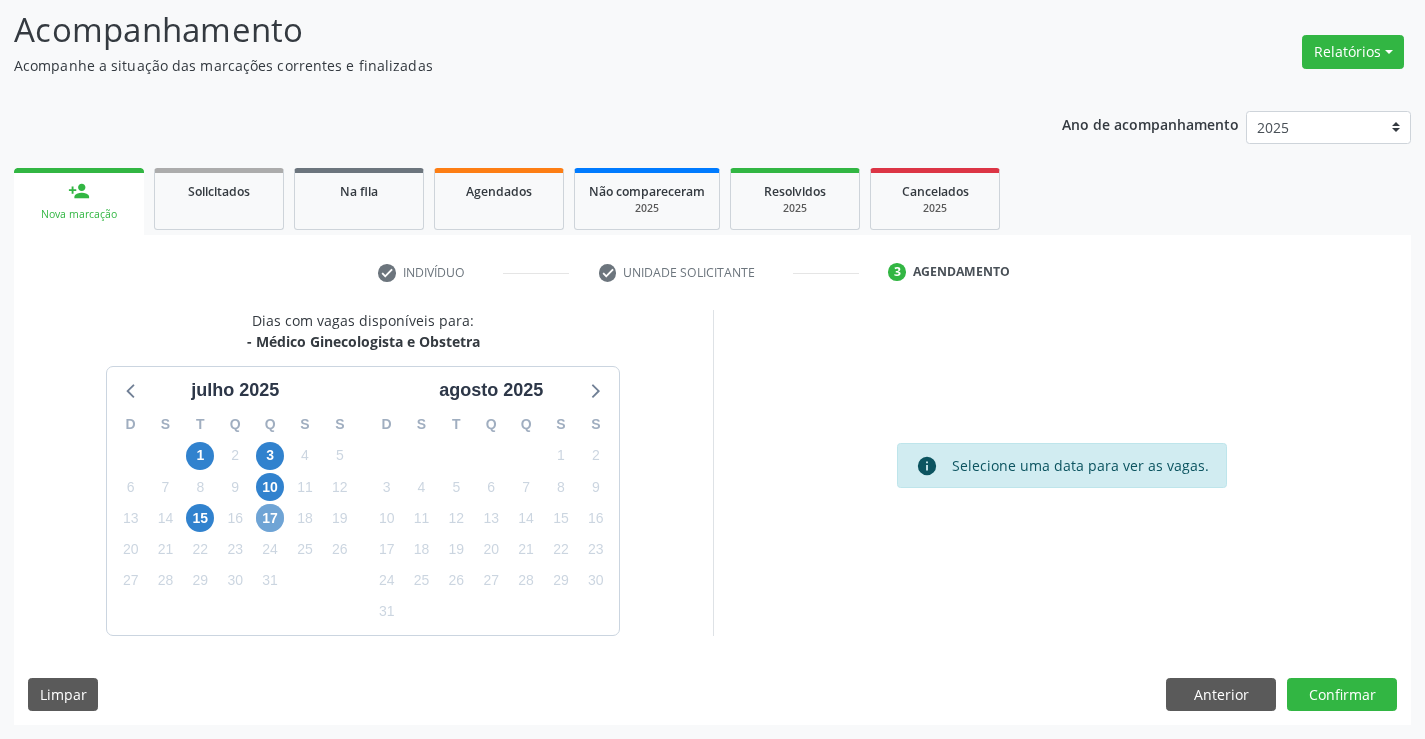 click on "17" at bounding box center (270, 518) 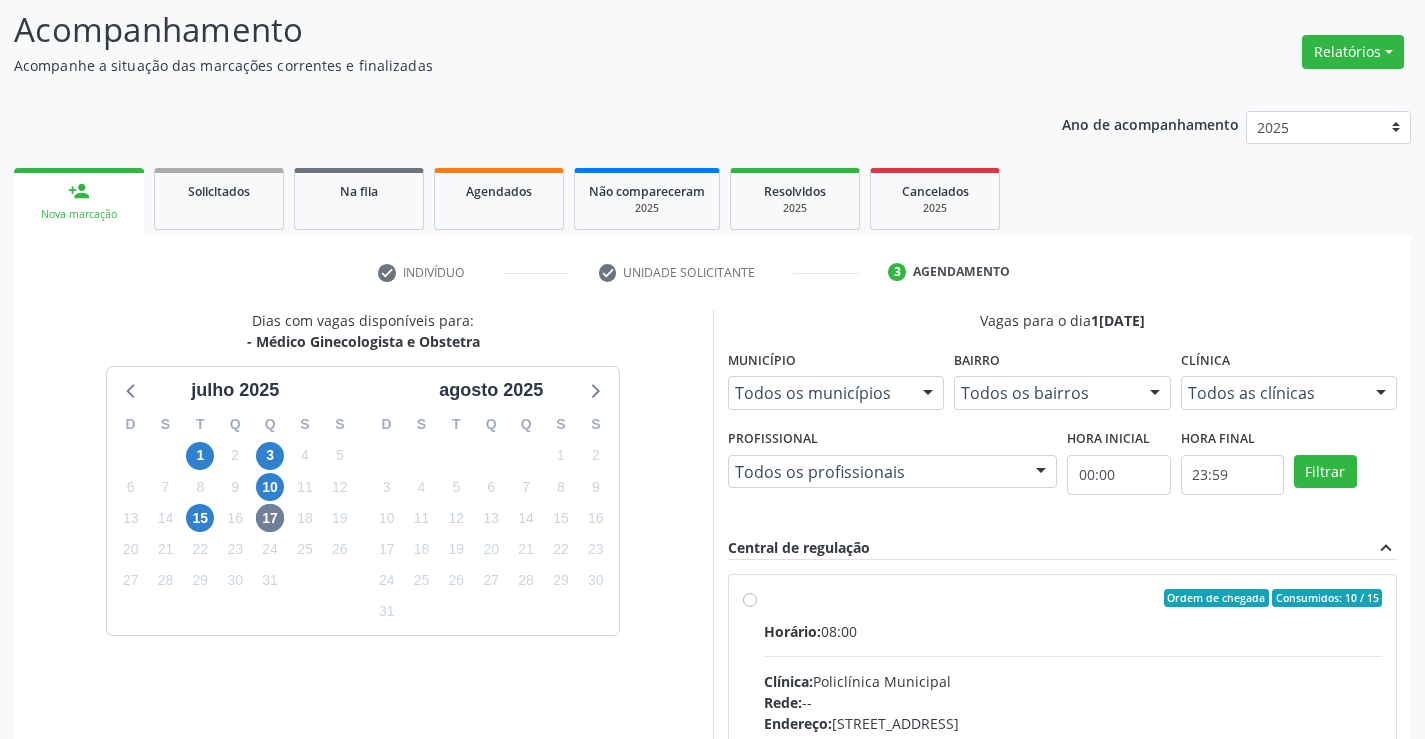 click on "Ordem de chegada
Consumidos: 10 / 15
Horário:   08:00
Clínica:  Policlínica Municipal
Rede:
--
Endereço:   Predio, nº 386, Centro, Campo Formoso - BA
Telefone:   (74) 6451312
Profissional:
Orlindo Carvalho dos Santos
Informações adicionais sobre o atendimento
Idade de atendimento:
de 0 a 120 anos
Gênero(s) atendido(s):
Masculino e Feminino
Informações adicionais:
--" at bounding box center [1073, 742] 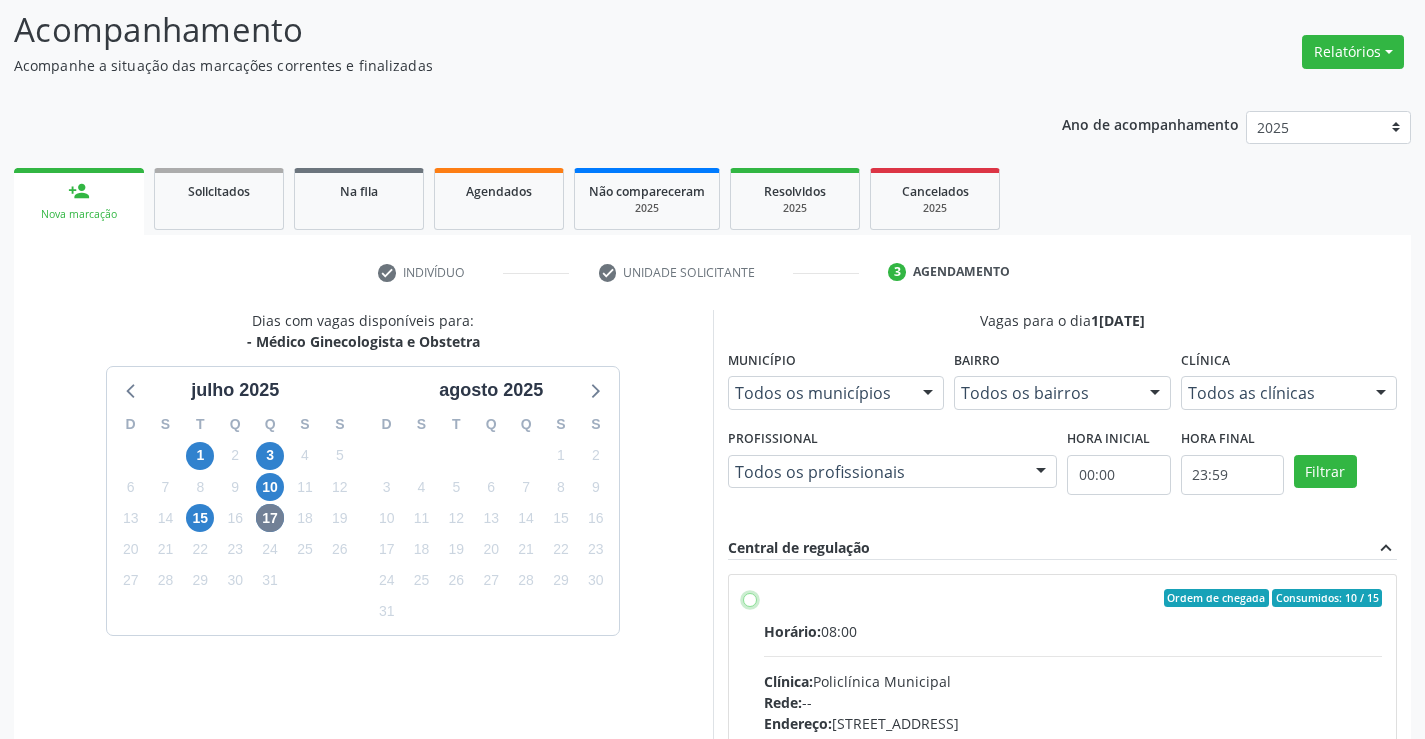 click on "Ordem de chegada
Consumidos: 10 / 15
Horário:   08:00
Clínica:  Policlínica Municipal
Rede:
--
Endereço:   Predio, nº 386, Centro, Campo Formoso - BA
Telefone:   (74) 6451312
Profissional:
Orlindo Carvalho dos Santos
Informações adicionais sobre o atendimento
Idade de atendimento:
de 0 a 120 anos
Gênero(s) atendido(s):
Masculino e Feminino
Informações adicionais:
--" at bounding box center (750, 598) 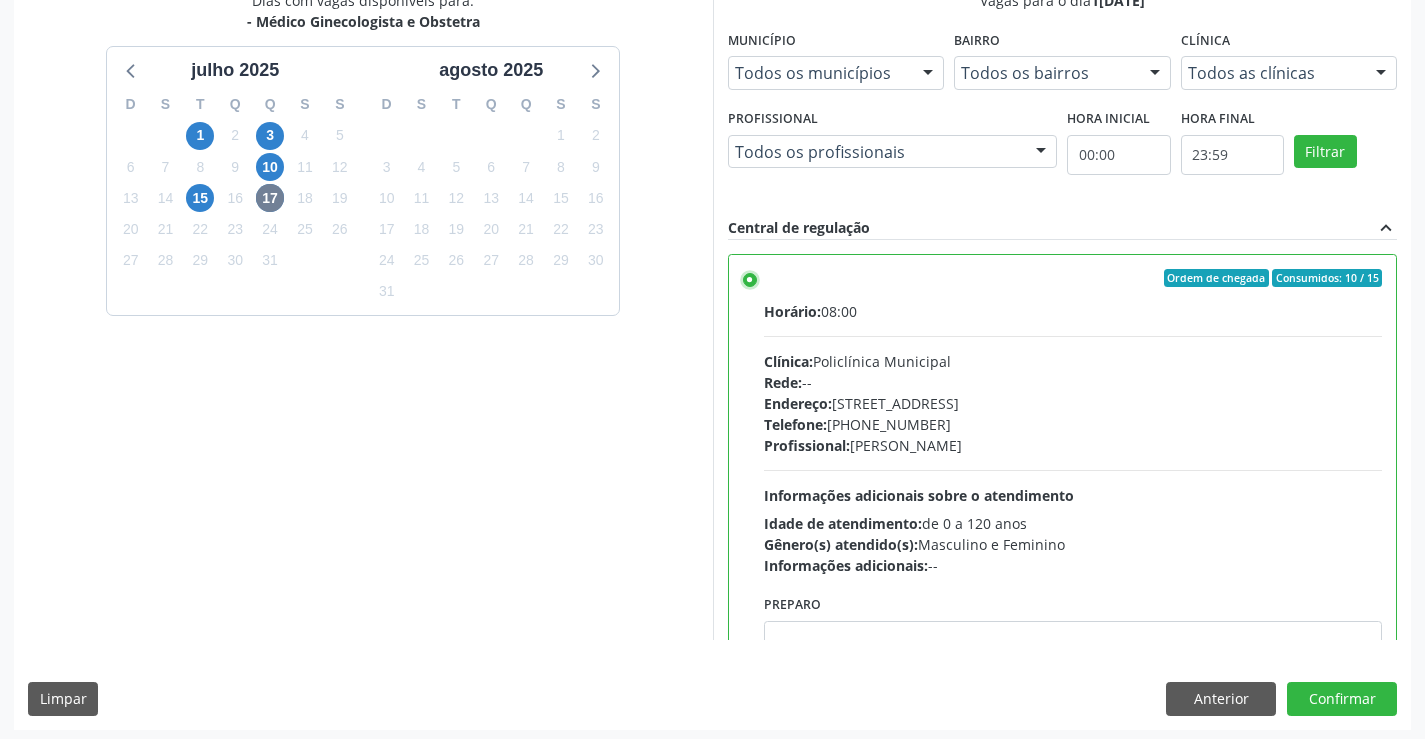 scroll, scrollTop: 456, scrollLeft: 0, axis: vertical 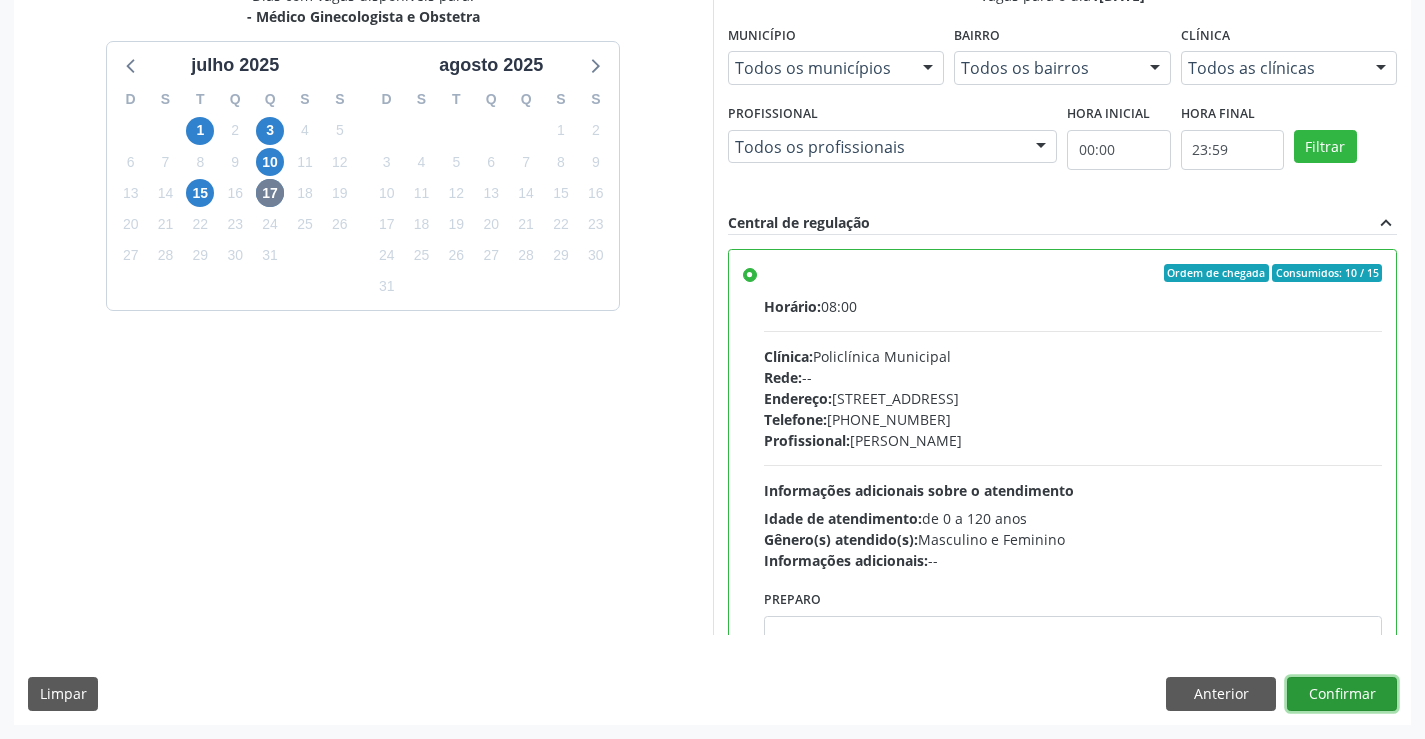 click on "Confirmar" at bounding box center [1342, 694] 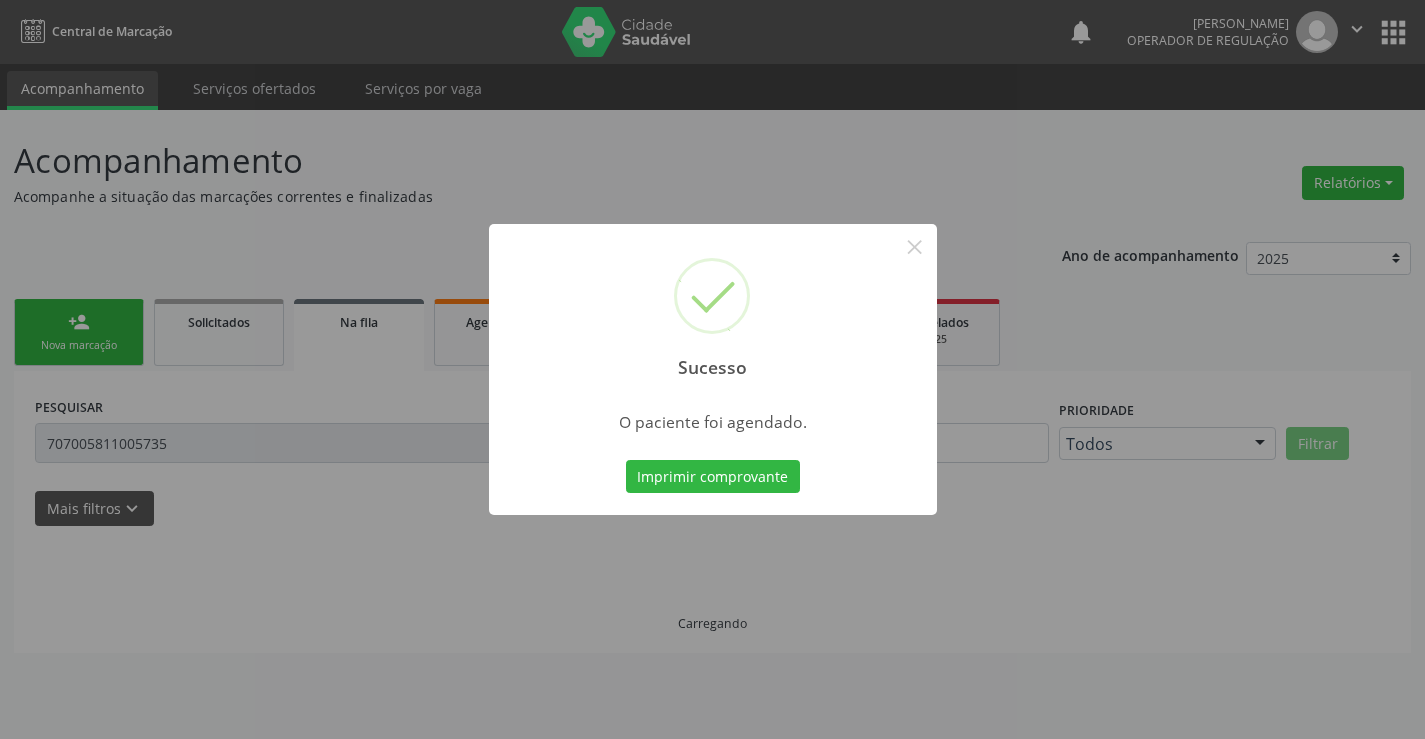 scroll, scrollTop: 0, scrollLeft: 0, axis: both 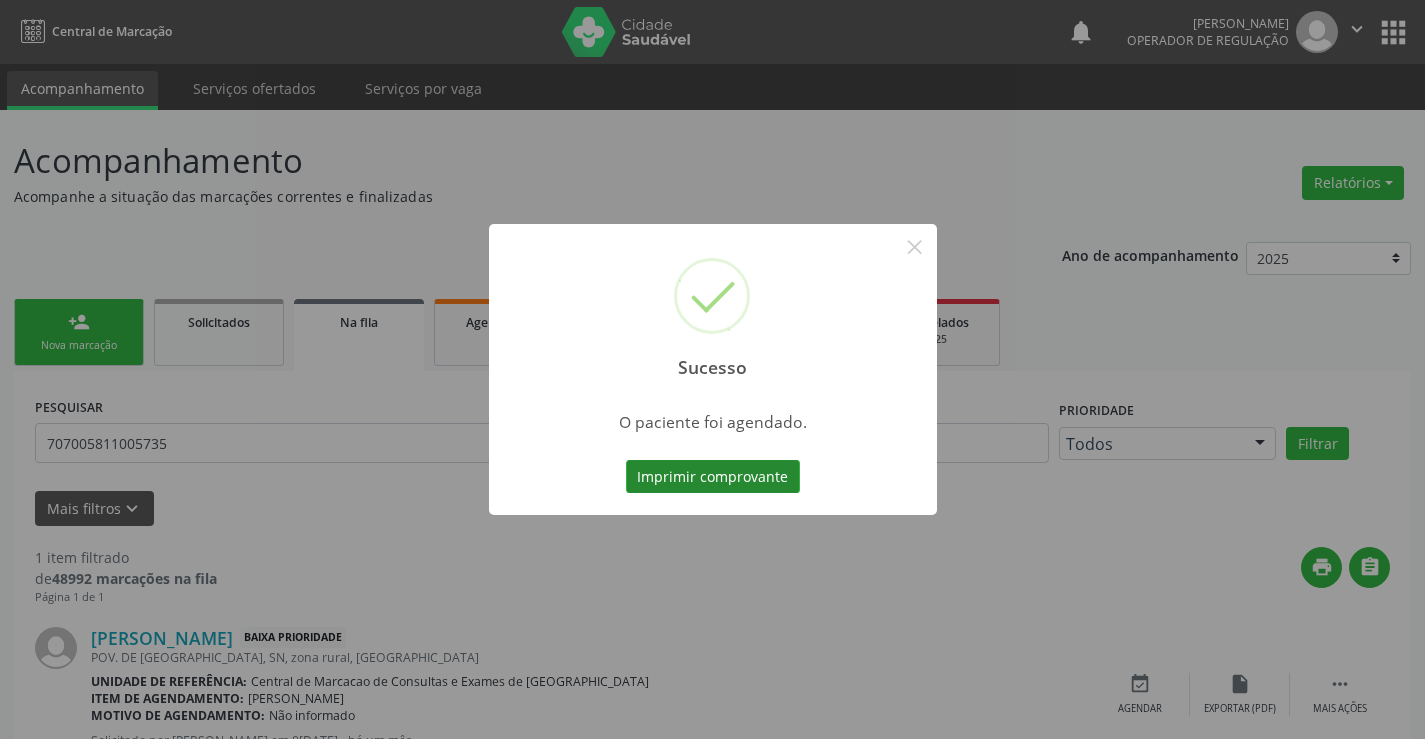 click on "Imprimir comprovante" at bounding box center [713, 477] 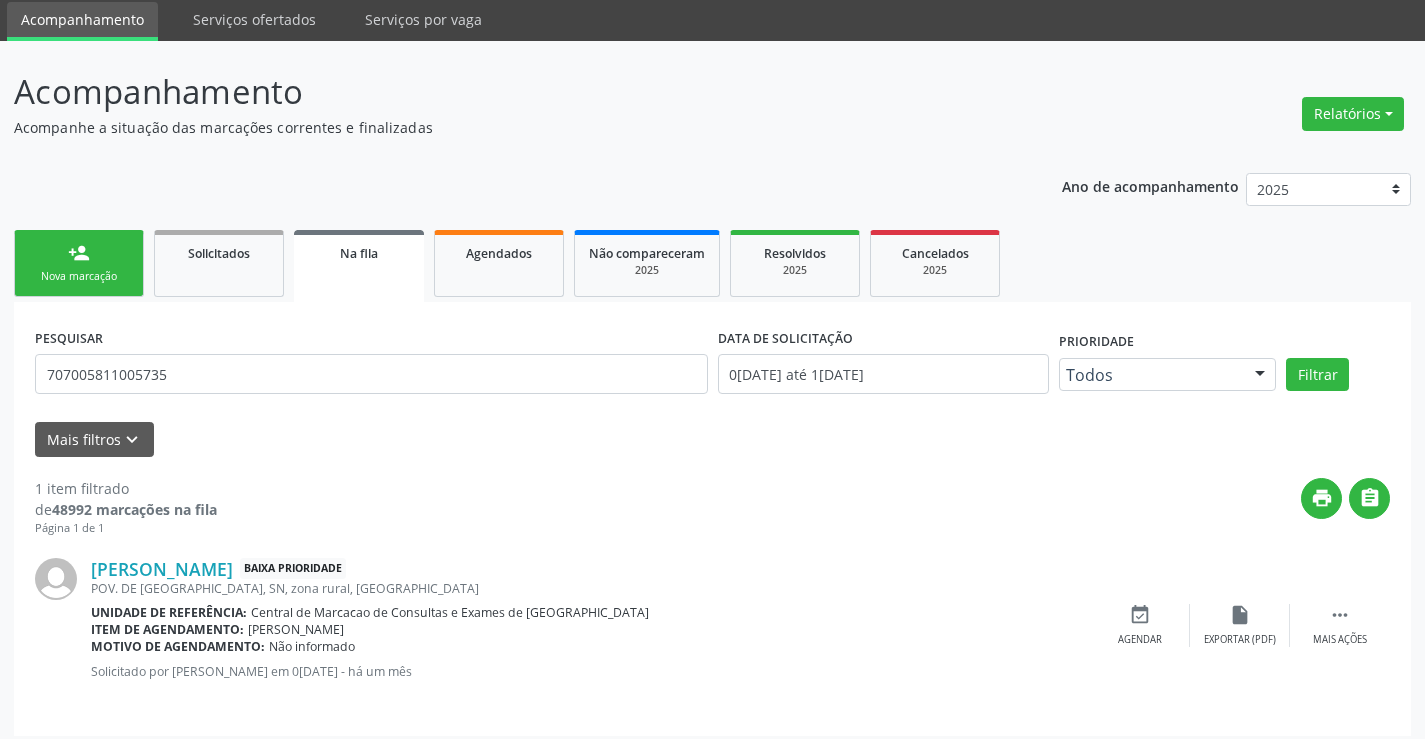 scroll, scrollTop: 0, scrollLeft: 0, axis: both 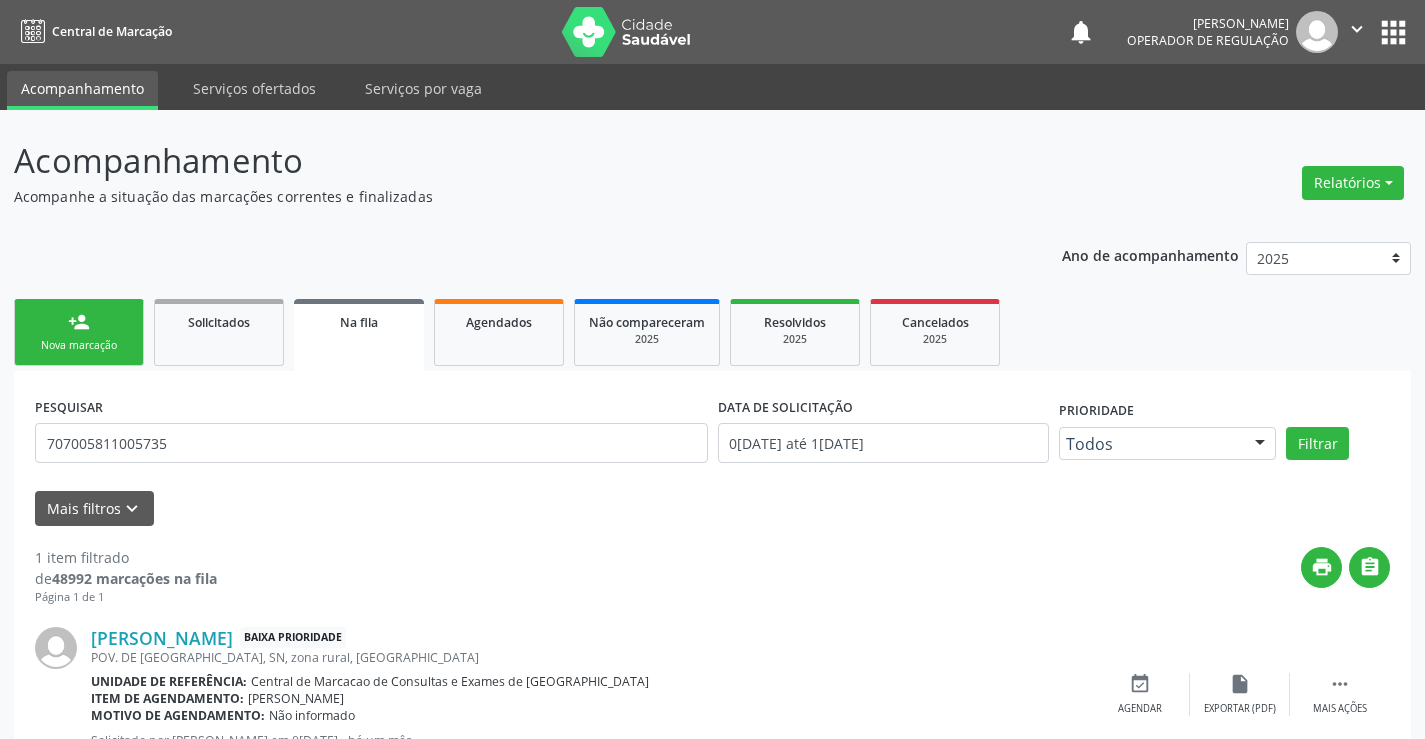 click on "person_add
Nova marcação" at bounding box center (79, 332) 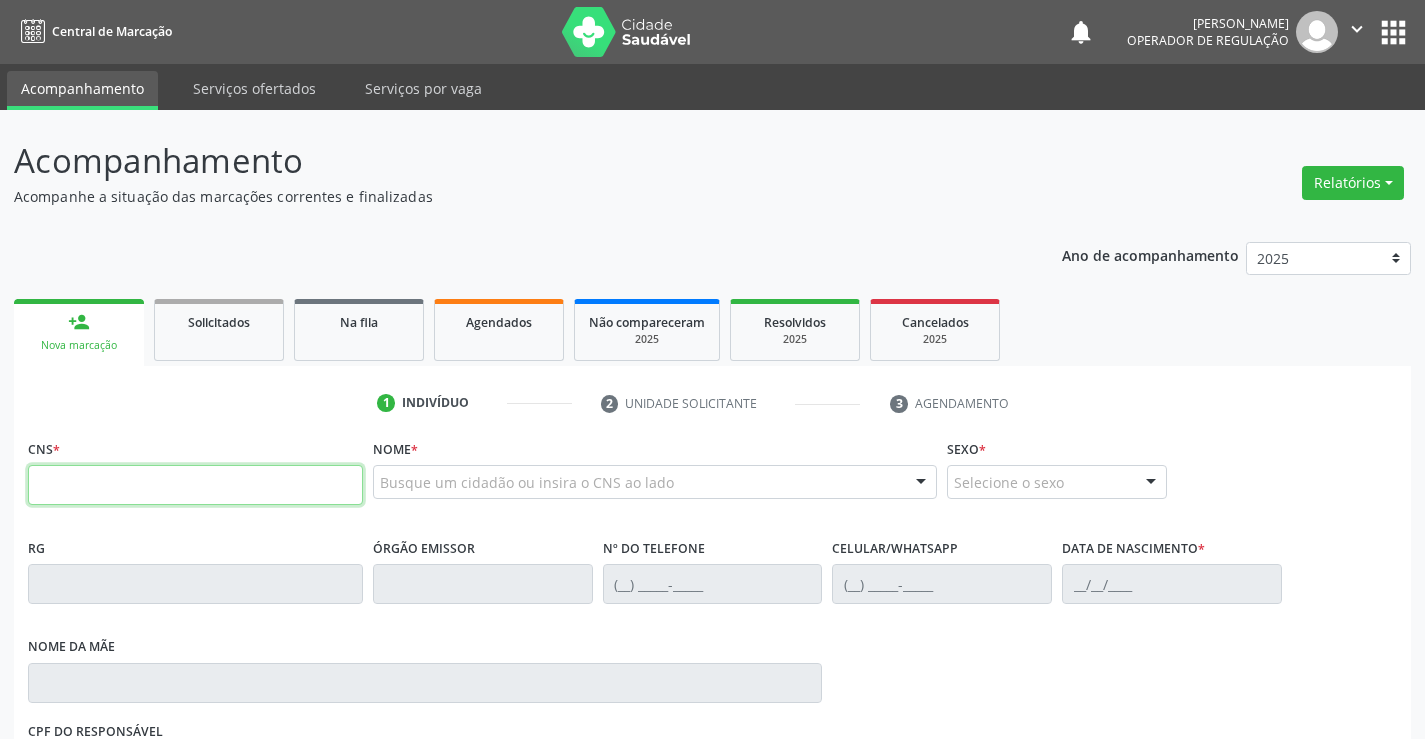 click at bounding box center [195, 485] 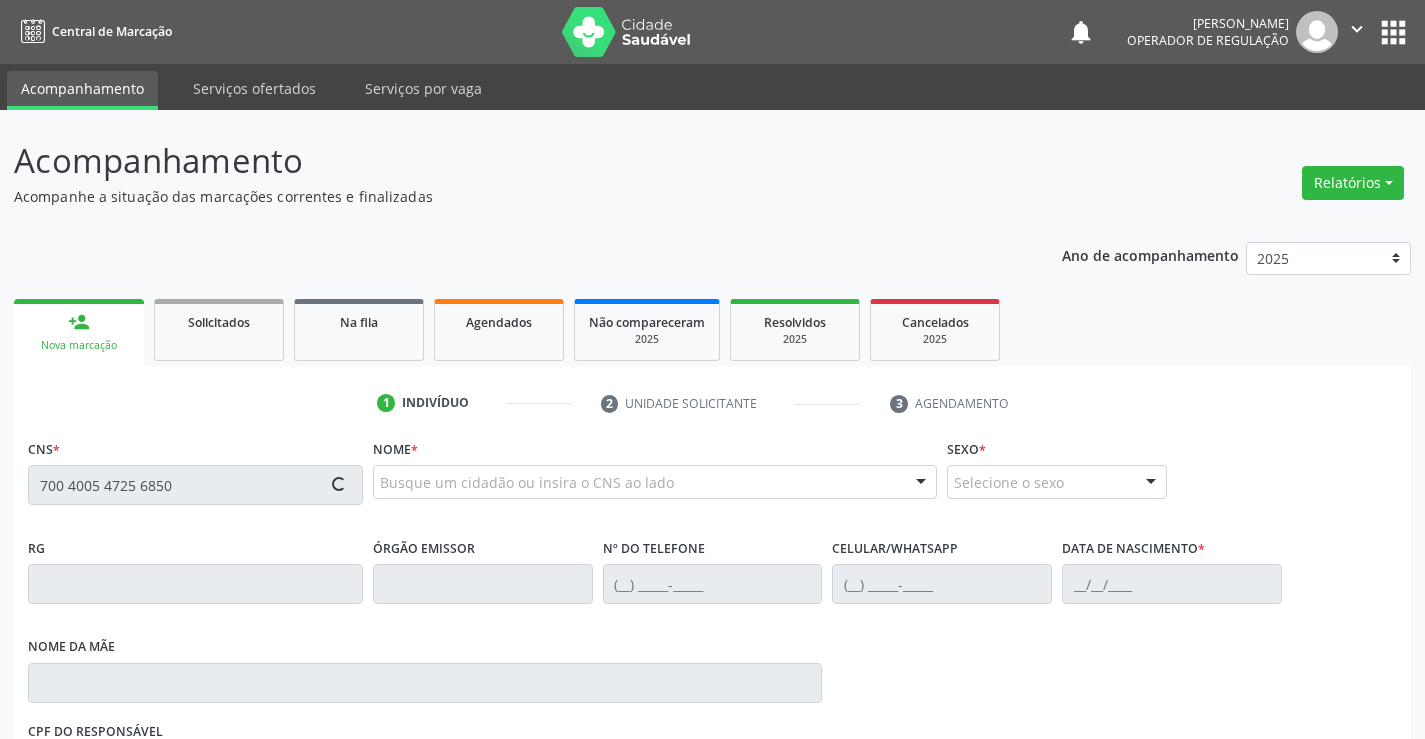 type on "700 4005 4725 6850" 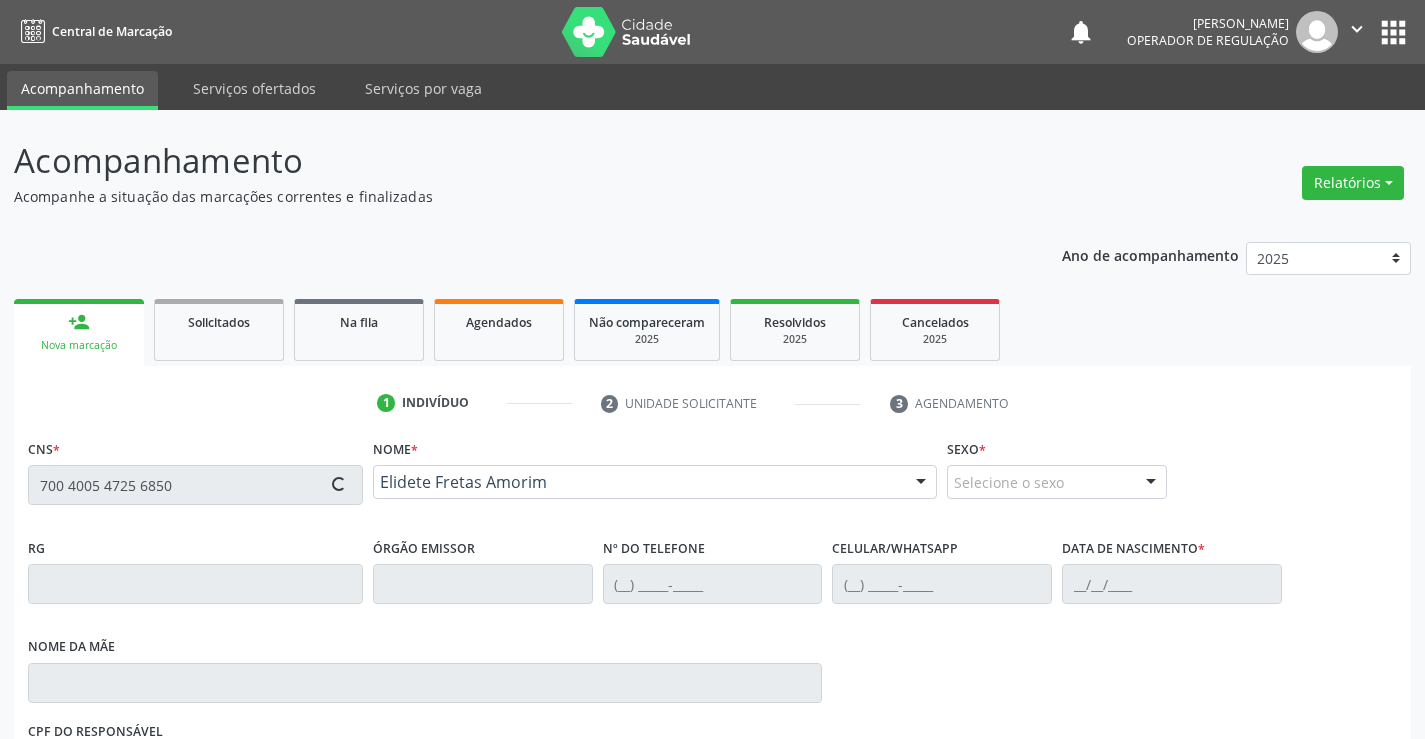 type on "33458356" 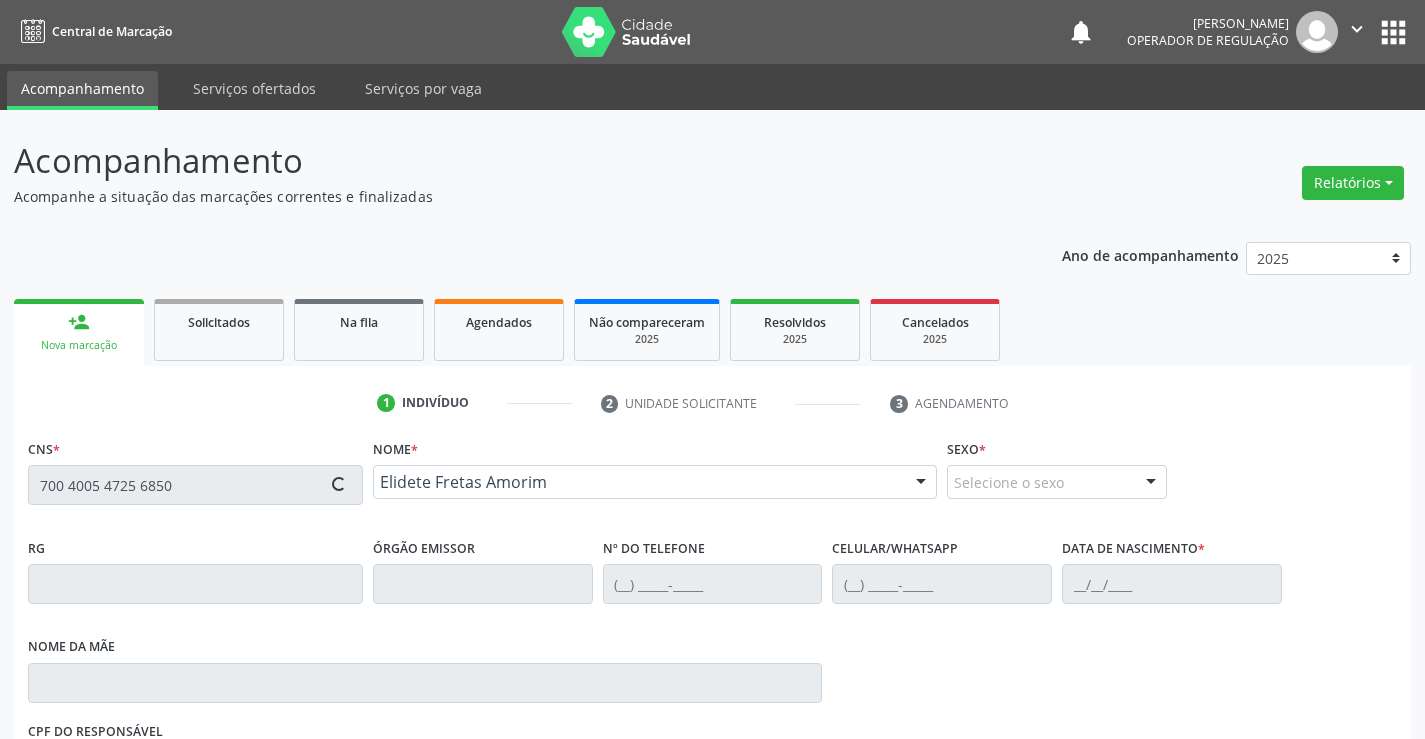 type on "(62) 98175-7527" 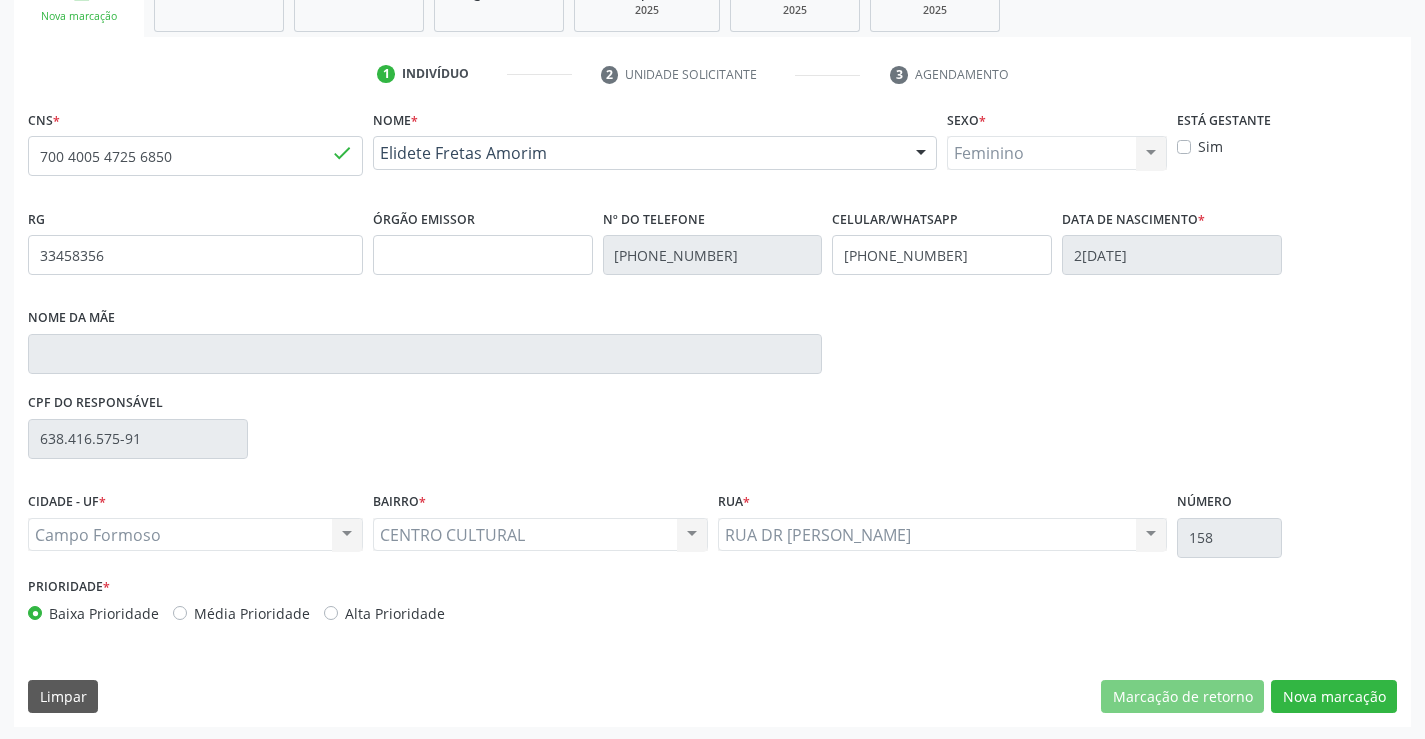 scroll, scrollTop: 331, scrollLeft: 0, axis: vertical 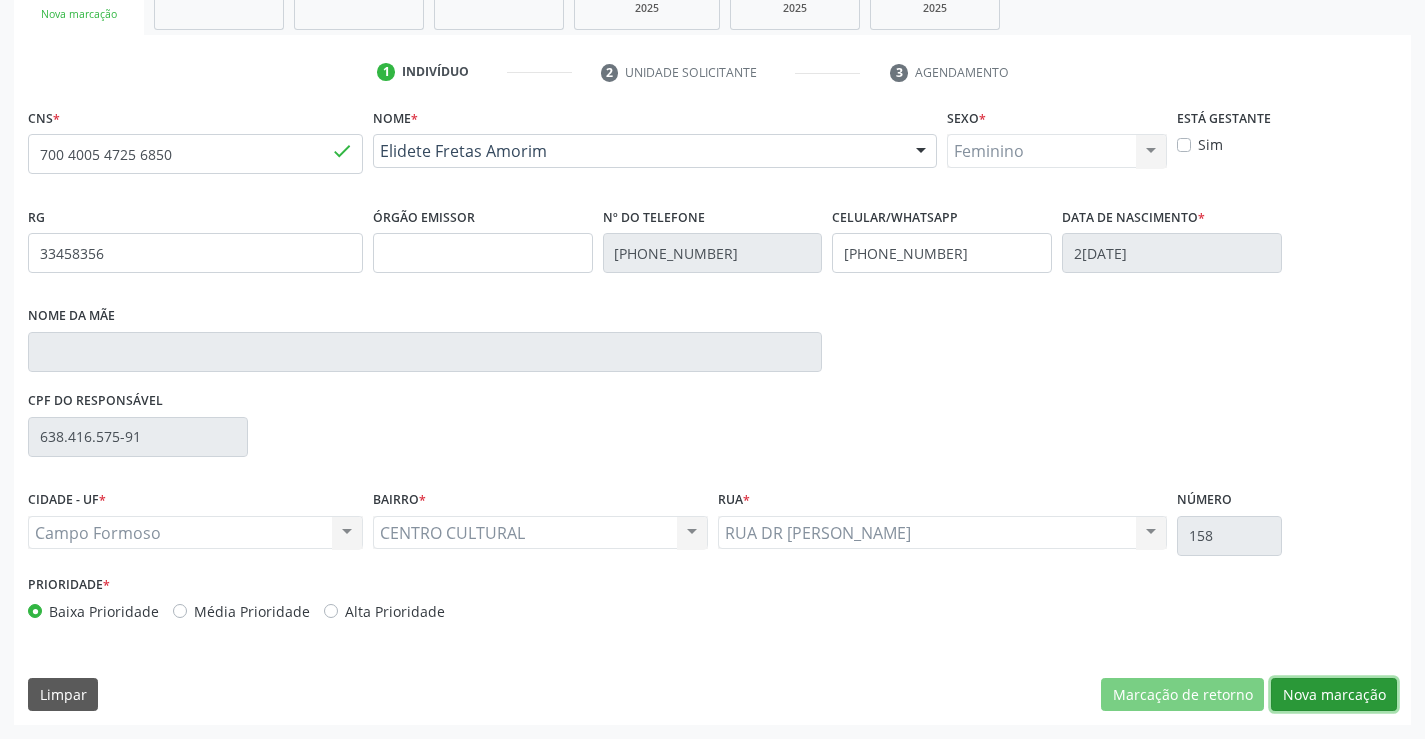 click on "Nova marcação" at bounding box center (1334, 695) 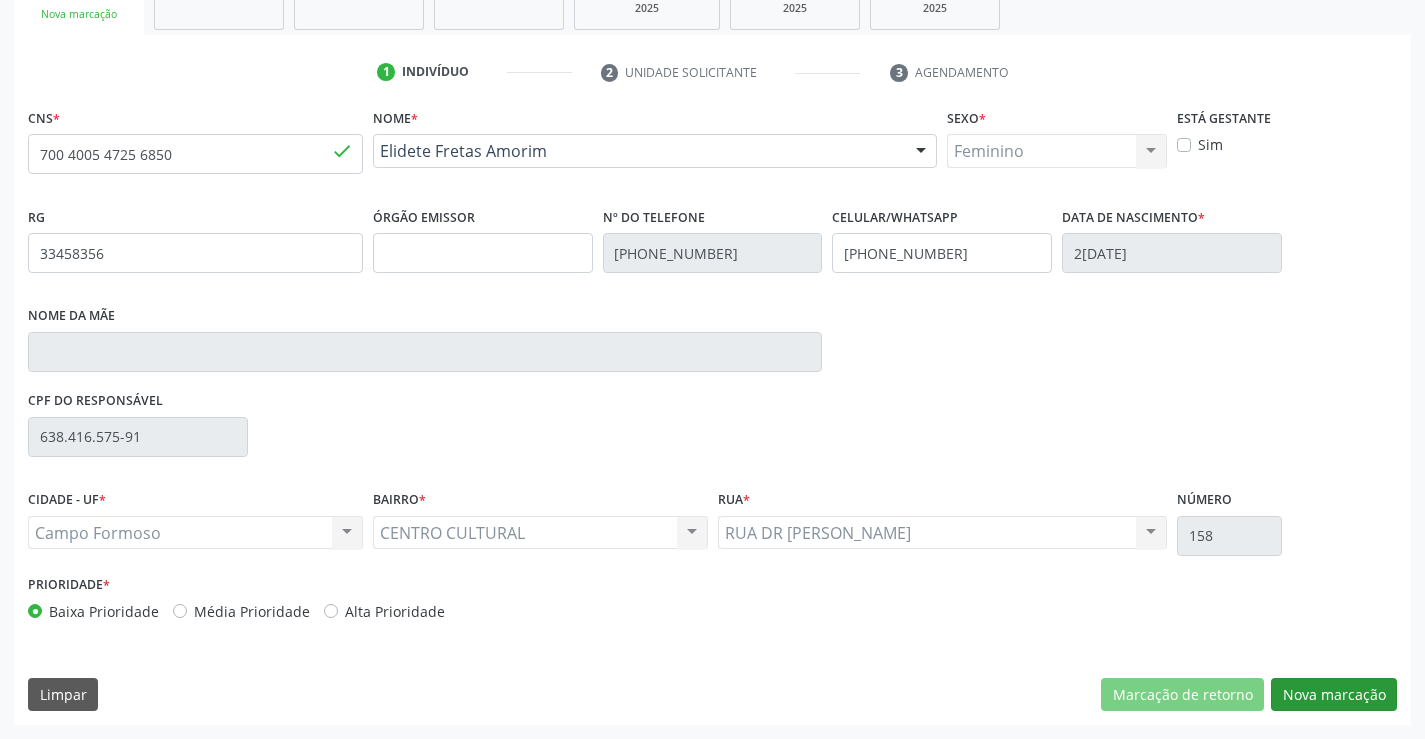 scroll, scrollTop: 167, scrollLeft: 0, axis: vertical 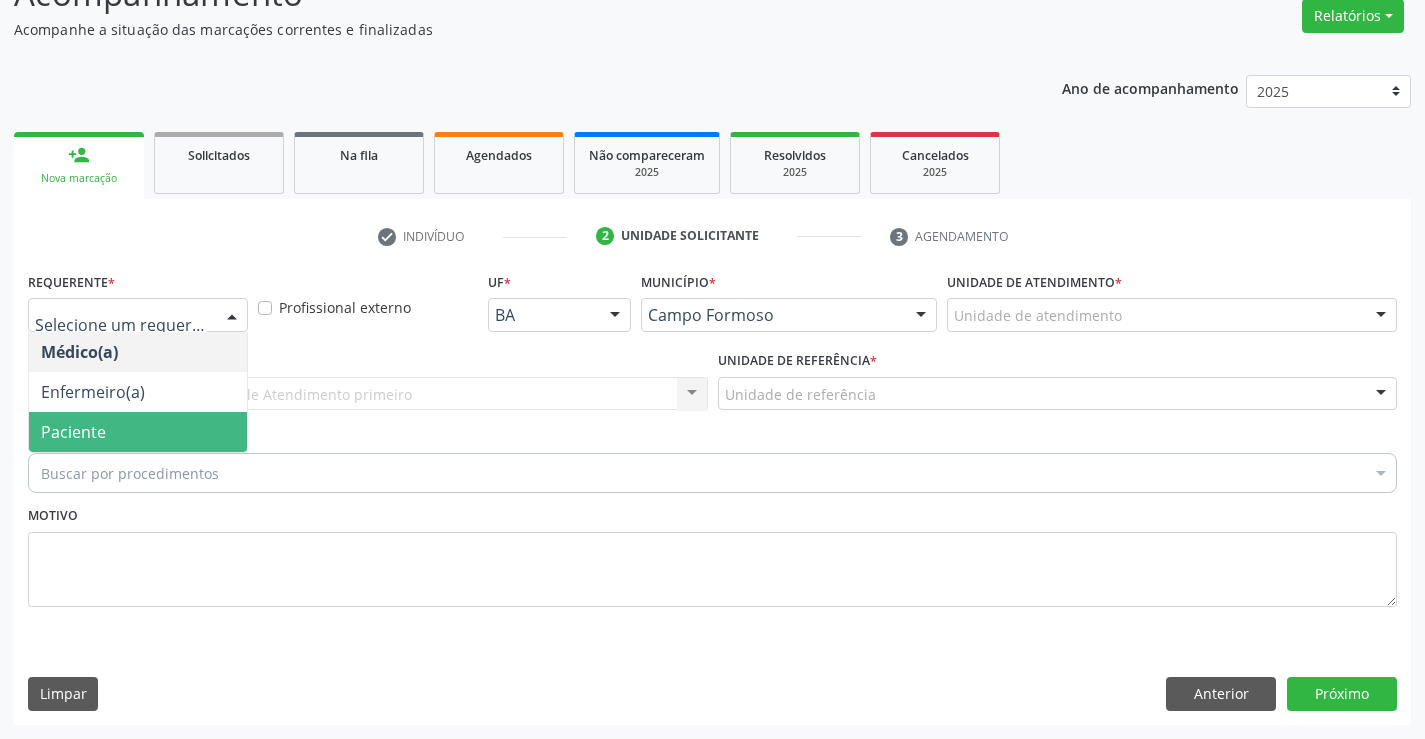 click on "Paciente" at bounding box center [73, 432] 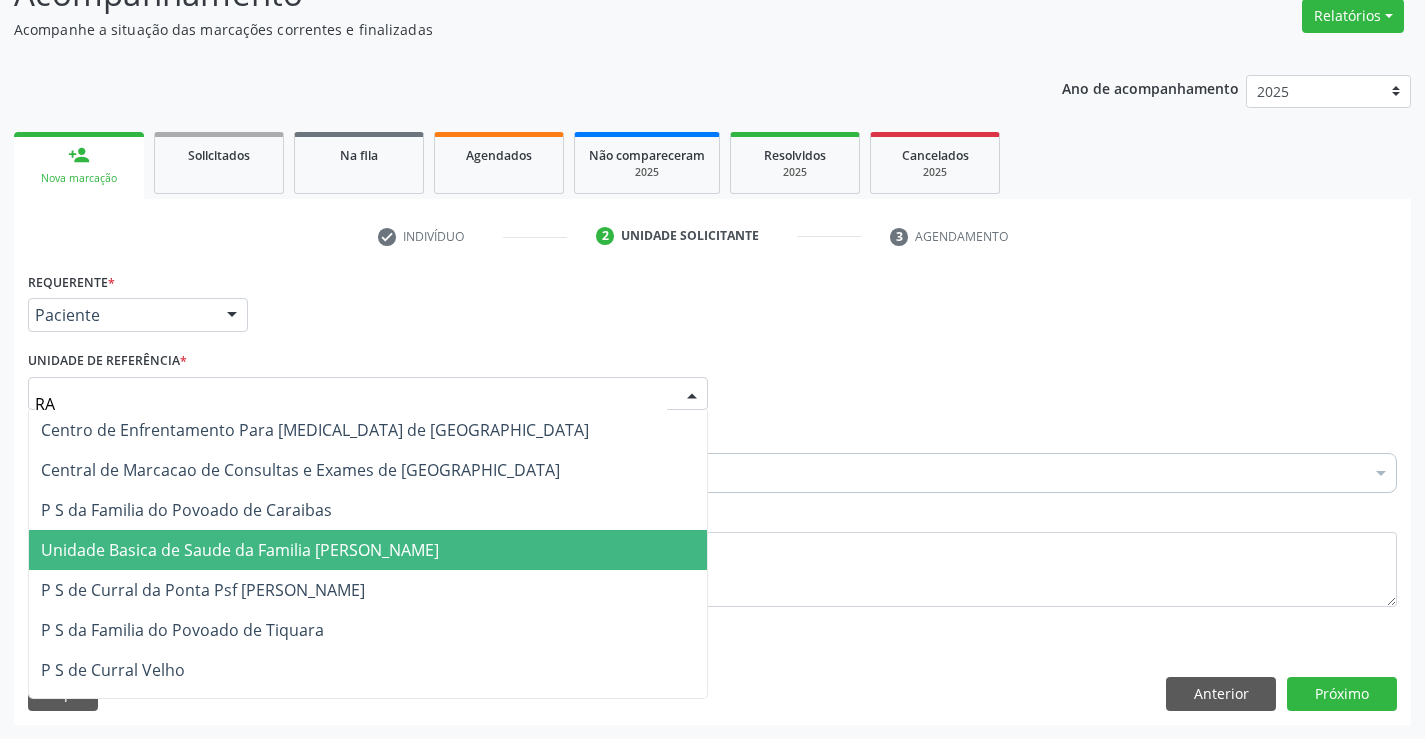 type on "R" 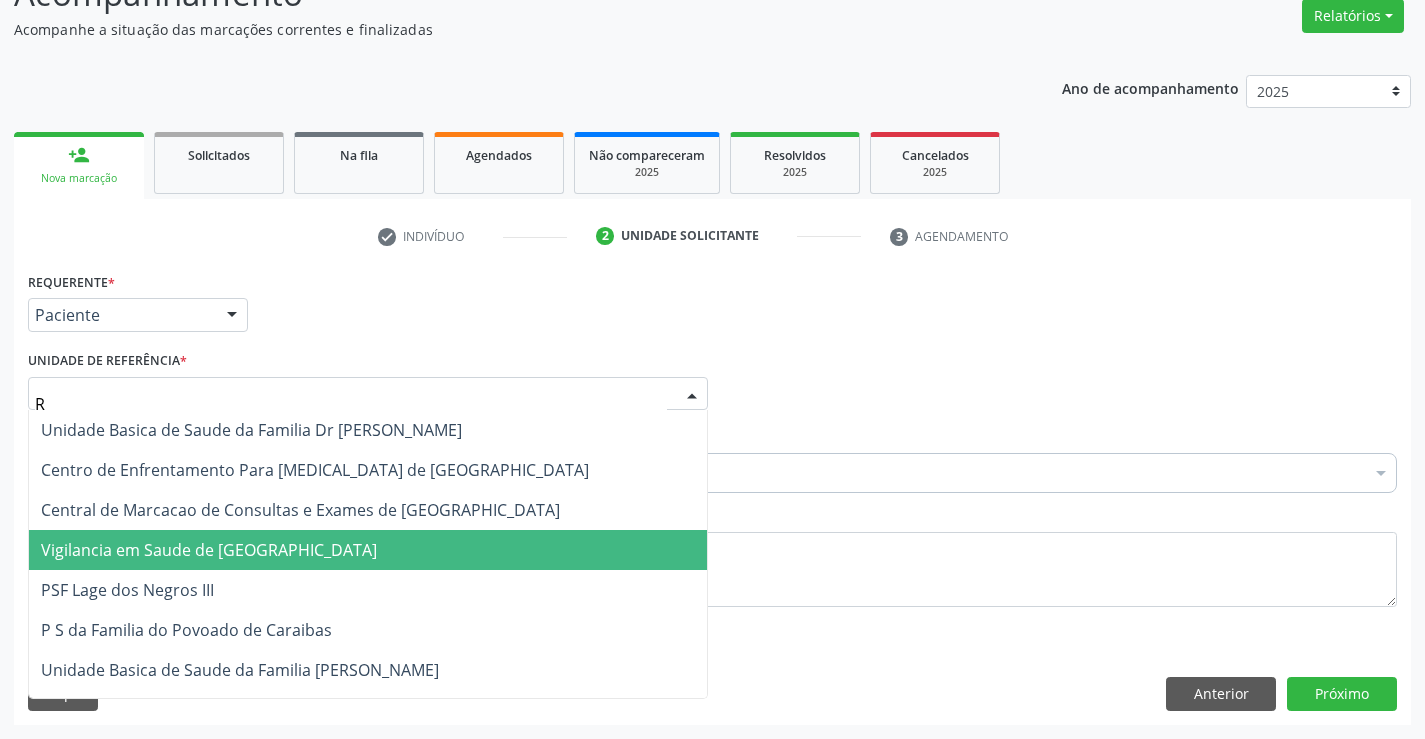 type 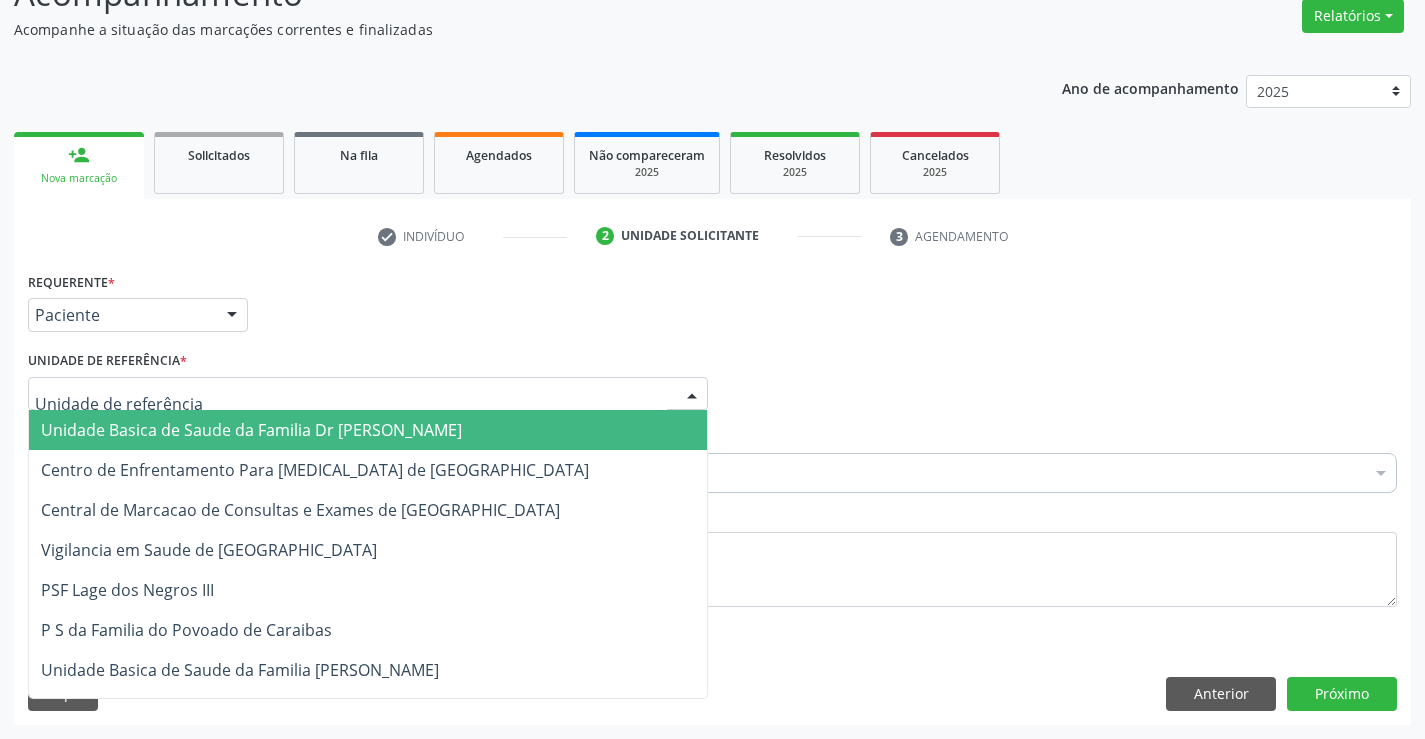click on "Unidade Basica de Saude da Familia Dr [PERSON_NAME]" at bounding box center (368, 430) 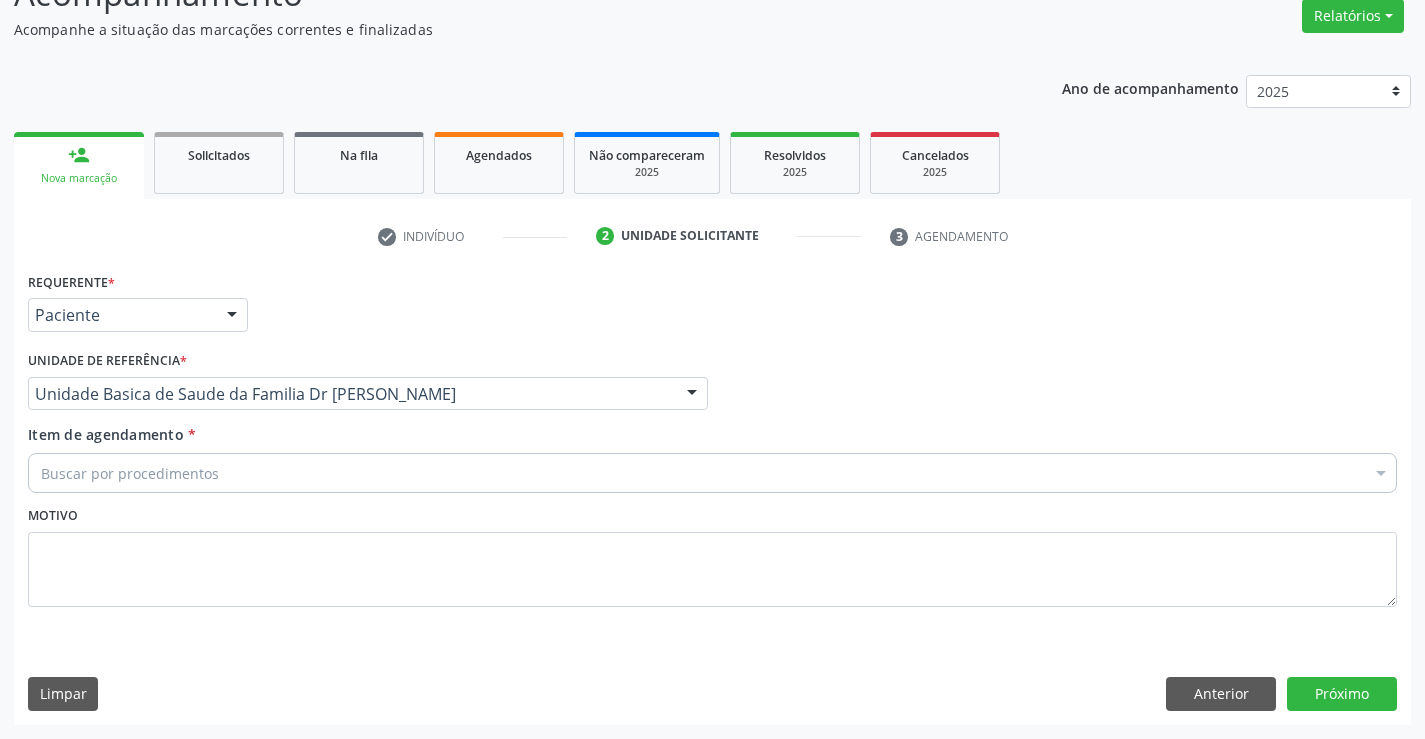 click on "Buscar por procedimentos" at bounding box center [712, 473] 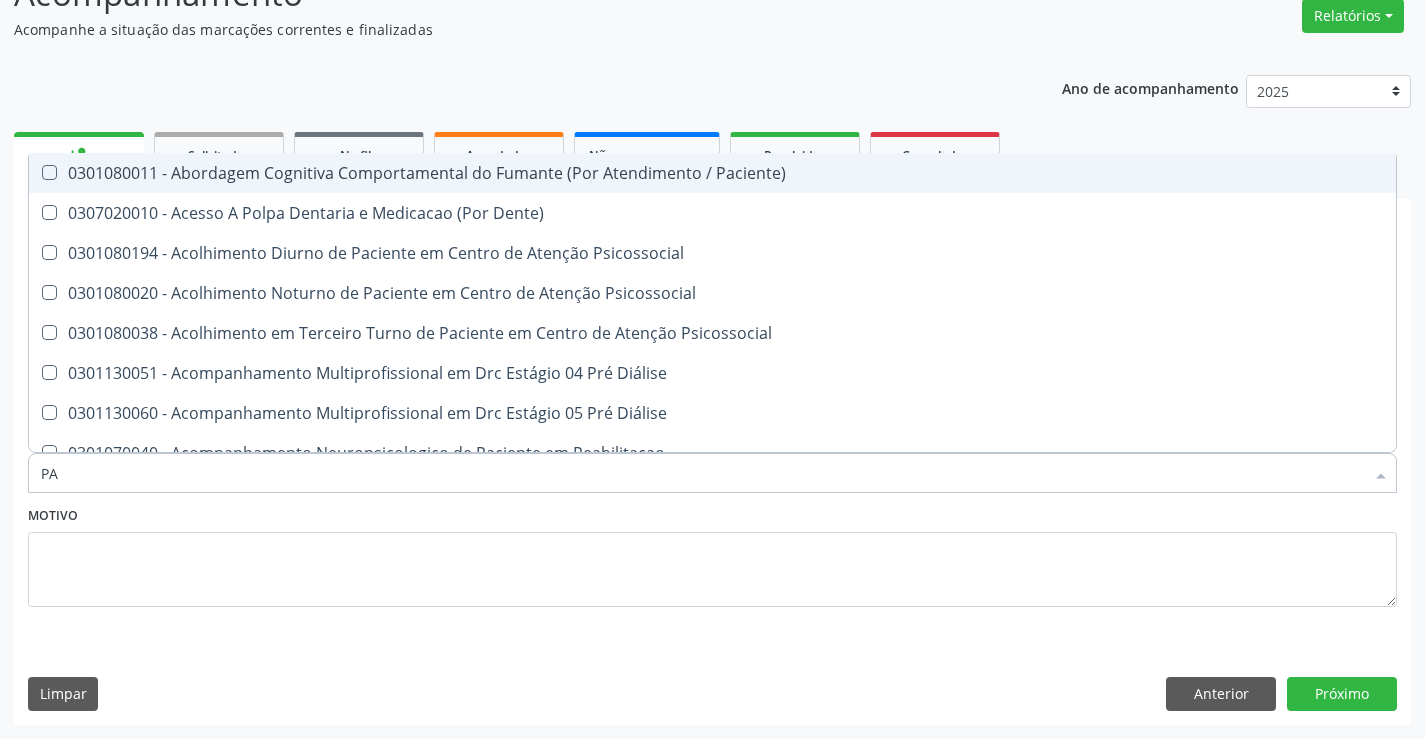 type on "P" 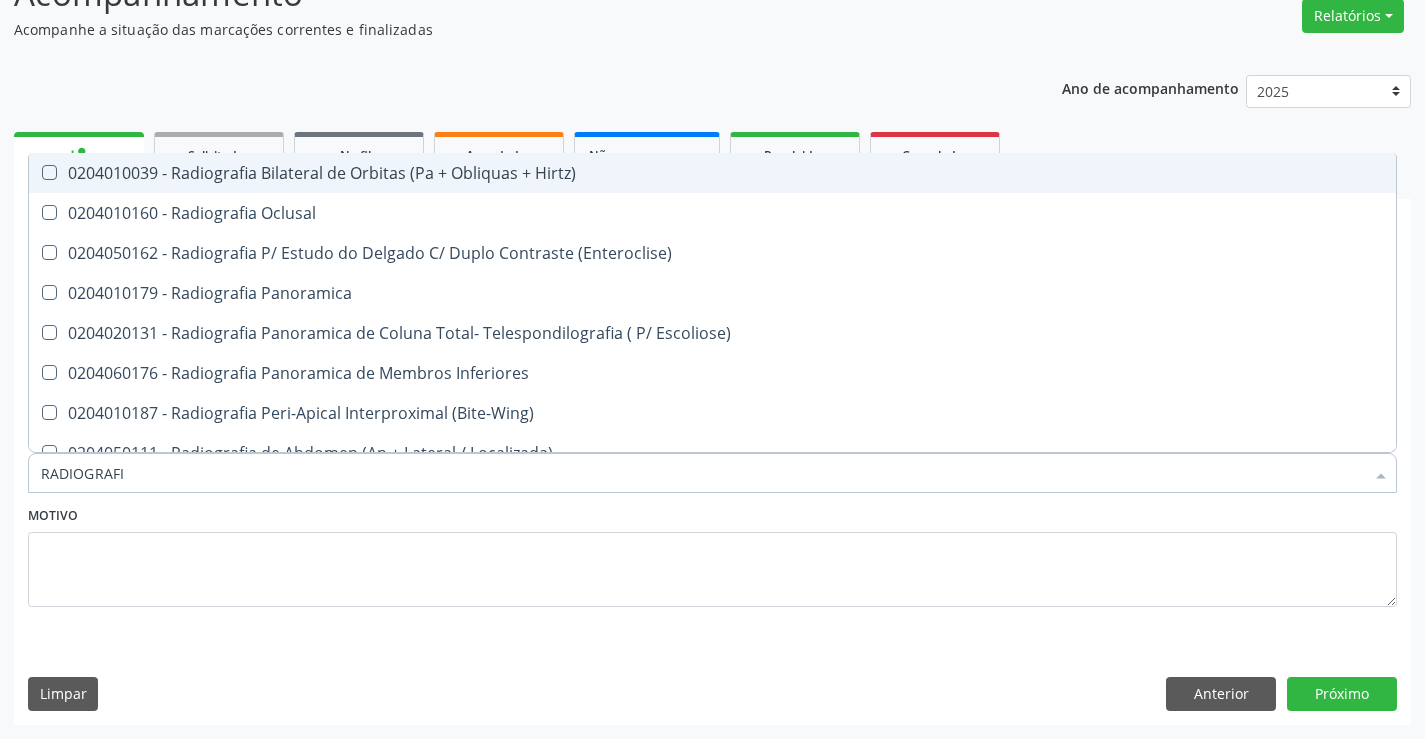 type on "RADIOGRAFIA" 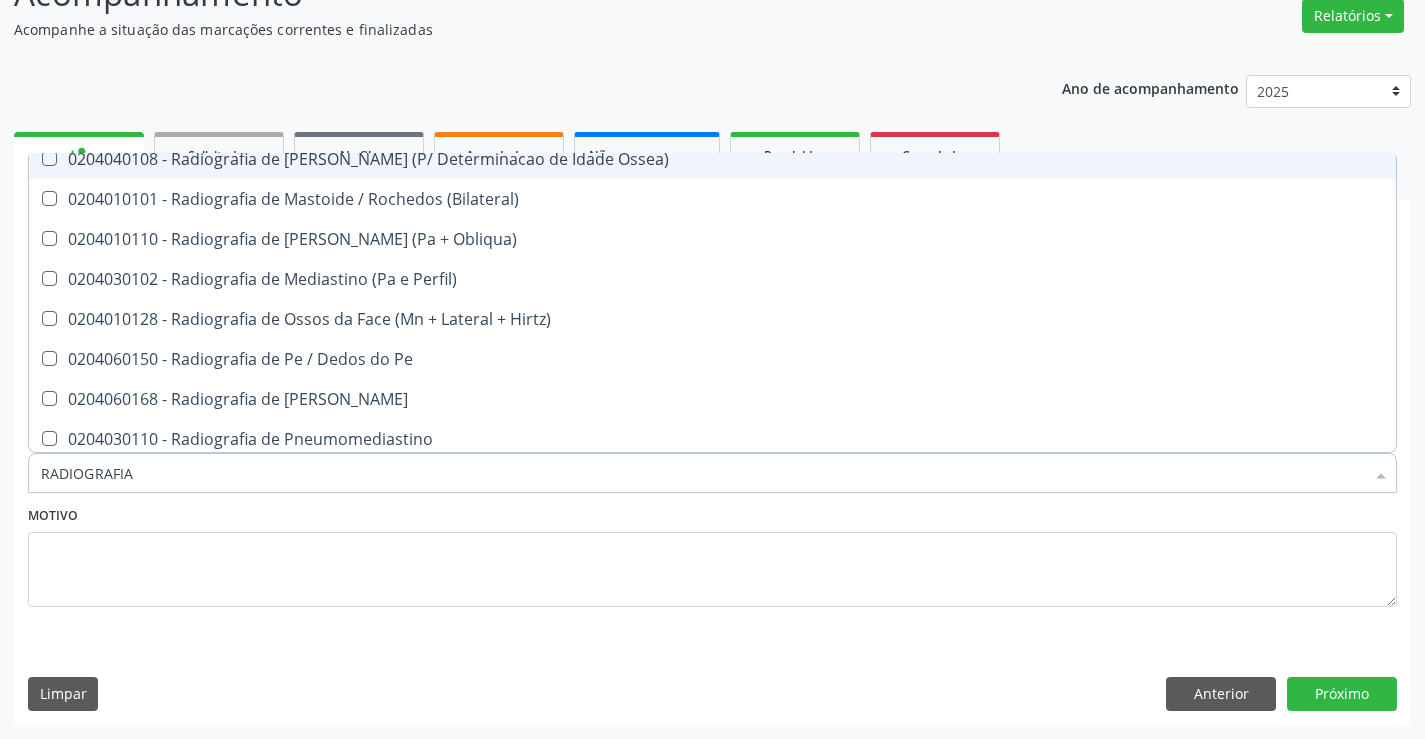scroll, scrollTop: 2100, scrollLeft: 0, axis: vertical 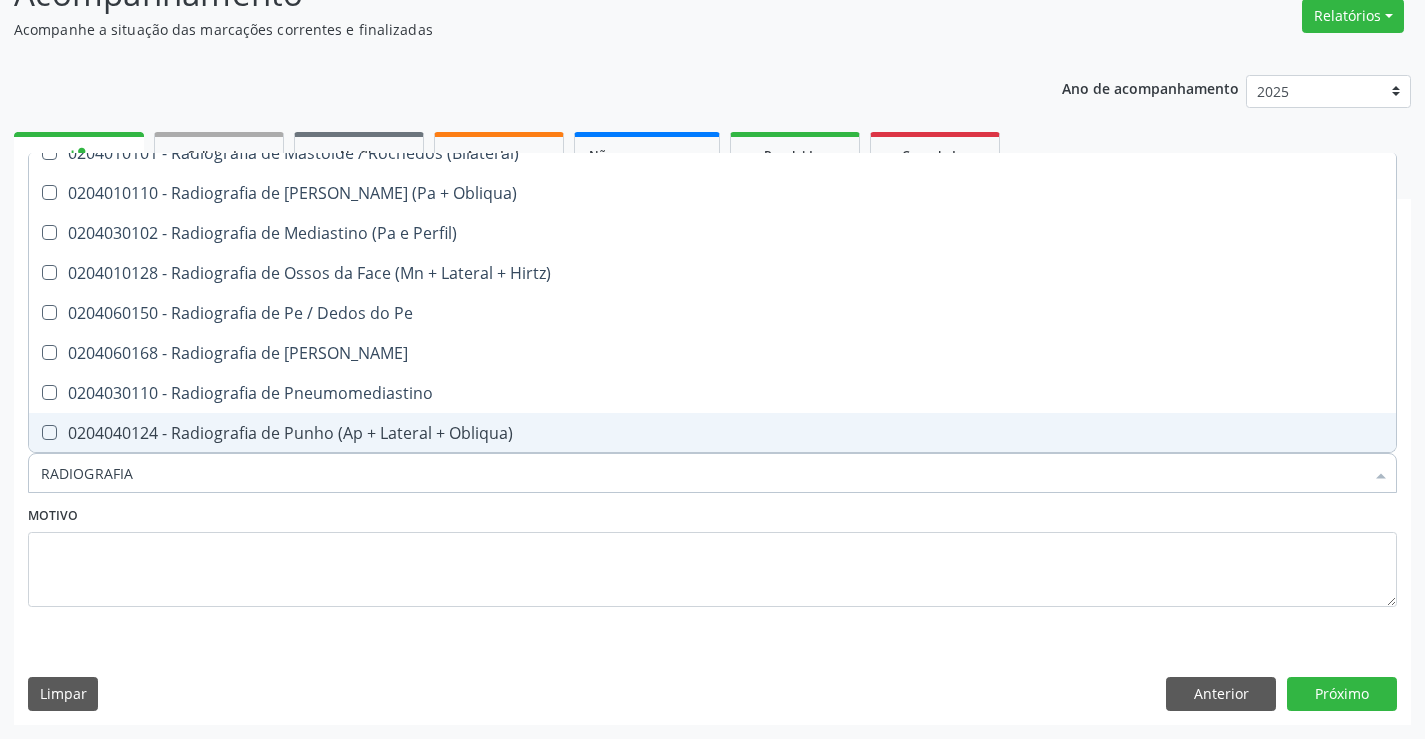 click on "0204040124 - Radiografia de Punho (Ap + Lateral + Obliqua)" at bounding box center (712, 433) 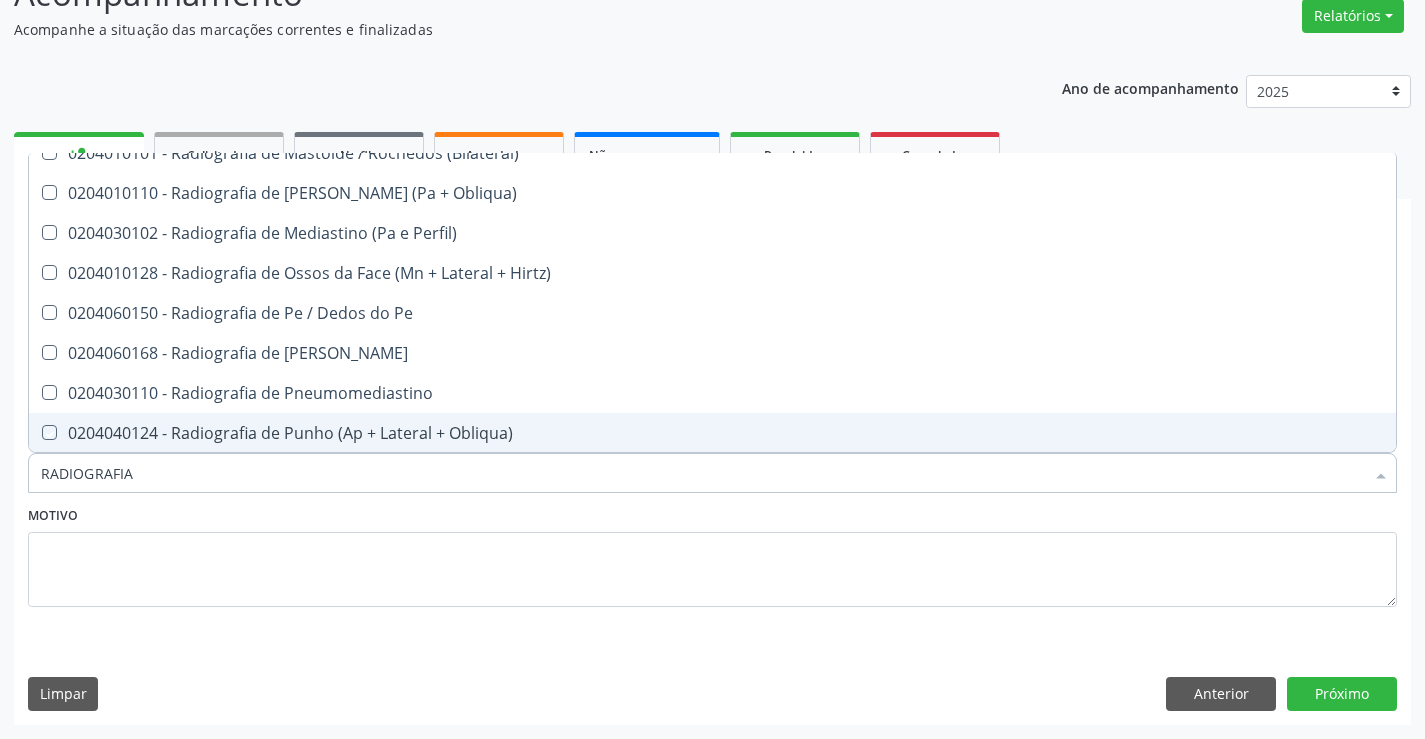 checkbox on "true" 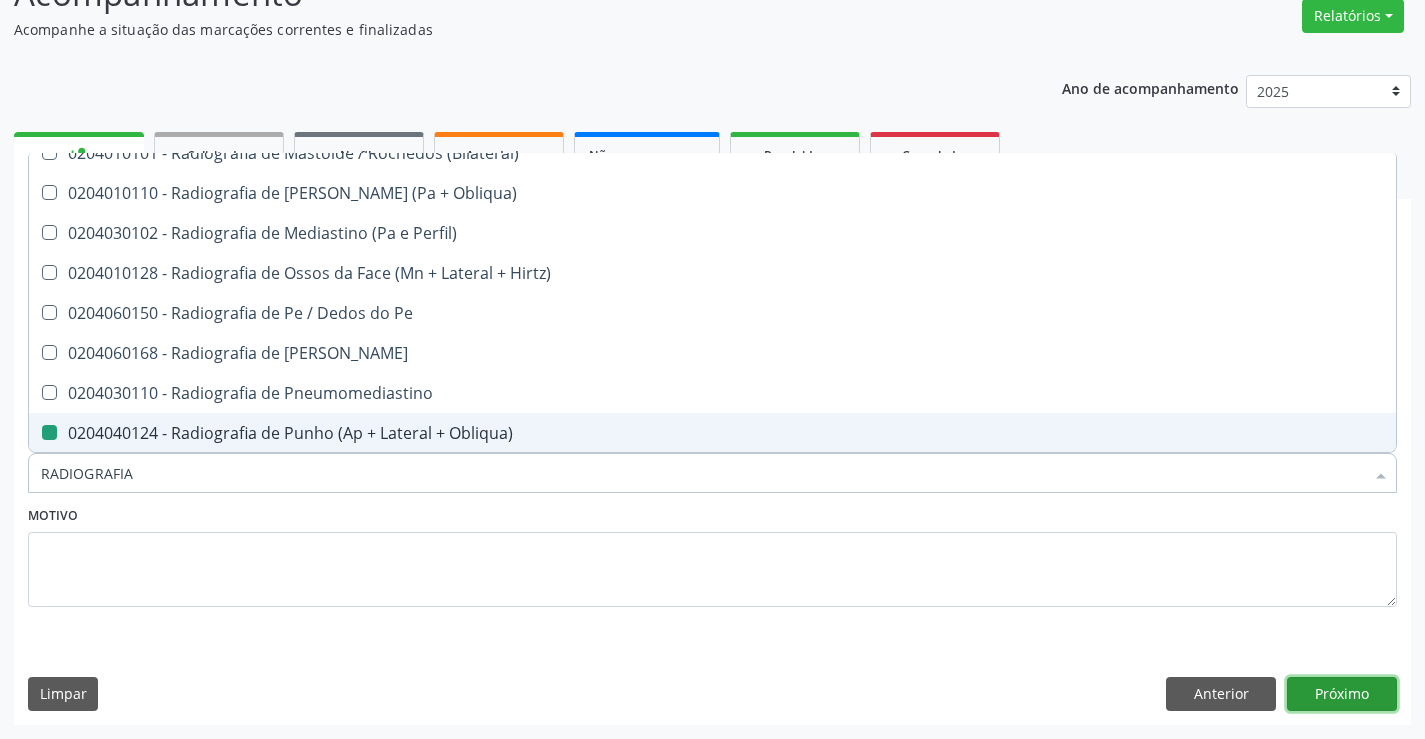 click on "Próximo" at bounding box center (1342, 694) 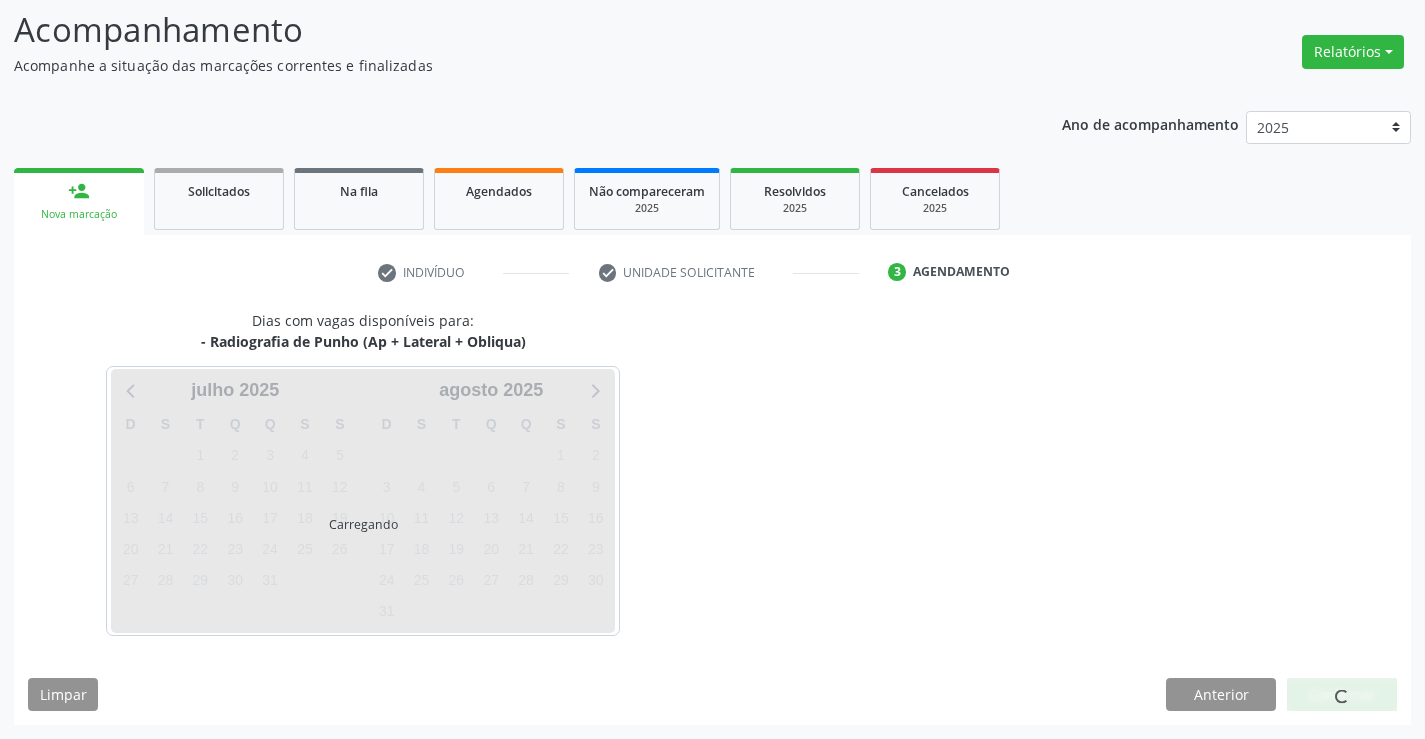 scroll, scrollTop: 131, scrollLeft: 0, axis: vertical 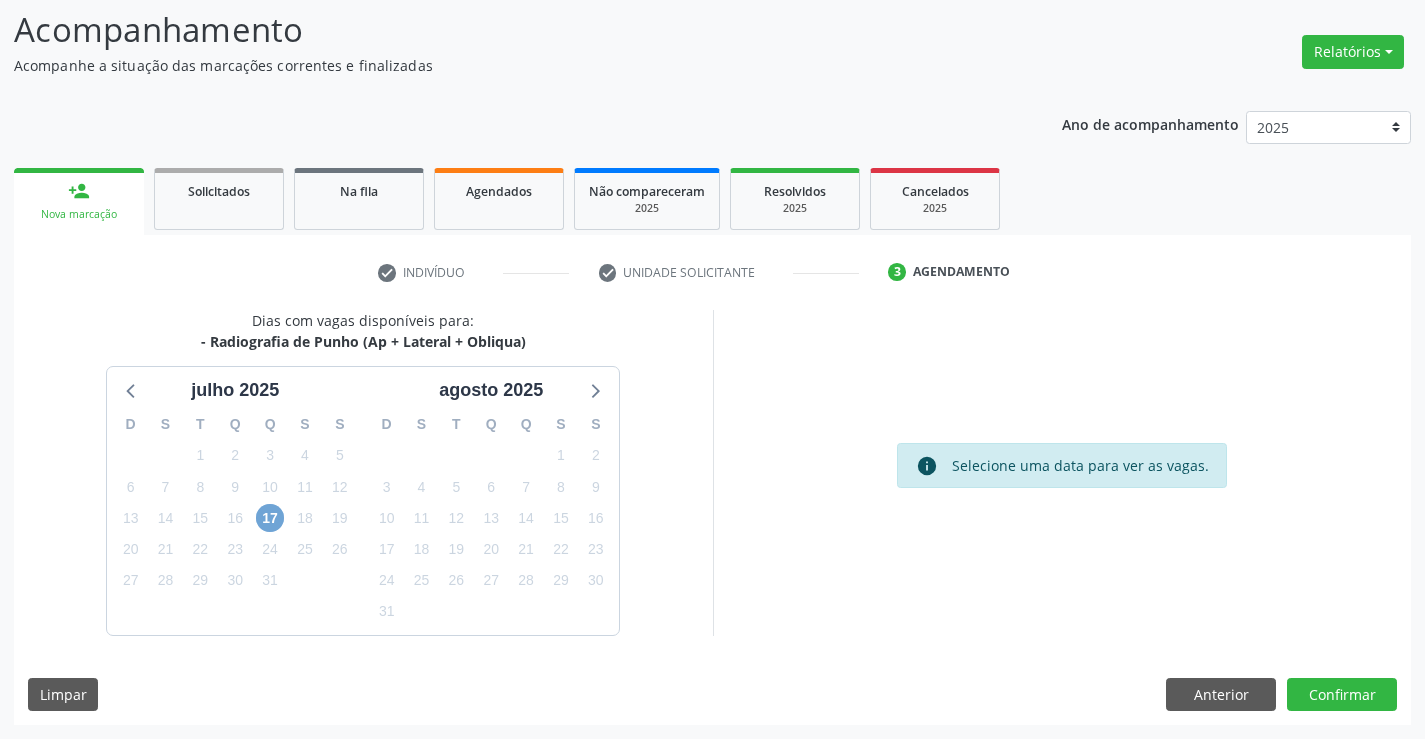 click on "17" at bounding box center (270, 518) 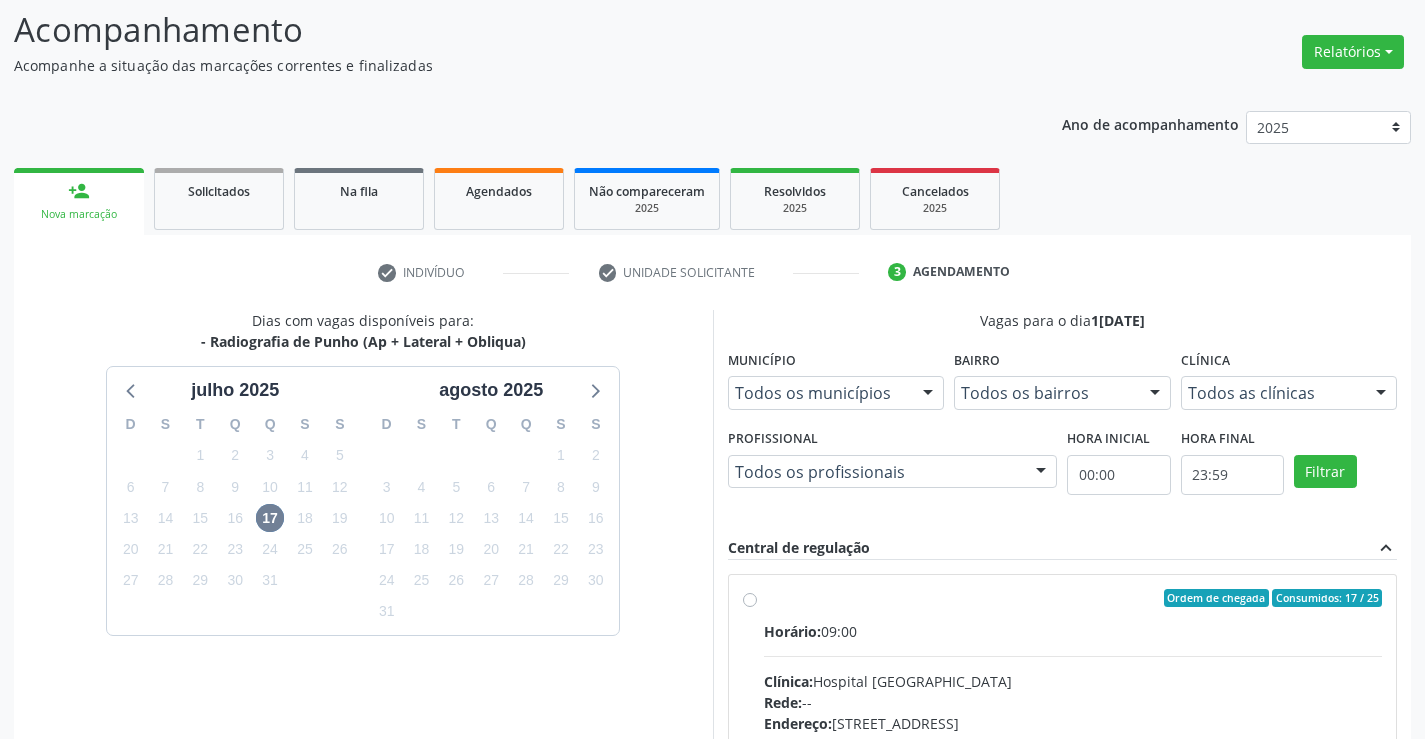 click on "Ordem de chegada
Consumidos: 17 / 25
Horário:   09:00
Clínica:  Hospital Sao Francisco
Rede:
--
Endereço:   Blocos, nº 258, Centro, Campo Formoso - BA
Telefone:   (74) 36451217
Profissional:
Joel da Rocha Almeida
Informações adicionais sobre o atendimento
Idade de atendimento:
de 0 a 120 anos
Gênero(s) atendido(s):
Masculino e Feminino
Informações adicionais:
--" at bounding box center [1073, 742] 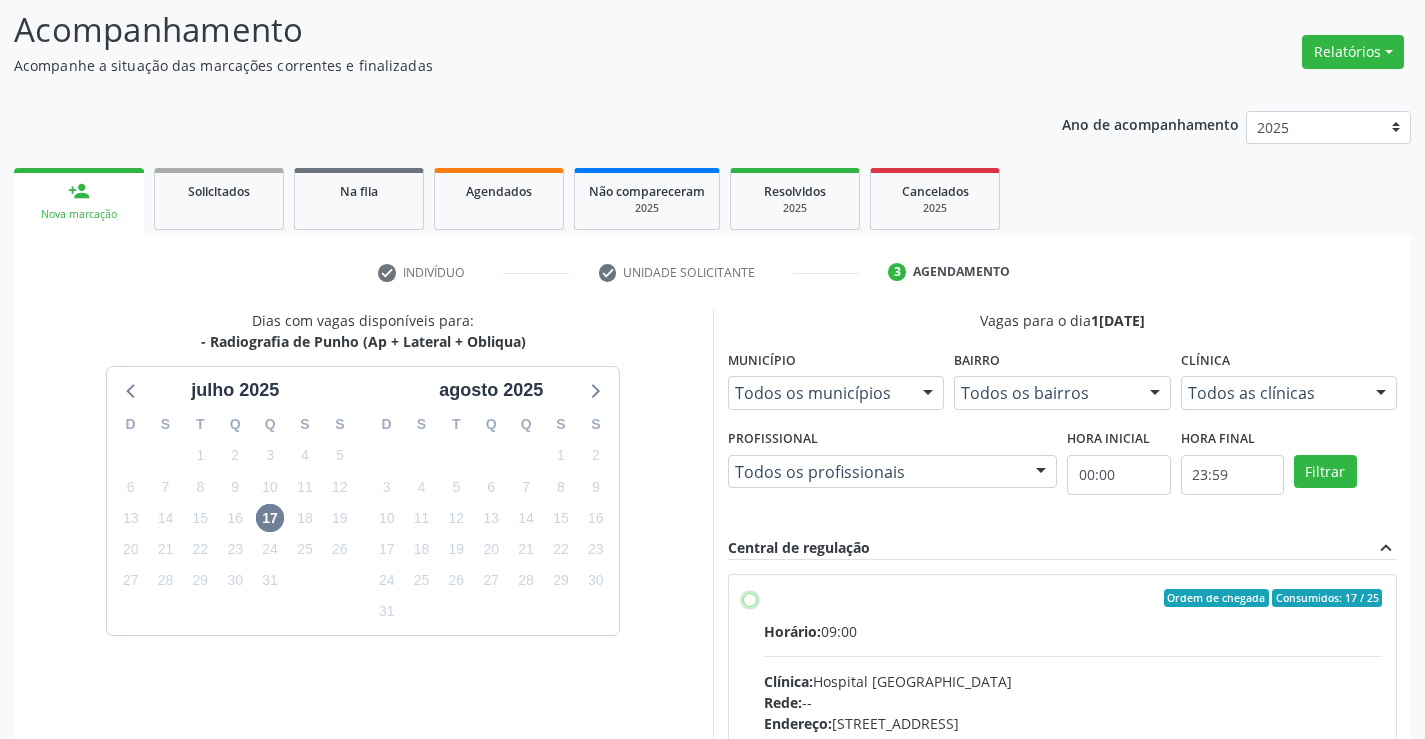click on "Ordem de chegada
Consumidos: 17 / 25
Horário:   09:00
Clínica:  Hospital Sao Francisco
Rede:
--
Endereço:   Blocos, nº 258, Centro, Campo Formoso - BA
Telefone:   (74) 36451217
Profissional:
Joel da Rocha Almeida
Informações adicionais sobre o atendimento
Idade de atendimento:
de 0 a 120 anos
Gênero(s) atendido(s):
Masculino e Feminino
Informações adicionais:
--" at bounding box center (750, 598) 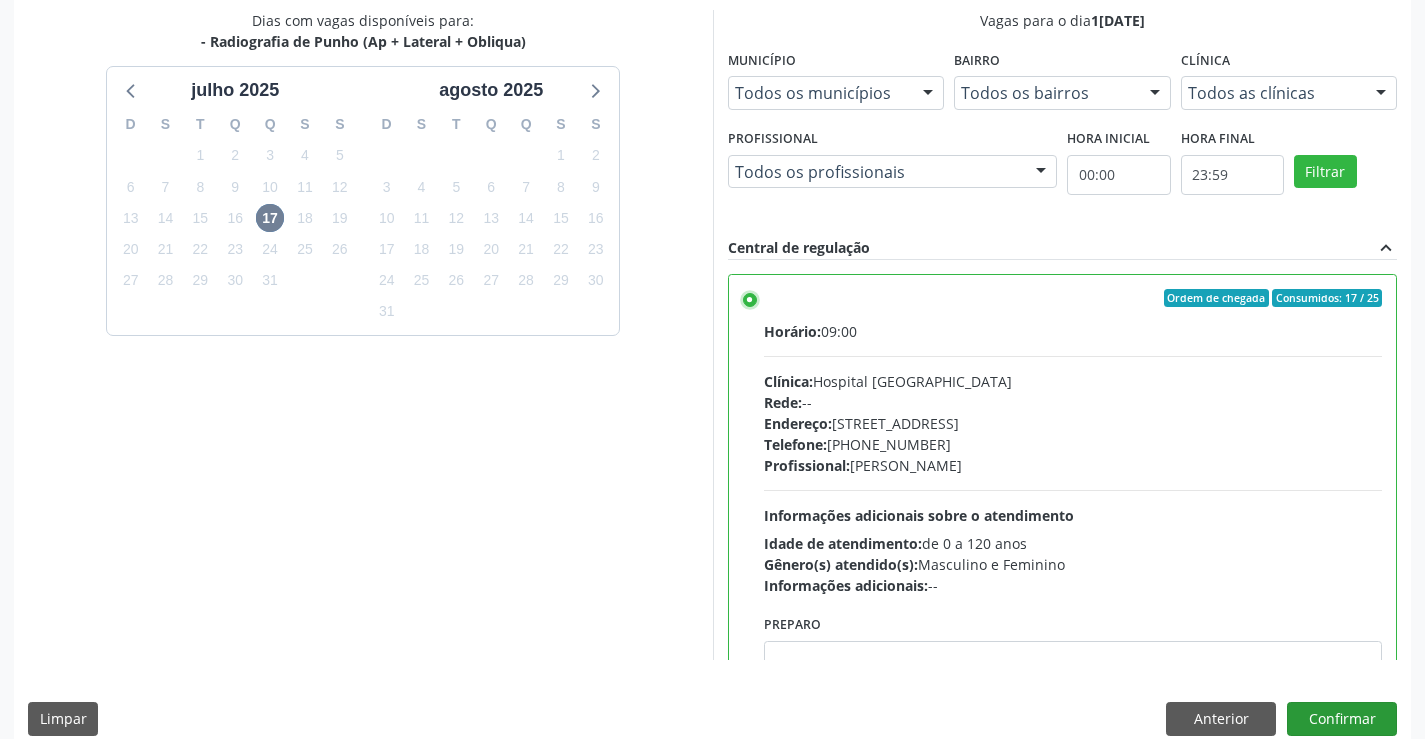 scroll, scrollTop: 456, scrollLeft: 0, axis: vertical 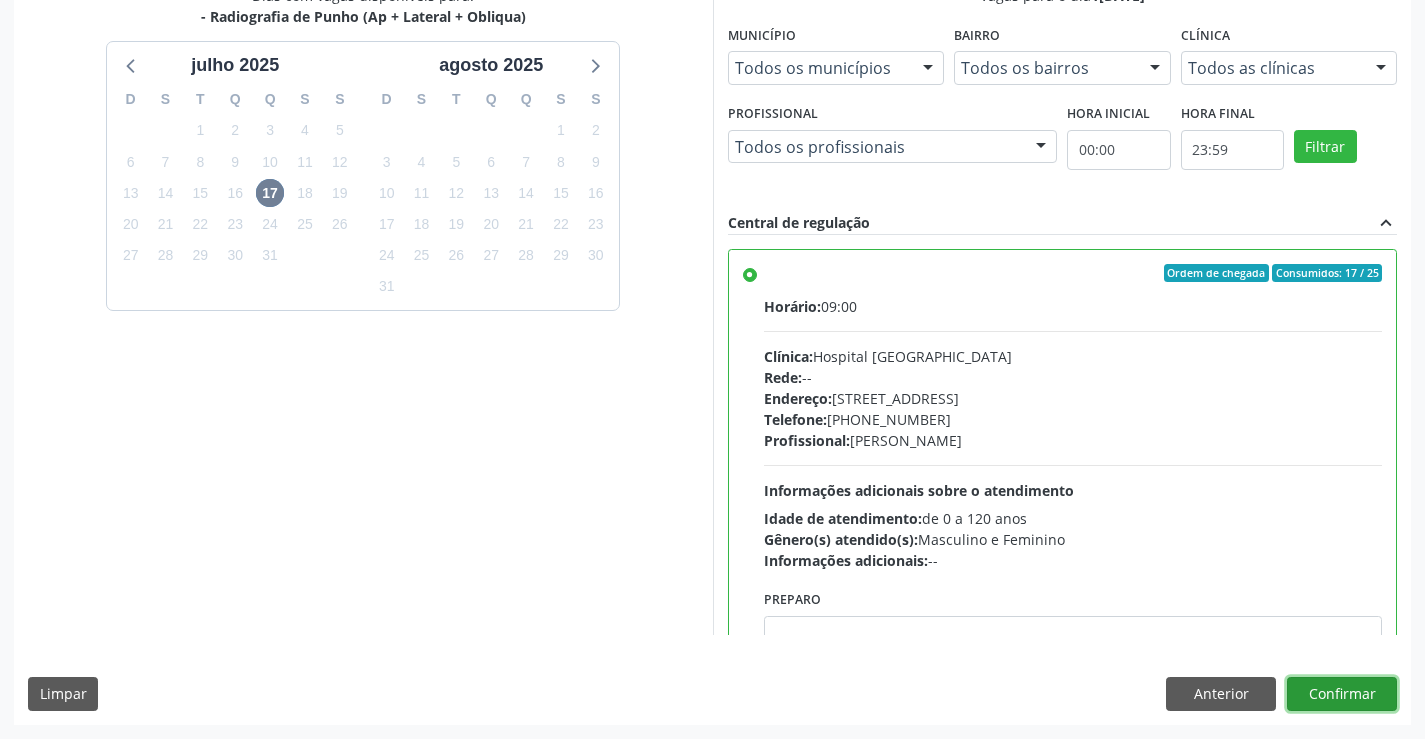 click on "Confirmar" at bounding box center [1342, 694] 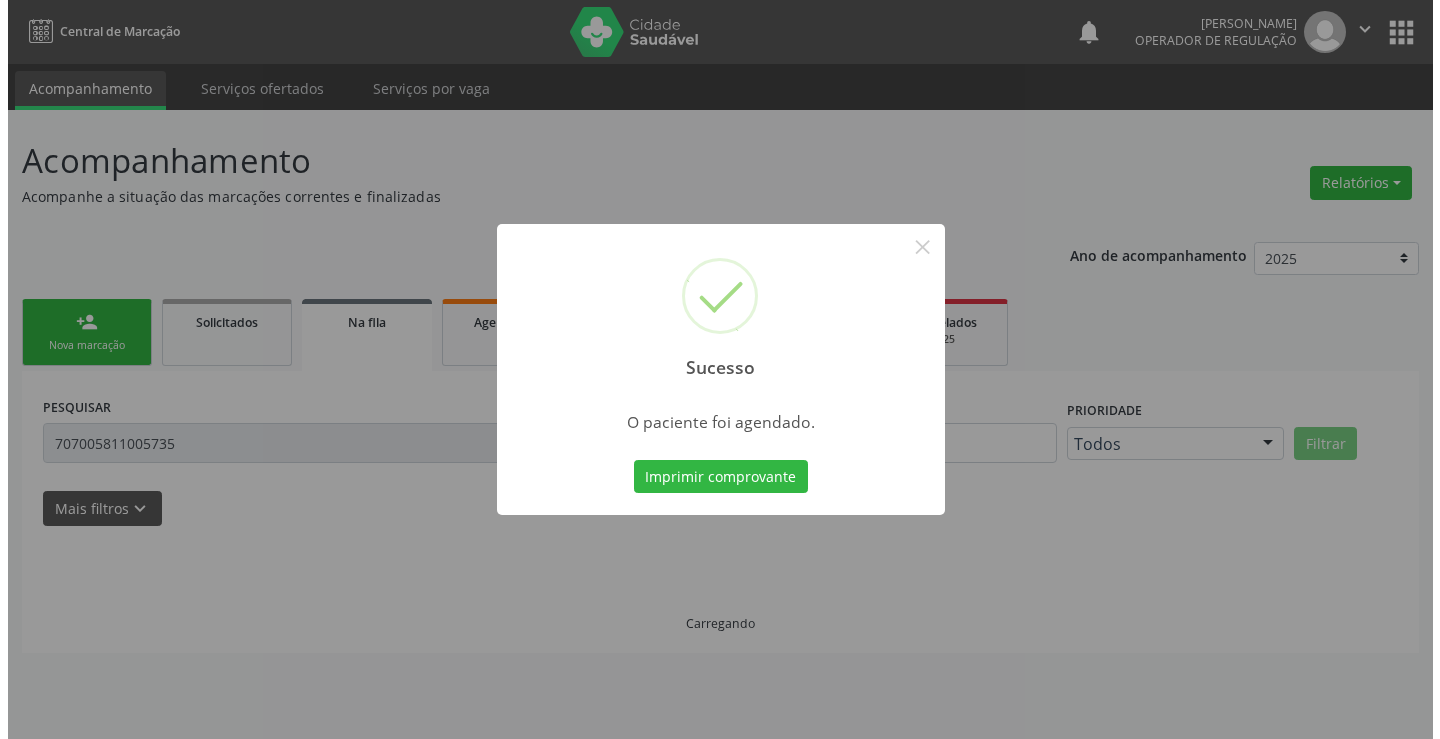 scroll, scrollTop: 0, scrollLeft: 0, axis: both 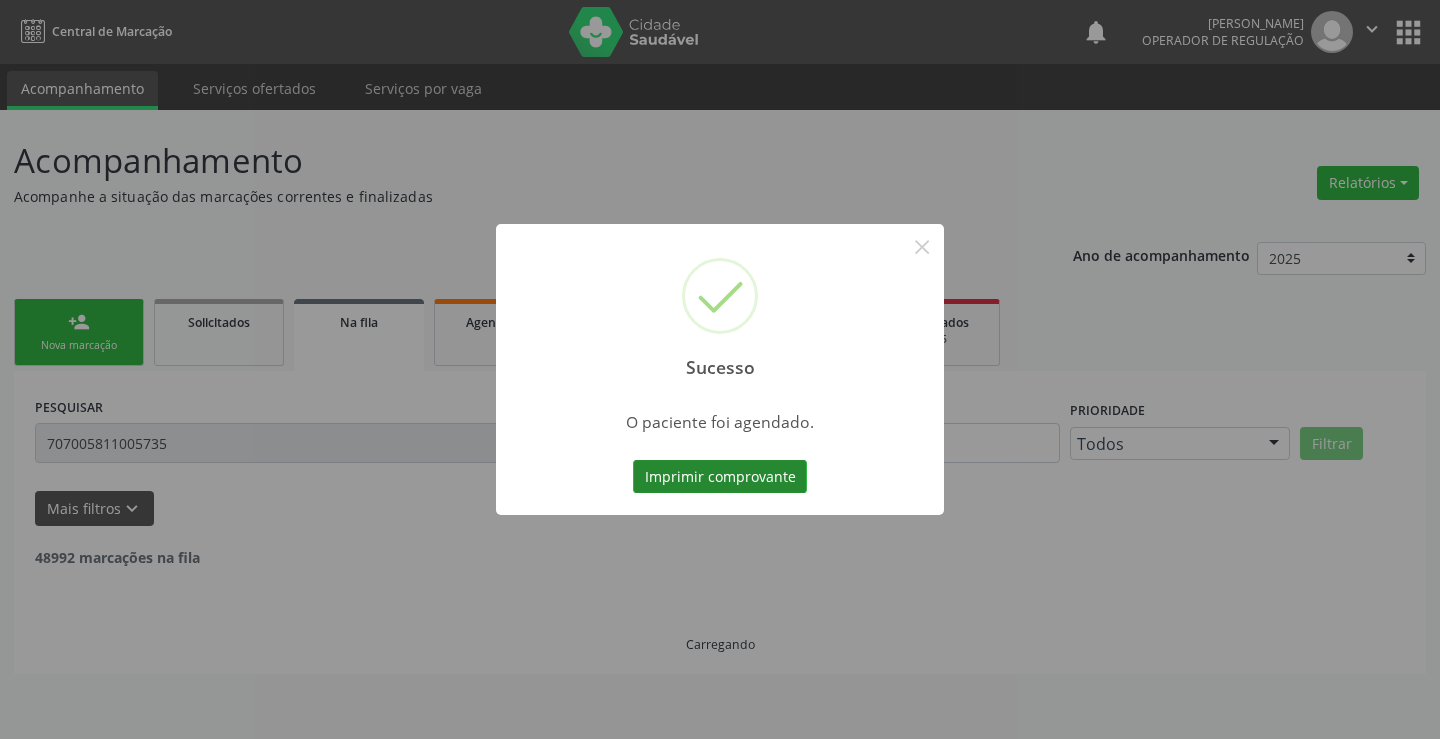 click on "Imprimir comprovante" at bounding box center [720, 477] 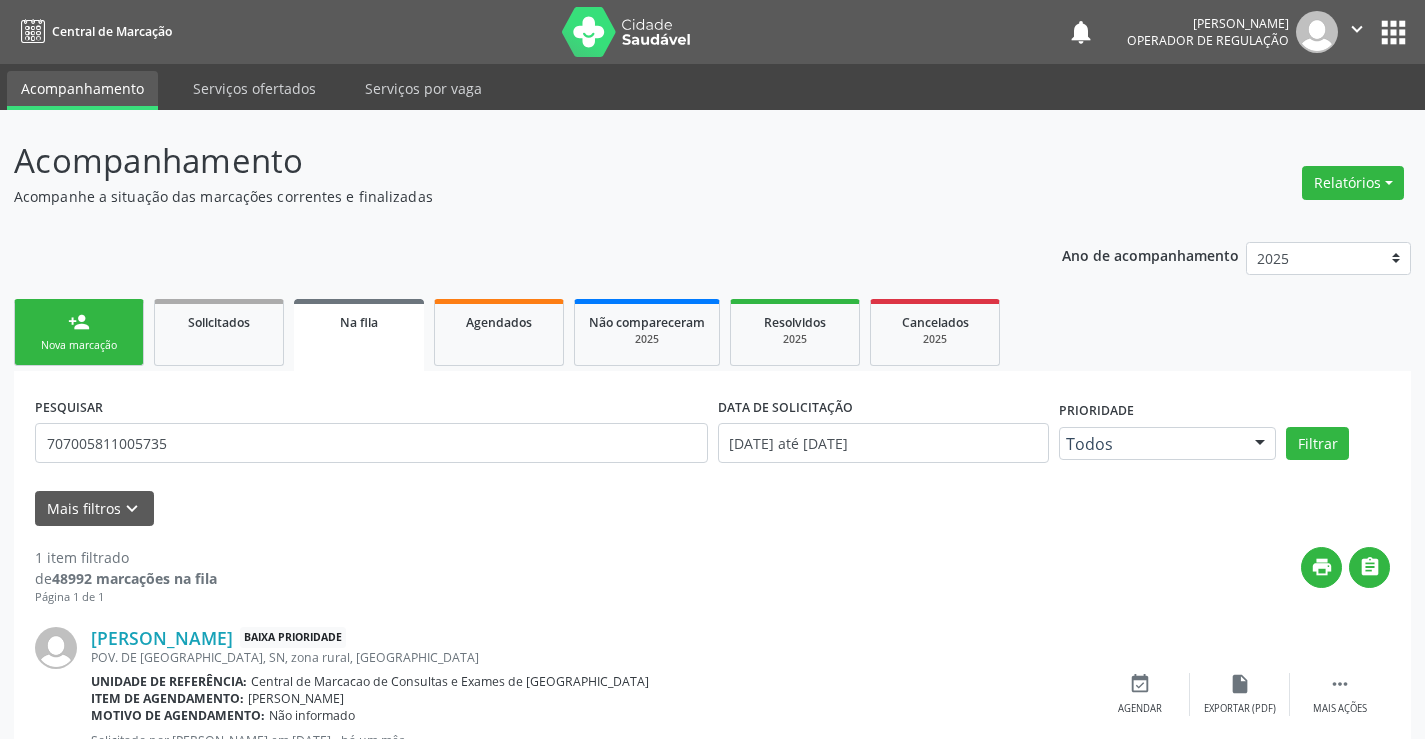 scroll, scrollTop: 0, scrollLeft: 0, axis: both 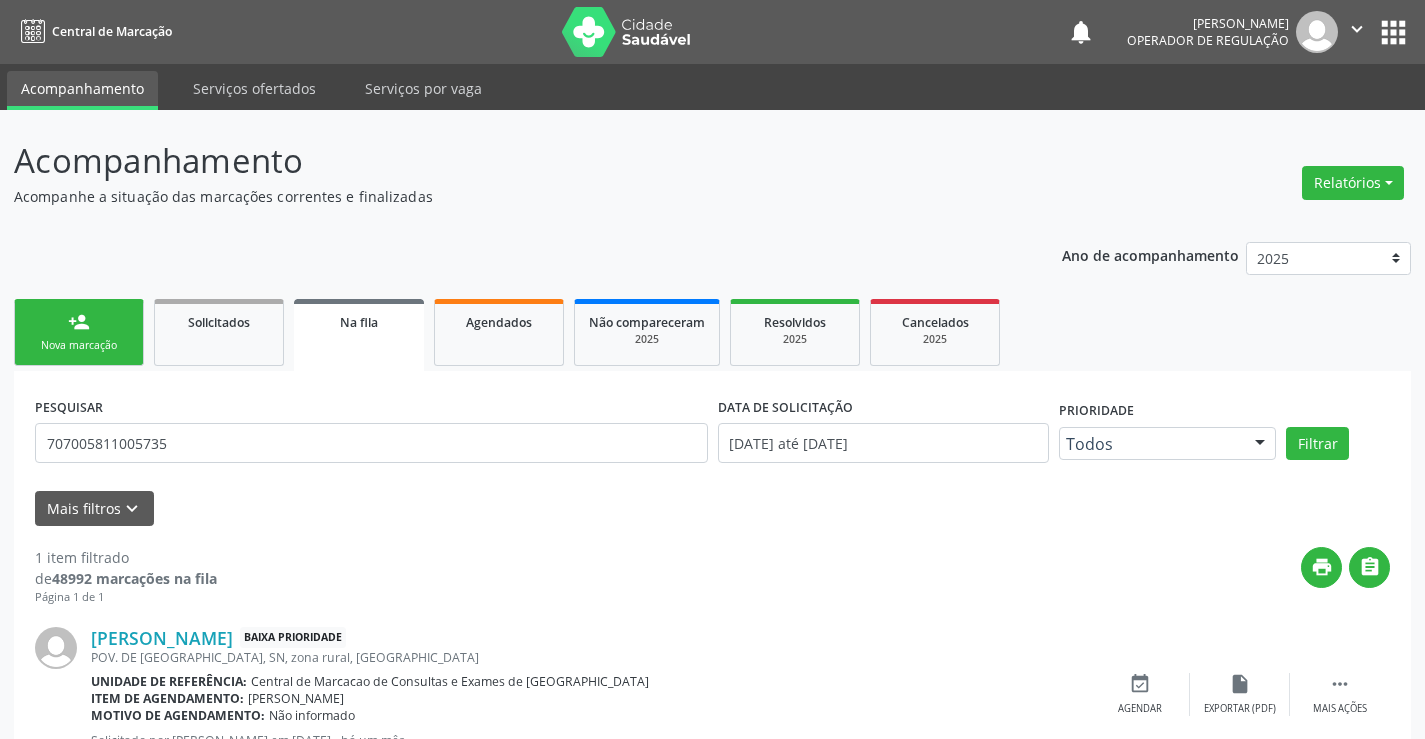 click on "person_add
Nova marcação" at bounding box center [79, 332] 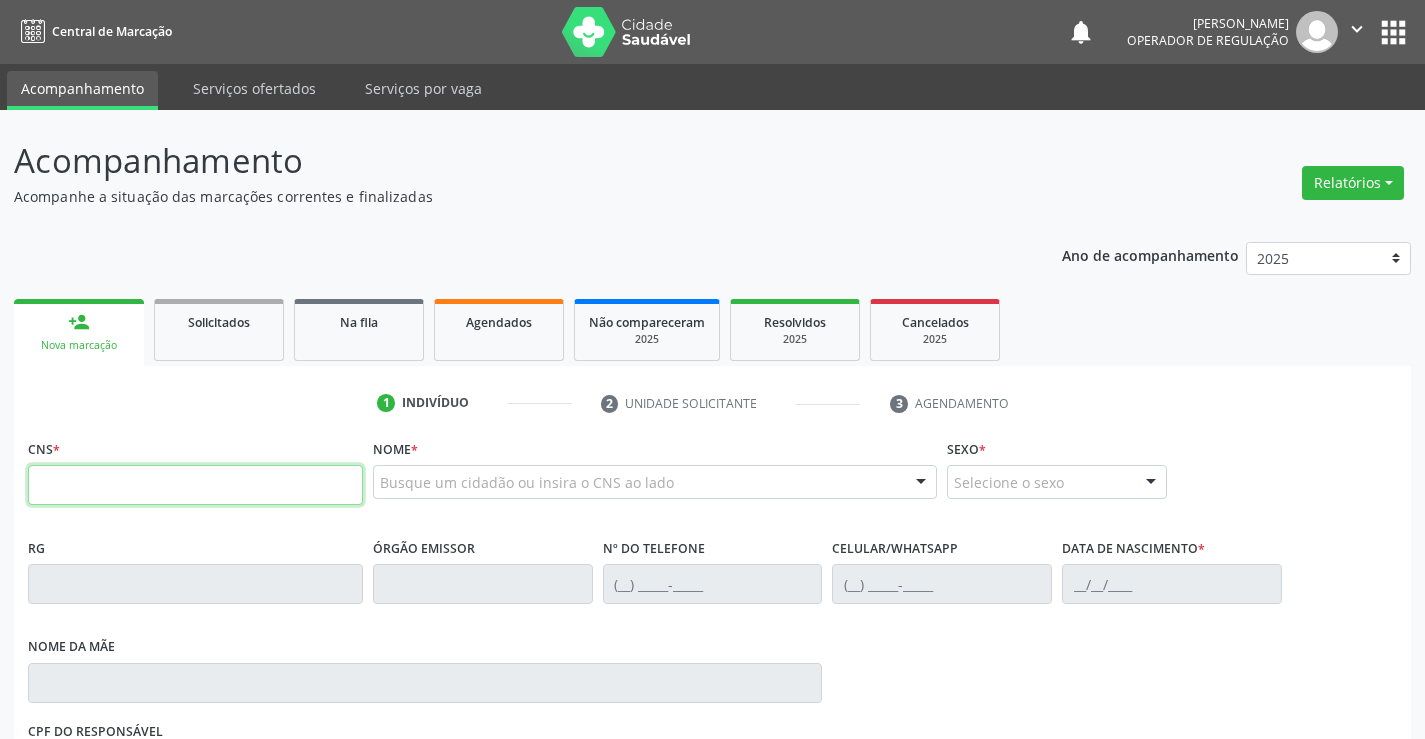 paste on "700 4005 4725 6850" 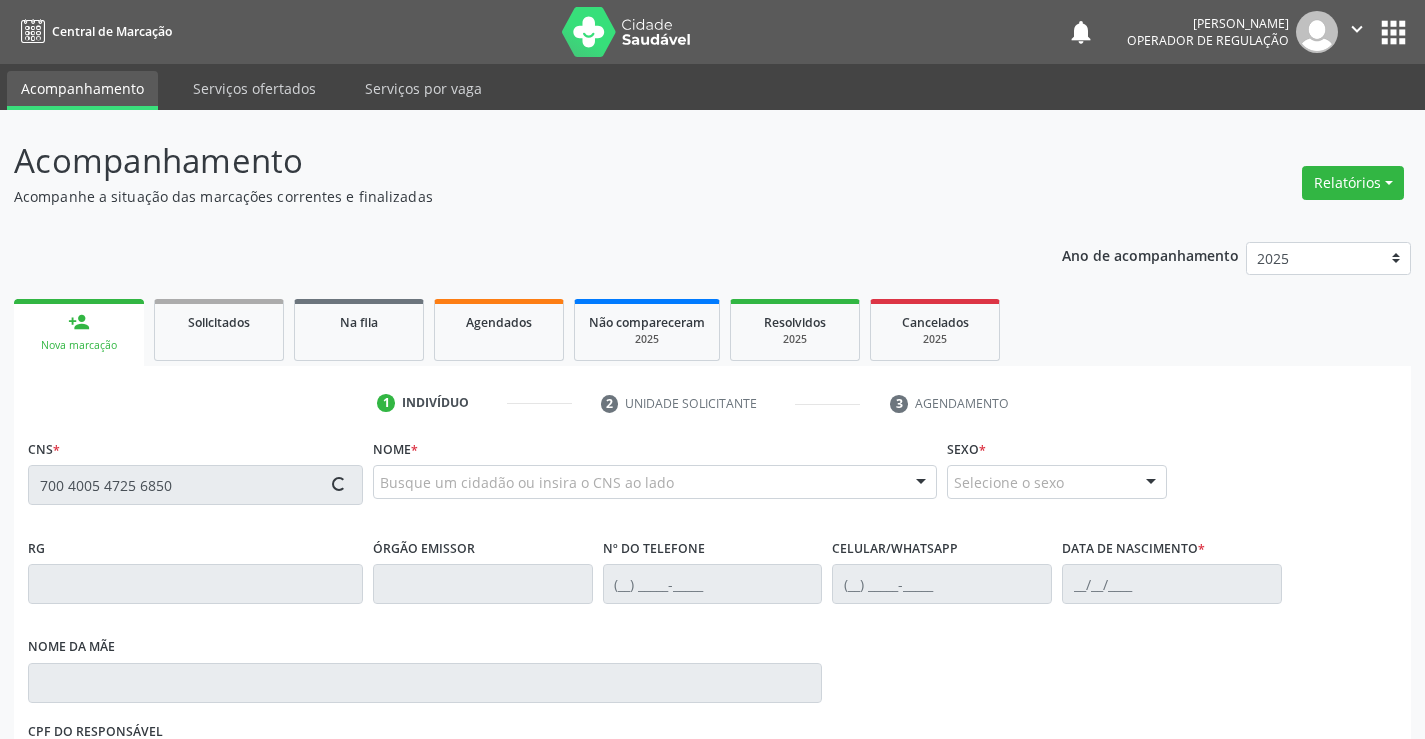 type on "700 4005 4725 6850" 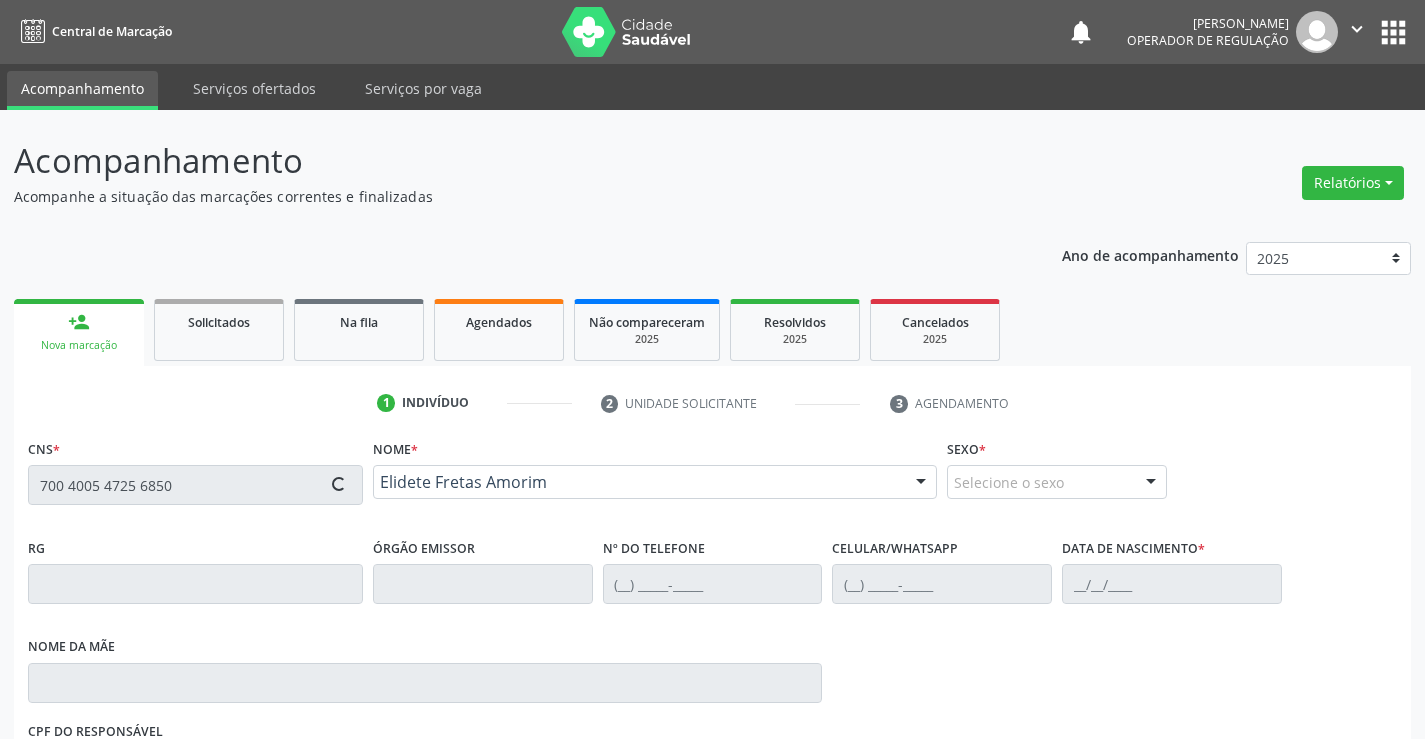 type on "33458356" 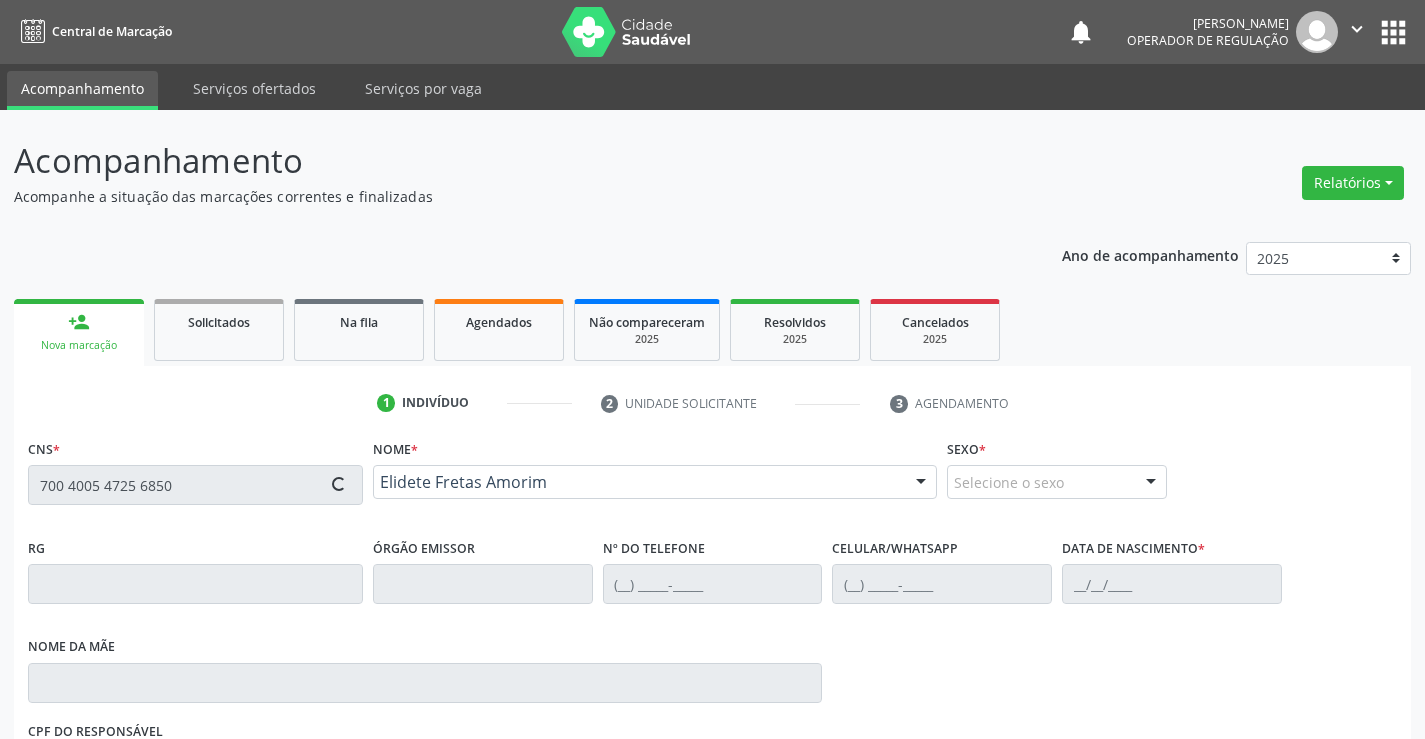 type on "(62) 98175-7527" 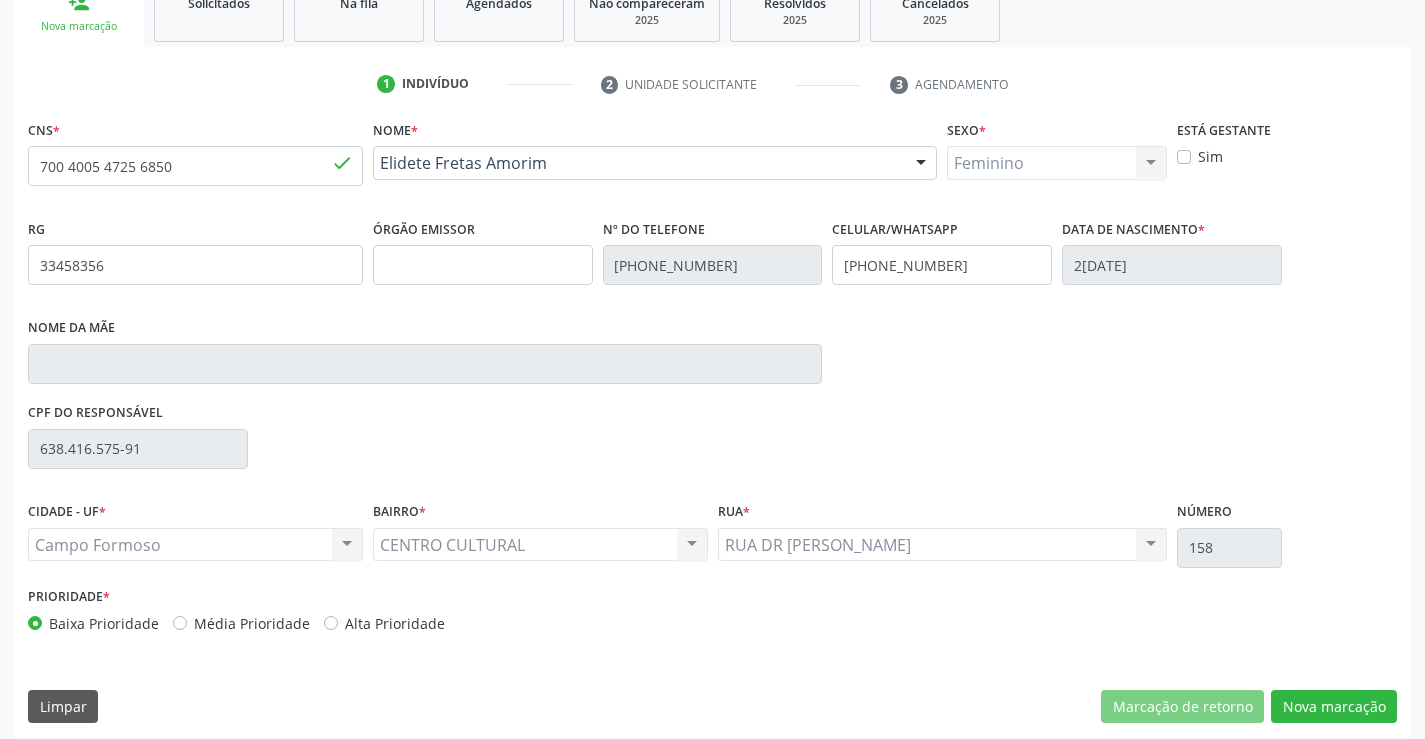 scroll, scrollTop: 331, scrollLeft: 0, axis: vertical 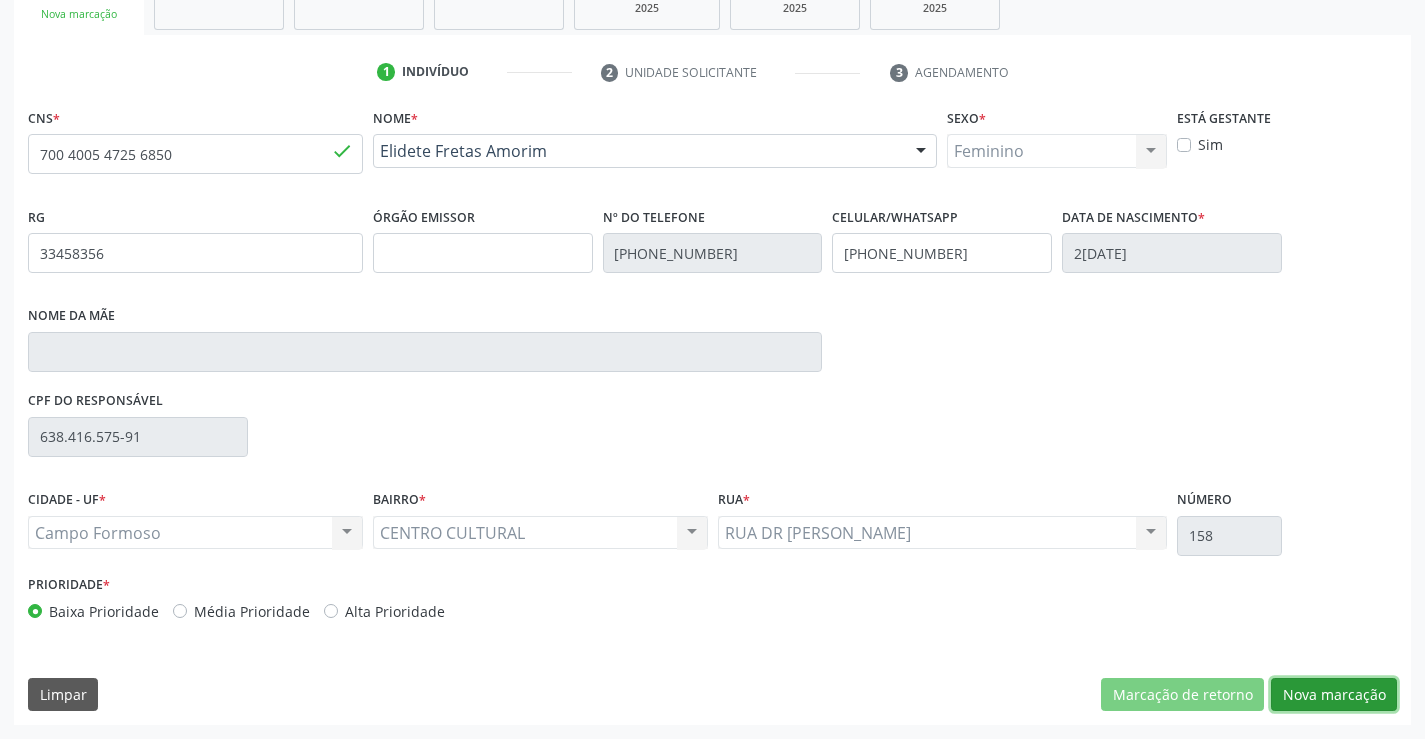 click on "Nova marcação" at bounding box center [1334, 695] 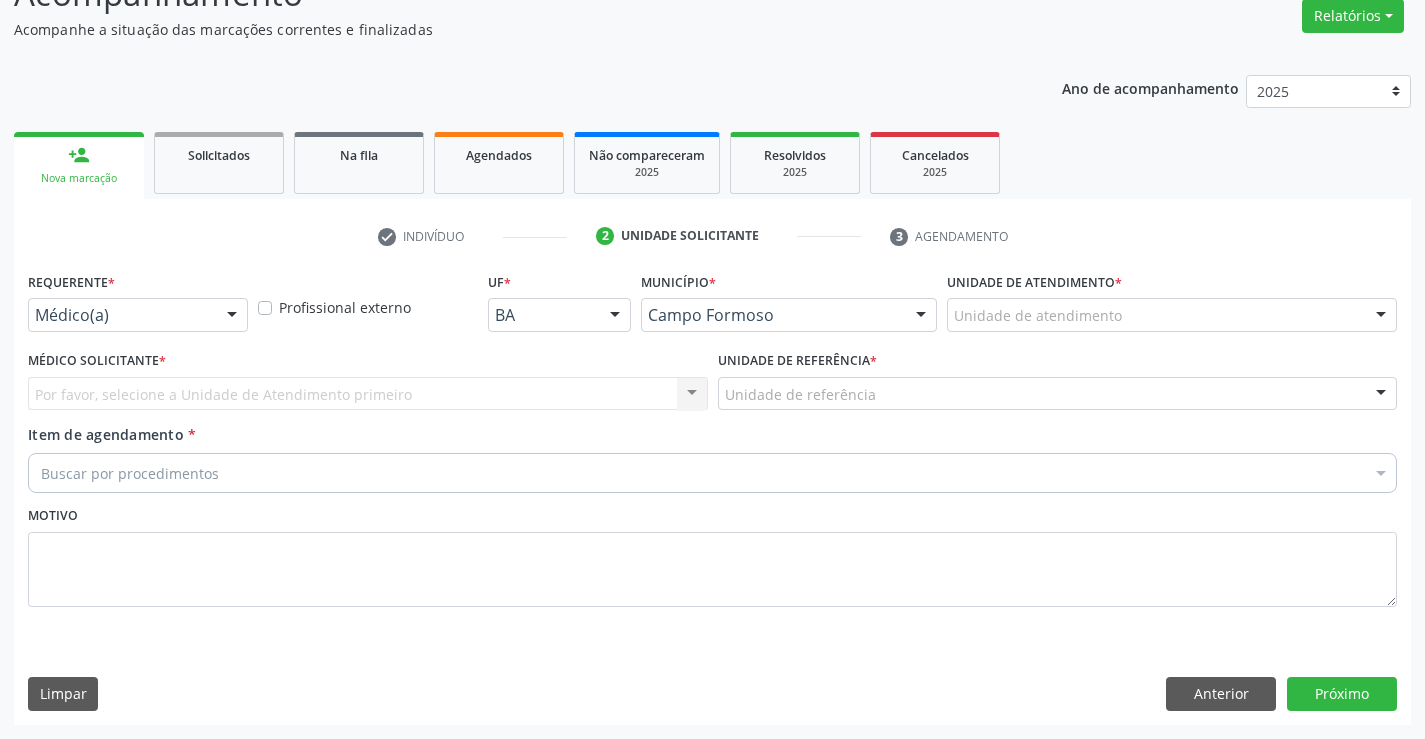 scroll, scrollTop: 167, scrollLeft: 0, axis: vertical 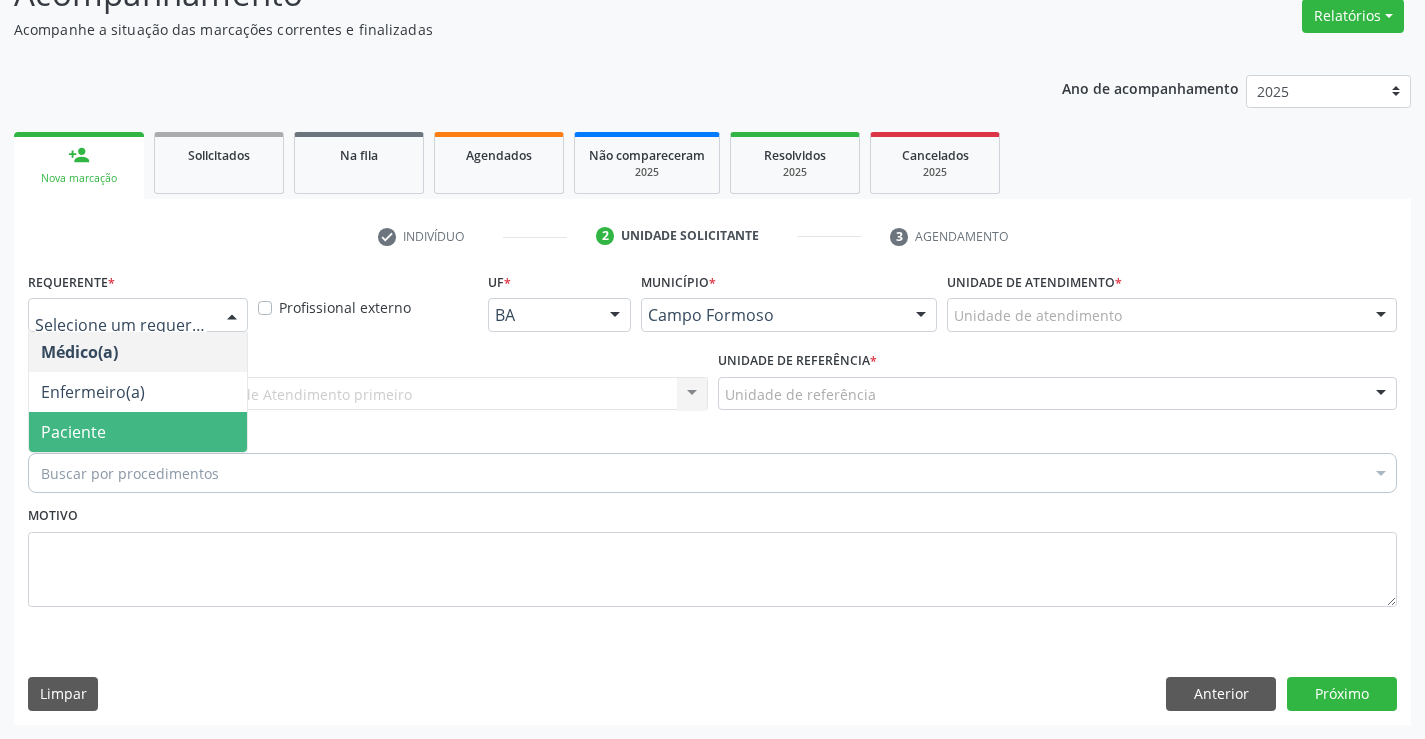 click on "Paciente" at bounding box center (73, 432) 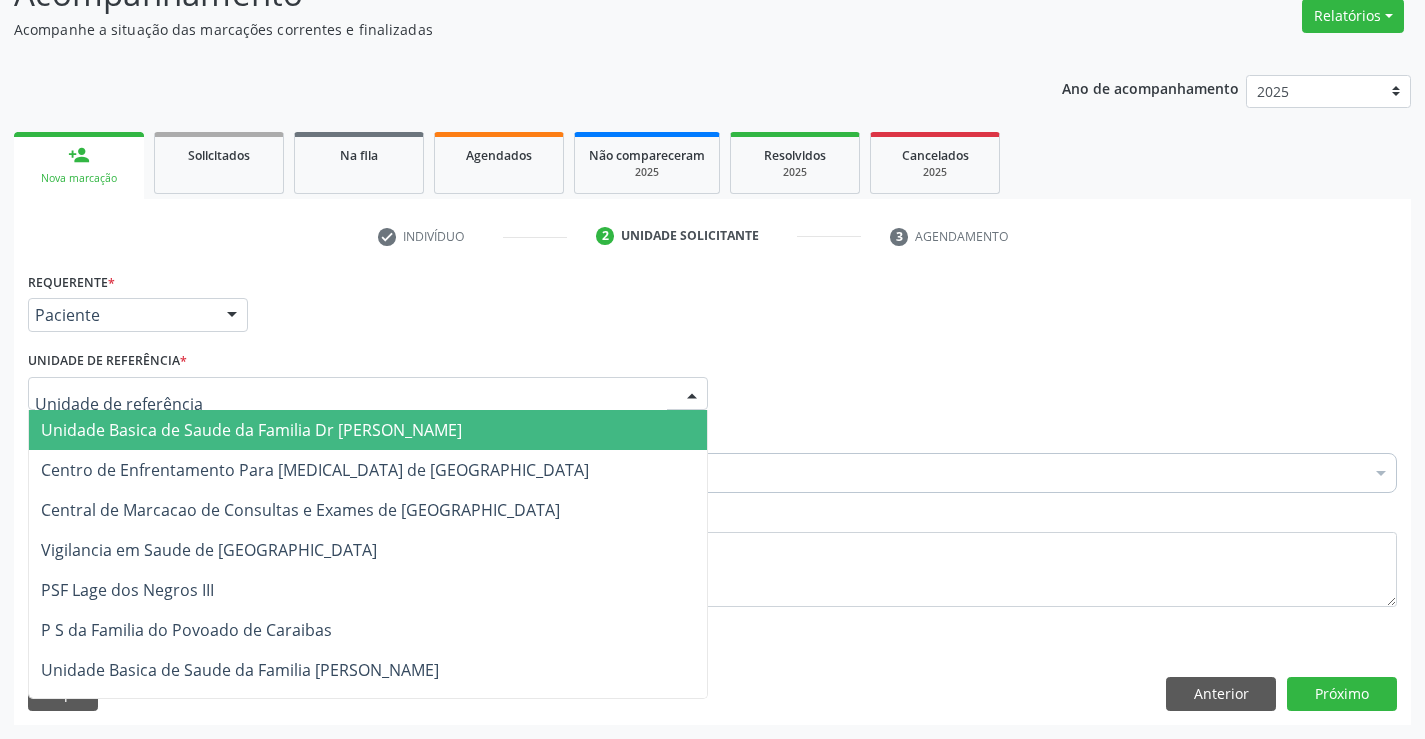 click on "Unidade Basica de Saude da Familia Dr [PERSON_NAME]" at bounding box center [251, 430] 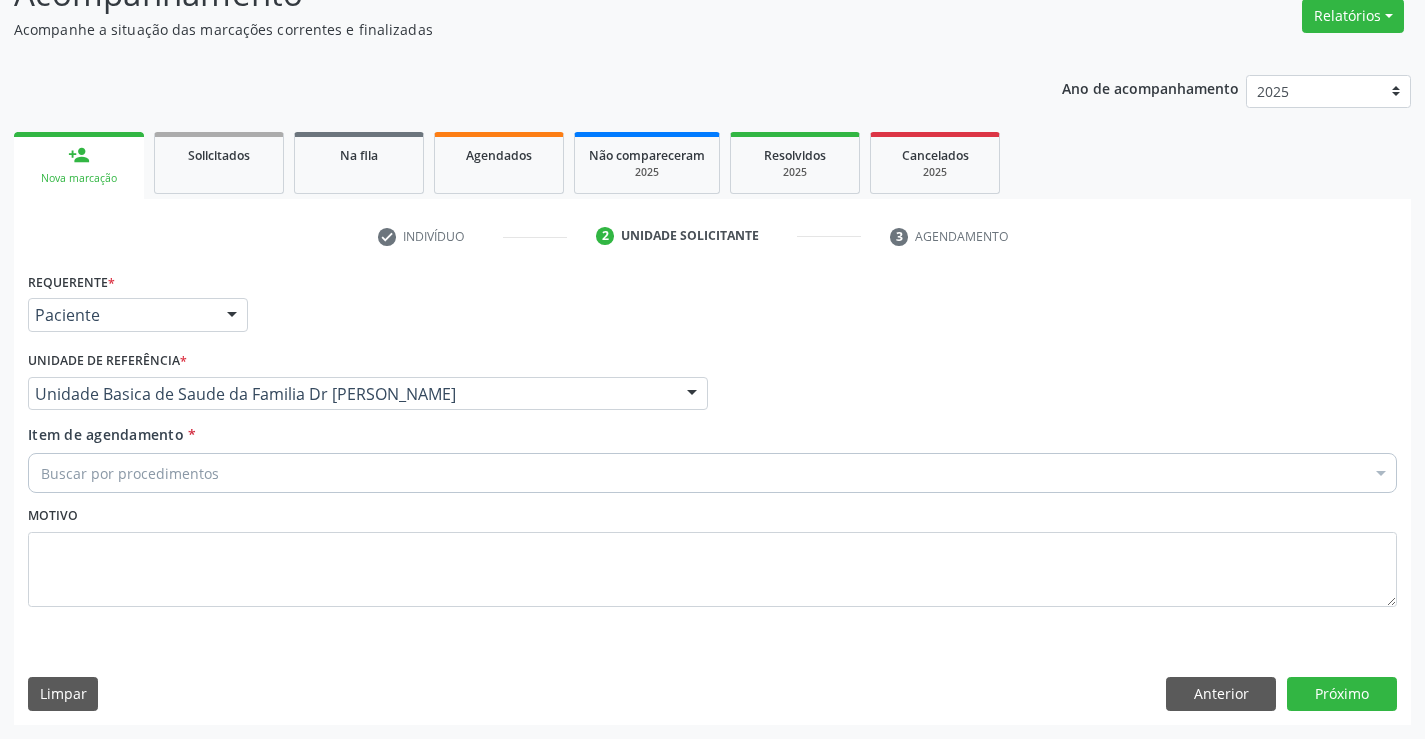 click on "Item de agendamento" at bounding box center (106, 434) 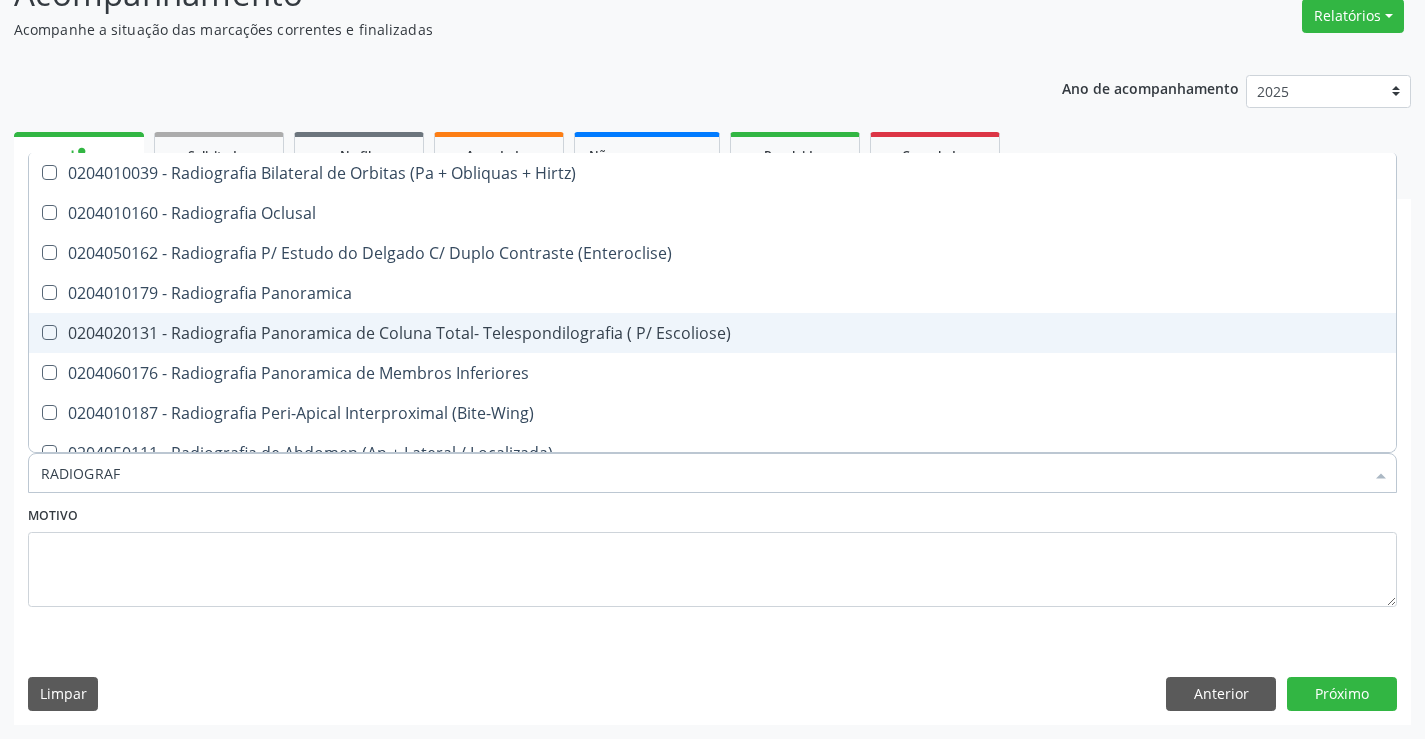 type on "RADIOGRAFI" 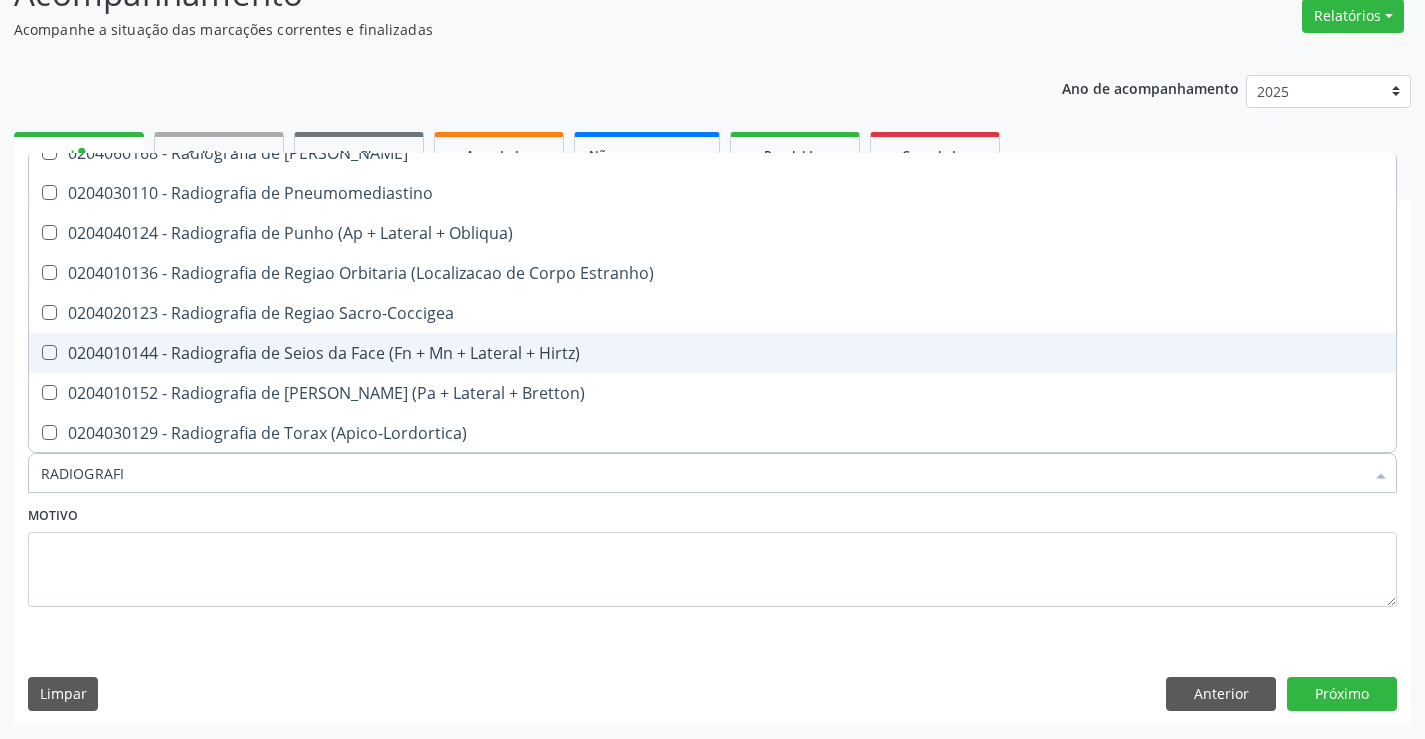 scroll, scrollTop: 2200, scrollLeft: 0, axis: vertical 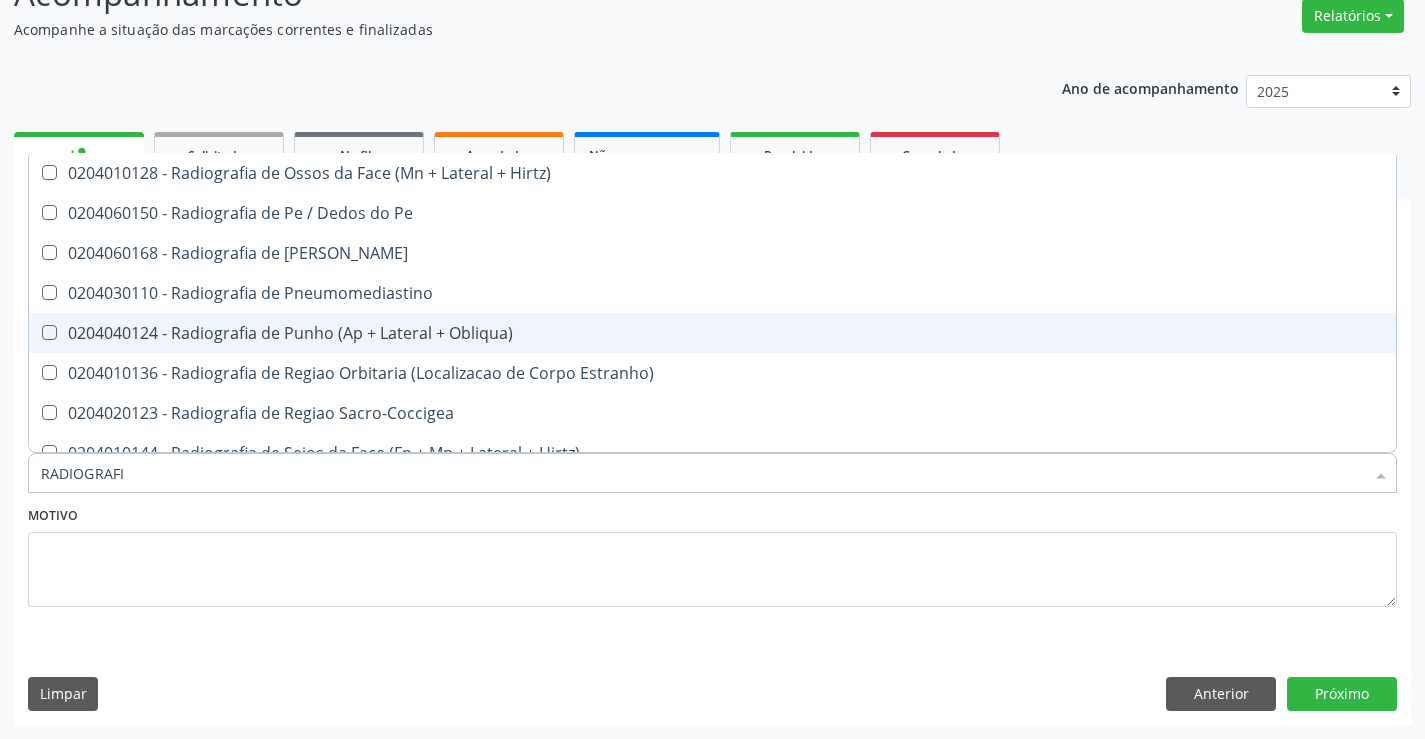 click on "0204040124 - Radiografia de Punho (Ap + Lateral + Obliqua)" at bounding box center [712, 333] 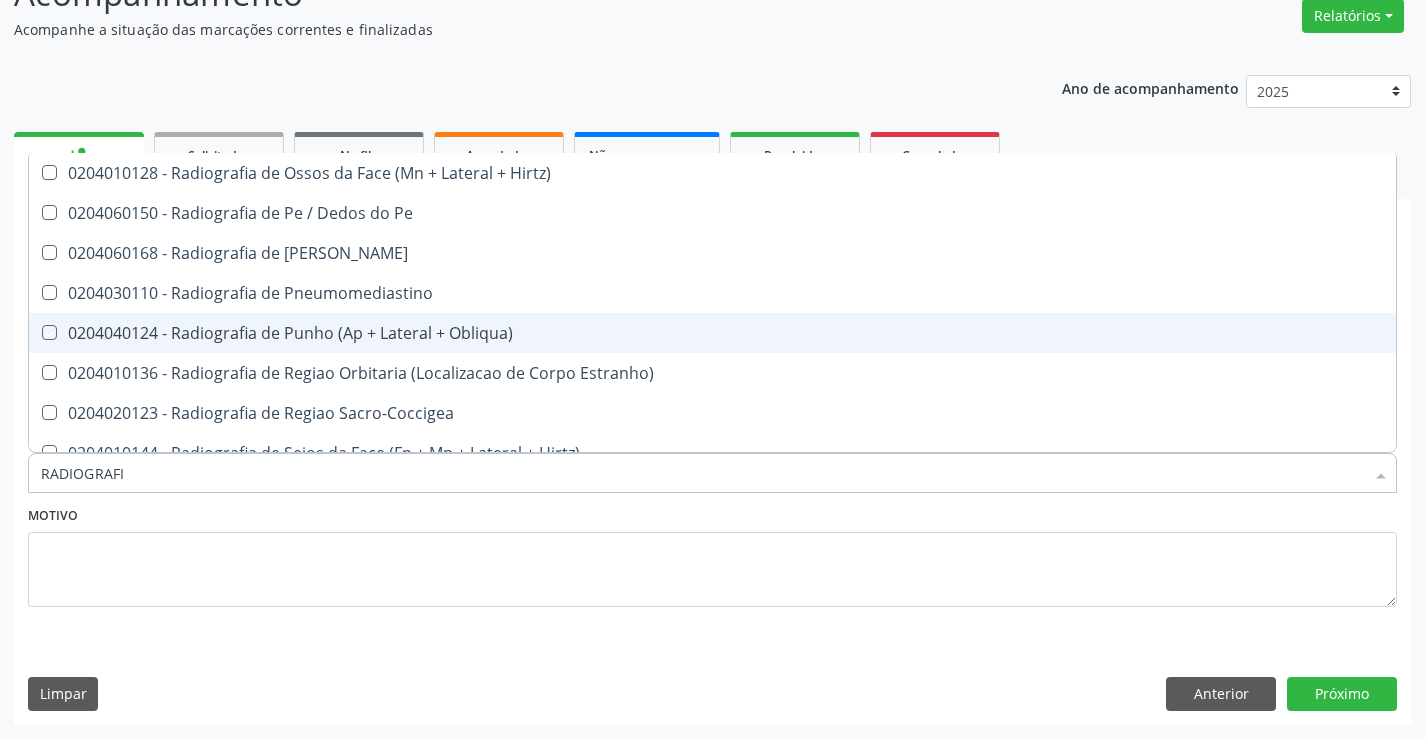 checkbox on "true" 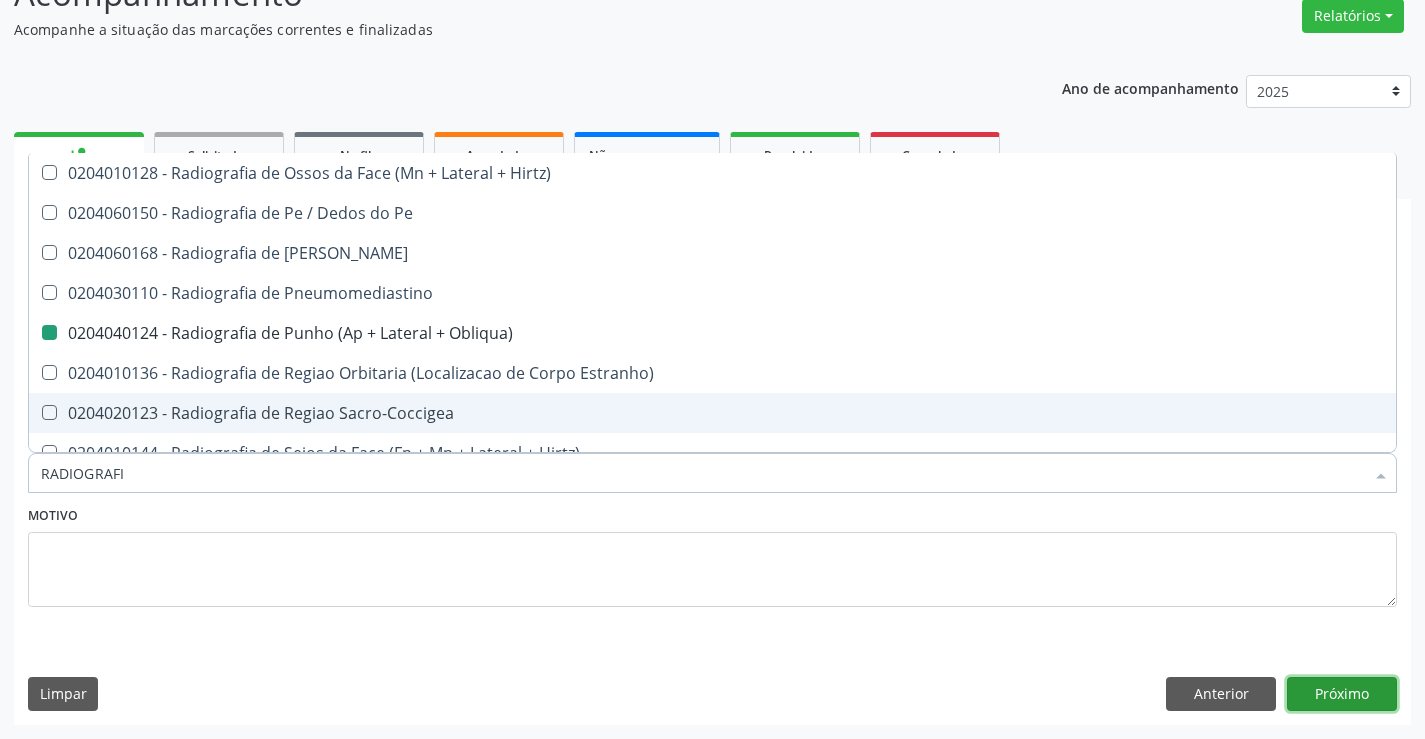 click on "Próximo" at bounding box center (1342, 694) 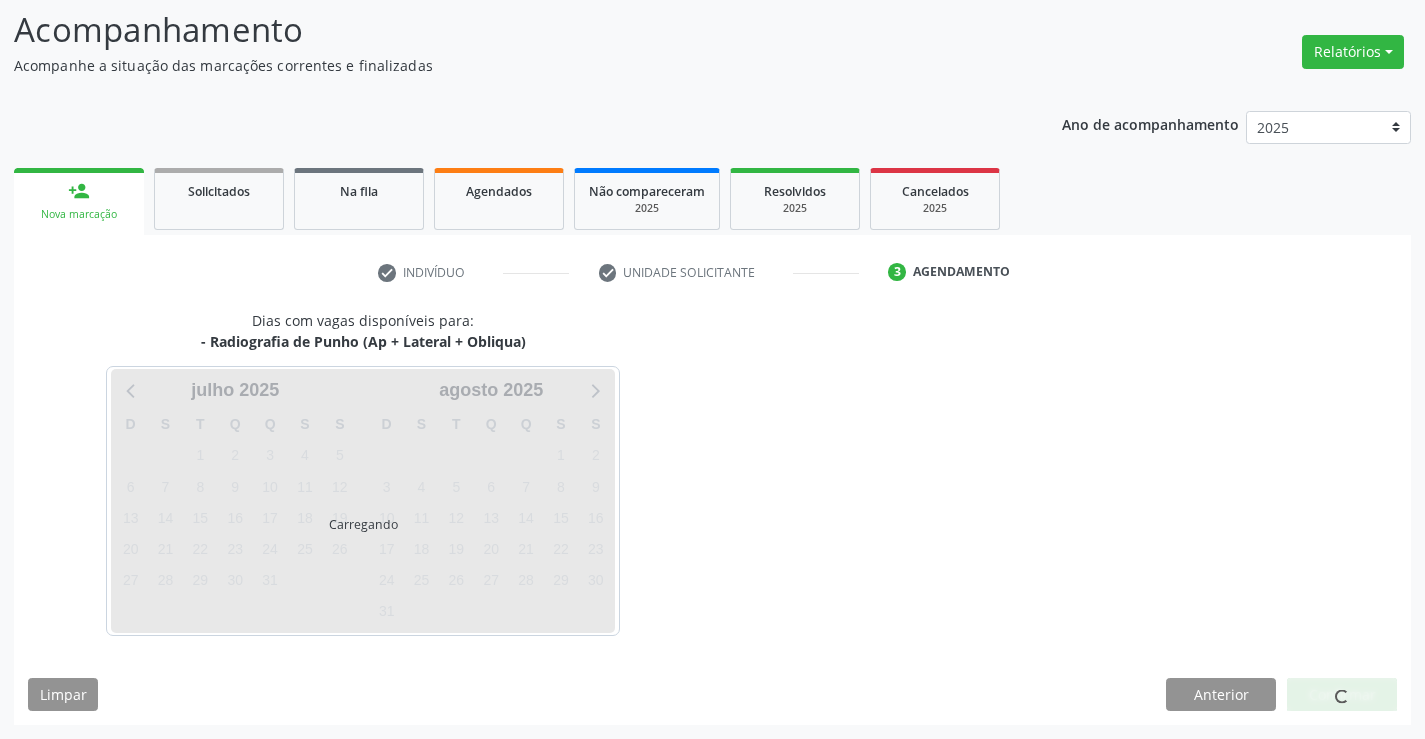 scroll, scrollTop: 131, scrollLeft: 0, axis: vertical 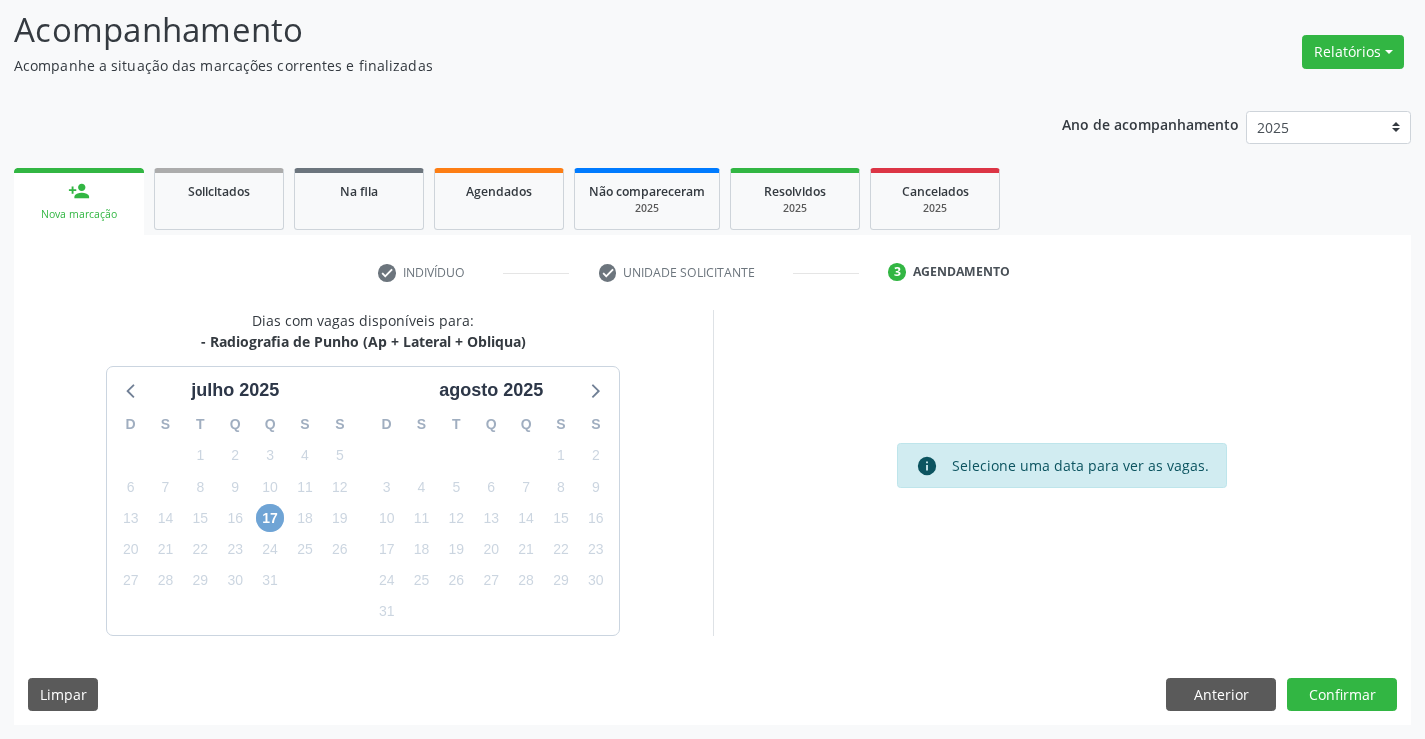 click on "17" at bounding box center [270, 518] 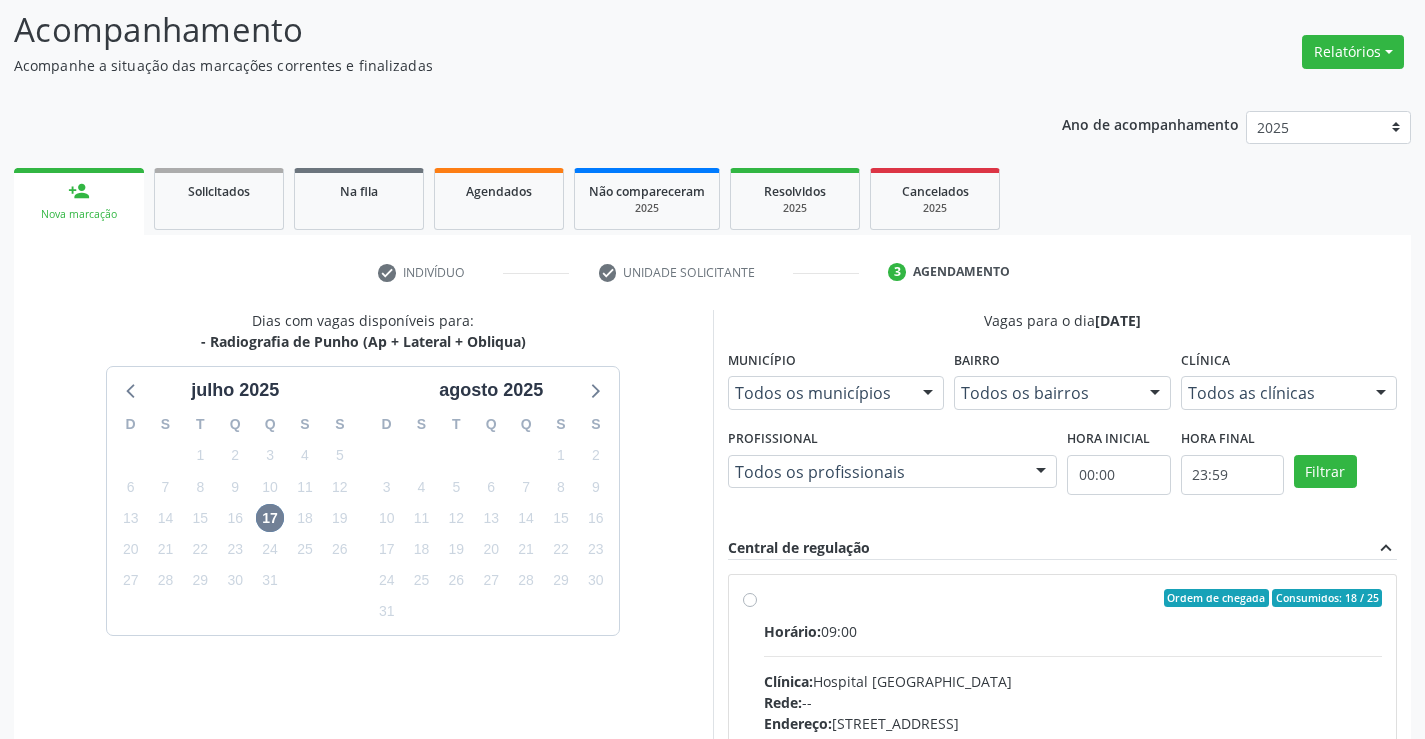 click on "Ordem de chegada
Consumidos: 18 / 25
Horário:   09:00
Clínica:  Hospital Sao Francisco
Rede:
--
Endereço:   Blocos, nº 258, Centro, Campo Formoso - BA
Telefone:   (74) 36451217
Profissional:
Joel da Rocha Almeida
Informações adicionais sobre o atendimento
Idade de atendimento:
de 0 a 120 anos
Gênero(s) atendido(s):
Masculino e Feminino
Informações adicionais:
--" at bounding box center (1073, 742) 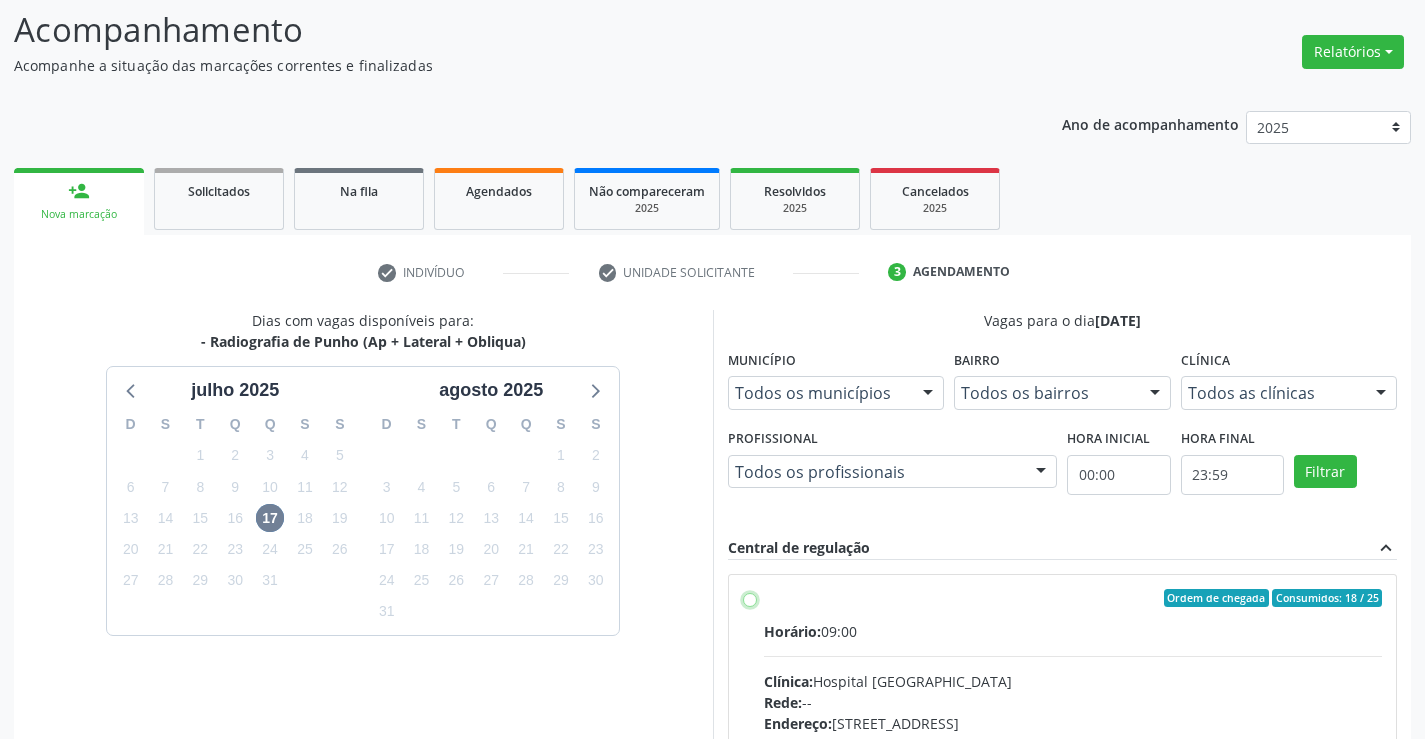 click on "Ordem de chegada
Consumidos: 18 / 25
Horário:   09:00
Clínica:  Hospital Sao Francisco
Rede:
--
Endereço:   Blocos, nº 258, Centro, Campo Formoso - BA
Telefone:   (74) 36451217
Profissional:
Joel da Rocha Almeida
Informações adicionais sobre o atendimento
Idade de atendimento:
de 0 a 120 anos
Gênero(s) atendido(s):
Masculino e Feminino
Informações adicionais:
--" at bounding box center (750, 598) 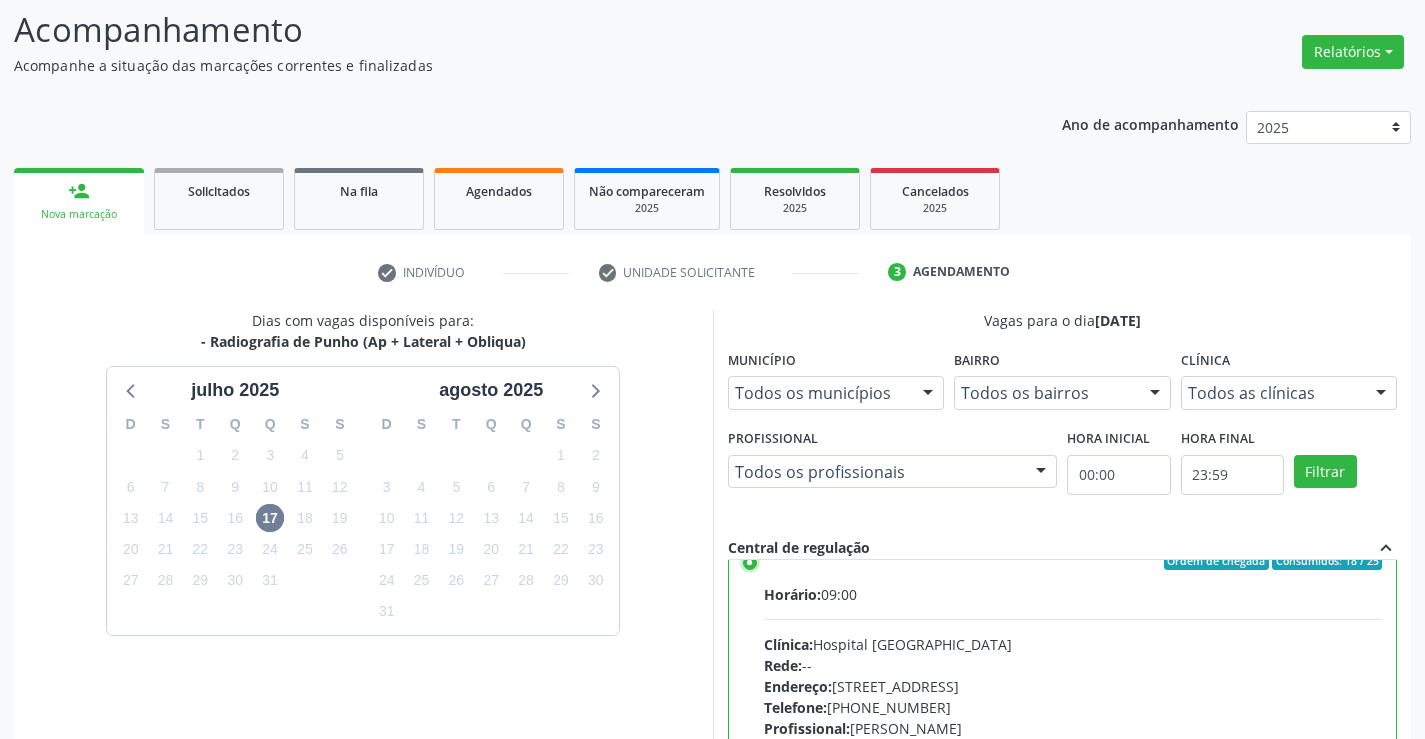 scroll, scrollTop: 99, scrollLeft: 0, axis: vertical 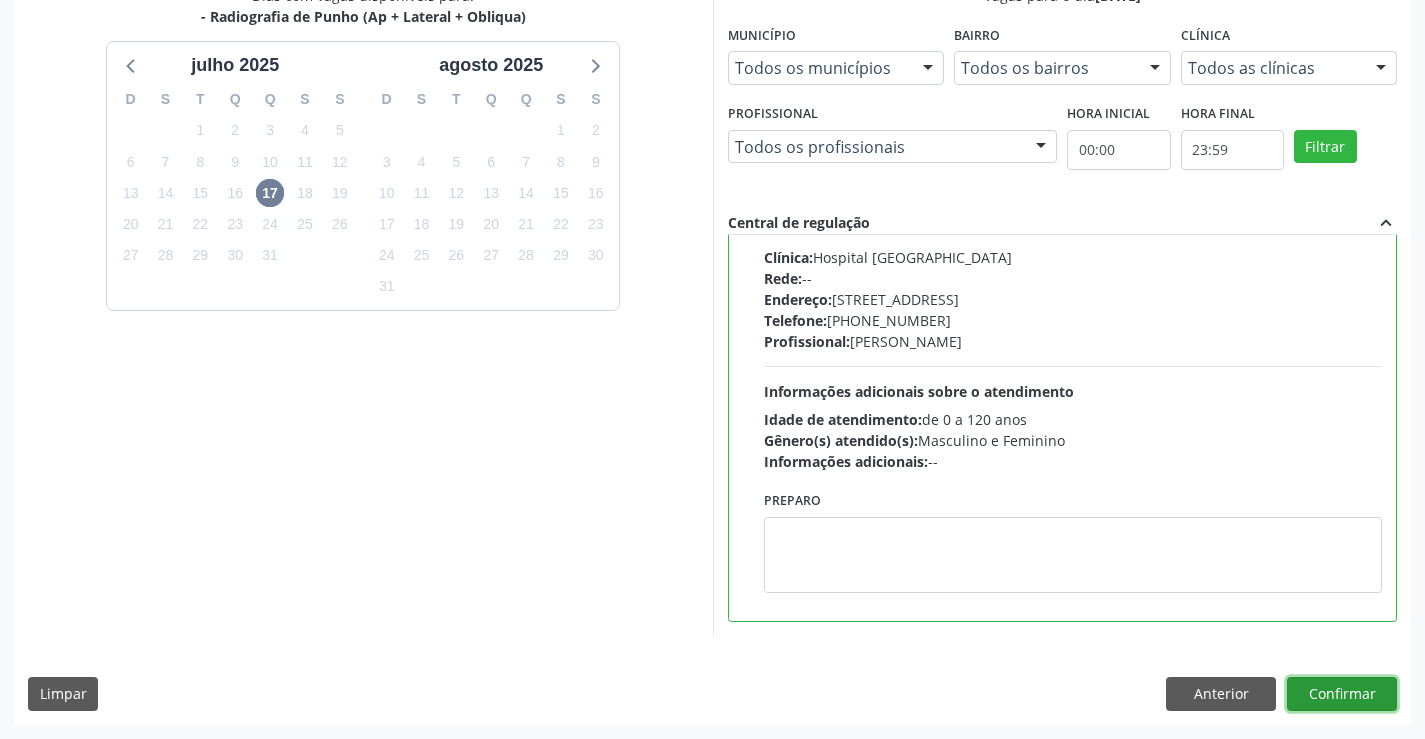click on "Confirmar" at bounding box center [1342, 694] 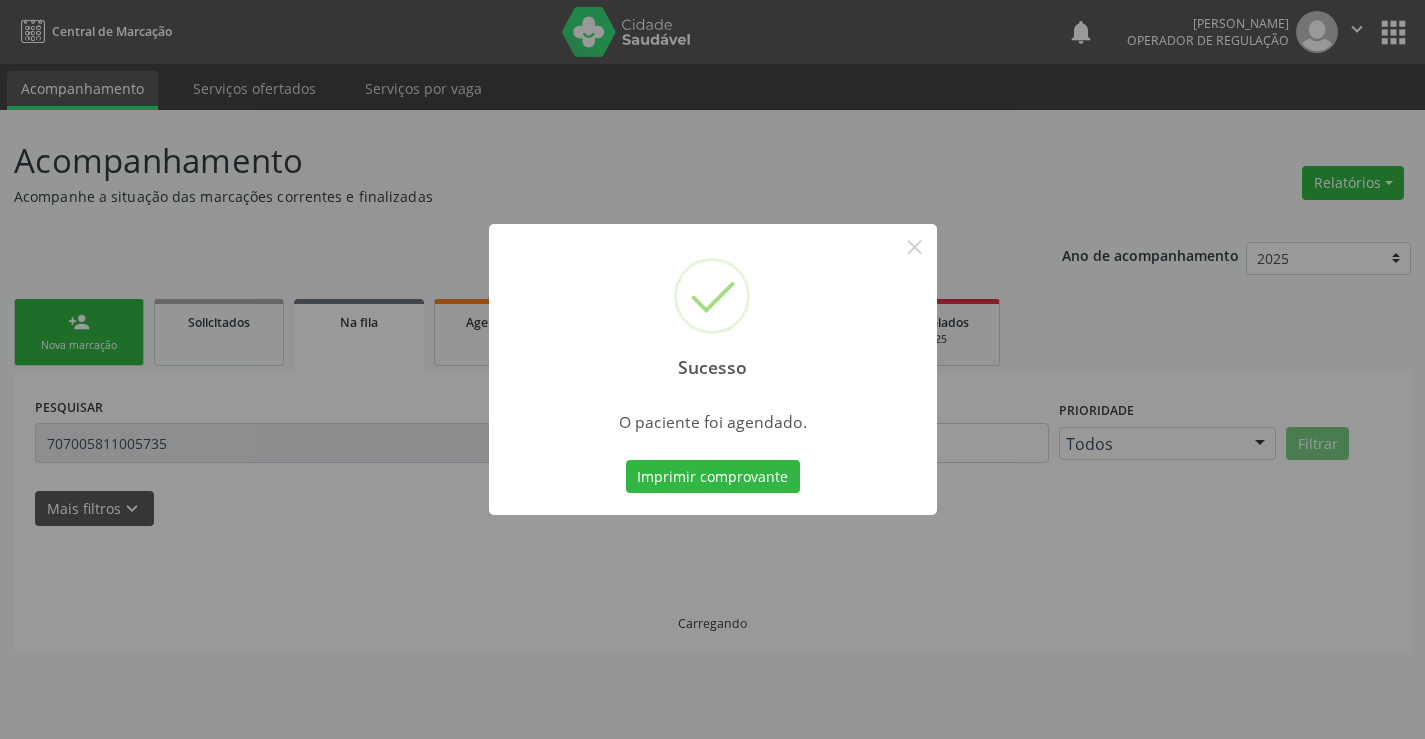 scroll, scrollTop: 0, scrollLeft: 0, axis: both 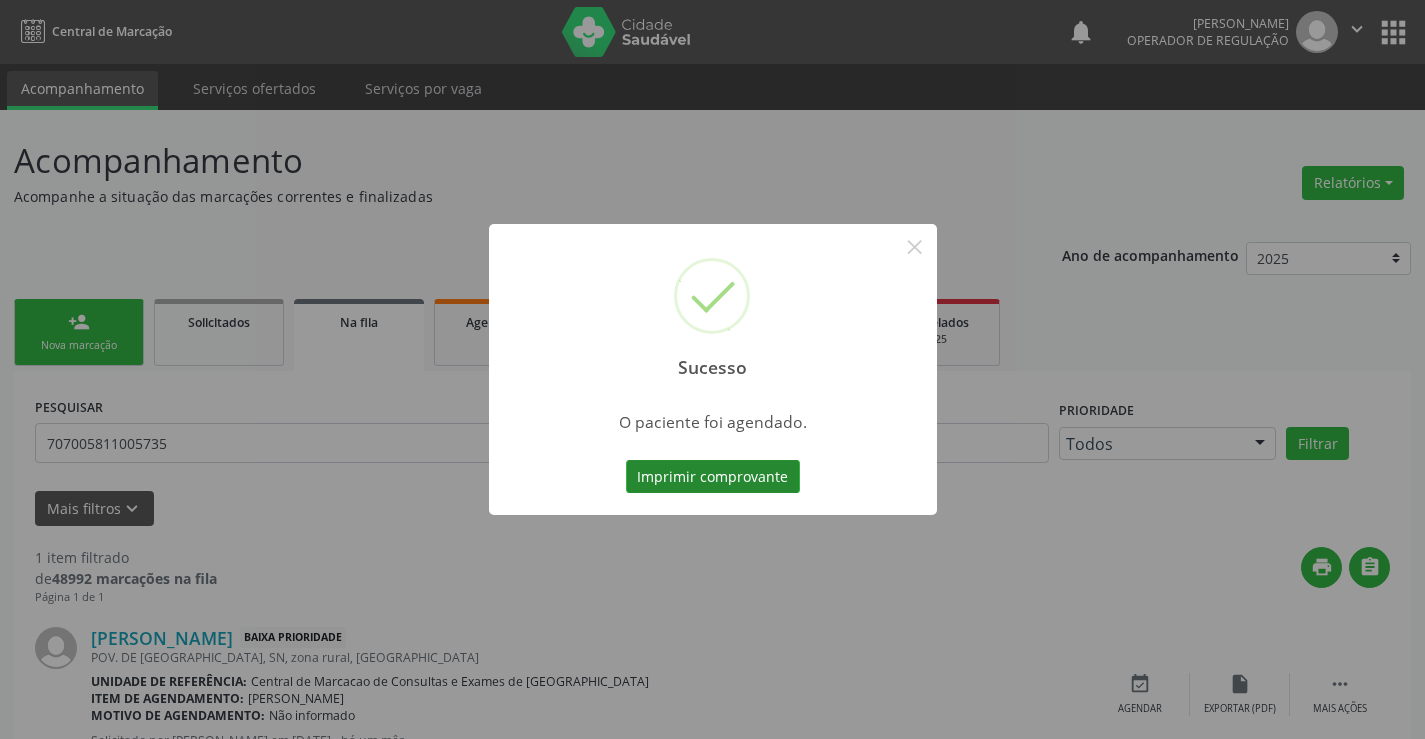 click on "Imprimir comprovante" at bounding box center (713, 477) 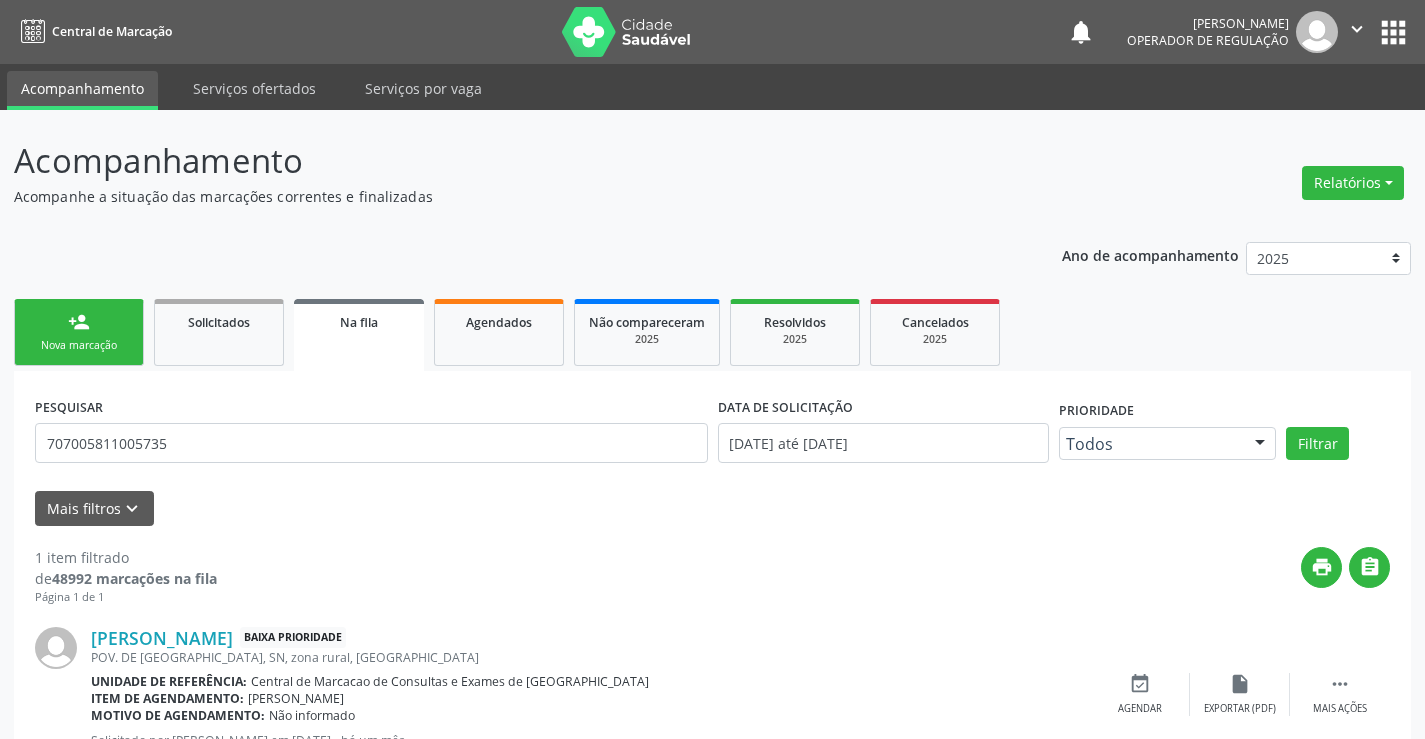 click on "Nova marcação" at bounding box center [79, 345] 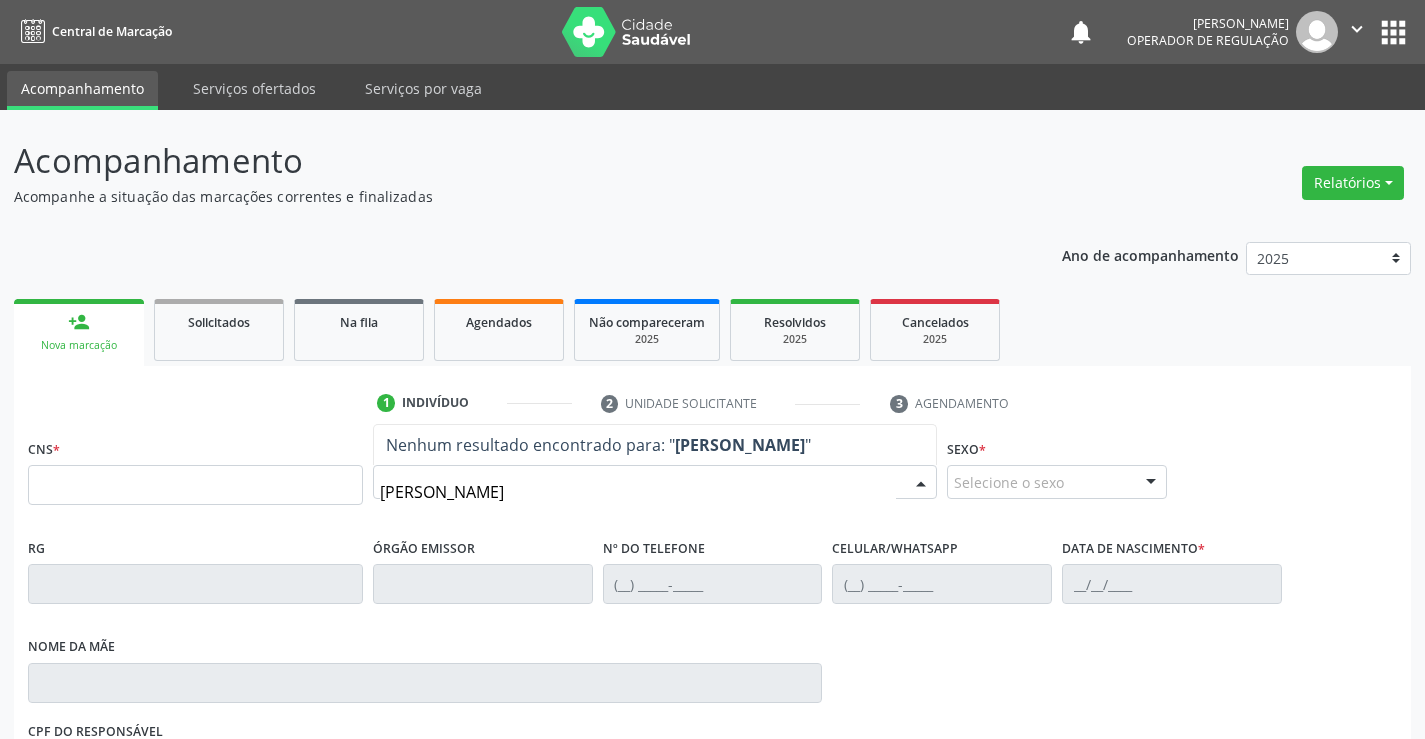 type on "MIRANDINA BATISTA DE MELO" 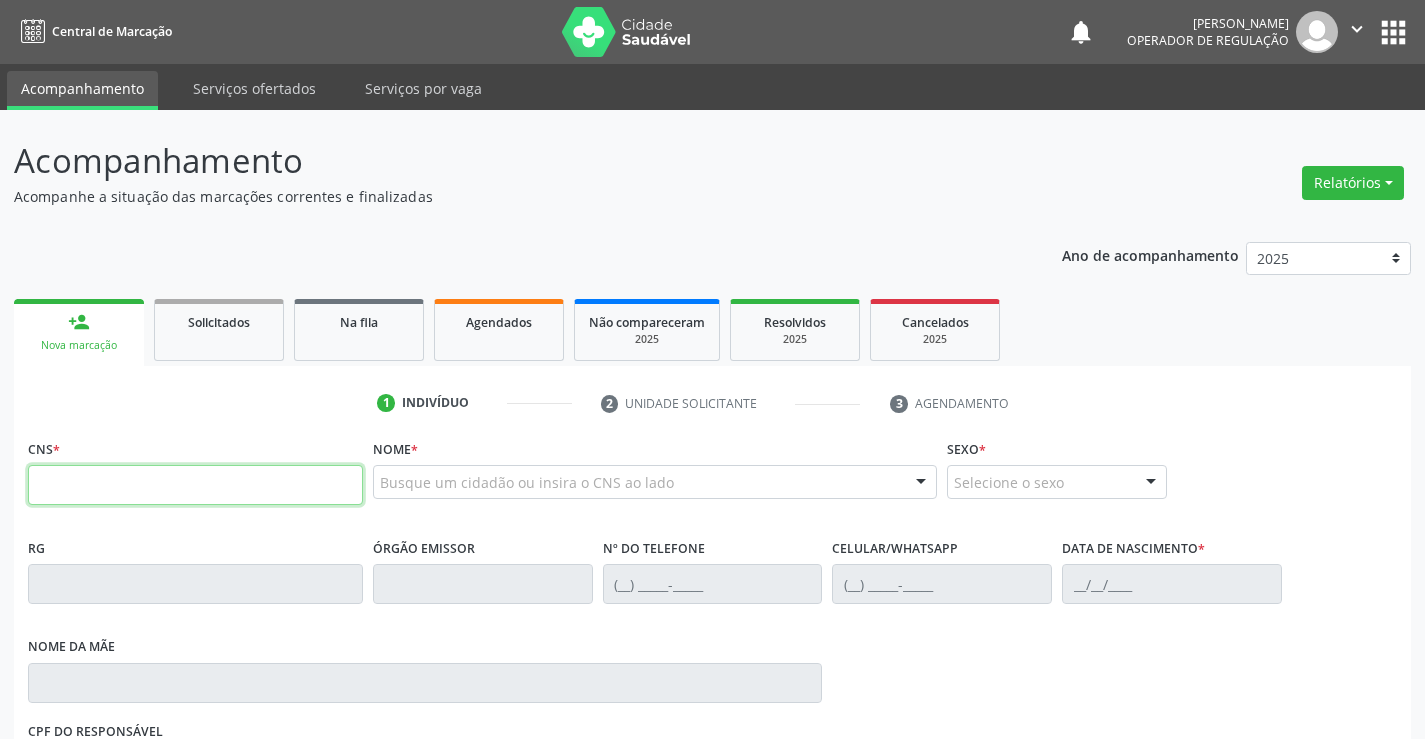 click at bounding box center [195, 485] 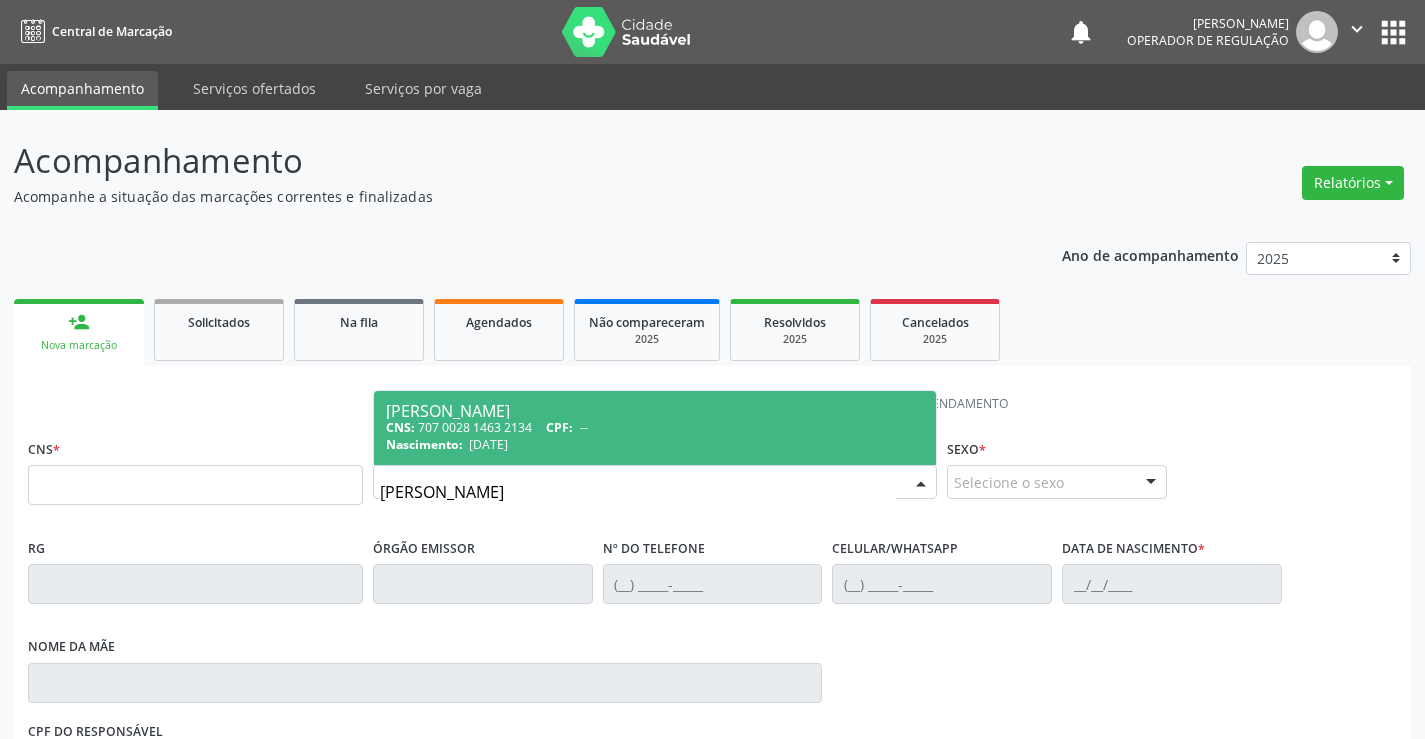 type on "ELIENE BATISTA DE MELO SILV" 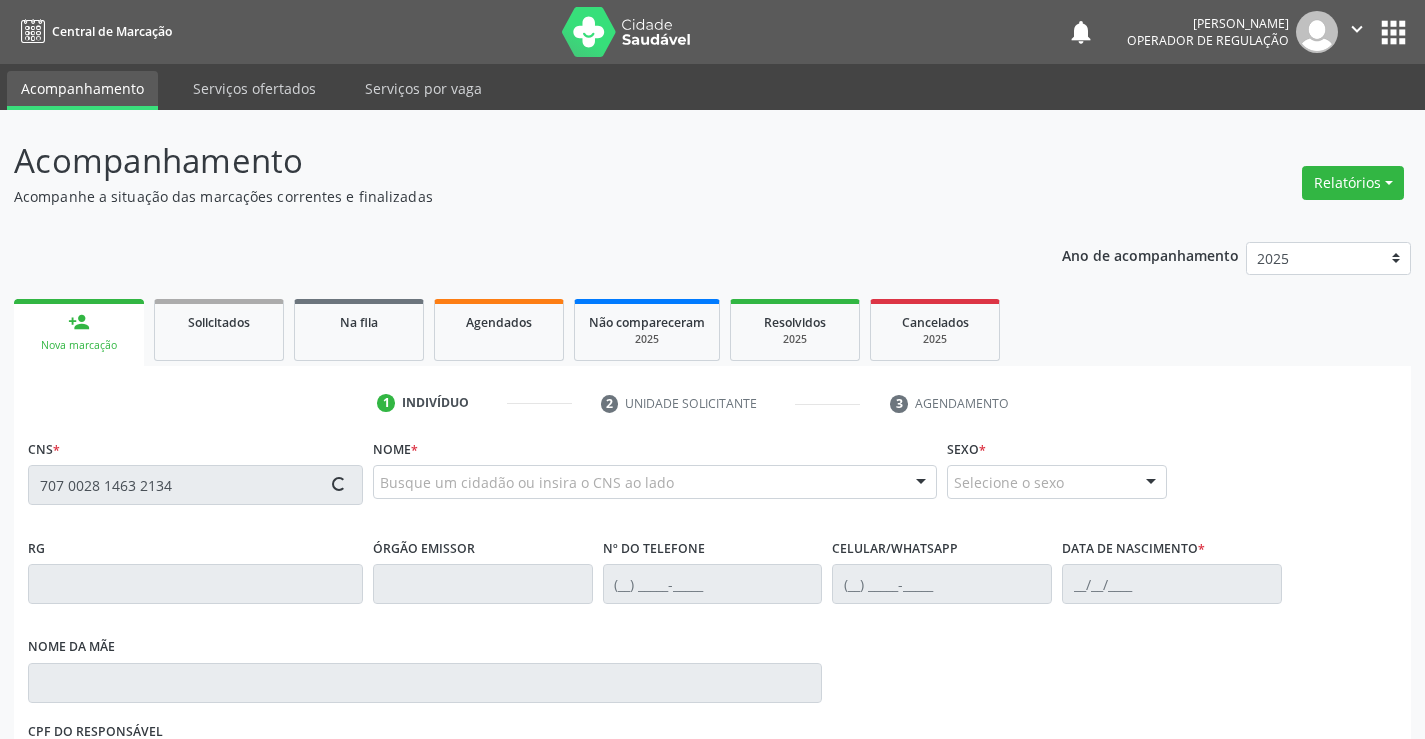 type on "707 0028 1463 2134" 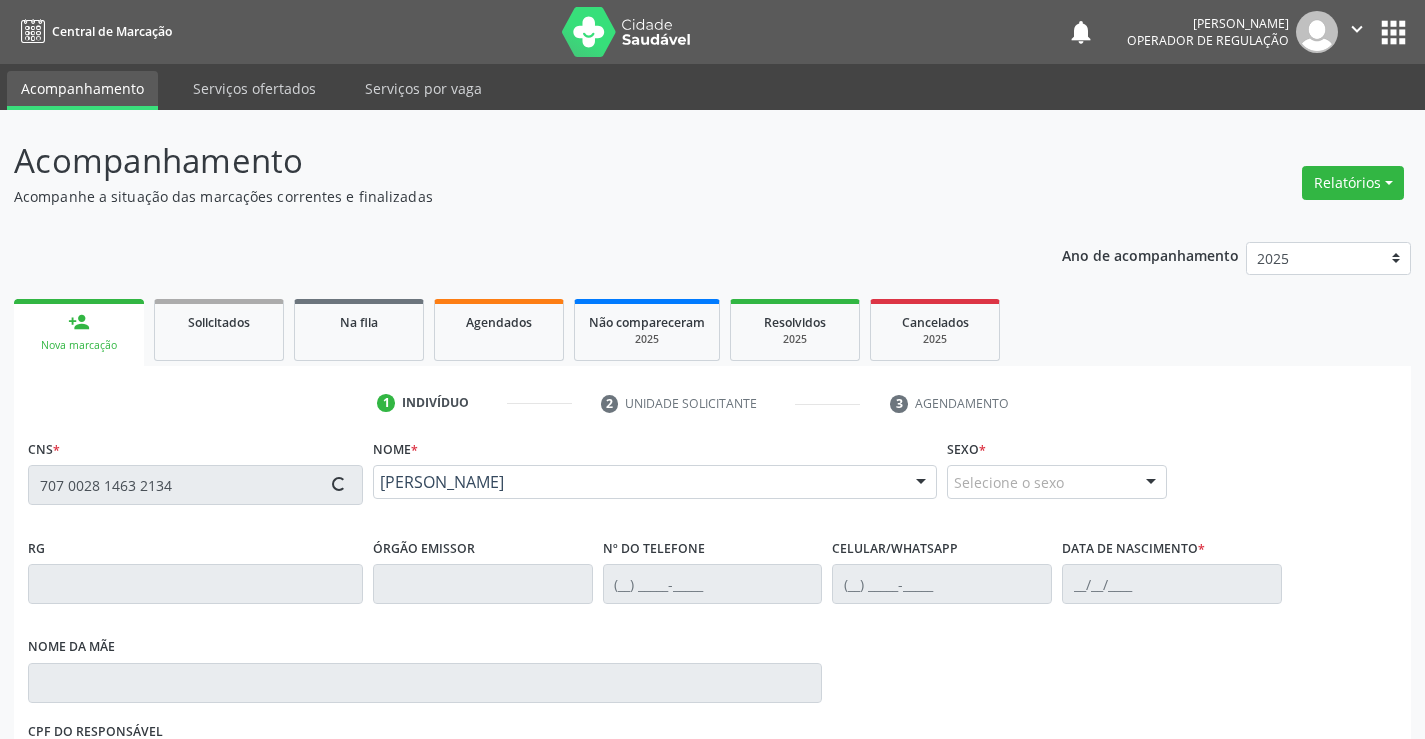 scroll, scrollTop: 300, scrollLeft: 0, axis: vertical 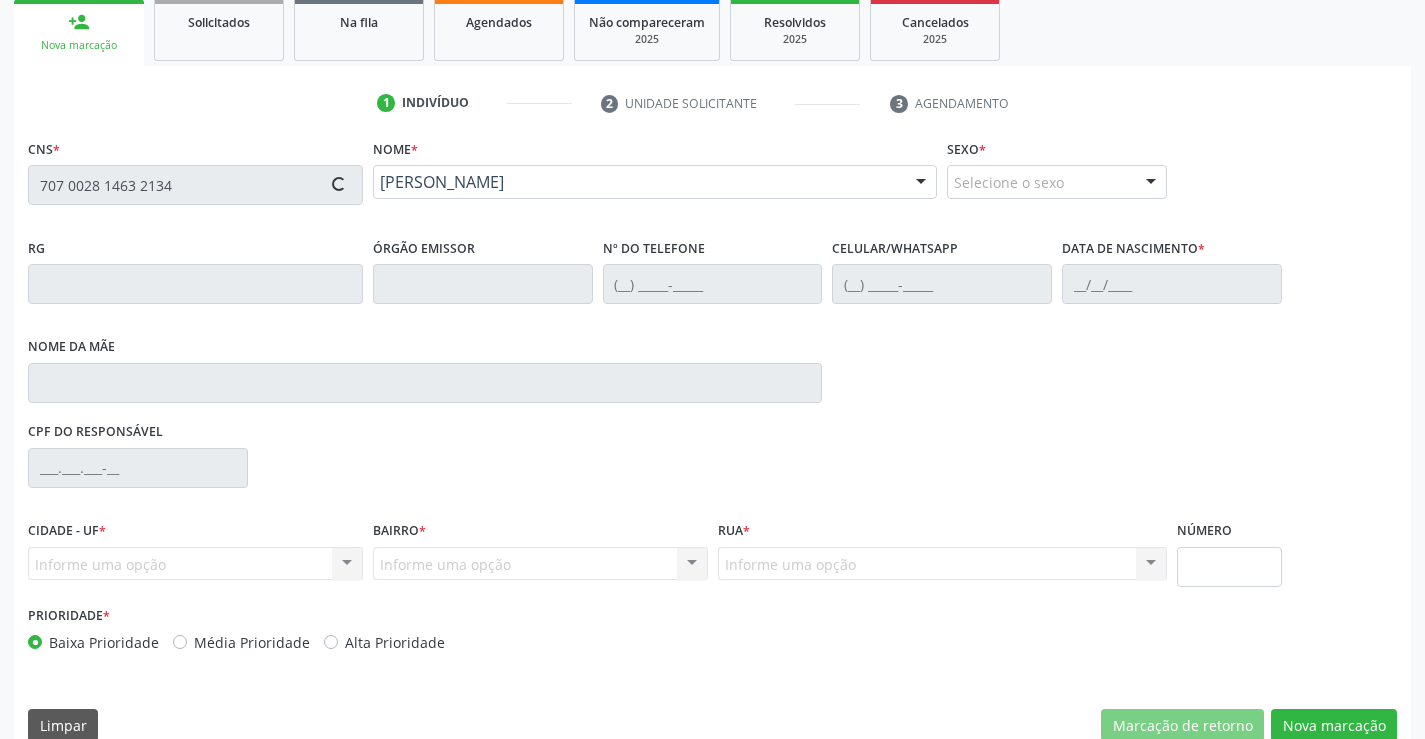 type on "0917924444" 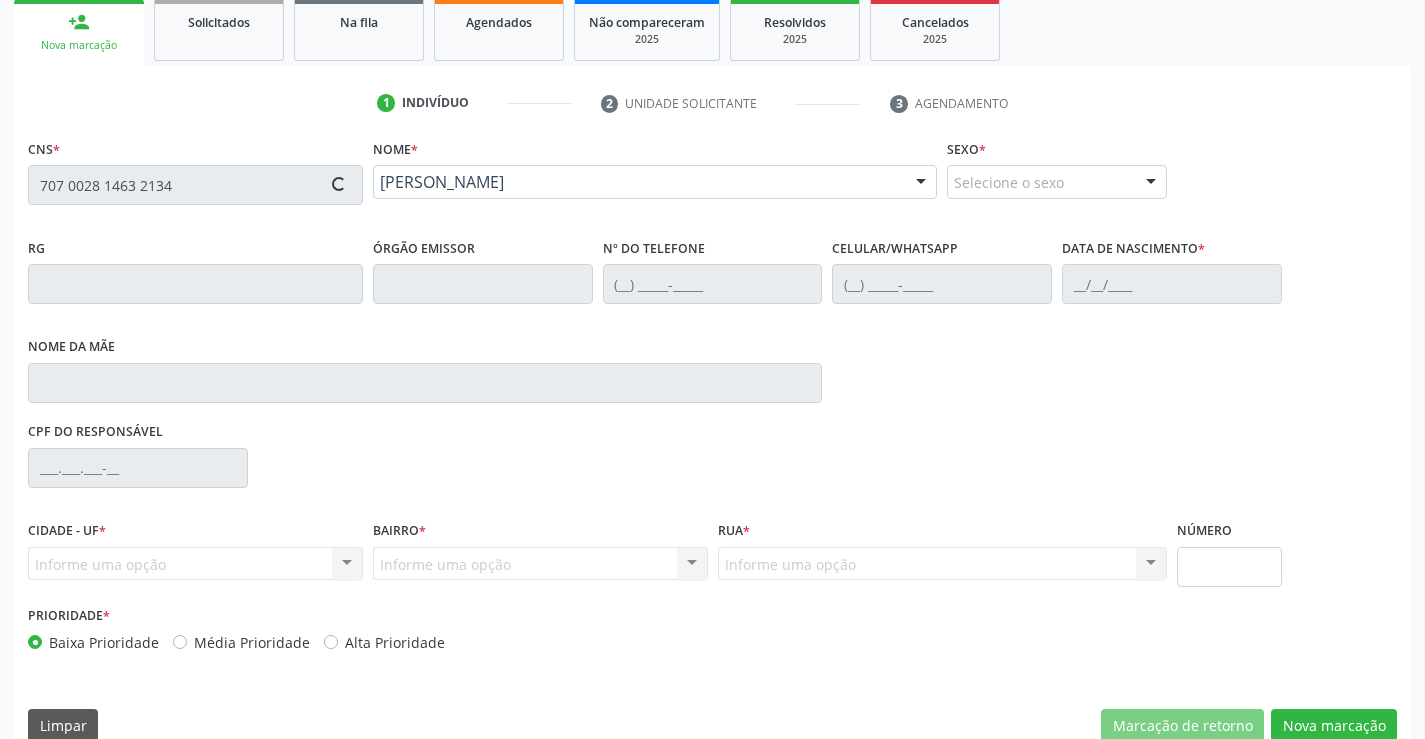type on "(74) 98845-1934" 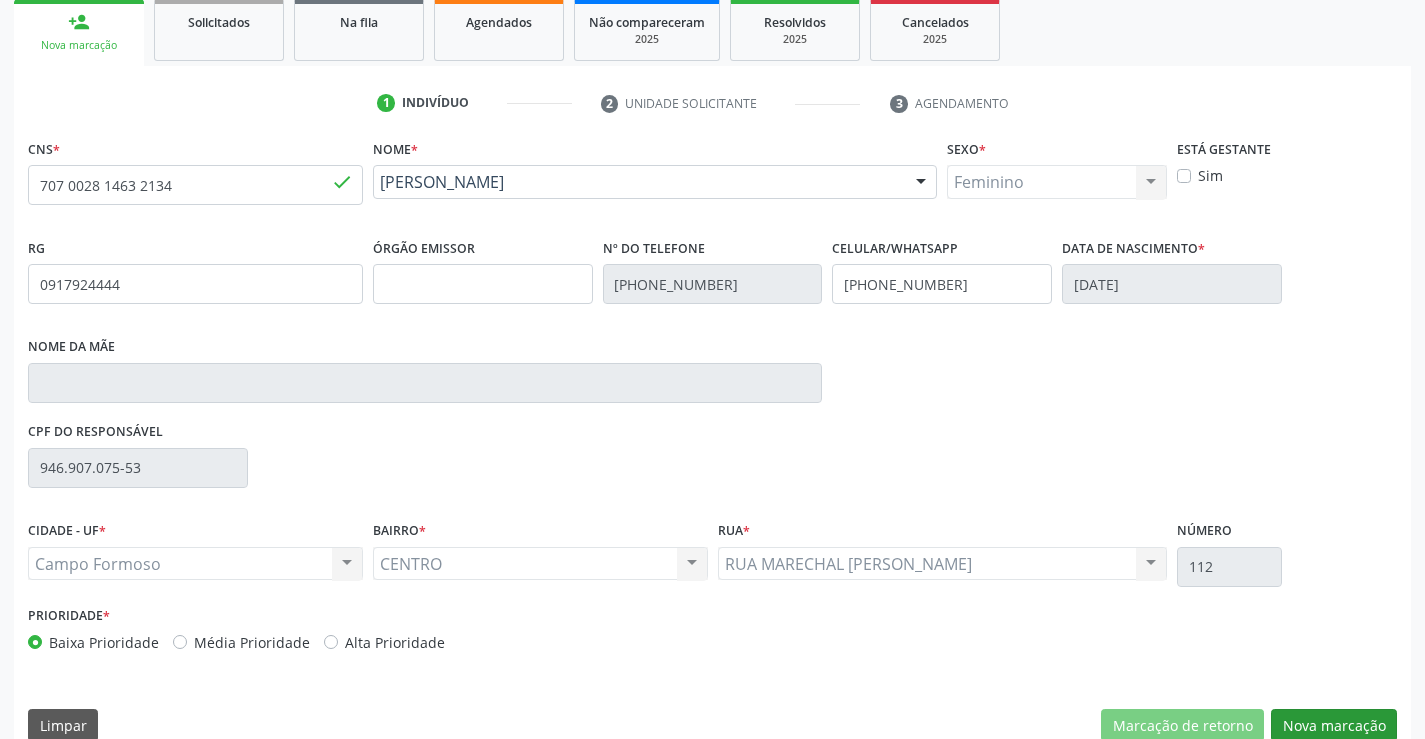 scroll, scrollTop: 331, scrollLeft: 0, axis: vertical 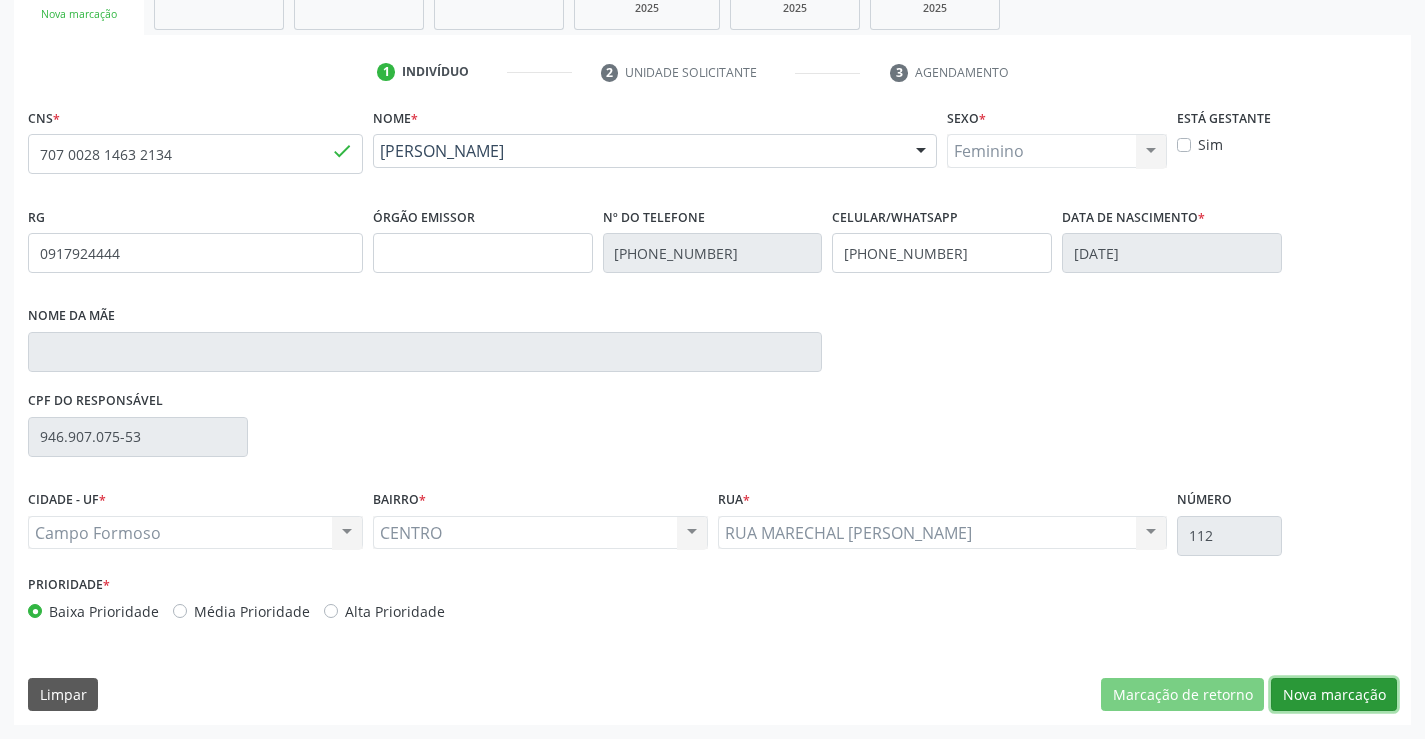 click on "Nova marcação" at bounding box center (1334, 695) 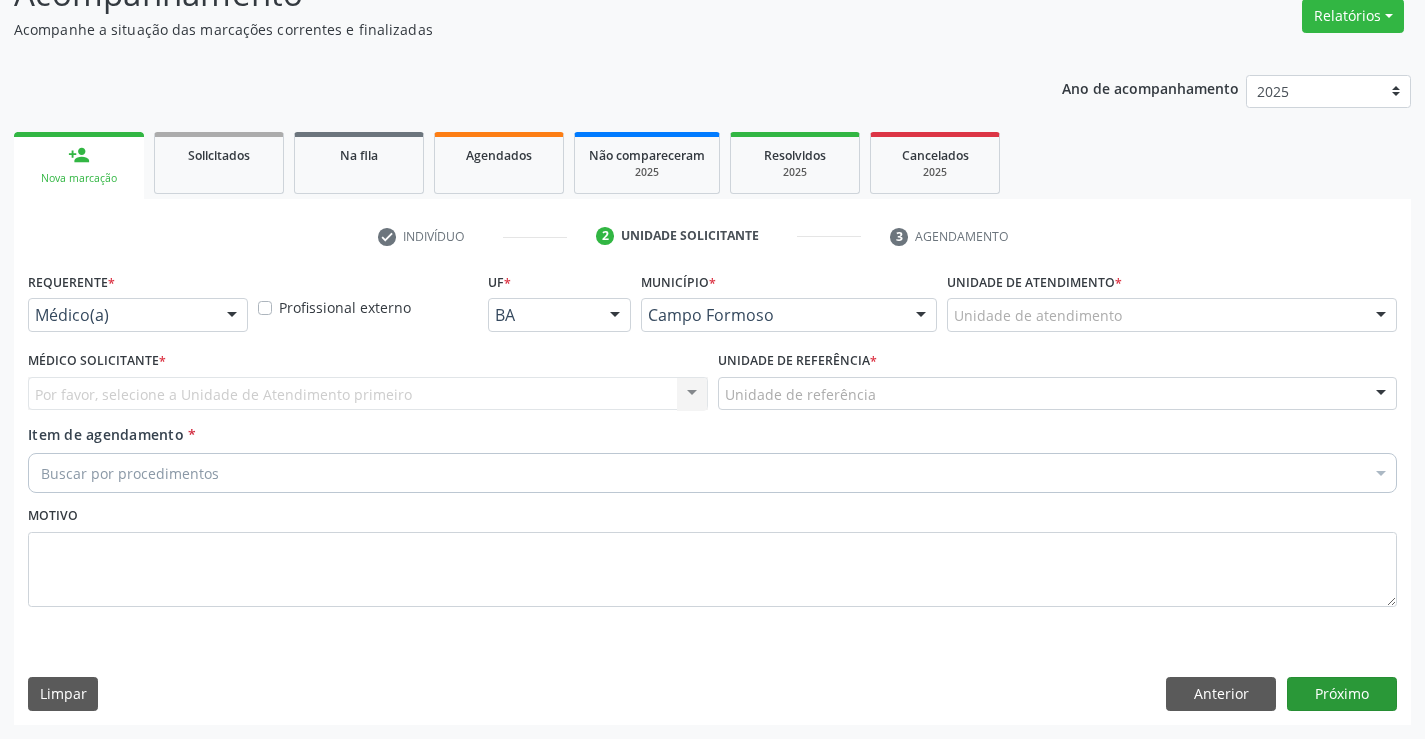 scroll, scrollTop: 167, scrollLeft: 0, axis: vertical 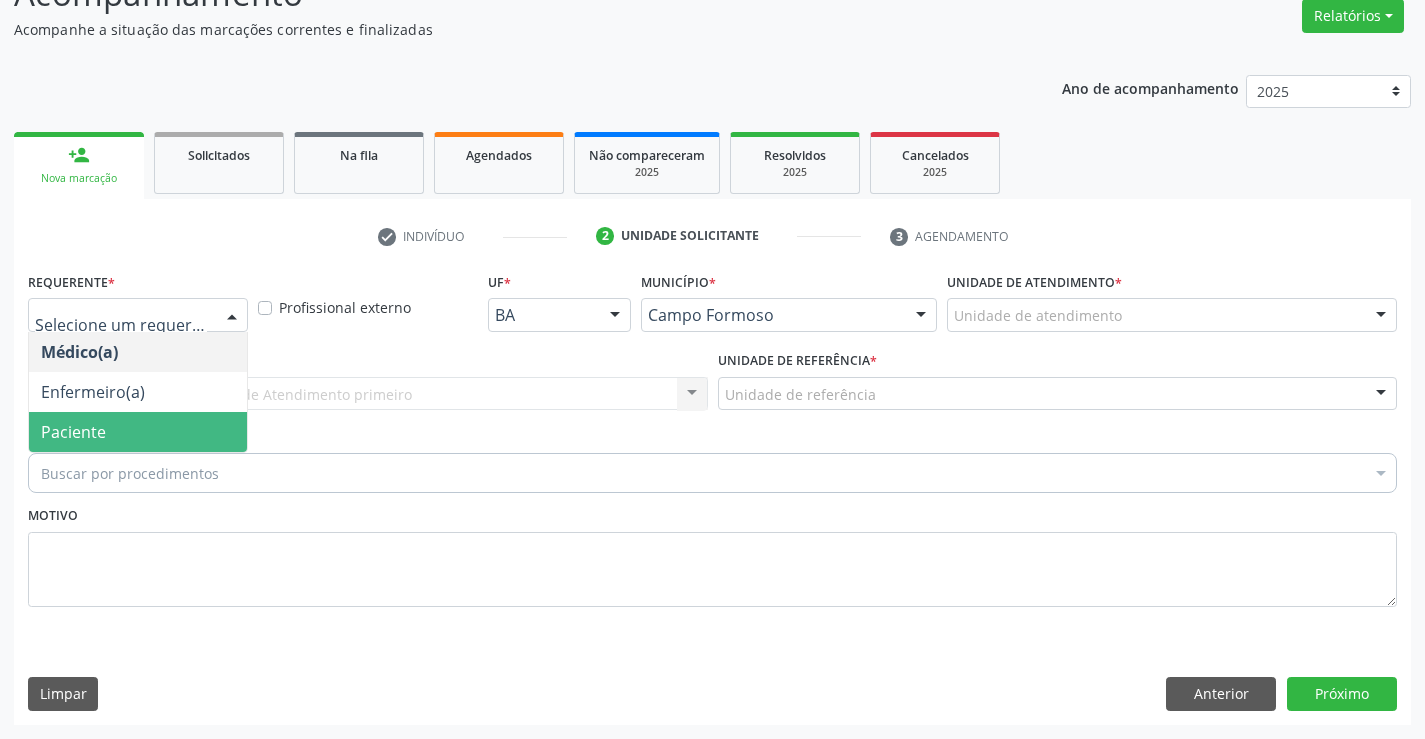 click on "Paciente" at bounding box center (73, 432) 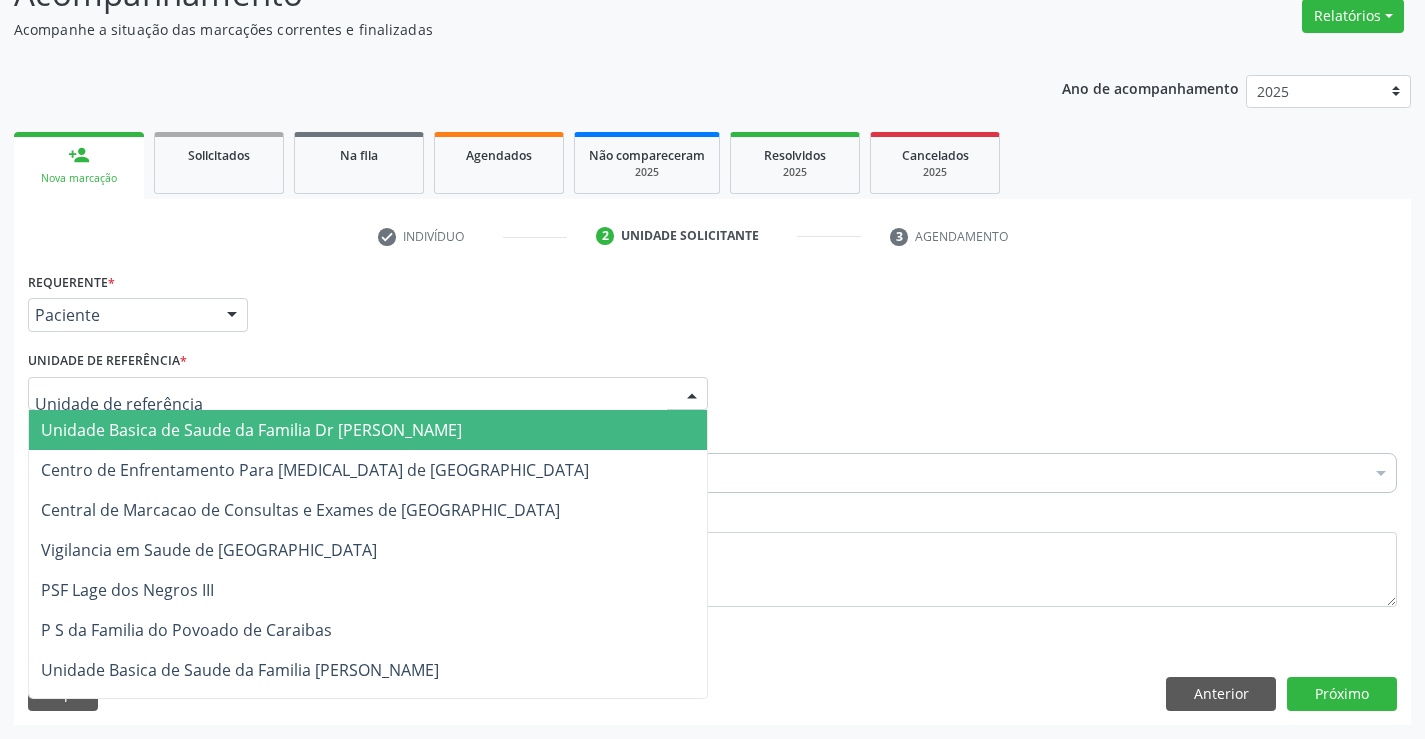 click on "Unidade Basica de Saude da Familia Dr [PERSON_NAME]" at bounding box center (251, 430) 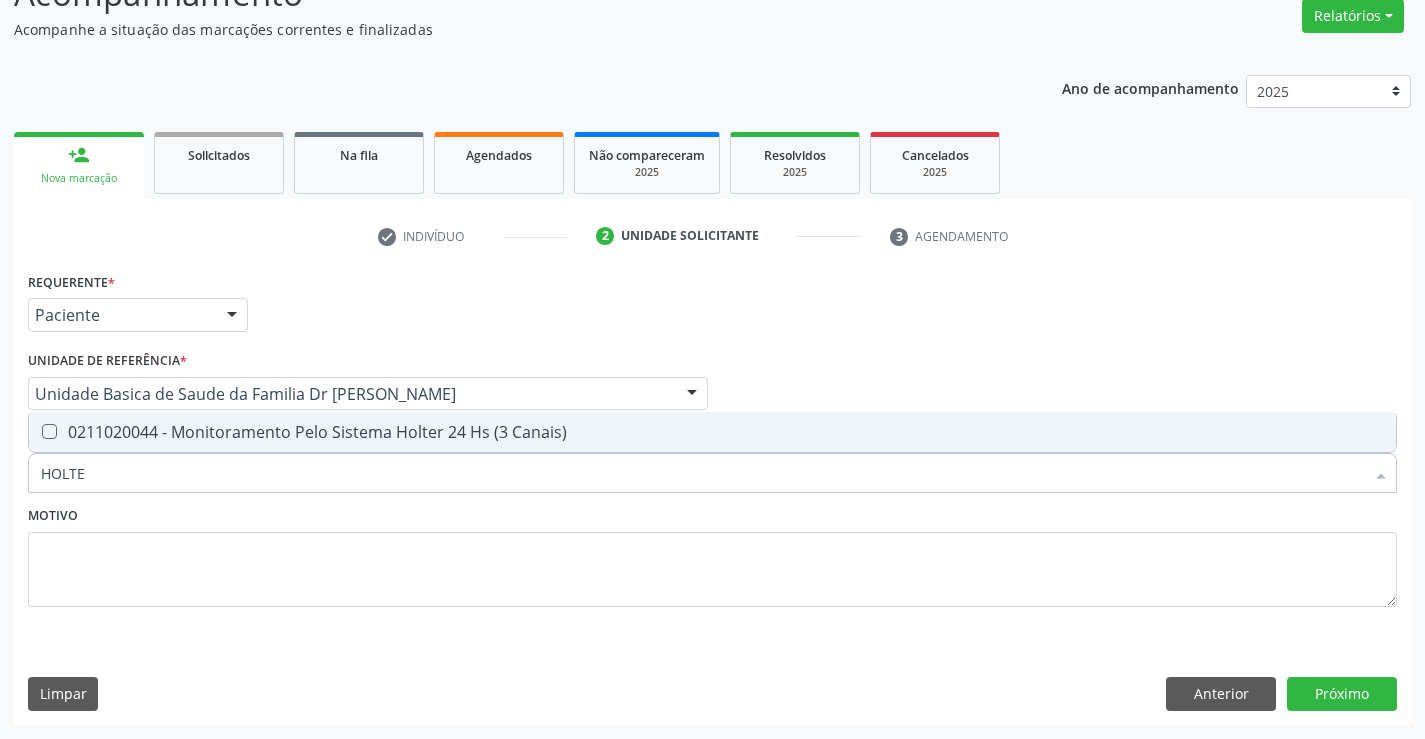 type on "HOLTER" 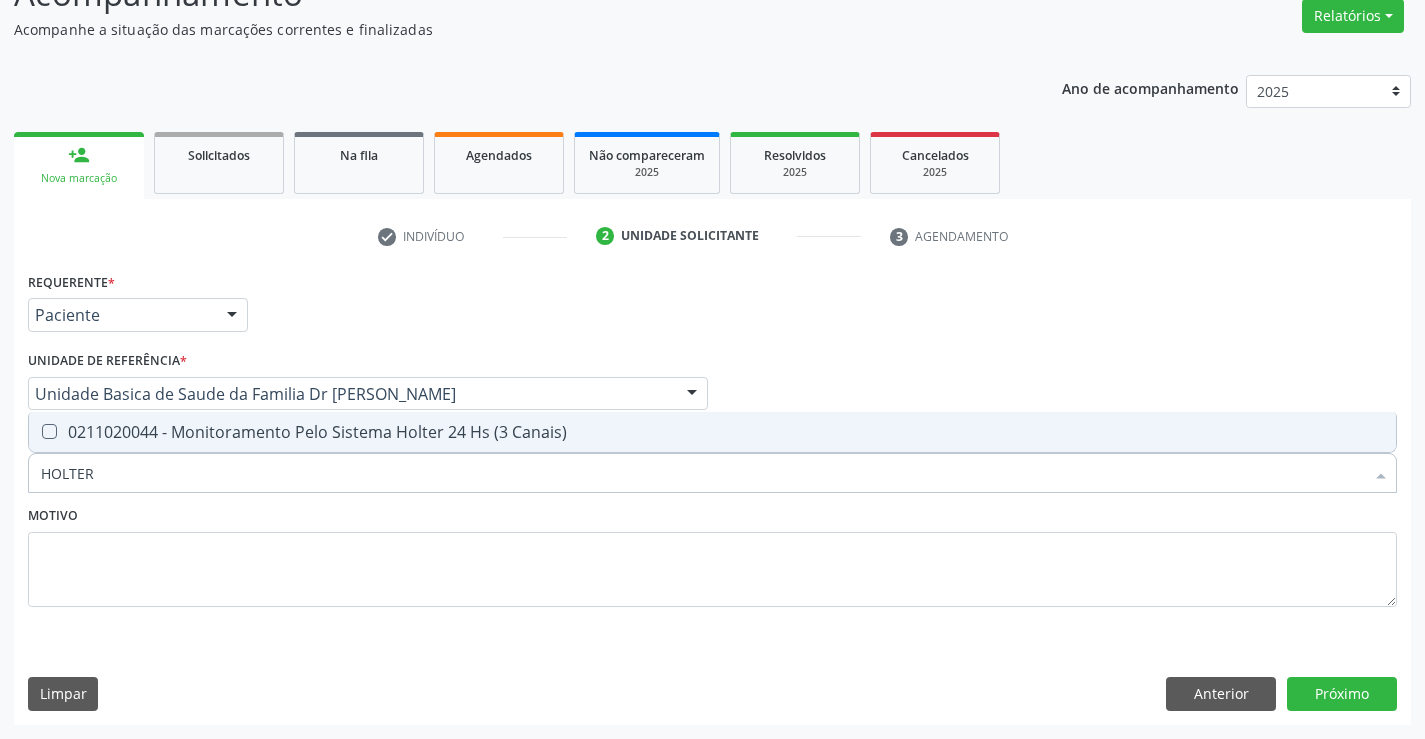 click on "0211020044 - Monitoramento Pelo Sistema Holter 24 Hs (3 Canais)" at bounding box center (712, 432) 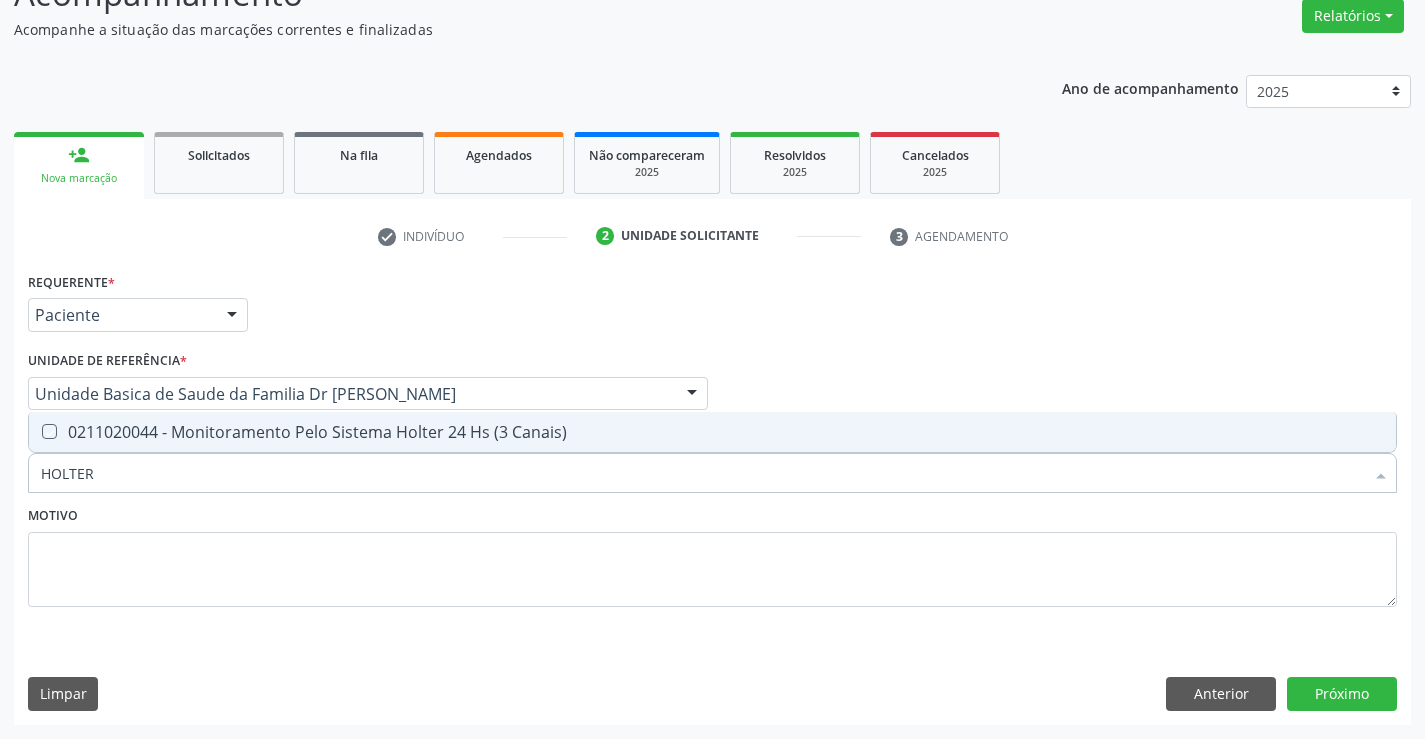 checkbox on "true" 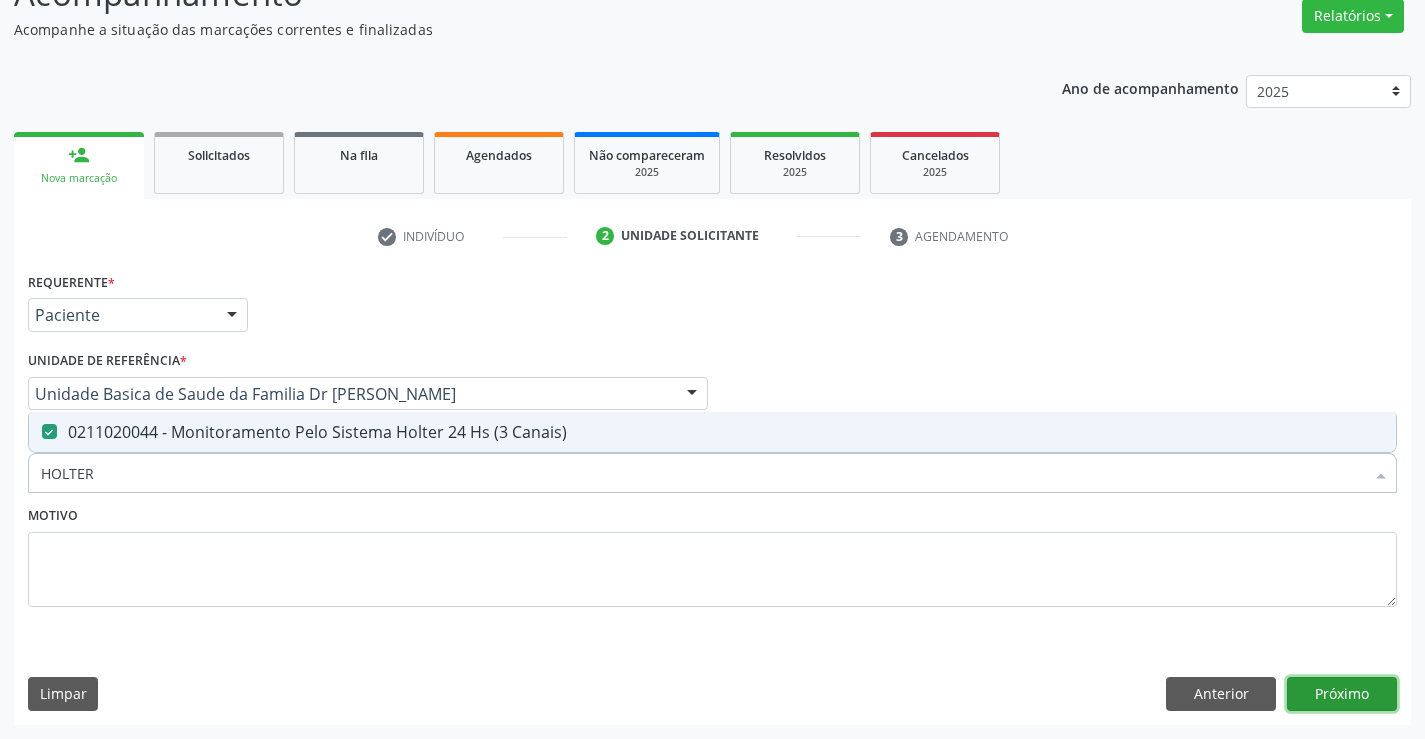 click on "Próximo" at bounding box center (1342, 694) 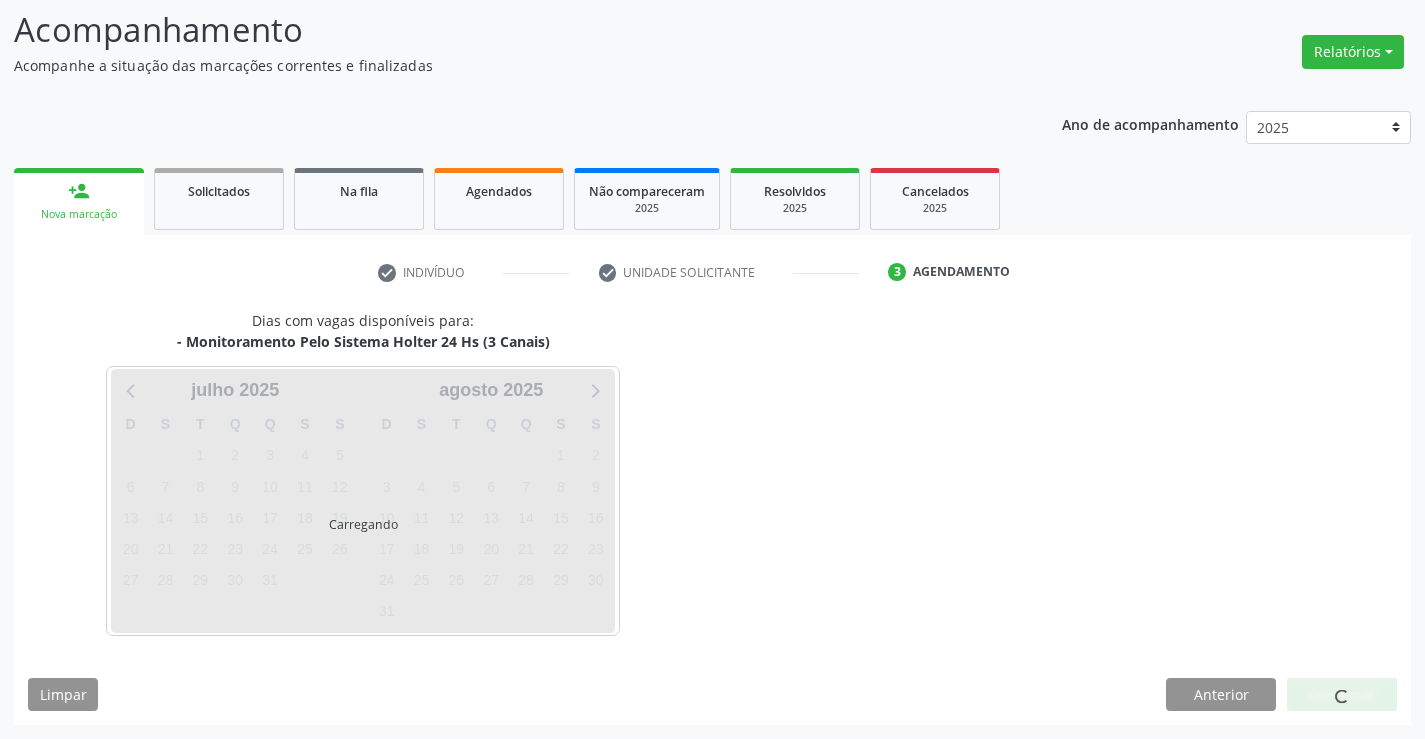 scroll, scrollTop: 131, scrollLeft: 0, axis: vertical 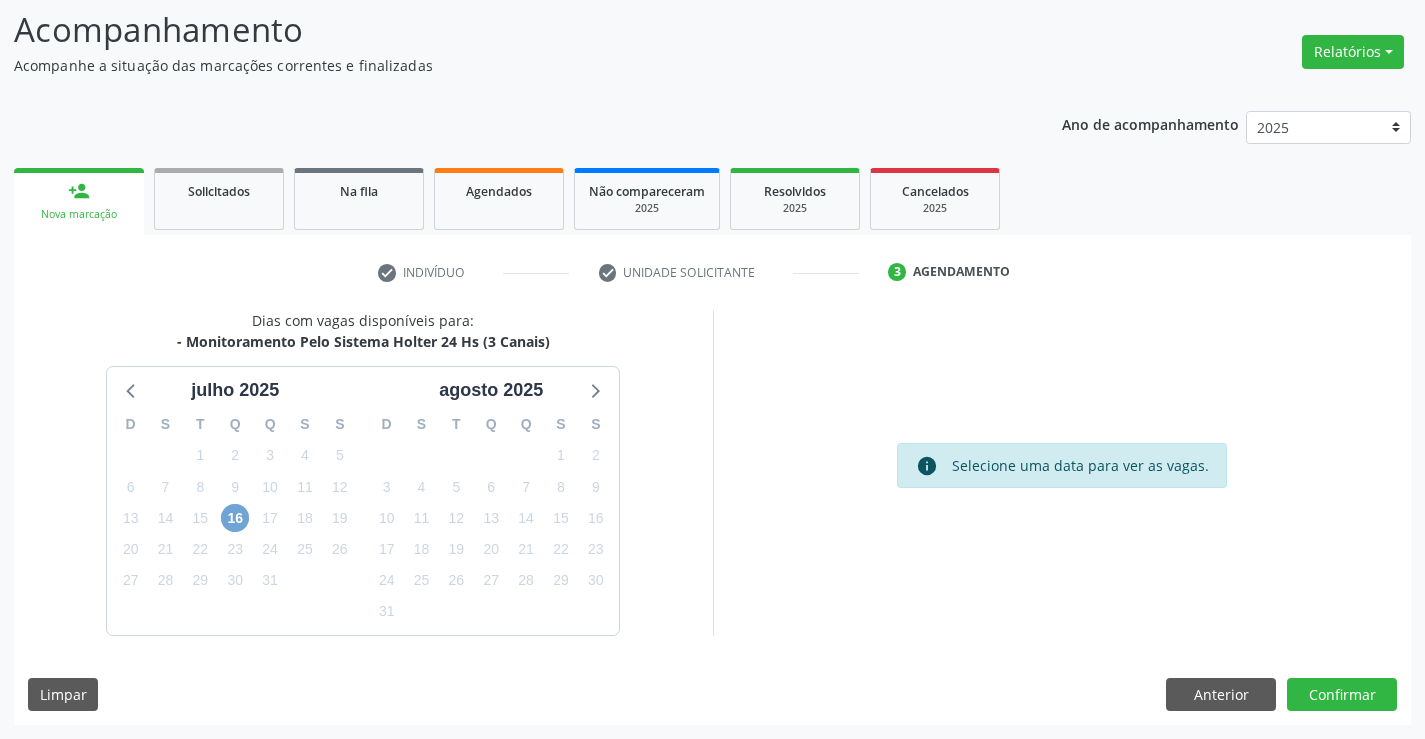 click on "16" at bounding box center (235, 518) 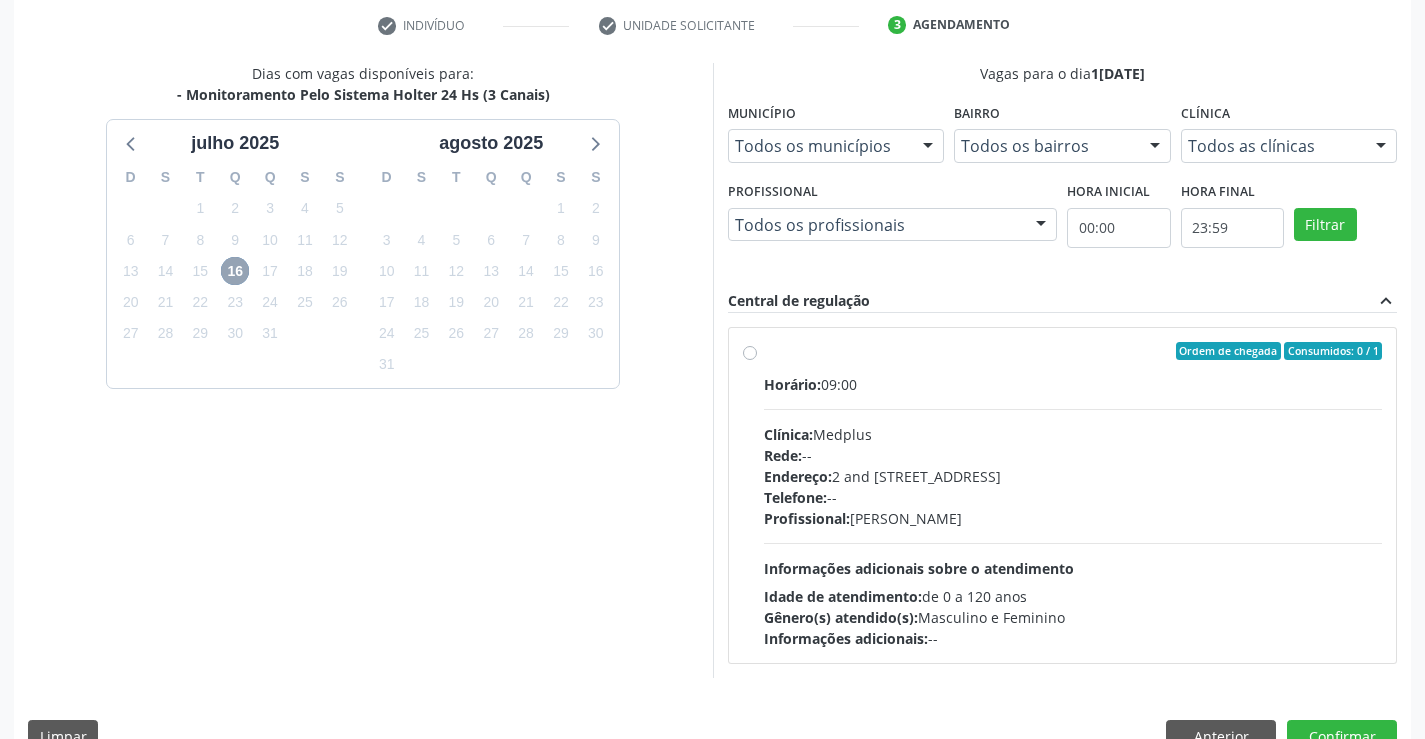 scroll, scrollTop: 420, scrollLeft: 0, axis: vertical 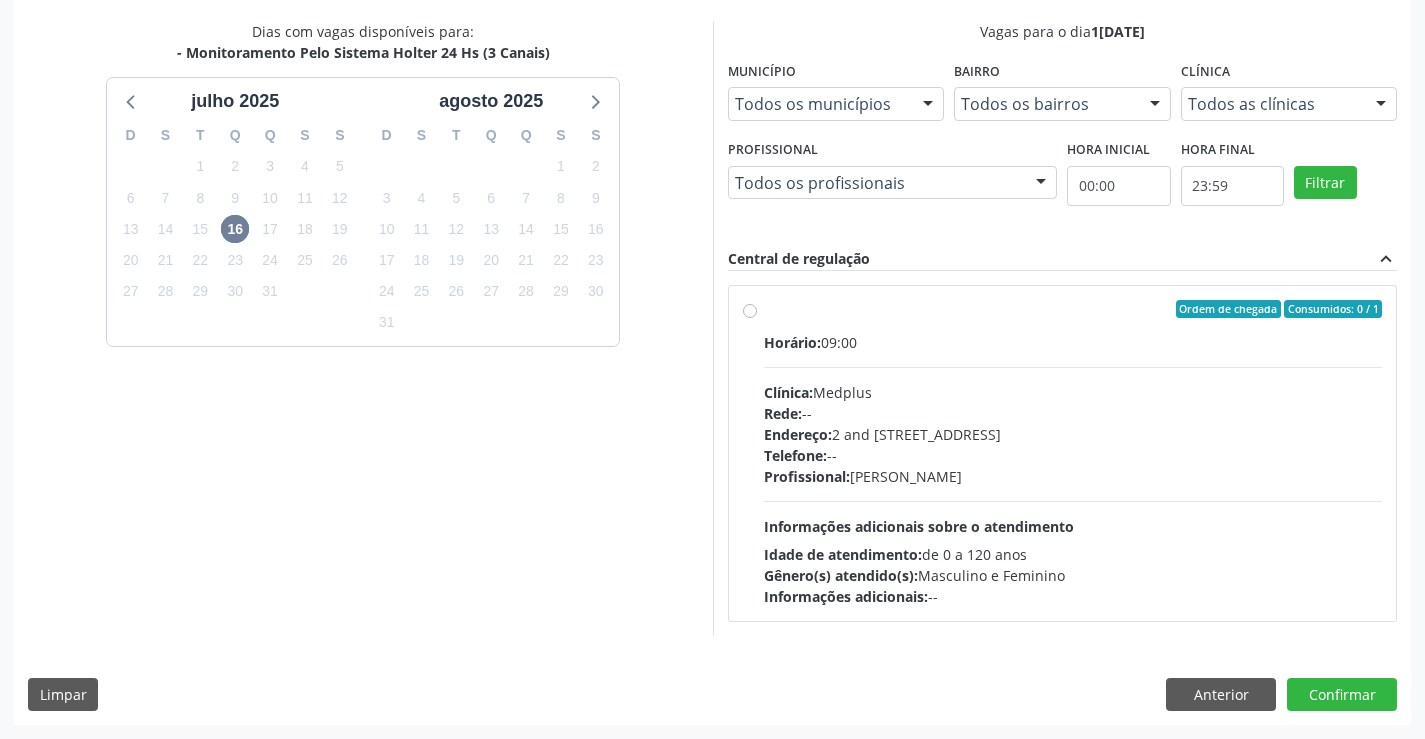 click on "Ordem de chegada
Consumidos: 0 / 1
Horário:   09:00
Clínica:  Medplus
Rede:
--
Endereço:   2 and S 204 Ed Emp B, nº 35, Centro, Campo Formoso - BA
Telefone:   --
Profissional:
Antonio Miranda Rocha Junior
Informações adicionais sobre o atendimento
Idade de atendimento:
de 0 a 120 anos
Gênero(s) atendido(s):
Masculino e Feminino
Informações adicionais:
--" at bounding box center (1073, 453) 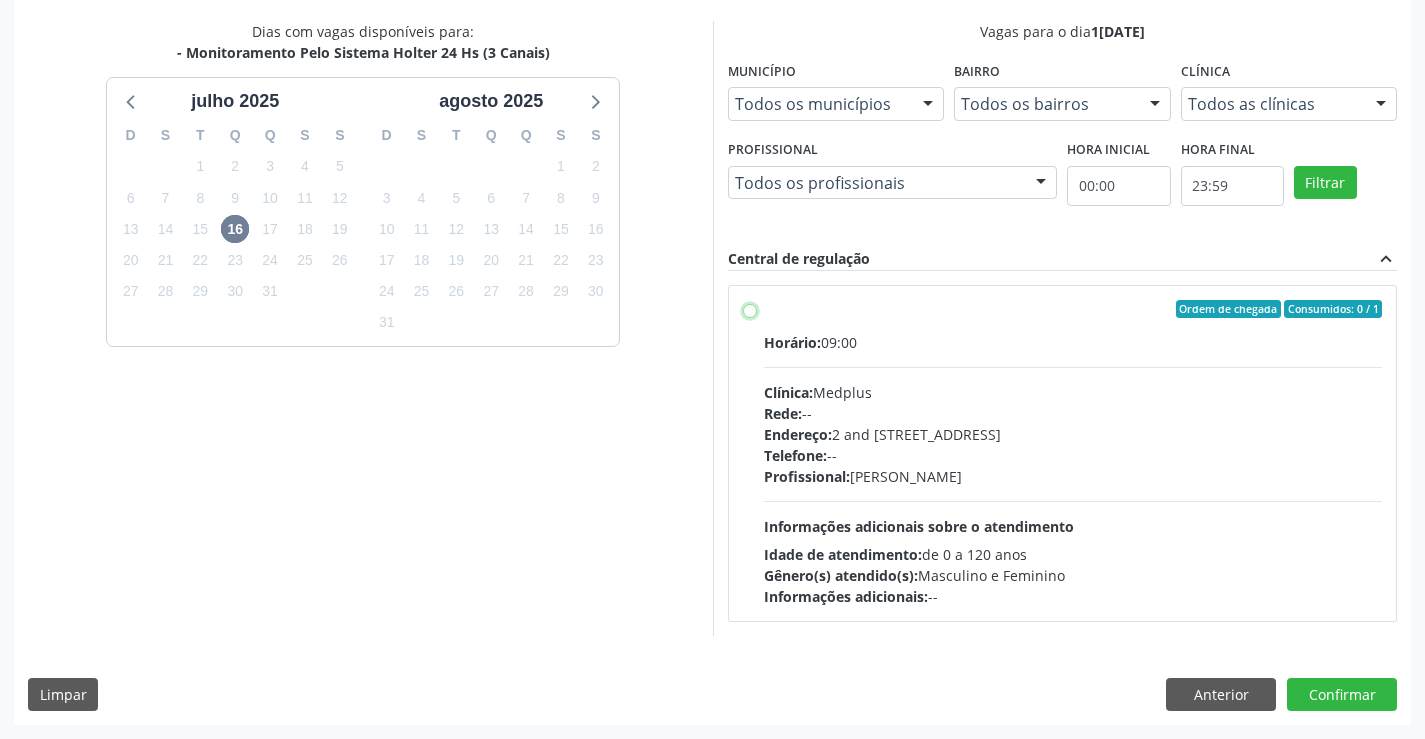 click on "Ordem de chegada
Consumidos: 0 / 1
Horário:   09:00
Clínica:  Medplus
Rede:
--
Endereço:   2 and S 204 Ed Emp B, nº 35, Centro, Campo Formoso - BA
Telefone:   --
Profissional:
Antonio Miranda Rocha Junior
Informações adicionais sobre o atendimento
Idade de atendimento:
de 0 a 120 anos
Gênero(s) atendido(s):
Masculino e Feminino
Informações adicionais:
--" at bounding box center (750, 309) 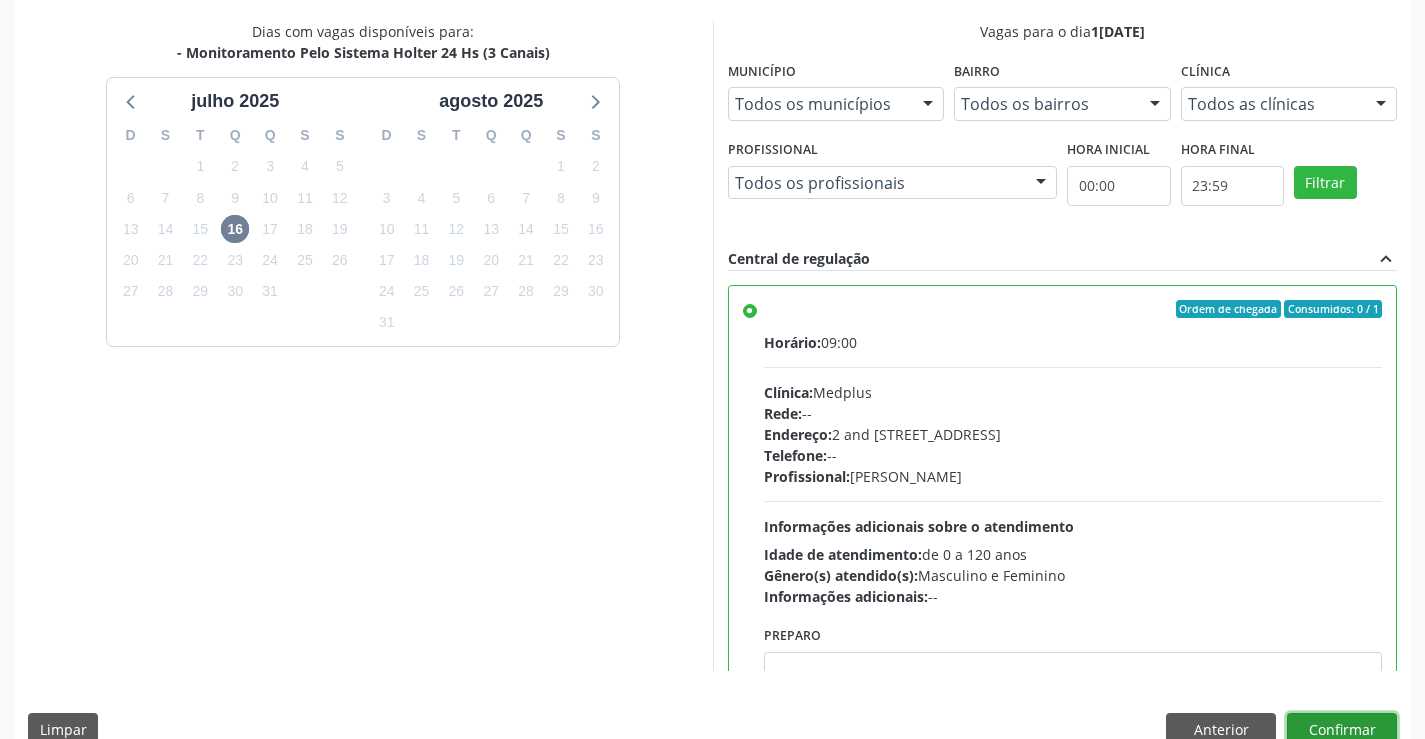 click on "Confirmar" at bounding box center (1342, 730) 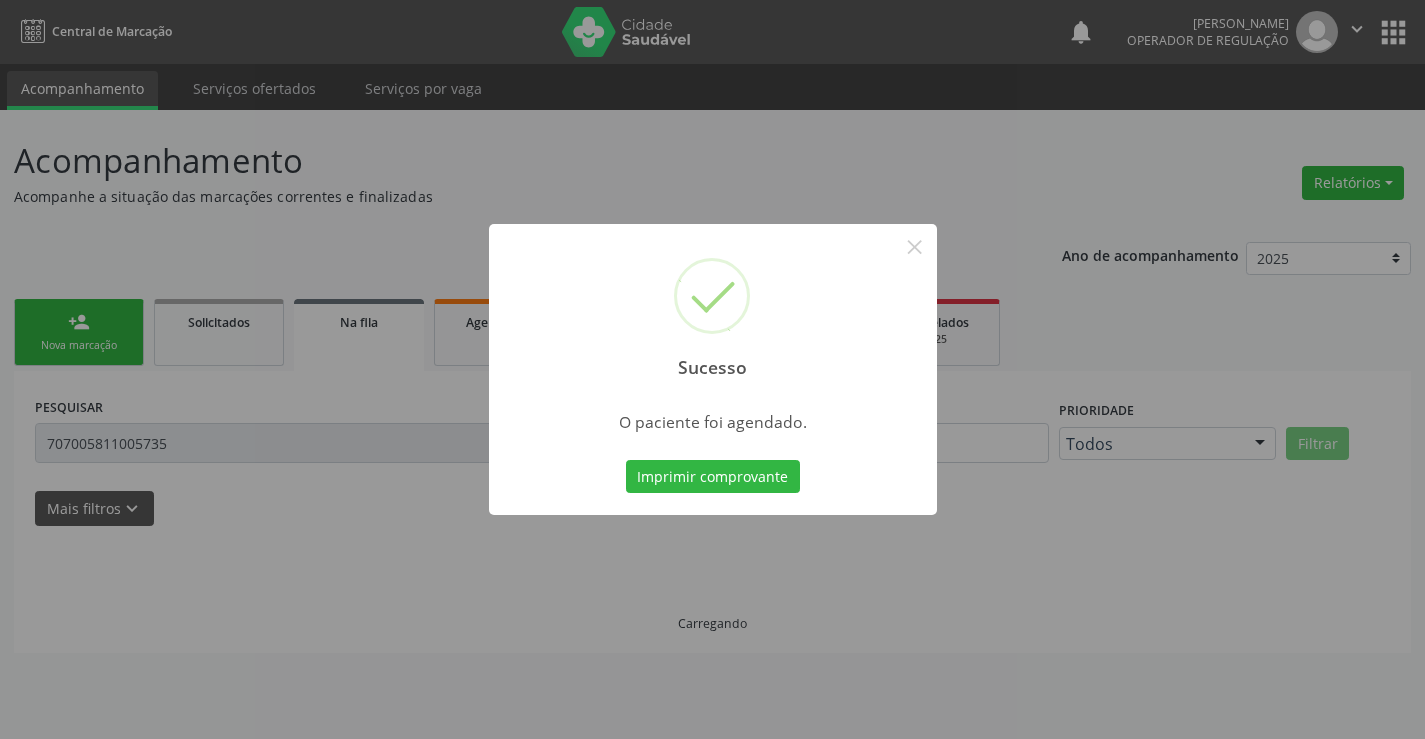 scroll, scrollTop: 0, scrollLeft: 0, axis: both 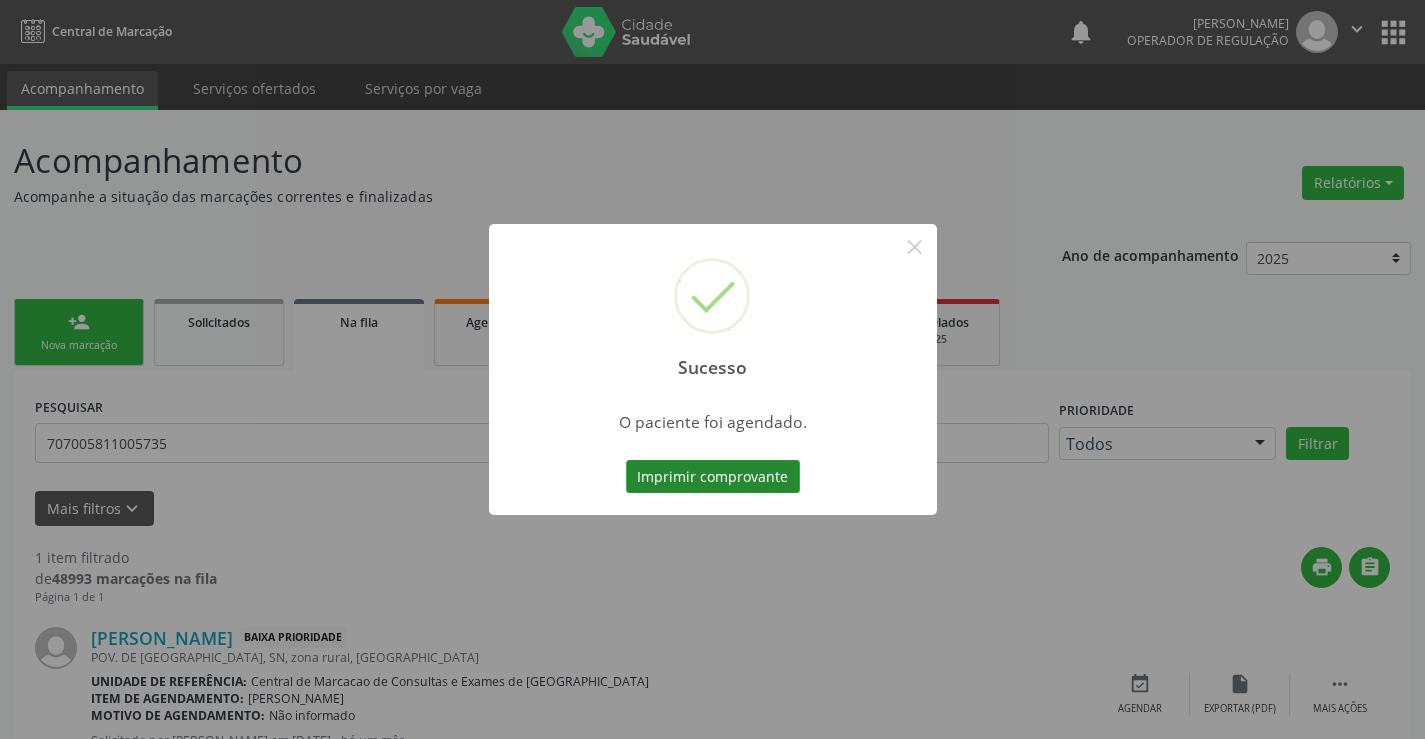 click on "Imprimir comprovante" at bounding box center (713, 477) 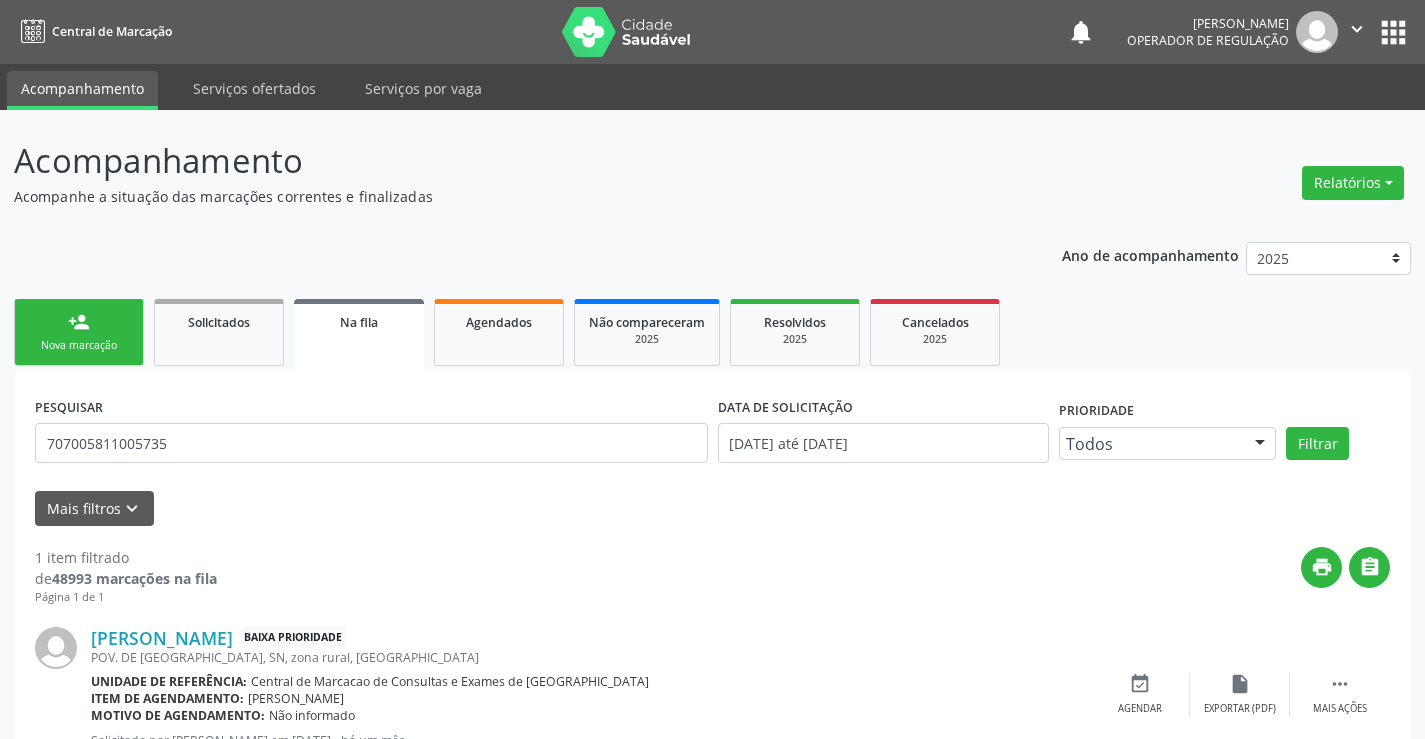 click on "person_add
Nova marcação" at bounding box center [79, 332] 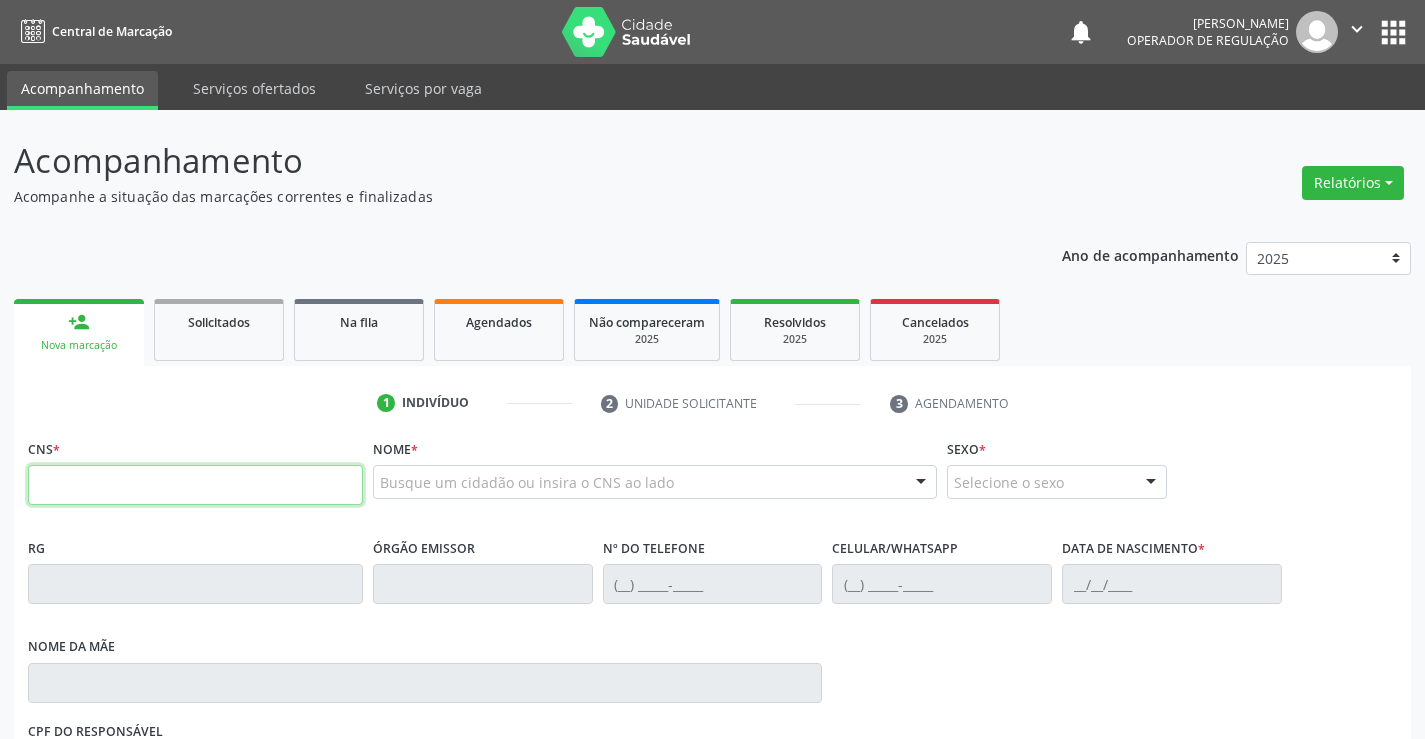click at bounding box center [195, 485] 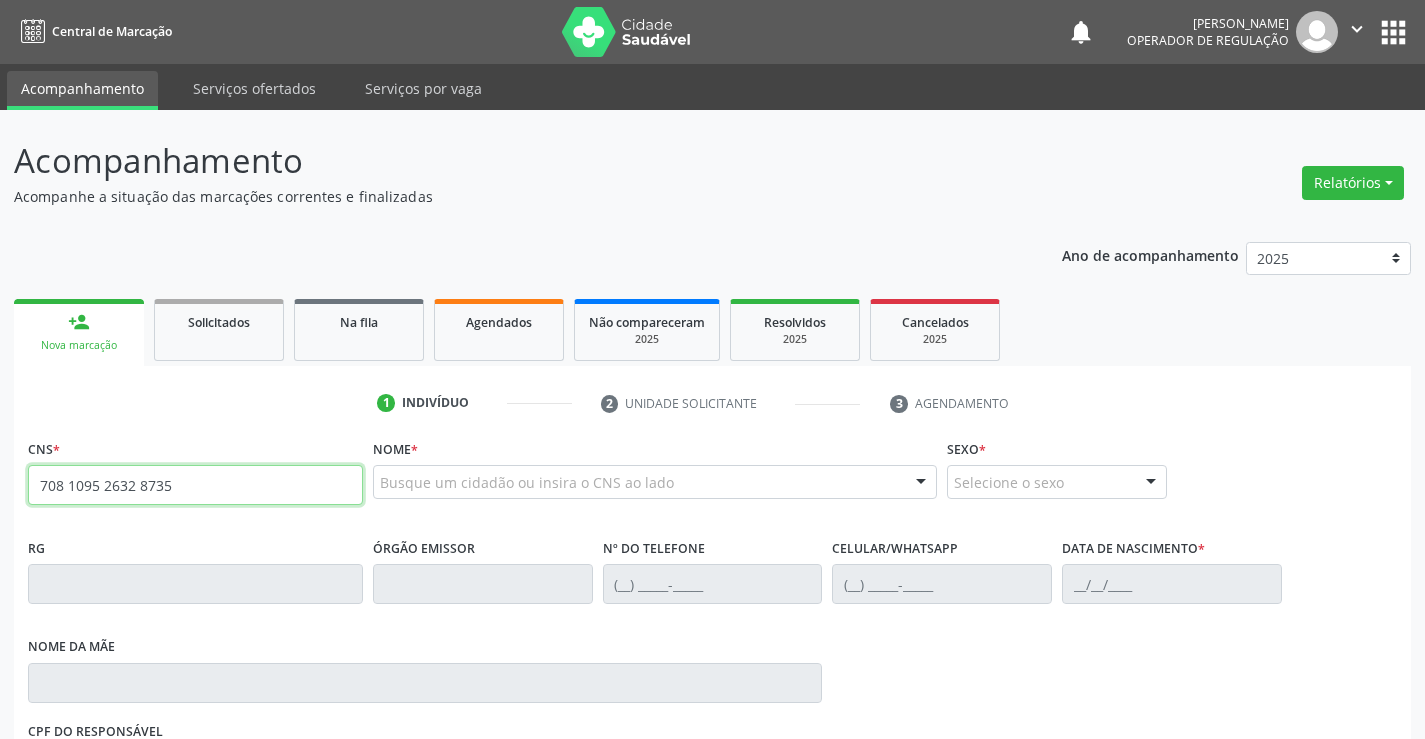 type on "708 1095 2632 8735" 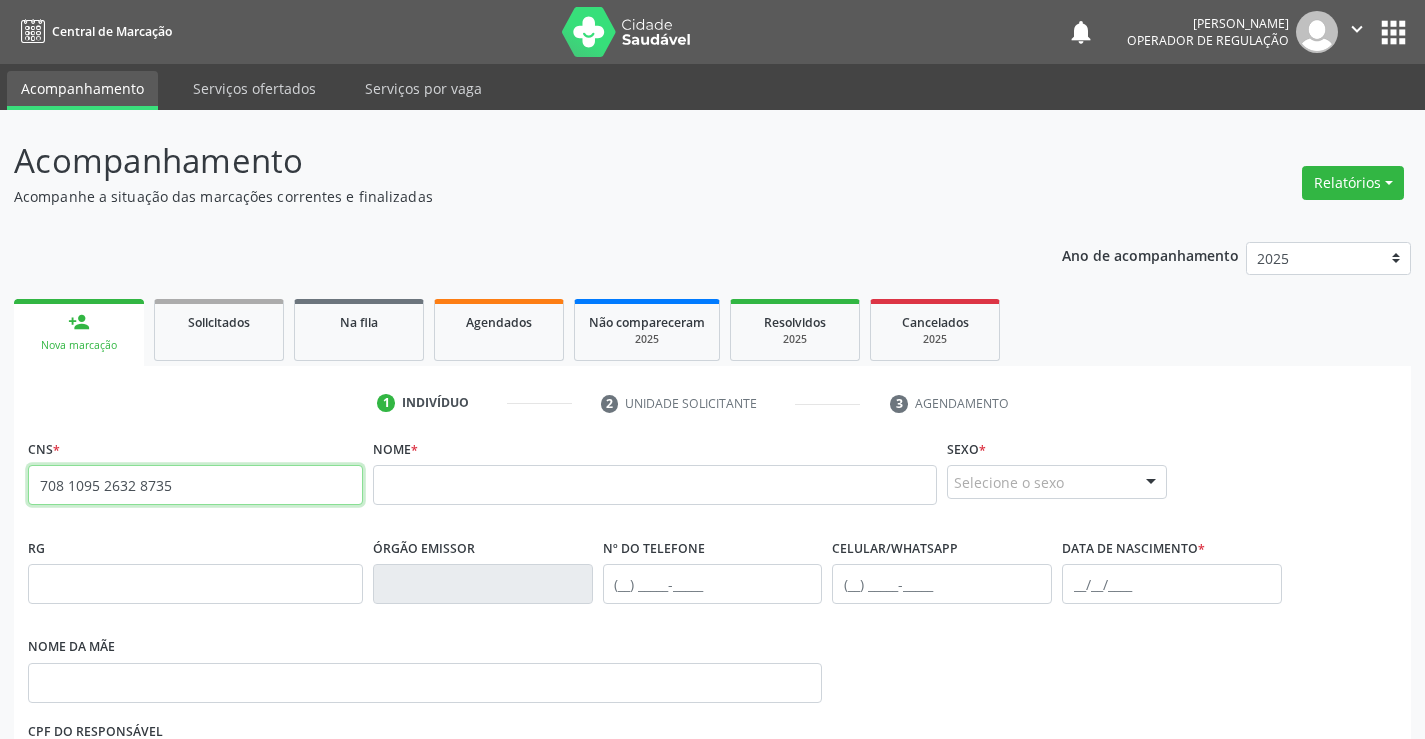 drag, startPoint x: 175, startPoint y: 485, endPoint x: 0, endPoint y: 498, distance: 175.4822 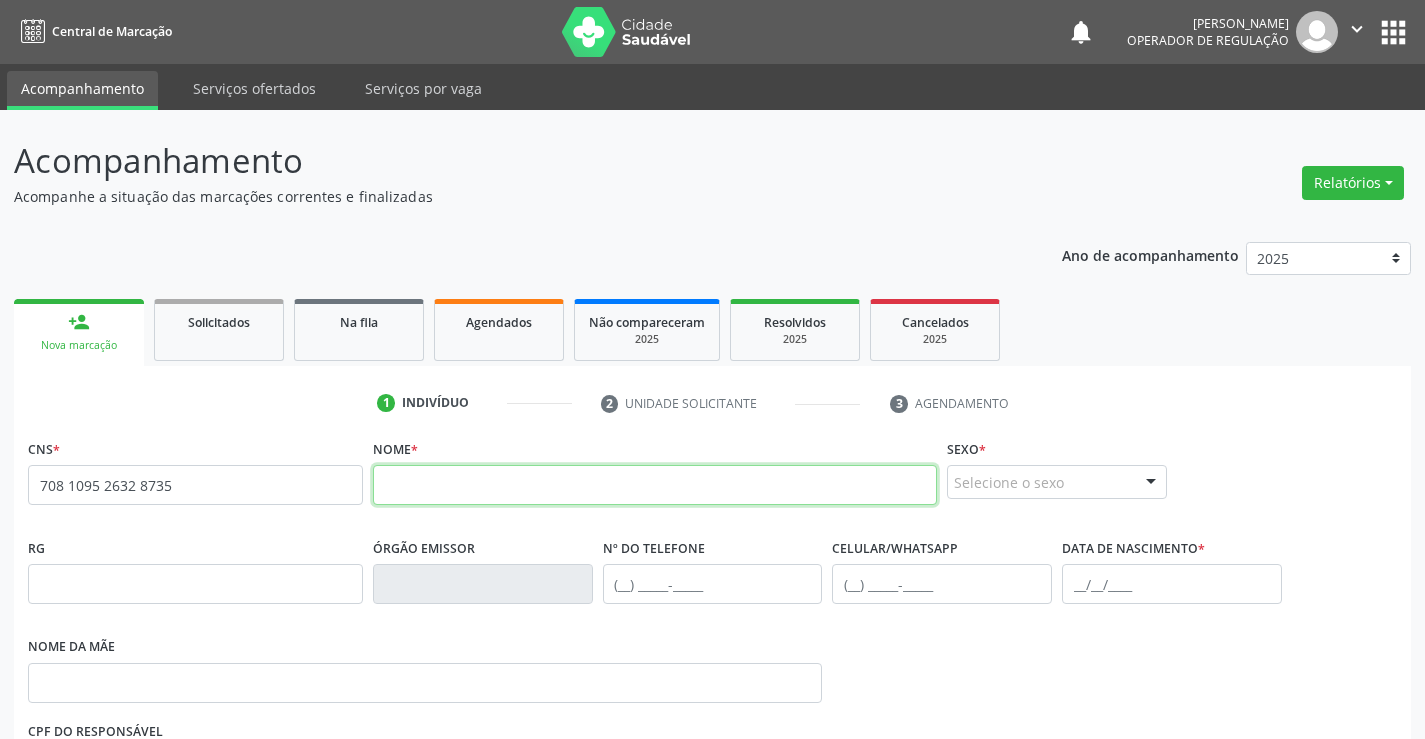 click at bounding box center [655, 485] 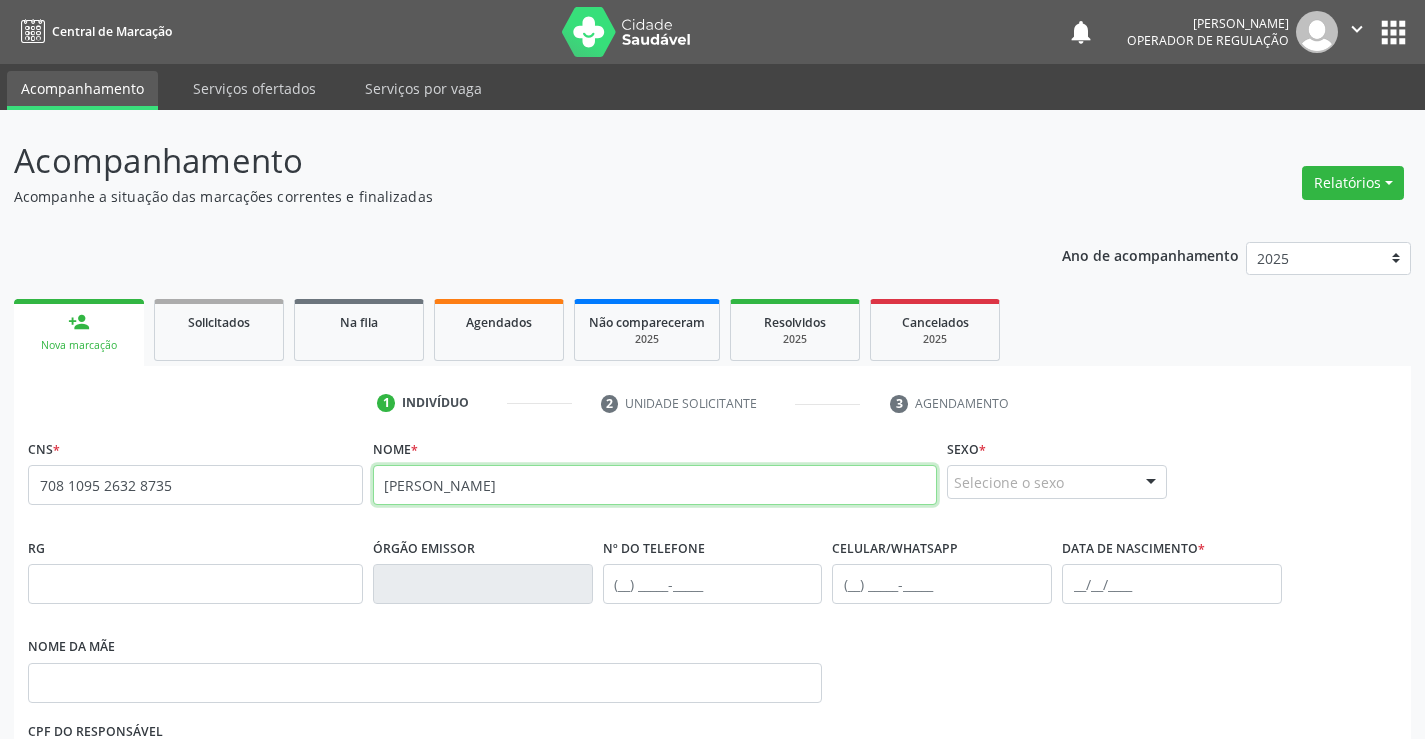 type on "MIRANDINA BATISTA DE MELO" 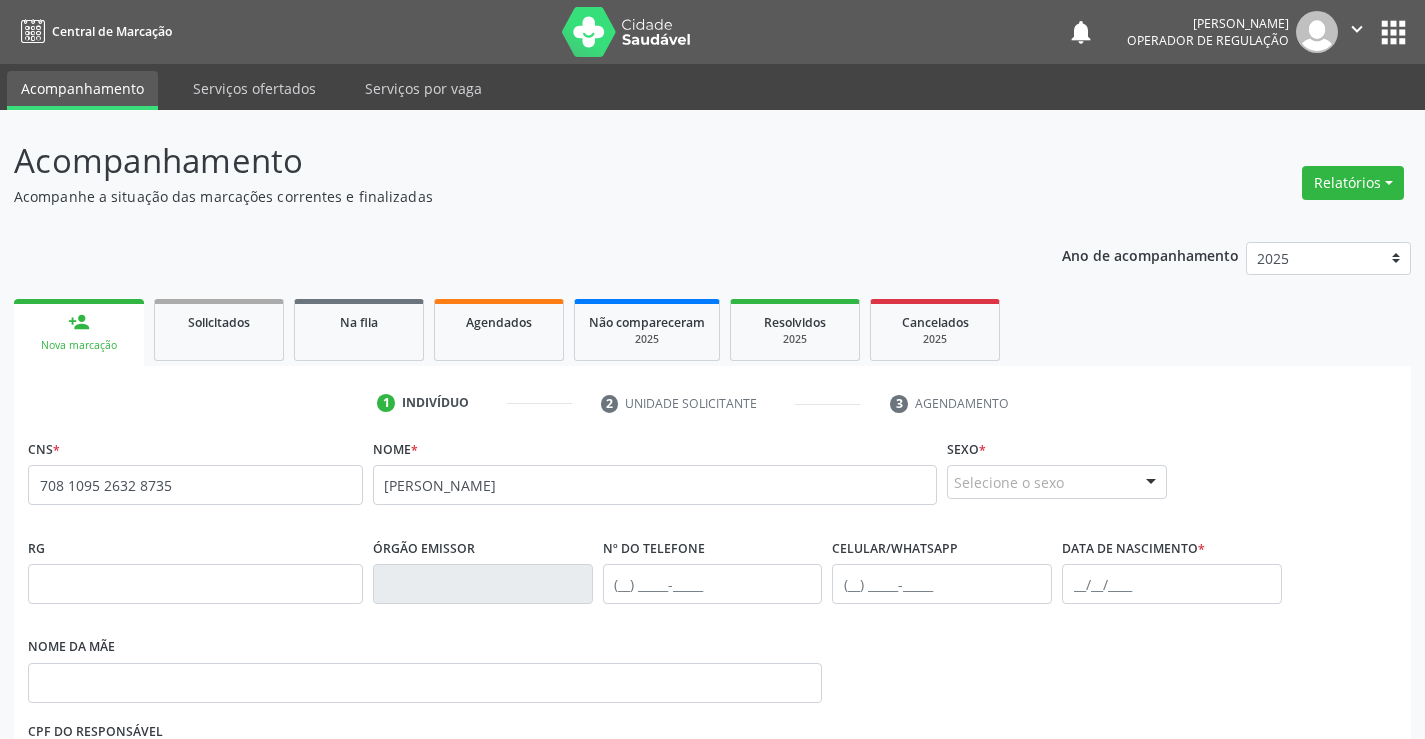 click on "Selecione o sexo" at bounding box center (1057, 482) 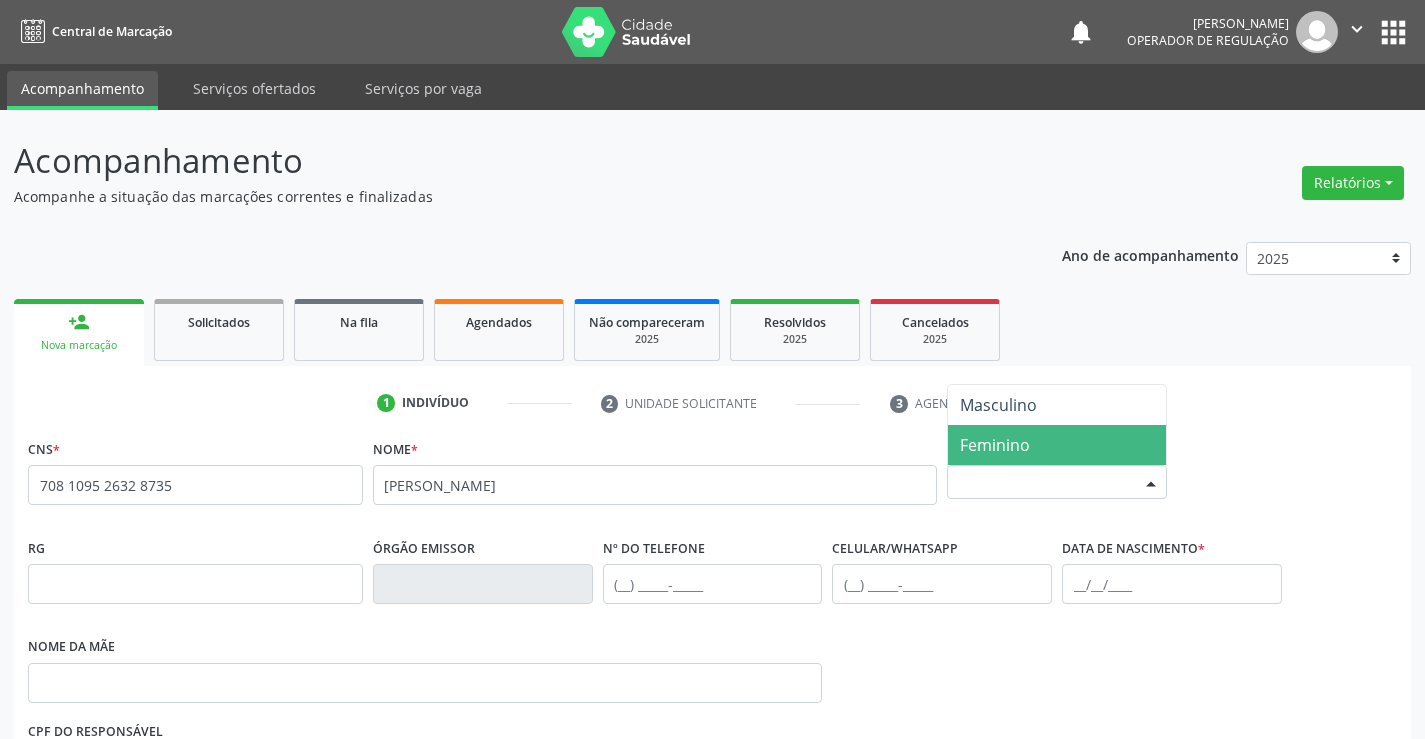 click on "Feminino" at bounding box center (995, 445) 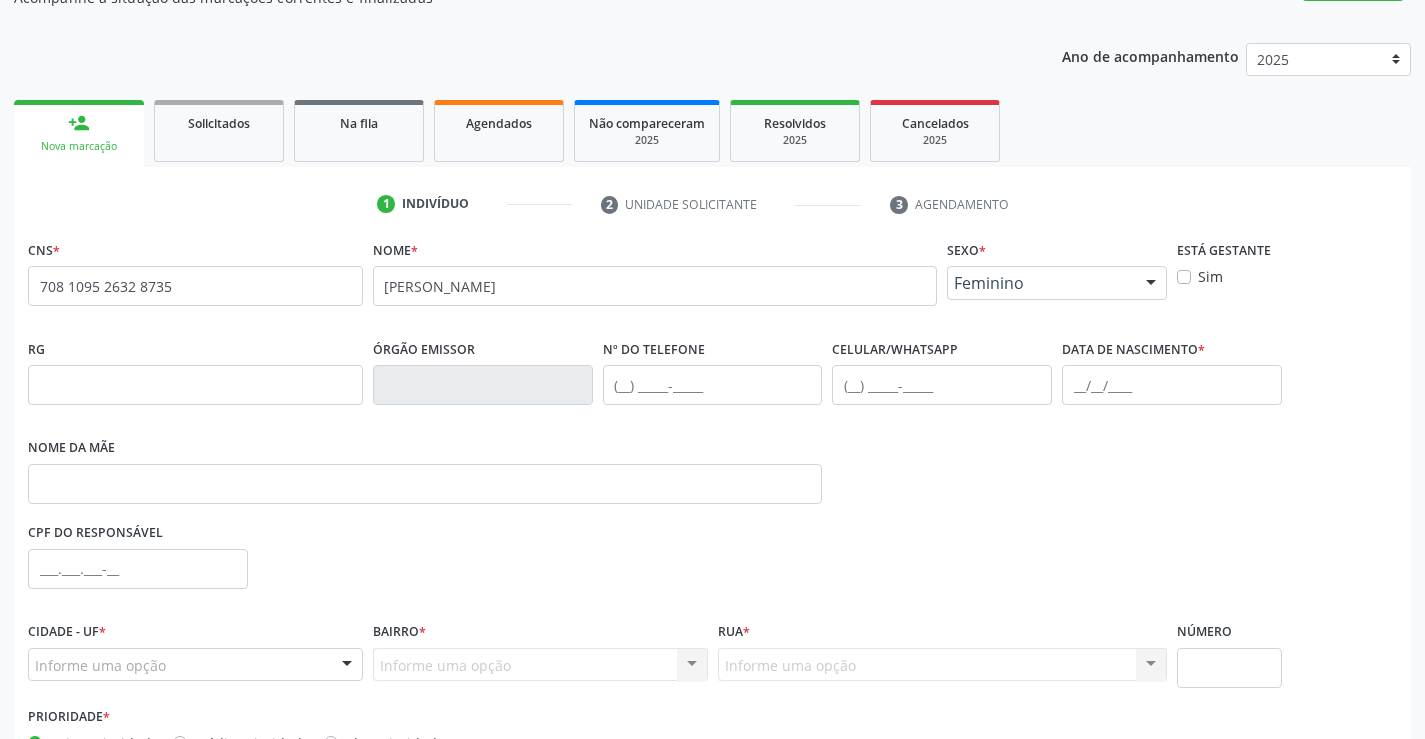 scroll, scrollTop: 200, scrollLeft: 0, axis: vertical 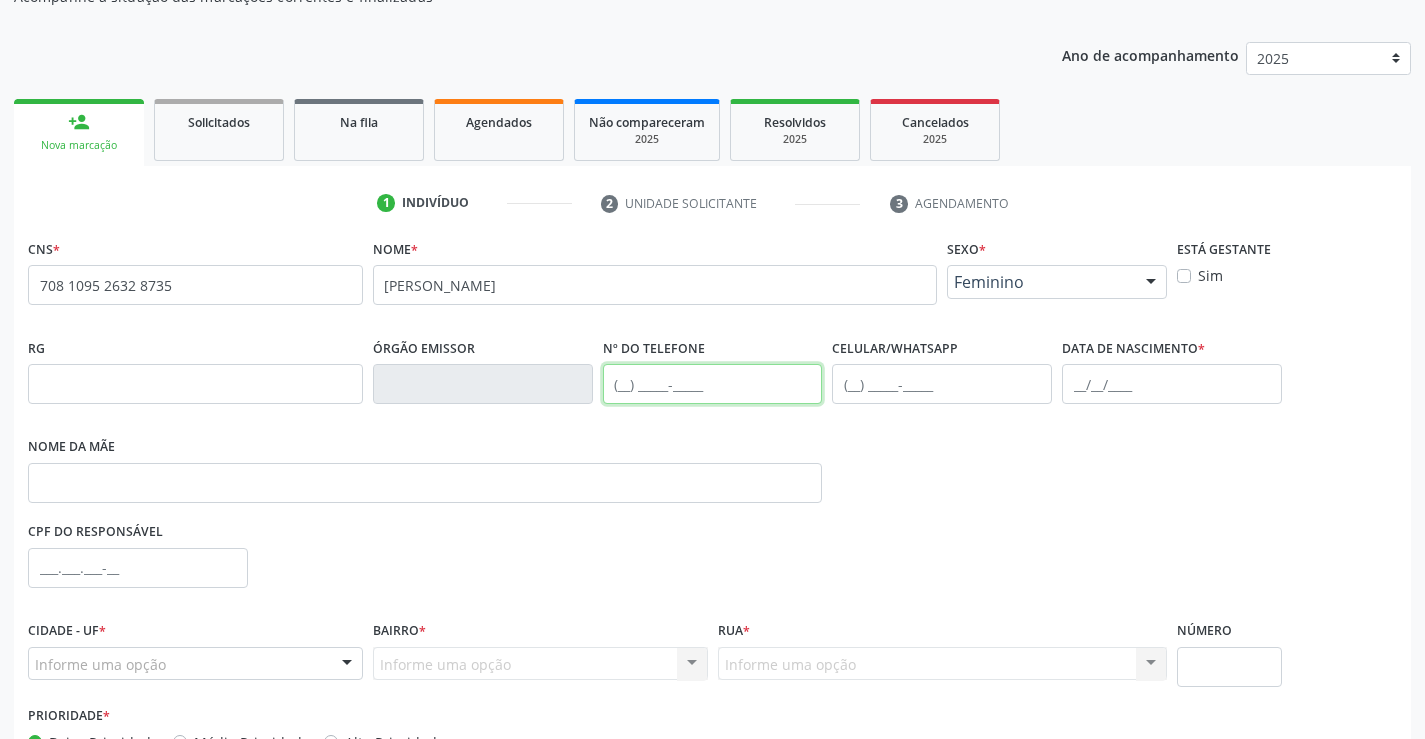click at bounding box center [713, 384] 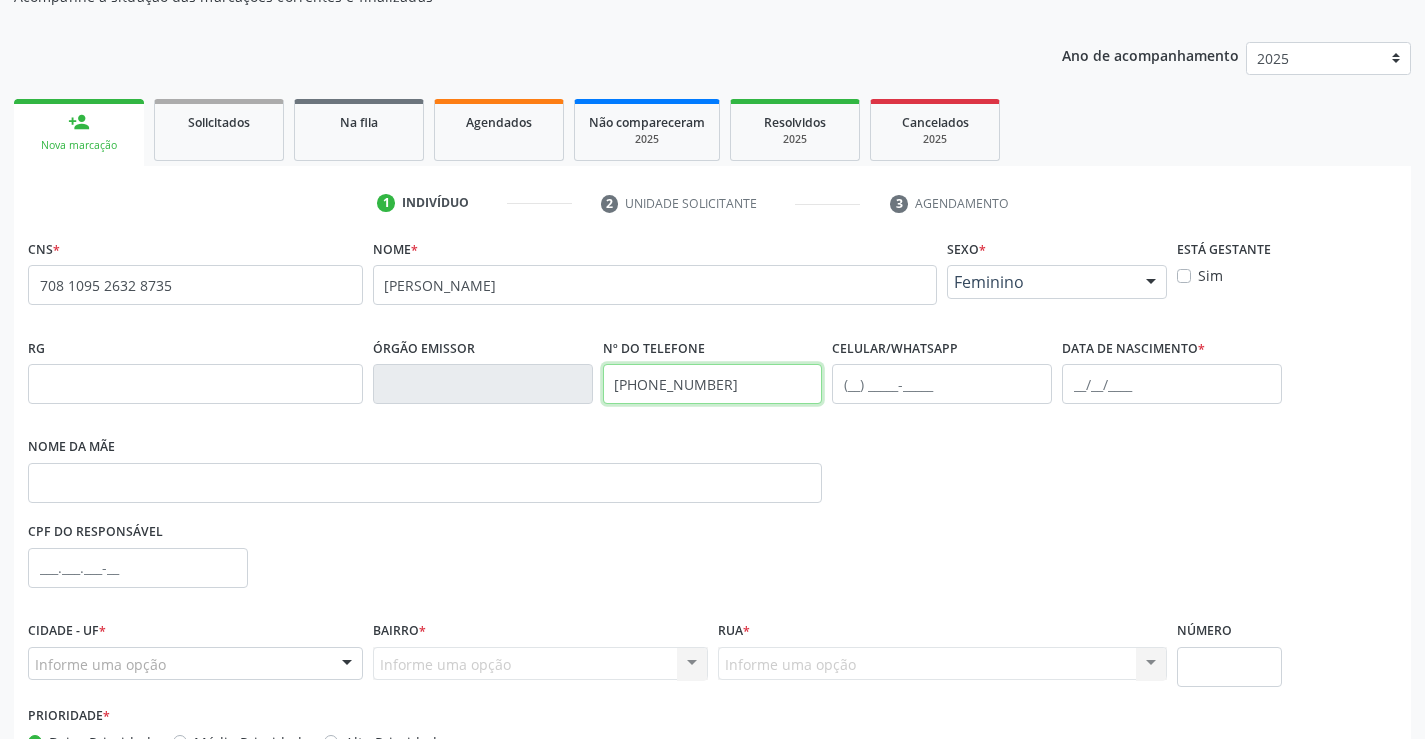 type on "(74) 98845-1934" 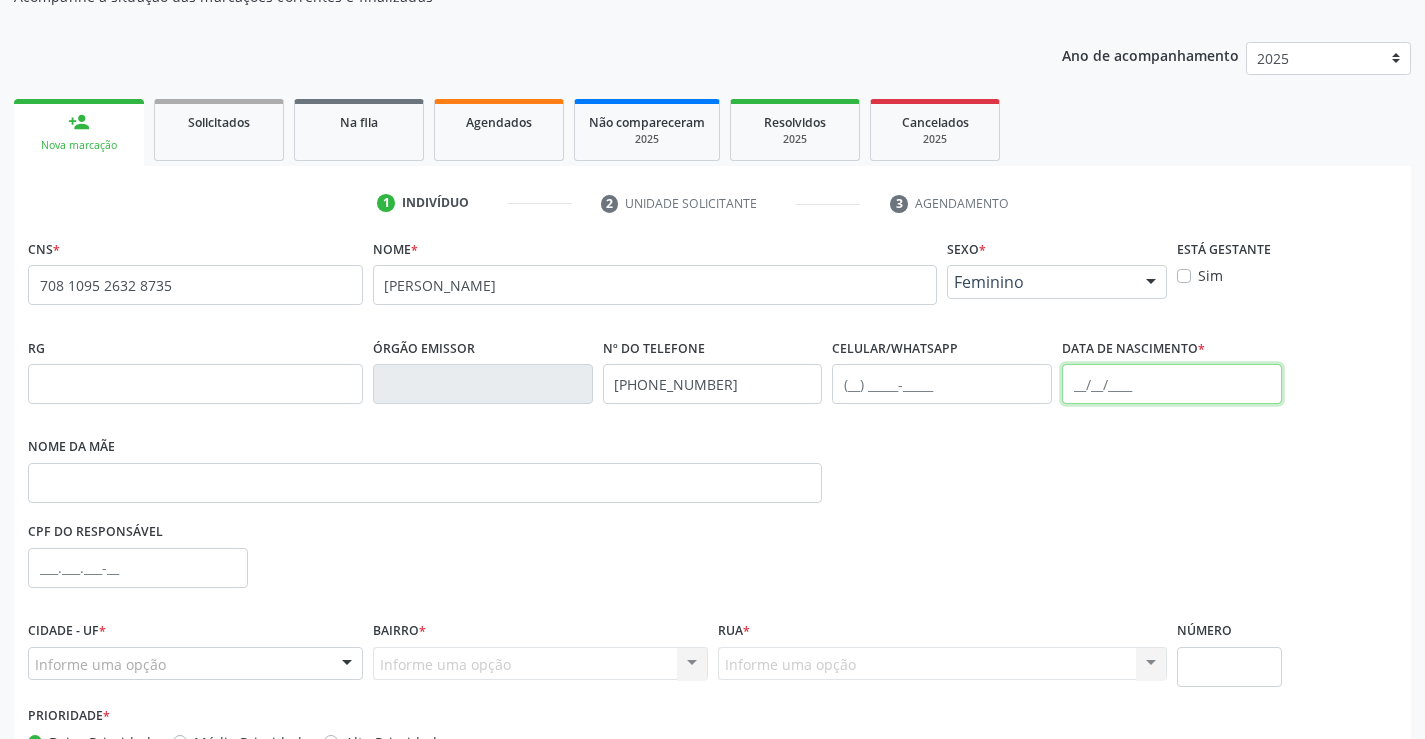 click at bounding box center (1172, 384) 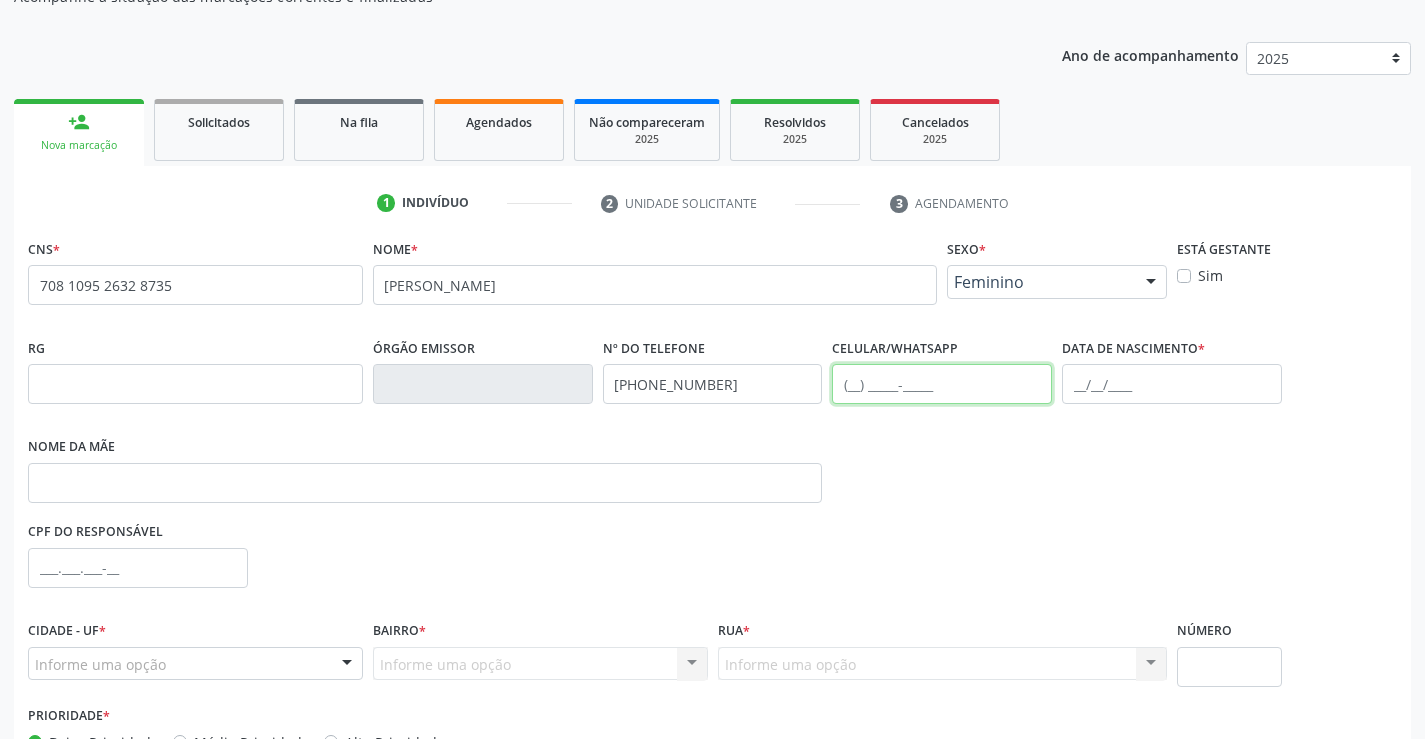 click at bounding box center [942, 384] 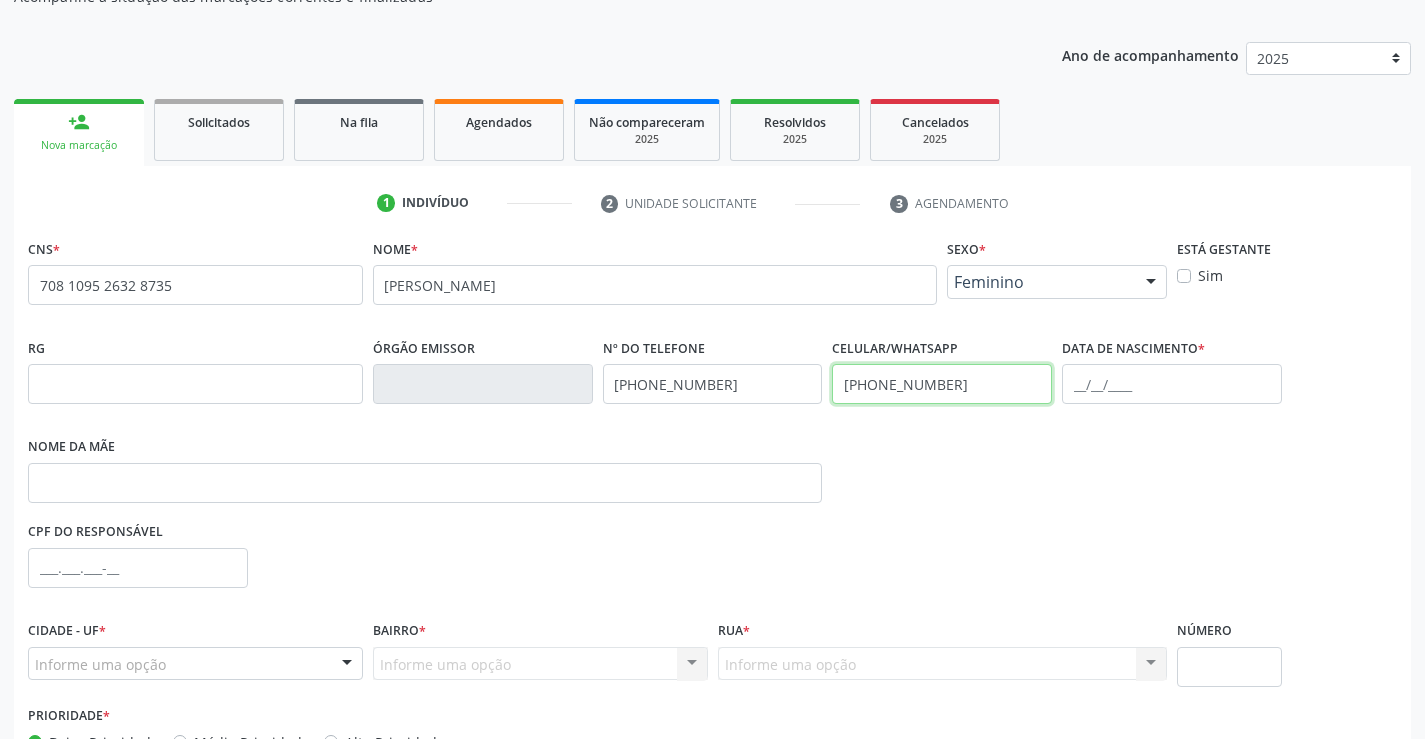 type on "(74) 99195-1340" 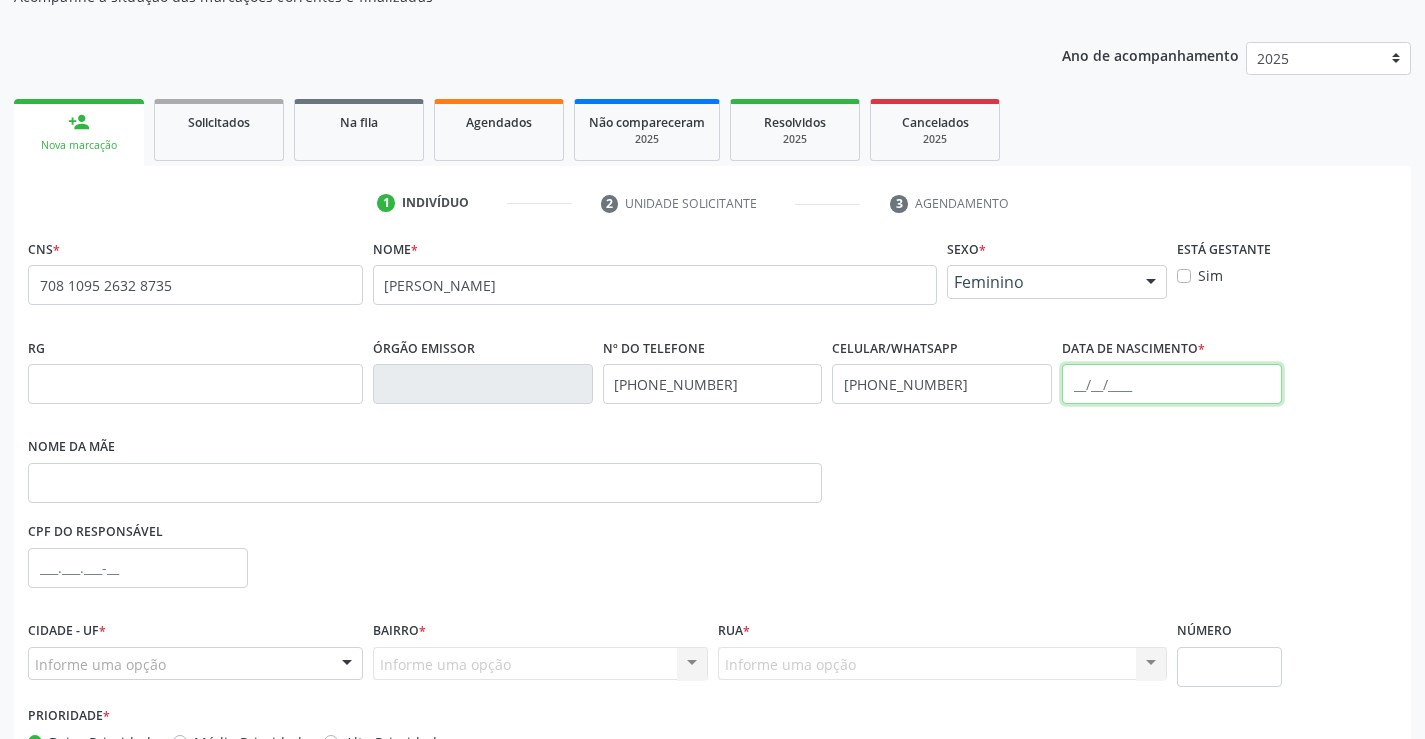 click at bounding box center (1172, 384) 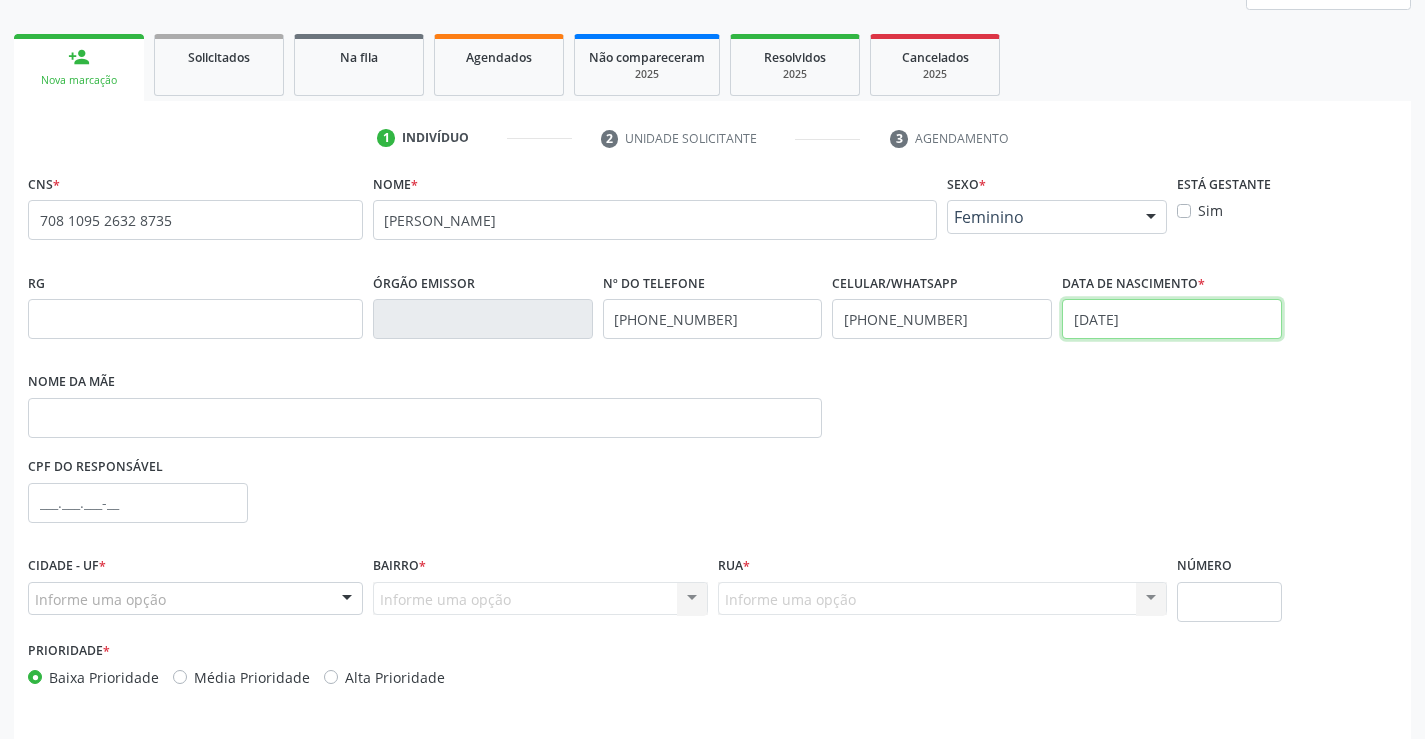 scroll, scrollTop: 331, scrollLeft: 0, axis: vertical 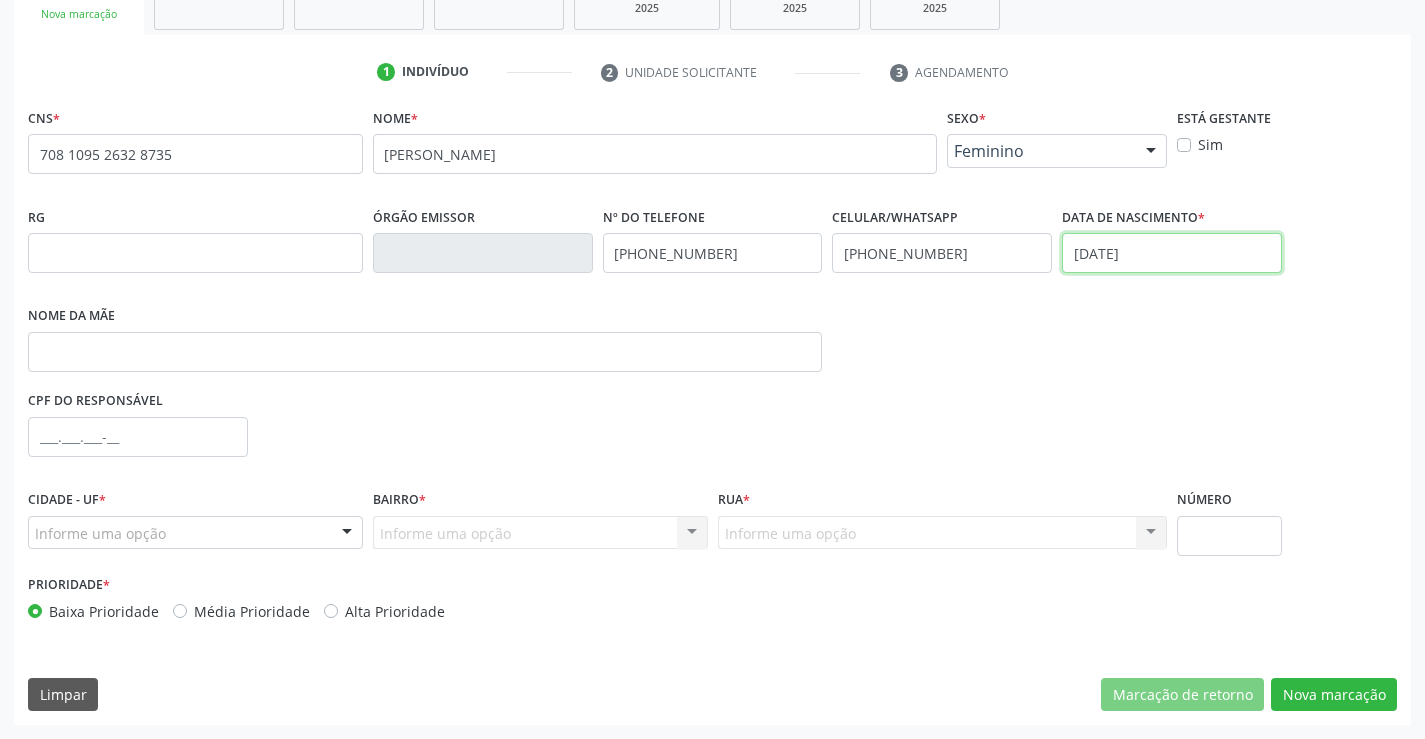 type on "12/08/1937" 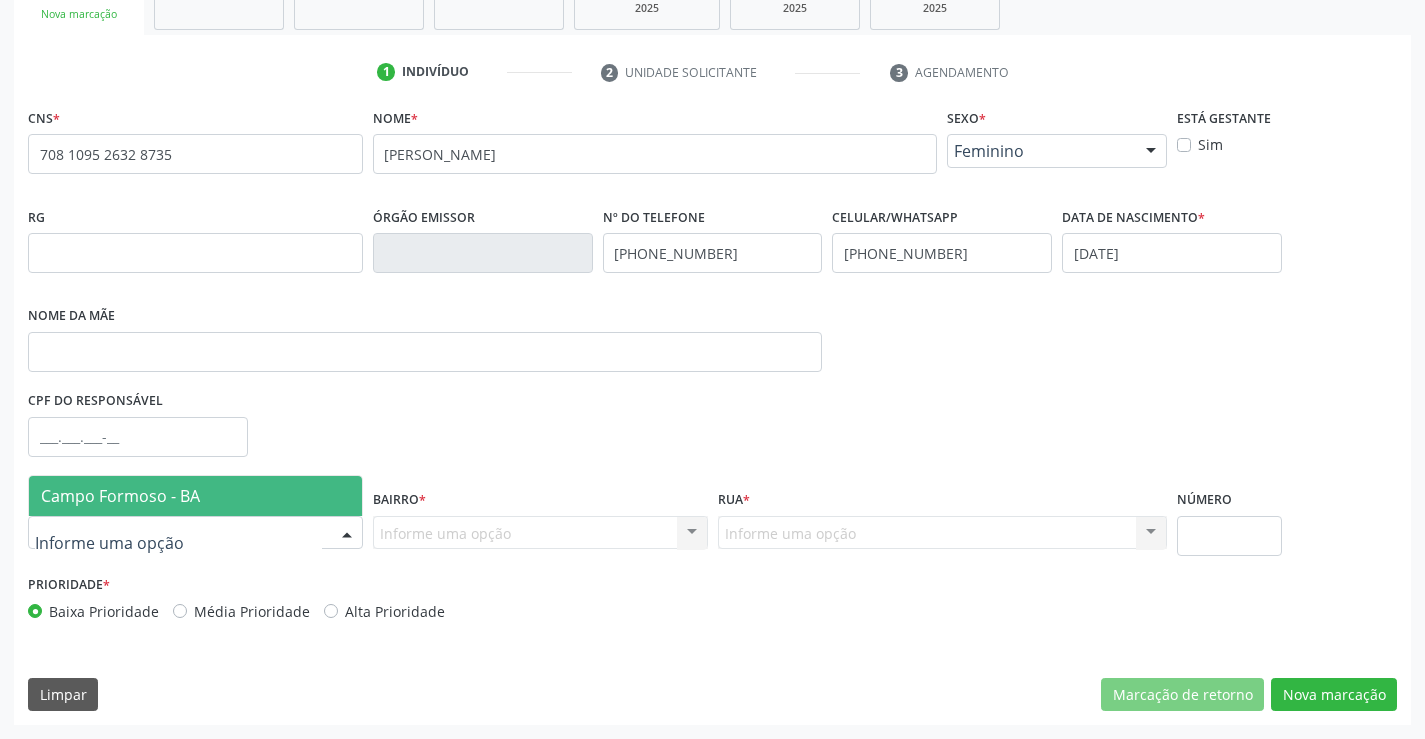 click at bounding box center (195, 533) 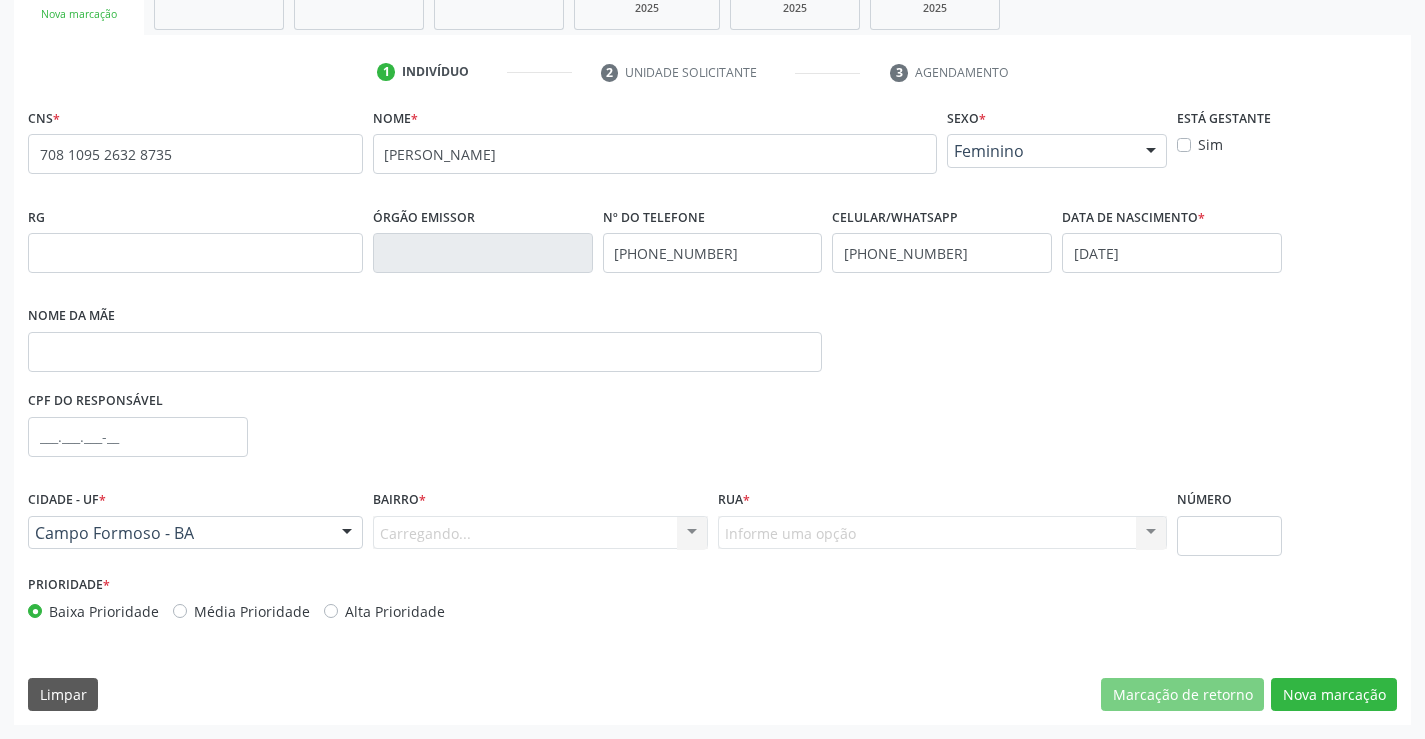 click on "Carregando...
Nenhum resultado encontrado para: "   "
Nenhuma opção encontrada. Digite para adicionar." at bounding box center [540, 533] 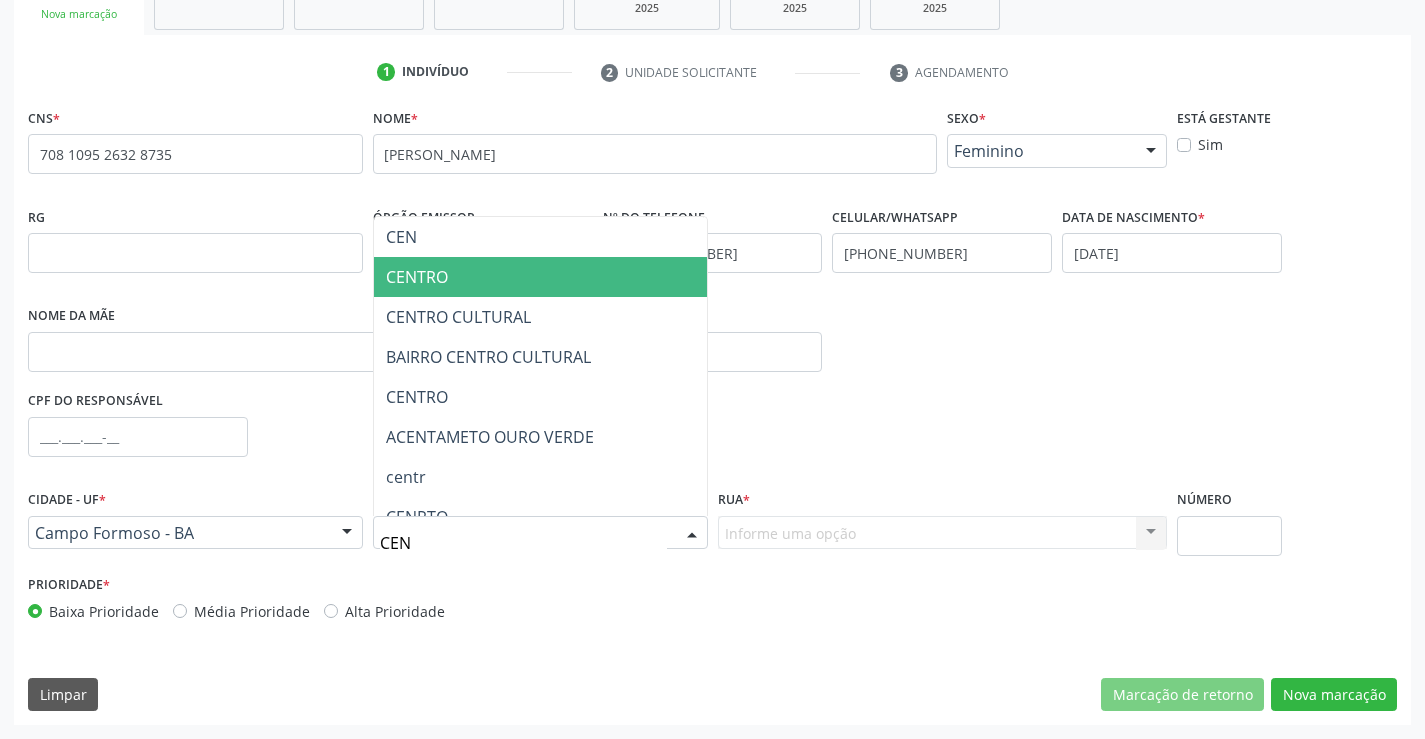 click on "CENTRO" at bounding box center (540, 277) 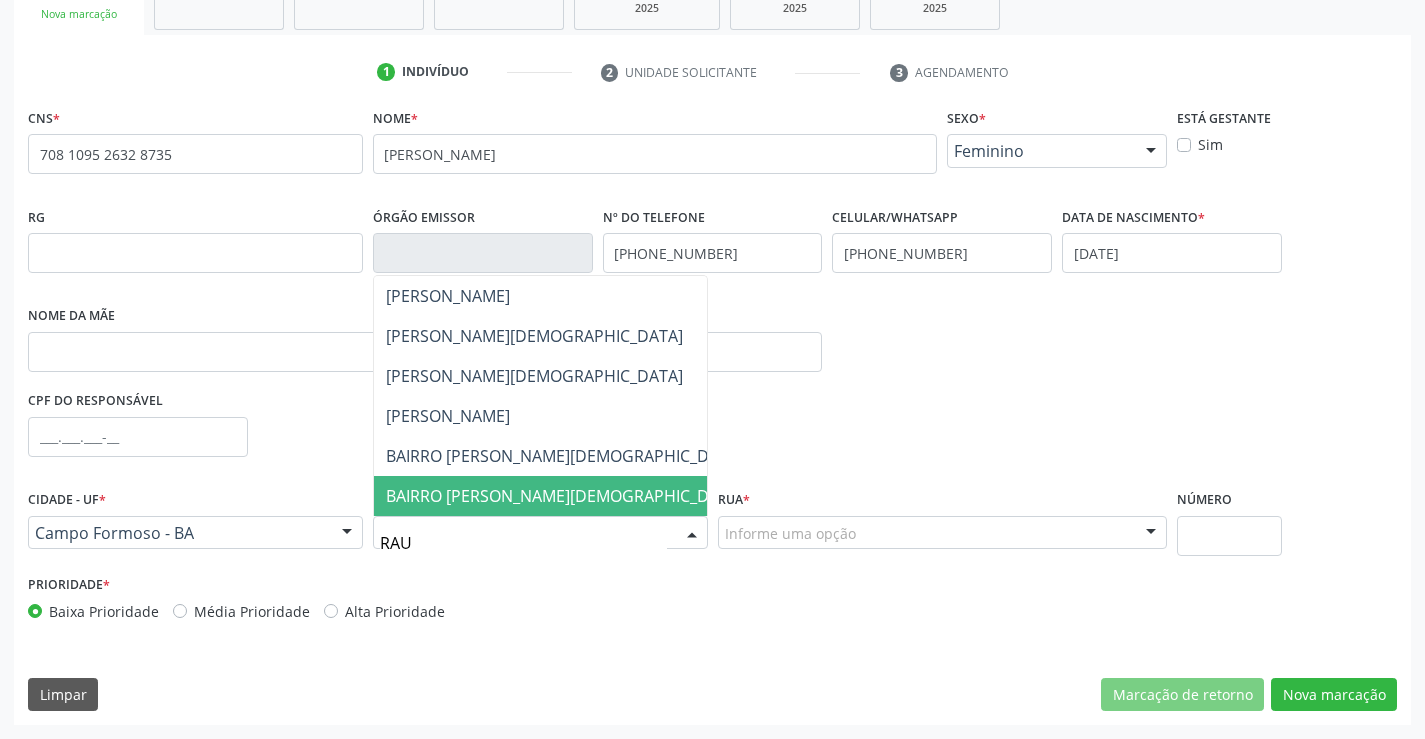 type on "RAUL" 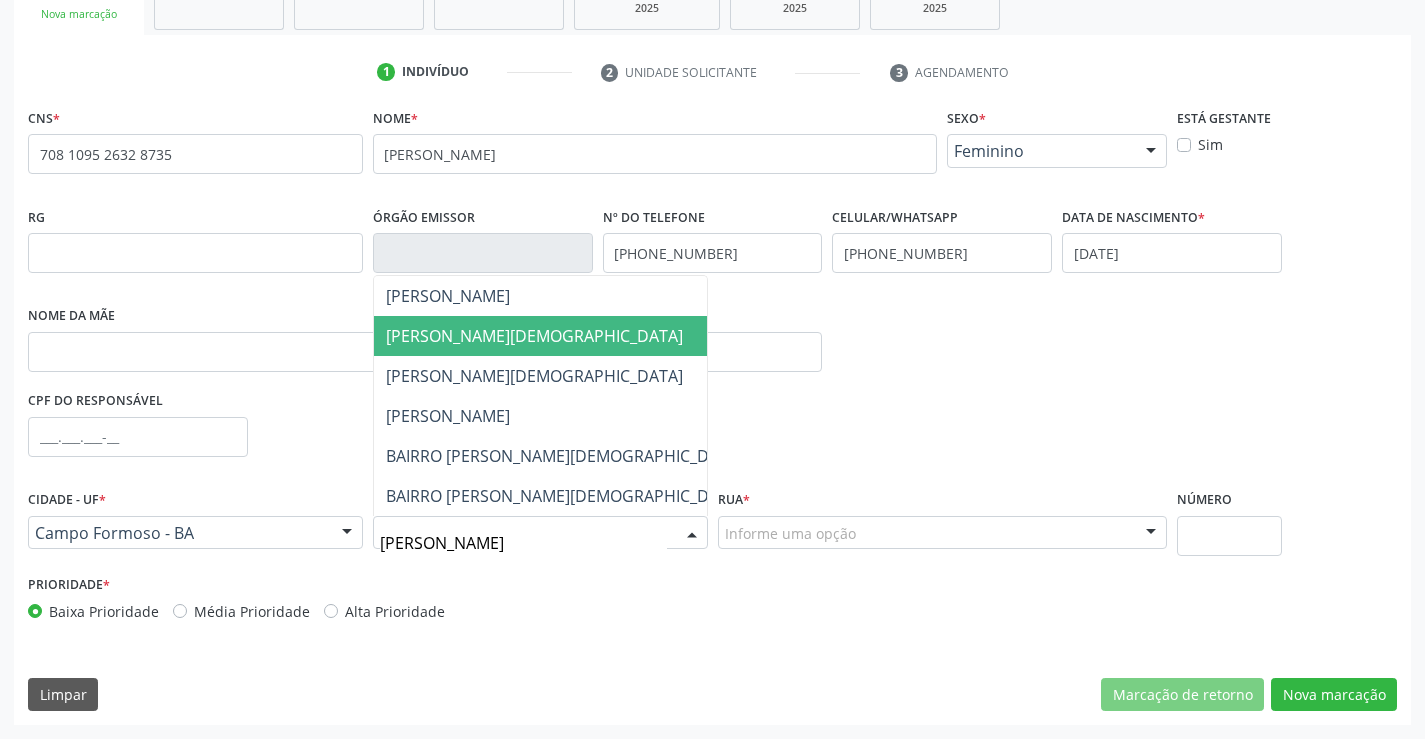 click on "RAULINDO SATURNINO" at bounding box center (564, 336) 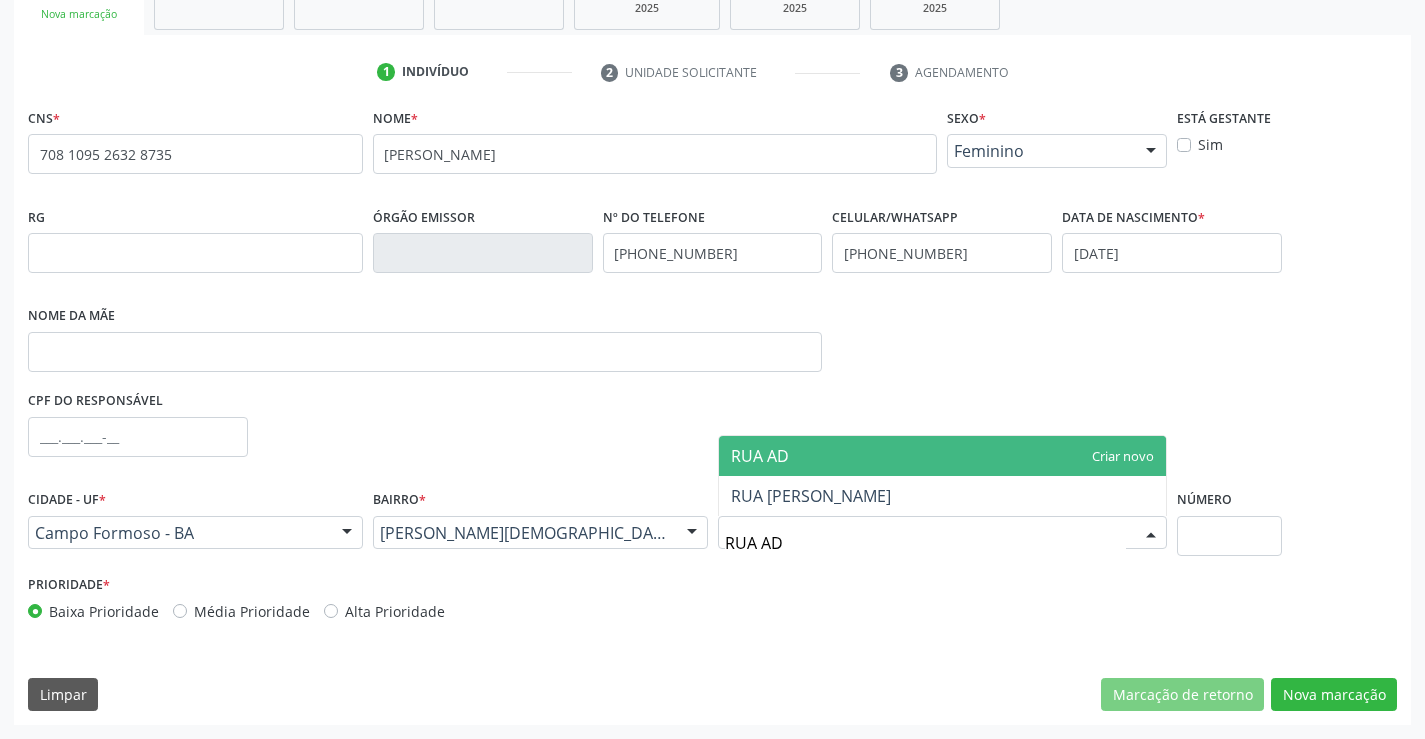 type on "RUA ADA" 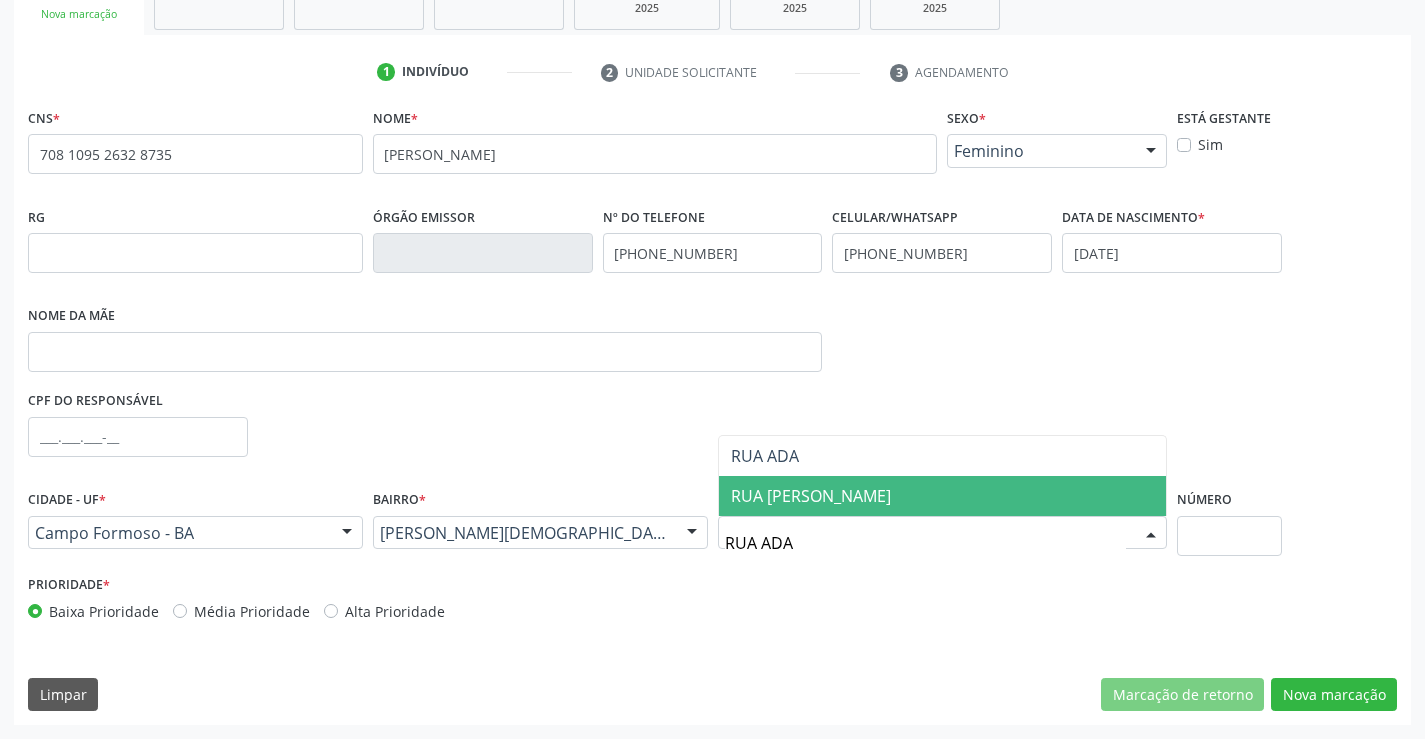 click on "RUA ADALTON BRUNO" at bounding box center [943, 496] 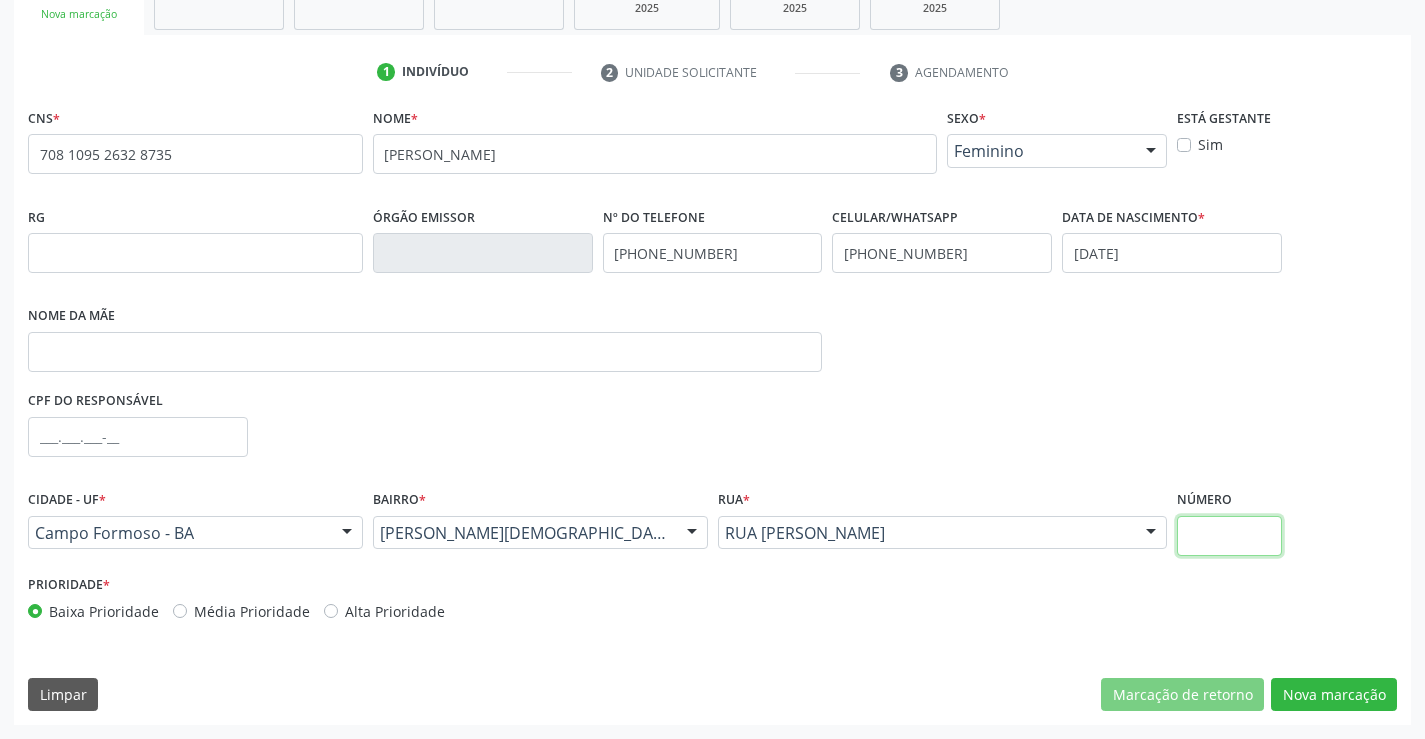 click at bounding box center (1229, 536) 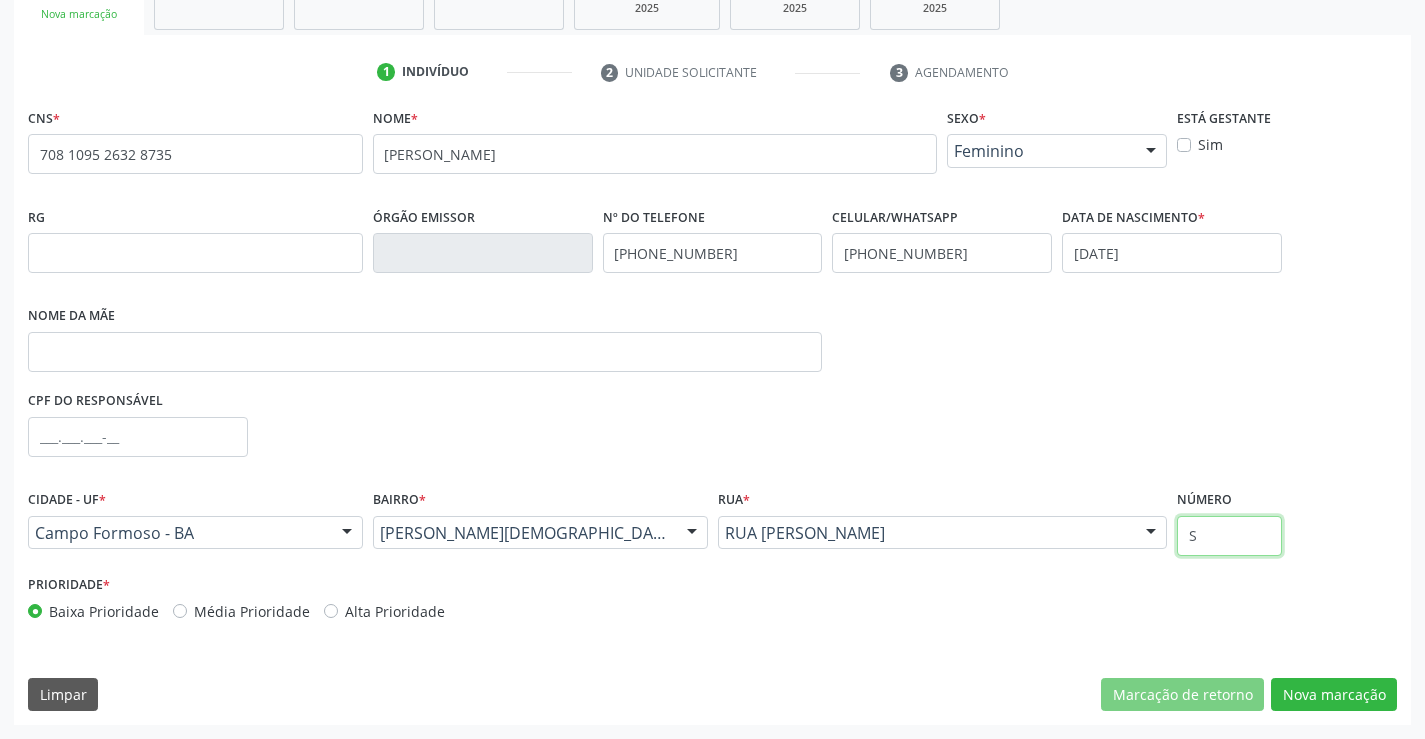 type 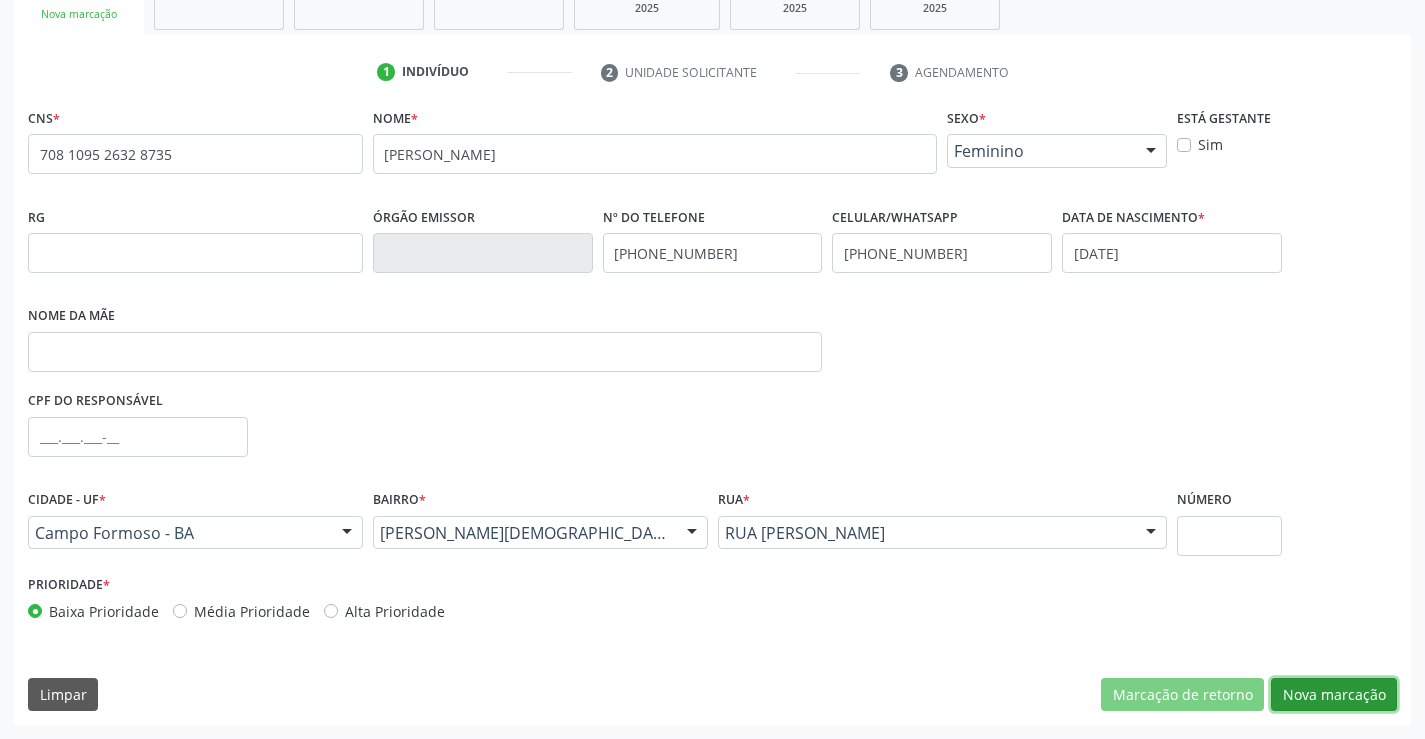 click on "Nova marcação" at bounding box center [1334, 695] 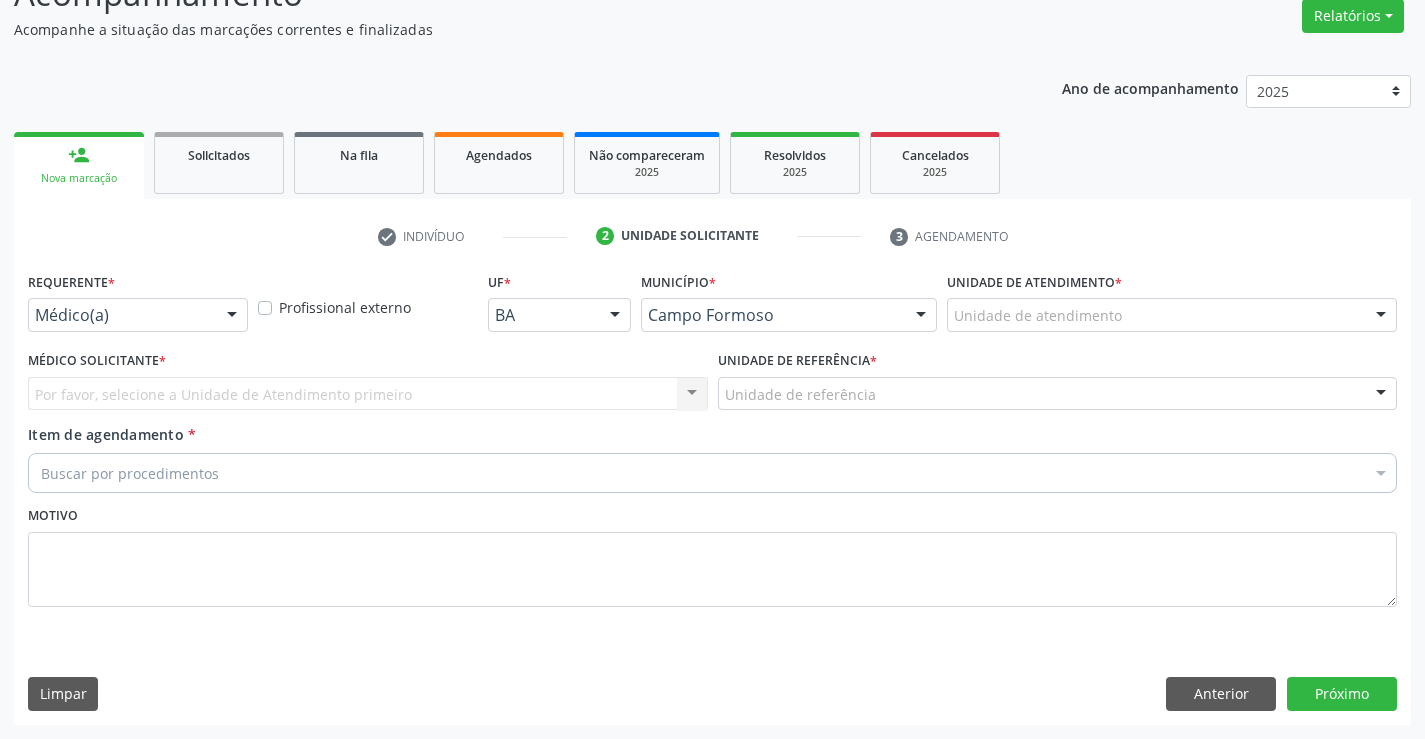 scroll, scrollTop: 167, scrollLeft: 0, axis: vertical 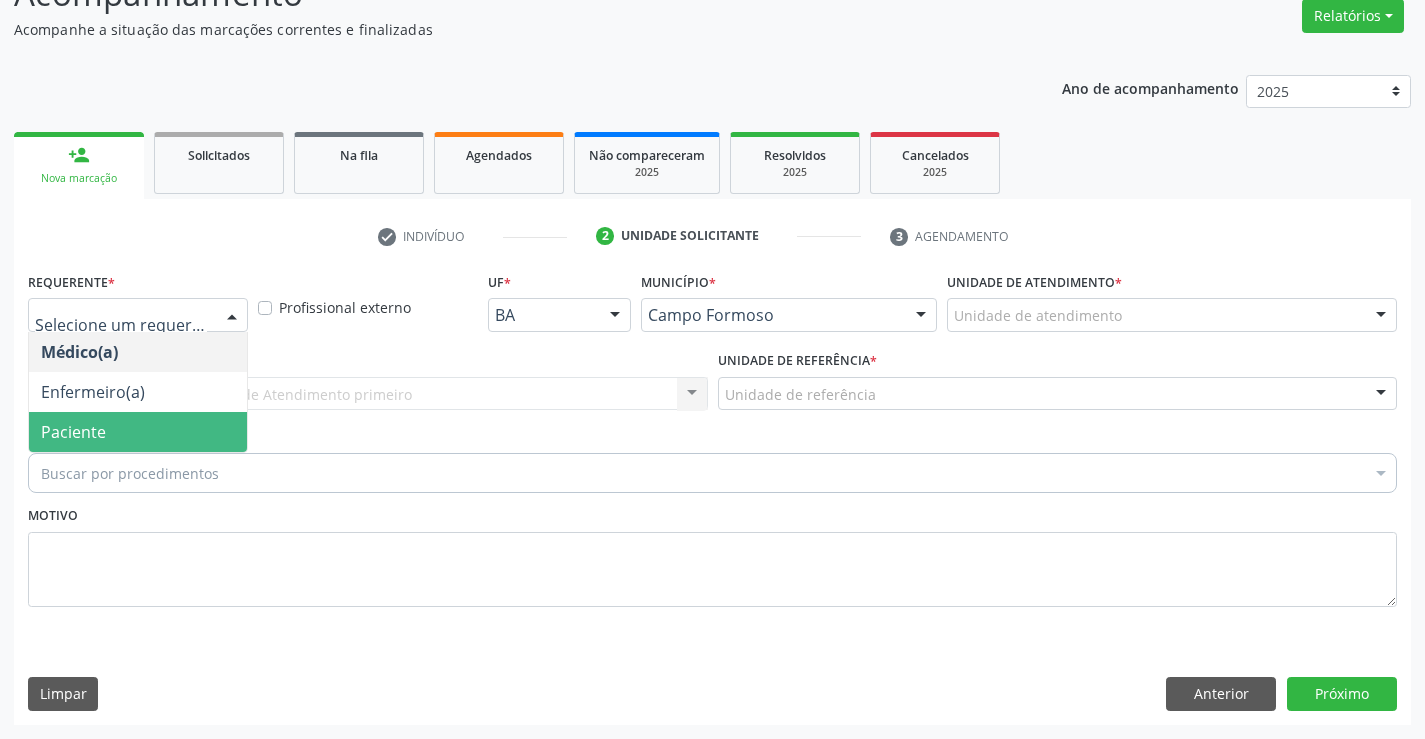 click on "Paciente" at bounding box center [138, 432] 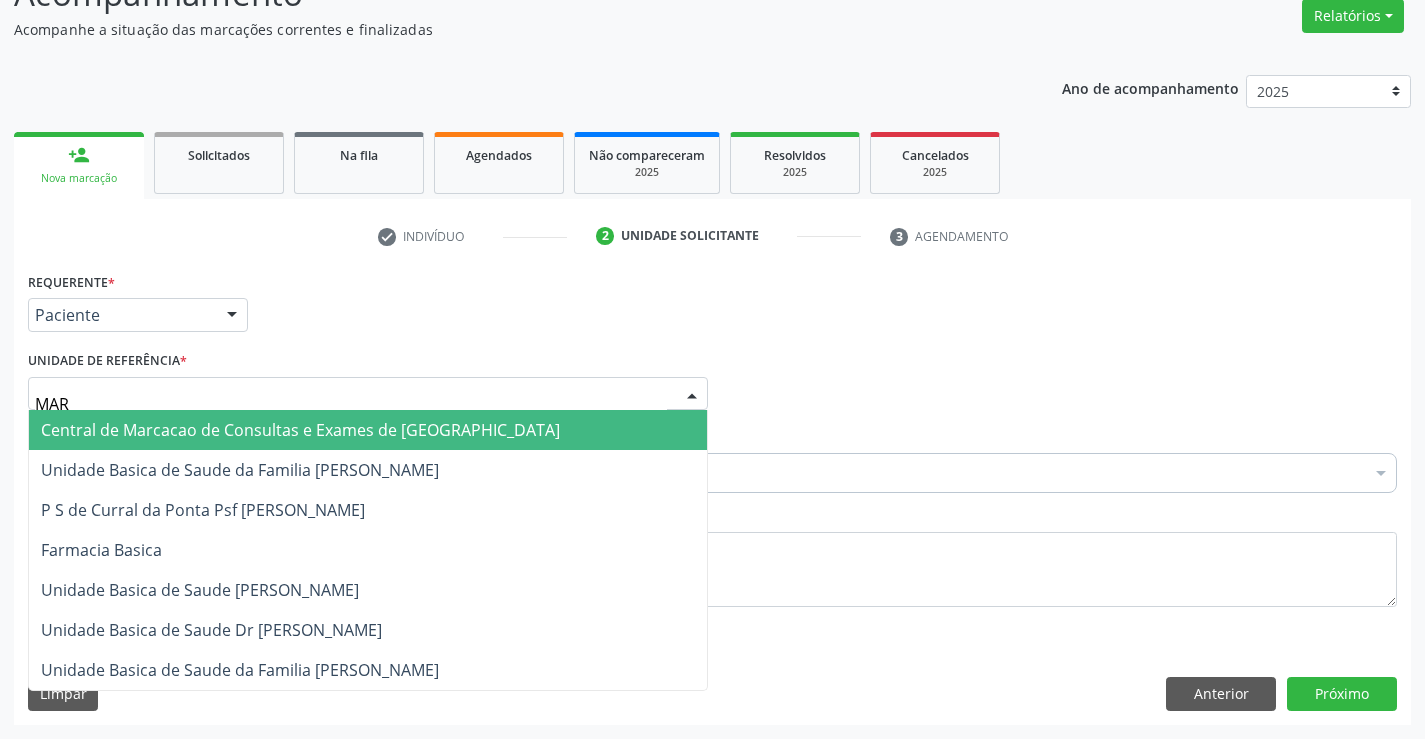 type on "MARI" 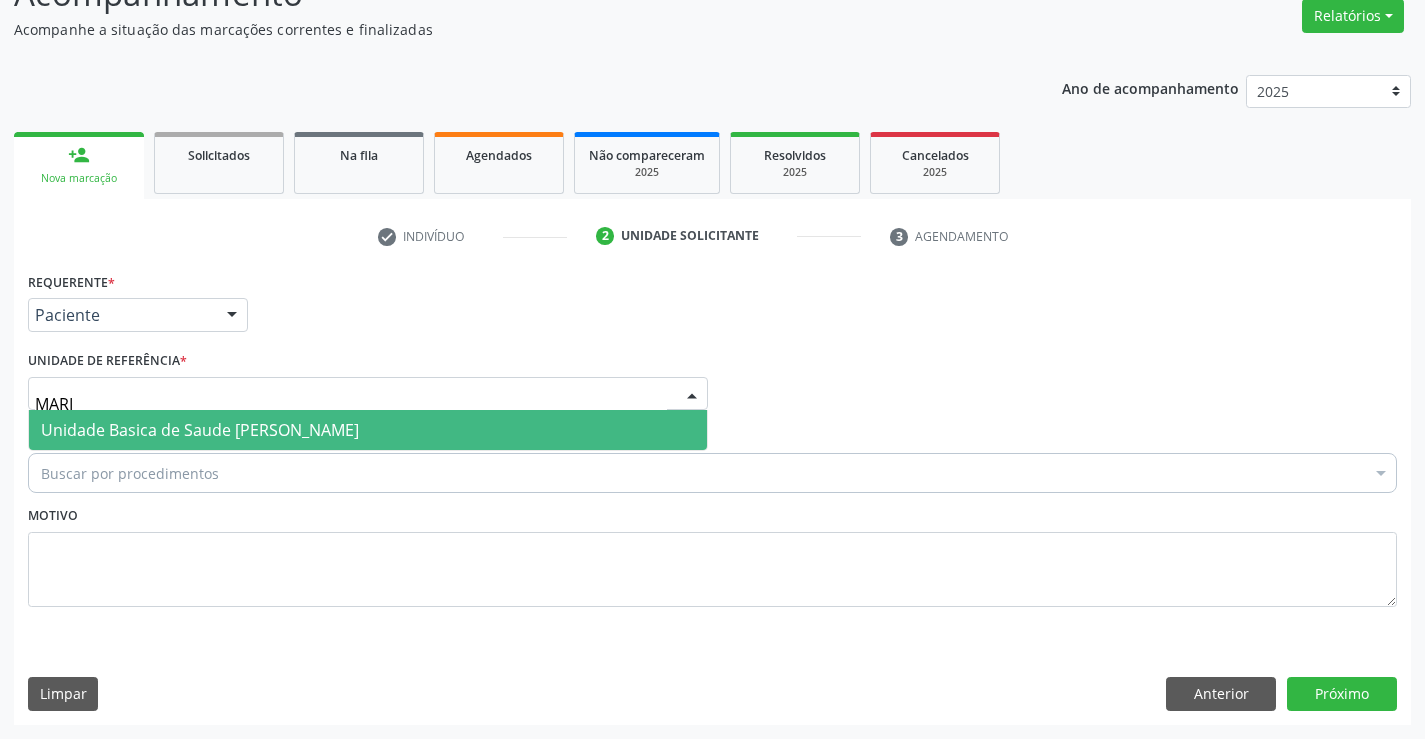click on "Unidade Basica de Saude [PERSON_NAME]" at bounding box center [200, 430] 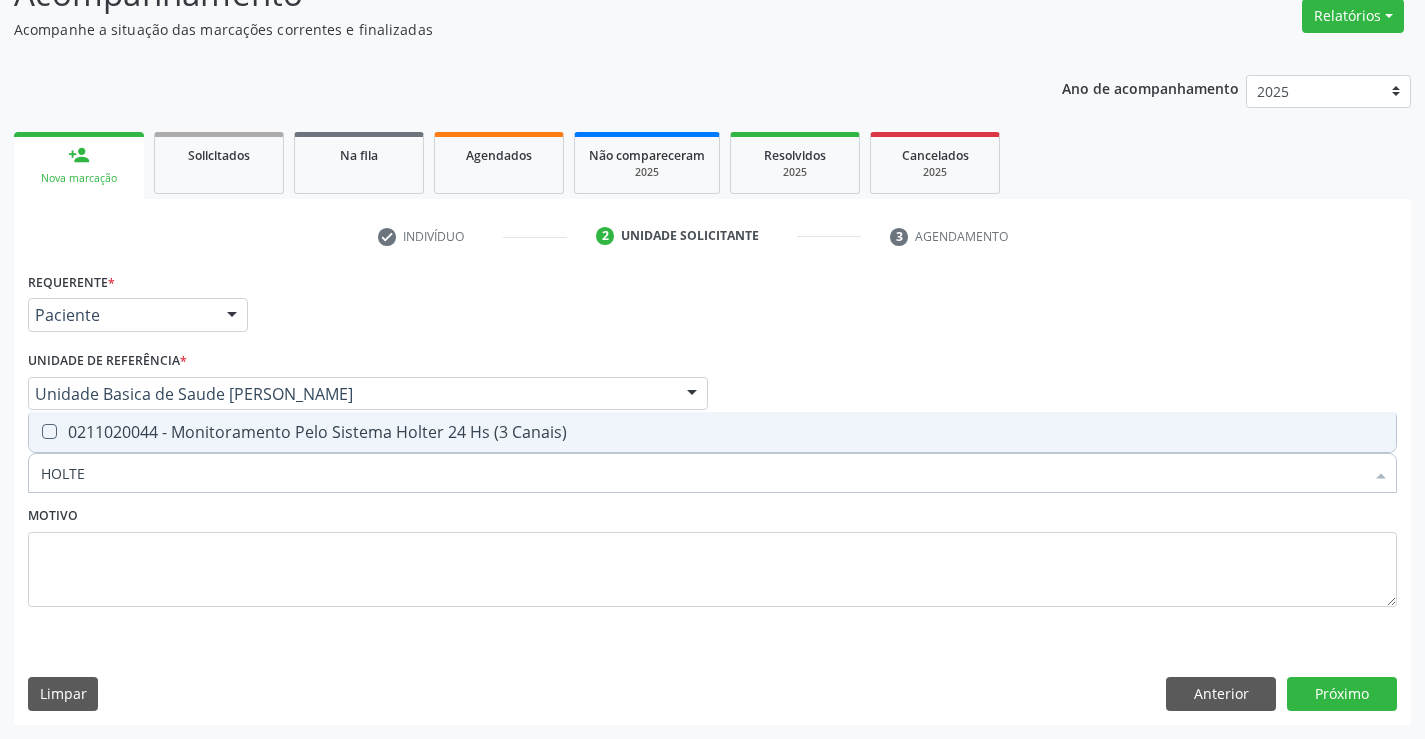 type on "HOLTER" 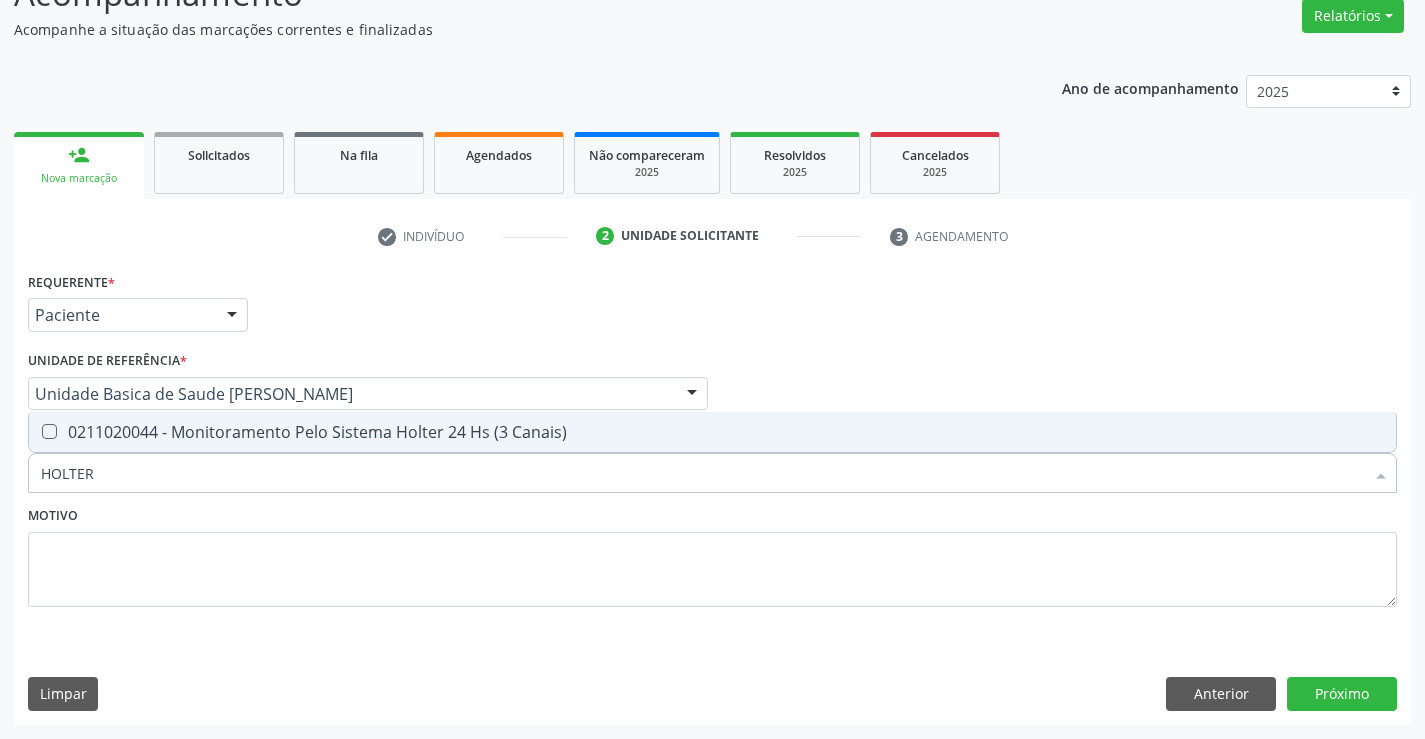 click on "0211020044 - Monitoramento Pelo Sistema Holter 24 Hs (3 Canais)" at bounding box center (712, 432) 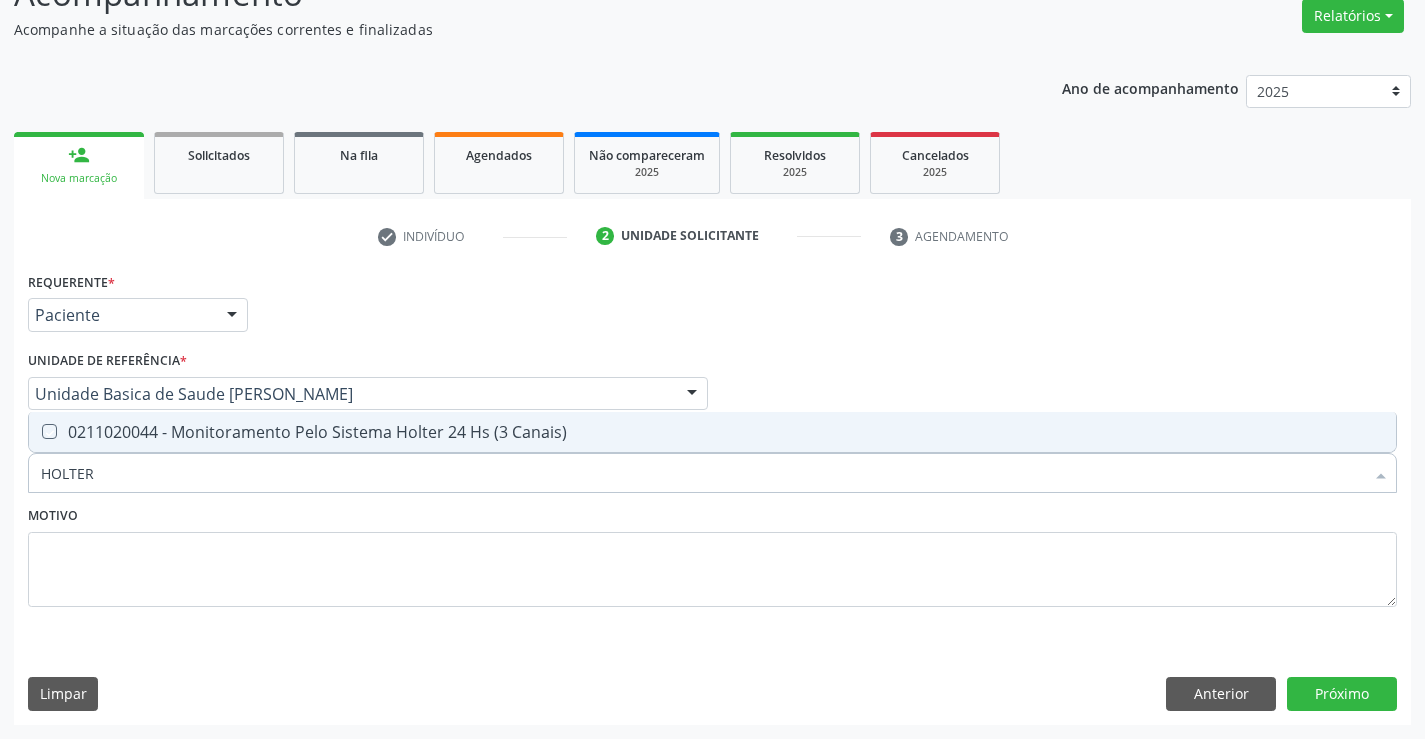 checkbox on "true" 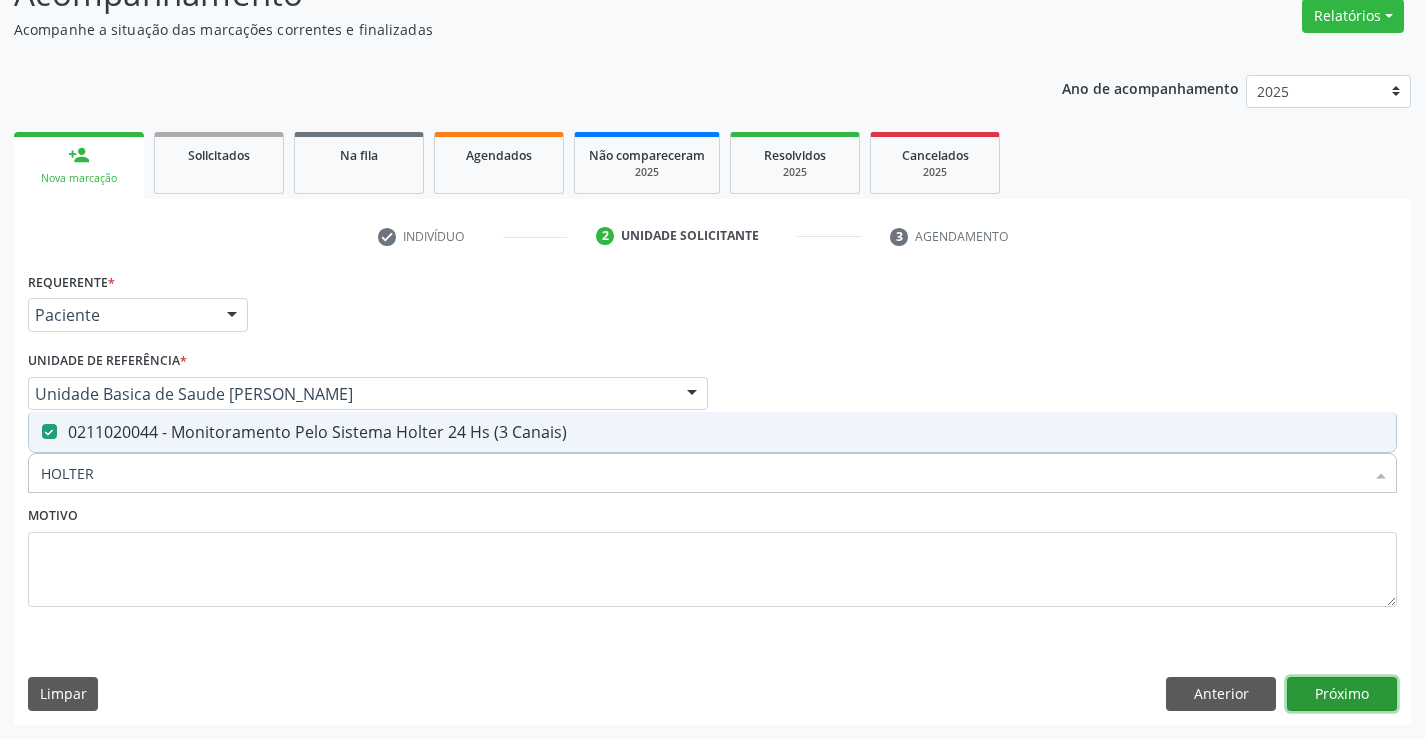 click on "Próximo" at bounding box center [1342, 694] 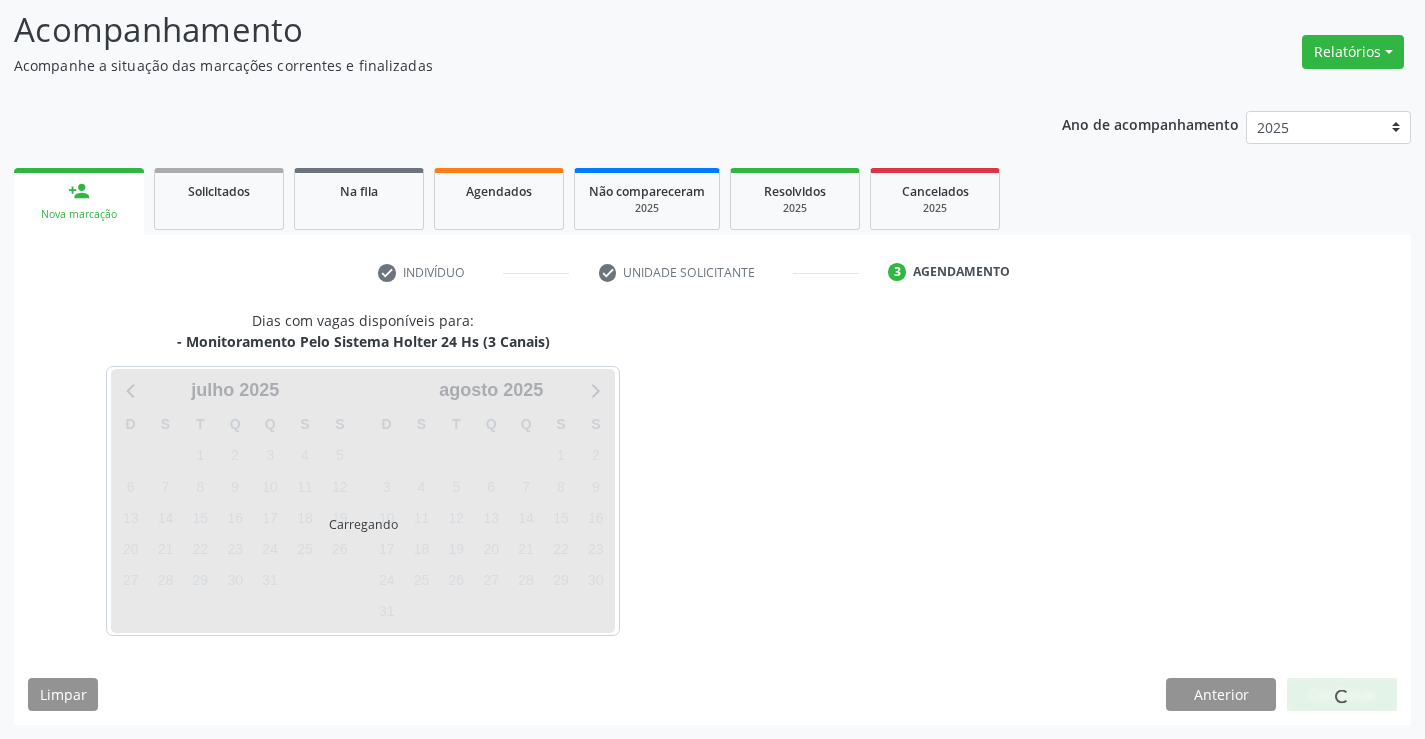 scroll, scrollTop: 167, scrollLeft: 0, axis: vertical 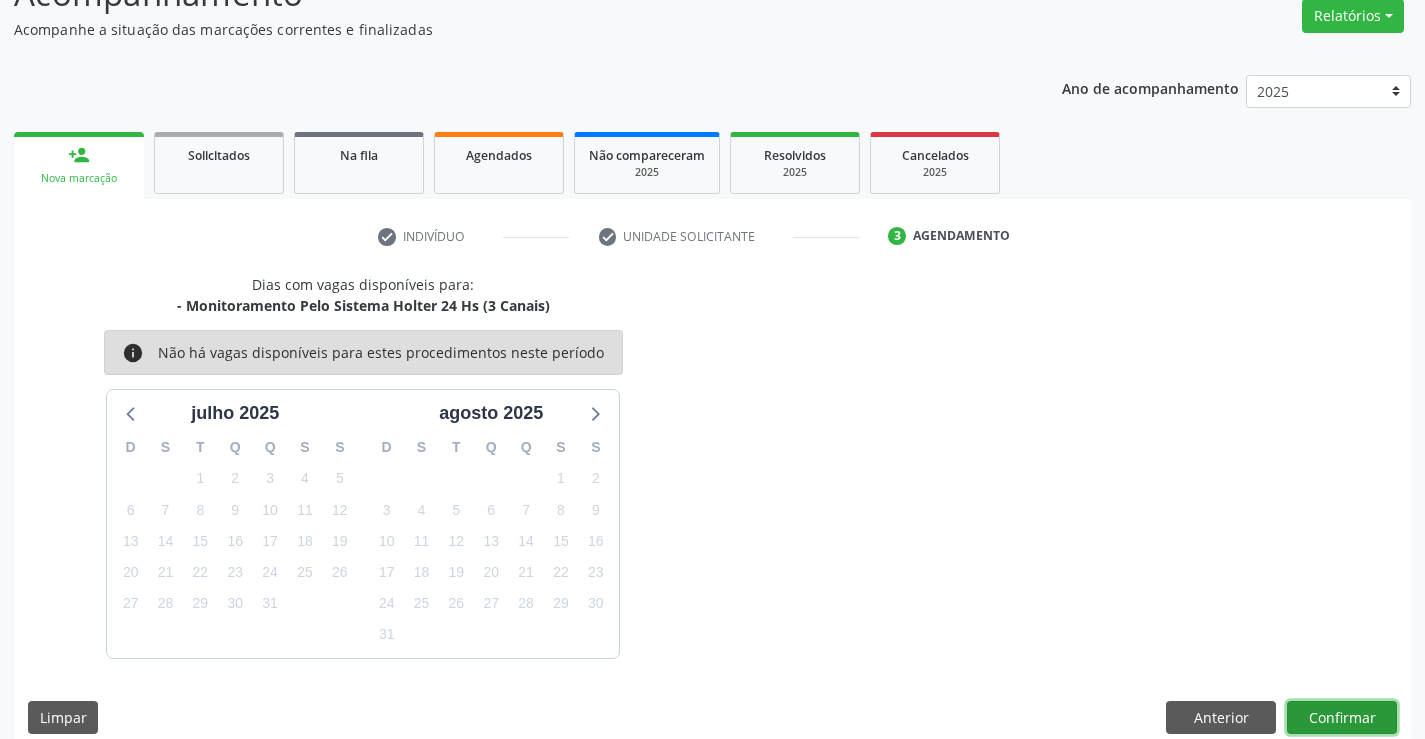 click on "Confirmar" at bounding box center (1342, 718) 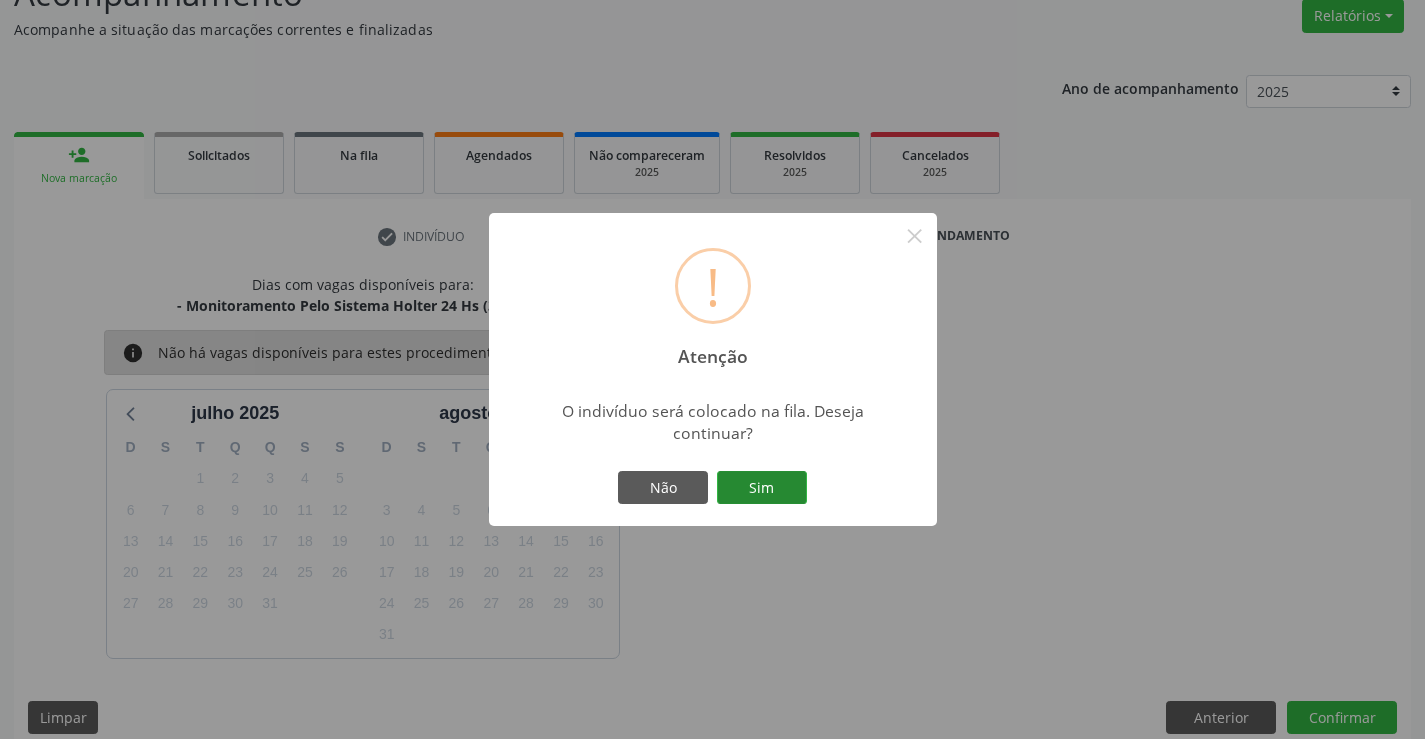 click on "Sim" at bounding box center [762, 488] 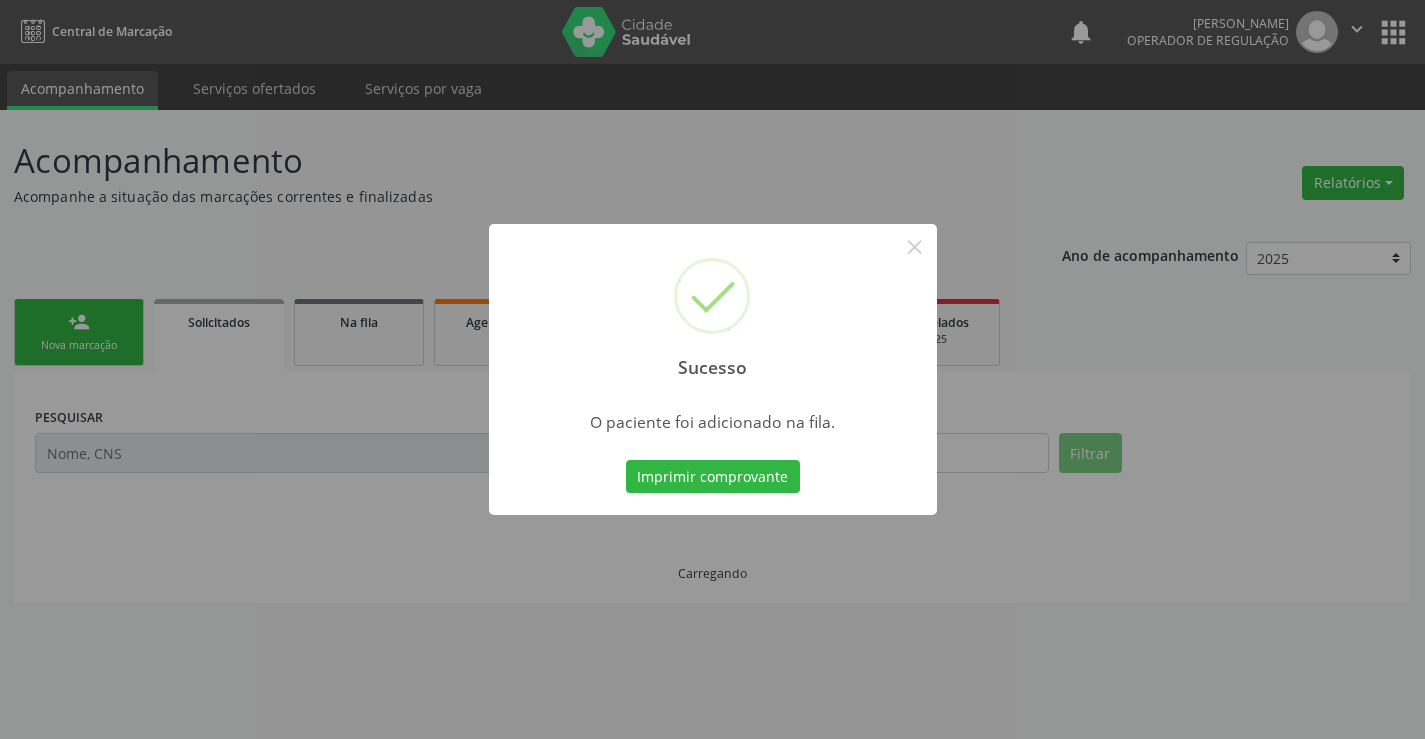 scroll, scrollTop: 0, scrollLeft: 0, axis: both 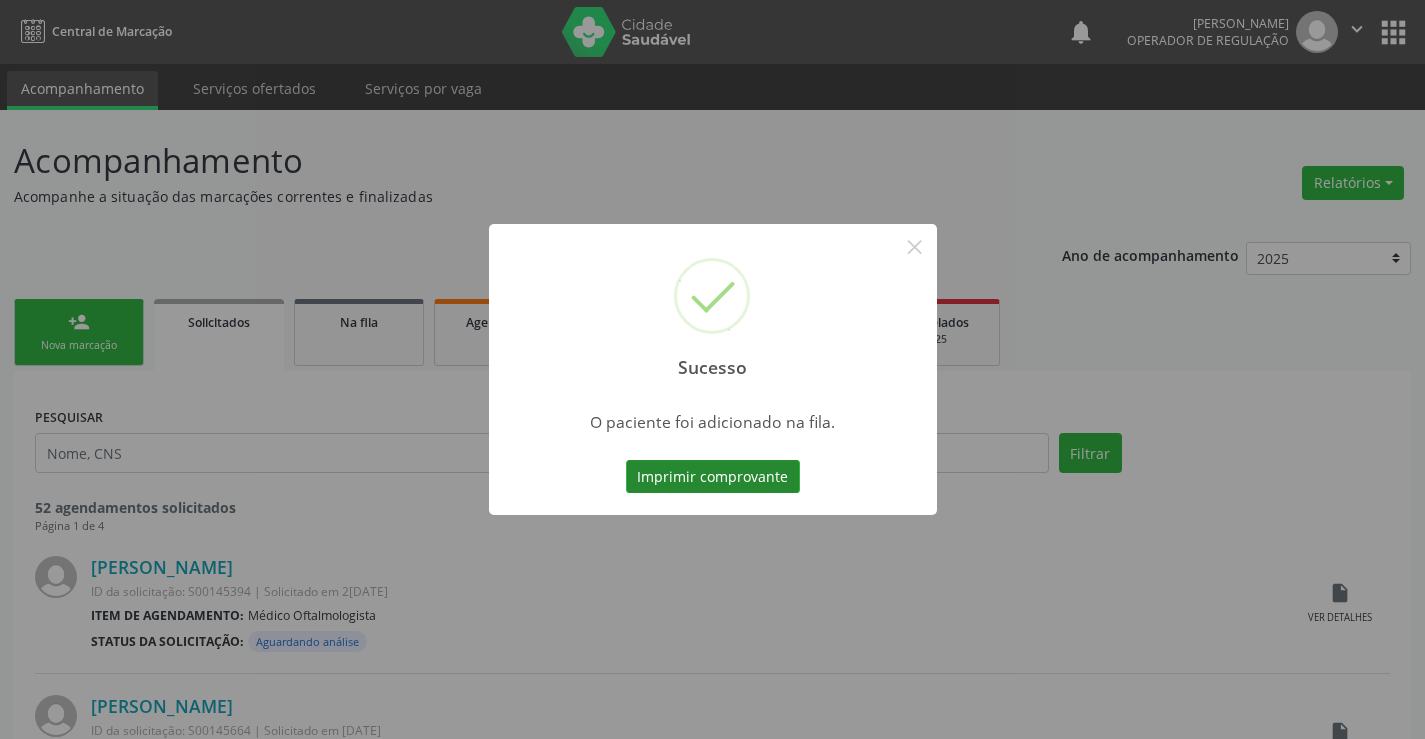 click on "Imprimir comprovante" at bounding box center (713, 477) 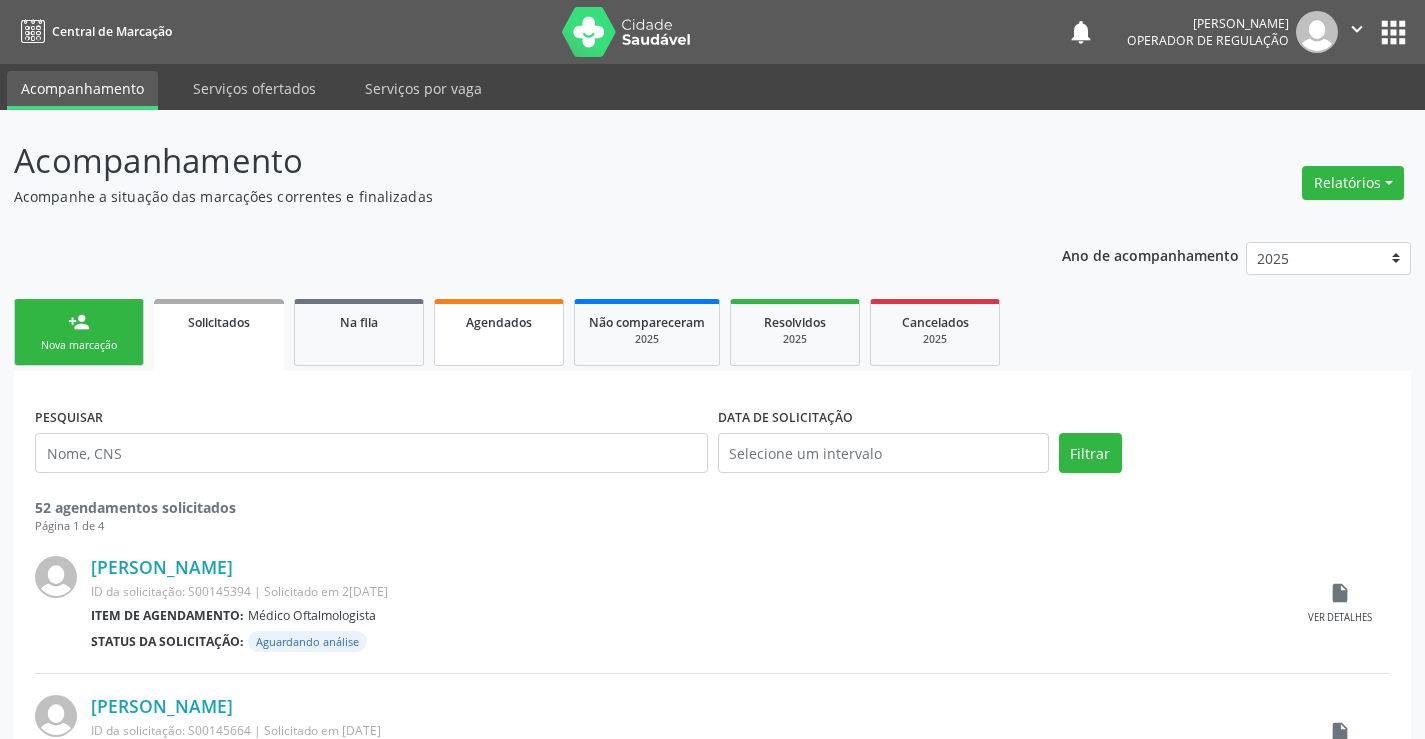 click on "Agendados" at bounding box center [499, 321] 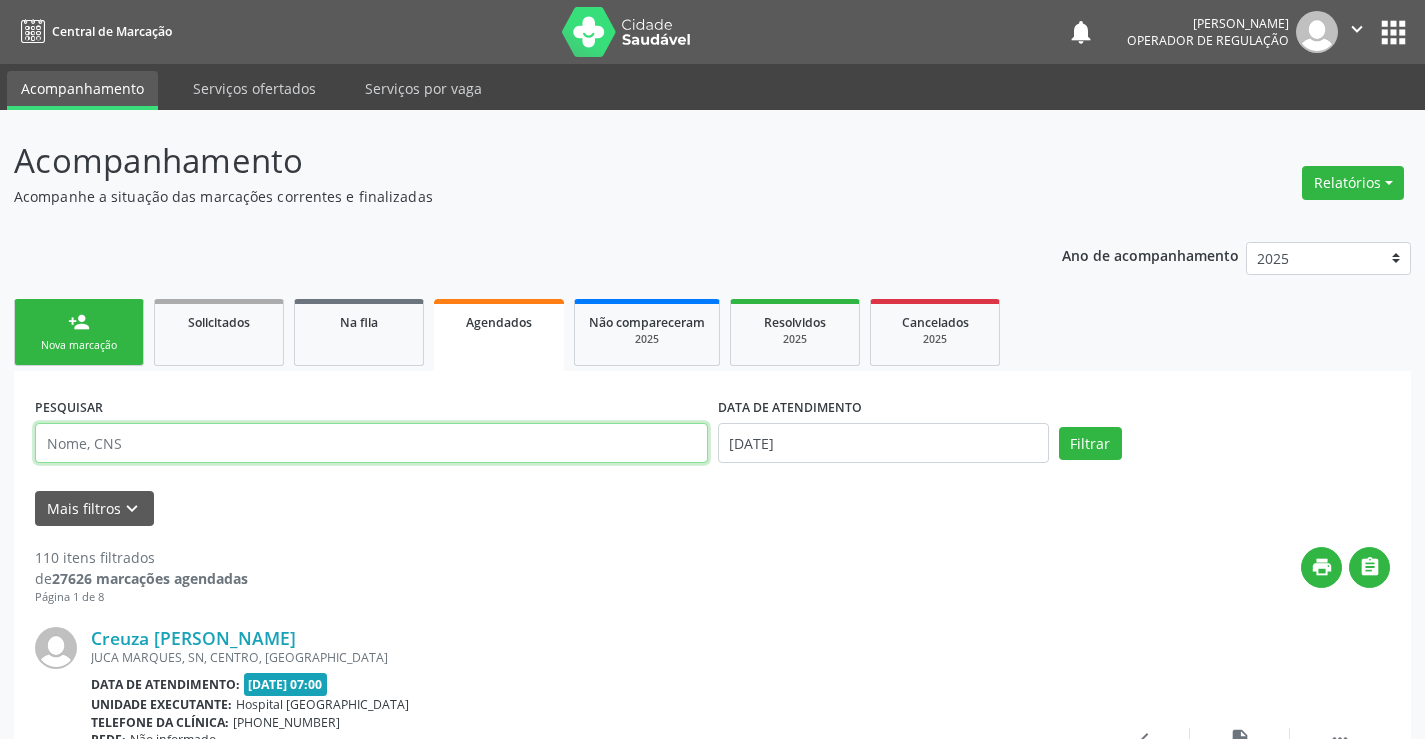 click at bounding box center (371, 443) 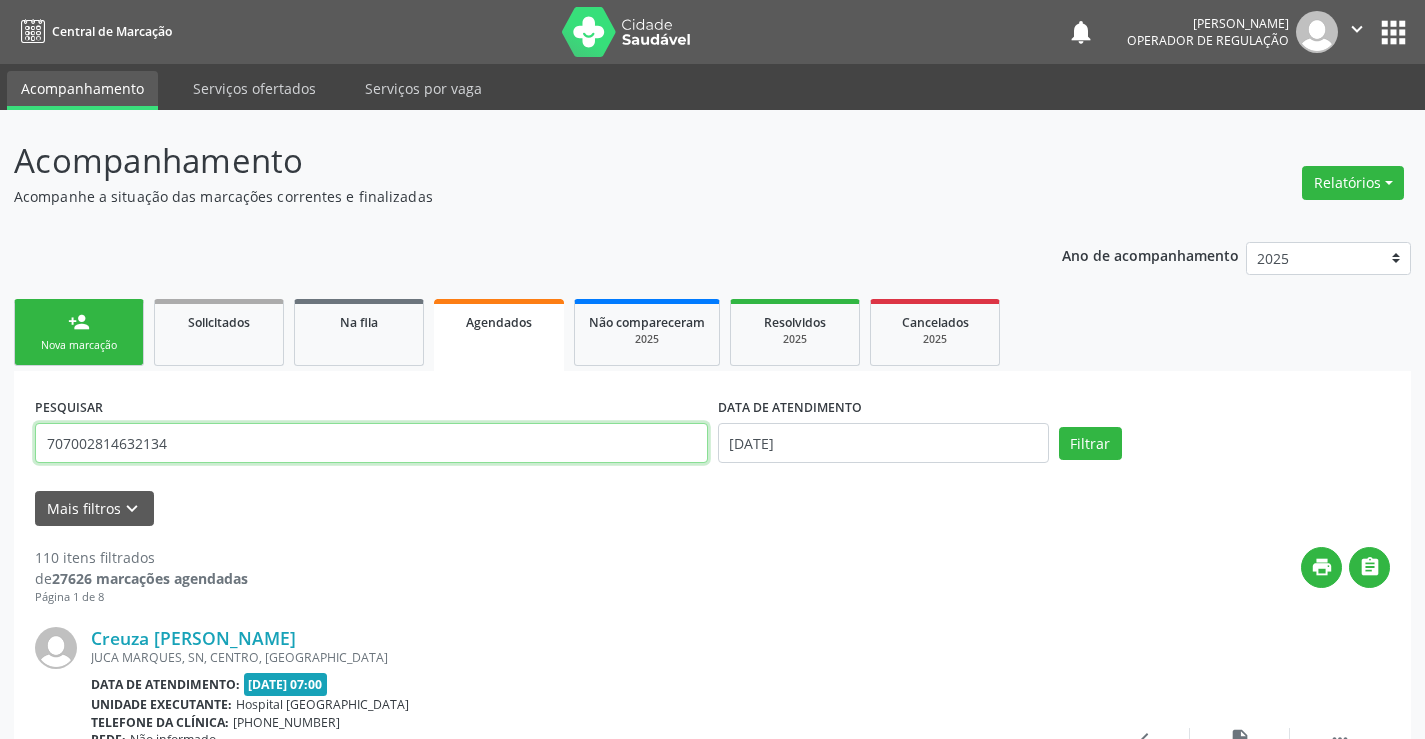type on "707002814632134" 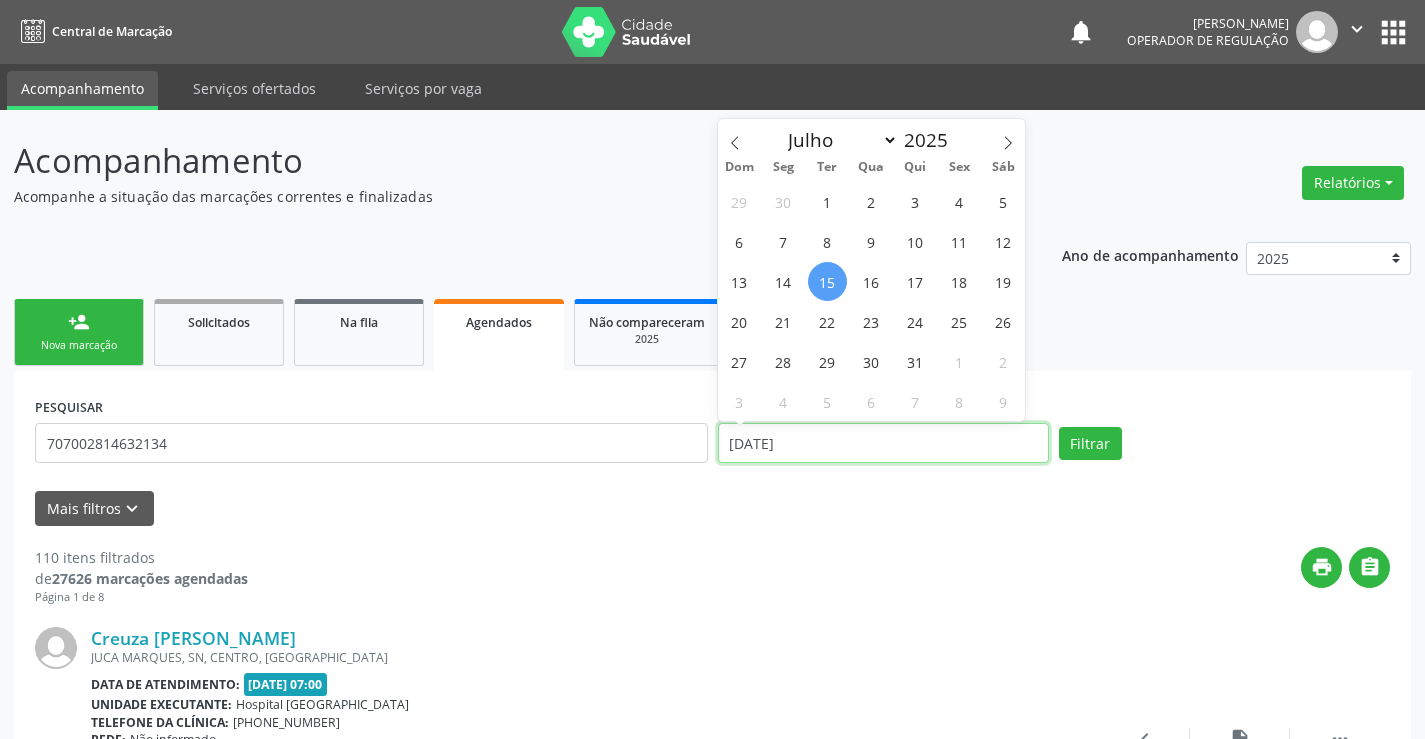 click on "15/07/2025" at bounding box center [883, 443] 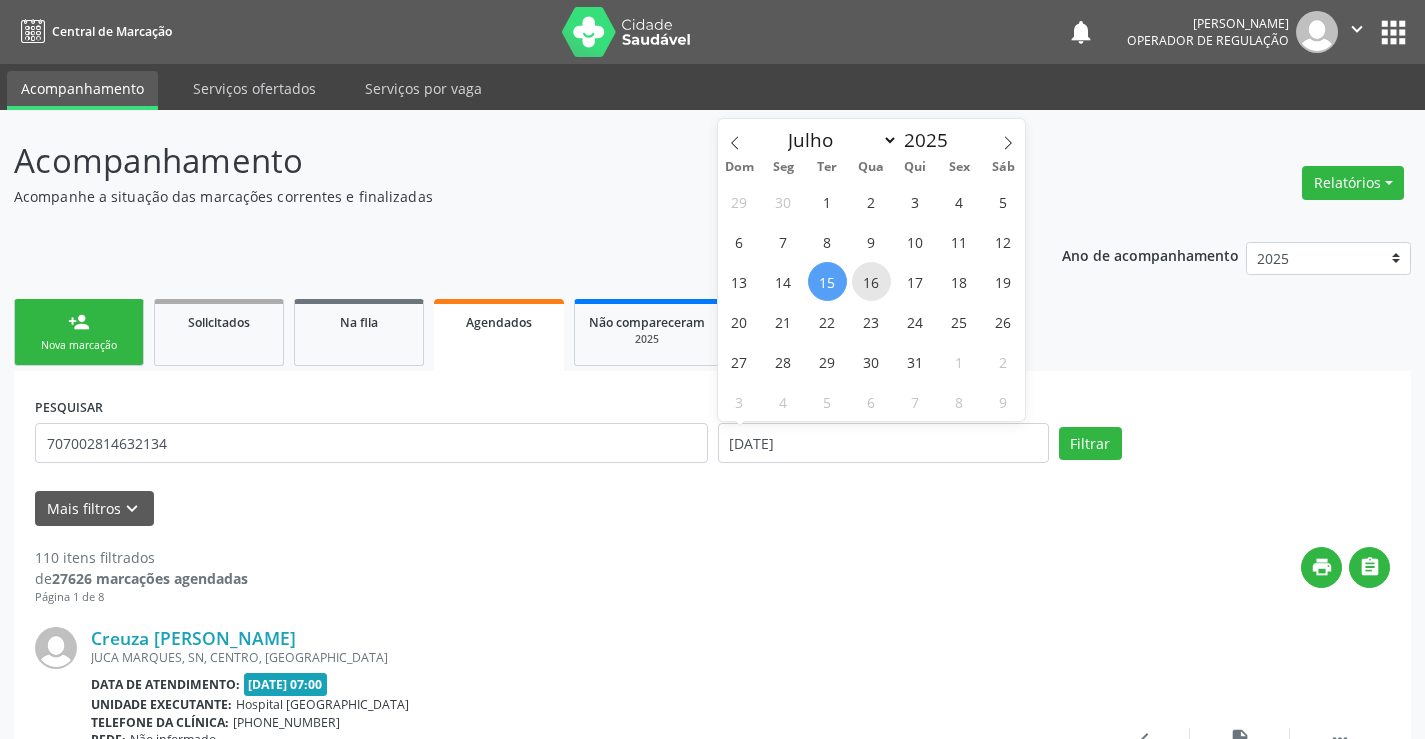 click on "16" at bounding box center (871, 281) 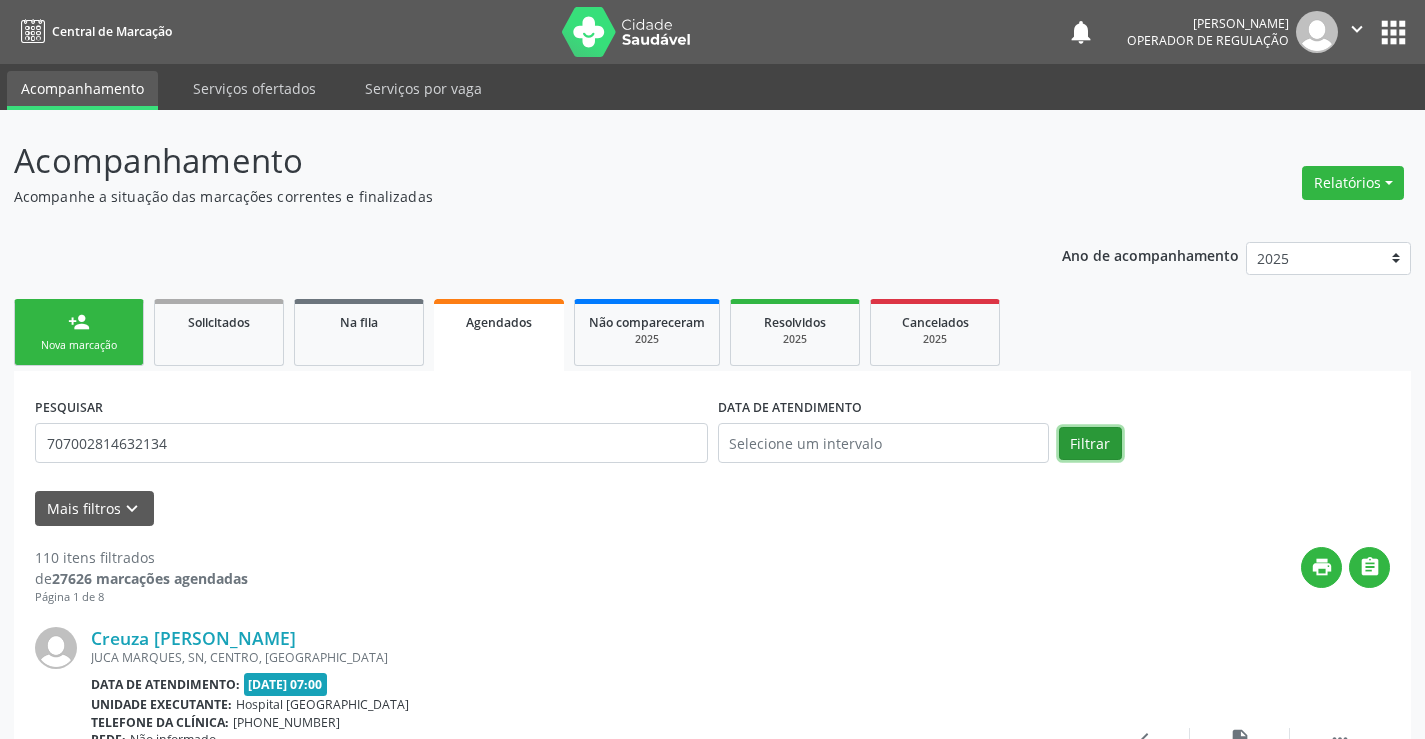 click on "Filtrar" at bounding box center [1090, 444] 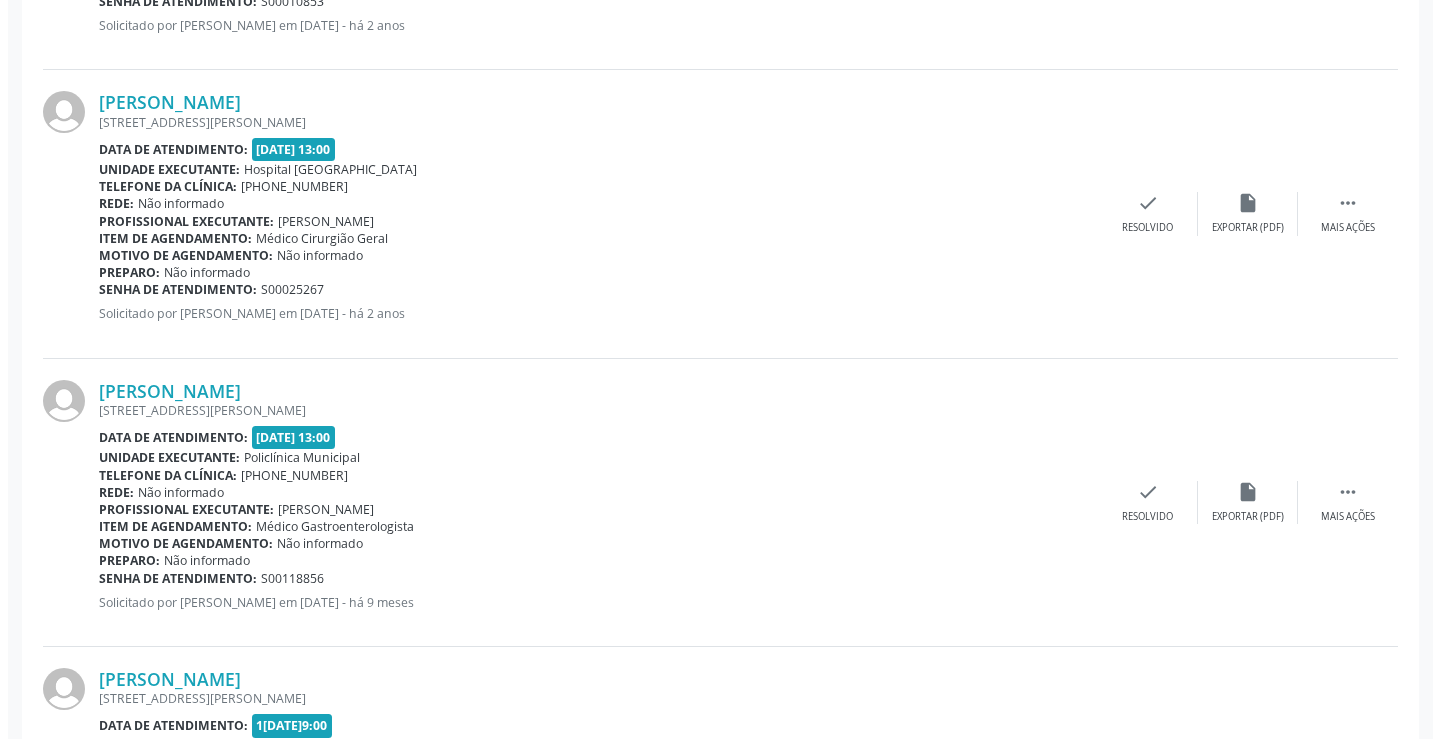 scroll, scrollTop: 1630, scrollLeft: 0, axis: vertical 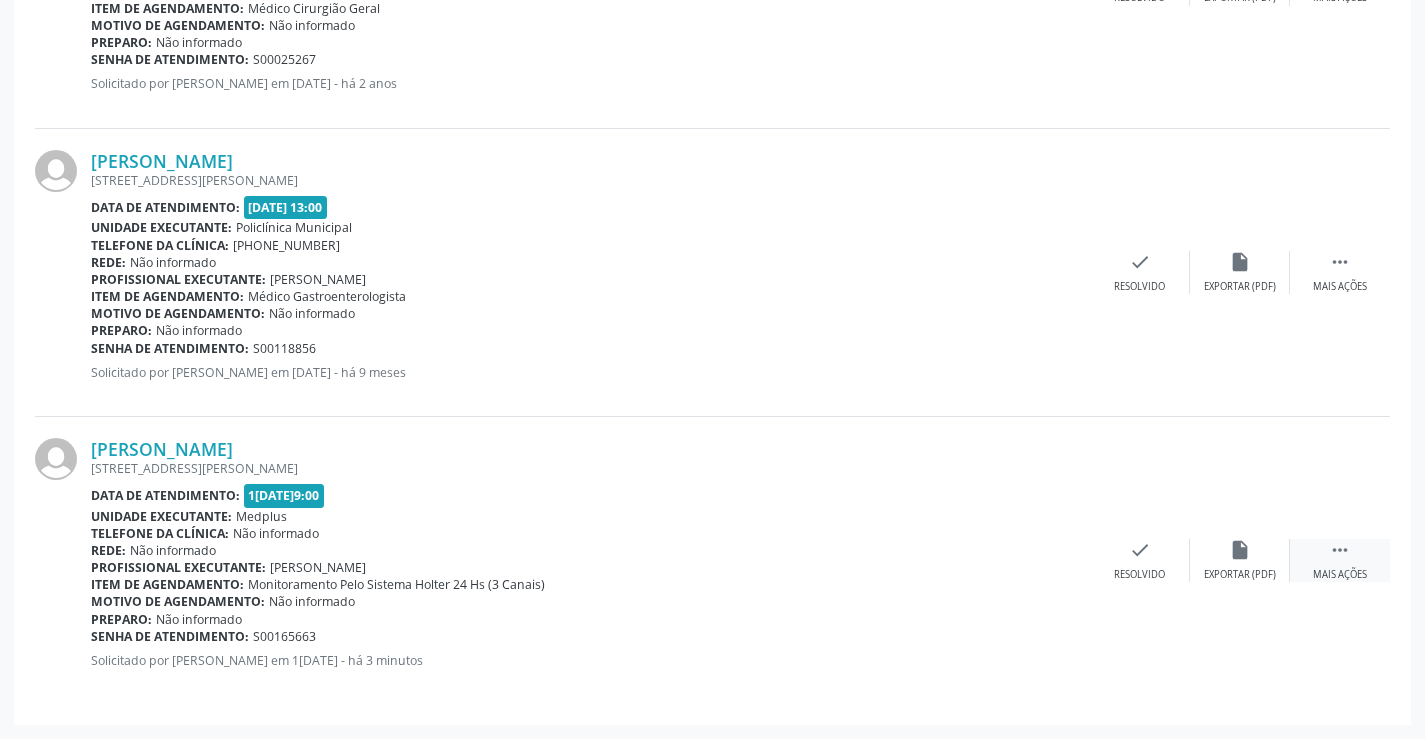 click on "
Mais ações" at bounding box center (1340, 560) 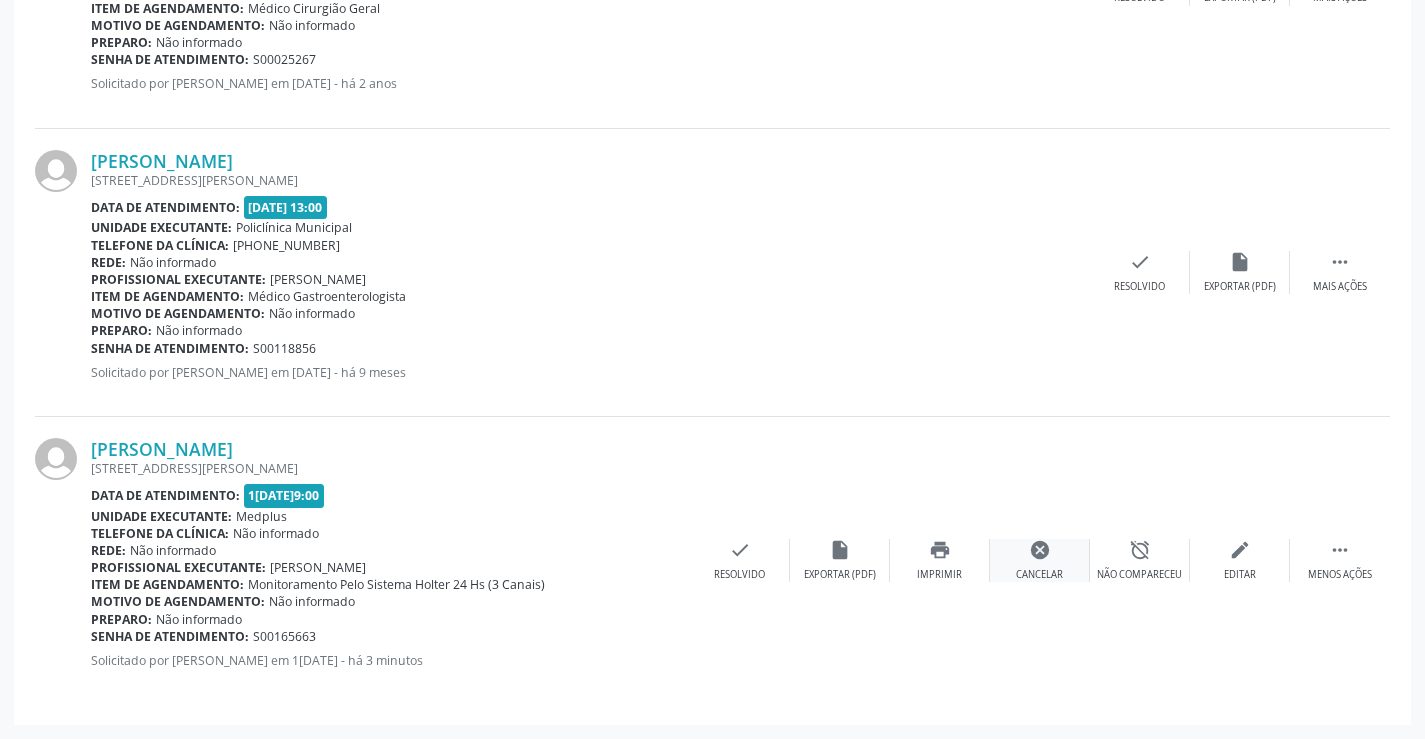 click on "cancel" at bounding box center (1040, 550) 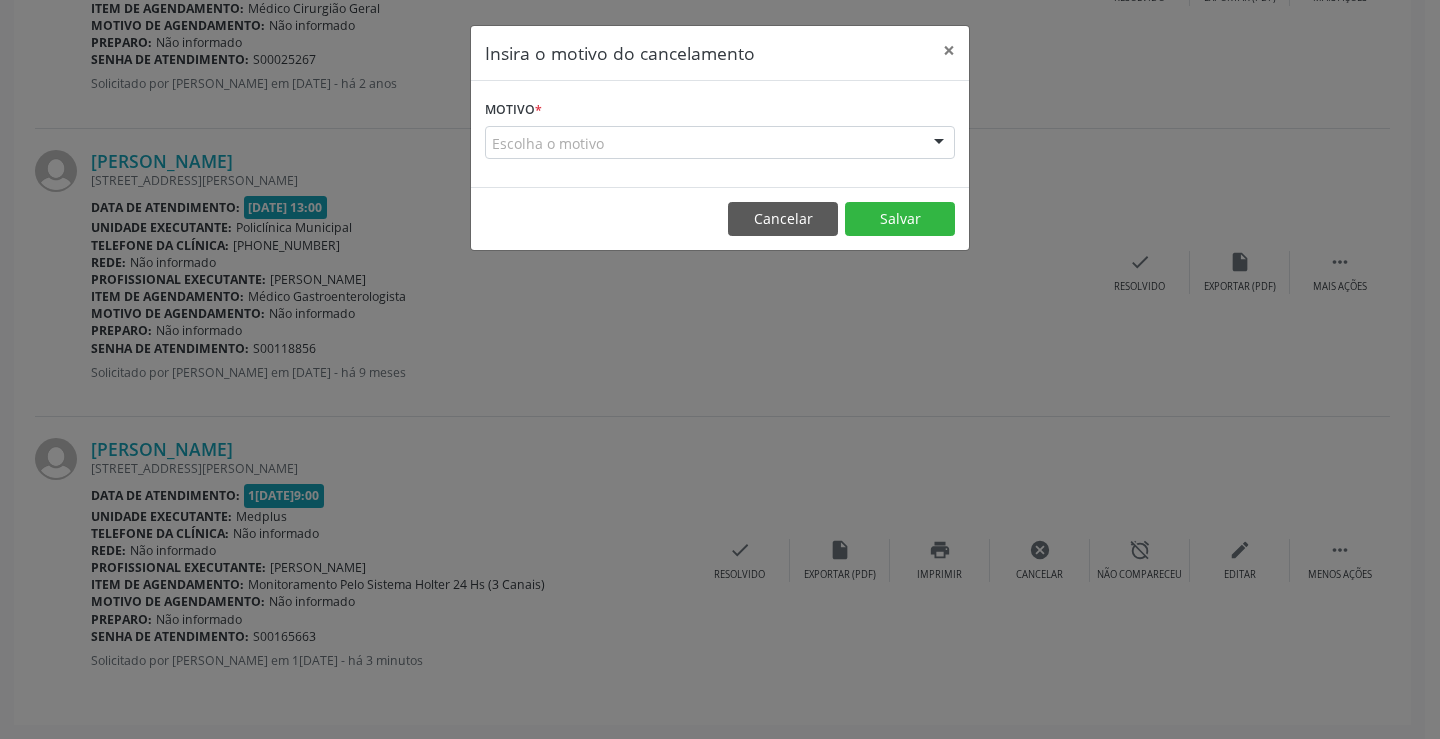 click at bounding box center [939, 144] 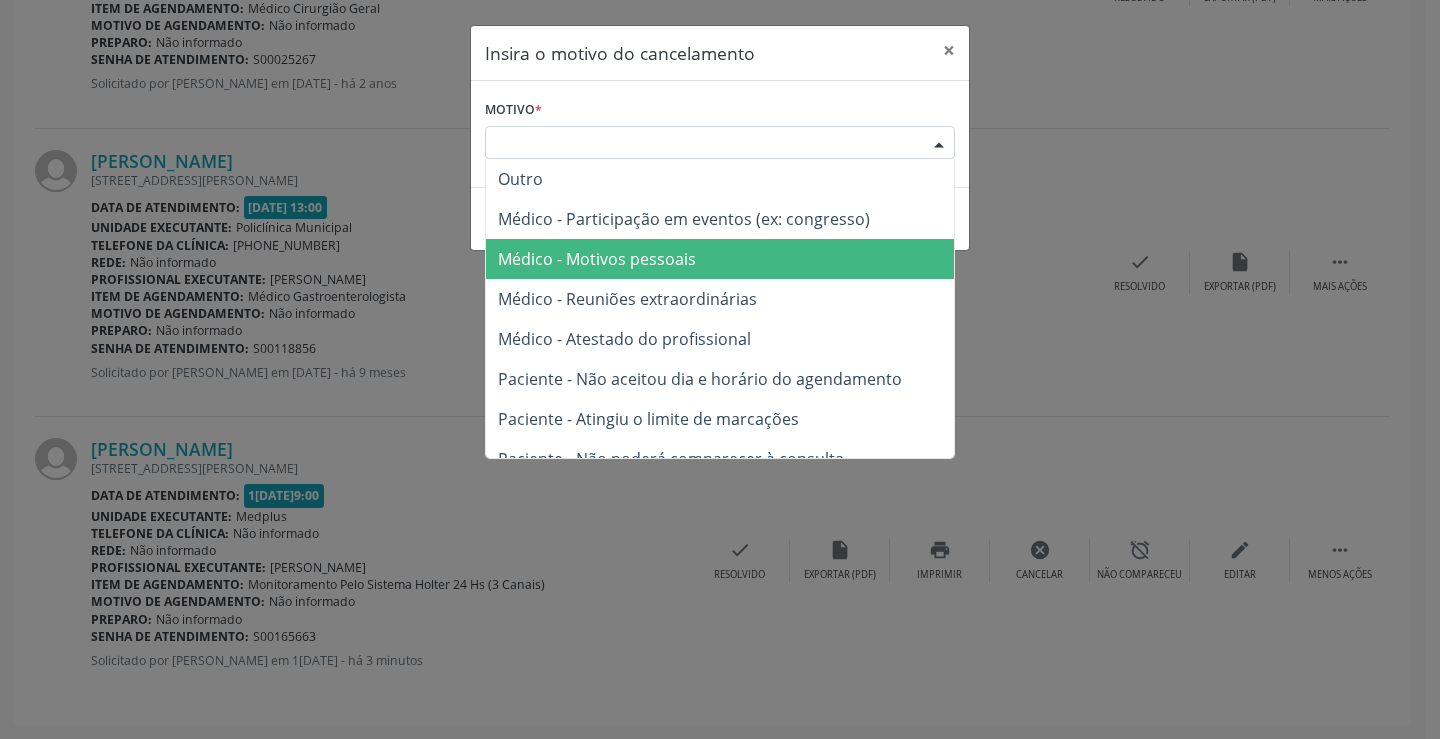 click on "Médico - Motivos pessoais" at bounding box center [597, 259] 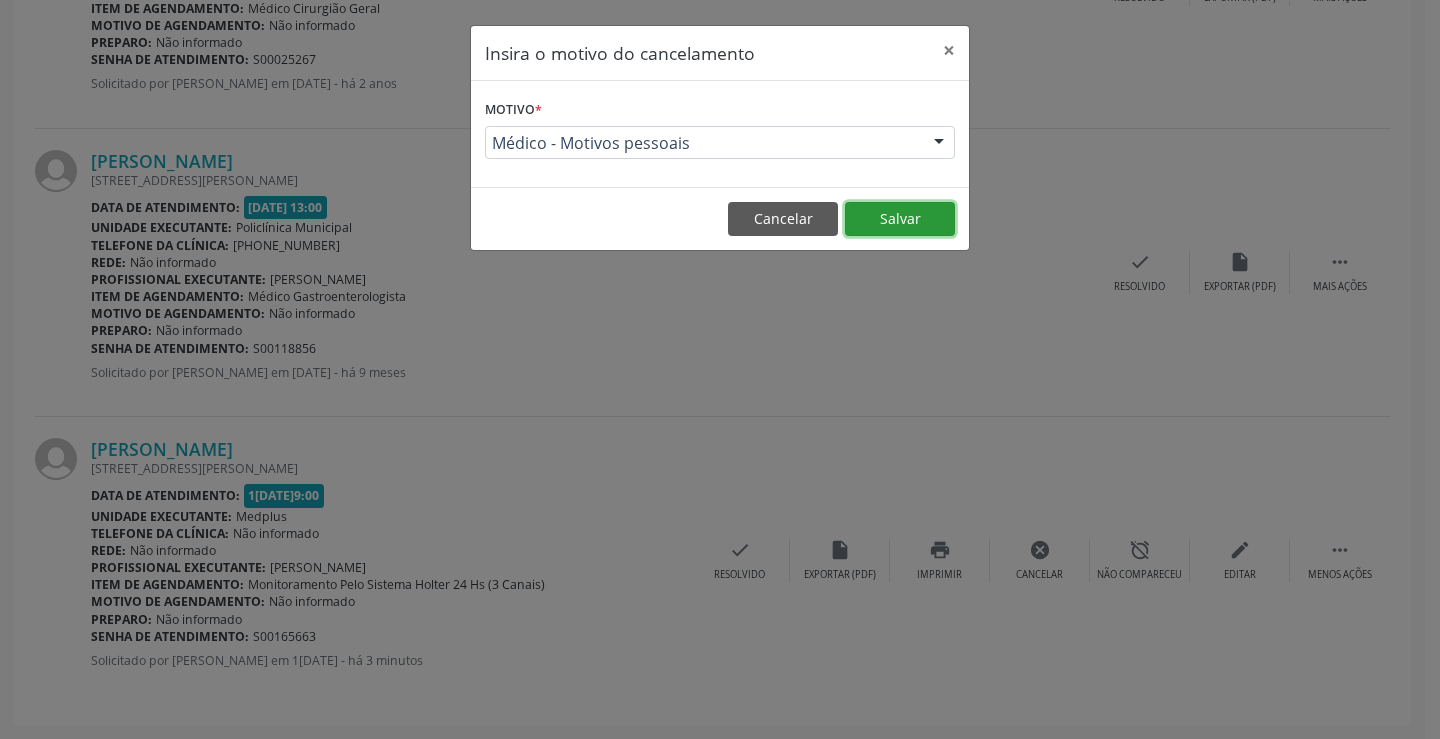 click on "Salvar" at bounding box center [900, 219] 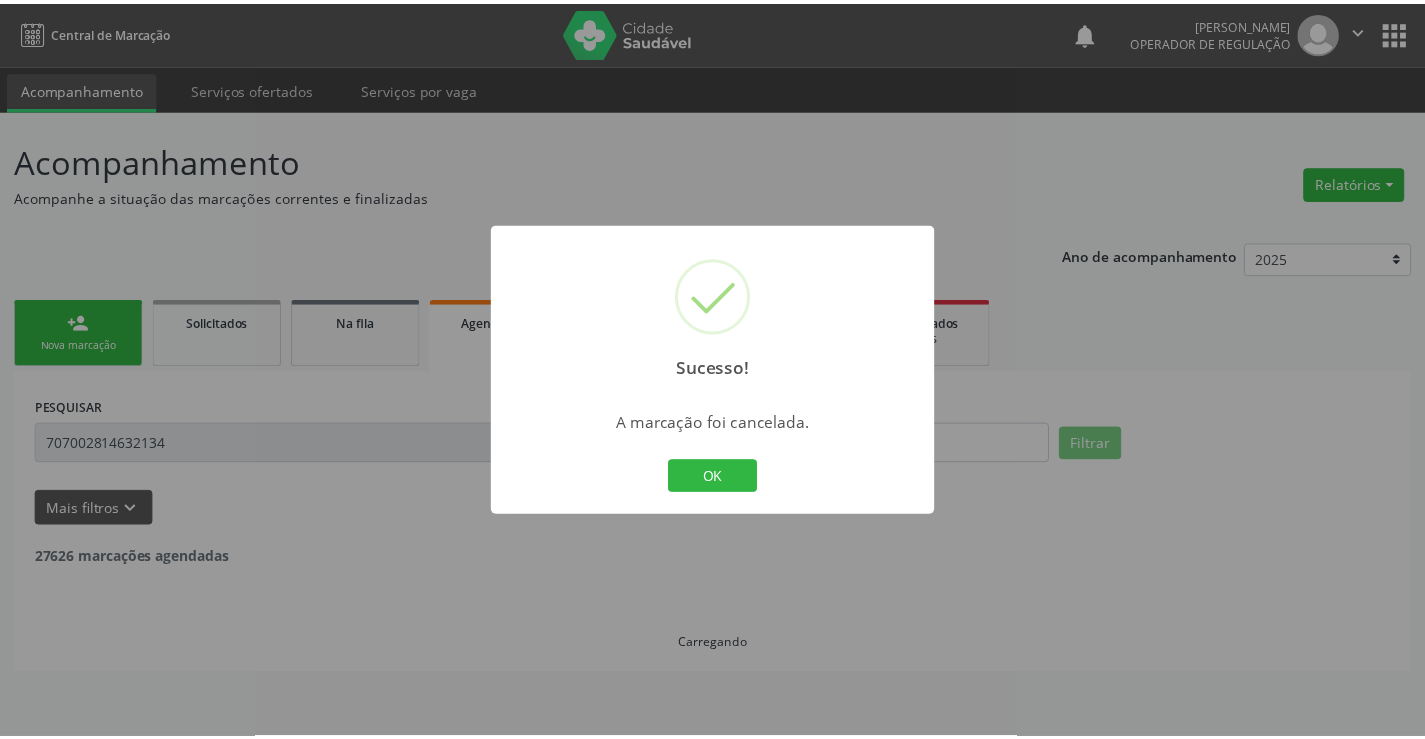 scroll, scrollTop: 0, scrollLeft: 0, axis: both 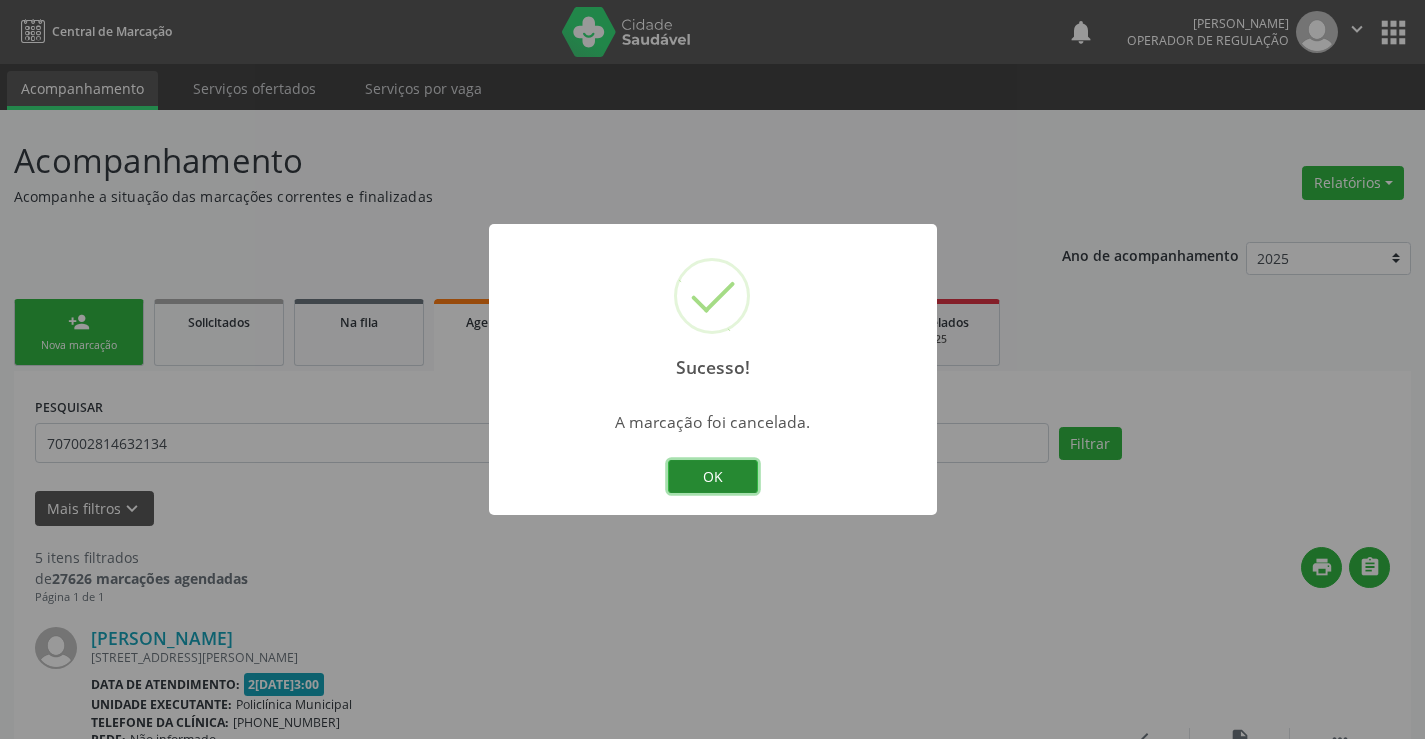 click on "OK" at bounding box center [713, 477] 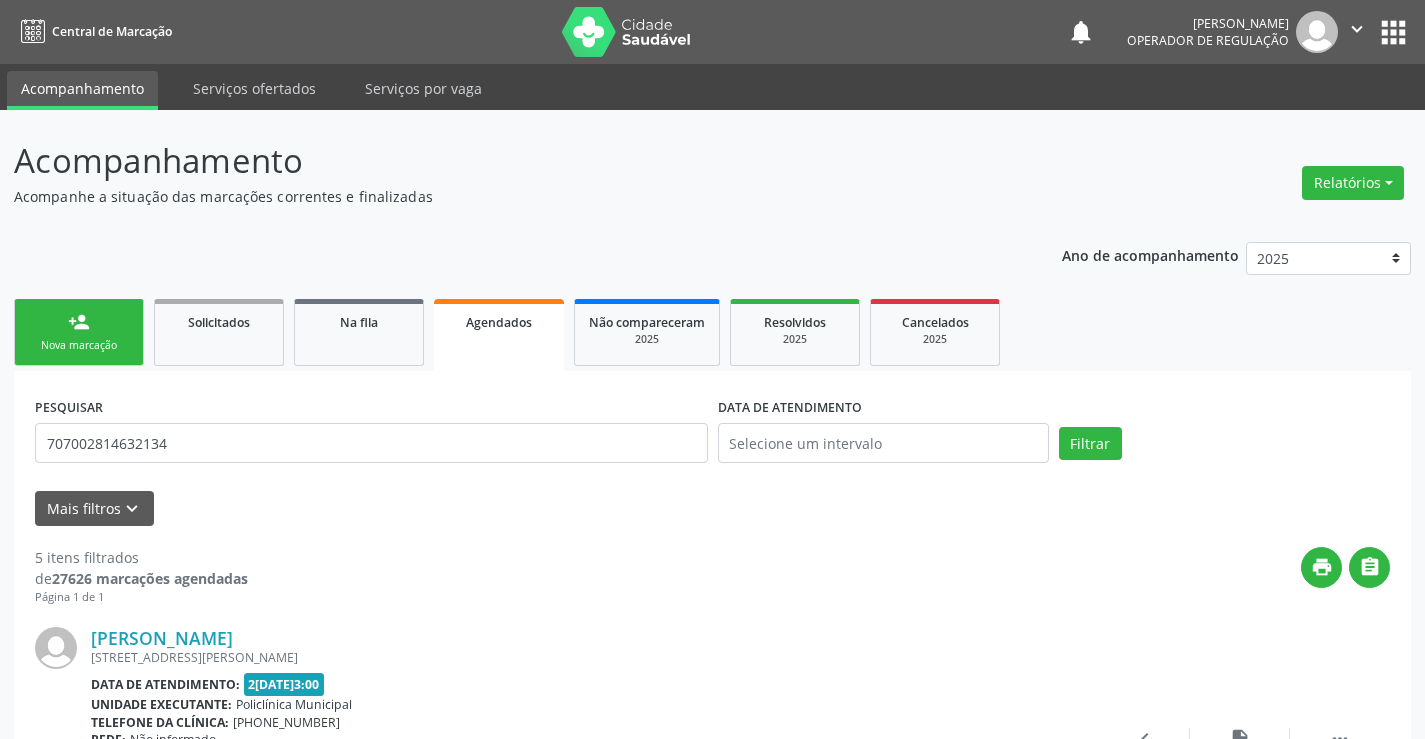 click on "person_add" at bounding box center (79, 322) 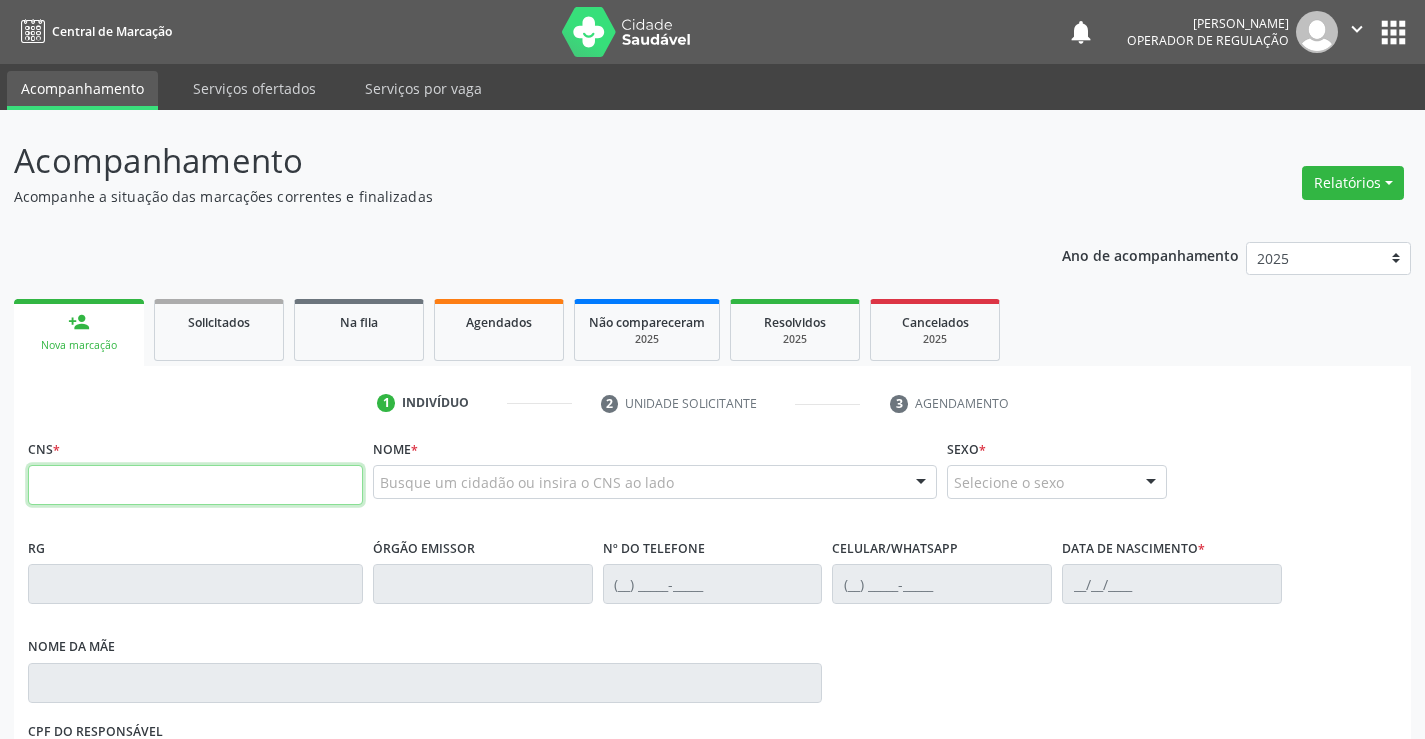 click at bounding box center [195, 485] 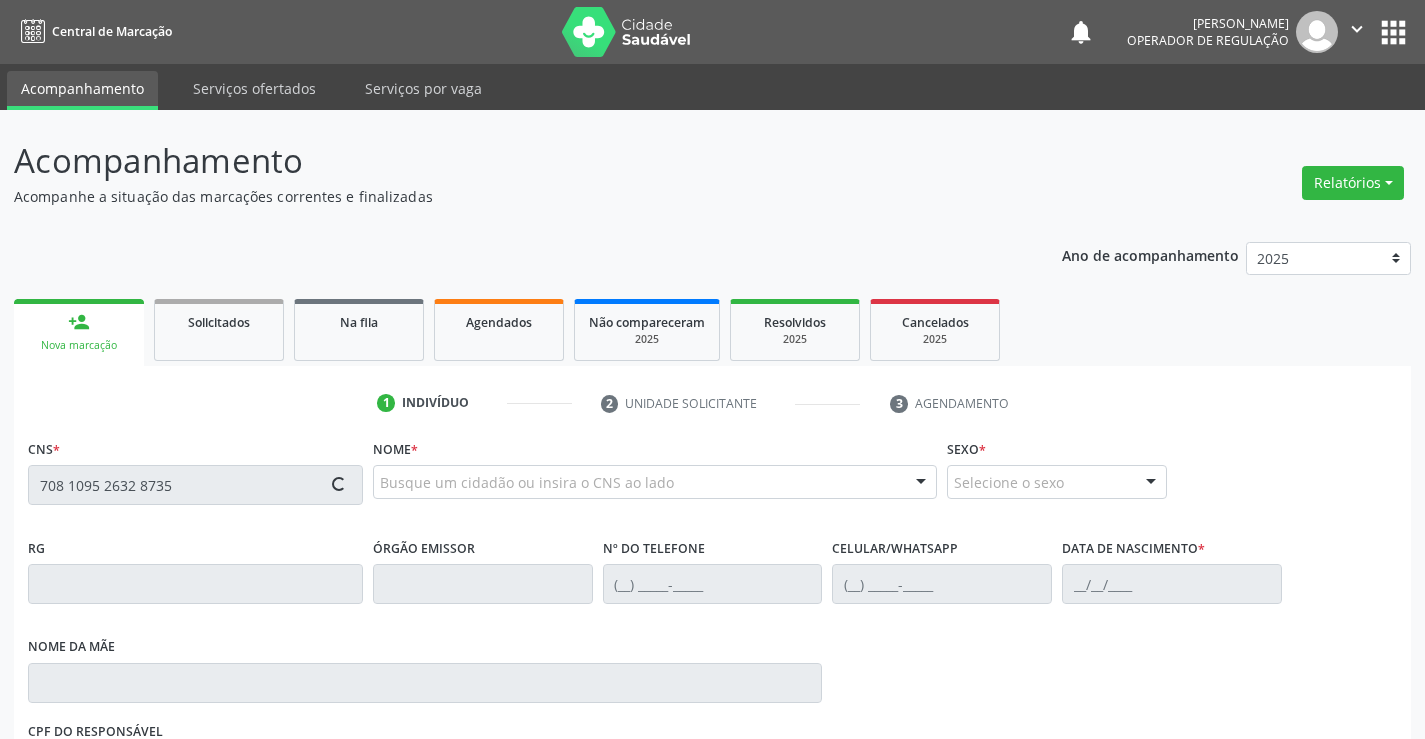 type on "708 1095 2632 8735" 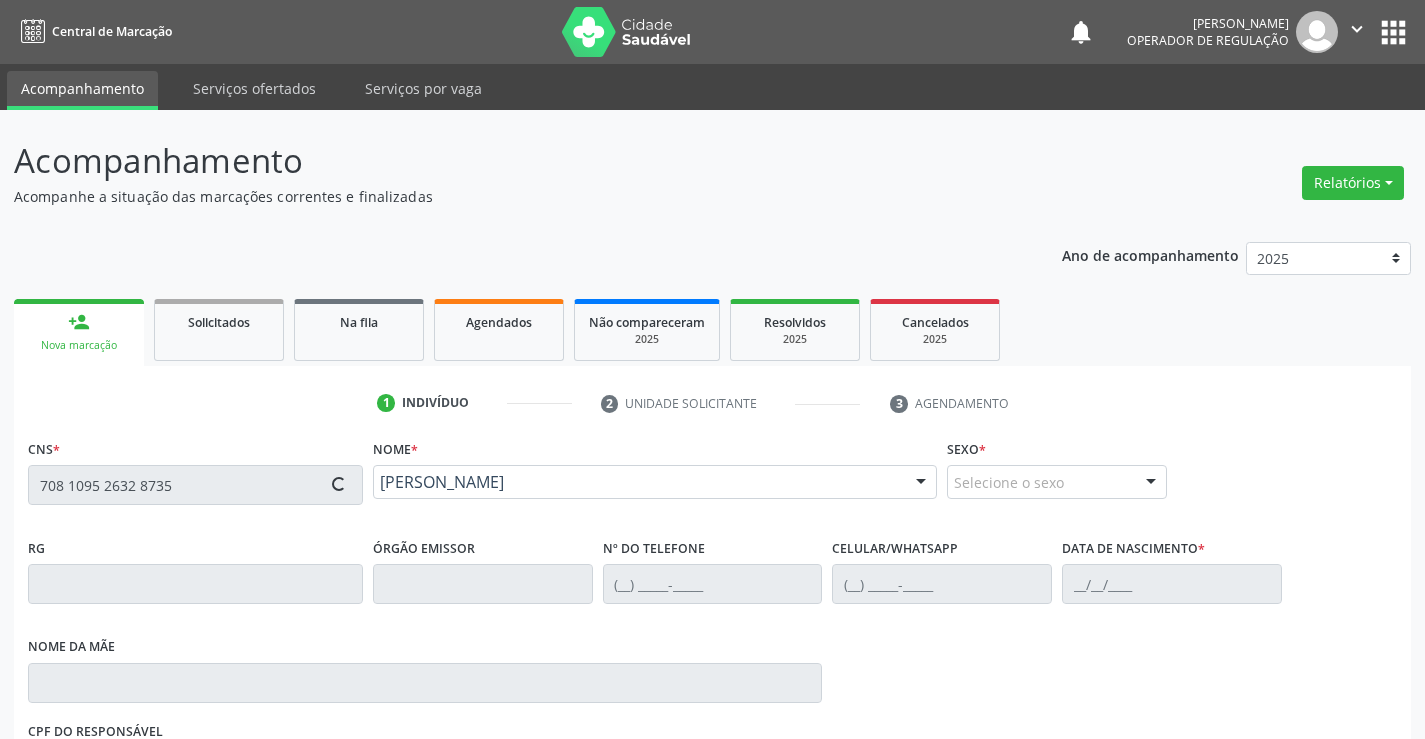type on "0481955887" 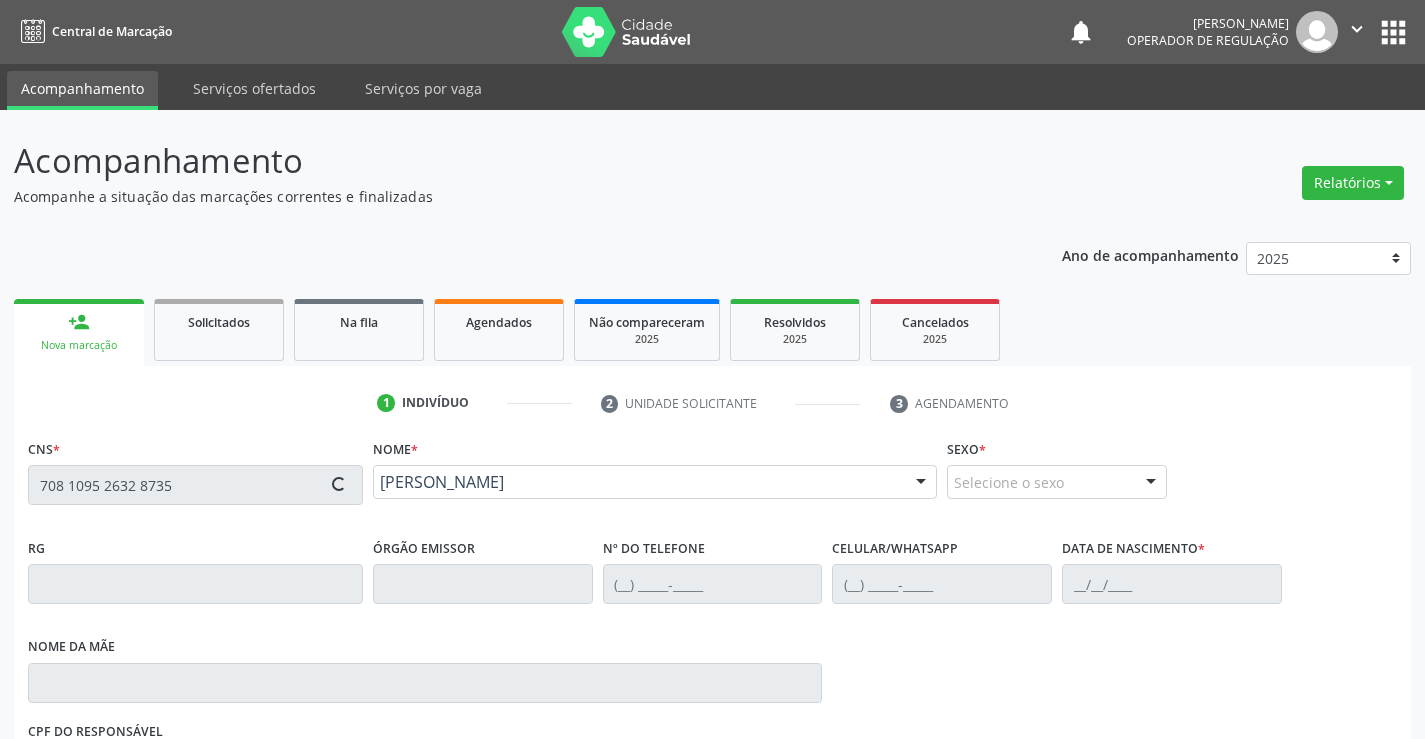 type on "(74) 98845-1934" 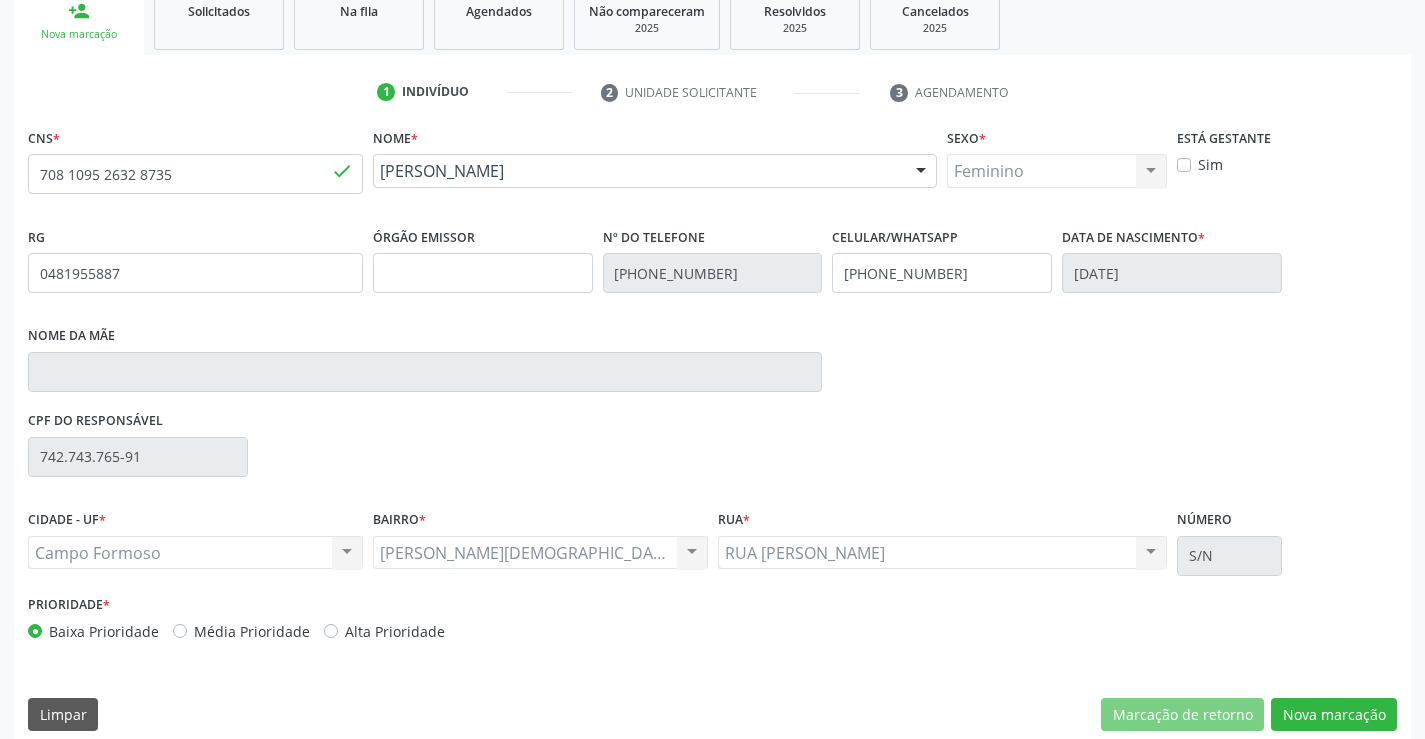 scroll, scrollTop: 331, scrollLeft: 0, axis: vertical 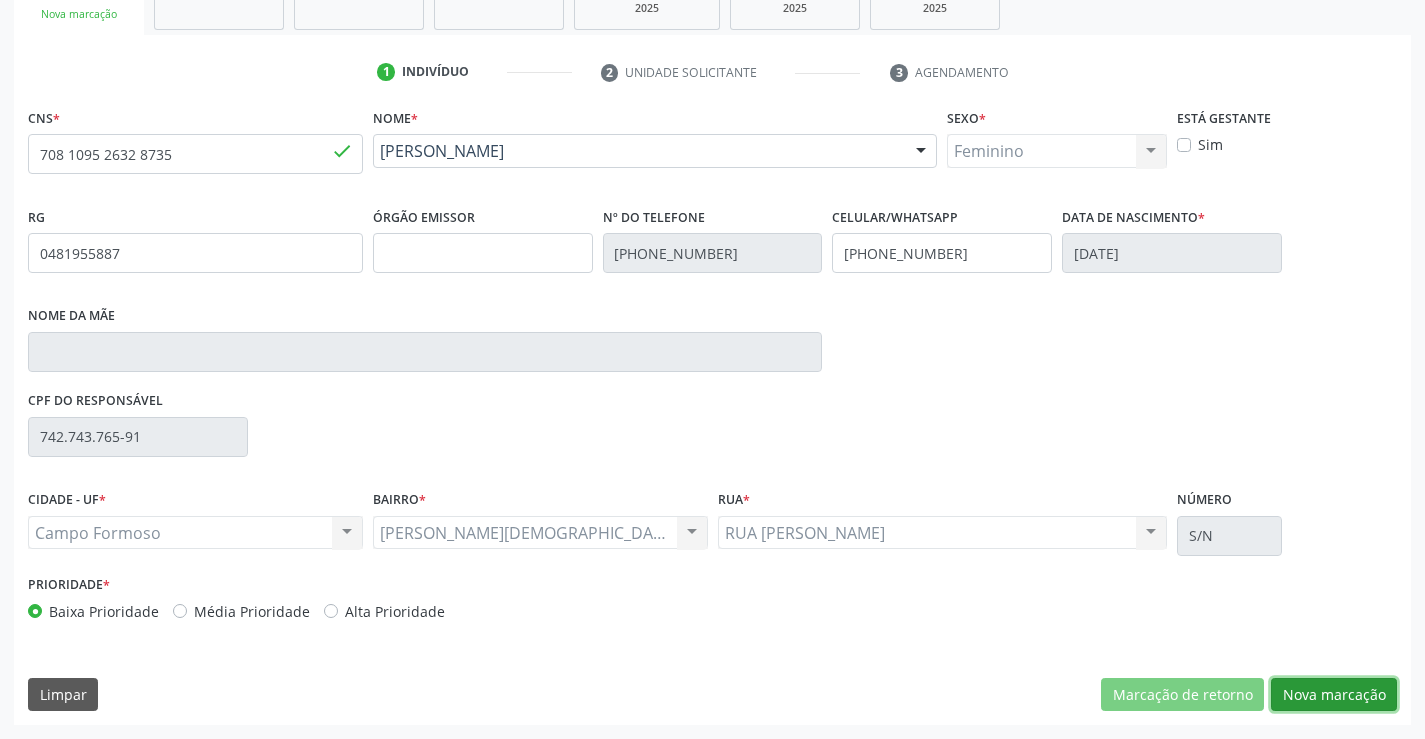 click on "Nova marcação" at bounding box center (1334, 695) 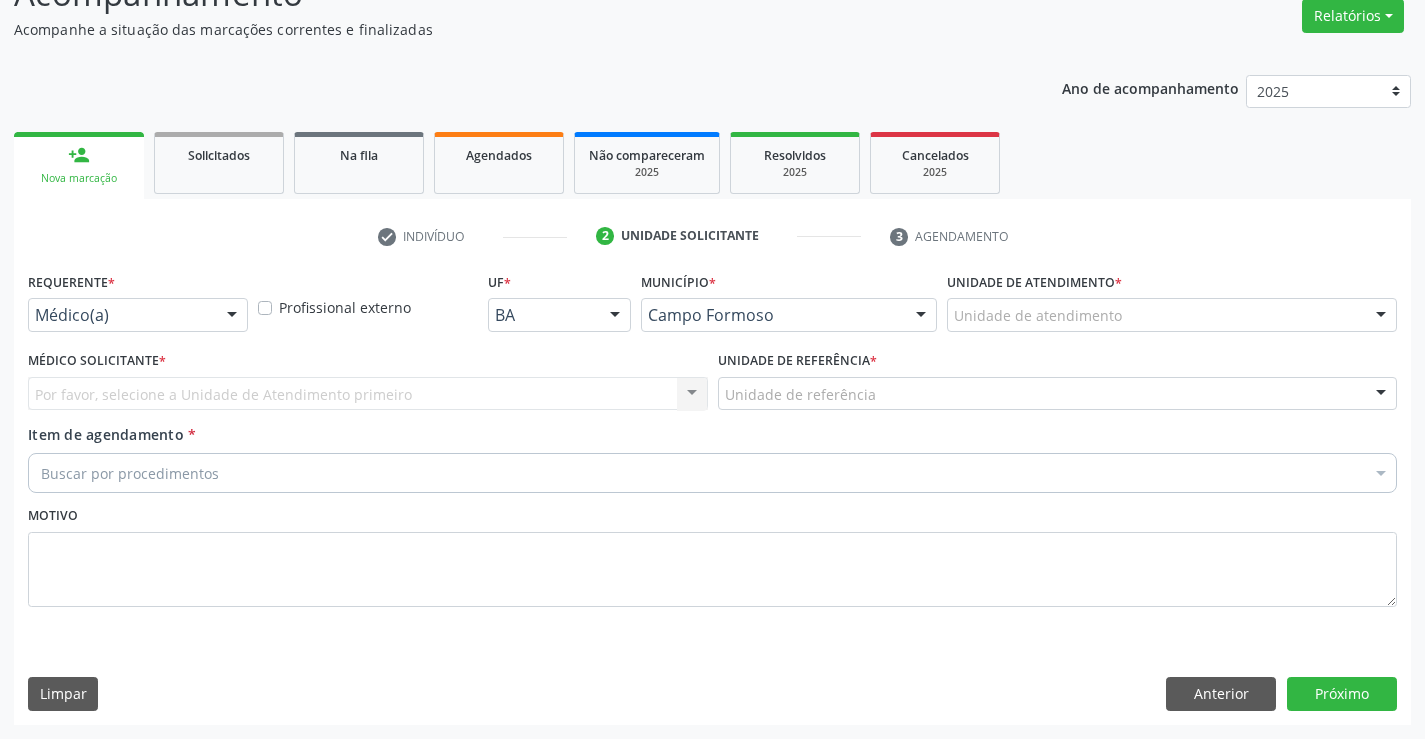 scroll, scrollTop: 167, scrollLeft: 0, axis: vertical 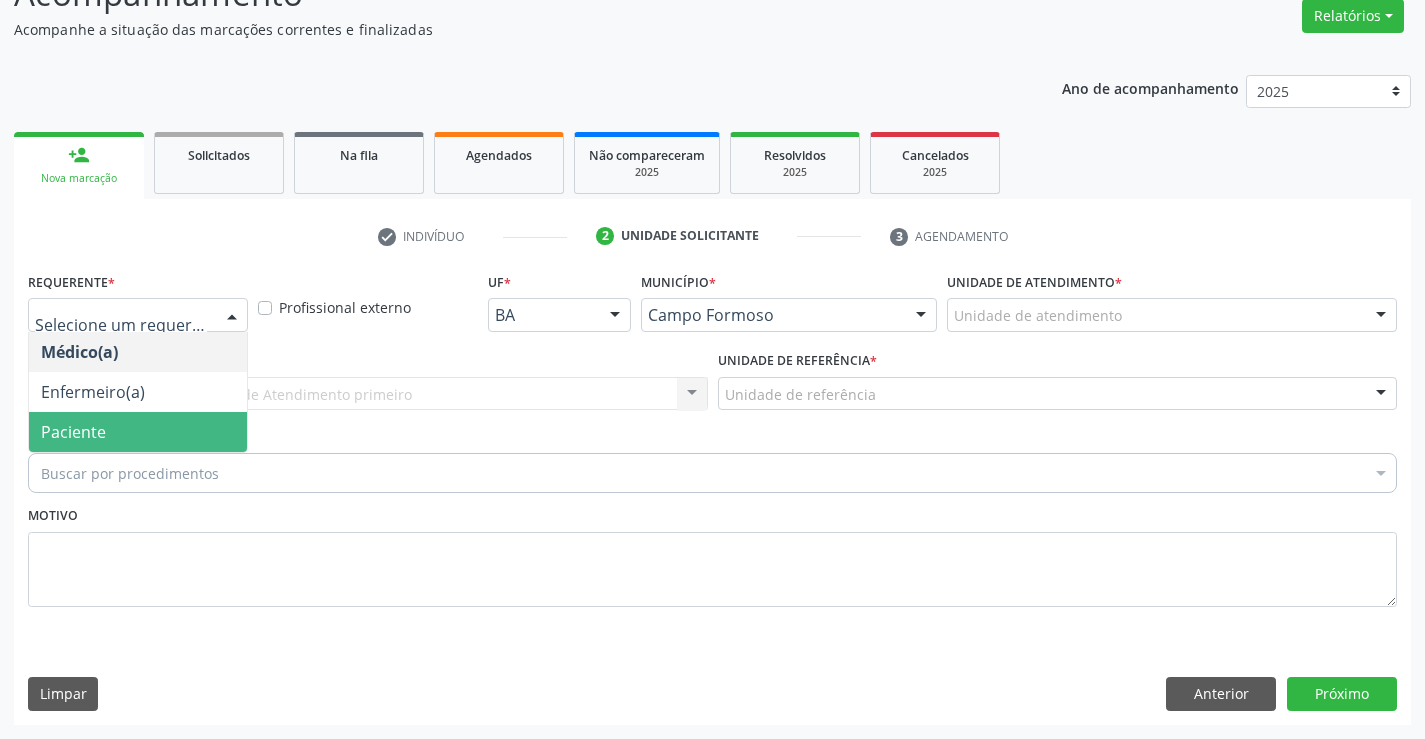 click on "Paciente" at bounding box center [73, 432] 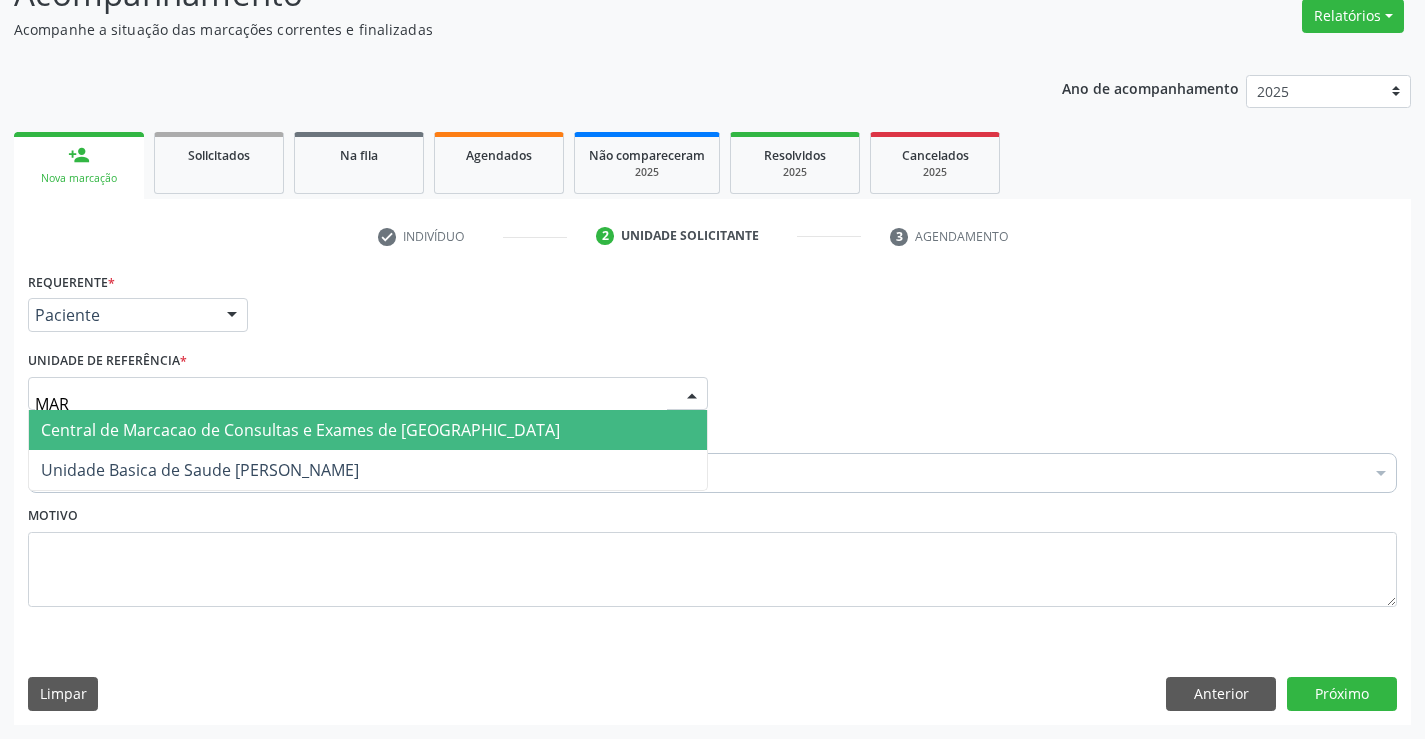 type on "MARI" 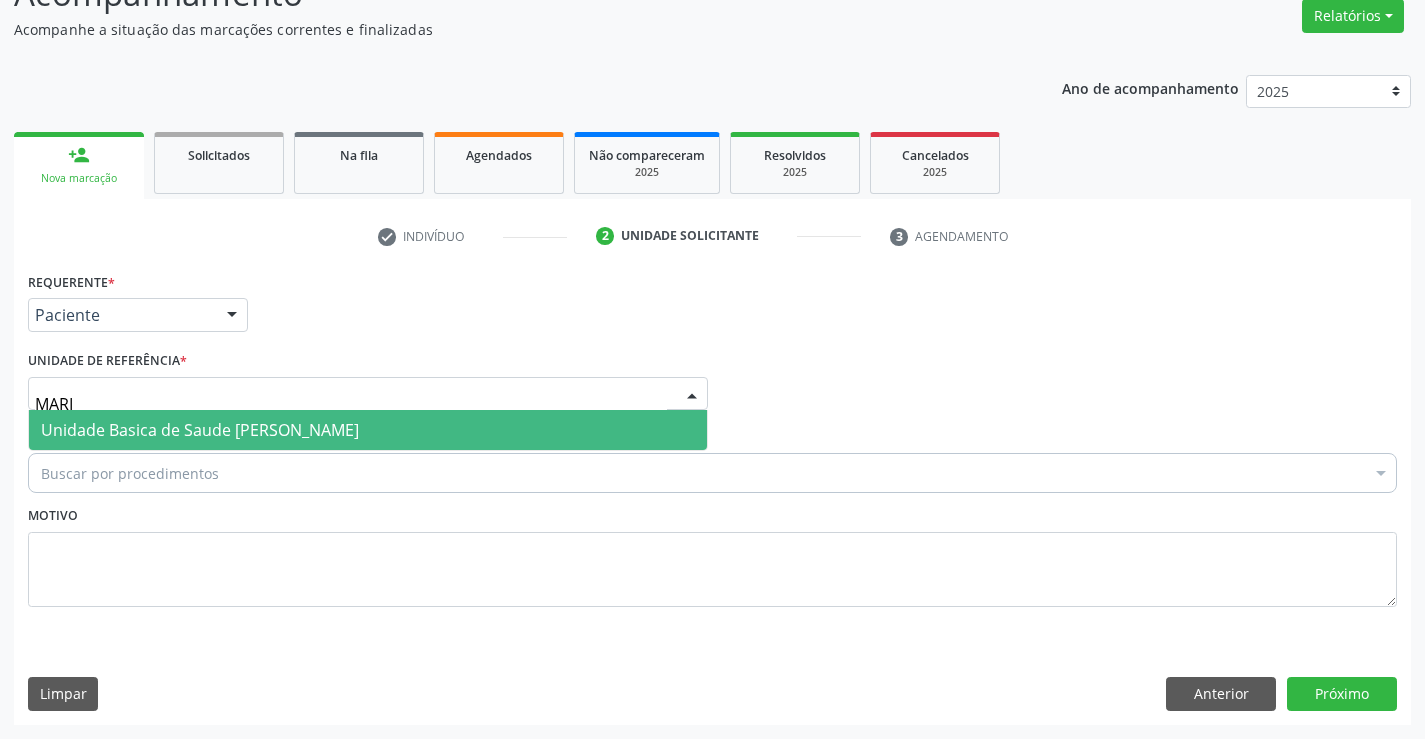click on "Unidade Basica de Saude [PERSON_NAME]" at bounding box center (200, 430) 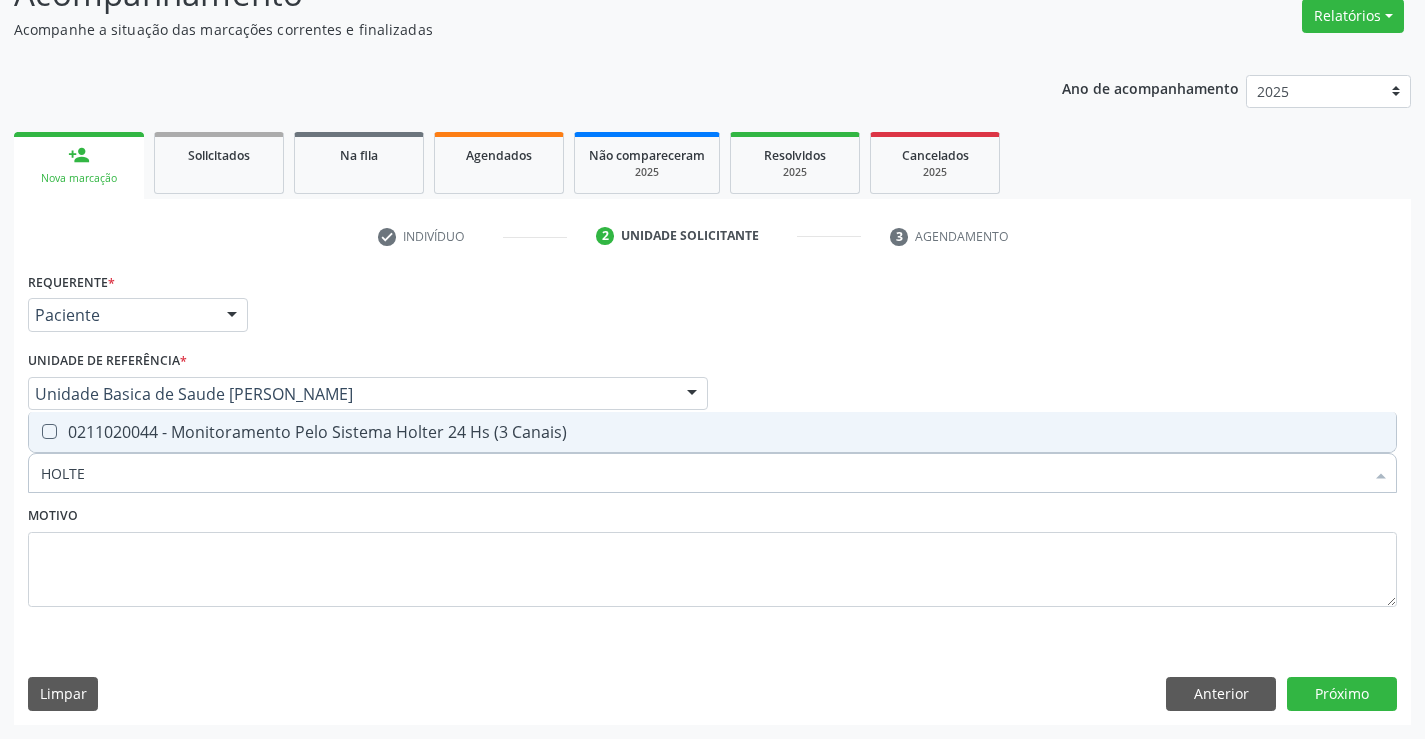 type on "HOLTER" 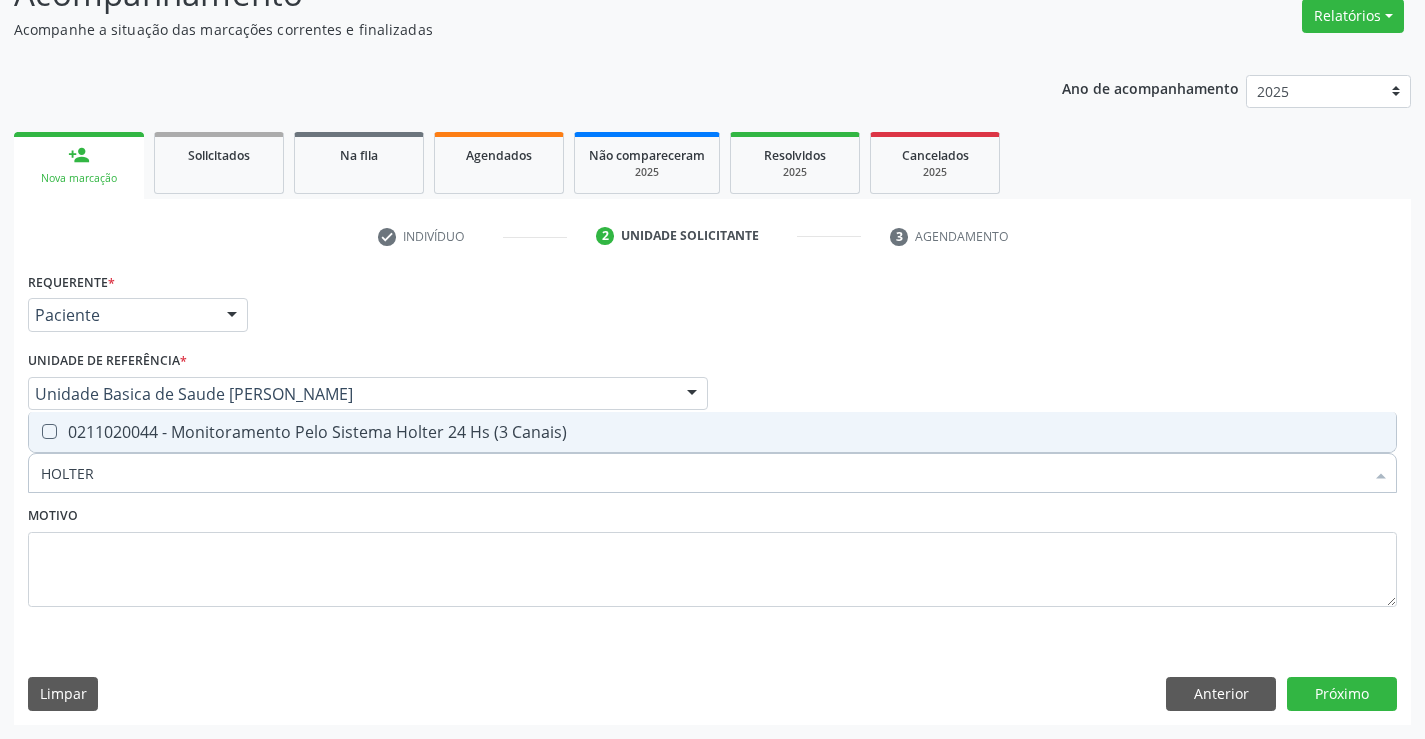 click on "0211020044 - Monitoramento Pelo Sistema Holter 24 Hs (3 Canais)" at bounding box center [712, 432] 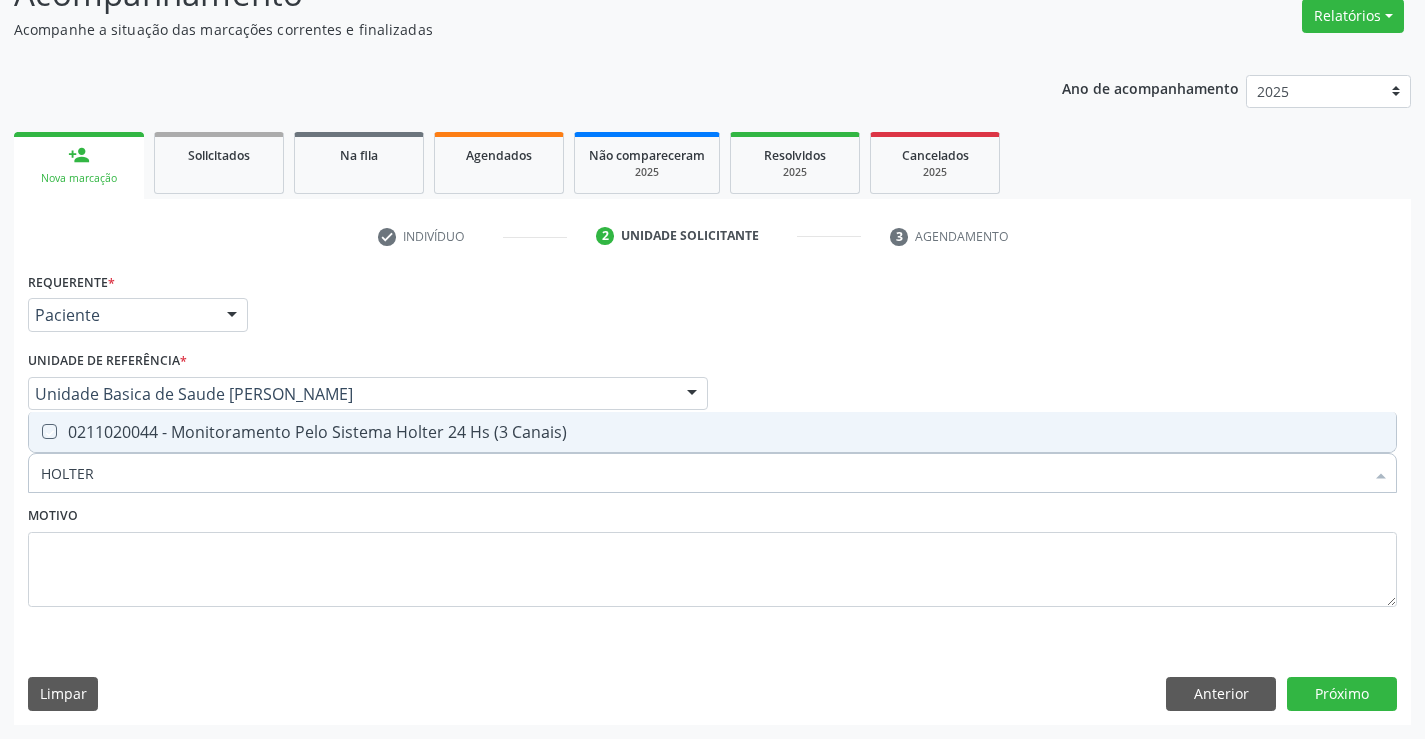 checkbox on "true" 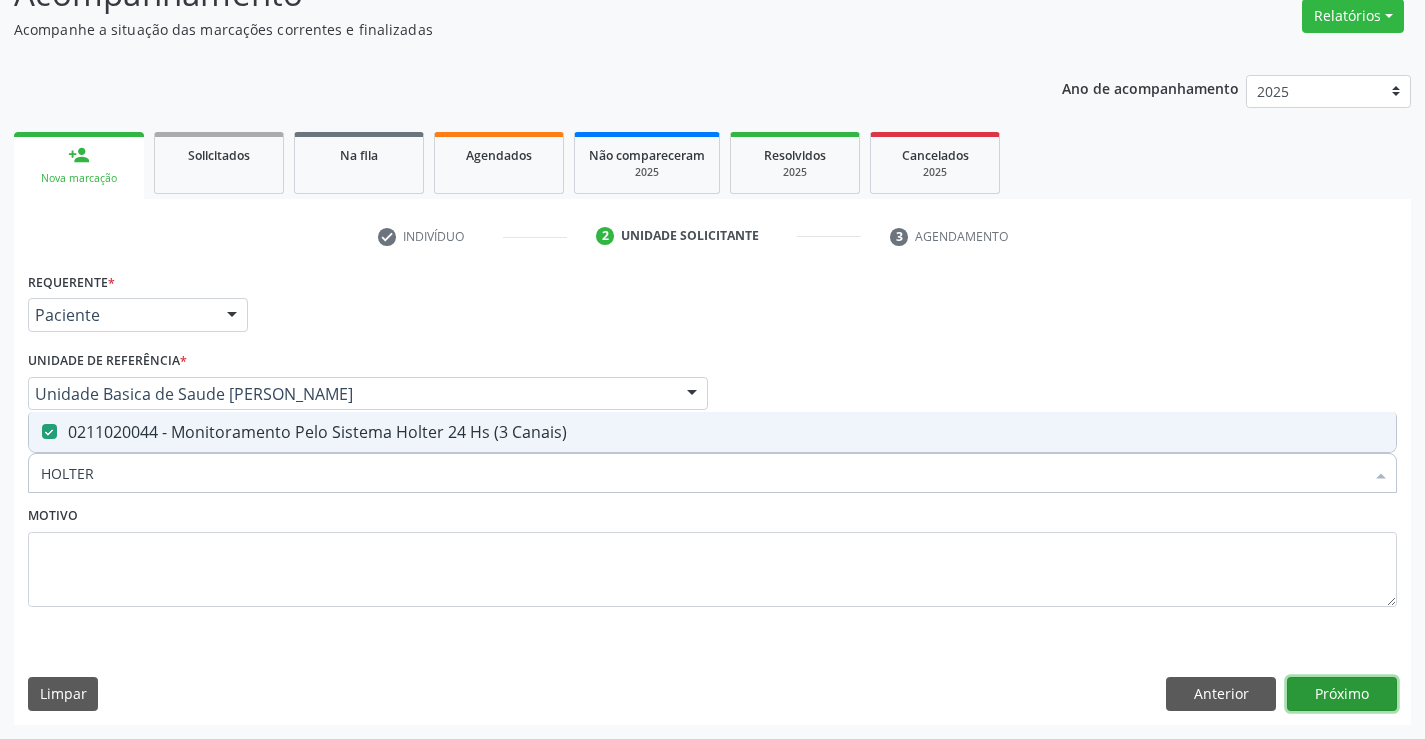 click on "Próximo" at bounding box center (1342, 694) 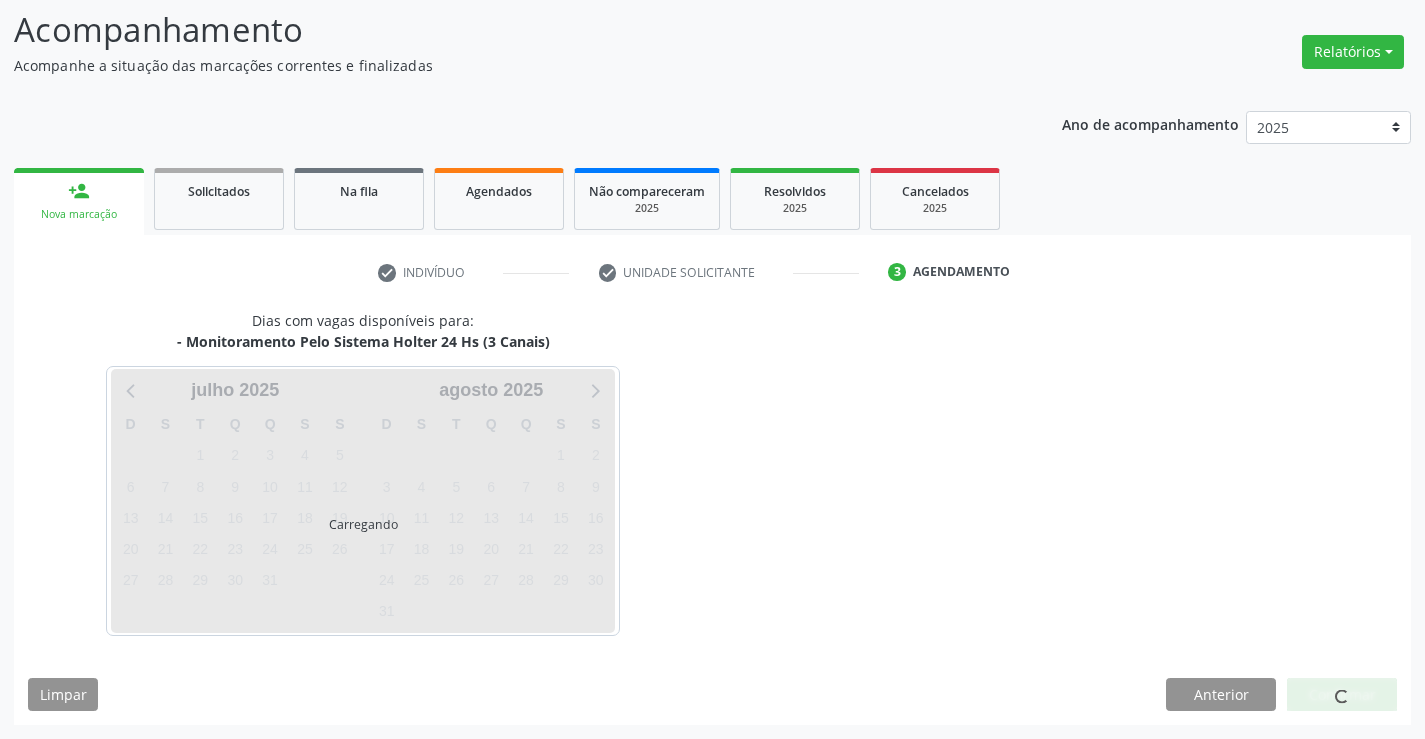 scroll, scrollTop: 131, scrollLeft: 0, axis: vertical 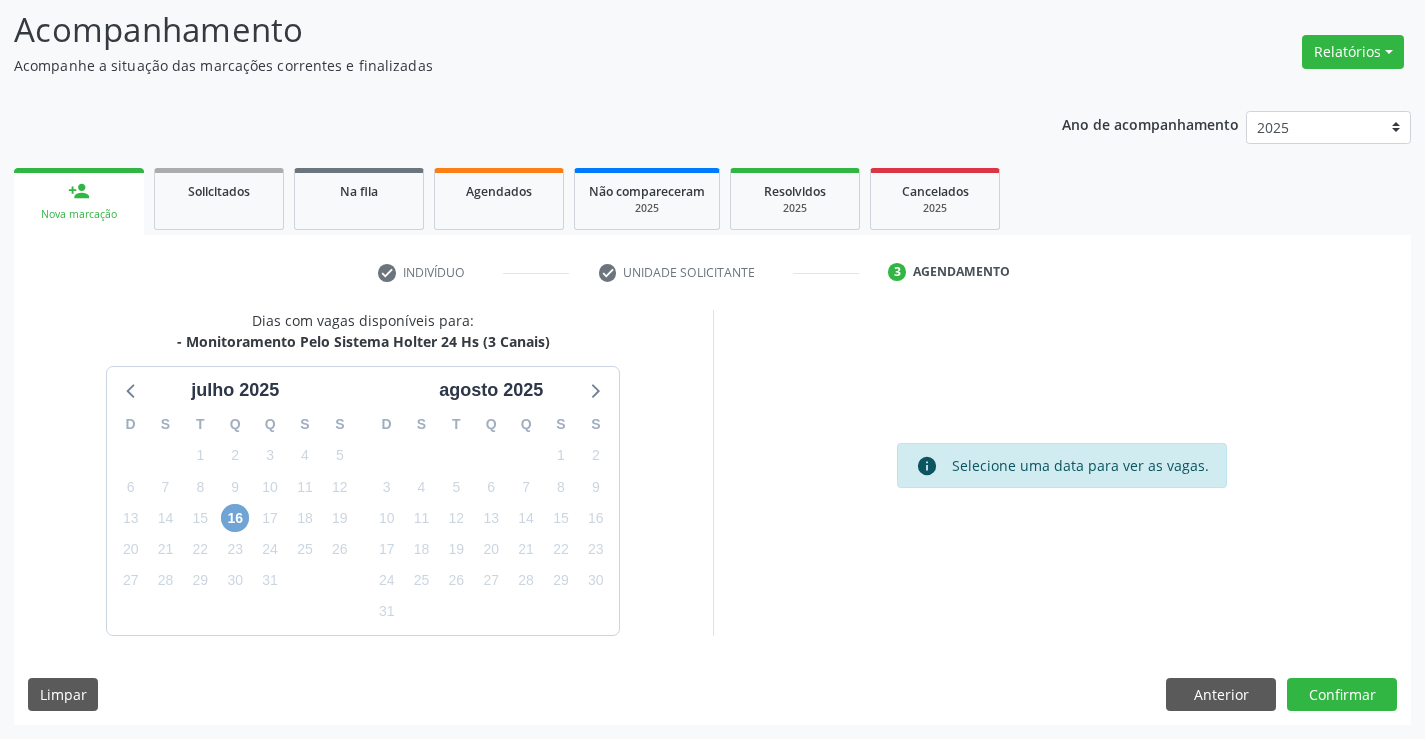 click on "16" at bounding box center [235, 518] 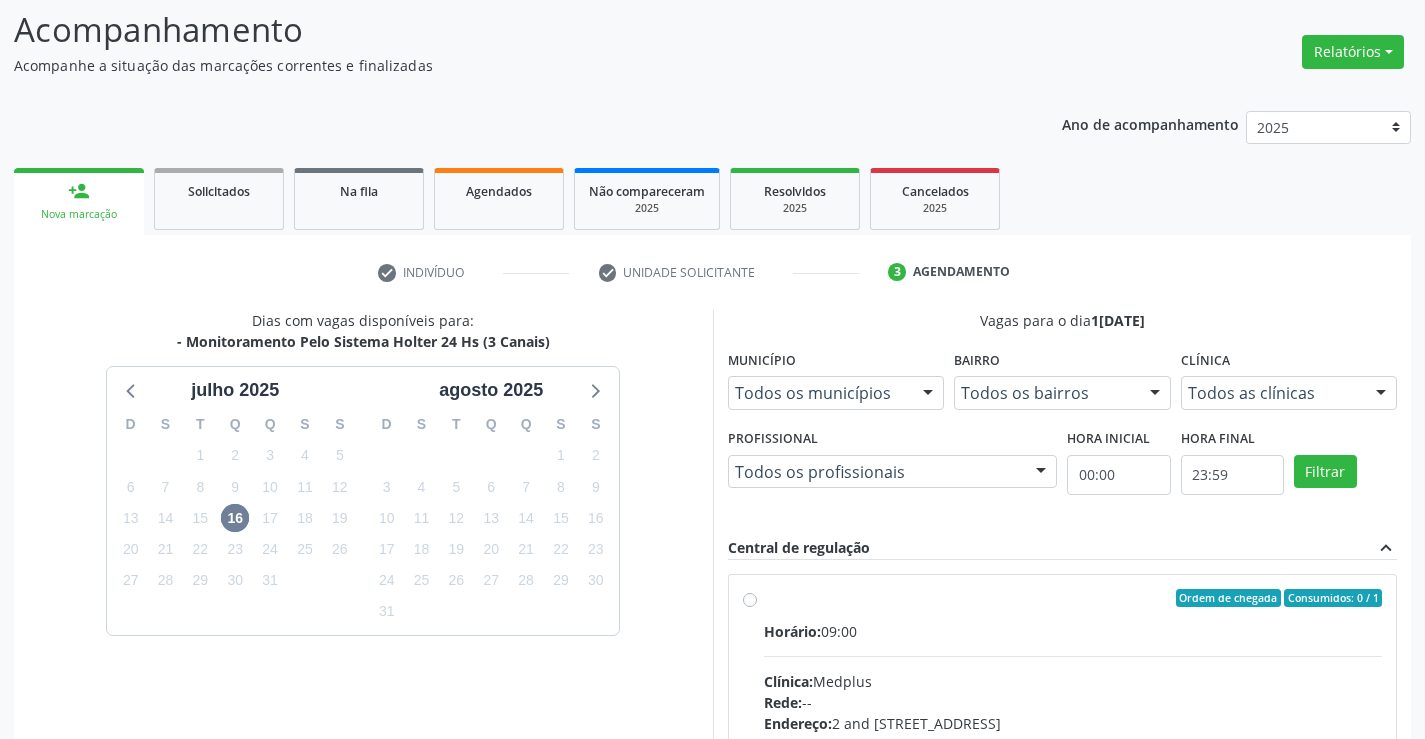 click on "Ordem de chegada
Consumidos: 0 / 1
Horário:   09:00
Clínica:  Medplus
Rede:
--
Endereço:   2 and S 204 Ed Emp B, nº 35, Centro, Campo Formoso - BA
Telefone:   --
Profissional:
Antonio Miranda Rocha Junior
Informações adicionais sobre o atendimento
Idade de atendimento:
de 0 a 120 anos
Gênero(s) atendido(s):
Masculino e Feminino
Informações adicionais:
--" at bounding box center [1073, 742] 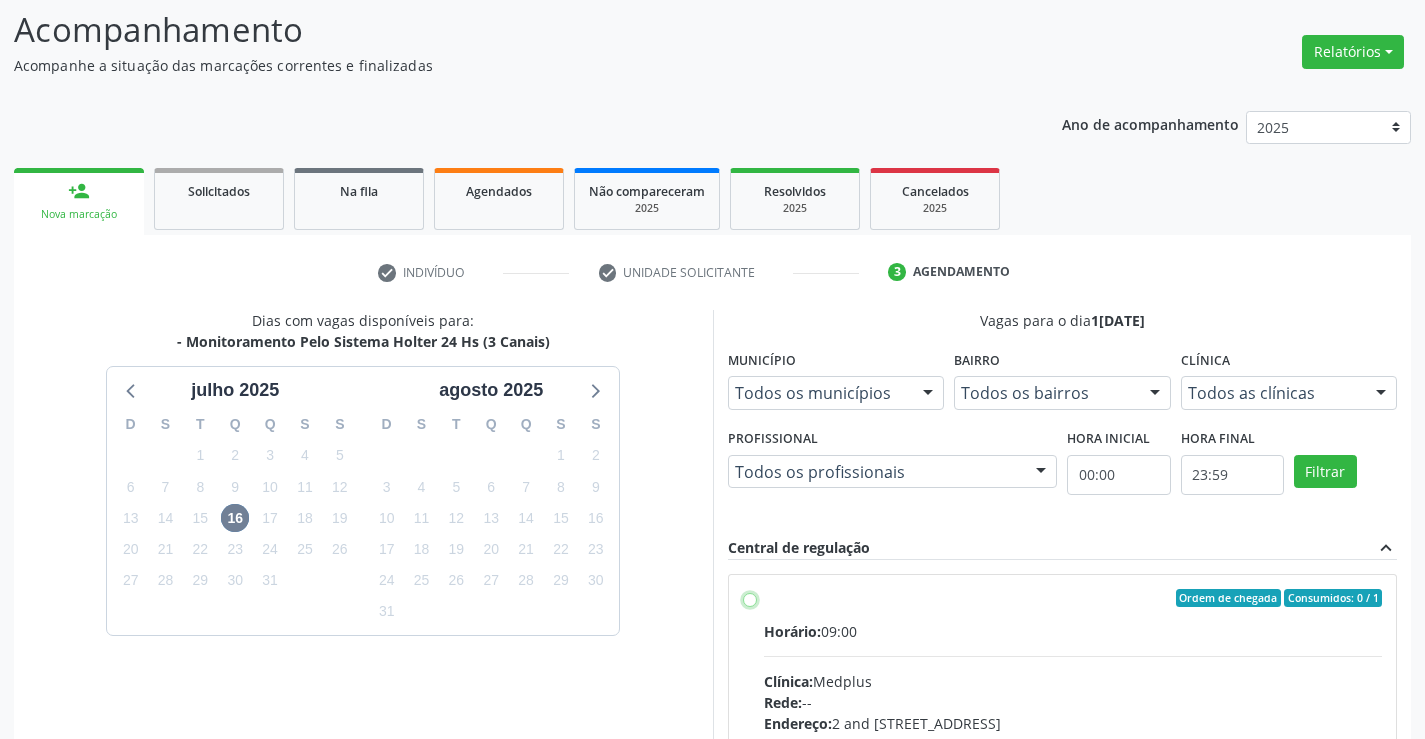 click on "Ordem de chegada
Consumidos: 0 / 1
Horário:   09:00
Clínica:  Medplus
Rede:
--
Endereço:   2 and S 204 Ed Emp B, nº 35, Centro, Campo Formoso - BA
Telefone:   --
Profissional:
Antonio Miranda Rocha Junior
Informações adicionais sobre o atendimento
Idade de atendimento:
de 0 a 120 anos
Gênero(s) atendido(s):
Masculino e Feminino
Informações adicionais:
--" at bounding box center (750, 598) 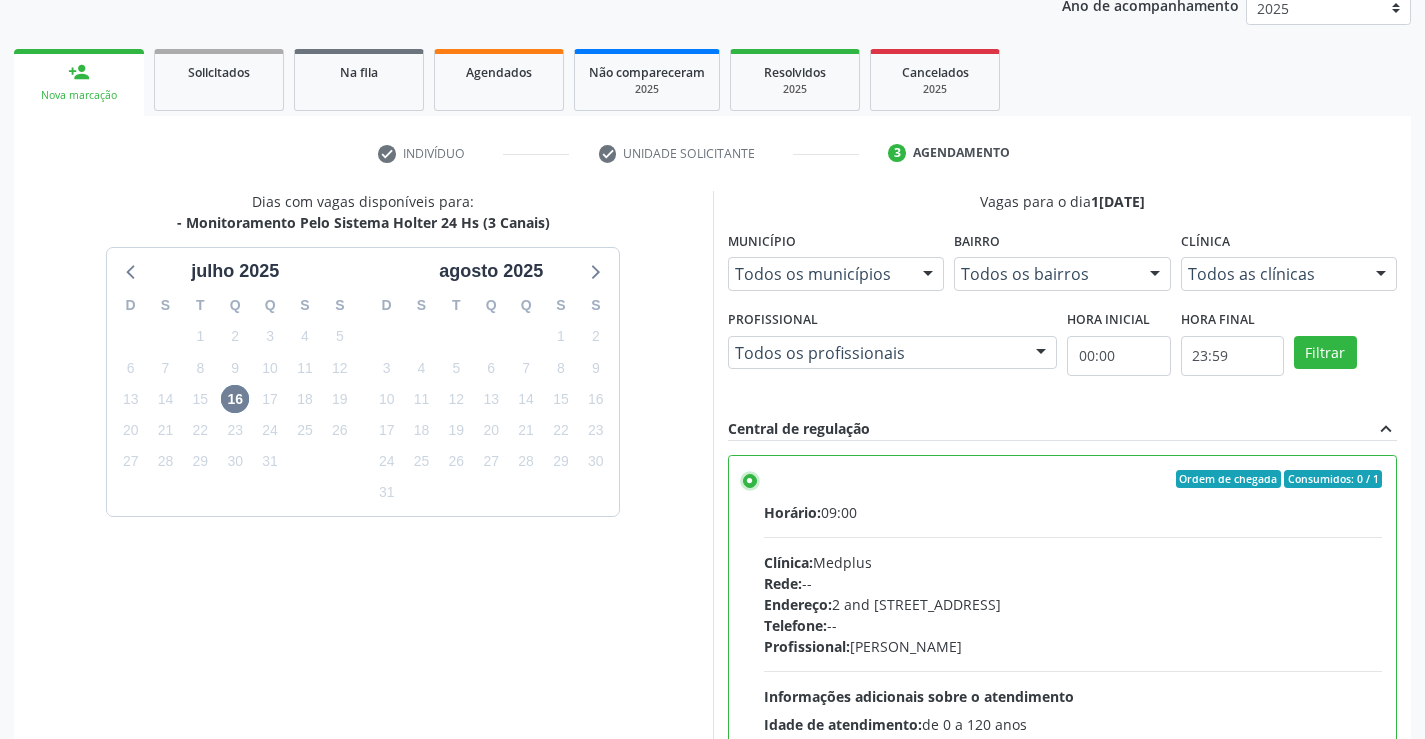 scroll, scrollTop: 456, scrollLeft: 0, axis: vertical 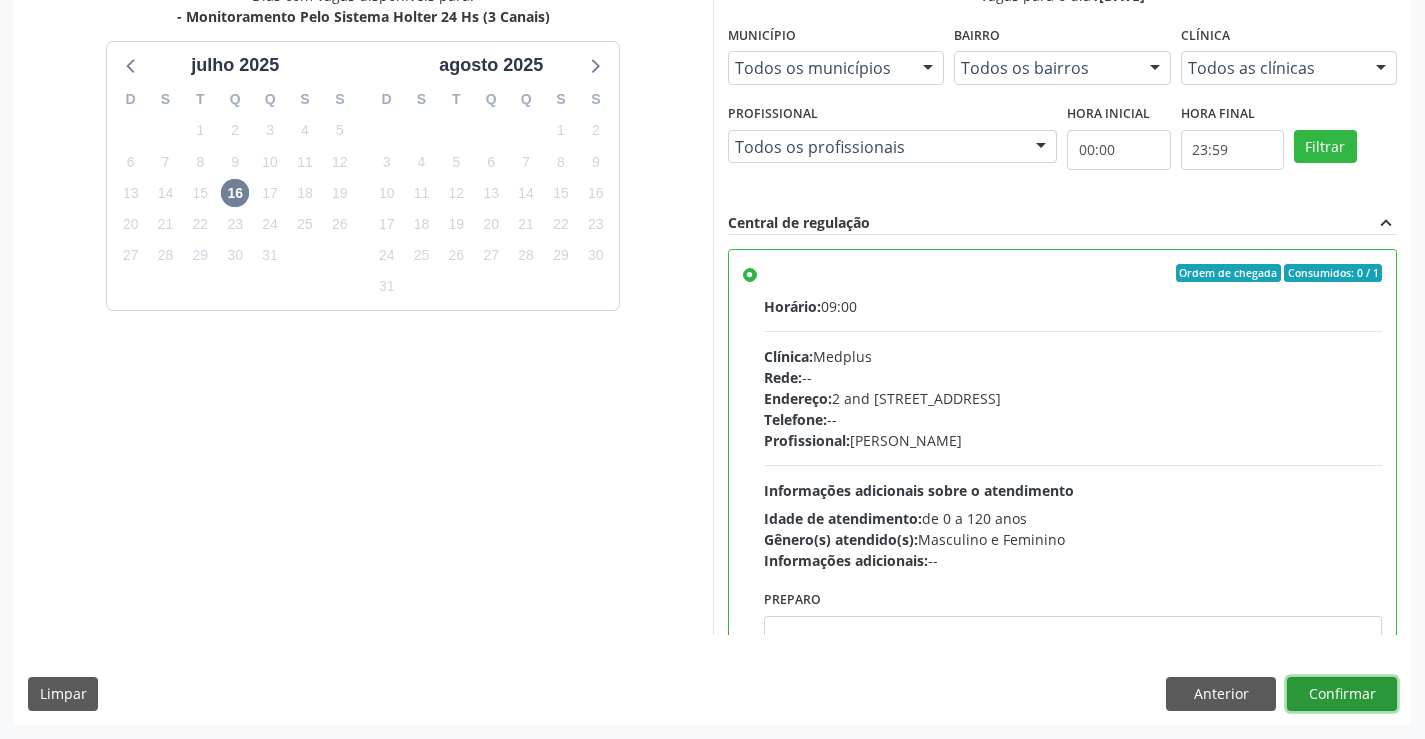 click on "Confirmar" at bounding box center [1342, 694] 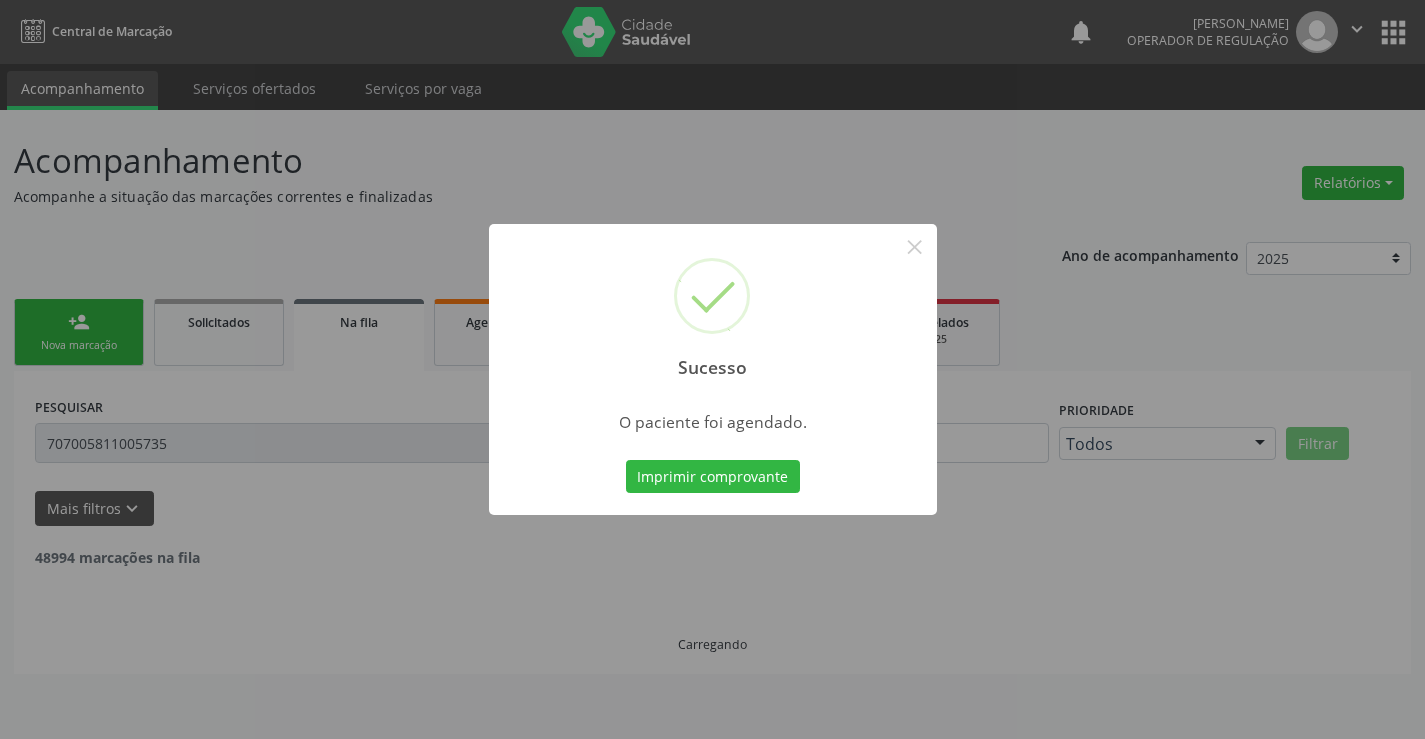 scroll, scrollTop: 0, scrollLeft: 0, axis: both 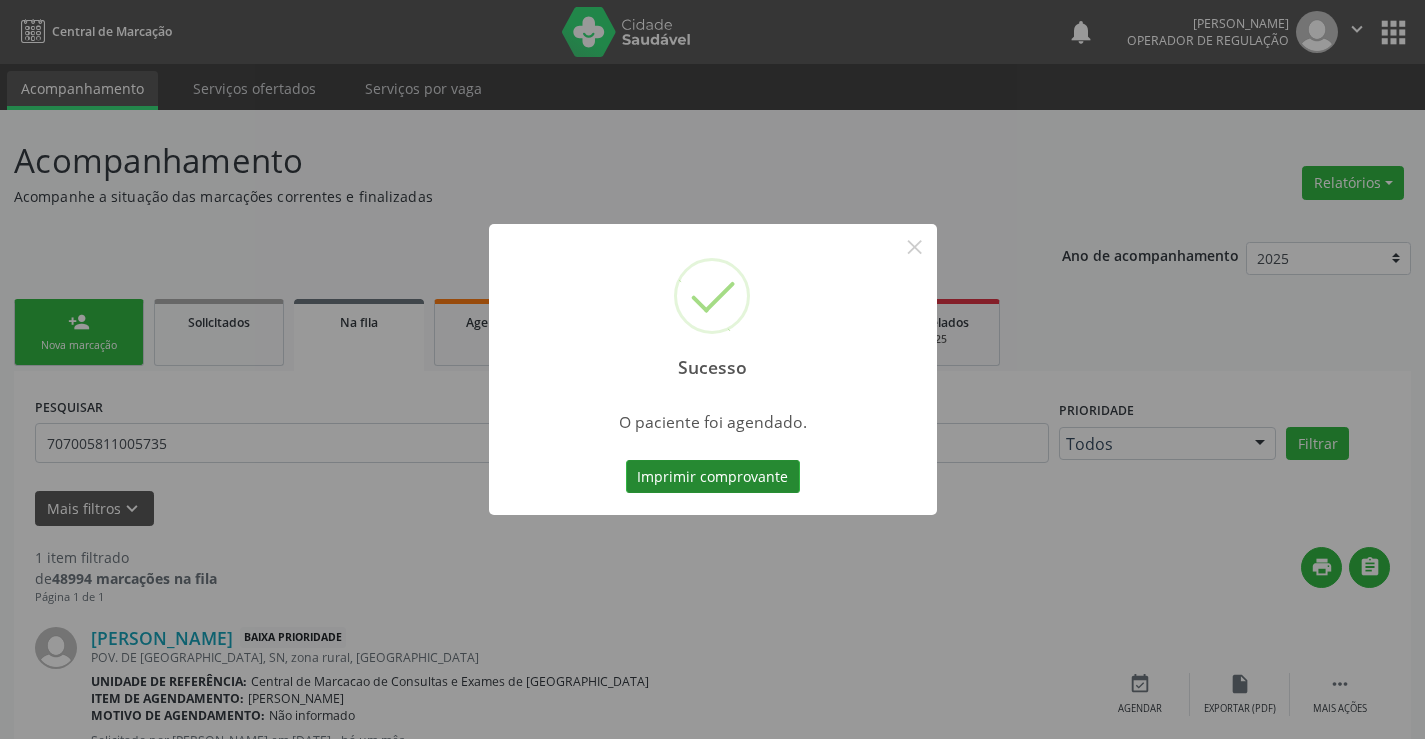 click on "Imprimir comprovante" at bounding box center [713, 477] 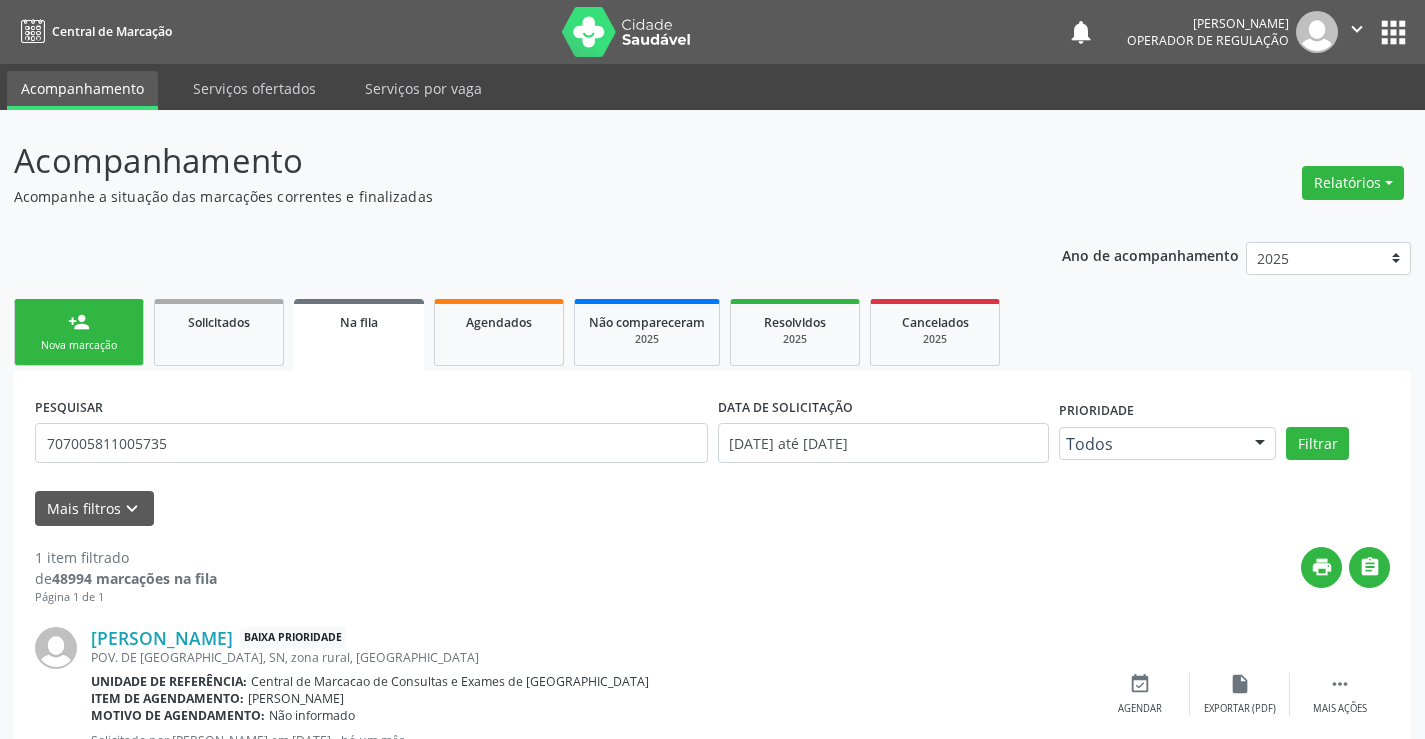 click on "person_add
Nova marcação" at bounding box center [79, 332] 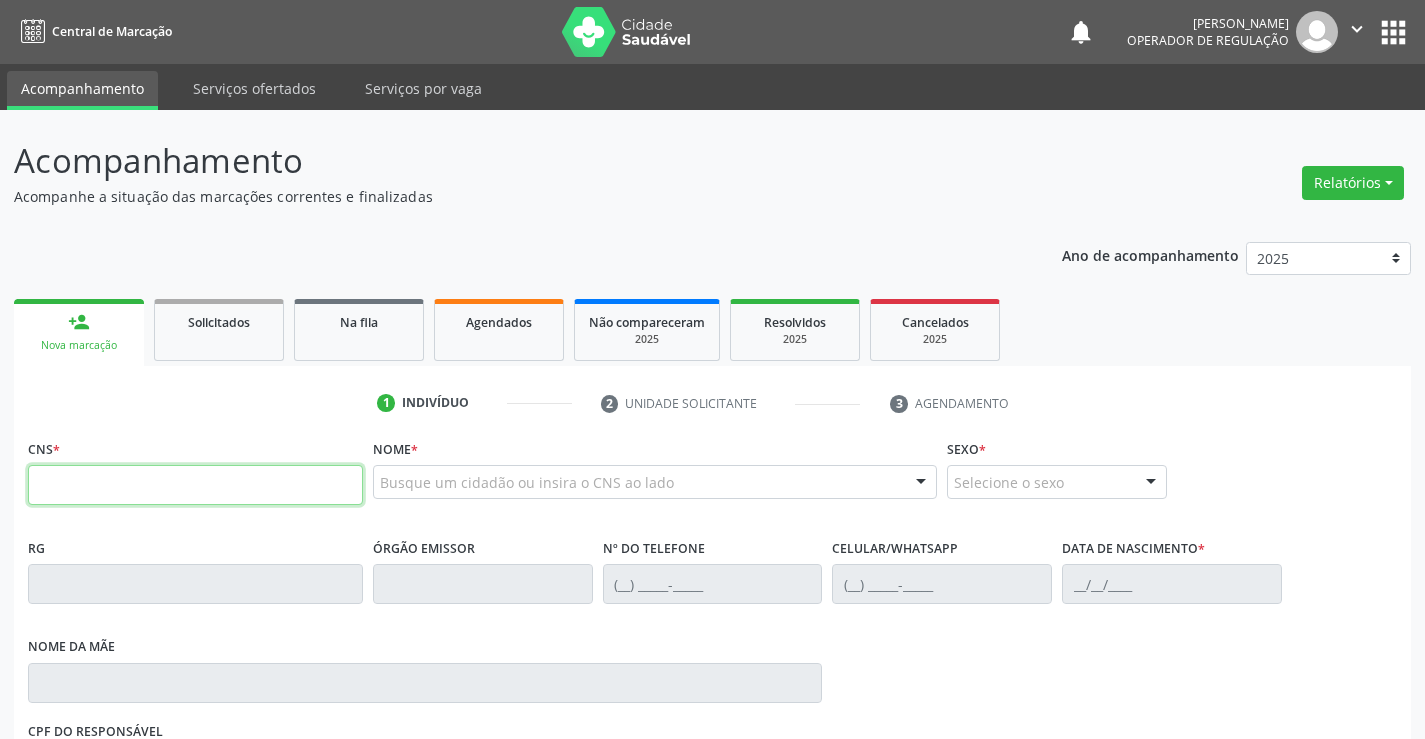 click at bounding box center (195, 485) 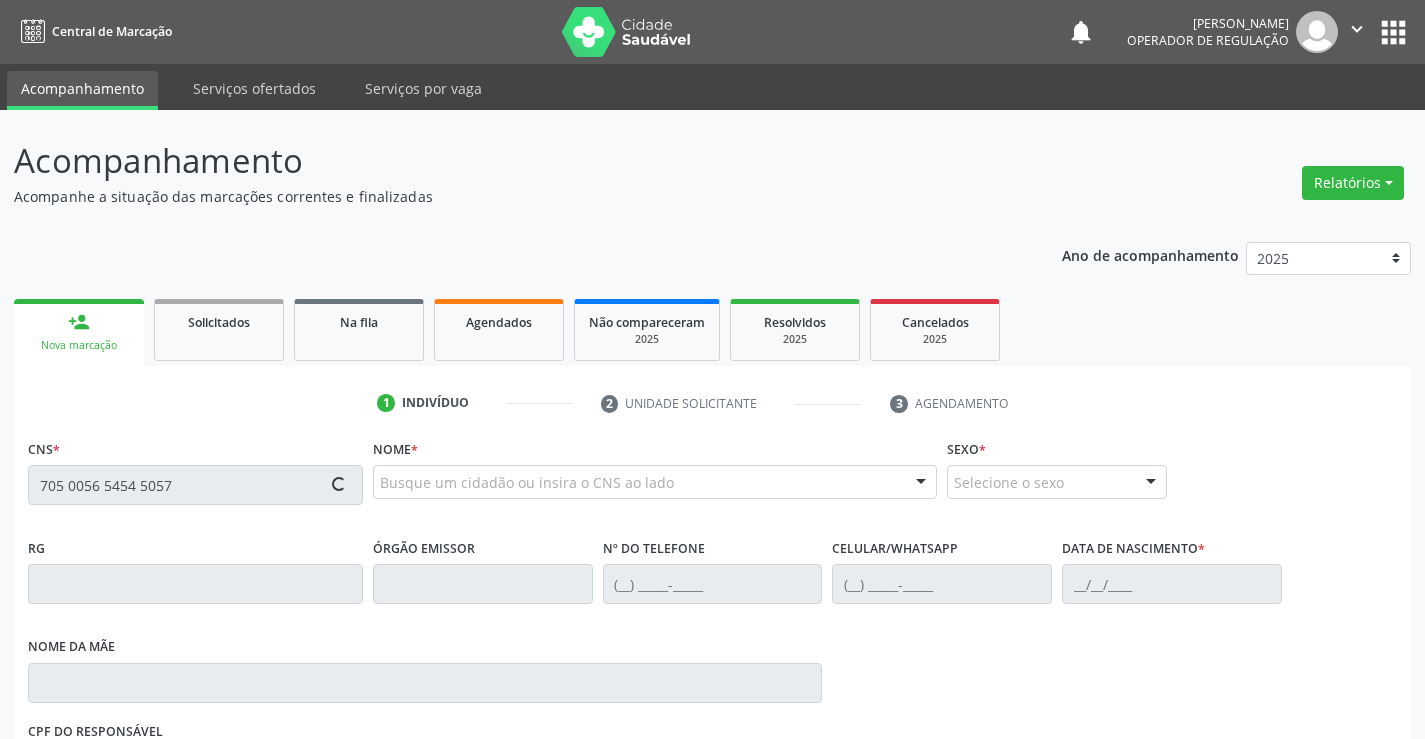 type on "705 0056 5454 5057" 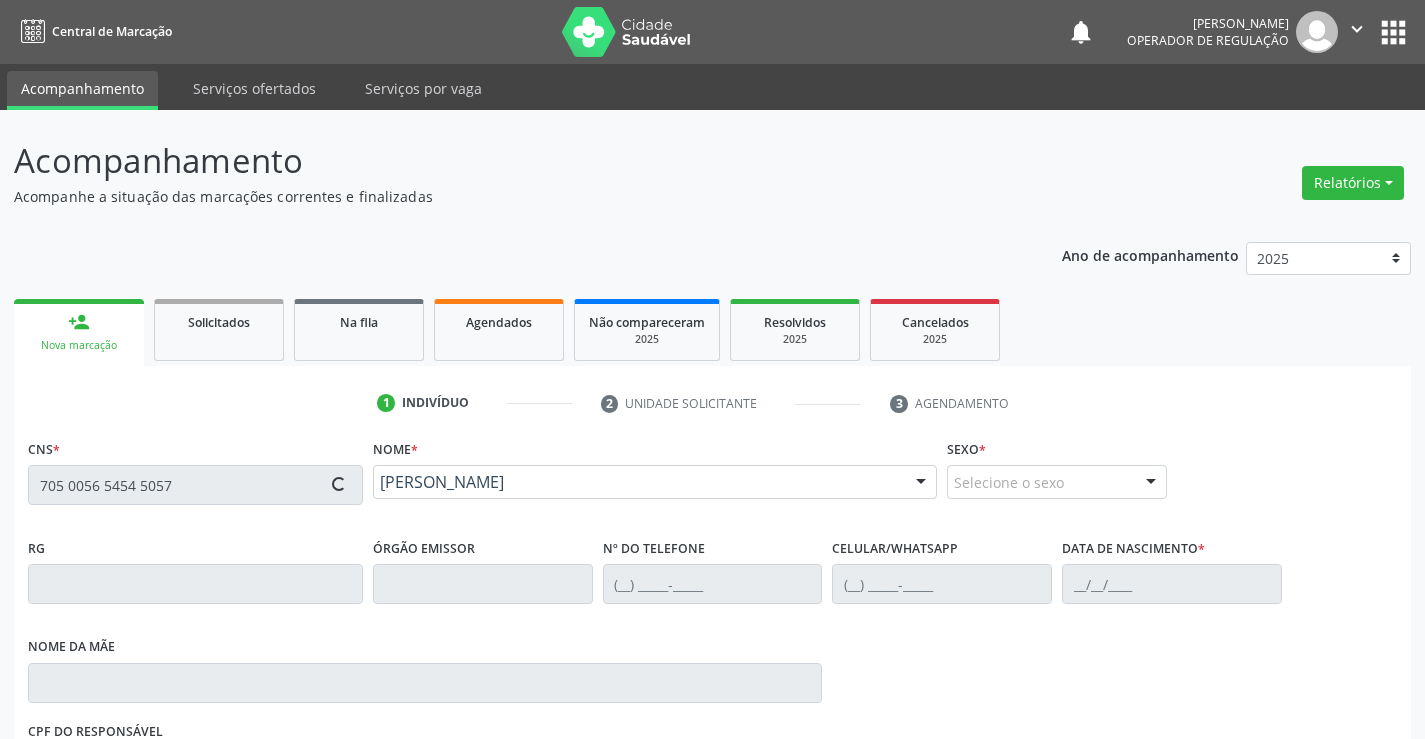 type on "0655706267" 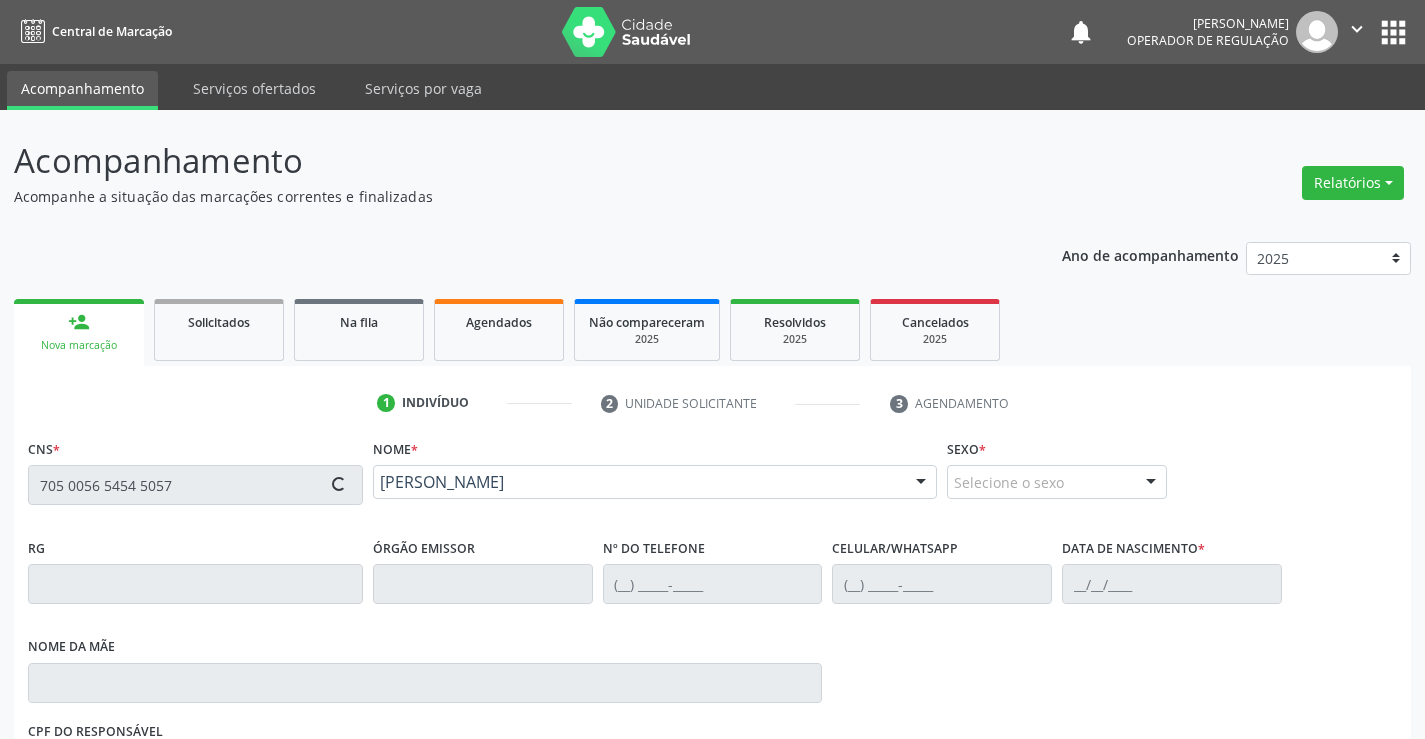 type on "sspba" 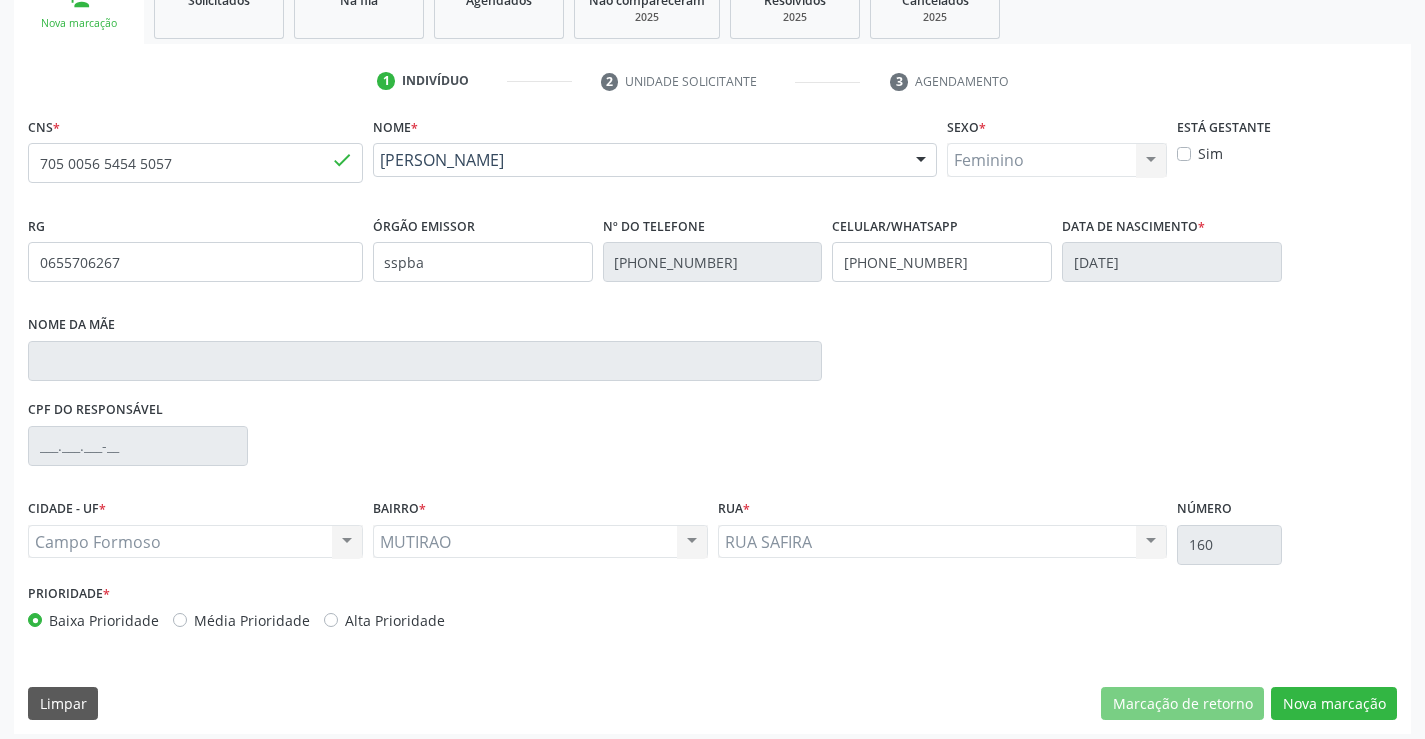 scroll, scrollTop: 331, scrollLeft: 0, axis: vertical 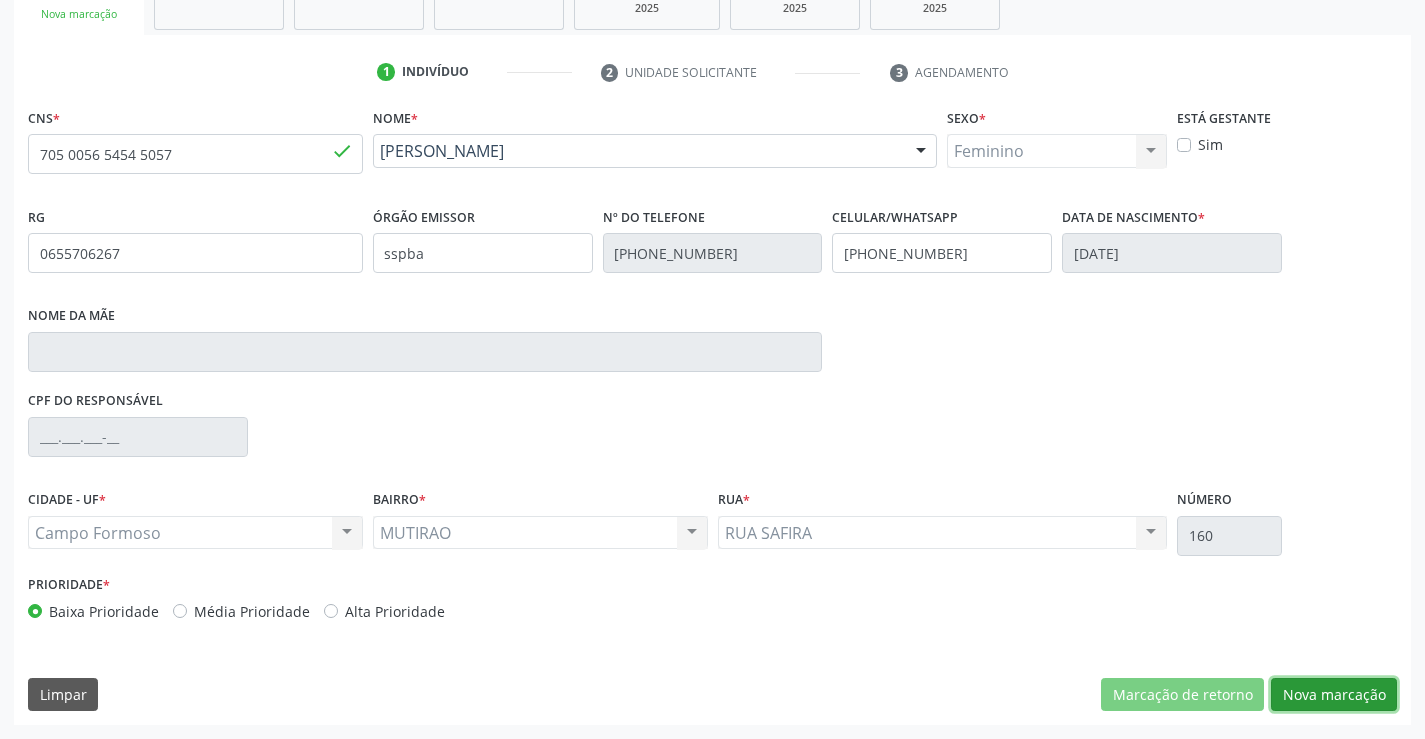 click on "Nova marcação" at bounding box center [1334, 695] 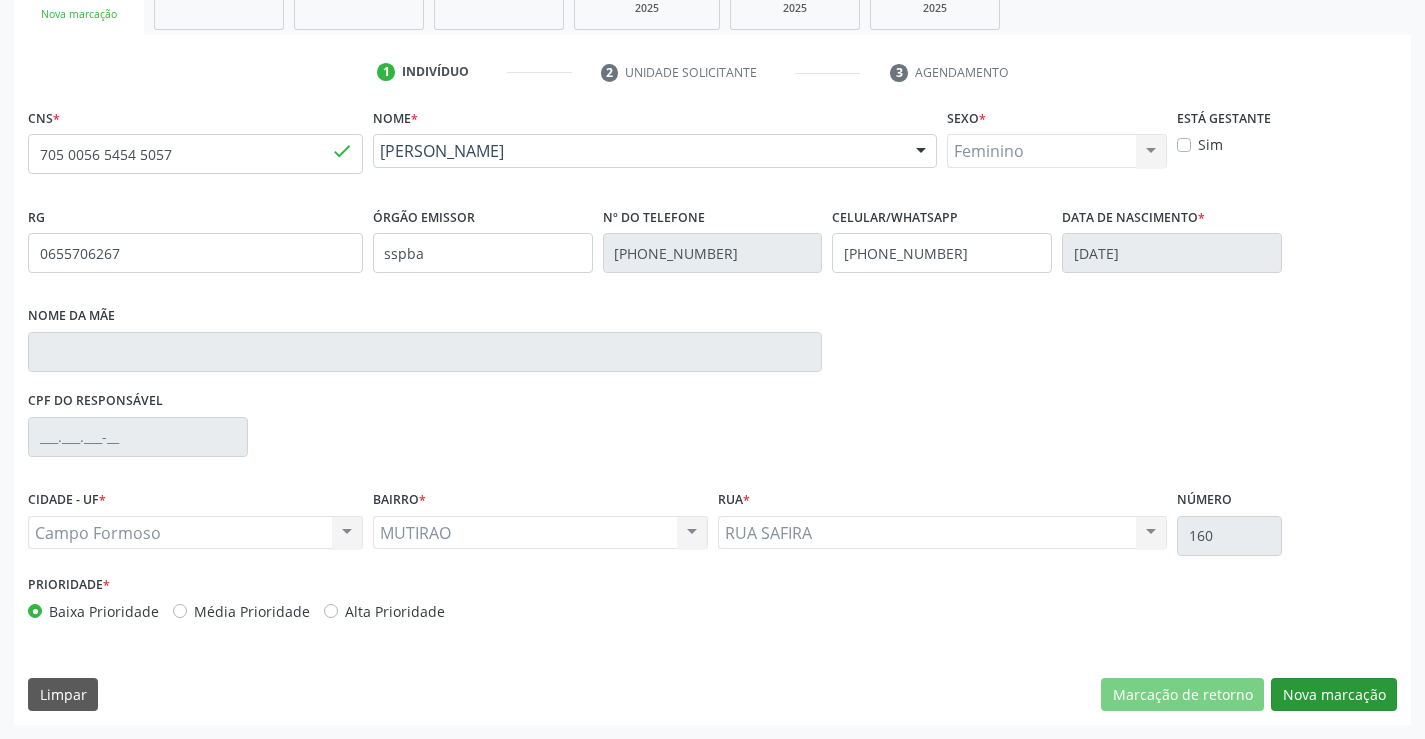 scroll, scrollTop: 167, scrollLeft: 0, axis: vertical 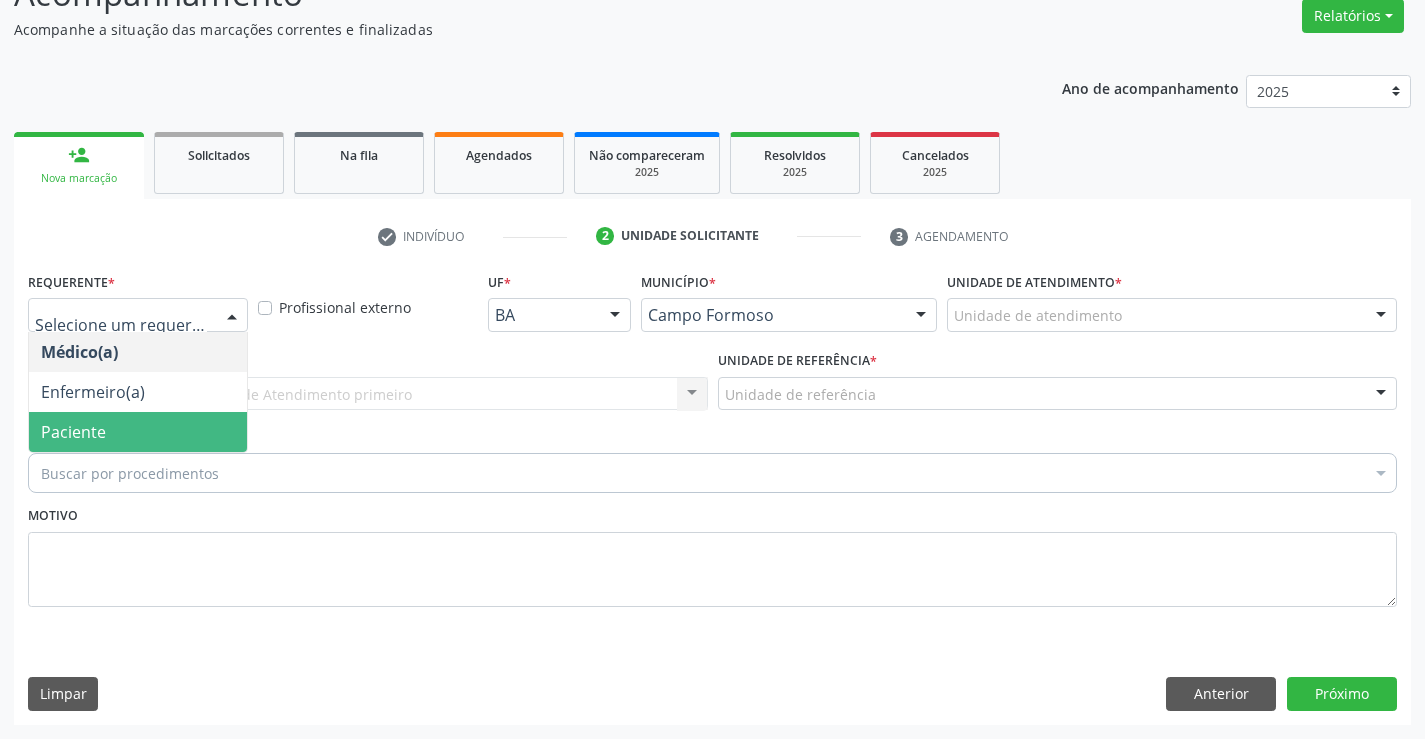 click on "Paciente" at bounding box center (138, 432) 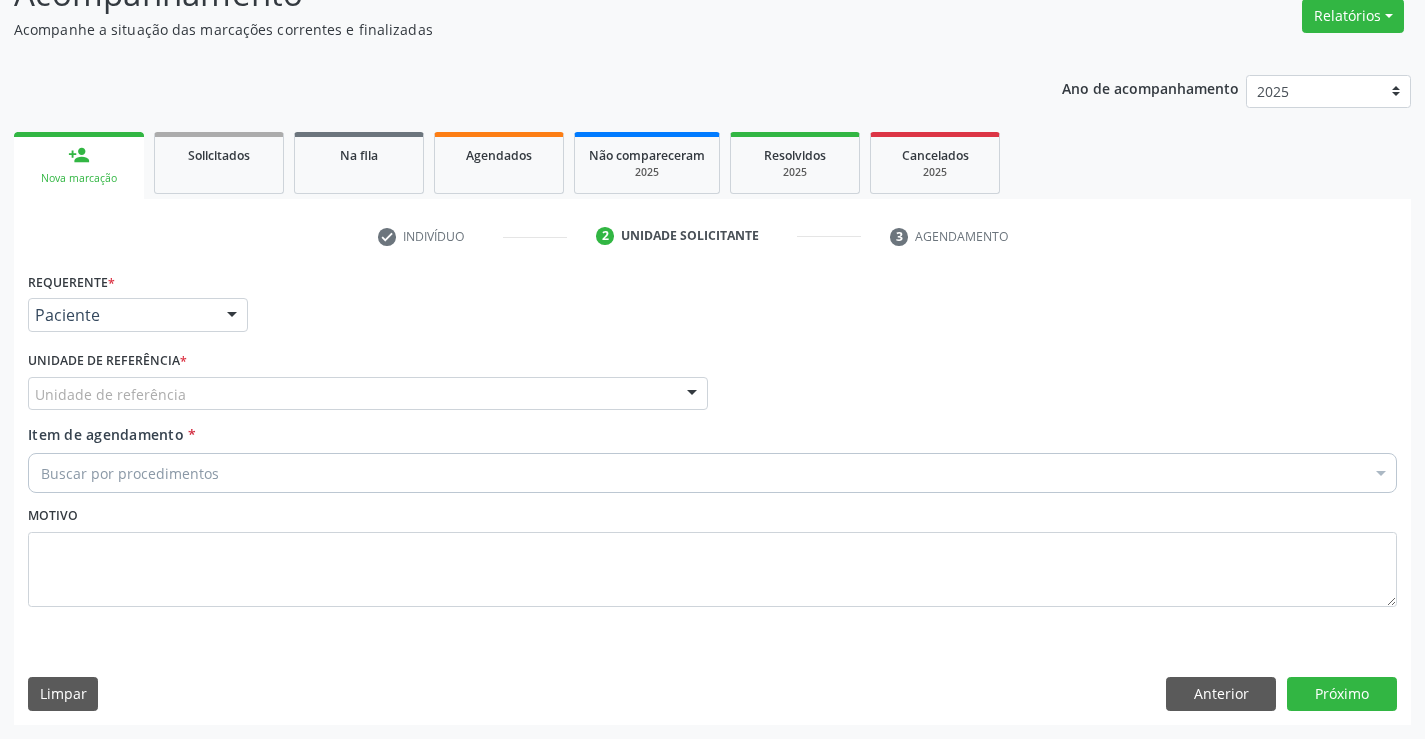 click on "Unidade de referência
*" at bounding box center (107, 361) 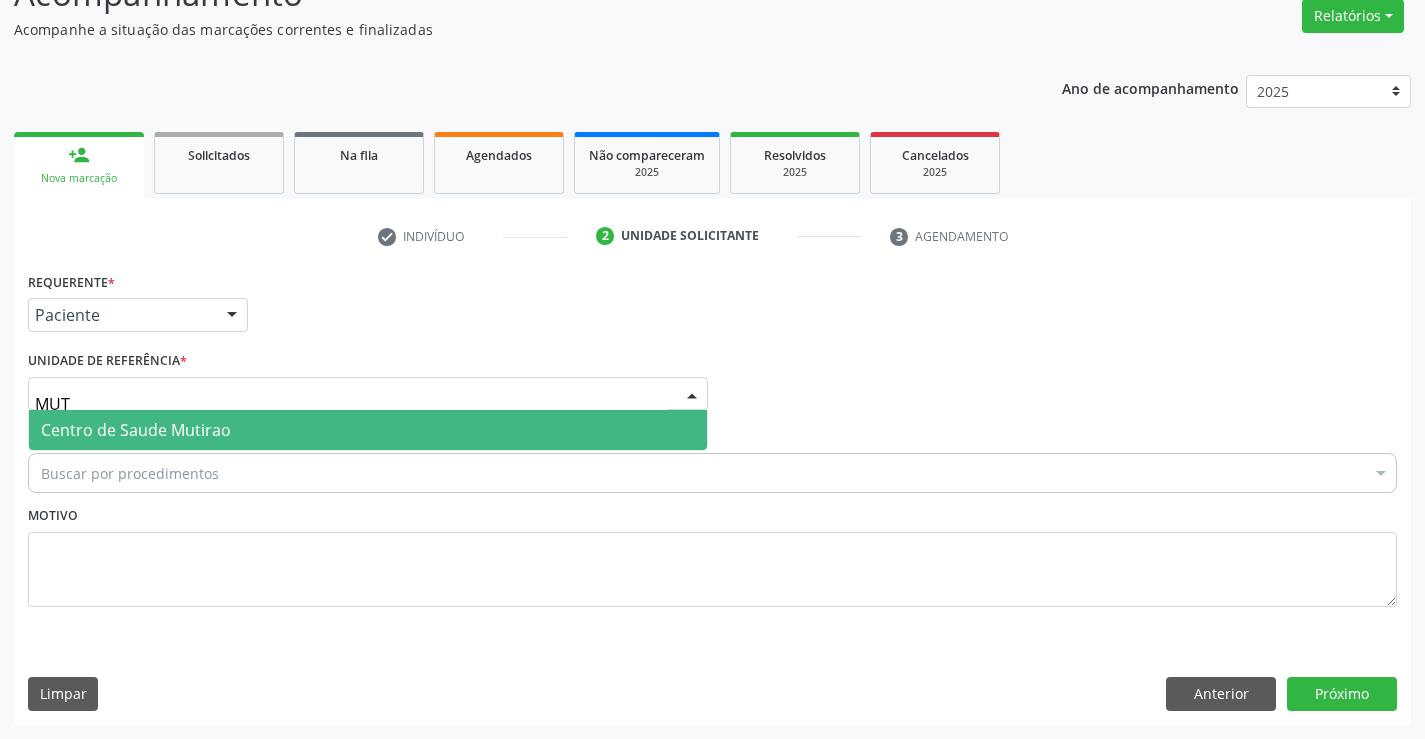 type on "MUTI" 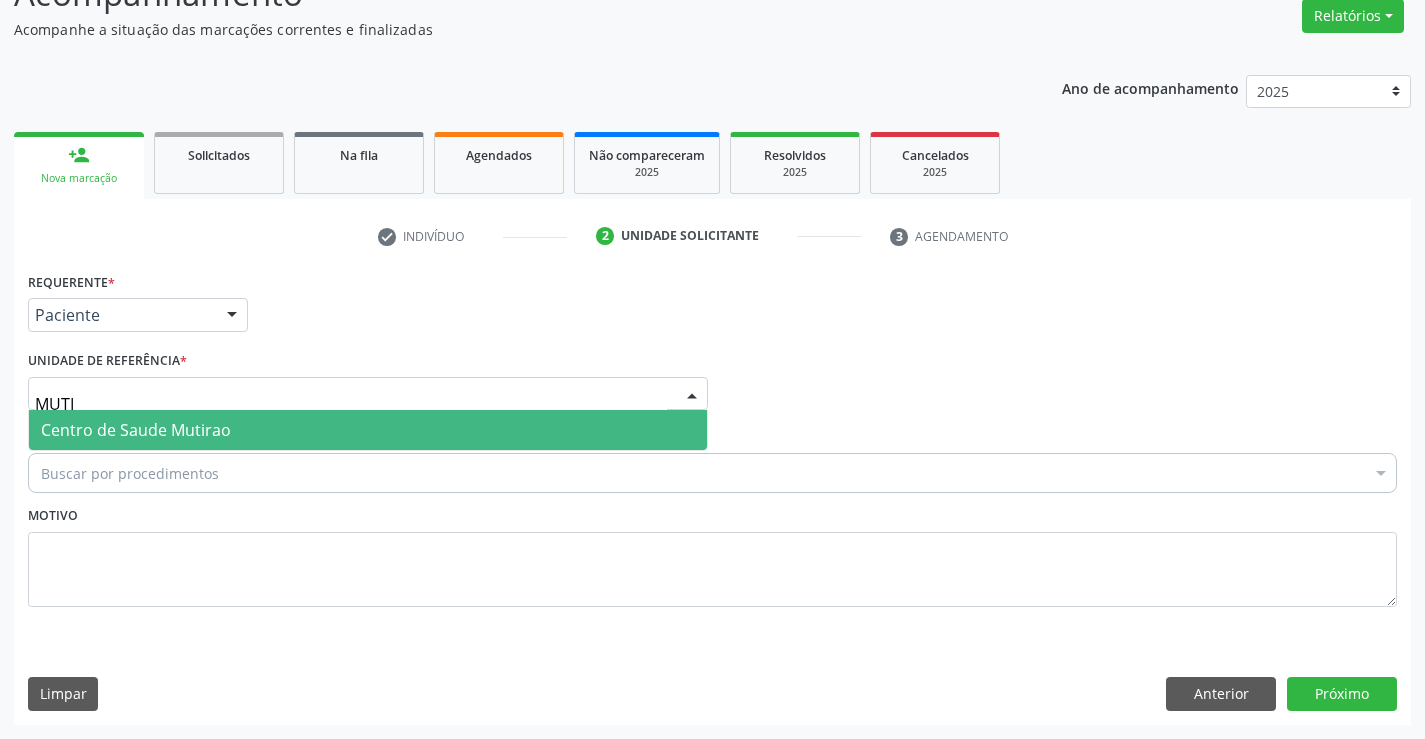 click on "Centro de Saude Mutirao" at bounding box center (368, 430) 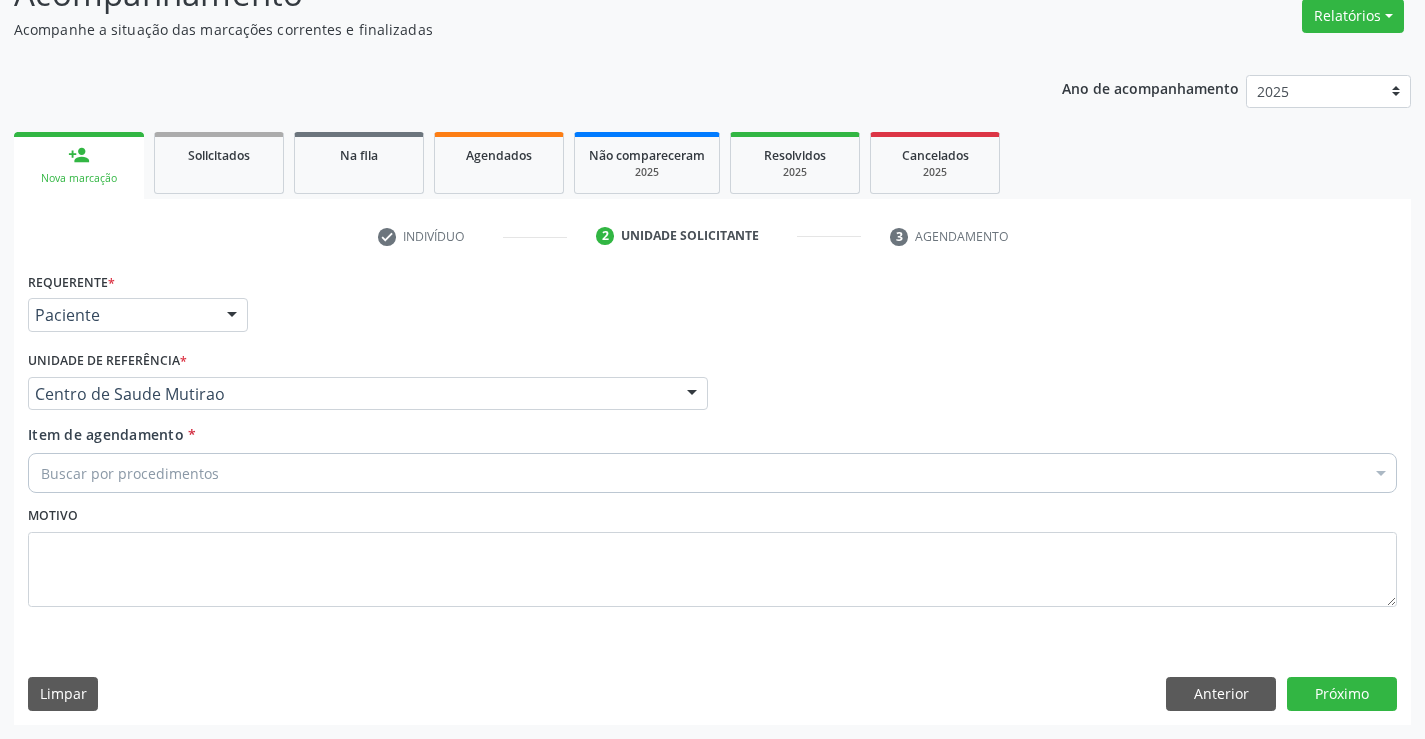 click on "Buscar por procedimentos" at bounding box center [712, 473] 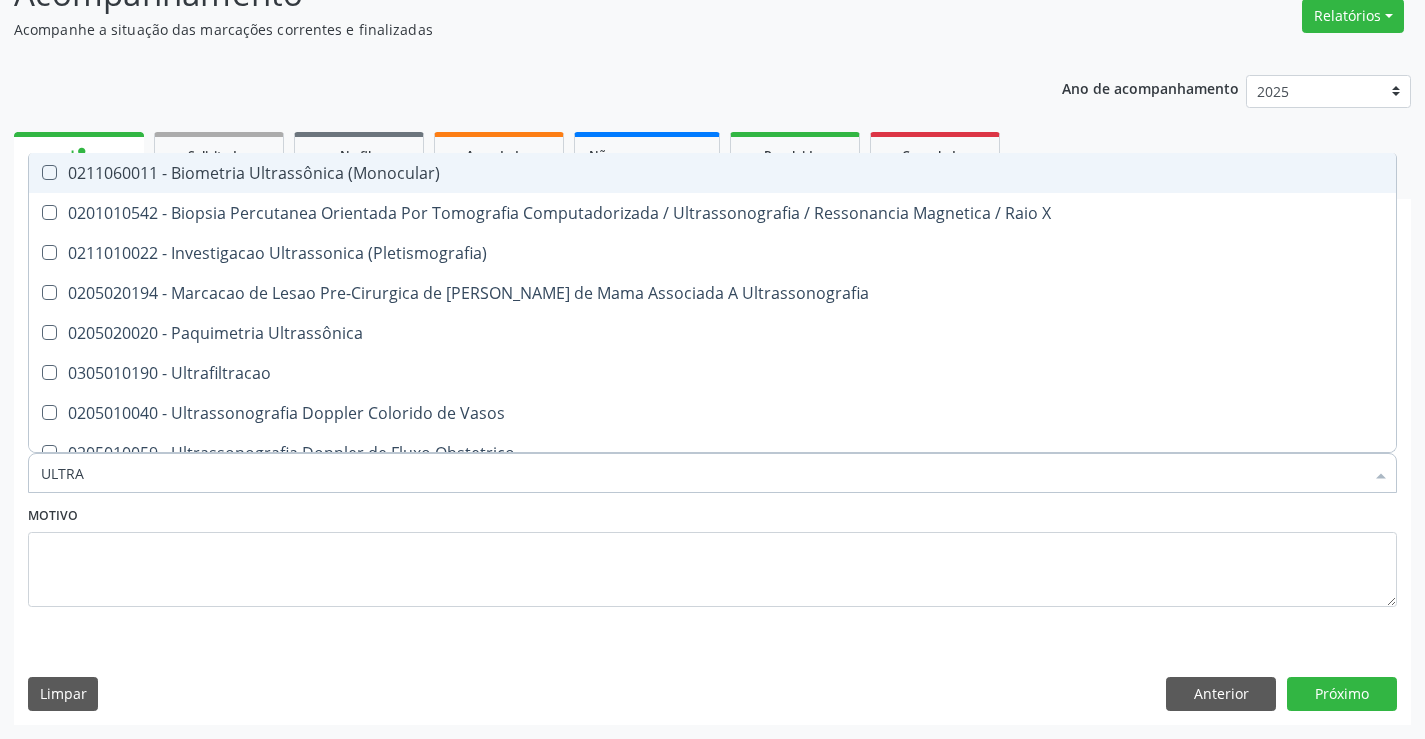 type on "ULTRAS" 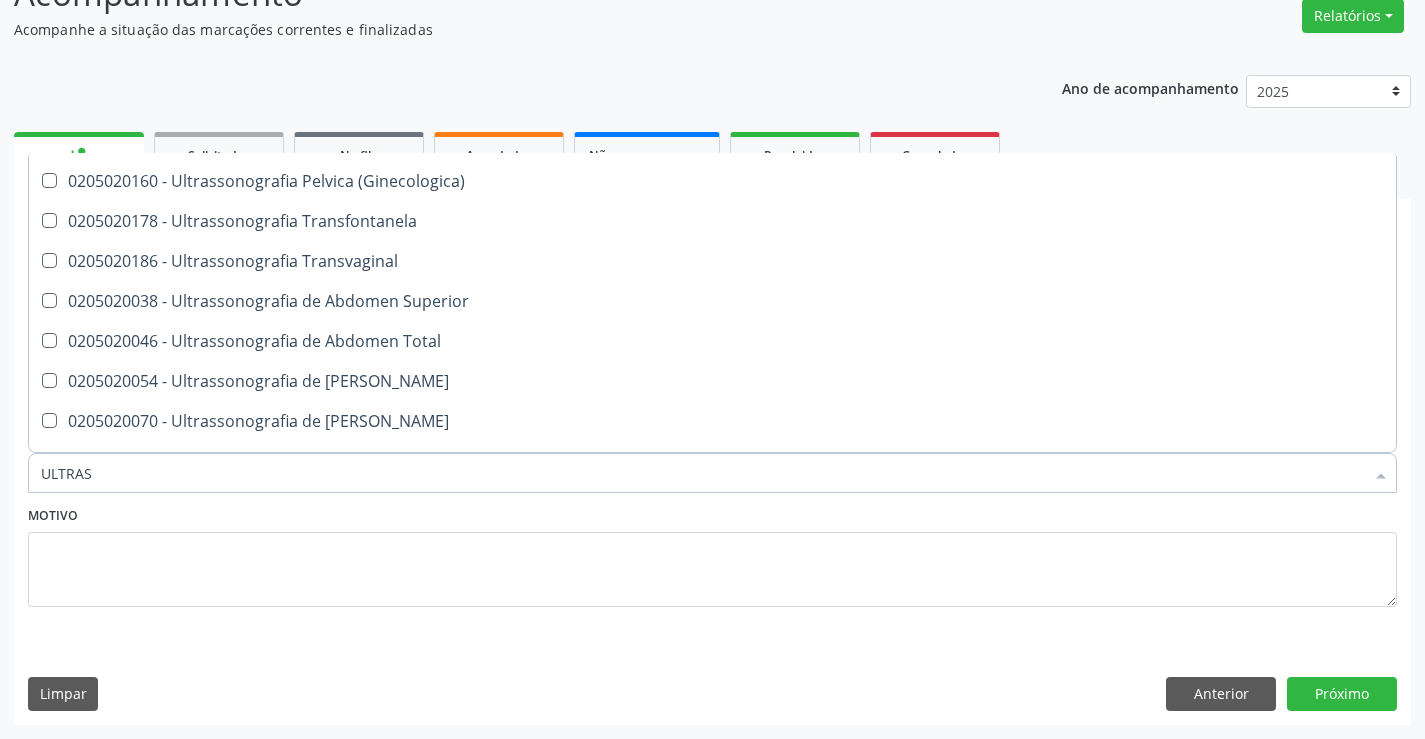 scroll, scrollTop: 400, scrollLeft: 0, axis: vertical 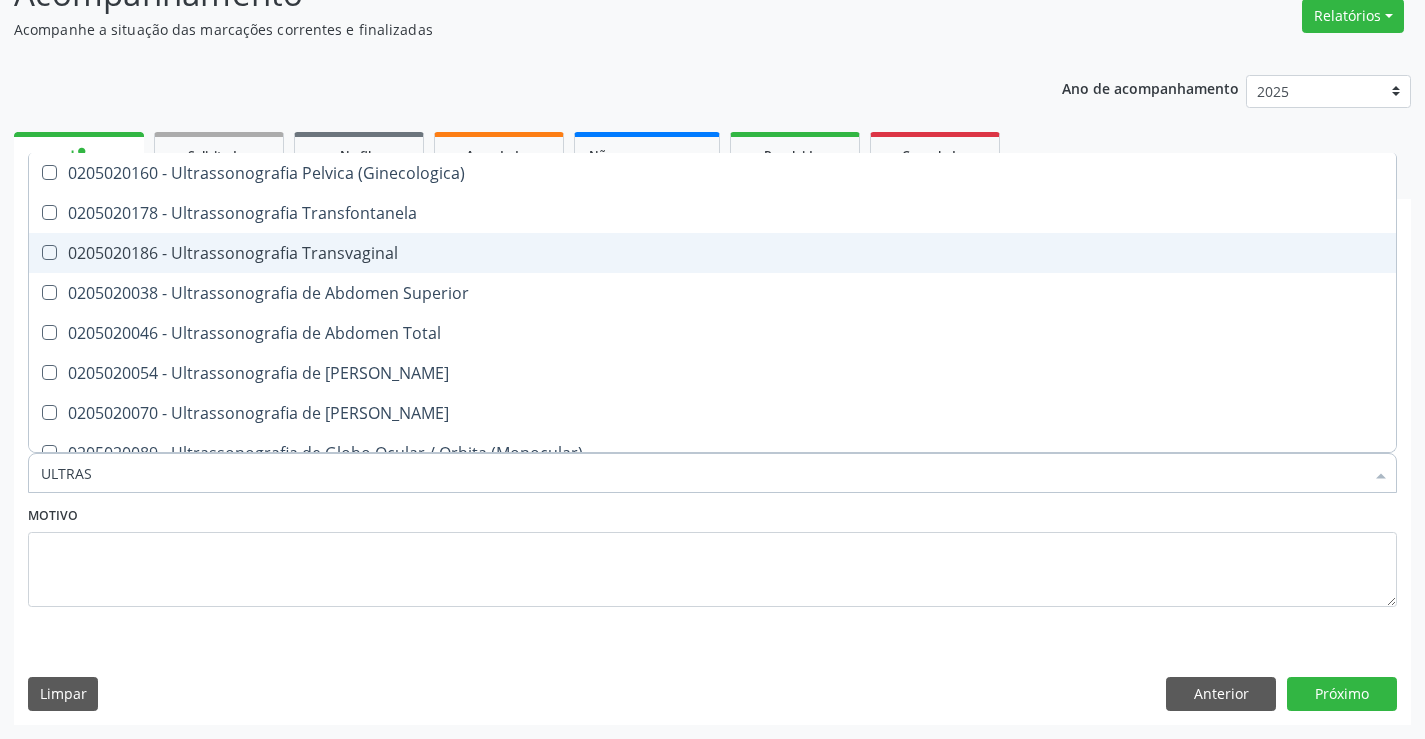 click on "0205020186 - Ultrassonografia Transvaginal" at bounding box center (712, 253) 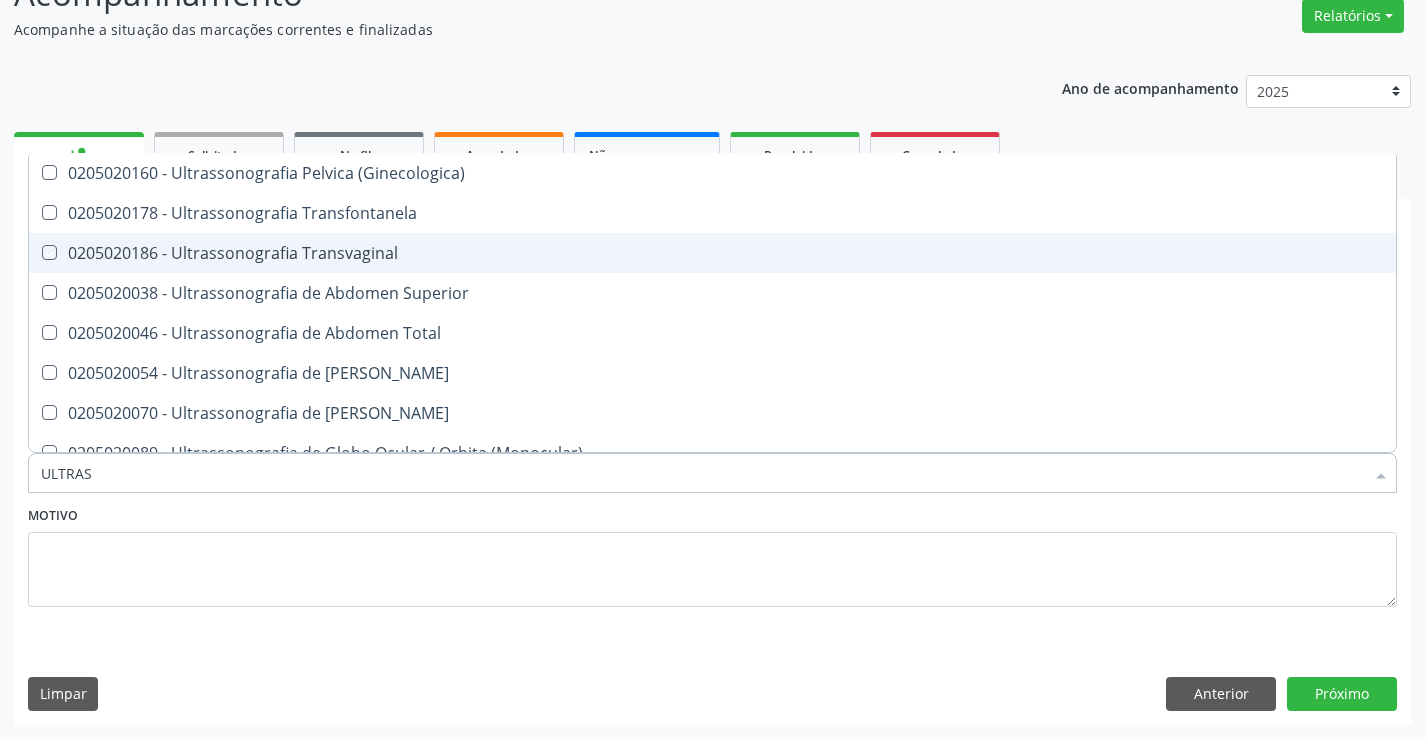 checkbox on "true" 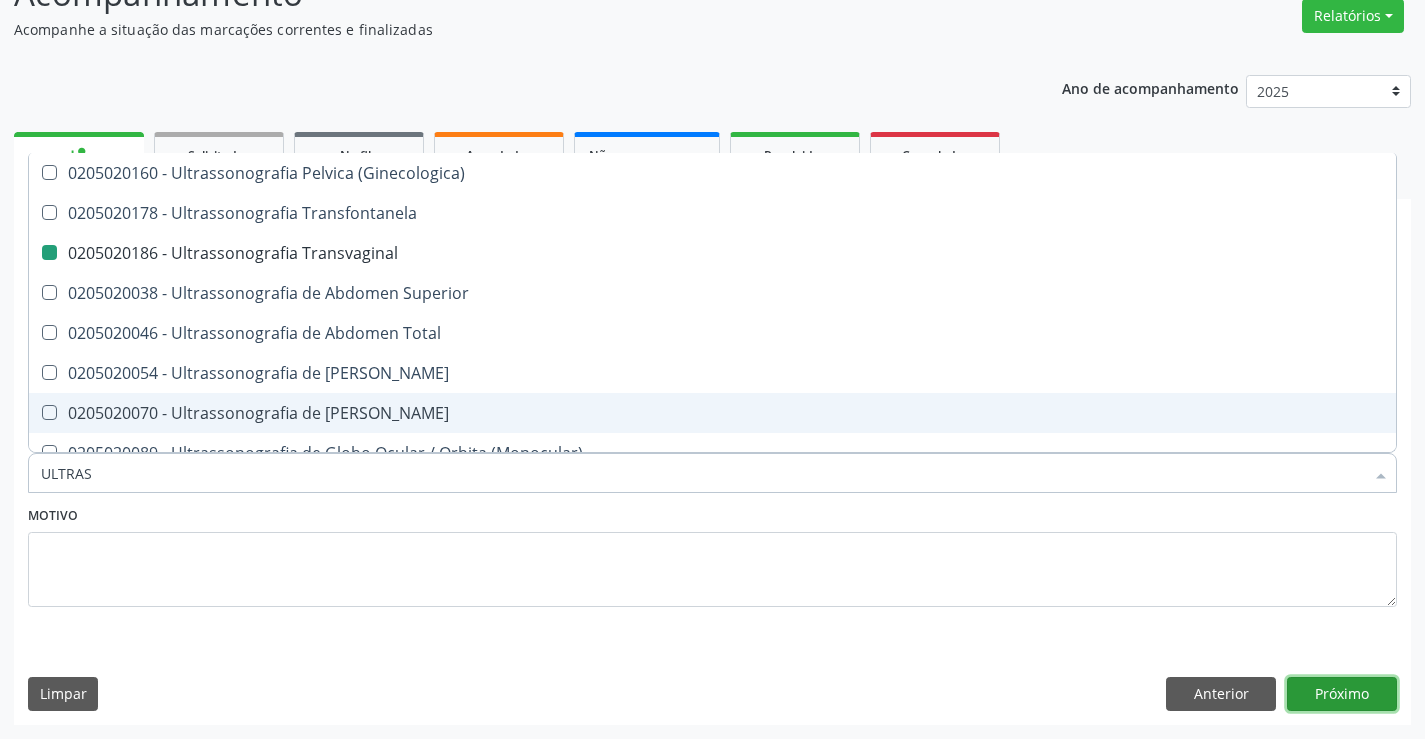 click on "Próximo" at bounding box center [1342, 694] 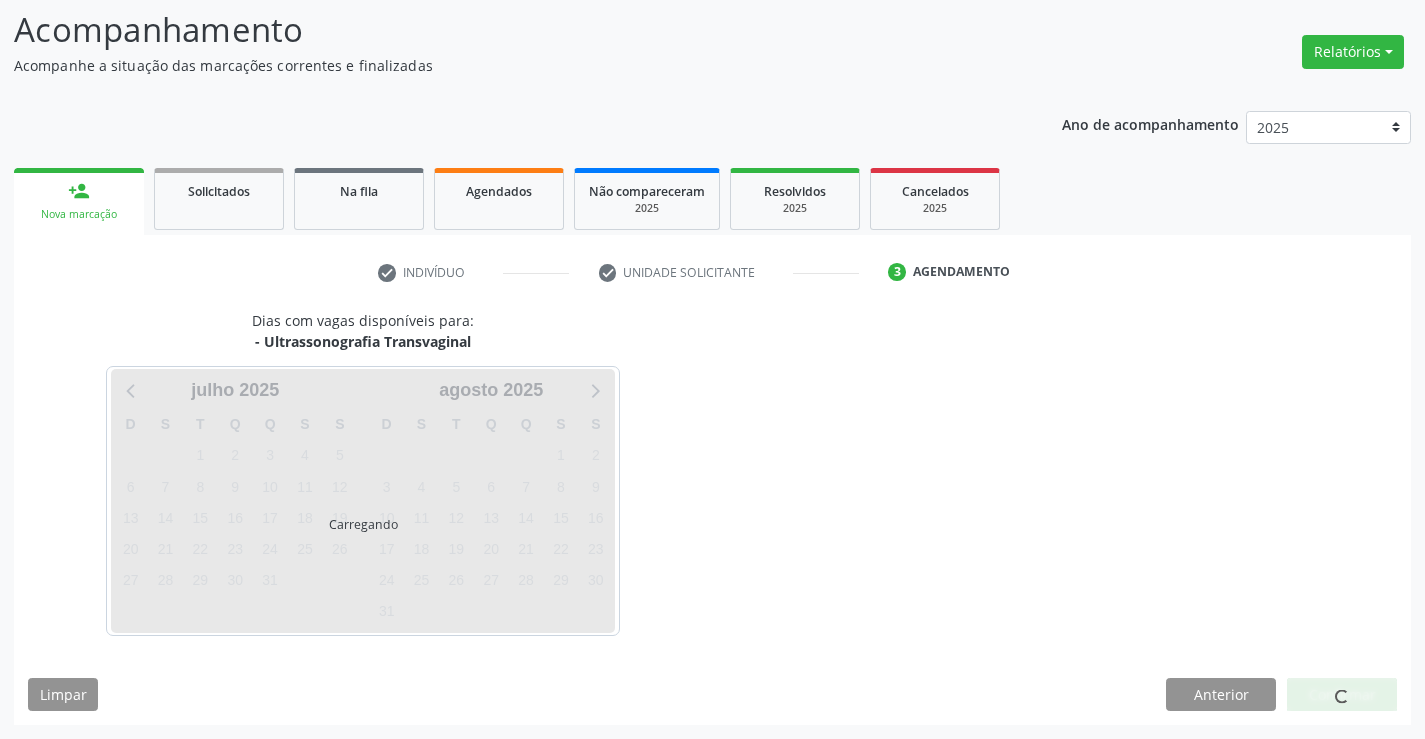 scroll, scrollTop: 131, scrollLeft: 0, axis: vertical 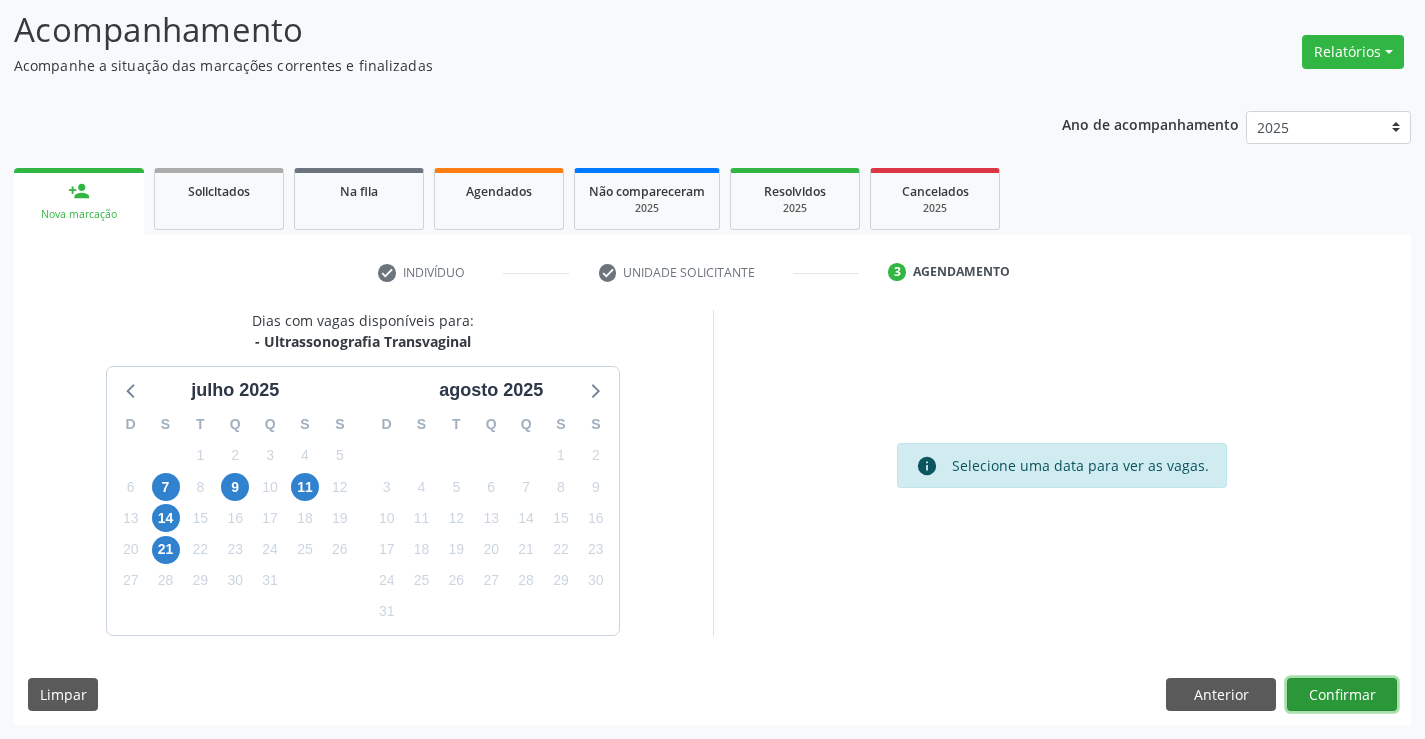 click on "Confirmar" at bounding box center (1342, 695) 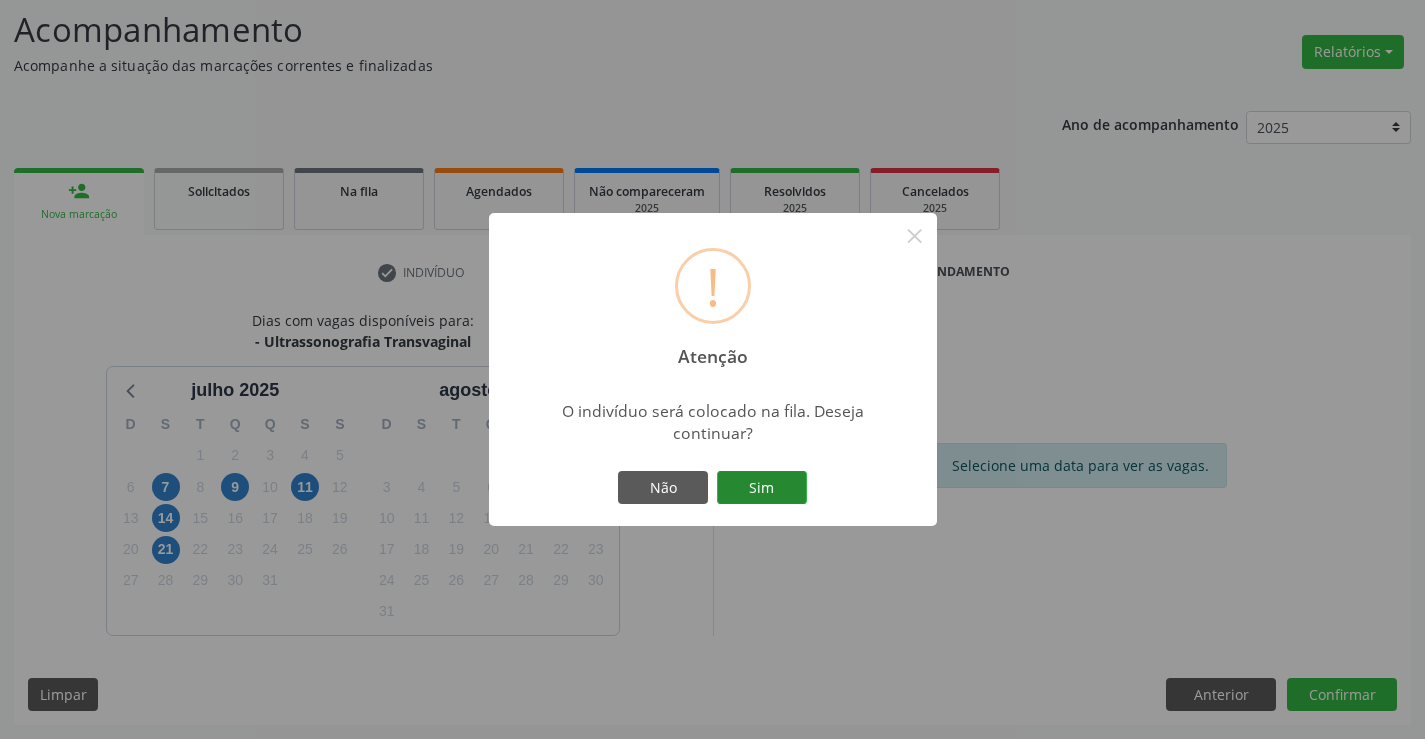 click on "Sim" at bounding box center (762, 488) 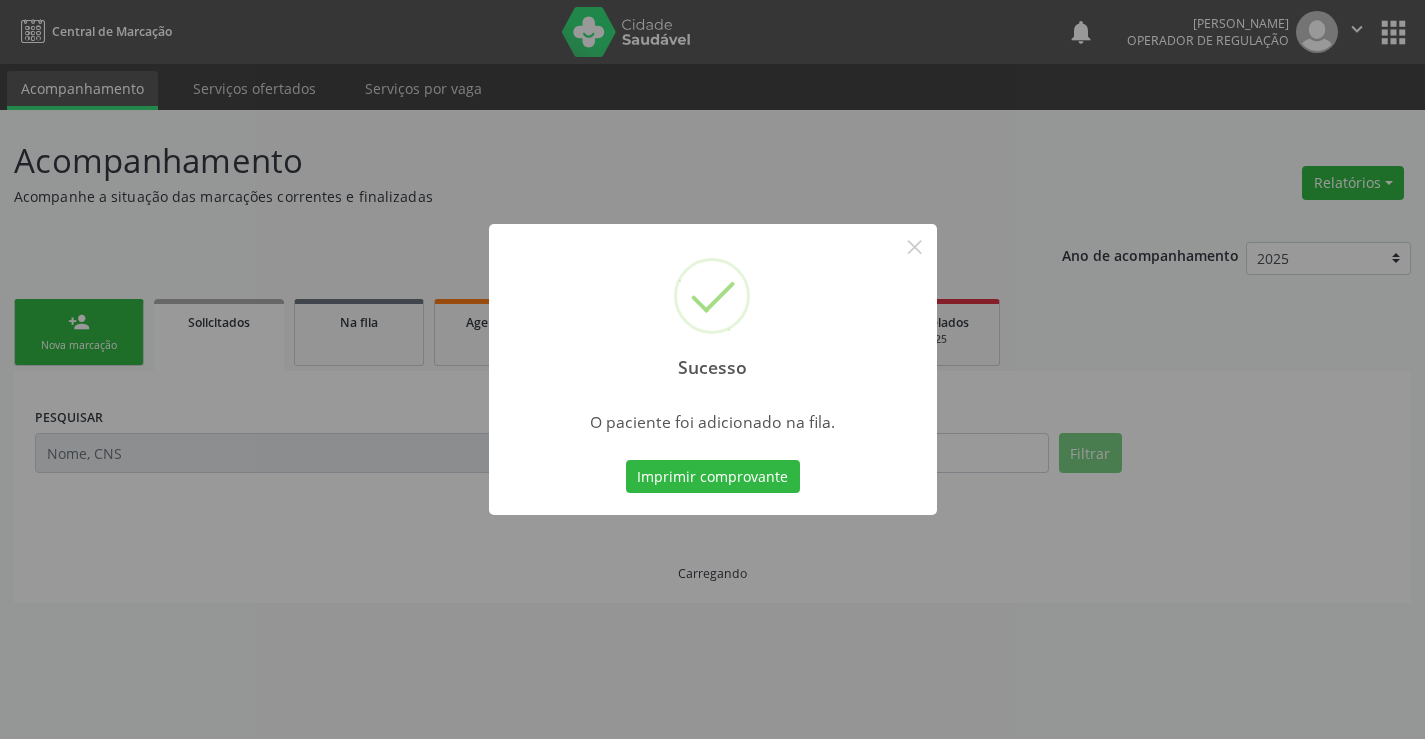 scroll, scrollTop: 0, scrollLeft: 0, axis: both 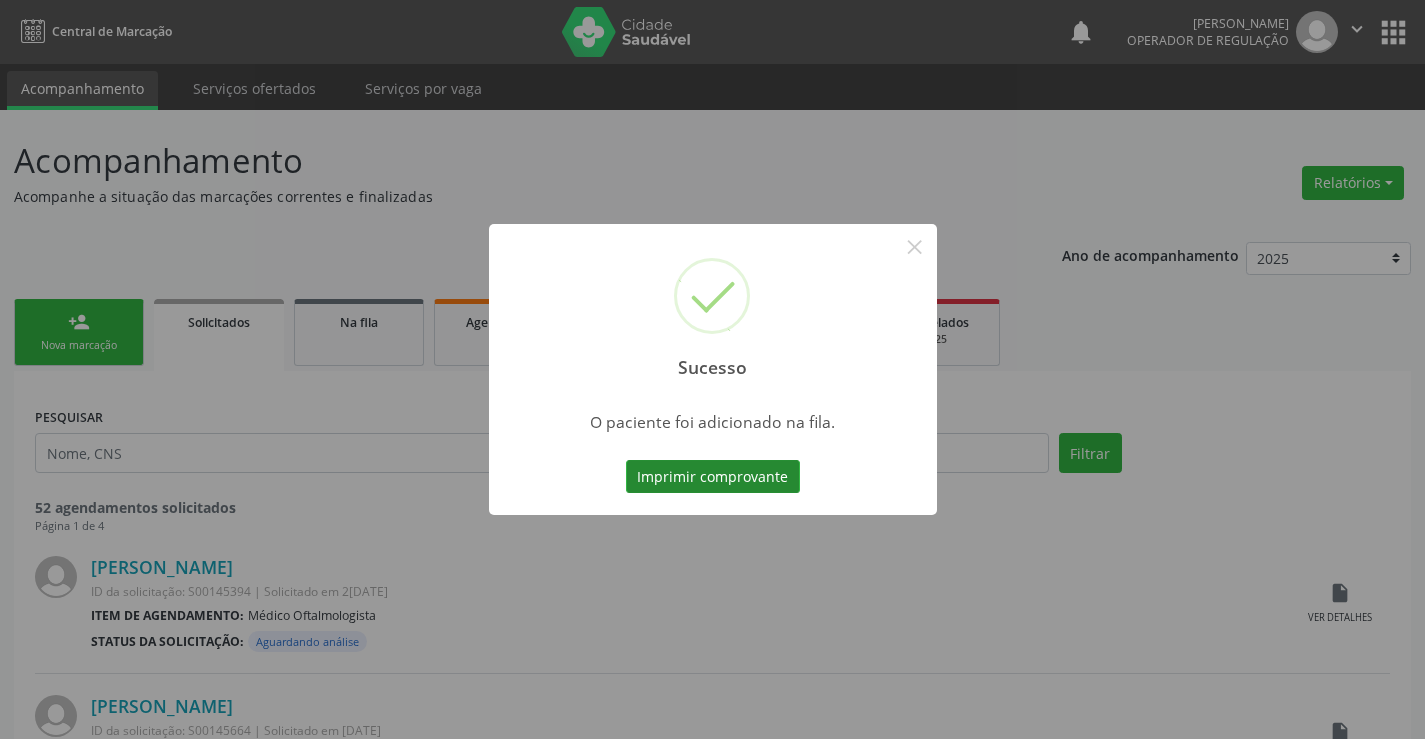 click on "Imprimir comprovante" at bounding box center (713, 477) 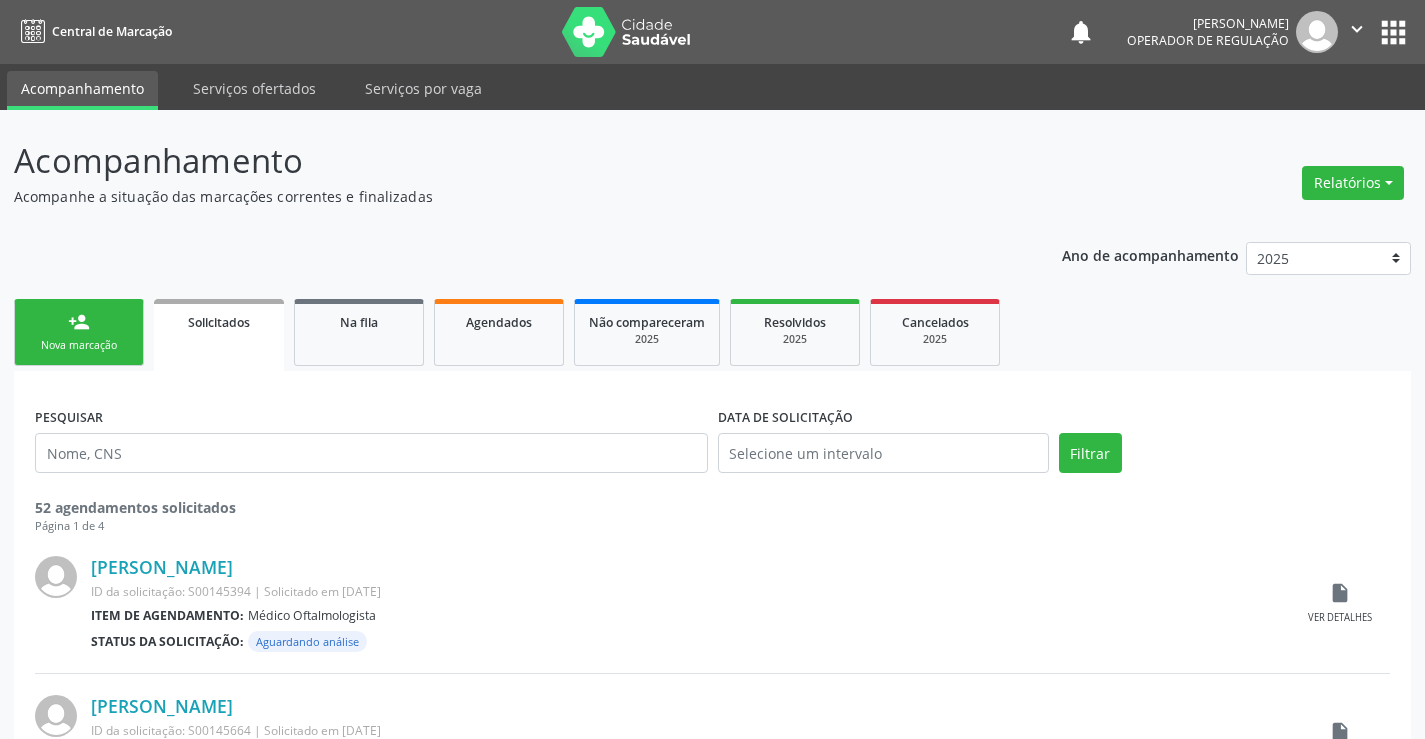 scroll, scrollTop: 0, scrollLeft: 0, axis: both 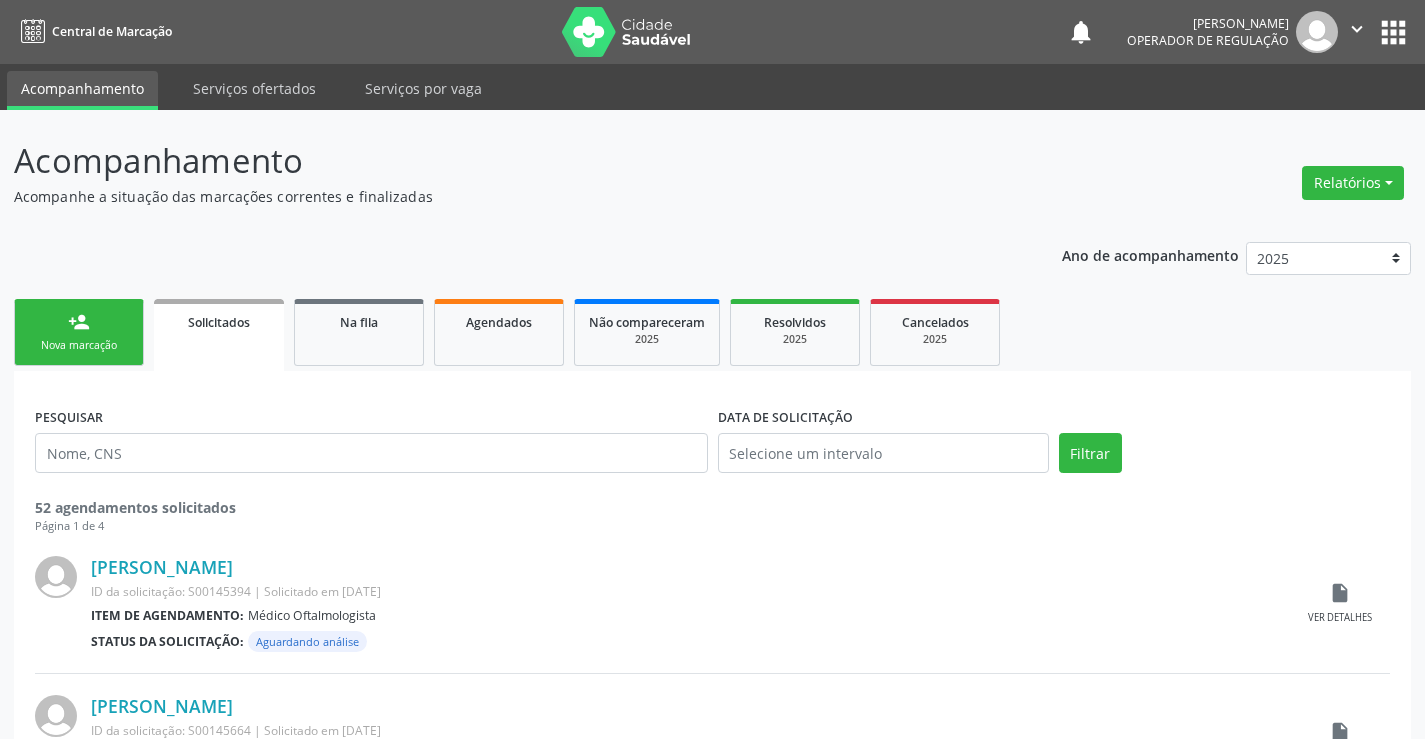 click on "Nova marcação" at bounding box center [79, 345] 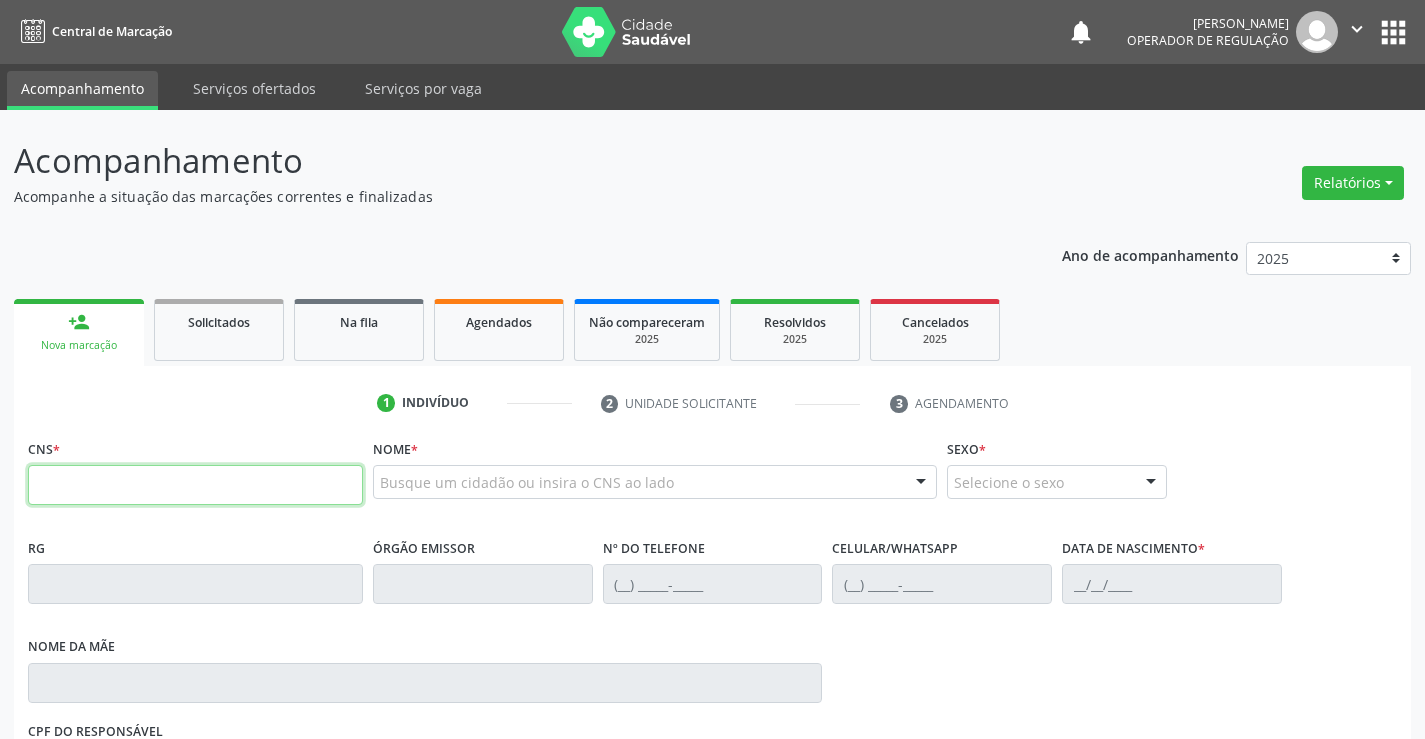 click at bounding box center [195, 485] 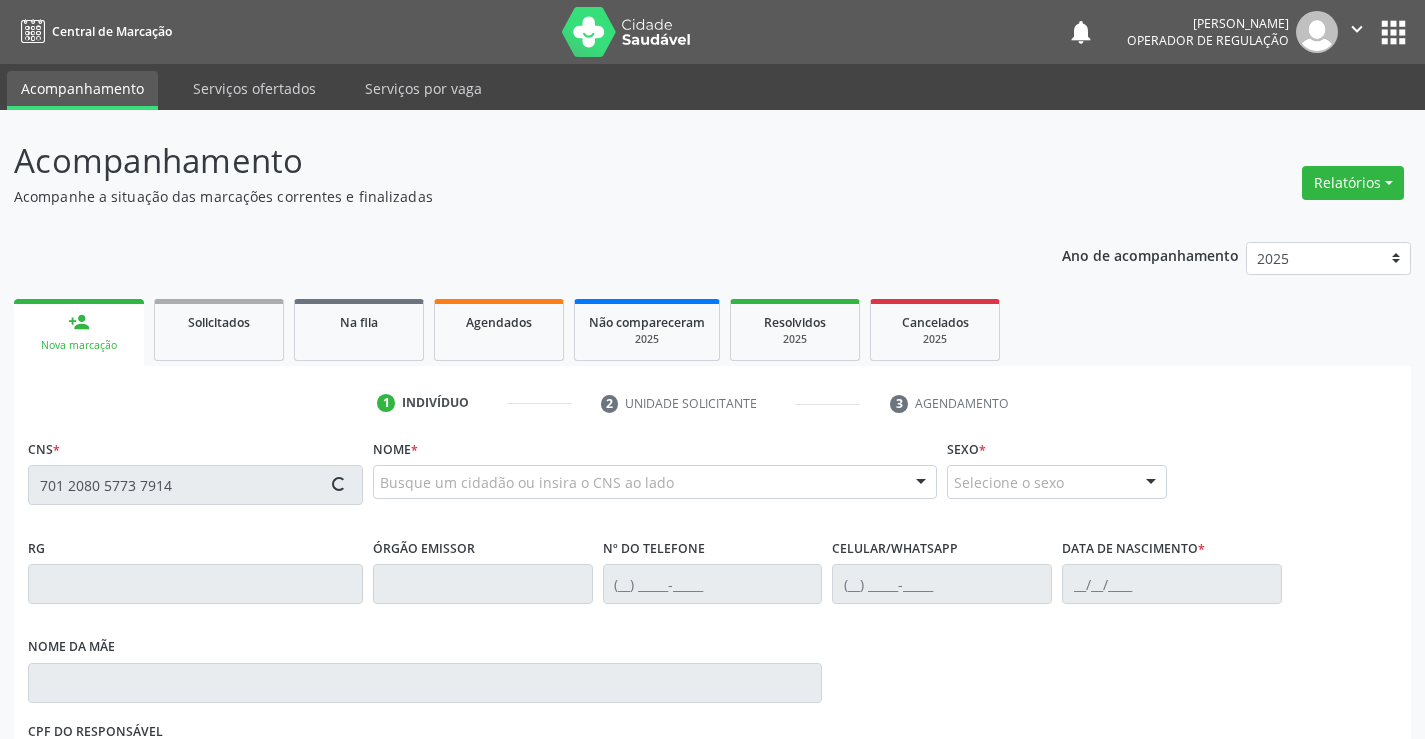 type on "701 2080 5773 7914" 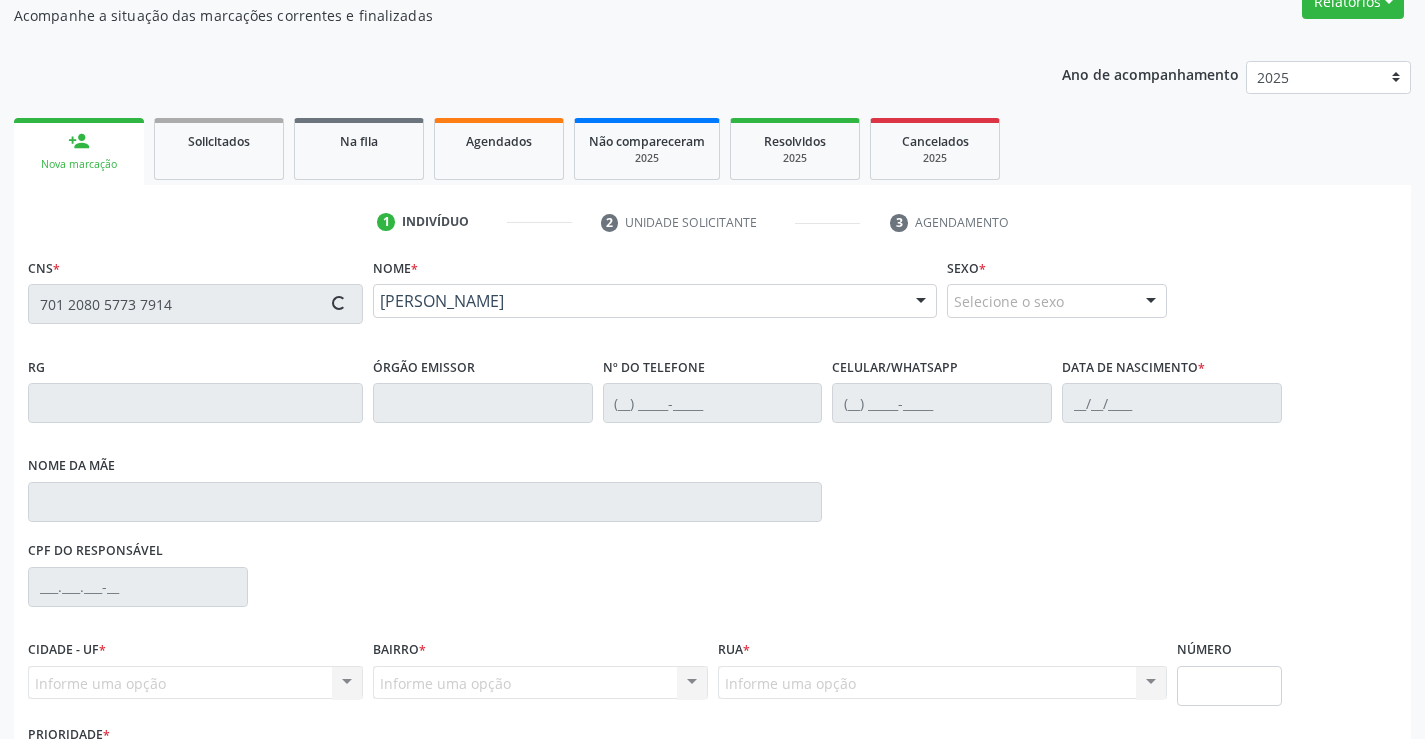 scroll, scrollTop: 200, scrollLeft: 0, axis: vertical 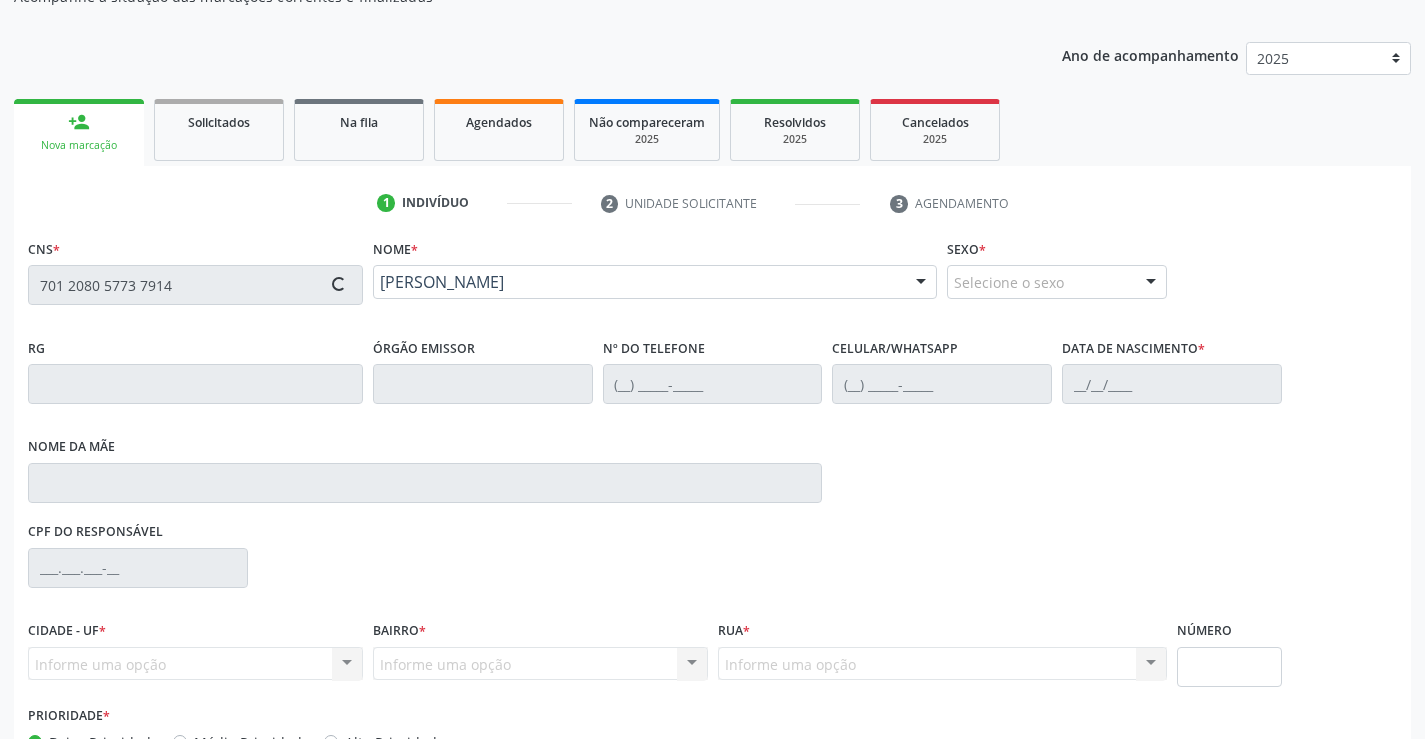 type on "0917911890" 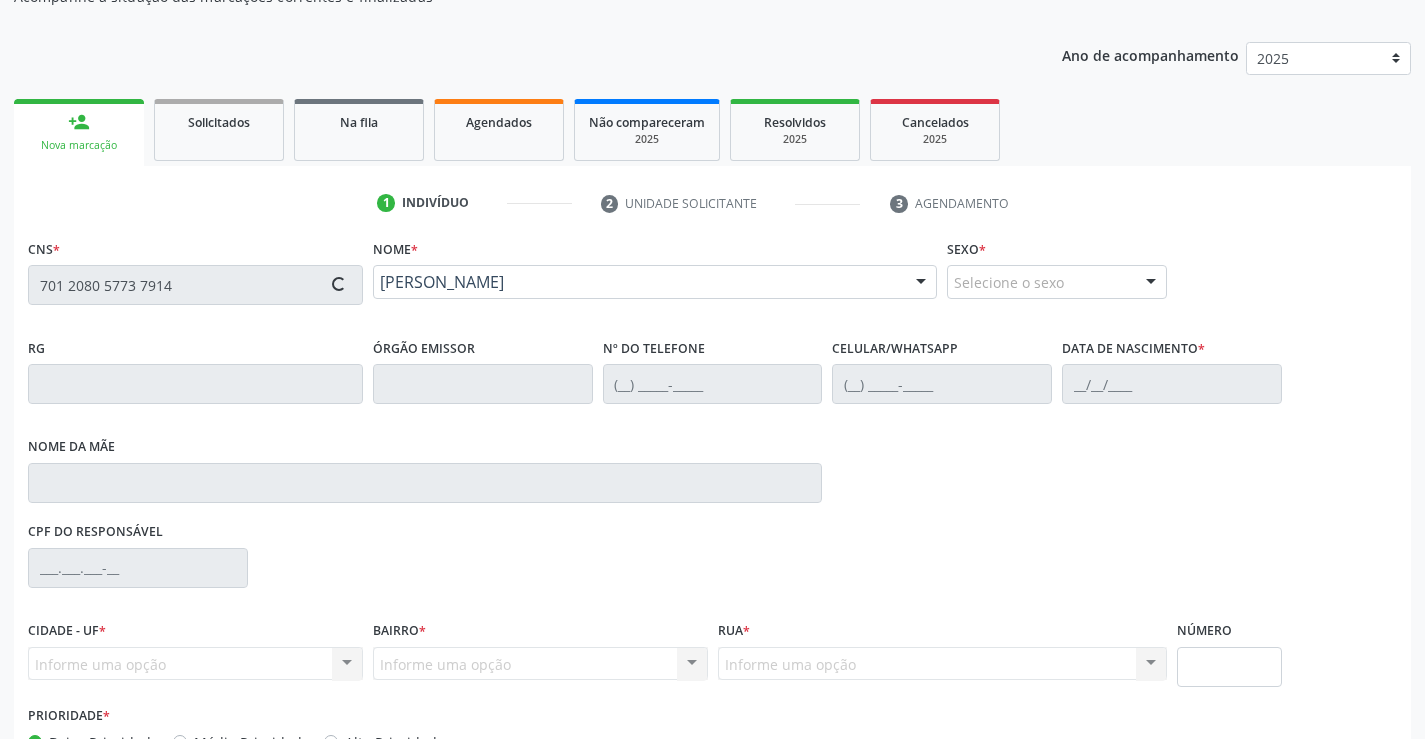 type on "291.046.898-44" 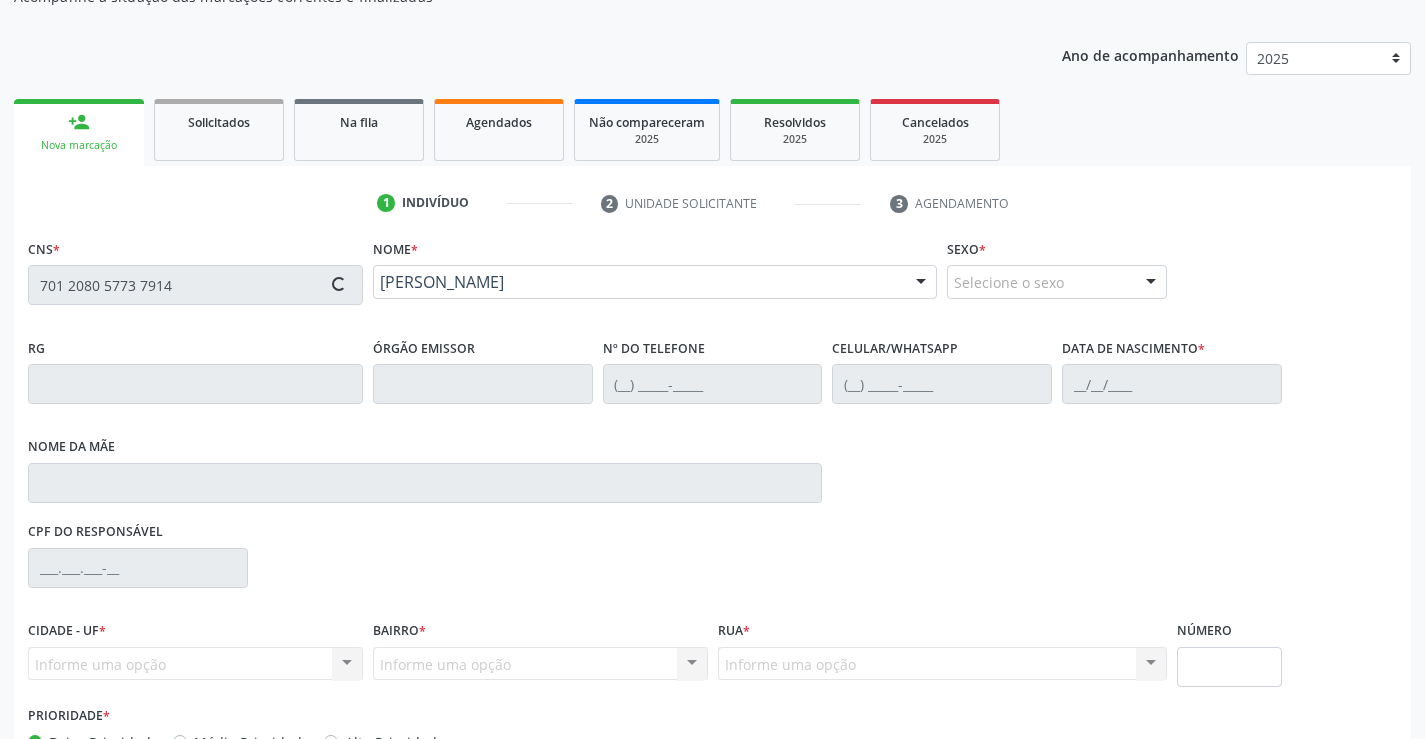 type on "SN" 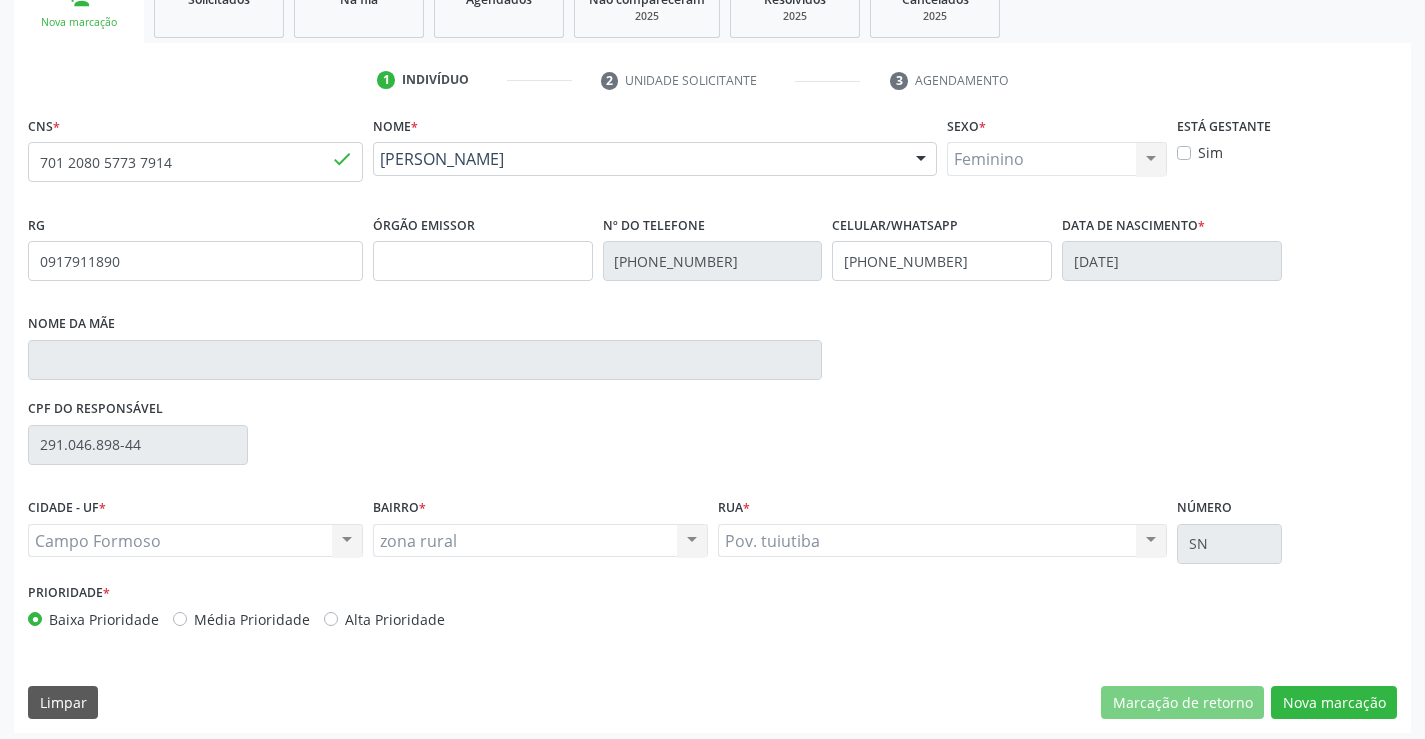scroll, scrollTop: 331, scrollLeft: 0, axis: vertical 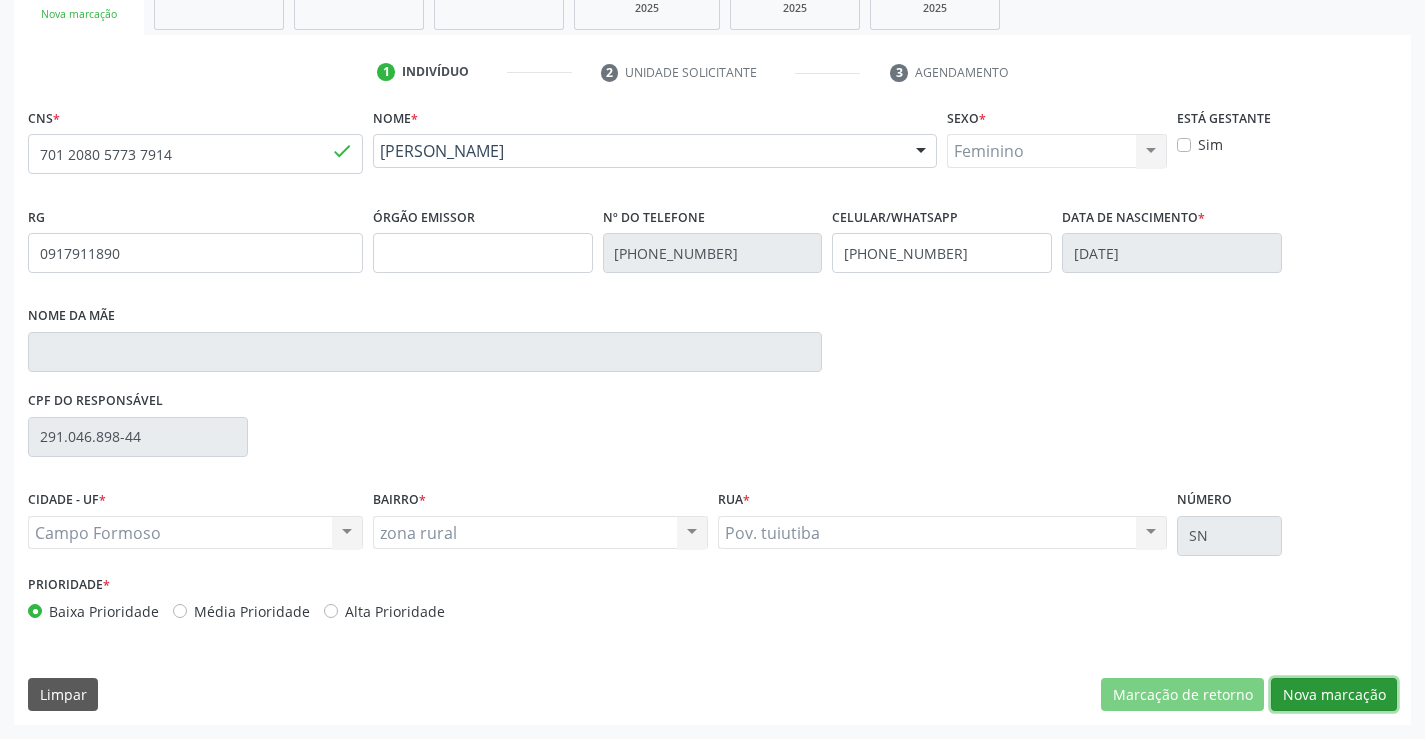 click on "Nova marcação" at bounding box center (1334, 695) 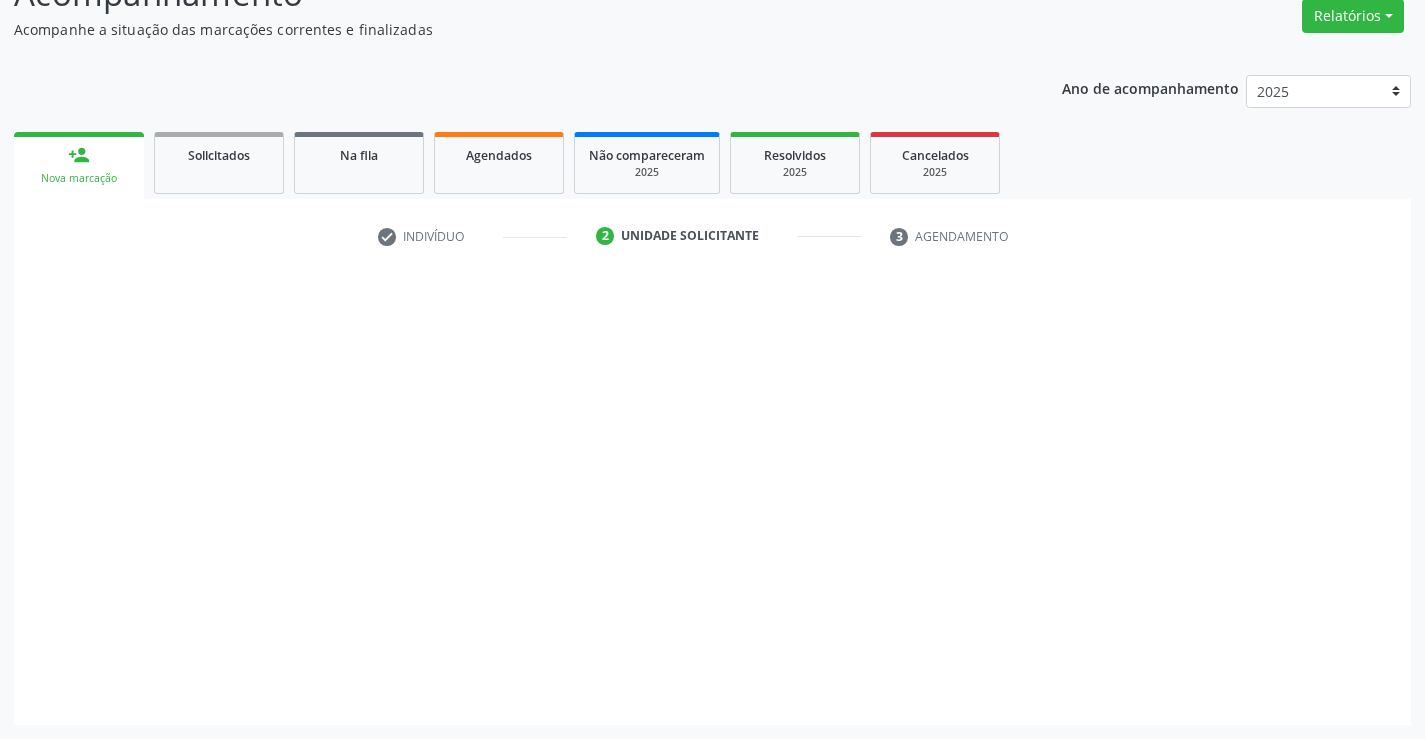 scroll, scrollTop: 167, scrollLeft: 0, axis: vertical 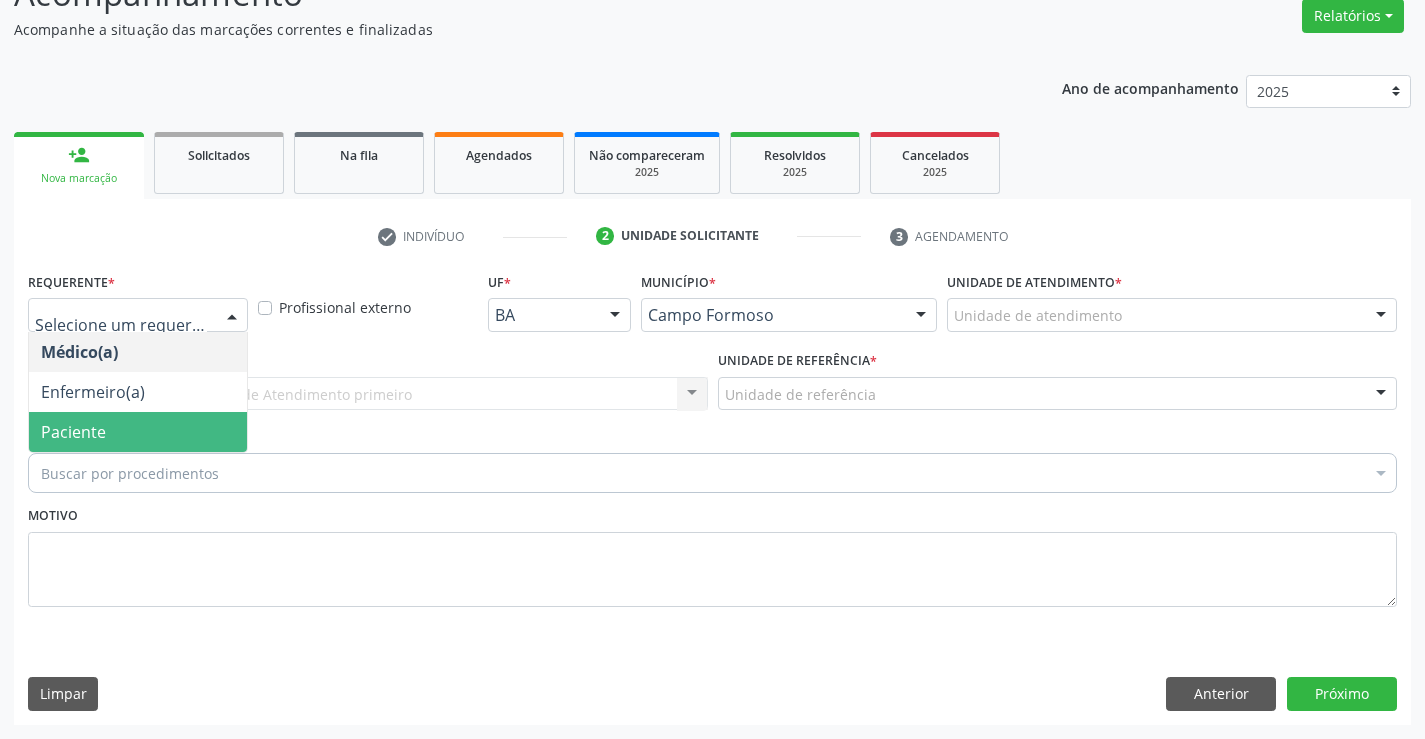 click on "Paciente" at bounding box center [138, 432] 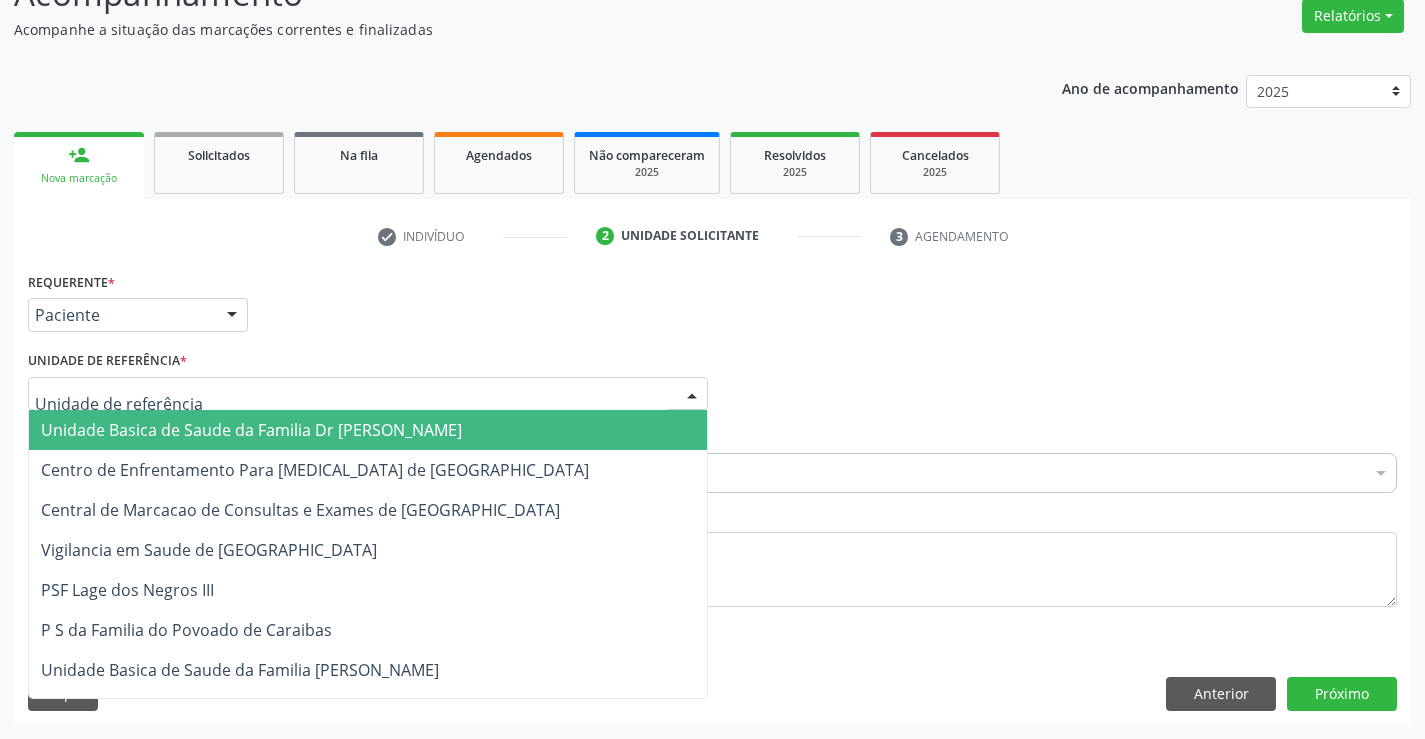click on "Unidade Basica de Saude da Familia Dr [PERSON_NAME]" at bounding box center [368, 430] 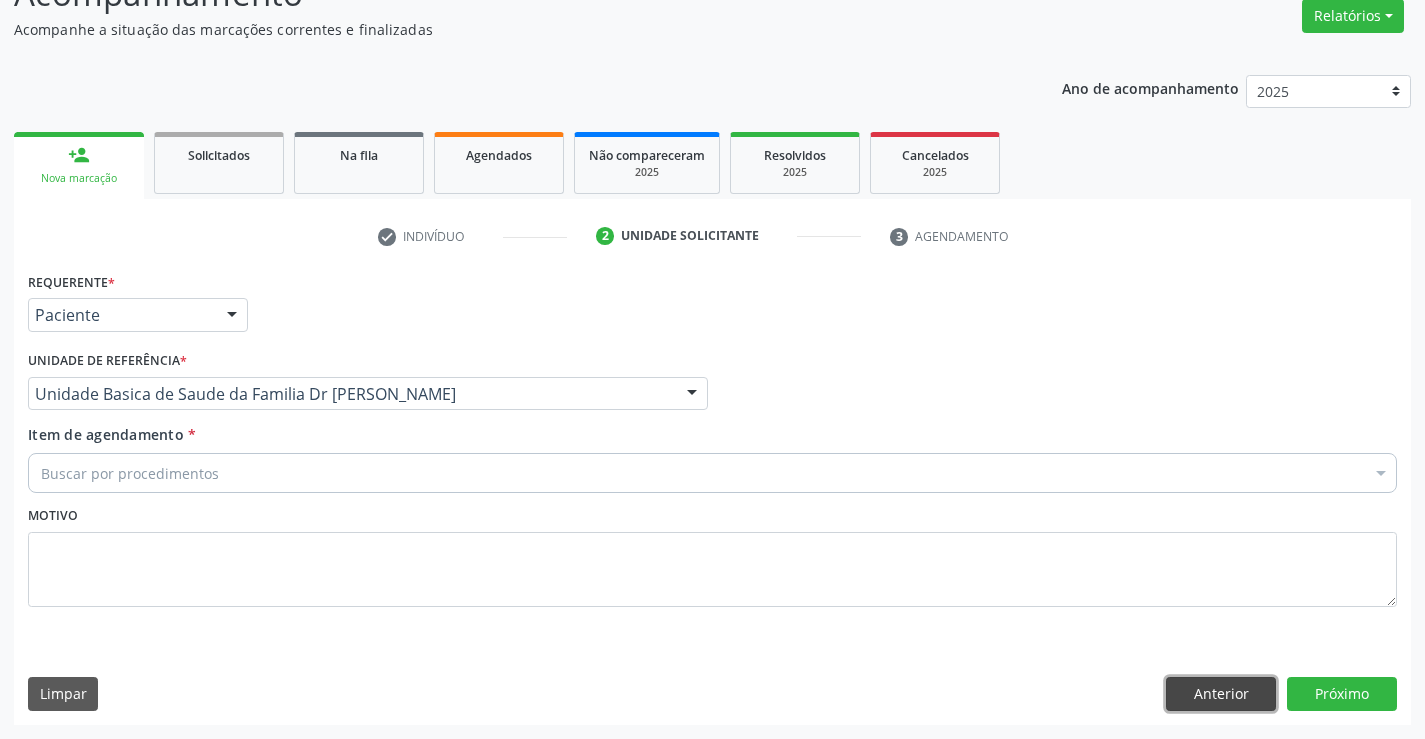 click on "Anterior" at bounding box center (1221, 694) 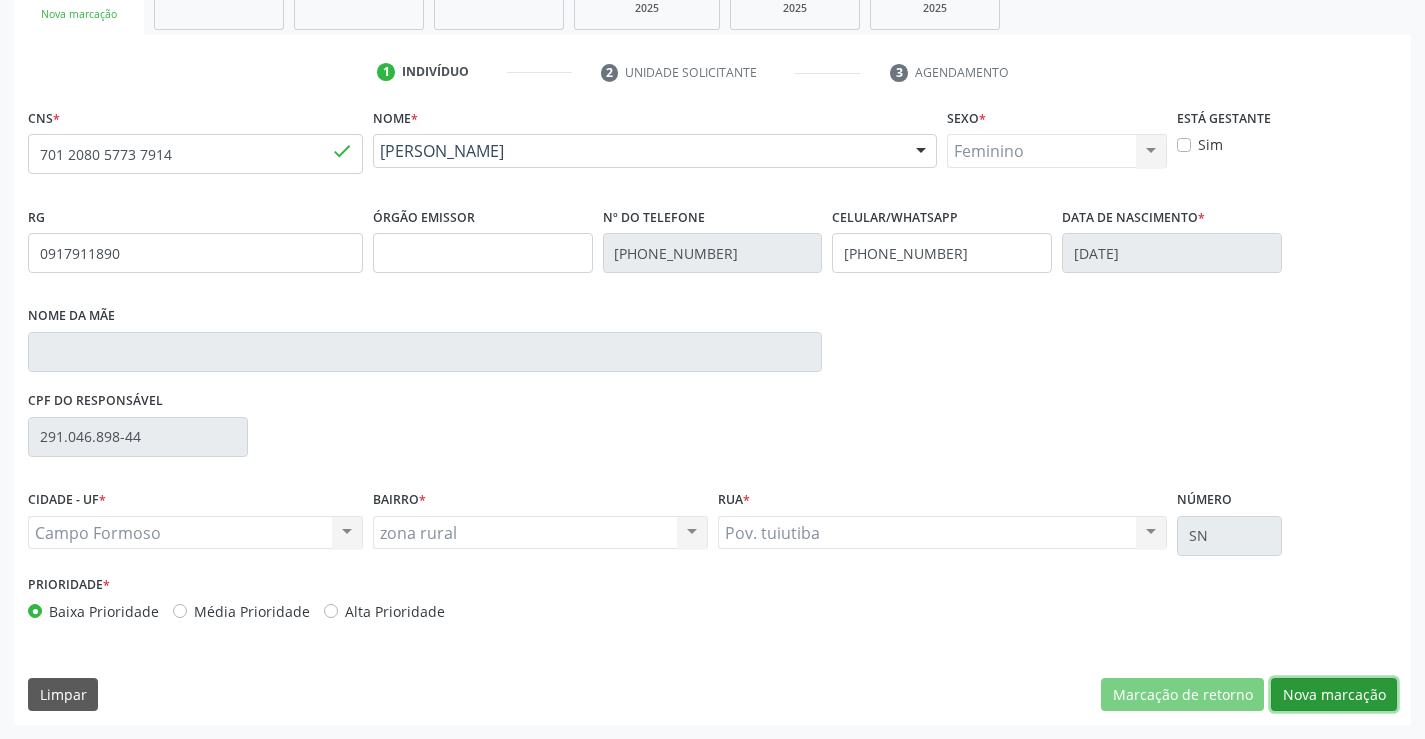 click on "Nova marcação" at bounding box center [1334, 695] 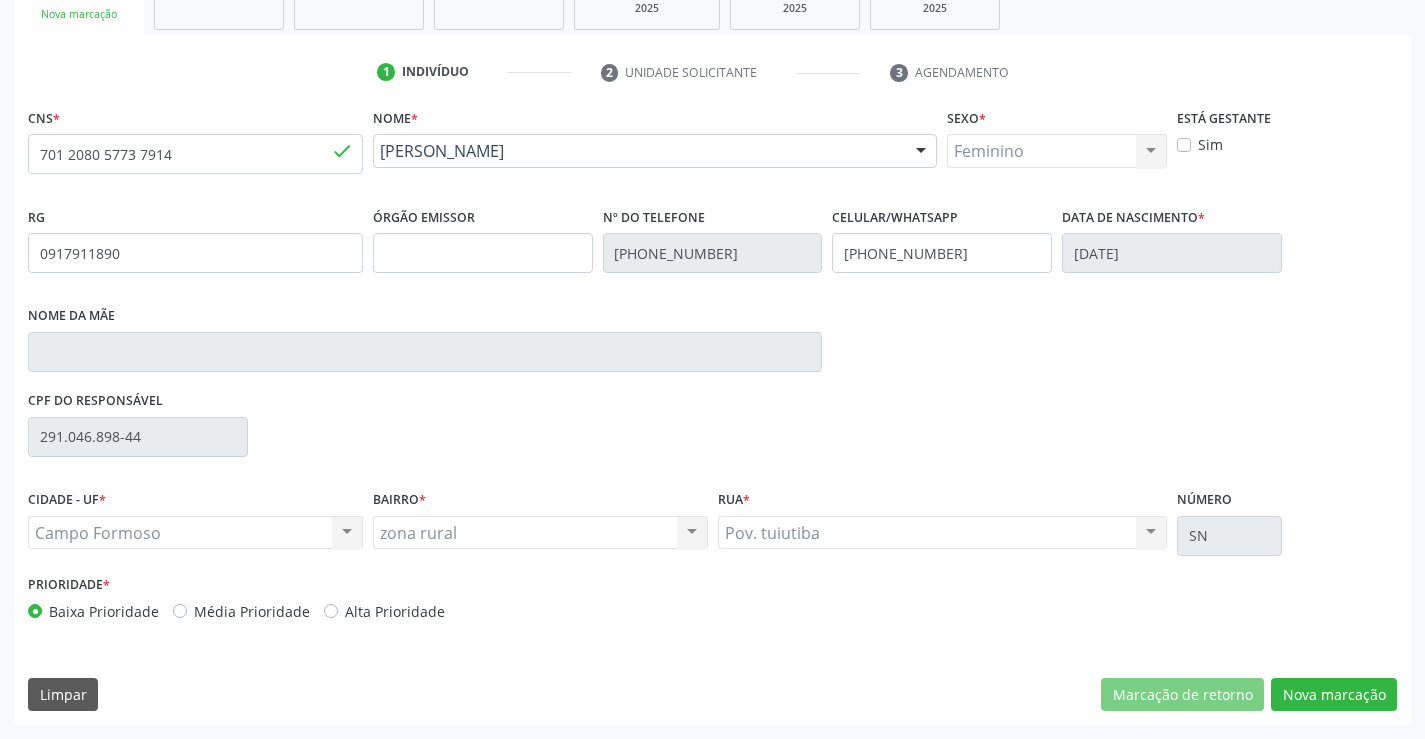scroll, scrollTop: 167, scrollLeft: 0, axis: vertical 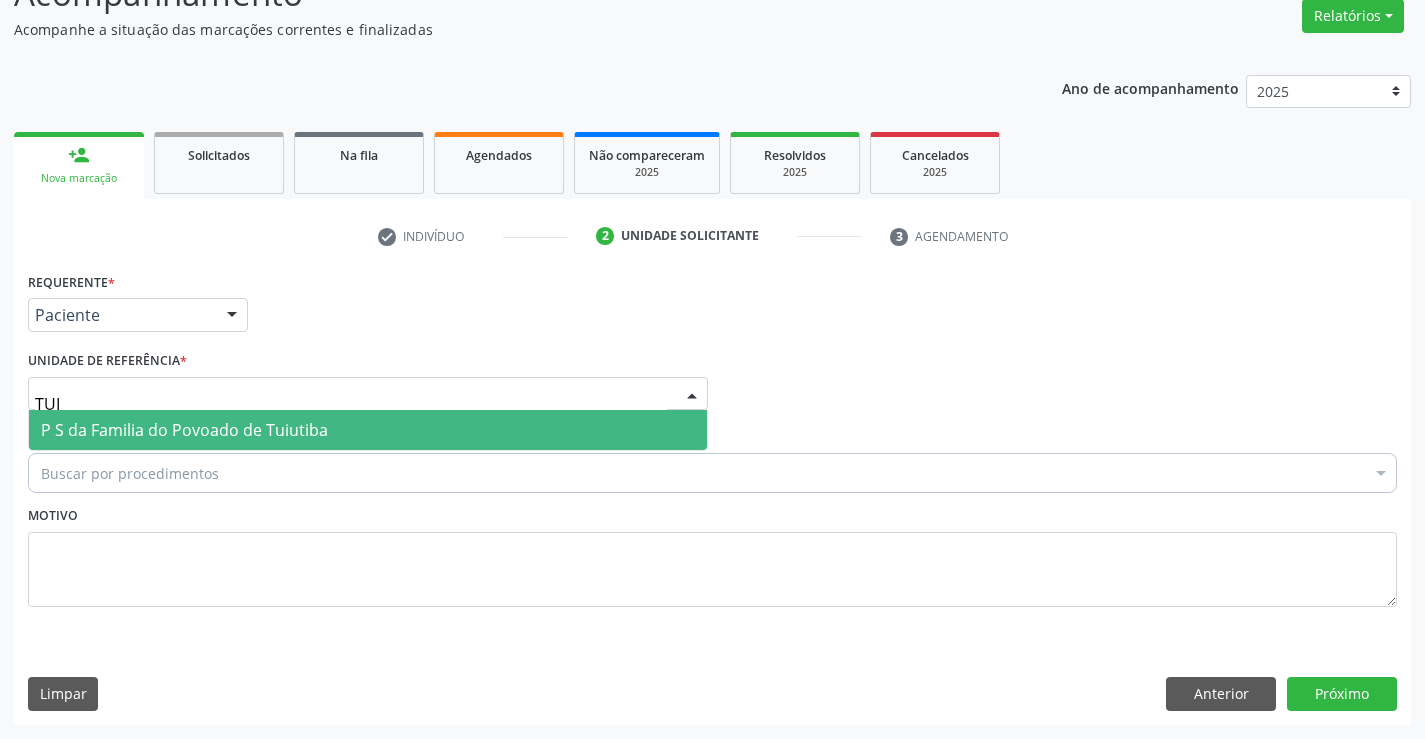 type on "TUIU" 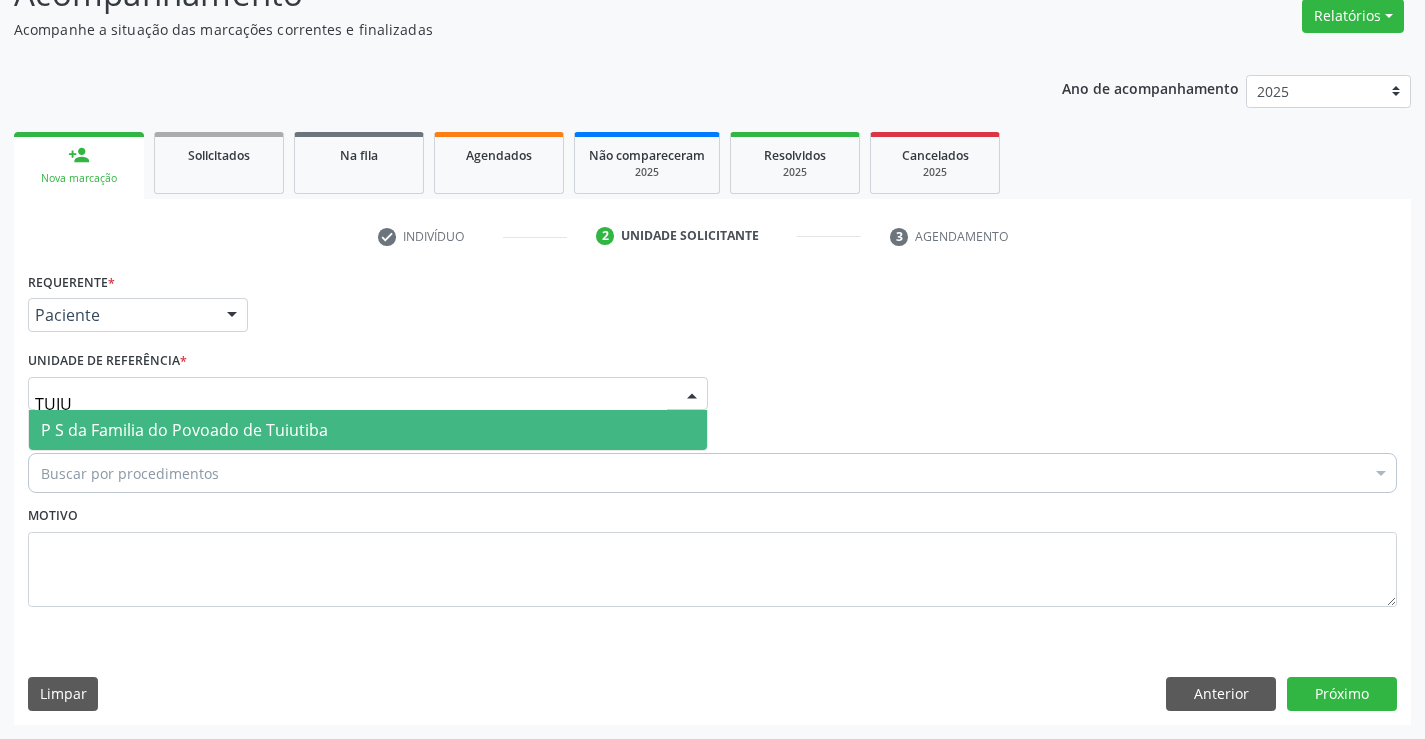 click on "P S da Familia do Povoado de Tuiutiba" at bounding box center [184, 430] 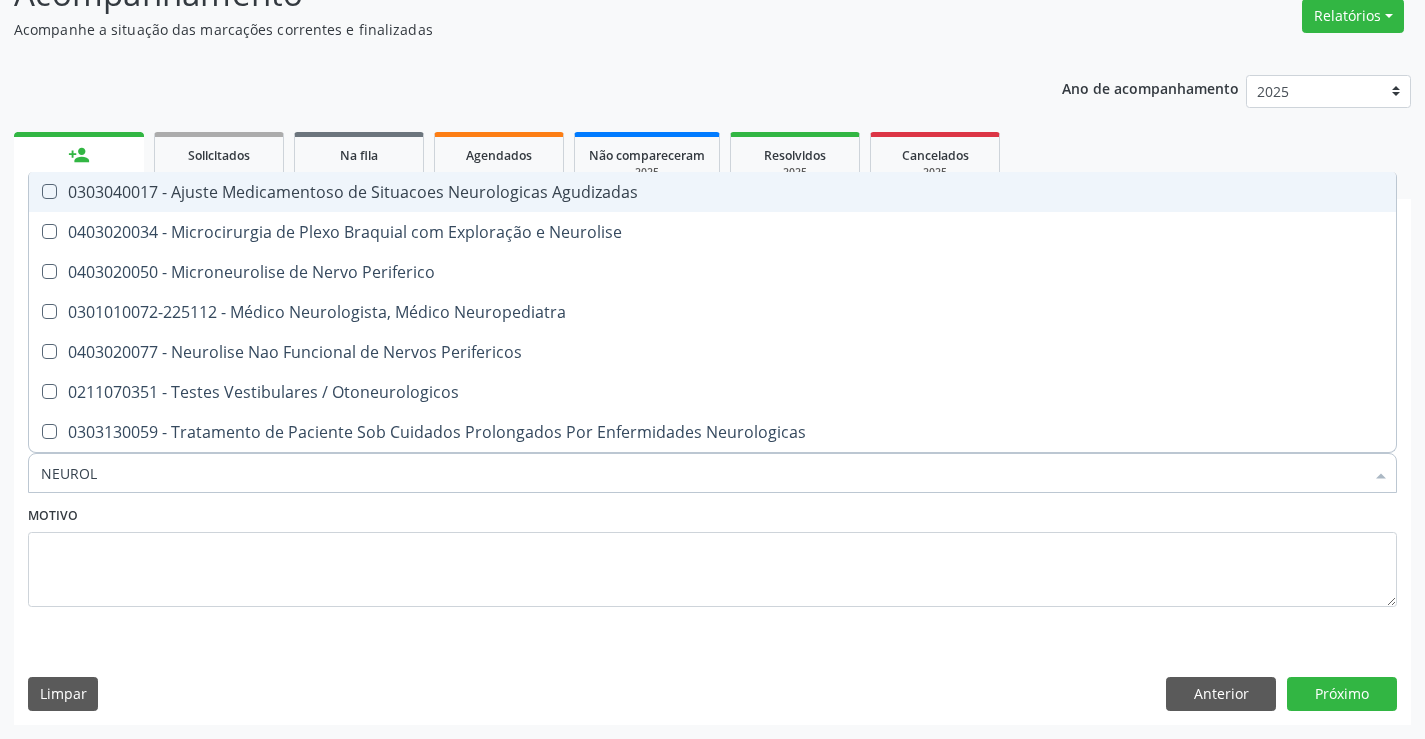 type on "NEUROLO" 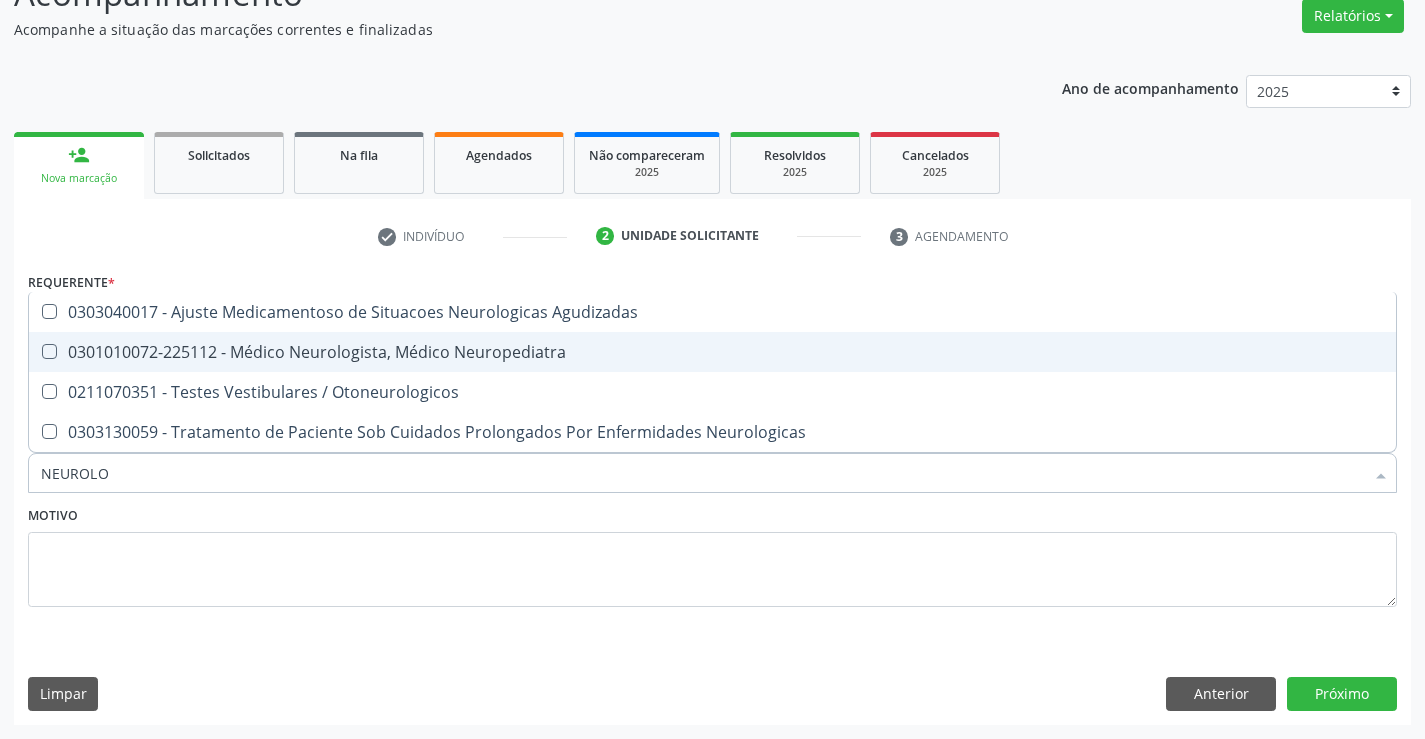 click on "0301010072-225112 - Médico Neurologista, Médico Neuropediatra" at bounding box center [712, 352] 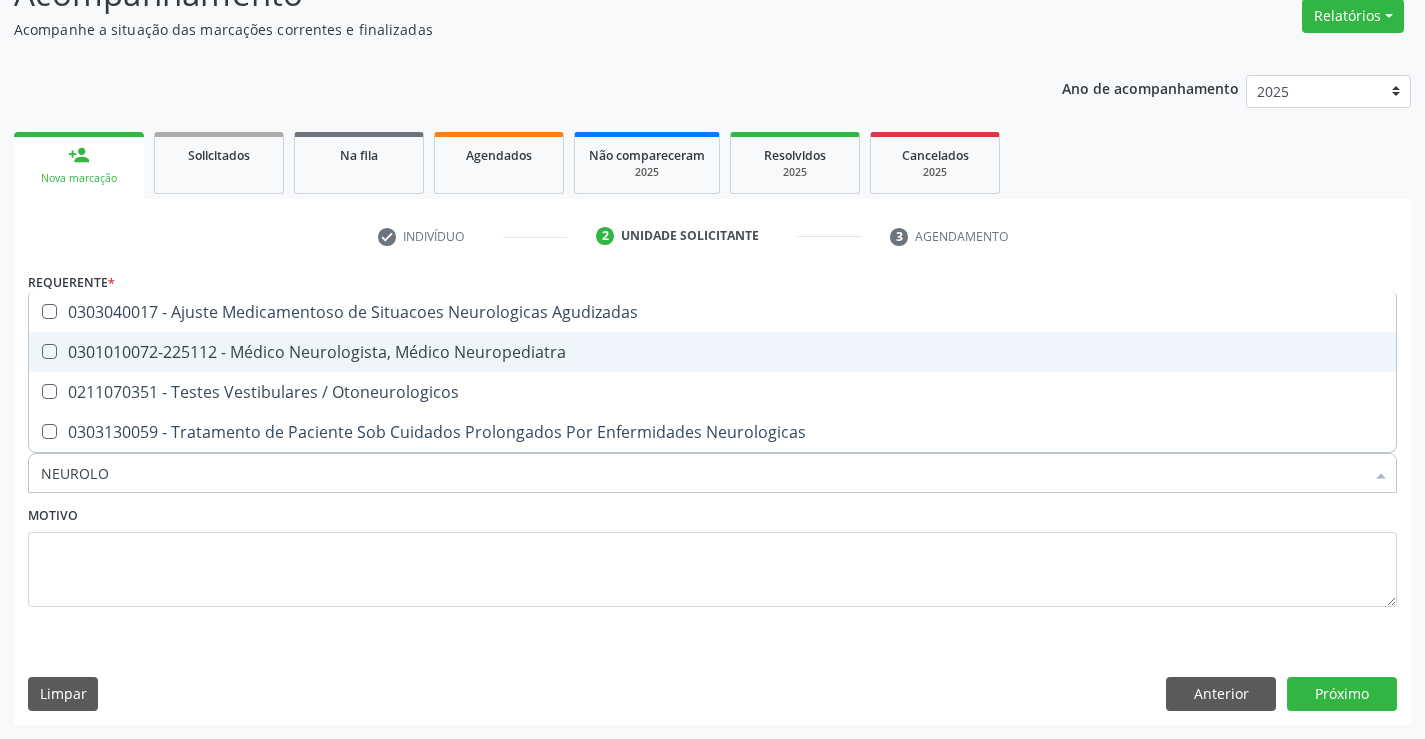 checkbox on "true" 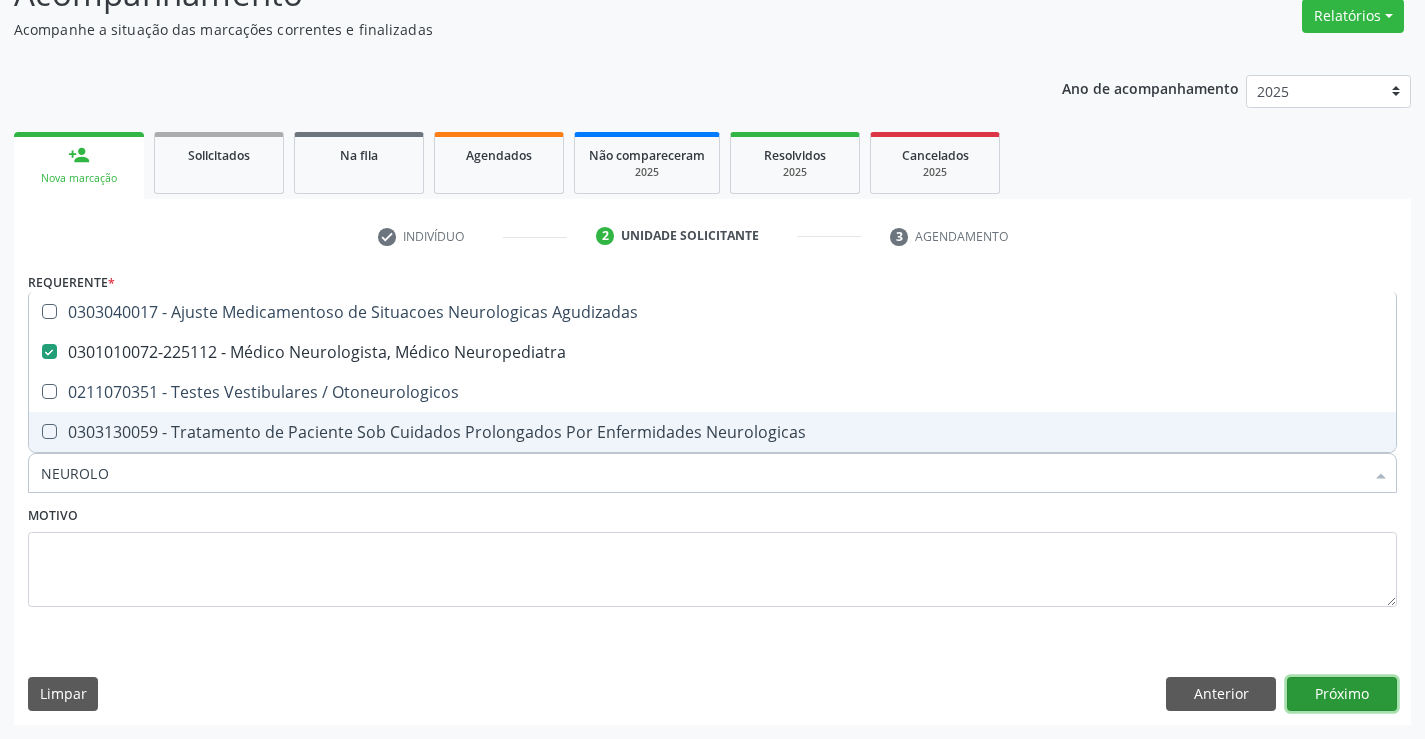 click on "Próximo" at bounding box center [1342, 694] 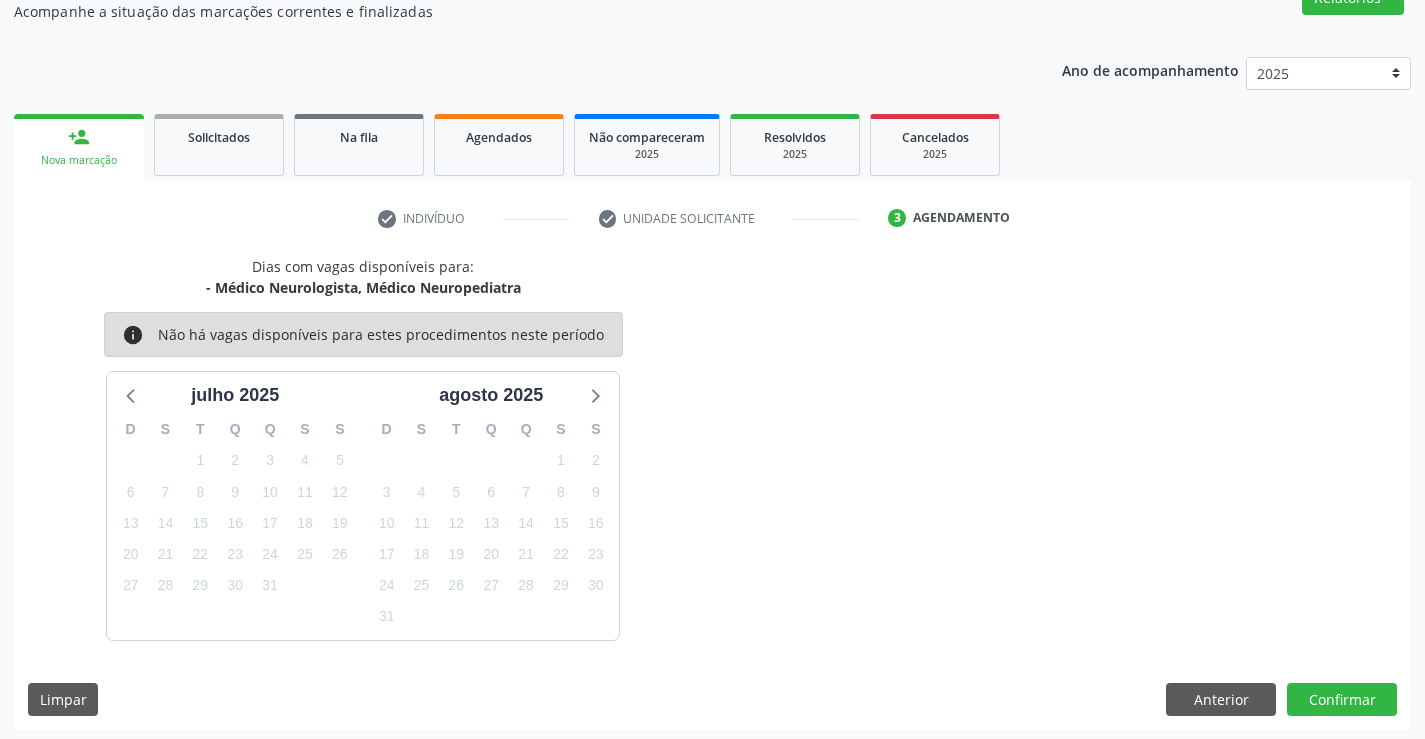 scroll, scrollTop: 190, scrollLeft: 0, axis: vertical 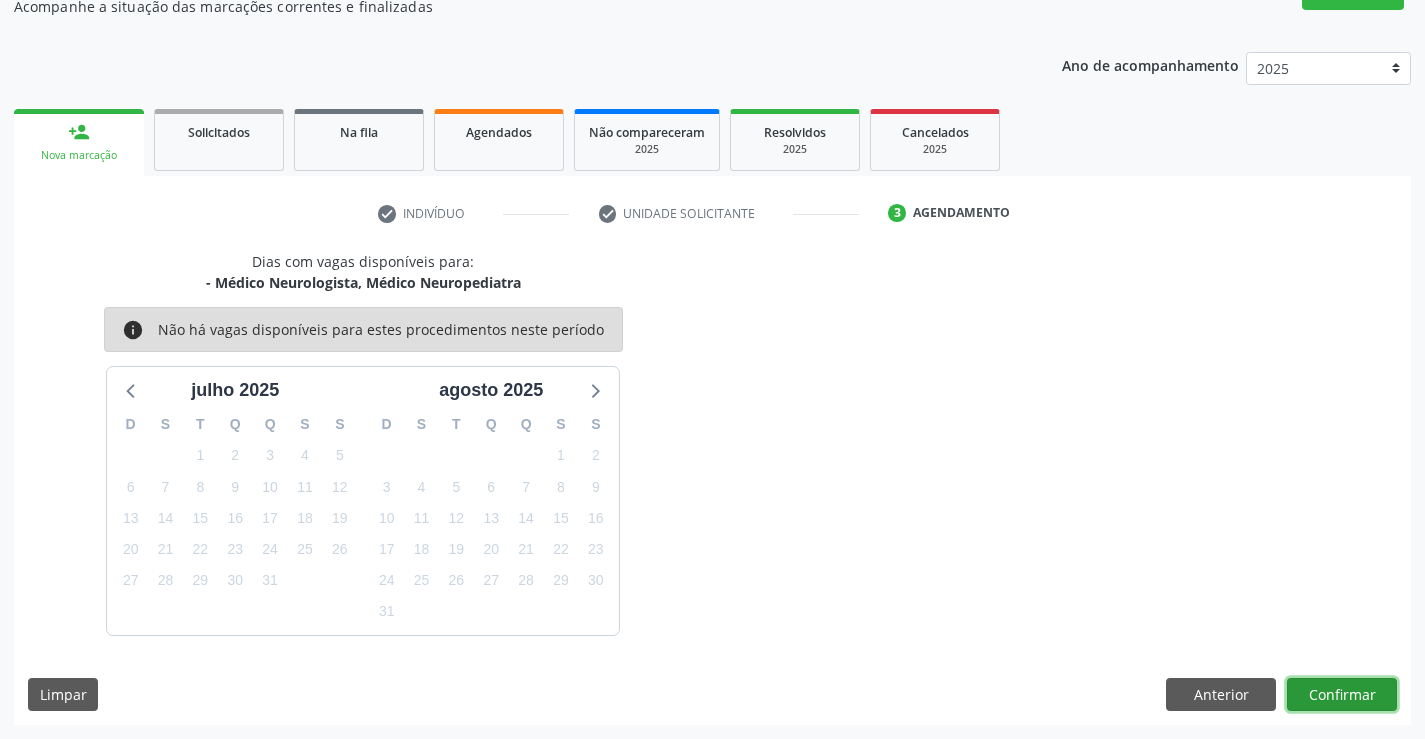 click on "Confirmar" at bounding box center [1342, 695] 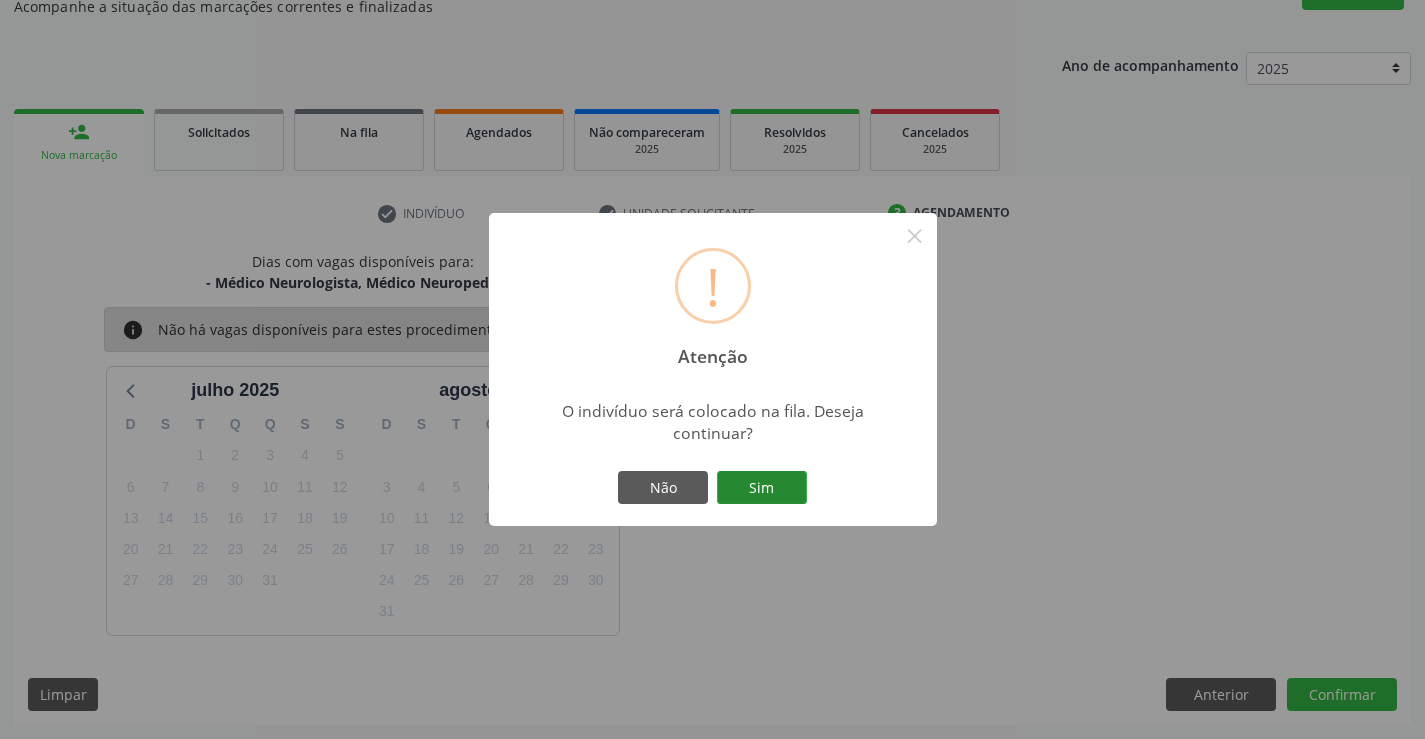 click on "Sim" at bounding box center [762, 488] 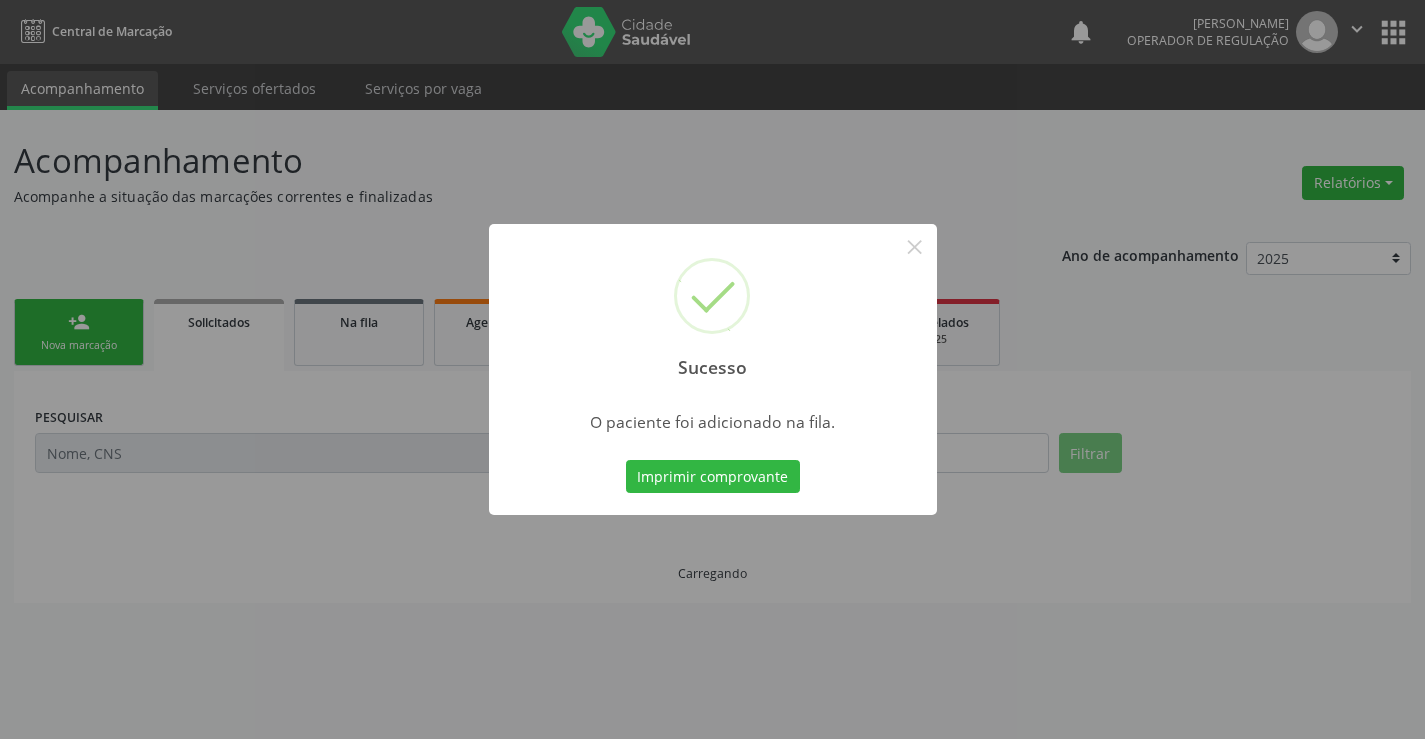 scroll, scrollTop: 0, scrollLeft: 0, axis: both 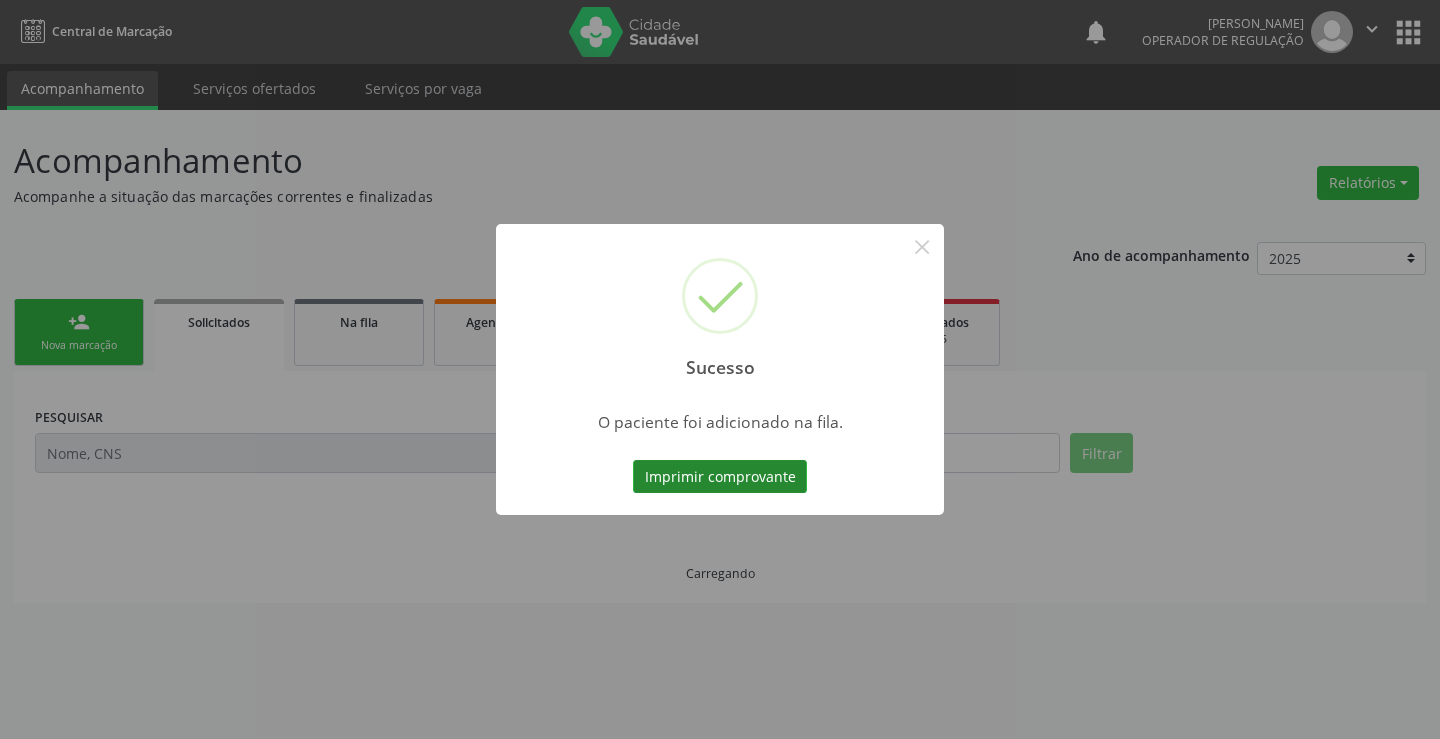 click on "Imprimir comprovante" at bounding box center (720, 477) 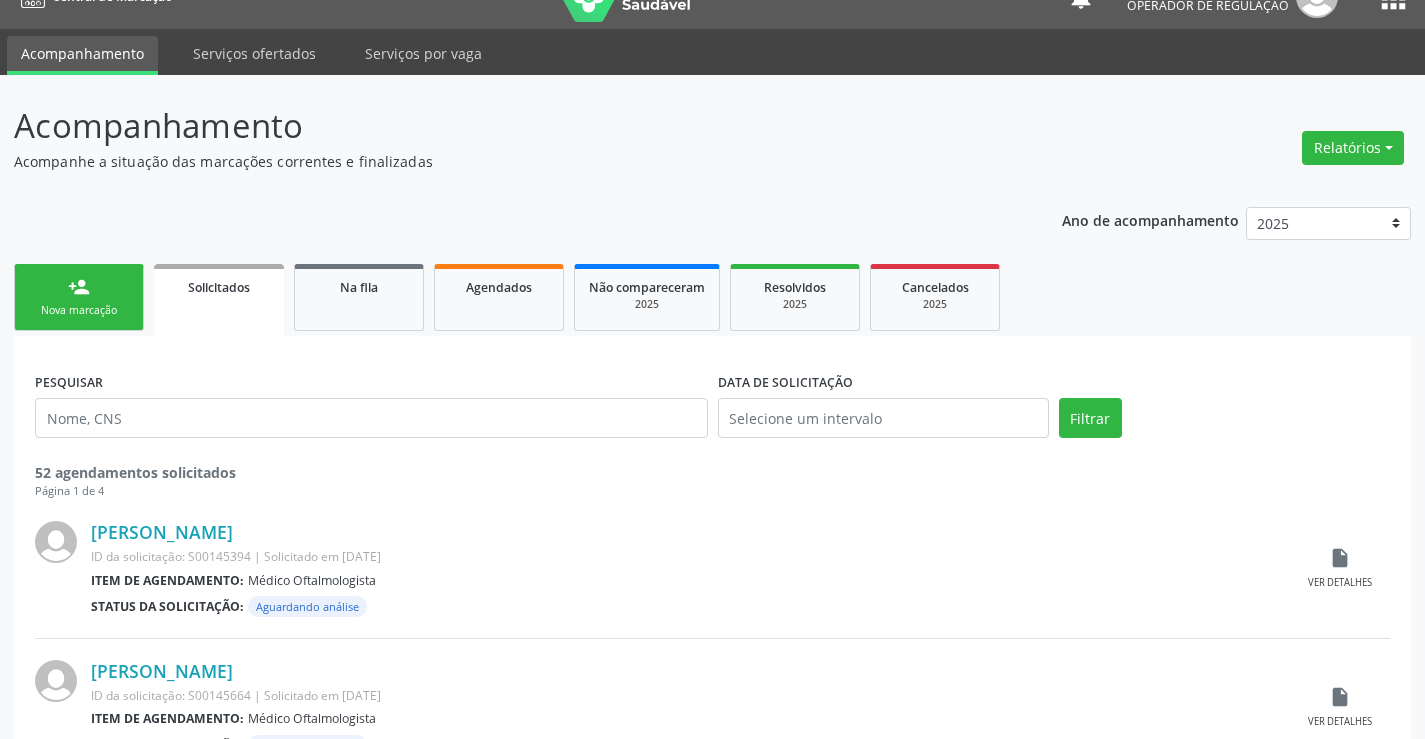 scroll, scrollTop: 0, scrollLeft: 0, axis: both 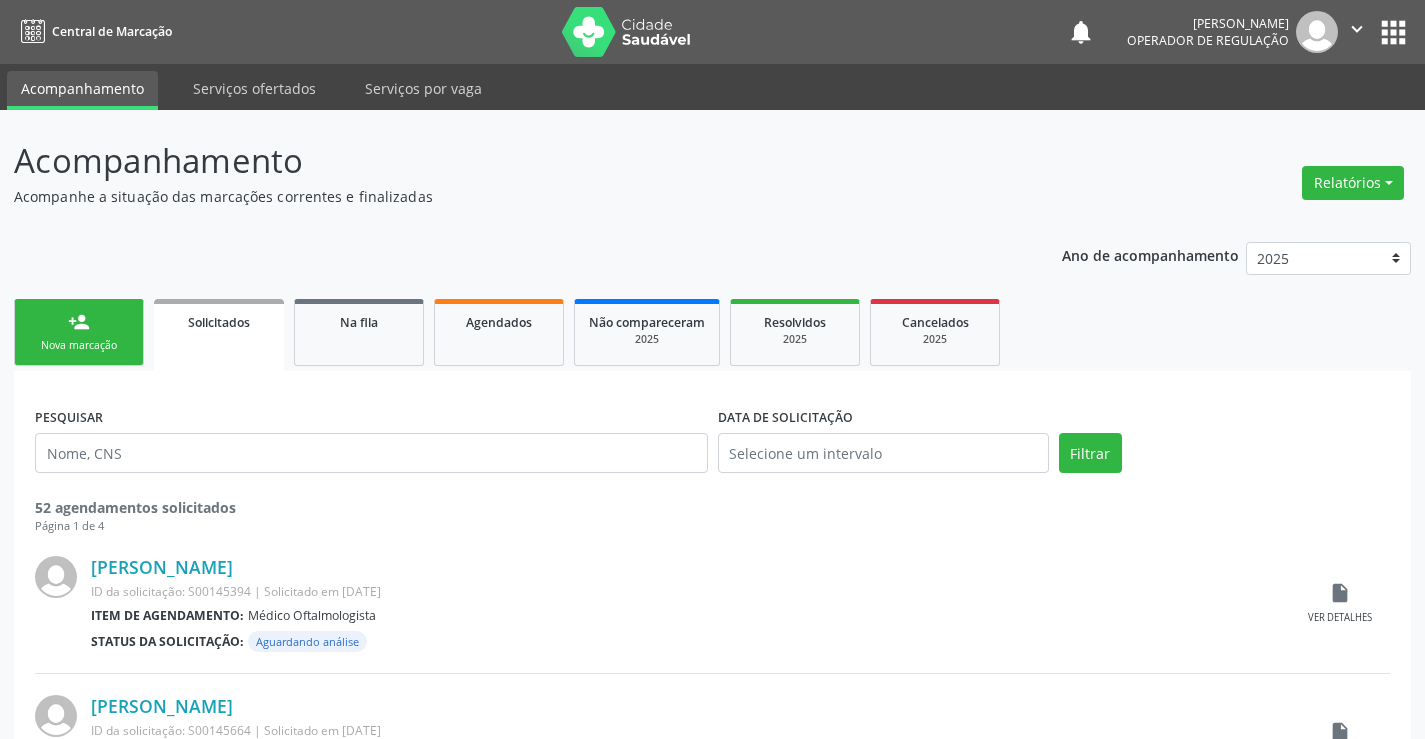 click on "person_add" at bounding box center (79, 322) 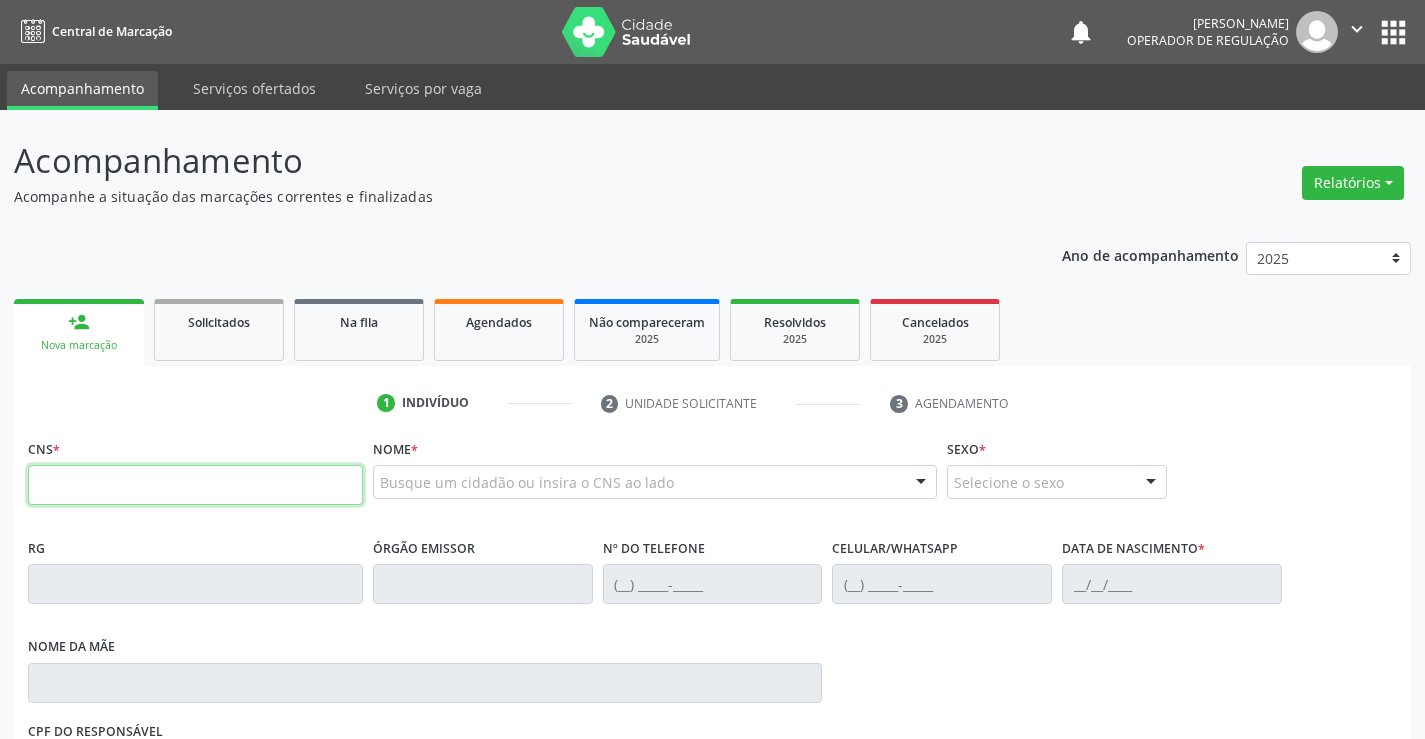 click at bounding box center [195, 485] 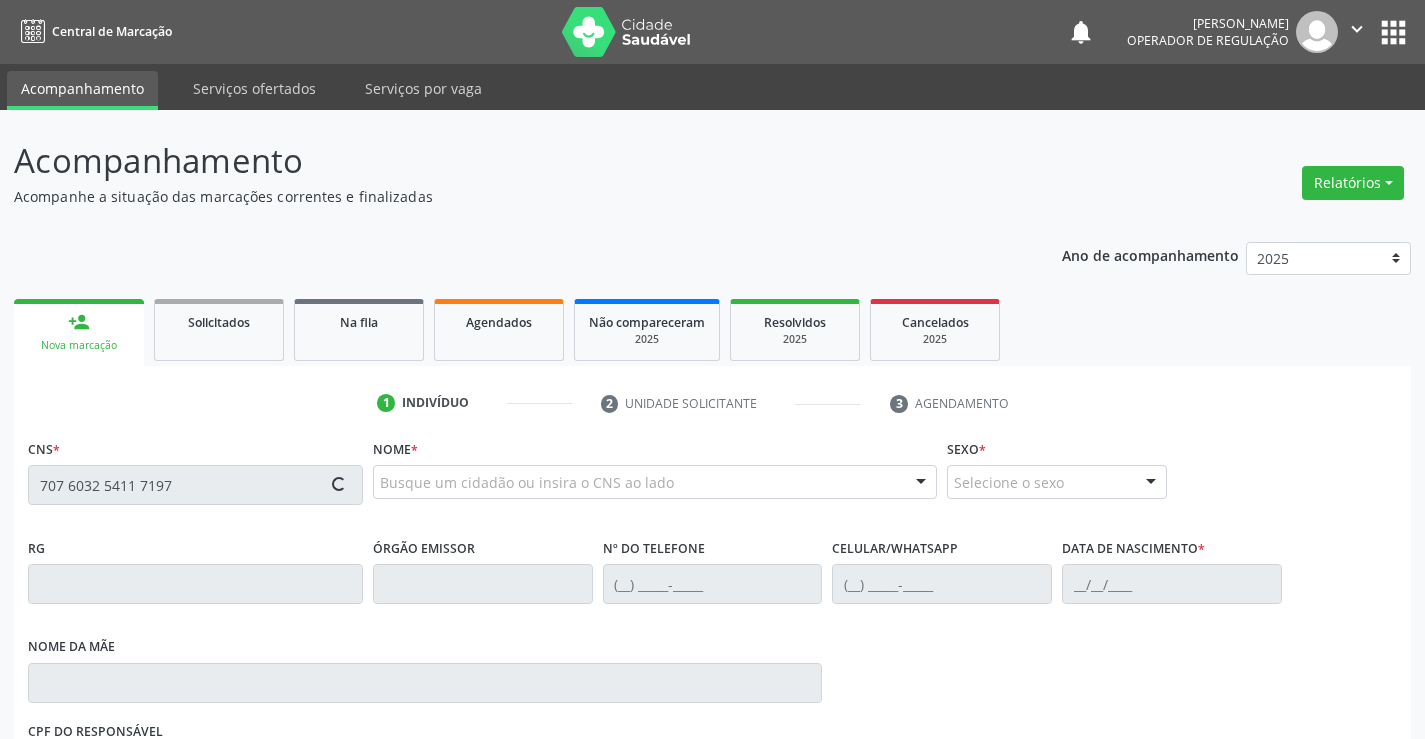 type on "707 6032 5411 7197" 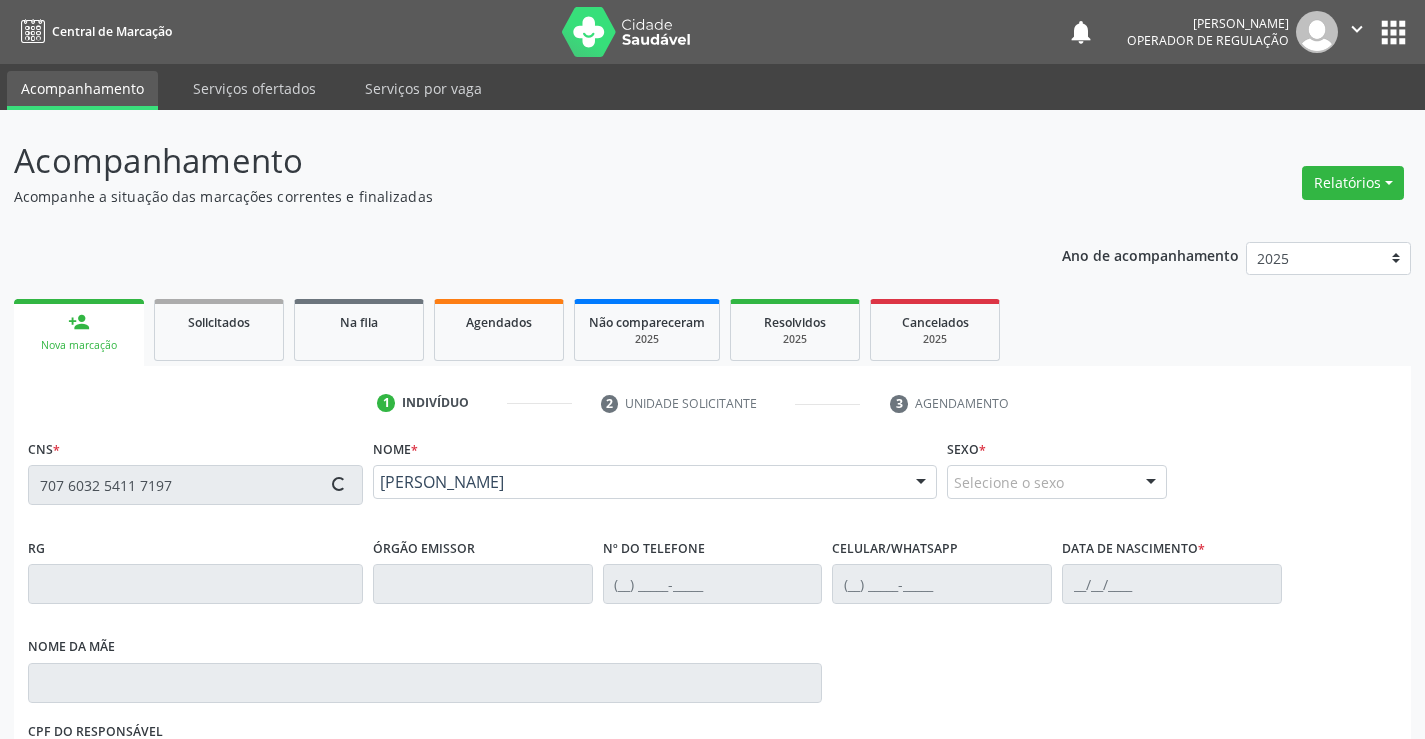 type on "0587302496" 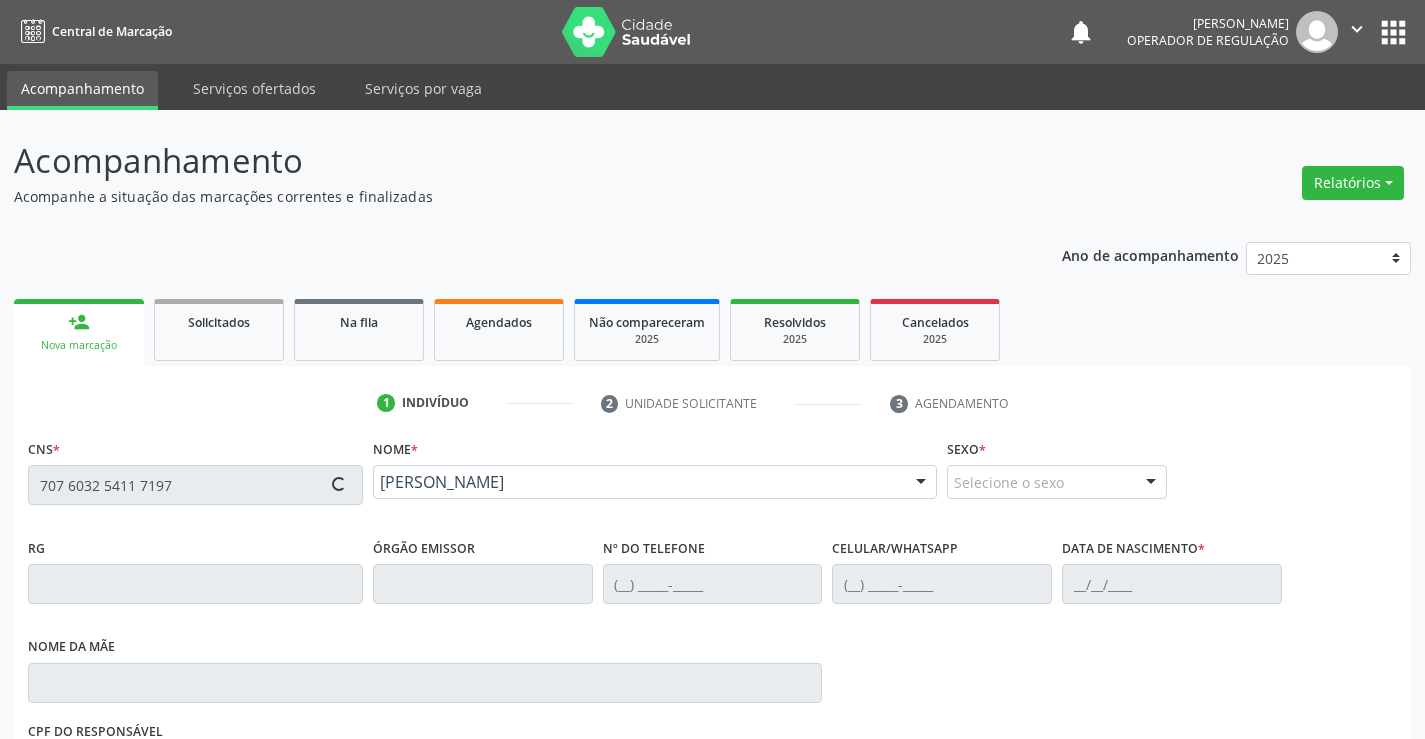 type on "(74) 98101-7537" 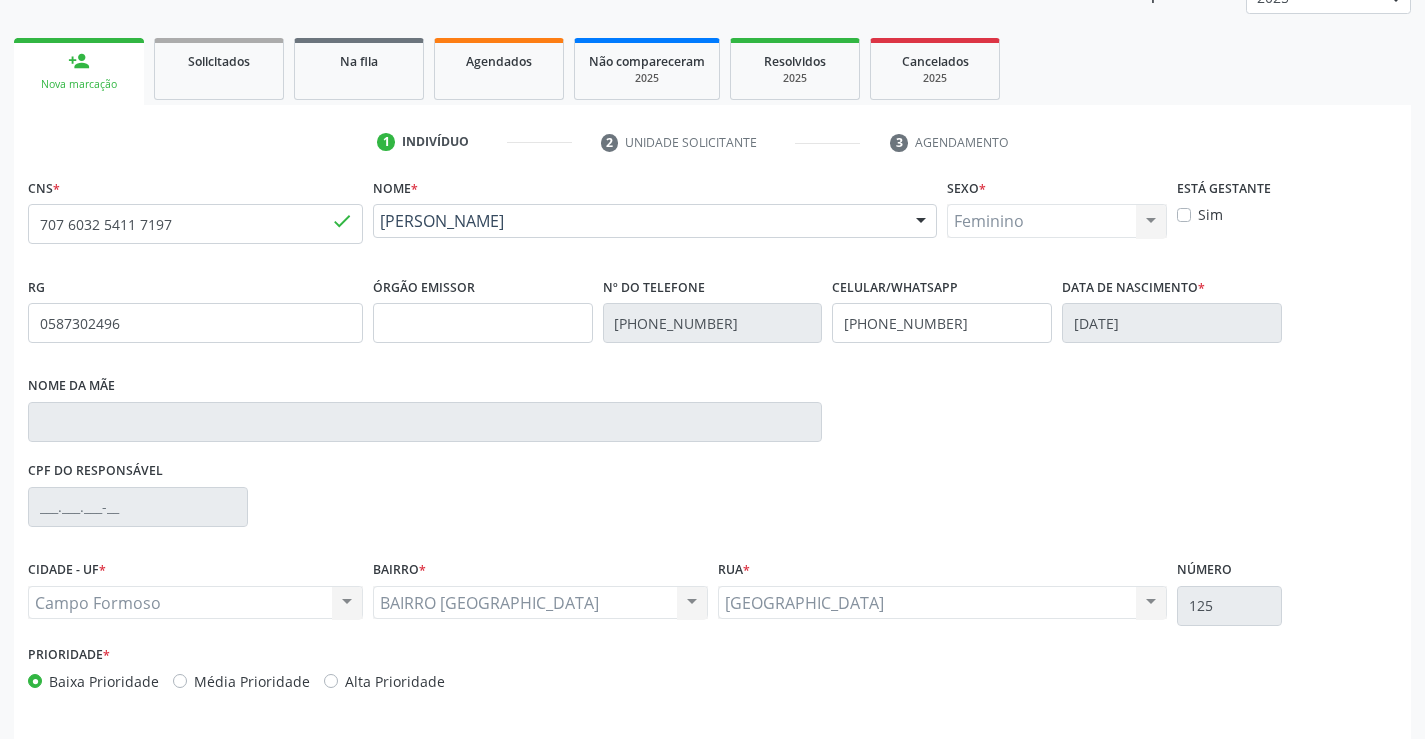 scroll, scrollTop: 331, scrollLeft: 0, axis: vertical 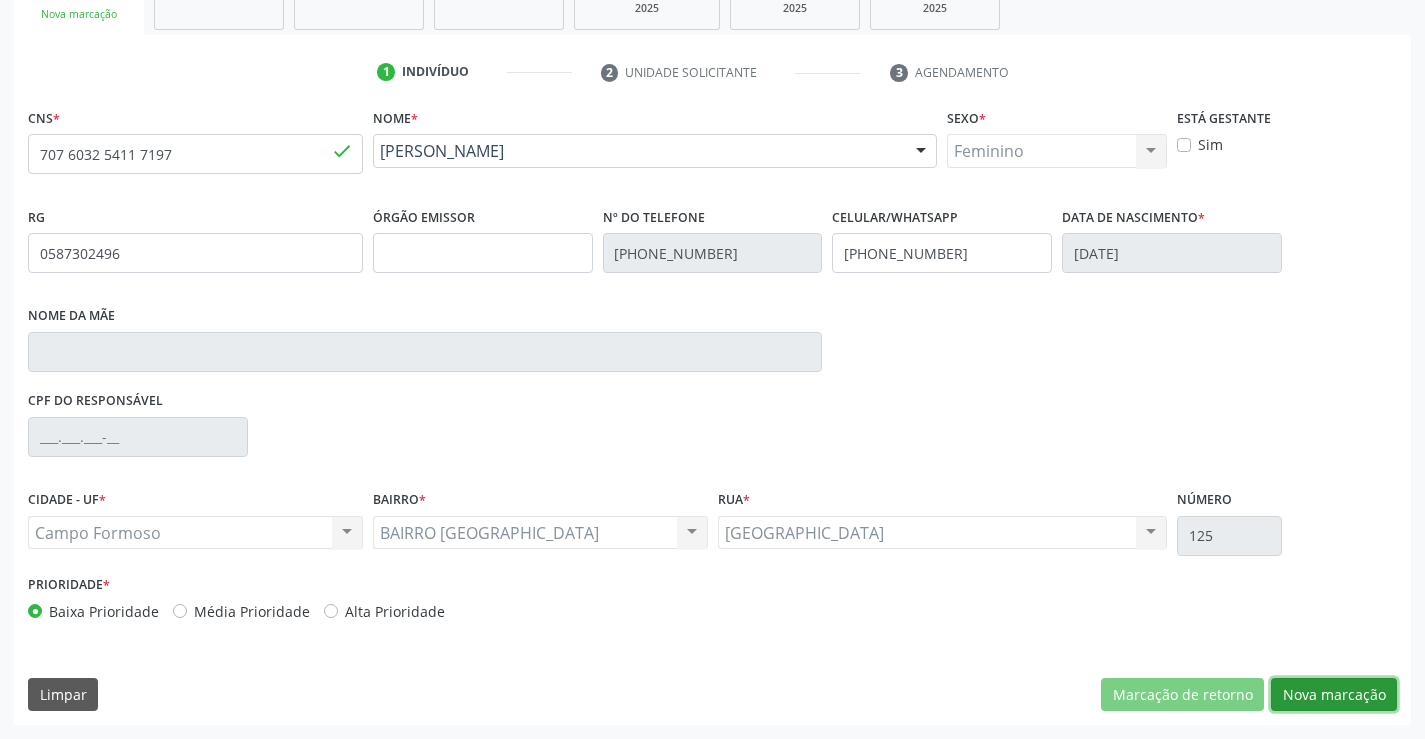 click on "Nova marcação" at bounding box center (1334, 695) 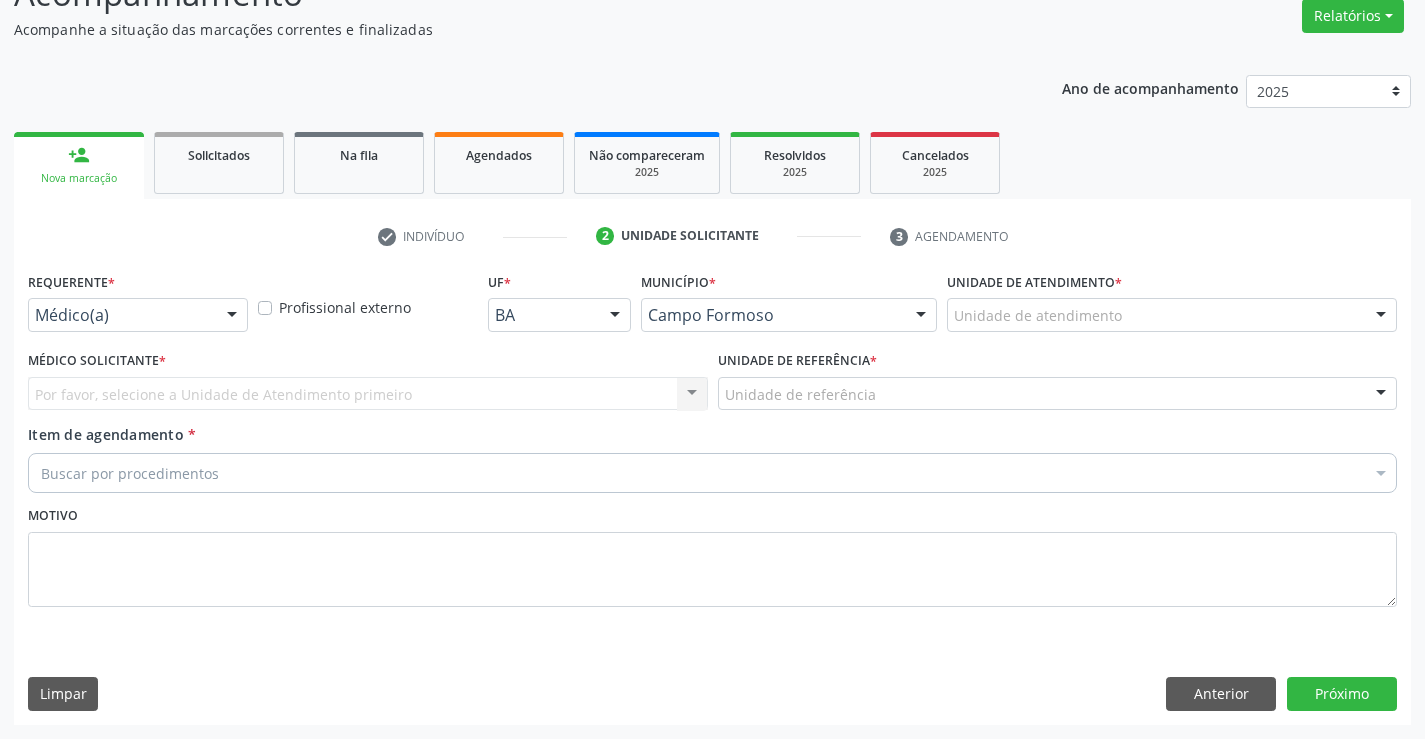 scroll, scrollTop: 167, scrollLeft: 0, axis: vertical 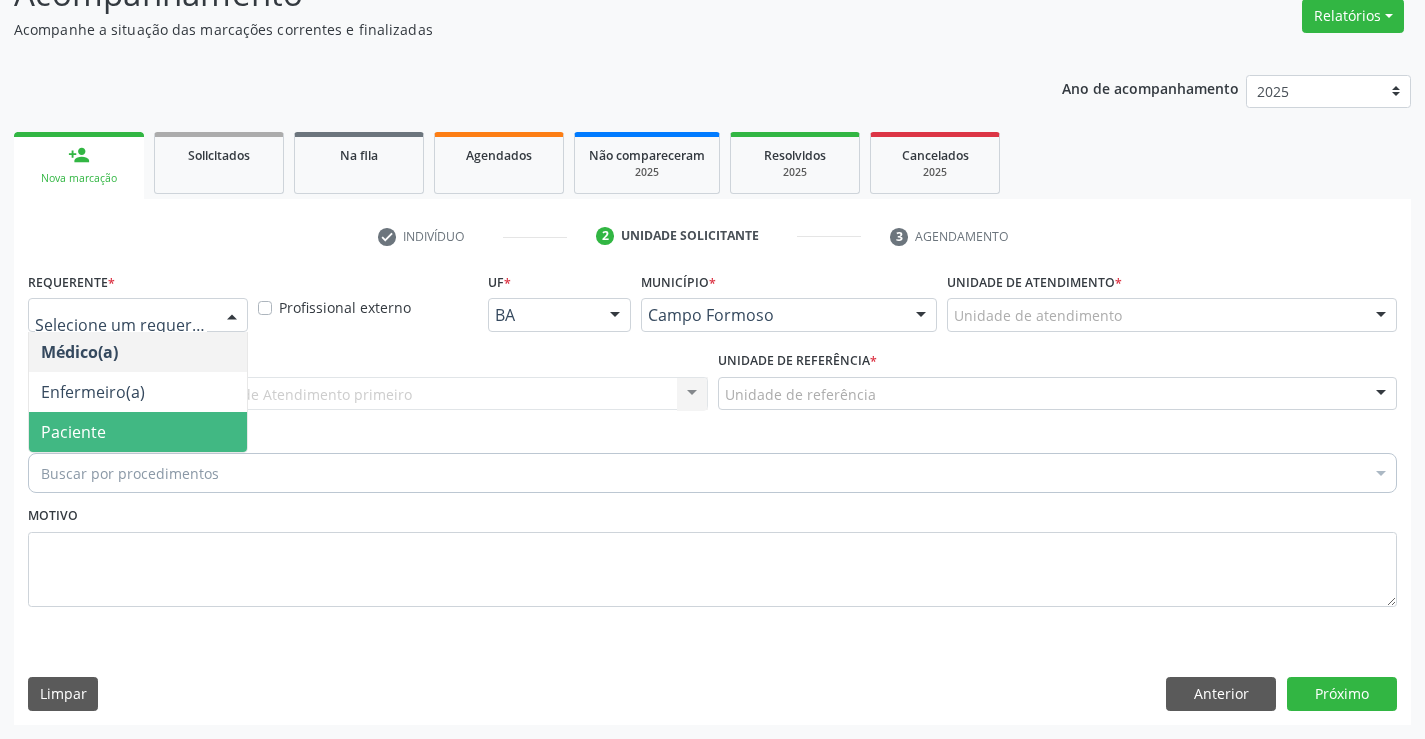 click on "Paciente" at bounding box center (73, 432) 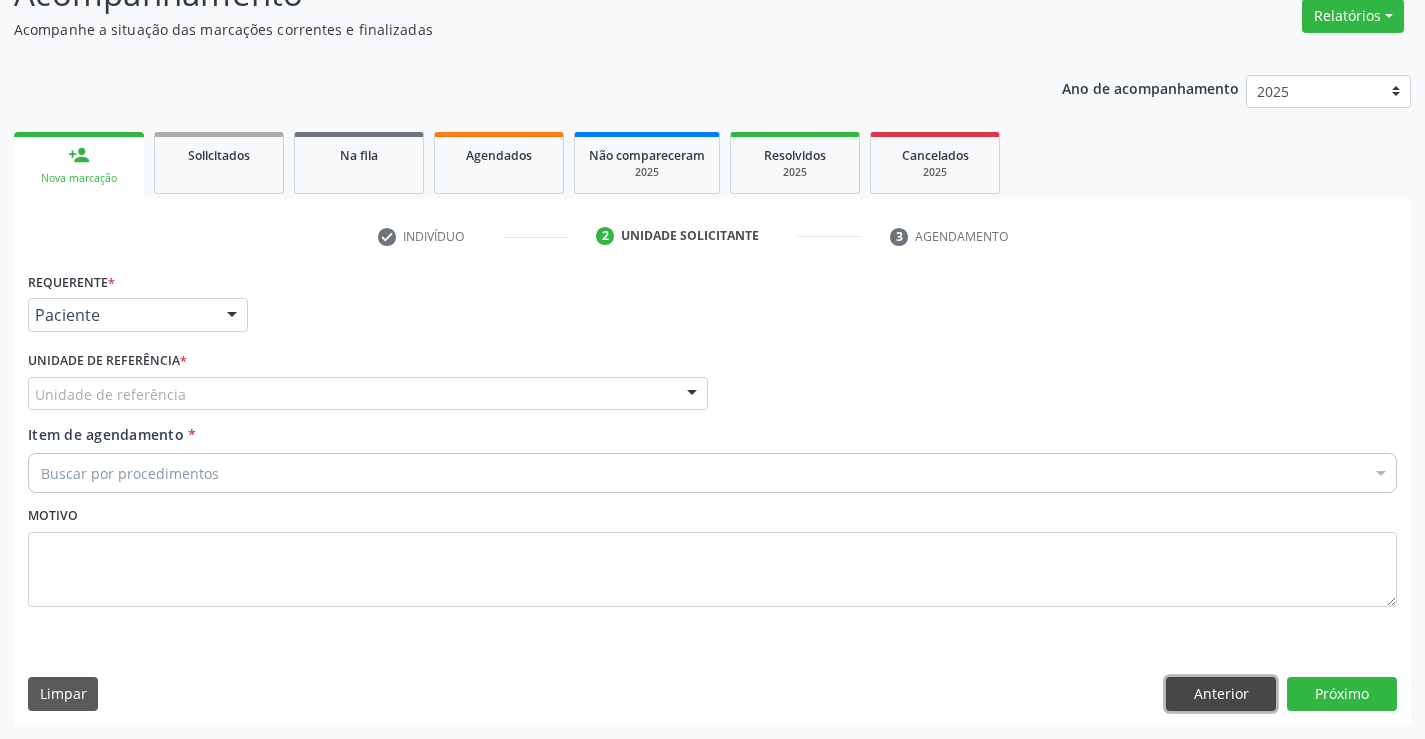 click on "Anterior" at bounding box center (1221, 694) 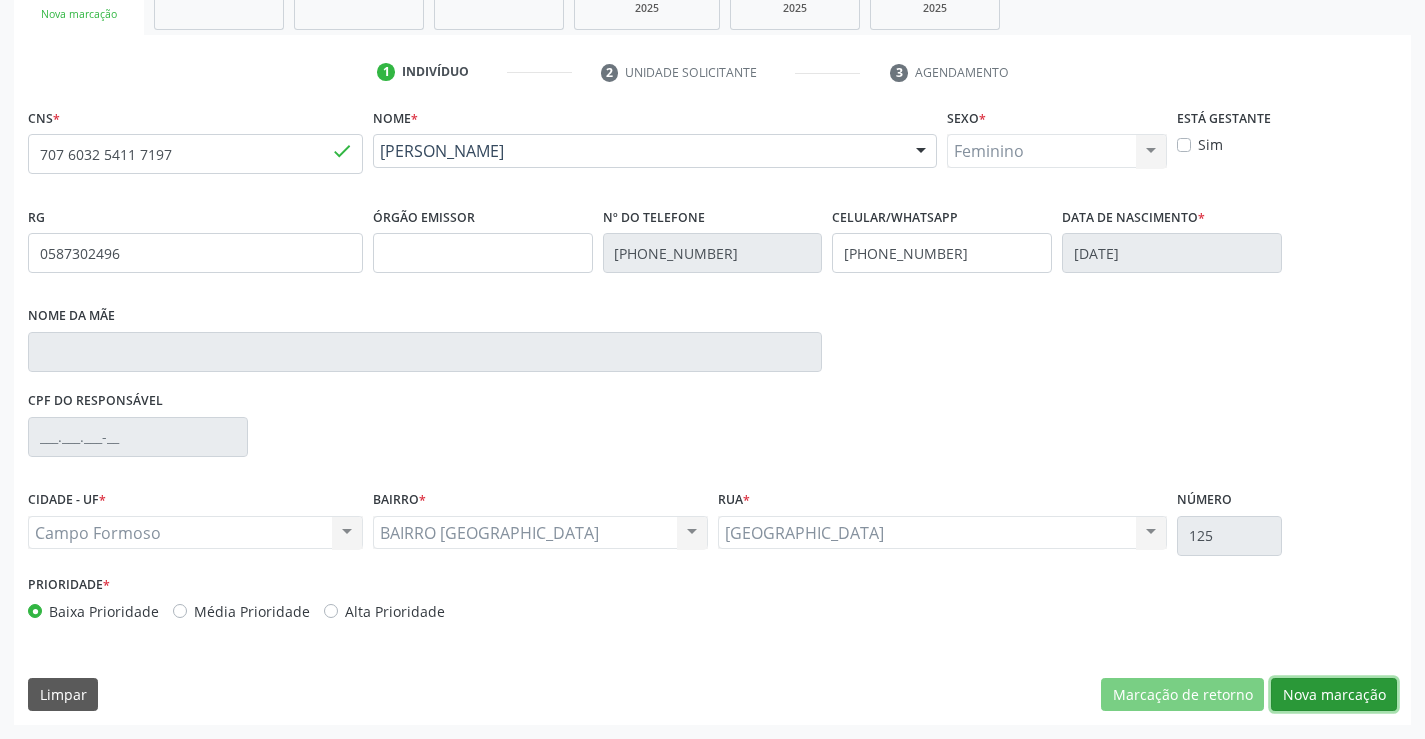 click on "Nova marcação" at bounding box center (1334, 695) 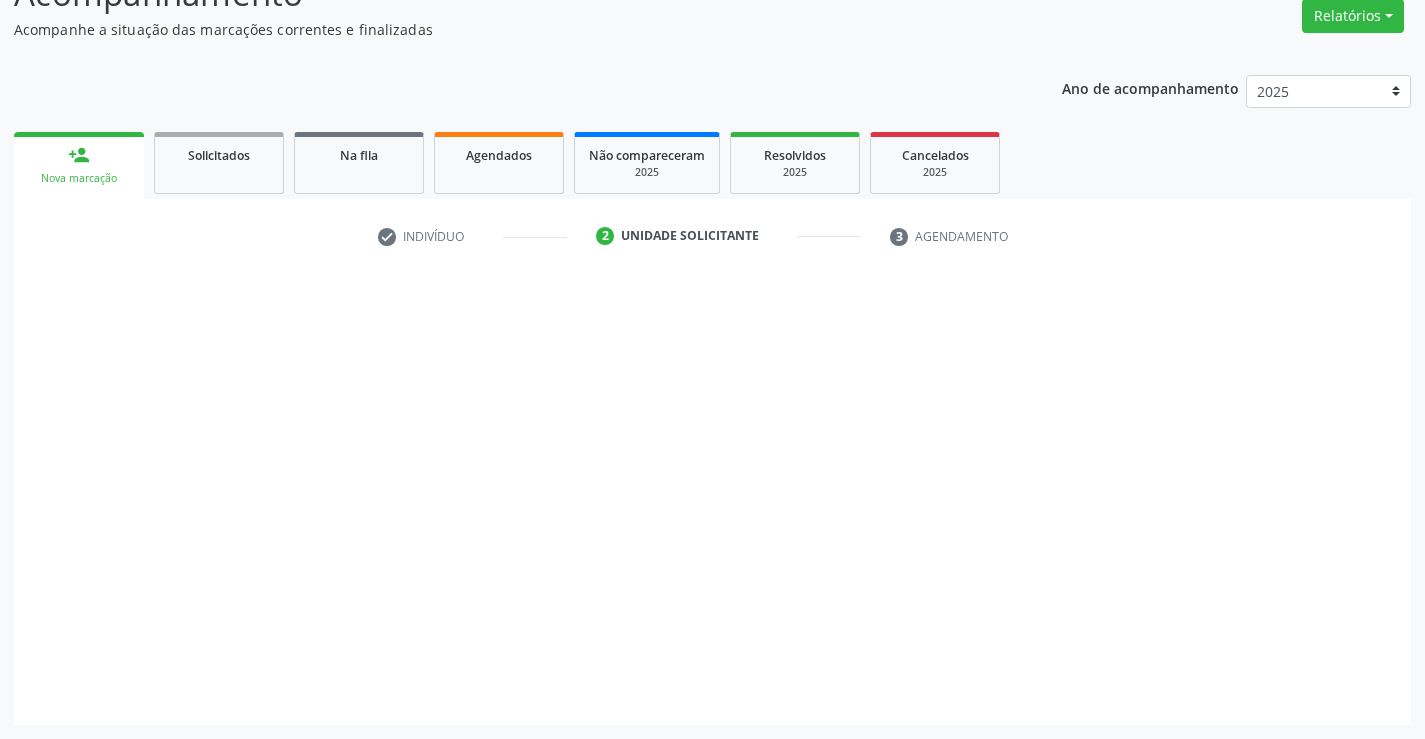 scroll, scrollTop: 167, scrollLeft: 0, axis: vertical 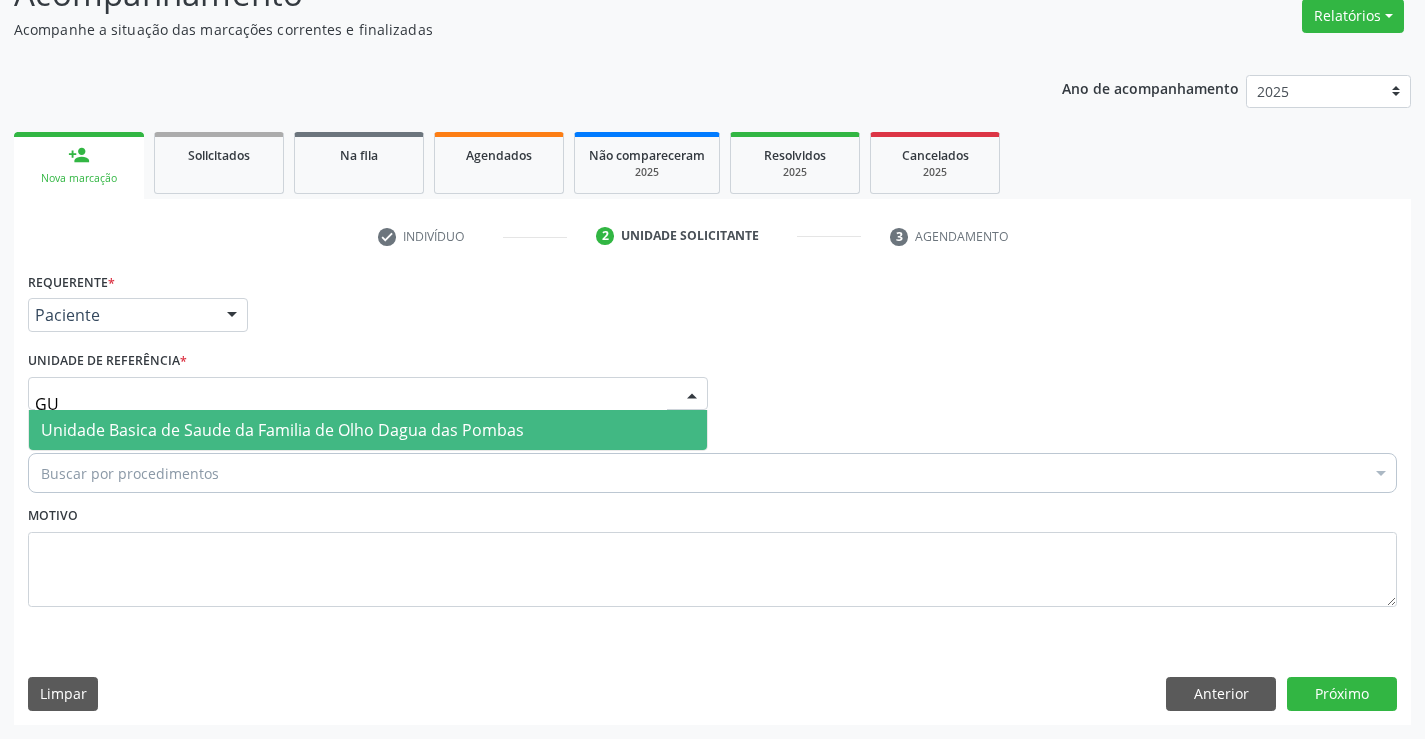 type on "G" 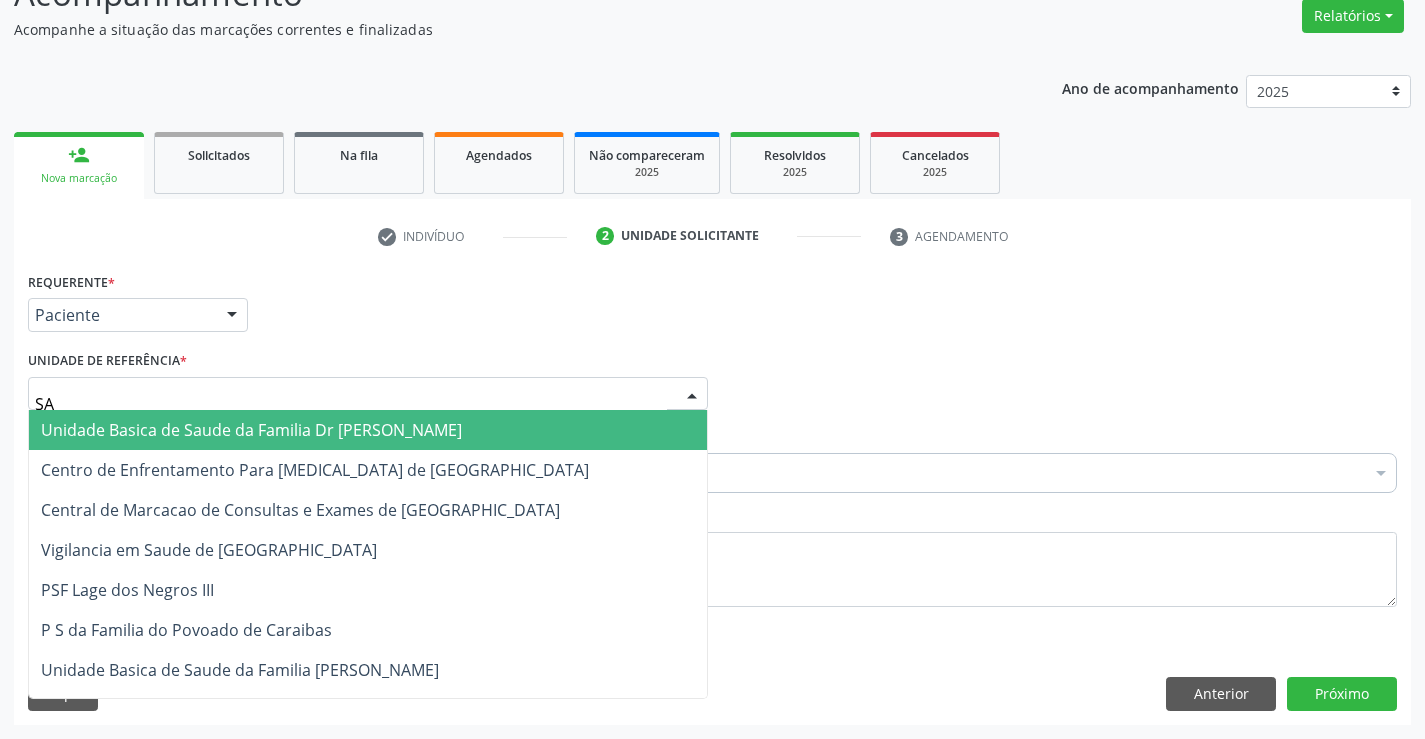 type on "SAO" 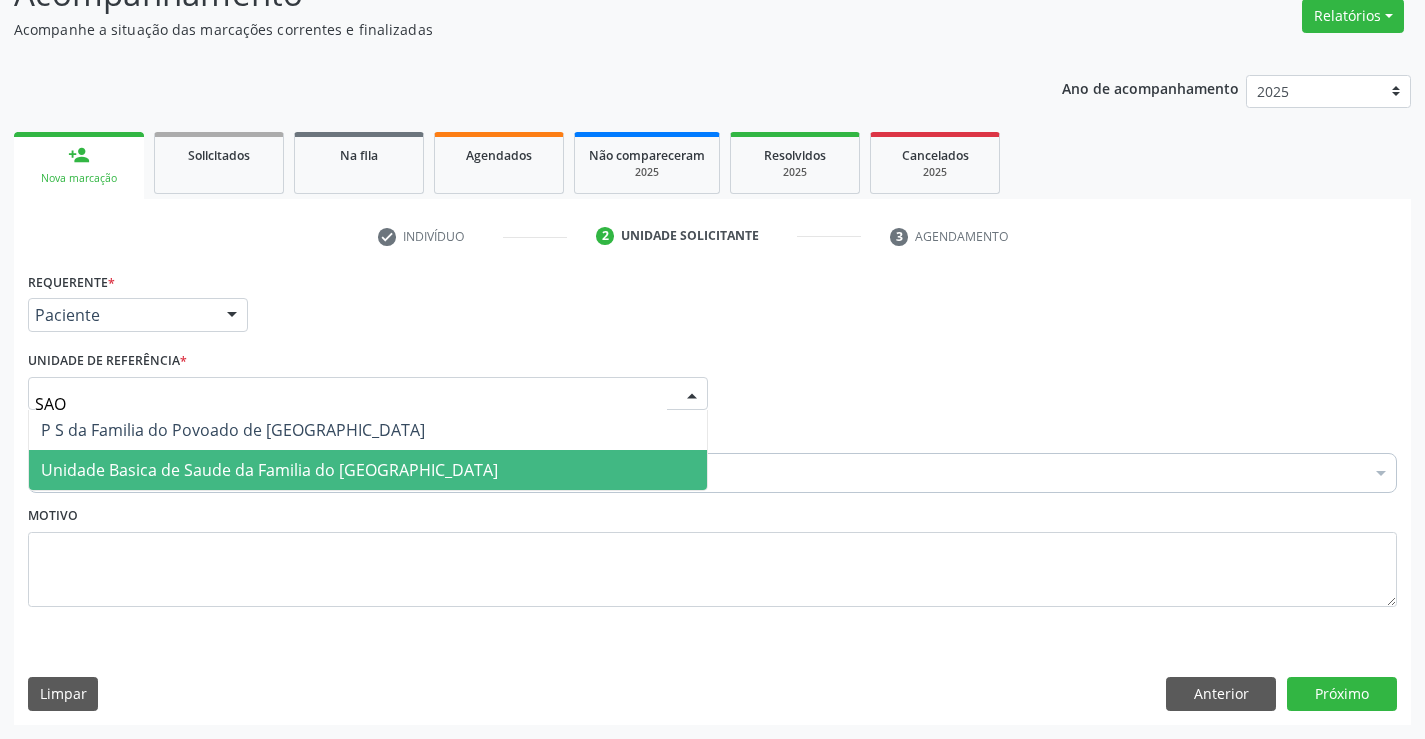 click on "Unidade Basica de Saude da Familia do [GEOGRAPHIC_DATA]" at bounding box center (269, 470) 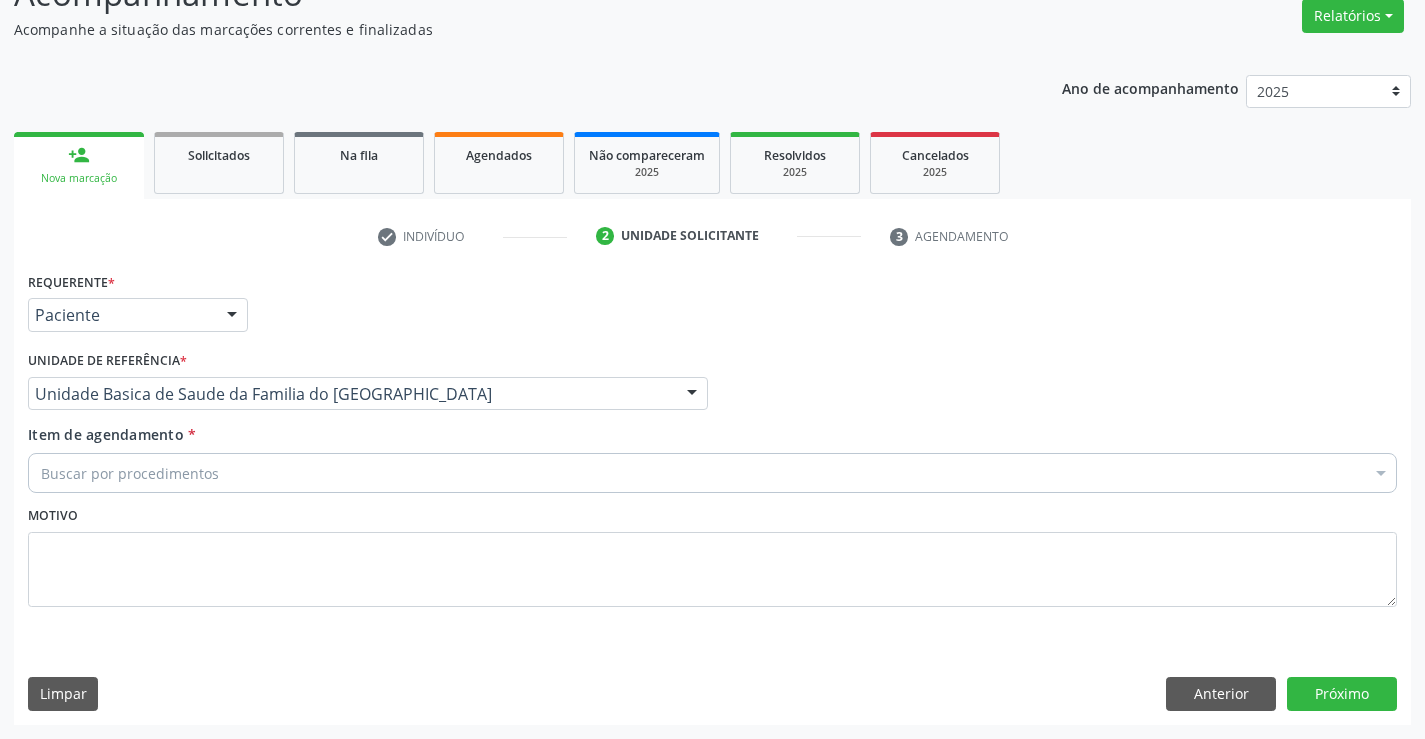 click on "Buscar por procedimentos" at bounding box center [712, 473] 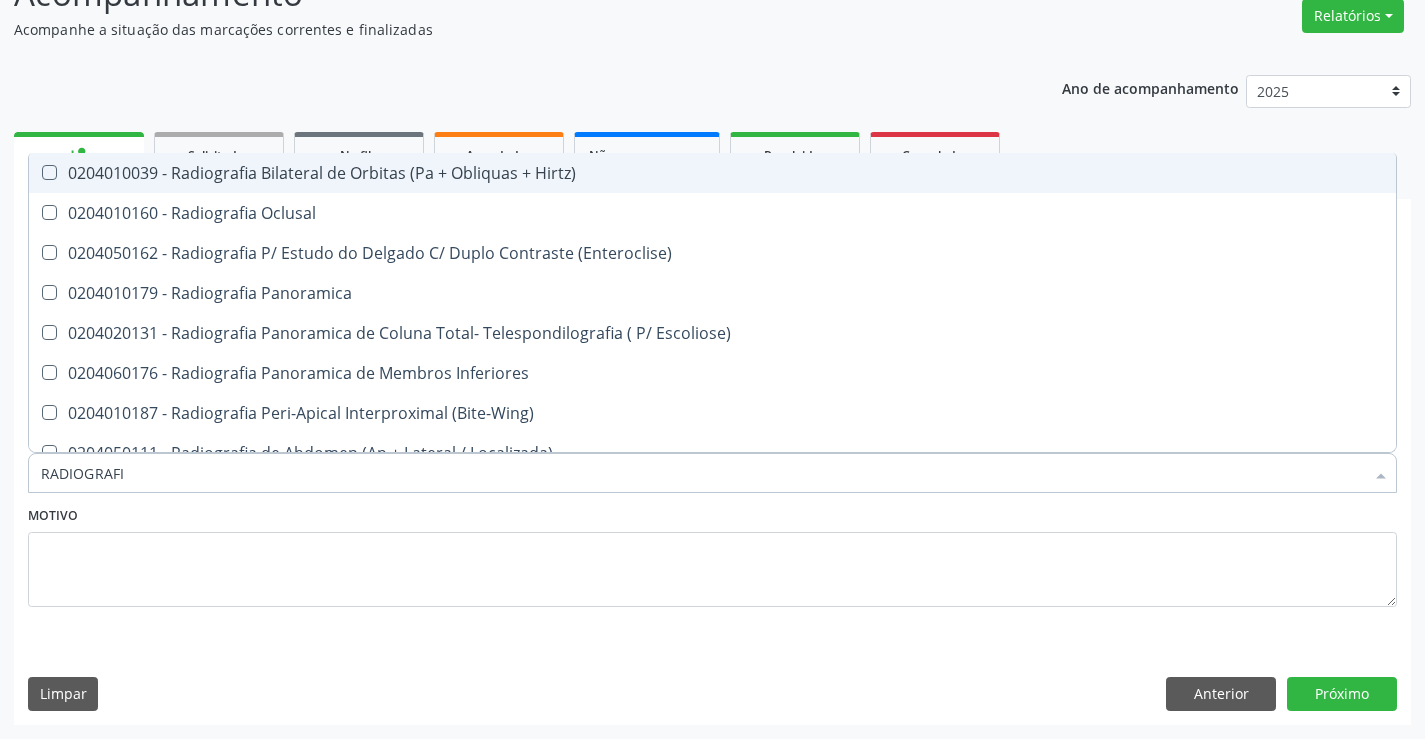 type on "RADIOGRAFIA" 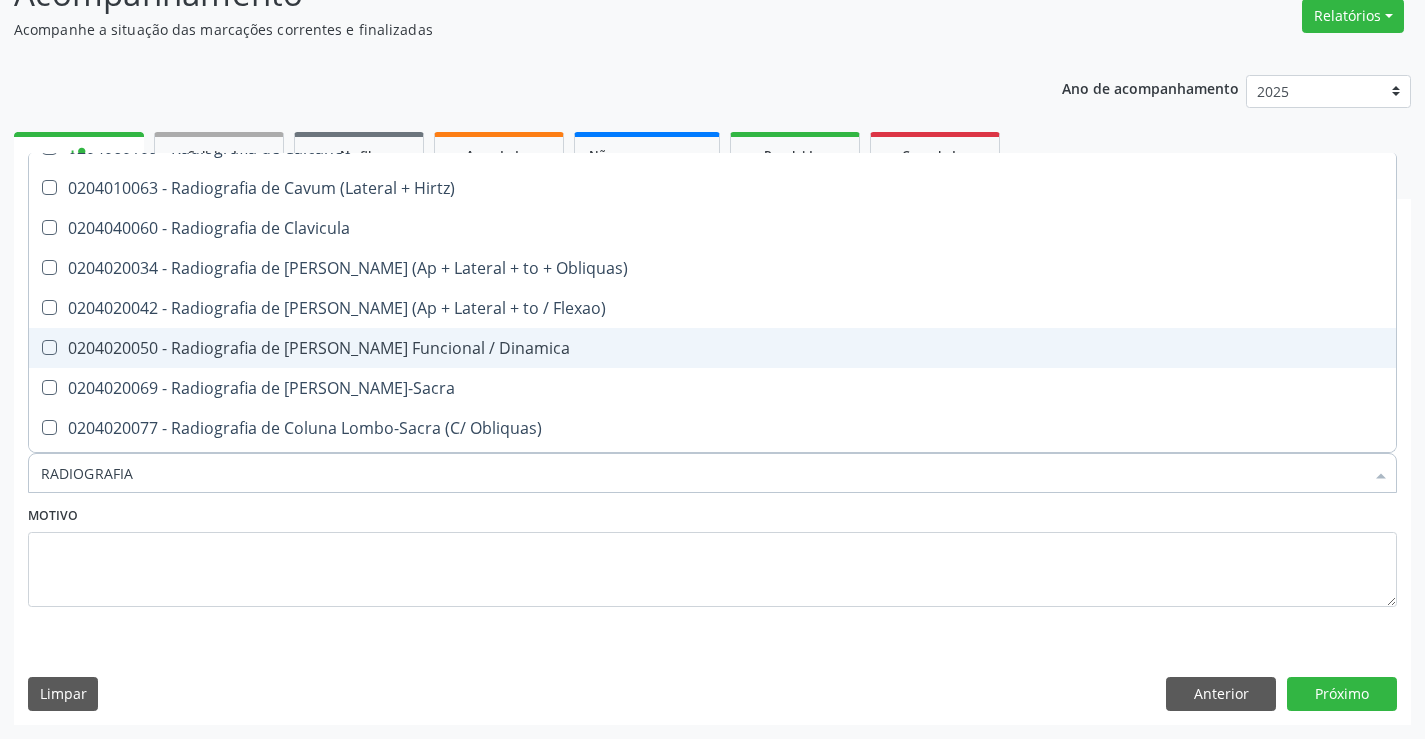 scroll, scrollTop: 900, scrollLeft: 0, axis: vertical 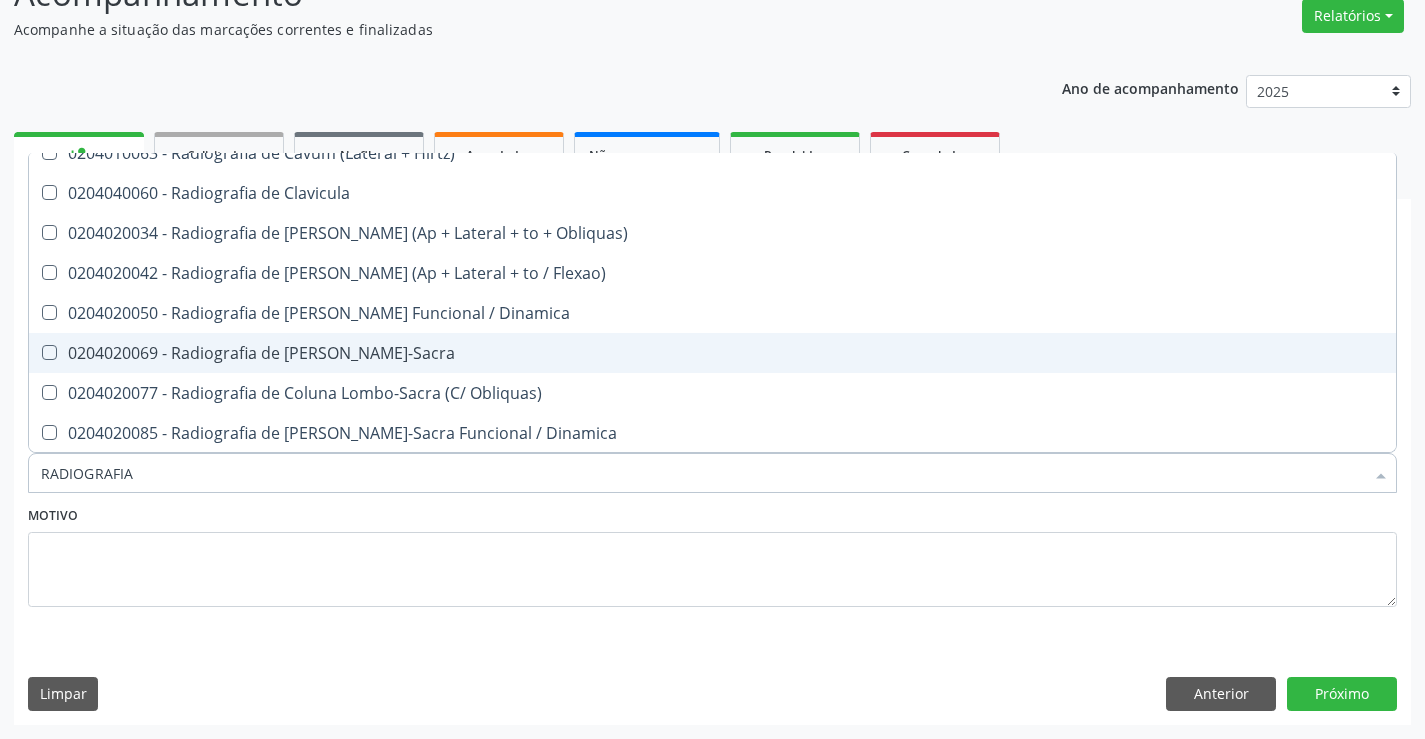 click on "0204020069 - Radiografia de [PERSON_NAME]-Sacra" at bounding box center (712, 353) 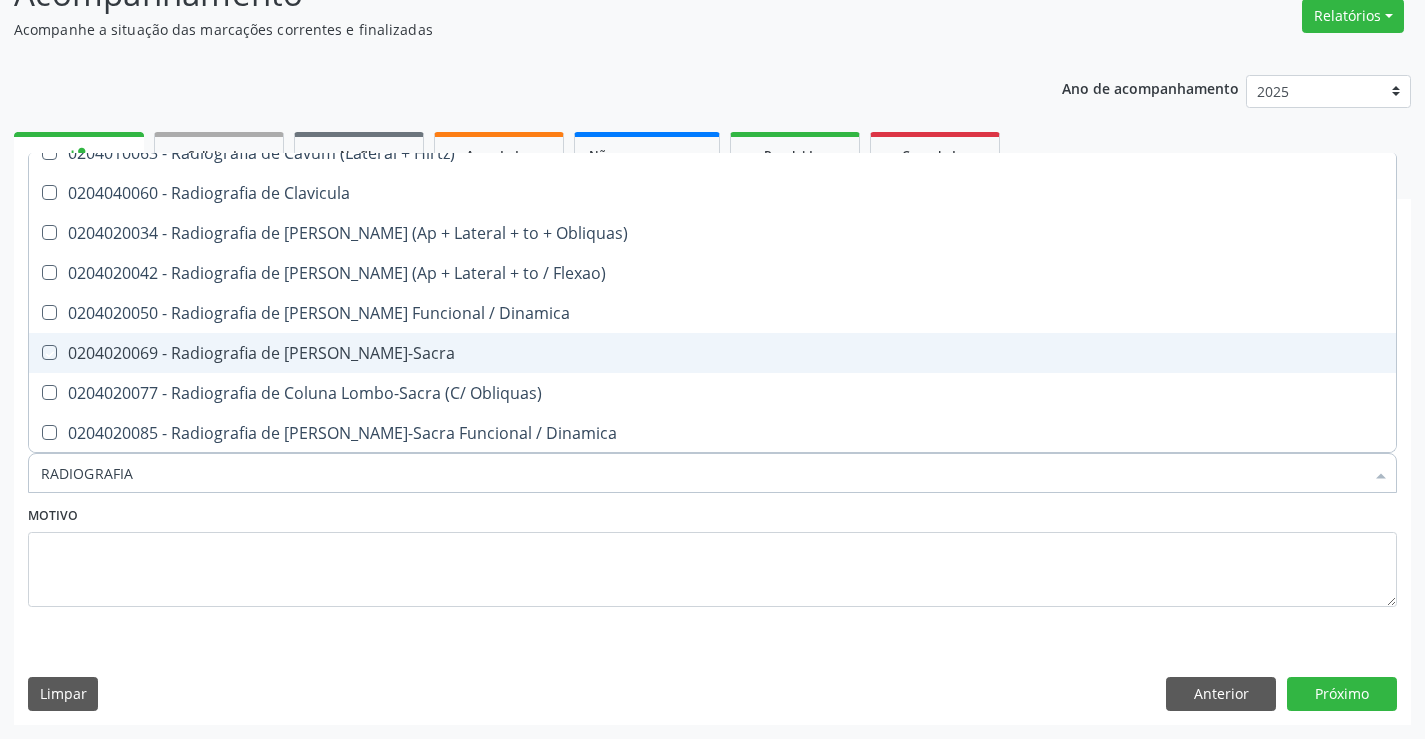 checkbox on "true" 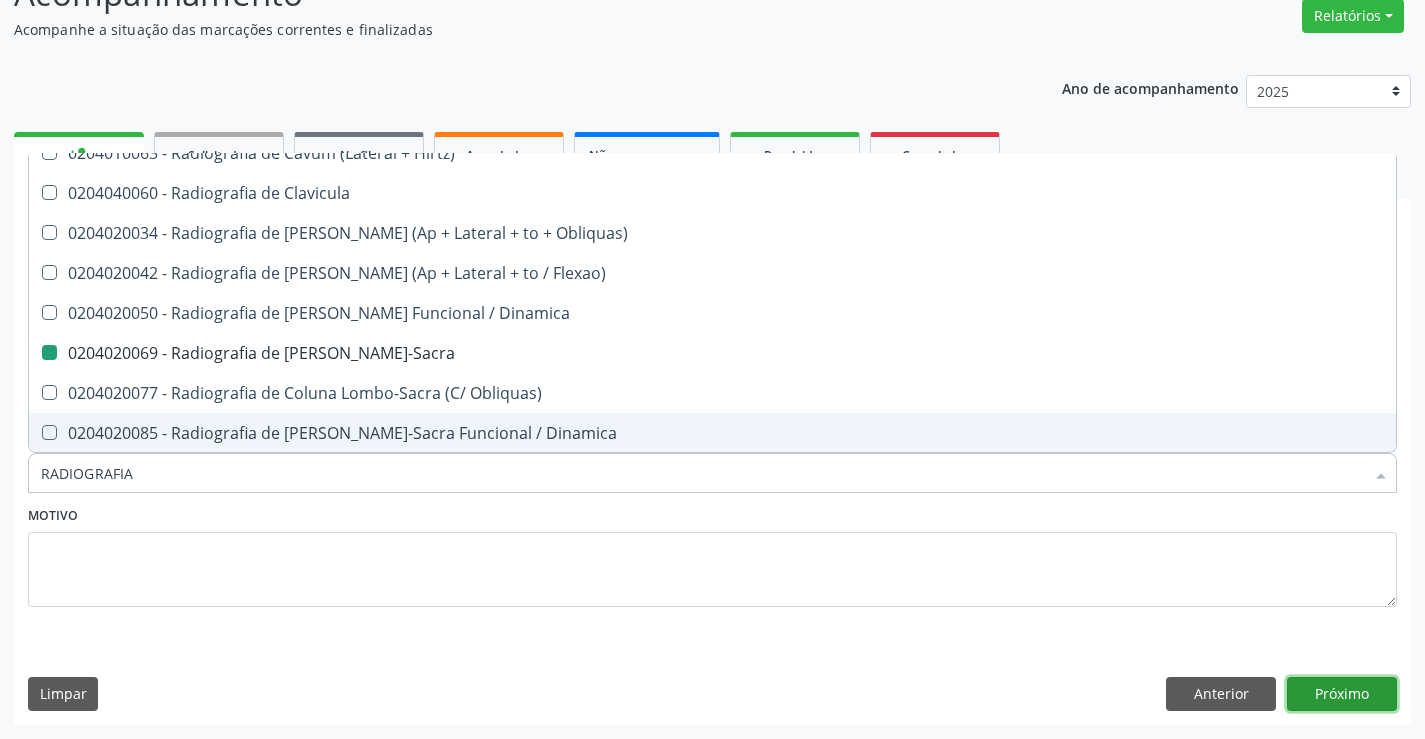 click on "Próximo" at bounding box center [1342, 694] 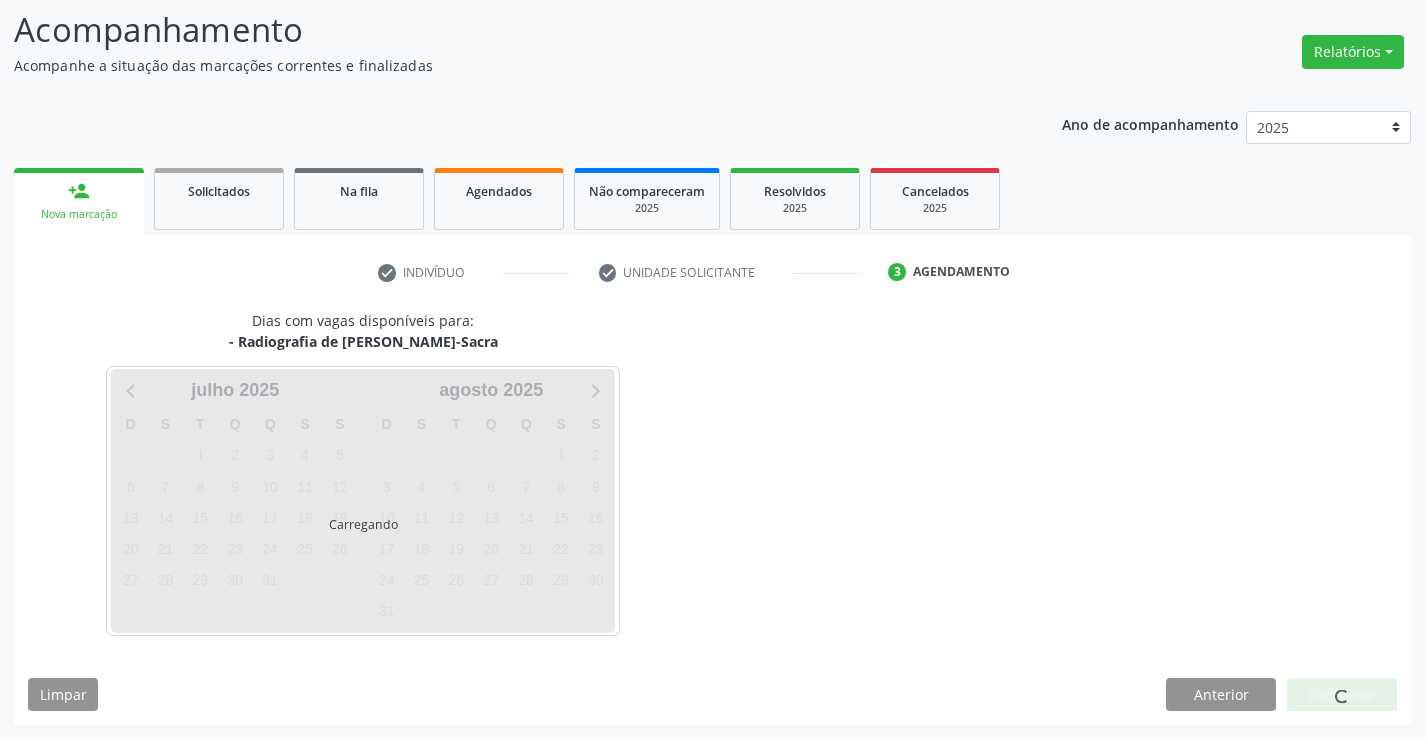 scroll, scrollTop: 131, scrollLeft: 0, axis: vertical 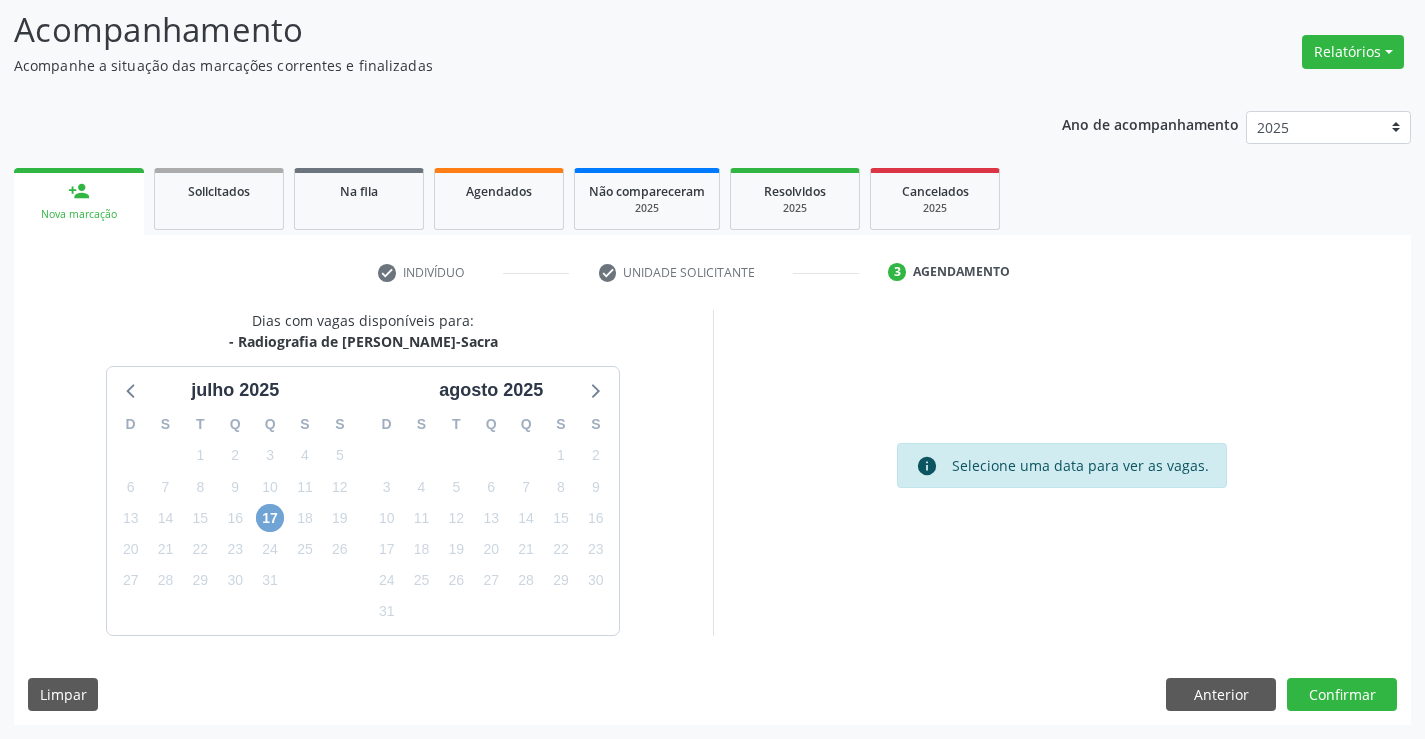 click on "17" at bounding box center (270, 518) 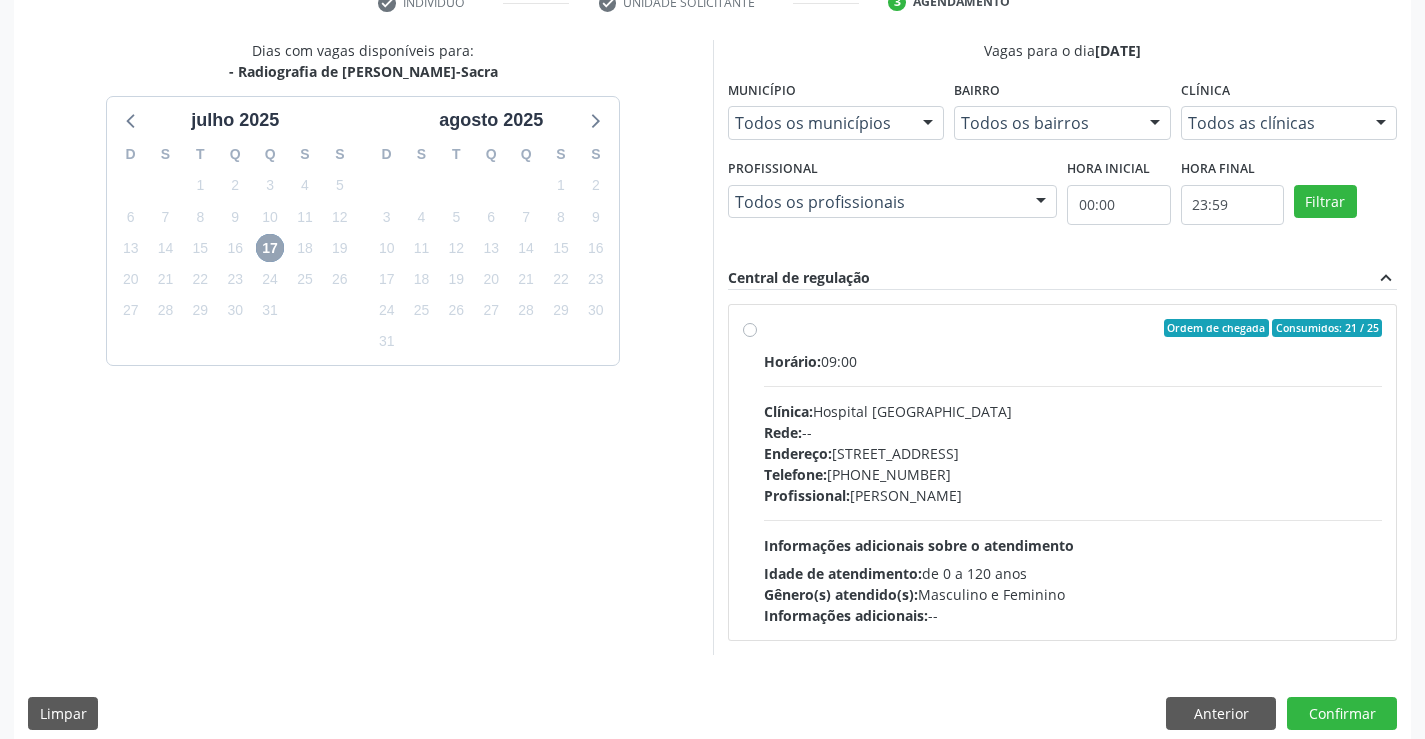 scroll, scrollTop: 420, scrollLeft: 0, axis: vertical 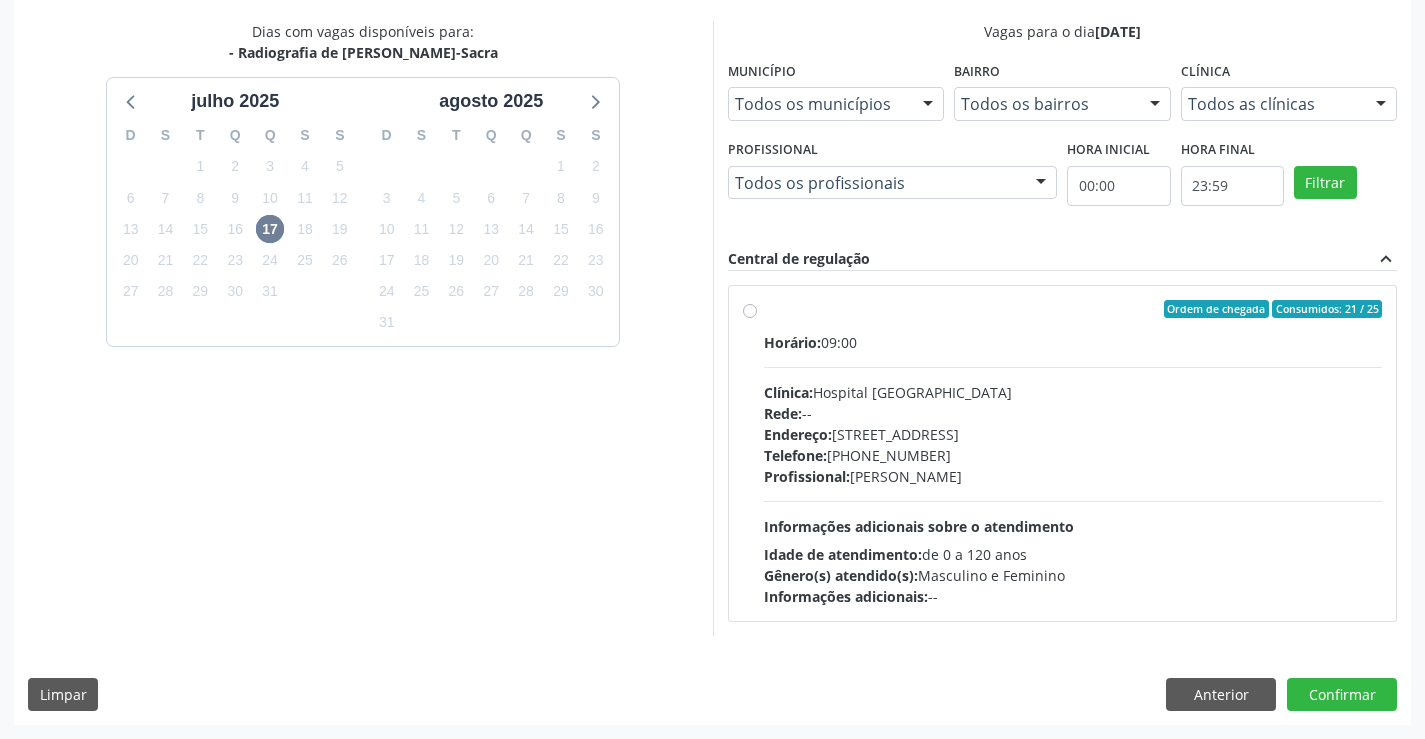 click on "Ordem de chegada
Consumidos: 21 / 25
Horário:   09:00
Clínica:  Hospital Sao Francisco
Rede:
--
Endereço:   Blocos, nº 258, Centro, Campo Formoso - BA
Telefone:   (74) 36451217
Profissional:
Joel da Rocha Almeida
Informações adicionais sobre o atendimento
Idade de atendimento:
de 0 a 120 anos
Gênero(s) atendido(s):
Masculino e Feminino
Informações adicionais:
--" at bounding box center (1073, 453) 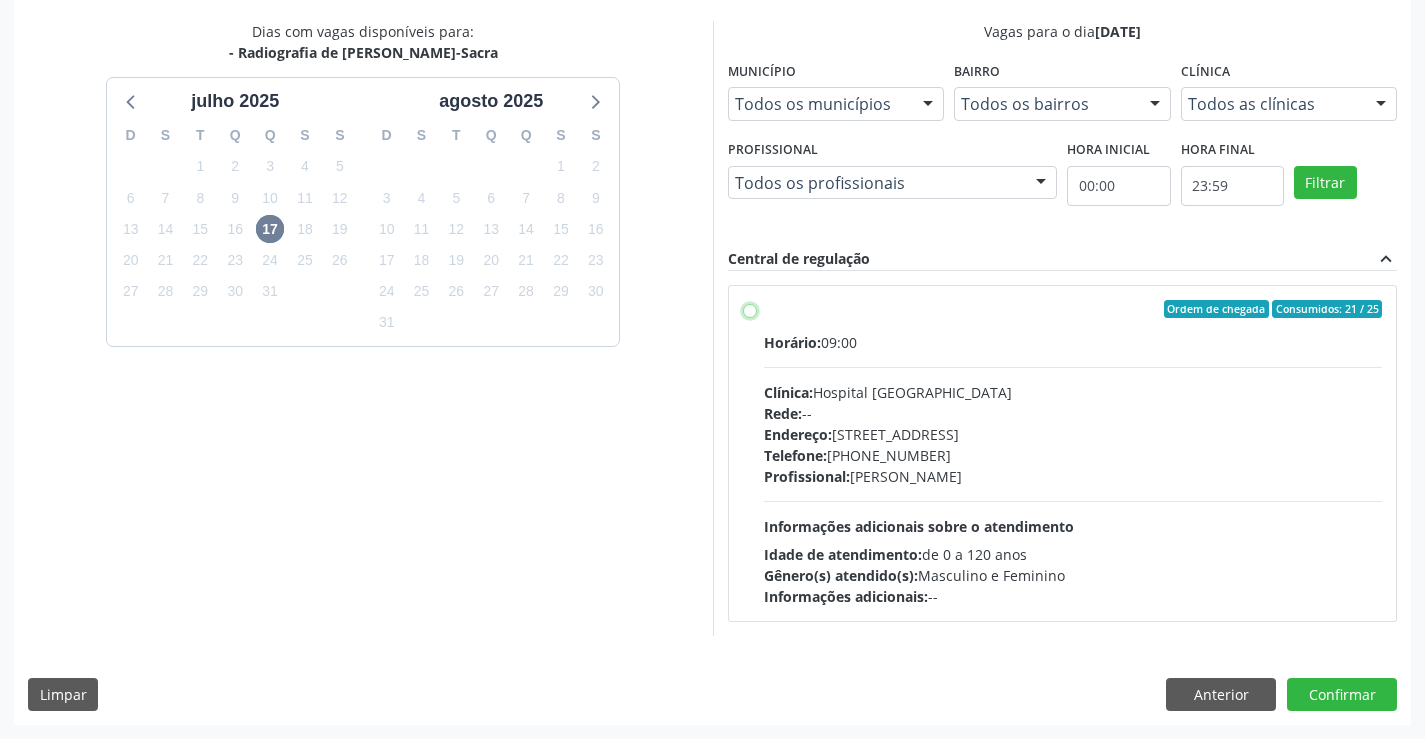 click on "Ordem de chegada
Consumidos: 21 / 25
Horário:   09:00
Clínica:  Hospital Sao Francisco
Rede:
--
Endereço:   Blocos, nº 258, Centro, Campo Formoso - BA
Telefone:   (74) 36451217
Profissional:
Joel da Rocha Almeida
Informações adicionais sobre o atendimento
Idade de atendimento:
de 0 a 120 anos
Gênero(s) atendido(s):
Masculino e Feminino
Informações adicionais:
--" at bounding box center (750, 309) 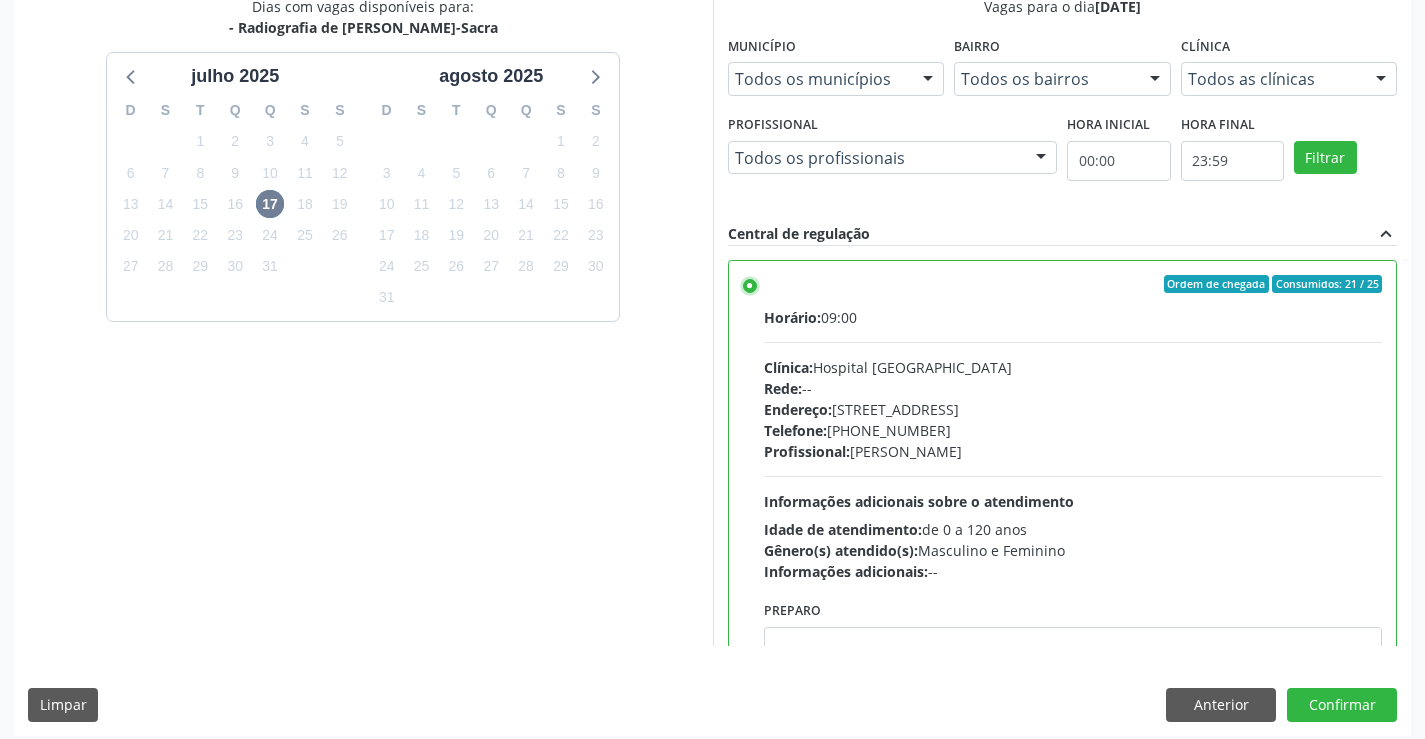 scroll, scrollTop: 456, scrollLeft: 0, axis: vertical 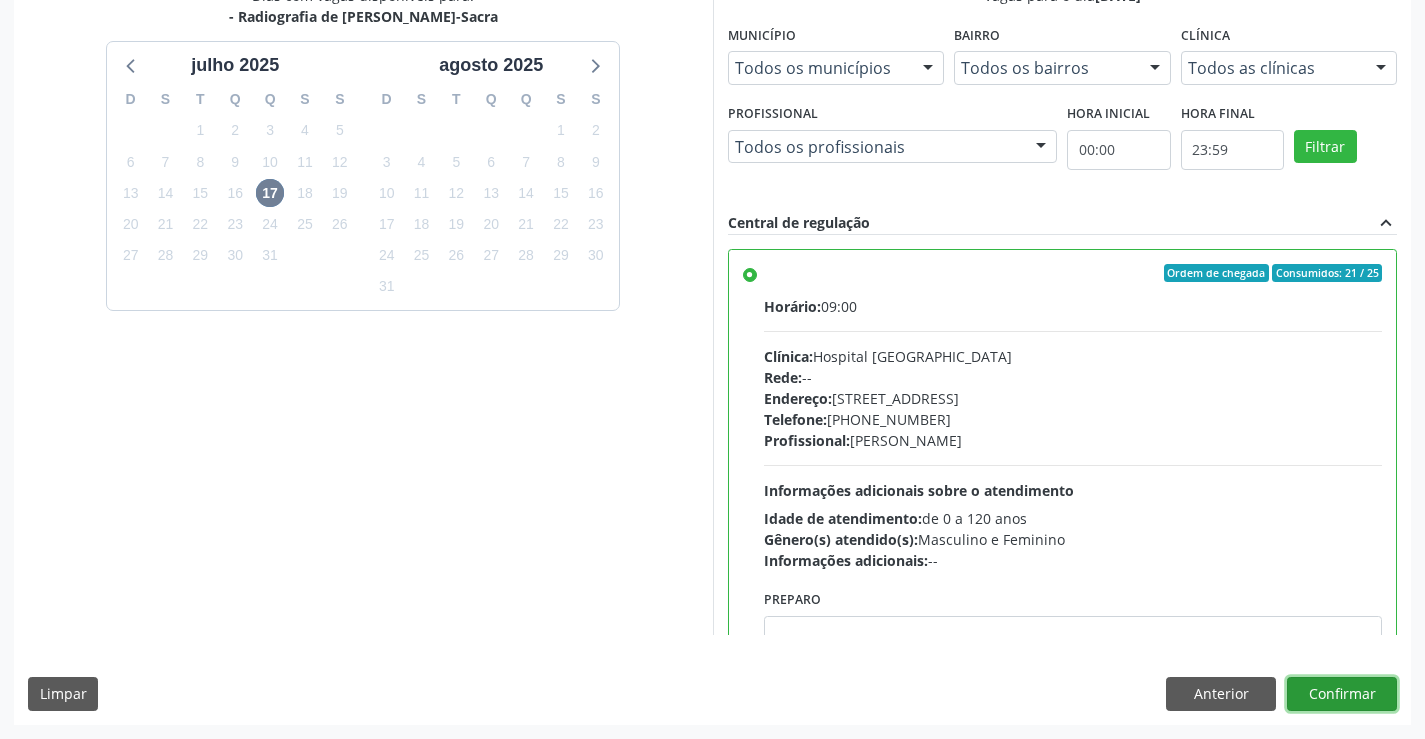 click on "Confirmar" at bounding box center [1342, 694] 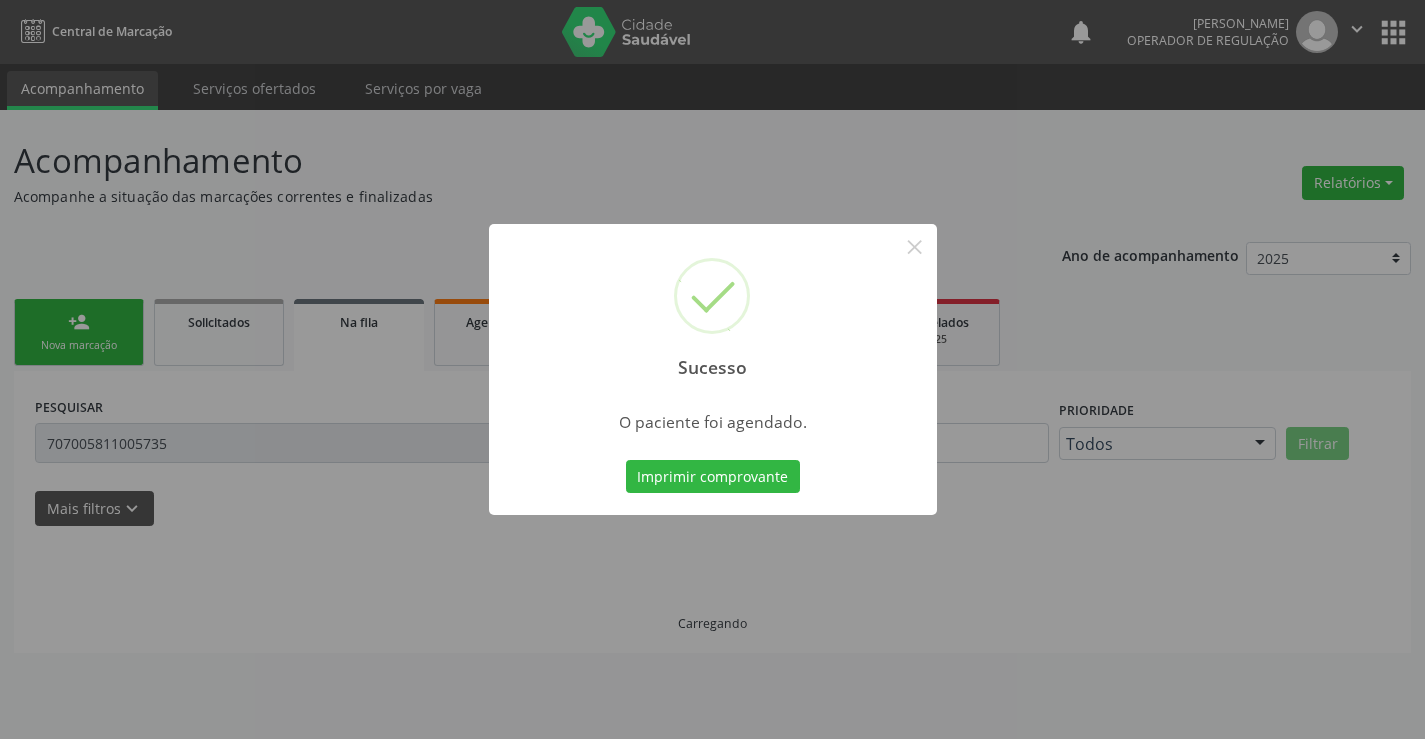 scroll, scrollTop: 0, scrollLeft: 0, axis: both 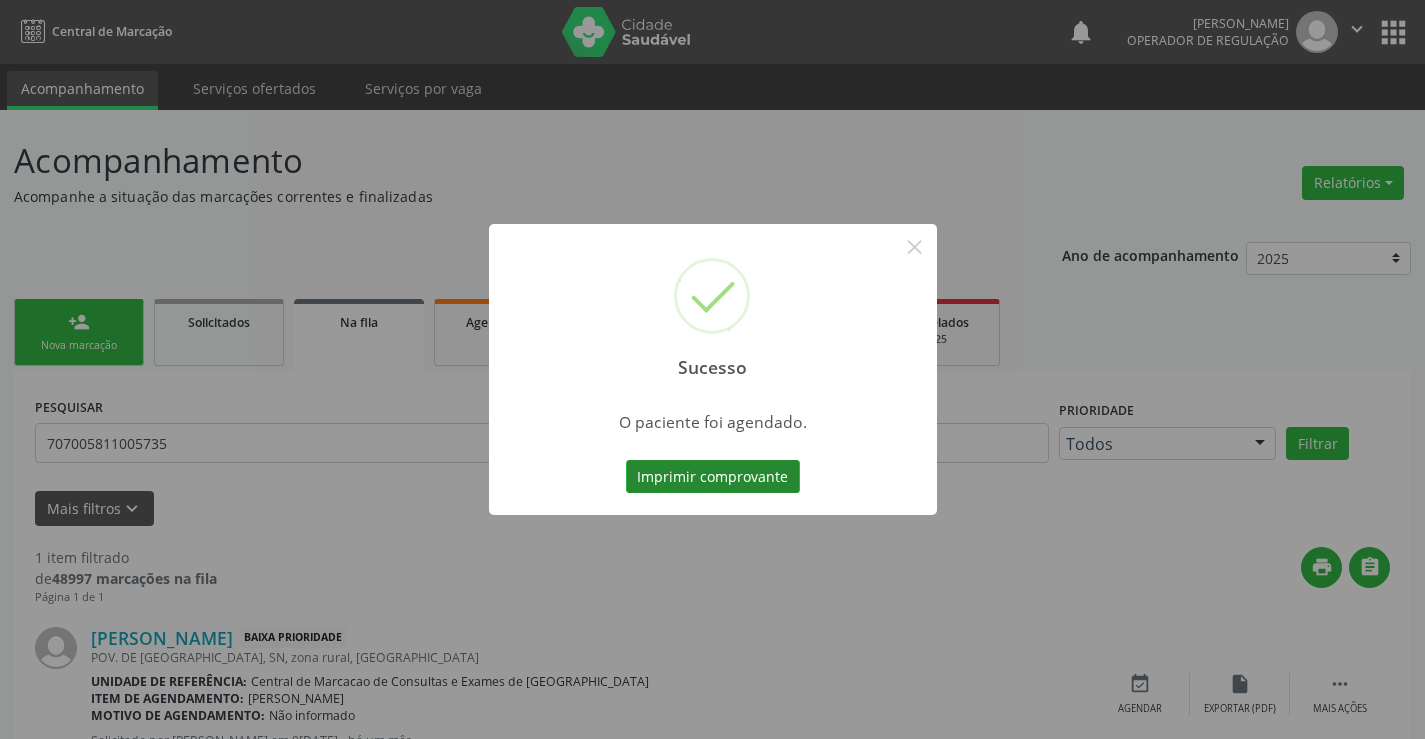 click on "Imprimir comprovante" at bounding box center (713, 477) 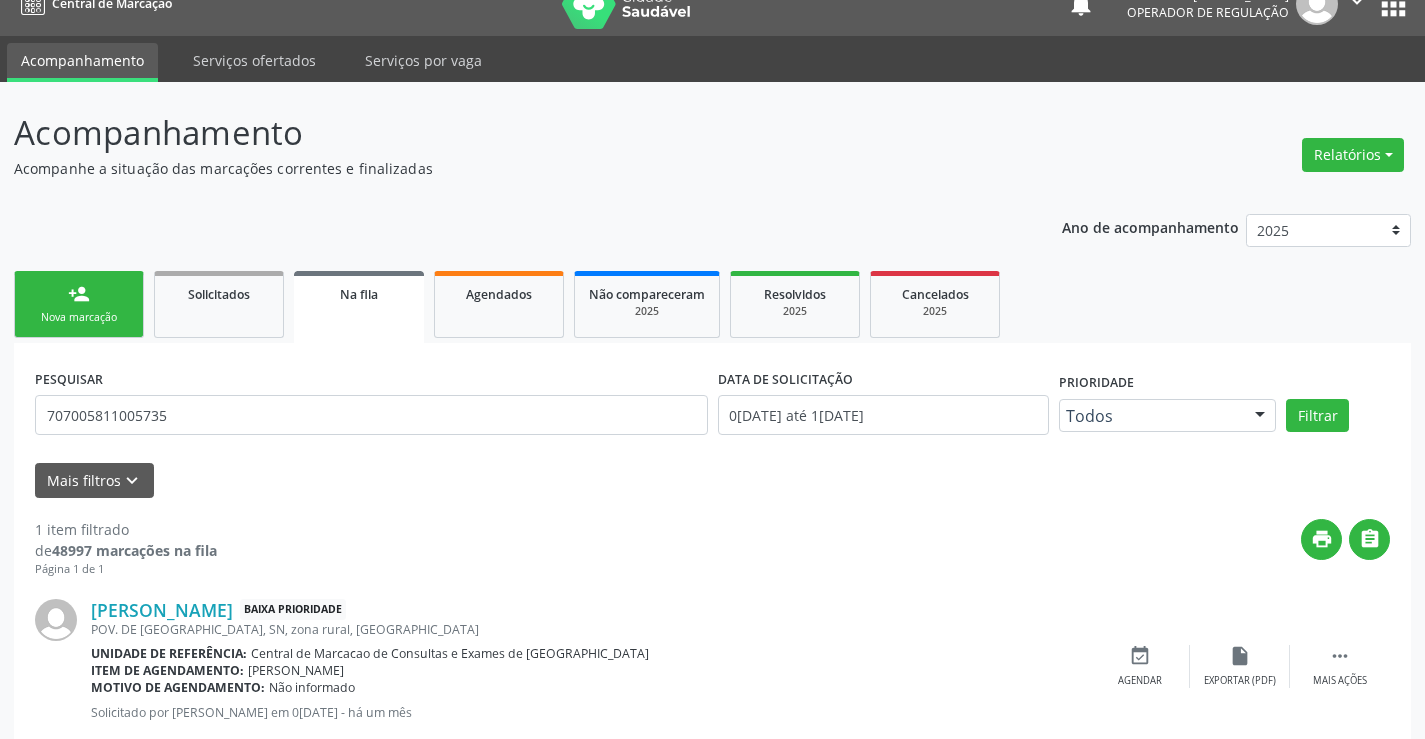 scroll, scrollTop: 0, scrollLeft: 0, axis: both 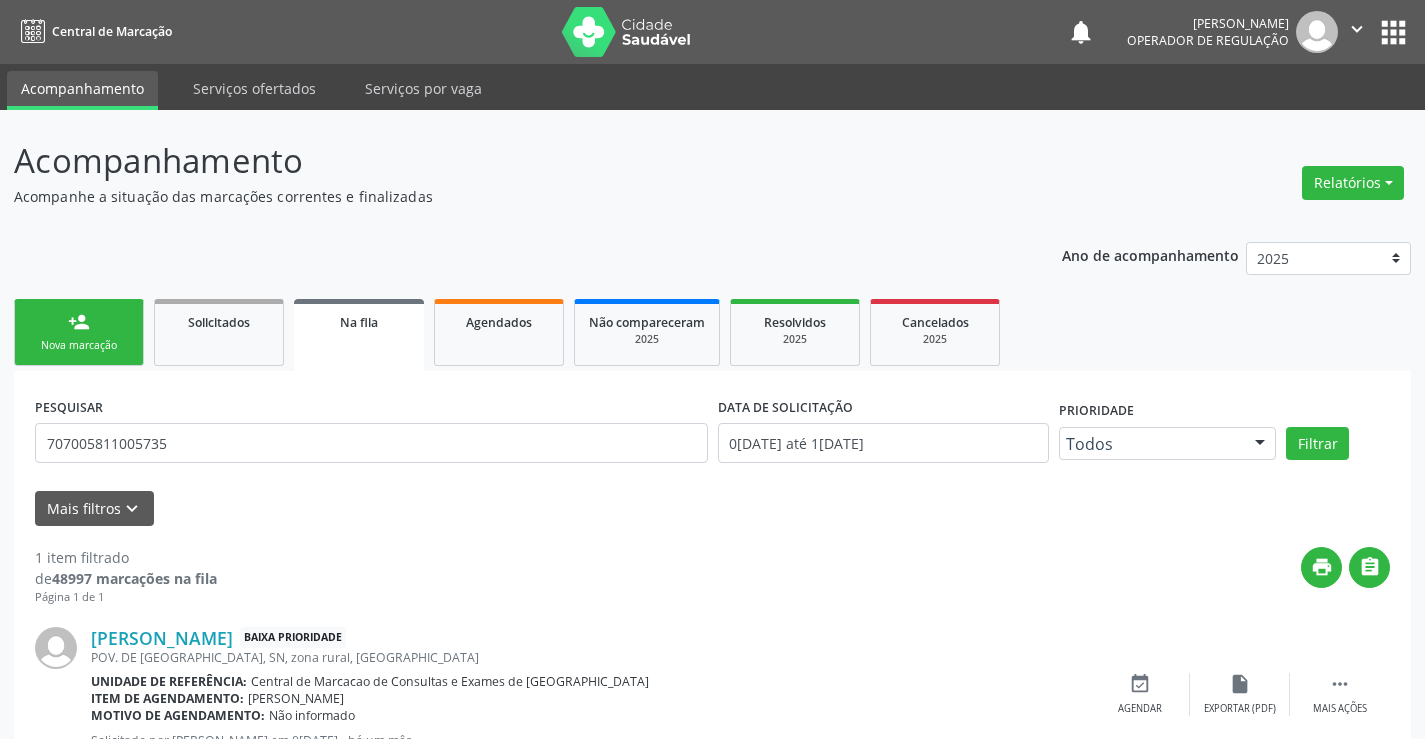 click on "person_add
Nova marcação" at bounding box center [79, 332] 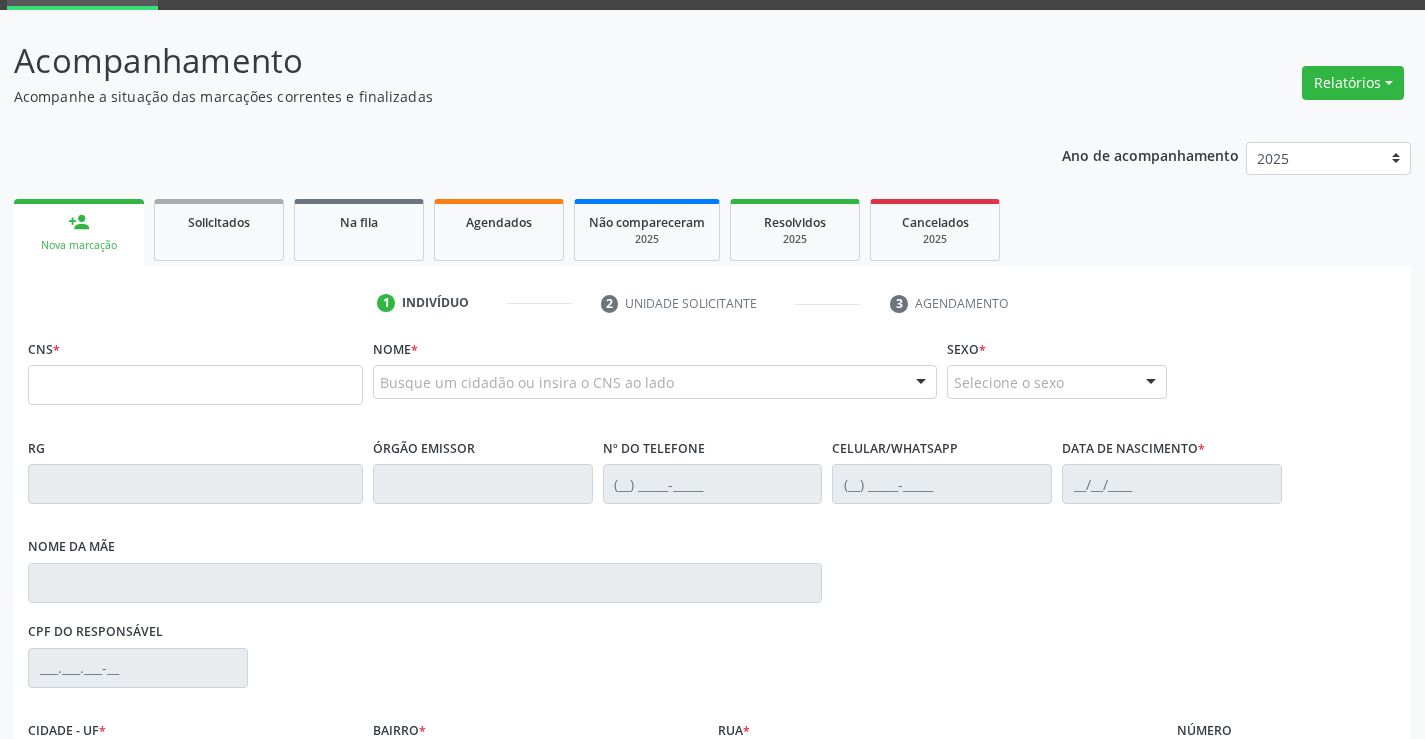 scroll, scrollTop: 0, scrollLeft: 0, axis: both 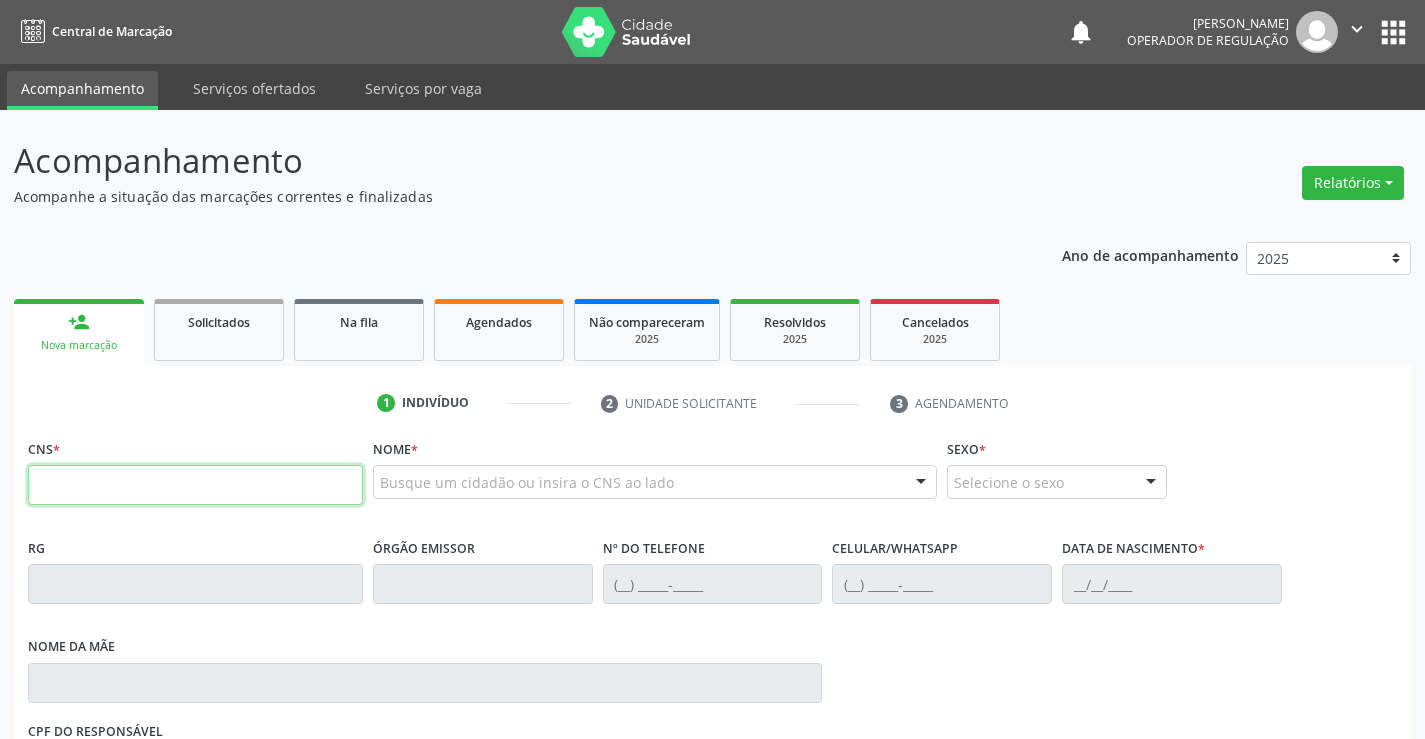 click at bounding box center (195, 485) 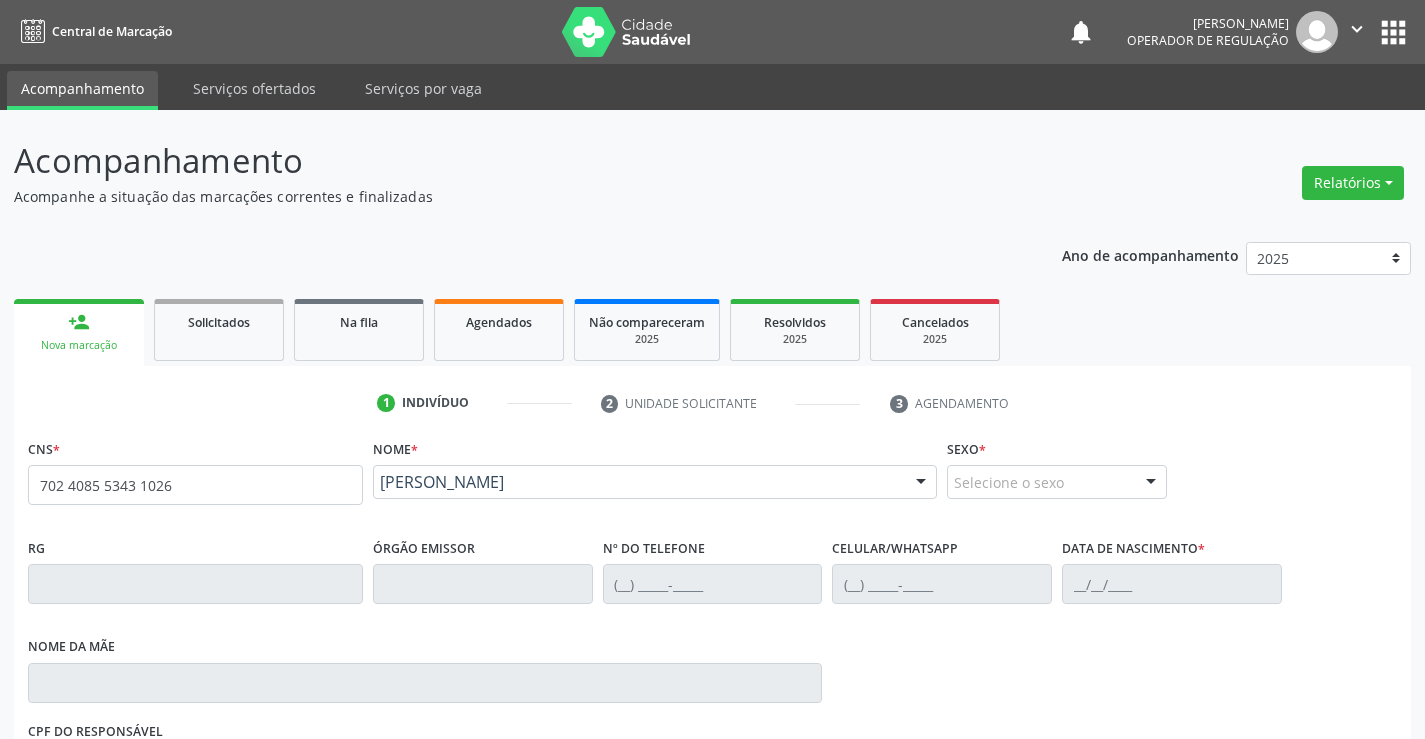 type on "702 4085 5343 1026" 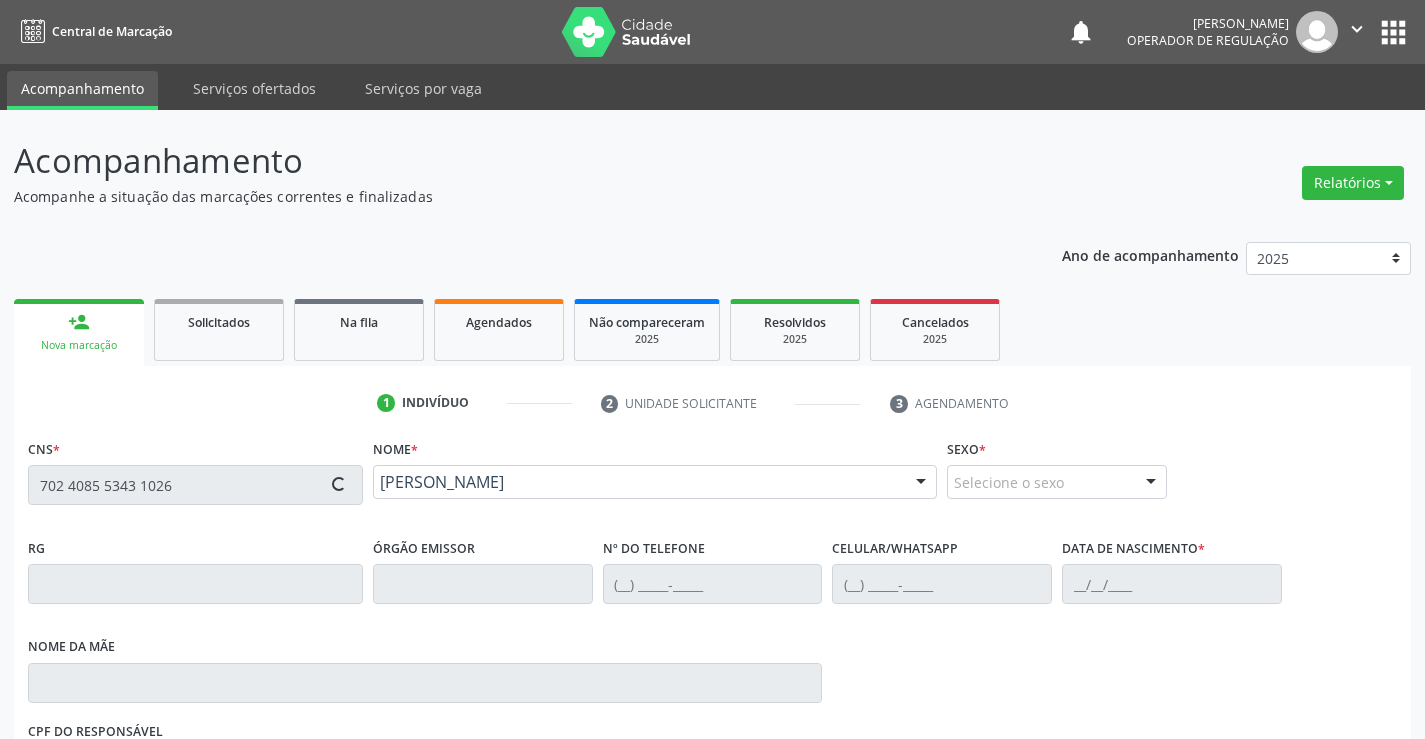 type on "(74) 98873-6254" 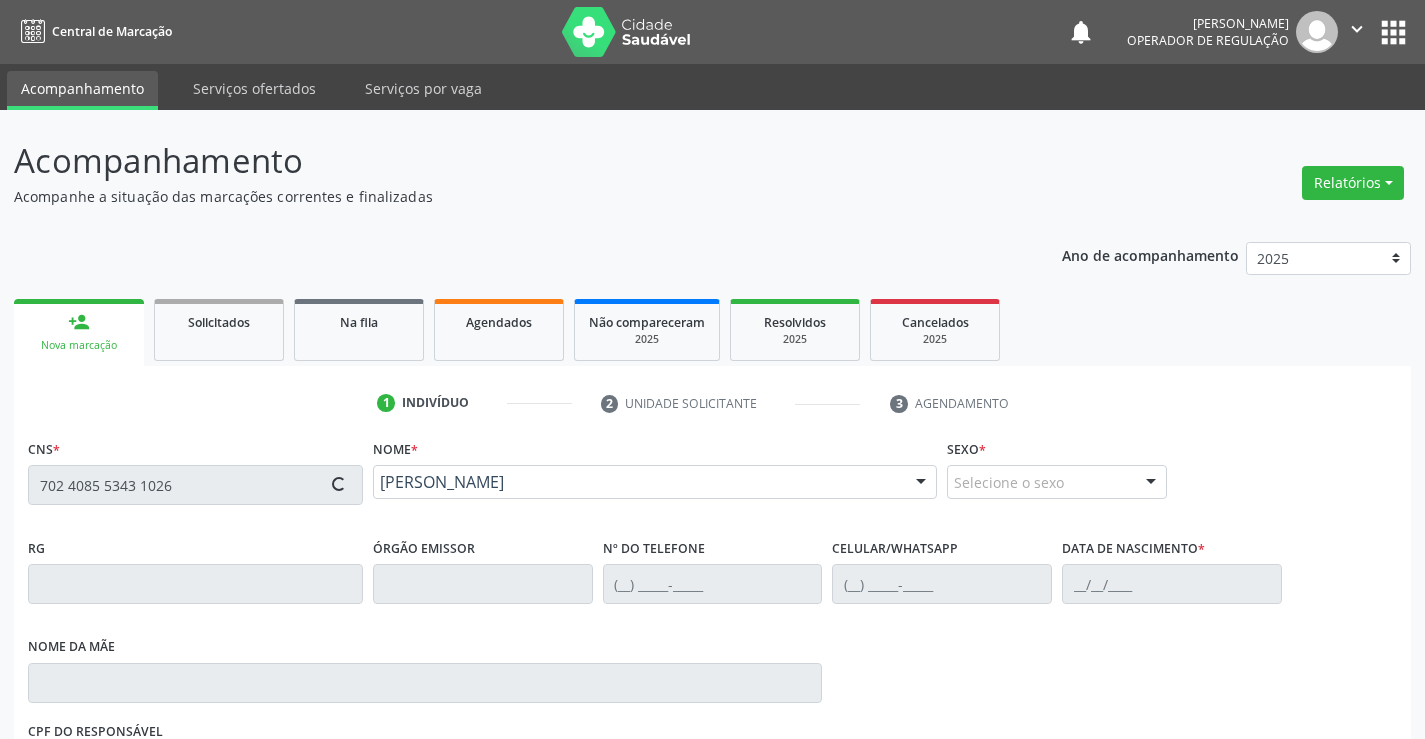 type on "19/12/2002" 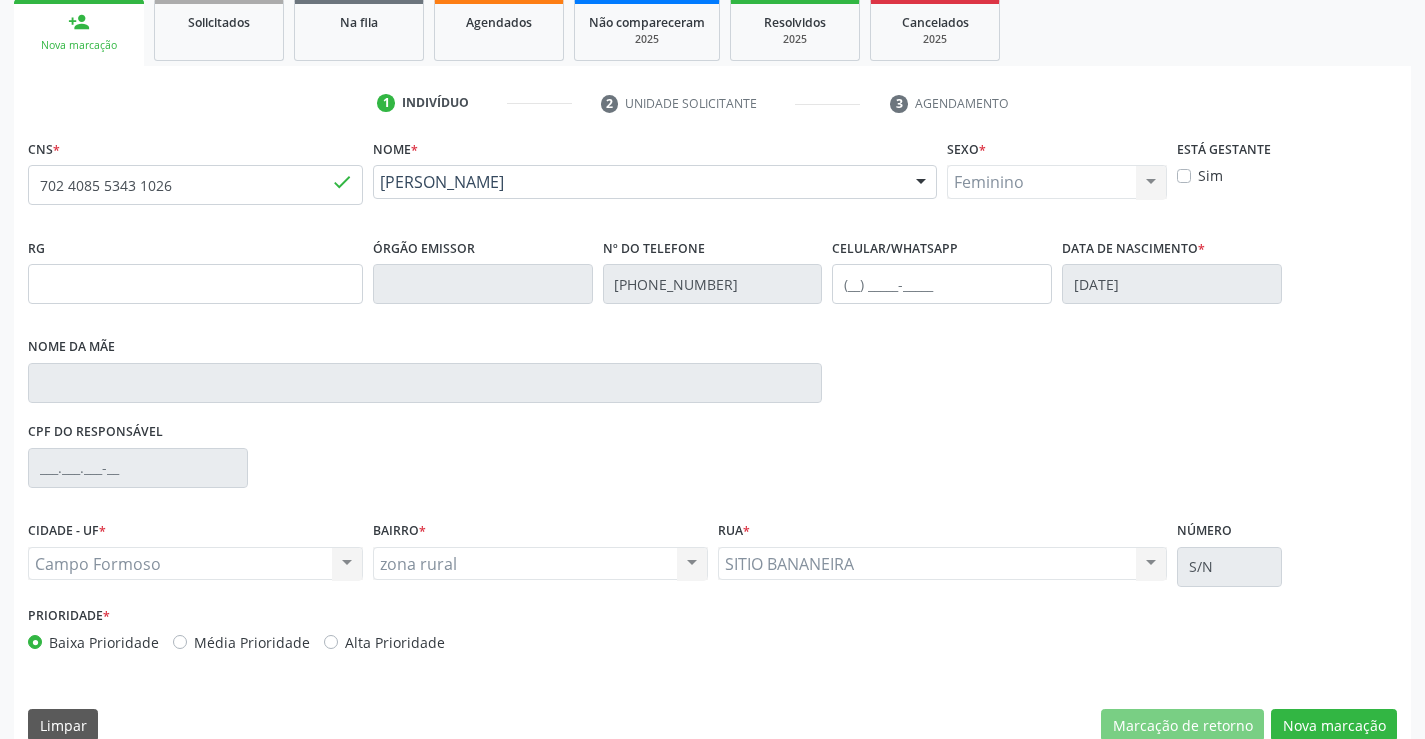 scroll, scrollTop: 331, scrollLeft: 0, axis: vertical 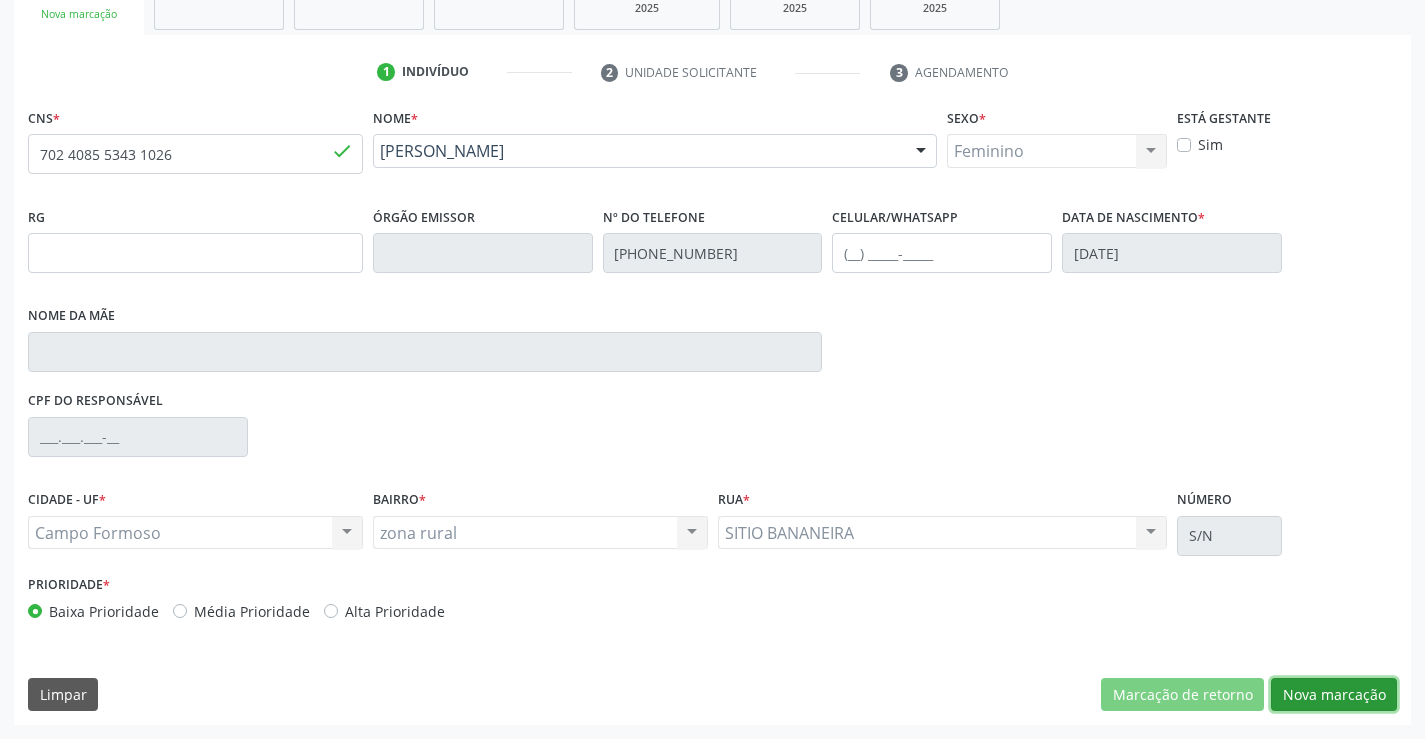 click on "Nova marcação" at bounding box center [1334, 695] 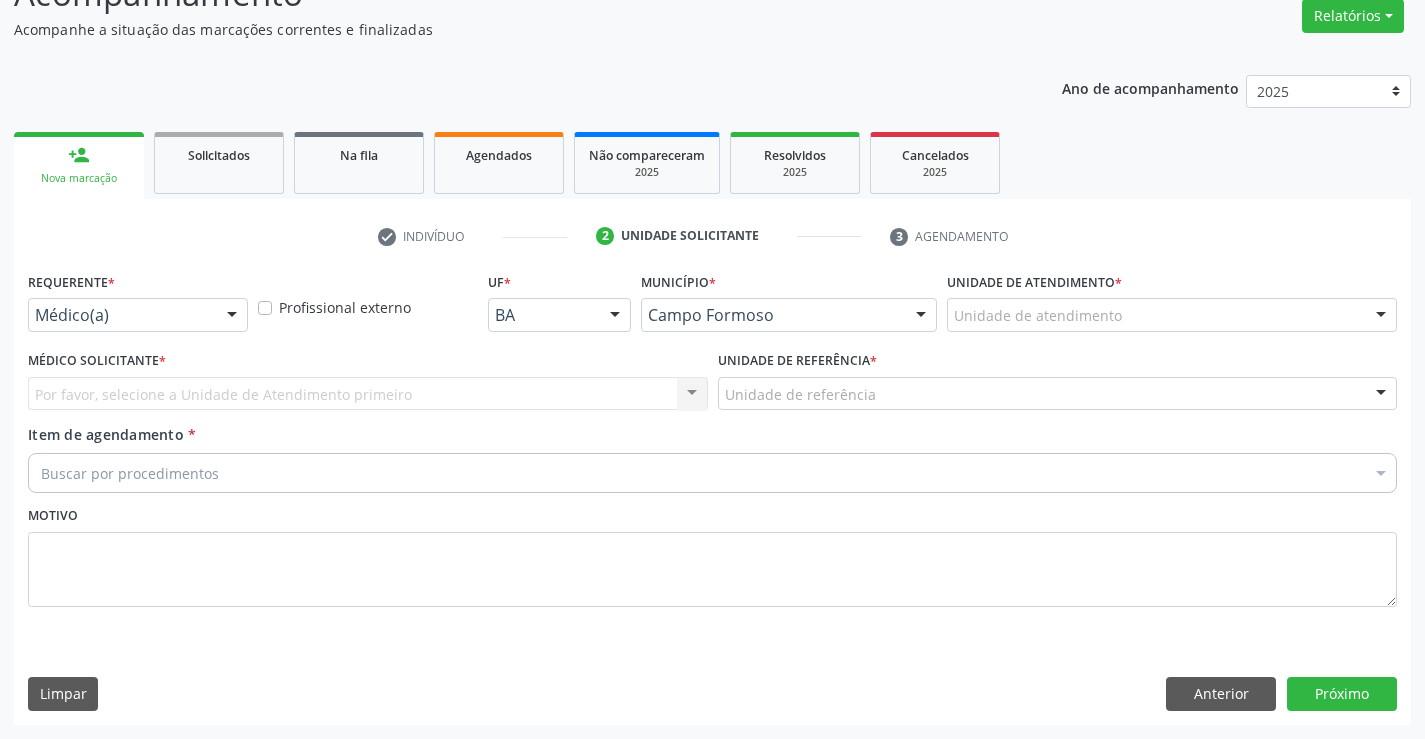 scroll, scrollTop: 167, scrollLeft: 0, axis: vertical 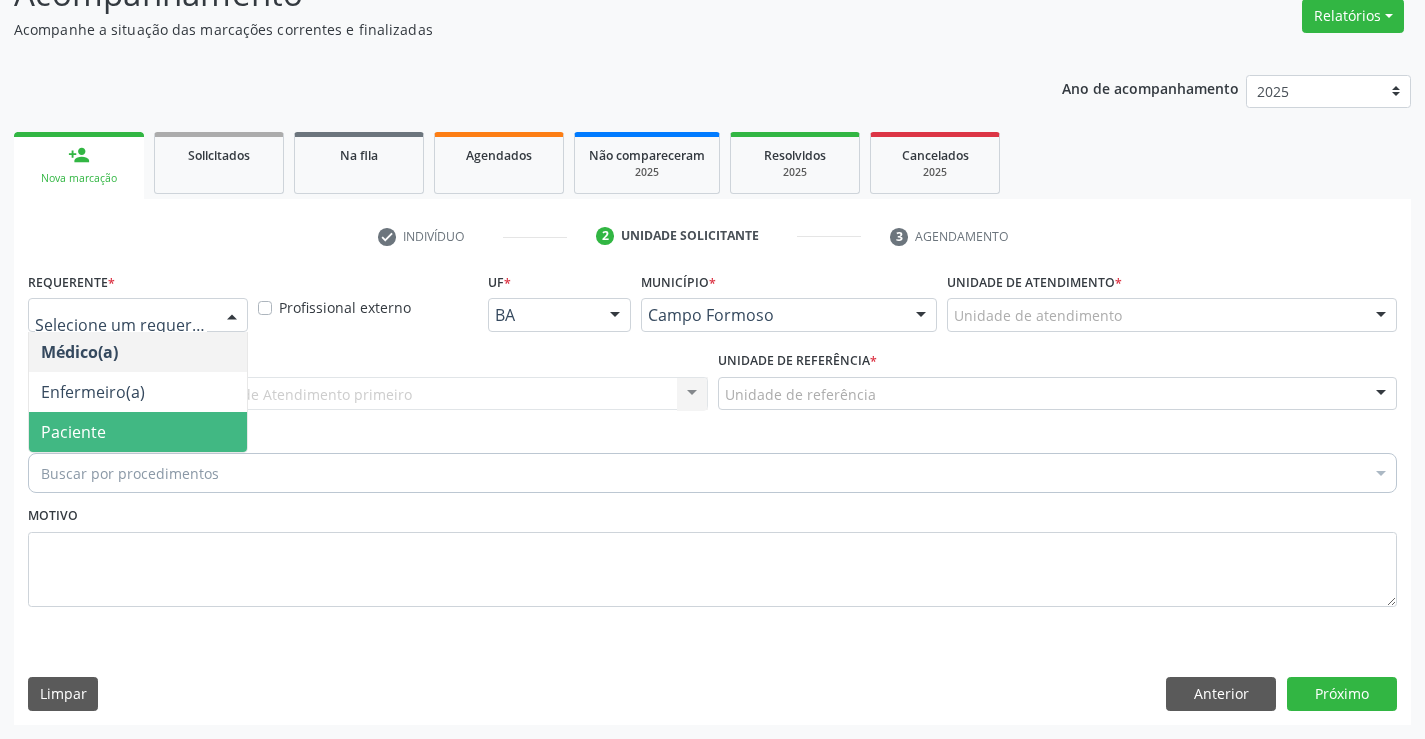 click on "Paciente" at bounding box center (73, 432) 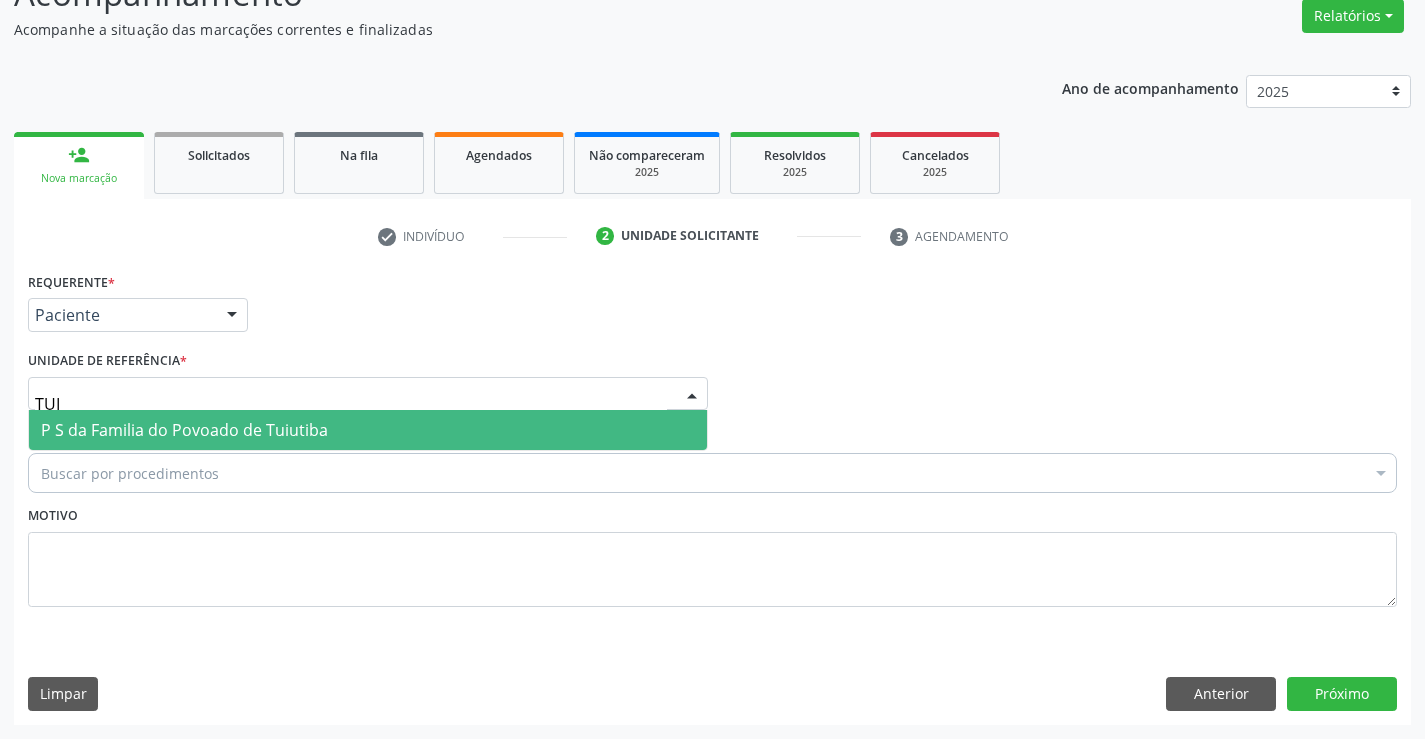 type on "TUIU" 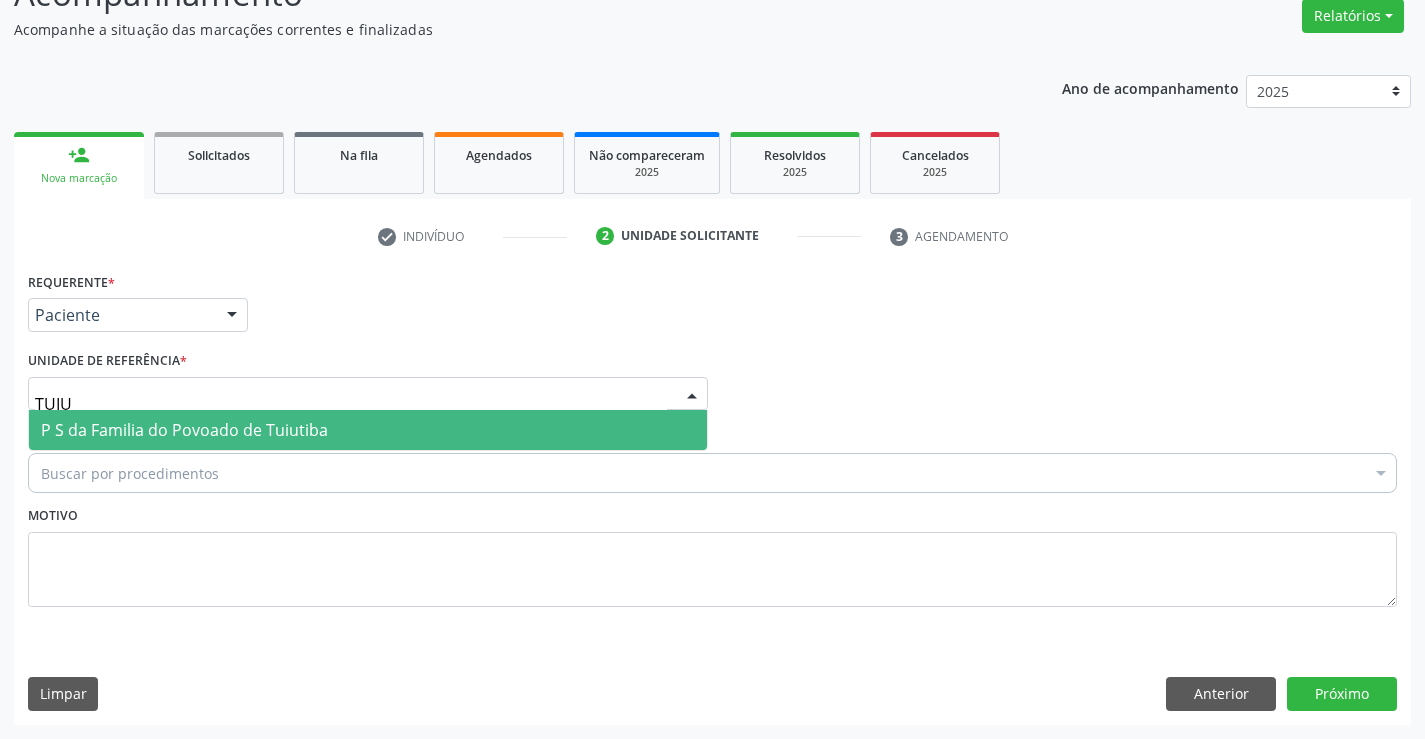click on "P S da Familia do Povoado de Tuiutiba" at bounding box center (368, 430) 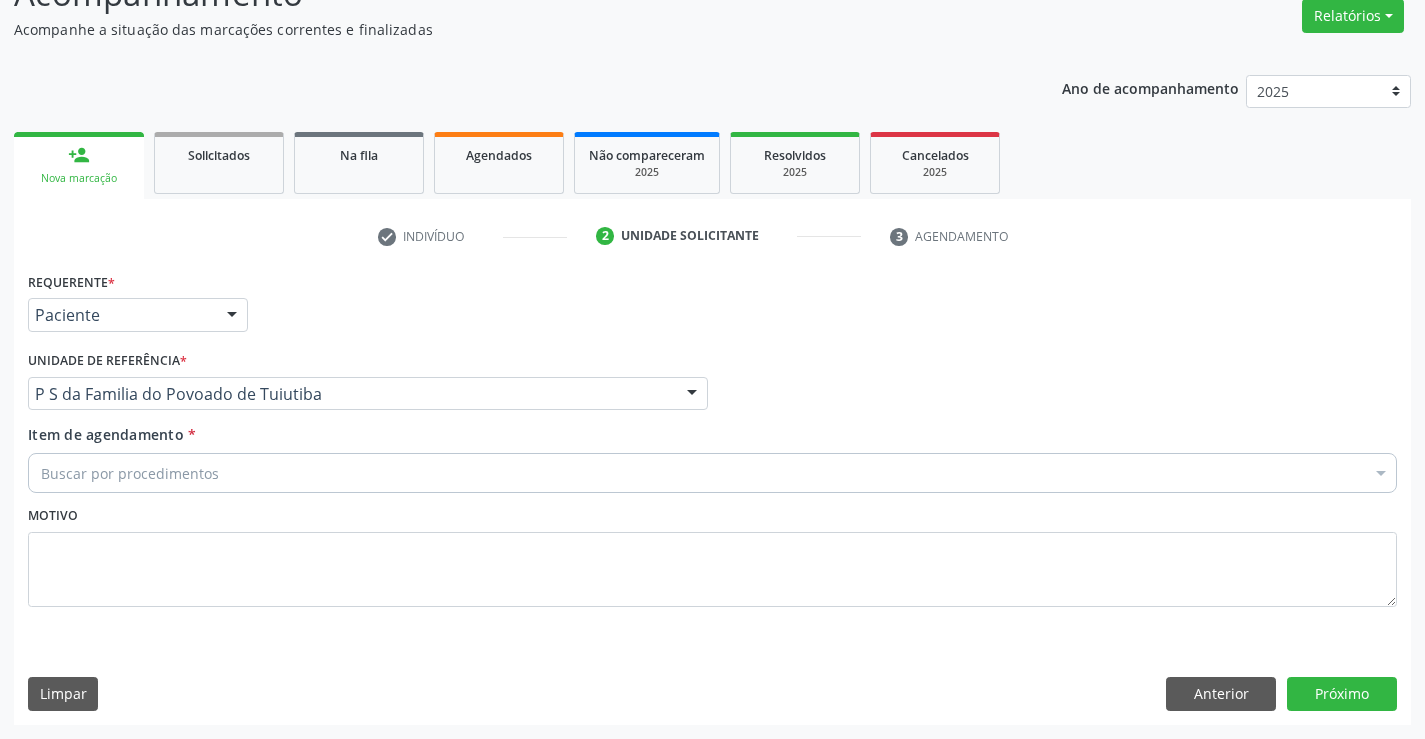 click on "Buscar por procedimentos" at bounding box center [712, 473] 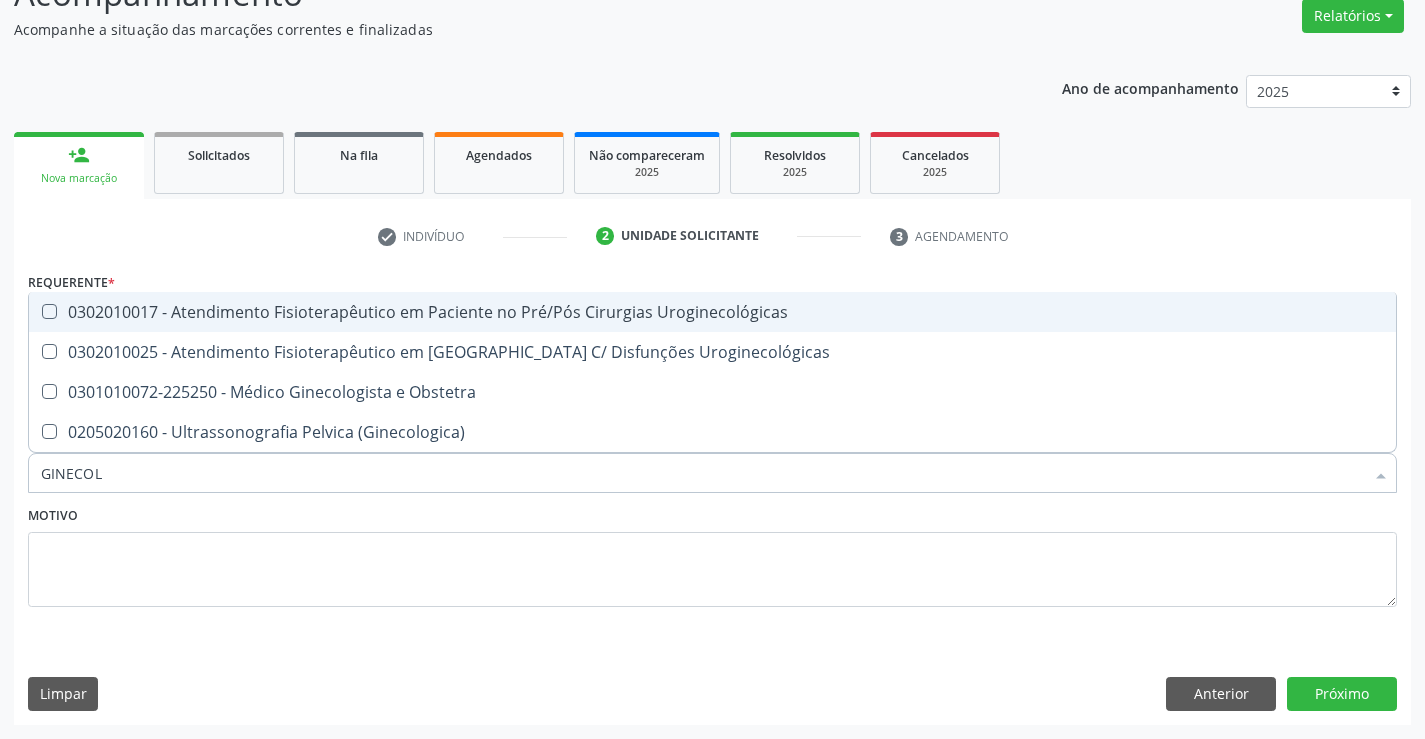 type on "GINECOLO" 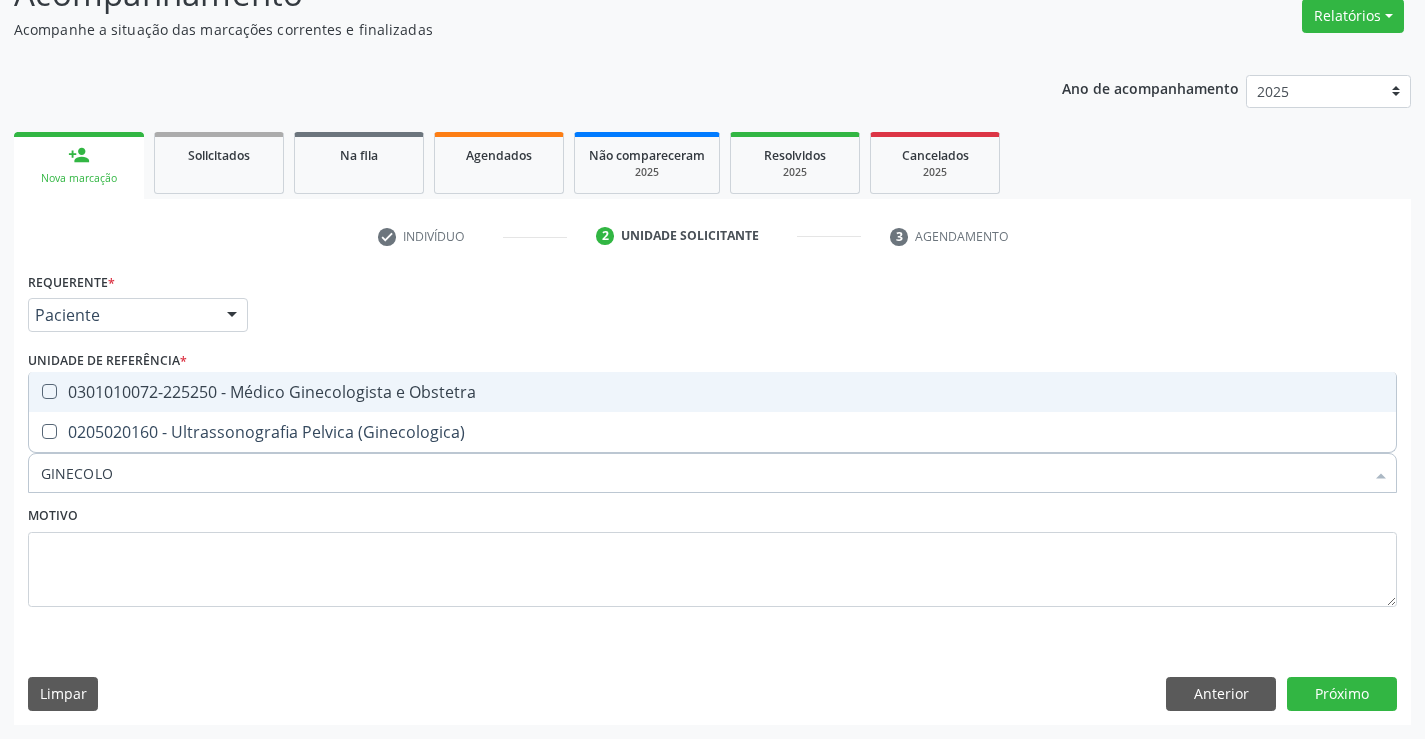 click on "0301010072-225250 - Médico Ginecologista e Obstetra" at bounding box center (712, 392) 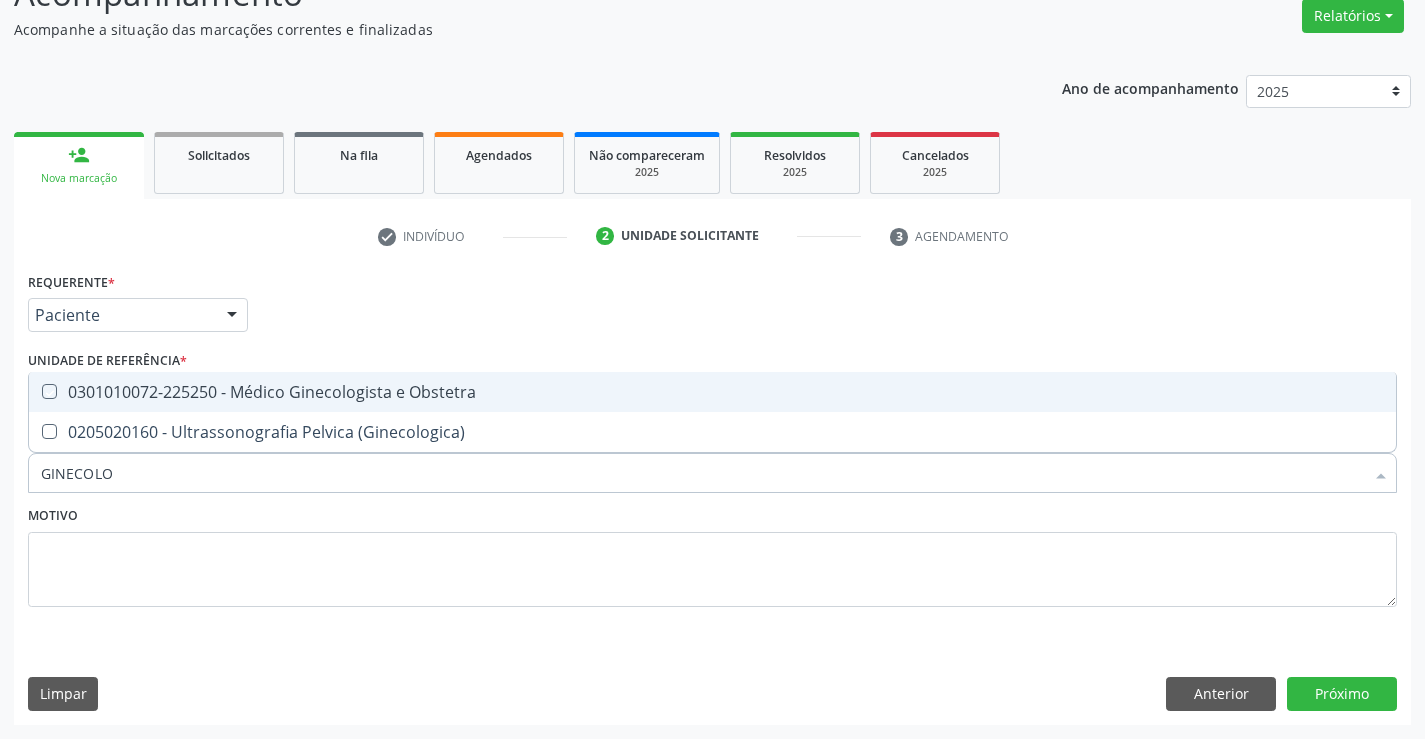 checkbox on "true" 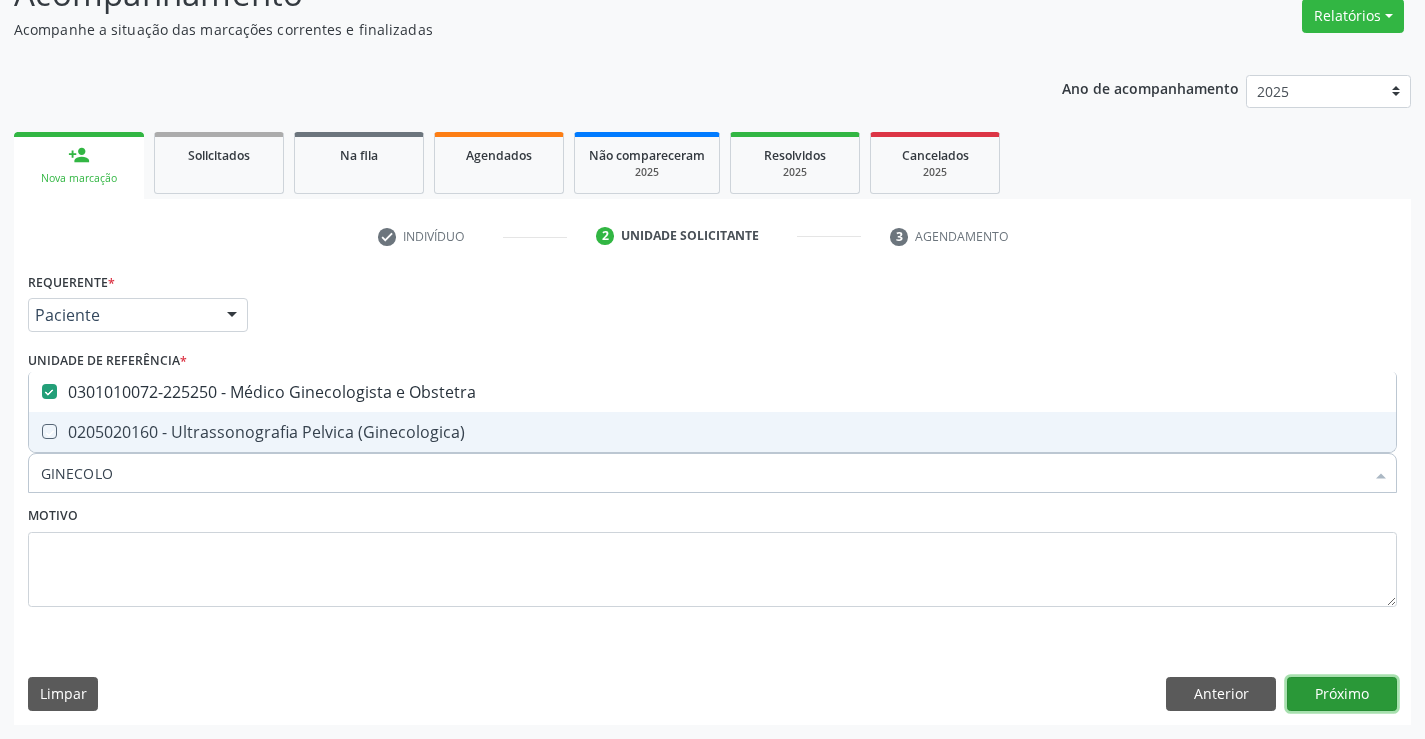 click on "Próximo" at bounding box center [1342, 694] 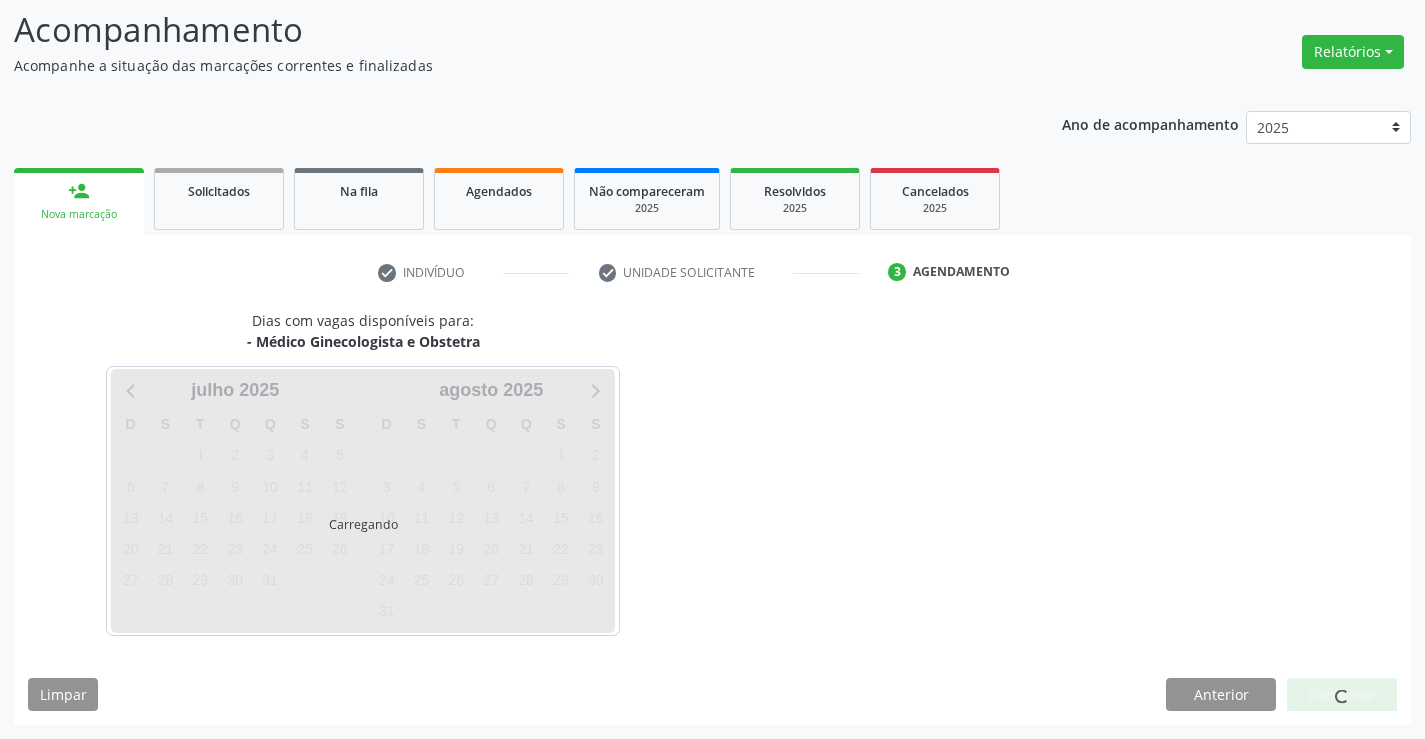scroll, scrollTop: 131, scrollLeft: 0, axis: vertical 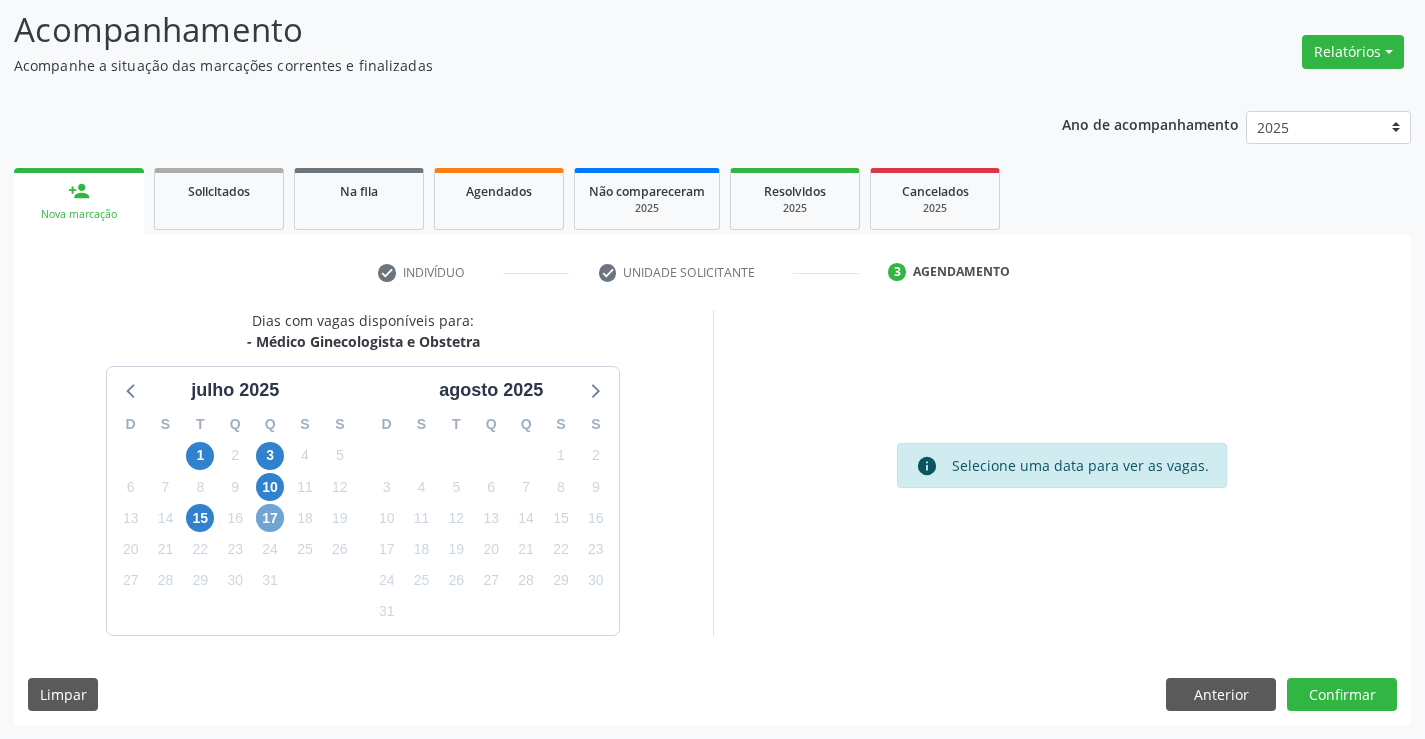 click on "17" at bounding box center (270, 518) 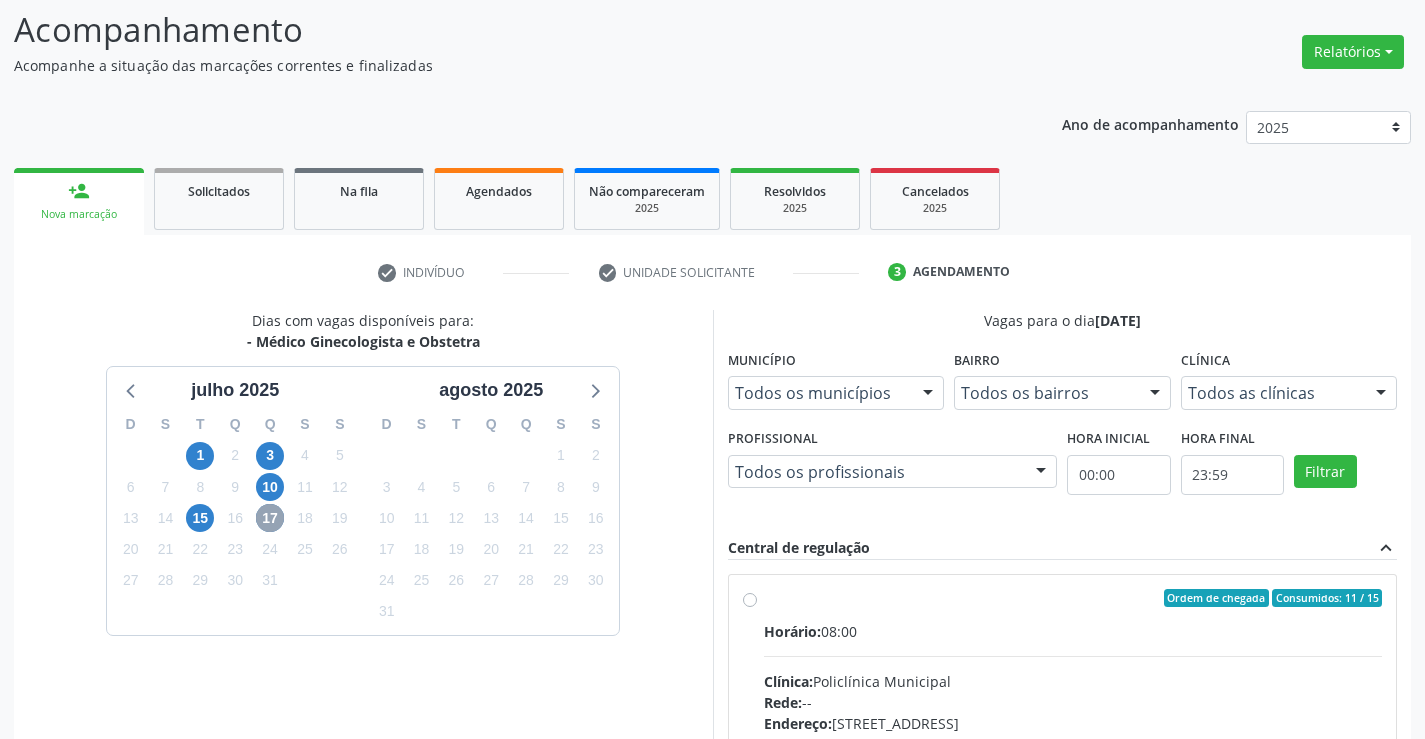 click on "17" at bounding box center [270, 518] 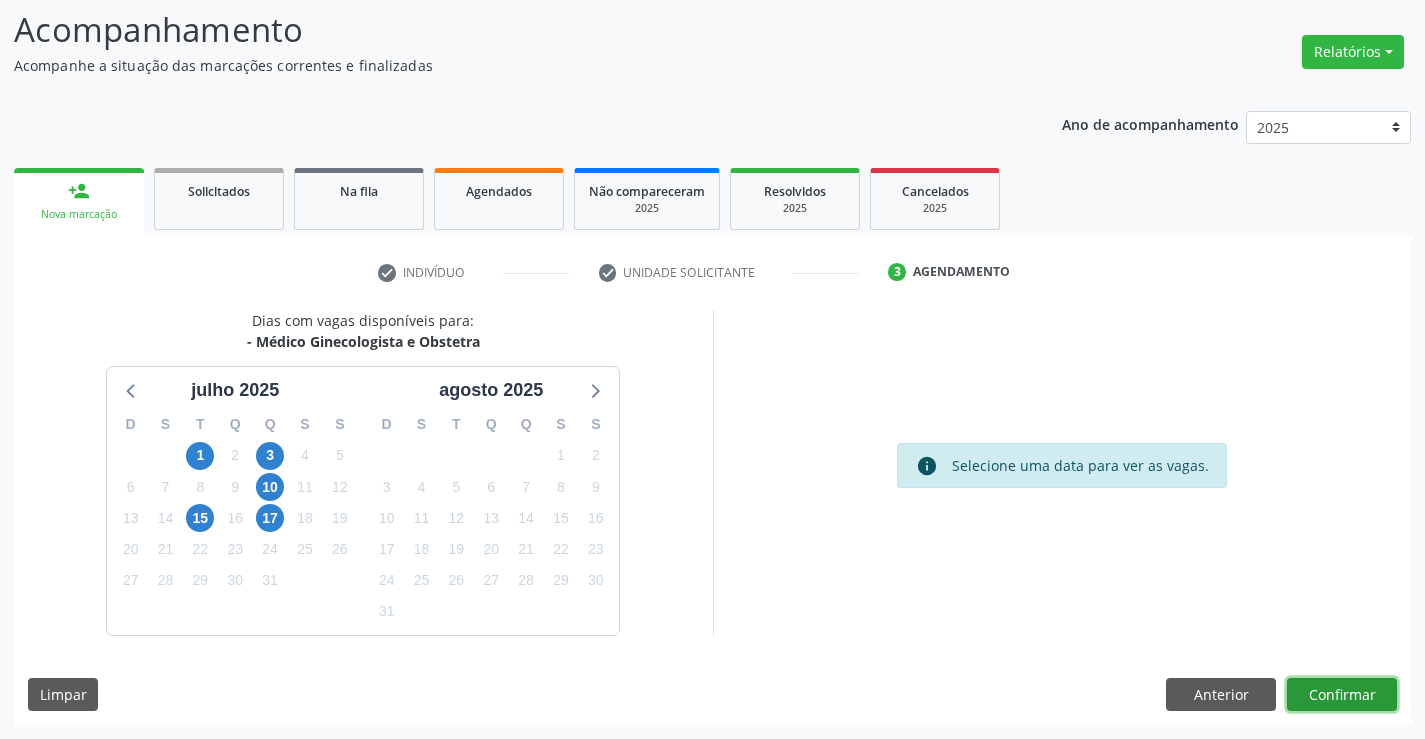 click on "Confirmar" at bounding box center [1342, 695] 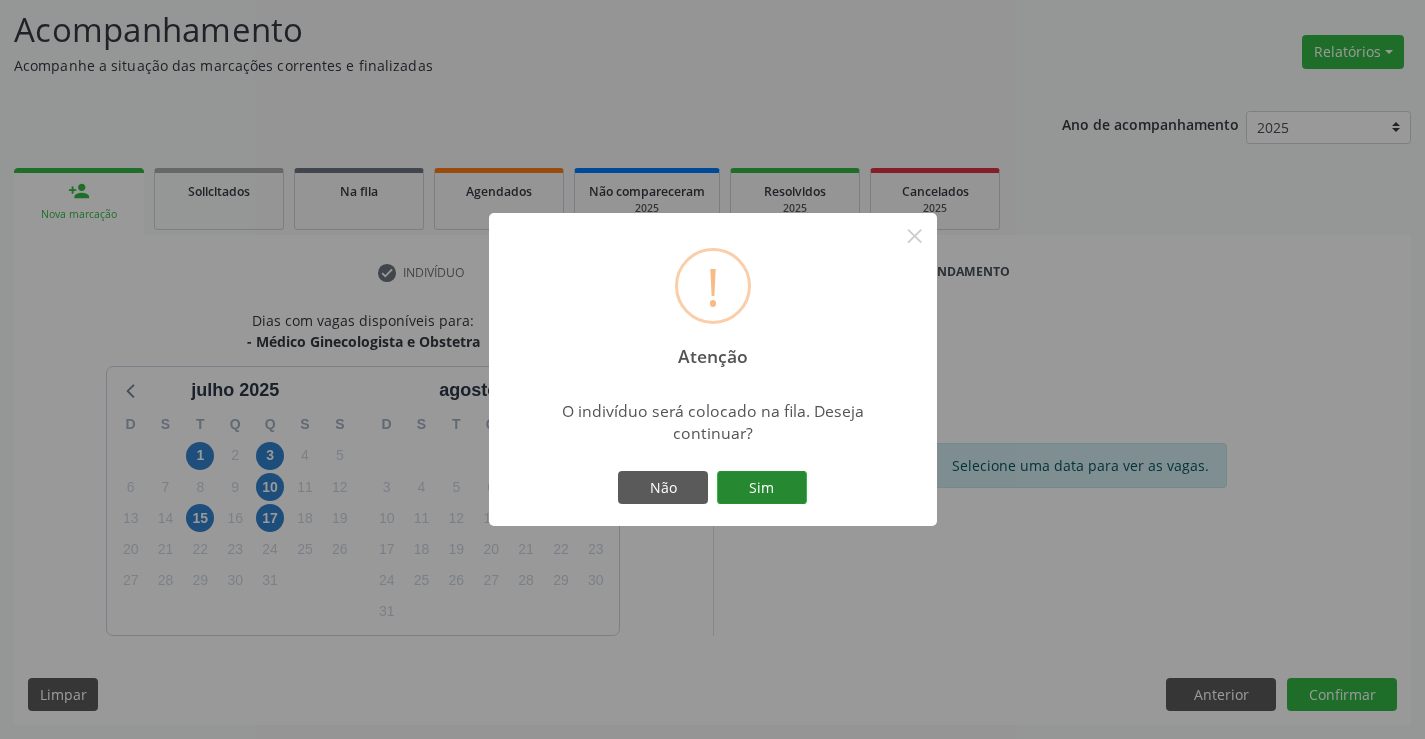 click on "Sim" at bounding box center [762, 488] 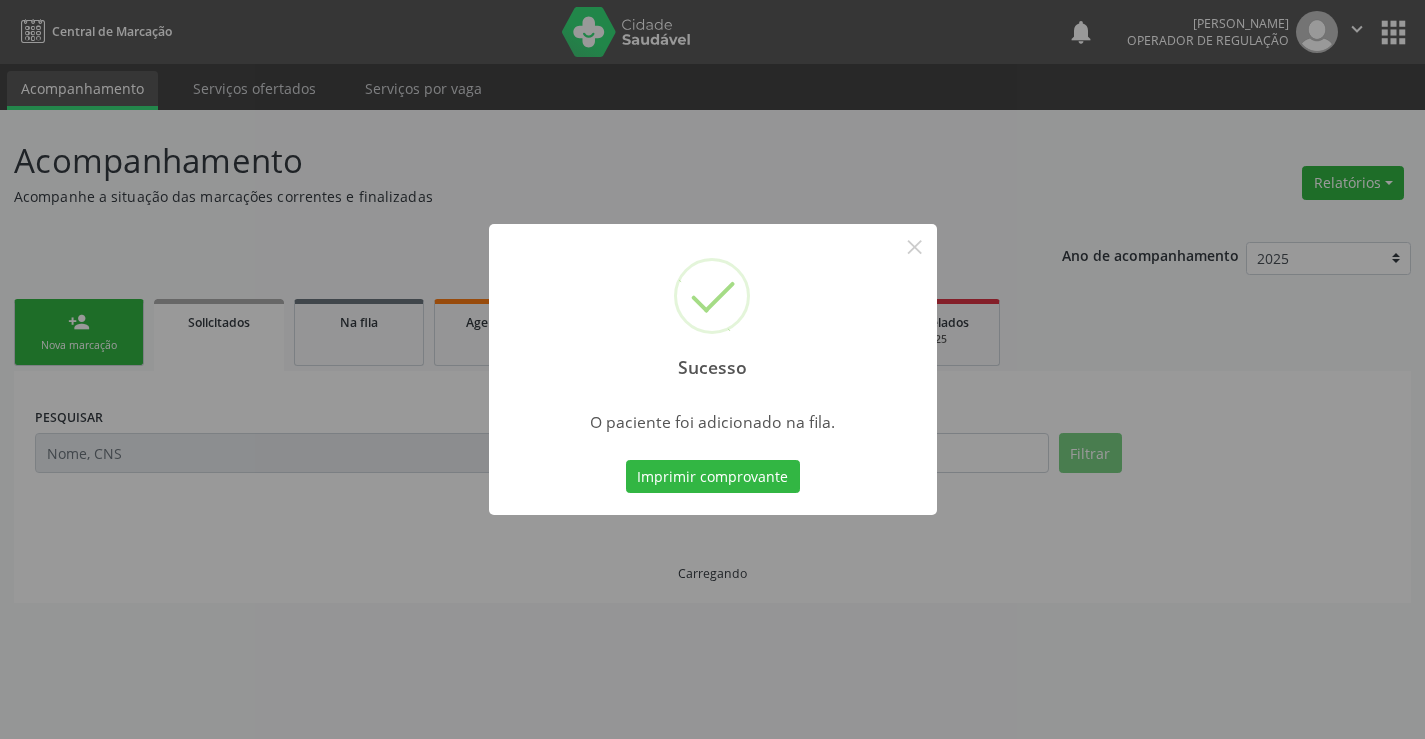 scroll, scrollTop: 0, scrollLeft: 0, axis: both 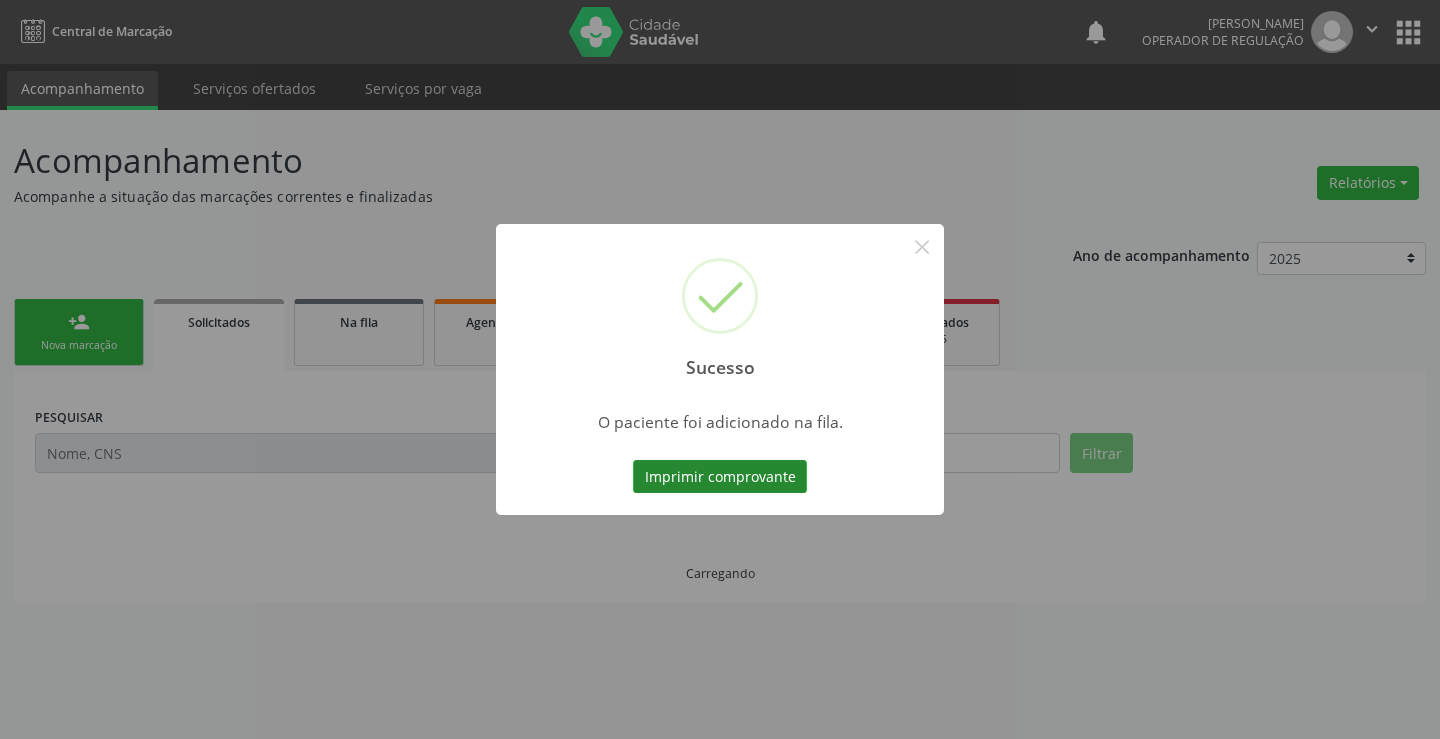 click on "Imprimir comprovante" at bounding box center (720, 477) 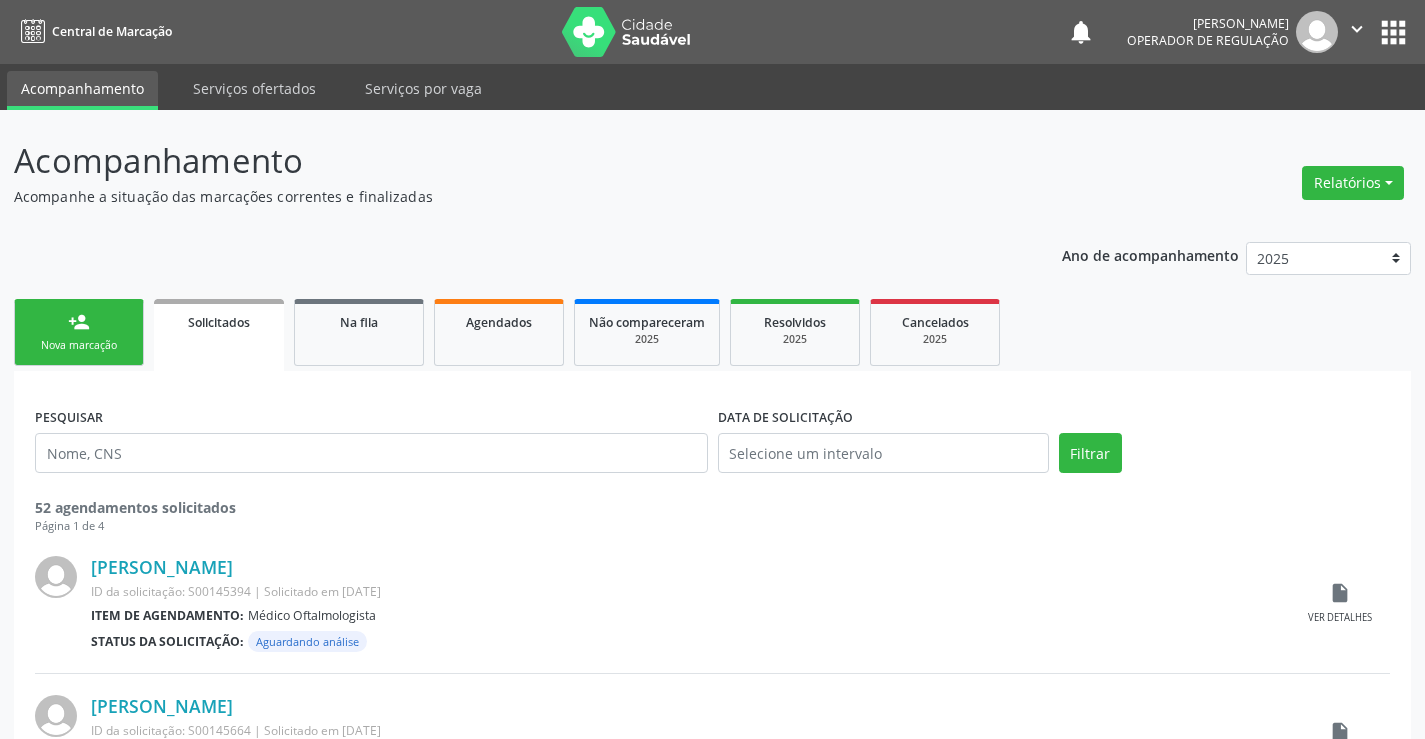 click on "person_add
Nova marcação" at bounding box center [79, 332] 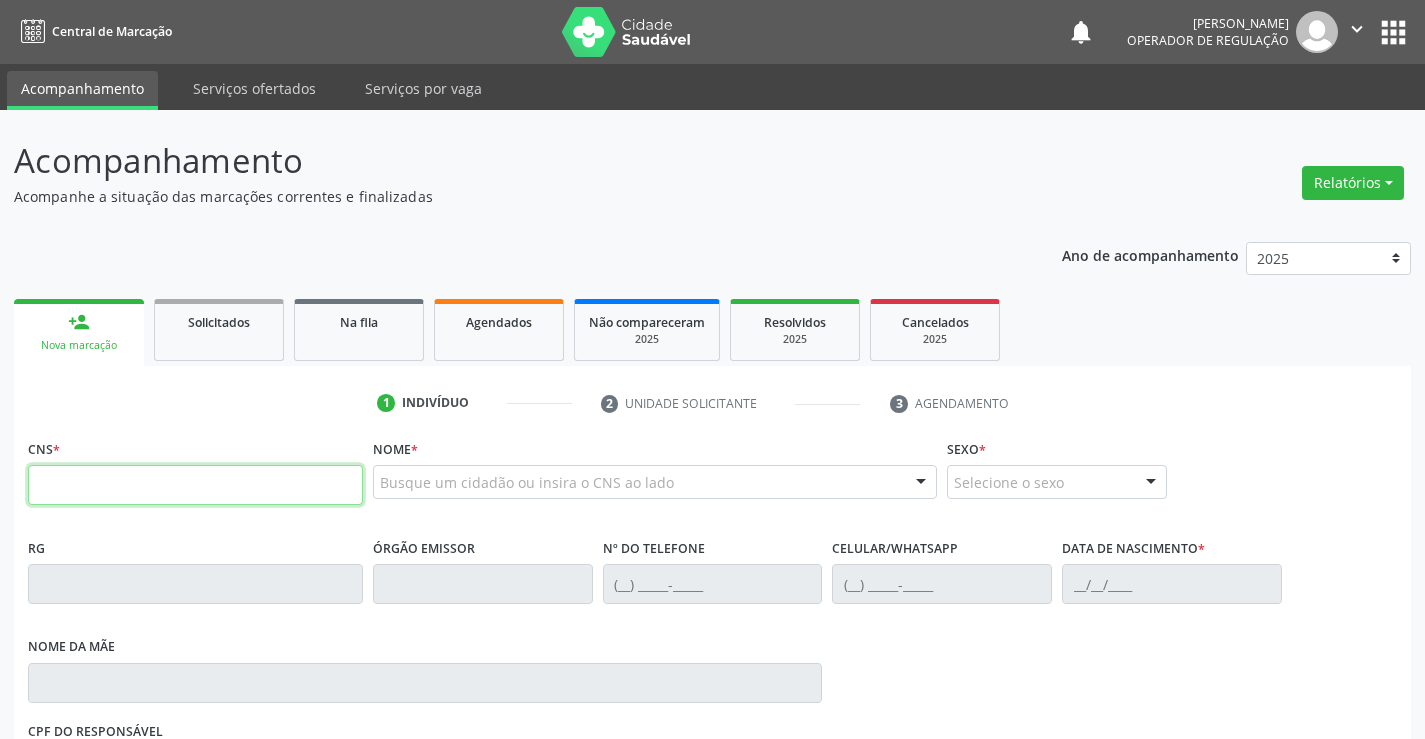 click at bounding box center (195, 485) 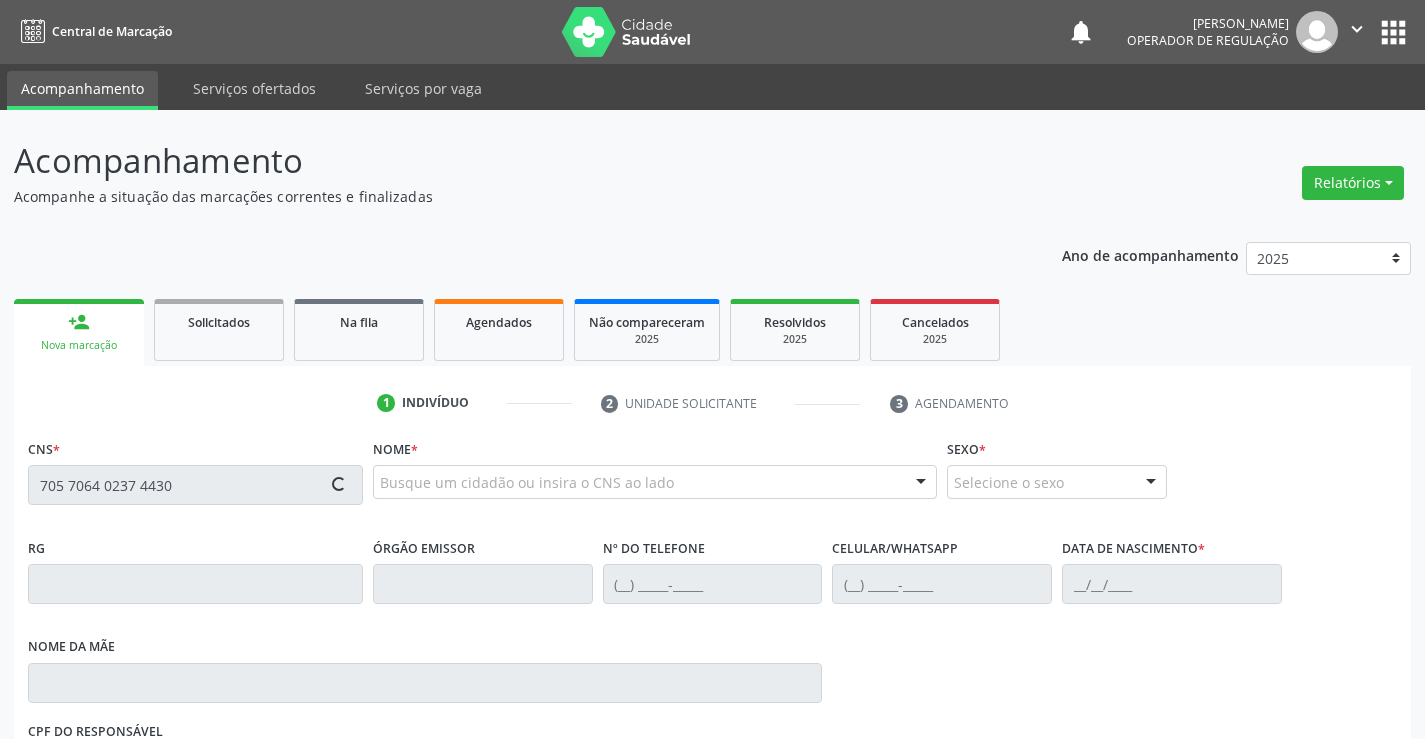 type on "705 7064 0237 4430" 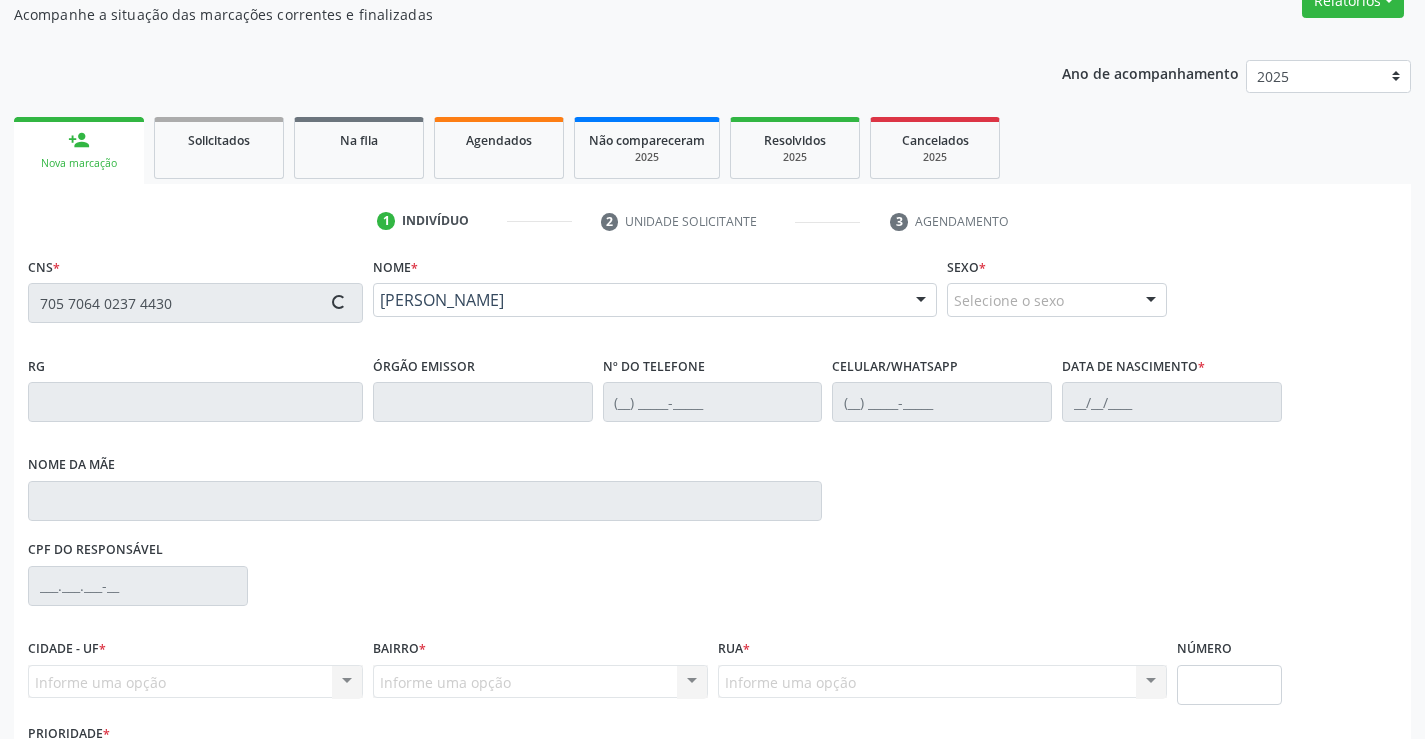 scroll, scrollTop: 200, scrollLeft: 0, axis: vertical 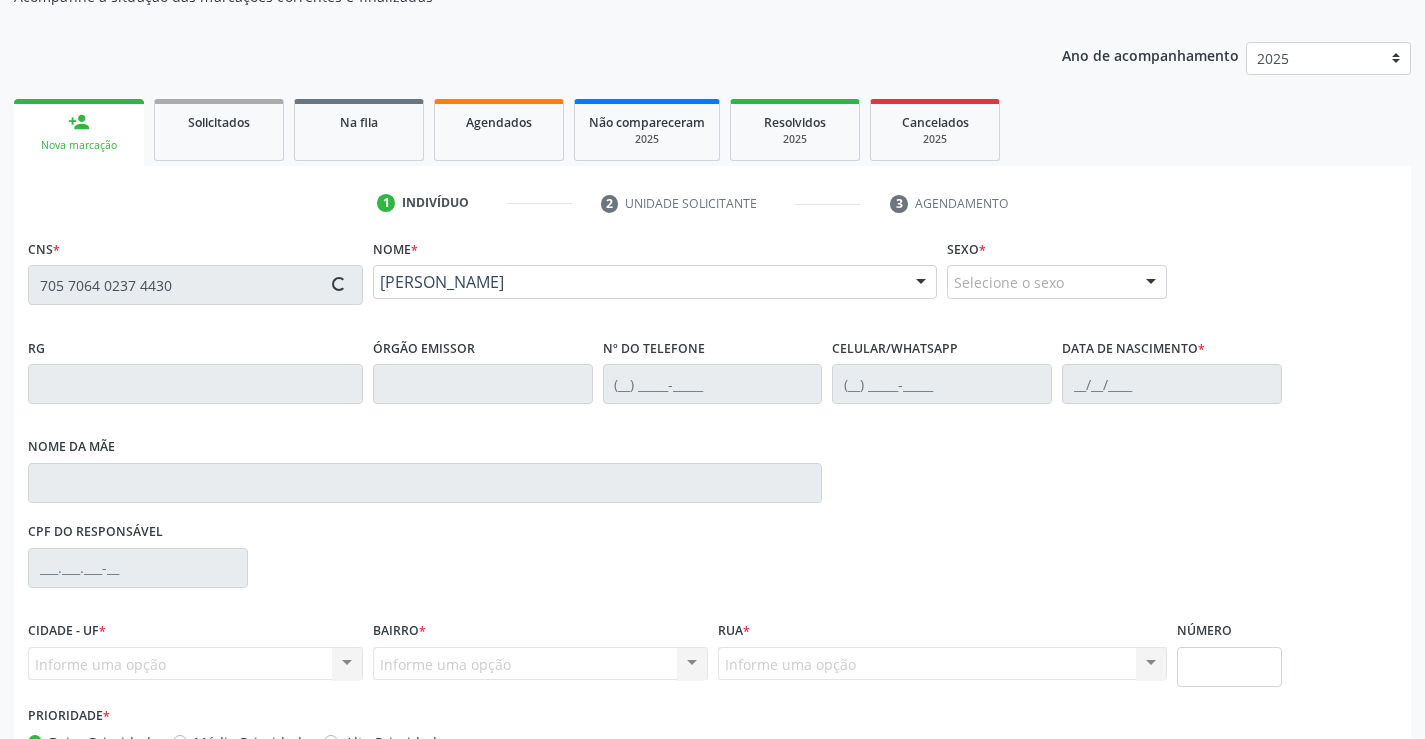type on "(74) 93645-2232" 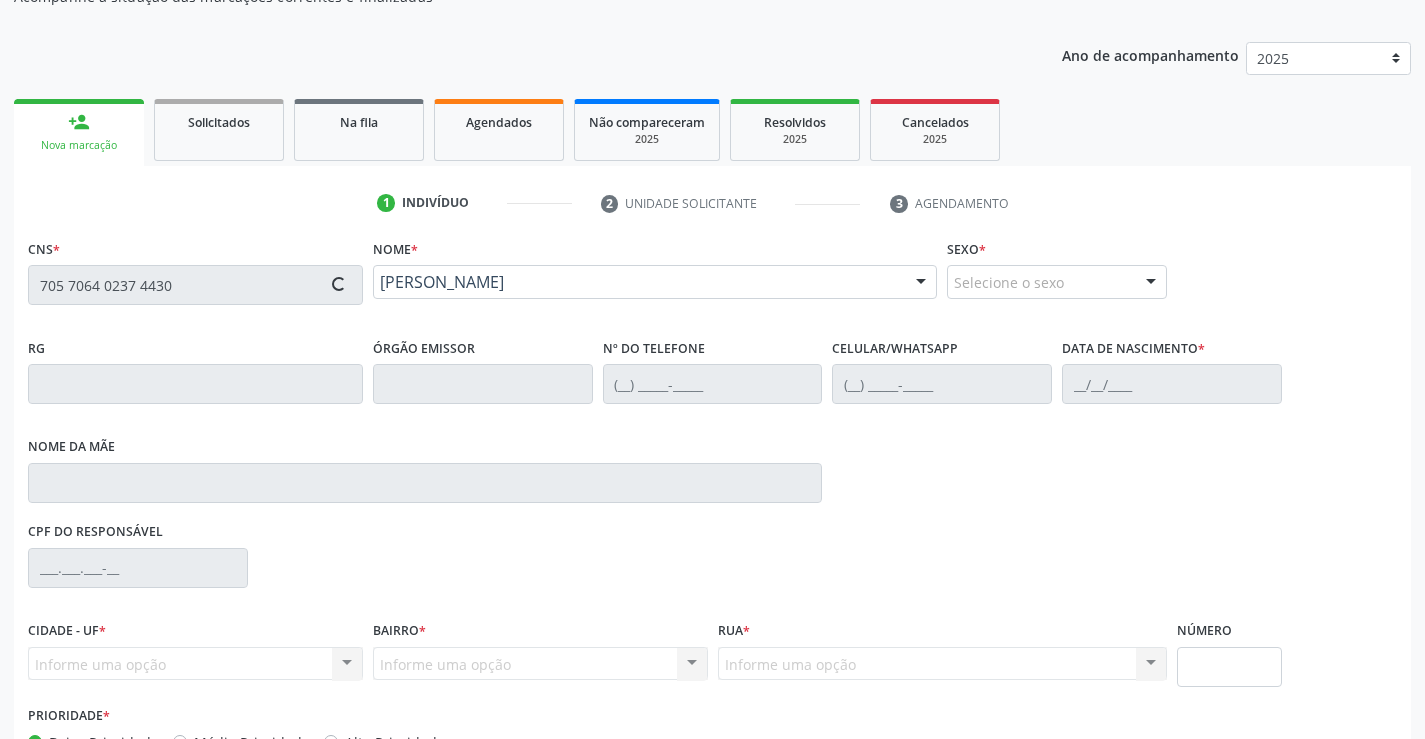 type on "(74) 98834-9549" 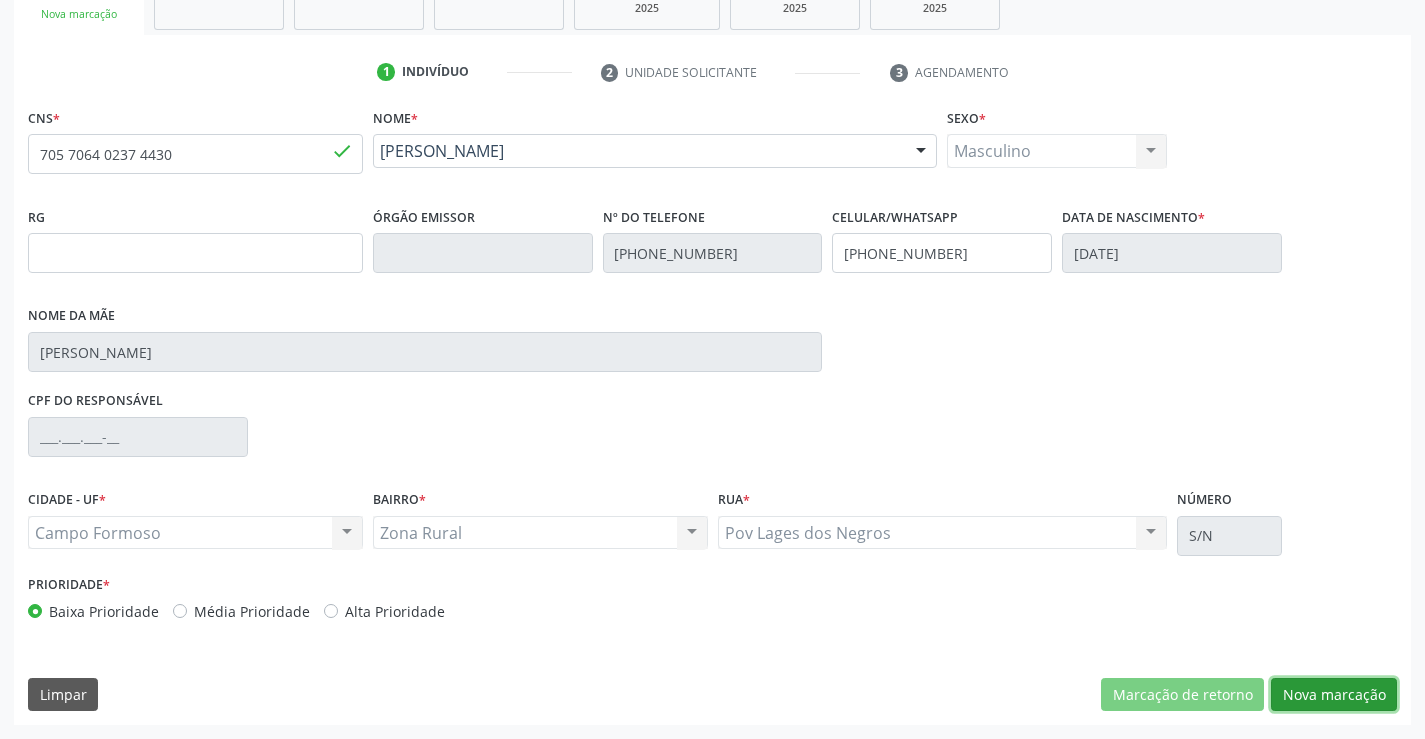 click on "Nova marcação" at bounding box center [1334, 695] 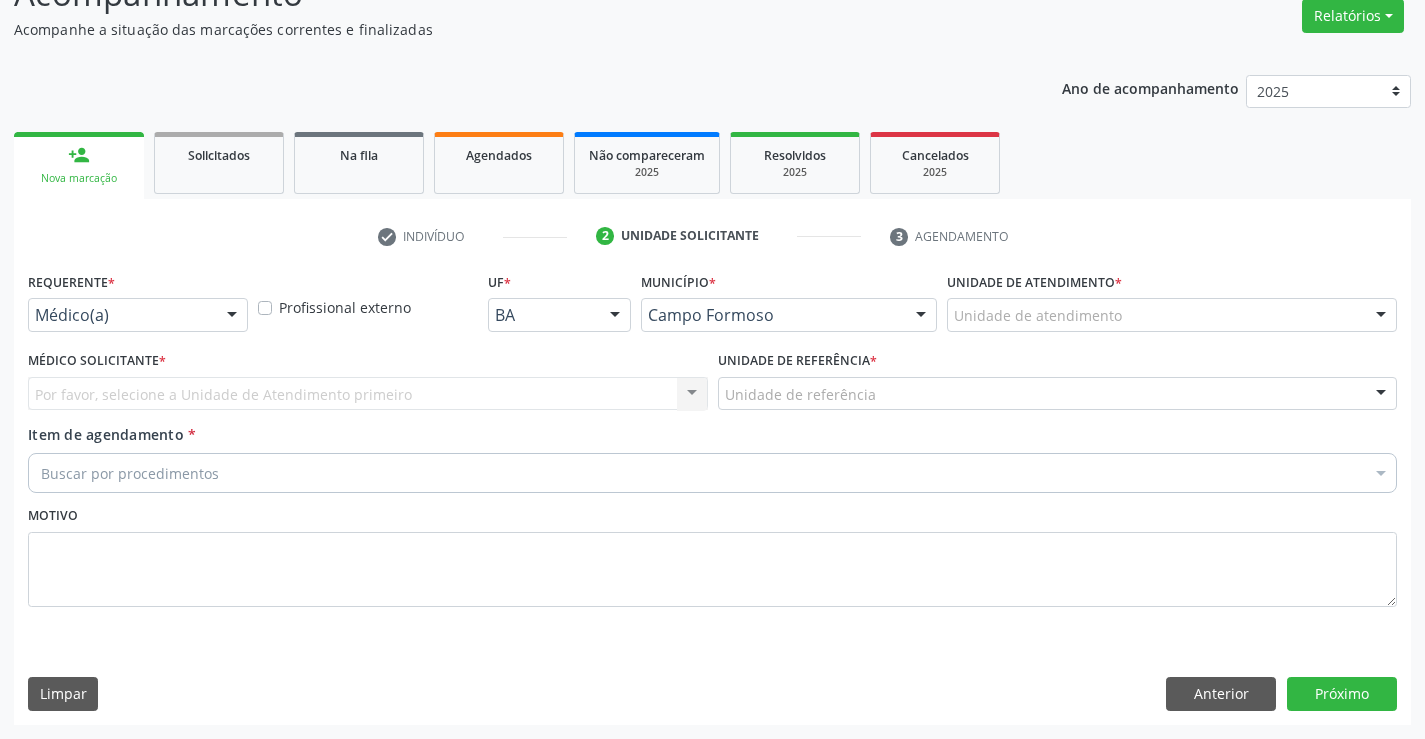 scroll, scrollTop: 167, scrollLeft: 0, axis: vertical 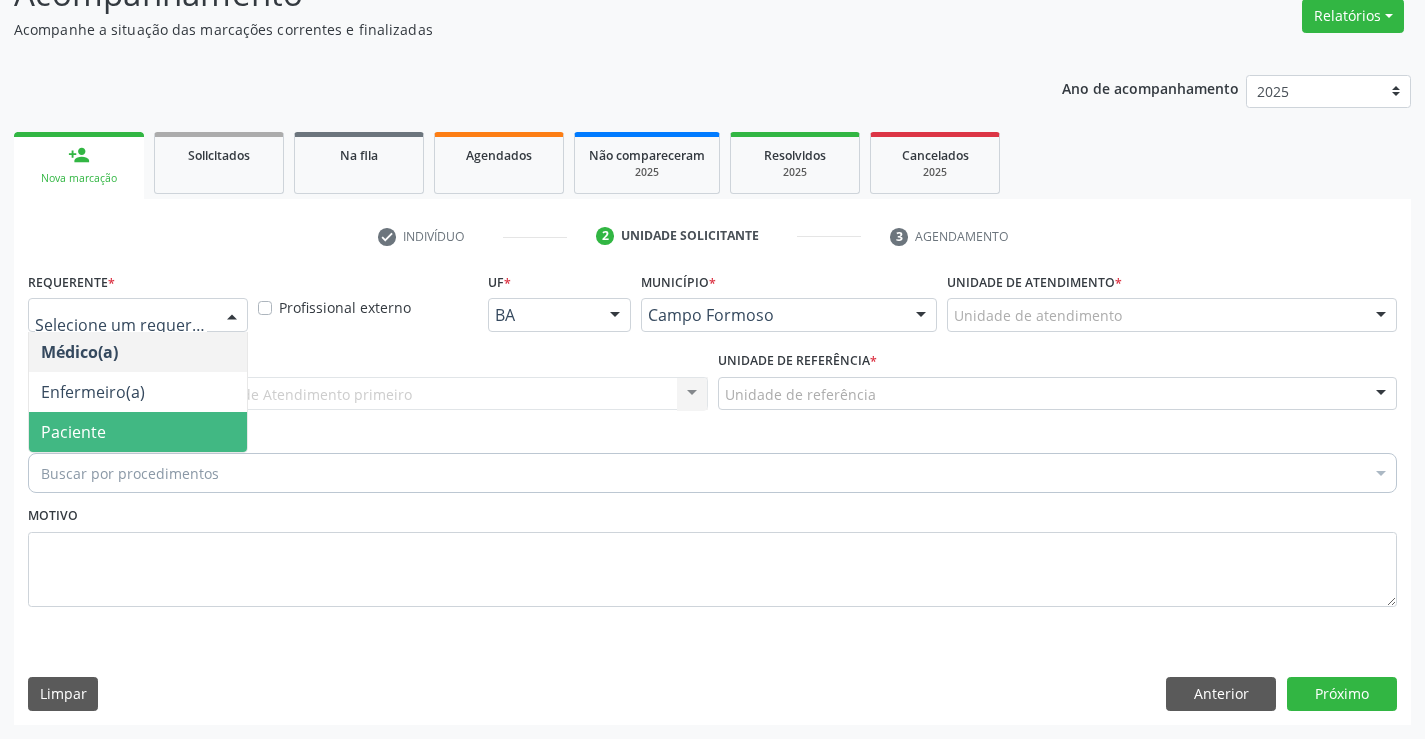 click on "Paciente" at bounding box center (73, 432) 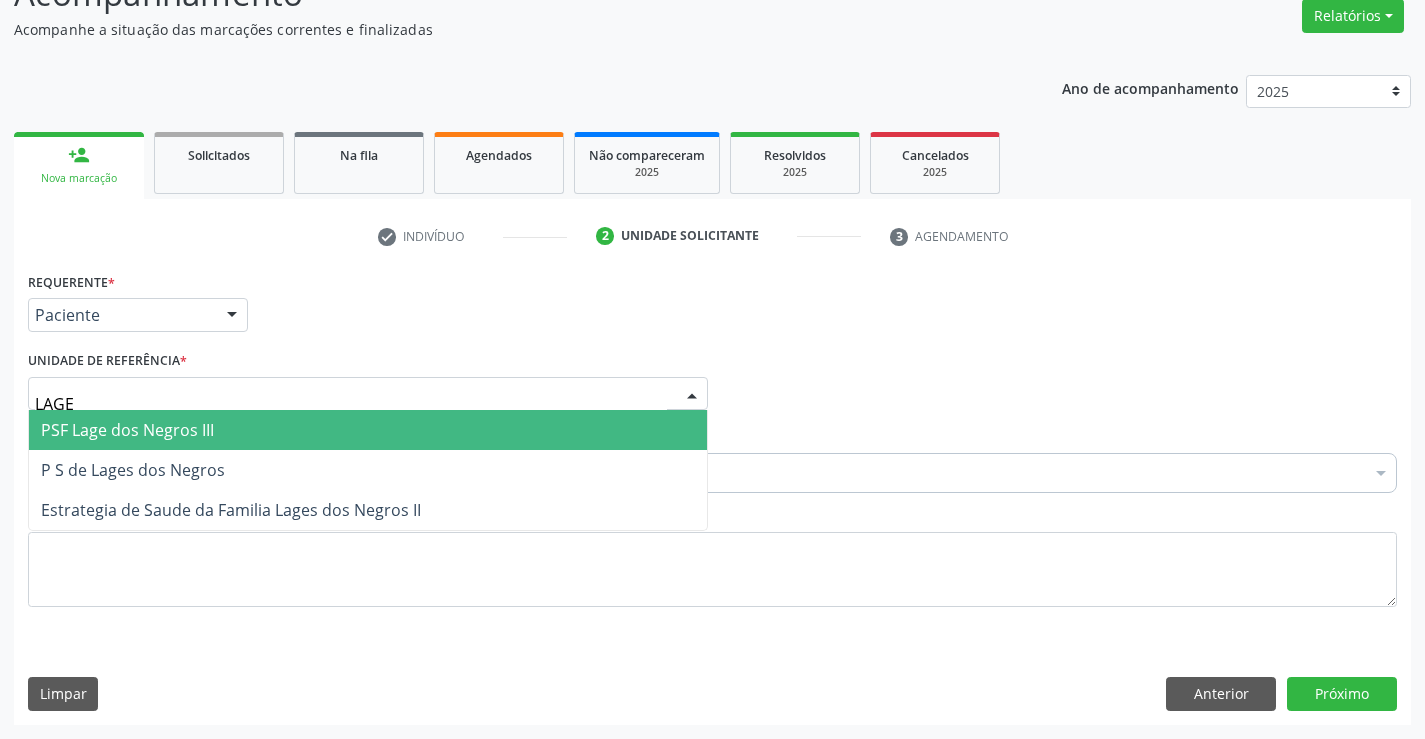type on "LAGES" 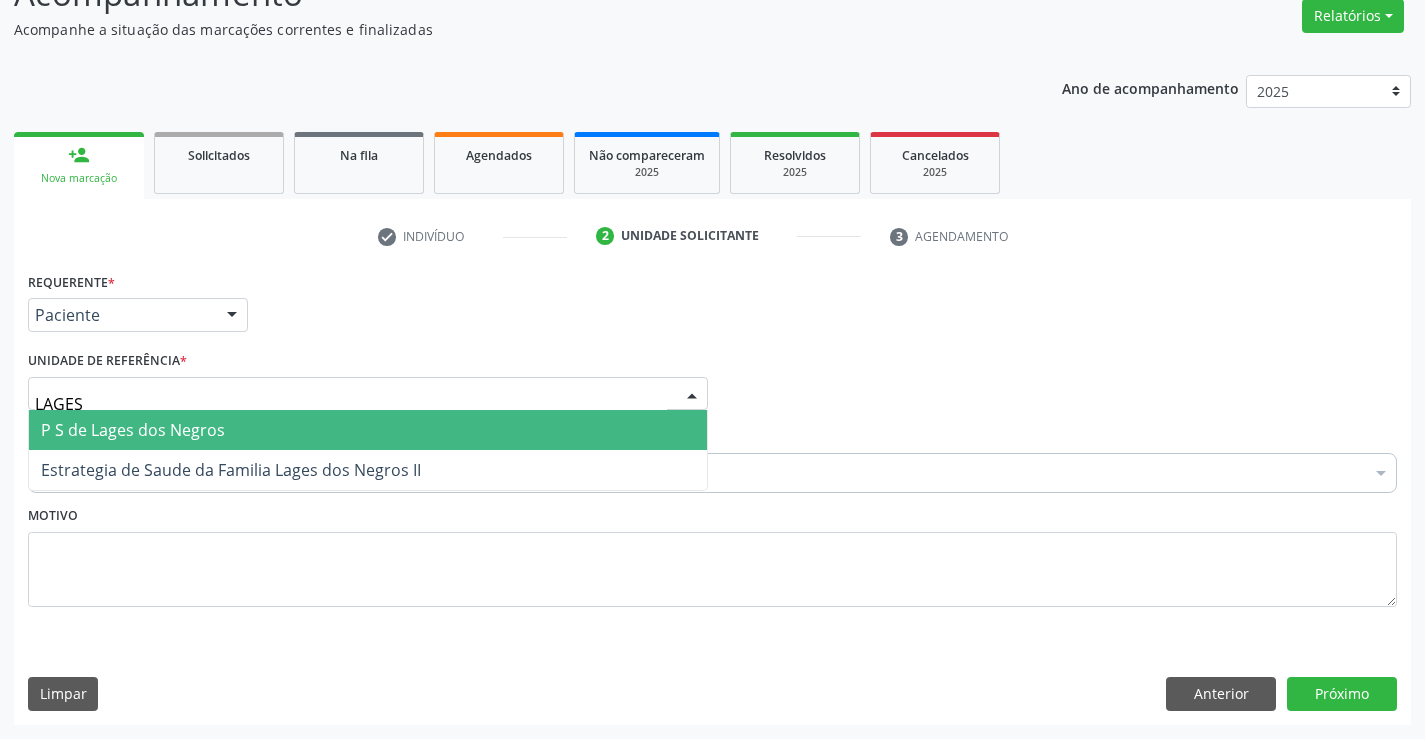 click on "P S de Lages dos Negros" at bounding box center (133, 430) 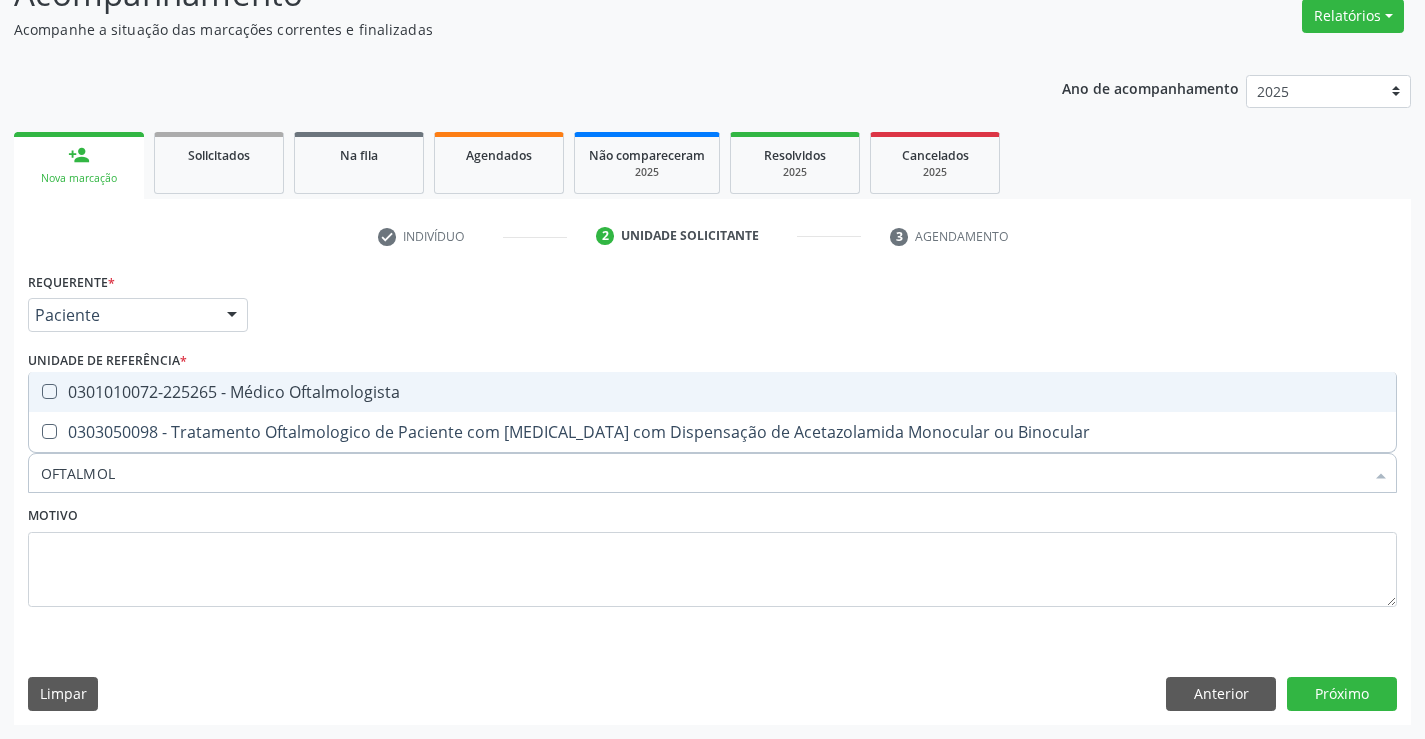 type on "OFTALMOLO" 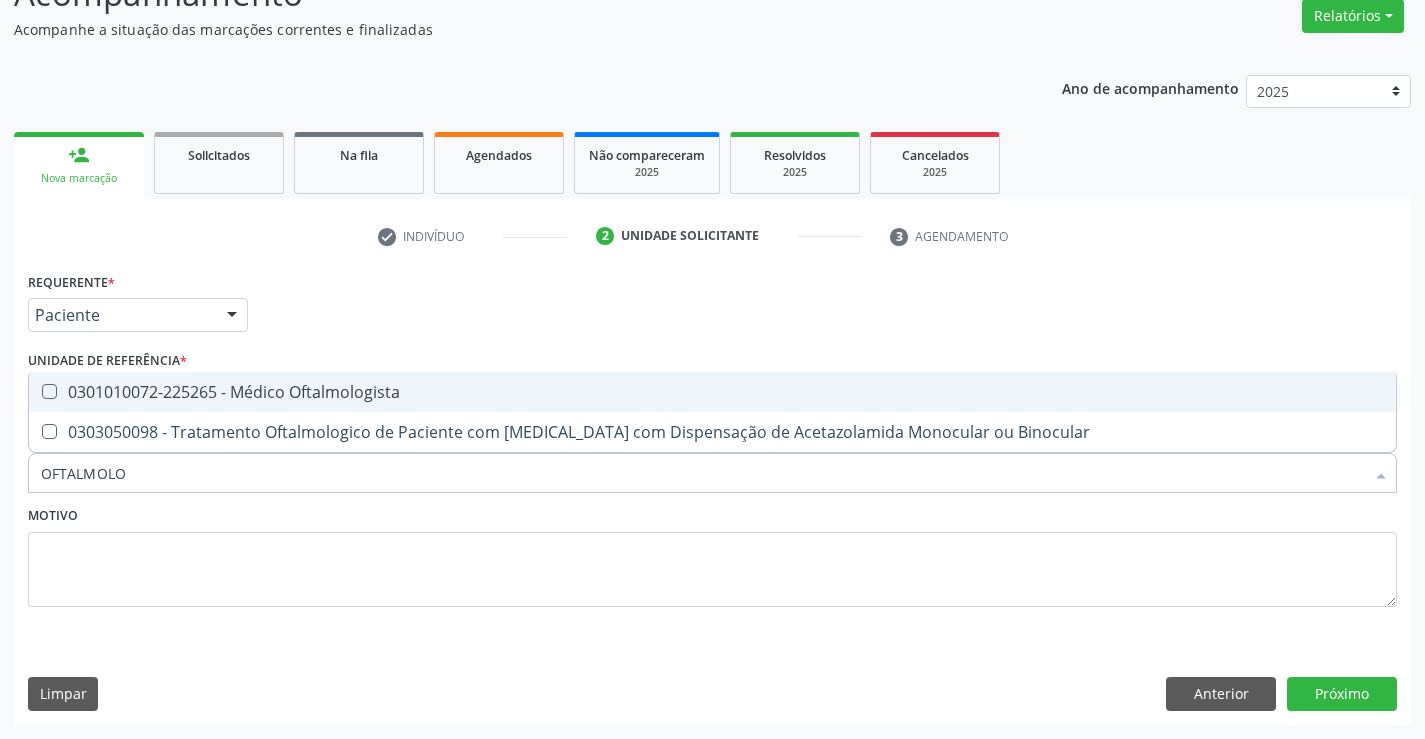 click on "0301010072-225265 - Médico Oftalmologista" at bounding box center [712, 392] 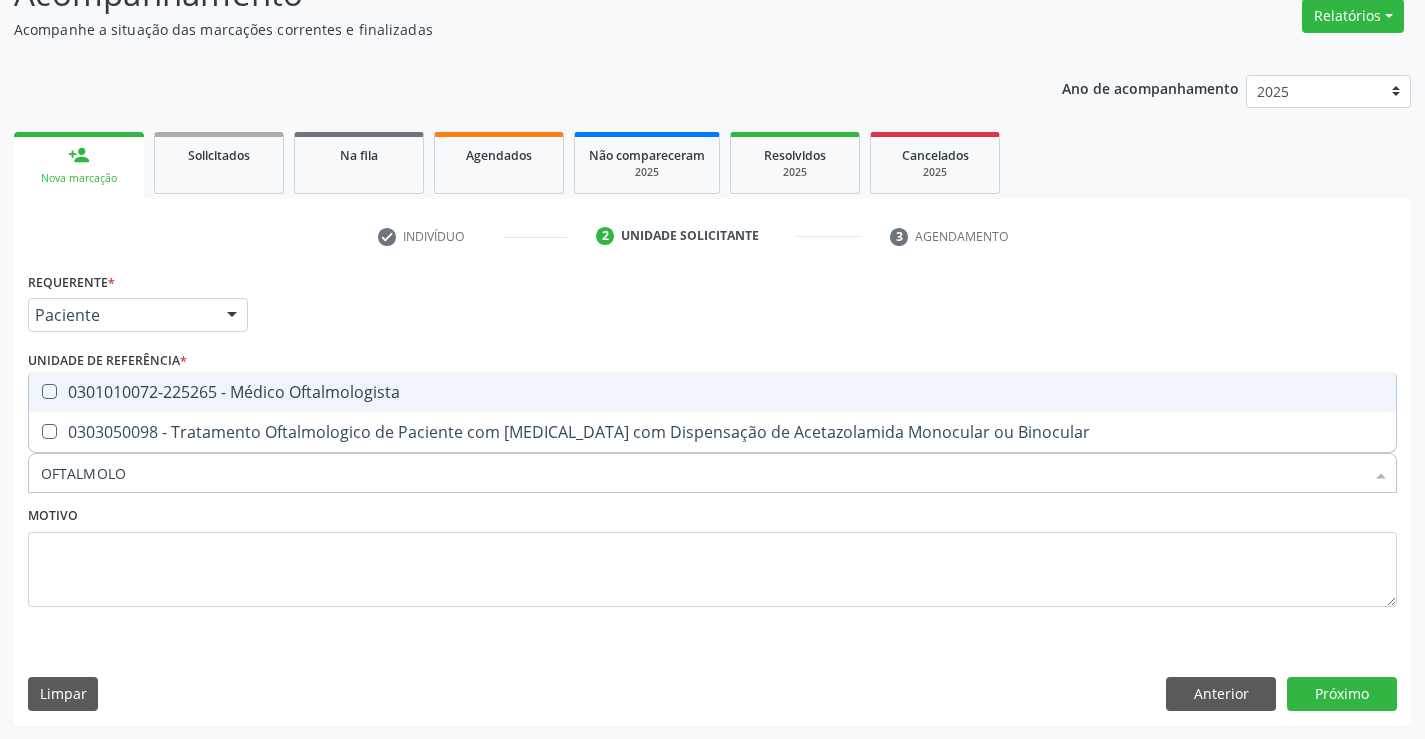 checkbox on "true" 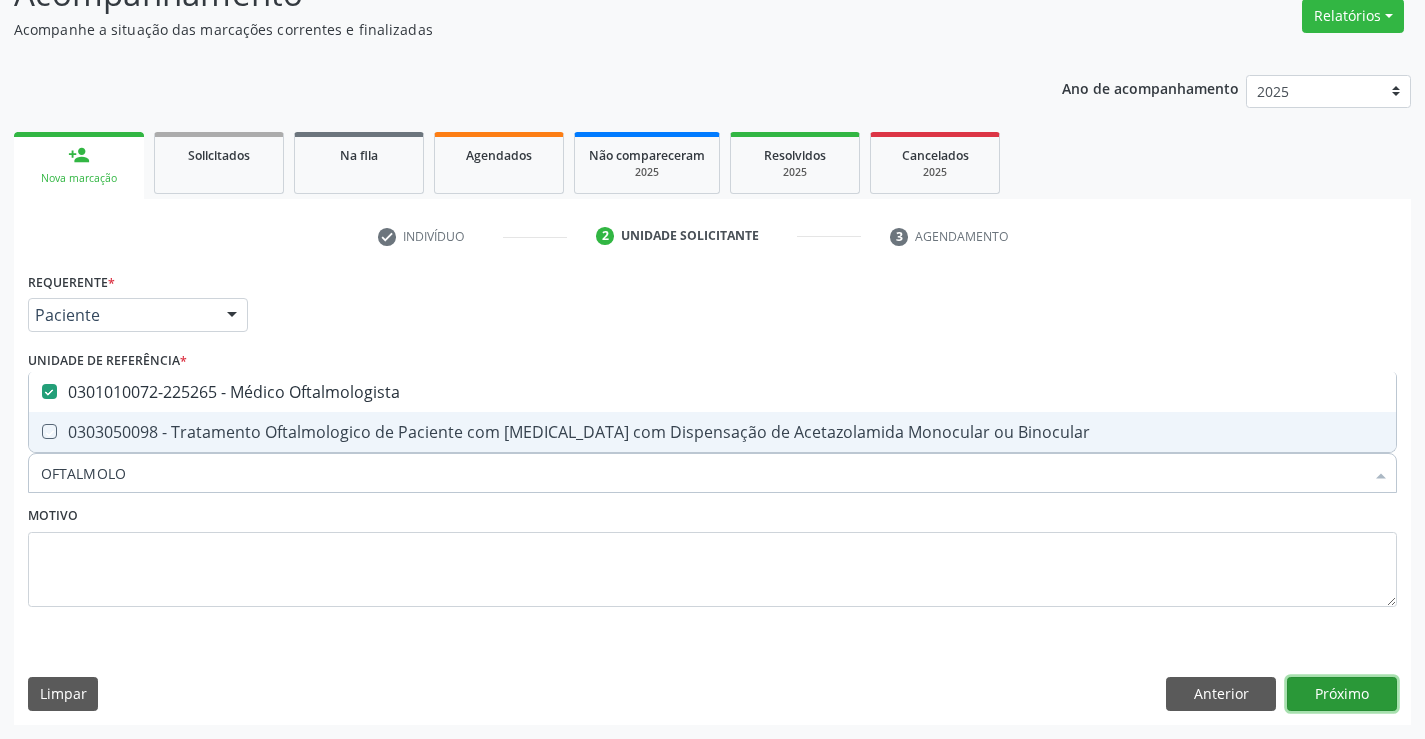 click on "Próximo" at bounding box center (1342, 694) 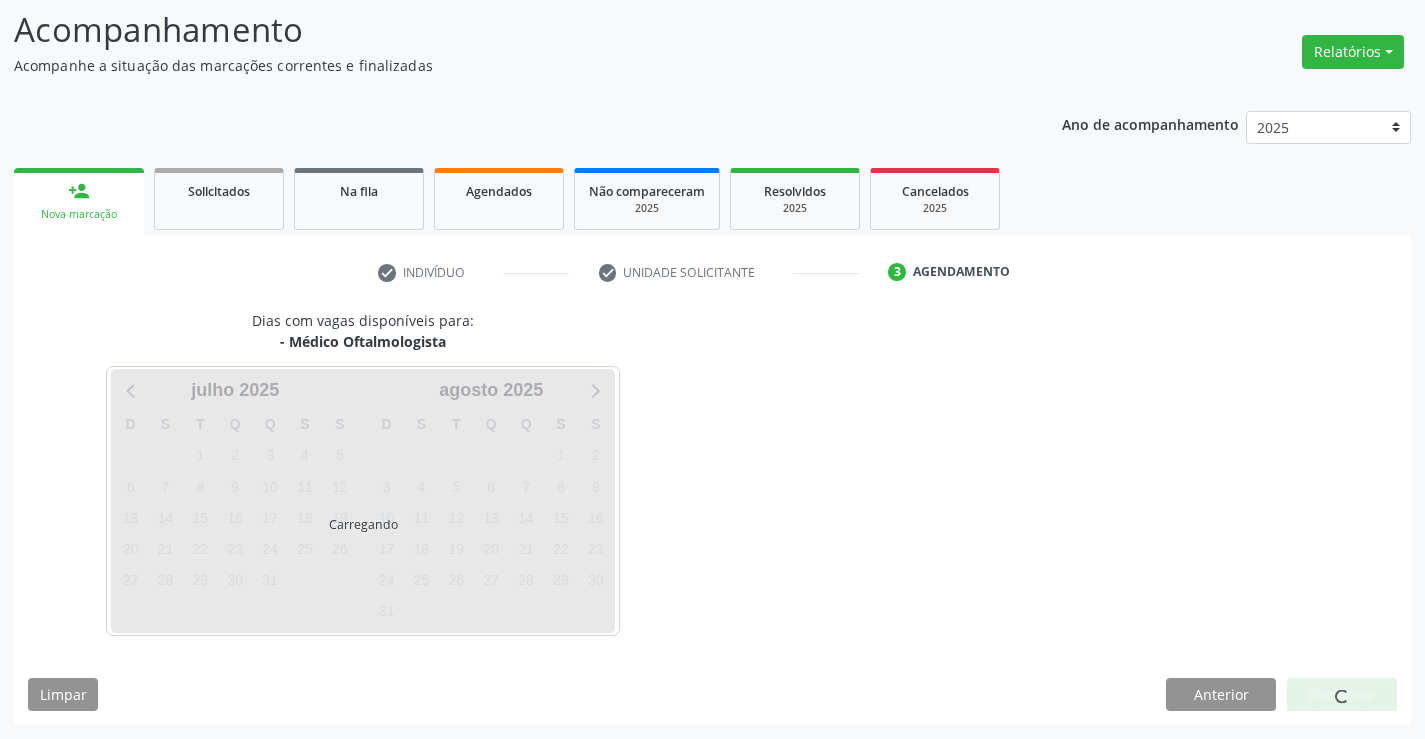 scroll, scrollTop: 167, scrollLeft: 0, axis: vertical 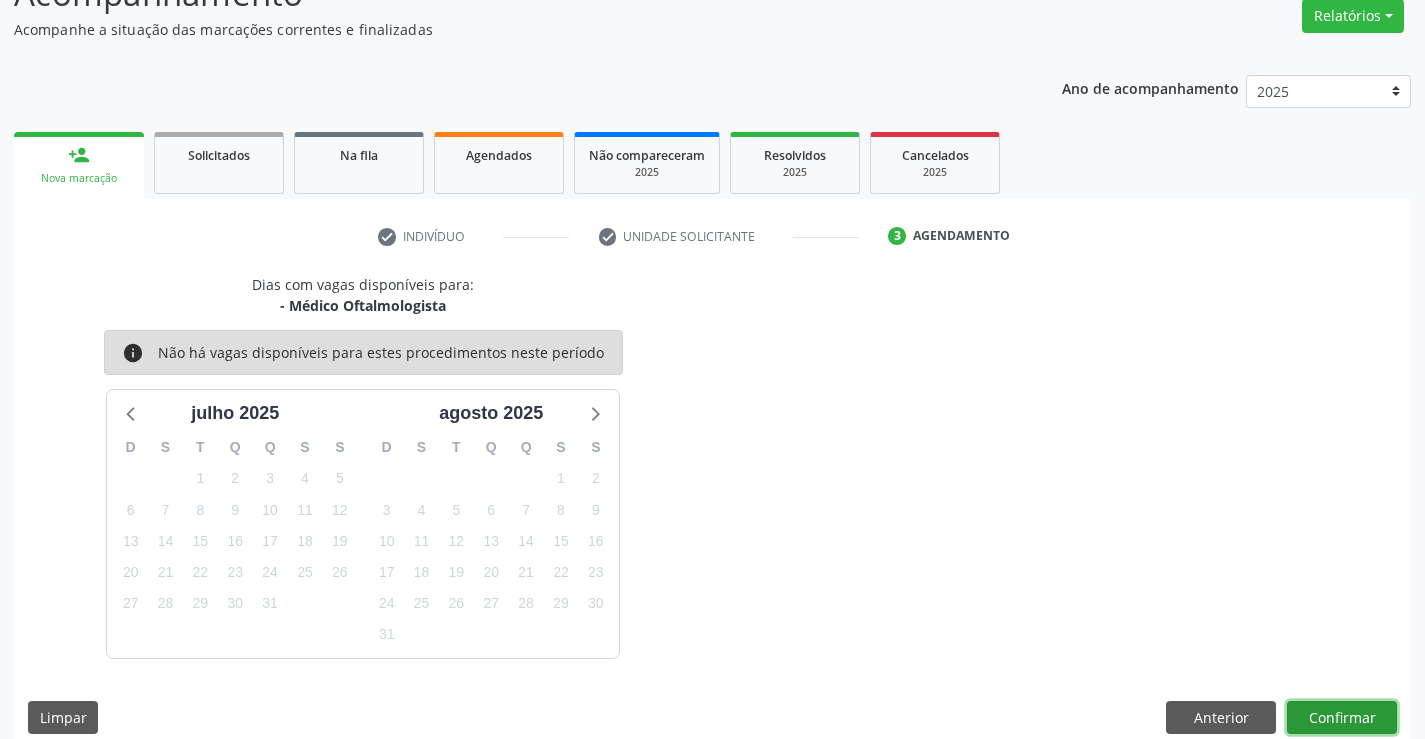 click on "Confirmar" at bounding box center (1342, 718) 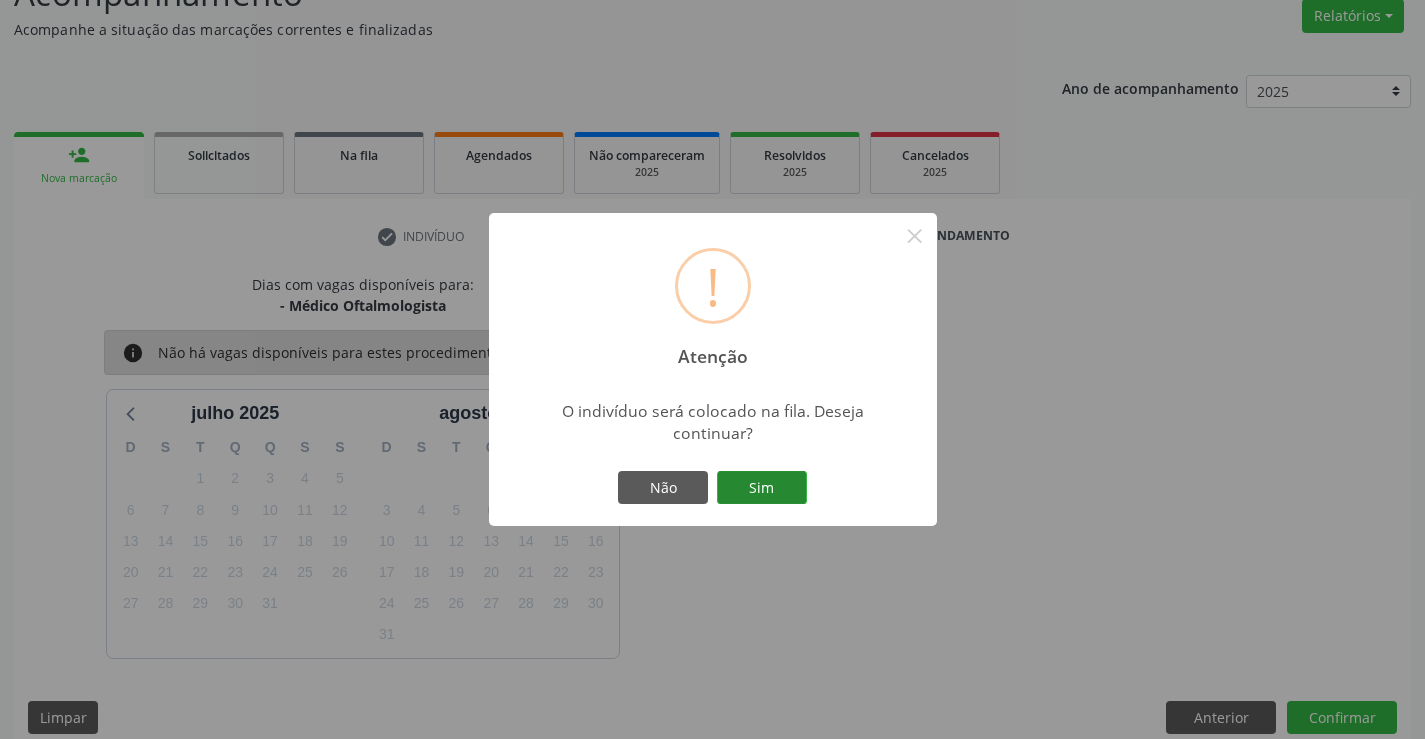 click on "Sim" at bounding box center [762, 488] 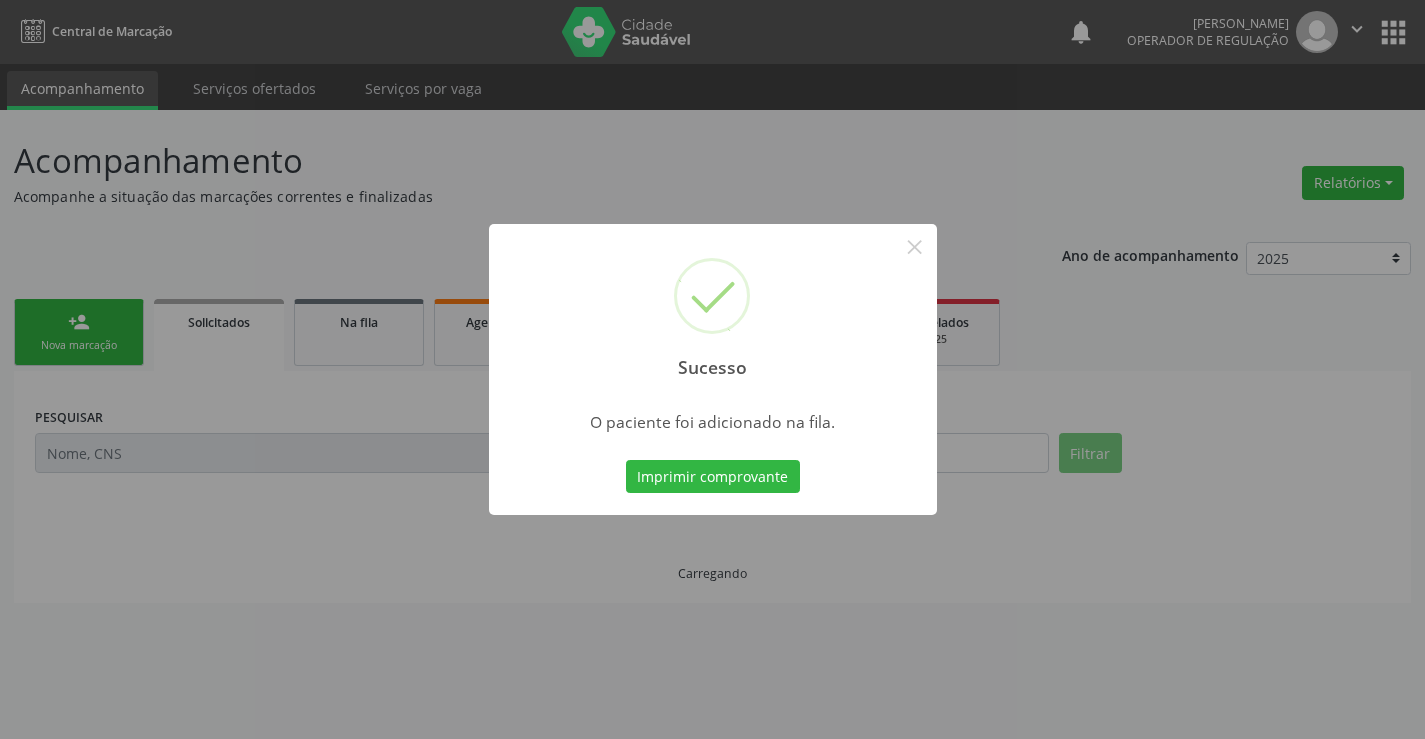 scroll, scrollTop: 0, scrollLeft: 0, axis: both 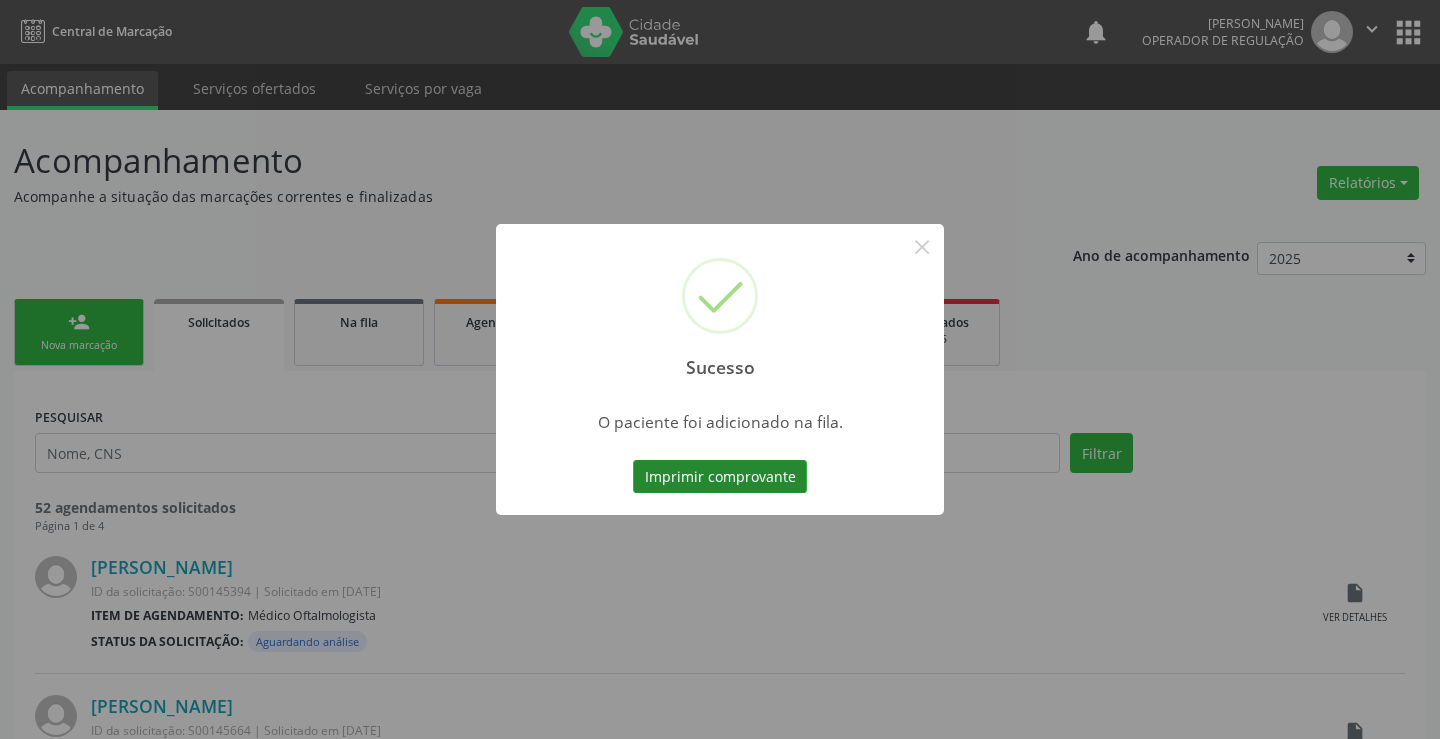 click on "Imprimir comprovante" at bounding box center [720, 477] 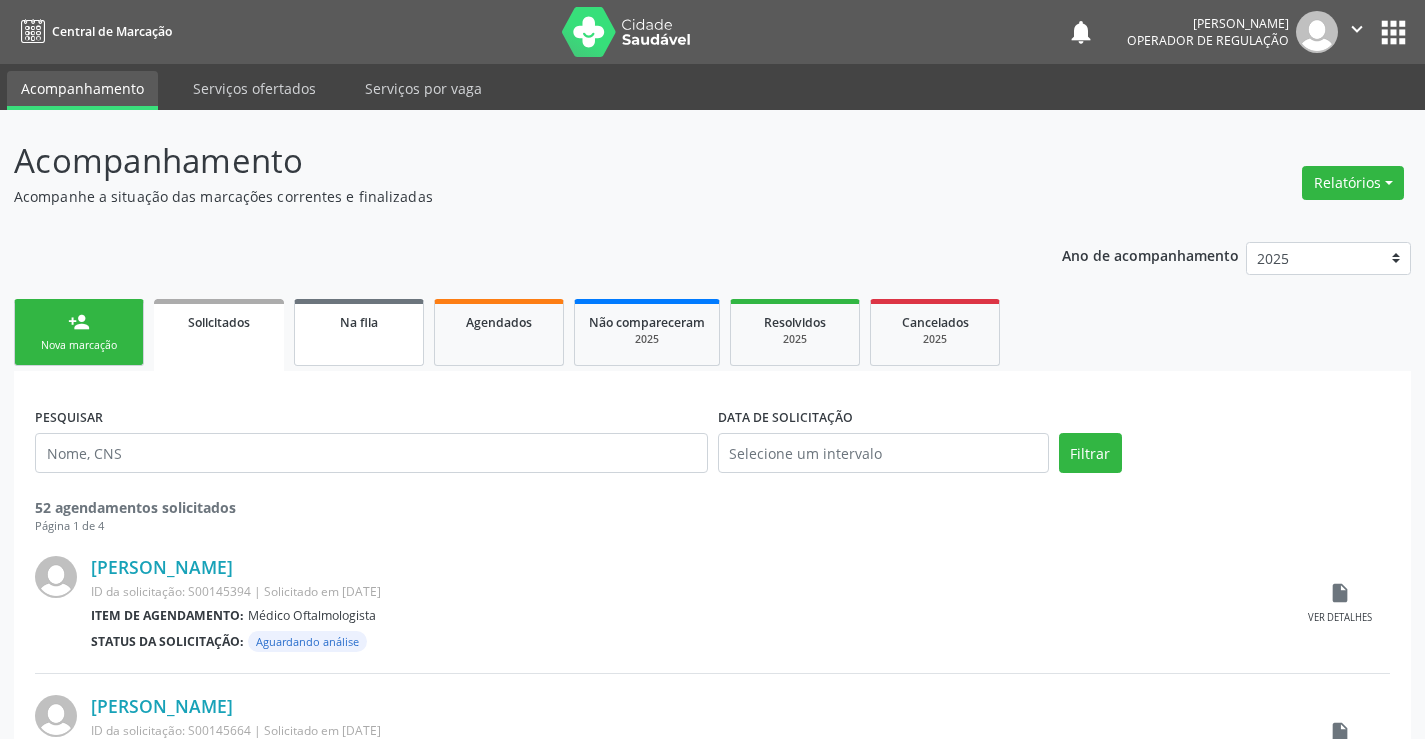 click on "Na fila" at bounding box center [359, 332] 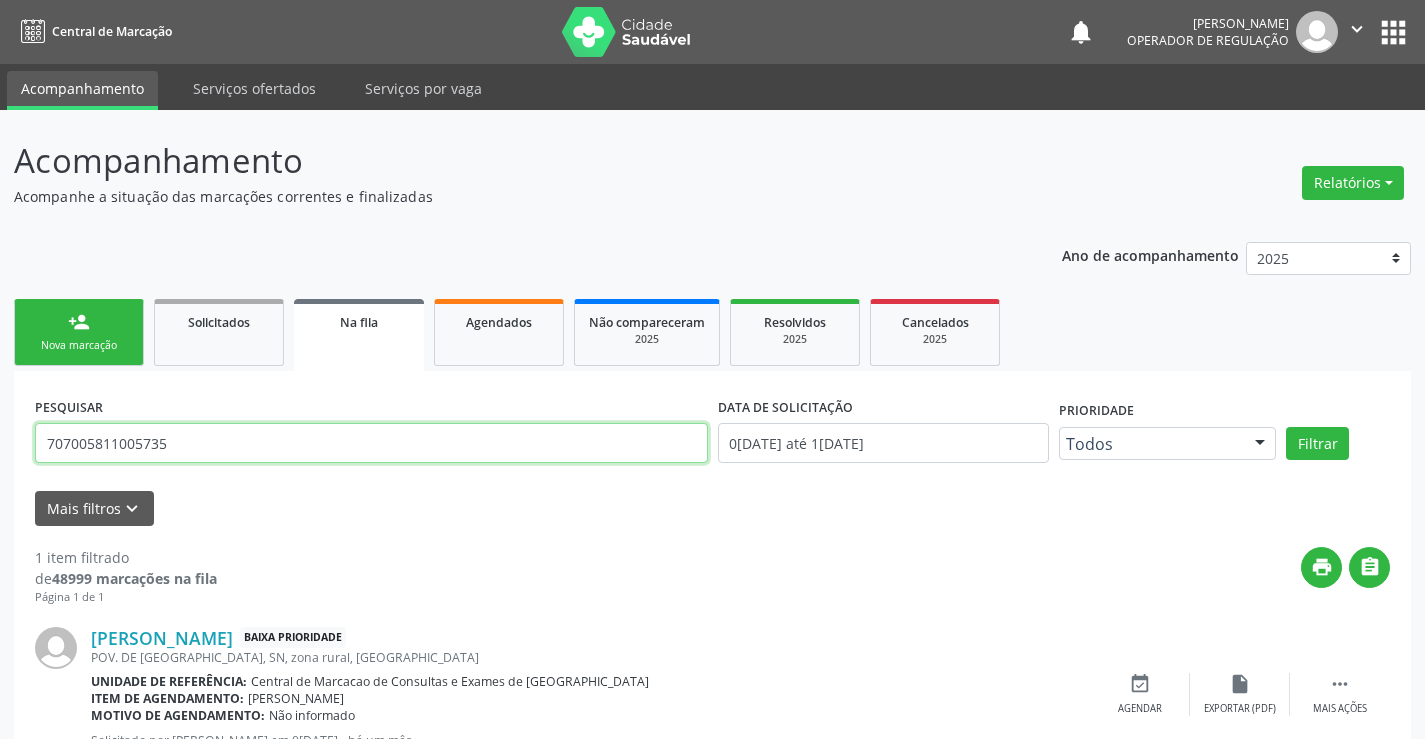 drag, startPoint x: 176, startPoint y: 437, endPoint x: 2, endPoint y: 447, distance: 174.28712 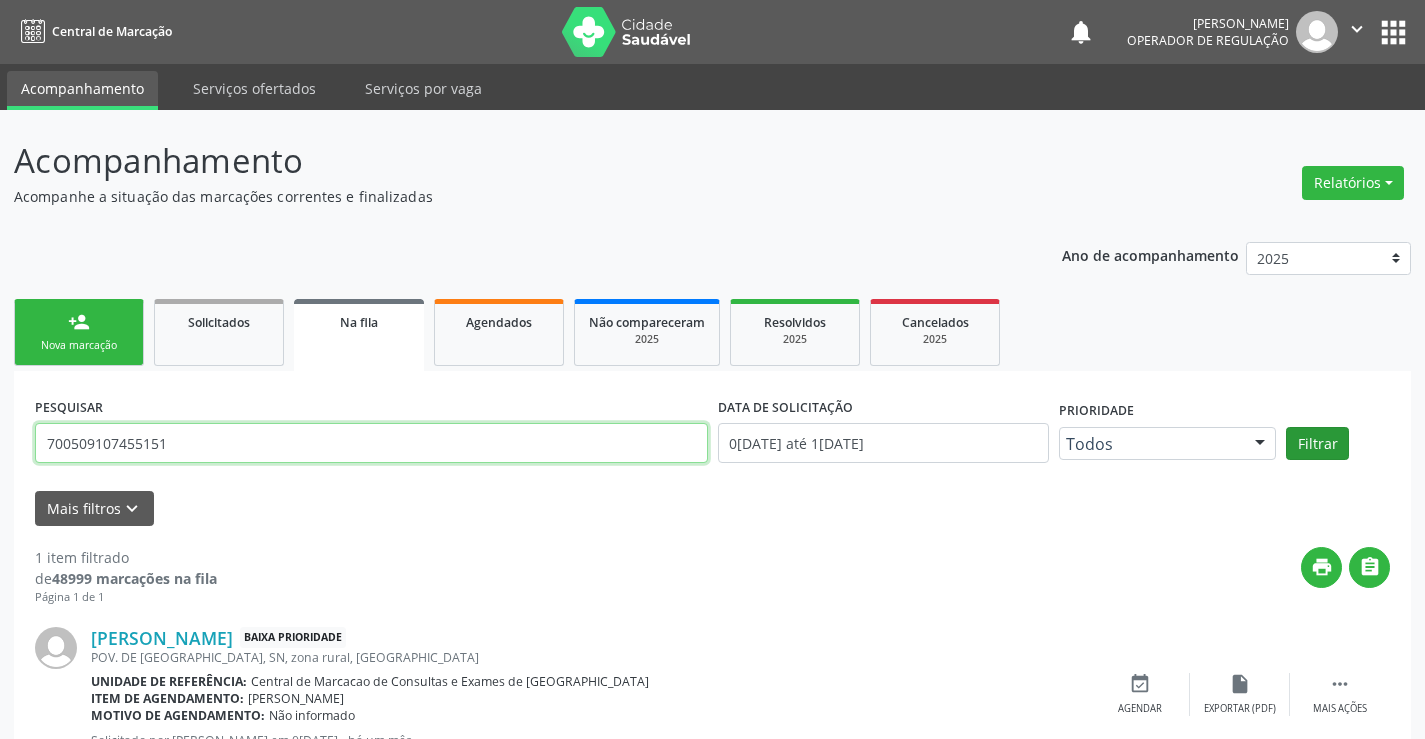 type on "700509107455151" 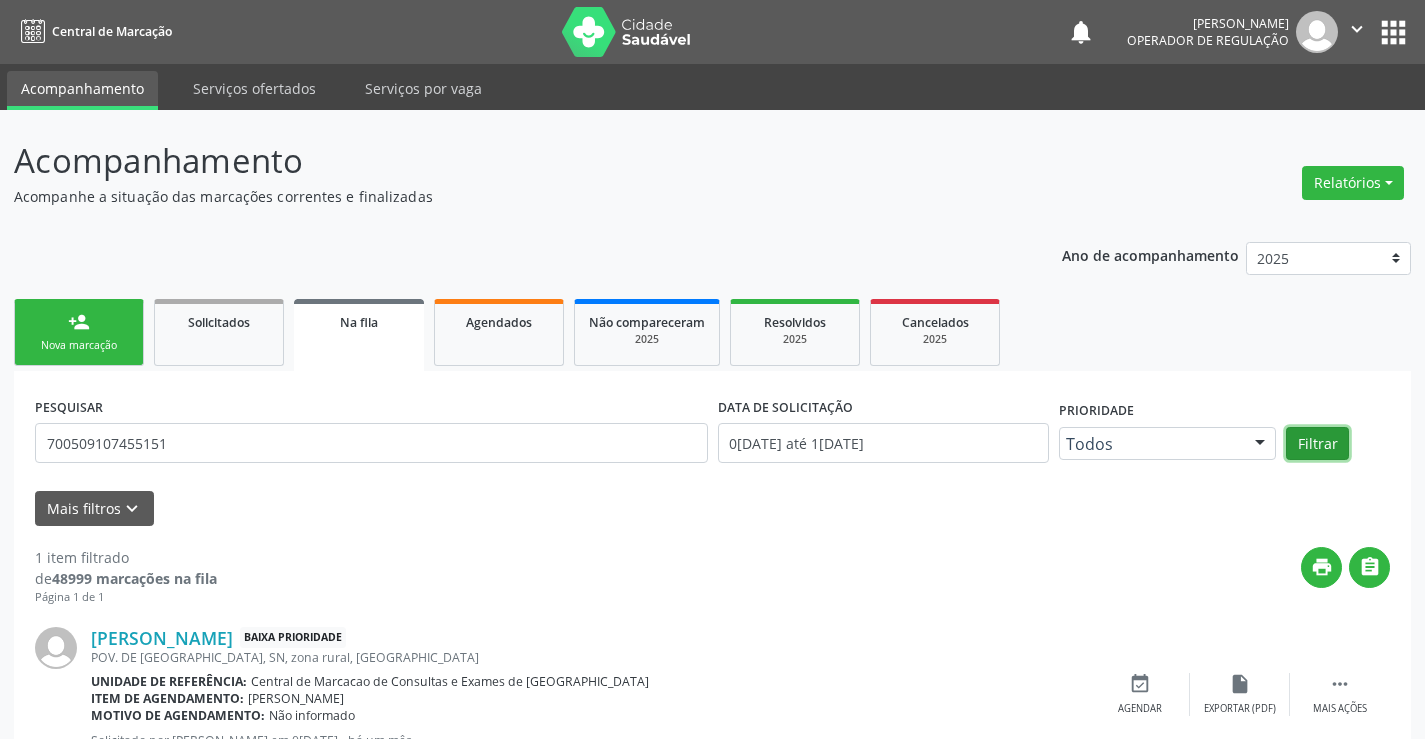 click on "Filtrar" at bounding box center (1317, 444) 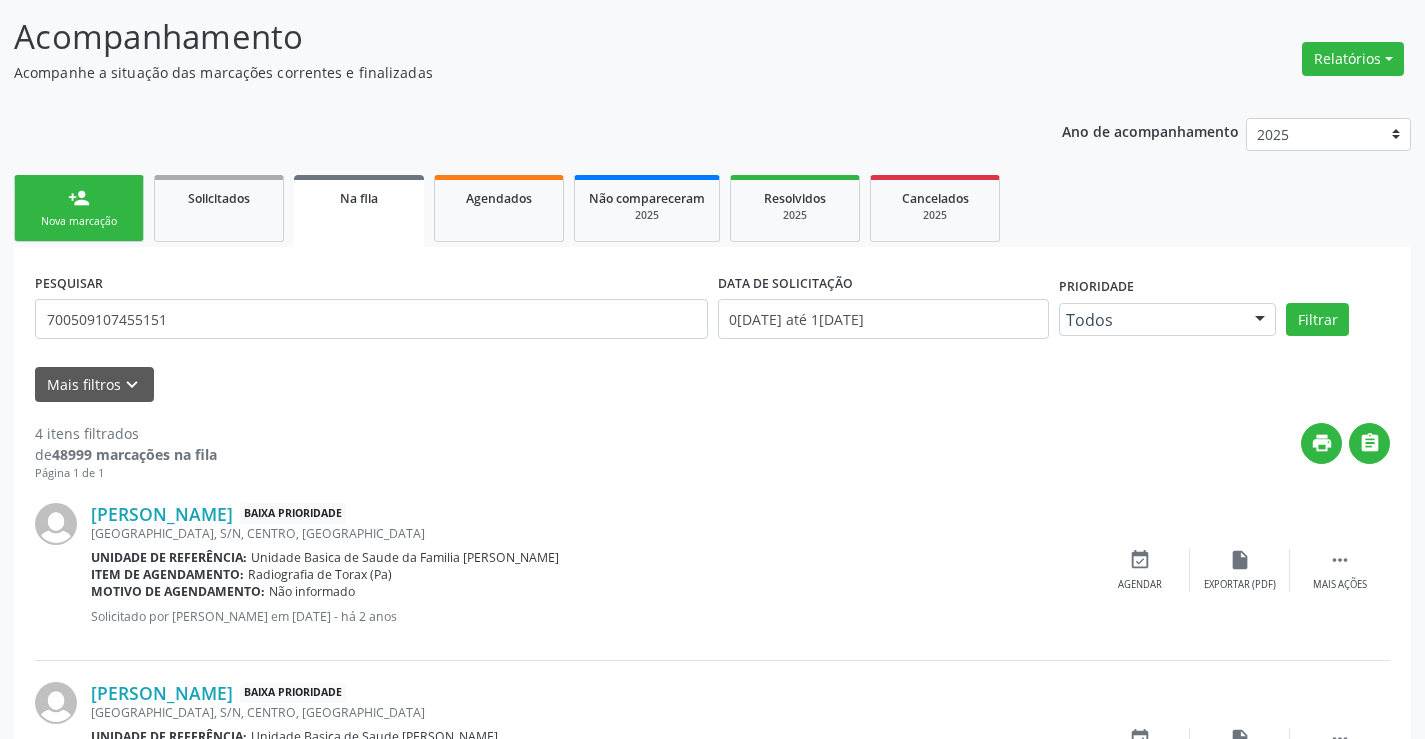 scroll, scrollTop: 0, scrollLeft: 0, axis: both 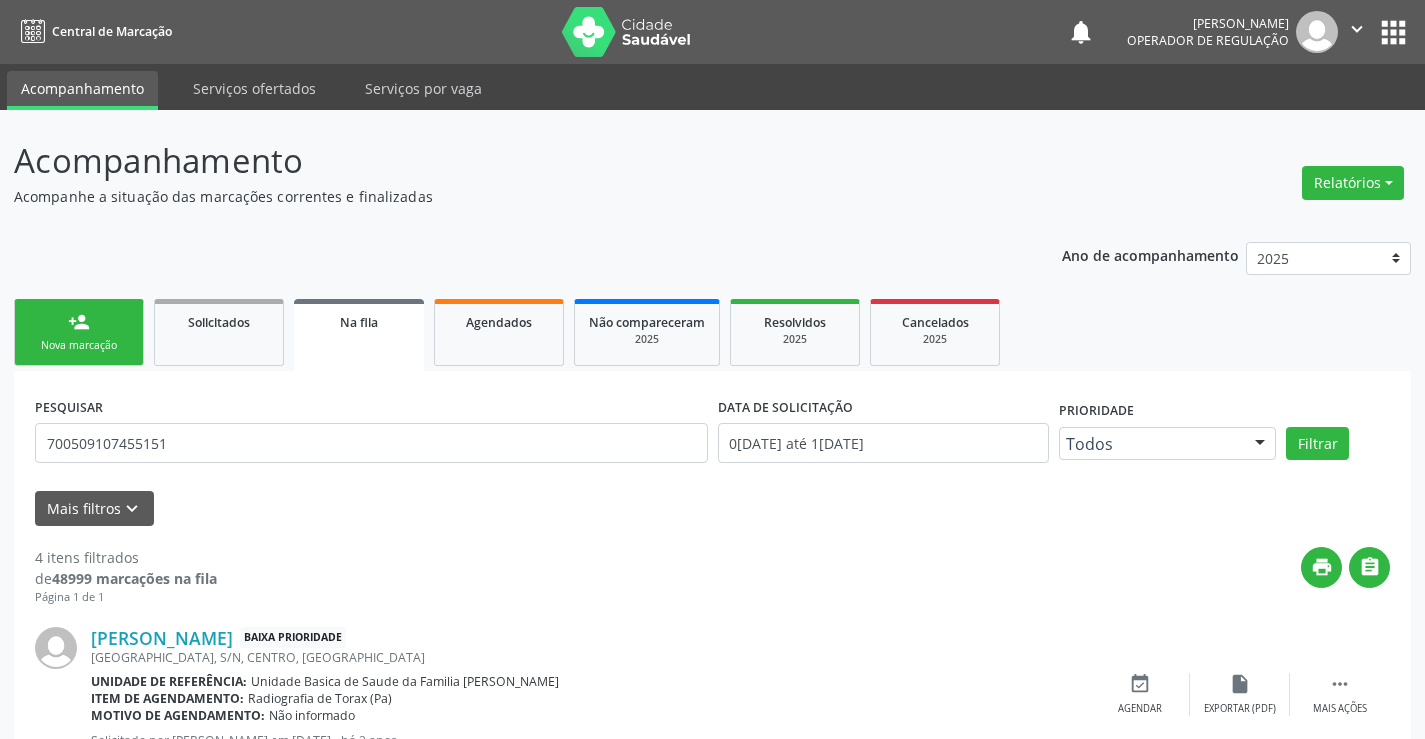 click on "person_add
Nova marcação" at bounding box center [79, 332] 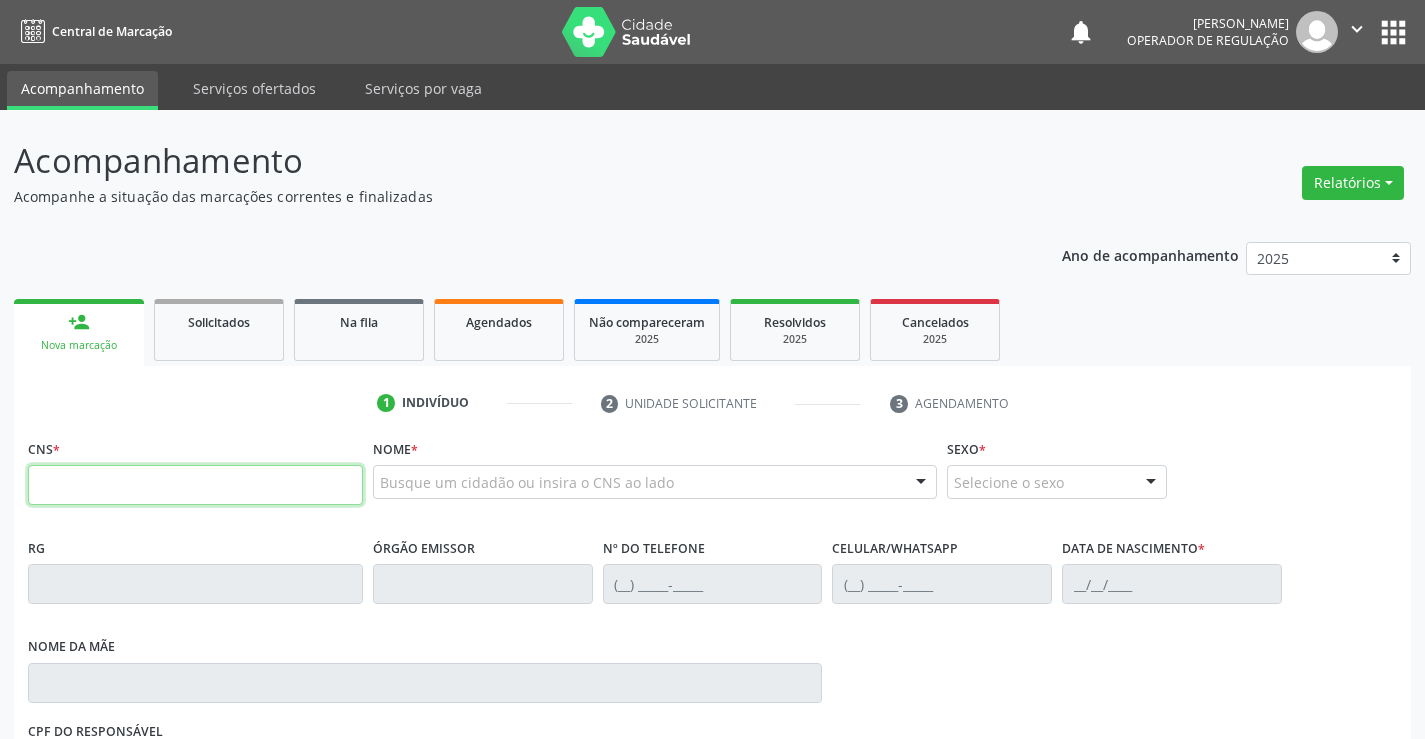 click at bounding box center (195, 485) 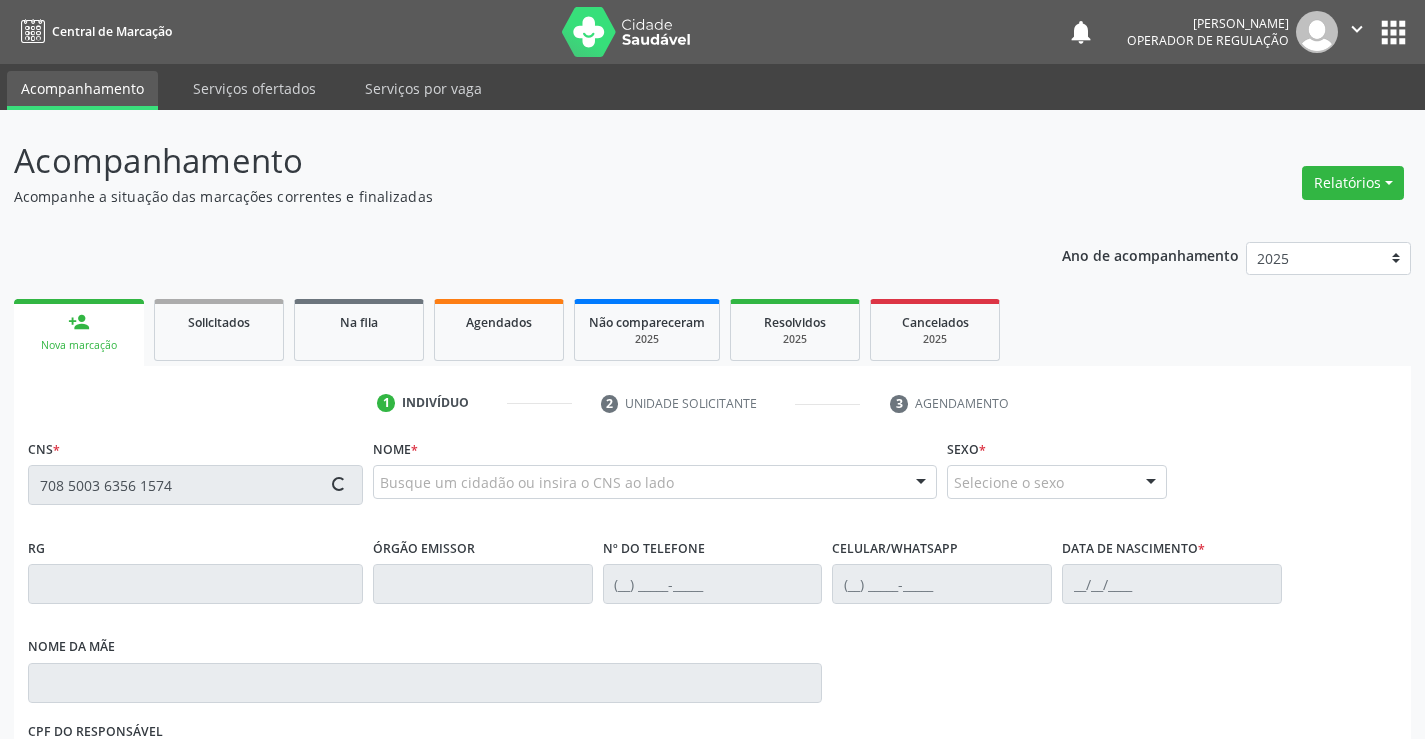 type on "708 5003 6356 1574" 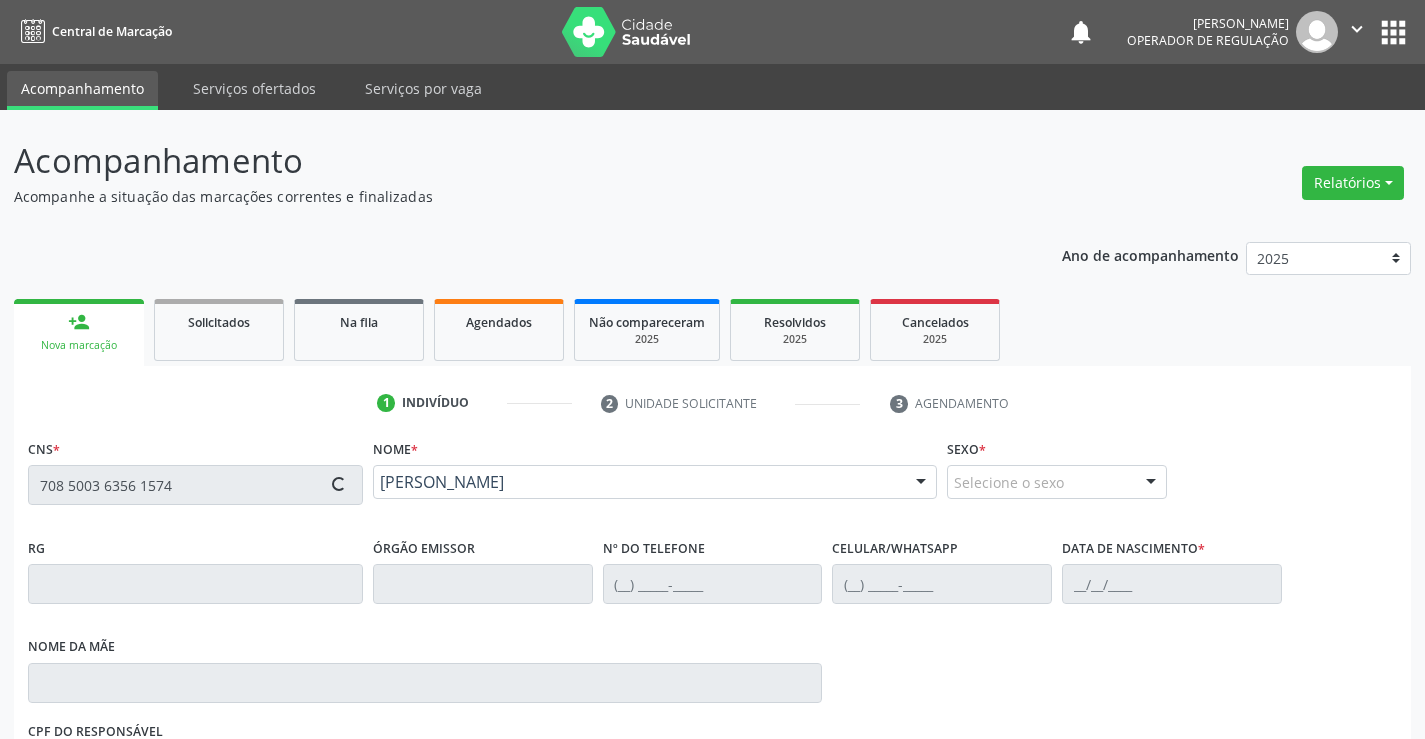type on "0184824656" 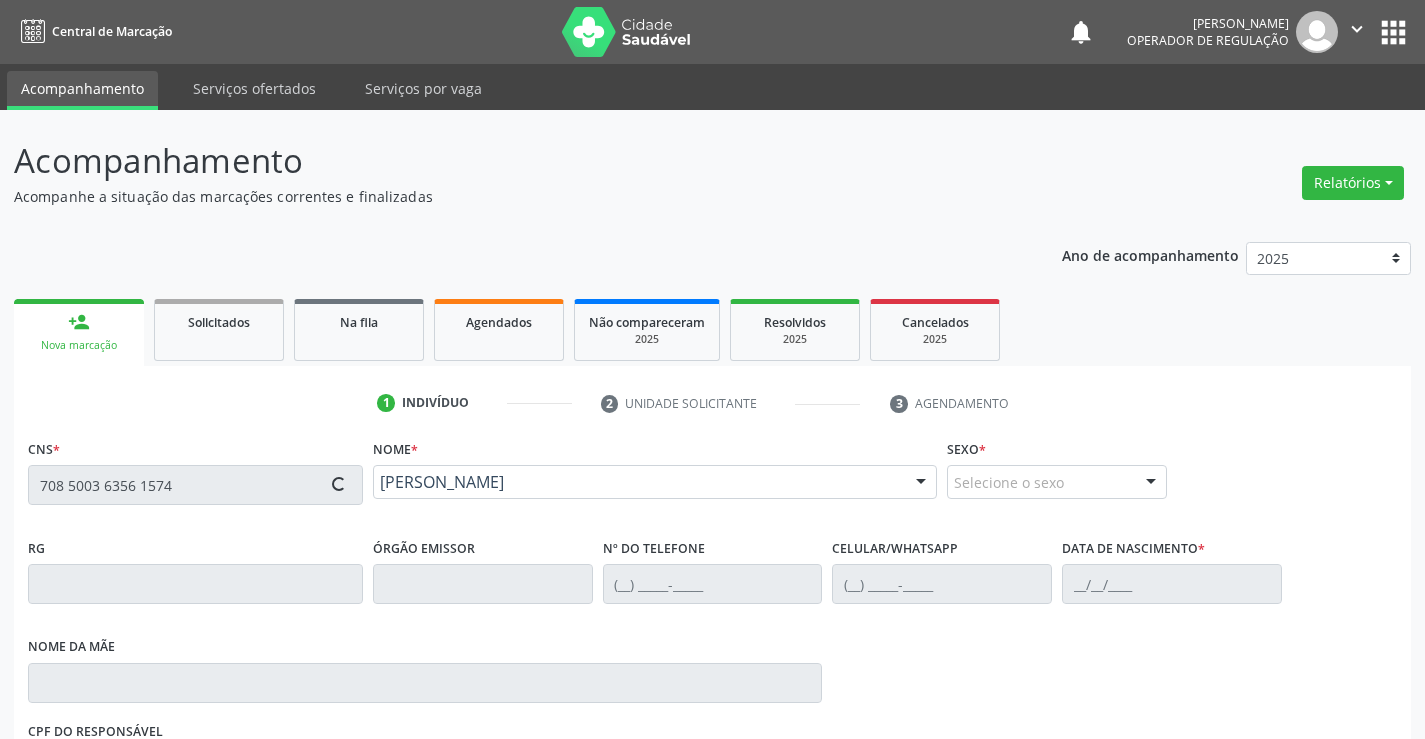 type on "(74) 98807-6340" 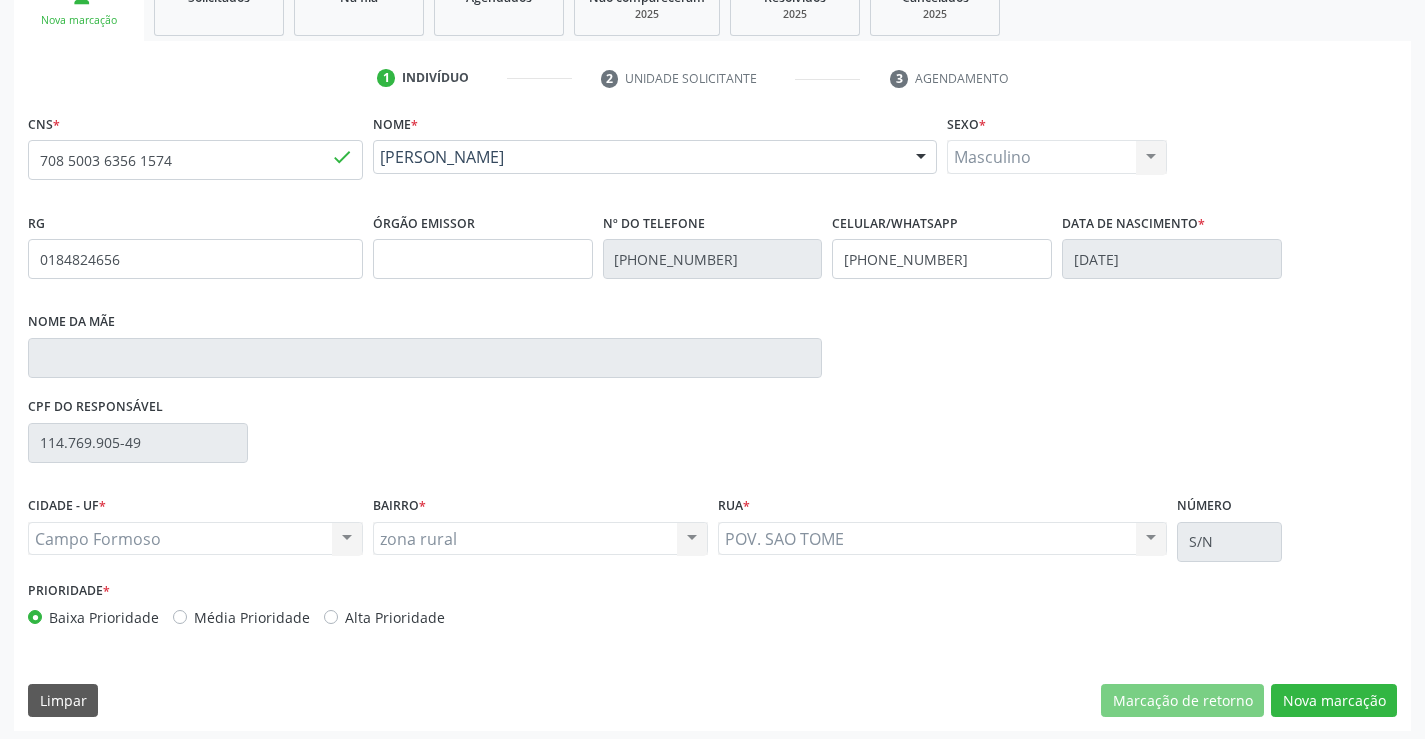 scroll, scrollTop: 331, scrollLeft: 0, axis: vertical 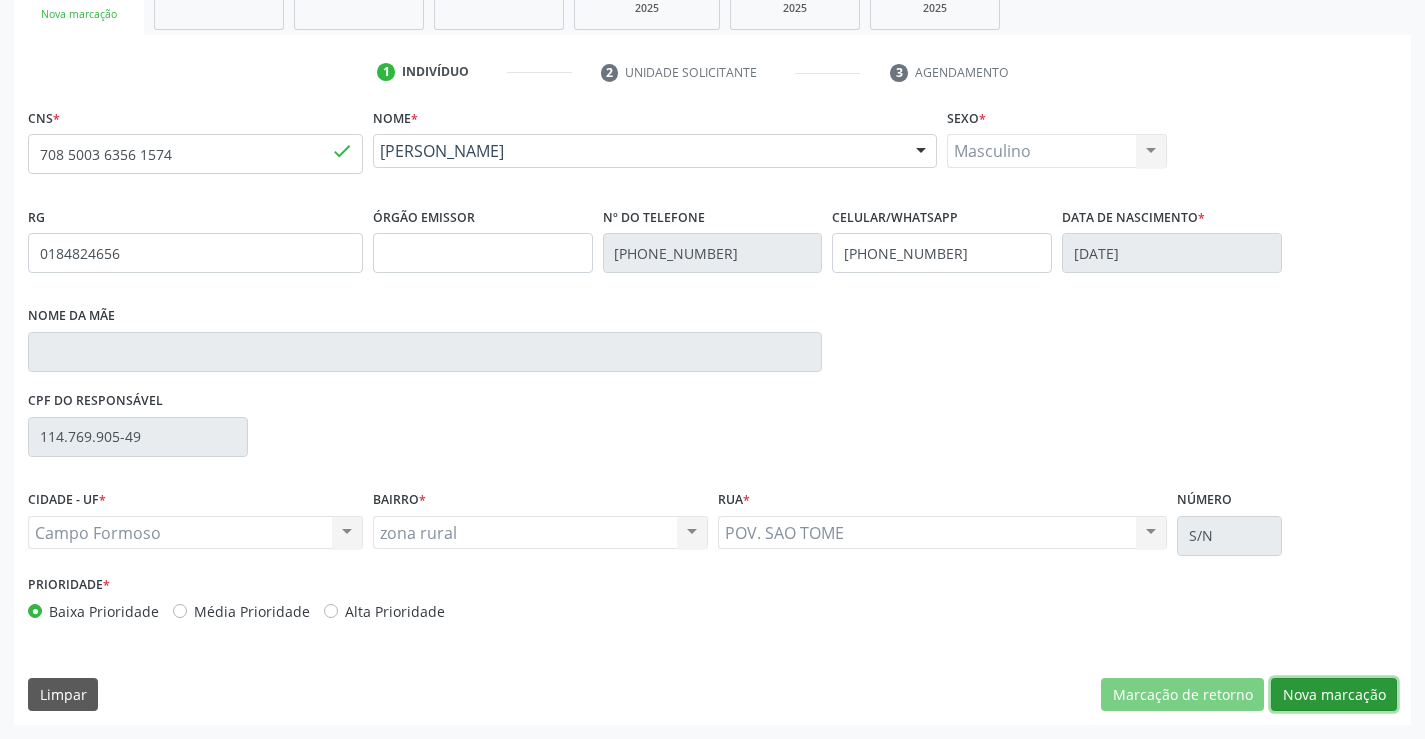 click on "Nova marcação" at bounding box center (1334, 695) 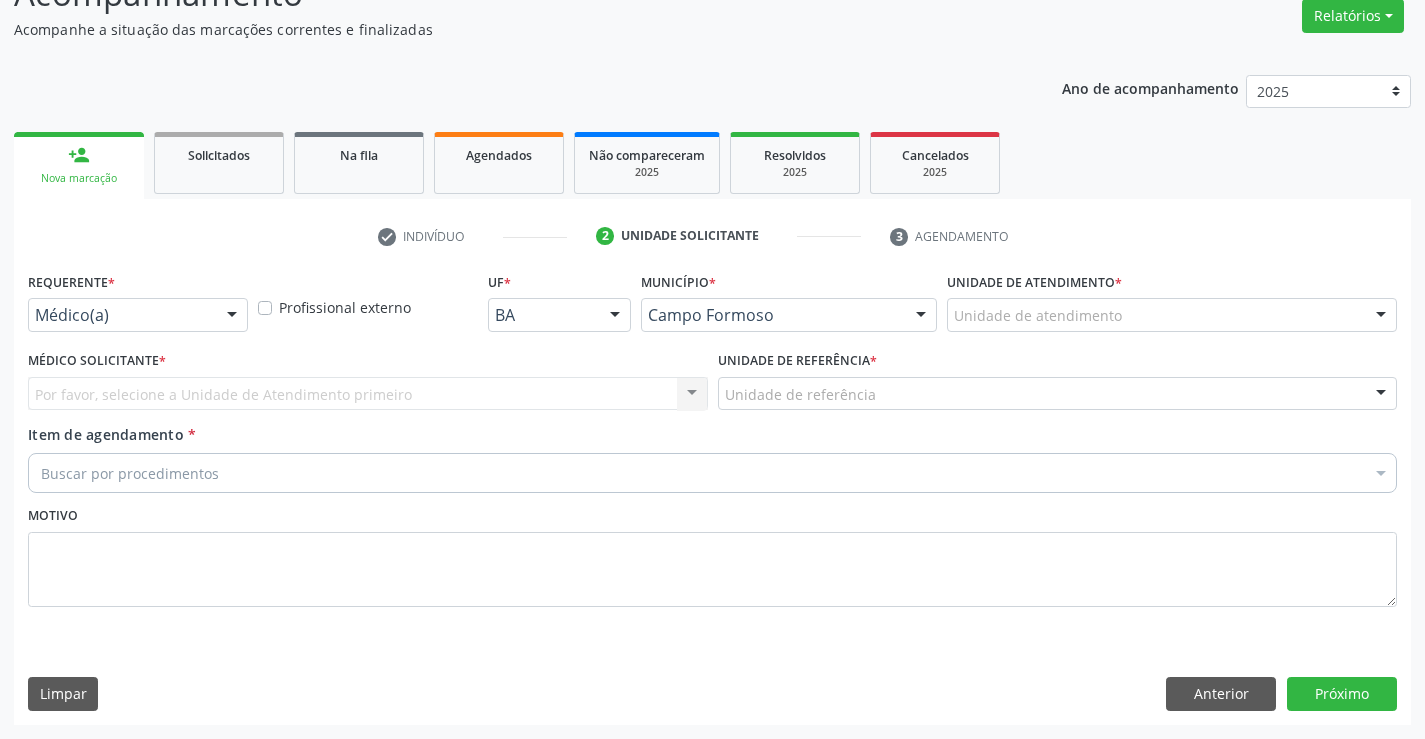 scroll, scrollTop: 167, scrollLeft: 0, axis: vertical 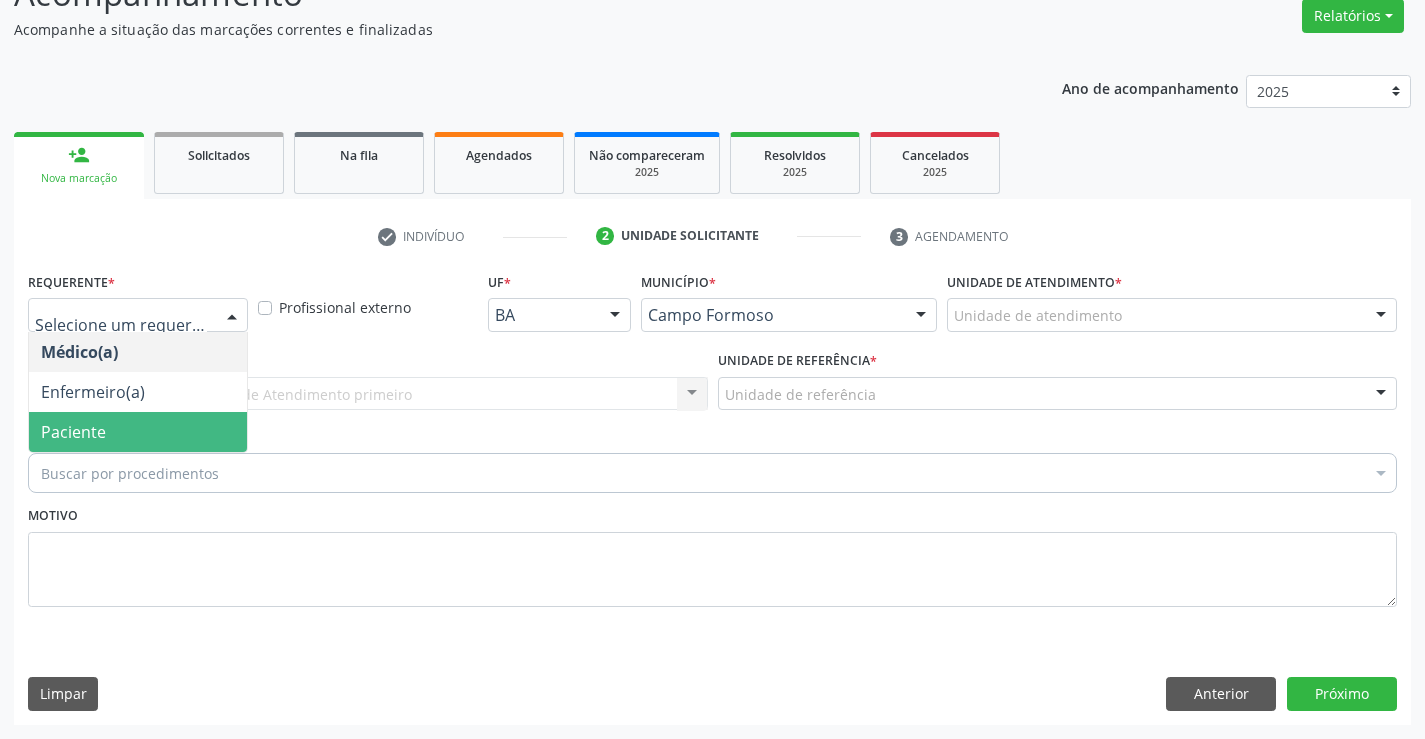 click on "Paciente" at bounding box center [73, 432] 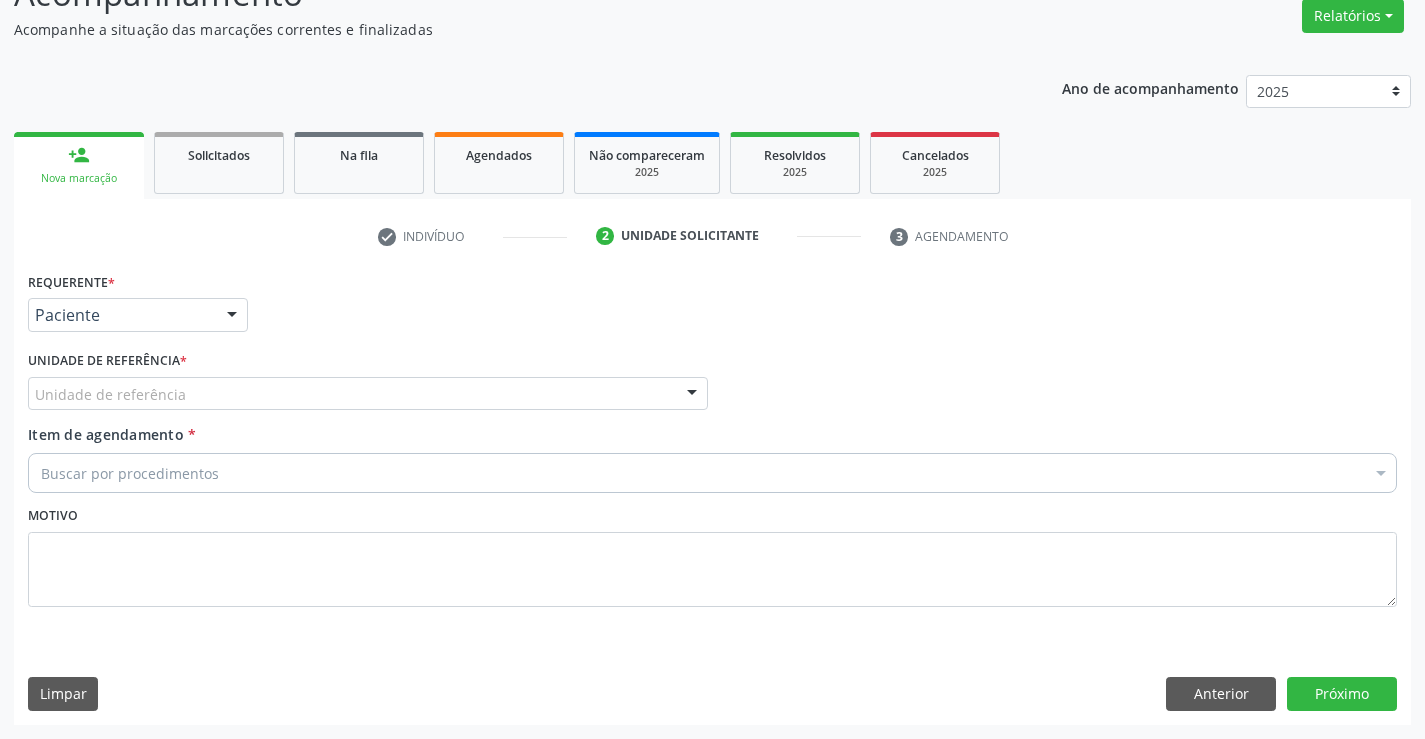 click on "Requerente
*
Paciente         Médico(a)   Enfermeiro(a)   Paciente
Nenhum resultado encontrado para: "   "
Não há nenhuma opção para ser exibida.
UF
BA         BA
Nenhum resultado encontrado para: "   "
Não há nenhuma opção para ser exibida.
Município
Campo Formoso         Campo Formoso
Nenhum resultado encontrado para: "   "
Não há nenhuma opção para ser exibida.
Médico Solicitante
Por favor, selecione a Unidade de Atendimento primeiro
Nenhum resultado encontrado para: "   "
Não há nenhuma opção para ser exibida.
Unidade de referência
*
Unidade de referência
Unidade Basica de Saude da Familia Dr Paulo Sudre   Centro de Enfrentamento Para Covid 19 de Campo Formoso     Vigilancia em Saude de Campo Formoso" at bounding box center (712, 495) 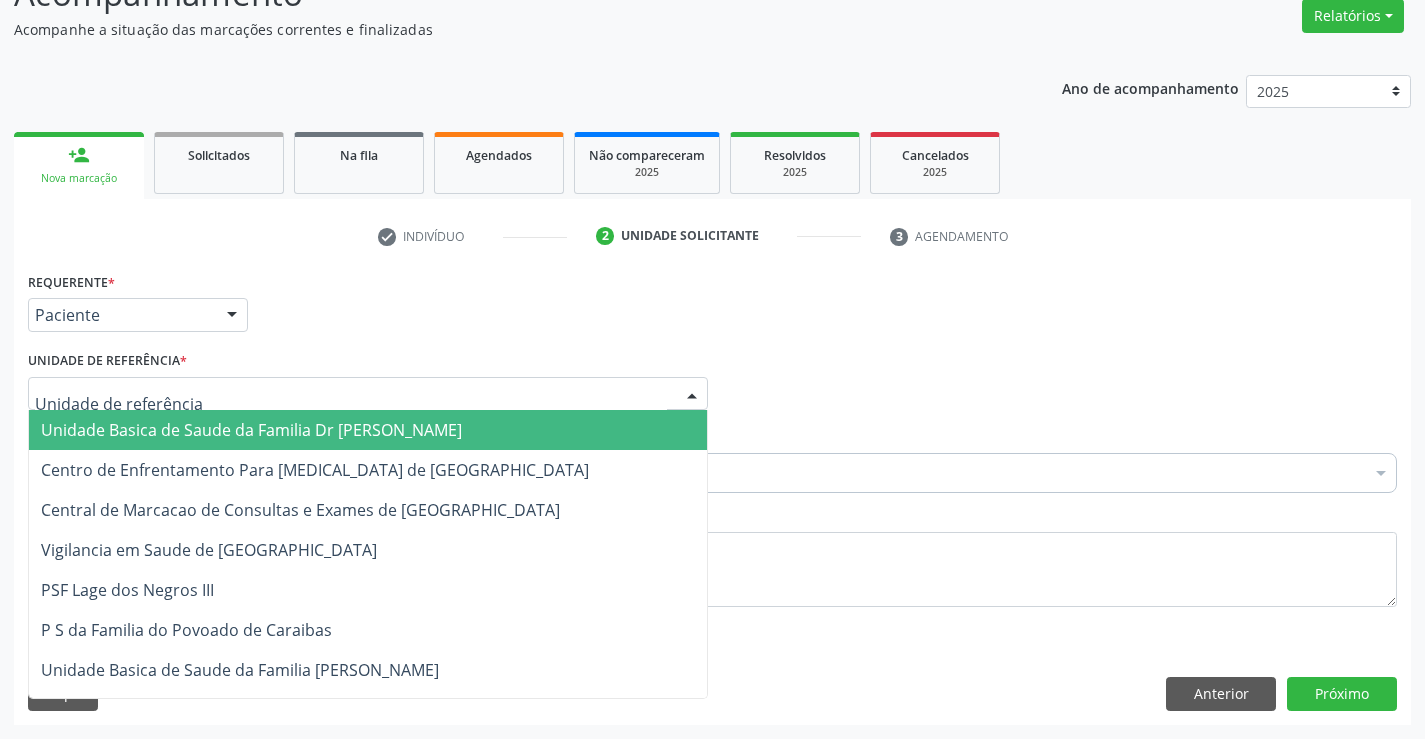 click on "Unidade Basica de Saude da Familia Dr [PERSON_NAME]" at bounding box center [251, 430] 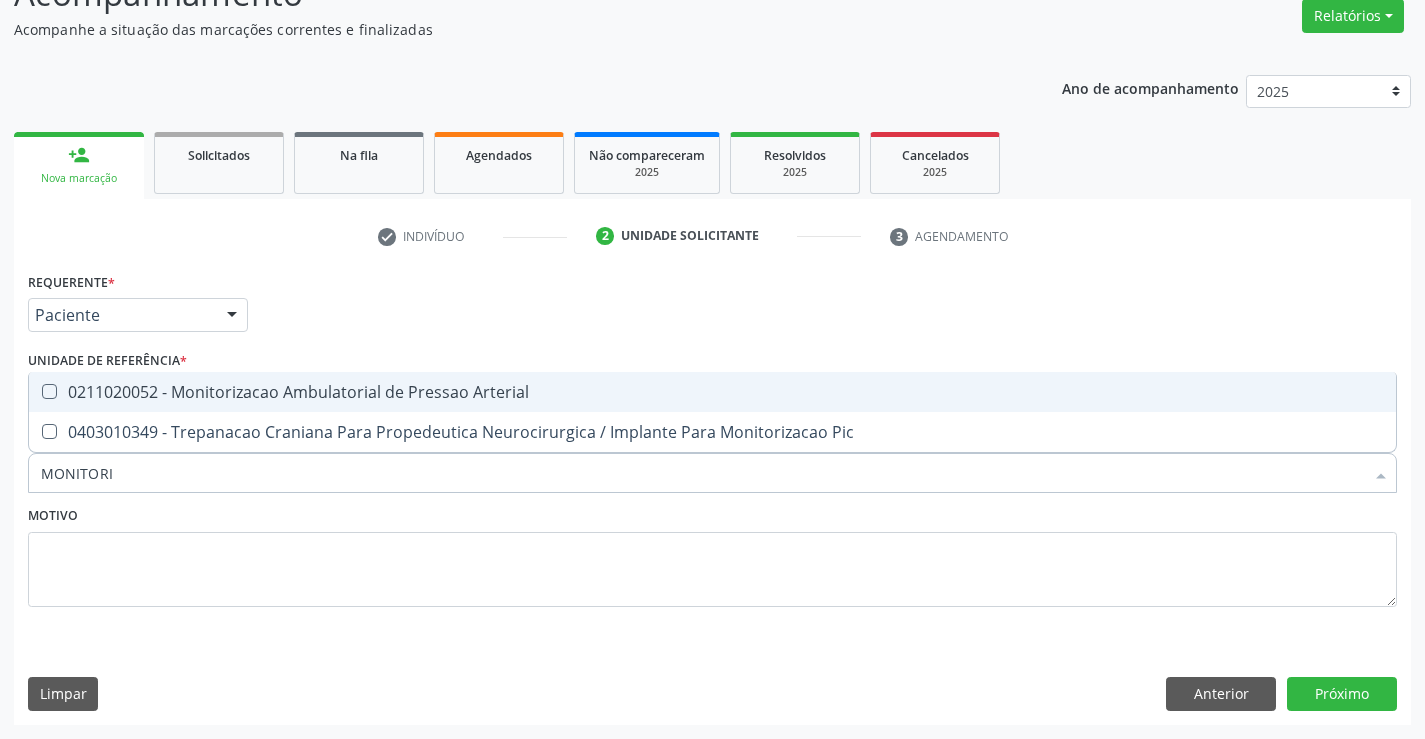 type on "MONITORIZ" 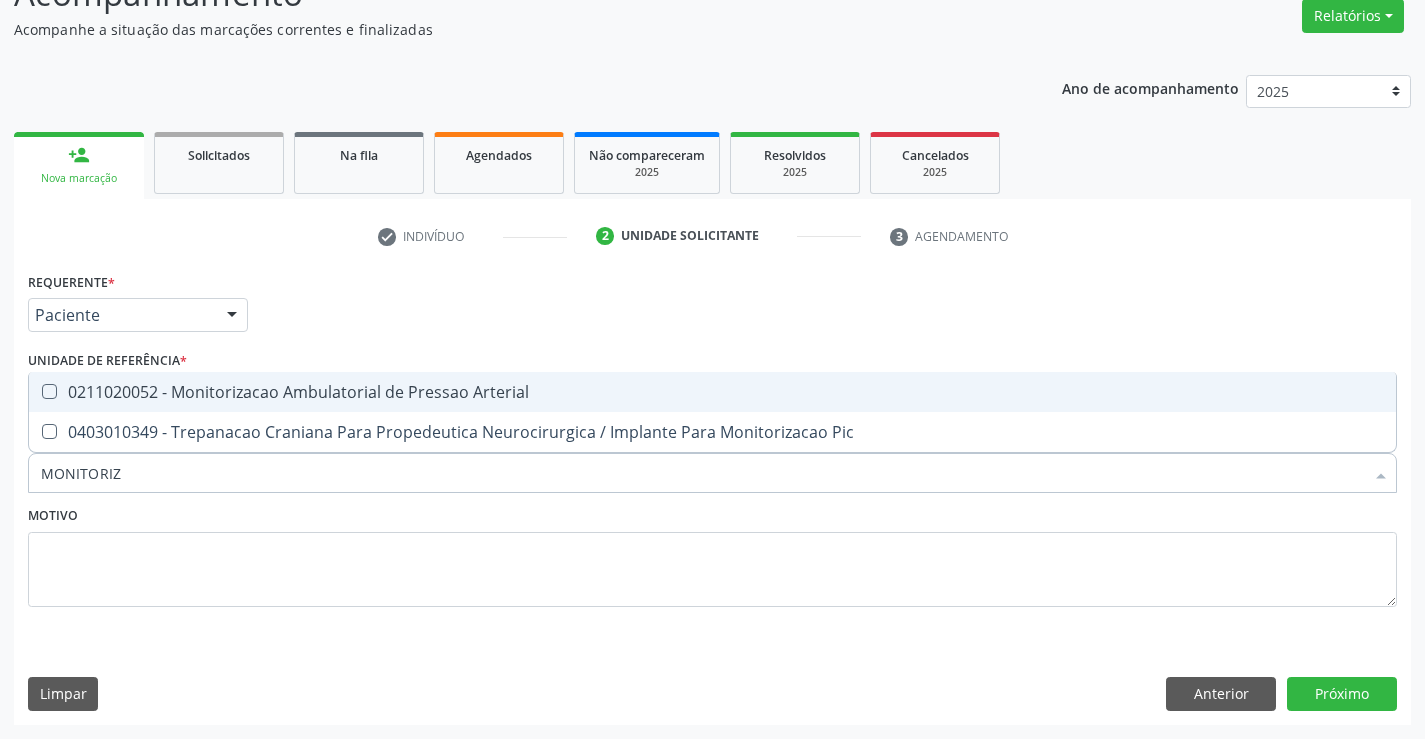 click on "0211020052 - Monitorizacao Ambulatorial de Pressao Arterial" at bounding box center [712, 392] 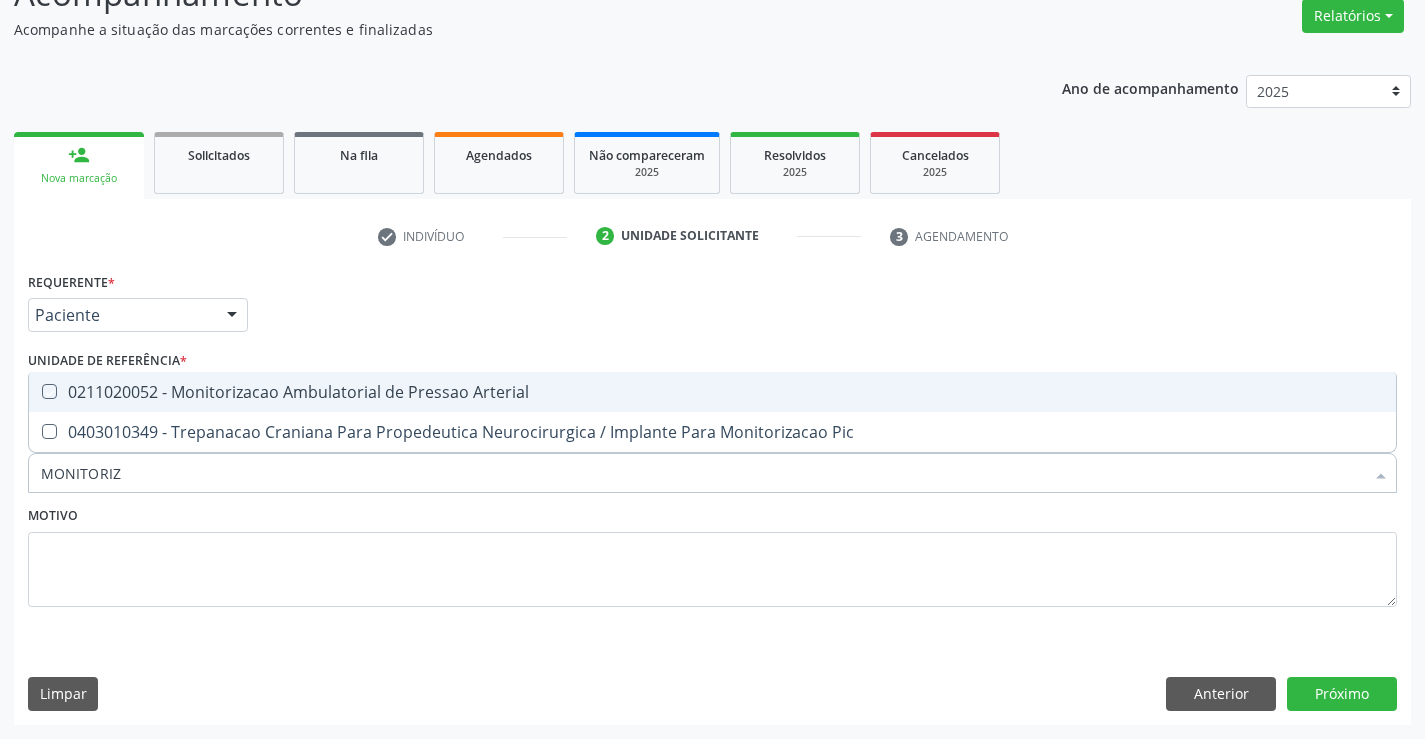 checkbox on "true" 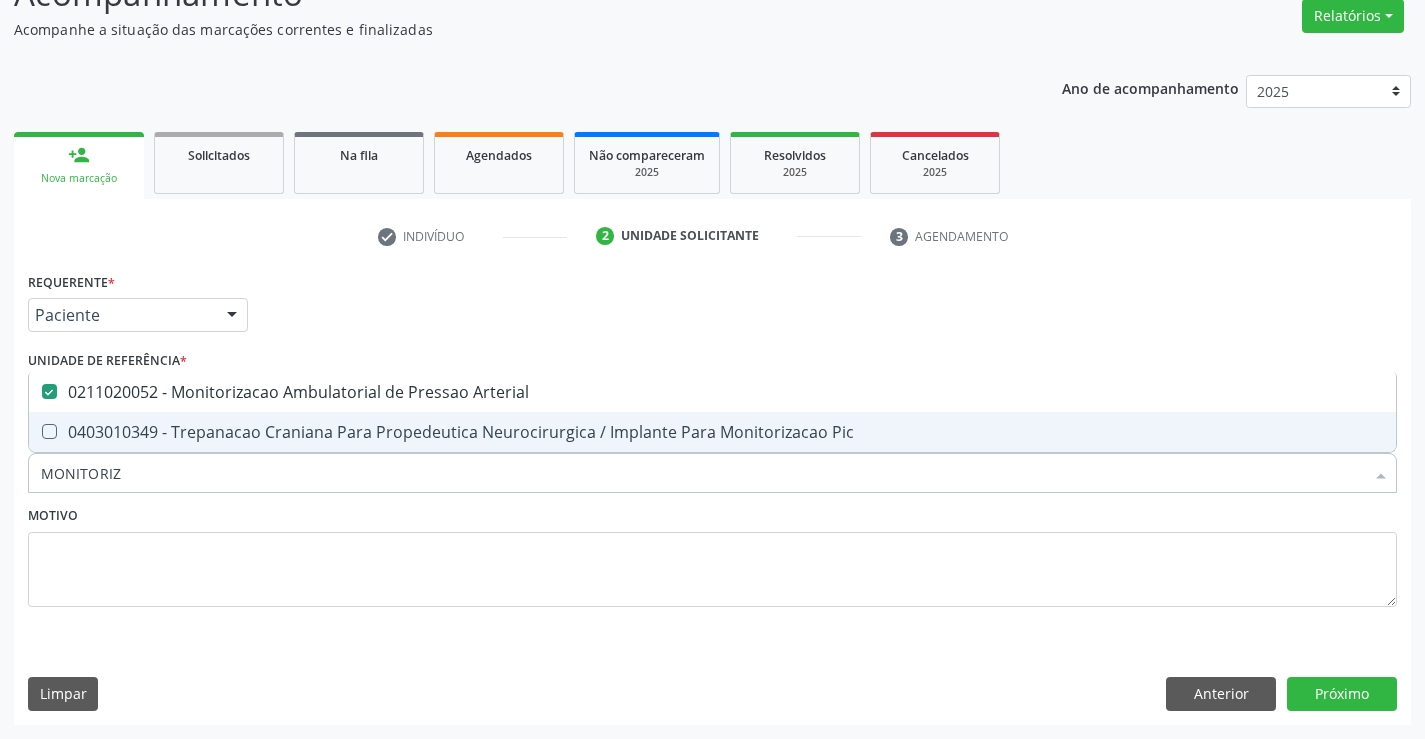 type on "MONITORIZ" 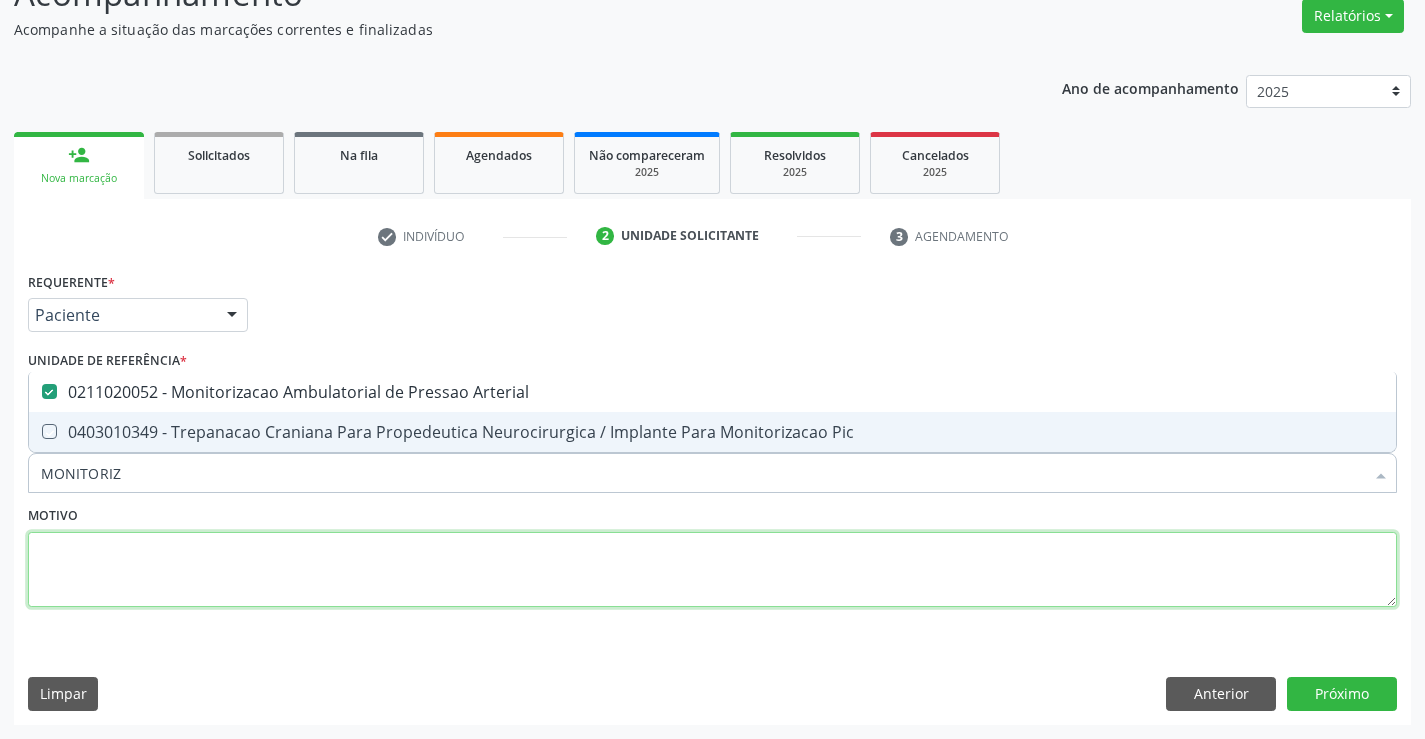 click at bounding box center (712, 570) 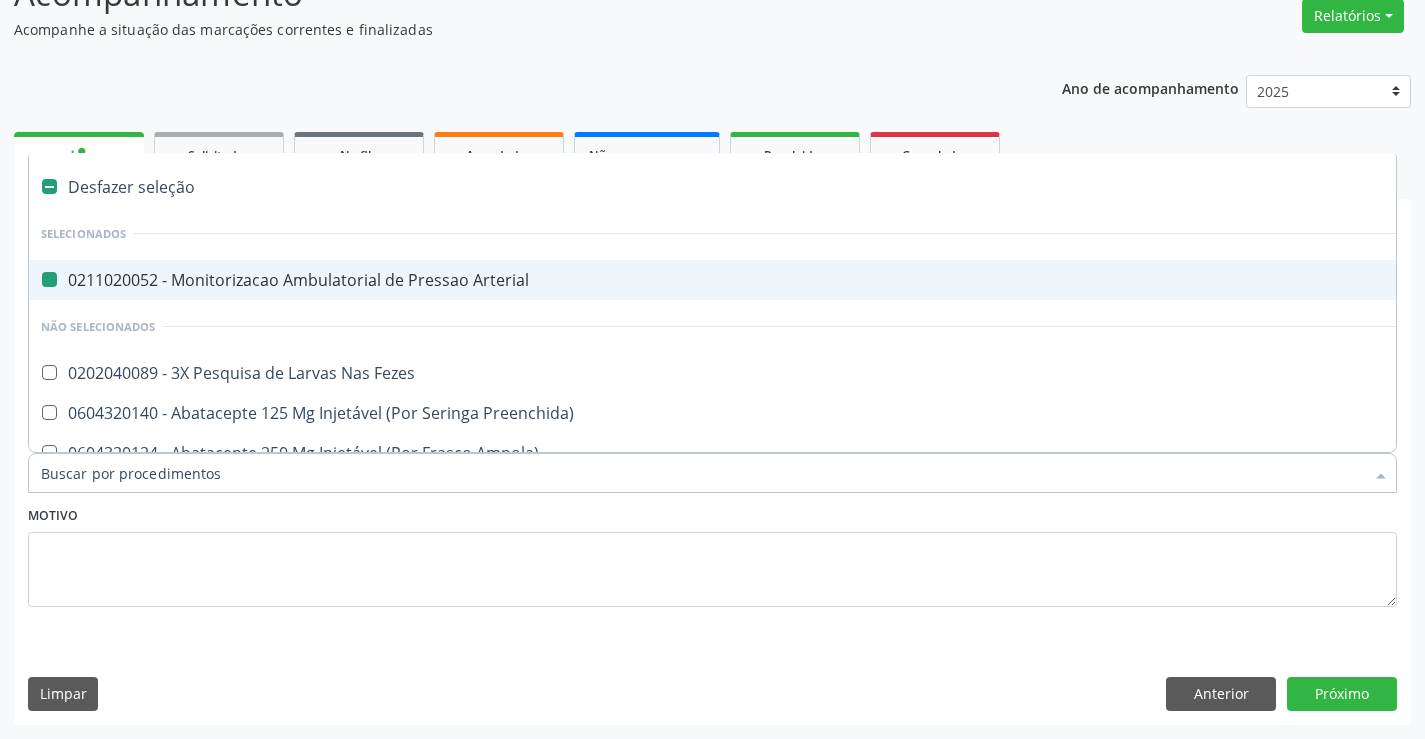 type on "H" 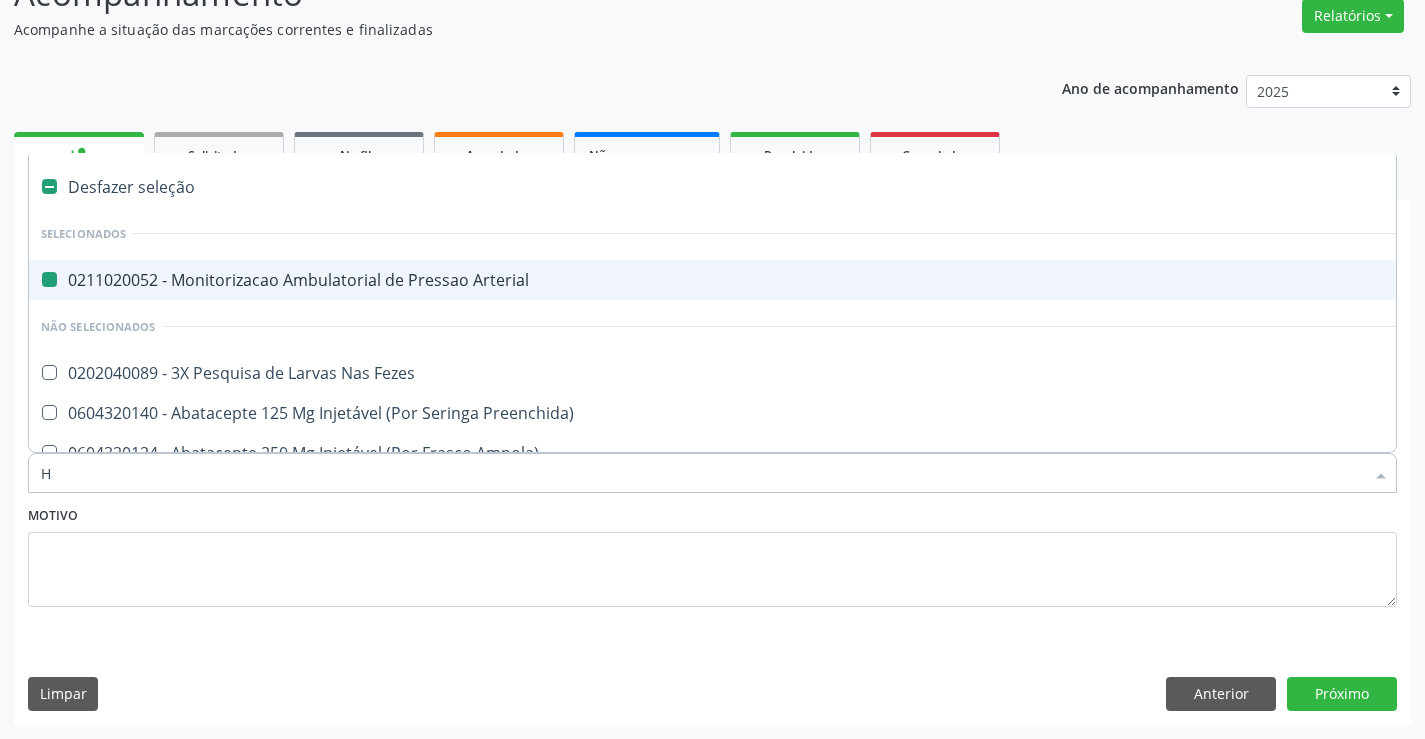 checkbox on "false" 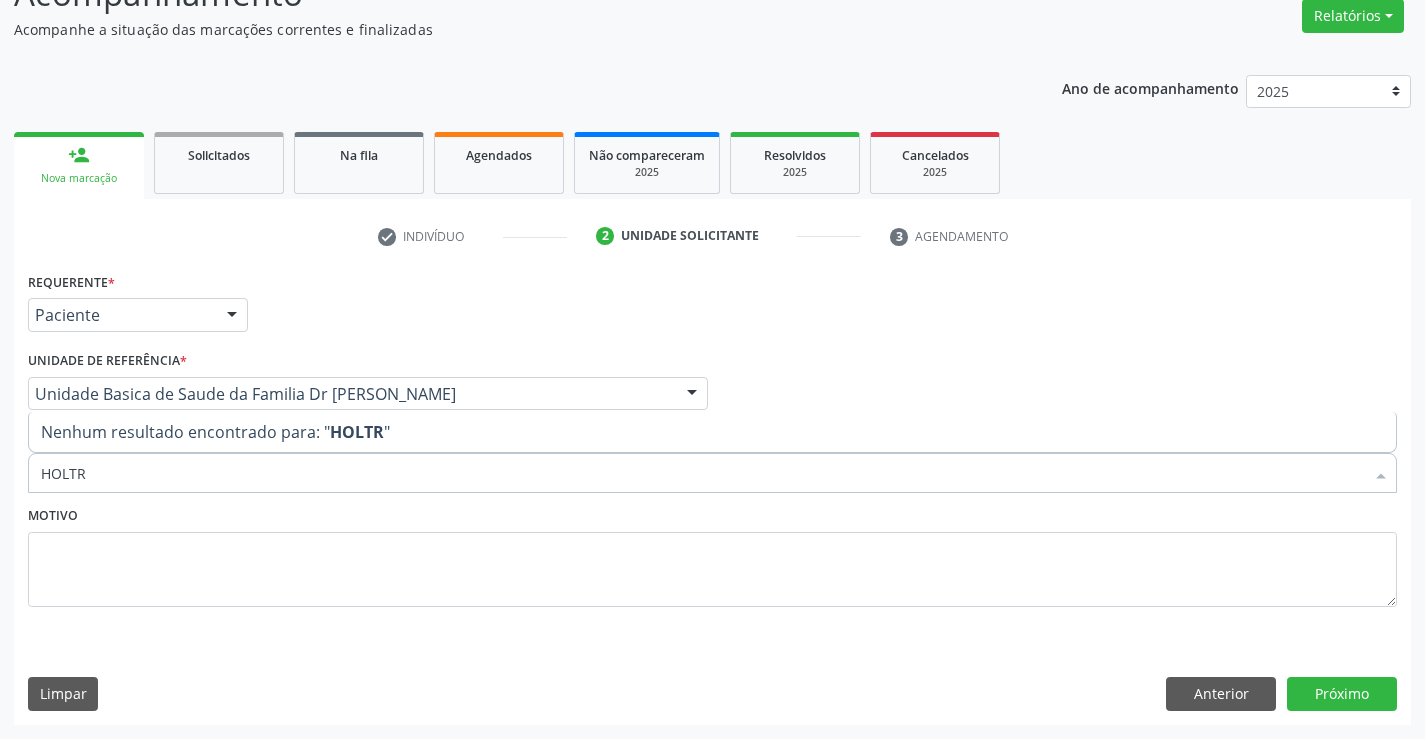 type on "HOLT" 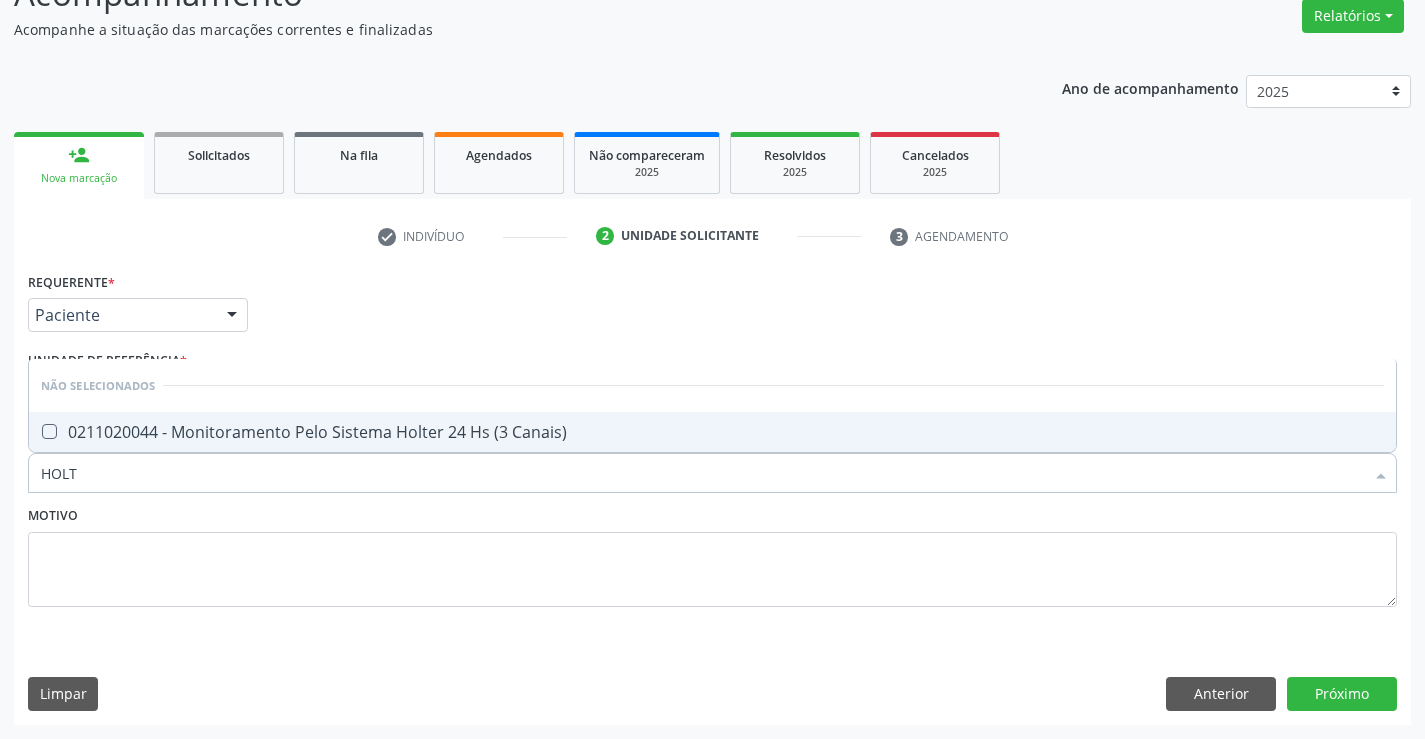 click on "0211020044 - Monitoramento Pelo Sistema Holter 24 Hs (3 Canais)" at bounding box center (712, 432) 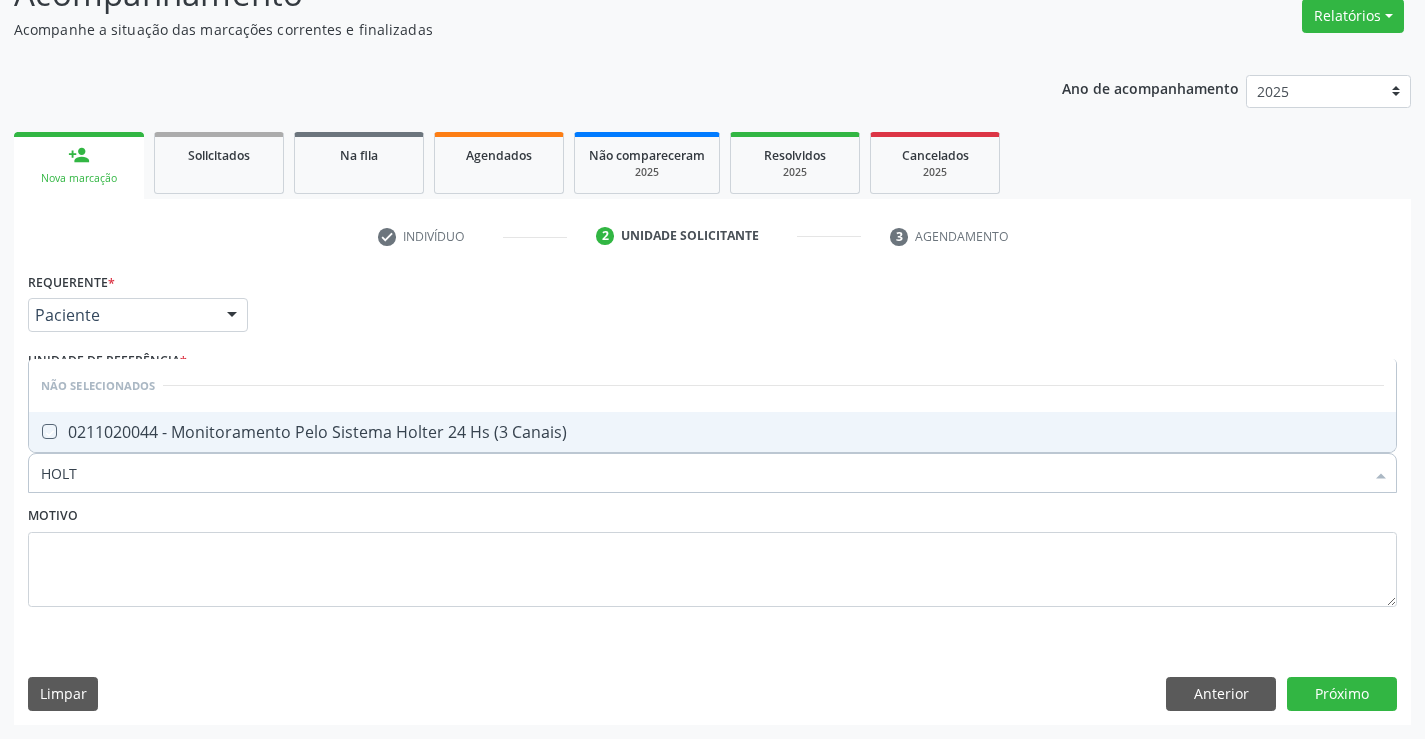 checkbox on "true" 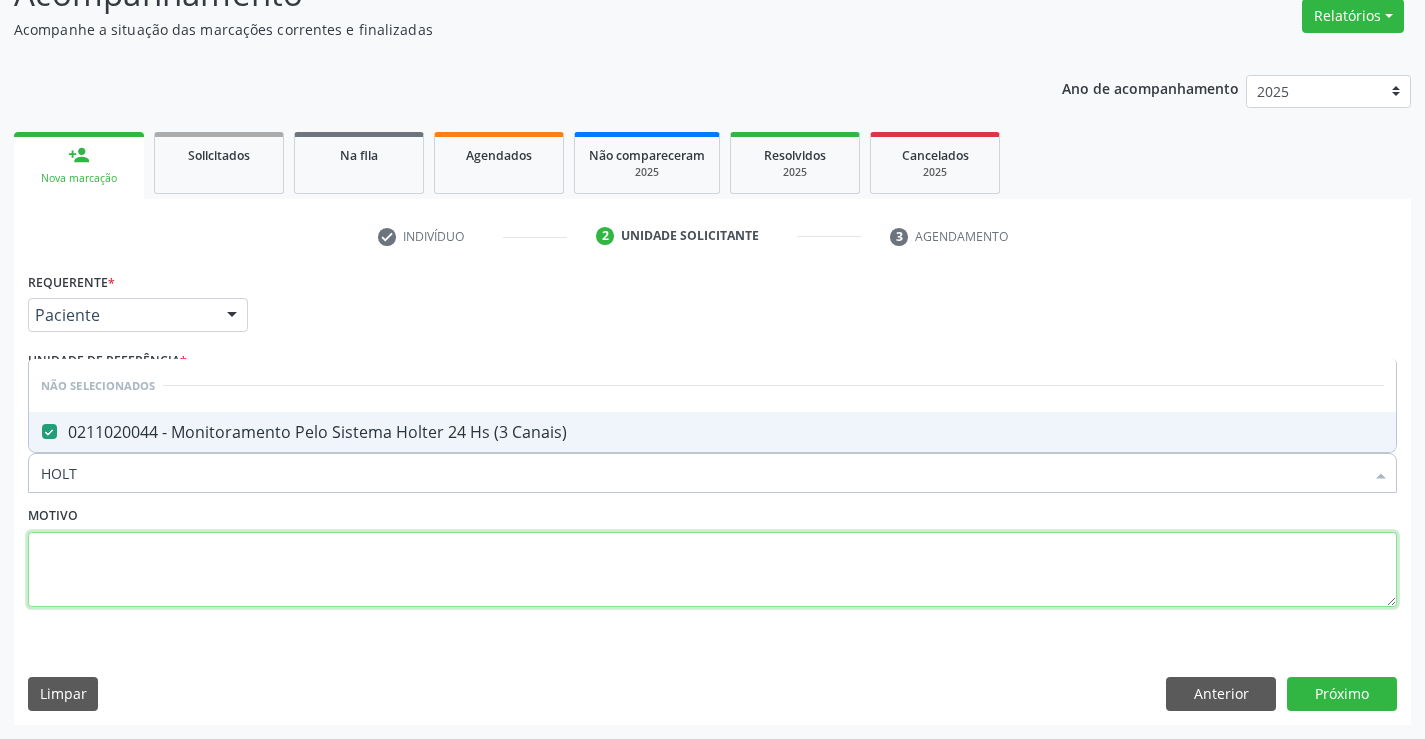 click at bounding box center (712, 570) 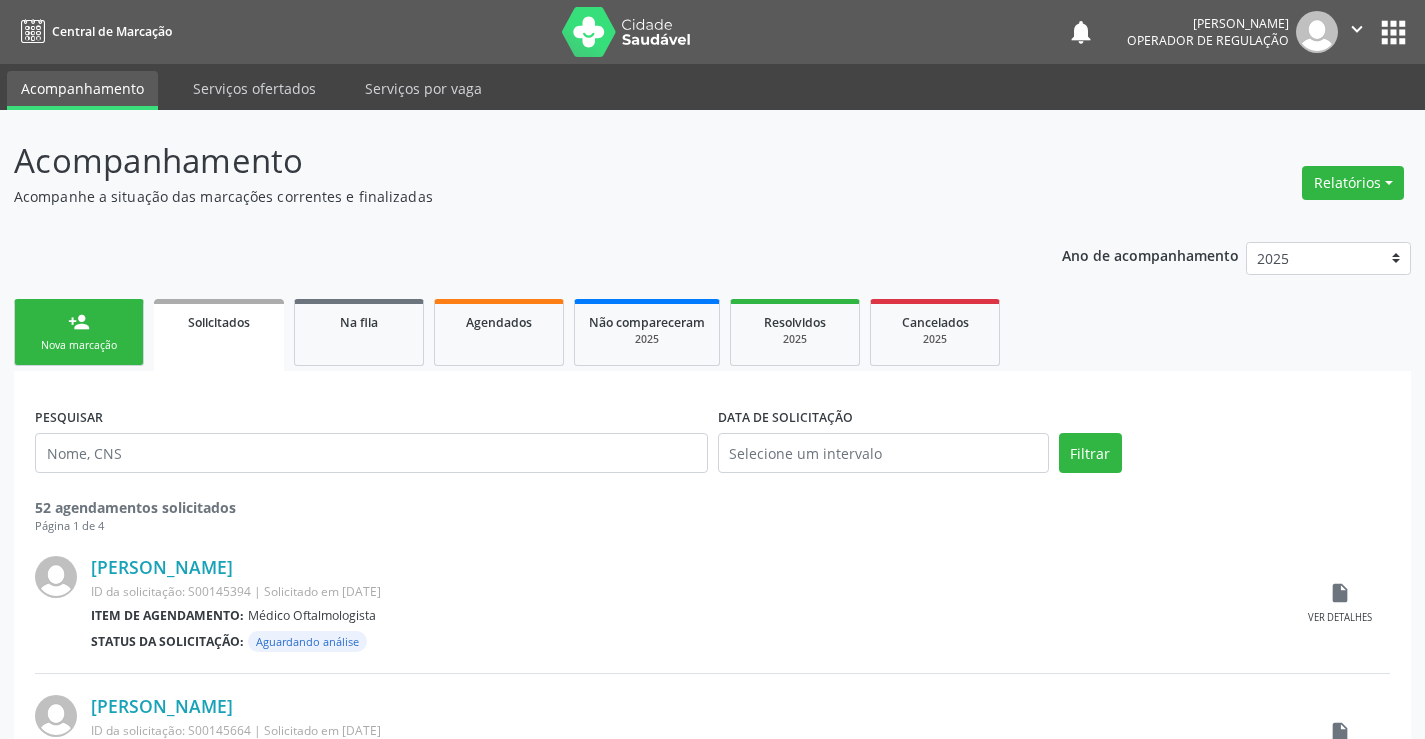 scroll, scrollTop: 0, scrollLeft: 0, axis: both 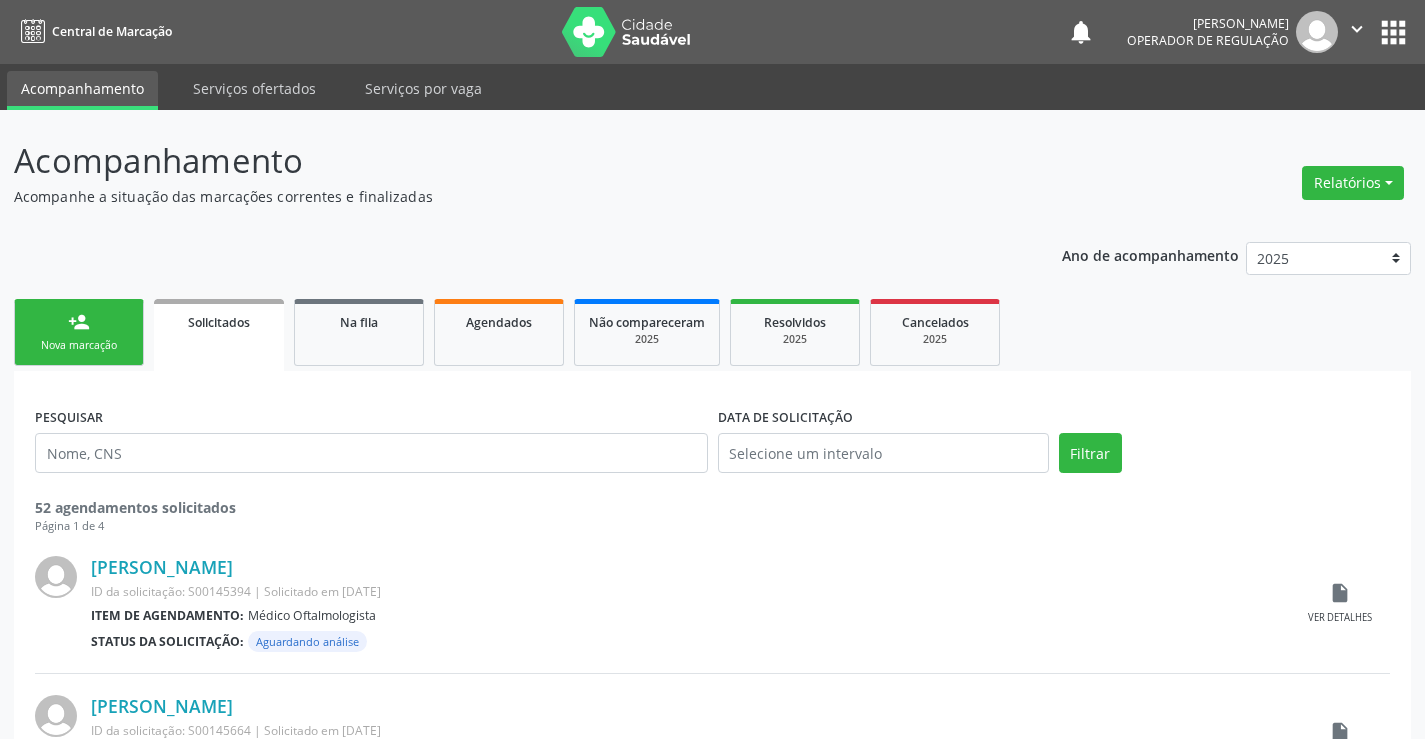 click on "person_add
Nova marcação" at bounding box center (79, 332) 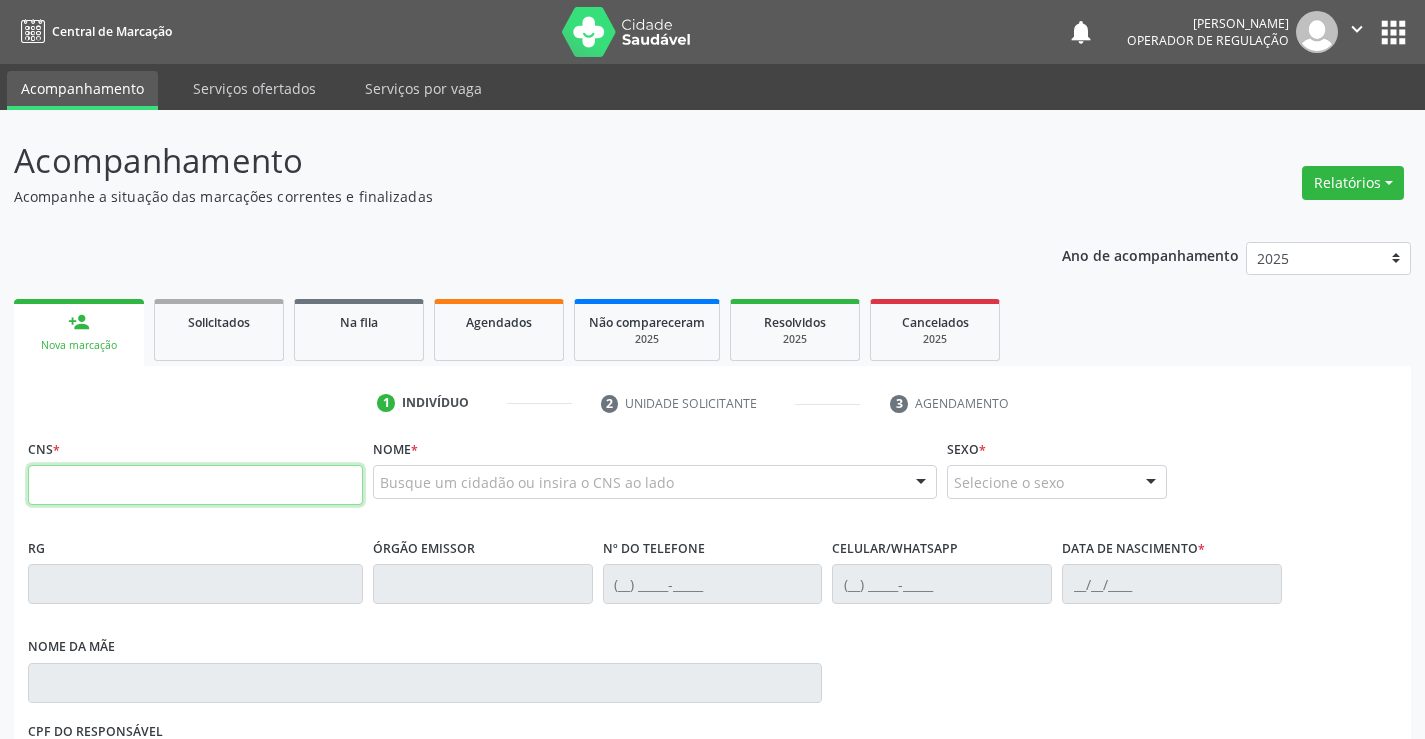 click at bounding box center [195, 485] 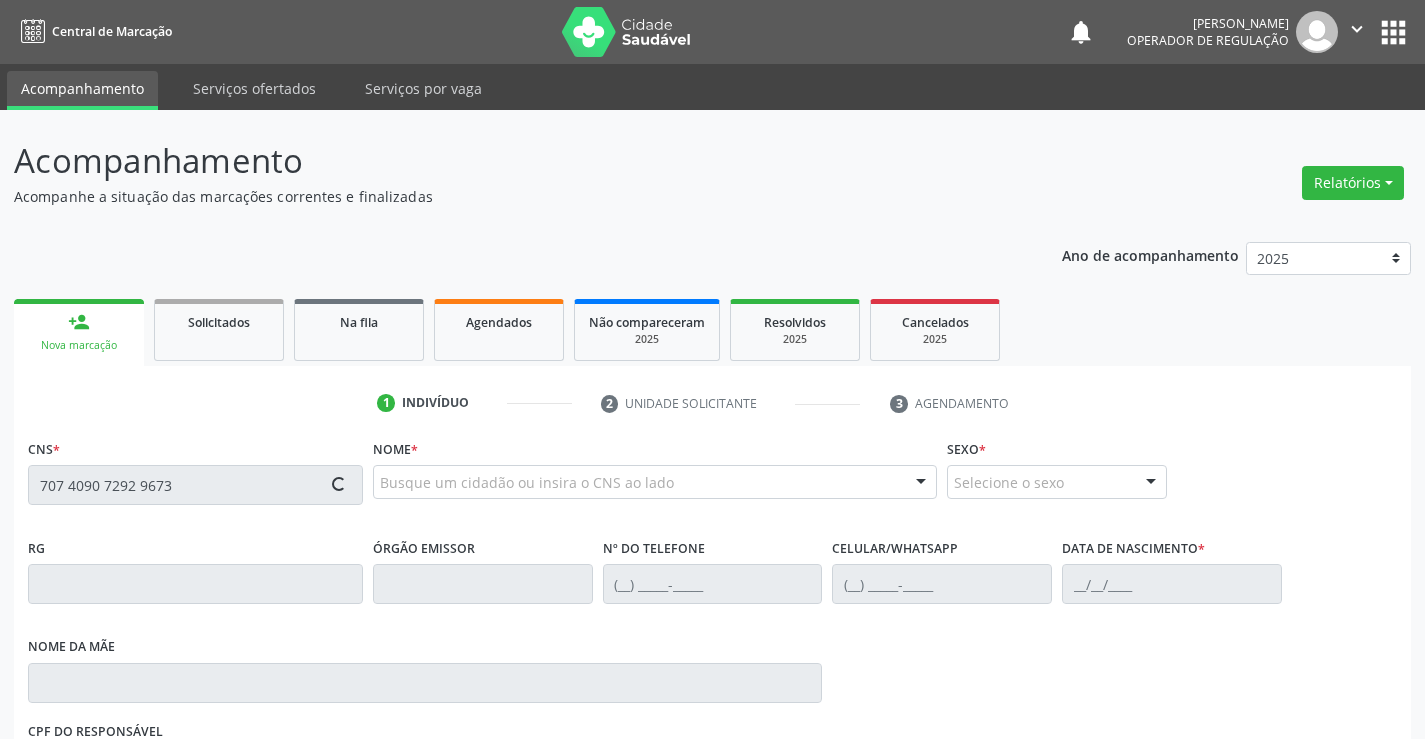 type on "707 4090 7292 9673" 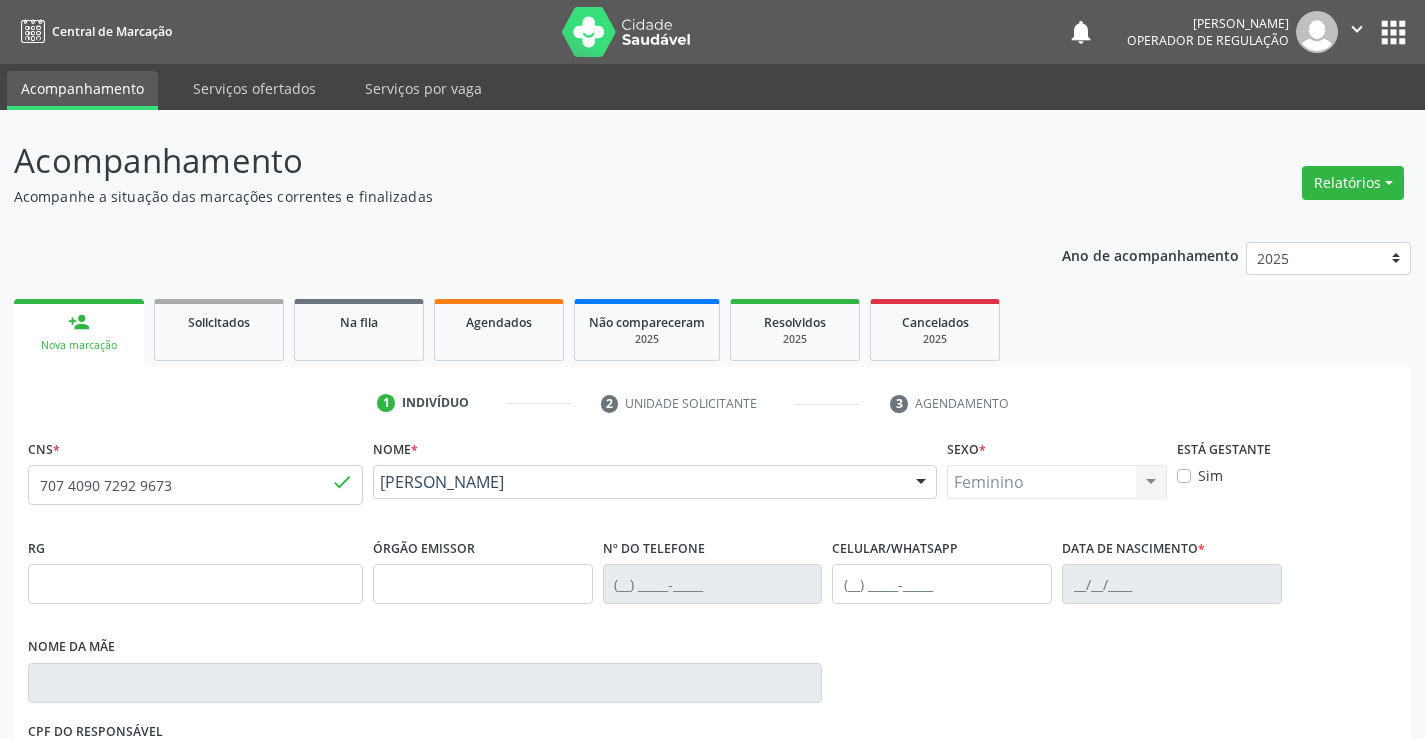 type on "897148304" 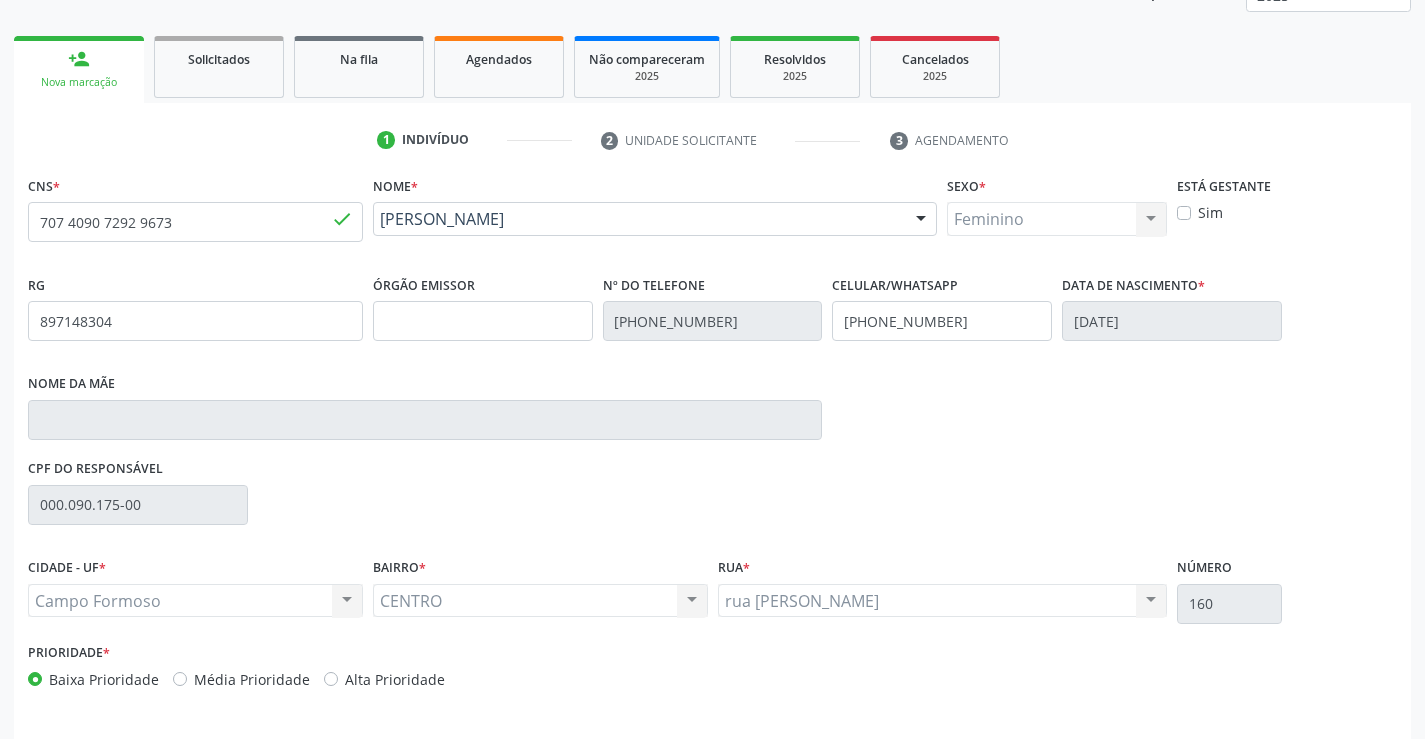 scroll, scrollTop: 331, scrollLeft: 0, axis: vertical 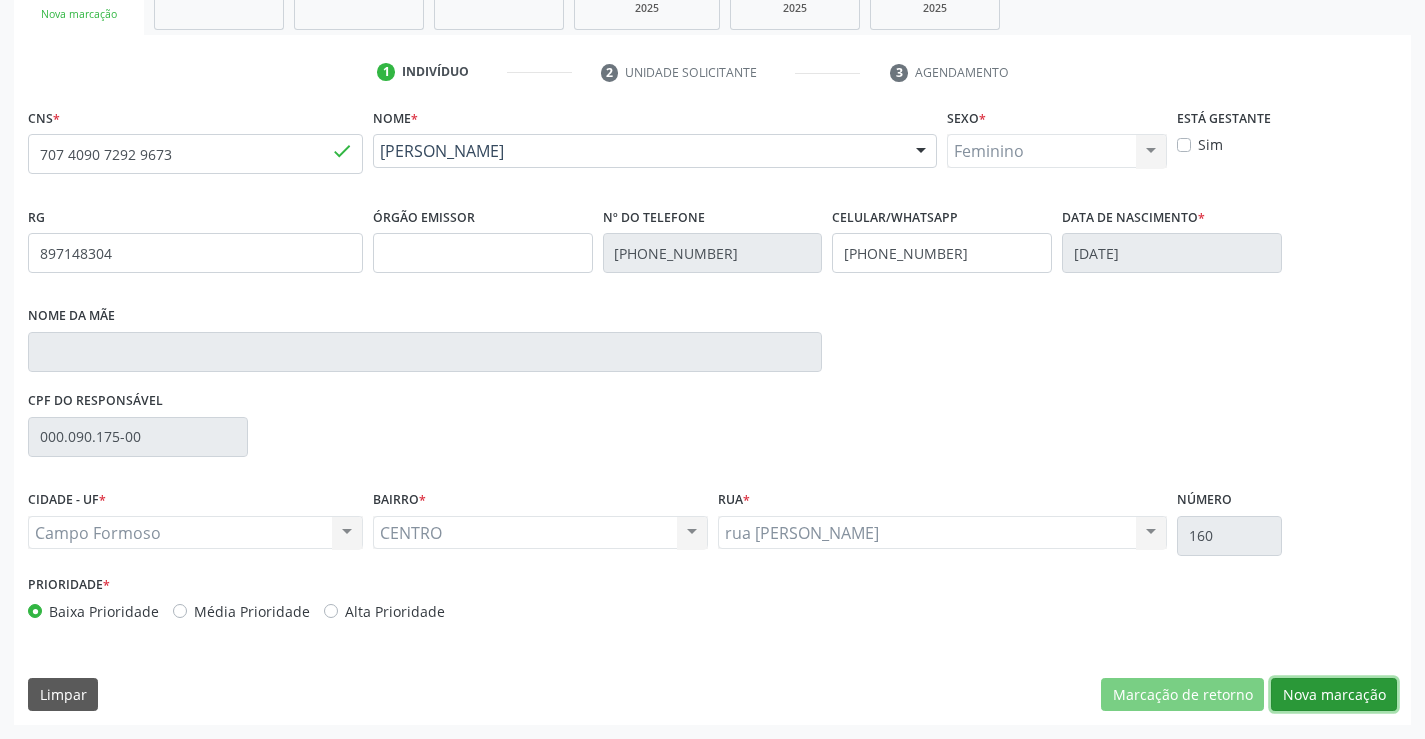 click on "Nova marcação" at bounding box center [1334, 695] 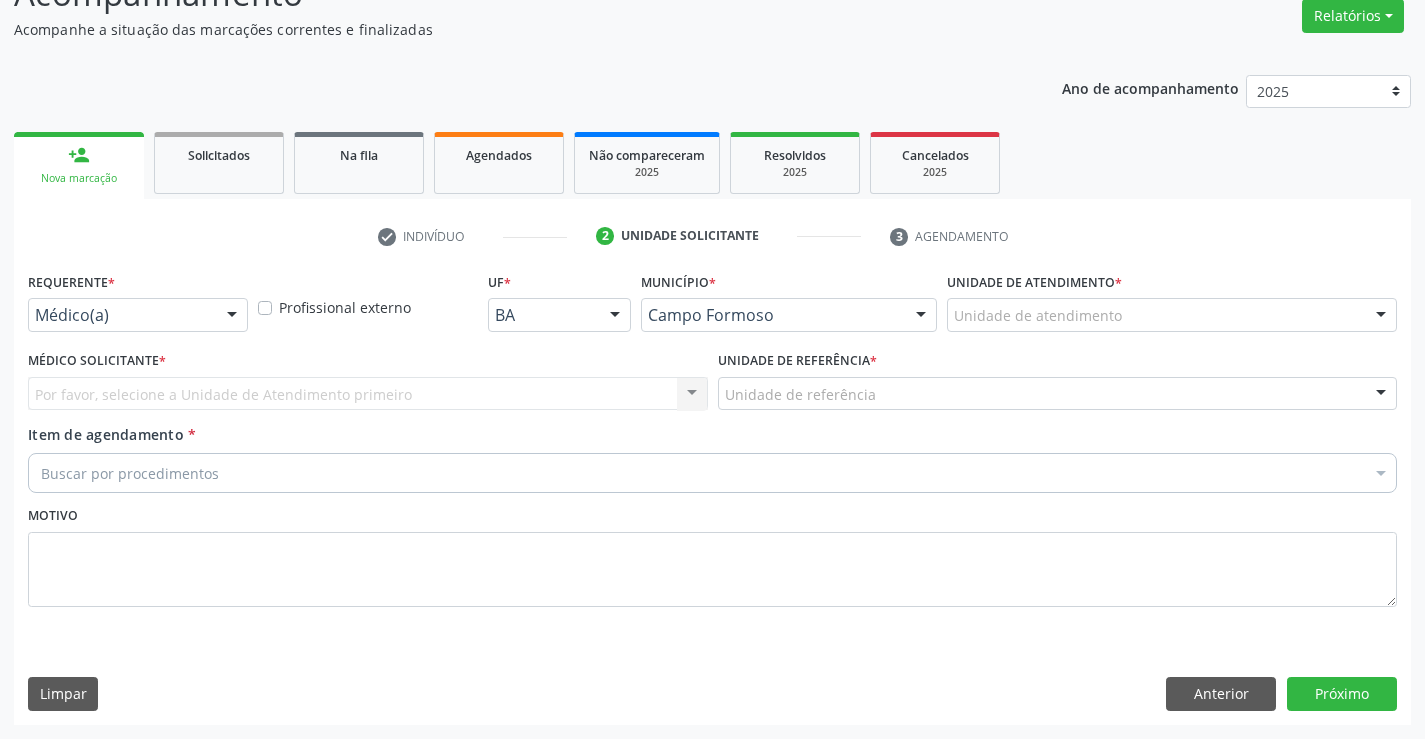 scroll, scrollTop: 167, scrollLeft: 0, axis: vertical 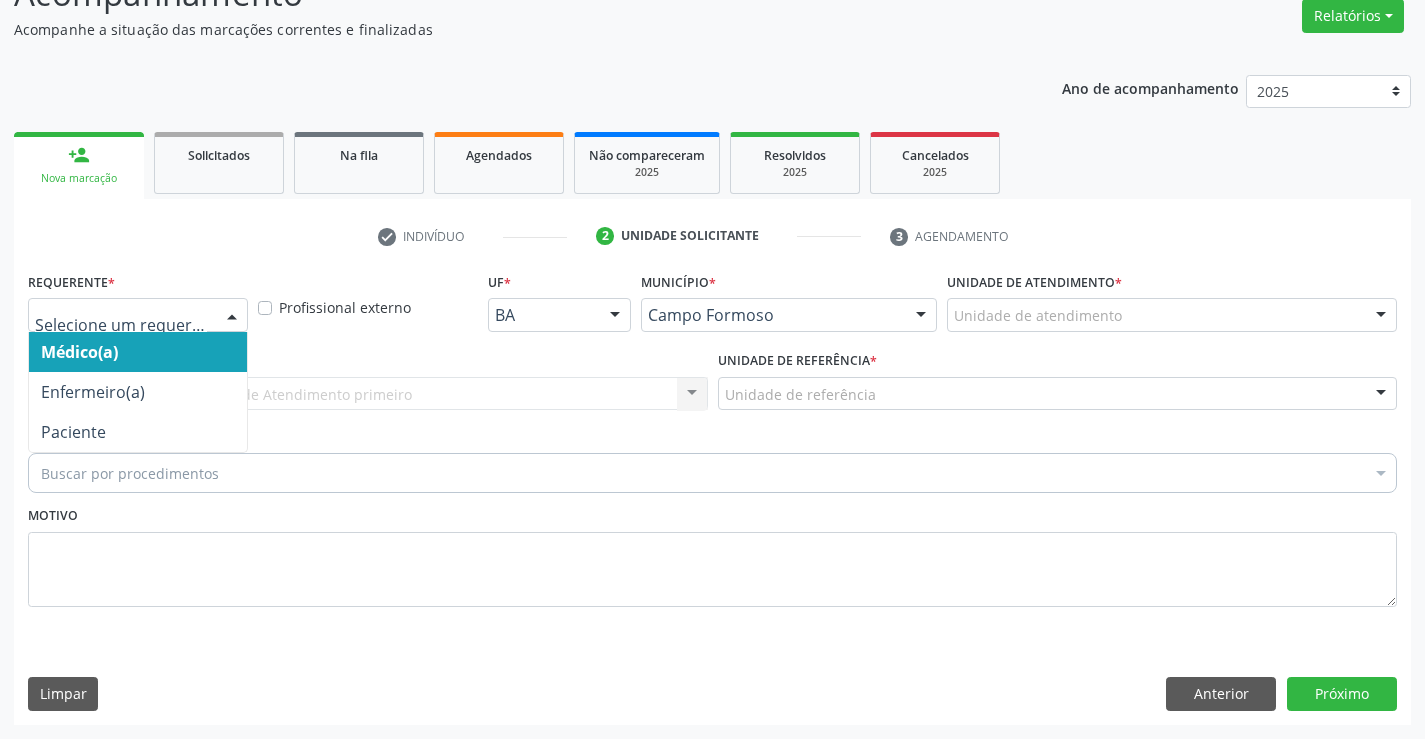 click at bounding box center [138, 315] 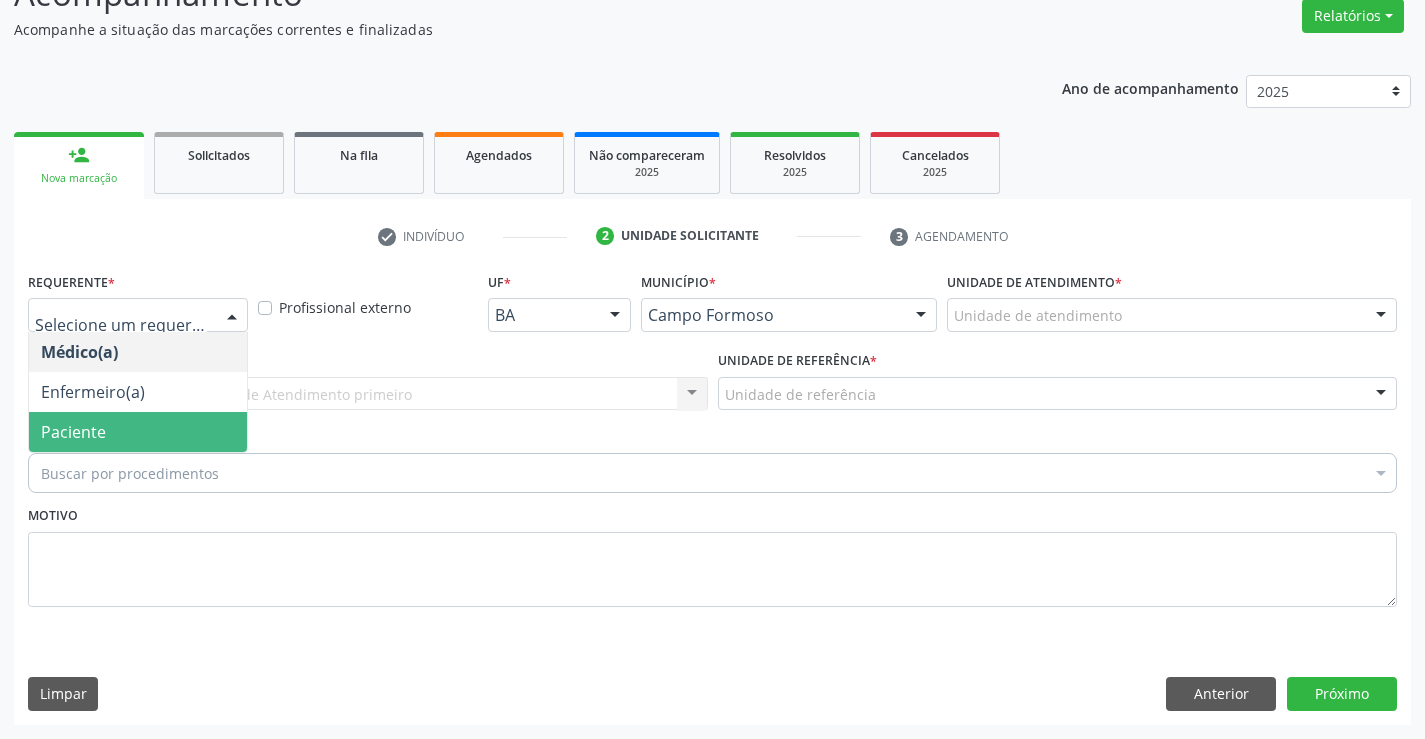 click on "Paciente" at bounding box center [73, 432] 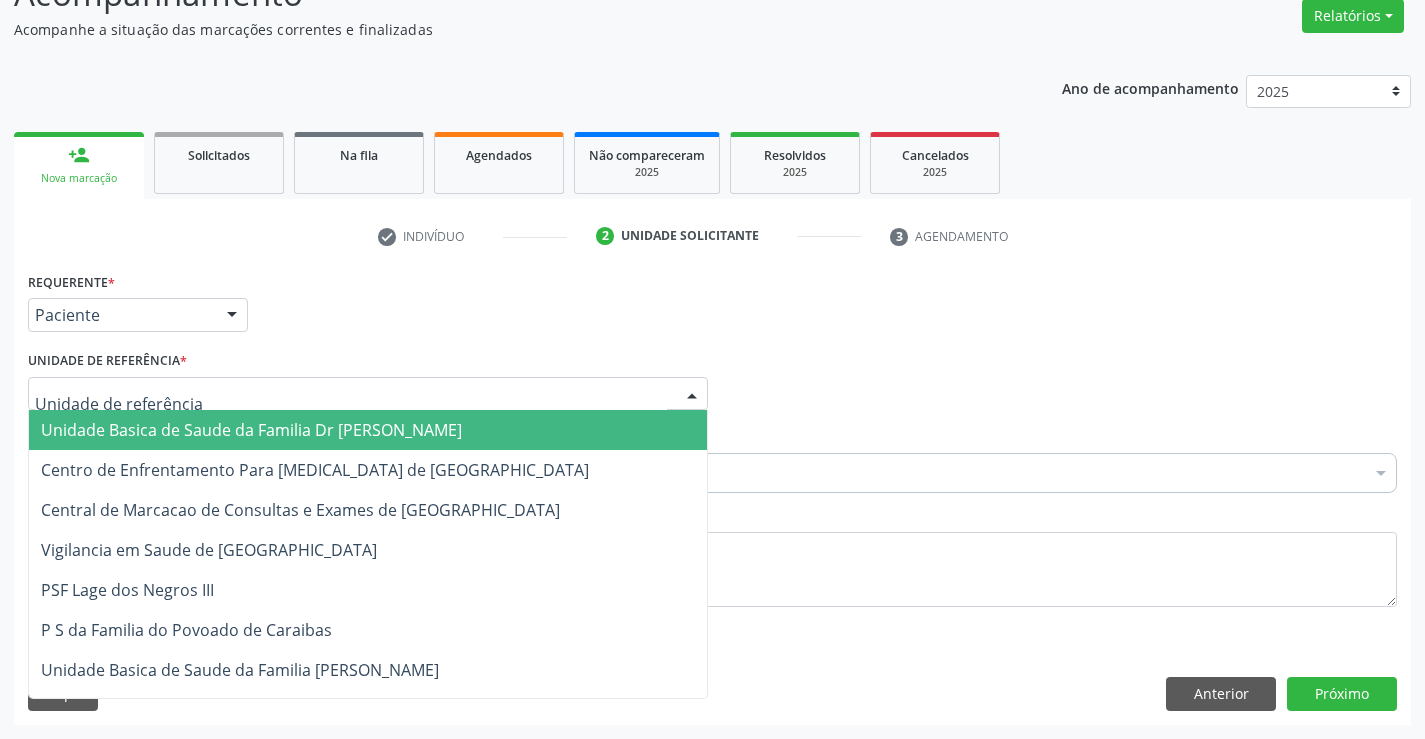 click on "Unidade Basica de Saude da Familia Dr [PERSON_NAME]" at bounding box center (251, 430) 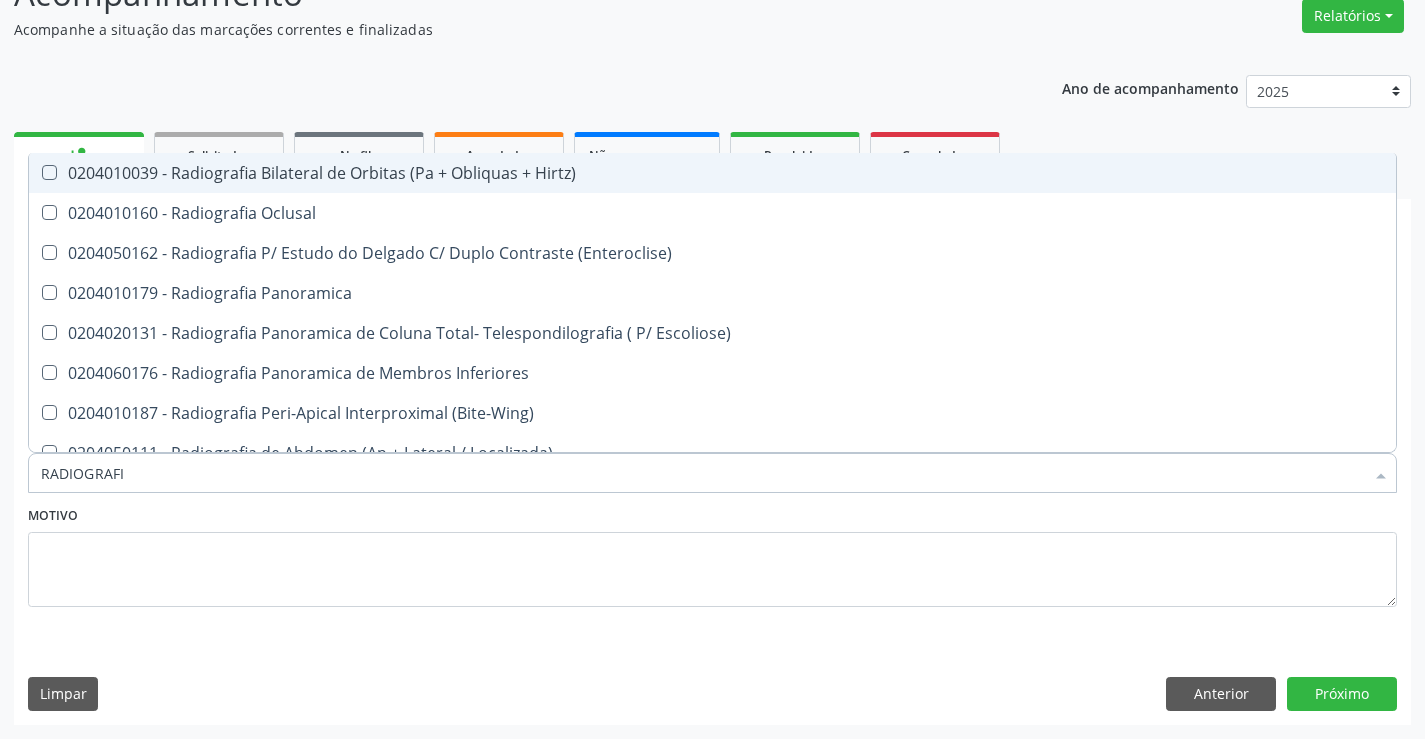 type on "RADIOGRAFIA" 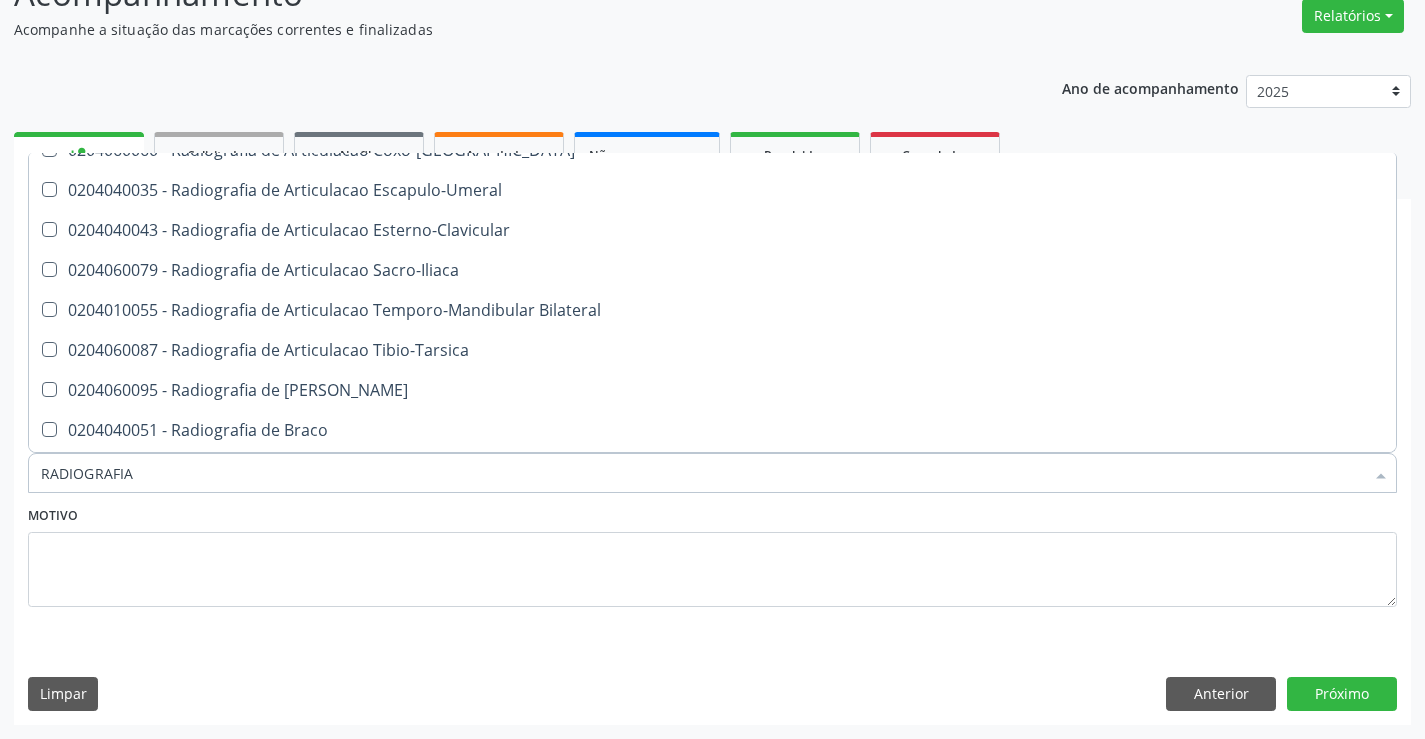 scroll, scrollTop: 500, scrollLeft: 0, axis: vertical 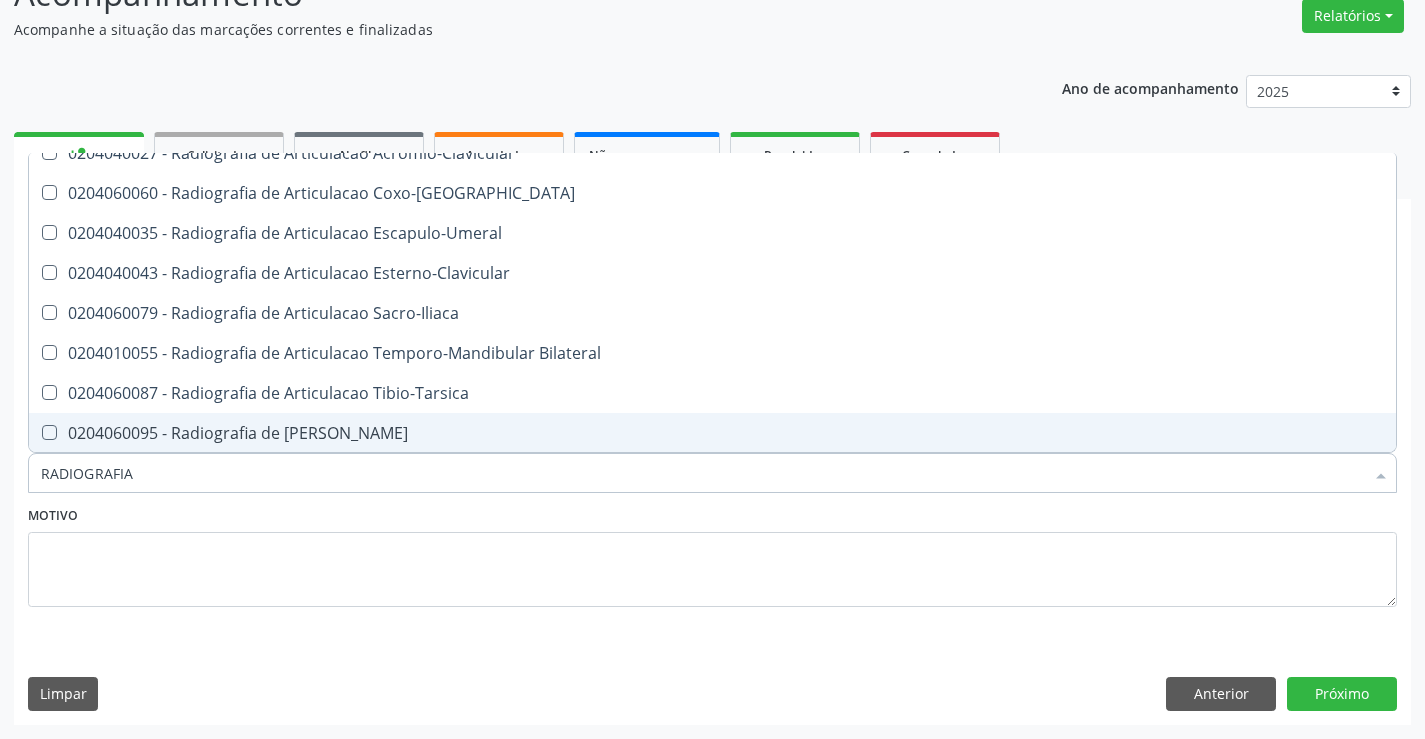 click on "0204060095 - Radiografia de [PERSON_NAME]" at bounding box center [712, 433] 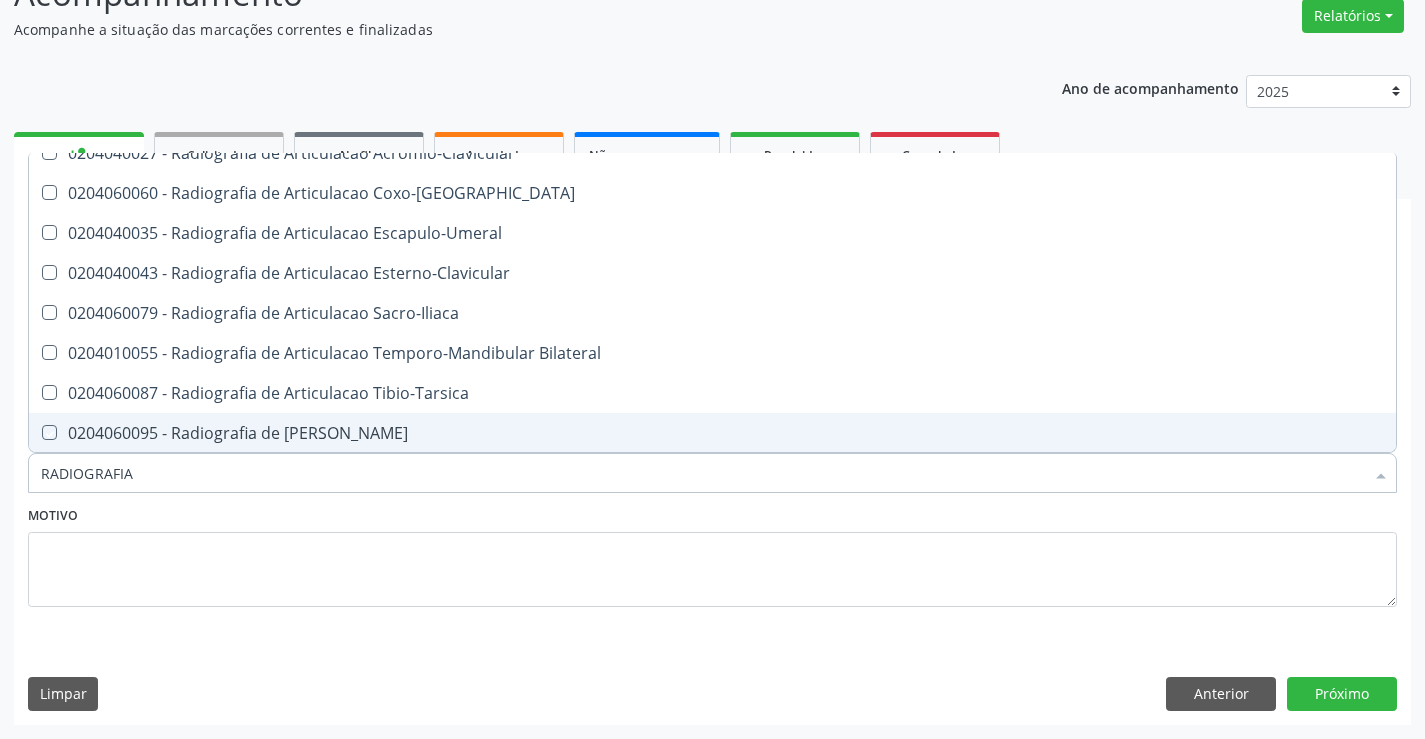 checkbox on "true" 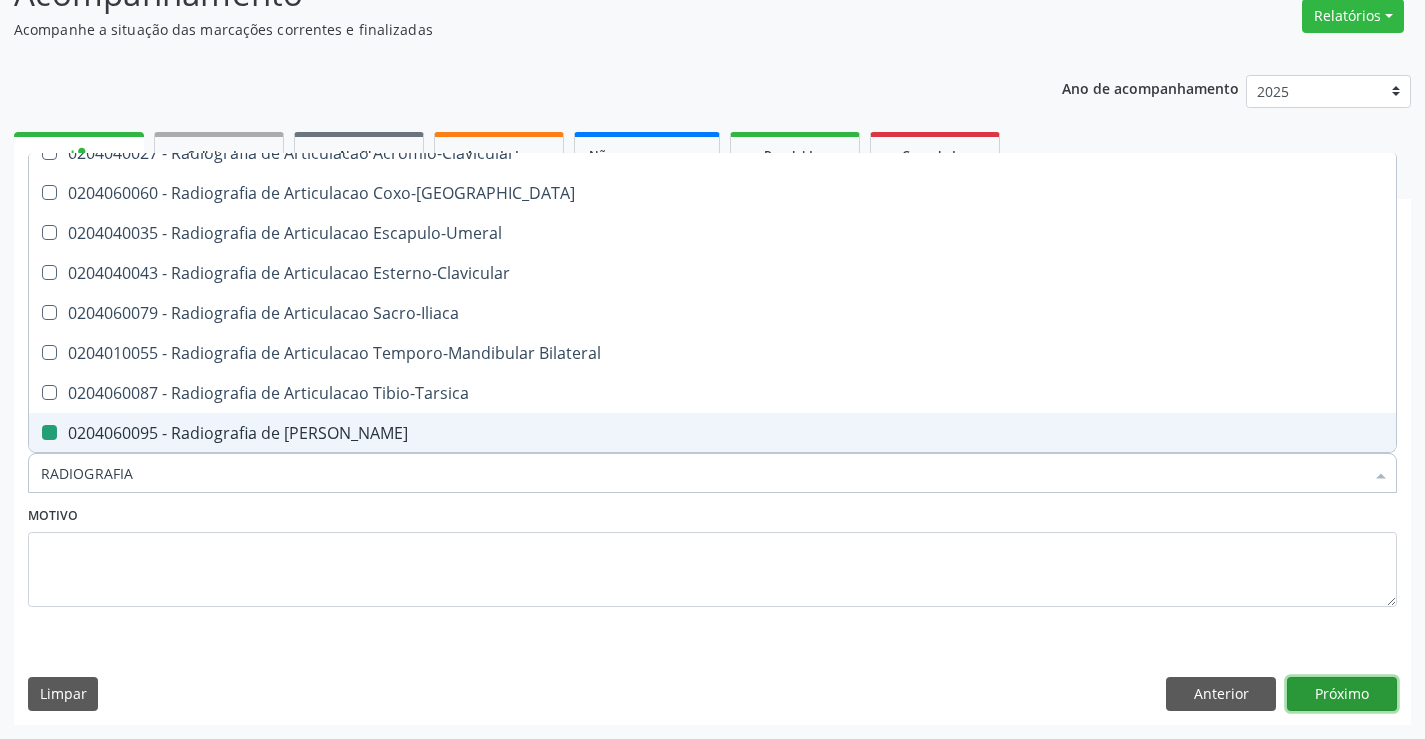 click on "Próximo" at bounding box center [1342, 694] 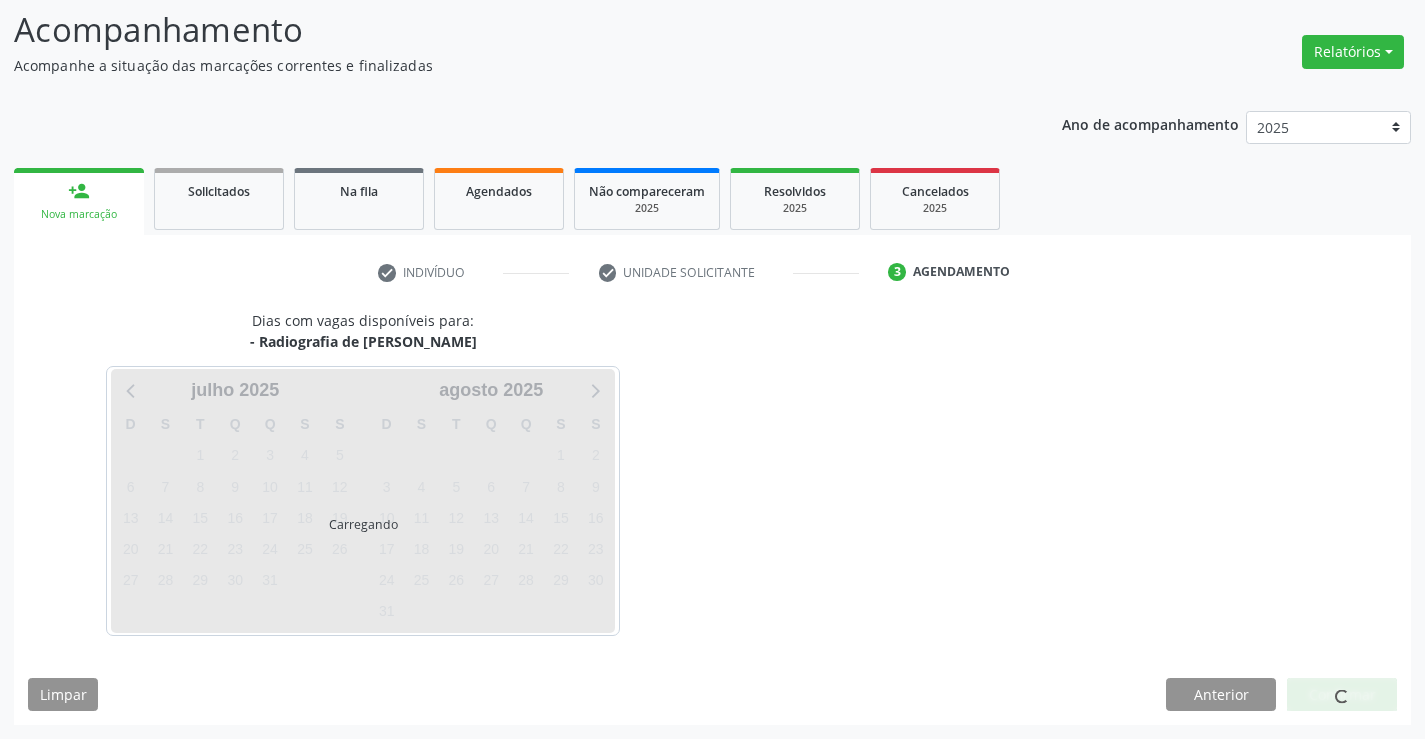 scroll, scrollTop: 131, scrollLeft: 0, axis: vertical 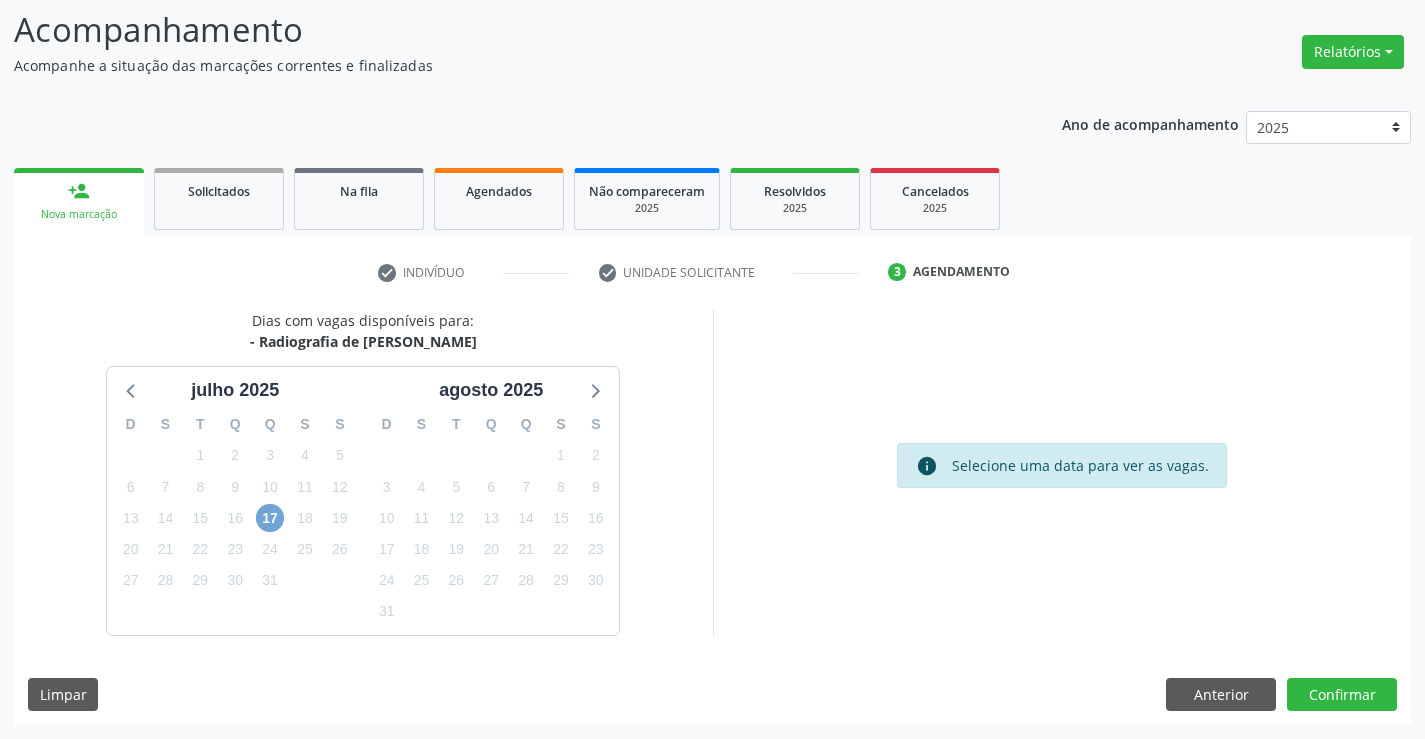 click on "17" at bounding box center [270, 518] 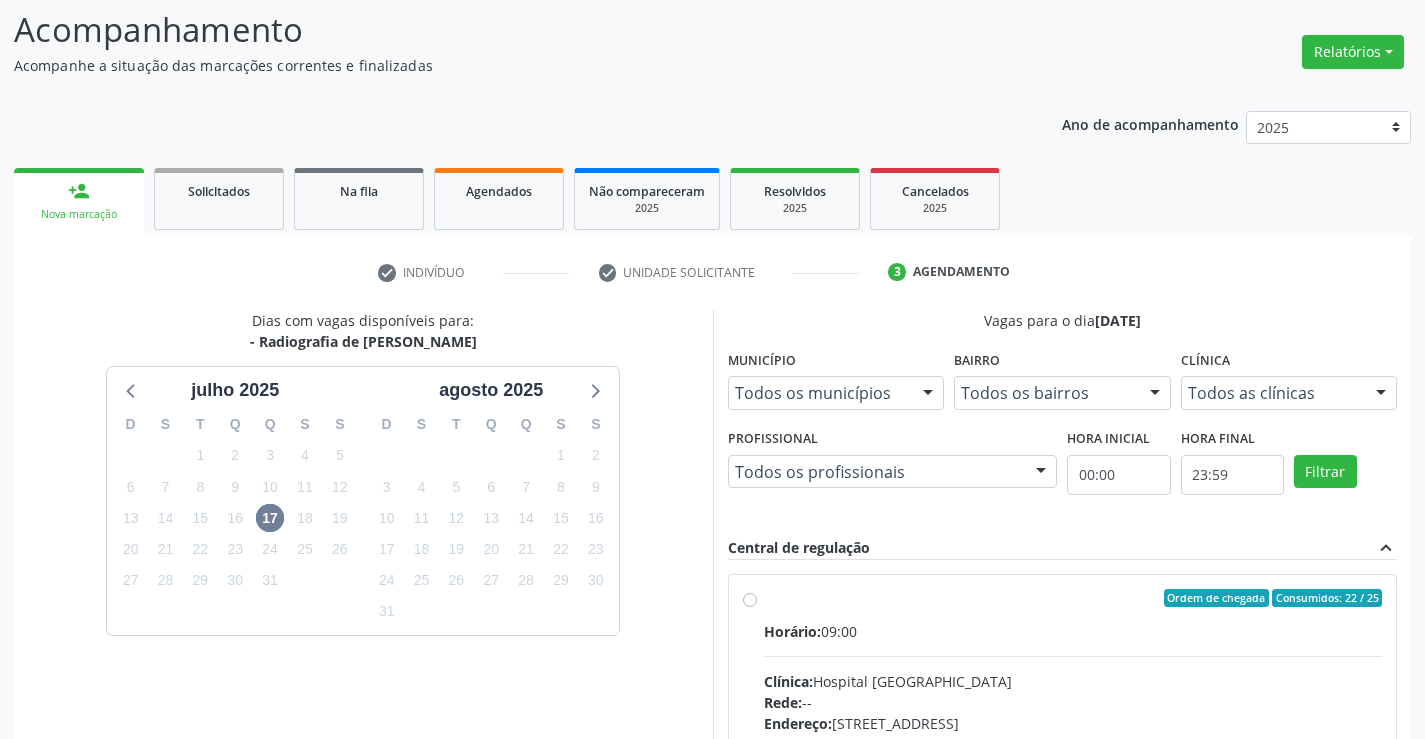 click on "Ordem de chegada
Consumidos: 22 / 25
Horário:   09:00
Clínica:  Hospital [GEOGRAPHIC_DATA]
Rede:
--
Endereço:   [STREET_ADDRESS]
Telefone:   [PHONE_NUMBER]
Profissional:
[PERSON_NAME]
Informações adicionais sobre o atendimento
Idade de atendimento:
de 0 a 120 anos
Gênero(s) atendido(s):
Masculino e Feminino
Informações adicionais:
--" at bounding box center [1073, 742] 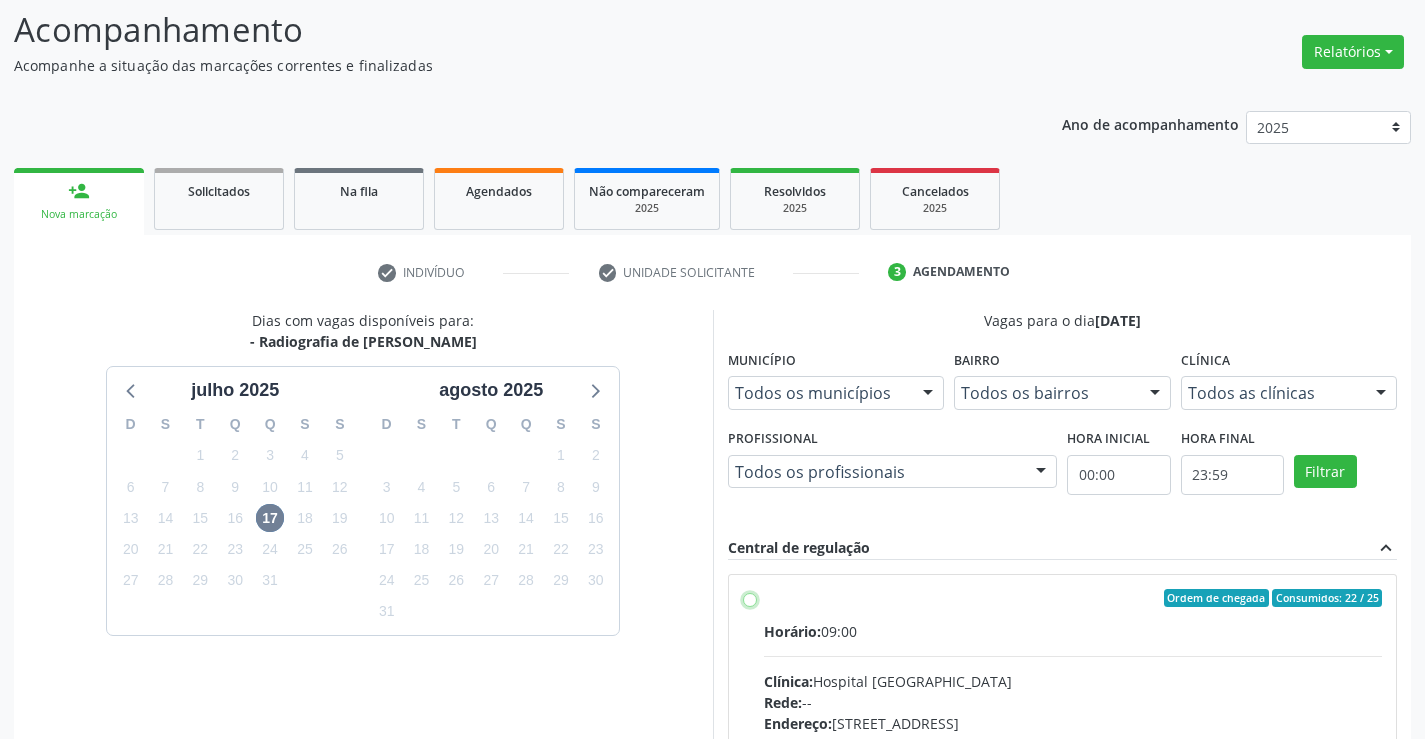 click on "Ordem de chegada
Consumidos: 22 / 25
Horário:   09:00
Clínica:  Hospital [GEOGRAPHIC_DATA]
Rede:
--
Endereço:   [STREET_ADDRESS]
Telefone:   [PHONE_NUMBER]
Profissional:
[PERSON_NAME]
Informações adicionais sobre o atendimento
Idade de atendimento:
de 0 a 120 anos
Gênero(s) atendido(s):
Masculino e Feminino
Informações adicionais:
--" at bounding box center (750, 598) 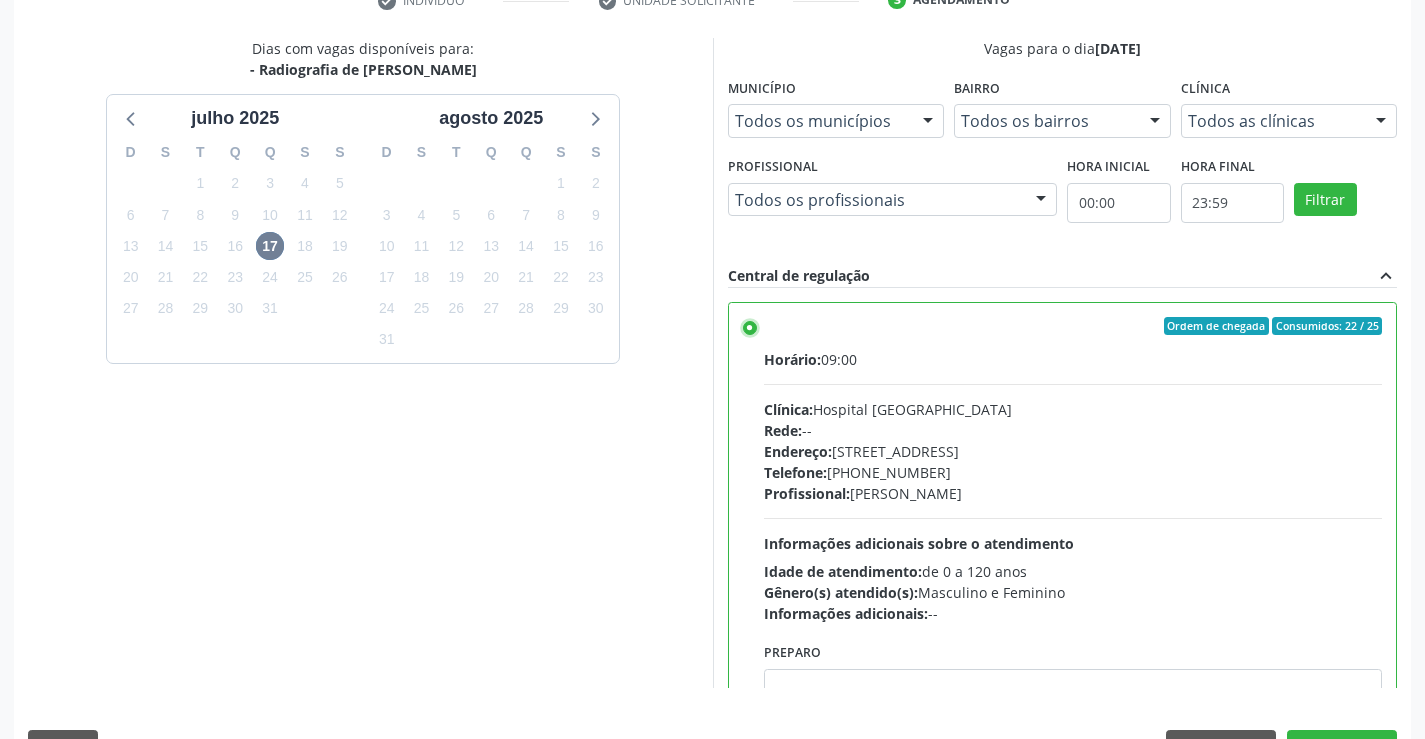 scroll, scrollTop: 431, scrollLeft: 0, axis: vertical 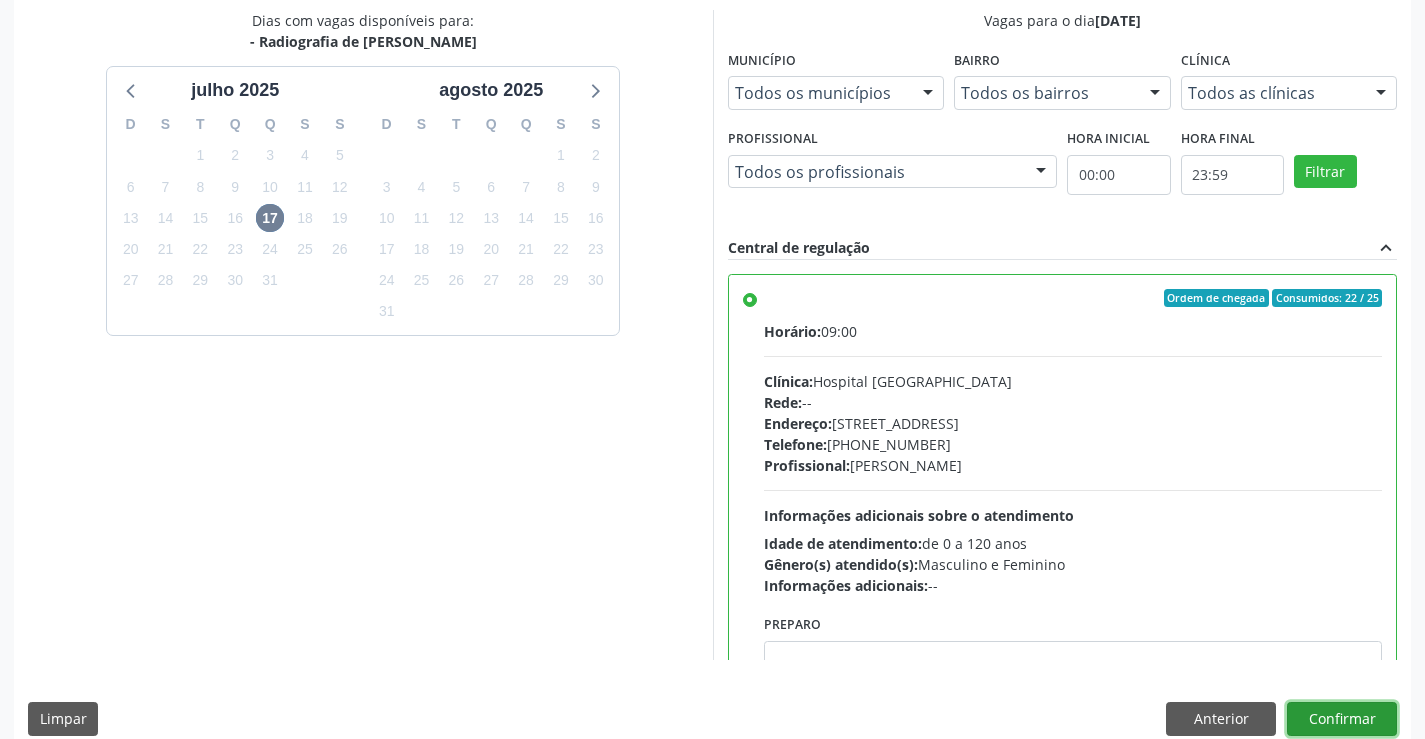 click on "Confirmar" at bounding box center (1342, 719) 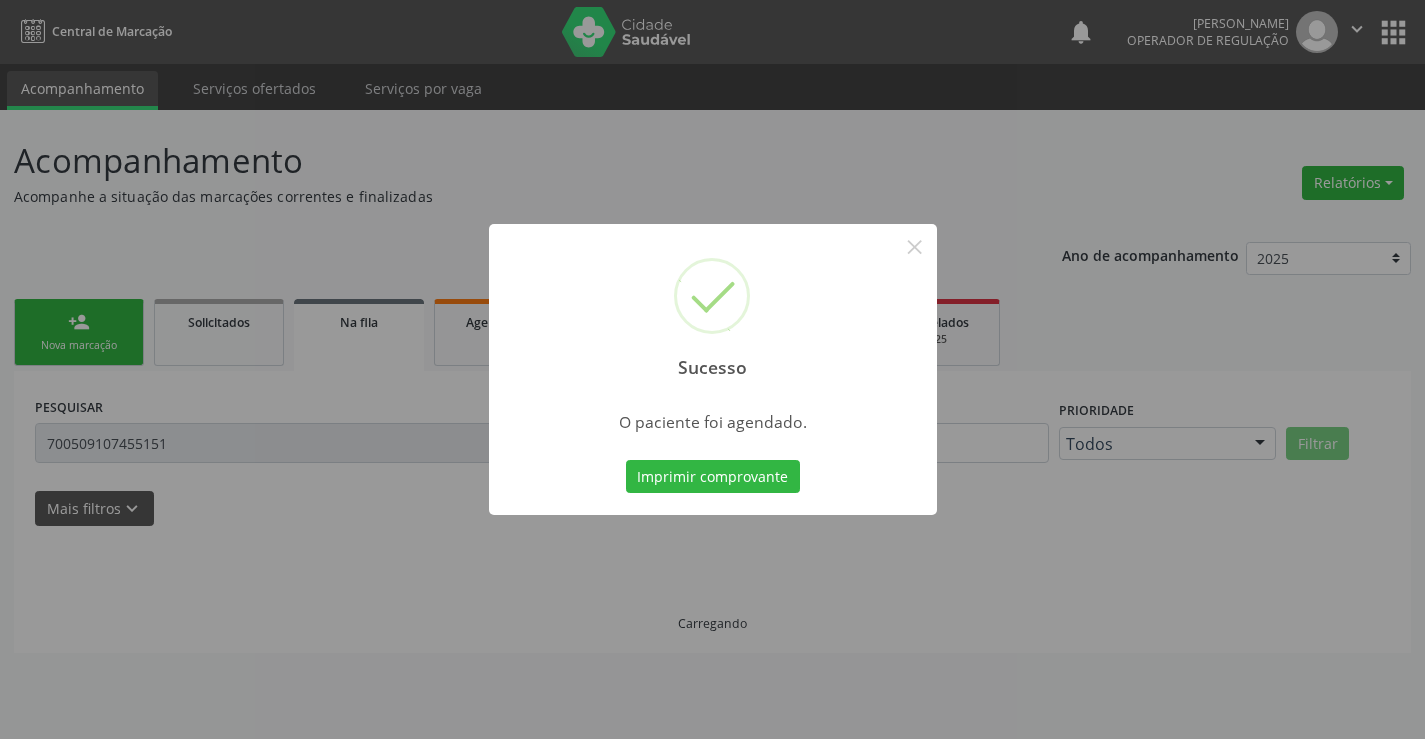 scroll, scrollTop: 0, scrollLeft: 0, axis: both 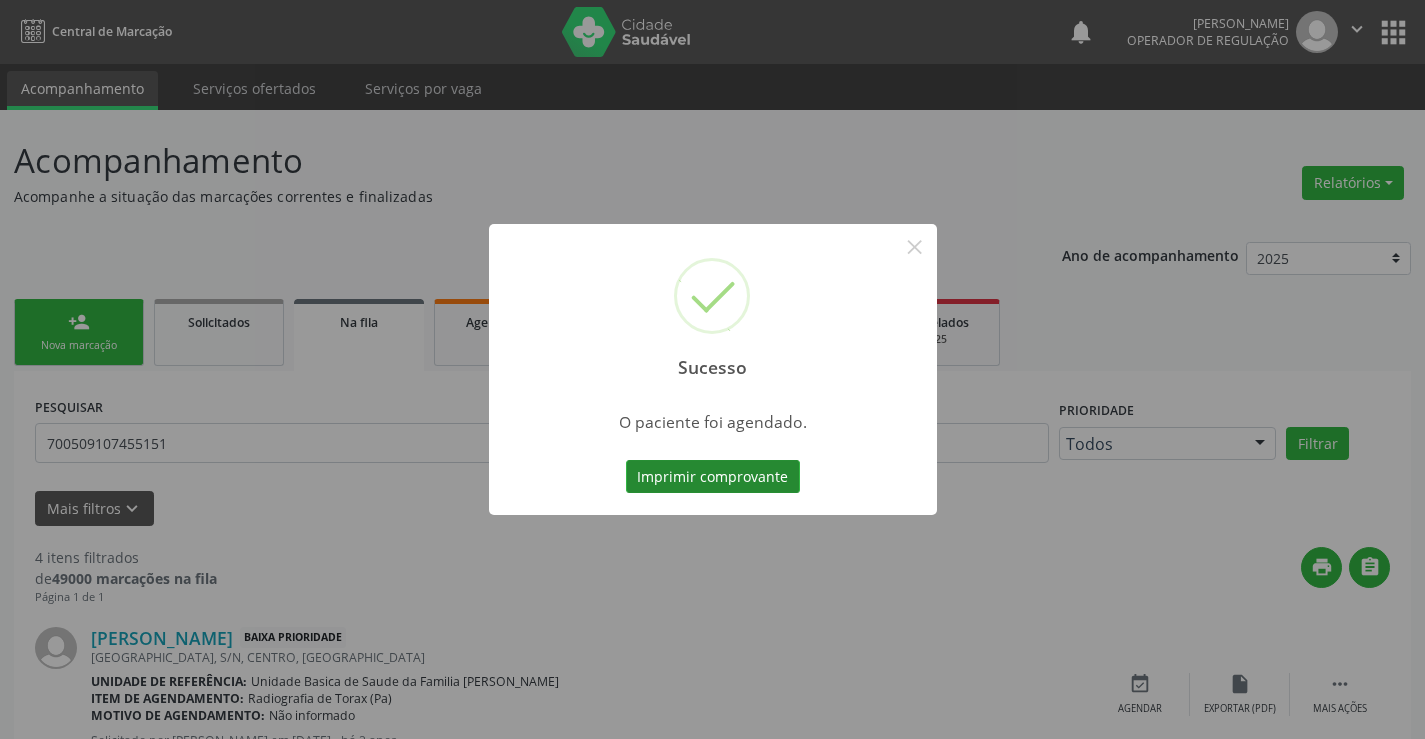 click on "Imprimir comprovante" at bounding box center [713, 477] 